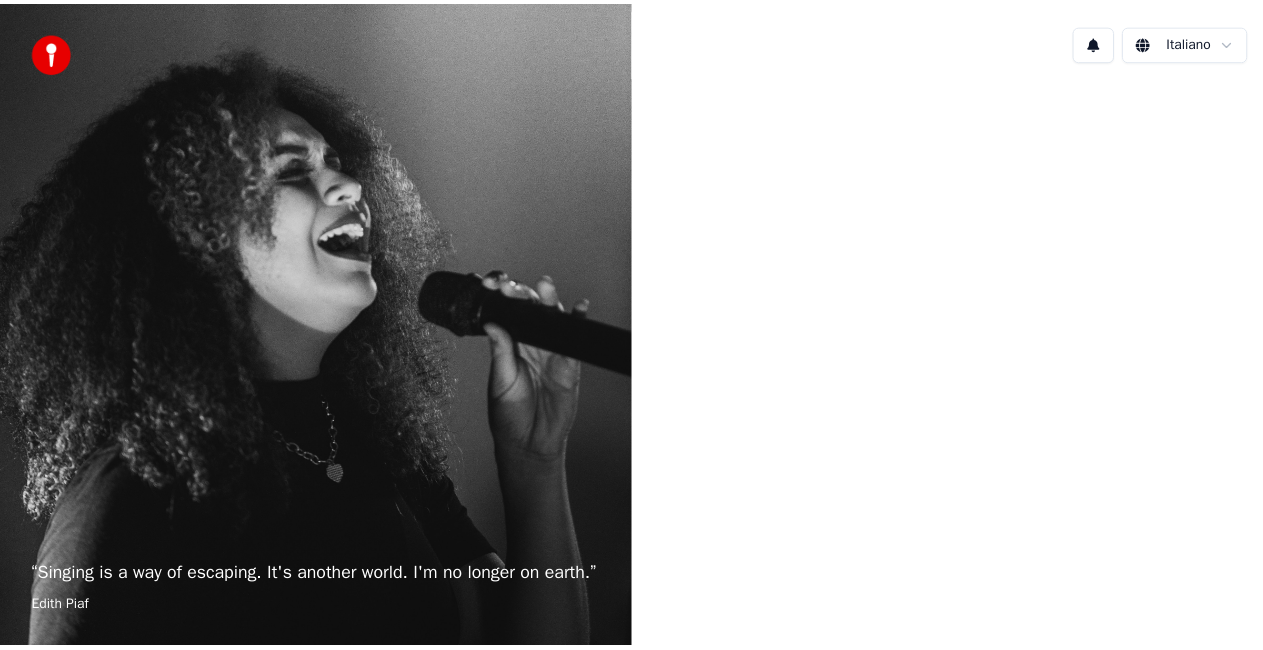 scroll, scrollTop: 0, scrollLeft: 0, axis: both 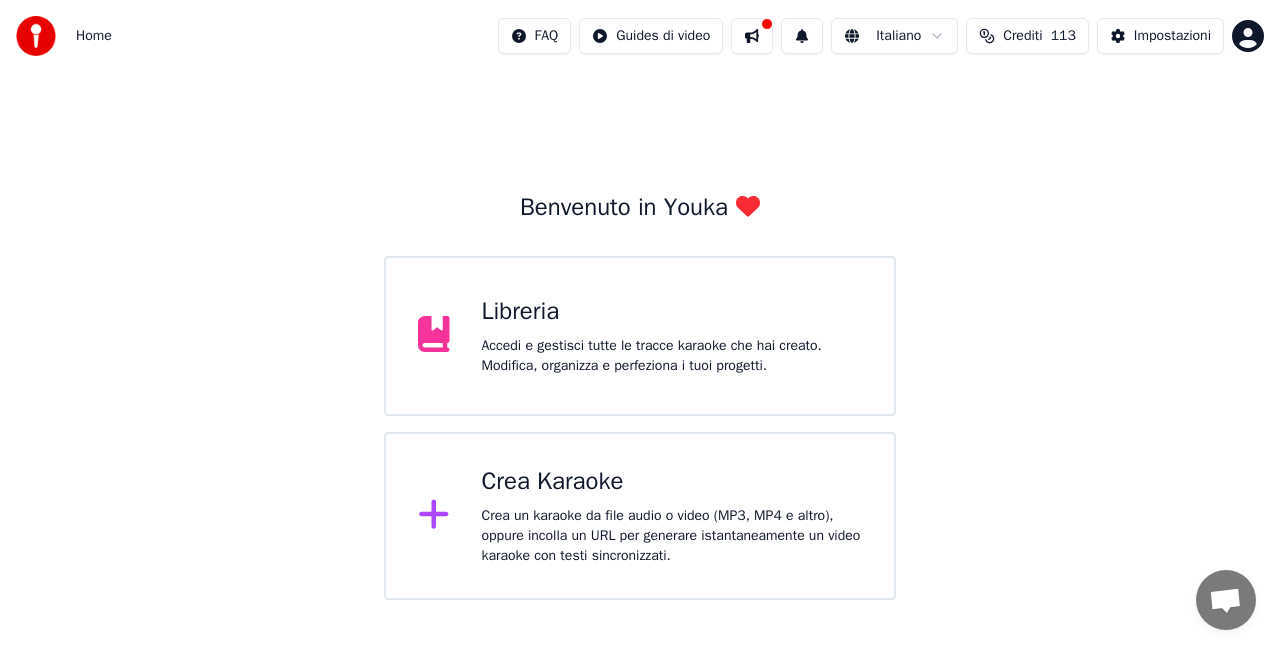 click on "Libreria Accedi e gestisci tutte le tracce karaoke che hai creato. Modifica, organizza e perfeziona i tuoi progetti." at bounding box center [672, 336] 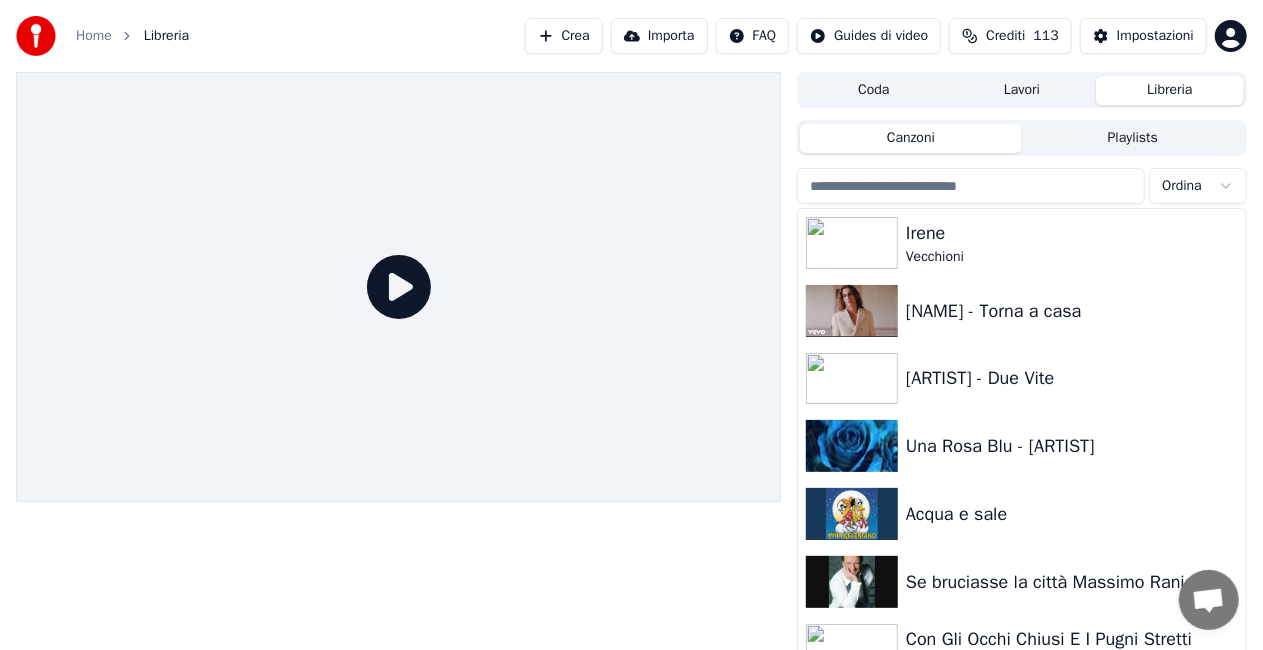 click at bounding box center (971, 186) 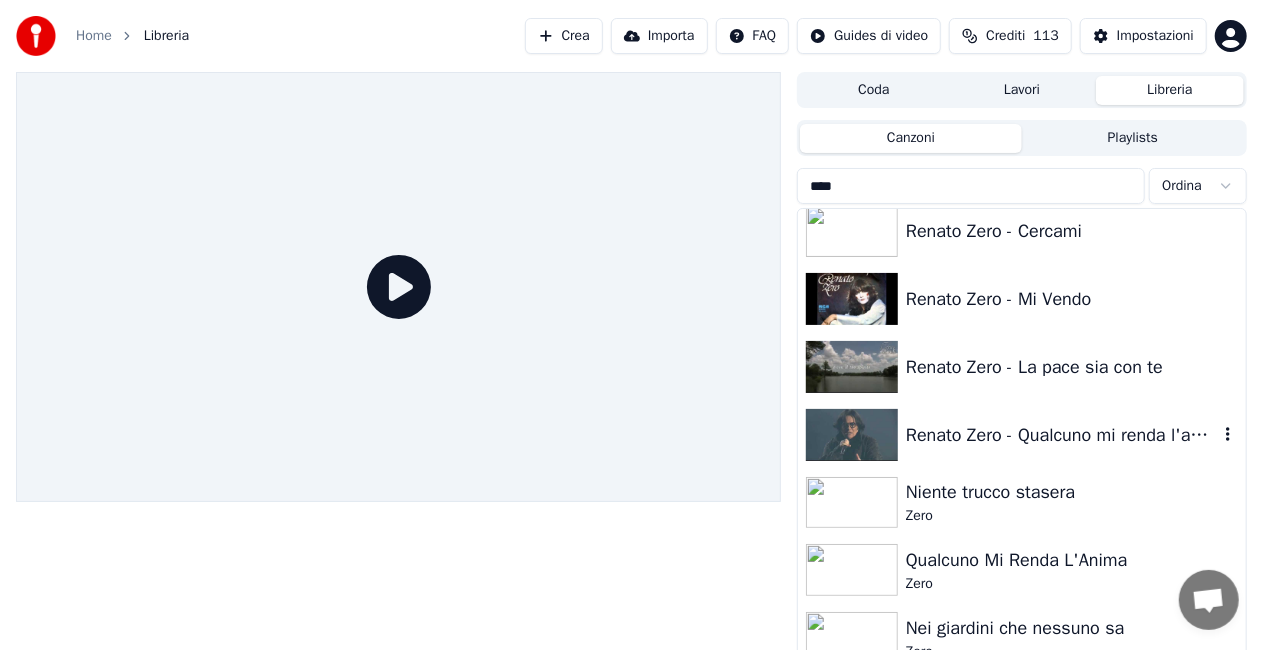scroll, scrollTop: 395, scrollLeft: 0, axis: vertical 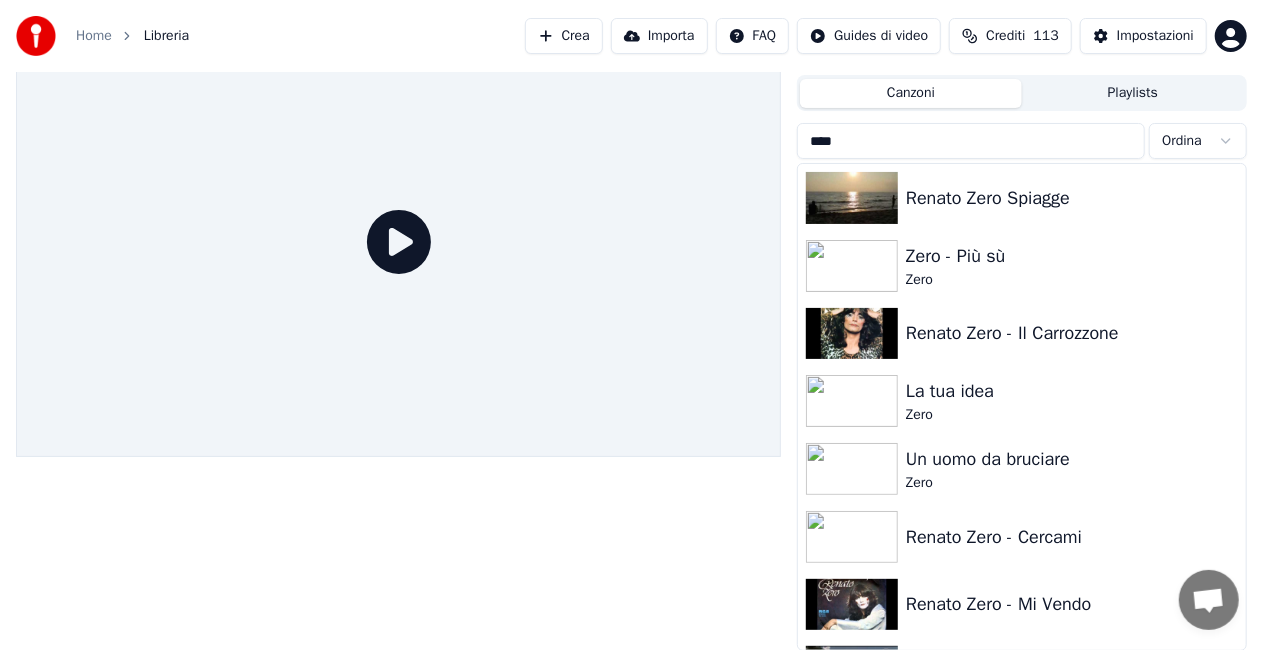 type on "****" 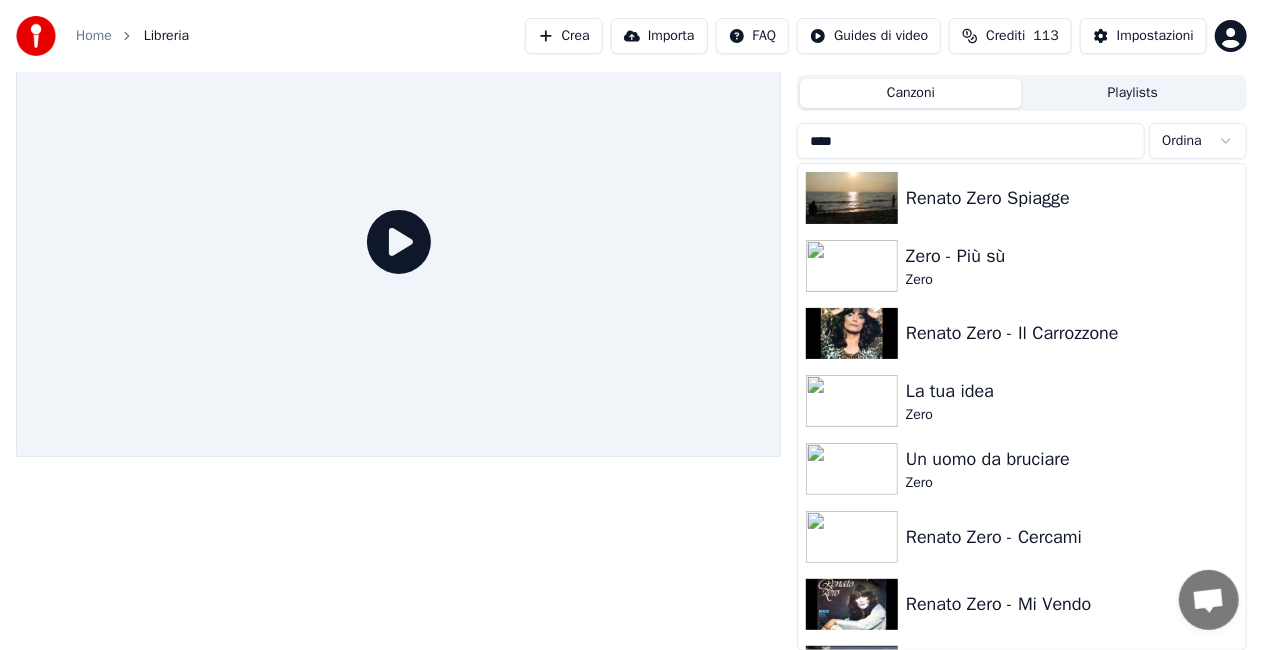 click on "Crea" at bounding box center [564, 36] 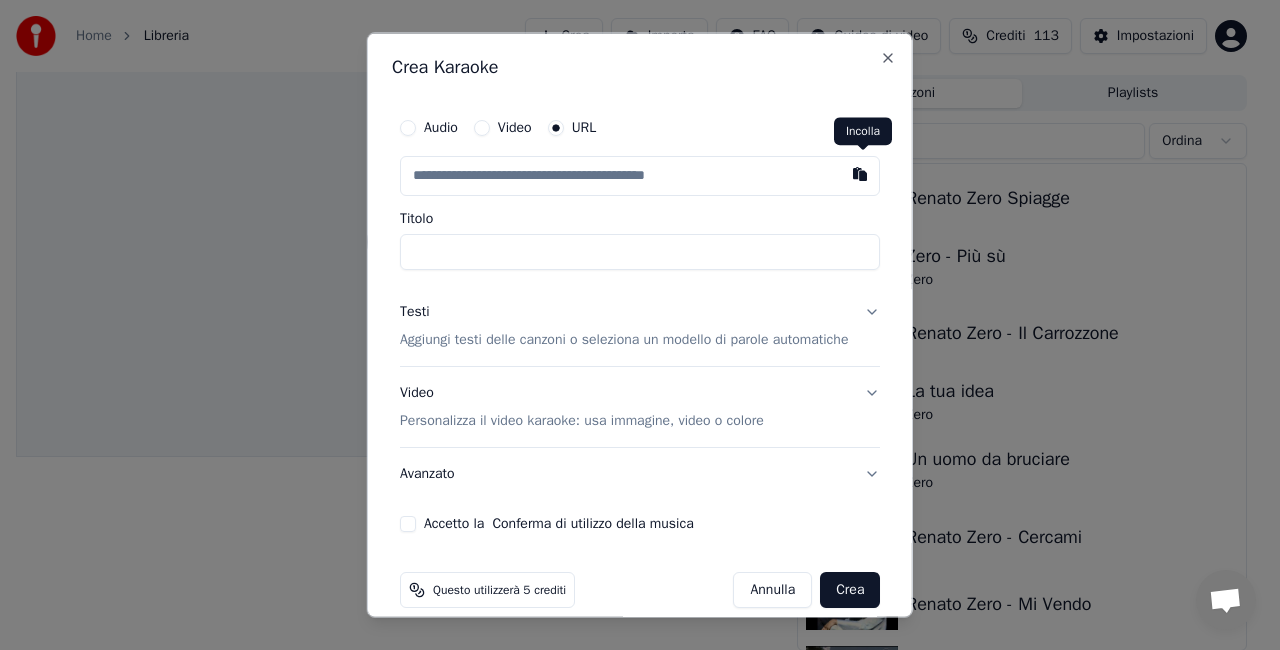 click at bounding box center (860, 174) 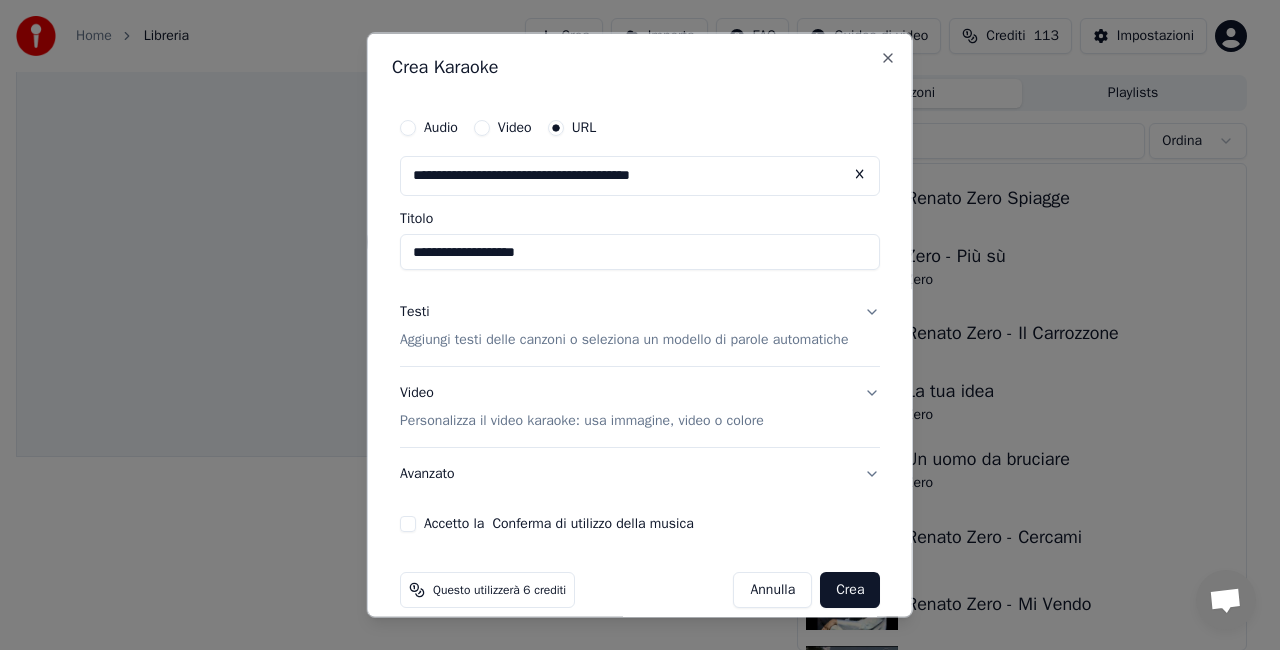 drag, startPoint x: 440, startPoint y: 256, endPoint x: 150, endPoint y: 297, distance: 292.88394 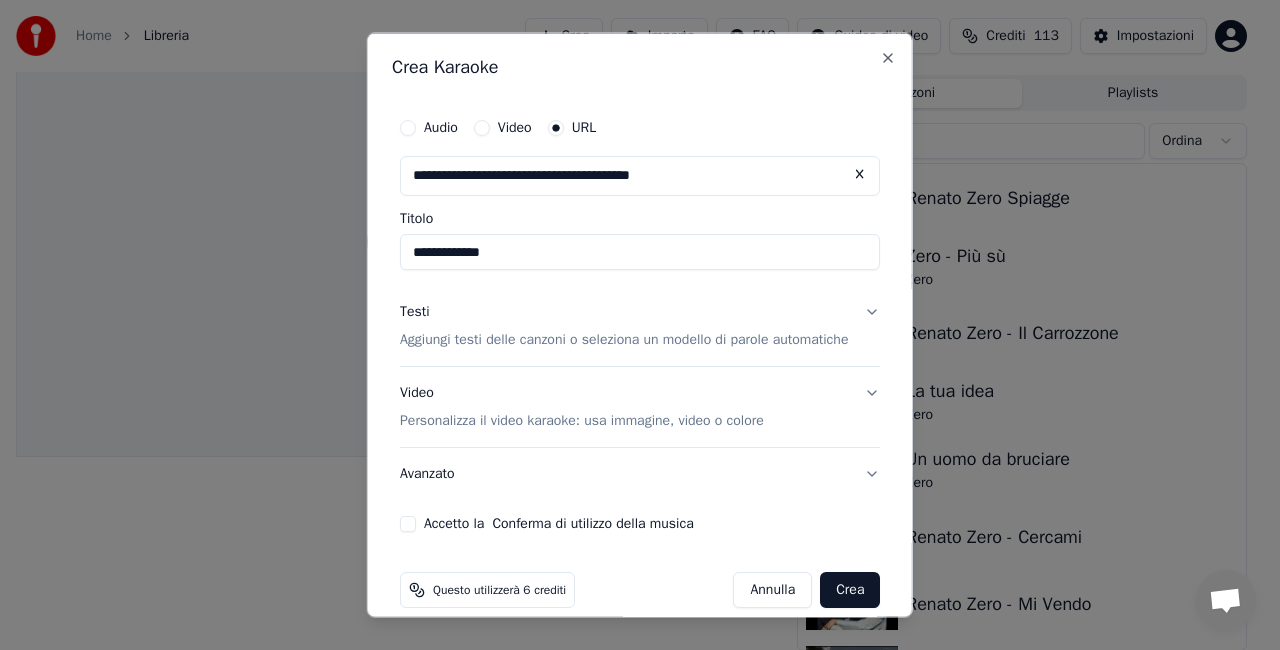 scroll, scrollTop: 21, scrollLeft: 0, axis: vertical 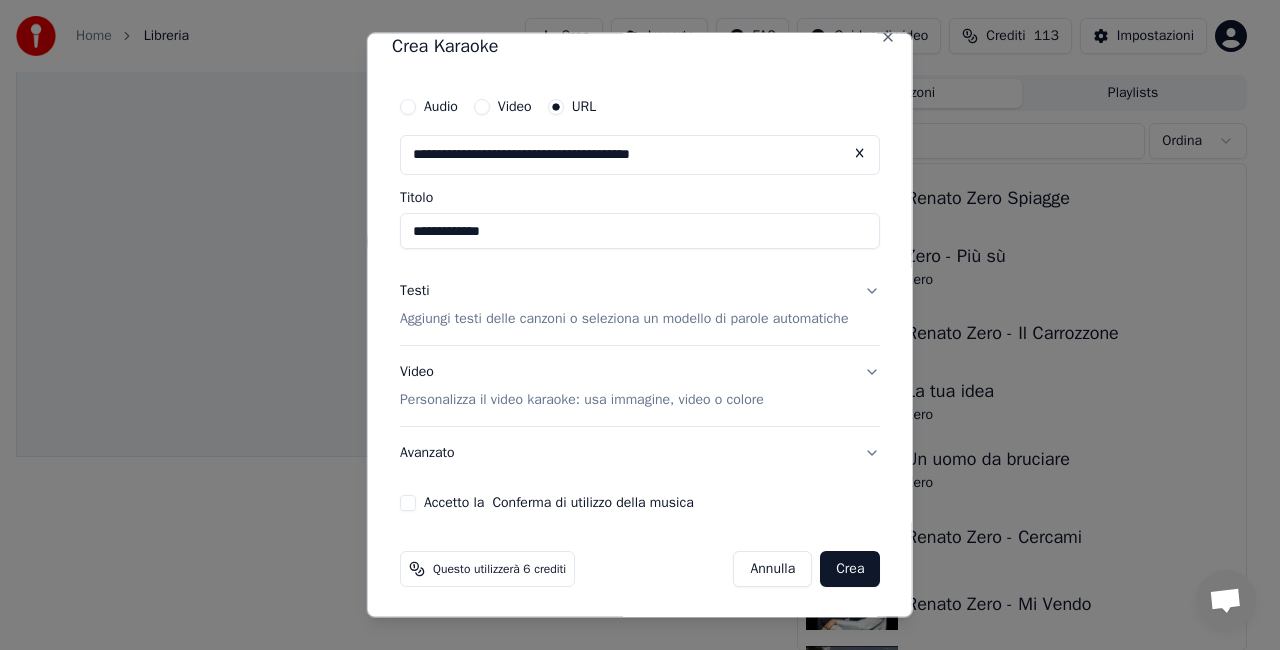 type on "**********" 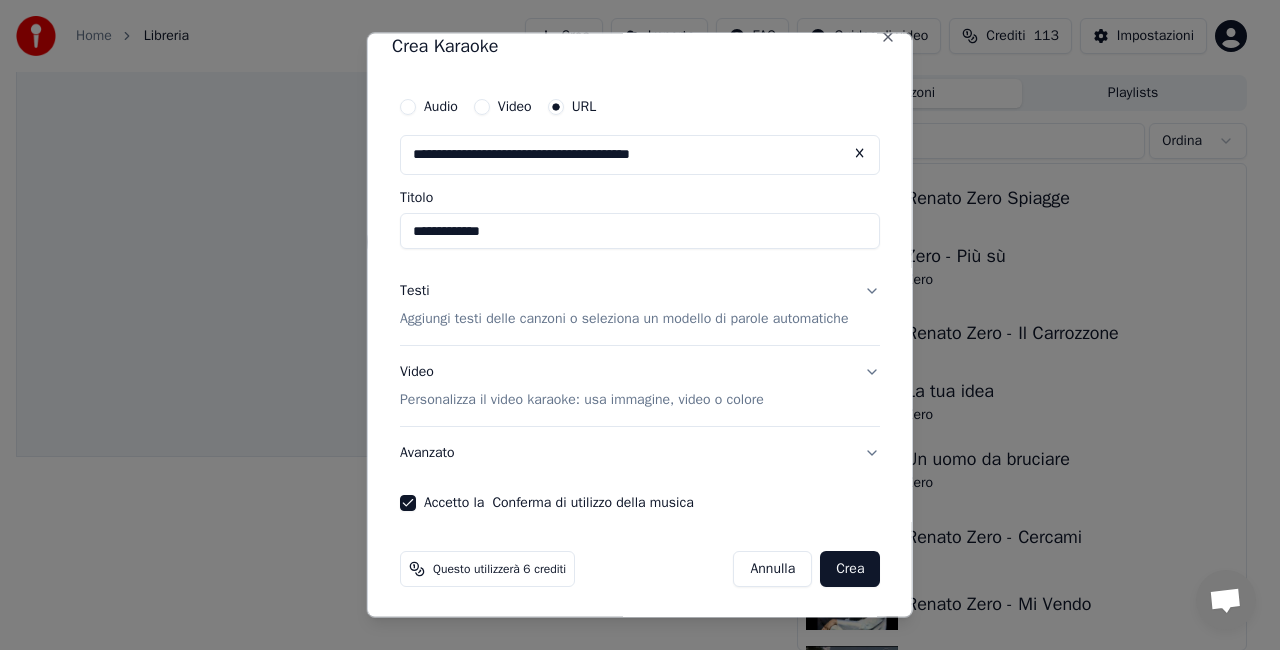 click on "Crea" at bounding box center [850, 568] 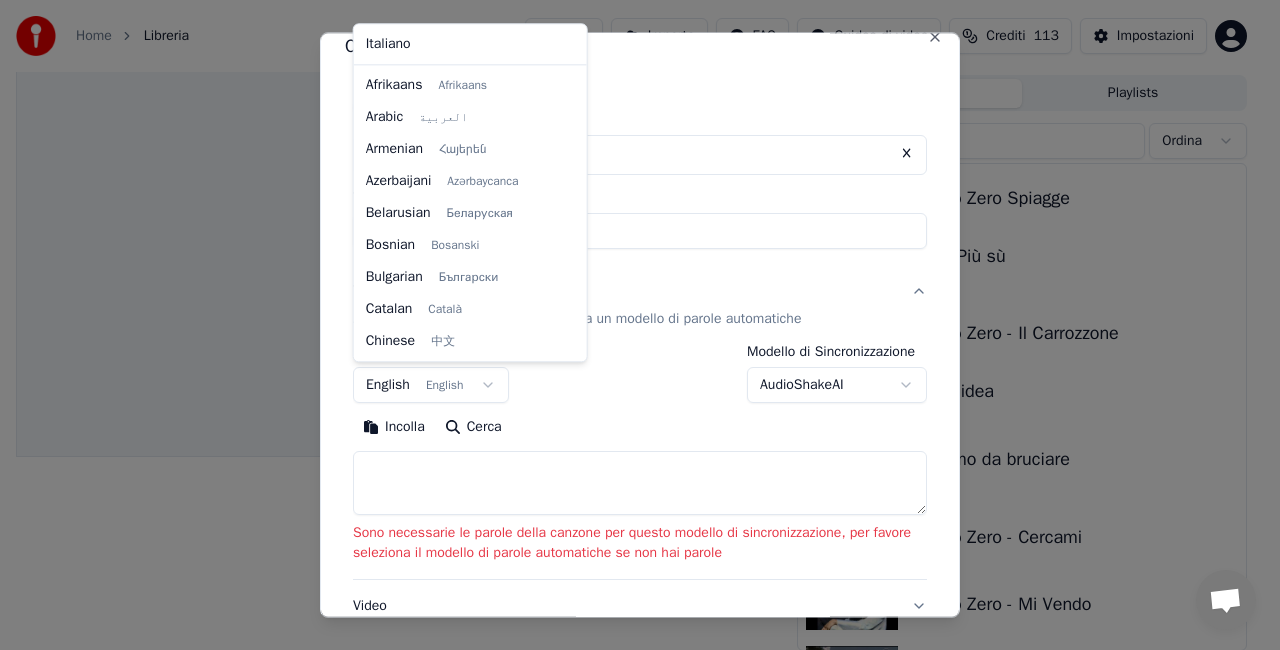 click on "**********" at bounding box center (631, 280) 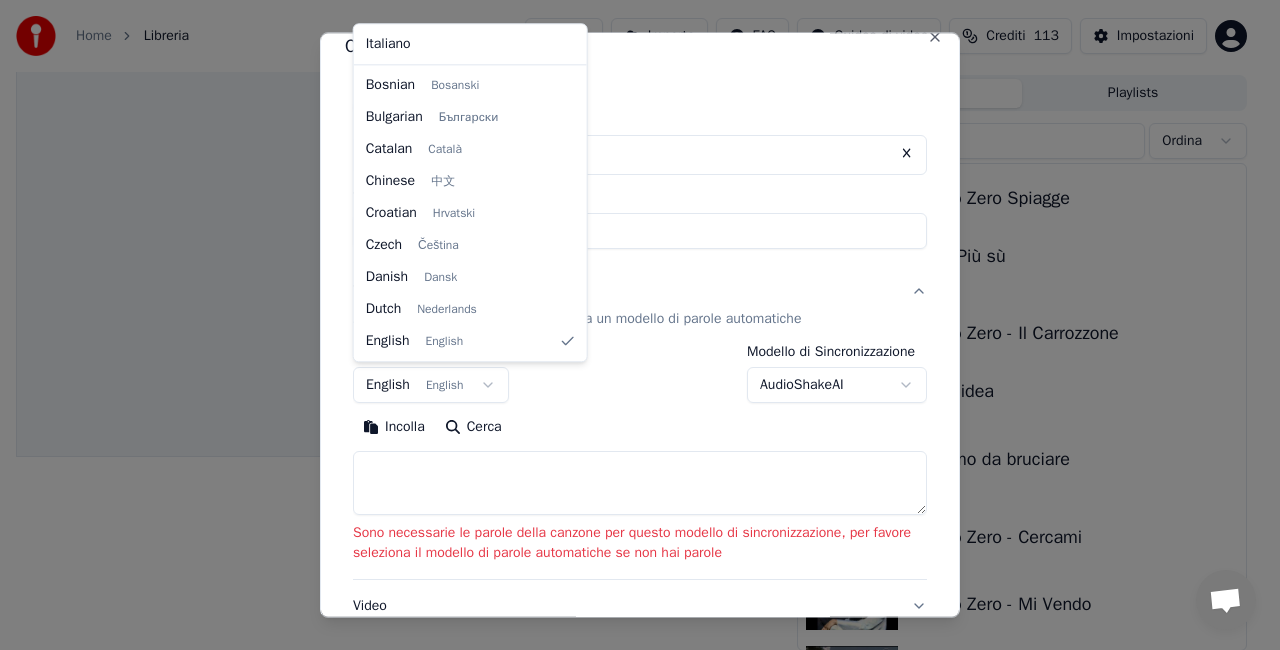 select on "**" 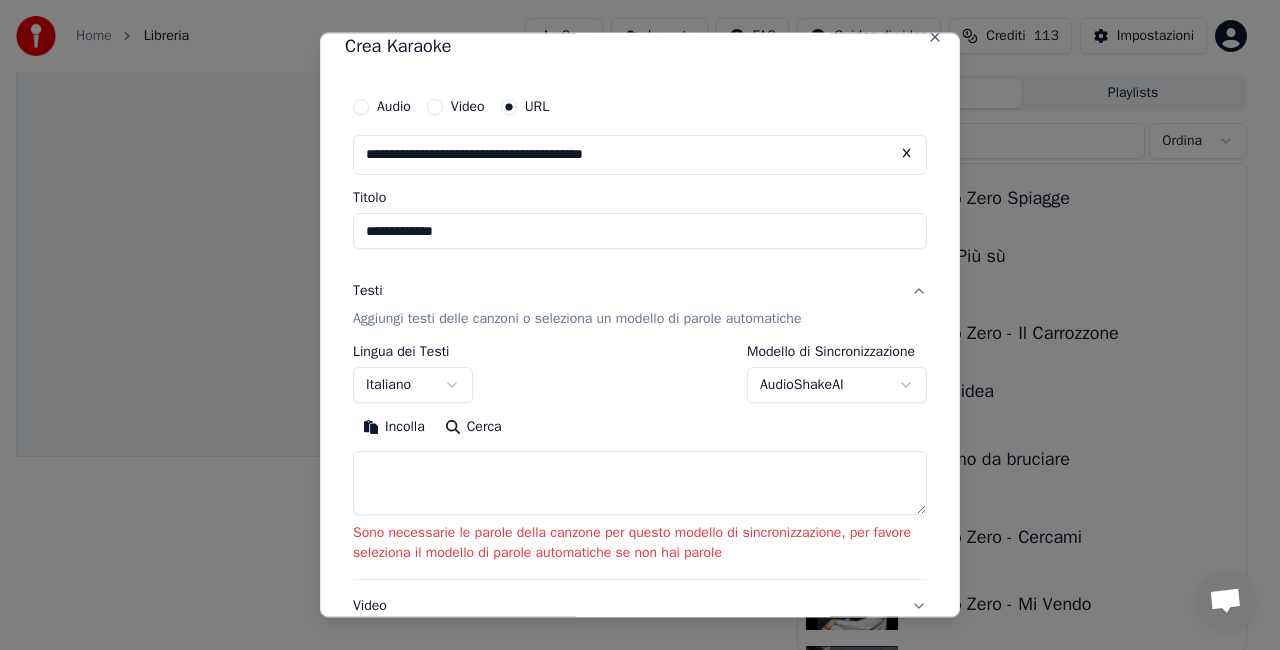 click on "**********" at bounding box center (631, 280) 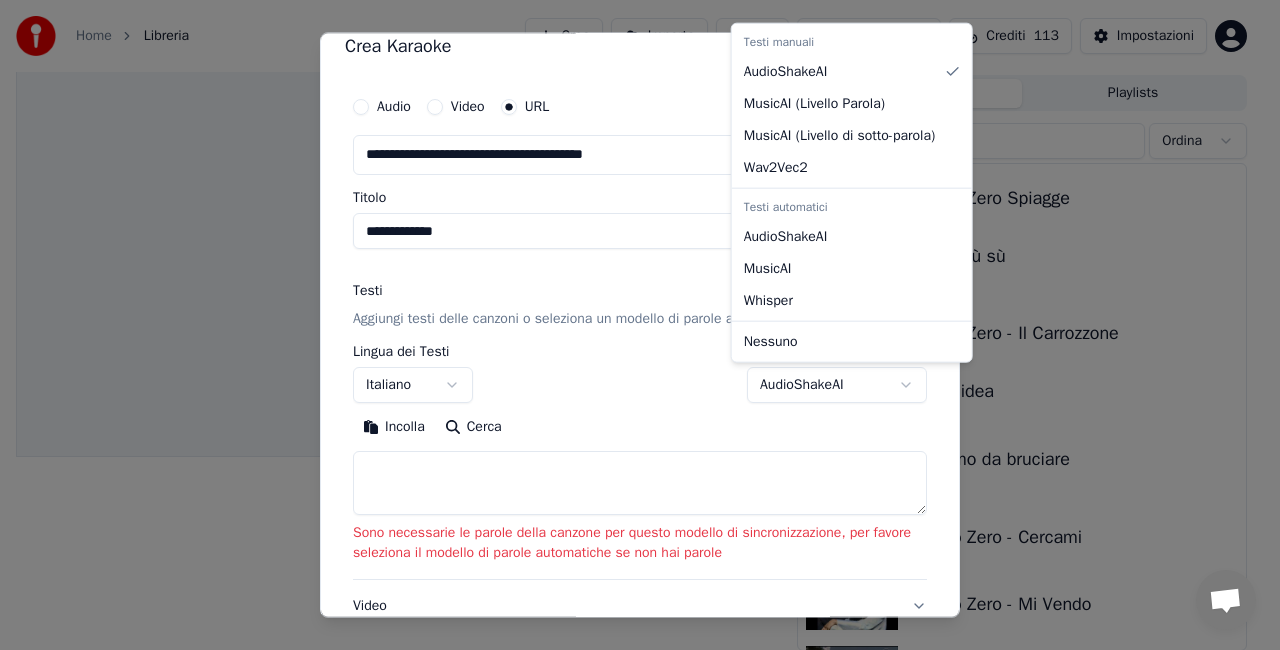 select on "**********" 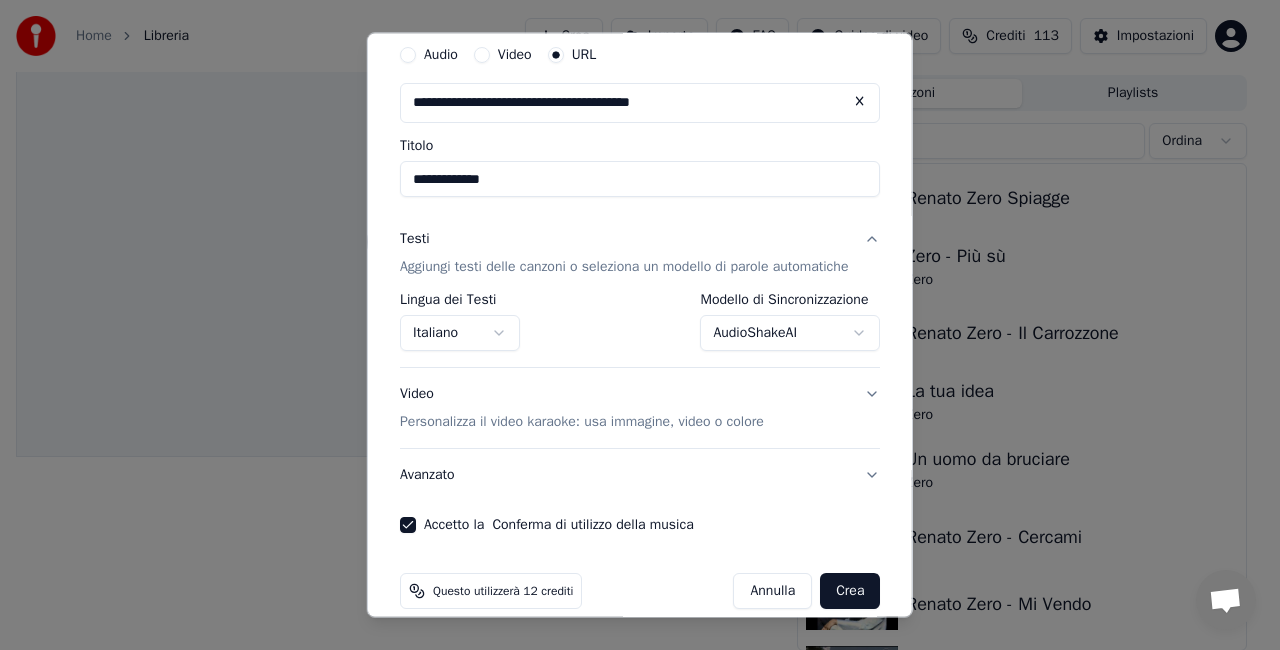 scroll, scrollTop: 95, scrollLeft: 0, axis: vertical 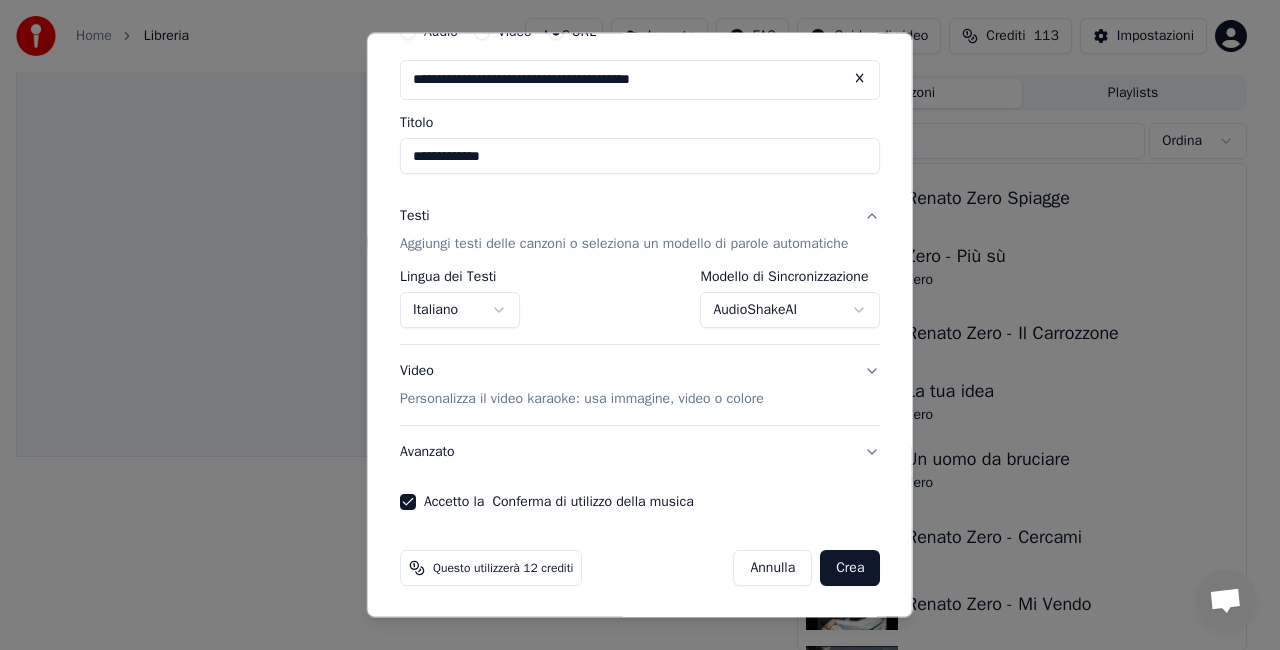 click on "Crea" at bounding box center [850, 568] 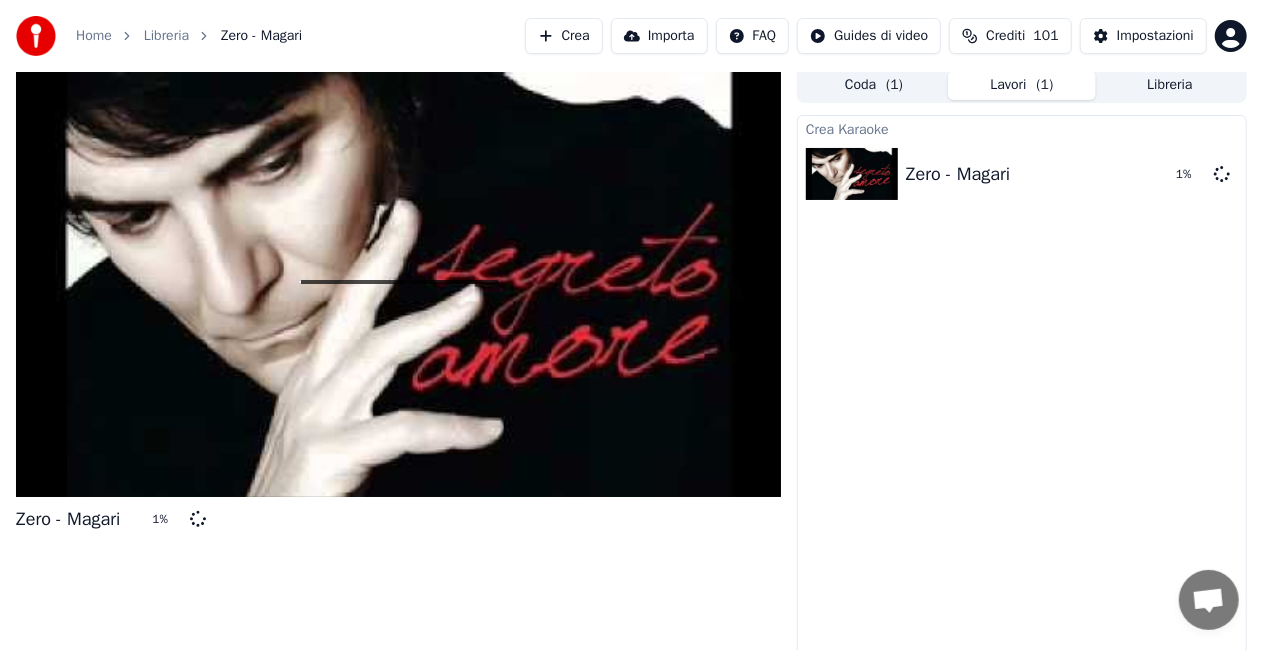 scroll, scrollTop: 0, scrollLeft: 0, axis: both 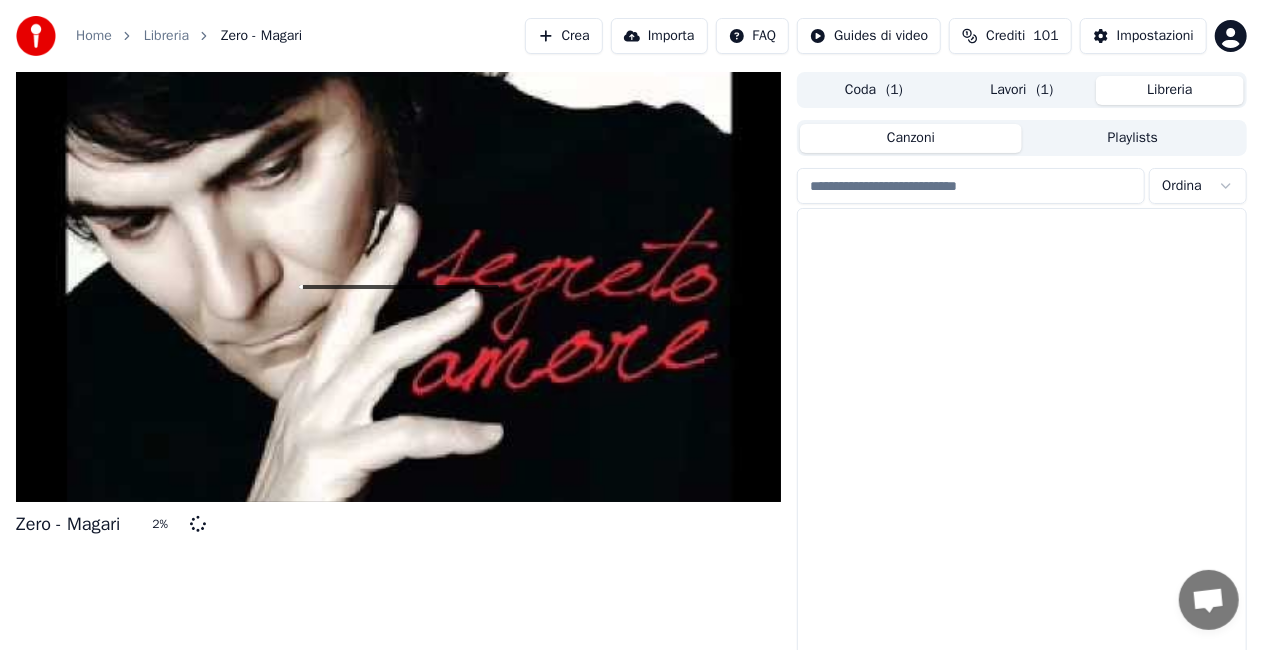 click on "Libreria" at bounding box center (1170, 90) 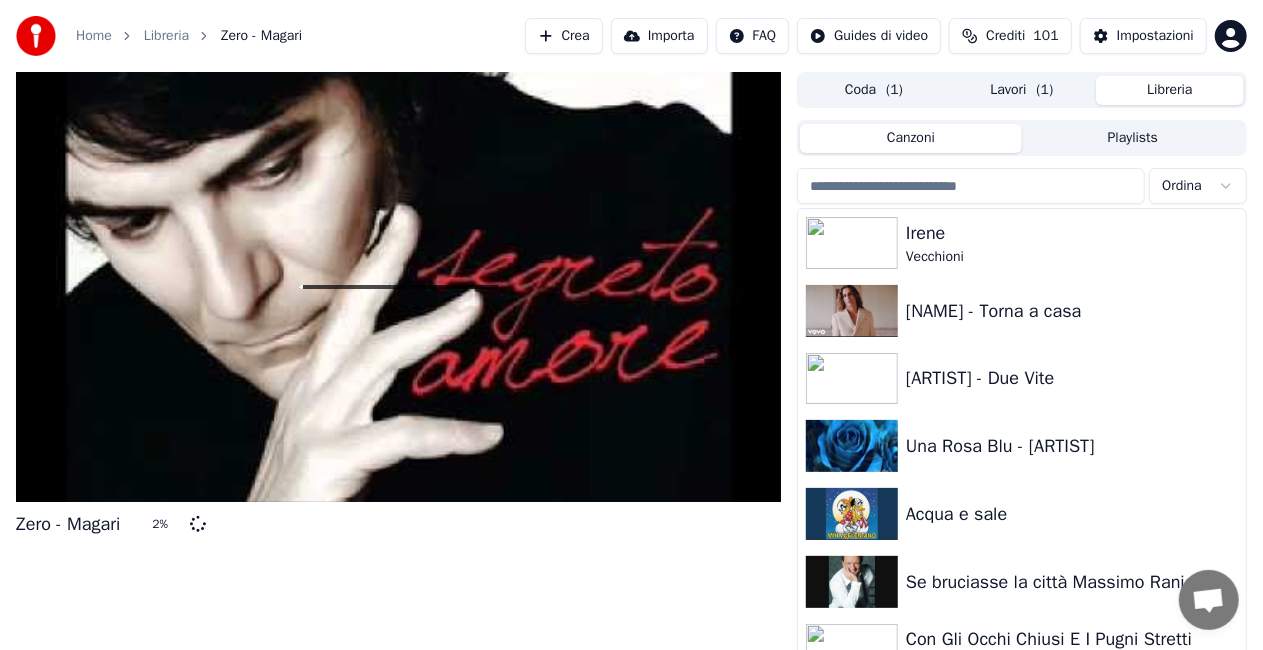 click at bounding box center [971, 186] 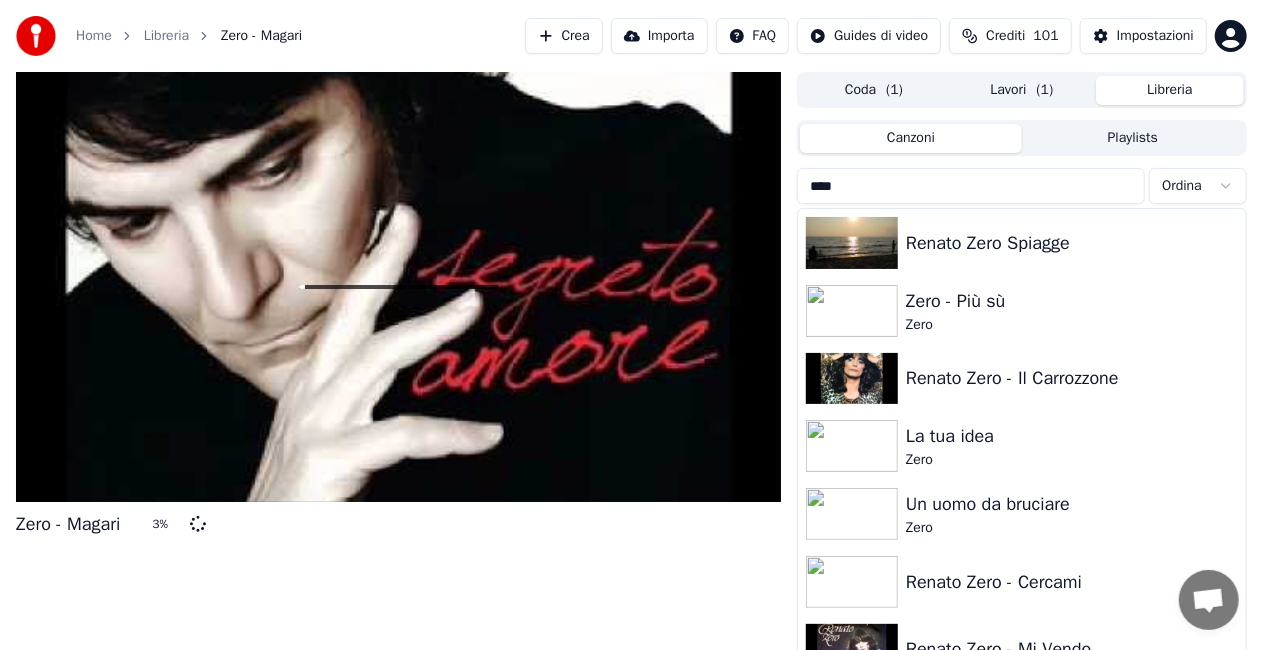type on "****" 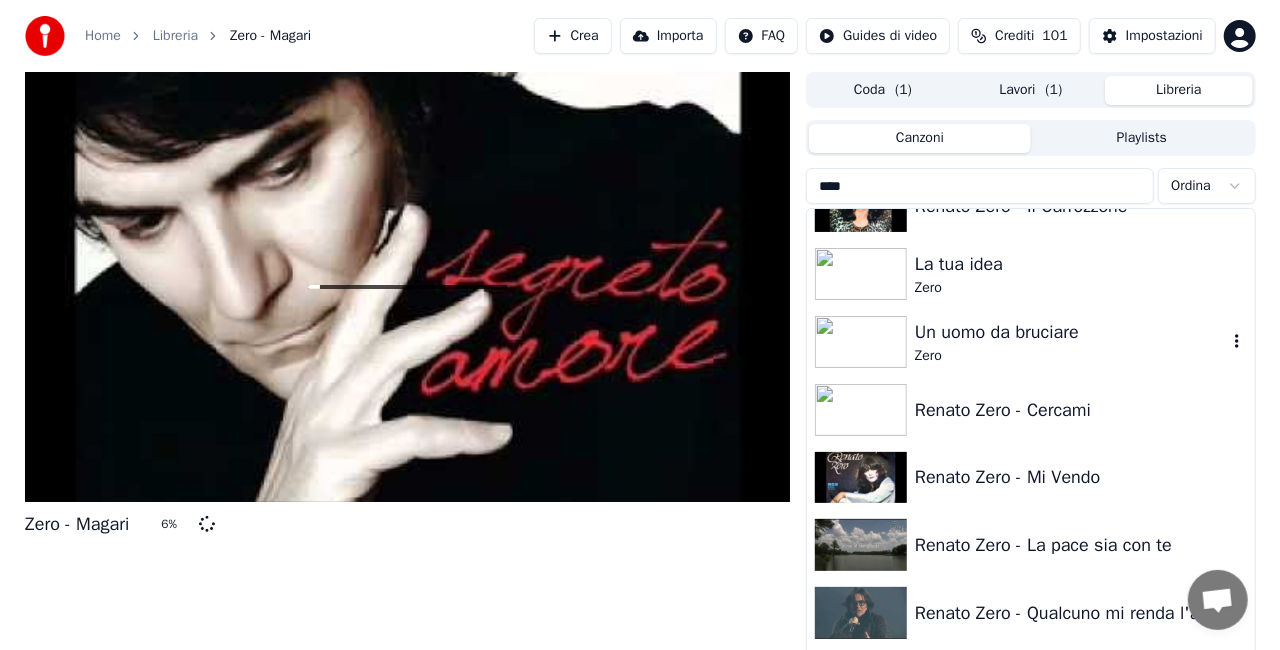 scroll, scrollTop: 0, scrollLeft: 0, axis: both 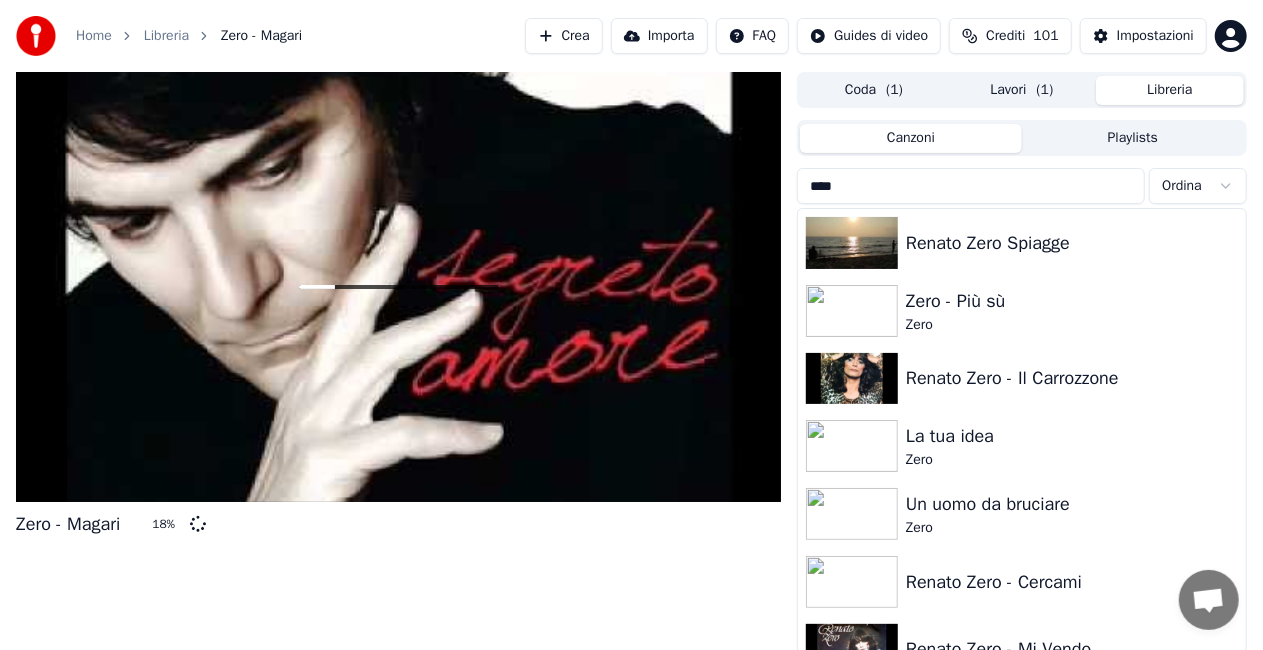 click on "Crea" at bounding box center [564, 36] 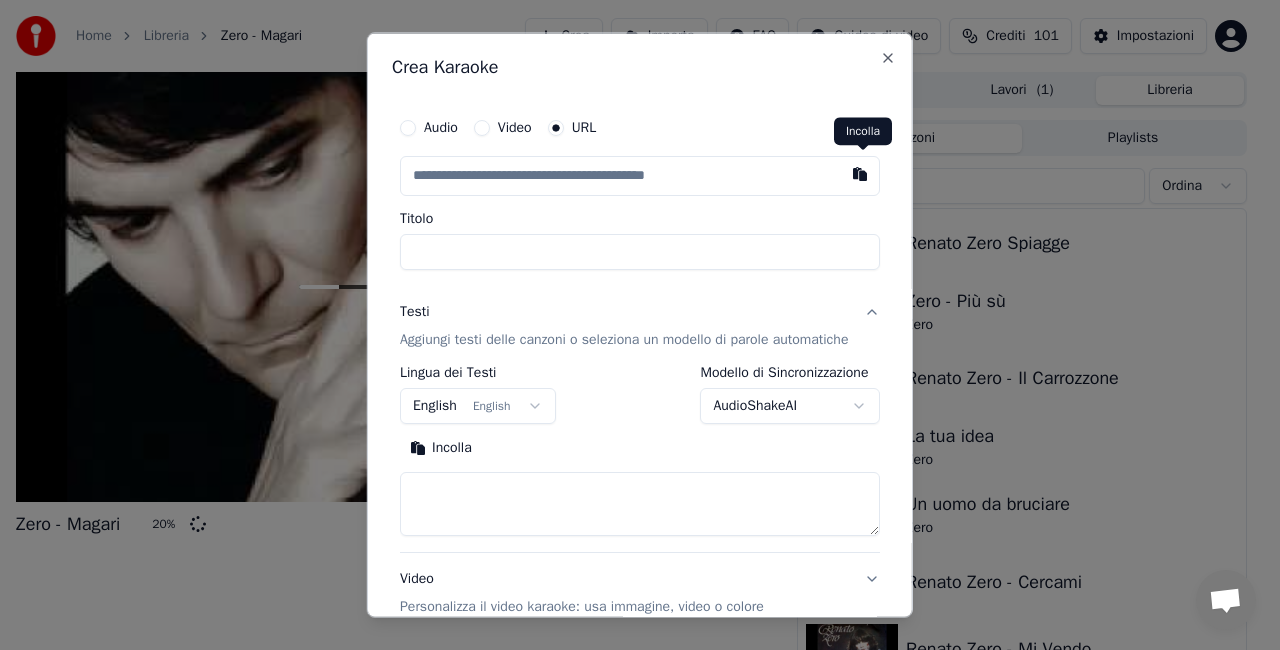 click at bounding box center [860, 174] 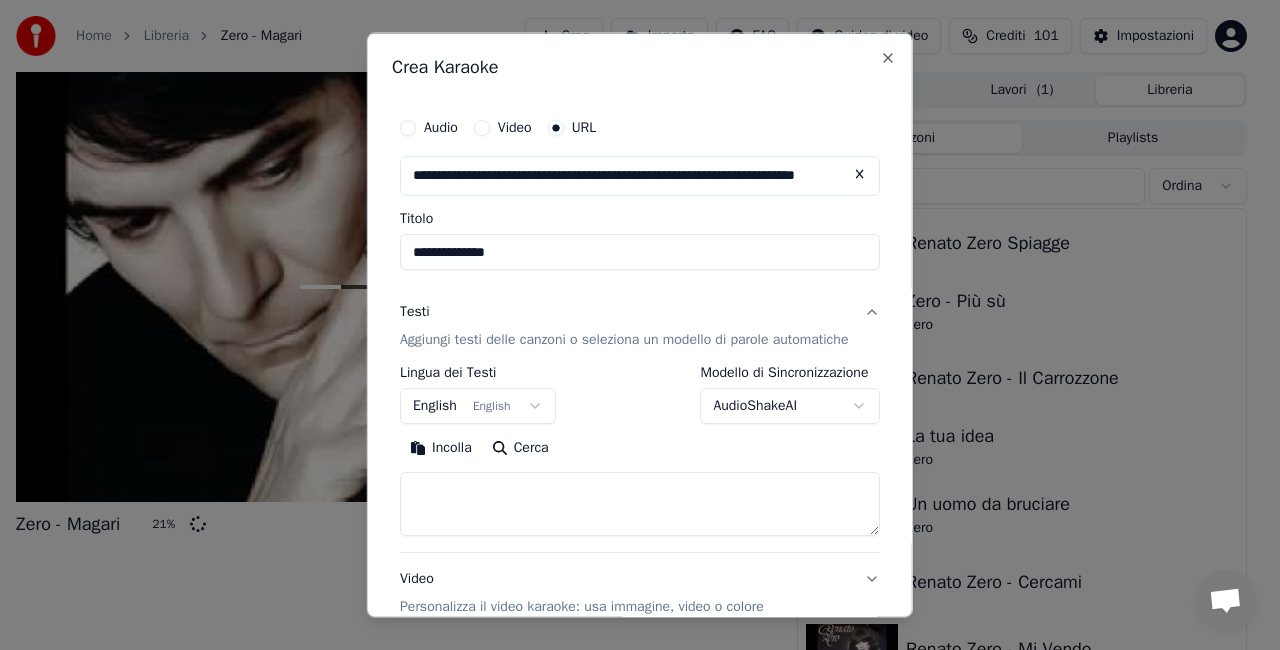 click on "**********" at bounding box center [640, 252] 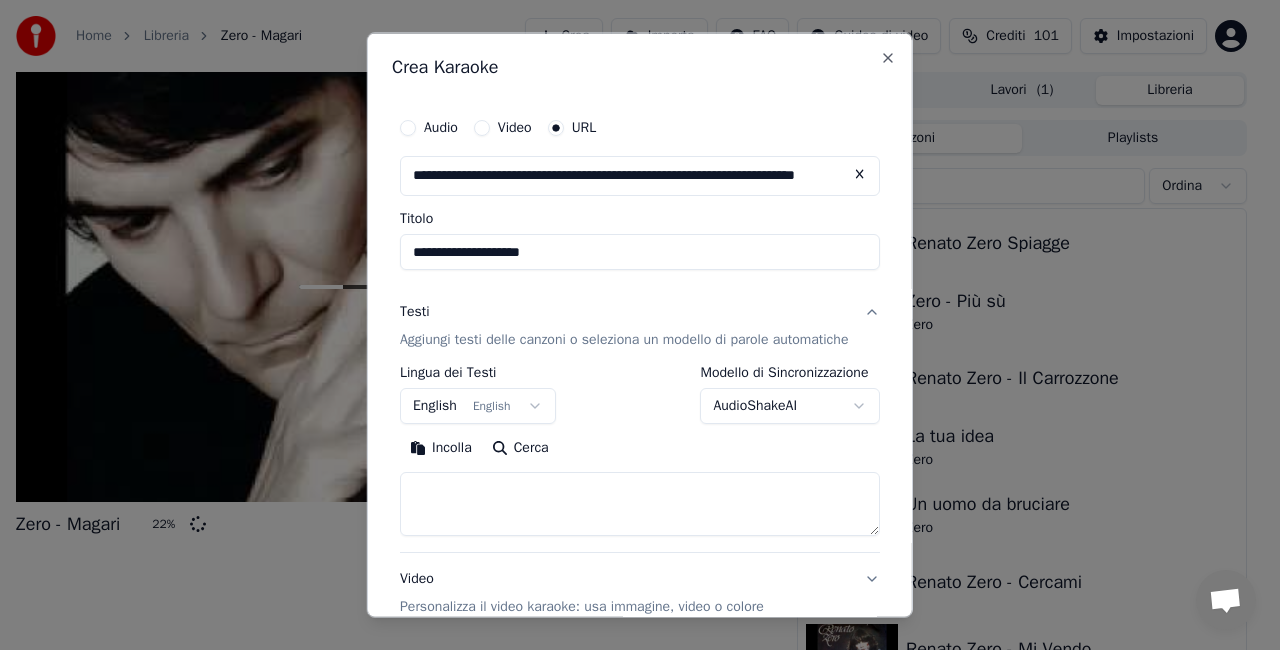 type on "**********" 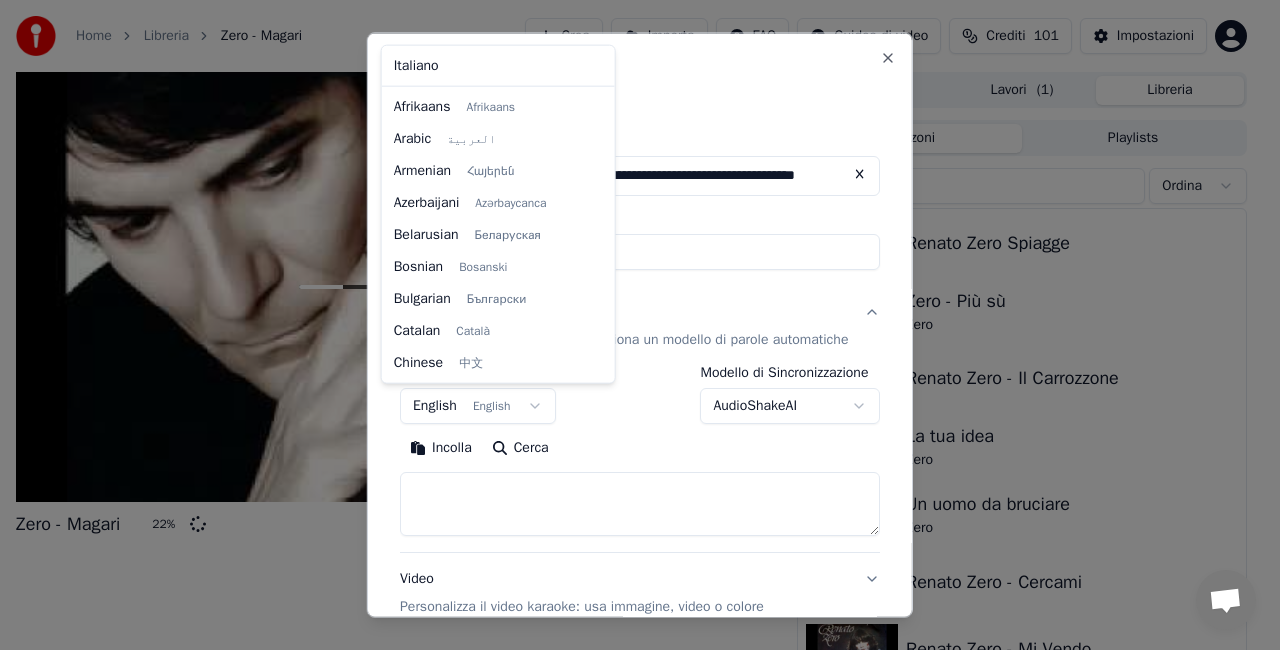 click on "**********" at bounding box center [631, 325] 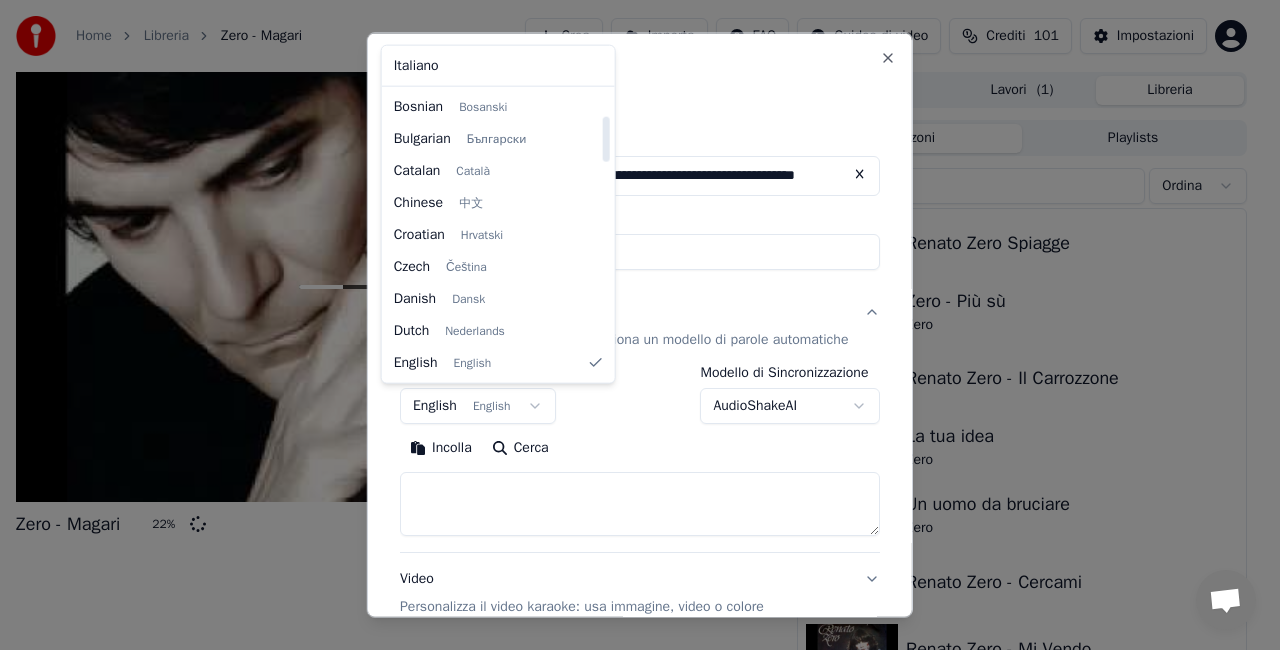 select on "**" 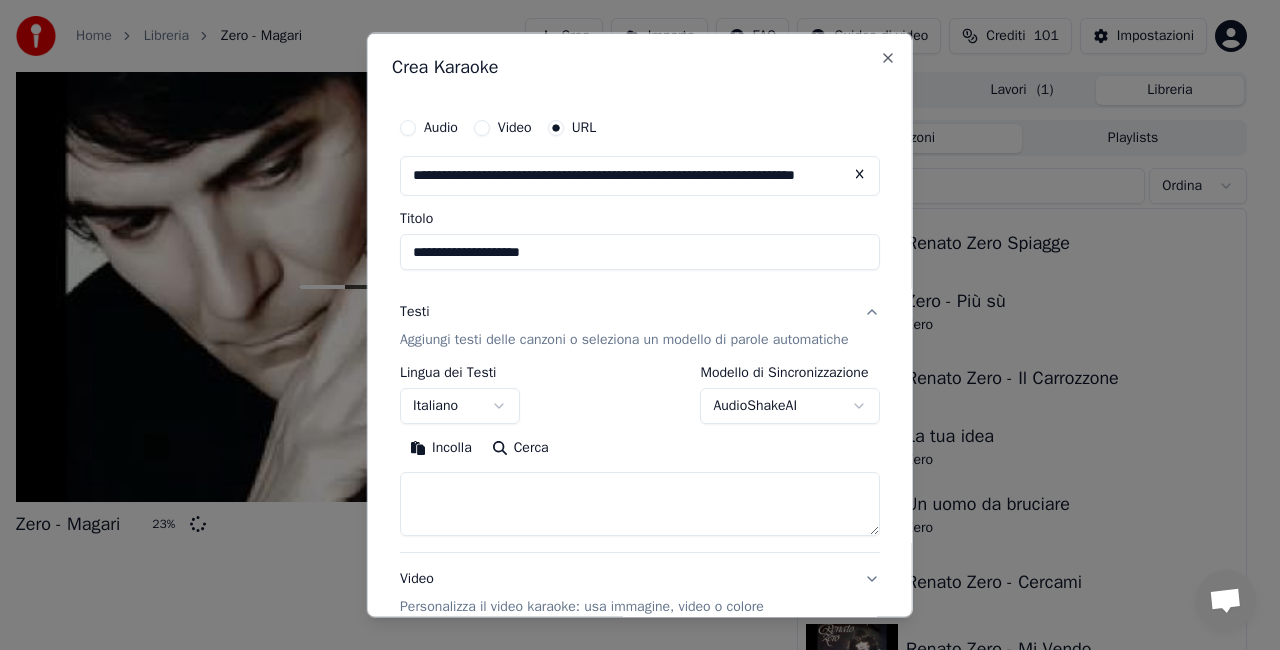 click on "**********" at bounding box center (631, 325) 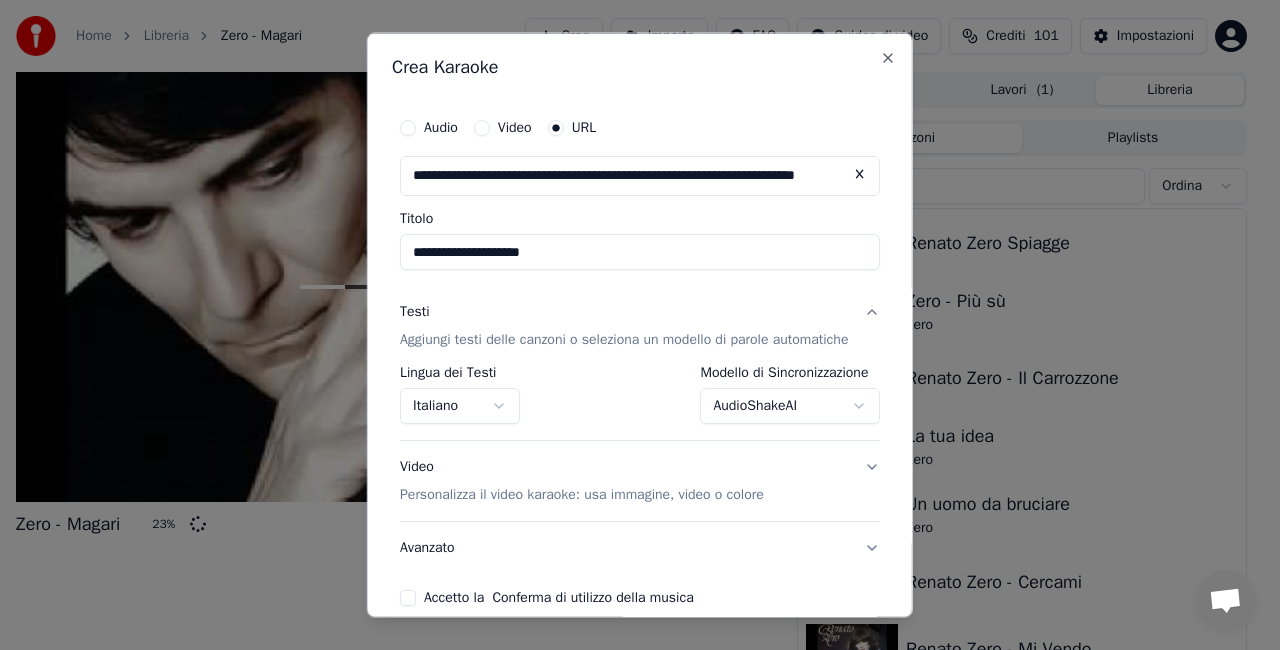 scroll, scrollTop: 95, scrollLeft: 0, axis: vertical 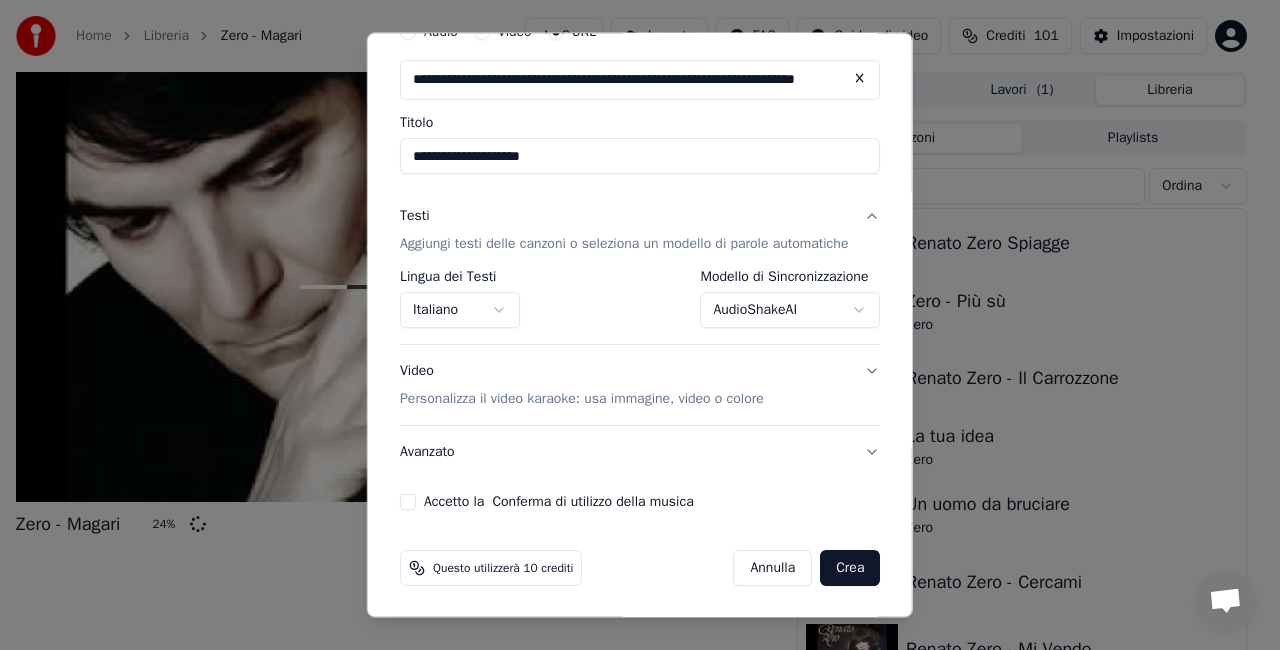 click on "**********" at bounding box center (640, 262) 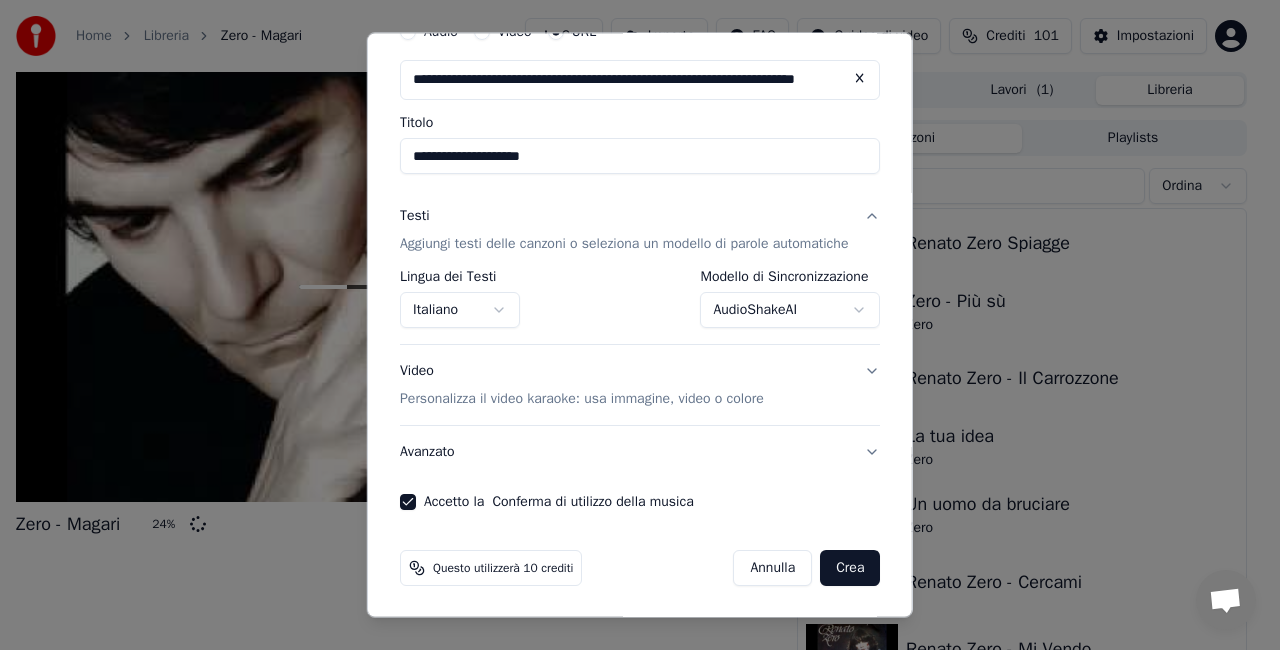 click on "Crea" at bounding box center [850, 568] 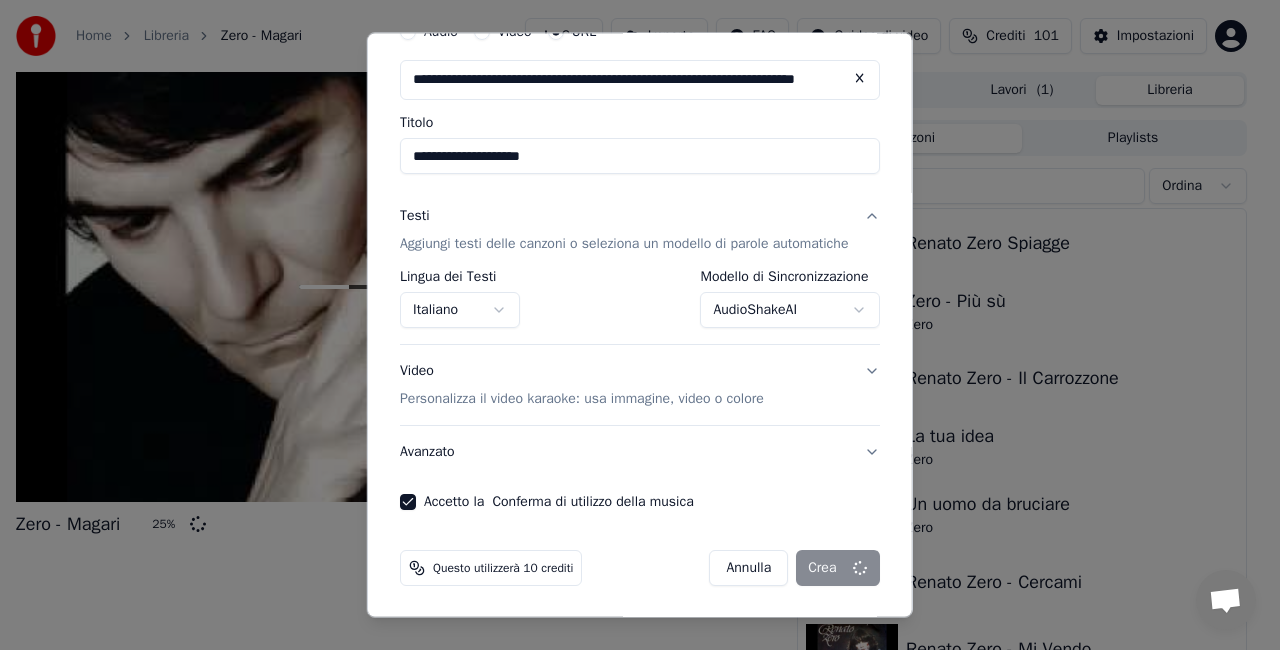 select on "**********" 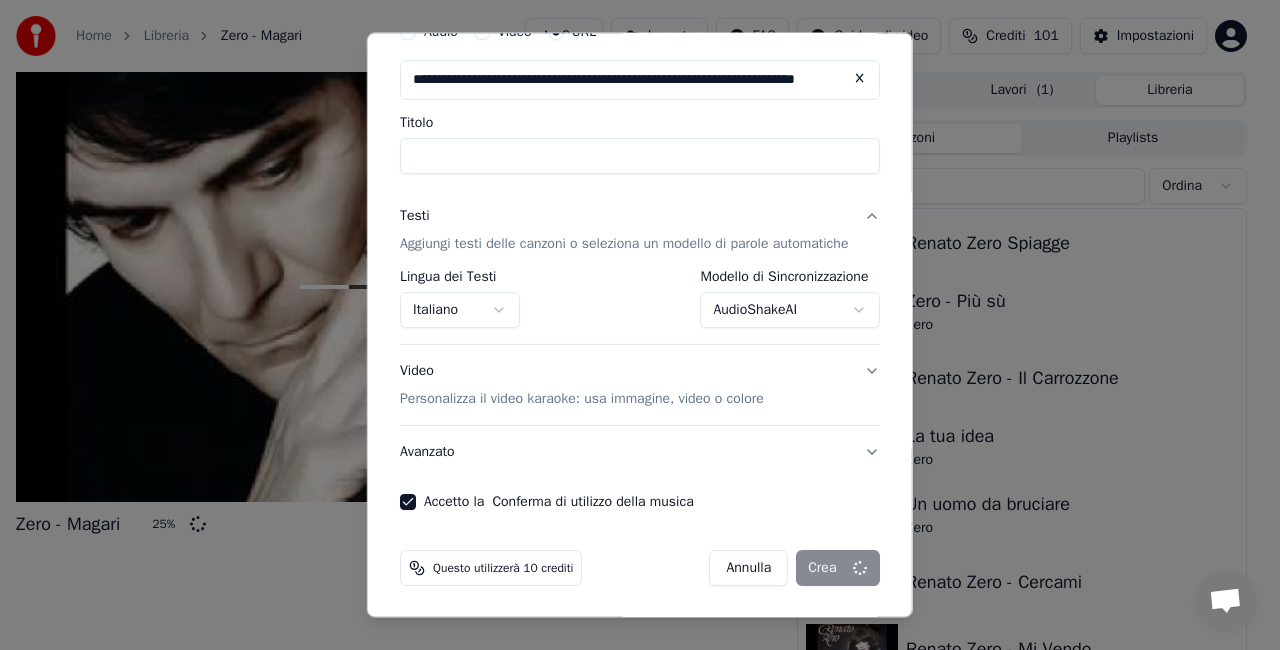 select 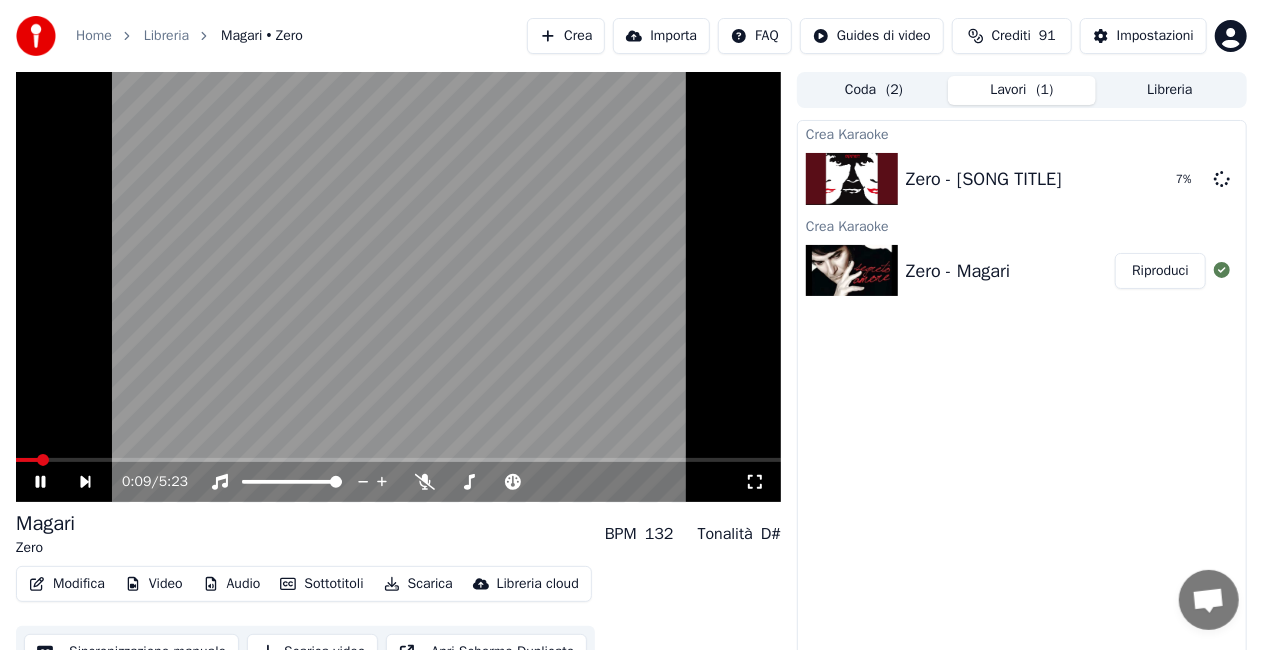 click at bounding box center [398, 287] 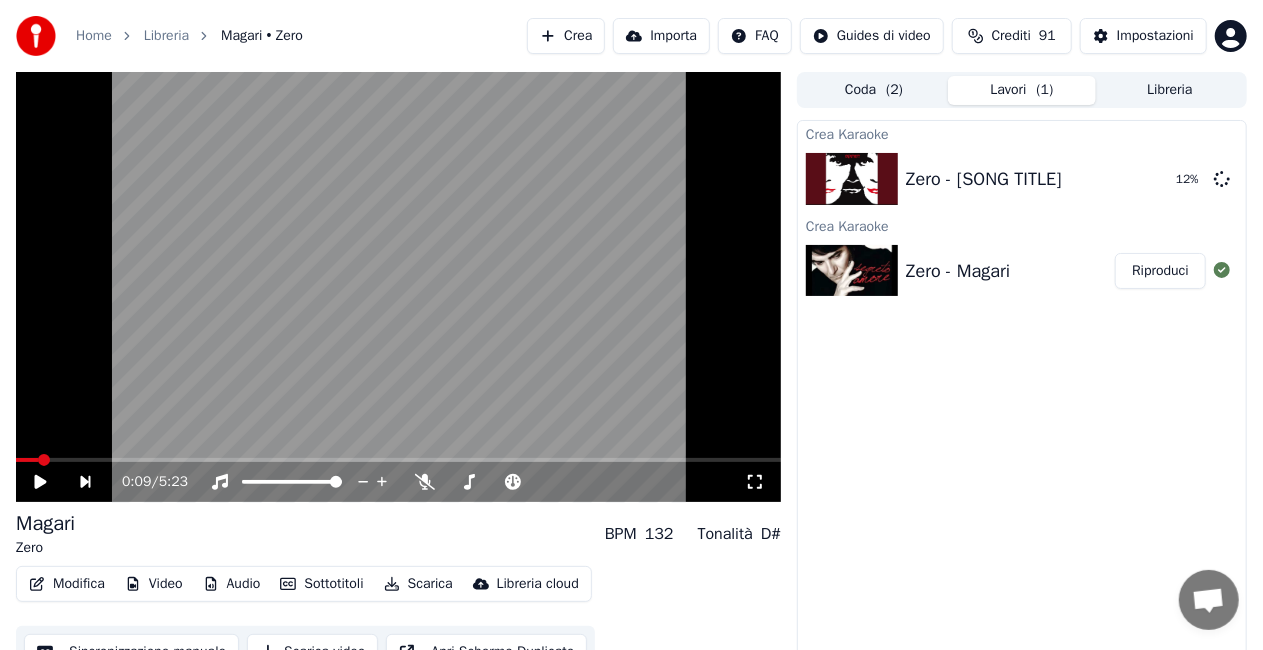click on "Crea" at bounding box center [566, 36] 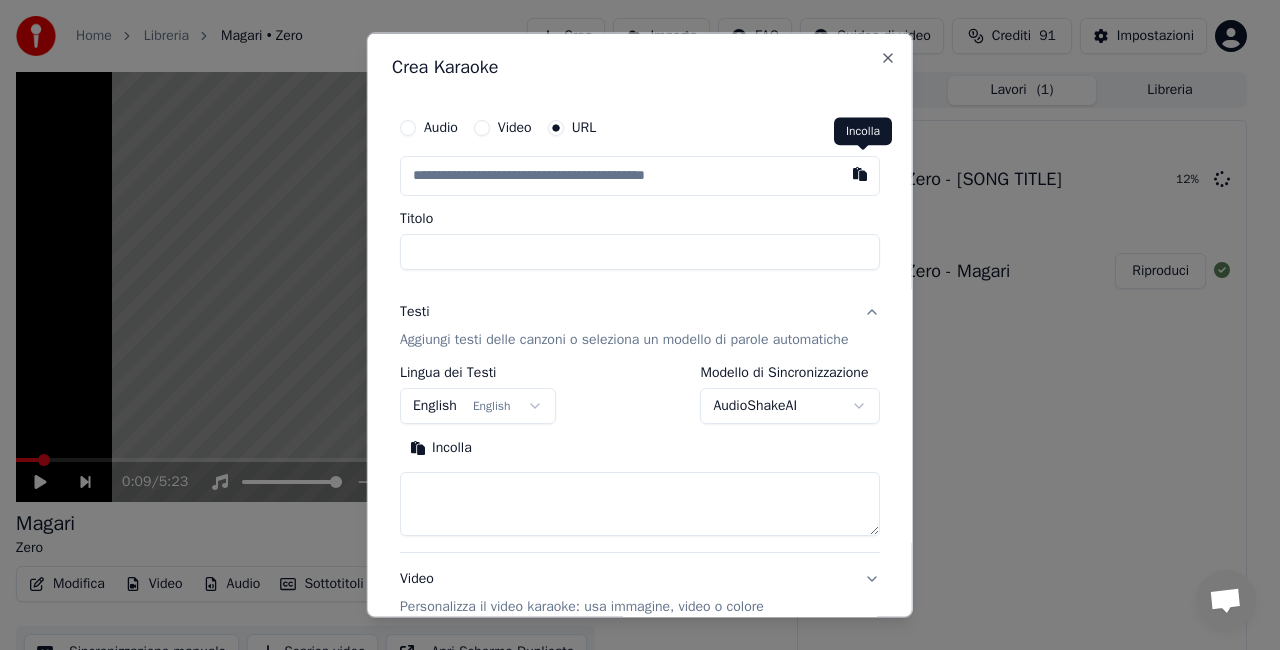 click at bounding box center (860, 174) 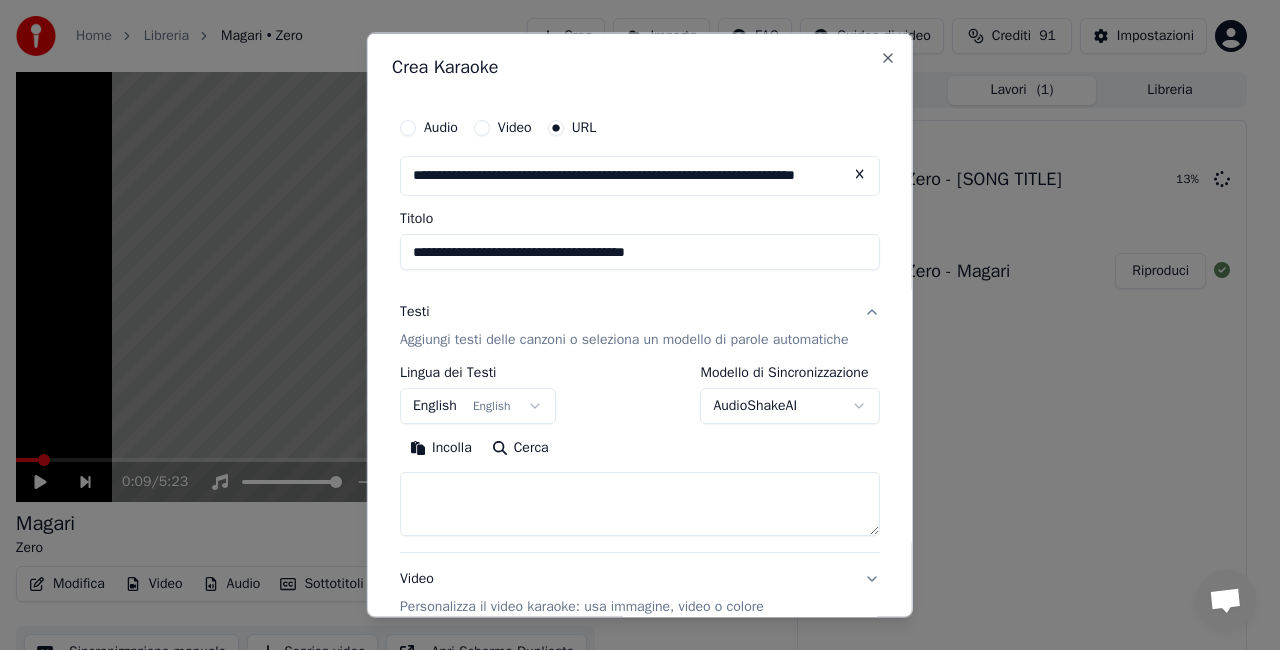 drag, startPoint x: 440, startPoint y: 243, endPoint x: 216, endPoint y: 274, distance: 226.13492 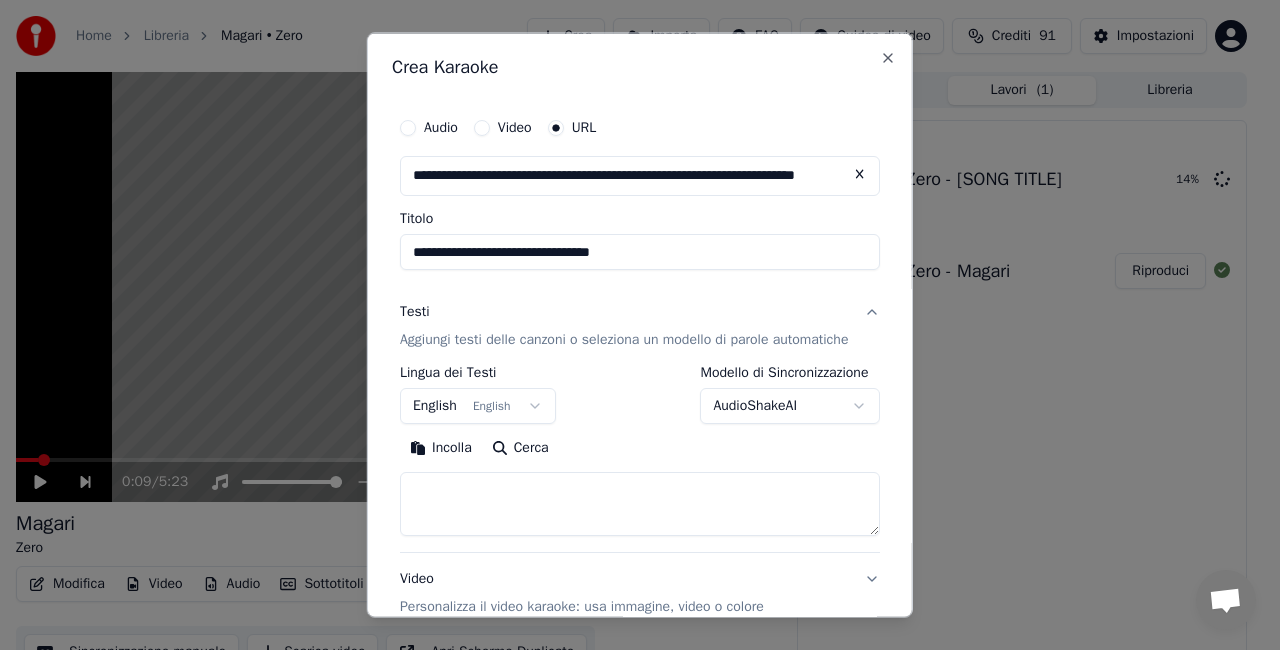 type on "**********" 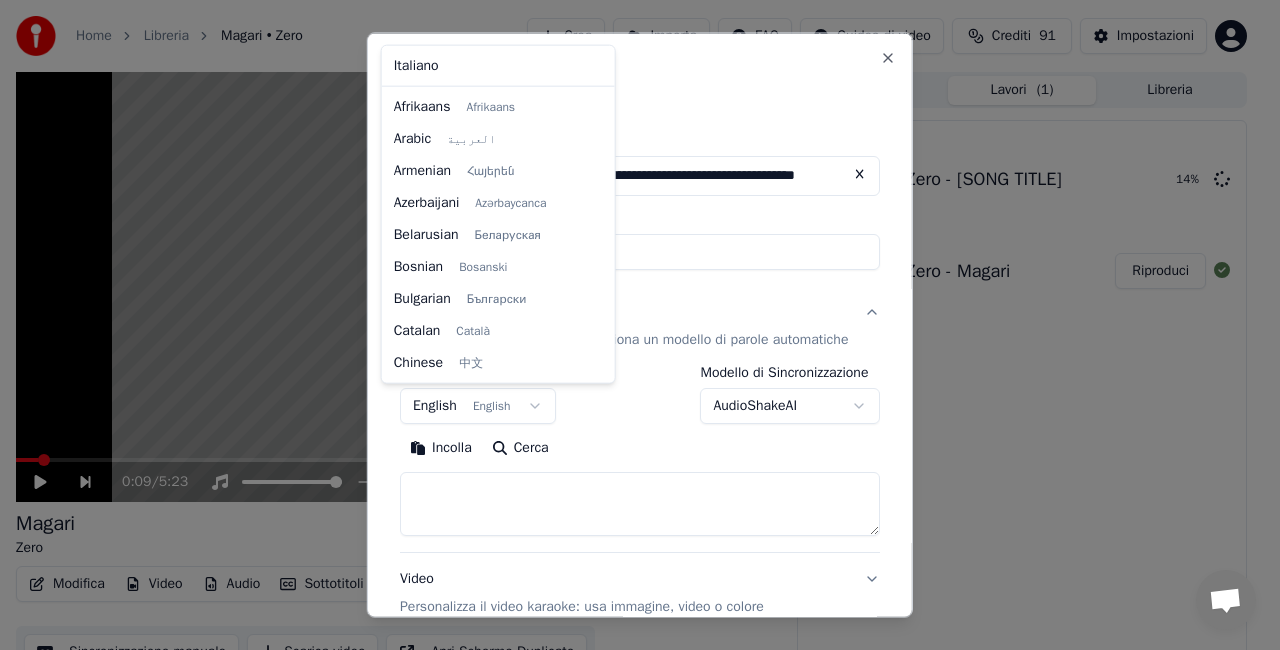 click on "**********" at bounding box center [631, 325] 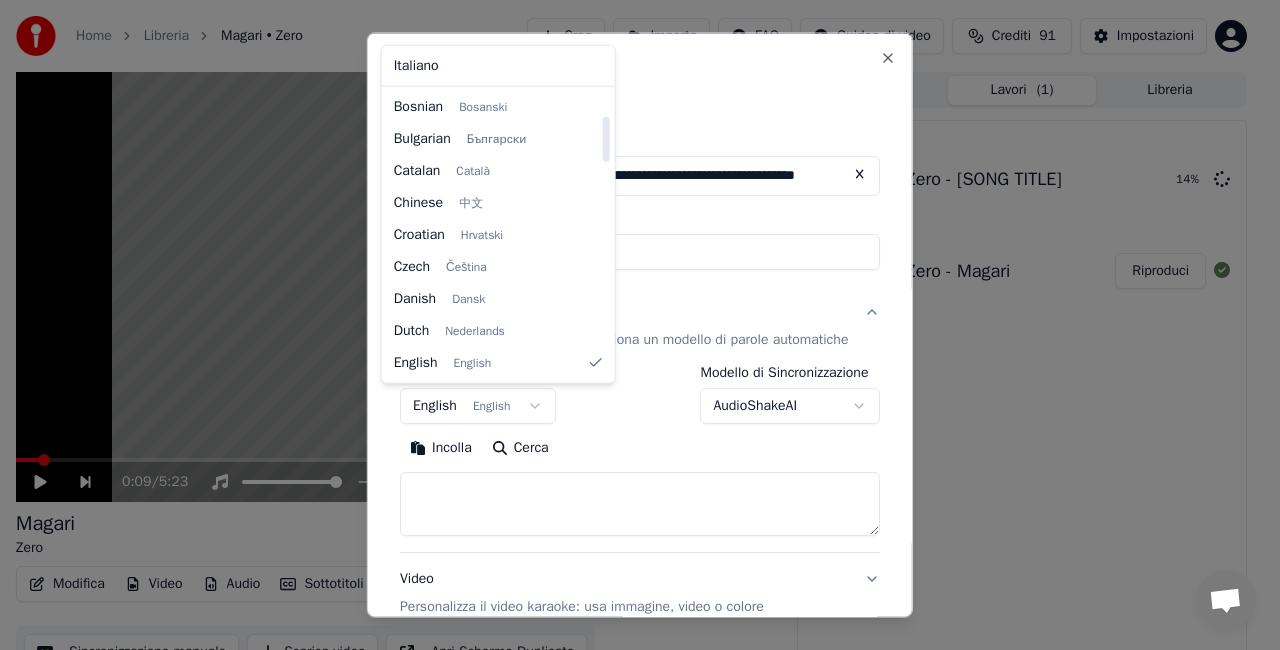 select on "**" 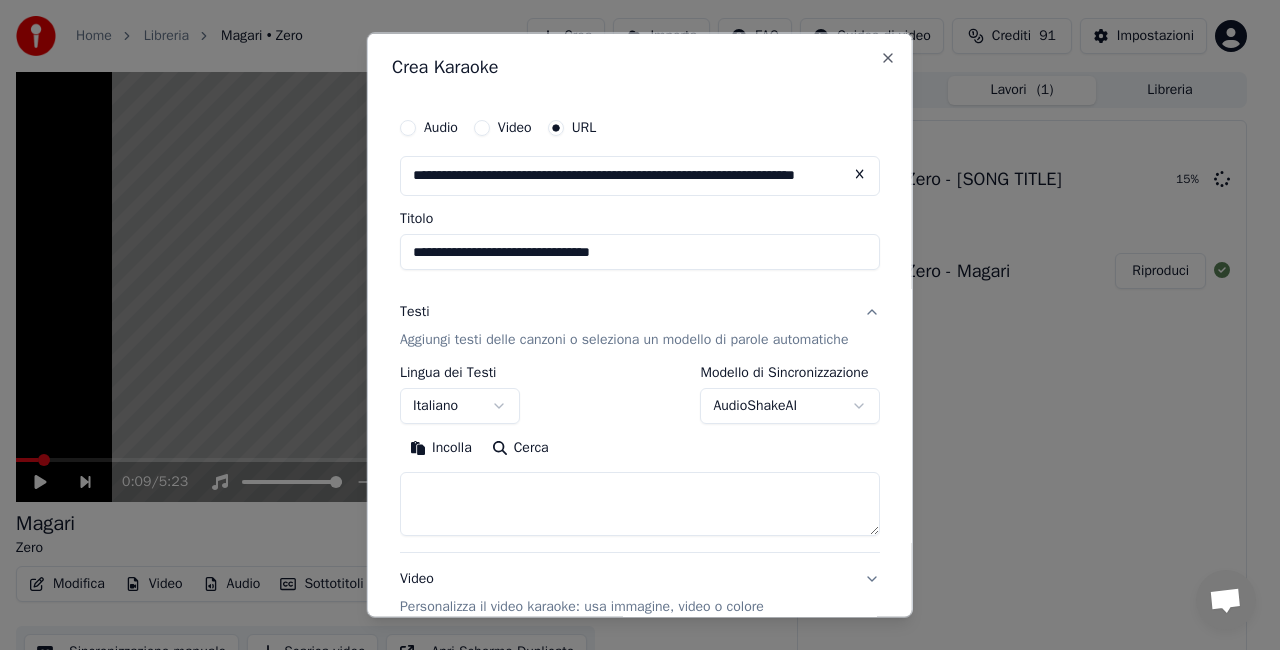 click on "**********" at bounding box center [631, 325] 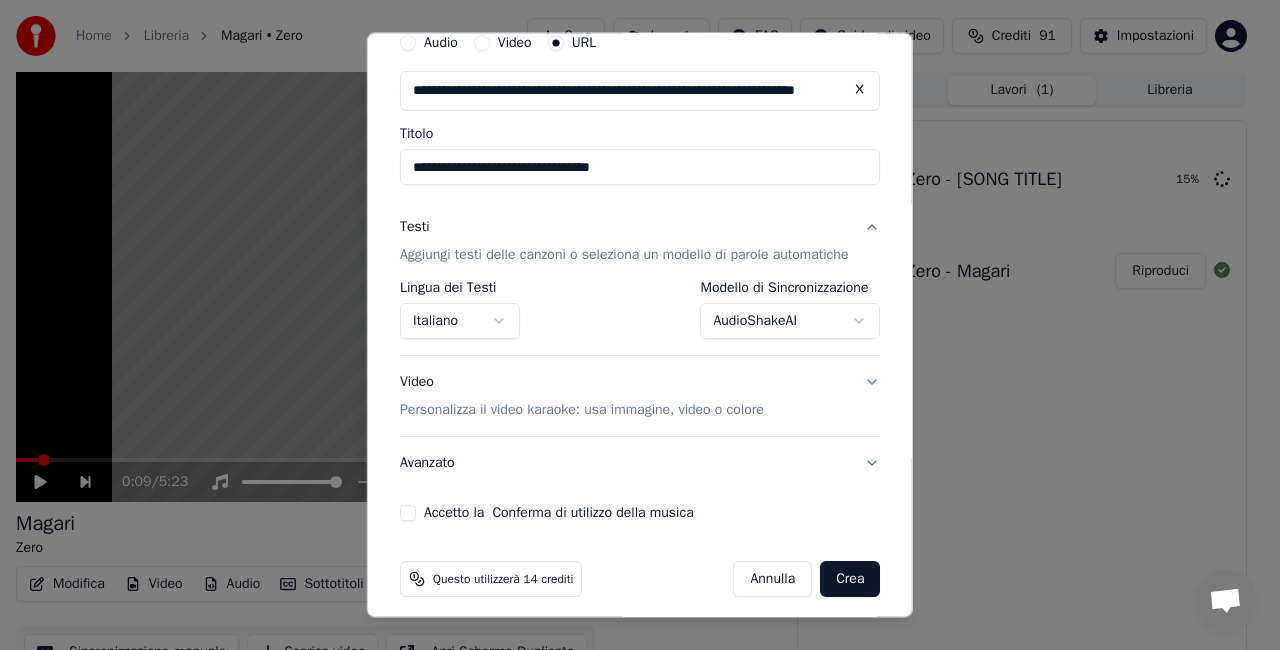 scroll, scrollTop: 95, scrollLeft: 0, axis: vertical 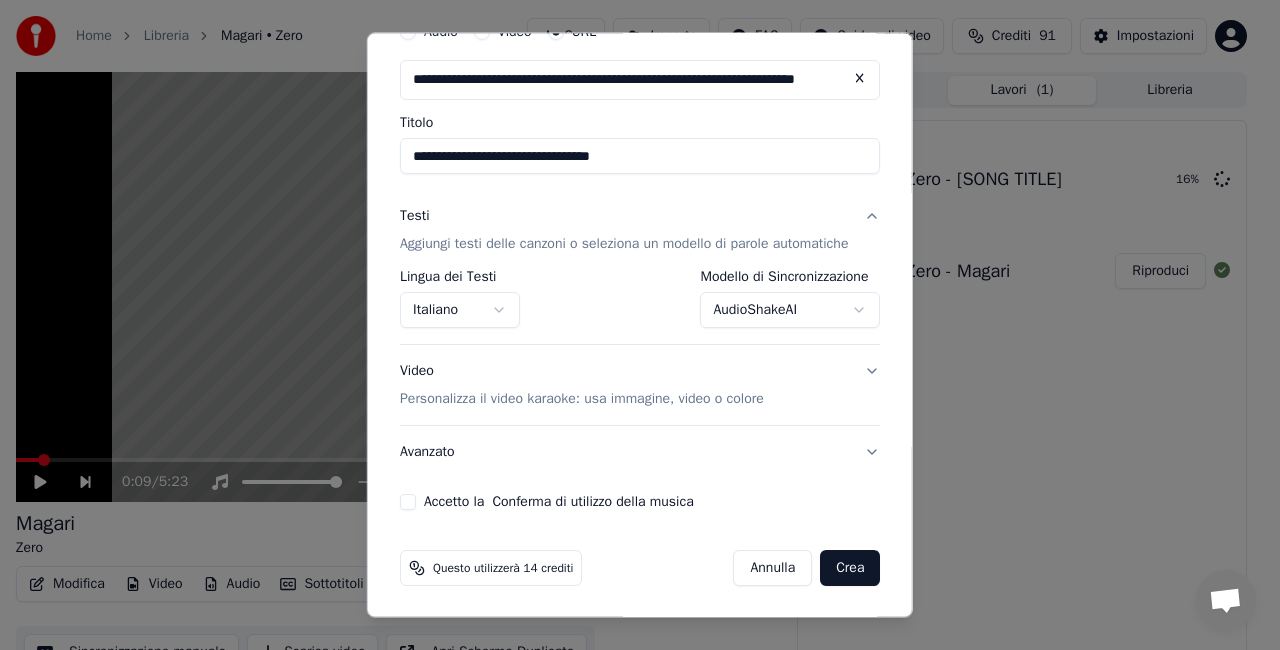 click on "Accetto la   Conferma di utilizzo della musica" at bounding box center (408, 502) 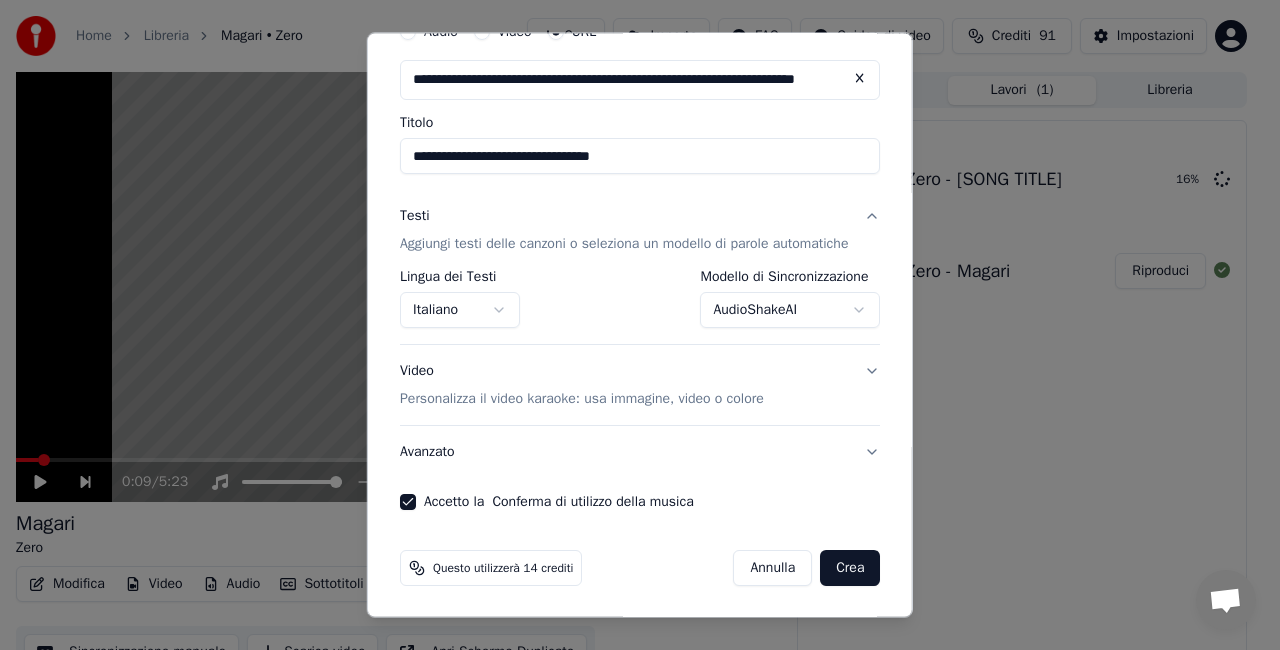 click on "Crea" at bounding box center (850, 568) 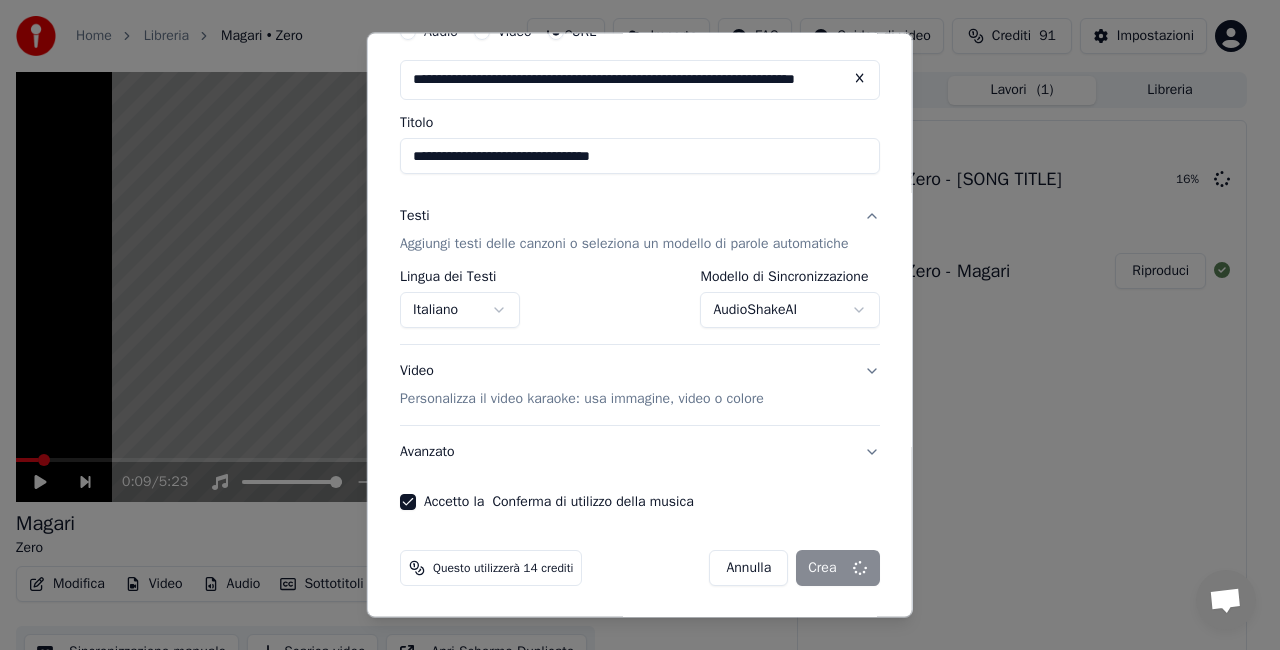 select on "**********" 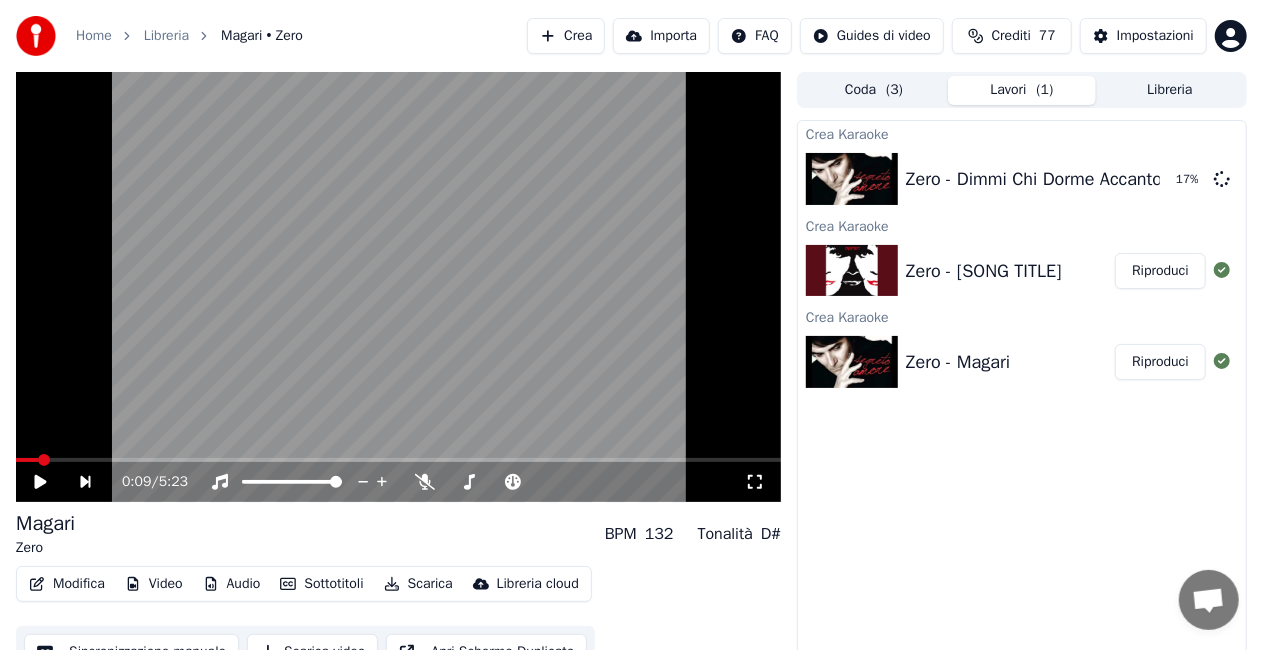 click on "Crea" at bounding box center (566, 36) 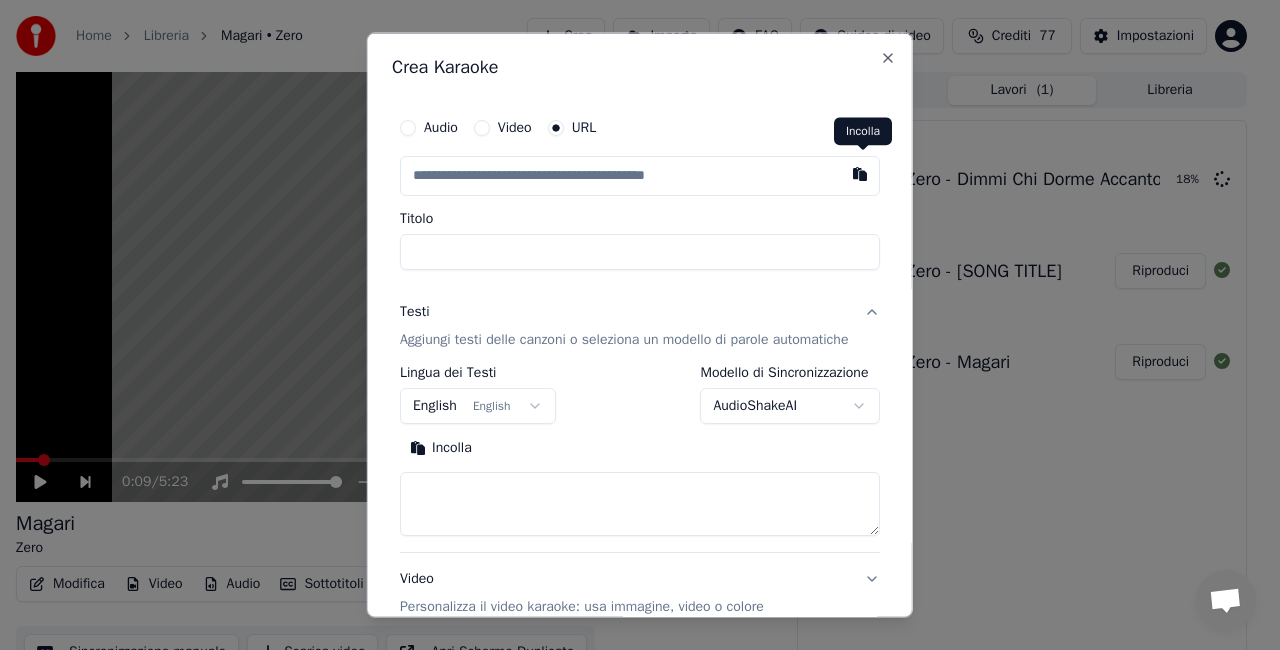 click at bounding box center (860, 174) 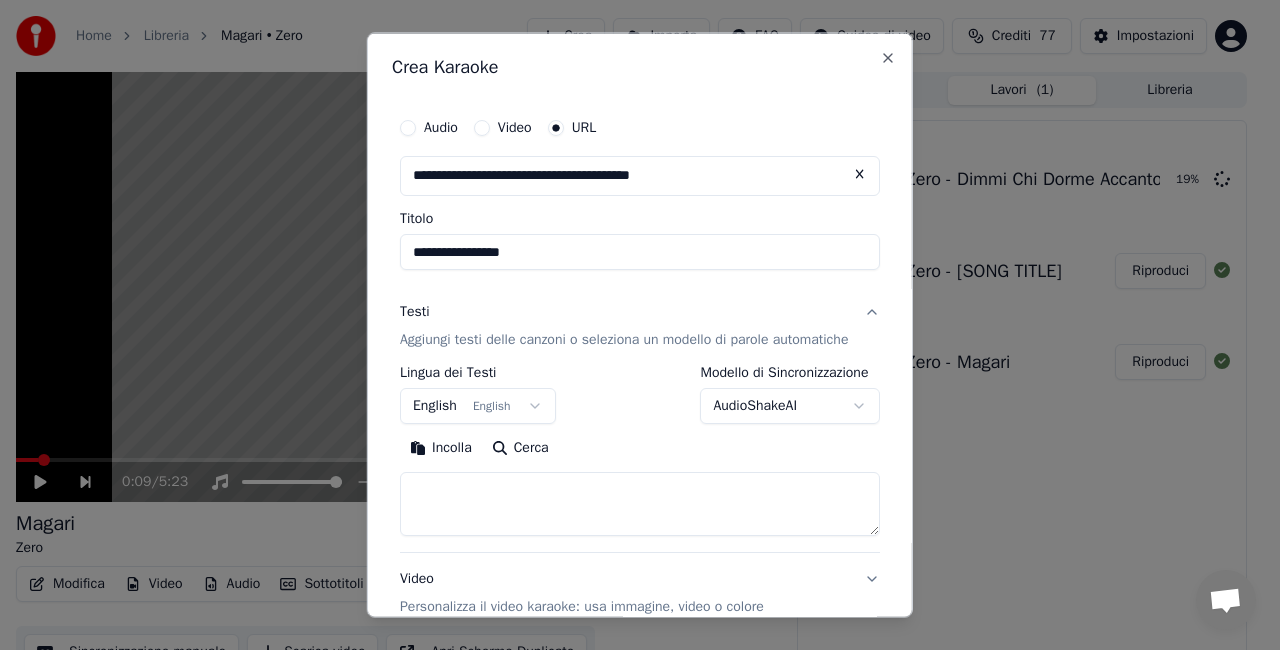 click on "**********" at bounding box center (640, 252) 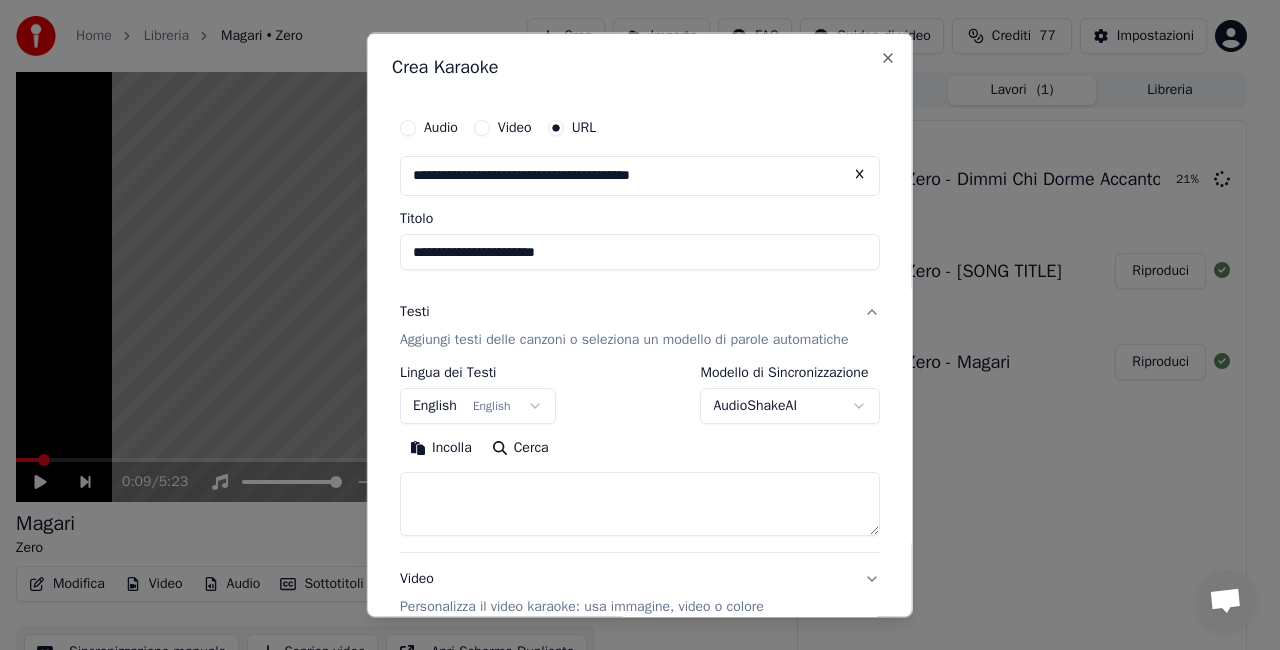 type on "**********" 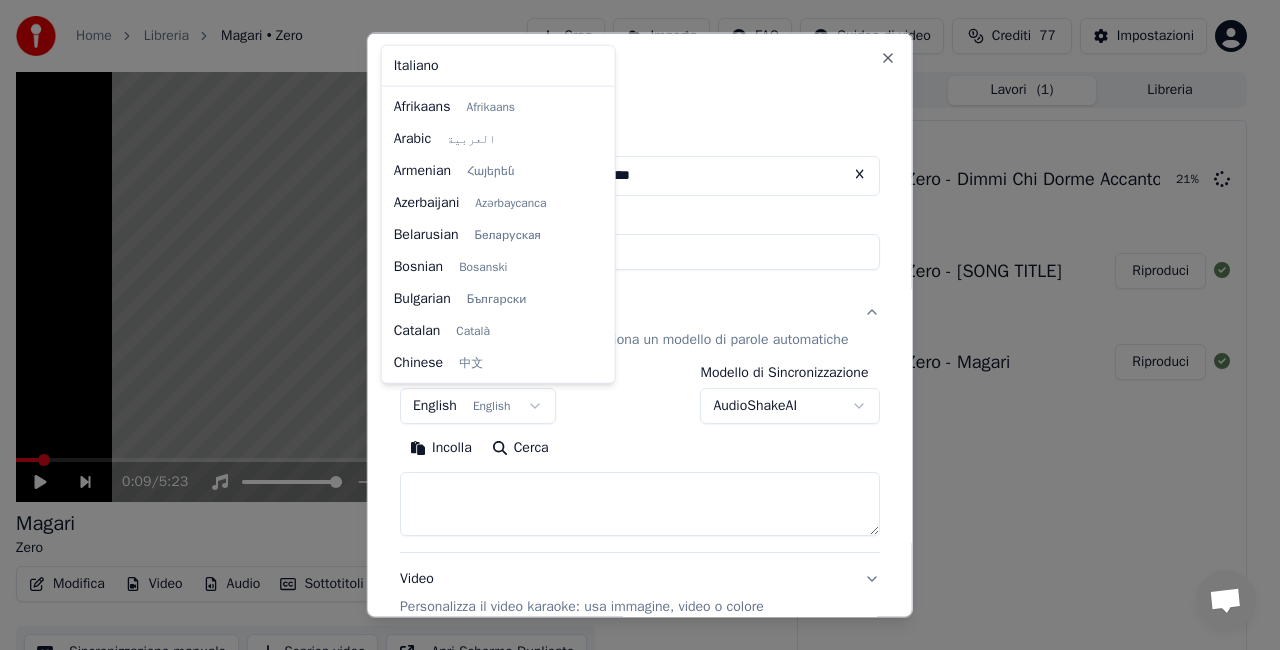 scroll, scrollTop: 160, scrollLeft: 0, axis: vertical 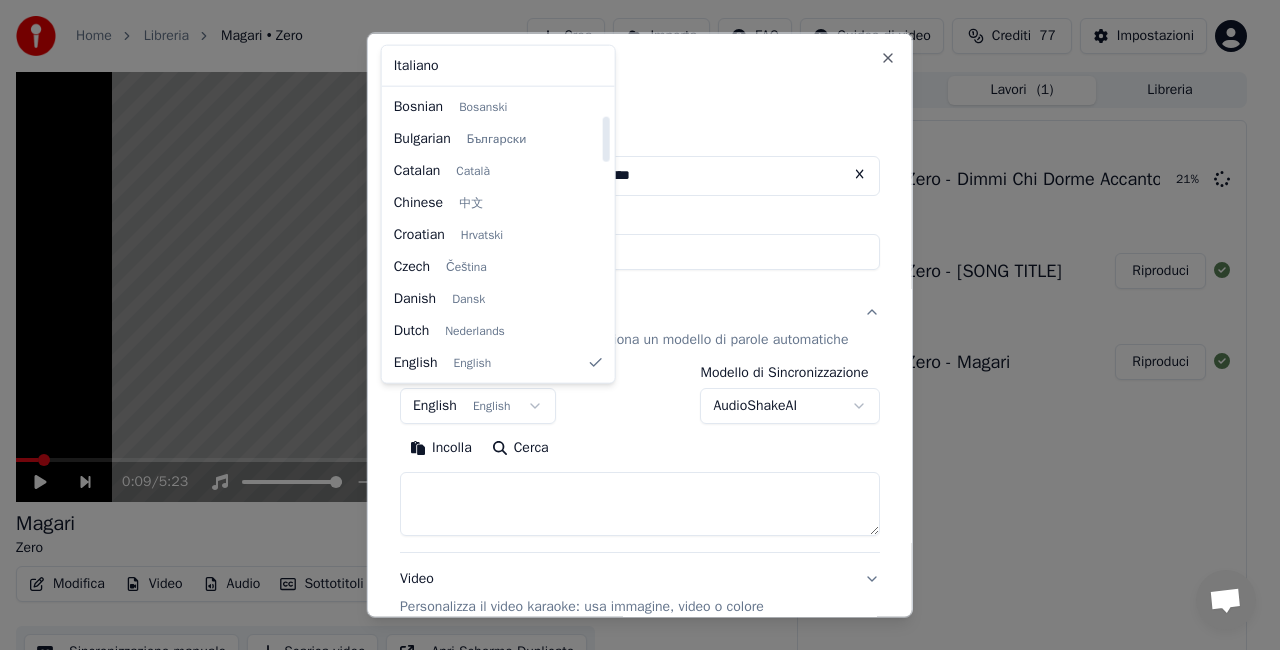 select on "**" 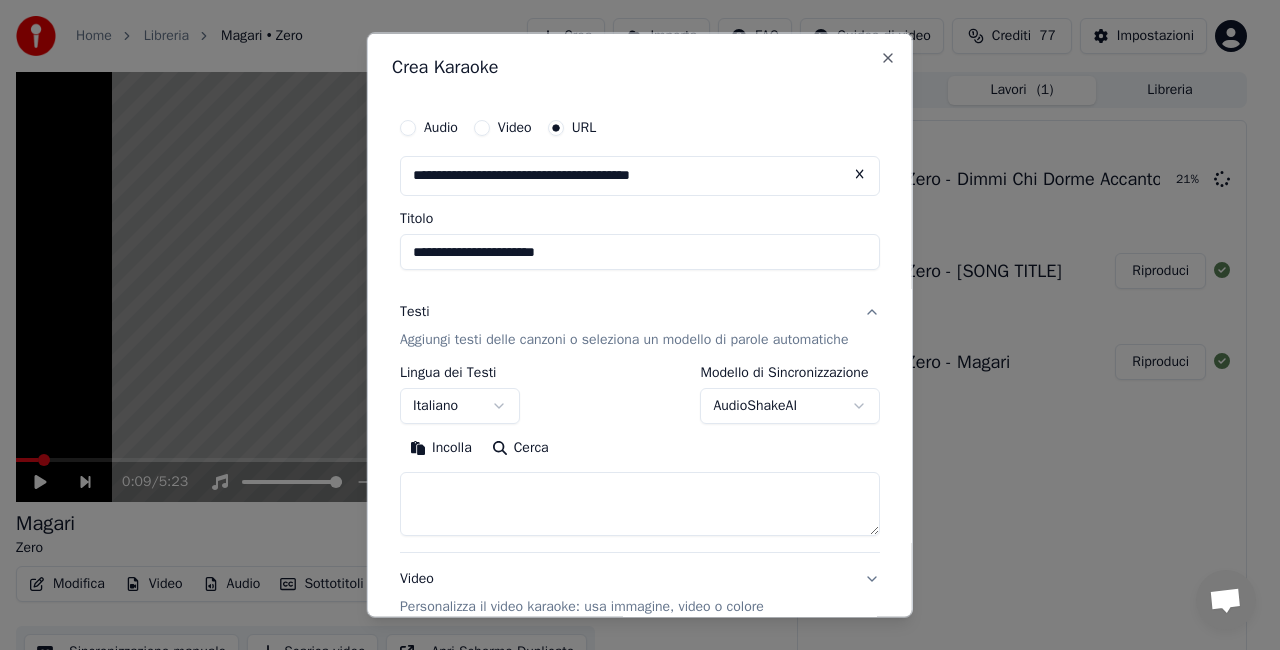click on "**********" at bounding box center (631, 325) 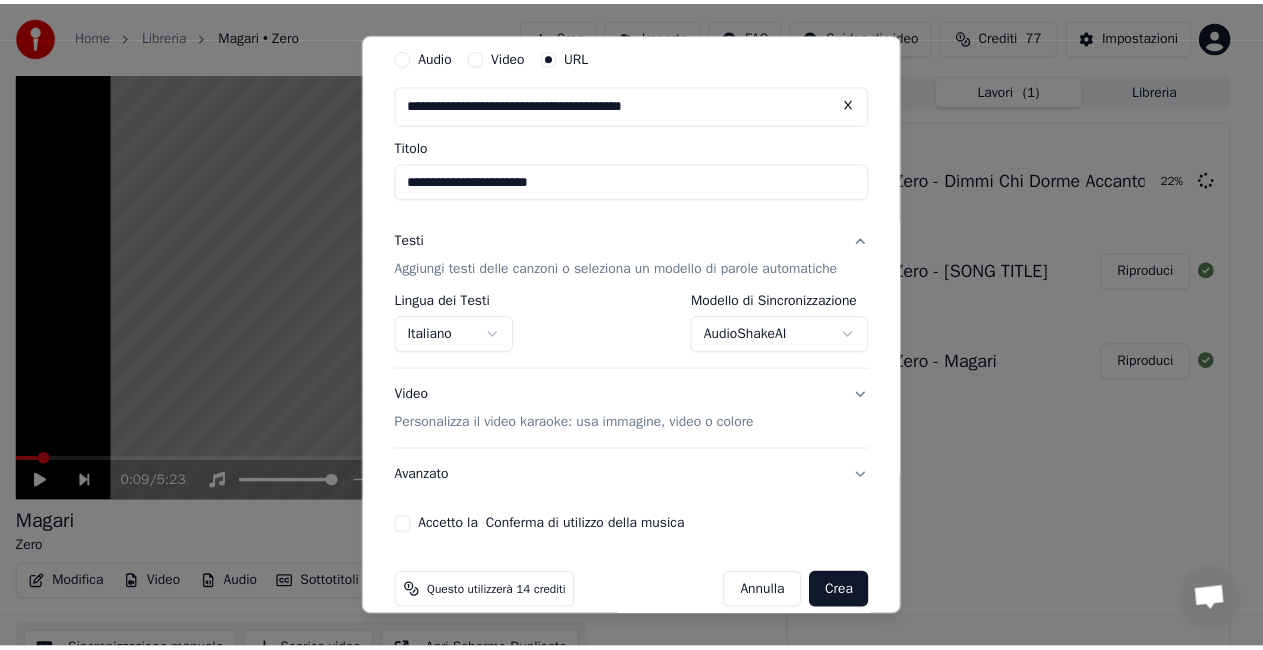 scroll, scrollTop: 95, scrollLeft: 0, axis: vertical 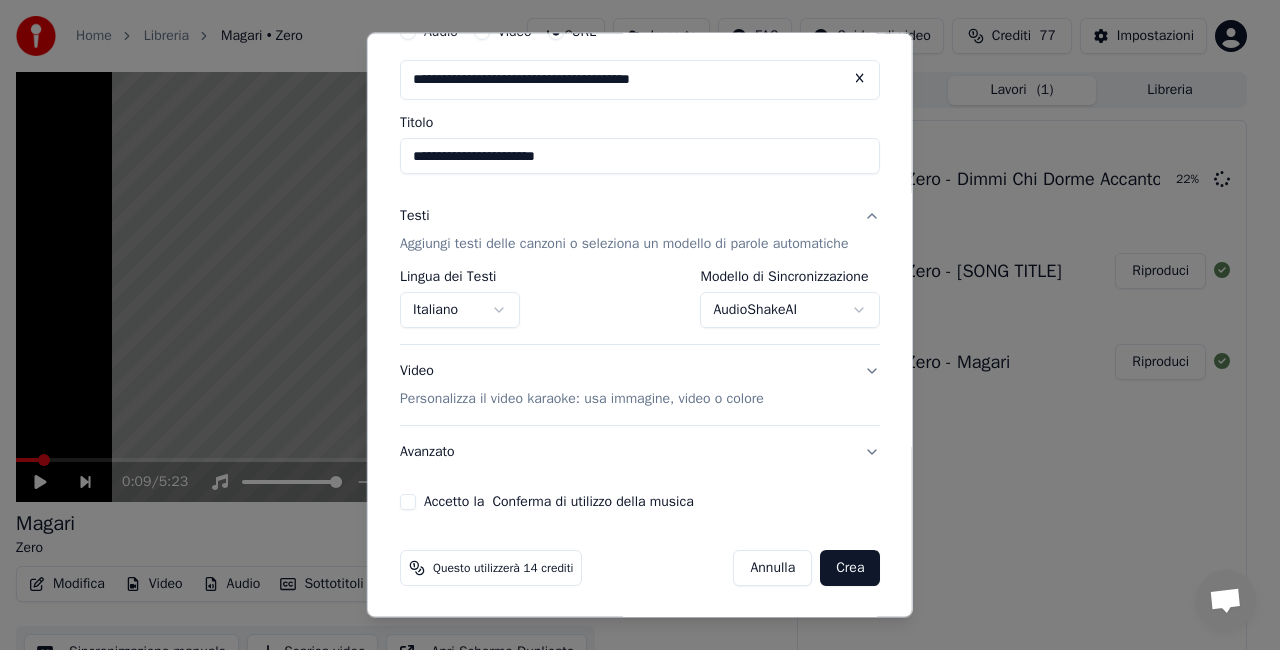 click on "**********" at bounding box center (640, 262) 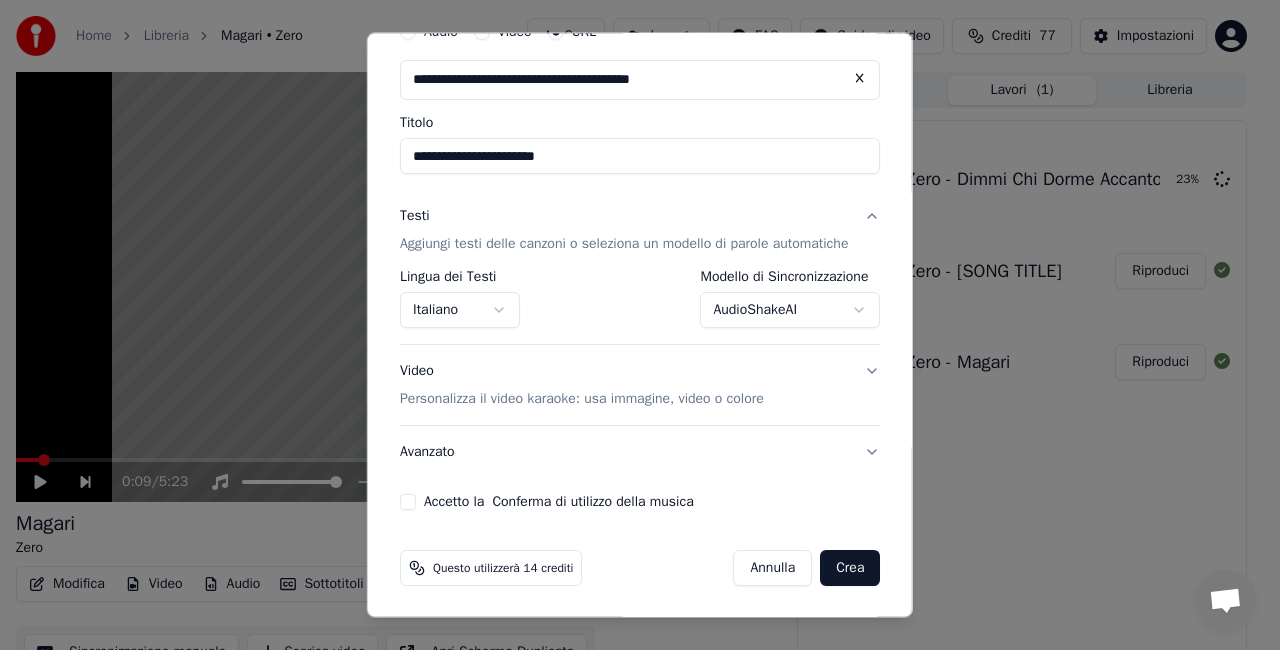 click on "Accetto la   Conferma di utilizzo della musica" at bounding box center (408, 502) 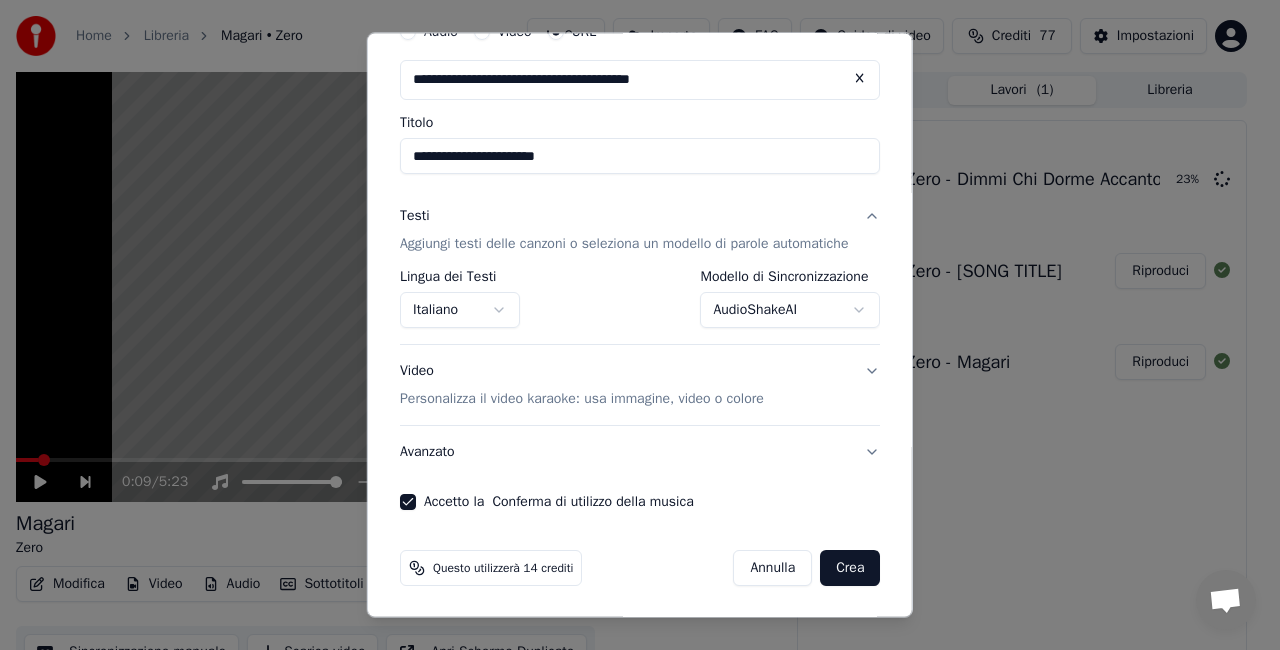 click on "Crea" at bounding box center (850, 568) 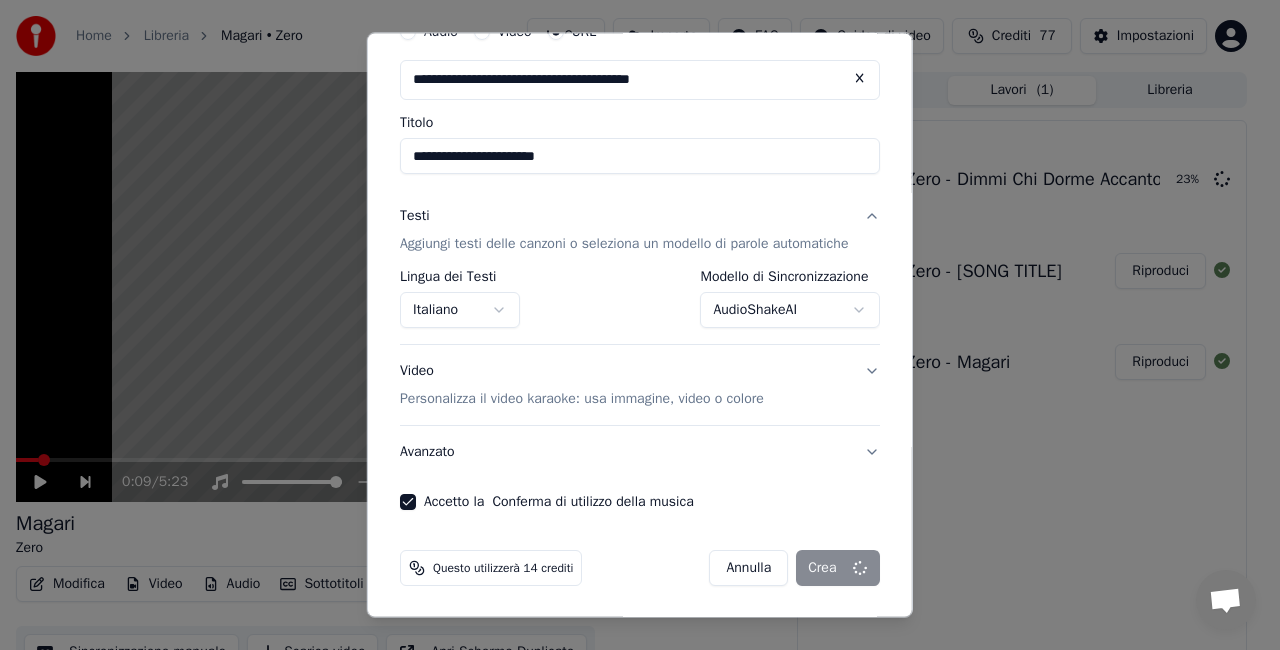 select on "**********" 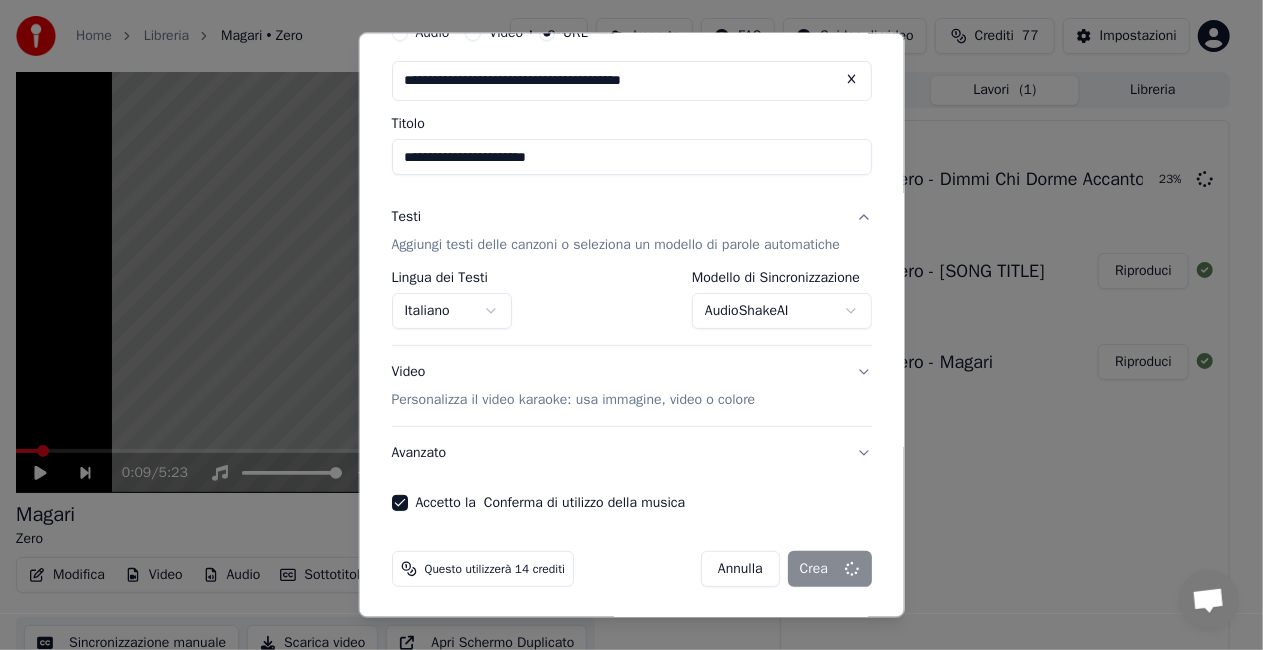 type 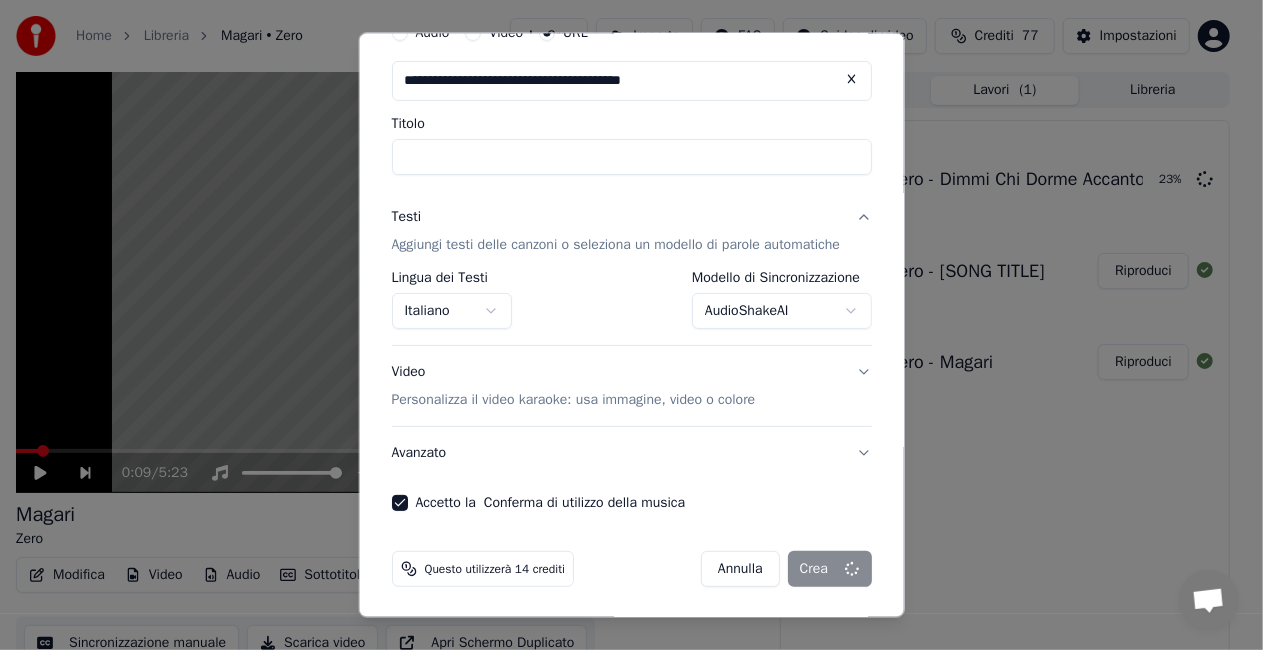 select 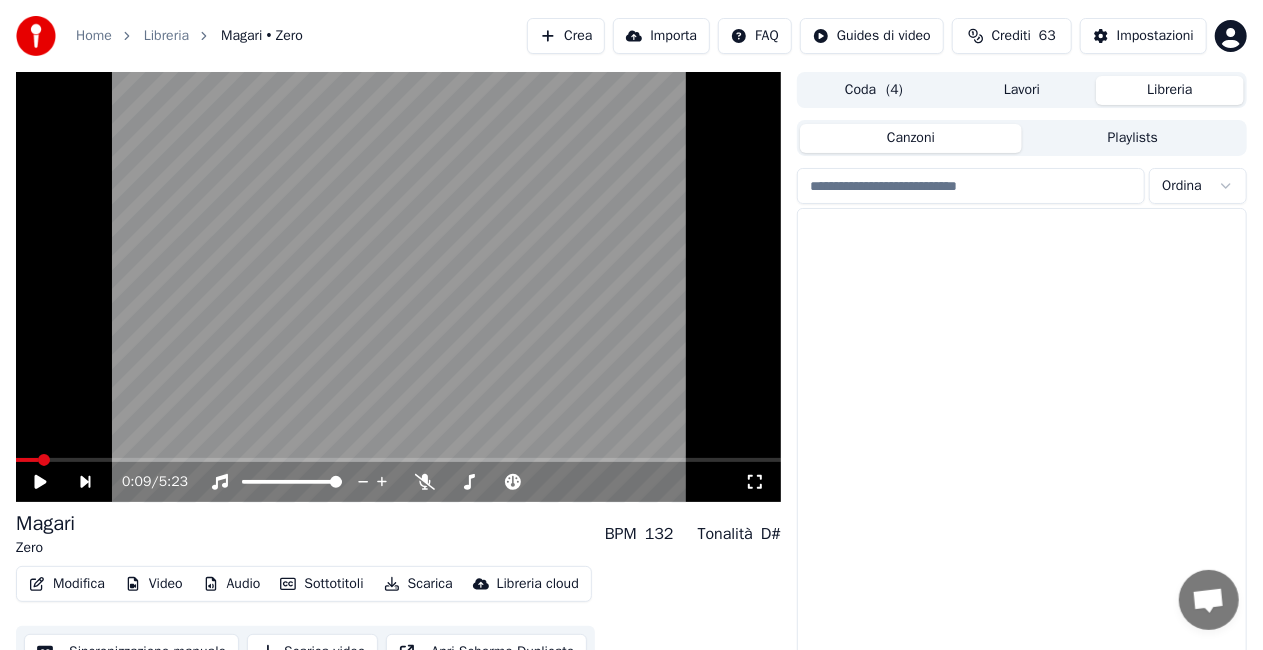 click on "Libreria" at bounding box center (1170, 90) 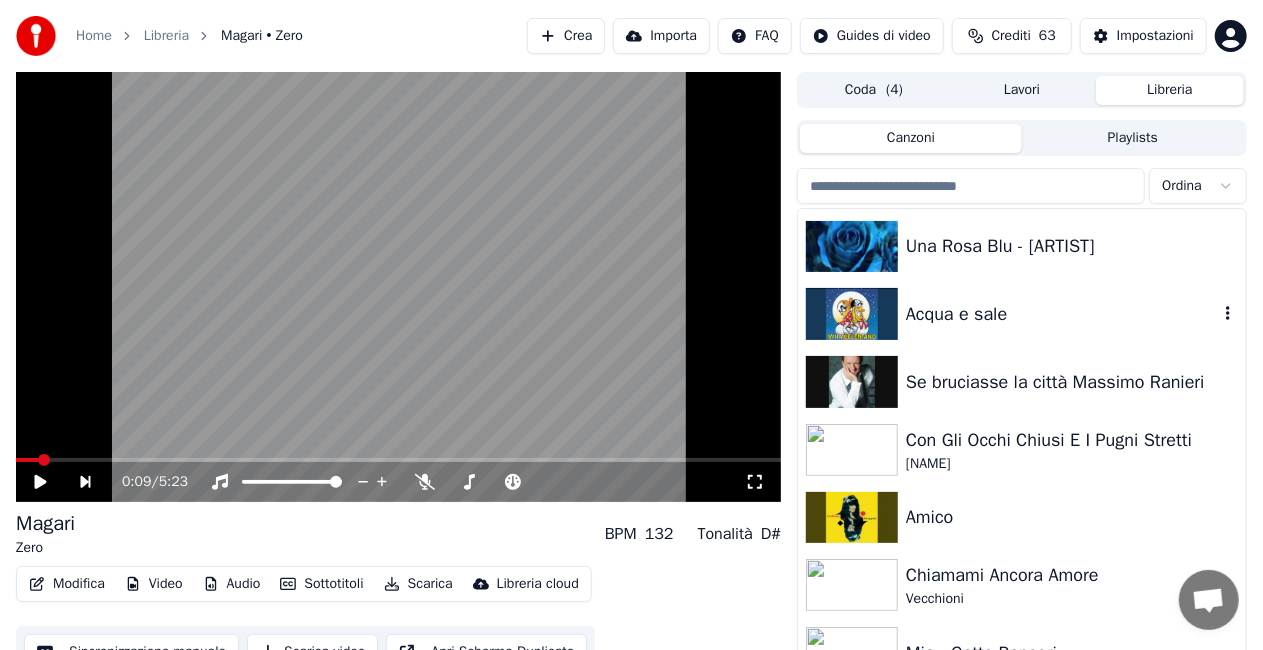 scroll, scrollTop: 0, scrollLeft: 0, axis: both 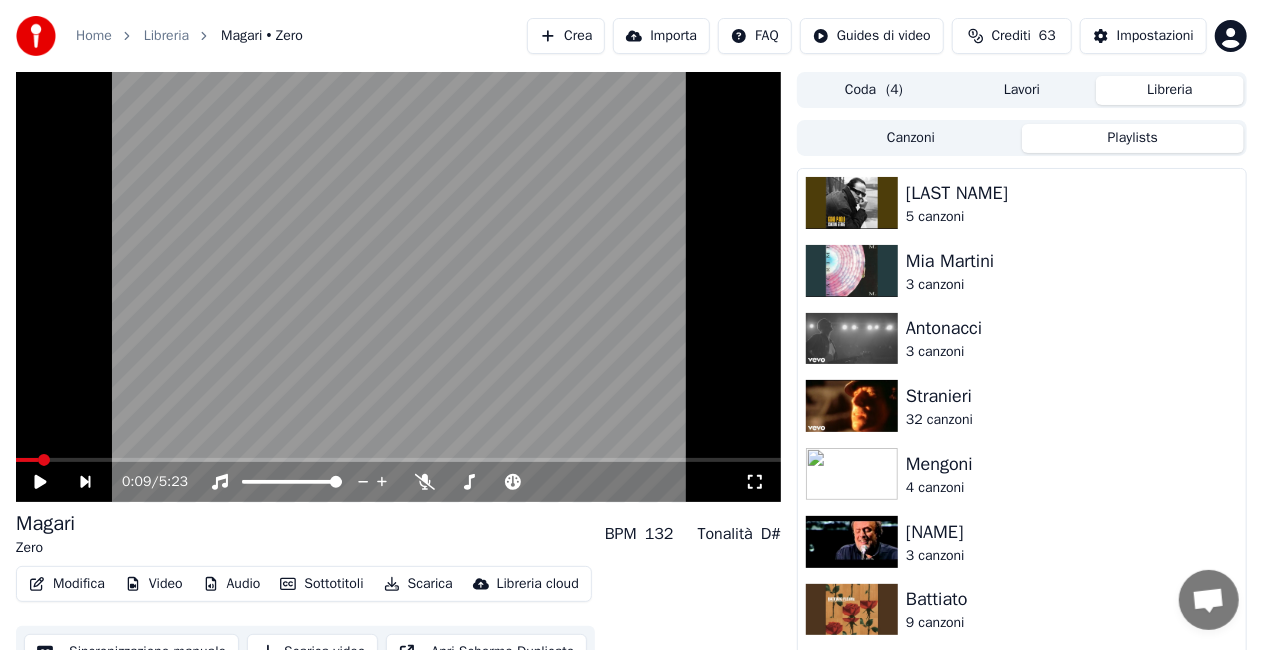 click on "Playlists" at bounding box center [1133, 138] 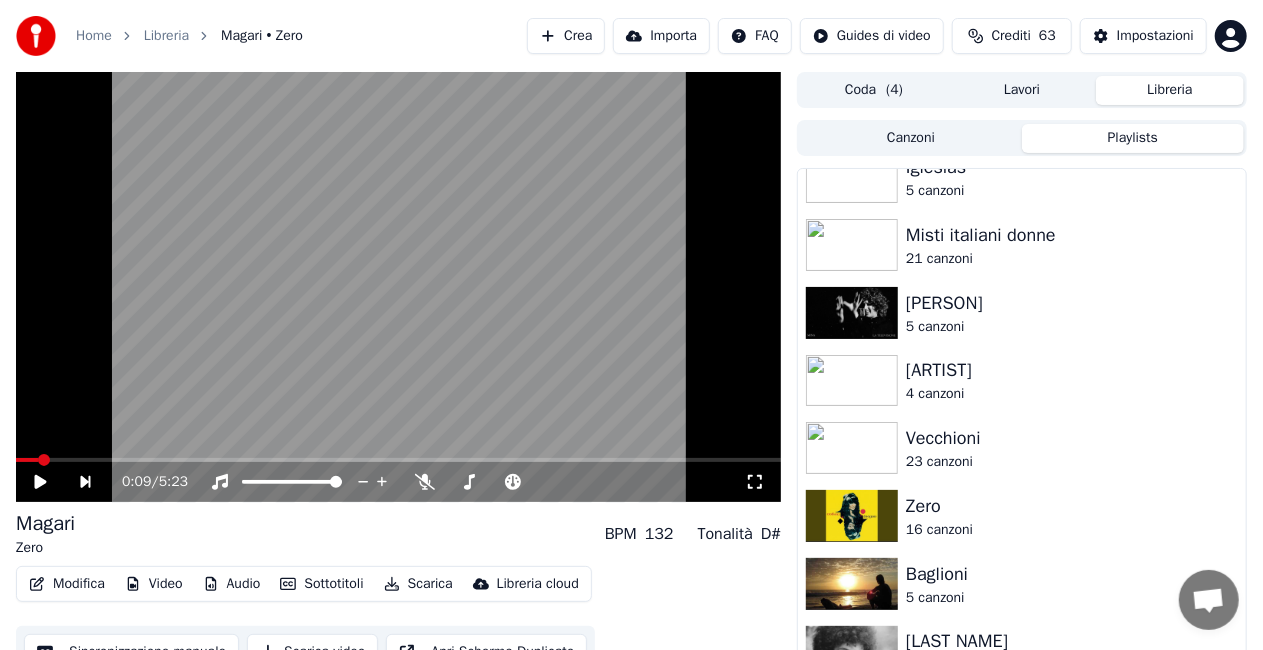 scroll, scrollTop: 1600, scrollLeft: 0, axis: vertical 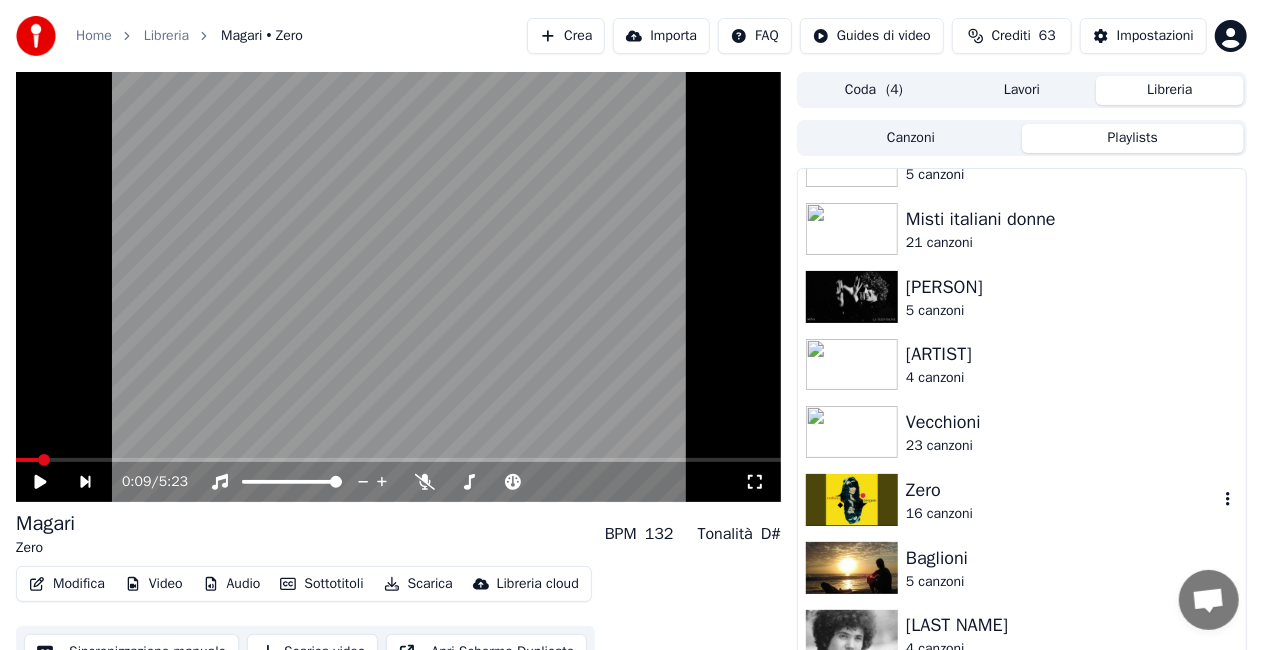 click on "Zero" at bounding box center [1062, 490] 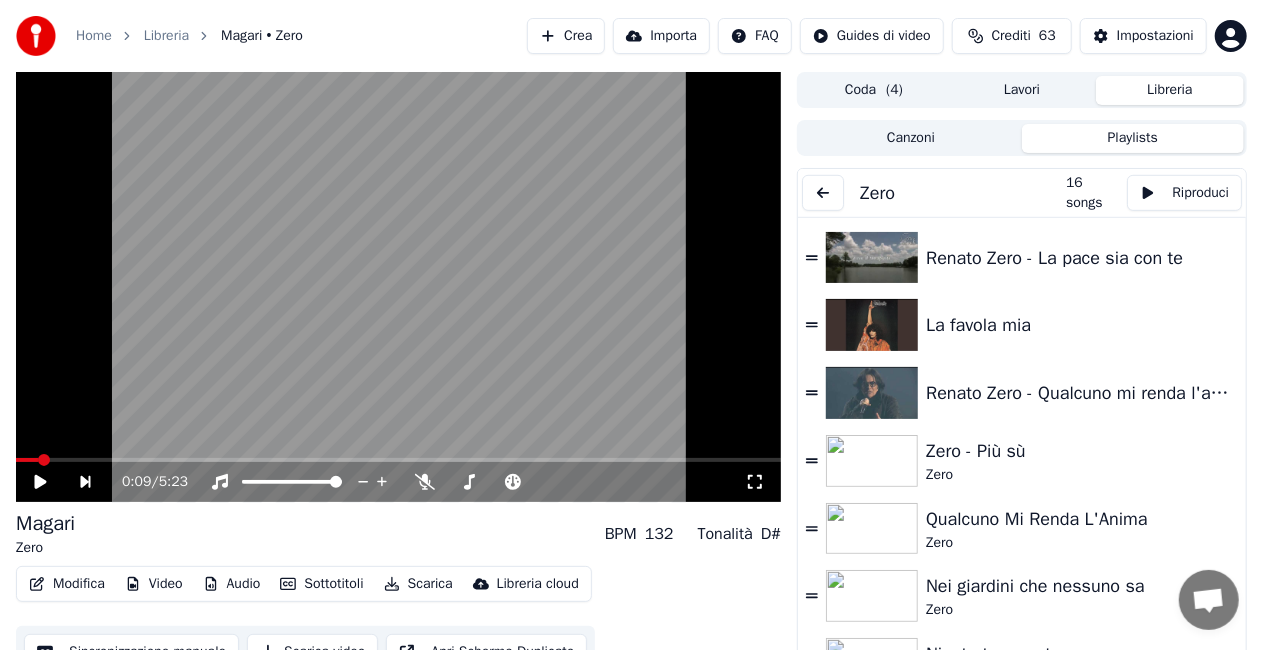 scroll, scrollTop: 614, scrollLeft: 0, axis: vertical 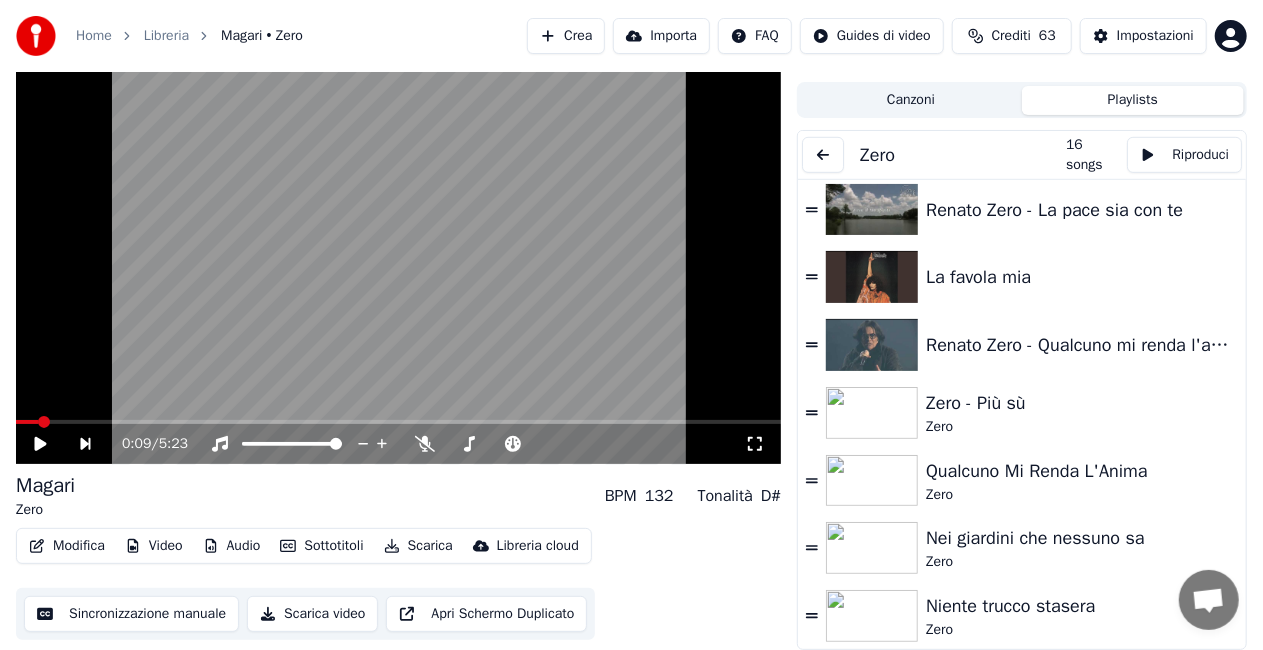 click at bounding box center (823, 155) 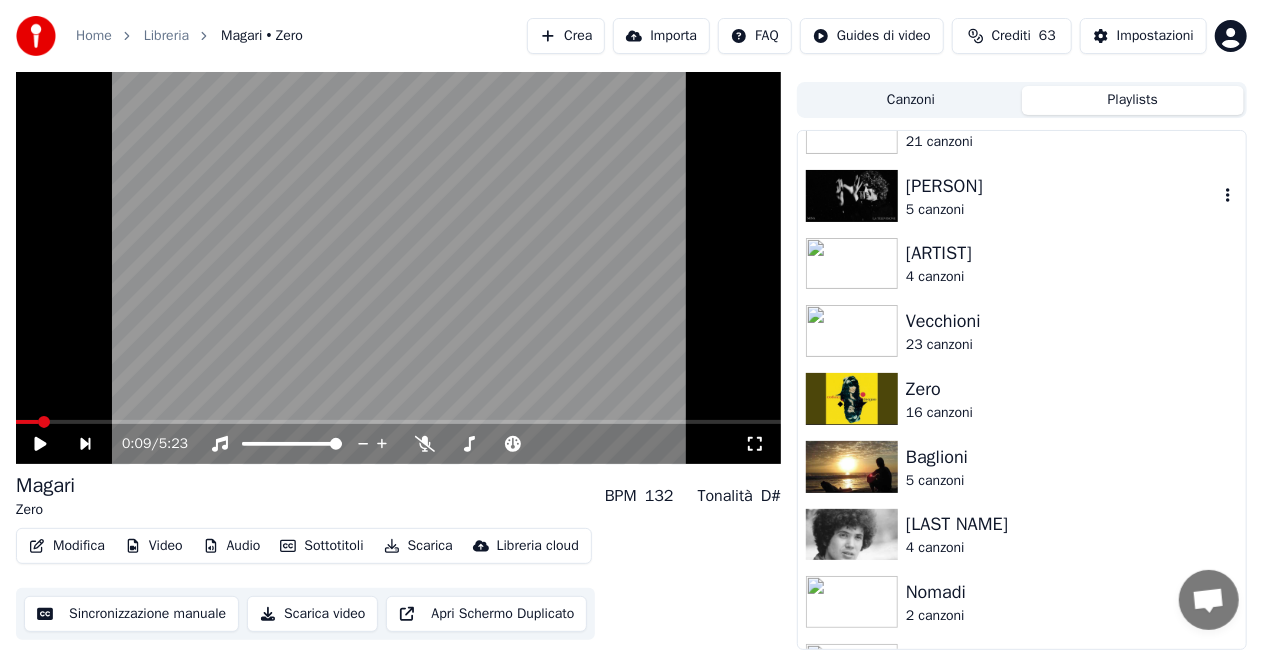scroll, scrollTop: 1814, scrollLeft: 0, axis: vertical 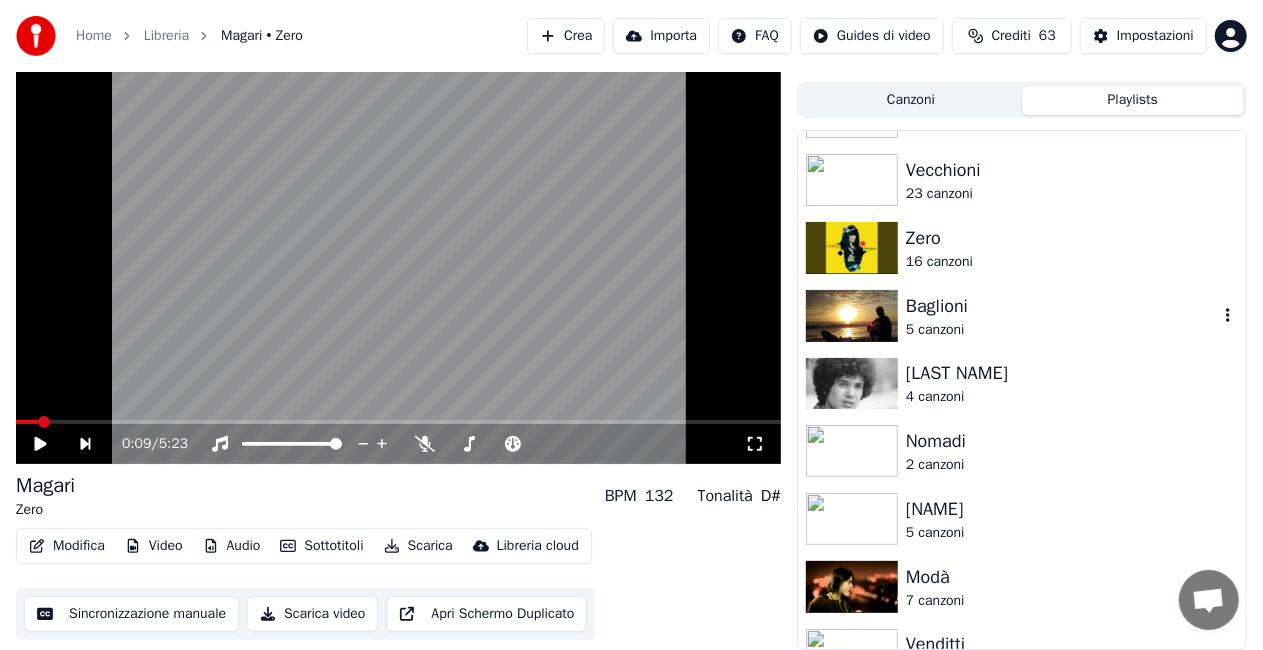 click on "5 canzoni" at bounding box center [1062, 330] 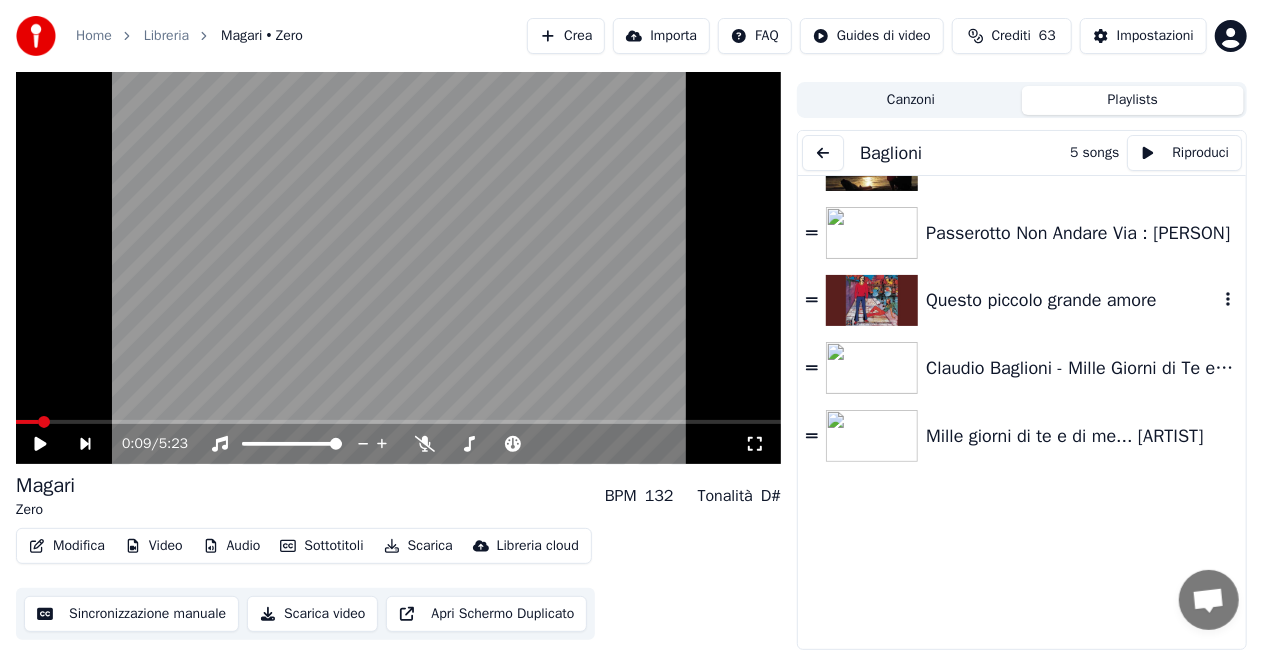 scroll, scrollTop: 0, scrollLeft: 0, axis: both 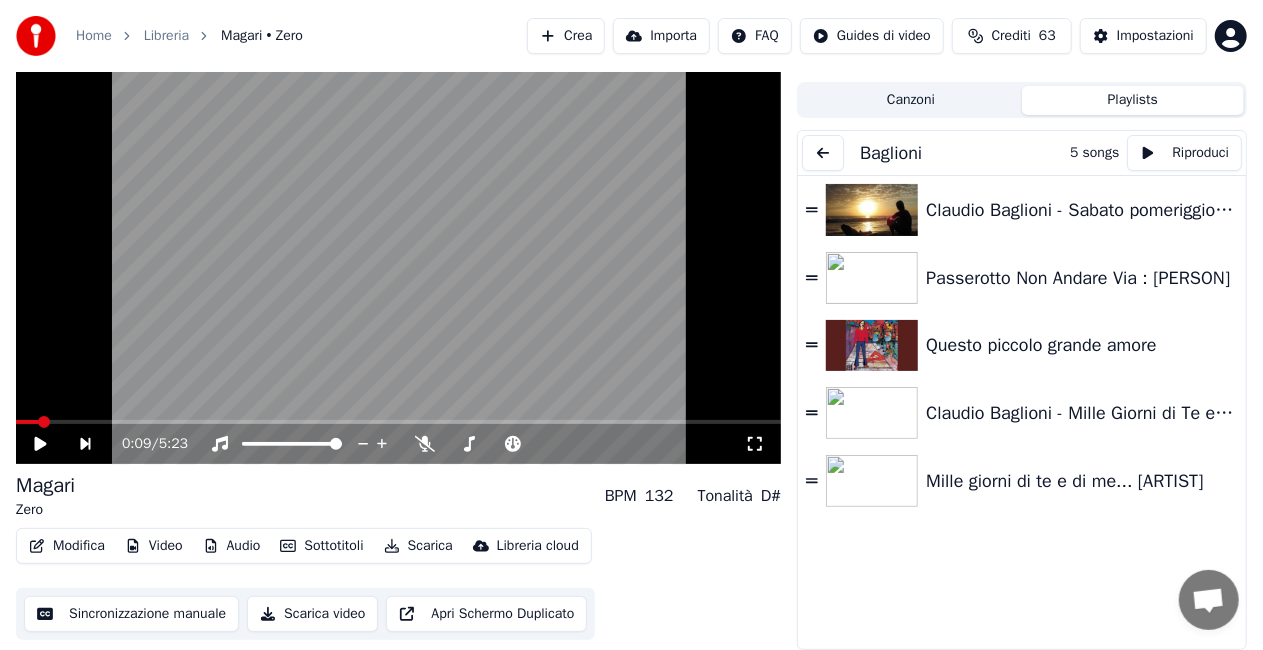 click at bounding box center (823, 153) 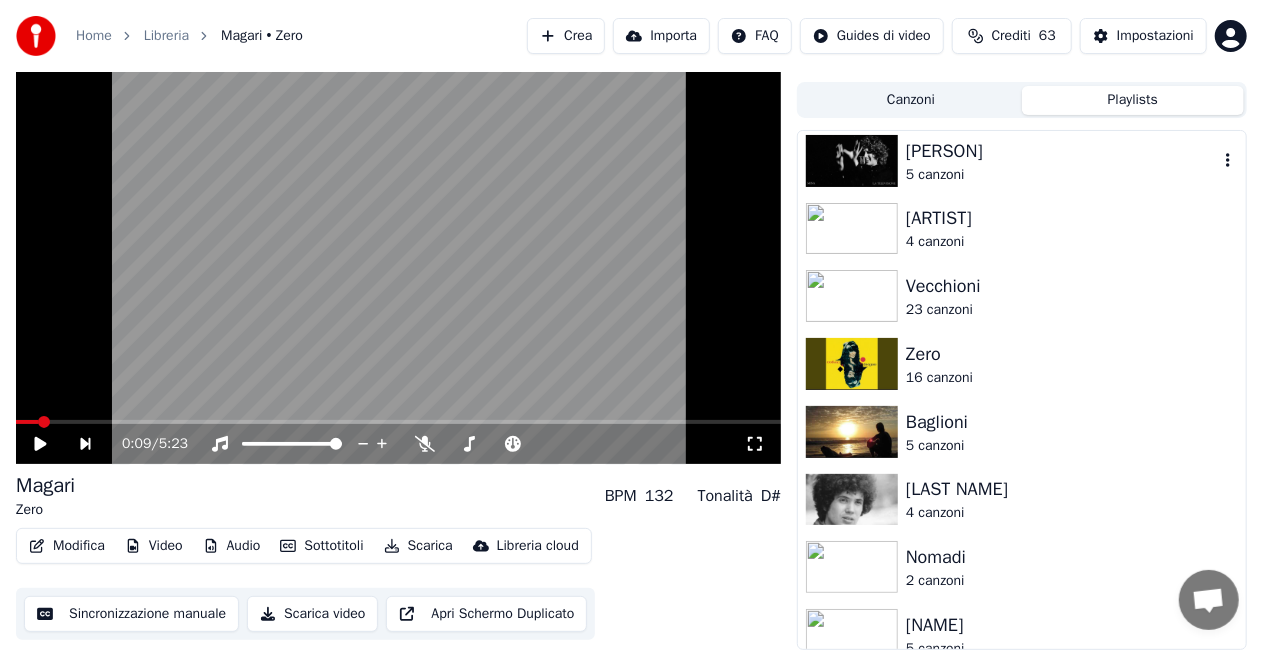 scroll, scrollTop: 1723, scrollLeft: 0, axis: vertical 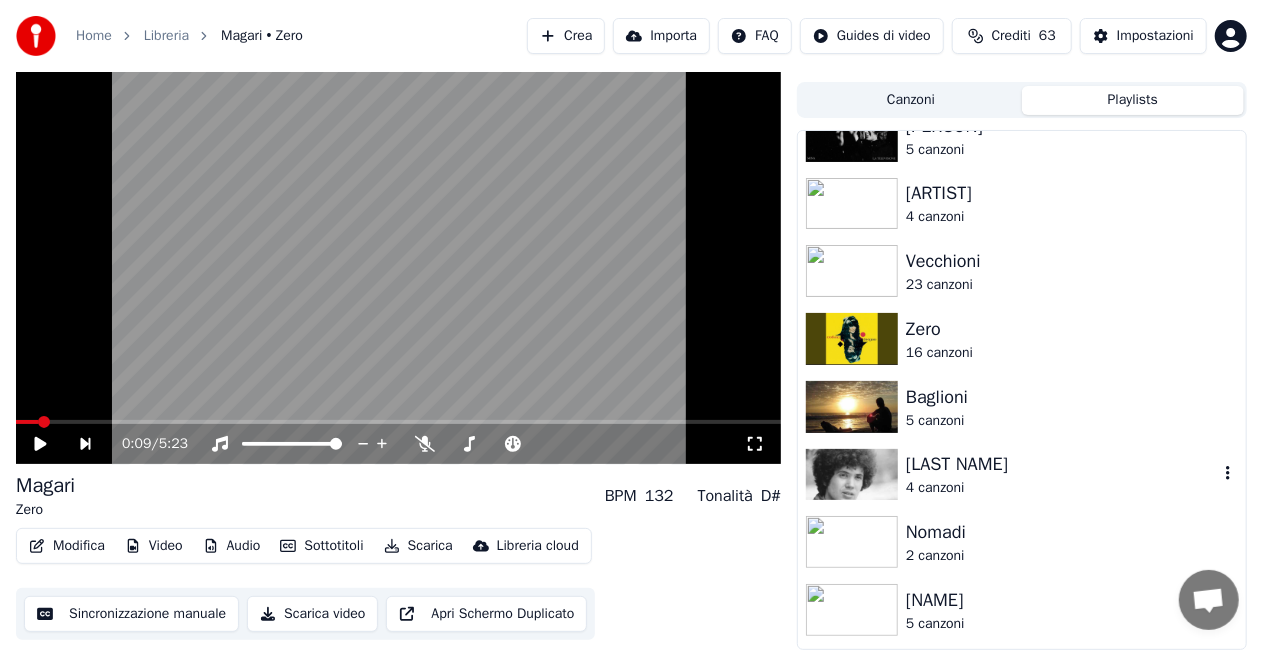 click on "[LAST NAME]" at bounding box center (1062, 464) 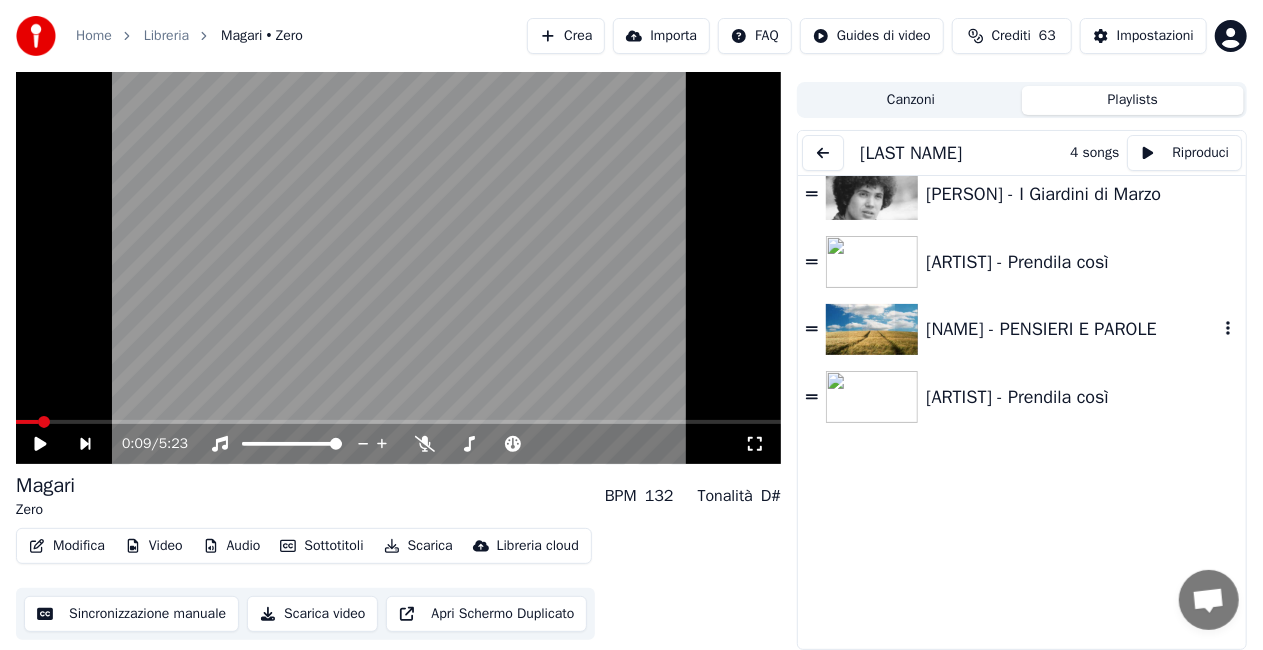 scroll, scrollTop: 0, scrollLeft: 0, axis: both 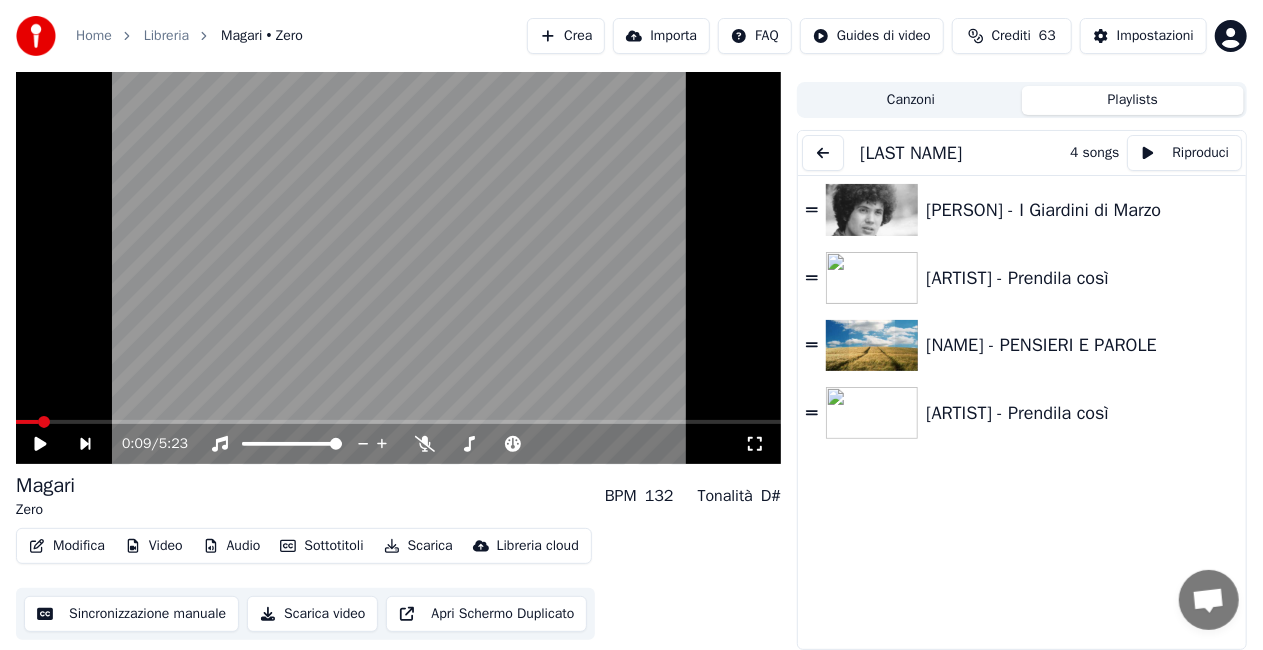 click at bounding box center (823, 153) 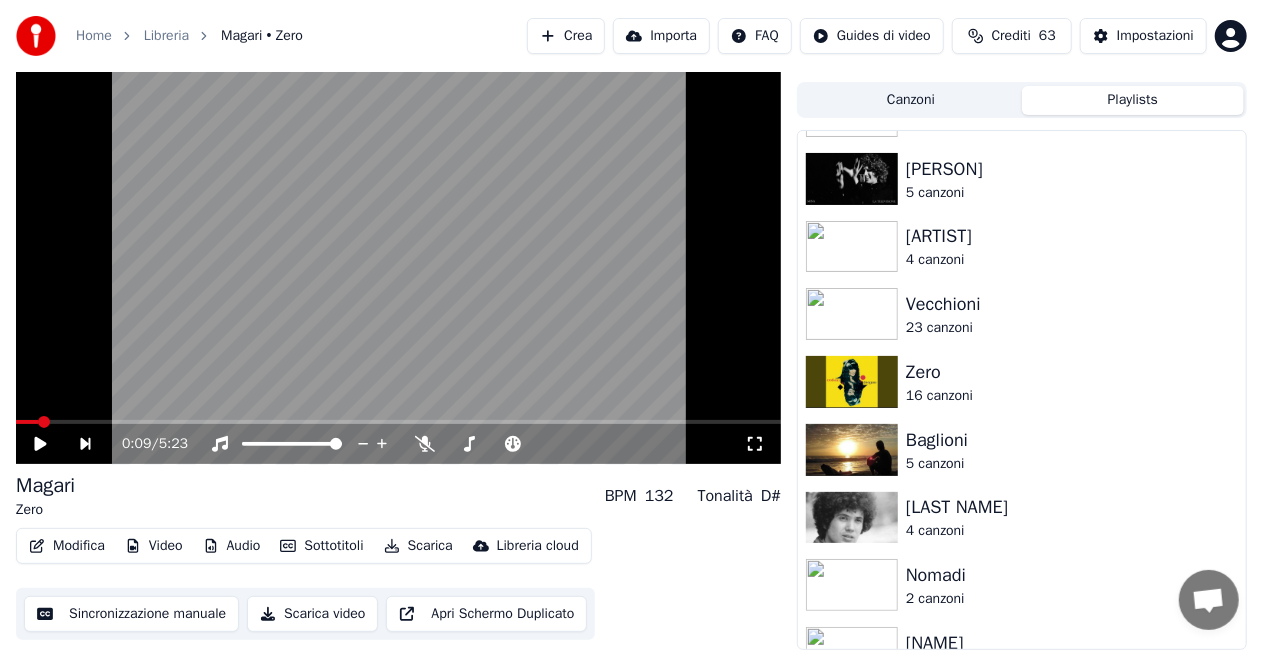 scroll, scrollTop: 1700, scrollLeft: 0, axis: vertical 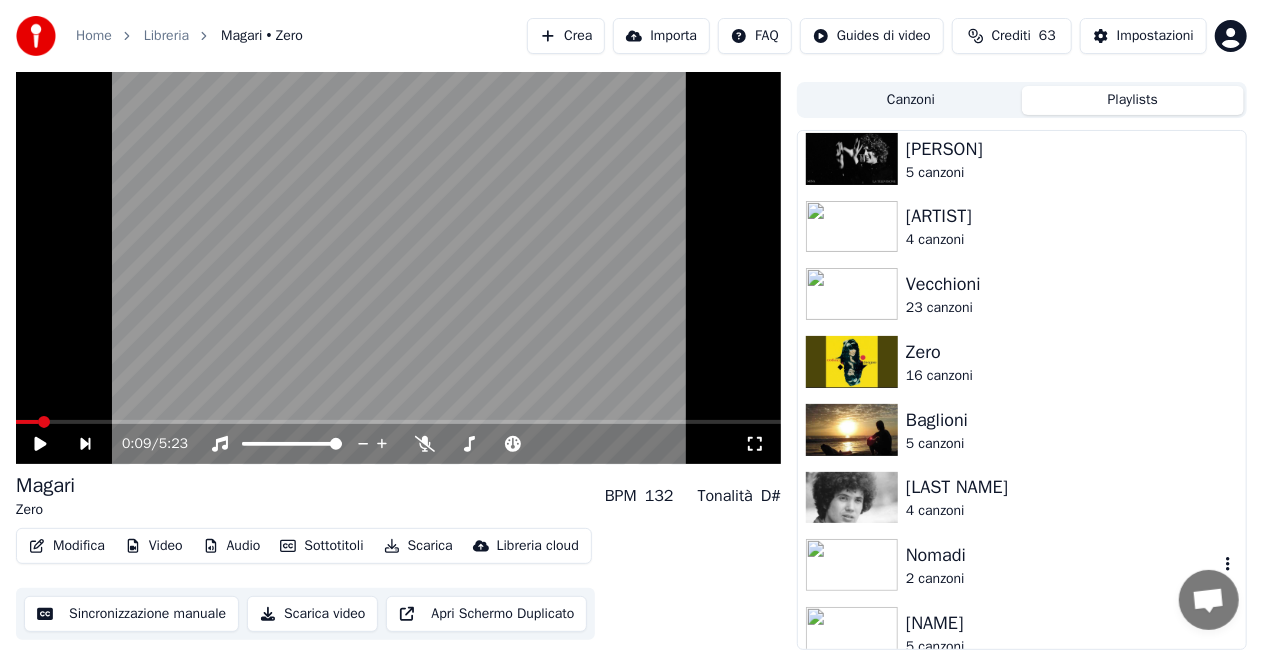 click on "Nomadi 2 canzoni" at bounding box center [1022, 565] 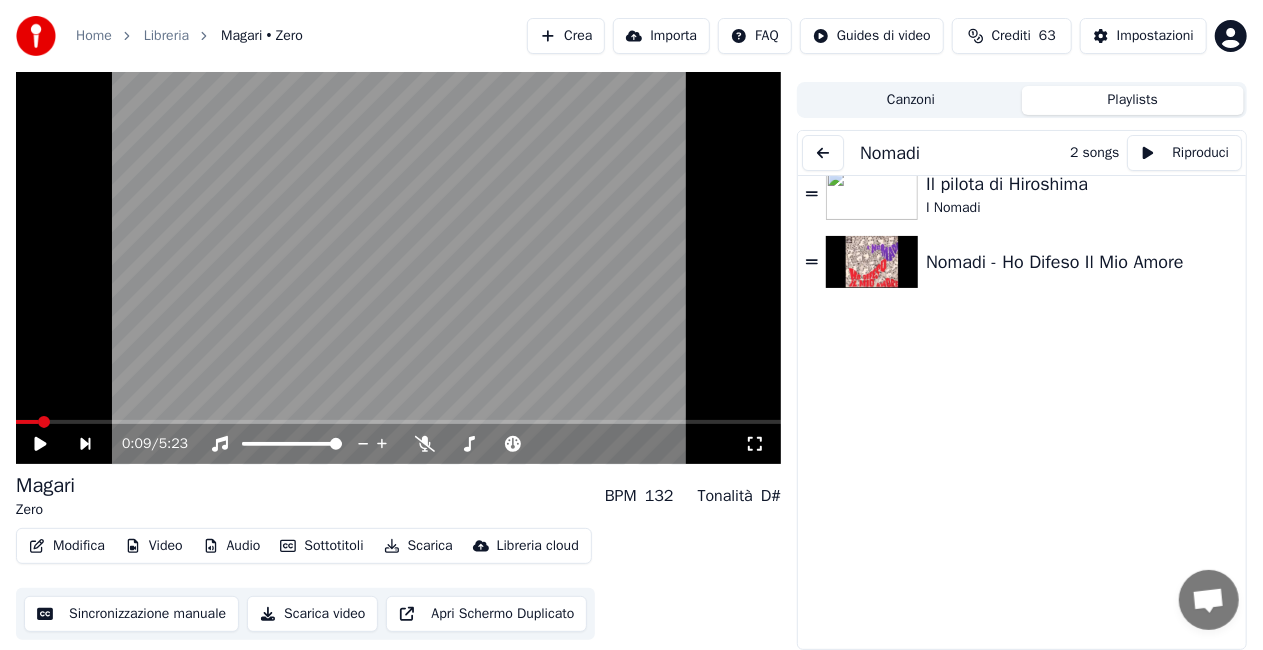scroll, scrollTop: 0, scrollLeft: 0, axis: both 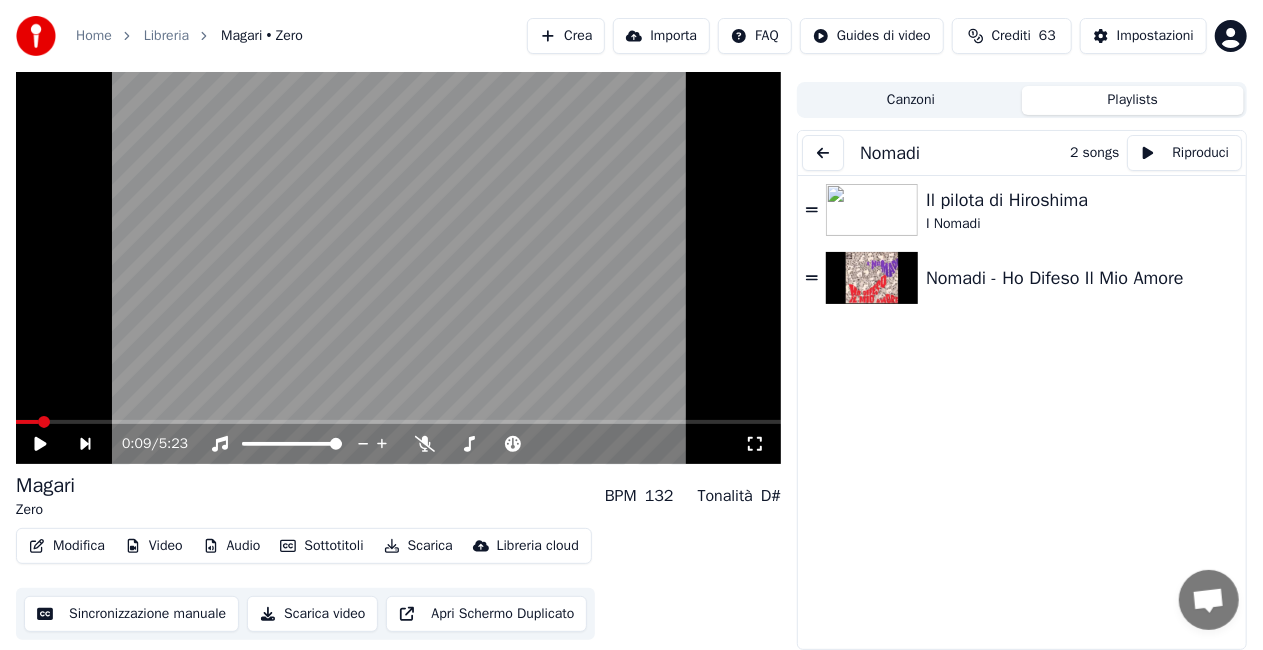 click at bounding box center (823, 153) 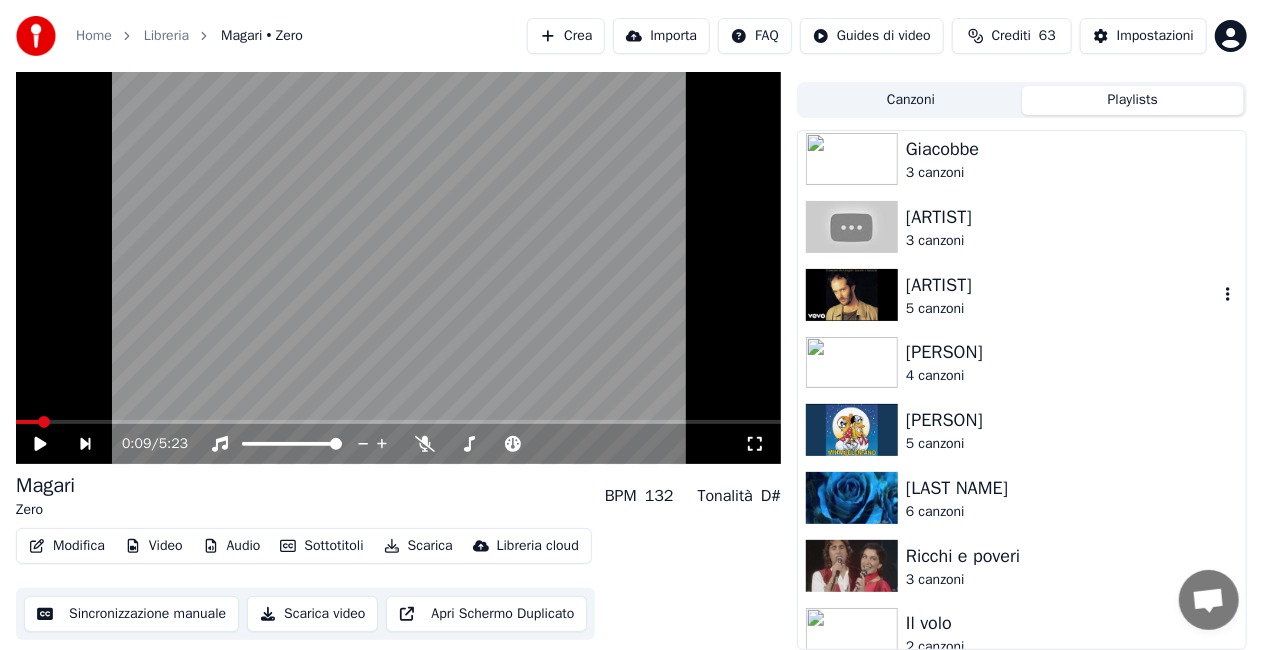 scroll, scrollTop: 1100, scrollLeft: 0, axis: vertical 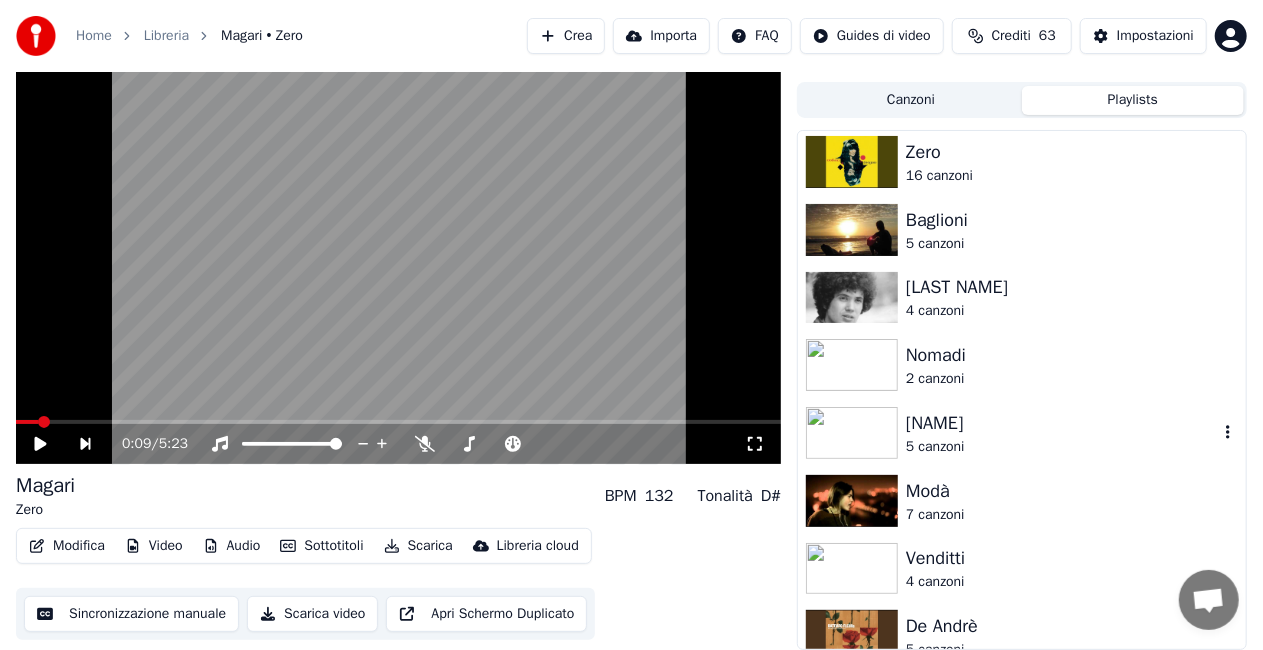 click on "[NAME]" at bounding box center (1062, 423) 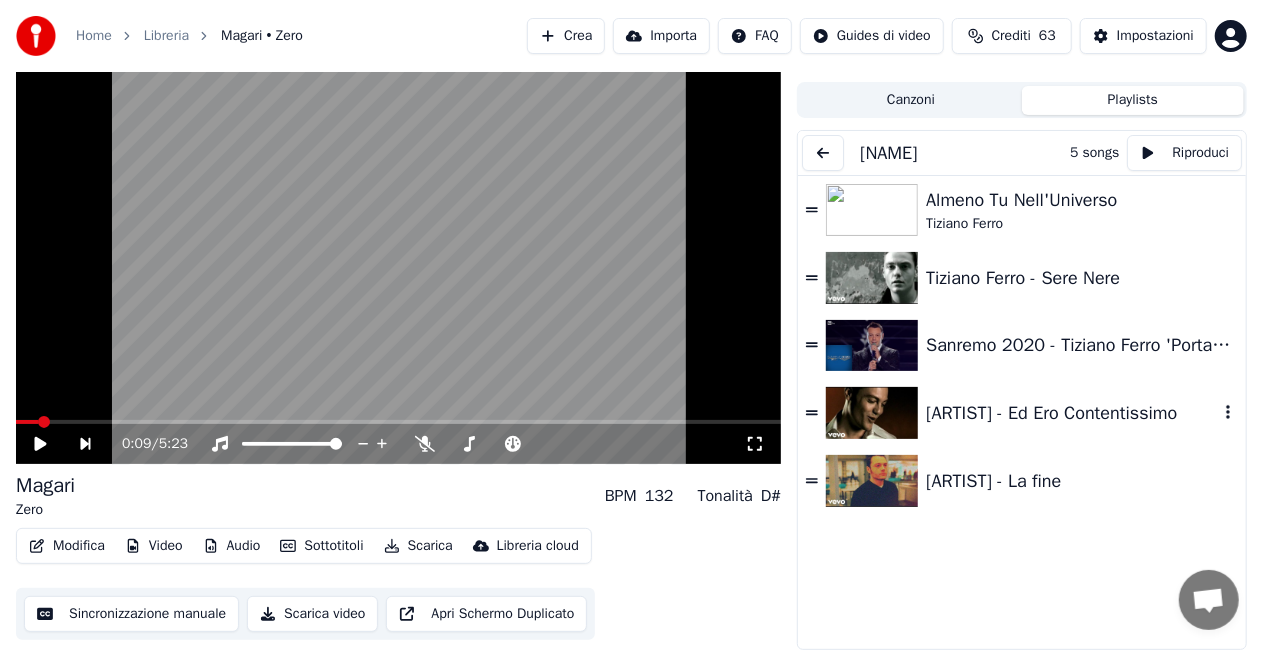 scroll, scrollTop: 0, scrollLeft: 0, axis: both 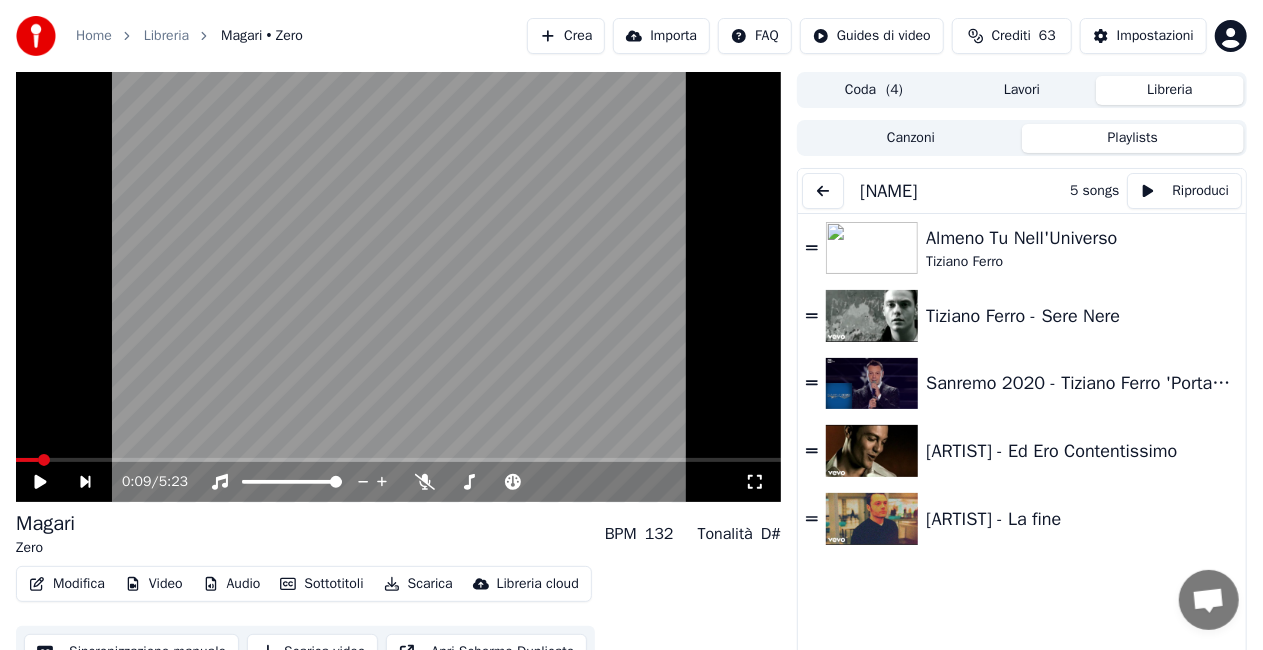 click at bounding box center (823, 191) 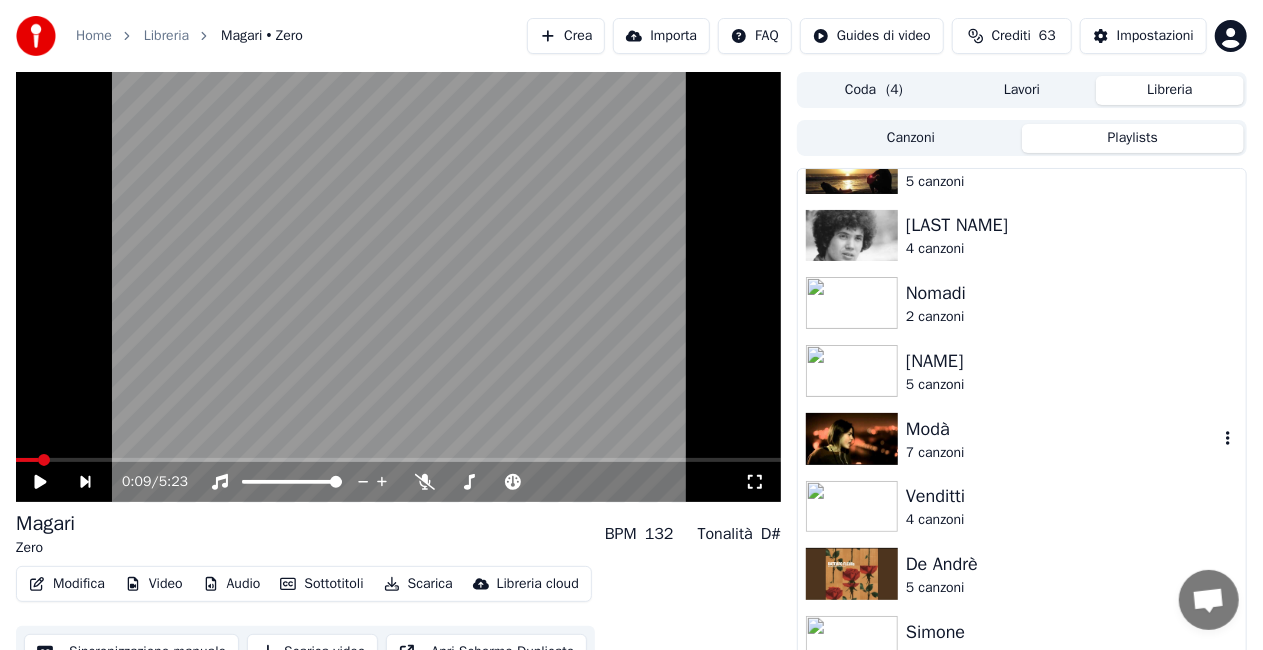 click on "7 canzoni" at bounding box center [1062, 453] 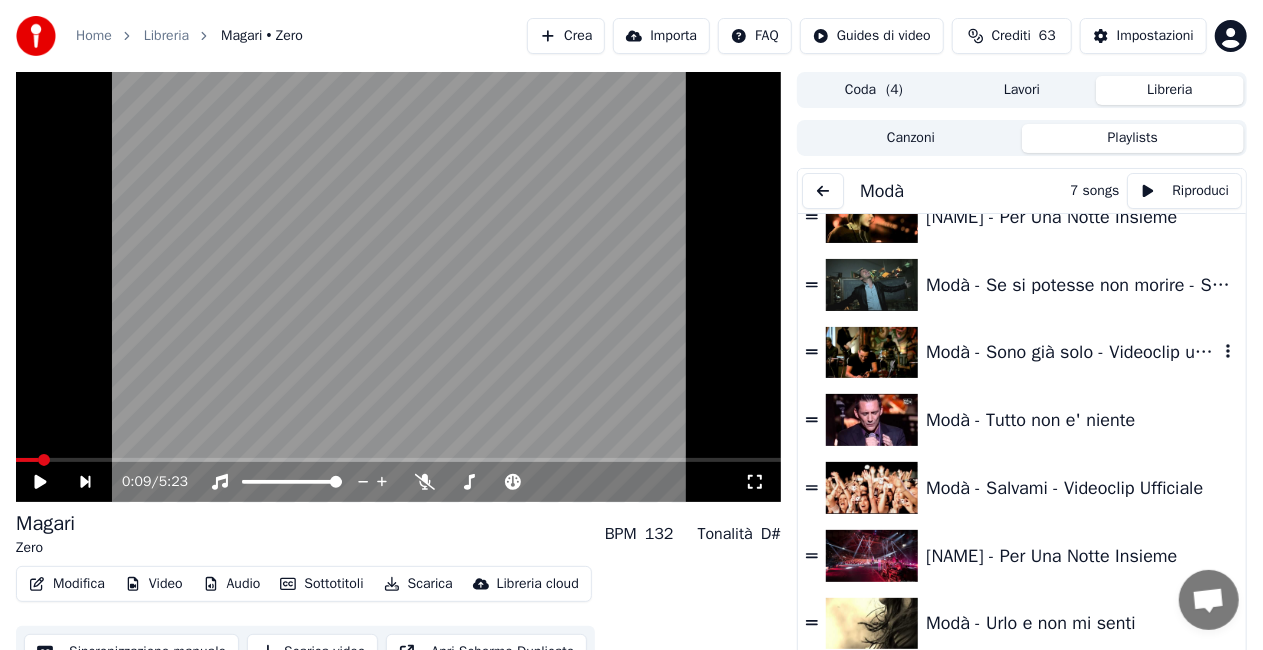 scroll, scrollTop: 48, scrollLeft: 0, axis: vertical 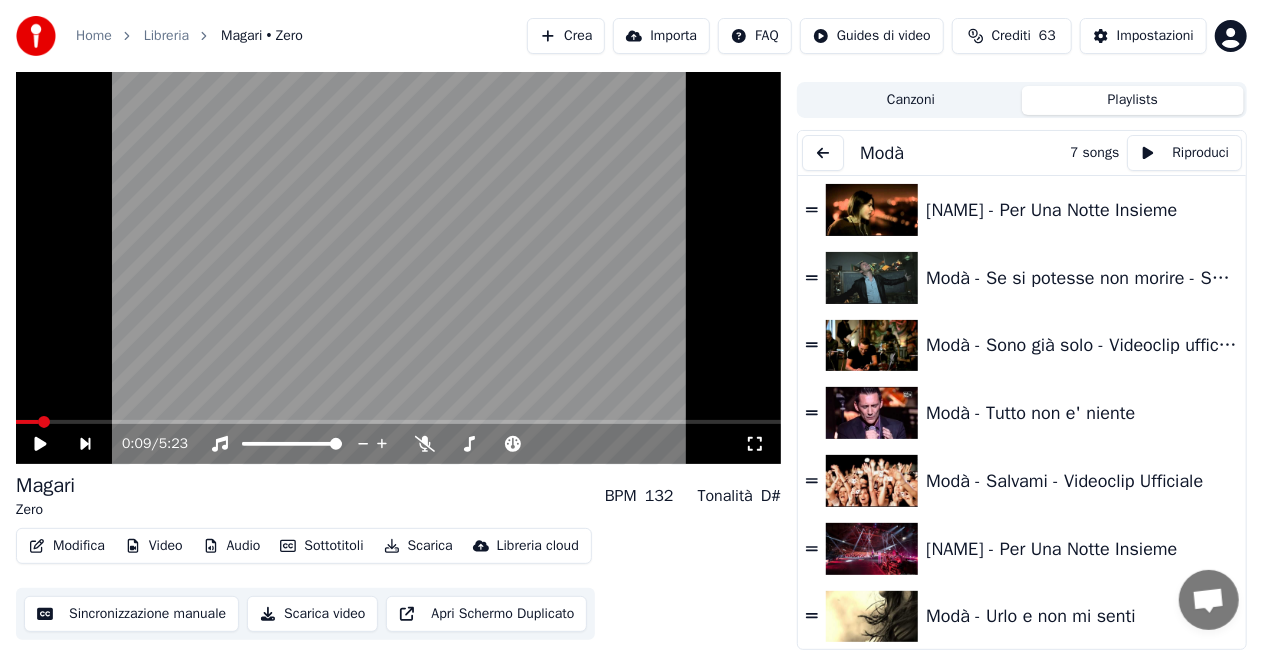 click at bounding box center [823, 153] 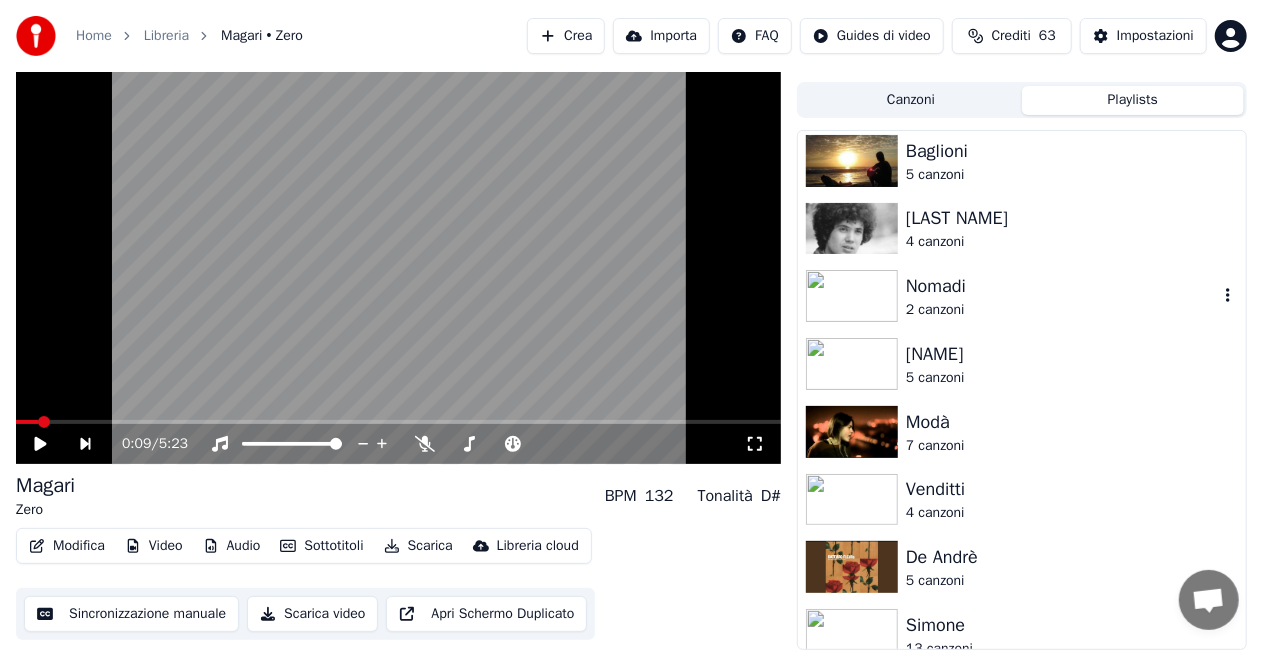 scroll, scrollTop: 2000, scrollLeft: 0, axis: vertical 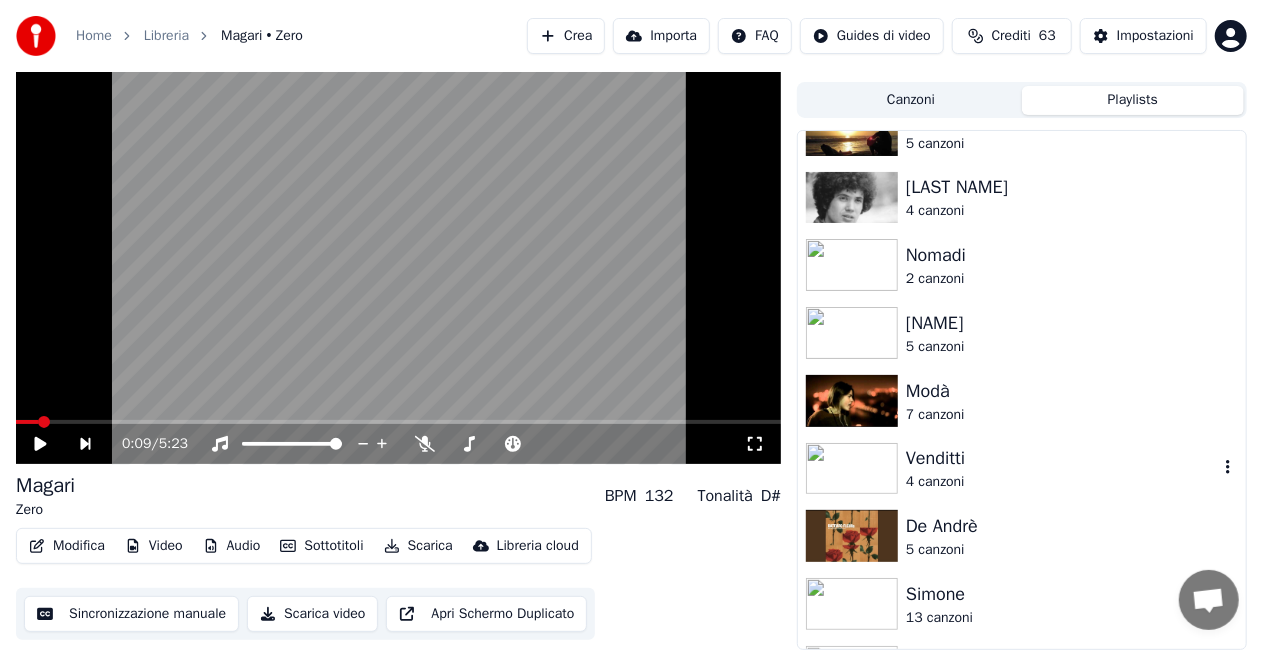 click on "Venditti" at bounding box center (1062, 458) 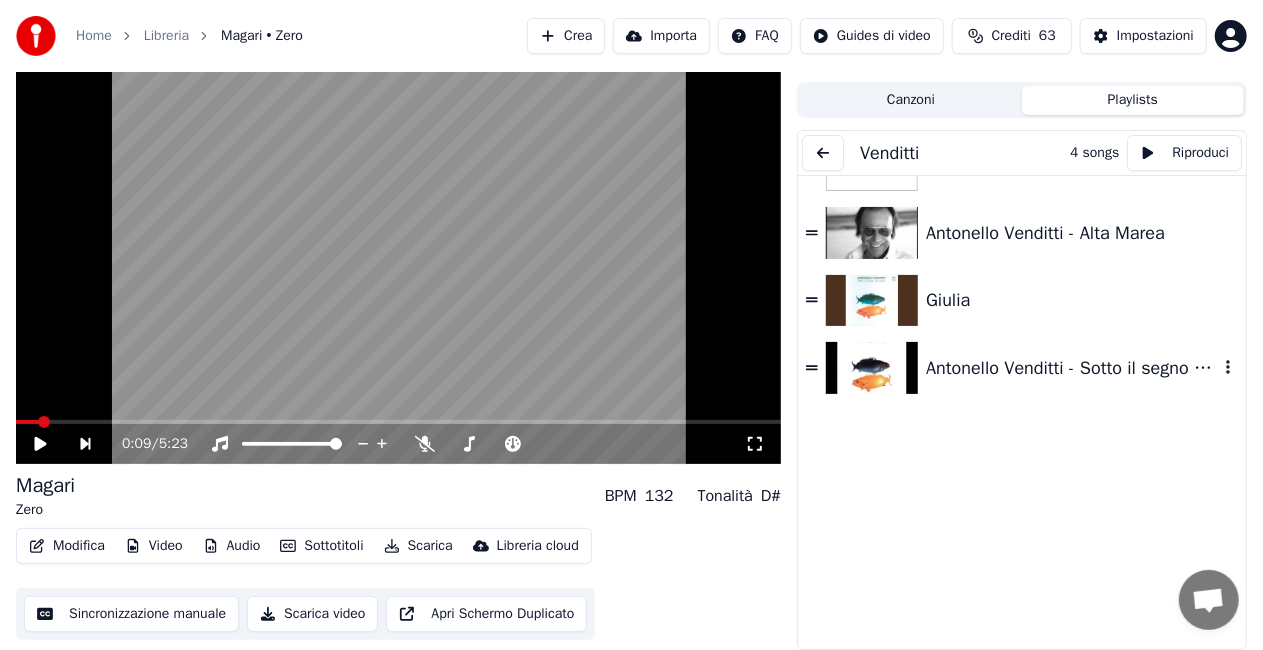 scroll, scrollTop: 0, scrollLeft: 0, axis: both 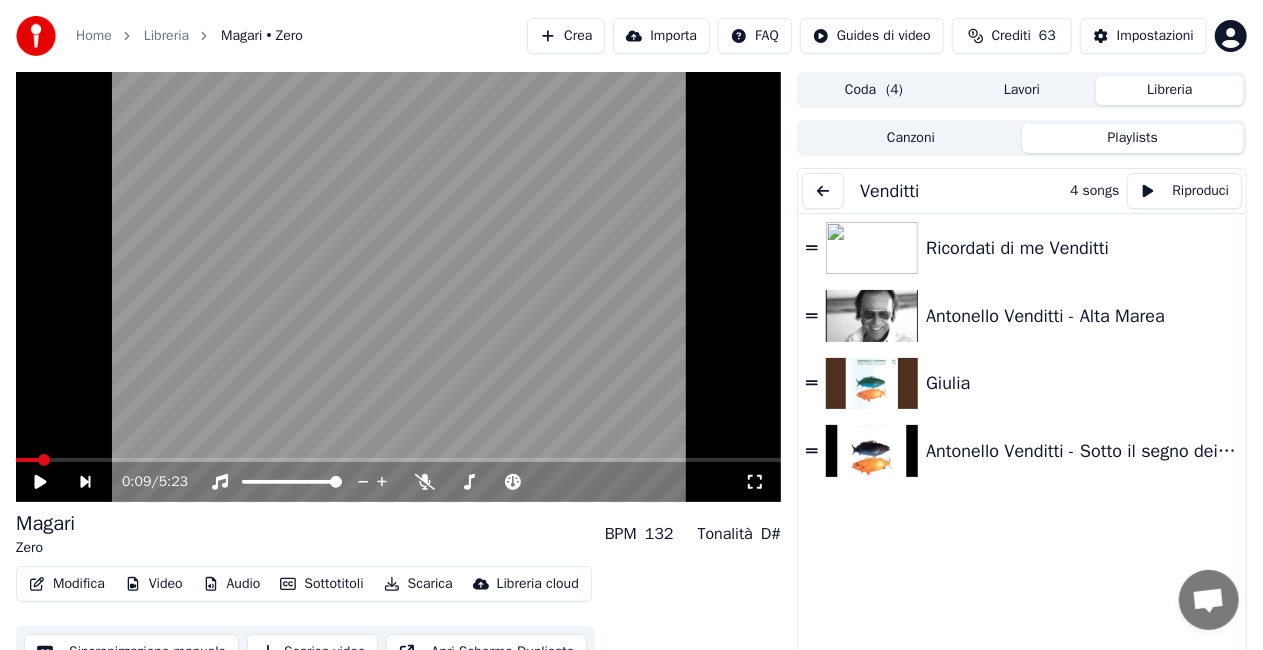 click at bounding box center [823, 191] 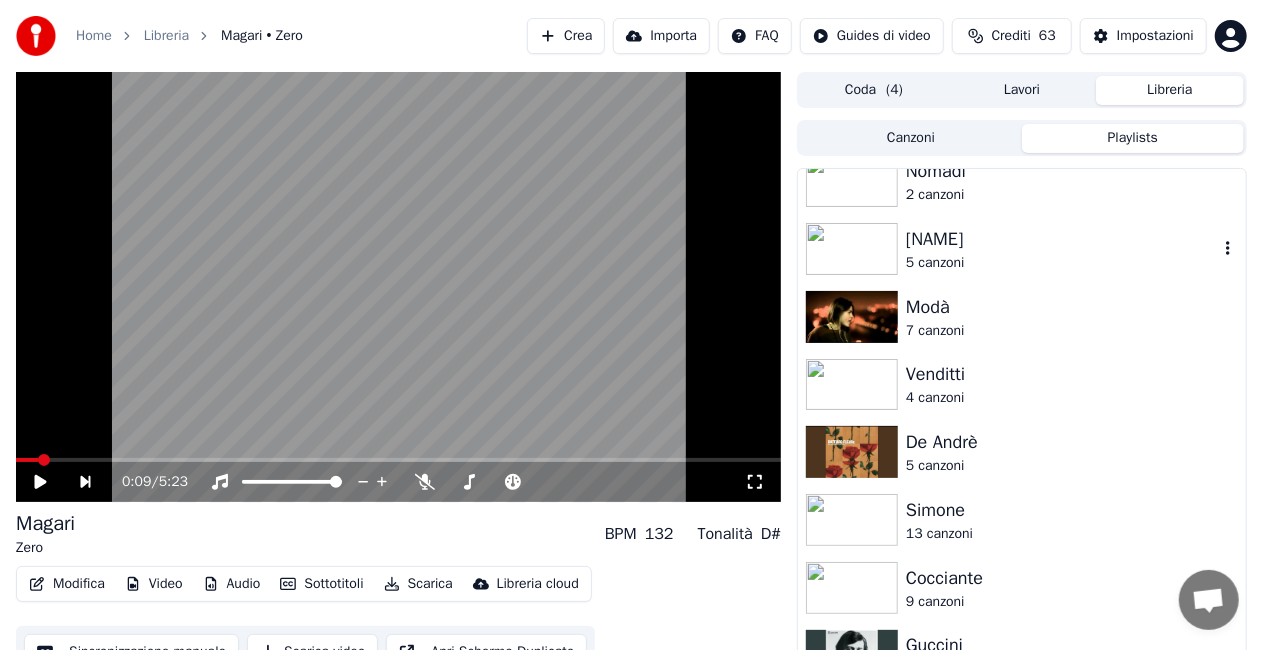 scroll, scrollTop: 2123, scrollLeft: 0, axis: vertical 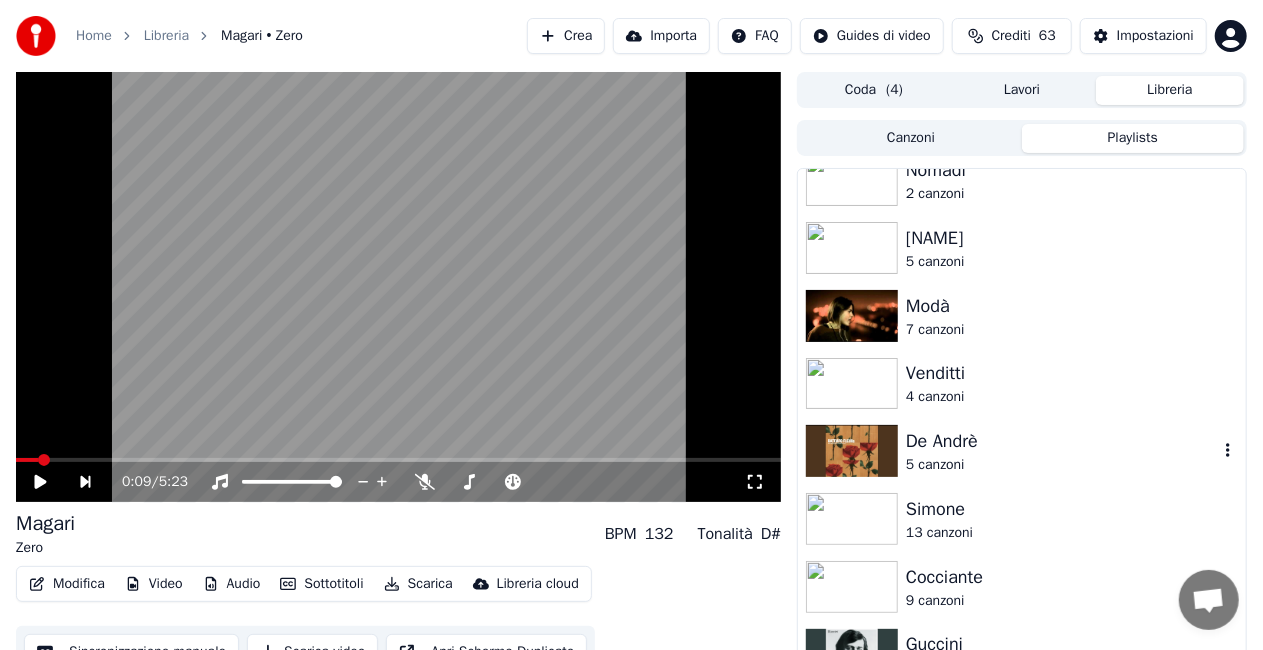 click on "De Andrè" at bounding box center (1062, 441) 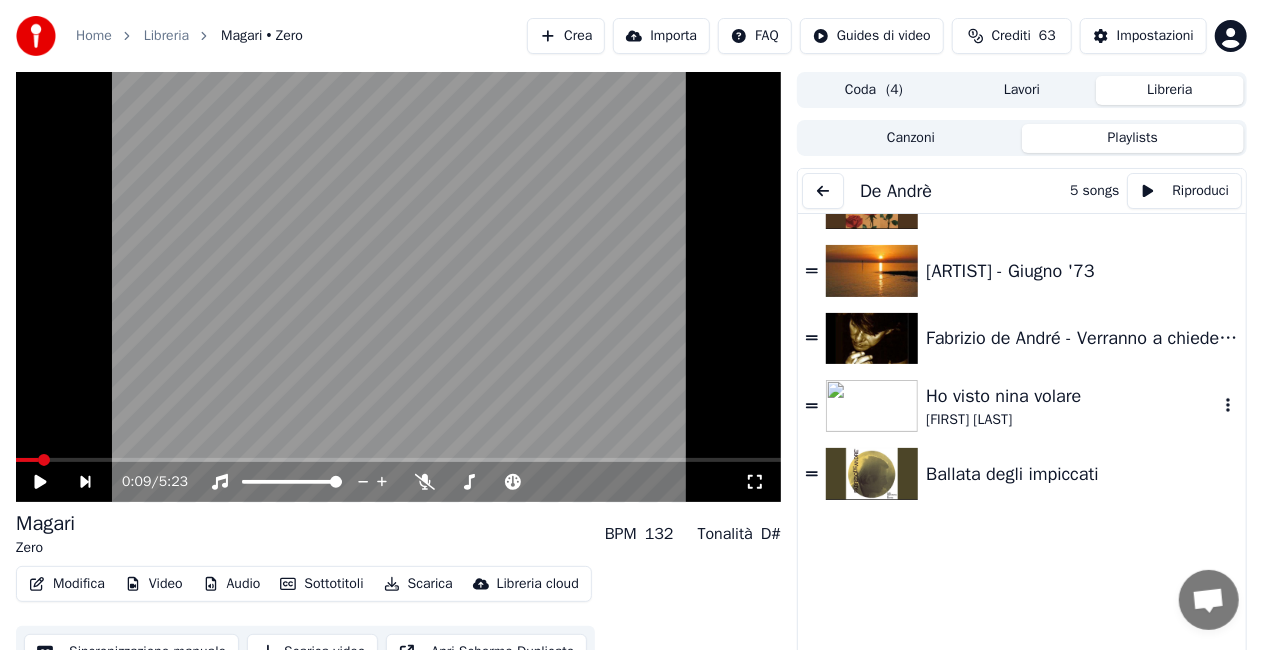 scroll, scrollTop: 0, scrollLeft: 0, axis: both 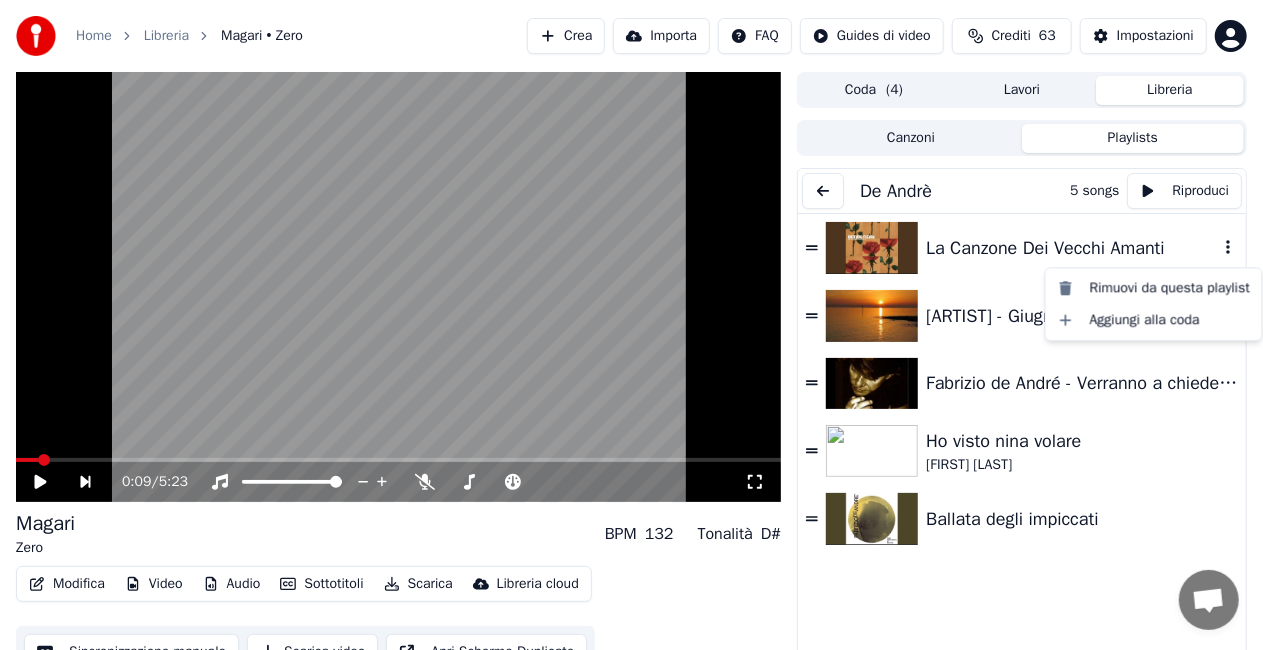 click 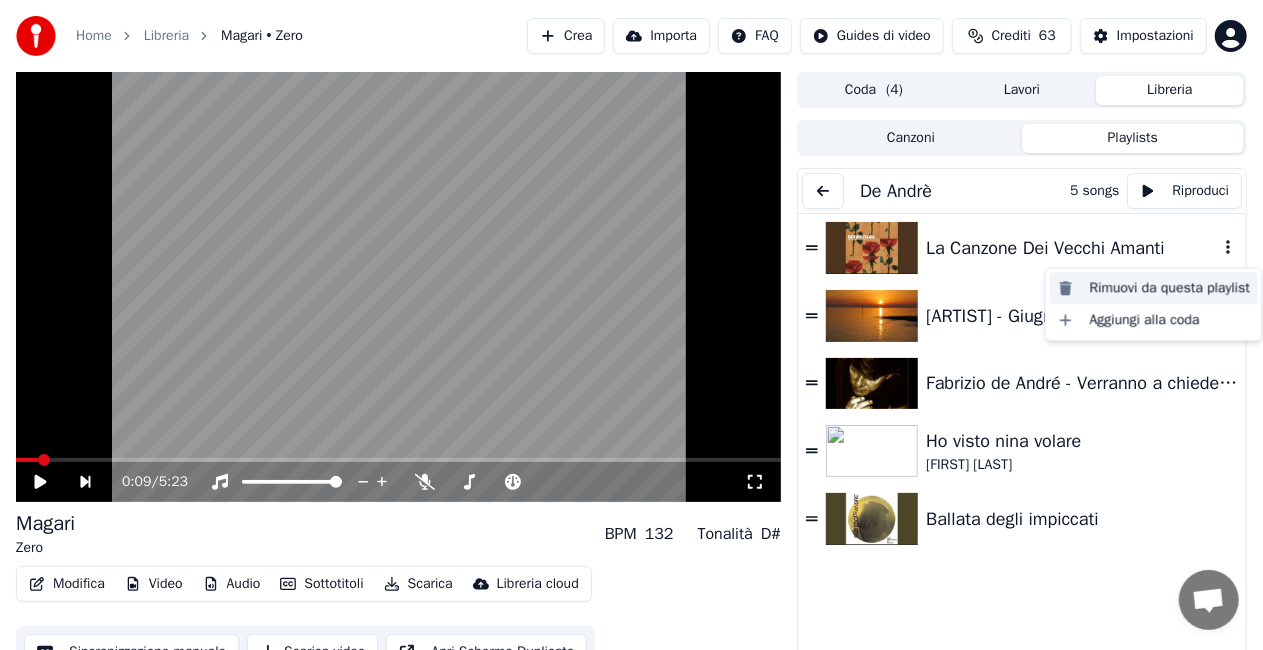 click on "Rimuovi da questa playlist" at bounding box center [1154, 288] 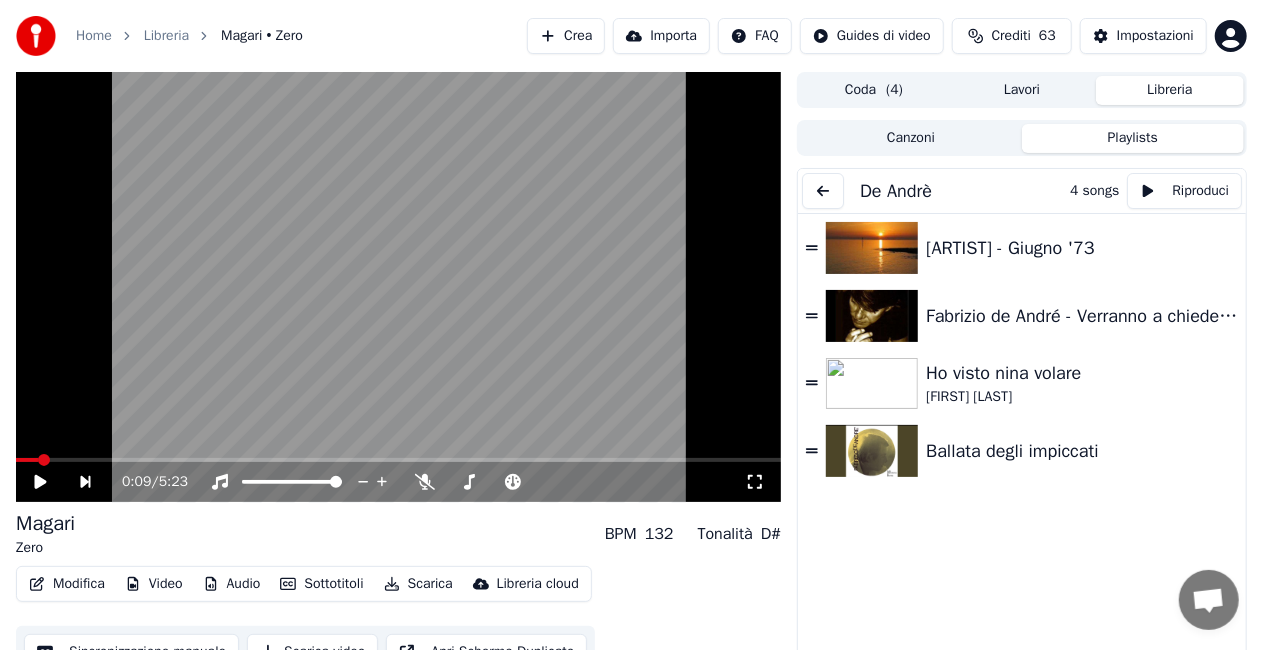 click at bounding box center (823, 191) 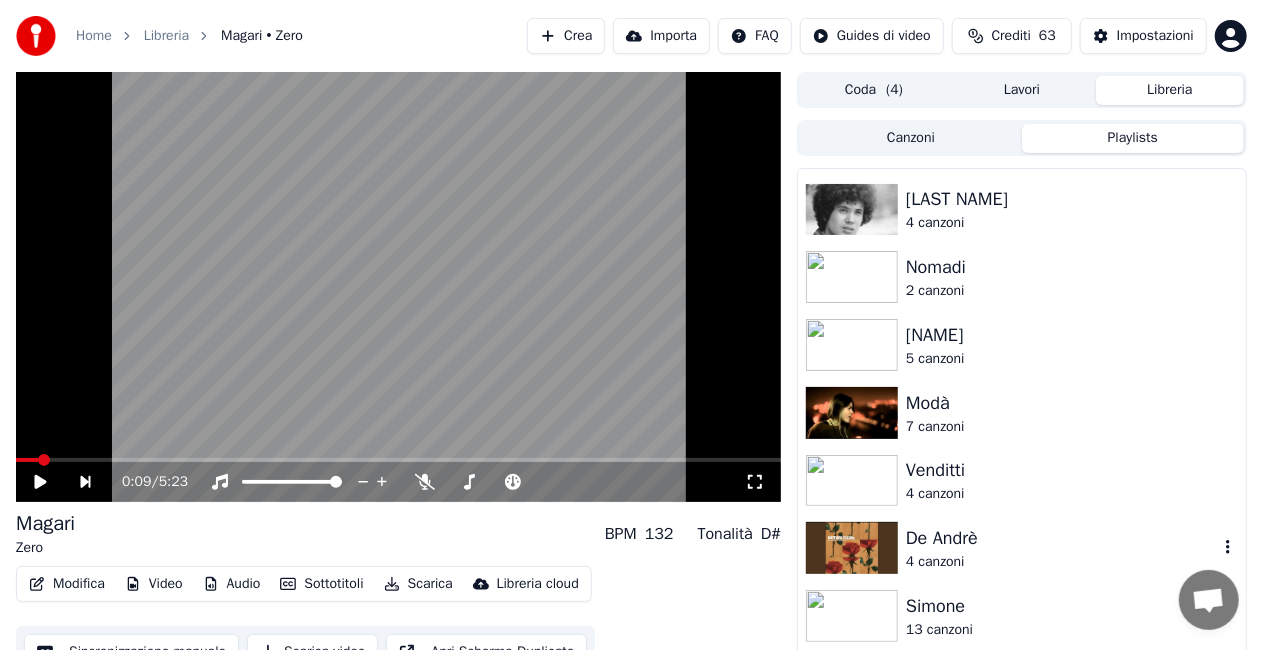 scroll, scrollTop: 2123, scrollLeft: 0, axis: vertical 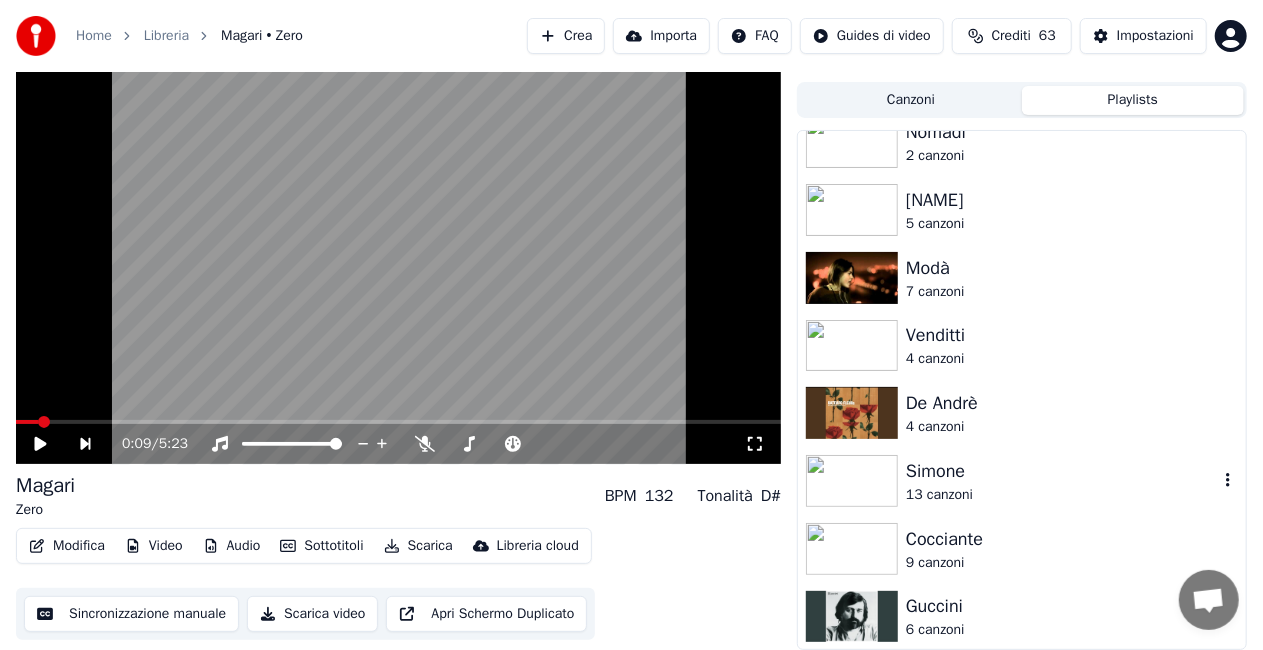 click on "Simone" at bounding box center [1062, 471] 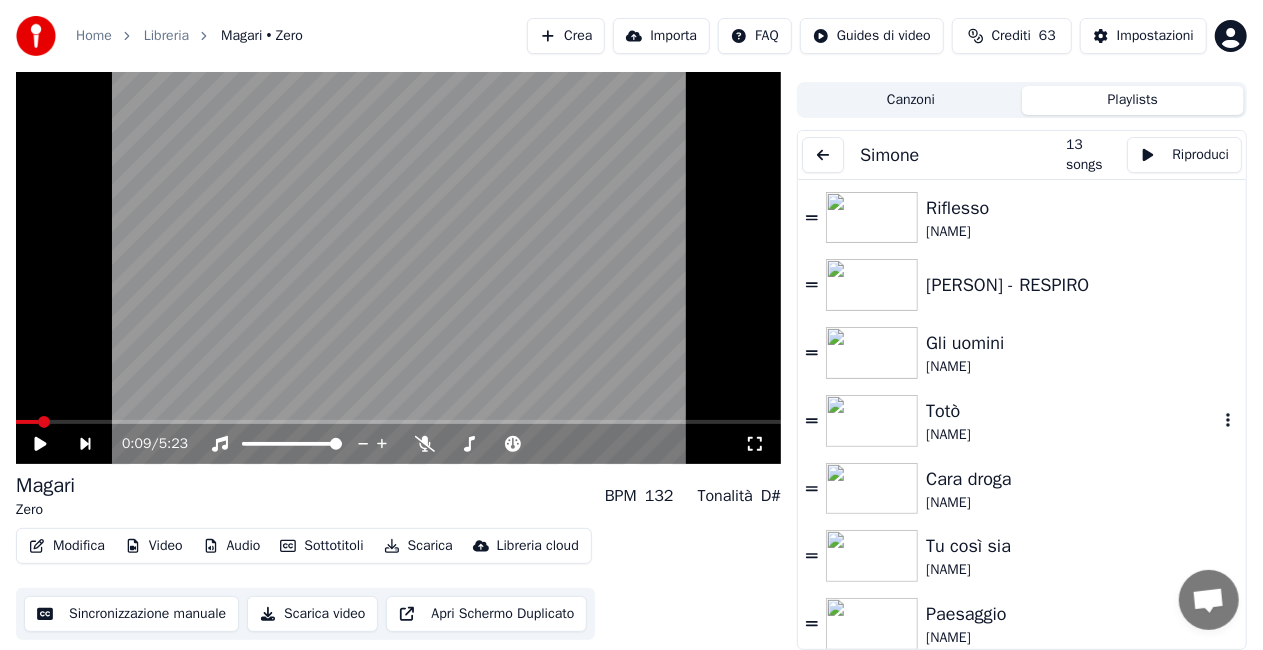 scroll, scrollTop: 0, scrollLeft: 0, axis: both 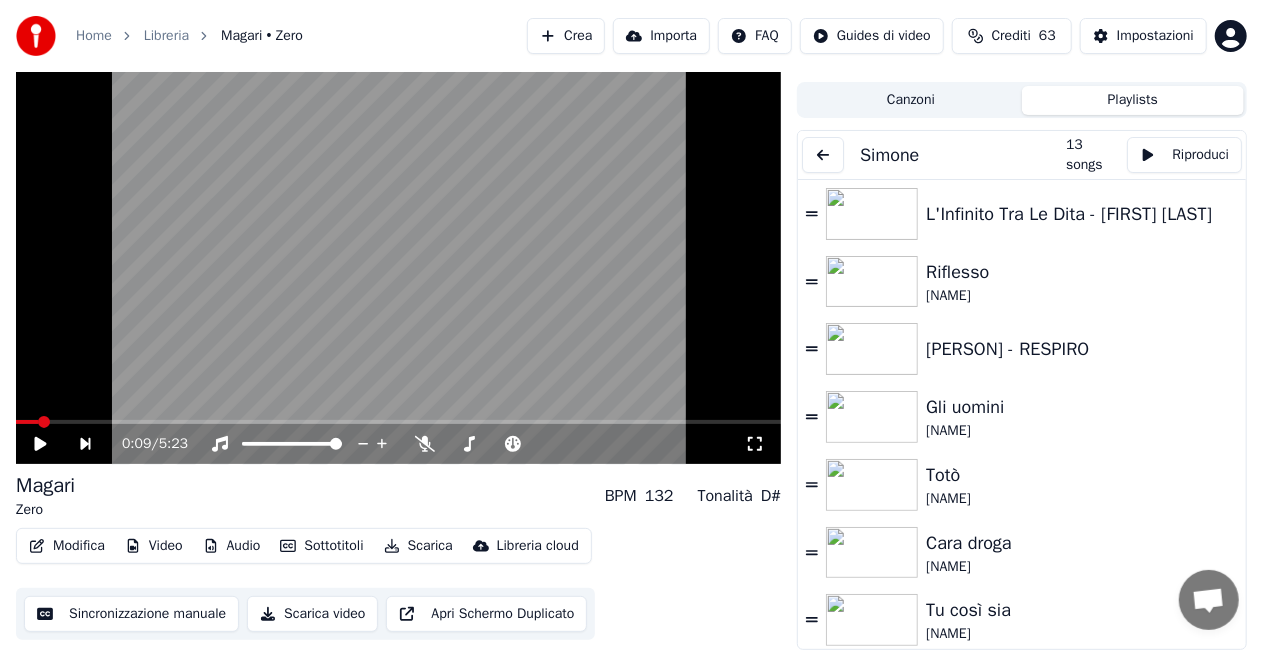 click at bounding box center (823, 155) 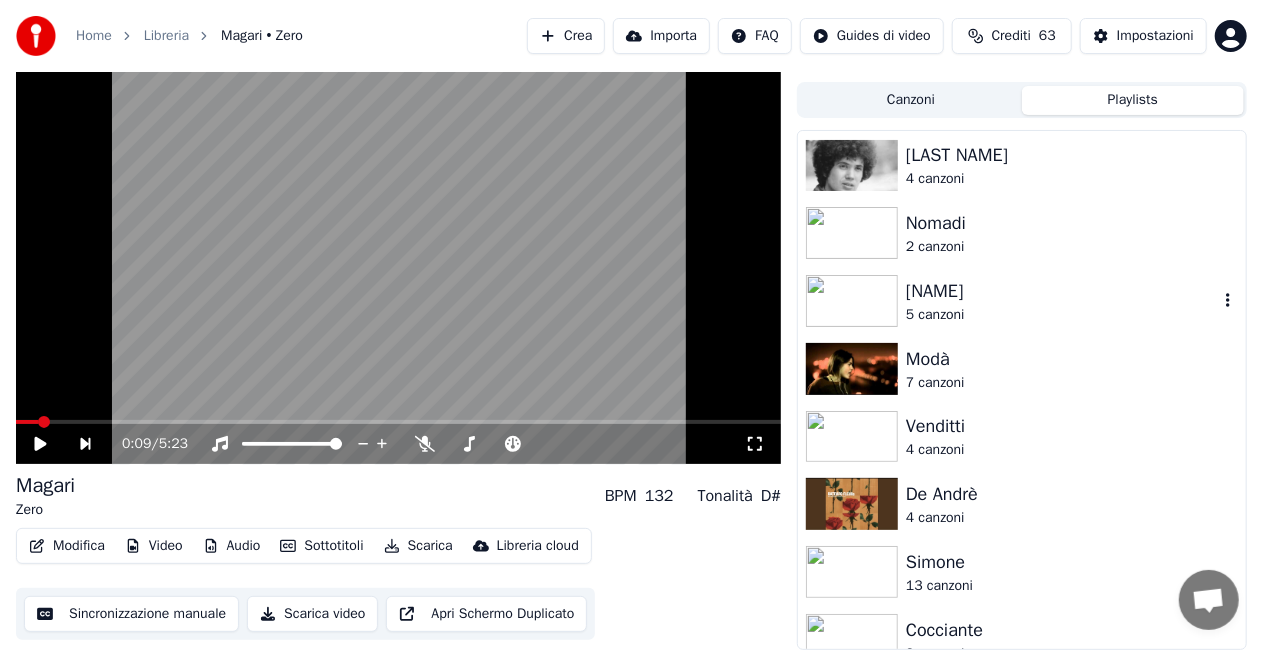 scroll, scrollTop: 2123, scrollLeft: 0, axis: vertical 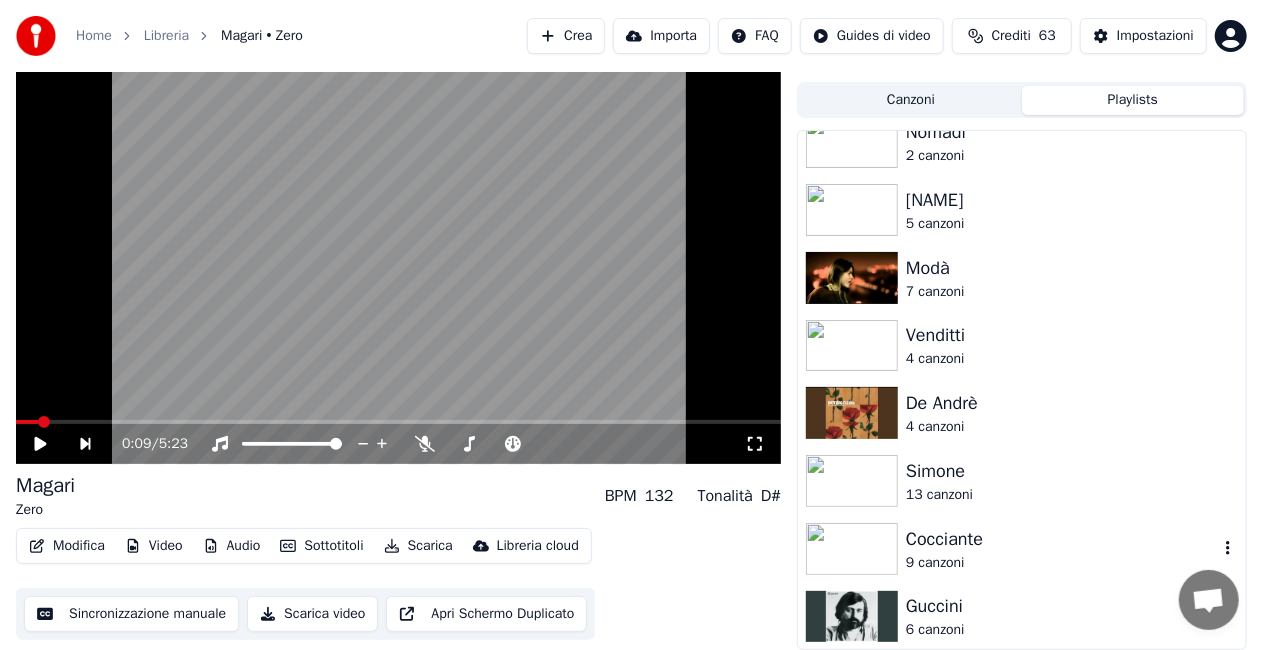 click on "Cocciante" at bounding box center [1062, 539] 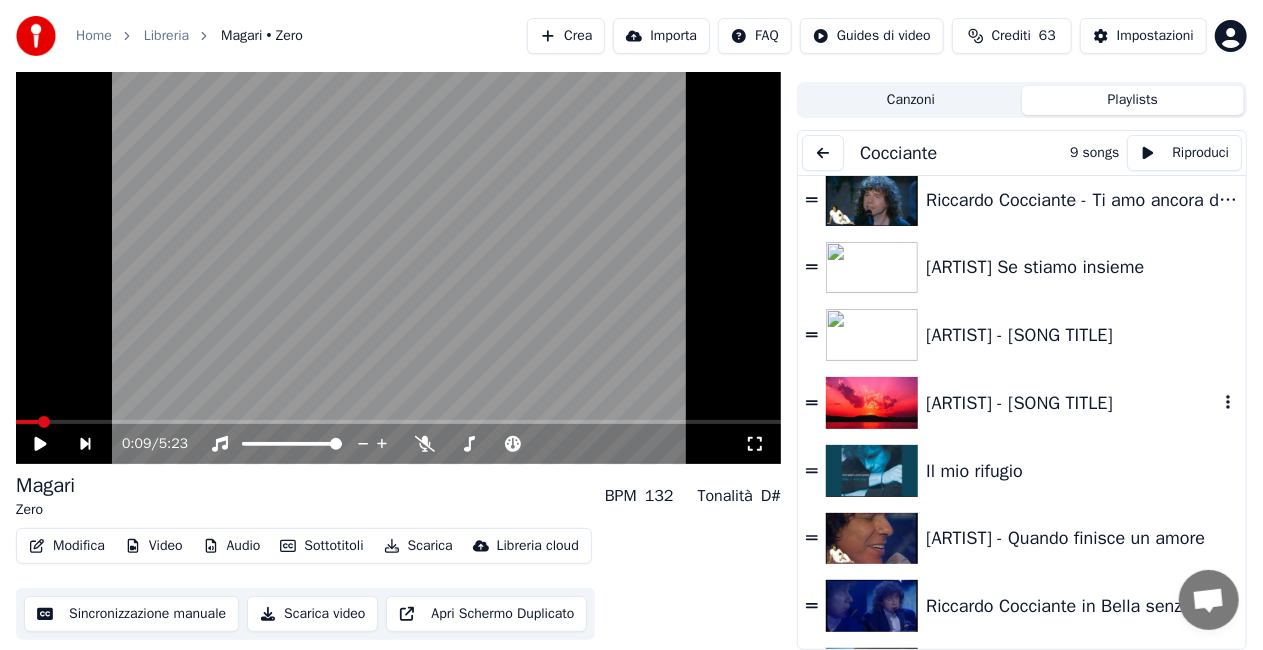 scroll, scrollTop: 140, scrollLeft: 0, axis: vertical 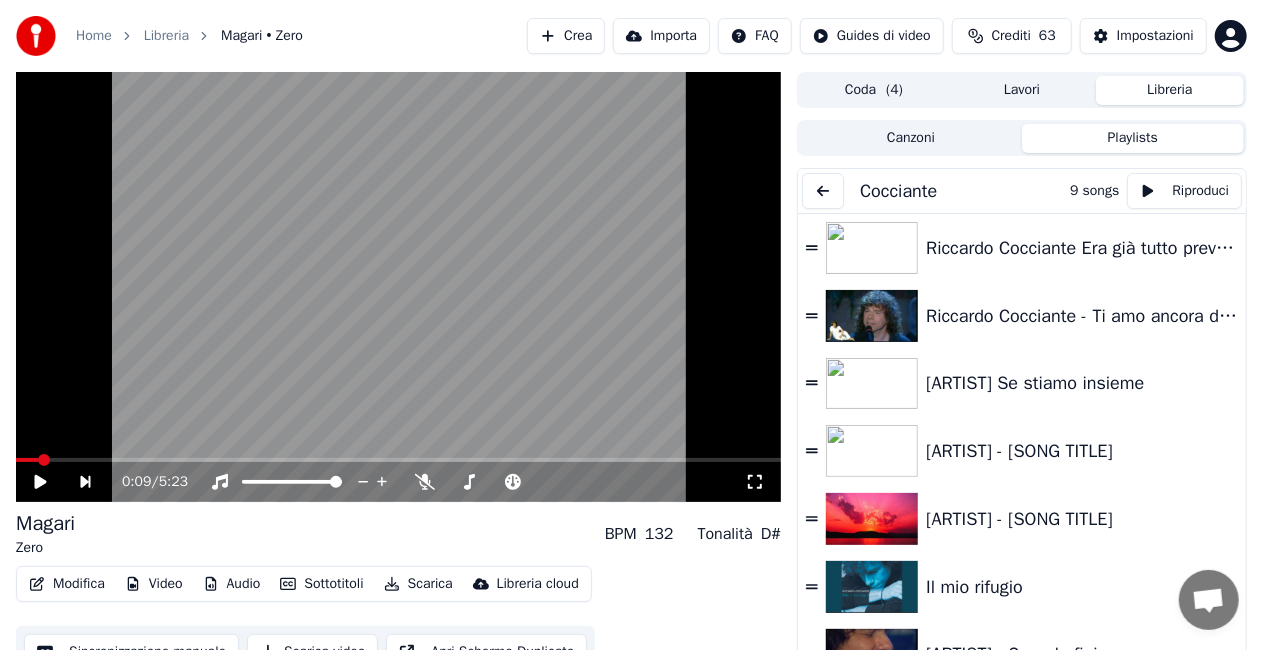 click at bounding box center (823, 191) 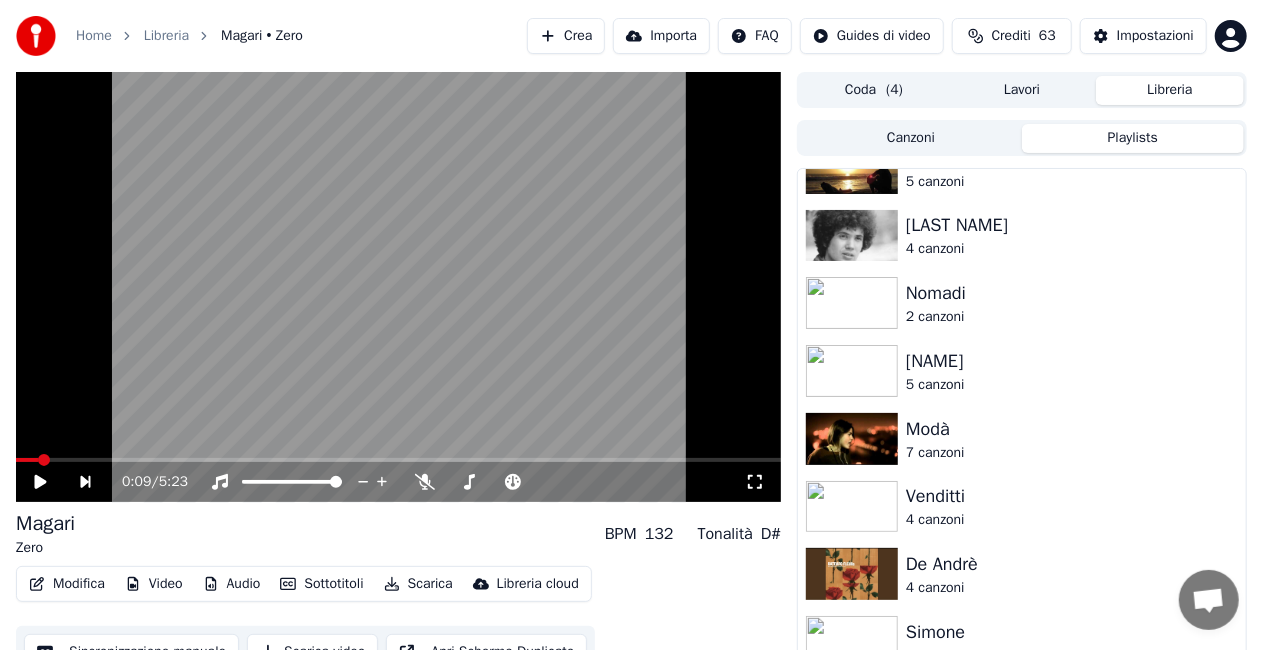 scroll, scrollTop: 2123, scrollLeft: 0, axis: vertical 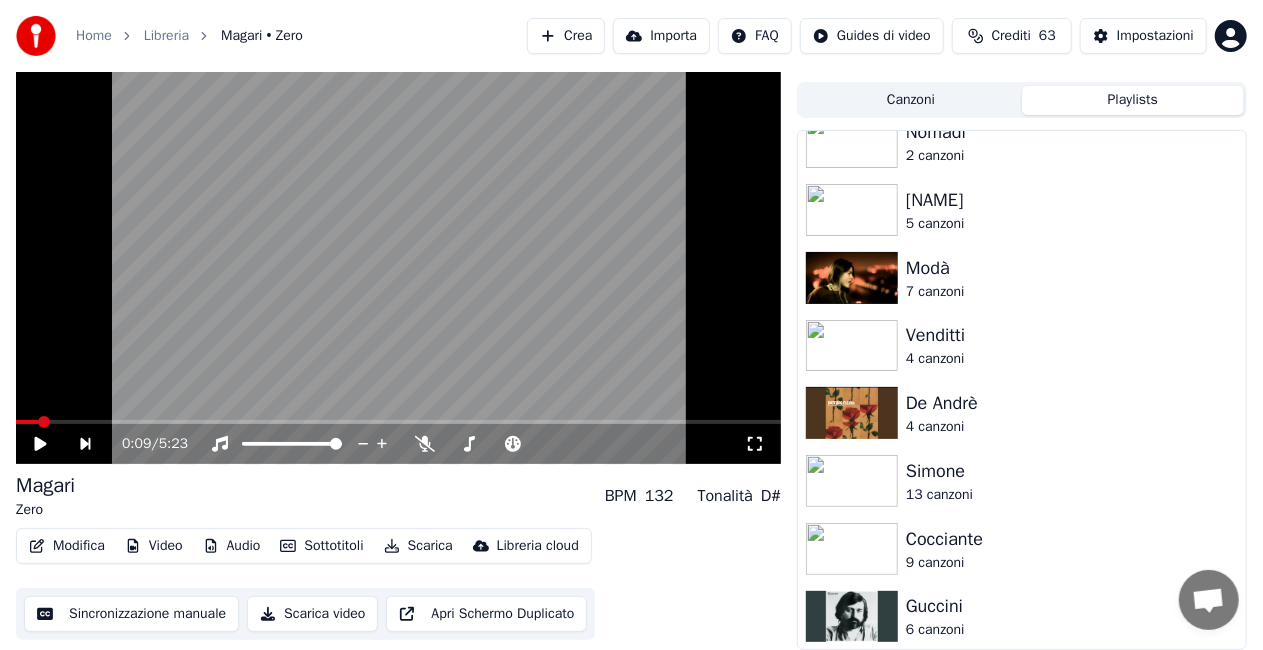 click on "Guccini" at bounding box center [1062, 606] 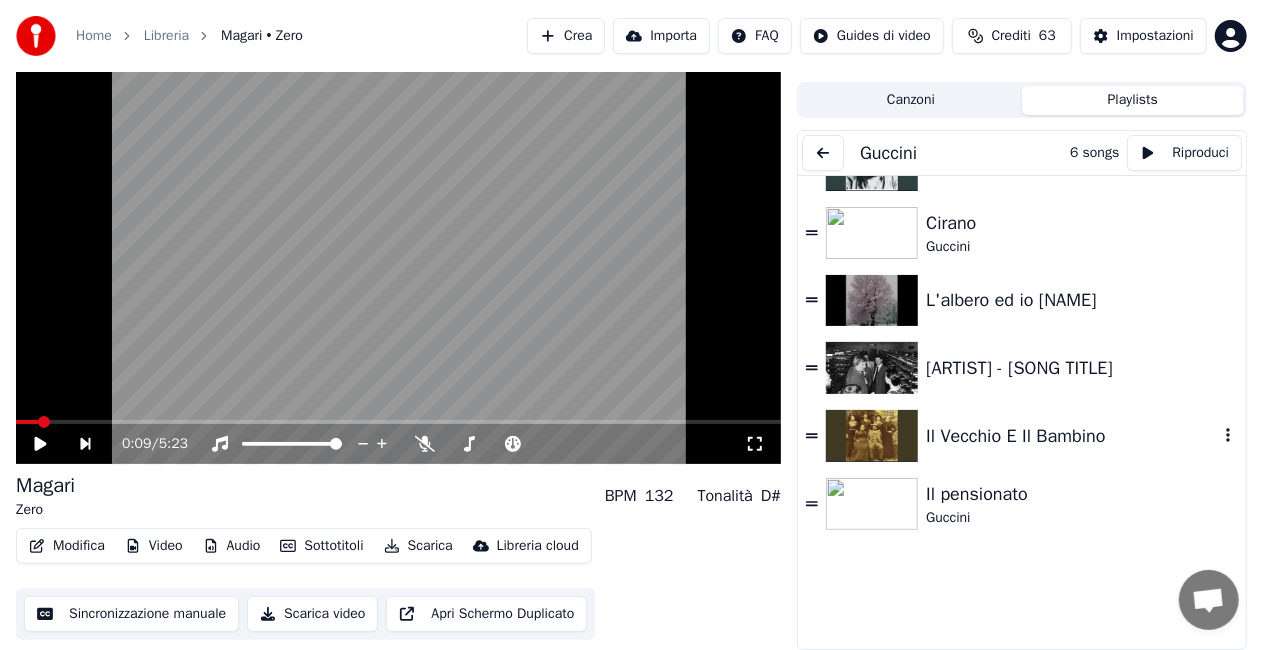 scroll, scrollTop: 0, scrollLeft: 0, axis: both 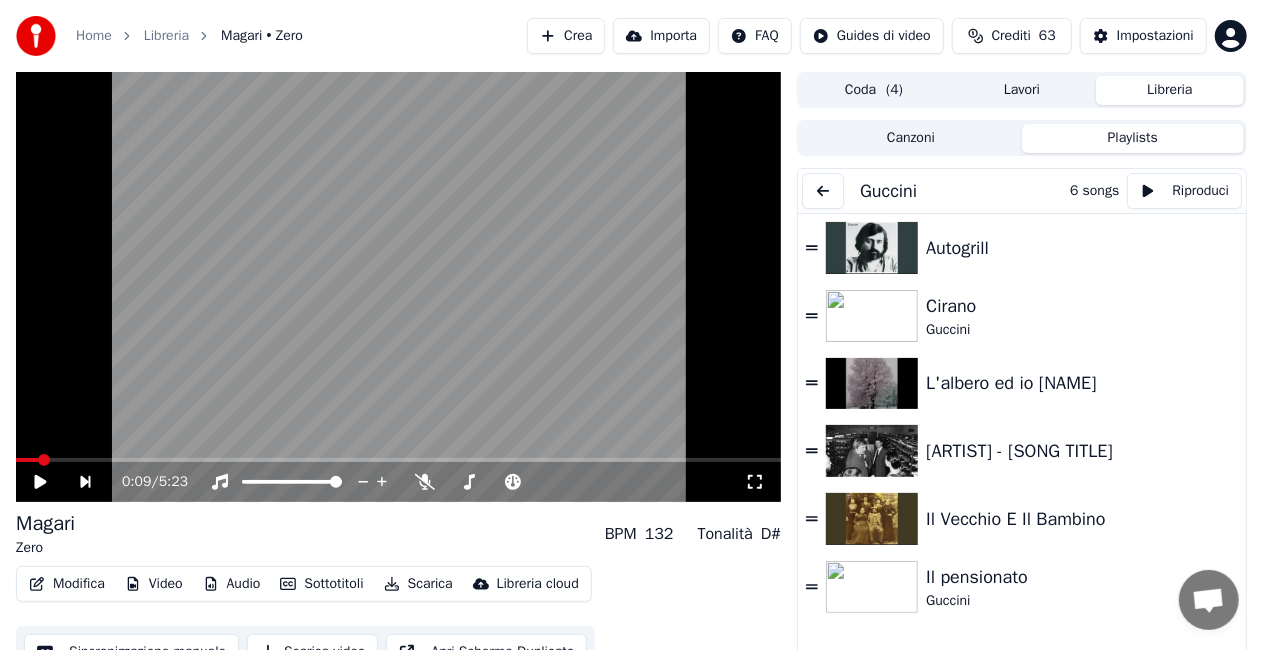 click at bounding box center [823, 191] 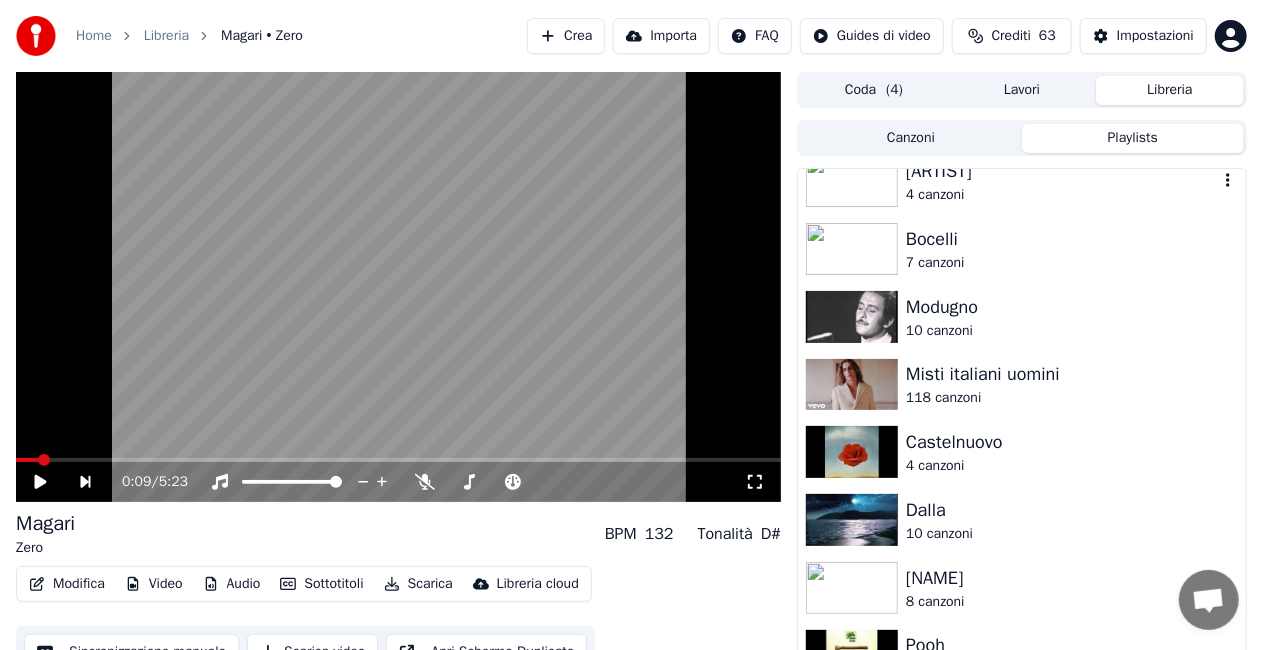 scroll, scrollTop: 500, scrollLeft: 0, axis: vertical 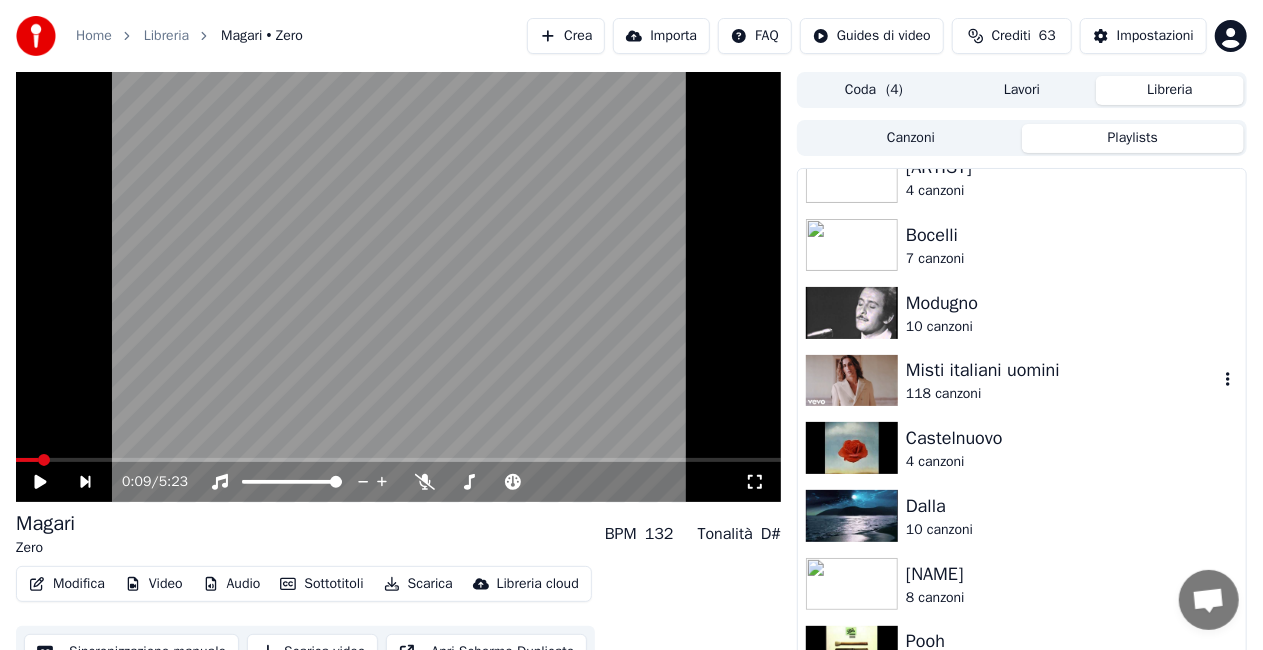 click on "Misti italiani uomini" at bounding box center [1062, 370] 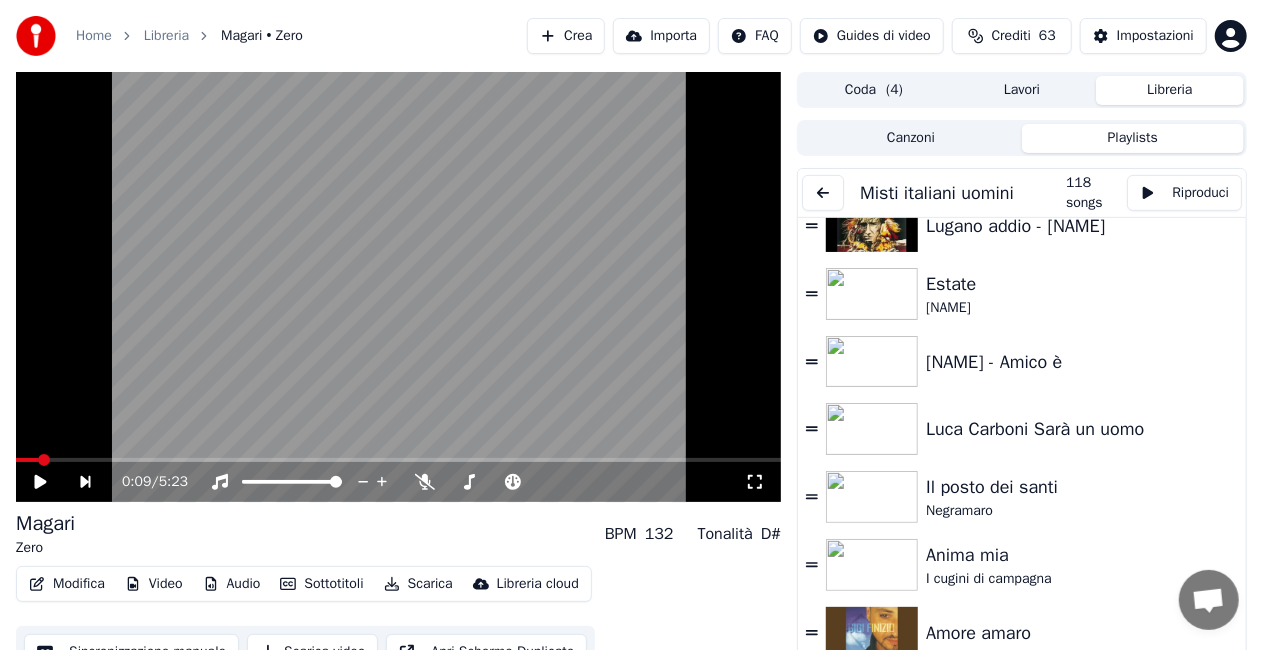 click at bounding box center [823, 193] 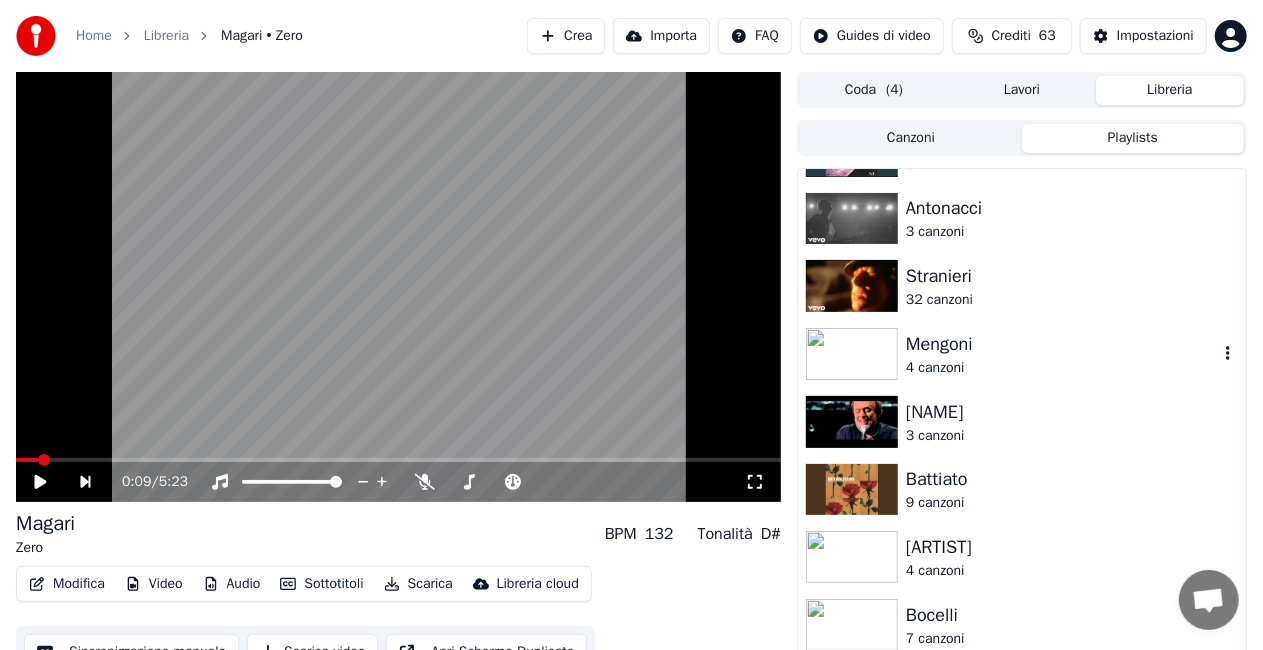 scroll, scrollTop: 400, scrollLeft: 0, axis: vertical 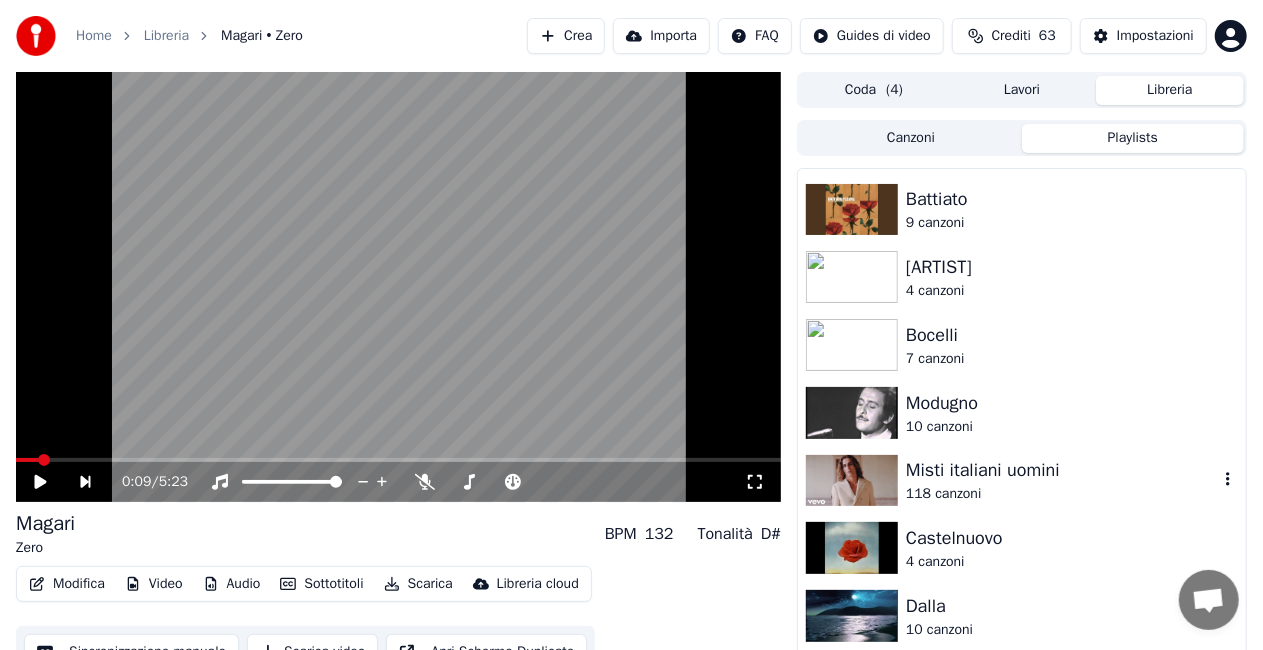 click on "Misti italiani uomini" at bounding box center [1062, 470] 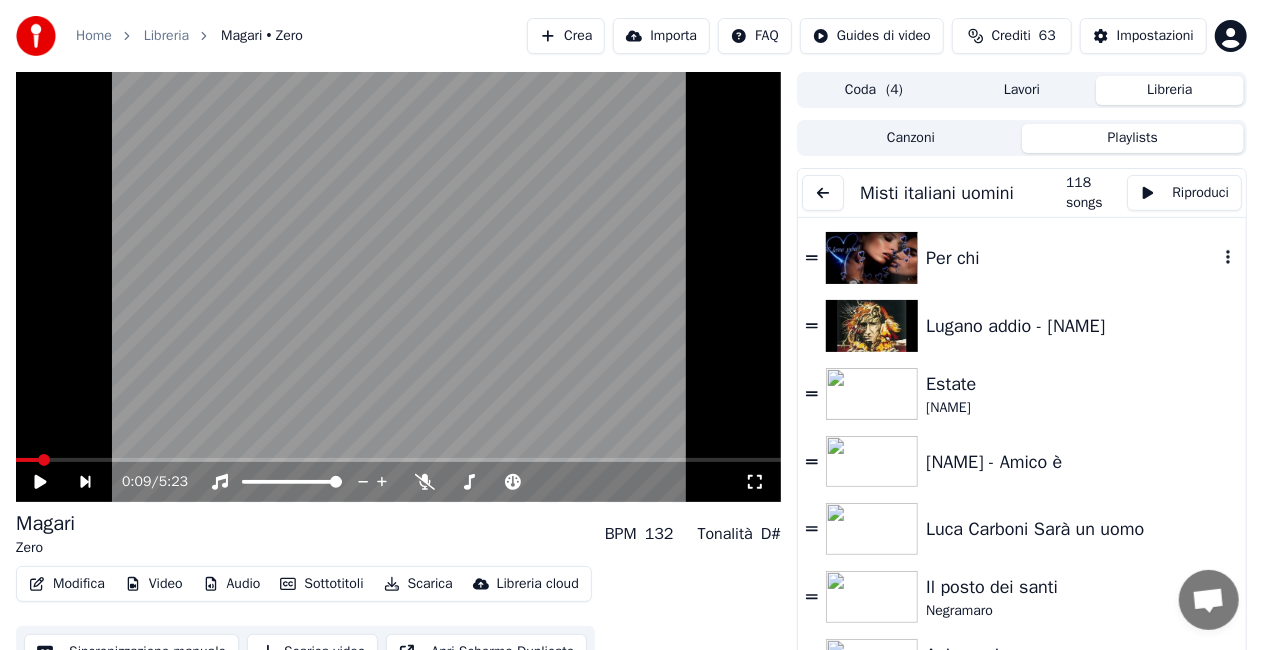 click on "Per chi" at bounding box center (1072, 258) 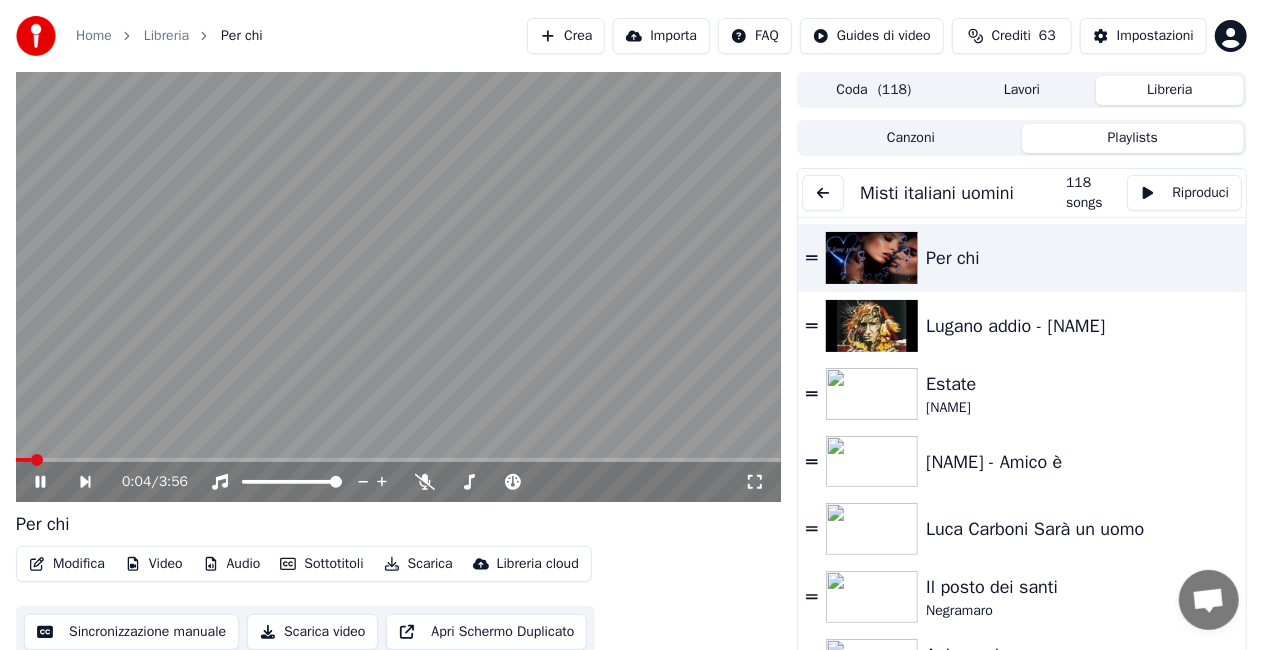 click 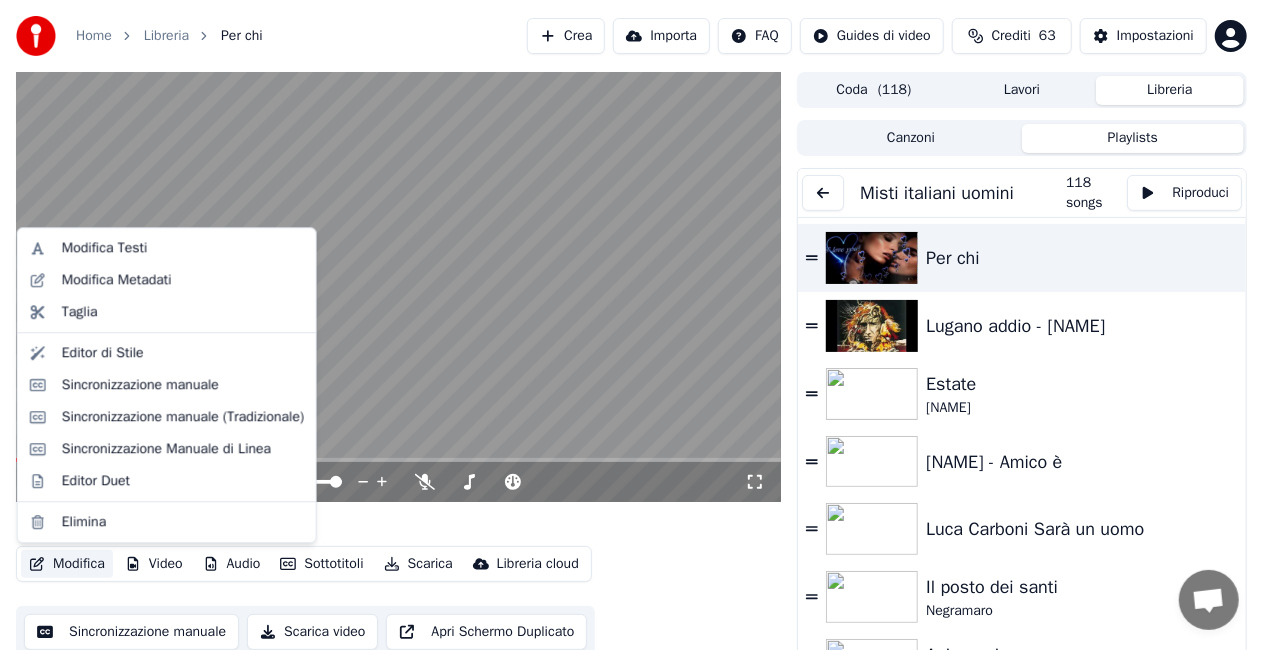 click on "Modifica" at bounding box center (67, 564) 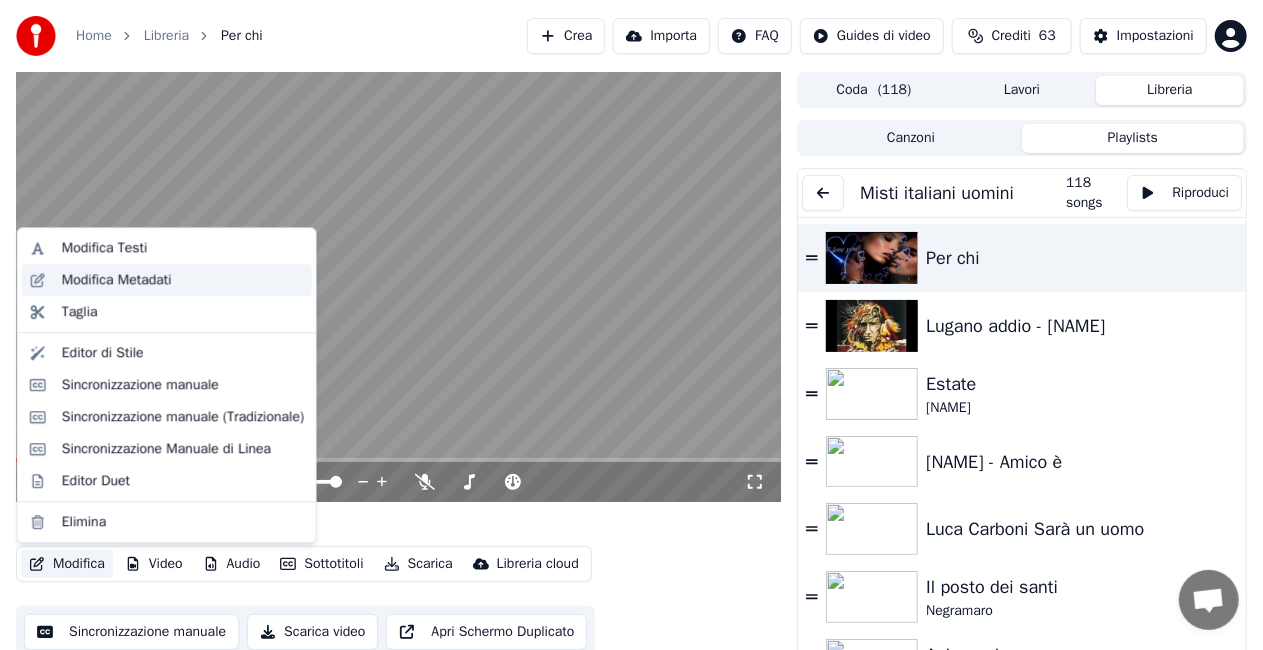 click on "Modifica Metadati" at bounding box center [117, 280] 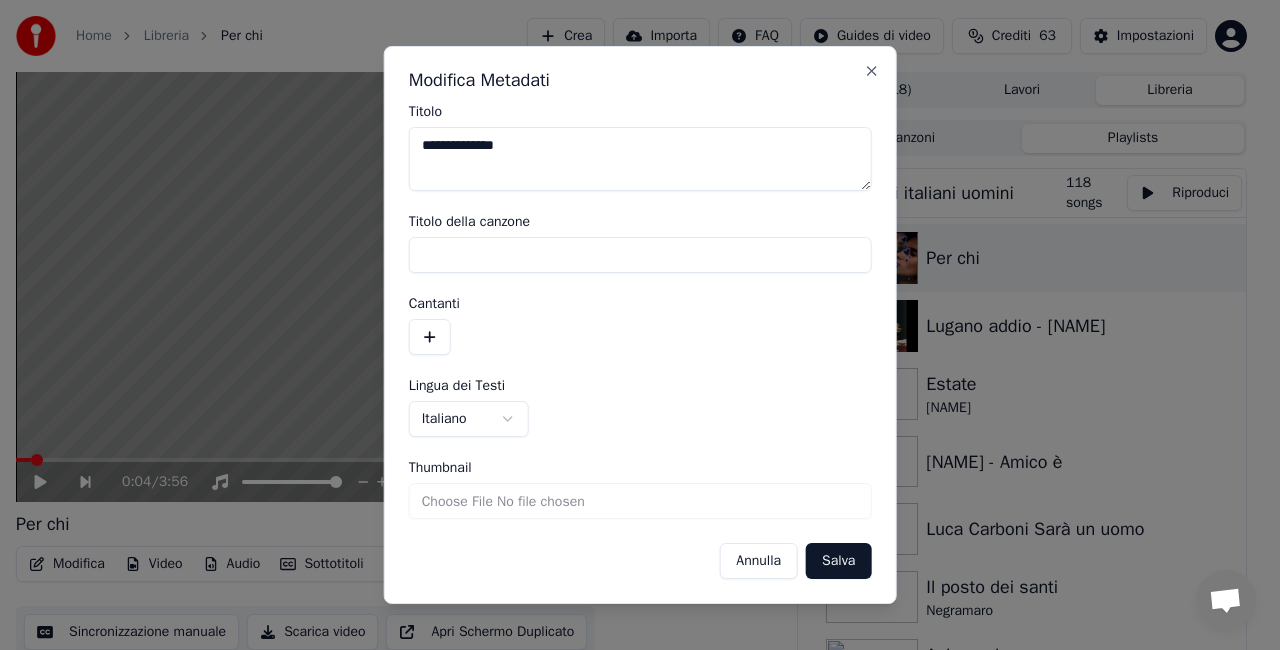 type on "**********" 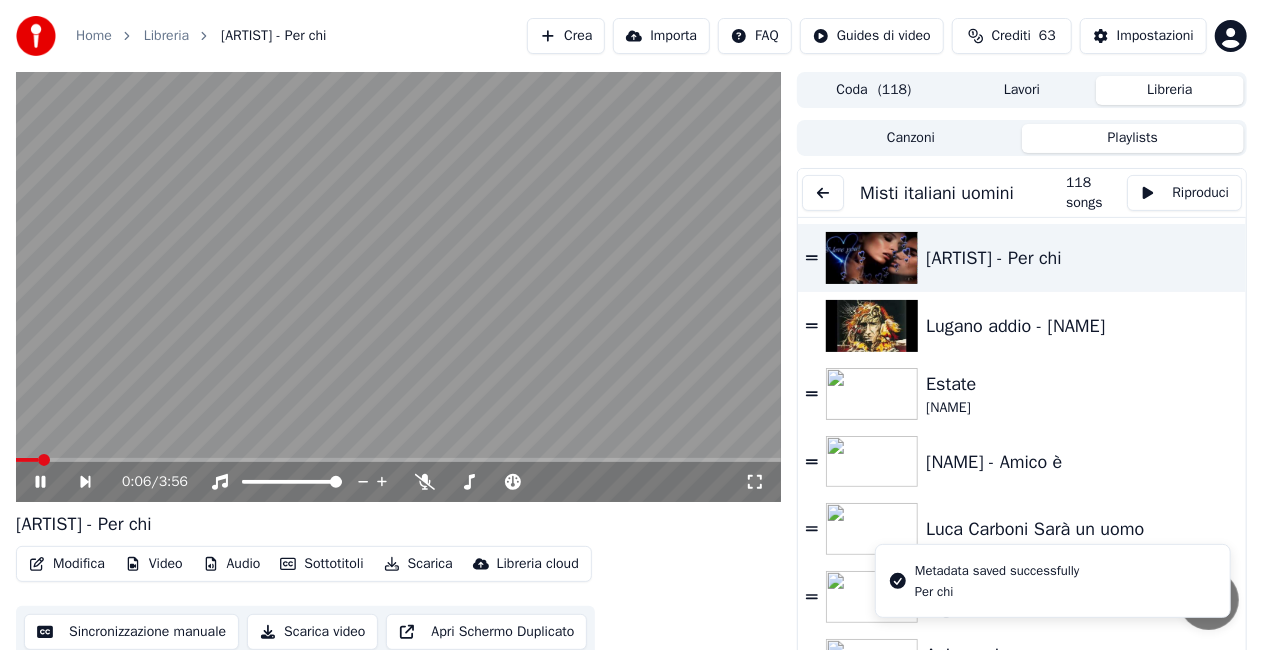 click 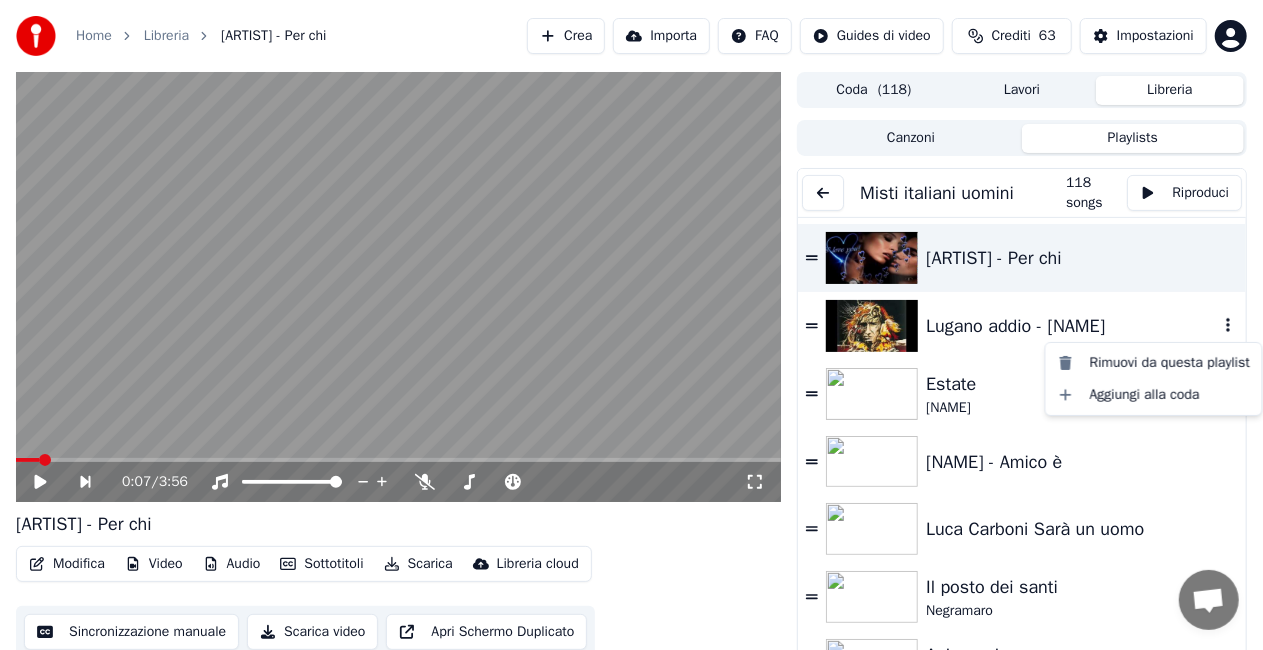 click 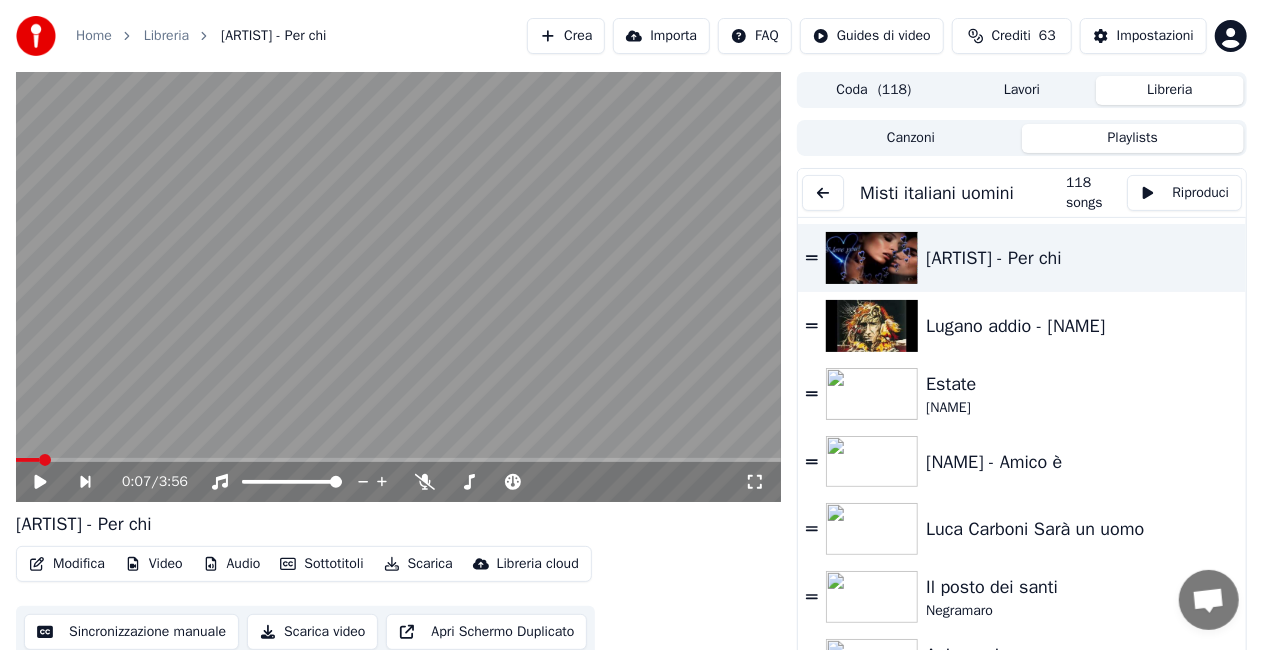 click at bounding box center [823, 193] 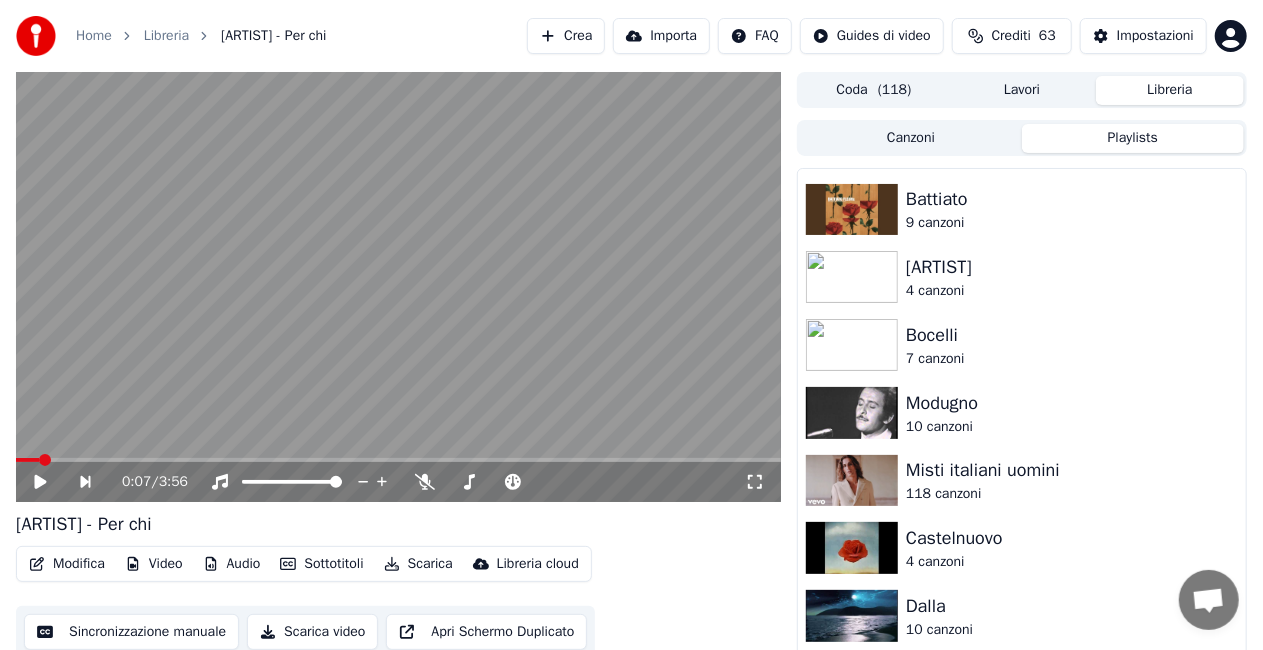 scroll, scrollTop: 0, scrollLeft: 0, axis: both 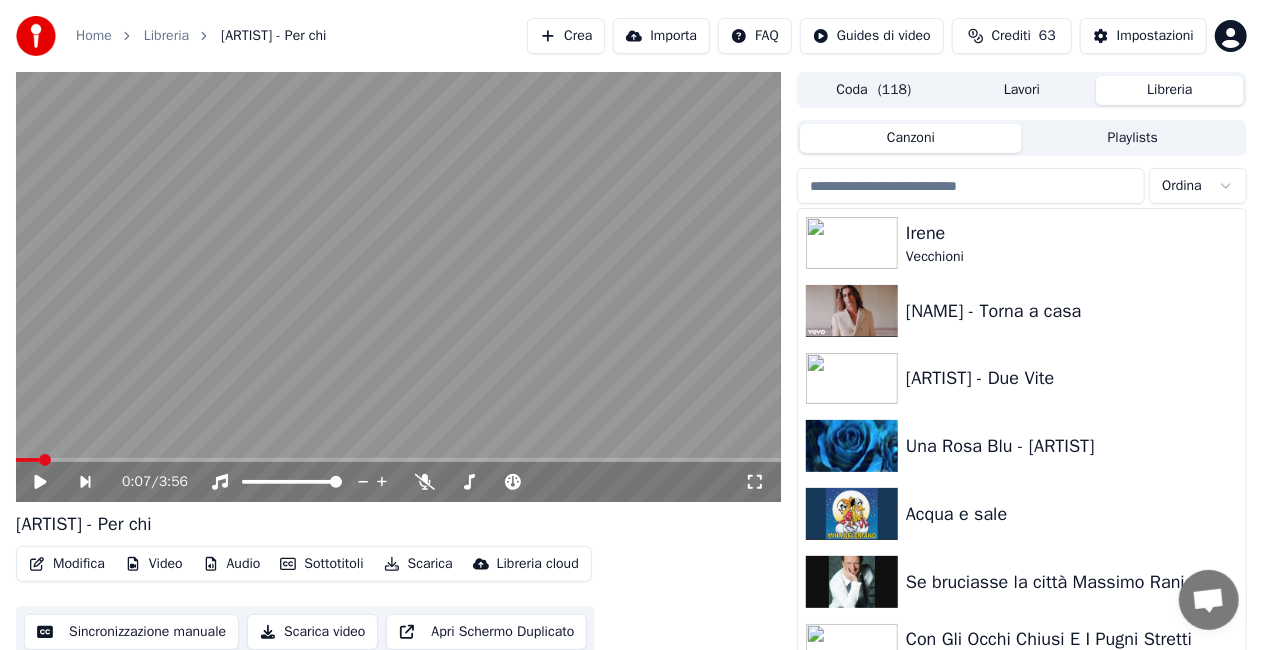 click on "Canzoni" at bounding box center (911, 138) 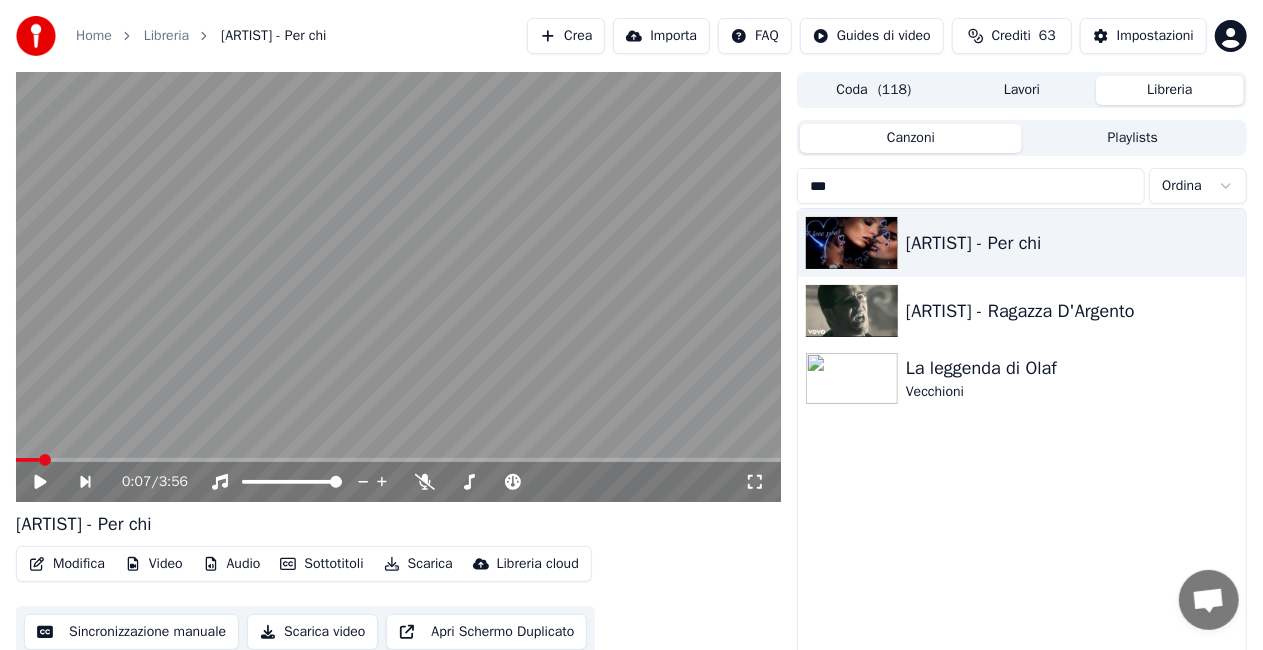 type on "****" 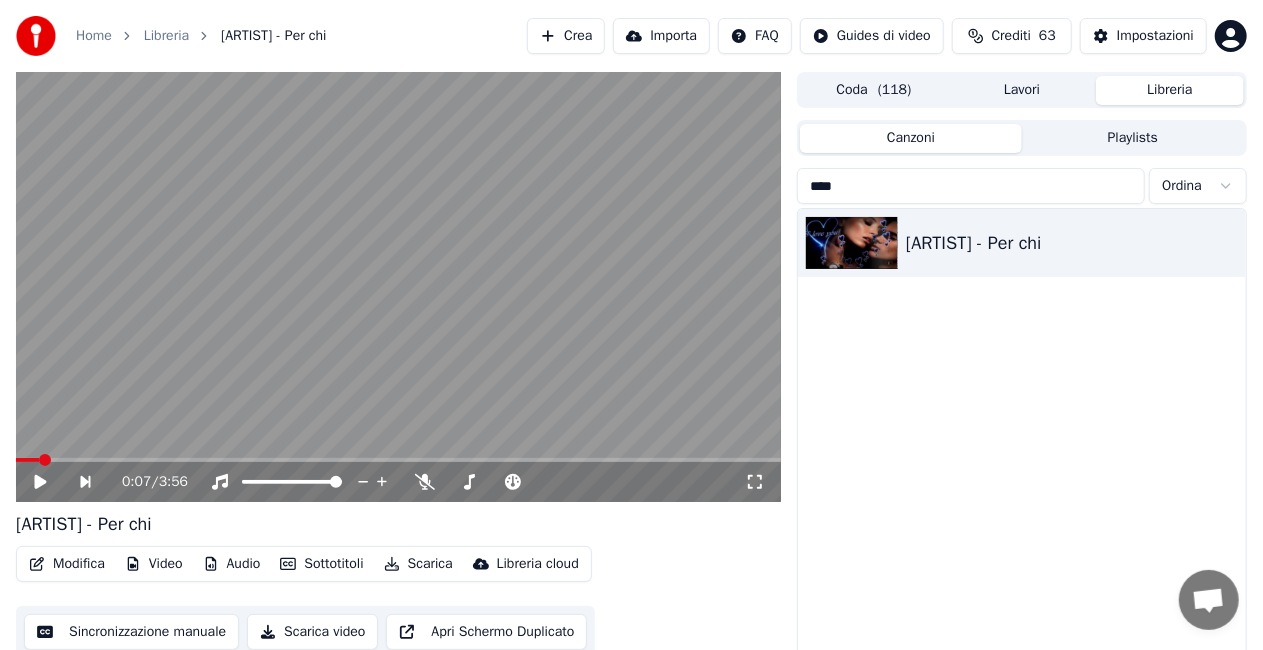 click on "****" at bounding box center (971, 186) 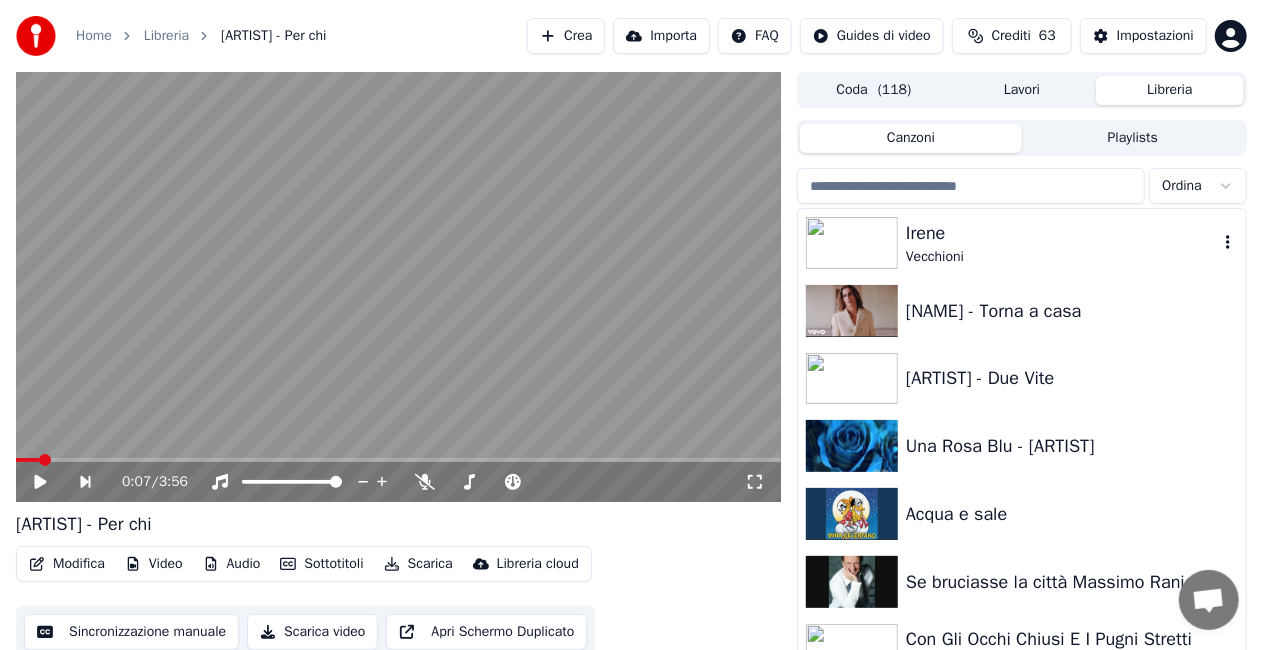 click on "Irene" at bounding box center (1062, 233) 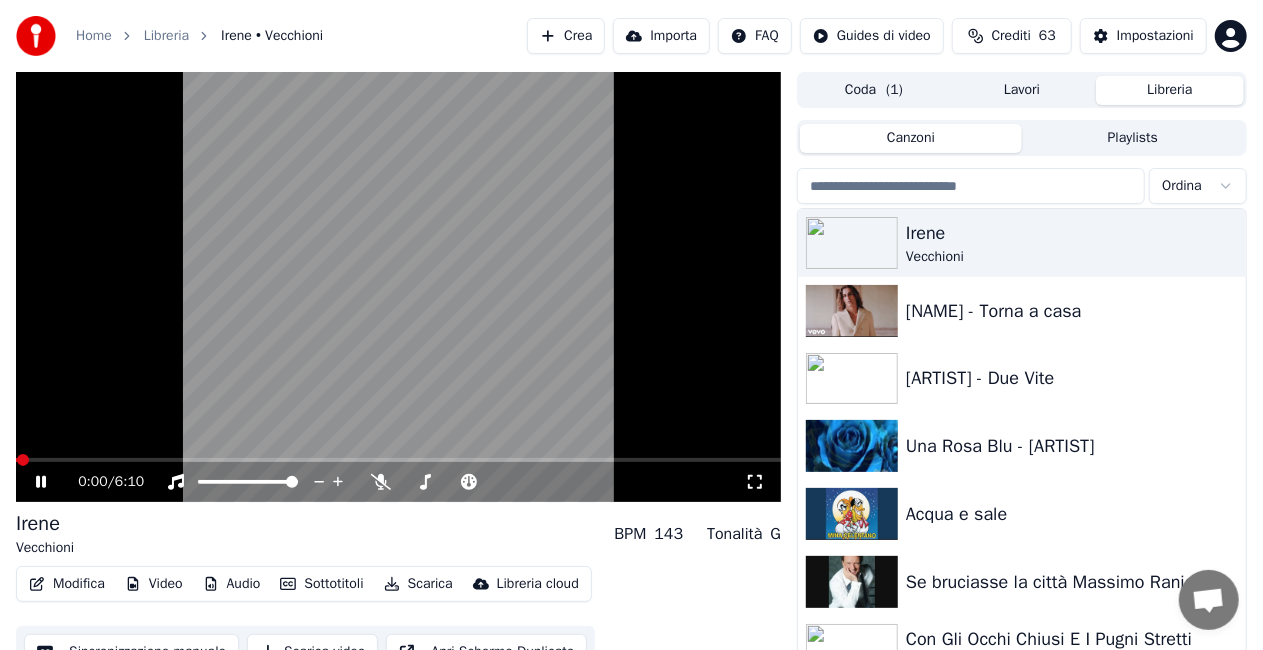 click 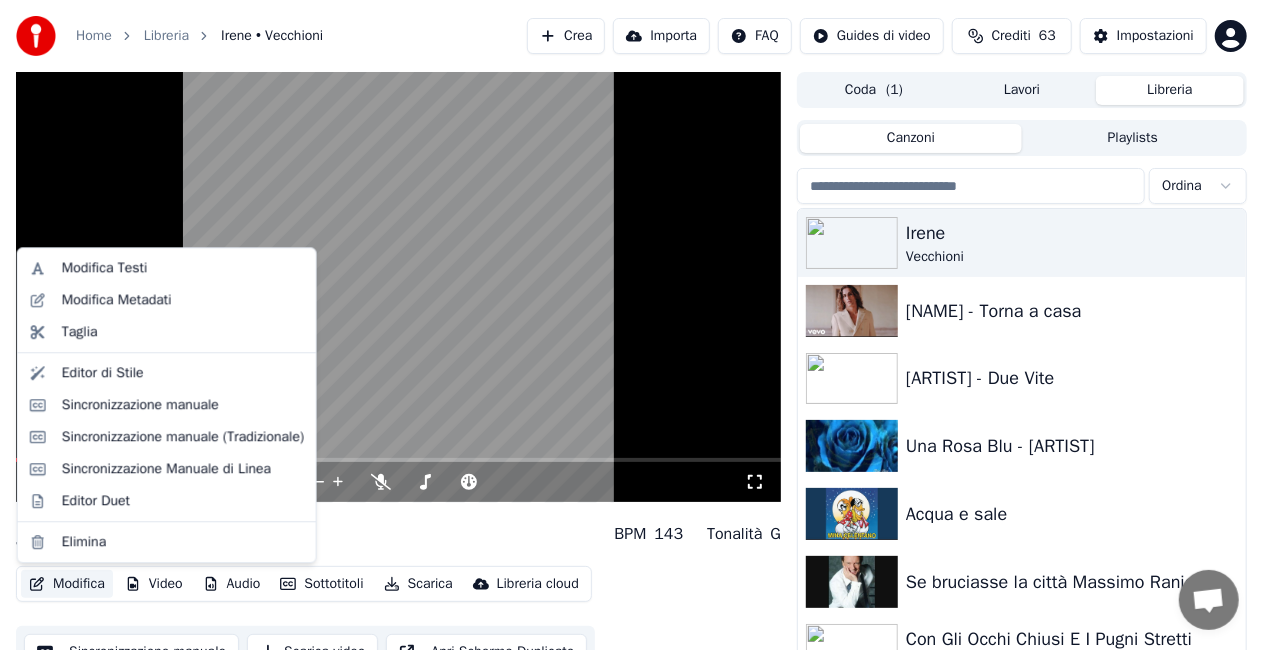 click on "Modifica" at bounding box center [67, 584] 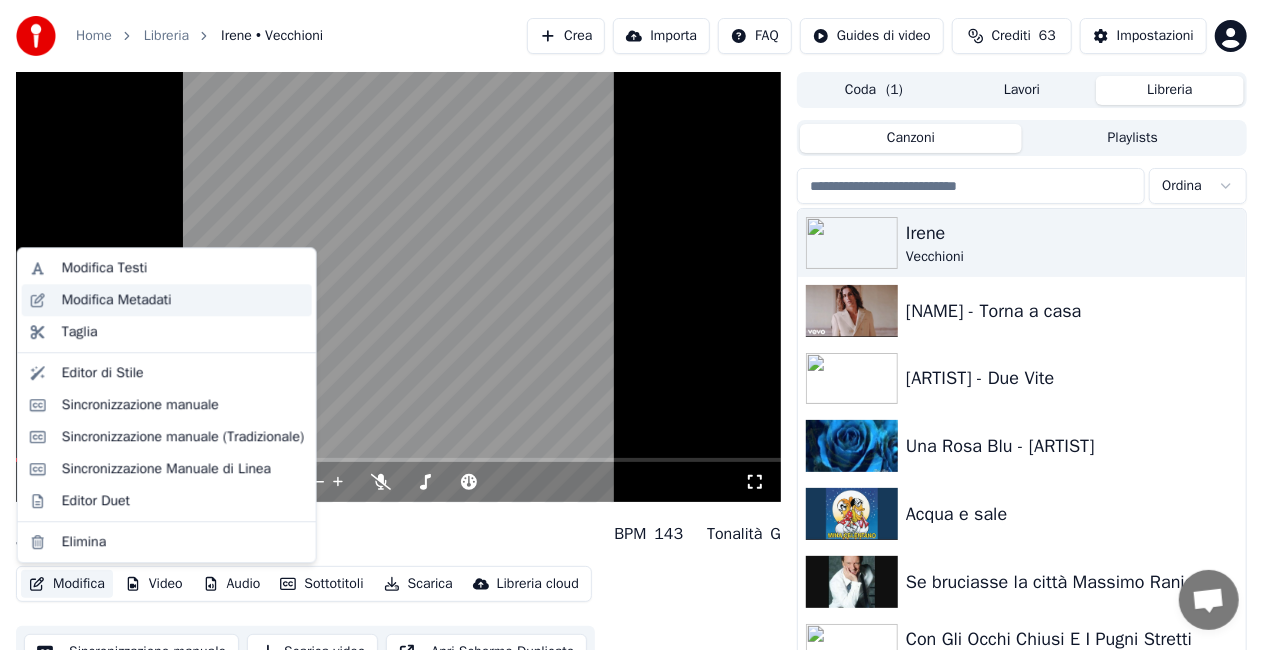click on "Modifica Metadati" at bounding box center [167, 300] 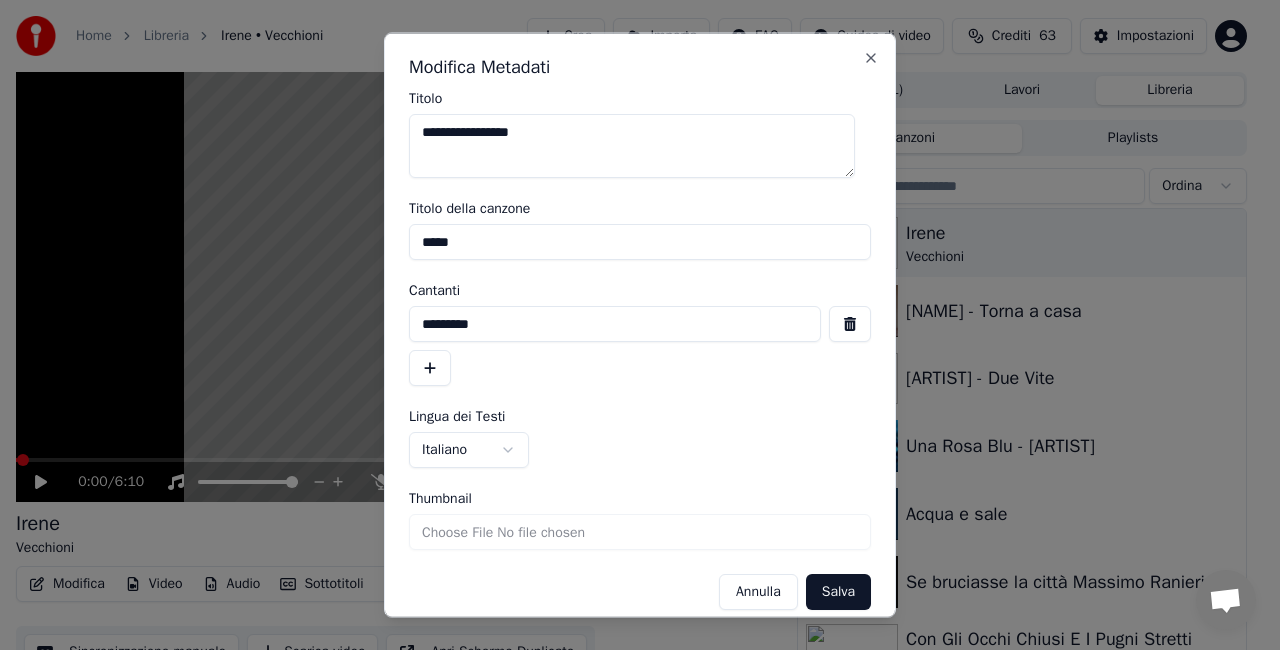 drag, startPoint x: 503, startPoint y: 243, endPoint x: 18, endPoint y: 340, distance: 494.6049 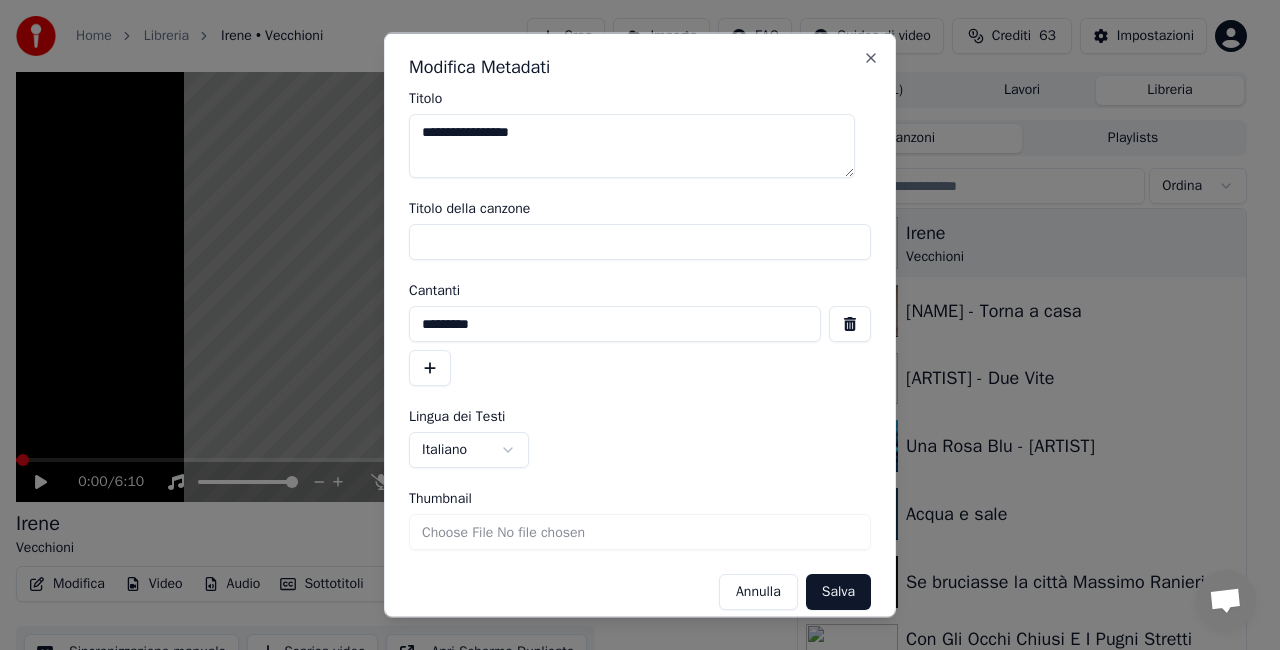 type 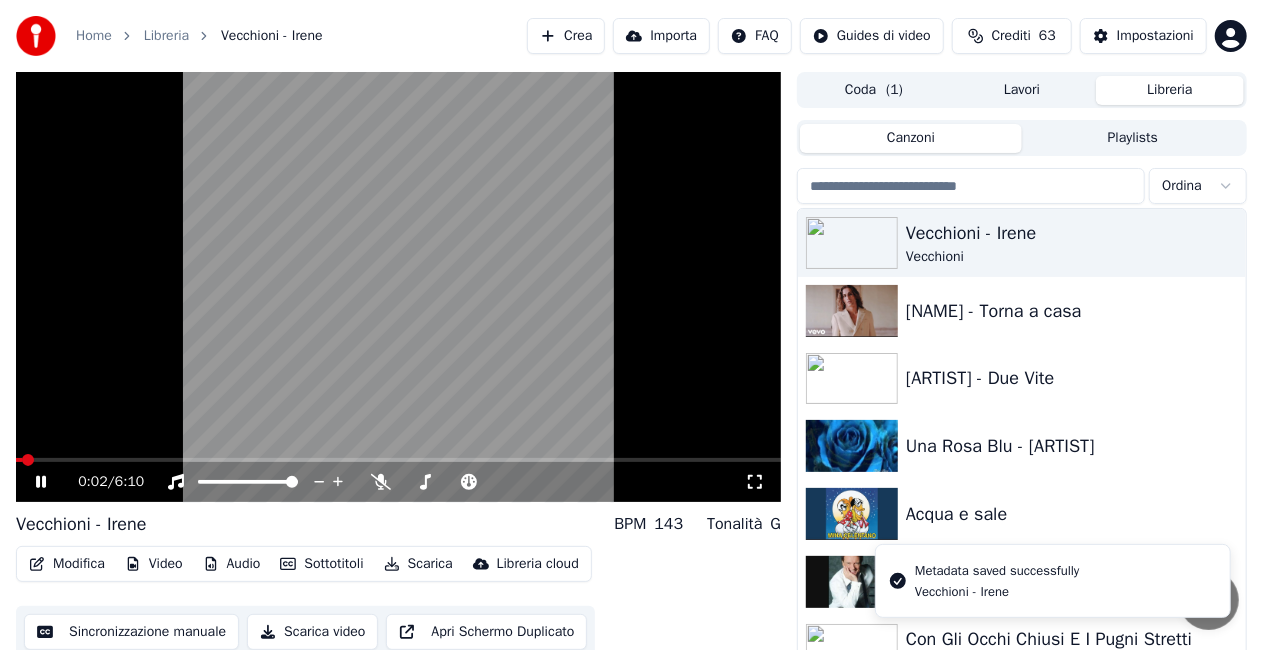 click at bounding box center (398, 287) 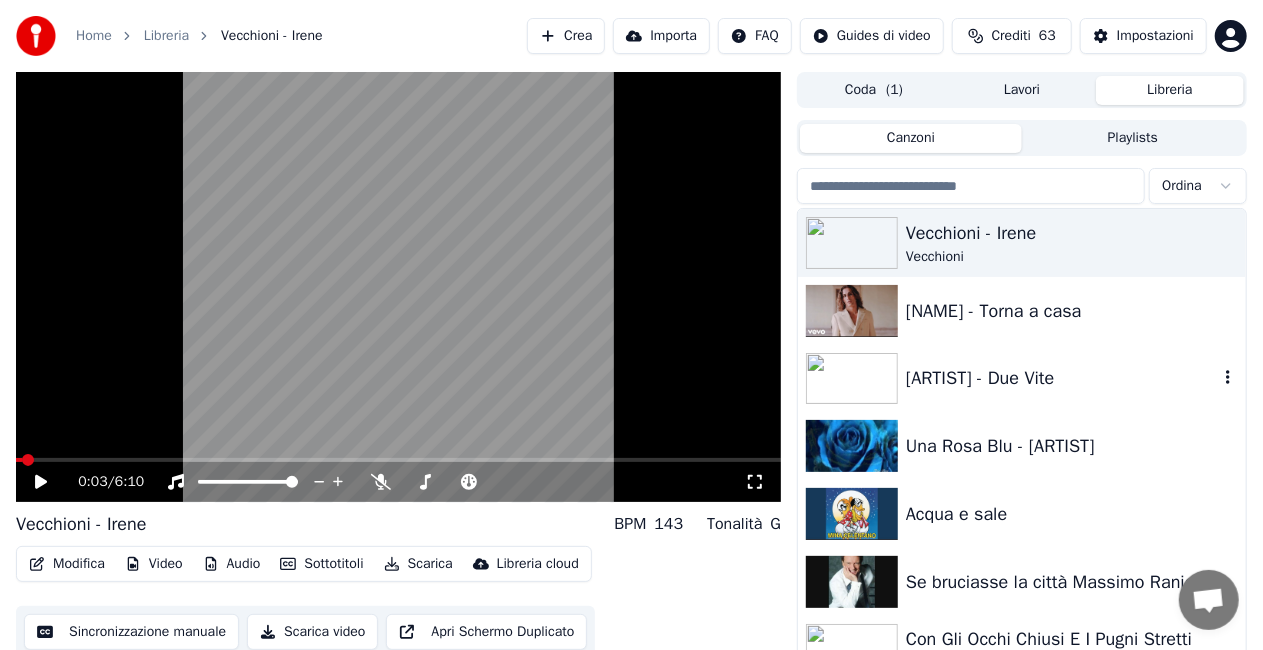 click on "[ARTIST] - Due Vite" at bounding box center [1062, 378] 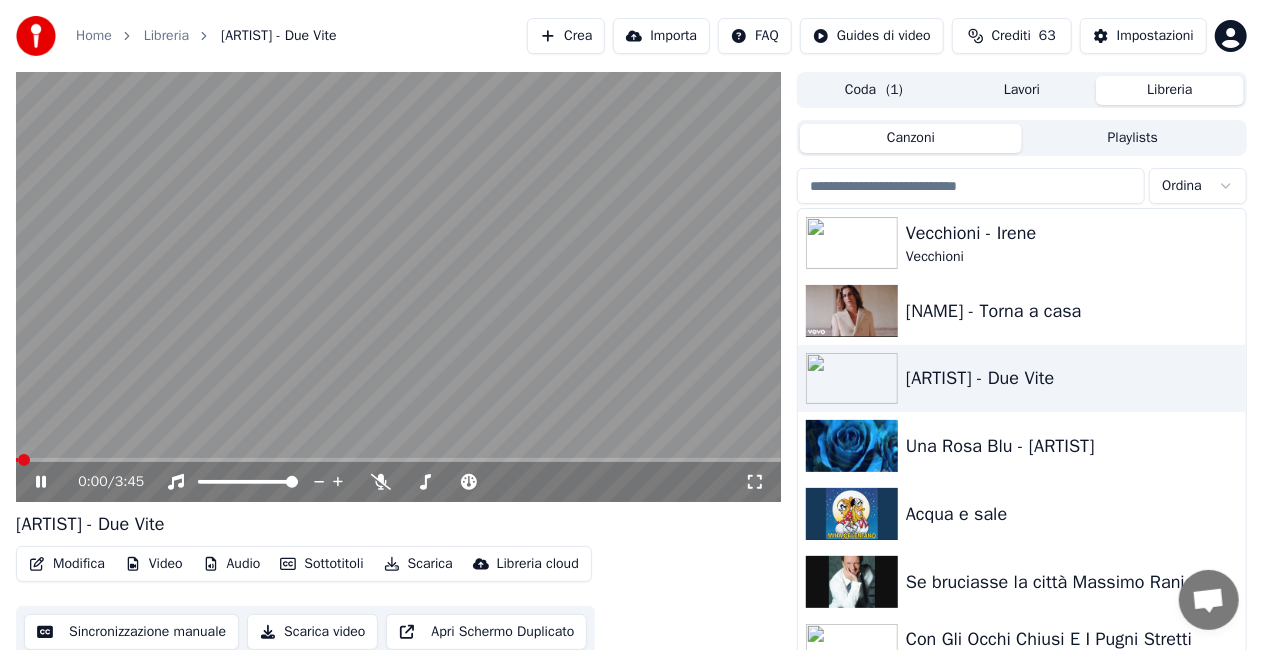 click 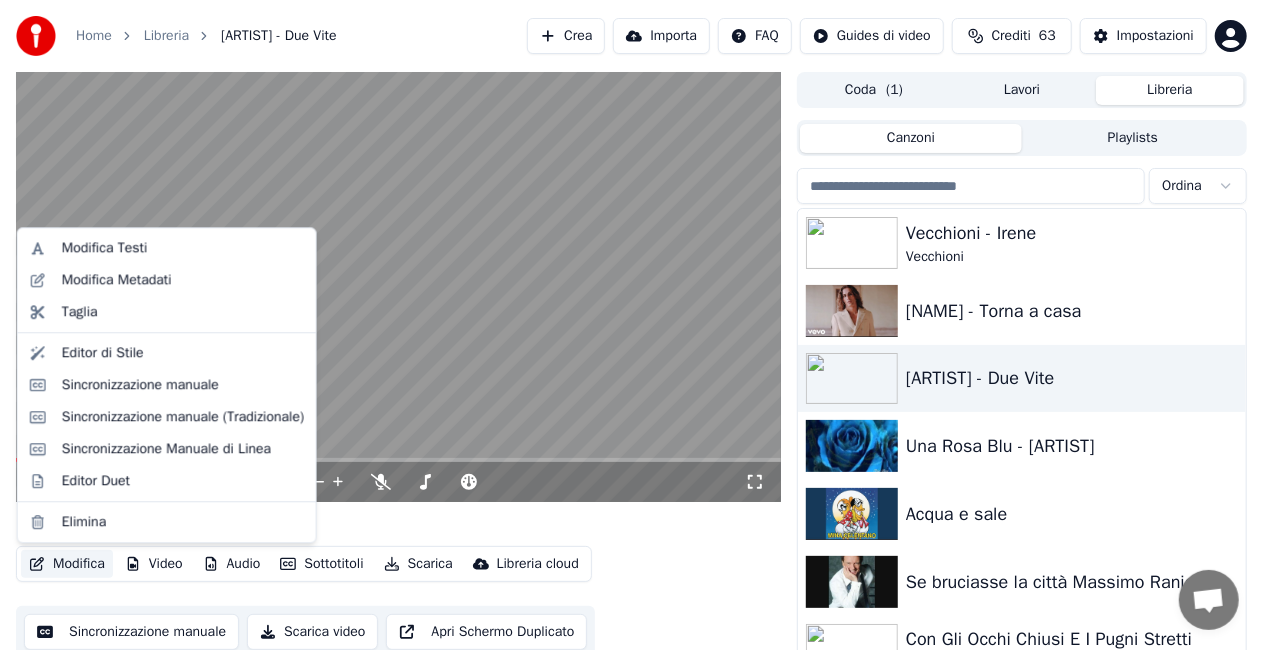 click on "Modifica" at bounding box center (67, 564) 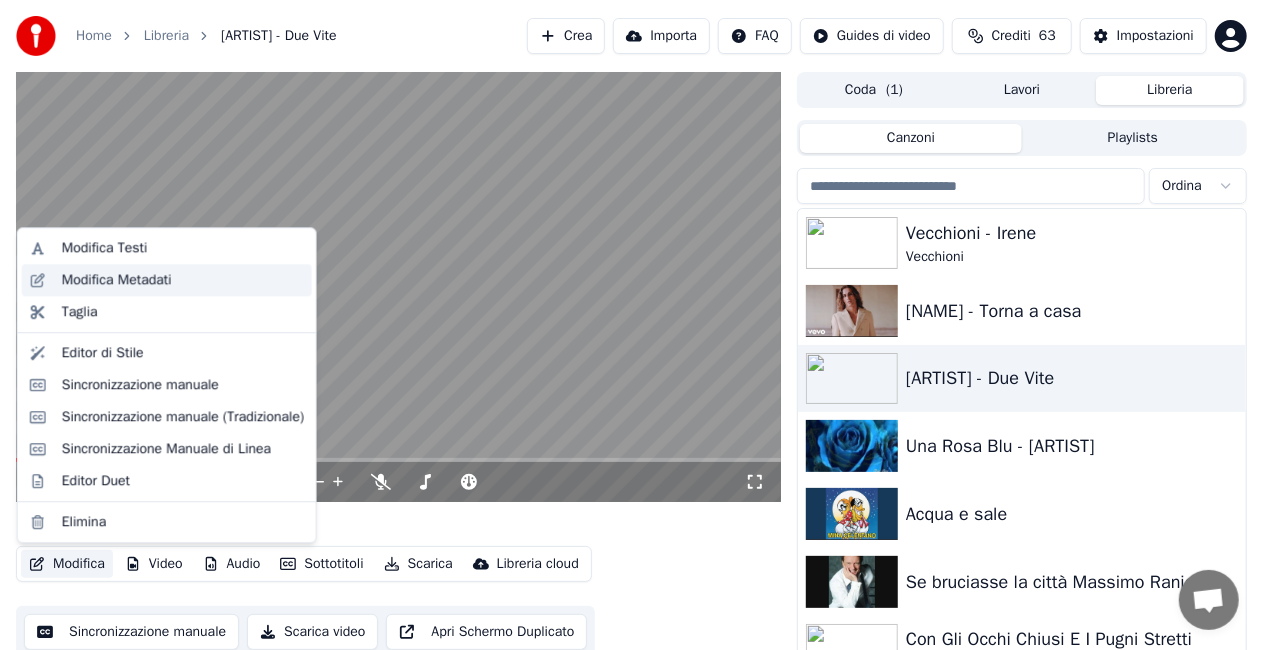 click on "Modifica Metadati" at bounding box center [117, 280] 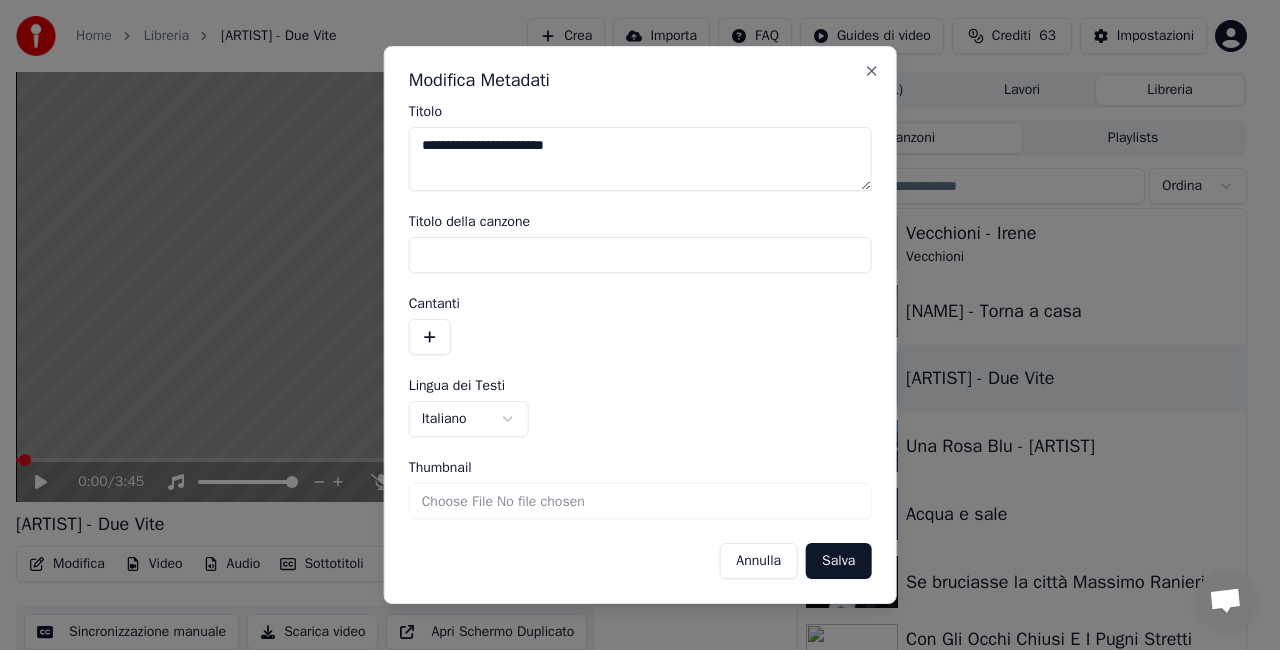 drag, startPoint x: 466, startPoint y: 148, endPoint x: 0, endPoint y: 306, distance: 492.05692 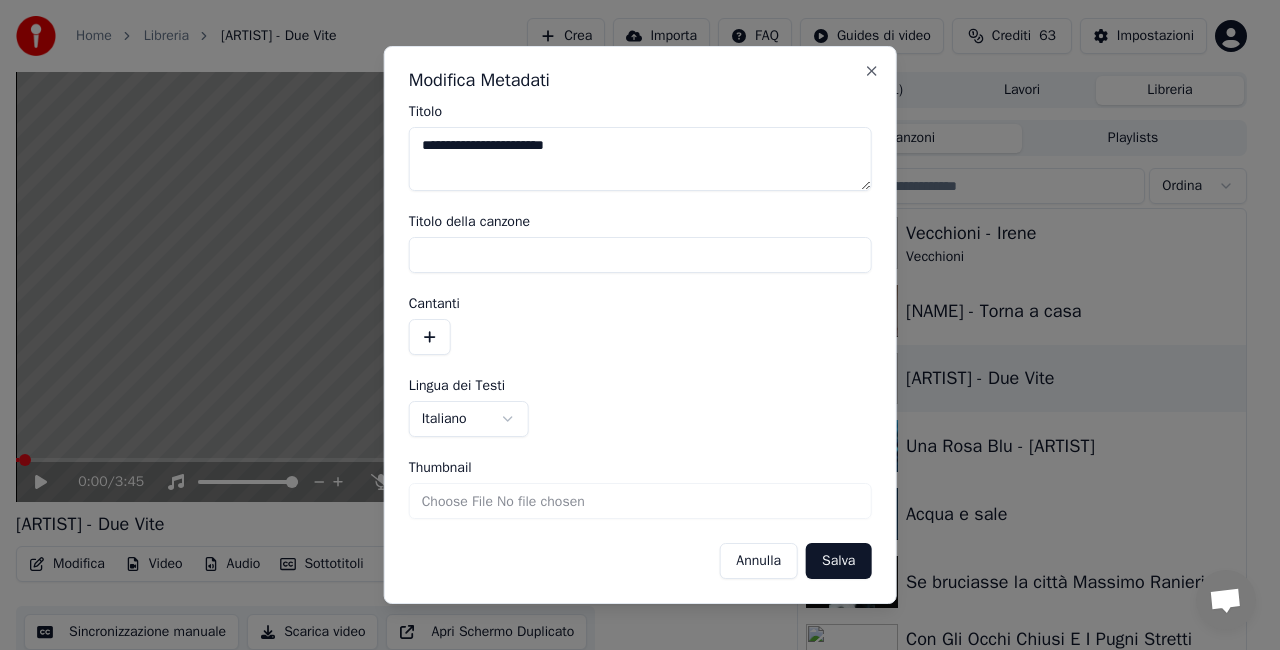 click on "**********" at bounding box center (631, 325) 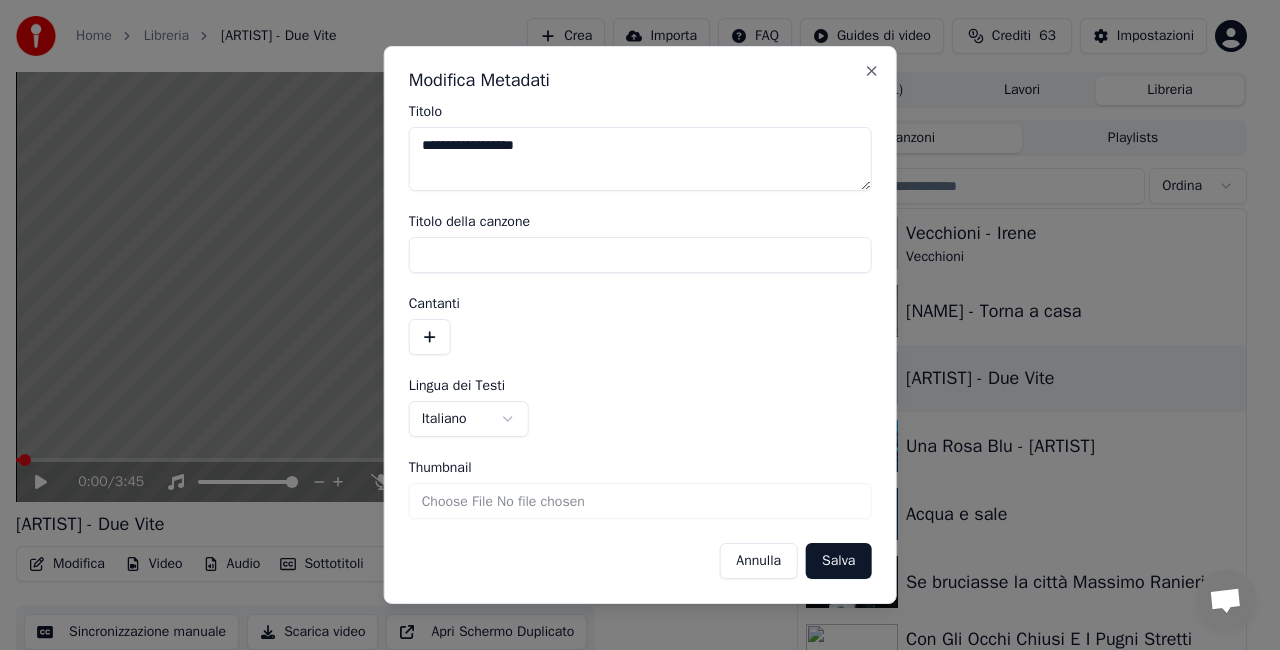 type on "**********" 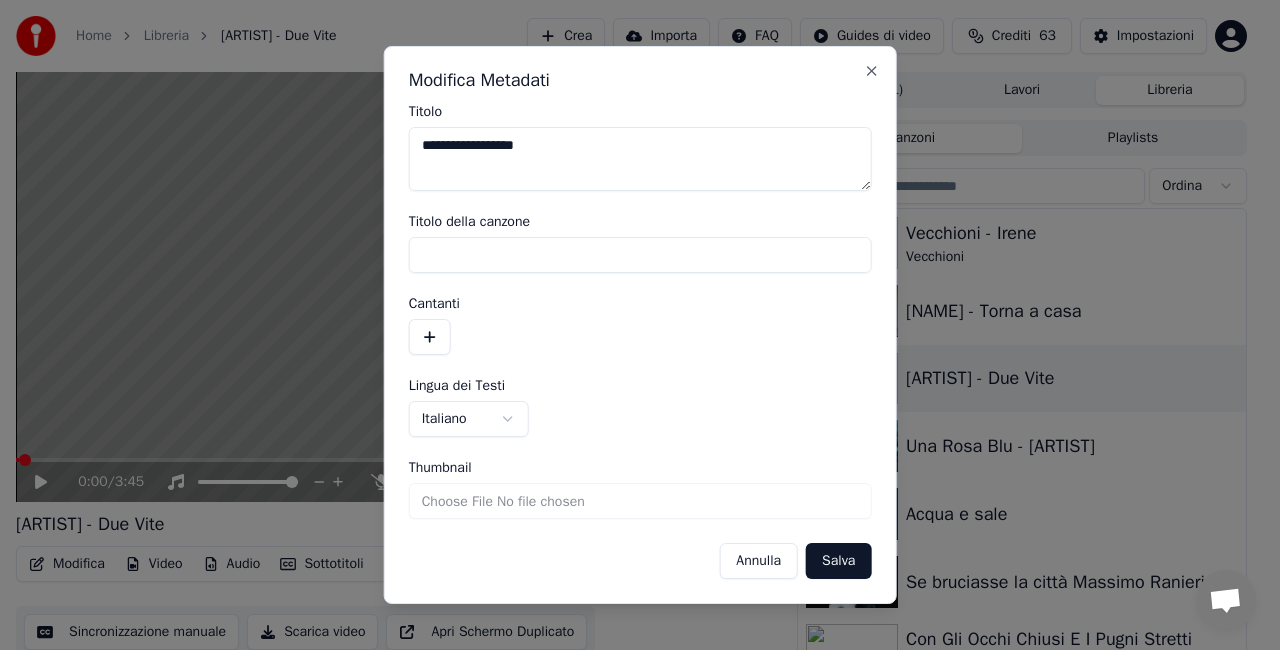 click on "Salva" at bounding box center [838, 561] 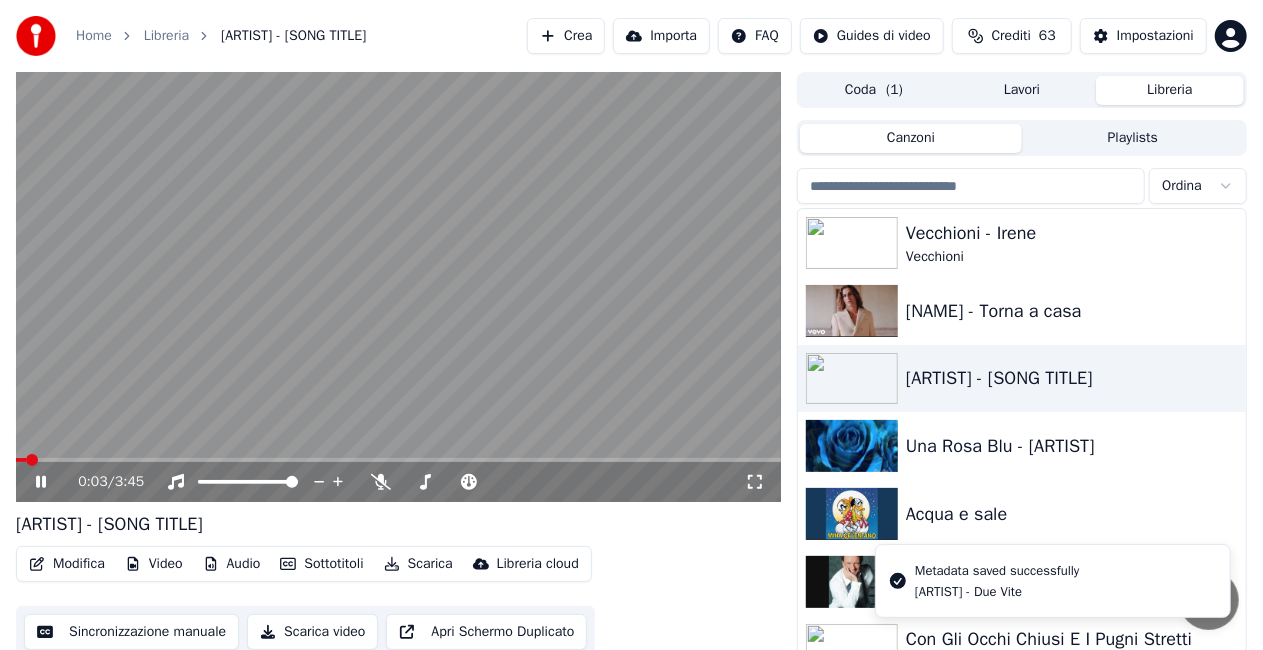 click at bounding box center [398, 287] 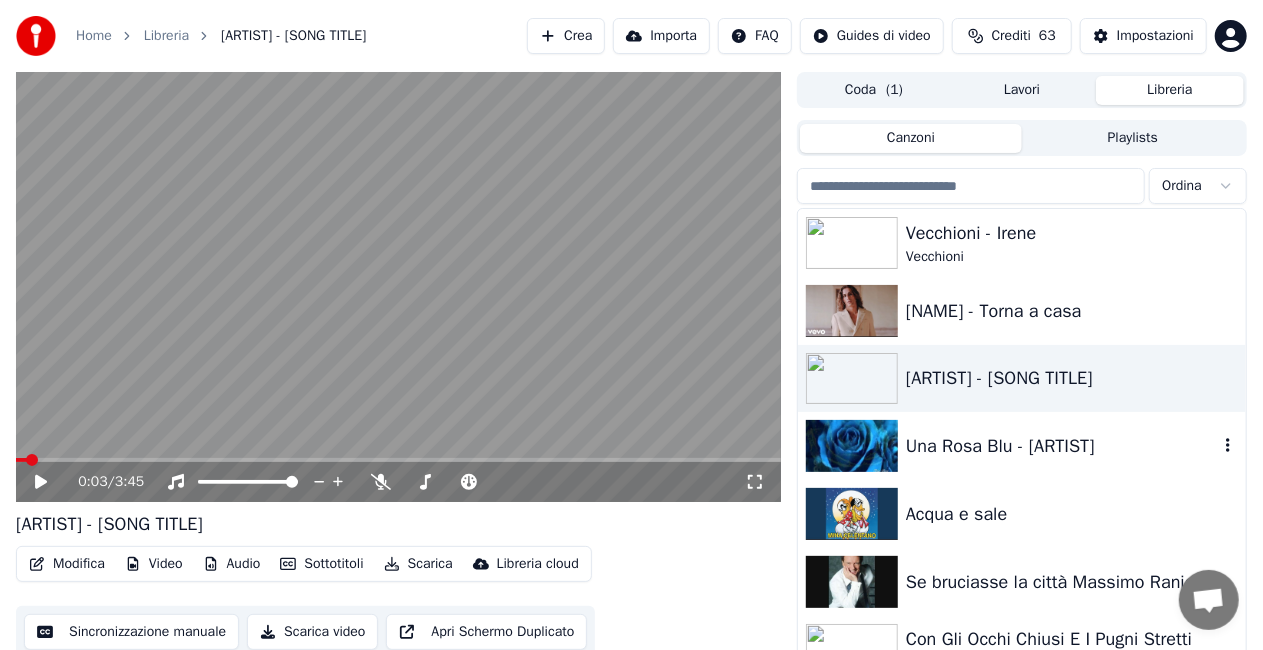 click on "Una Rosa Blu - [ARTIST]" at bounding box center [1022, 446] 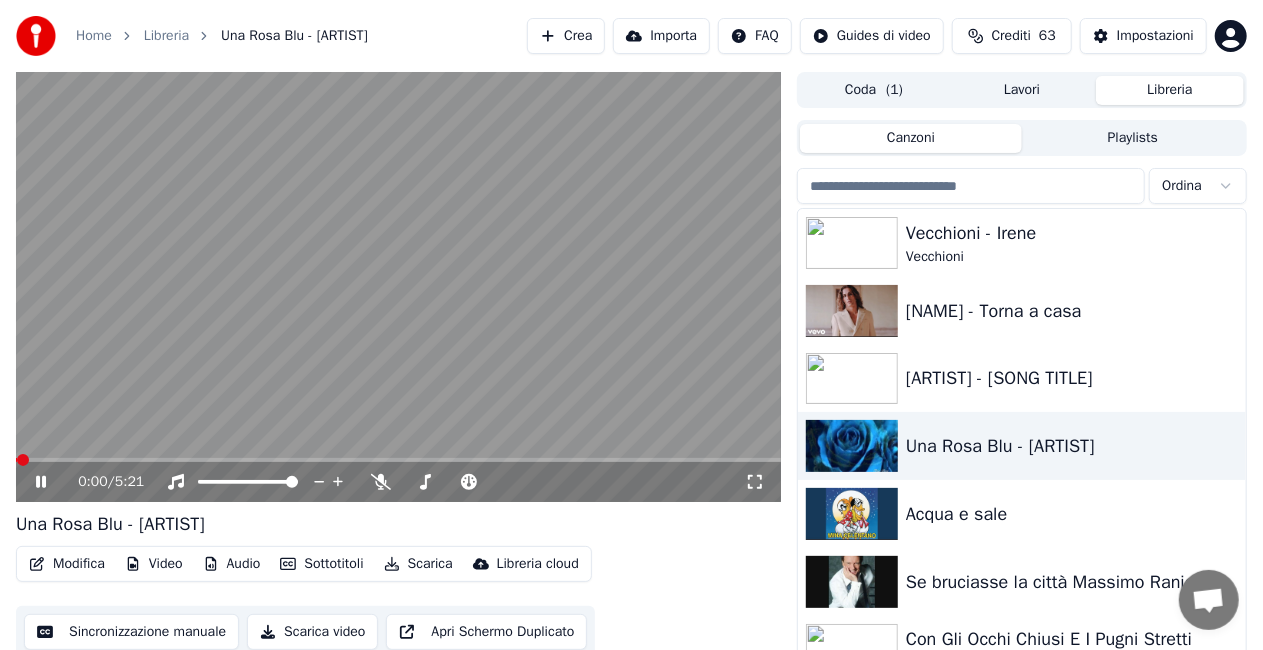 click 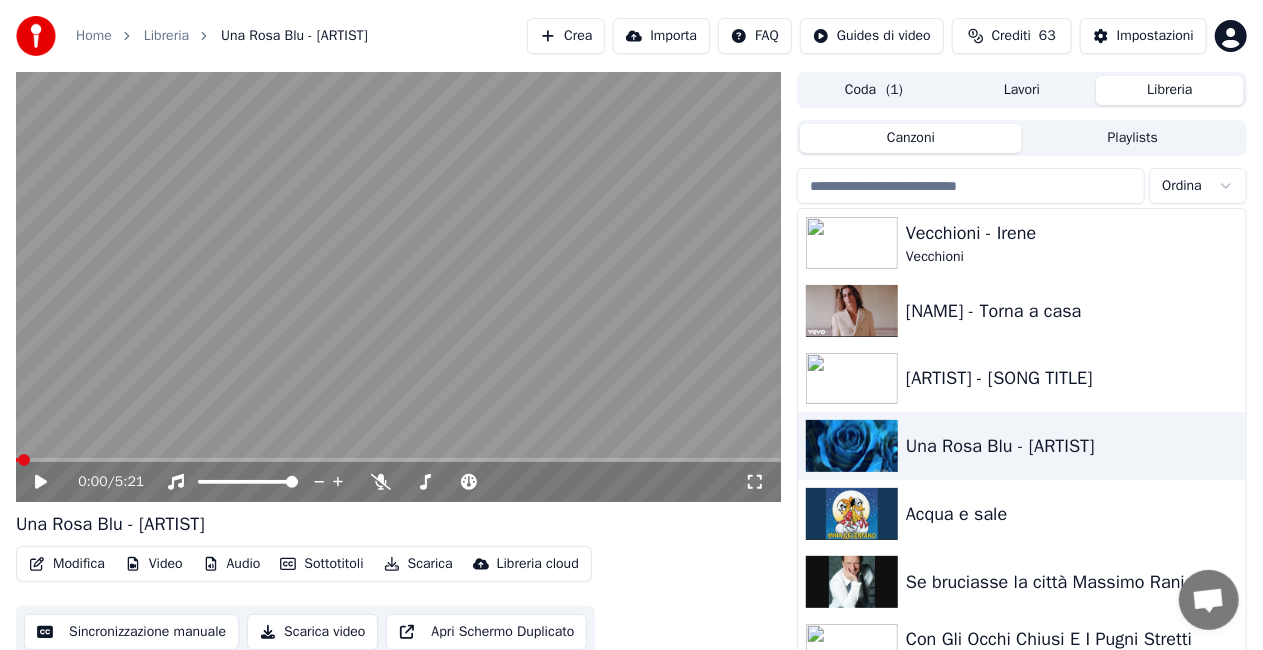 click on "Modifica" at bounding box center (67, 564) 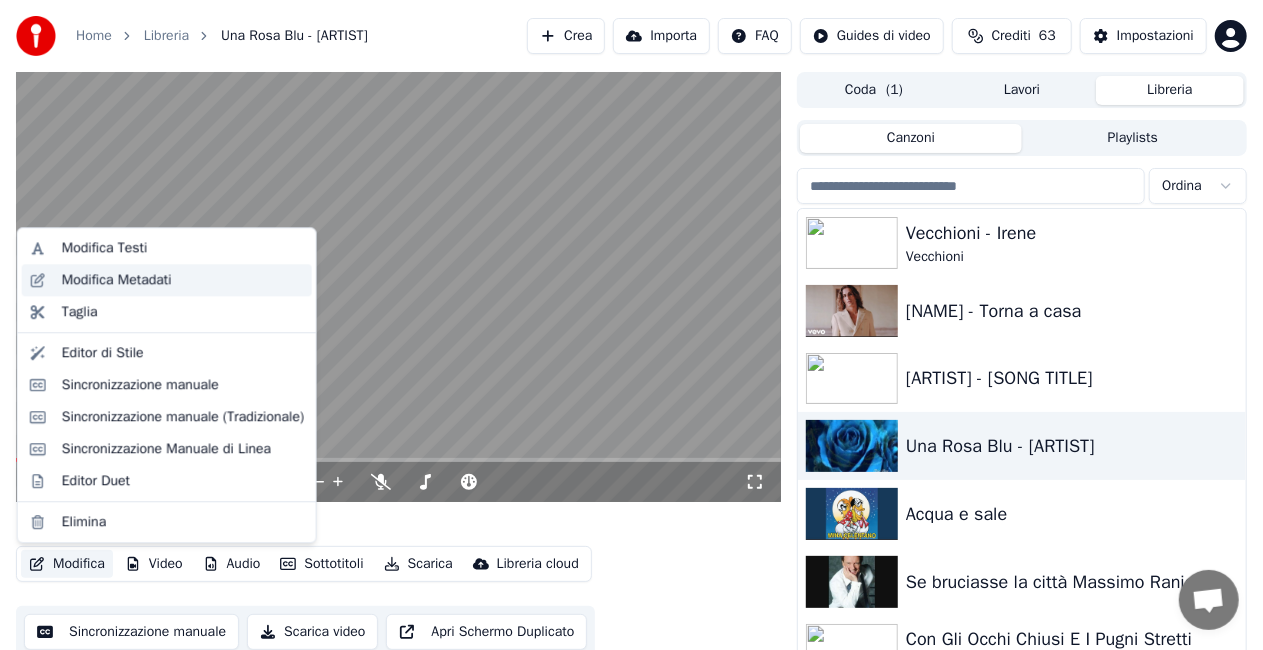 click on "Modifica Metadati" at bounding box center (117, 280) 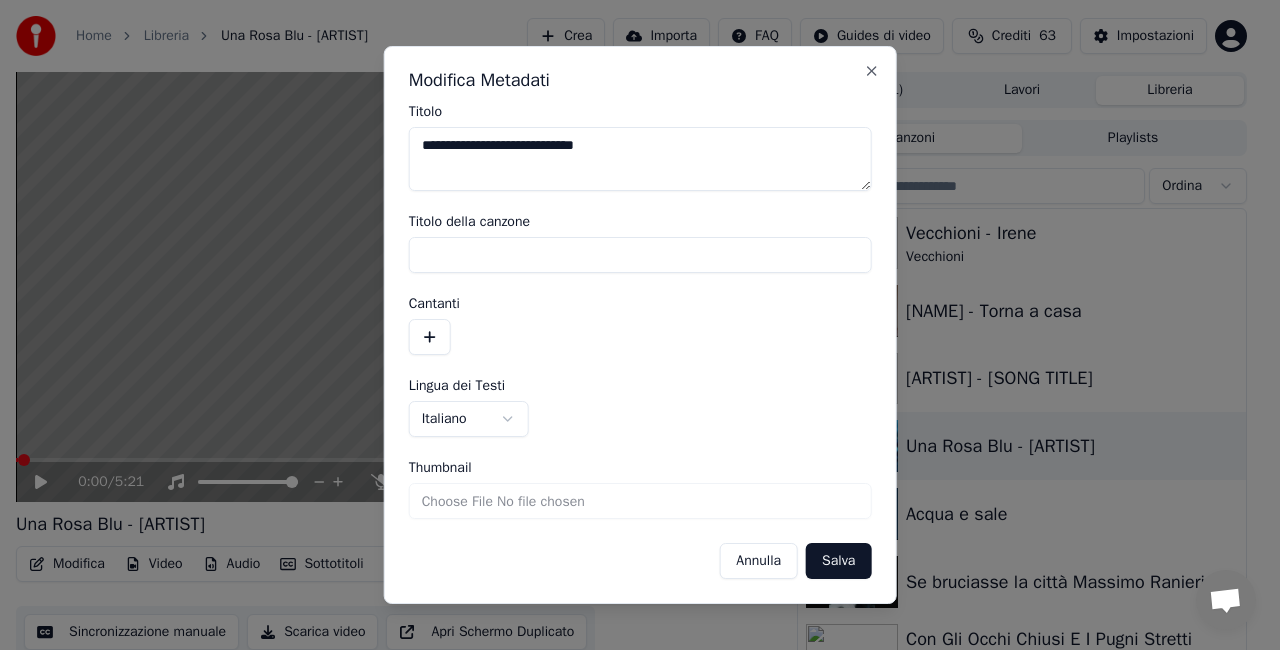 drag, startPoint x: 512, startPoint y: 146, endPoint x: 771, endPoint y: 134, distance: 259.27783 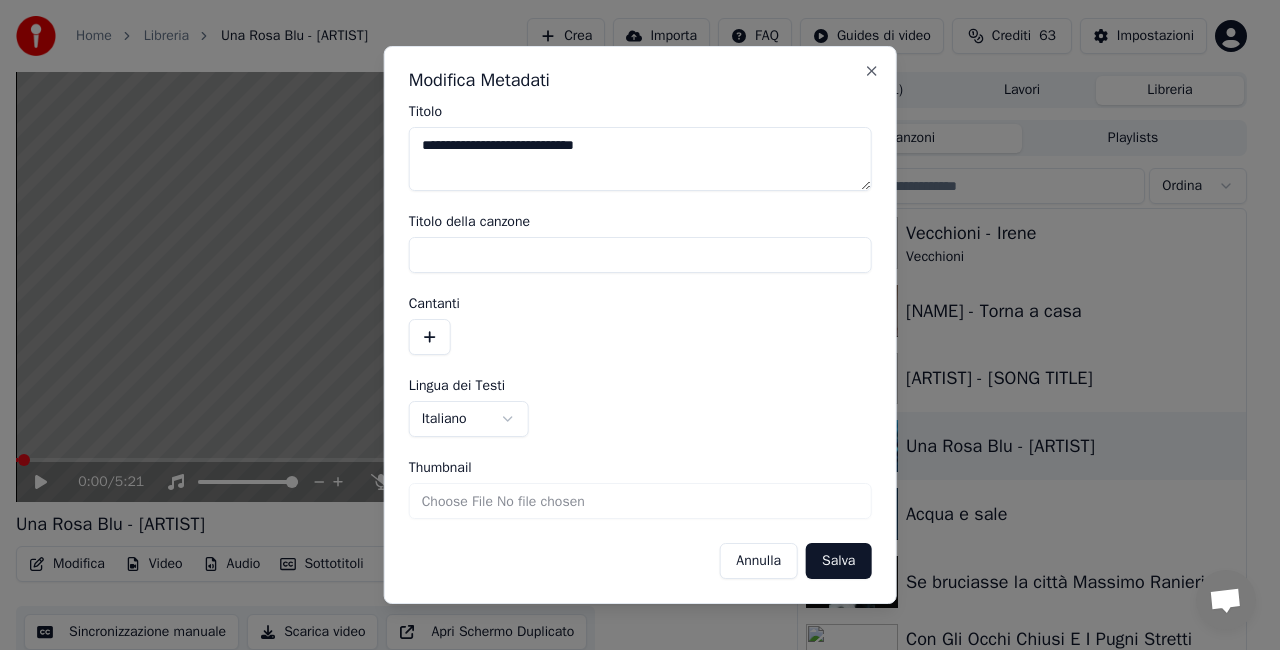 click on "**********" at bounding box center (640, 159) 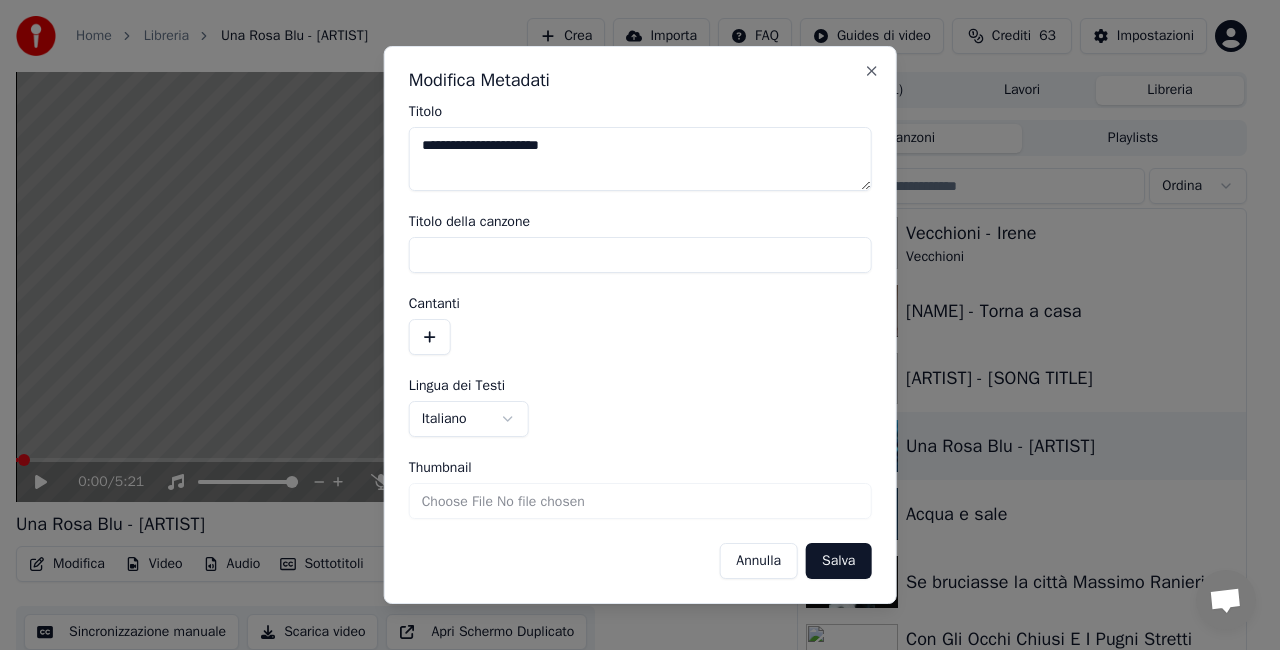 type on "**********" 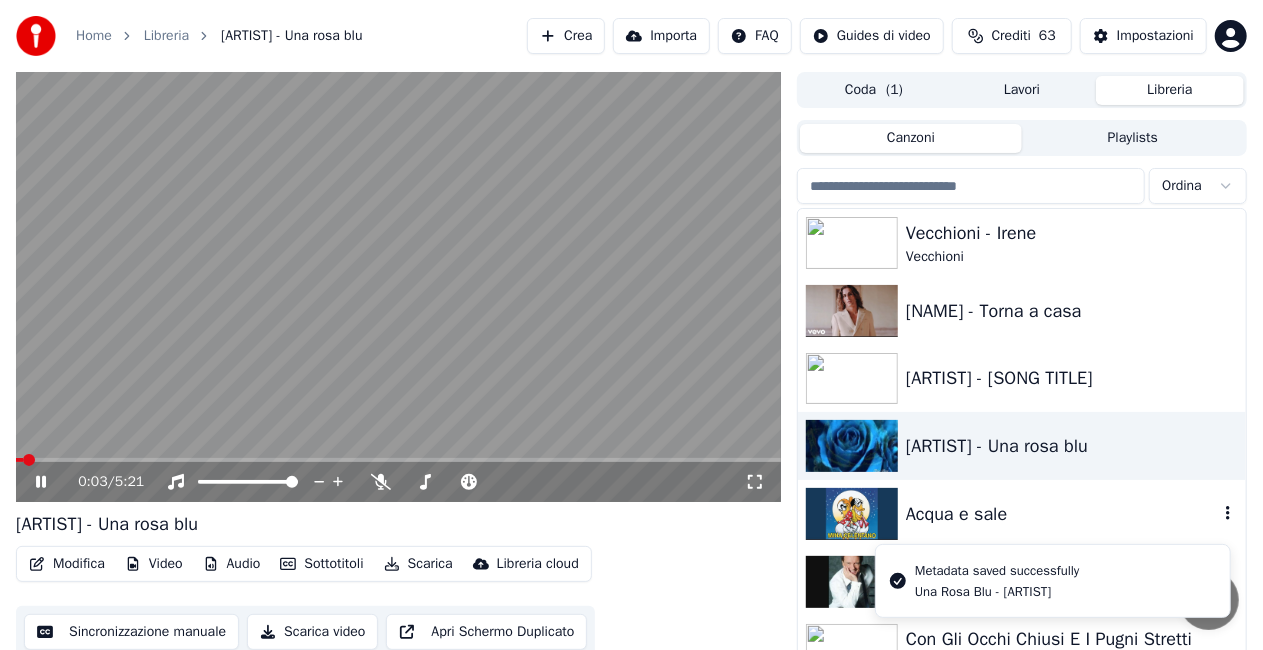 click on "Acqua e sale" at bounding box center (1022, 514) 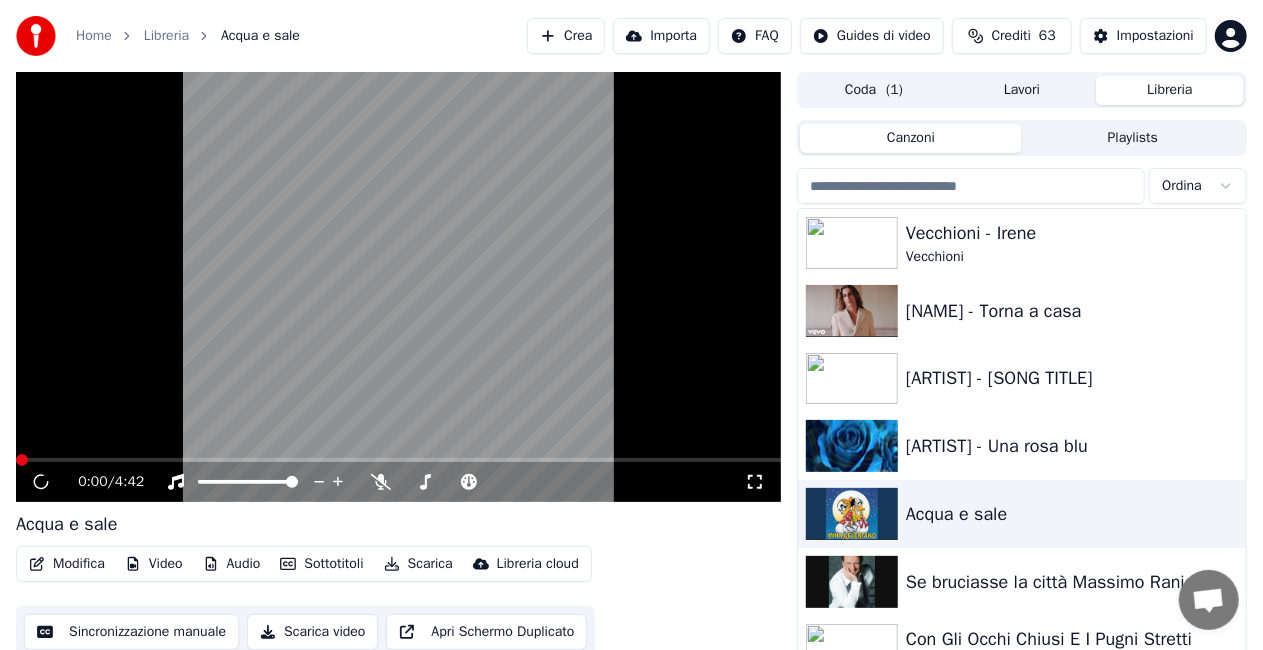 click at bounding box center [398, 287] 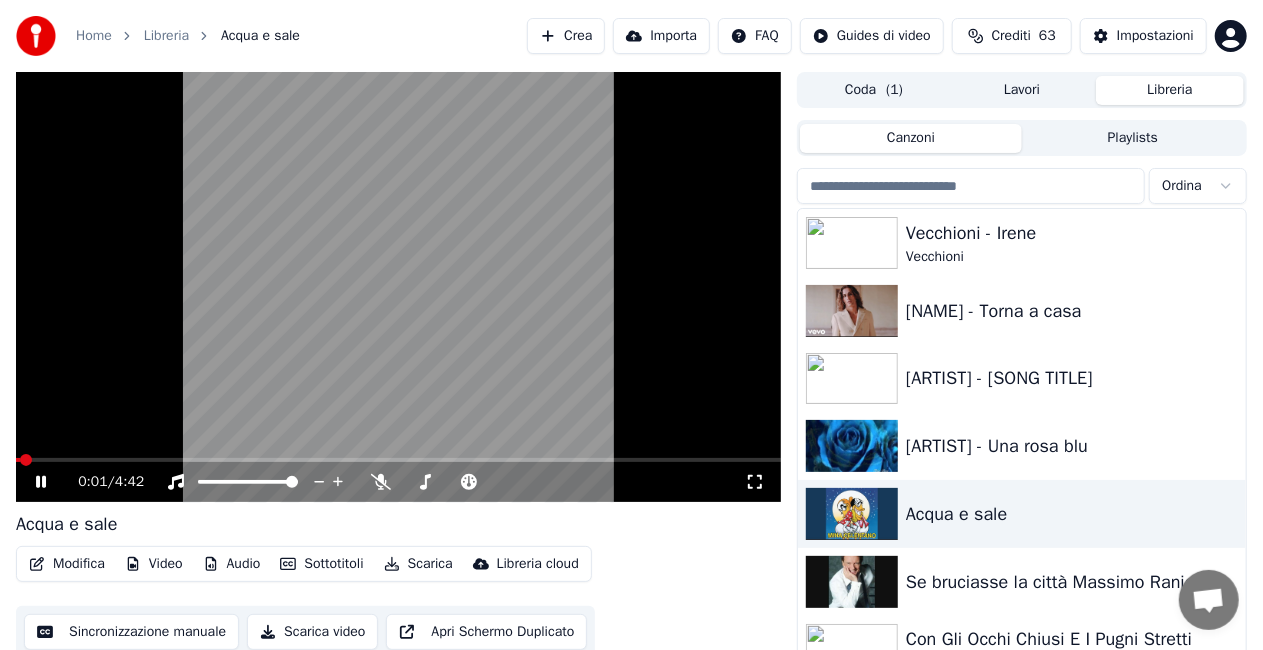 click at bounding box center (398, 287) 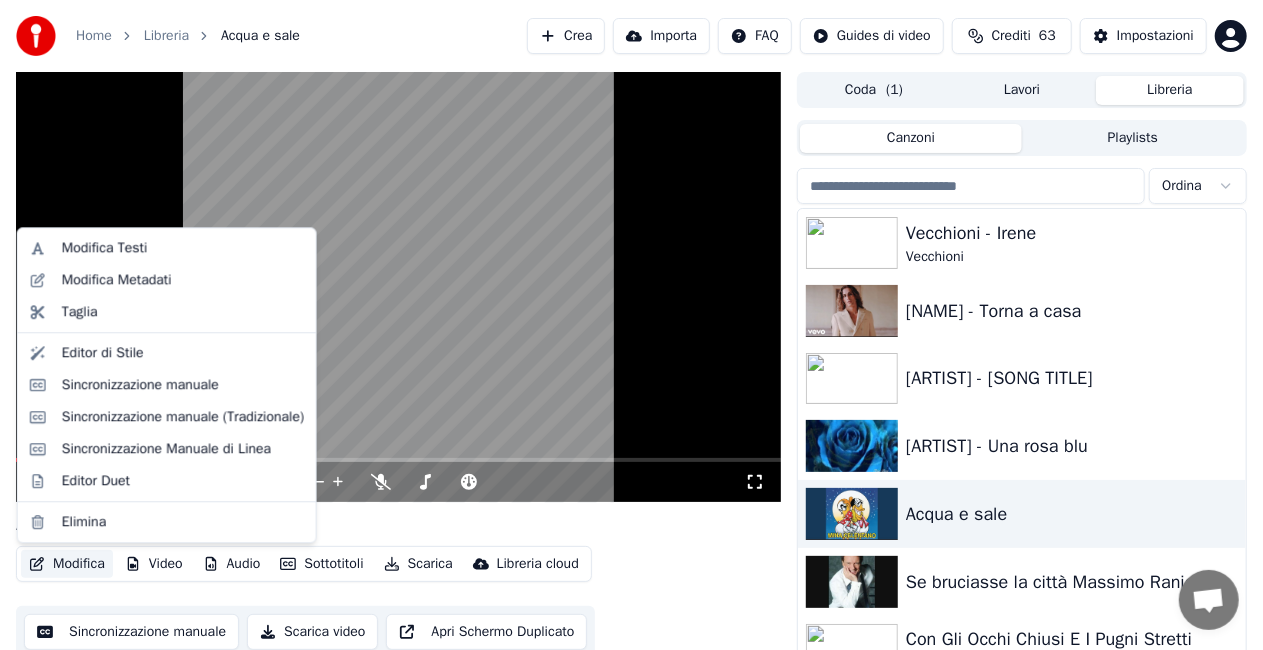 click on "Modifica" at bounding box center [67, 564] 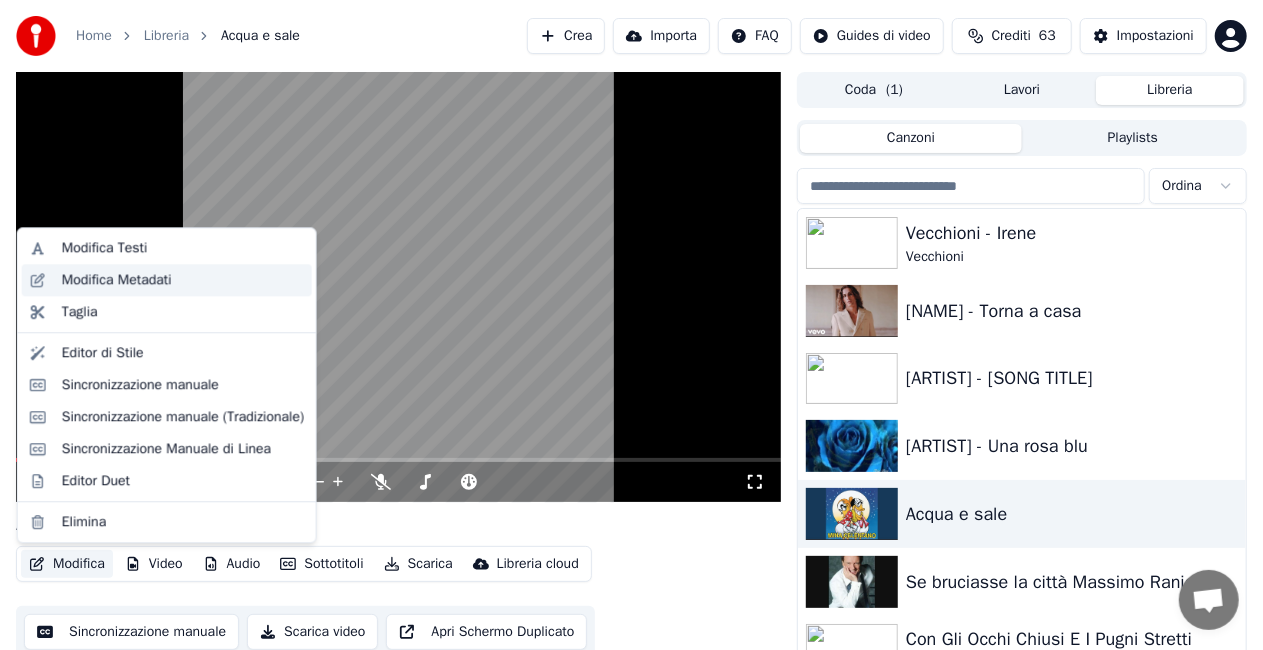 click on "Modifica Metadati" at bounding box center [117, 280] 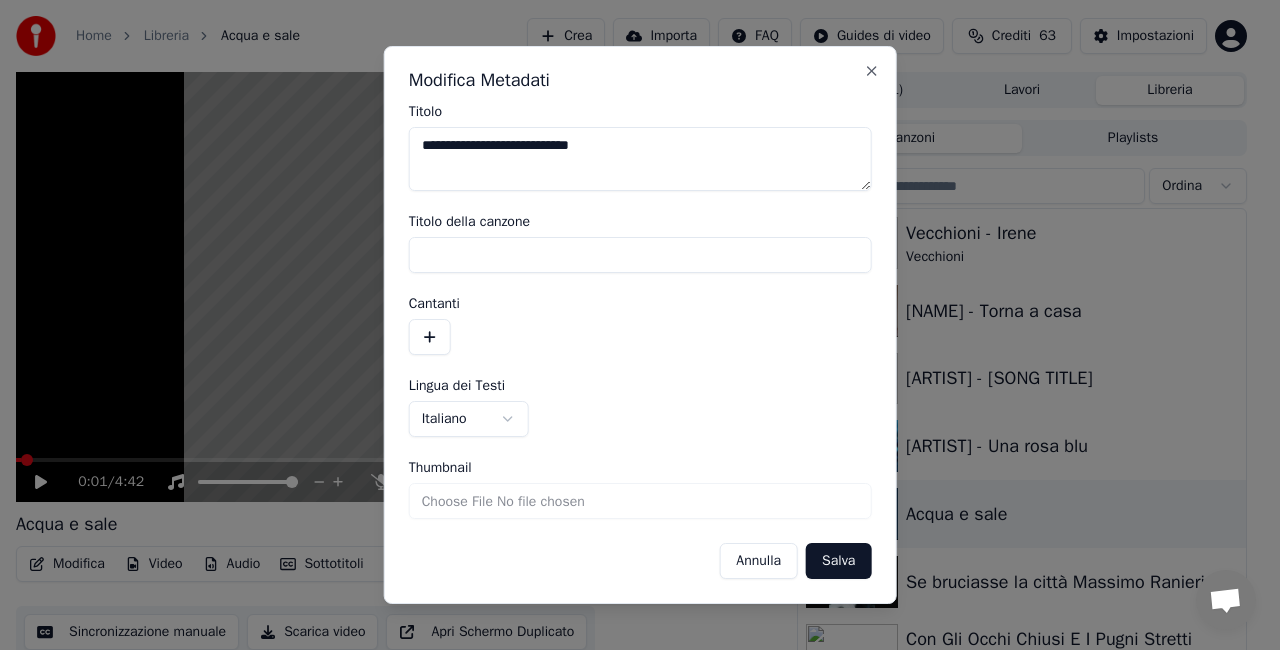 type on "**********" 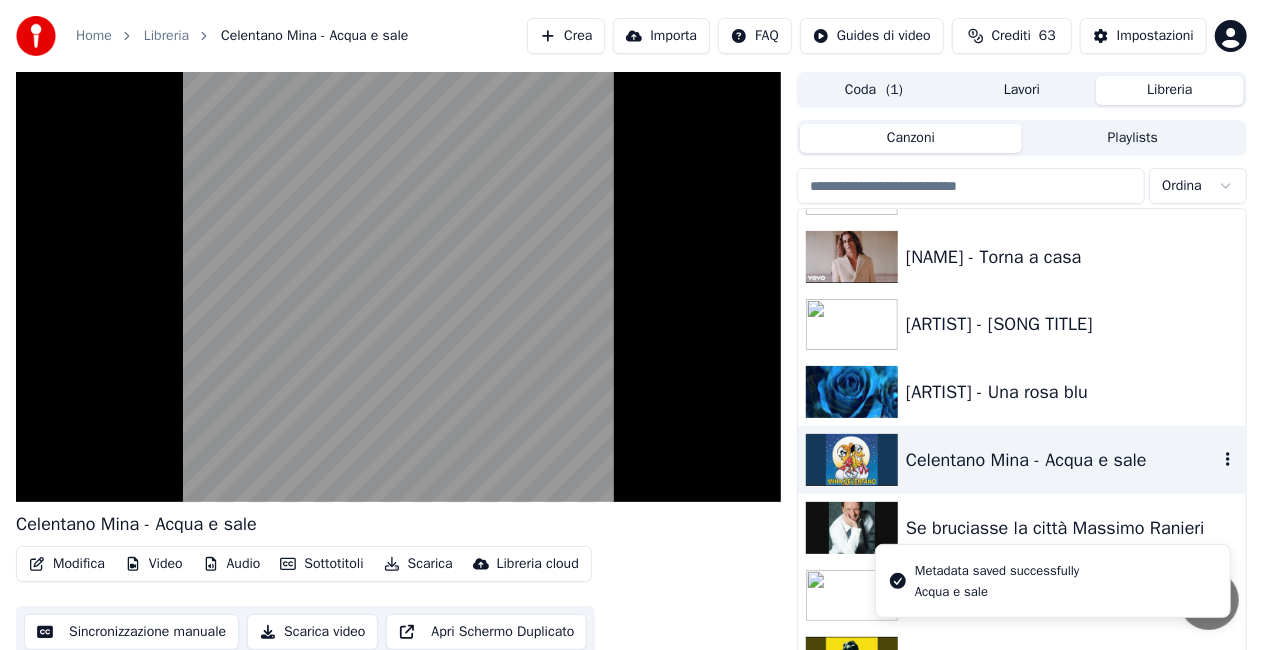 scroll, scrollTop: 100, scrollLeft: 0, axis: vertical 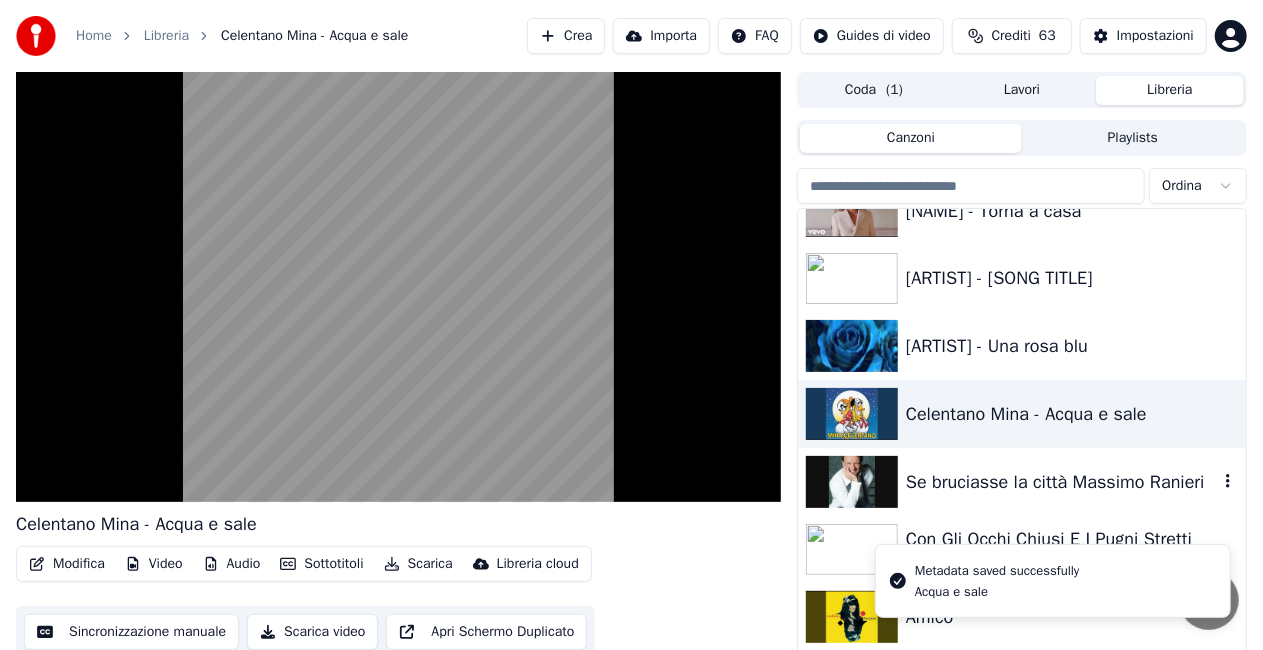click on "Se bruciasse la città Massimo Ranieri" at bounding box center (1062, 482) 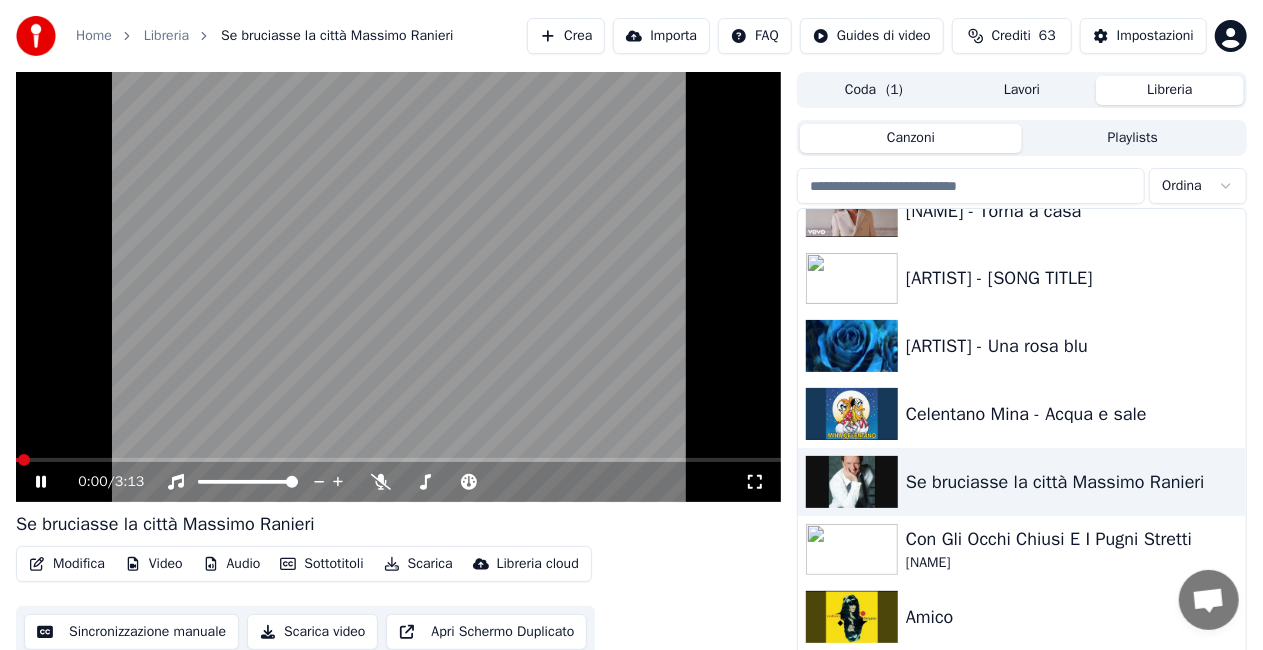 click 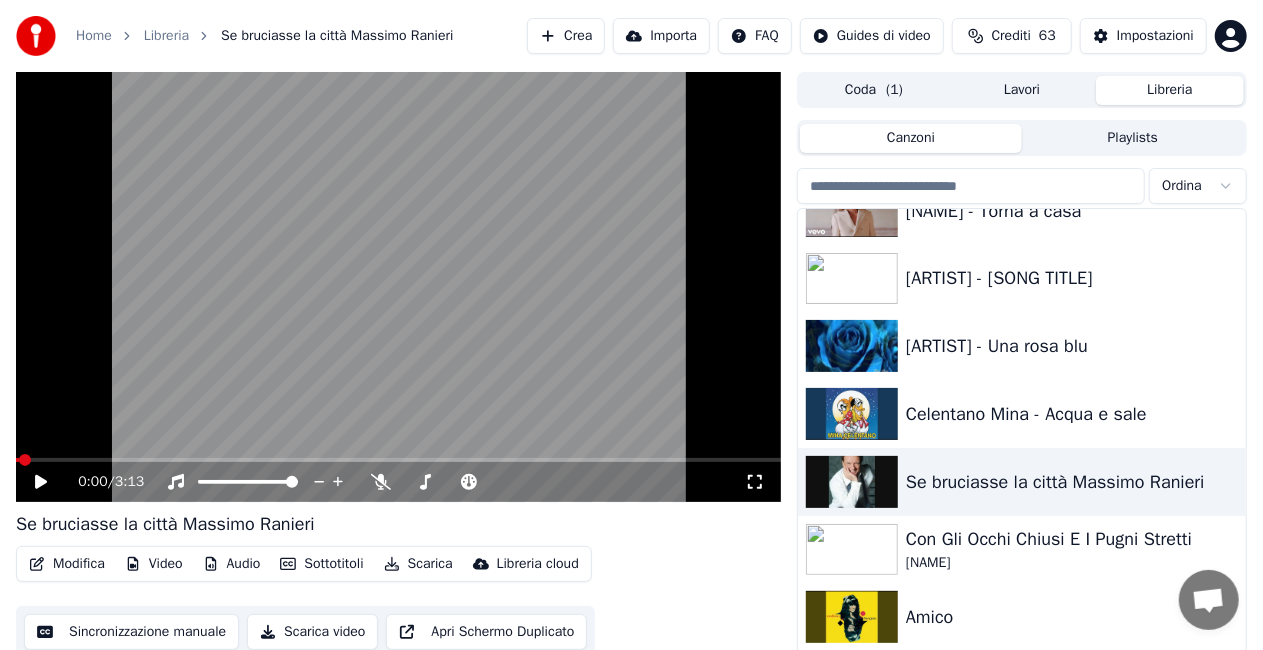 click on "Modifica" at bounding box center [67, 564] 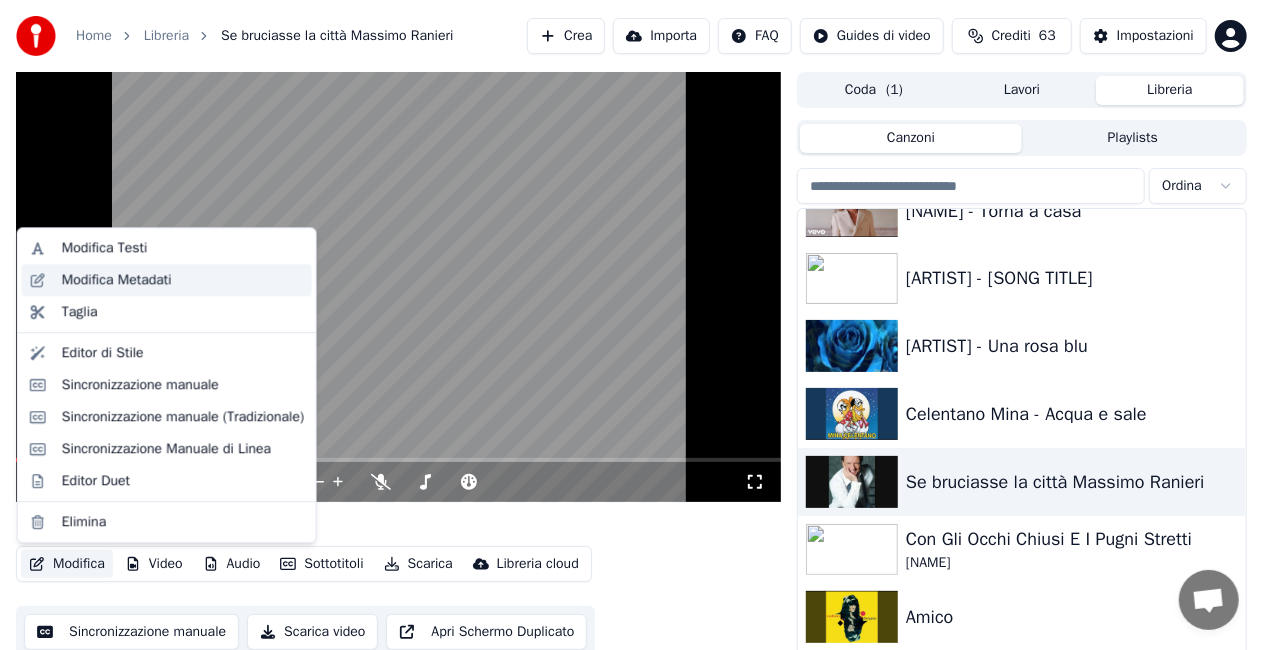 click on "Modifica Metadati" at bounding box center [117, 280] 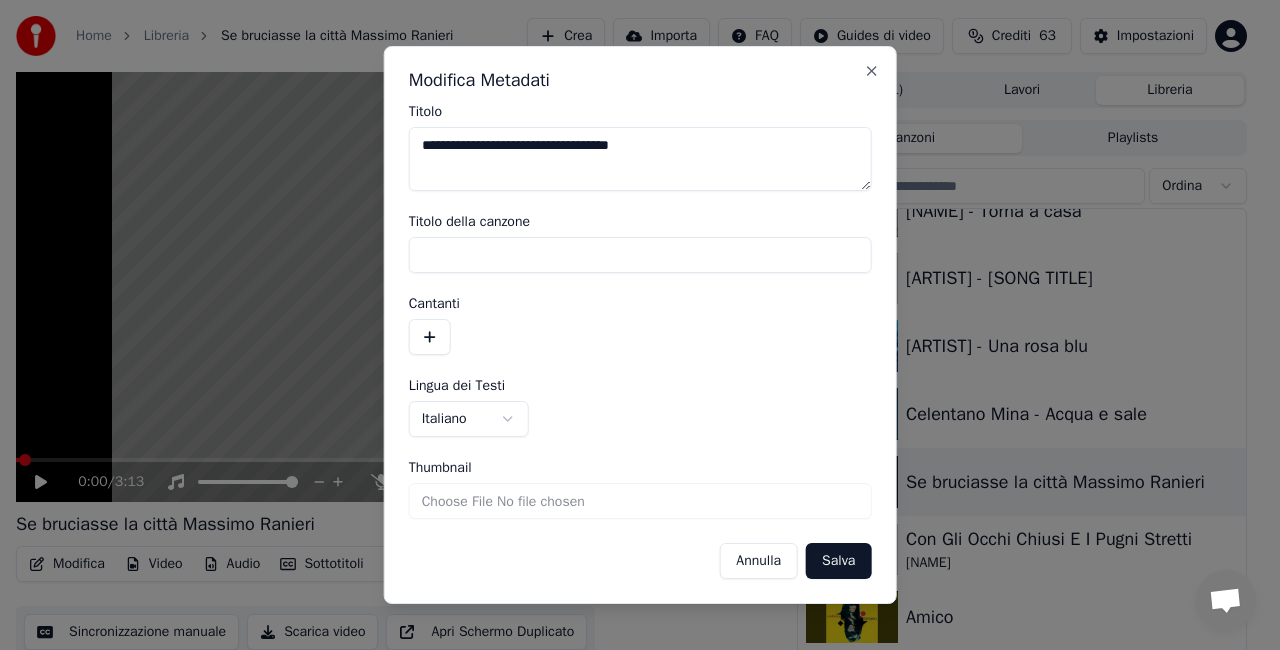 drag, startPoint x: 547, startPoint y: 144, endPoint x: 1107, endPoint y: 92, distance: 562.4091 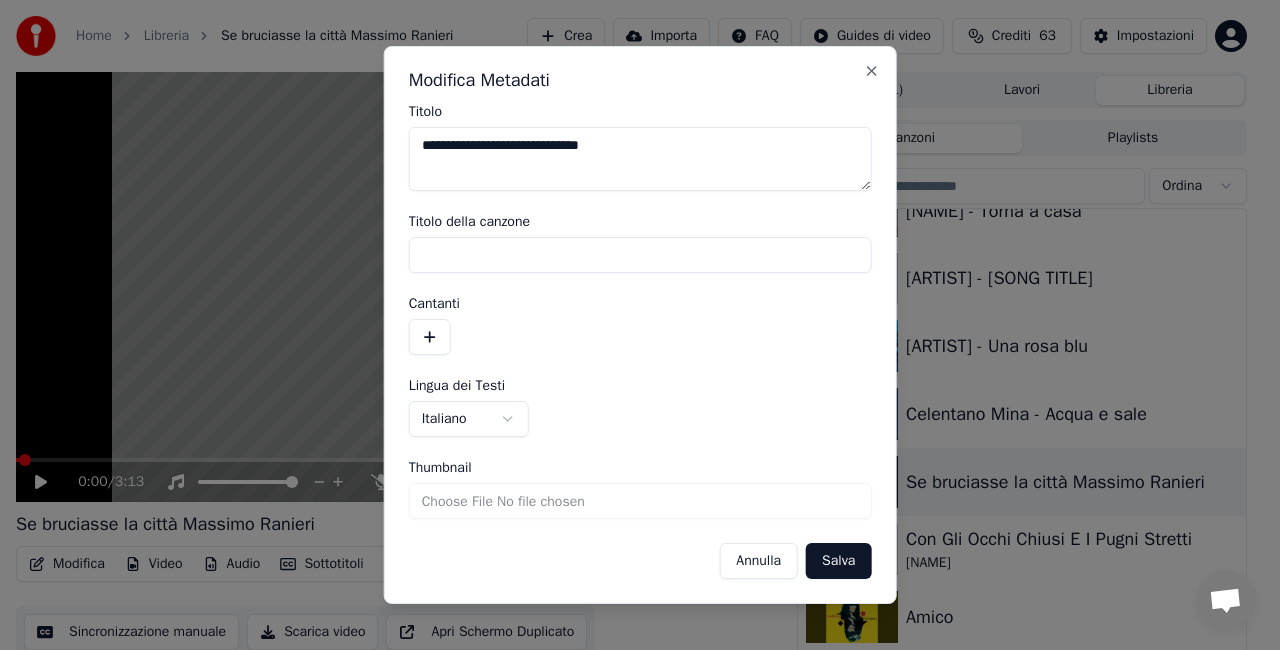 type on "**********" 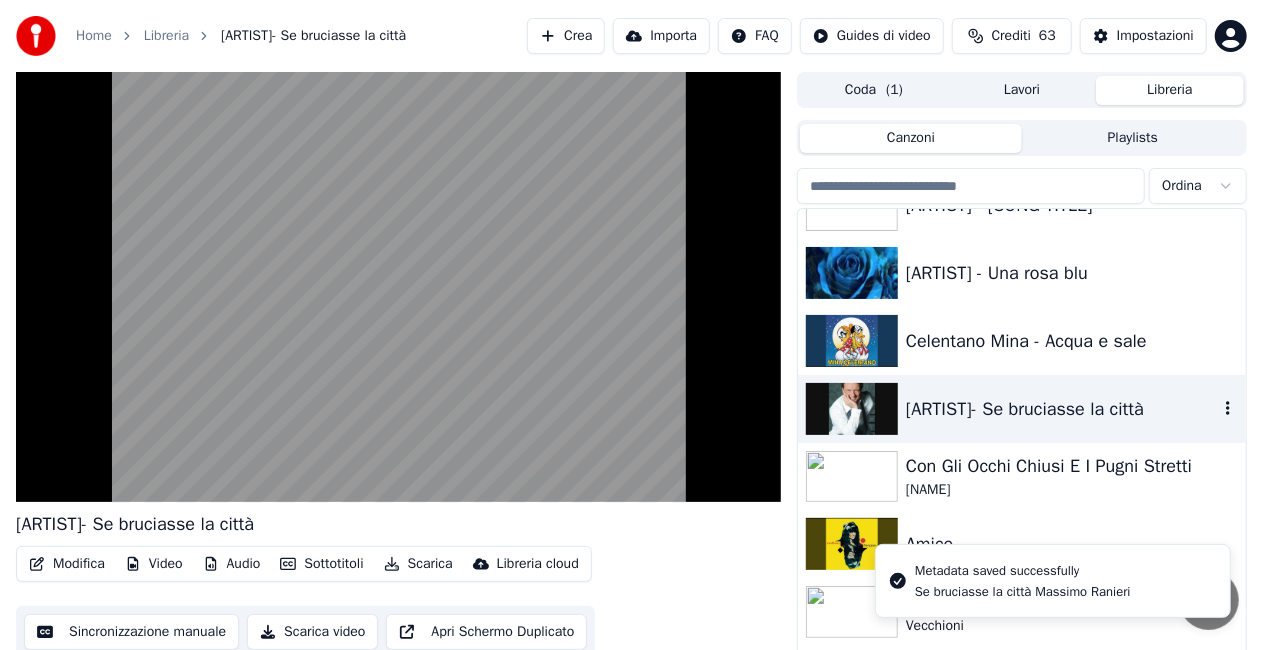 scroll, scrollTop: 300, scrollLeft: 0, axis: vertical 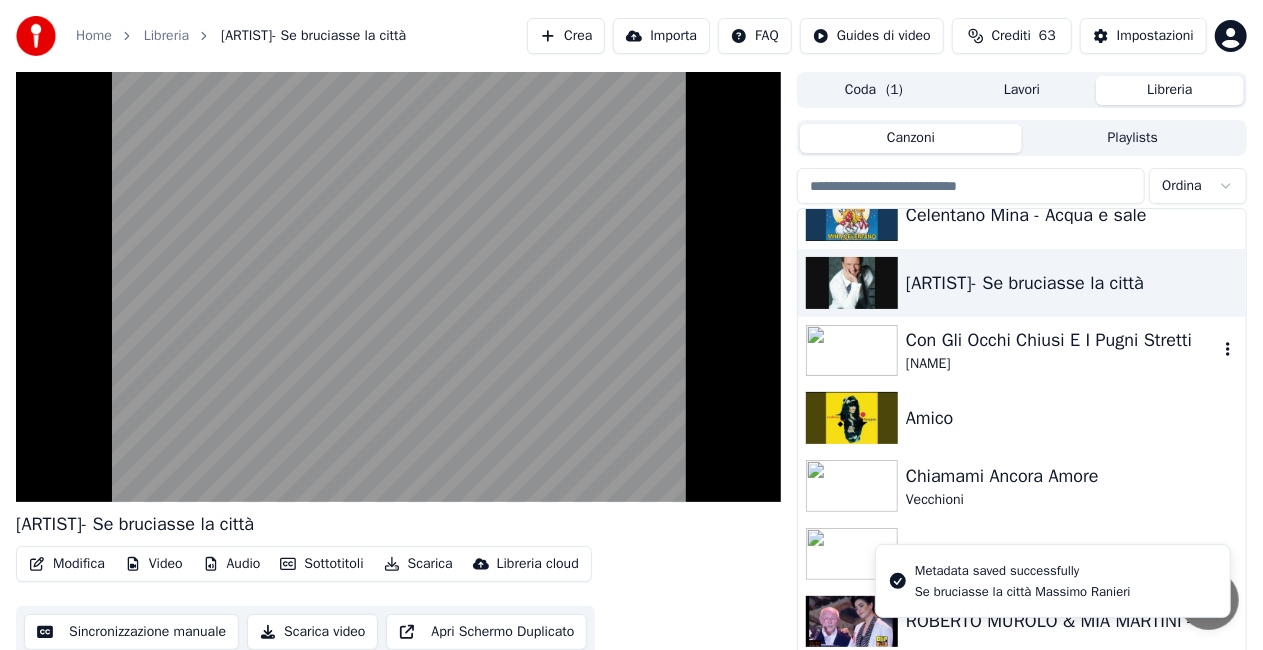 click on "Con Gli Occhi Chiusi E I Pugni Stretti" at bounding box center [1062, 340] 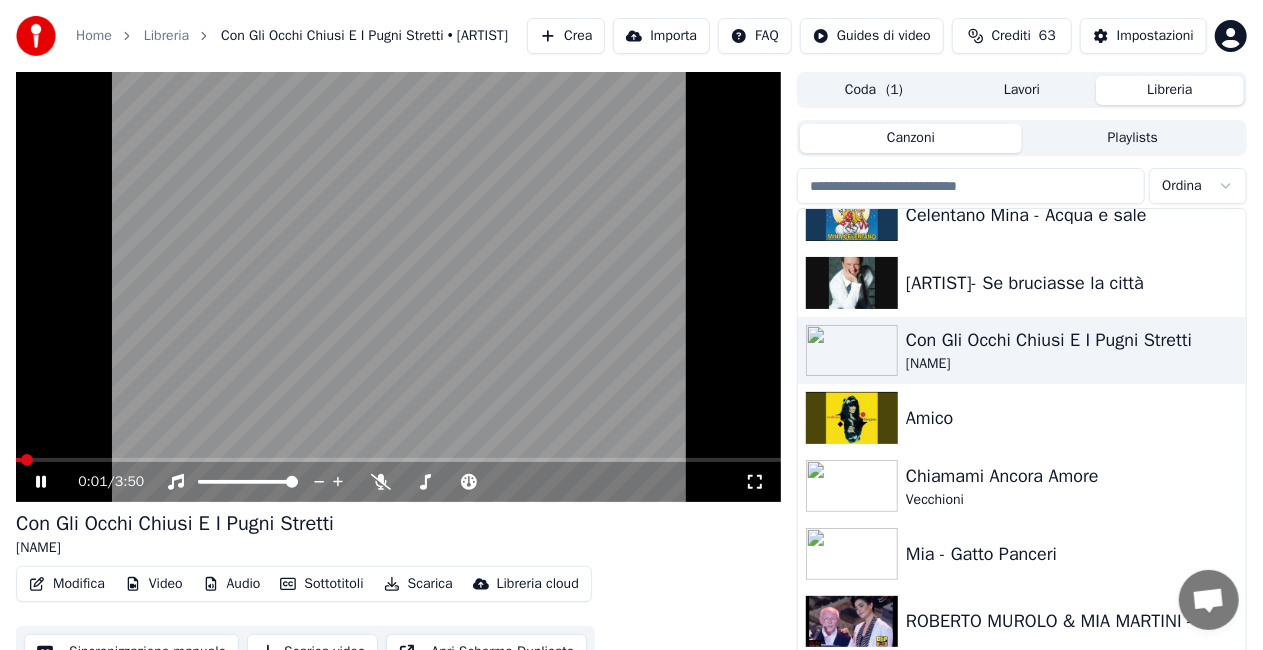 click on "0:01  /  3:50" at bounding box center [398, 482] 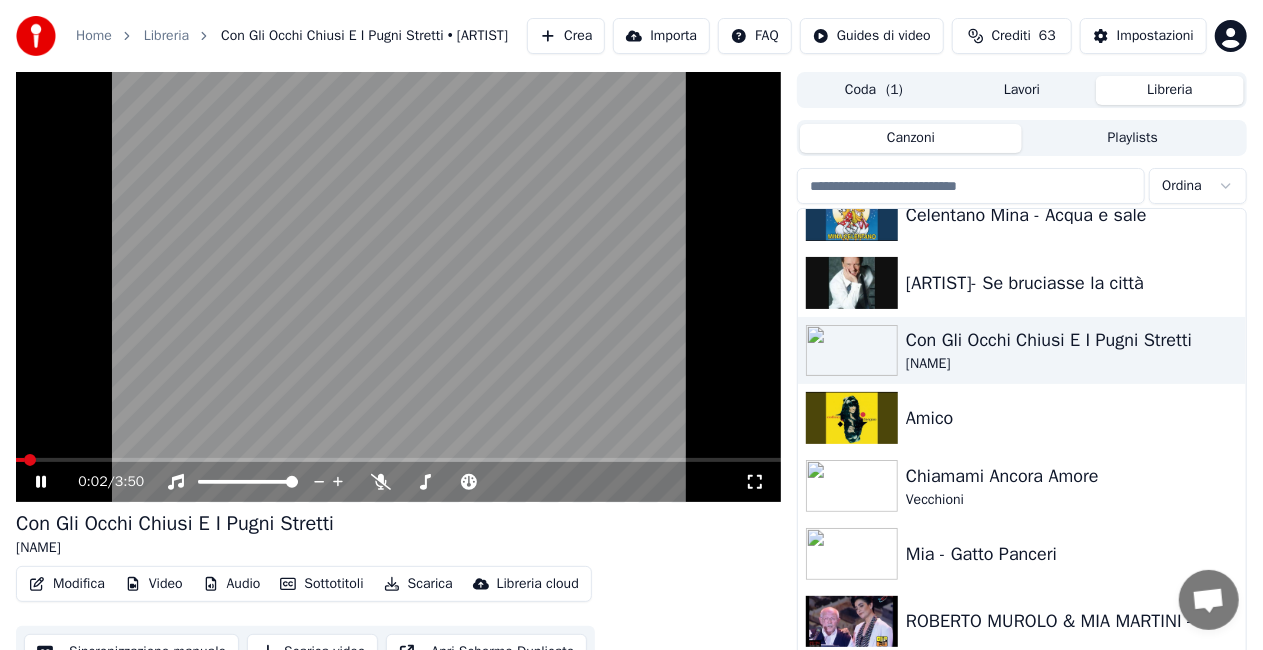 click 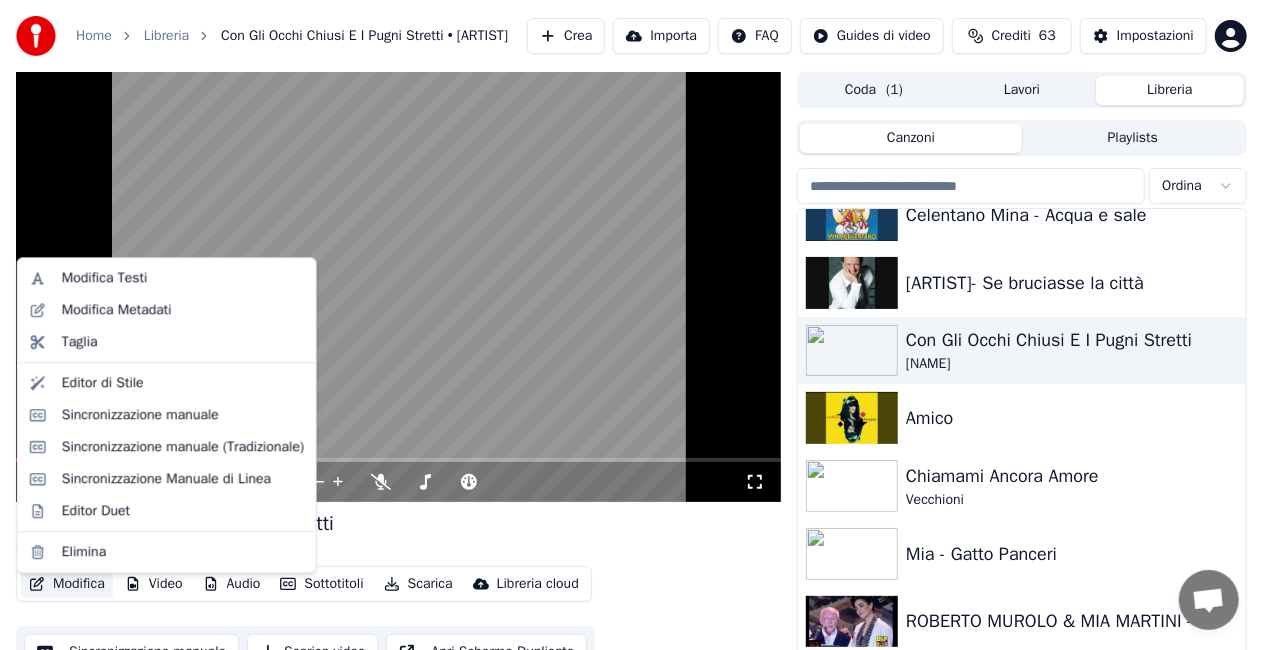 click on "Modifica" at bounding box center [67, 584] 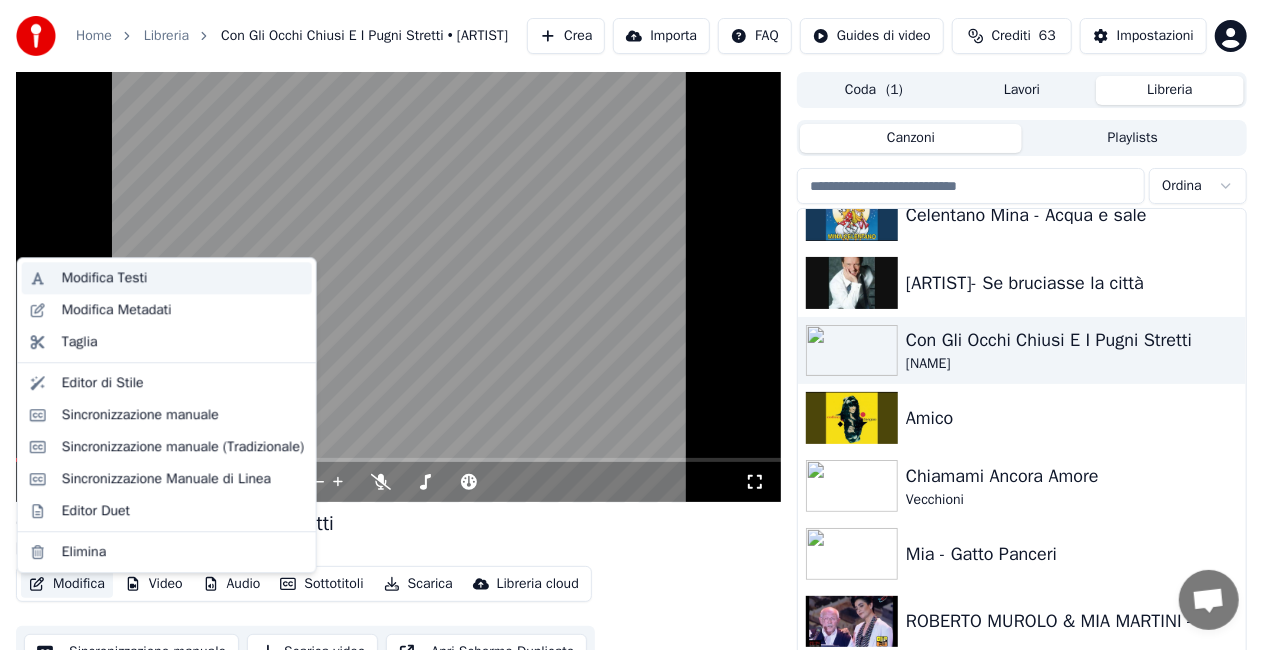 click on "Modifica Testi" at bounding box center (105, 278) 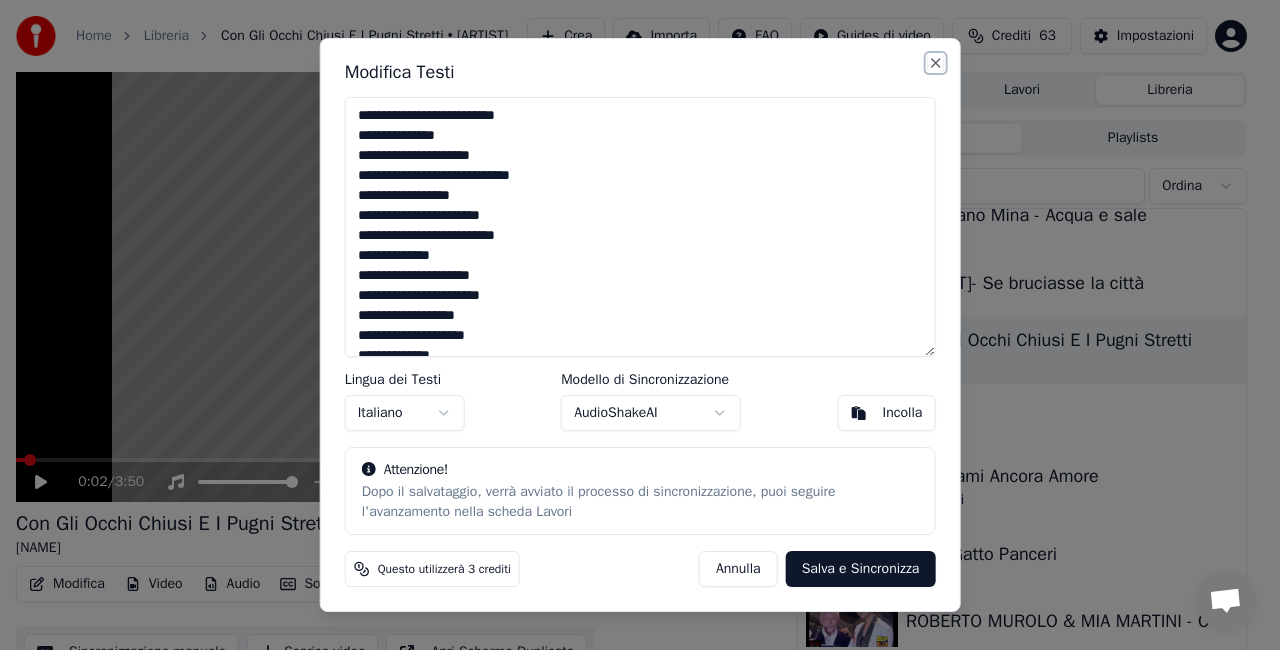click on "Close" at bounding box center [935, 63] 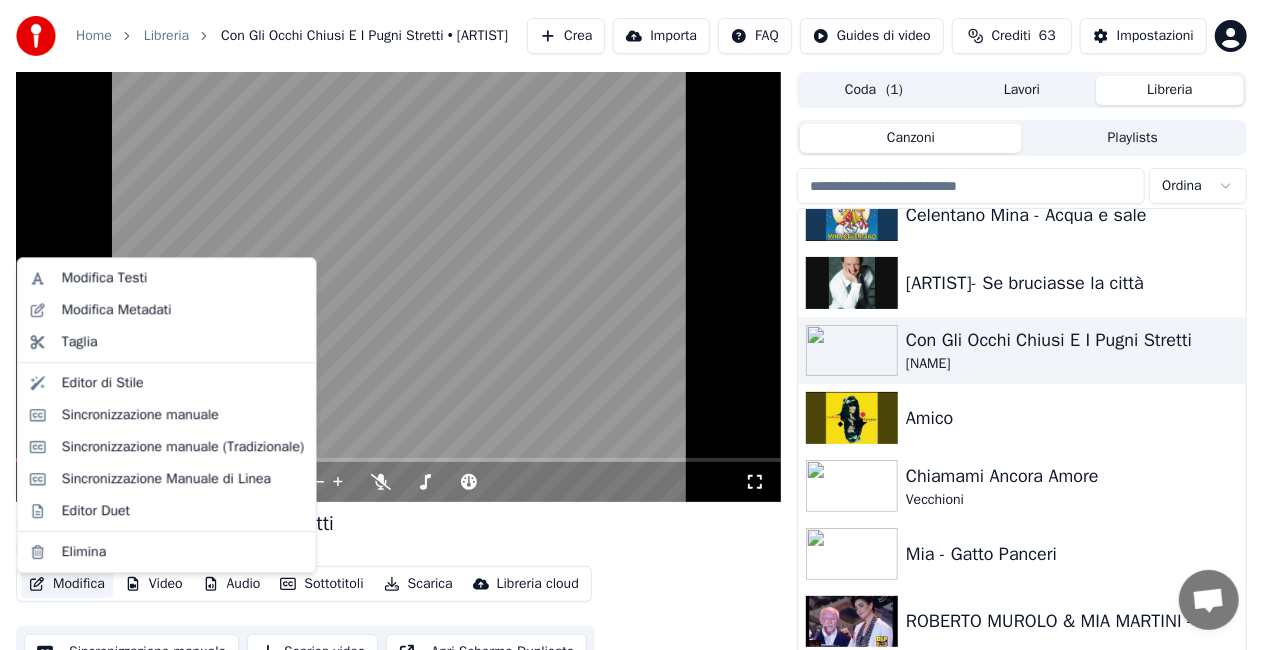 click on "Modifica" at bounding box center [67, 584] 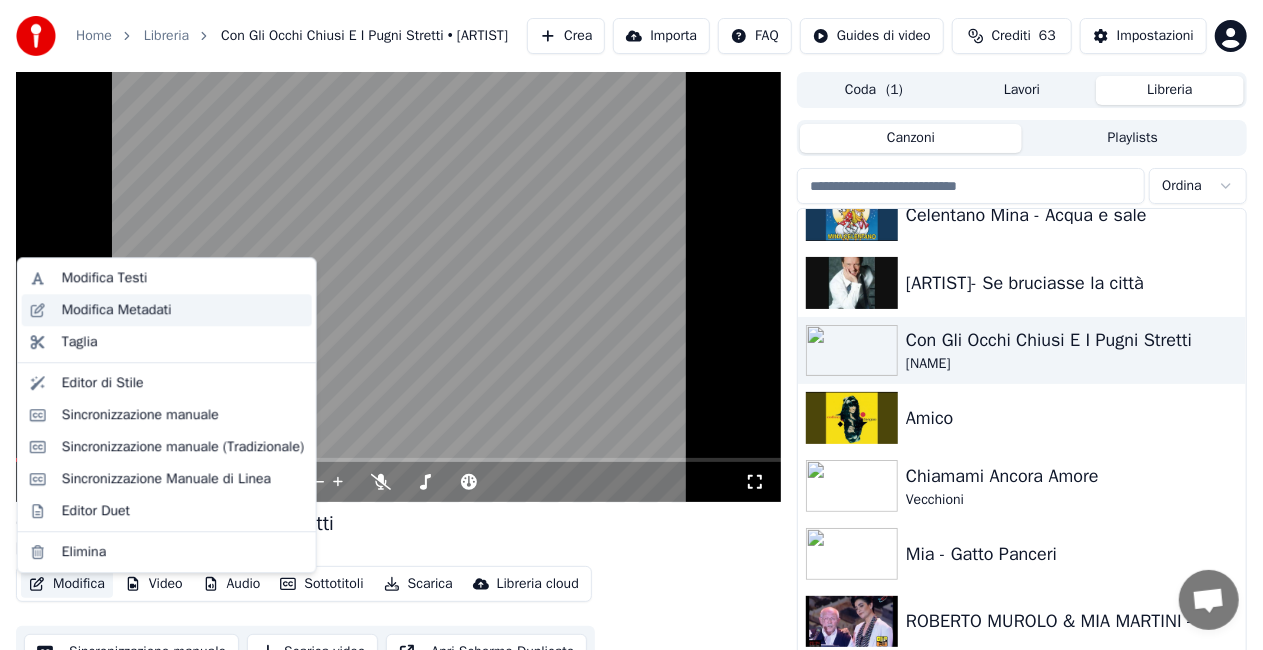 click on "Modifica Metadati" at bounding box center (183, 310) 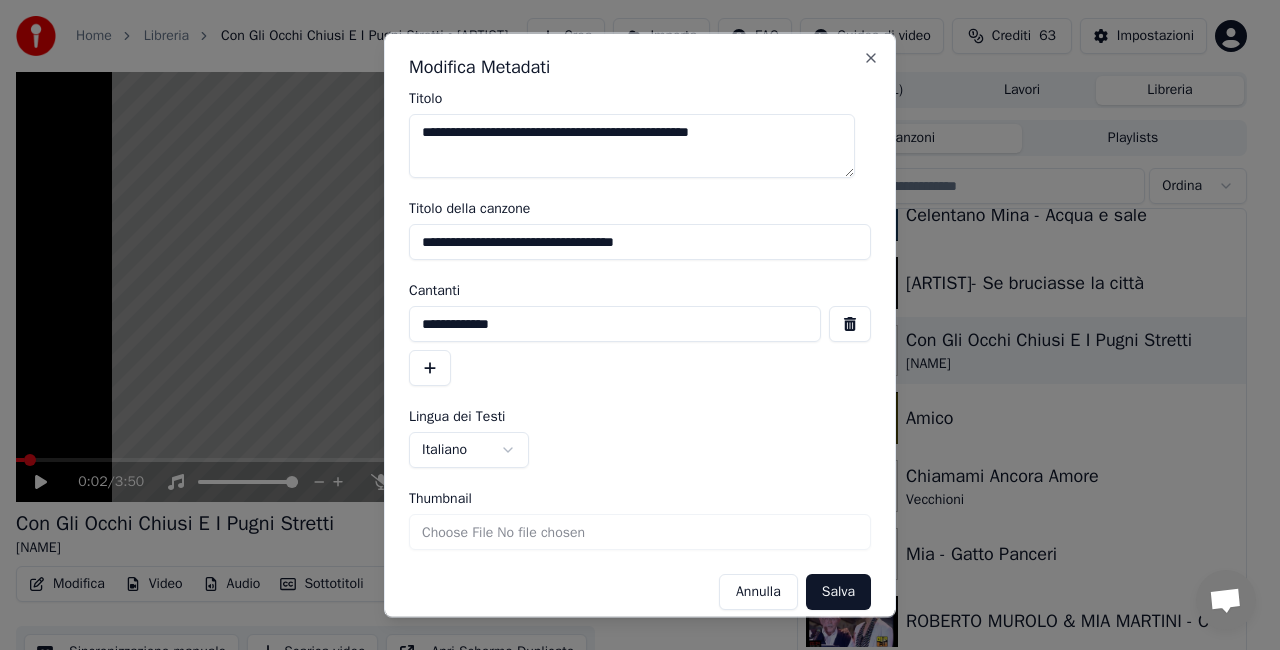 drag, startPoint x: 466, startPoint y: 138, endPoint x: 5, endPoint y: 214, distance: 467.22266 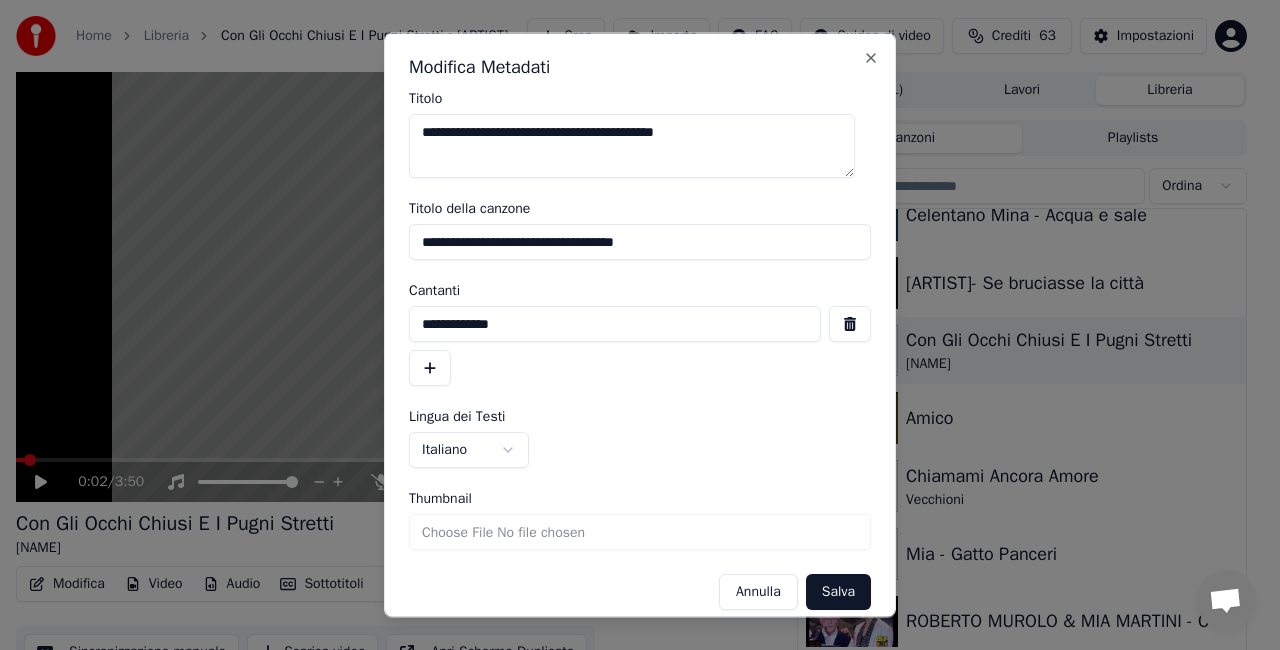 click on "**********" at bounding box center [632, 146] 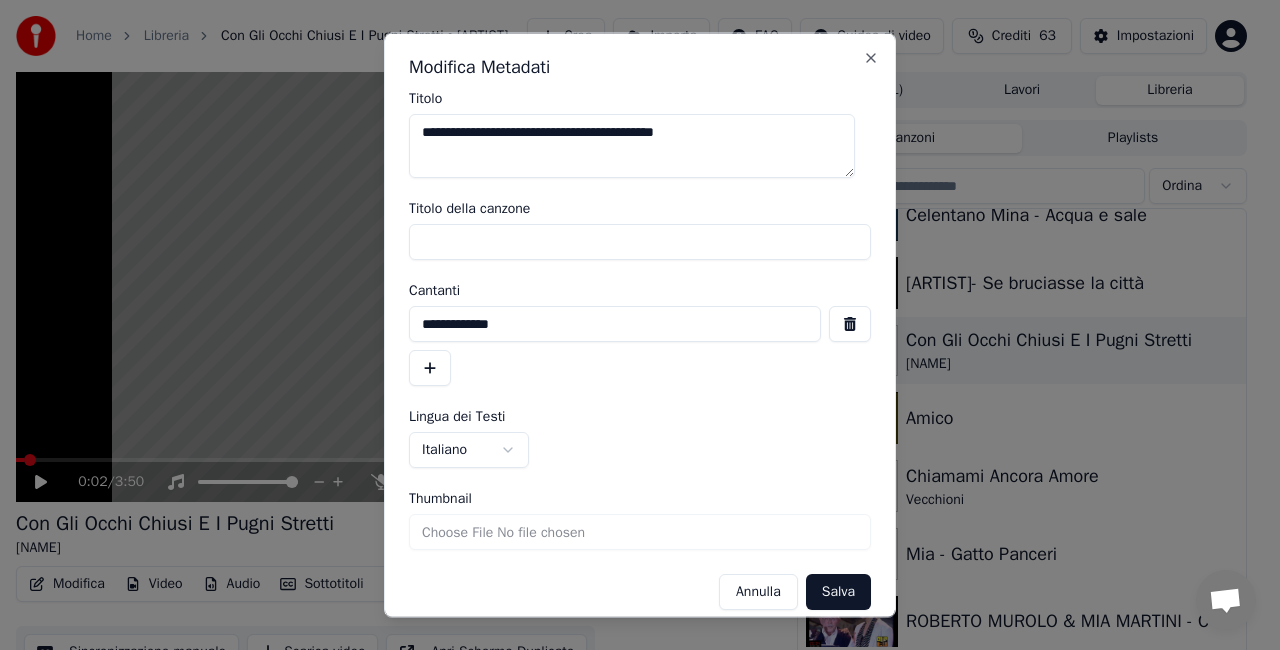 type 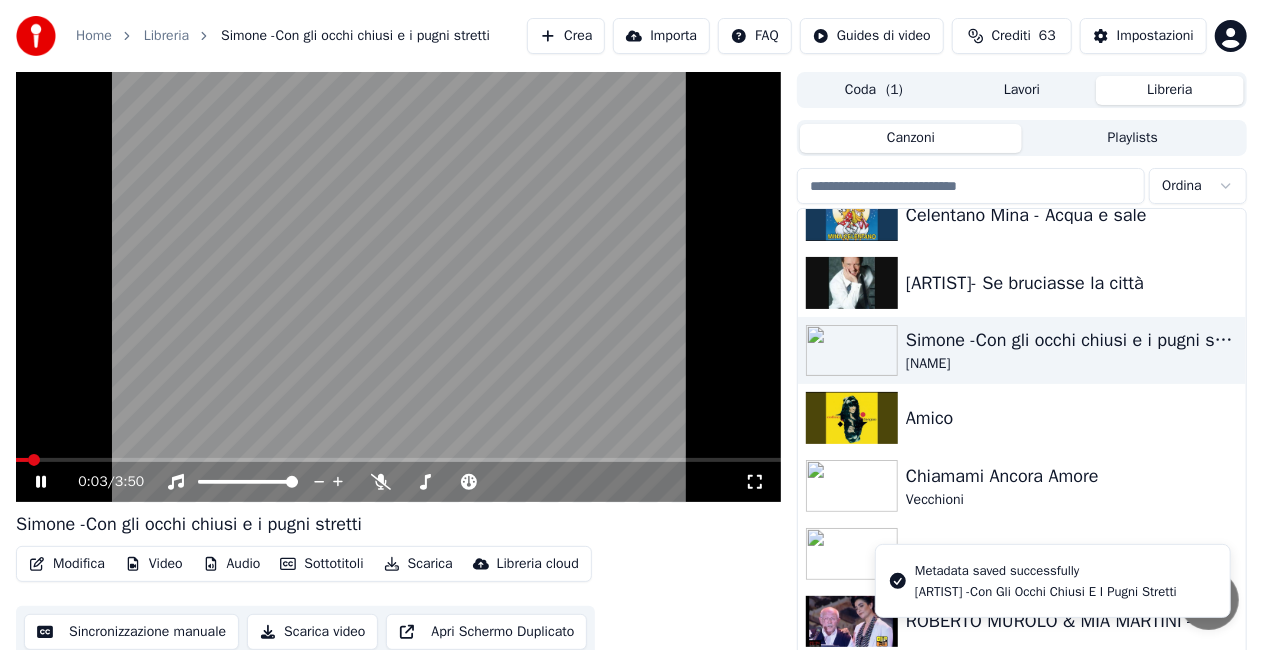 click at bounding box center (398, 287) 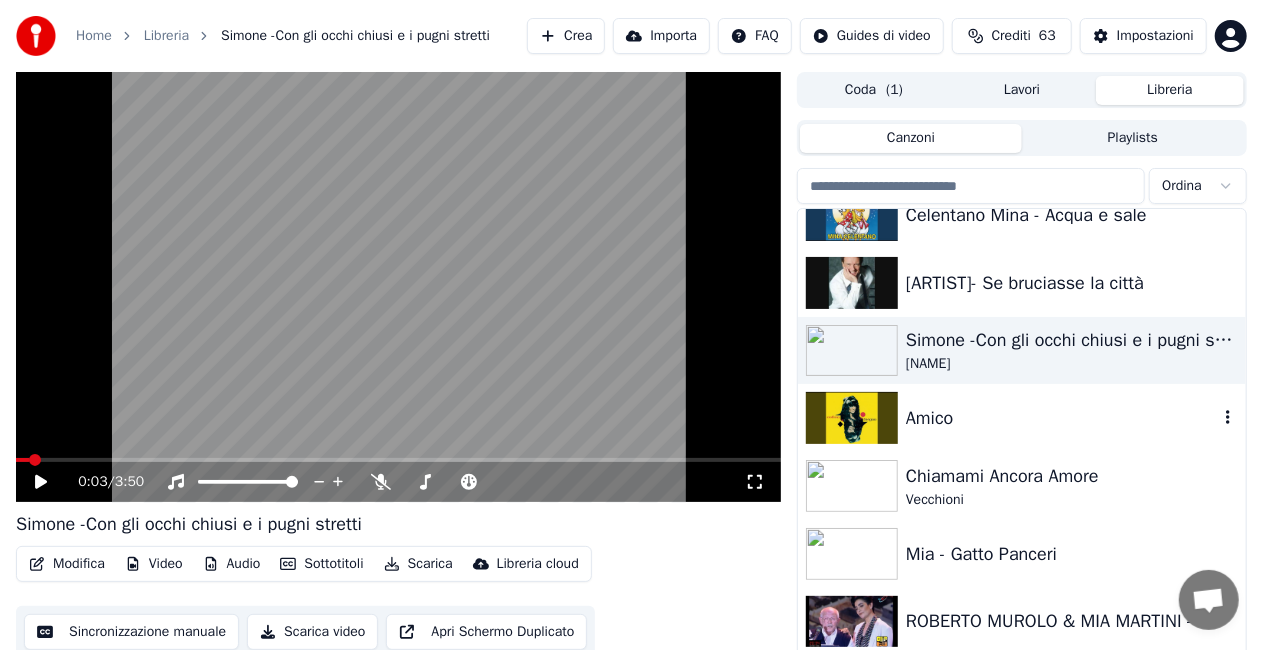 click on "Amico" at bounding box center (1062, 418) 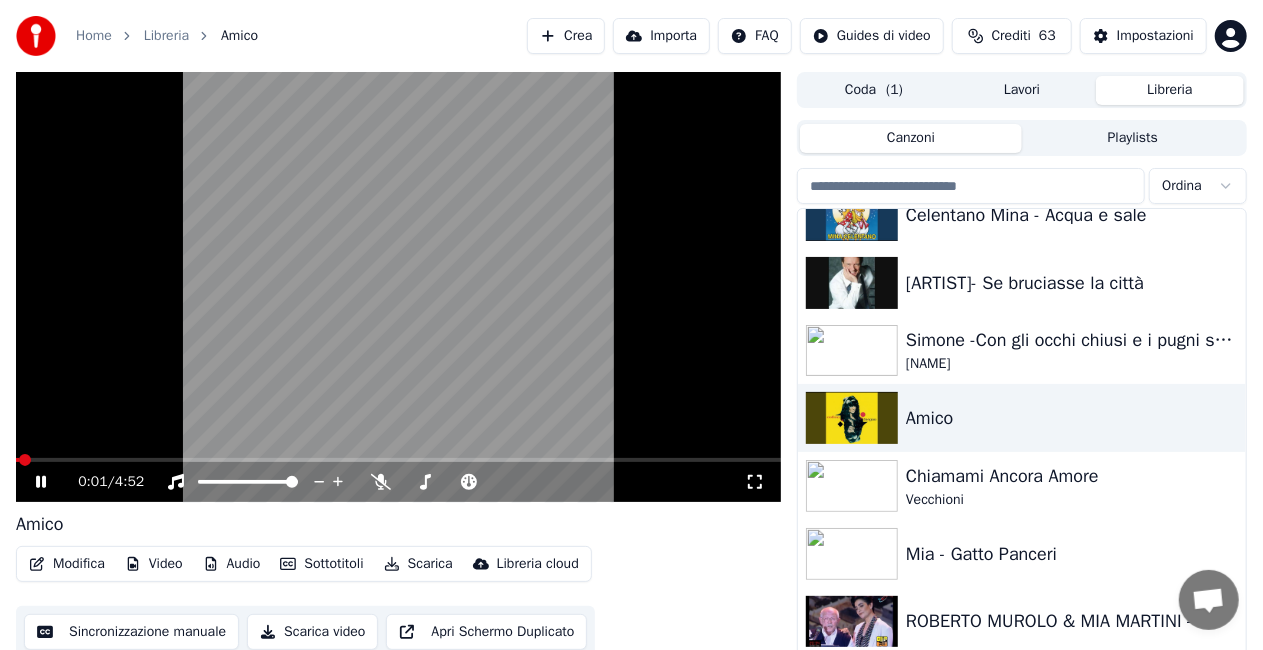 click 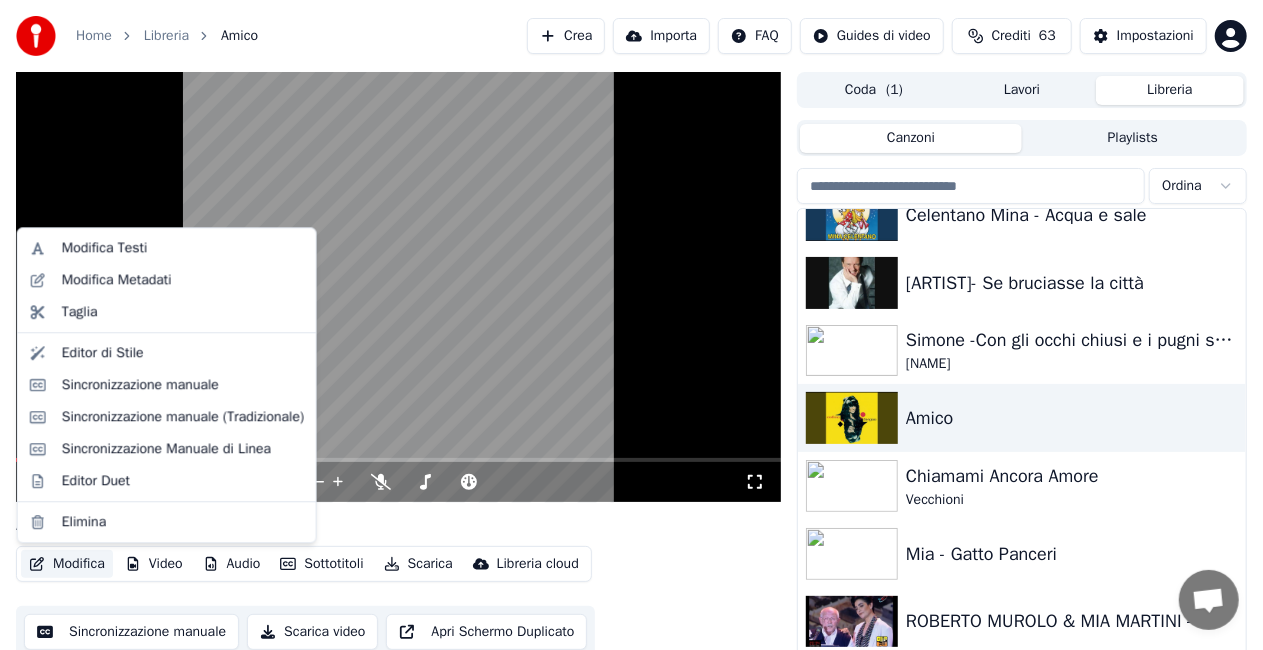 click on "Modifica" at bounding box center (67, 564) 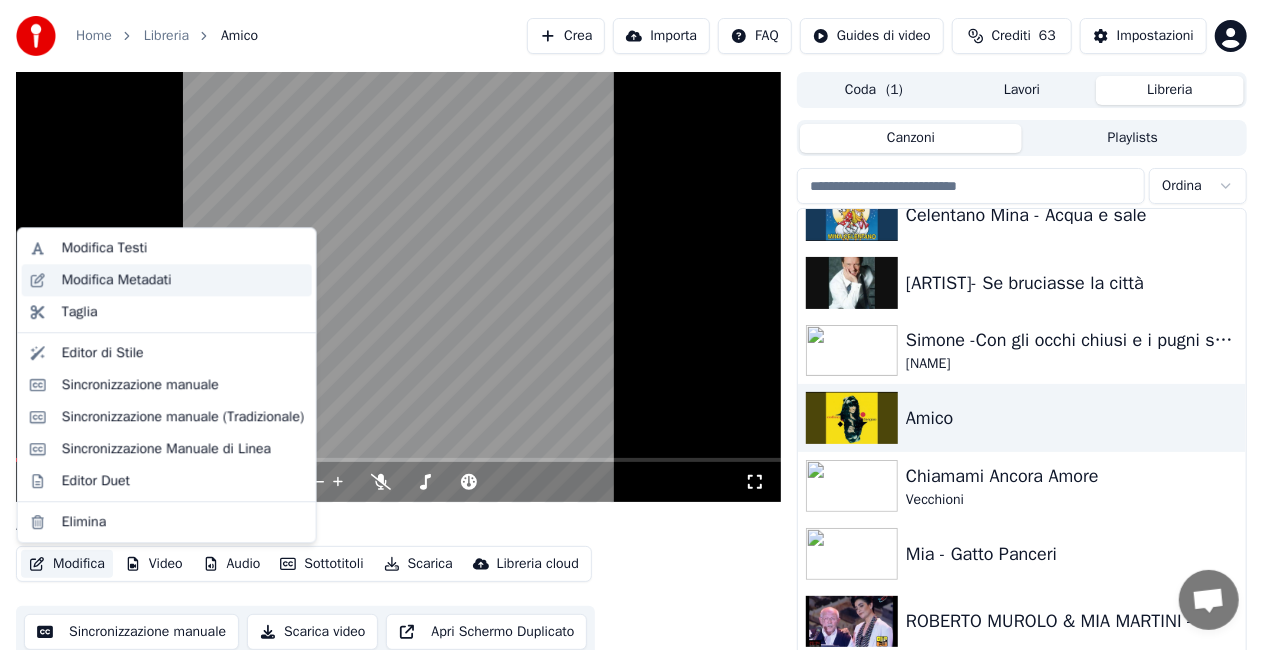 click on "Modifica Metadati" at bounding box center (183, 280) 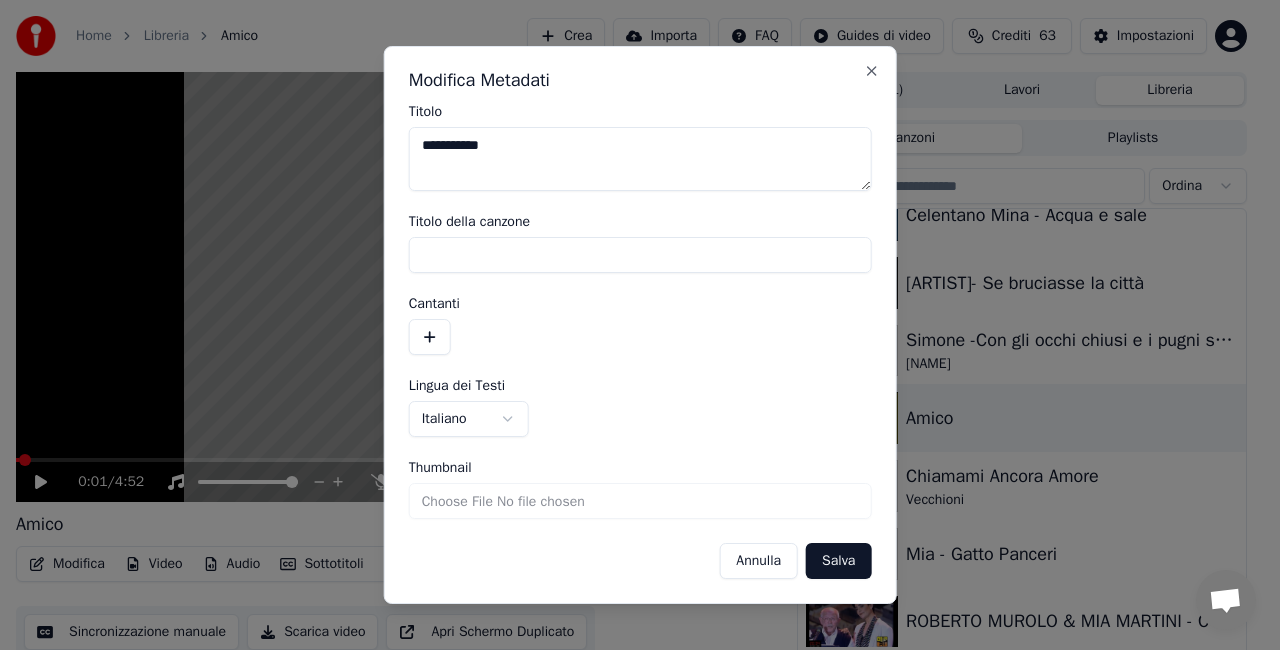 click on "**********" at bounding box center [640, 159] 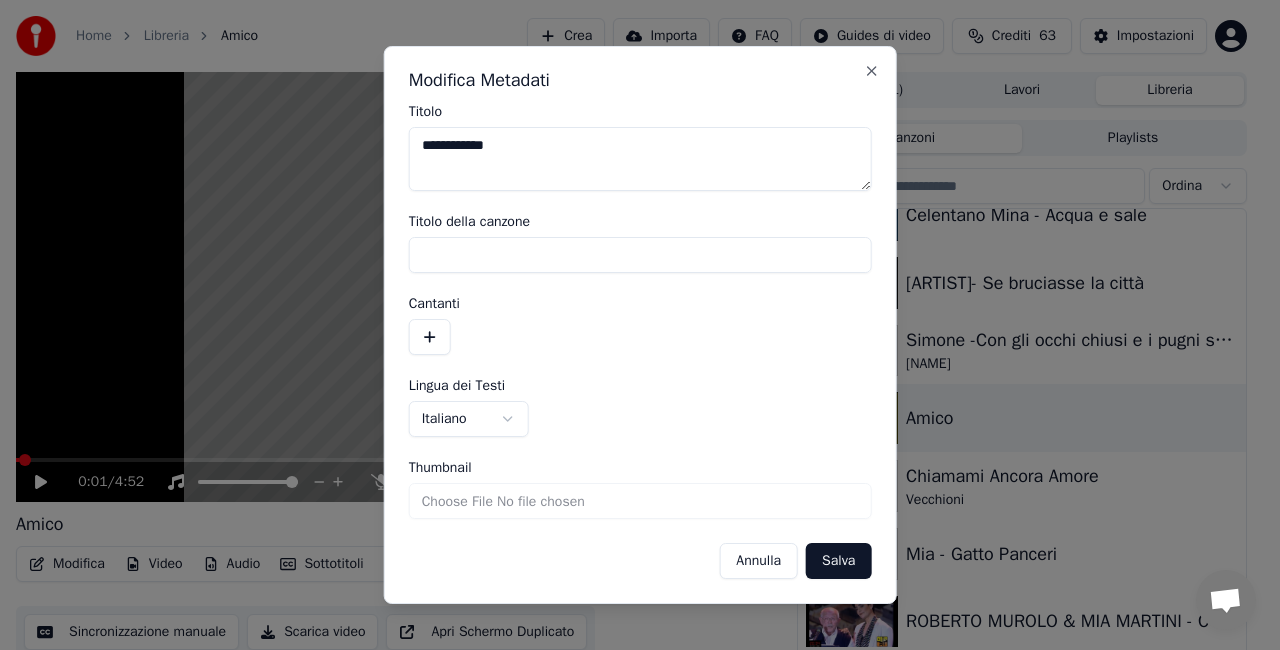 type on "**********" 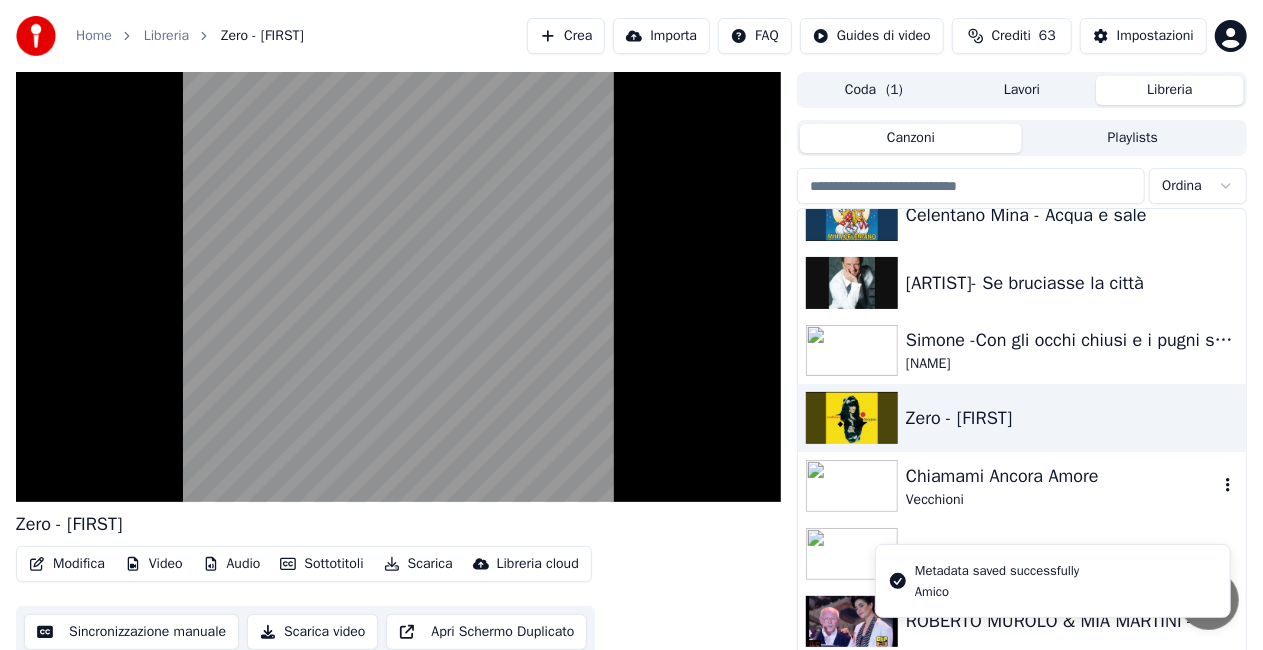 drag, startPoint x: 1078, startPoint y: 476, endPoint x: 934, endPoint y: 489, distance: 144.58562 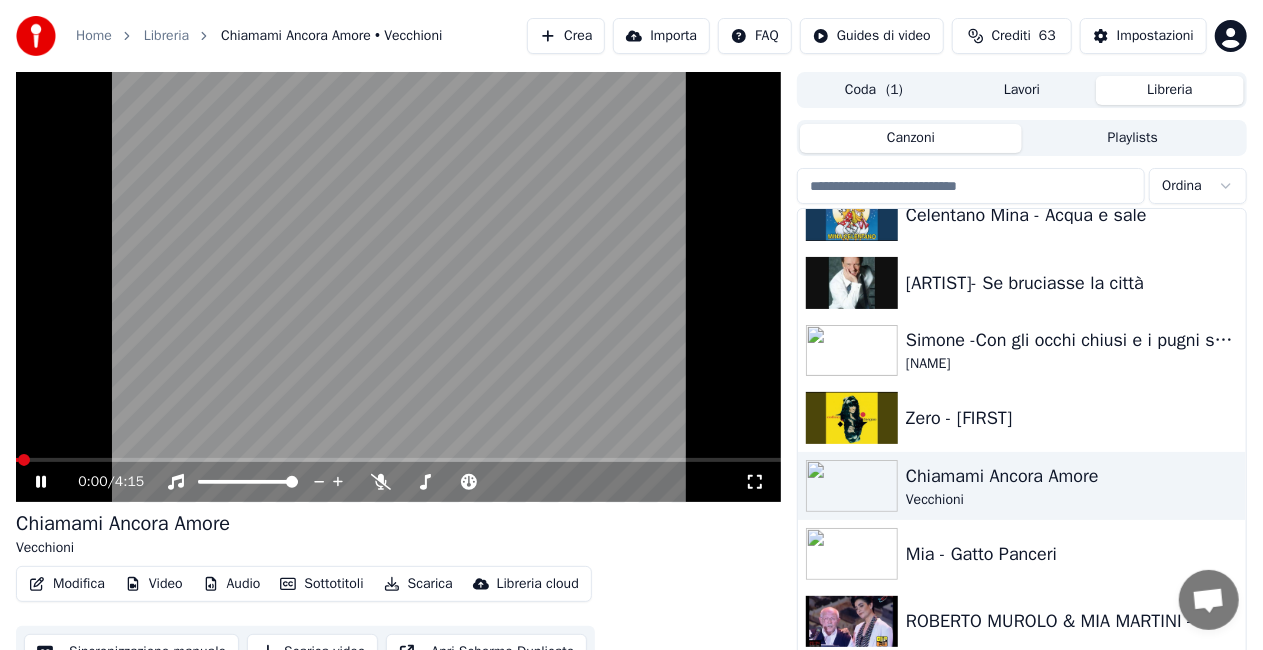 click 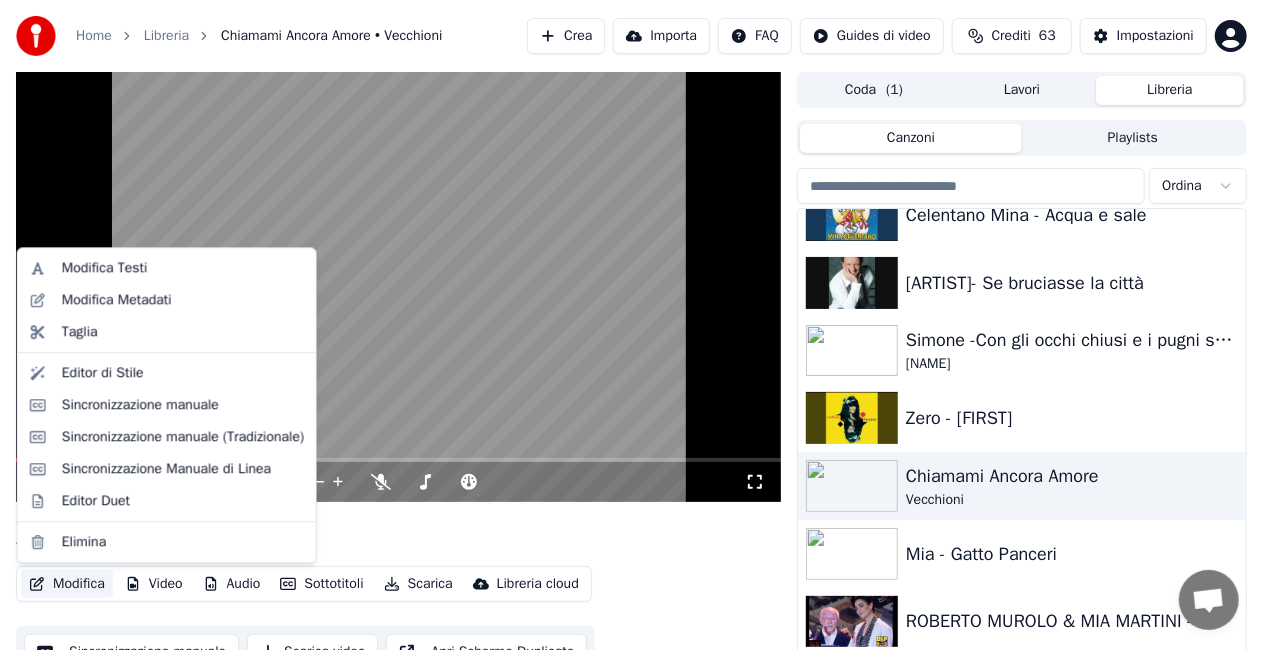 click on "Modifica" at bounding box center (67, 584) 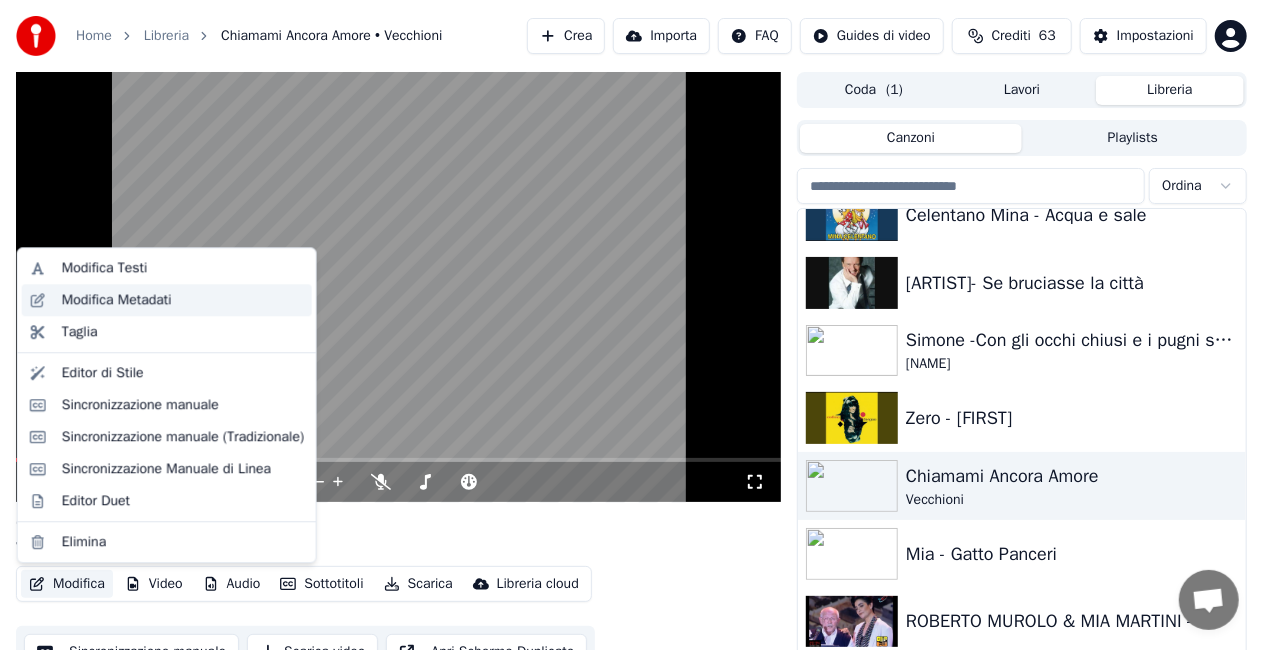 click on "Modifica Metadati" at bounding box center (117, 300) 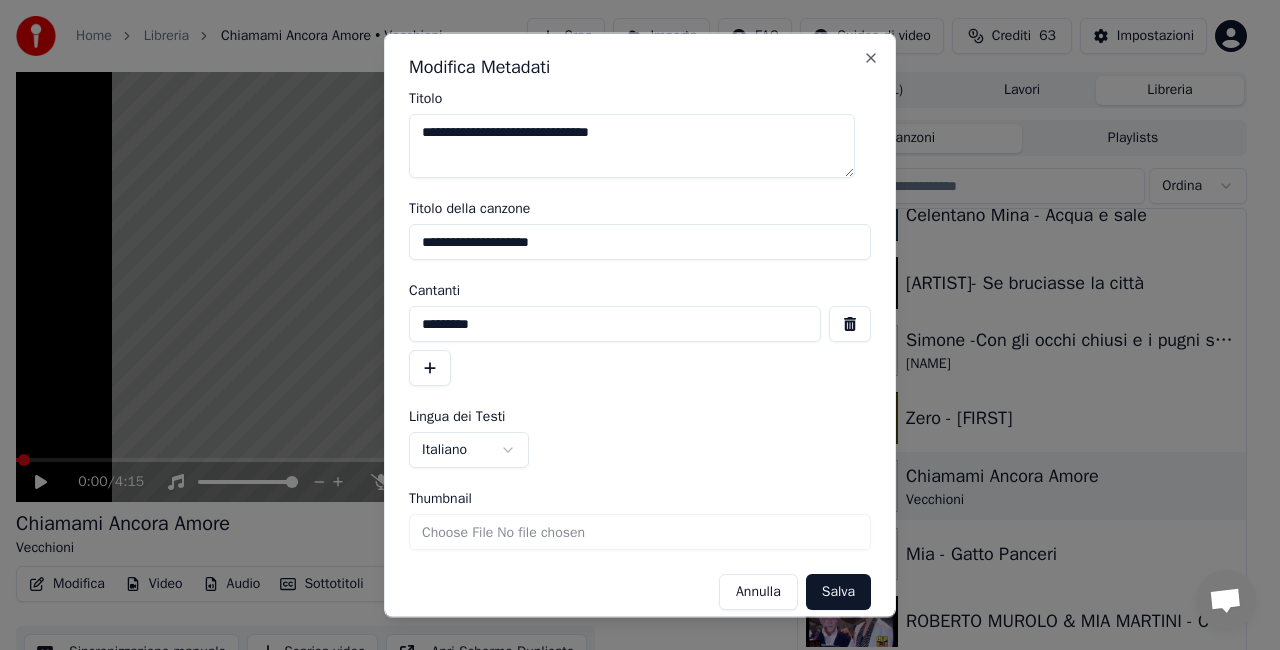 drag, startPoint x: 606, startPoint y: 234, endPoint x: 0, endPoint y: 238, distance: 606.0132 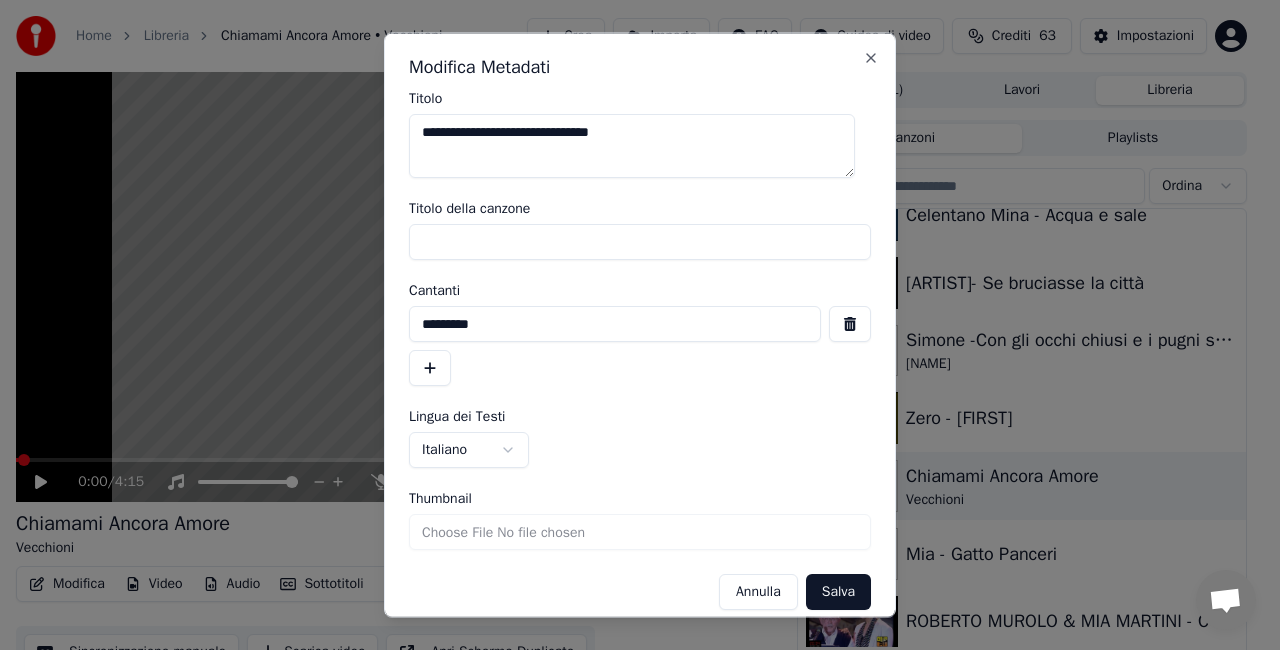type 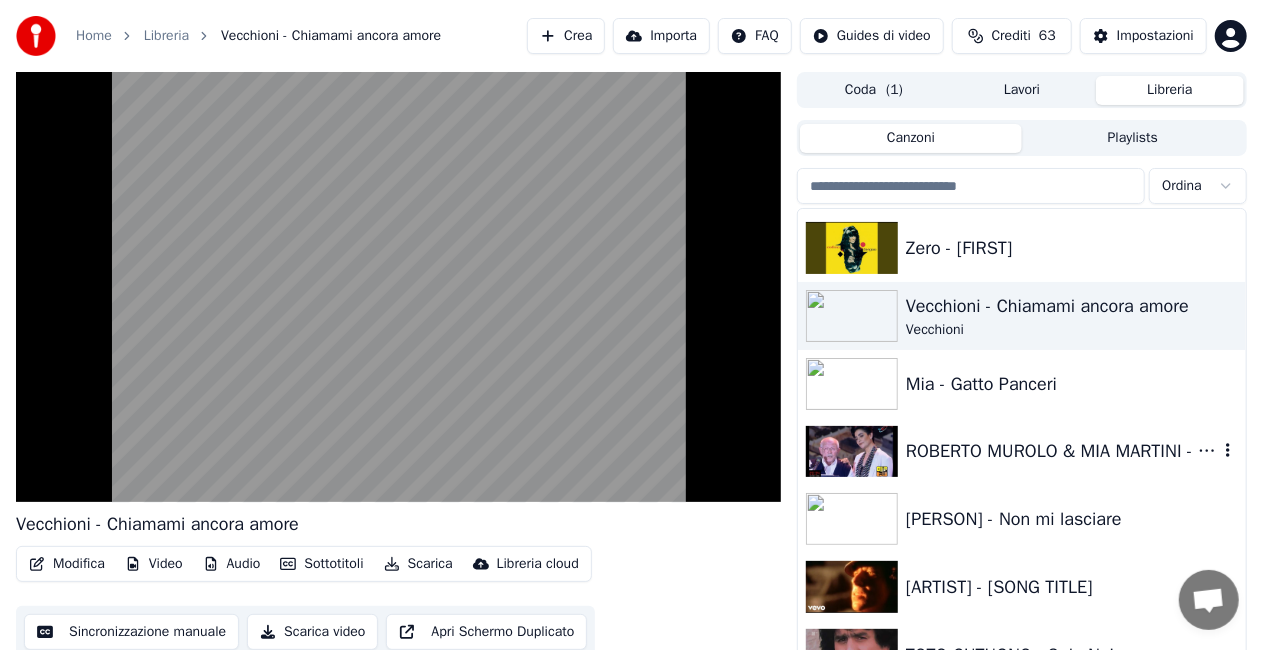 scroll, scrollTop: 500, scrollLeft: 0, axis: vertical 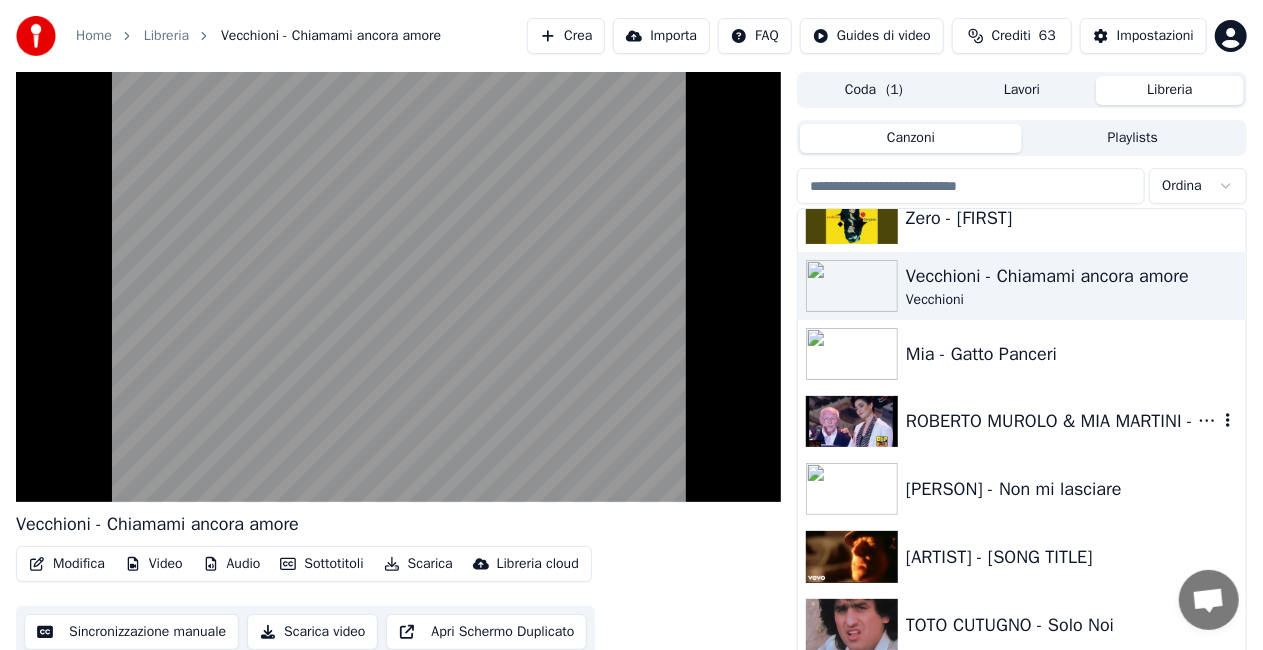 click on "ROBERTO MUROLO & MIA MARTINI - CU'MME" at bounding box center [1062, 421] 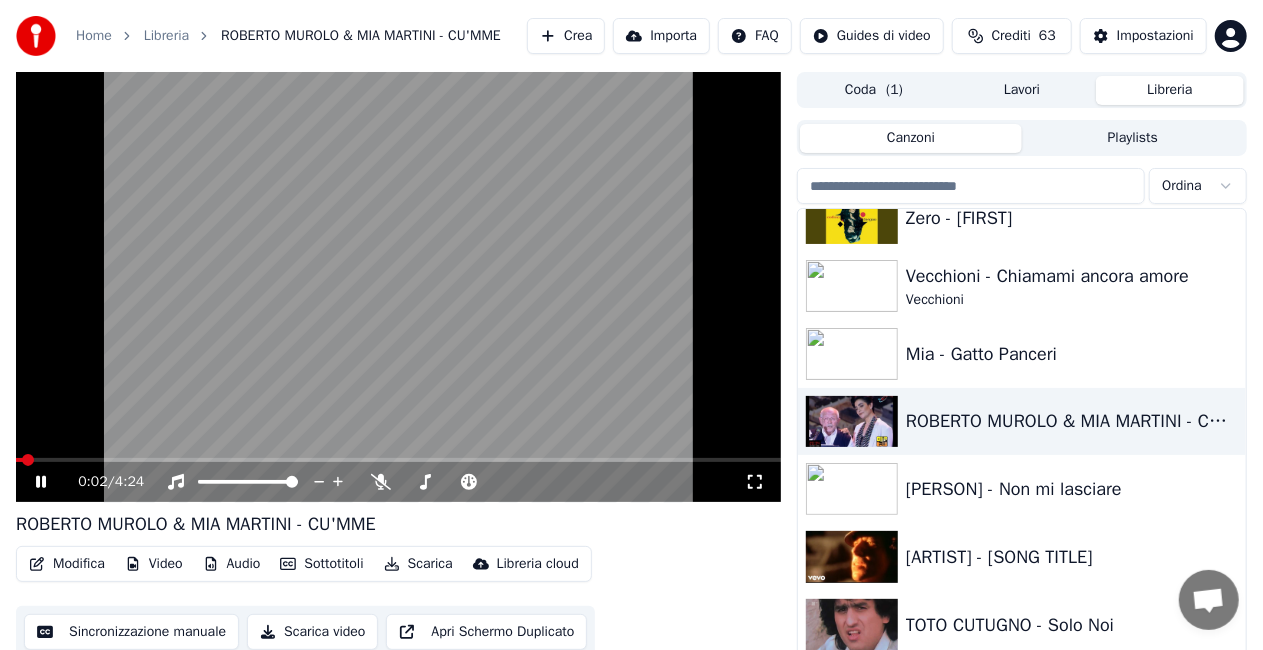 click 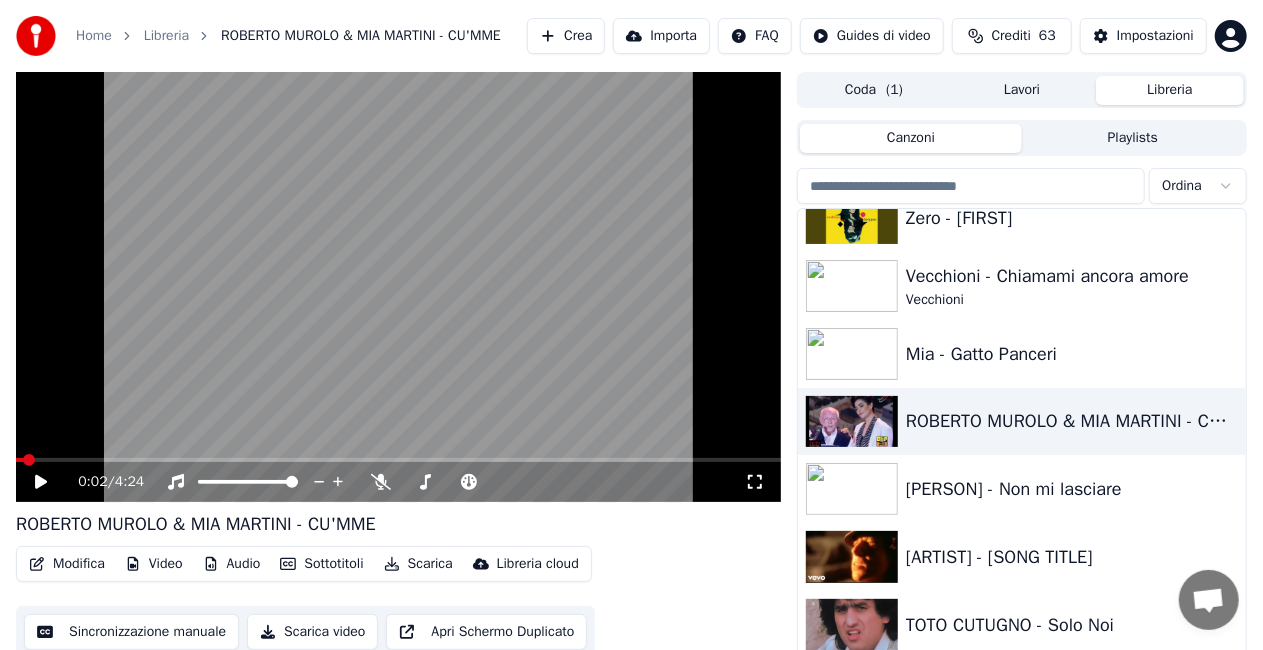 click on "Modifica" at bounding box center (67, 564) 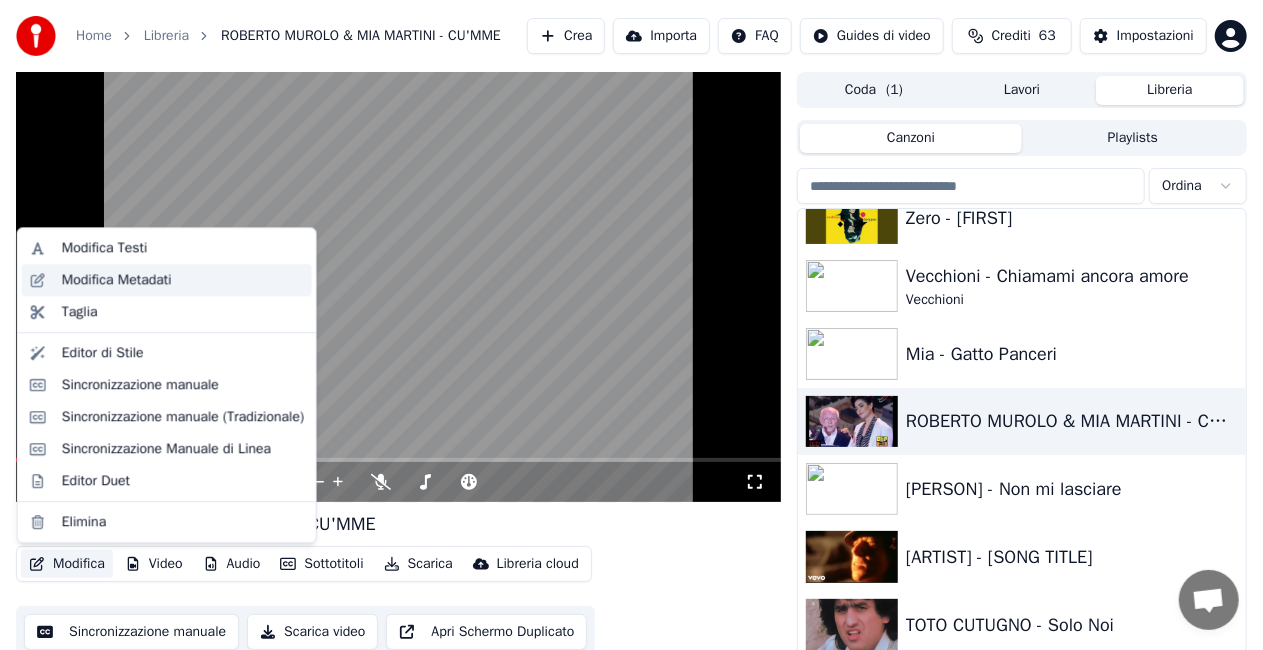click on "Modifica Metadati" at bounding box center [117, 280] 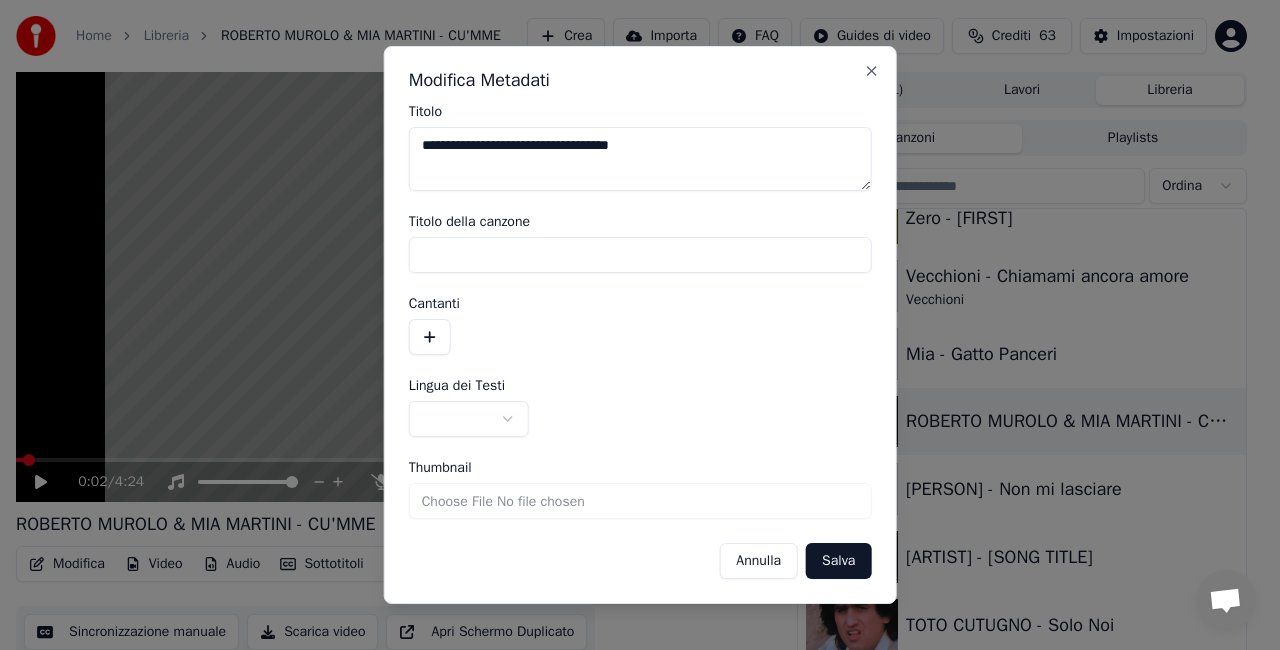 drag, startPoint x: 646, startPoint y: 142, endPoint x: 0, endPoint y: 184, distance: 647.3639 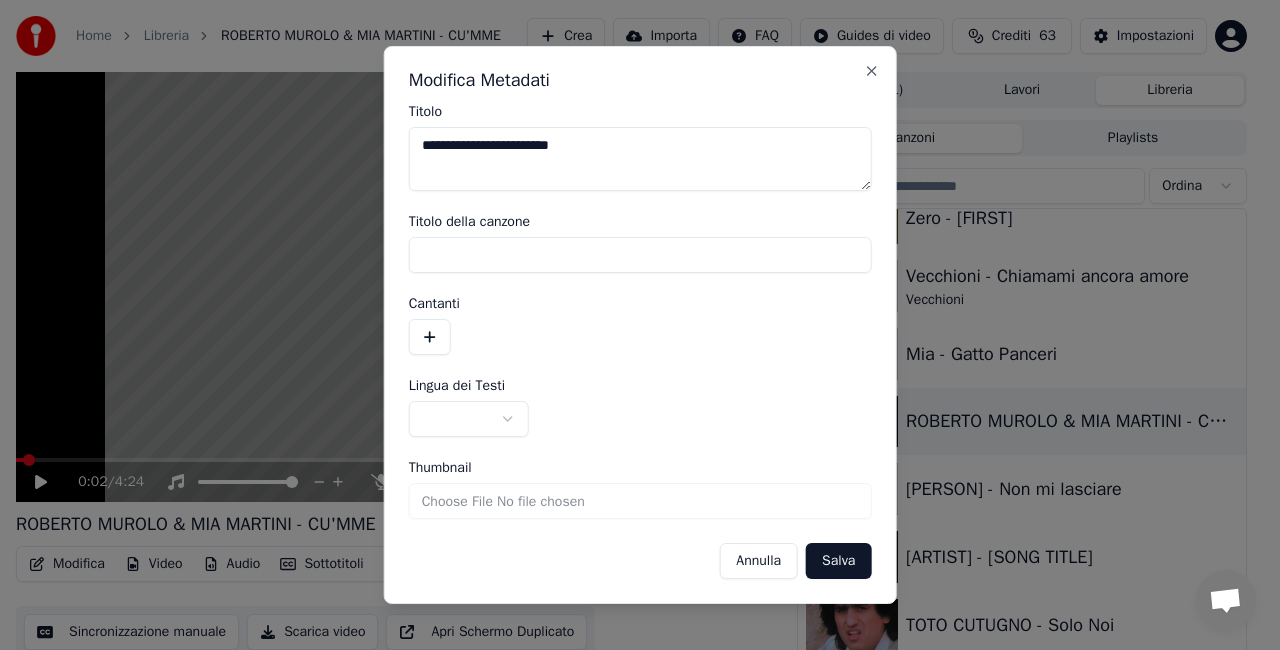 drag, startPoint x: 618, startPoint y: 147, endPoint x: 634, endPoint y: 150, distance: 16.27882 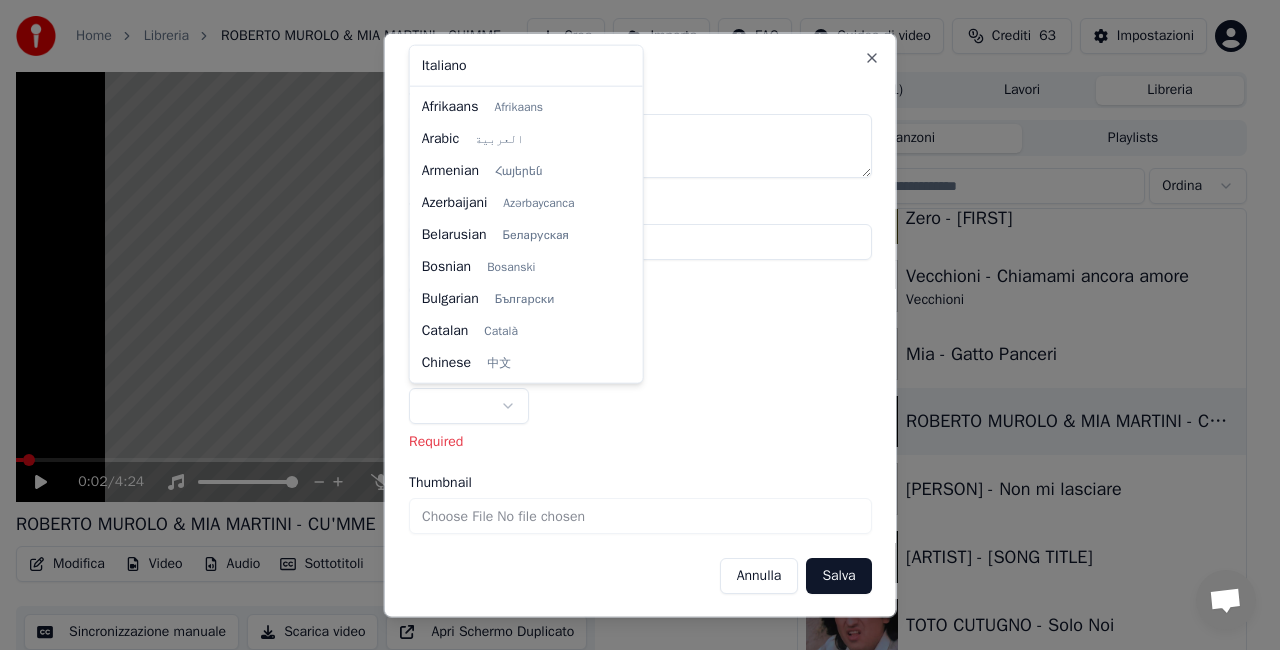 click on "**********" at bounding box center (631, 325) 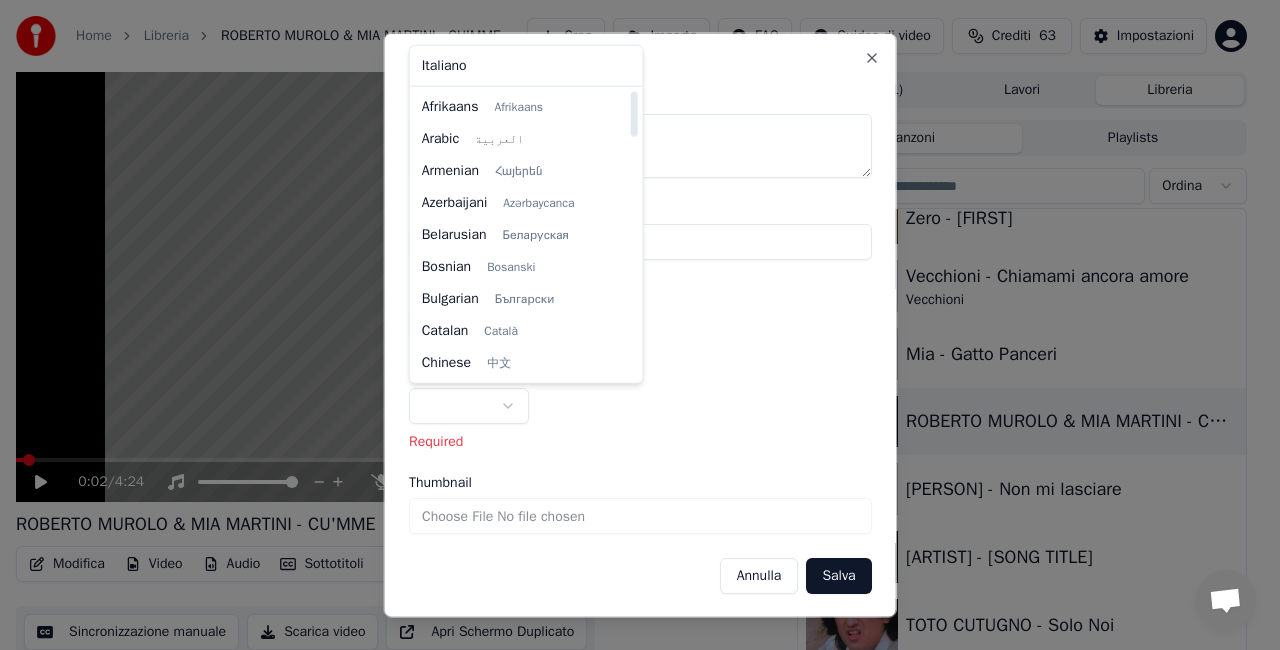 select on "**" 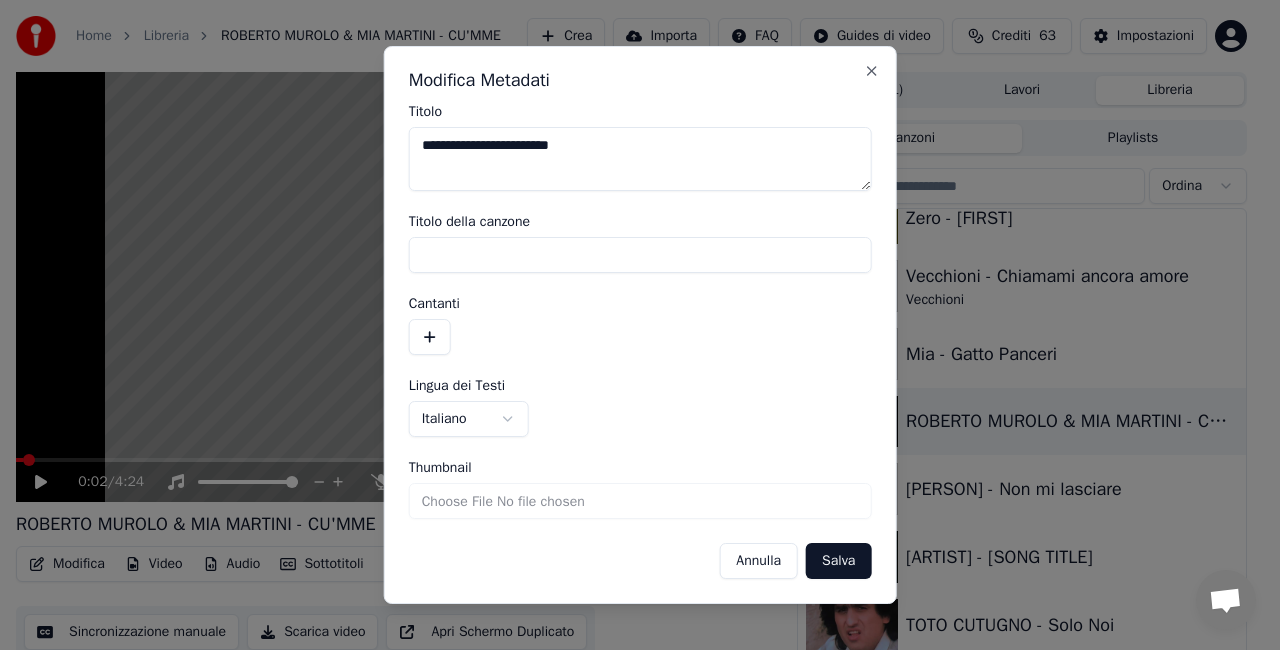 click on "Salva" at bounding box center [838, 561] 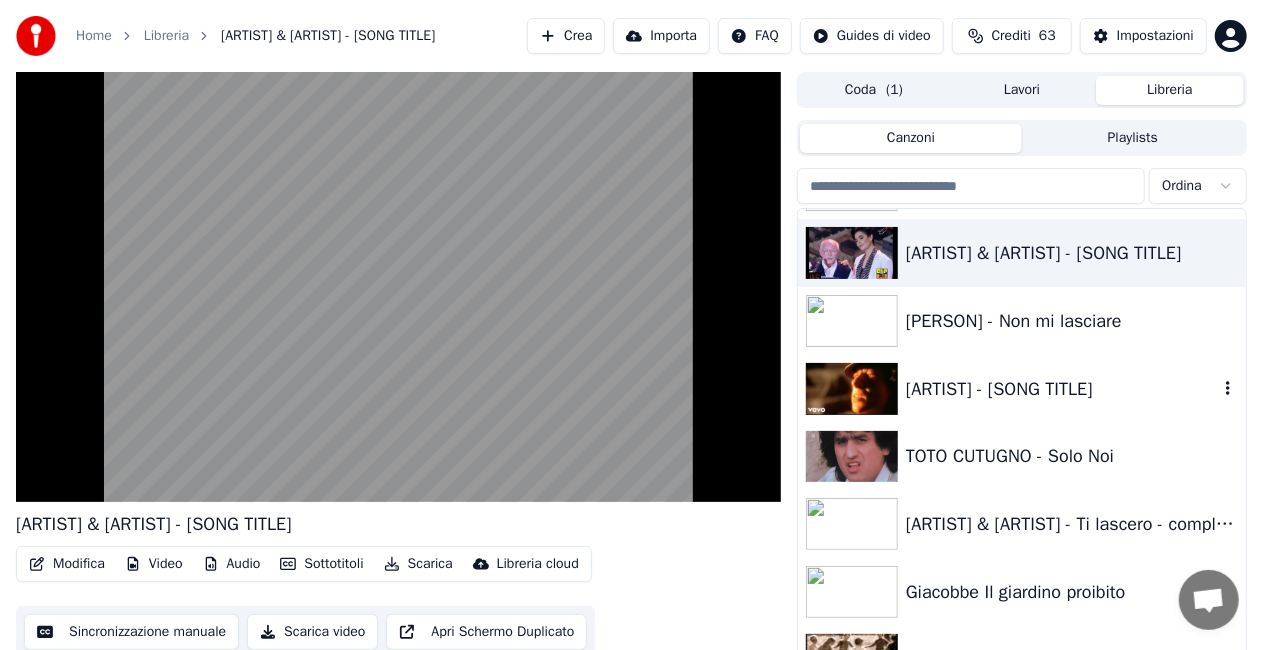 scroll, scrollTop: 700, scrollLeft: 0, axis: vertical 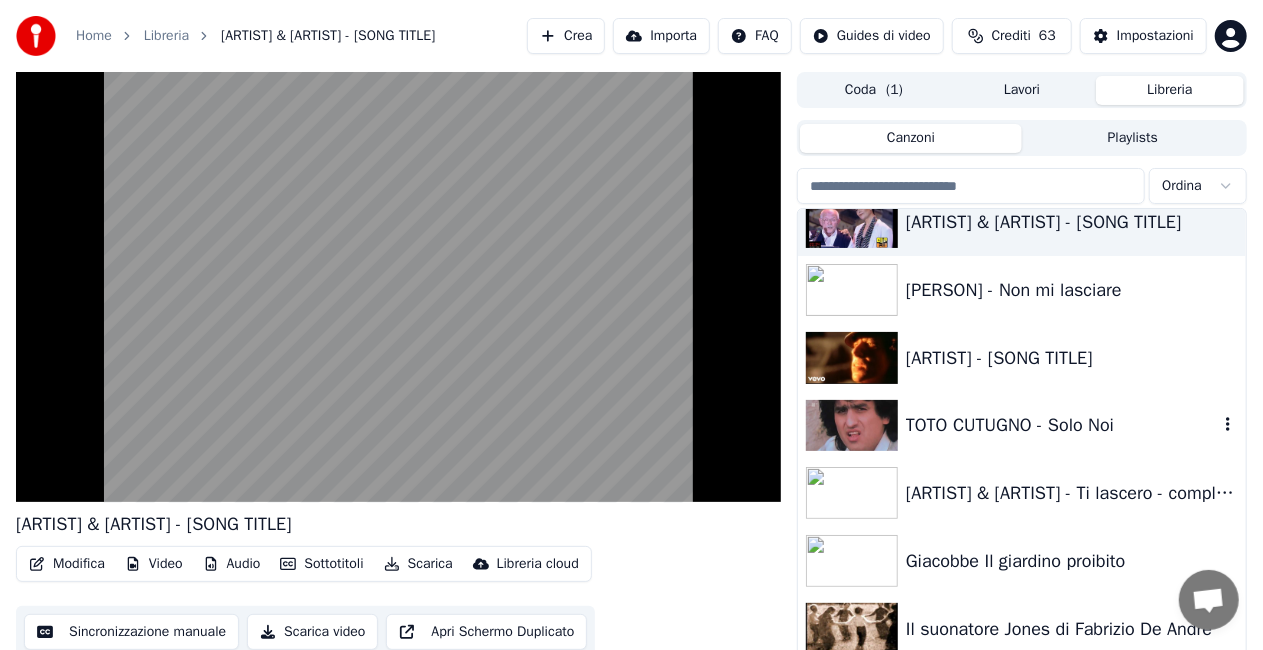 click on "TOTO CUTUGNO - Solo Noi" at bounding box center [1022, 426] 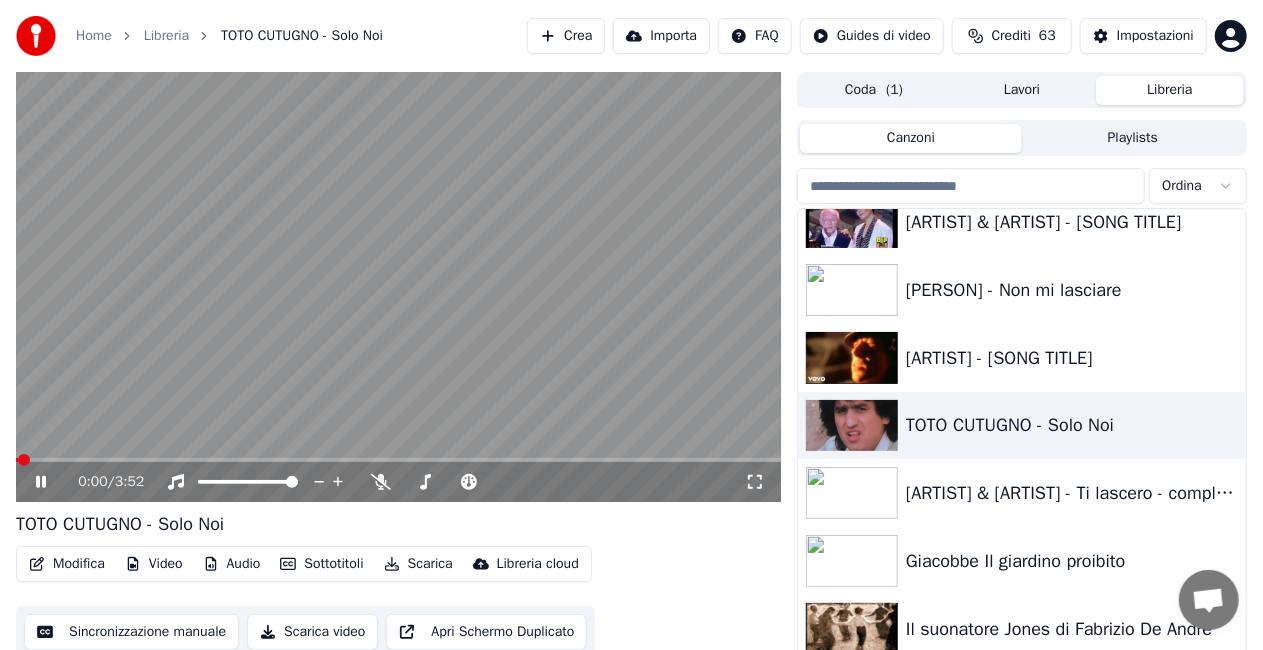 click 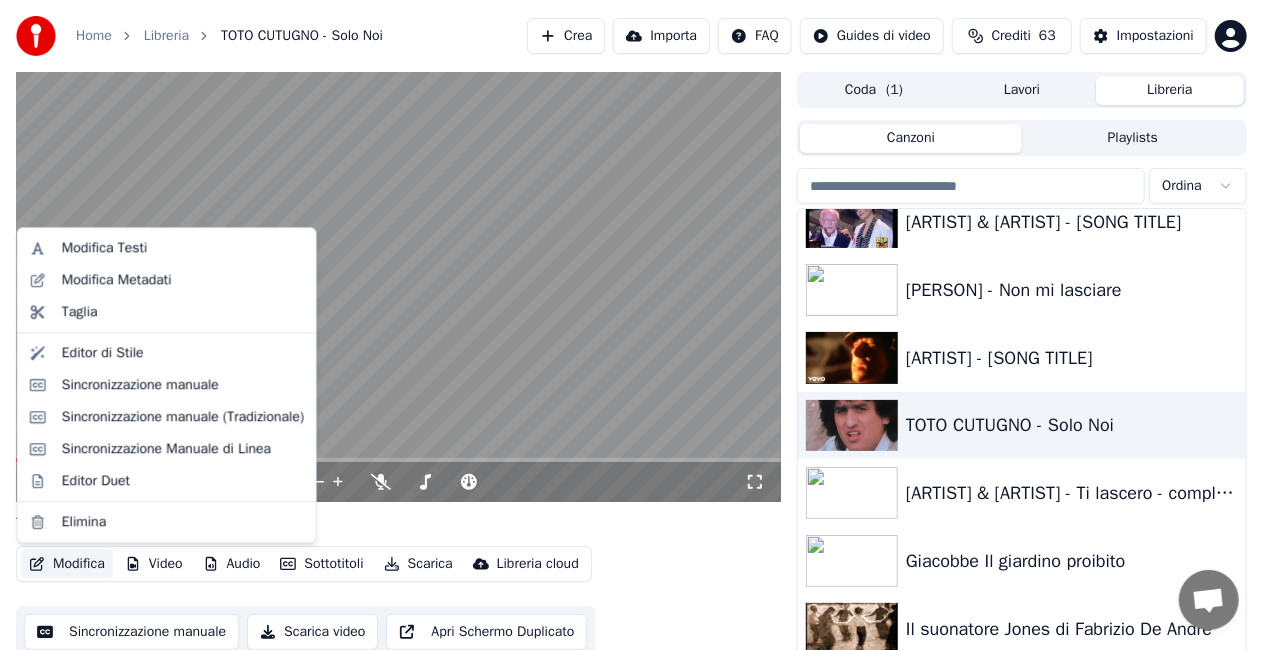 click on "Modifica" at bounding box center [67, 564] 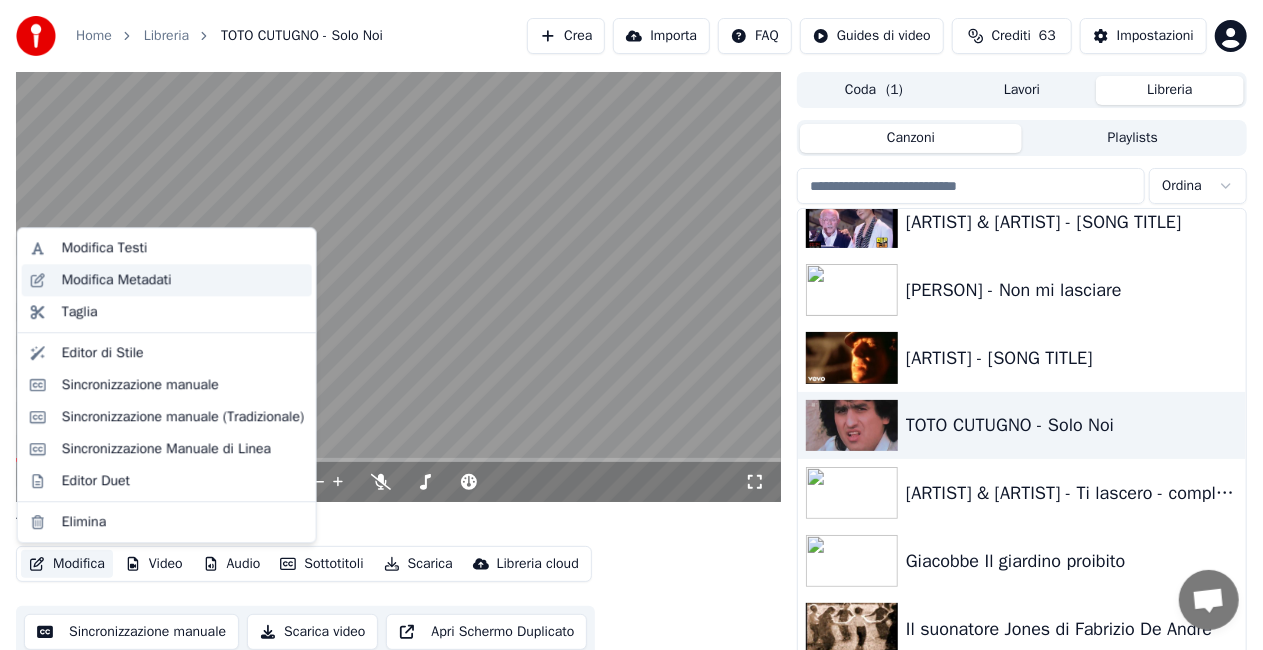 click on "Modifica Metadati" at bounding box center [183, 280] 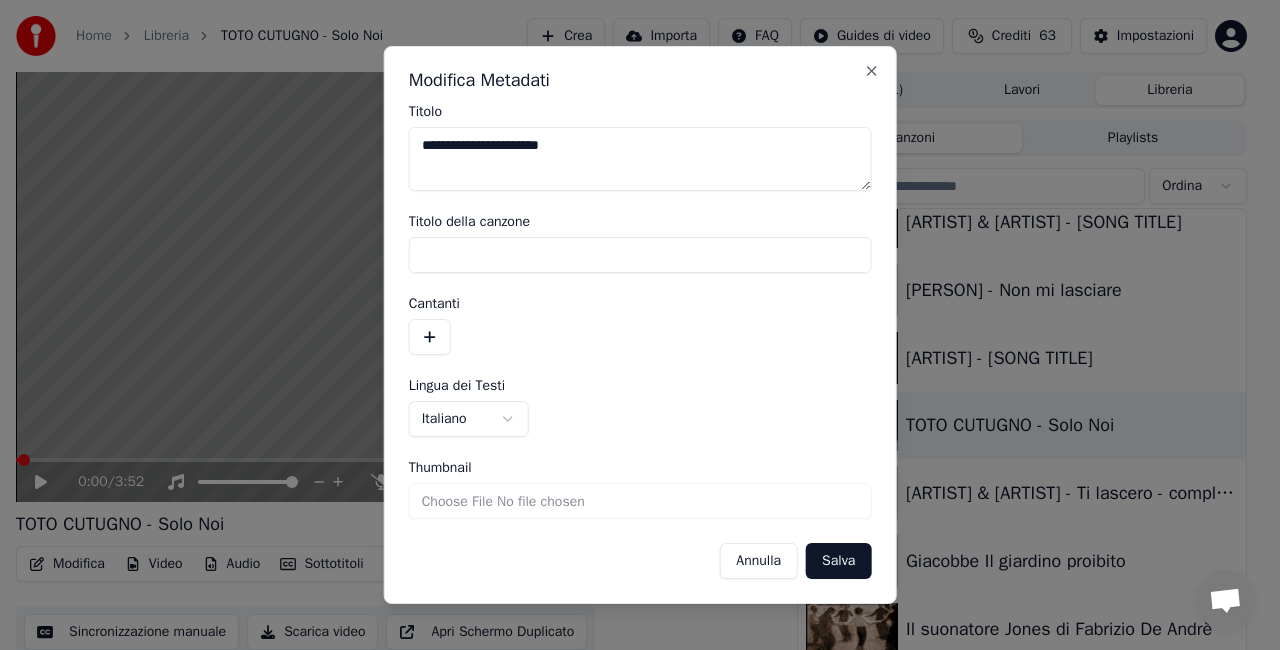 drag, startPoint x: 522, startPoint y: 148, endPoint x: 0, endPoint y: 318, distance: 548.9845 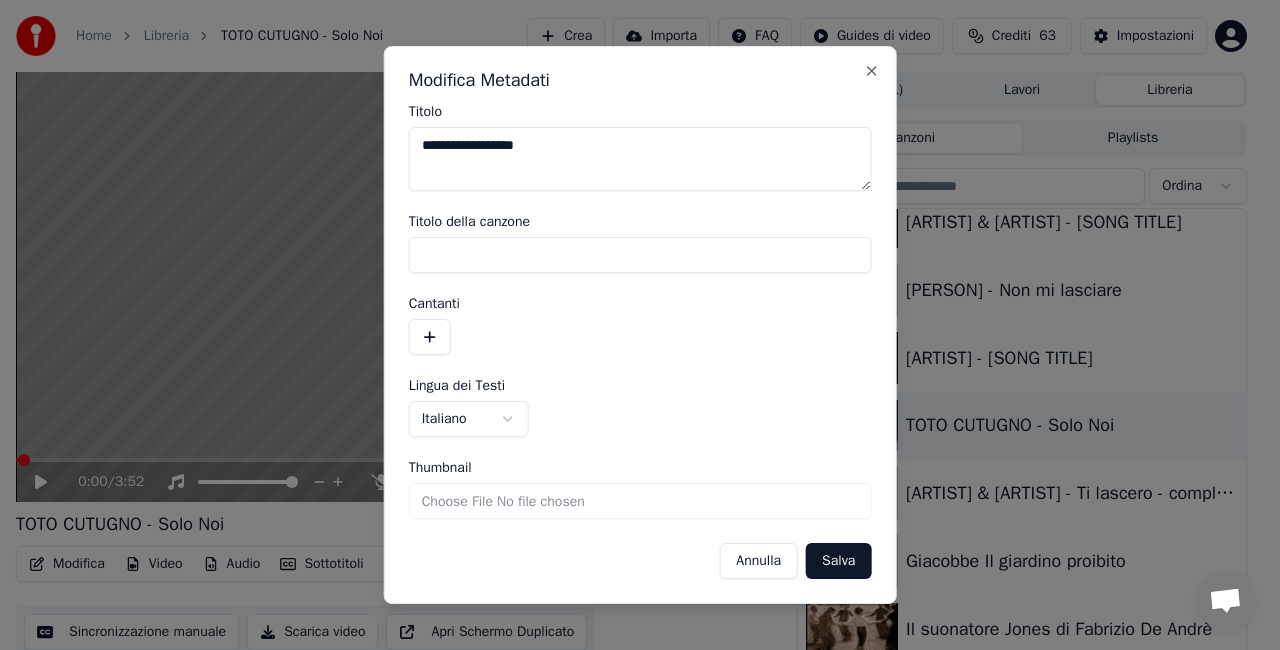 type on "**********" 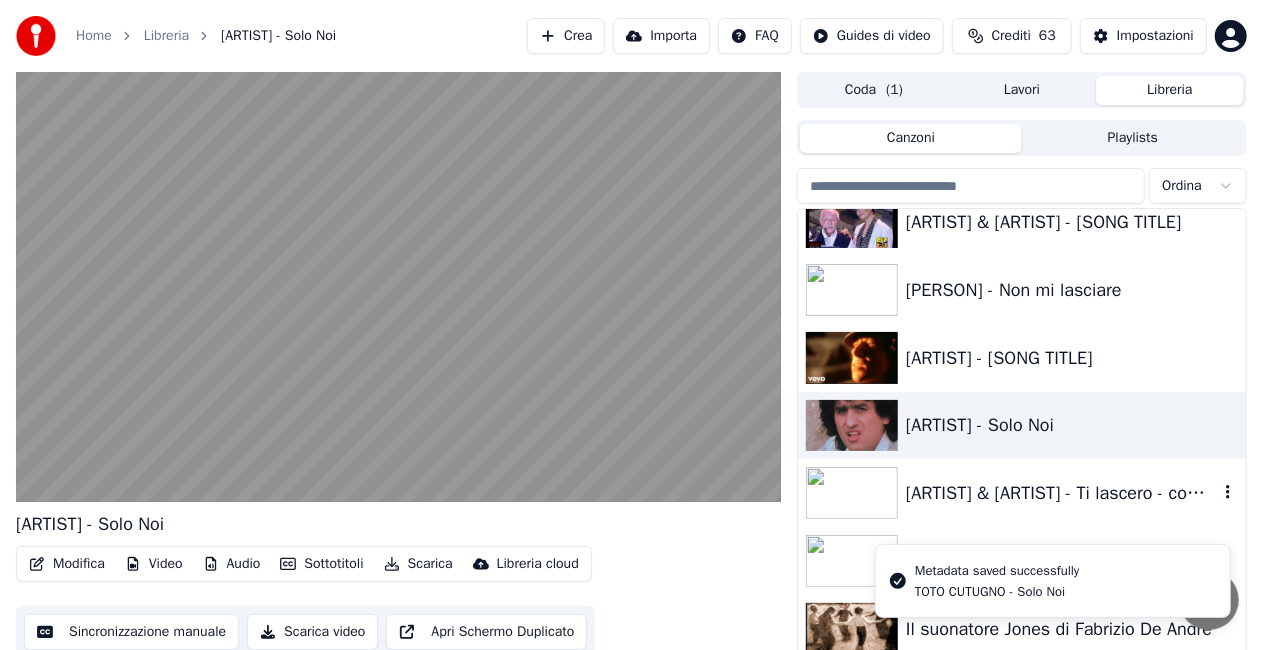 scroll, scrollTop: 800, scrollLeft: 0, axis: vertical 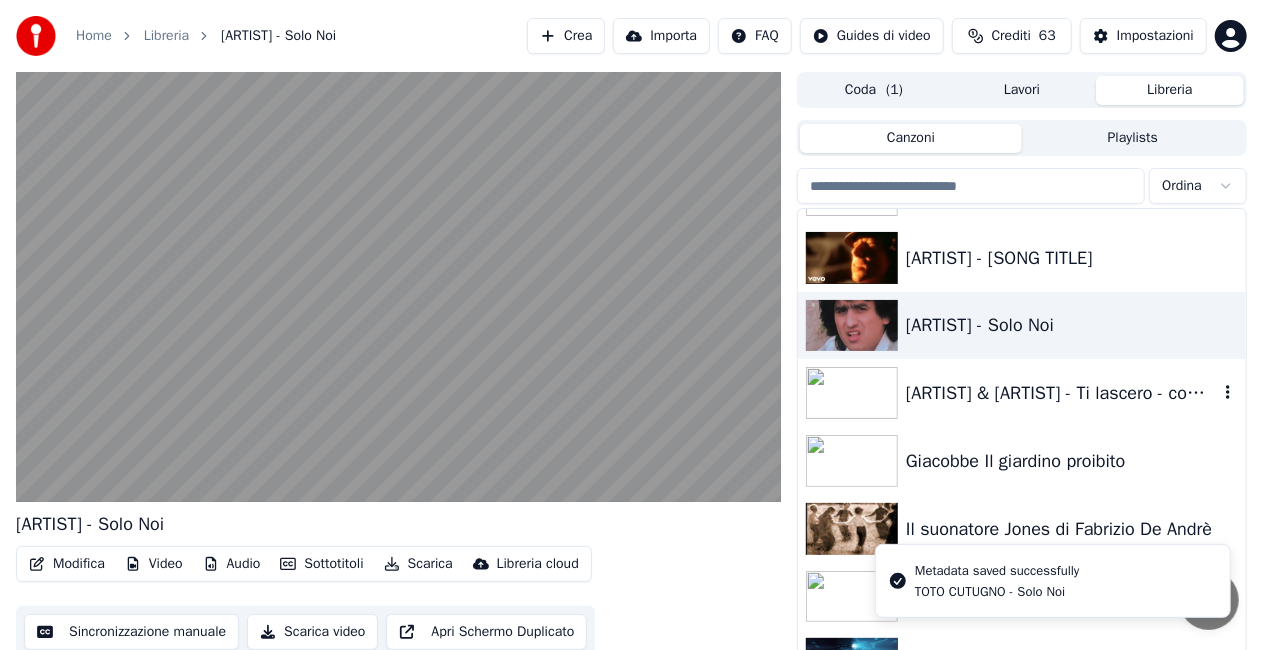 click on "[ARTIST] & [ARTIST] - Ti lascero - completo - 1989" at bounding box center (1062, 393) 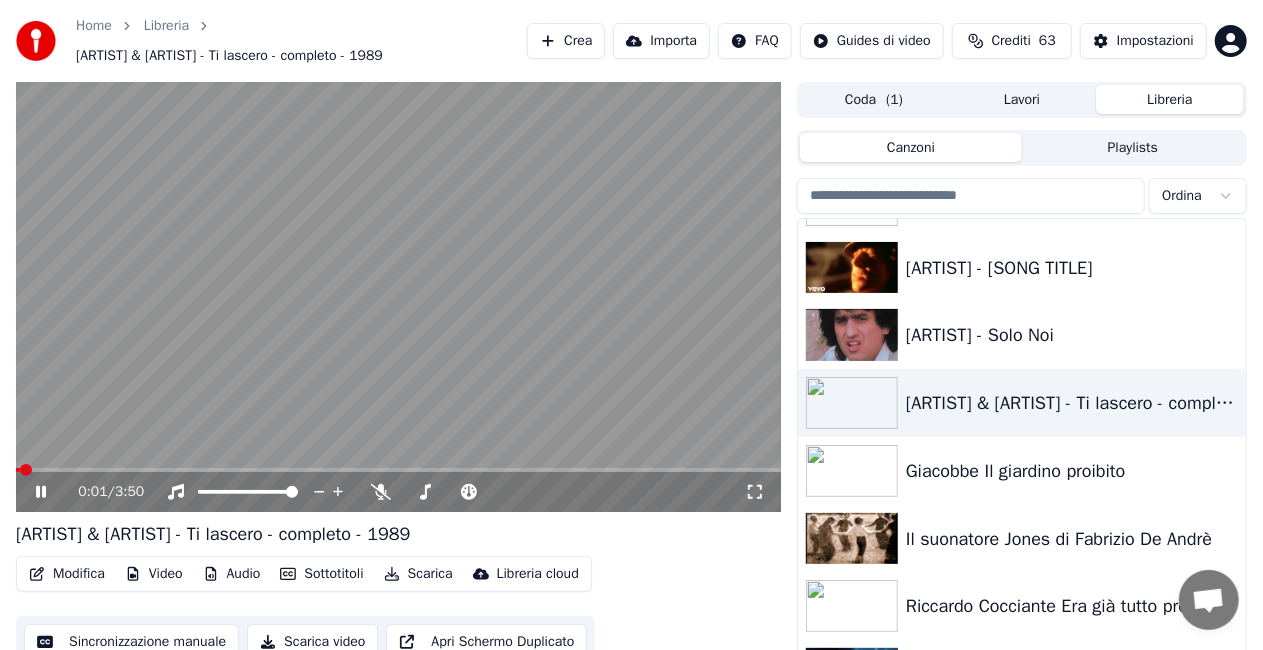 click on "Modifica Video Audio Sottotitoli Scarica Libreria cloud" at bounding box center [304, 574] 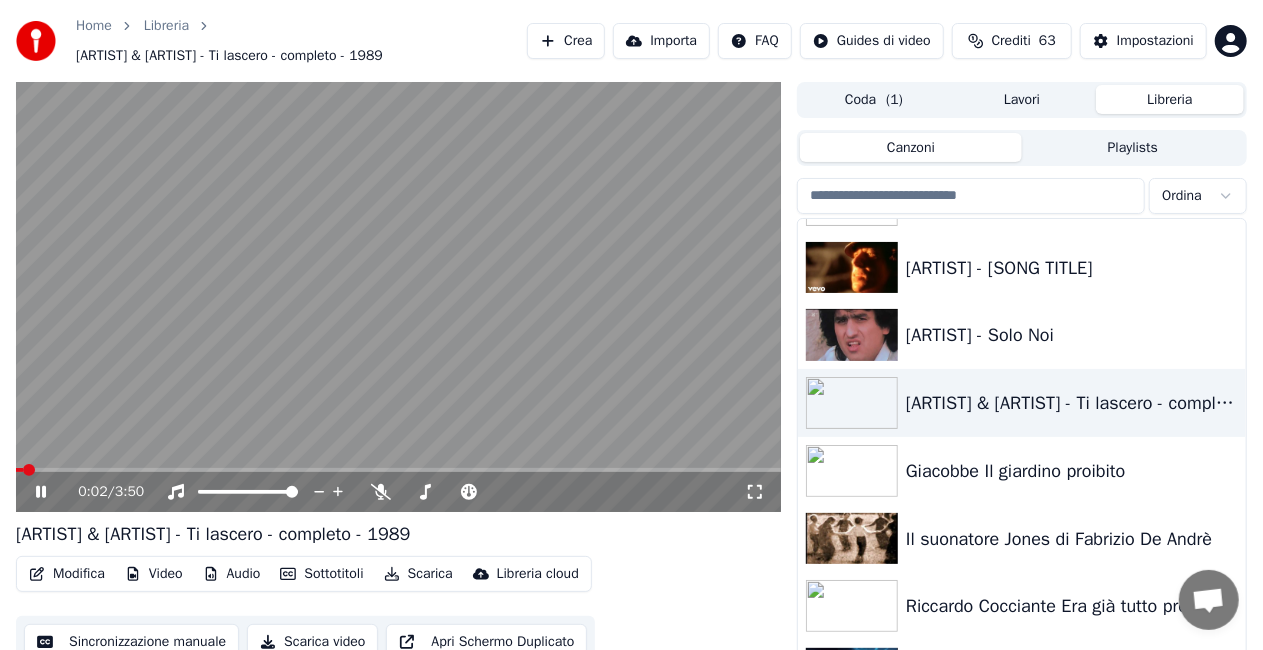 click 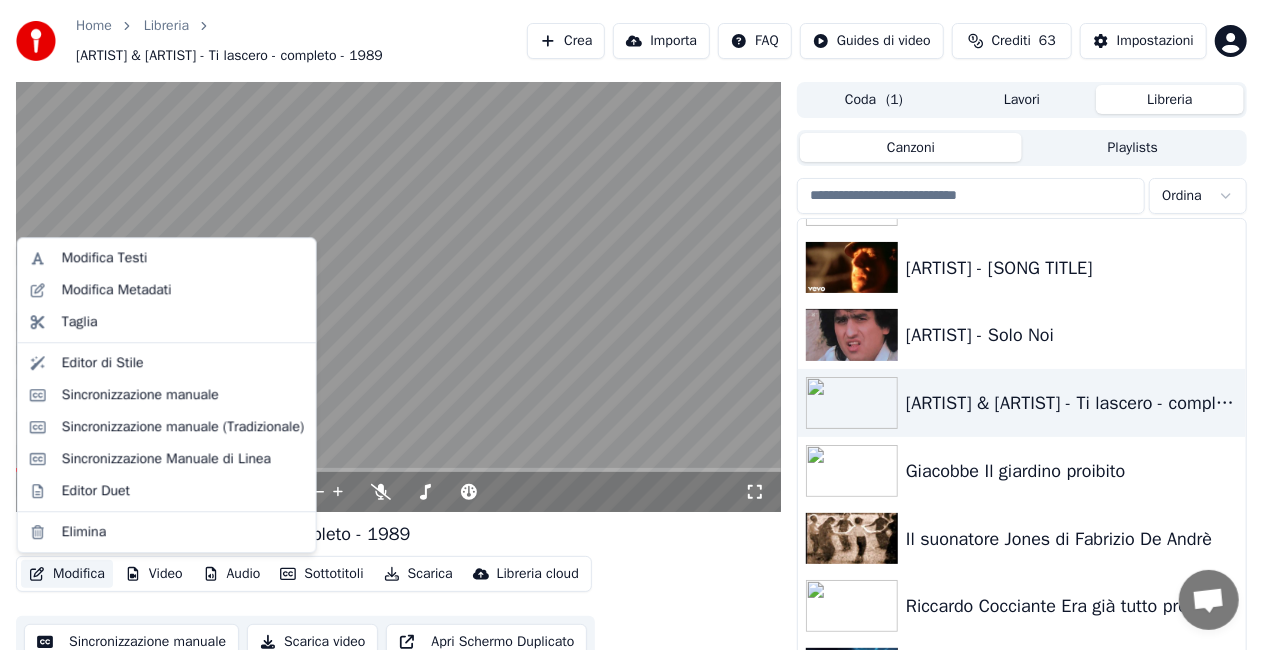 click on "Modifica" at bounding box center (67, 574) 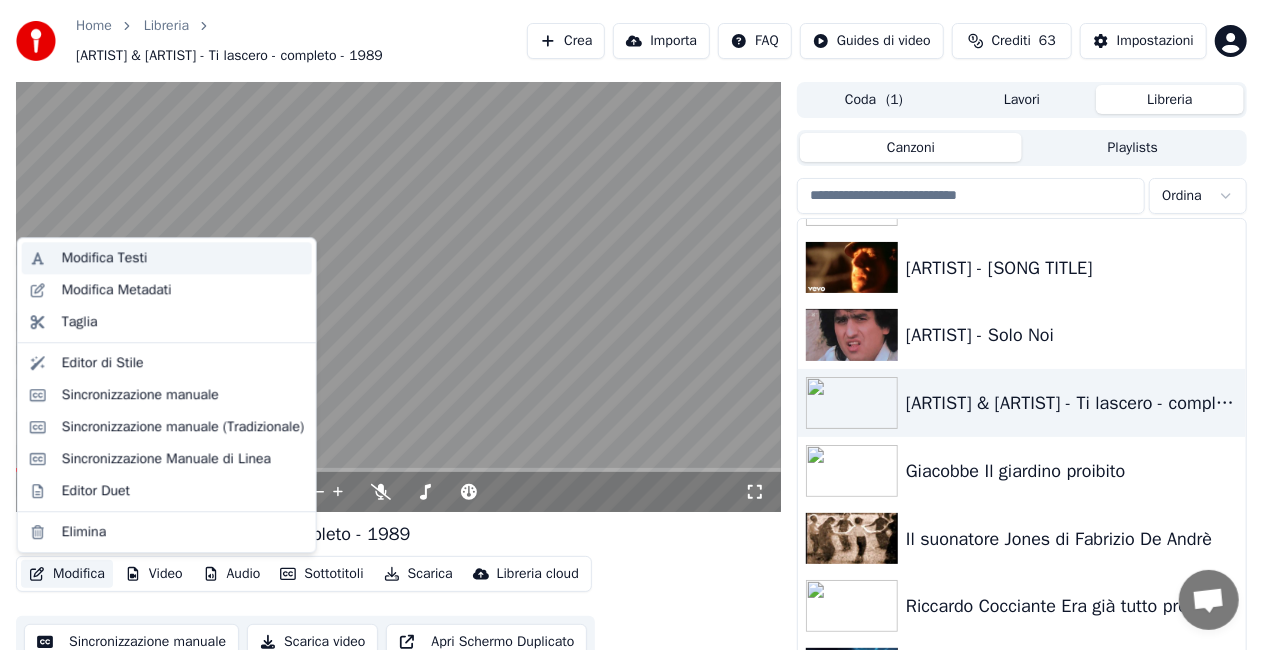 click on "Modifica Testi" at bounding box center [105, 258] 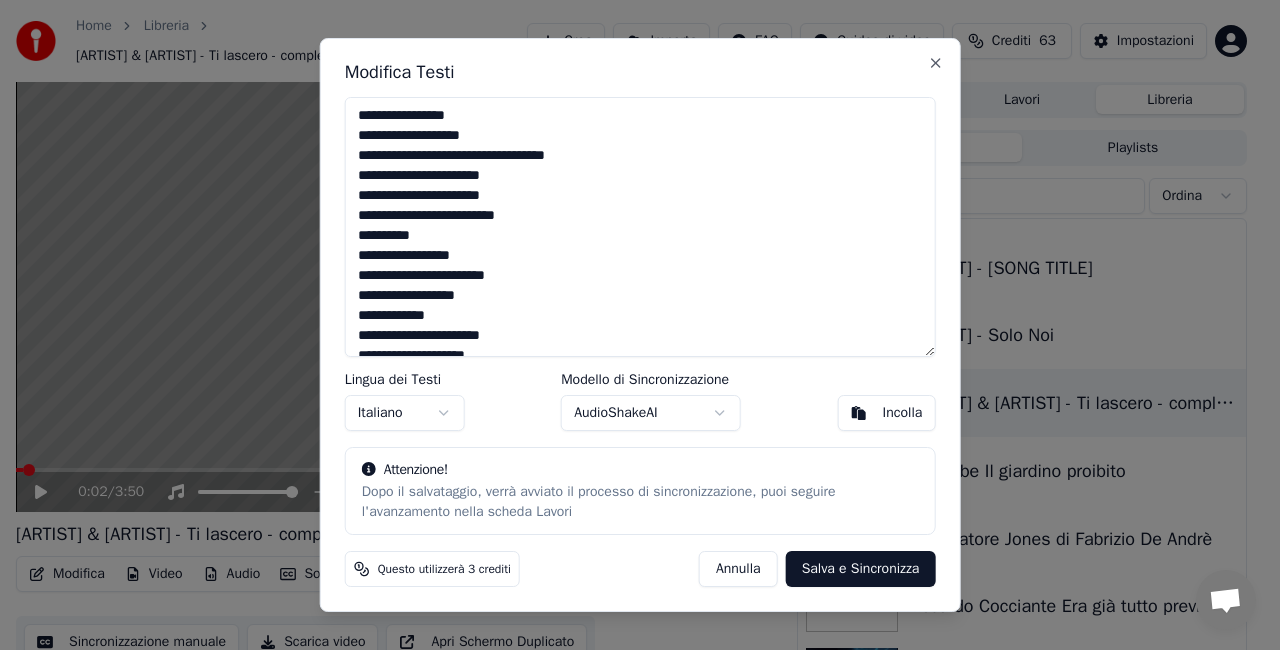 click on "Salva e Sincronizza" at bounding box center [861, 569] 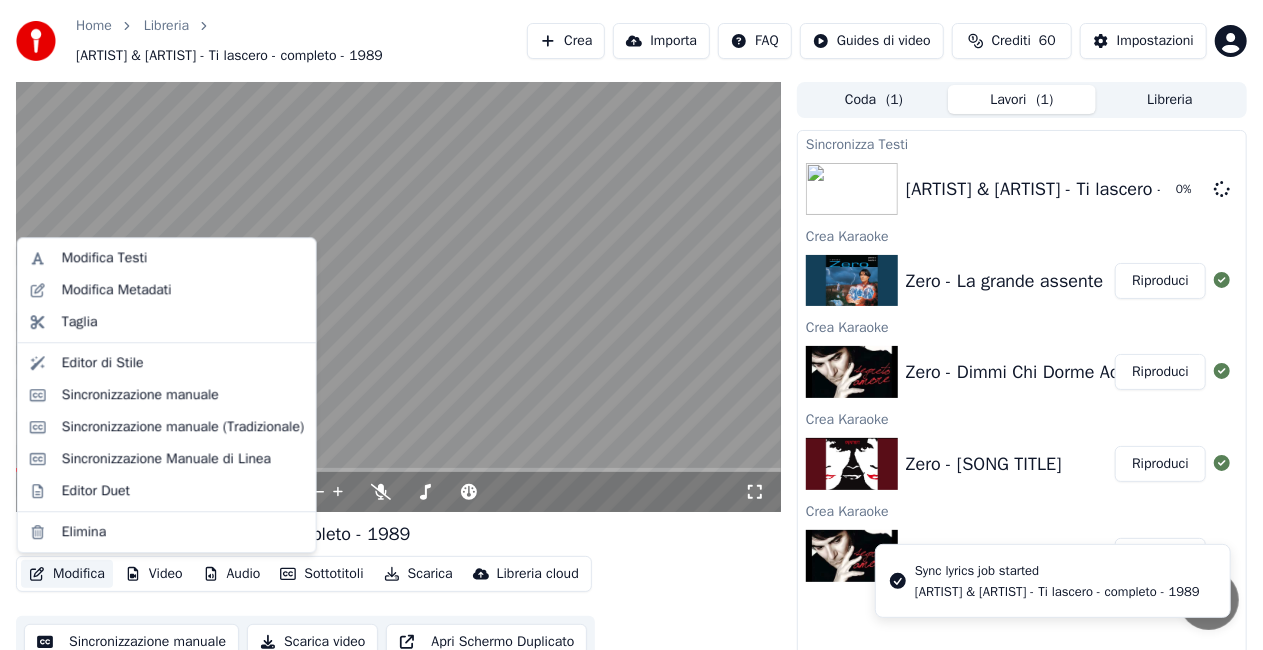 click on "Modifica" at bounding box center [67, 574] 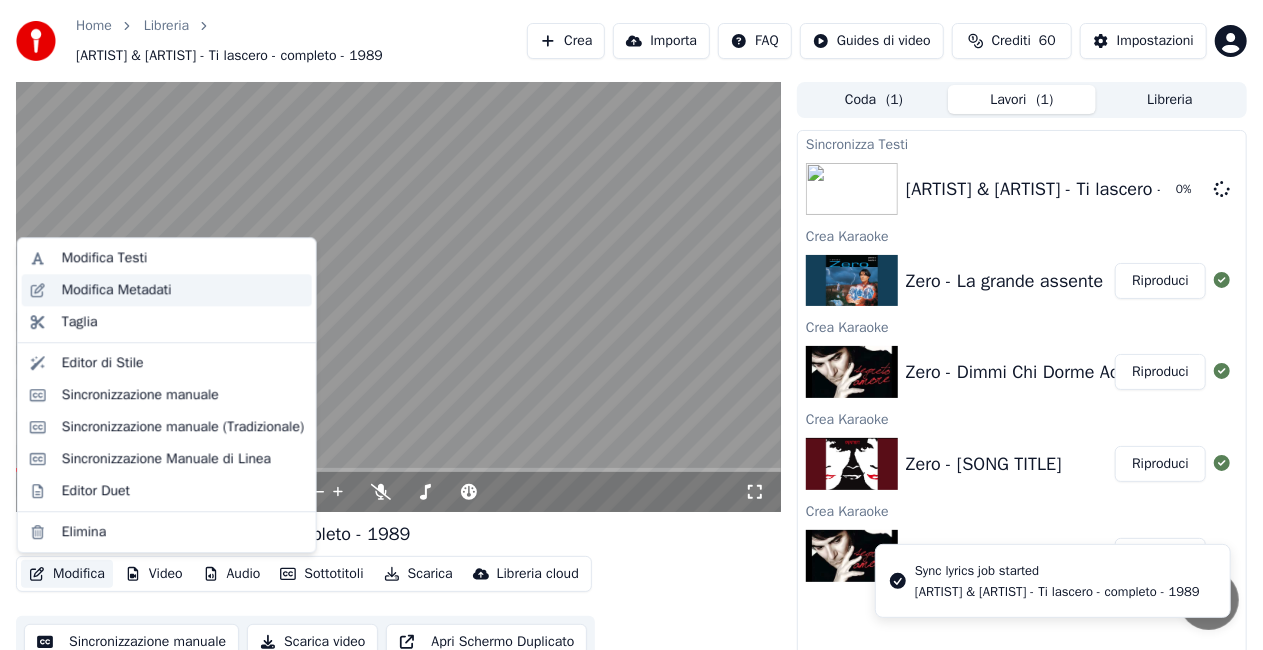 click on "Modifica Metadati" at bounding box center (167, 290) 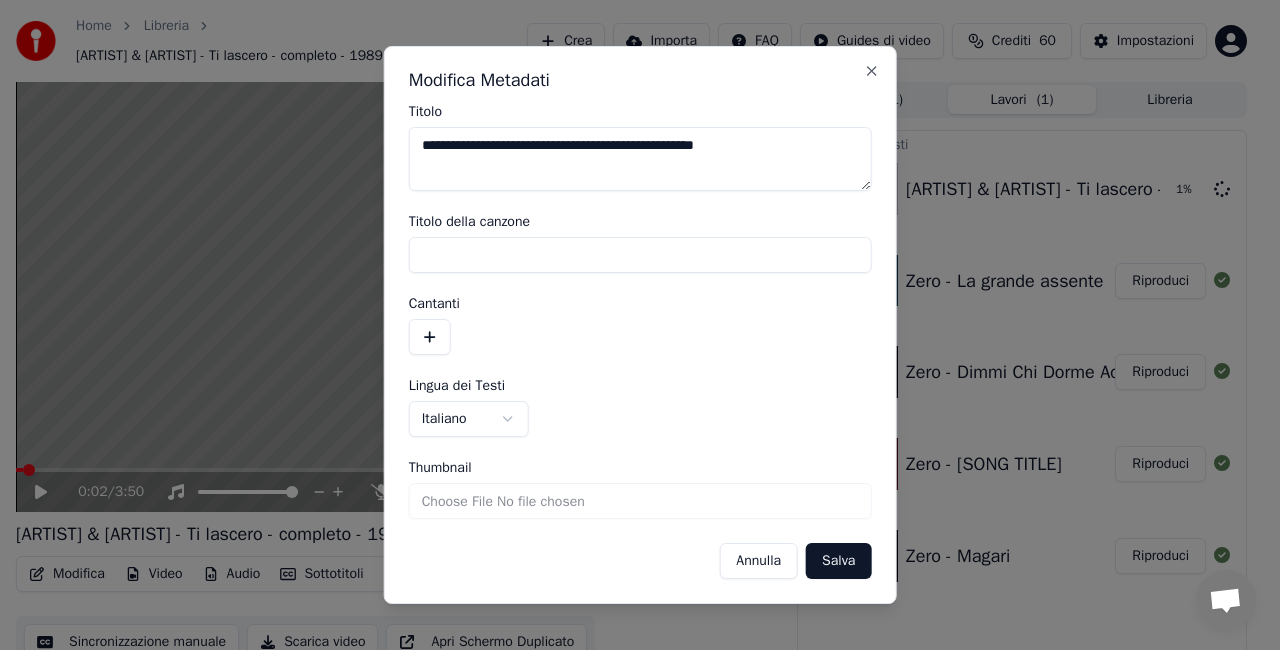drag, startPoint x: 456, startPoint y: 147, endPoint x: 7, endPoint y: 222, distance: 455.22083 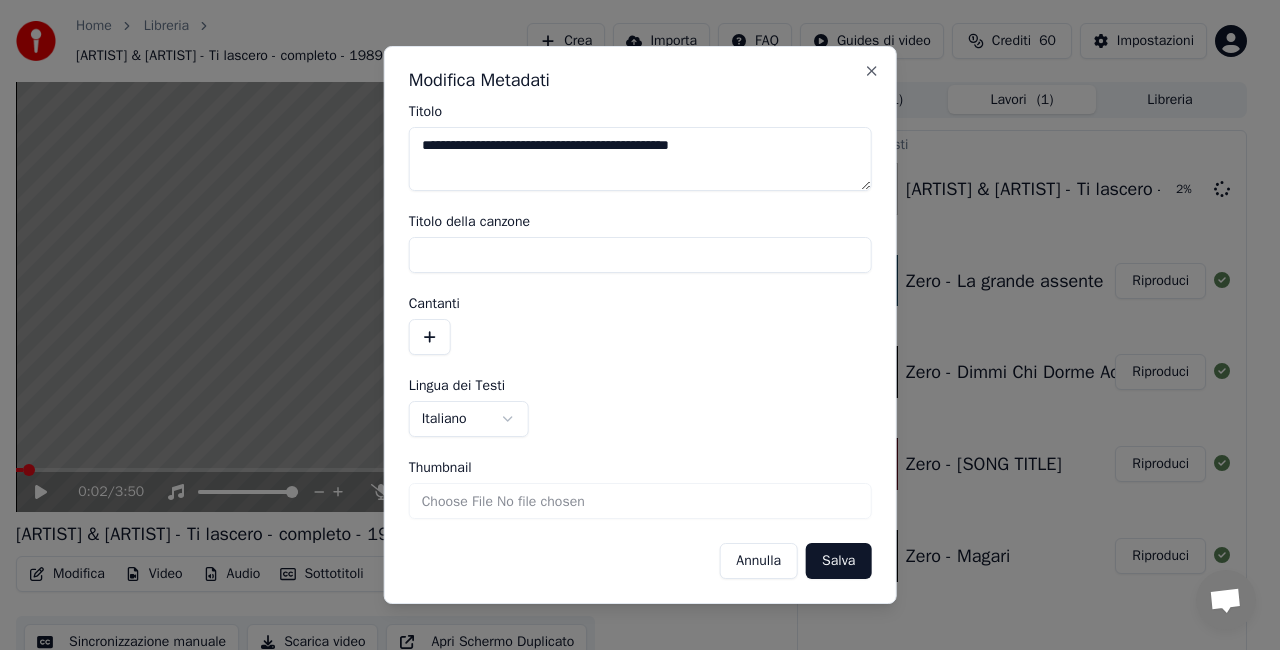 click on "**********" at bounding box center (640, 159) 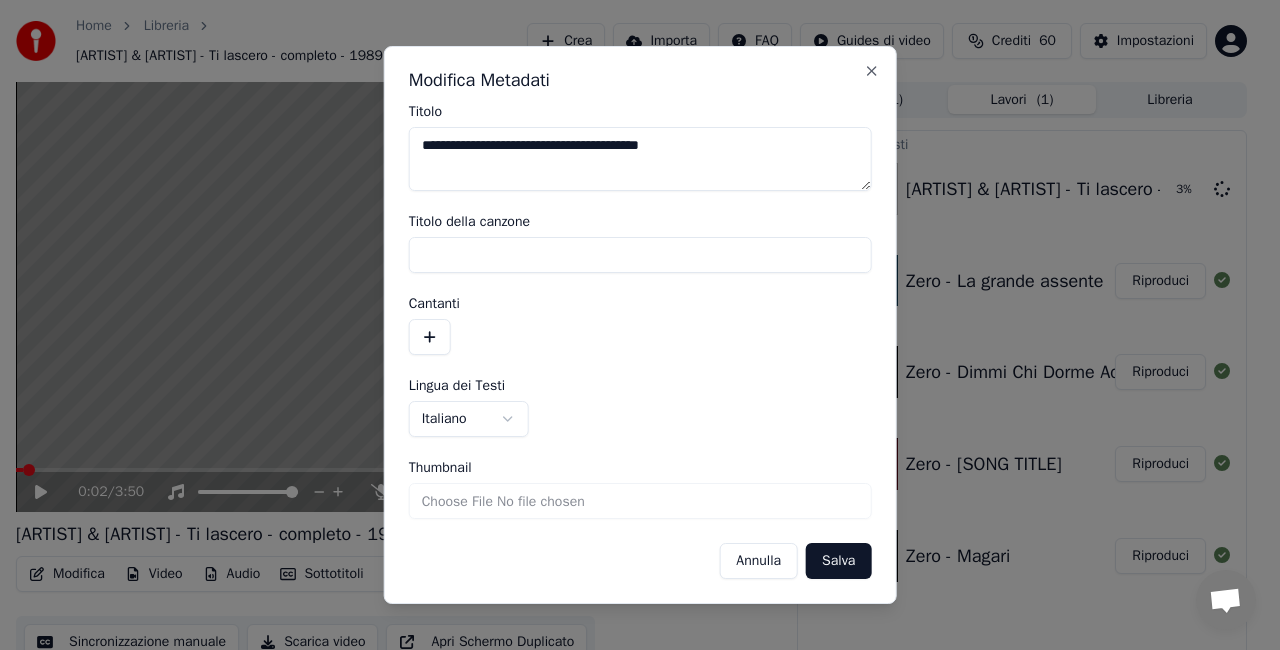 click on "**********" at bounding box center [640, 159] 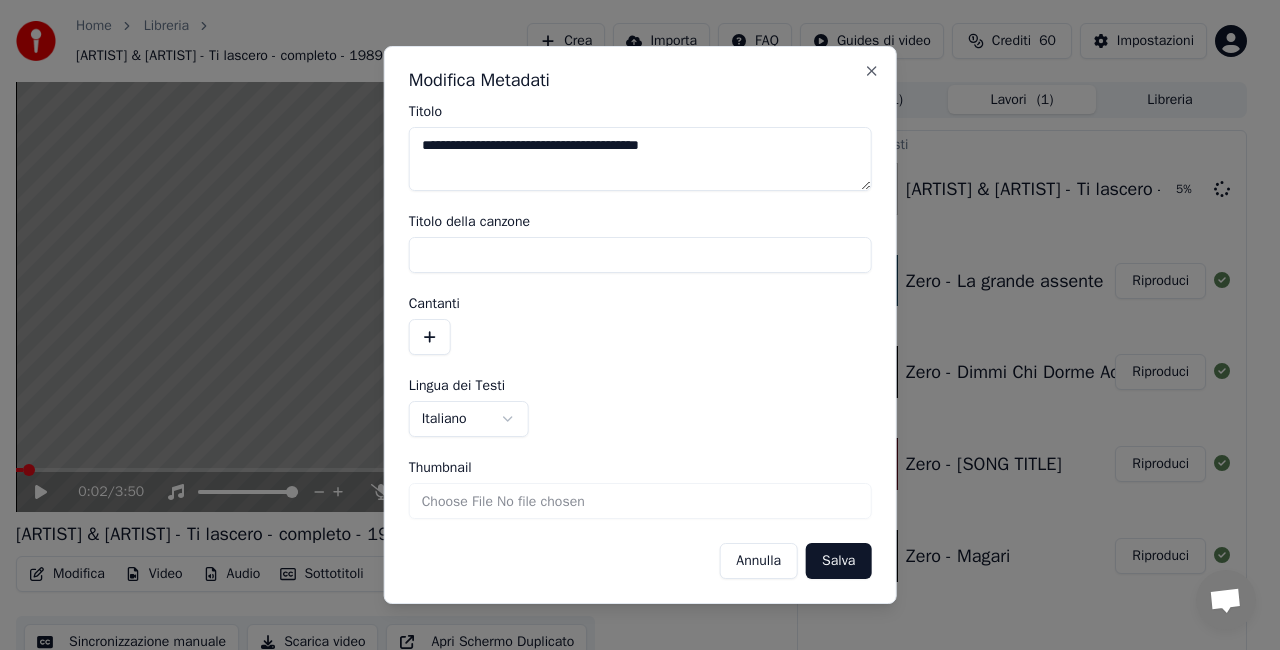 drag, startPoint x: 571, startPoint y: 144, endPoint x: 800, endPoint y: 134, distance: 229.21823 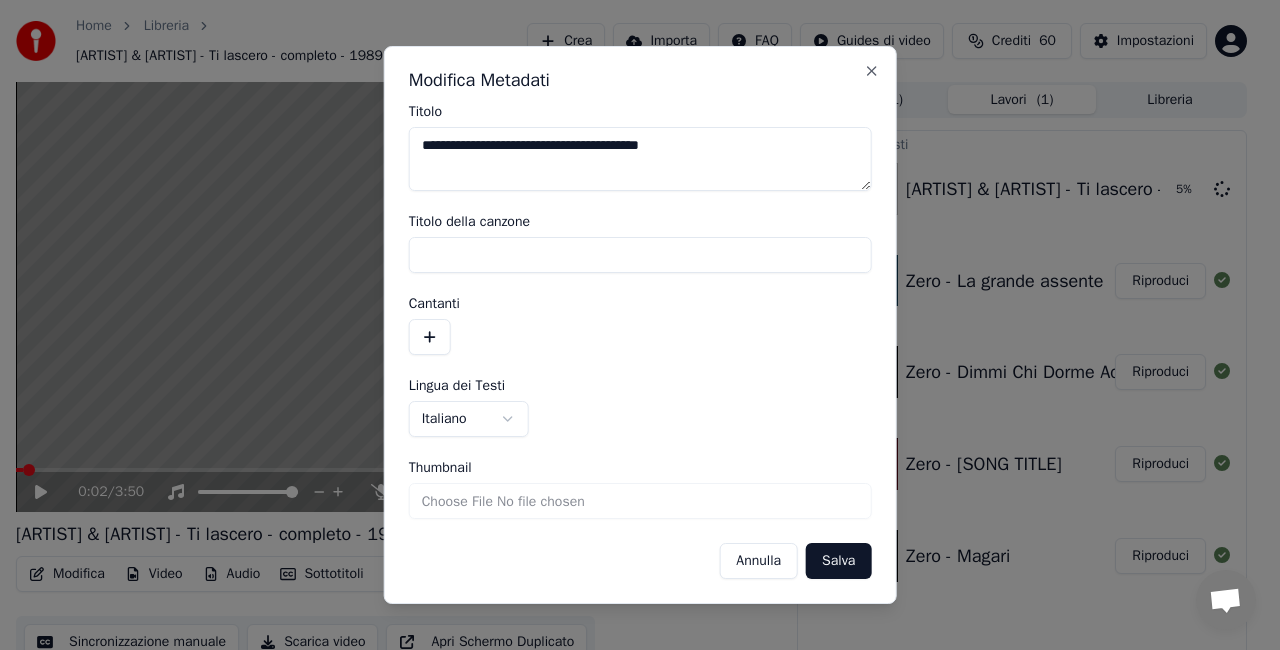 click on "**********" at bounding box center (640, 159) 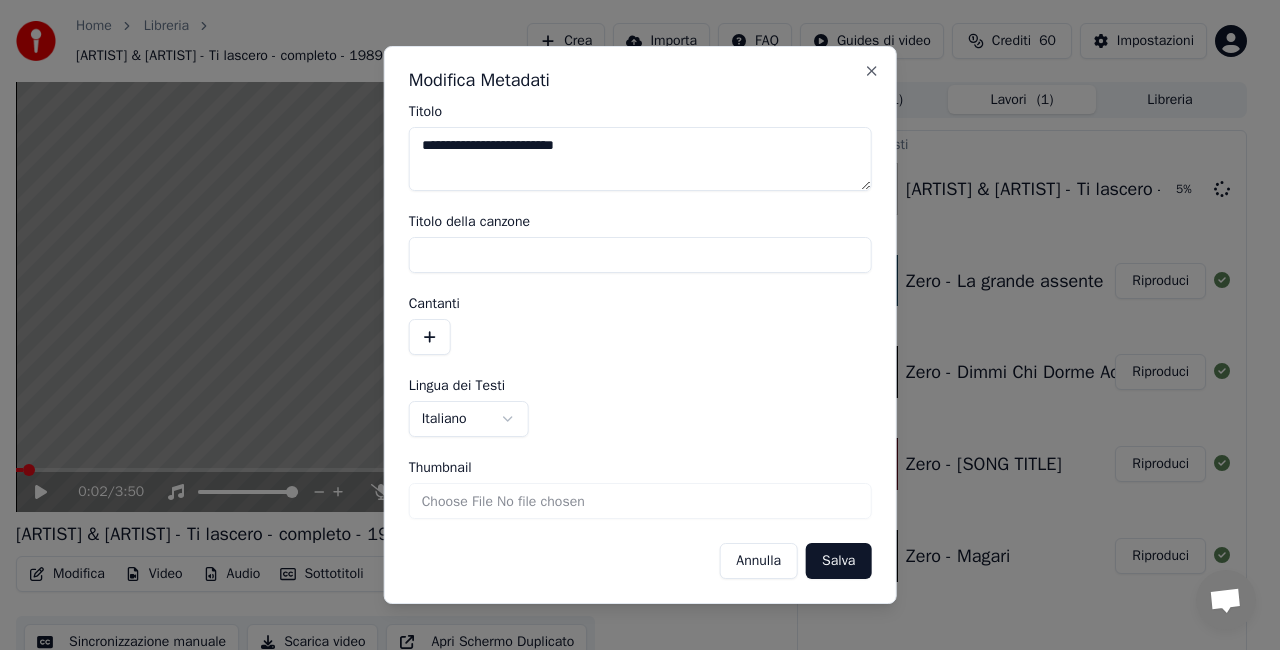 type on "**********" 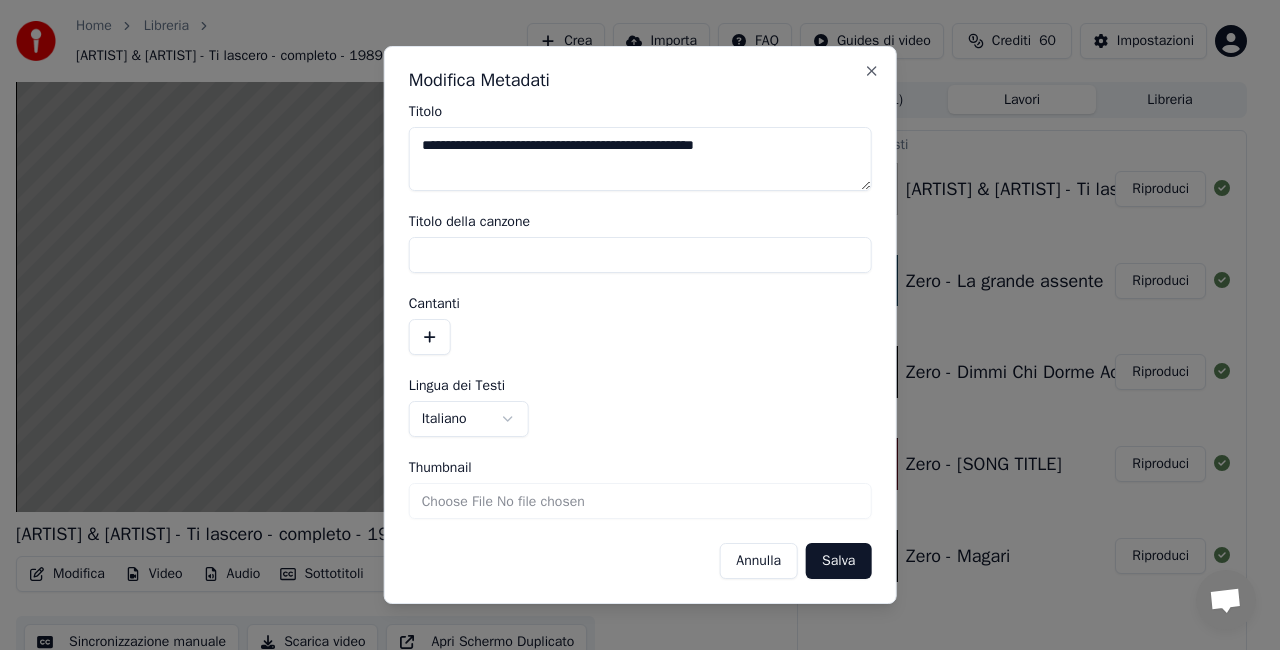 click on "Annulla" at bounding box center (758, 561) 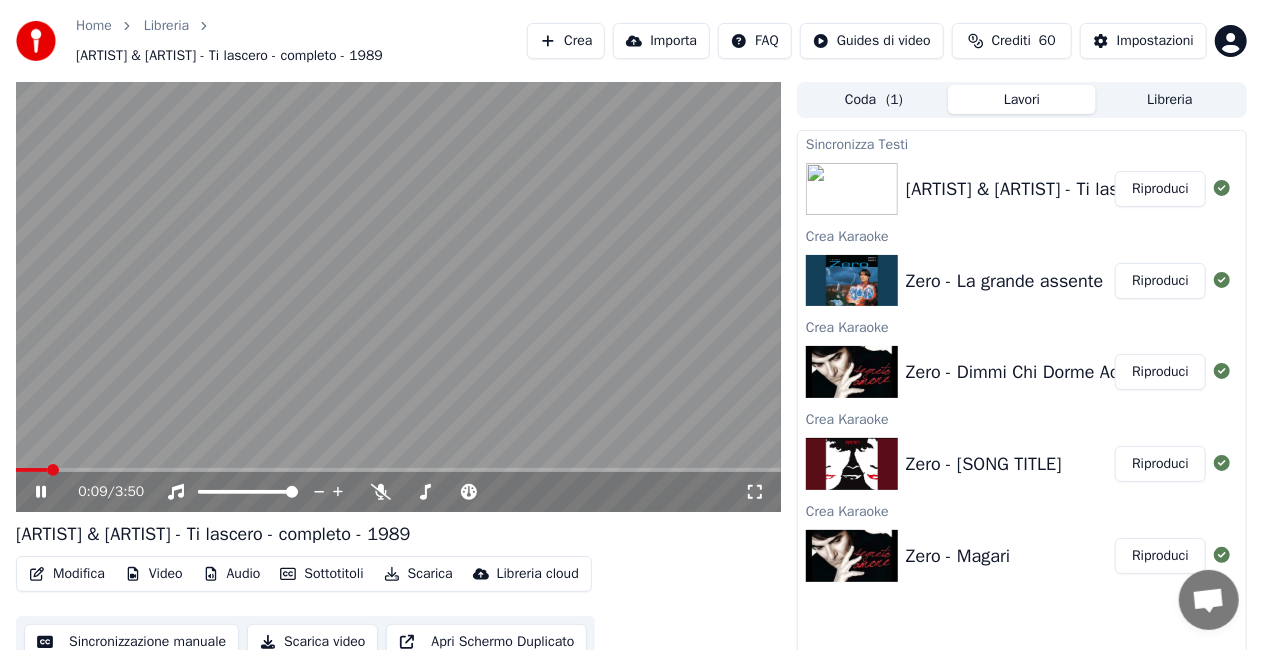 click on "0:09  /  3:50" at bounding box center [398, 492] 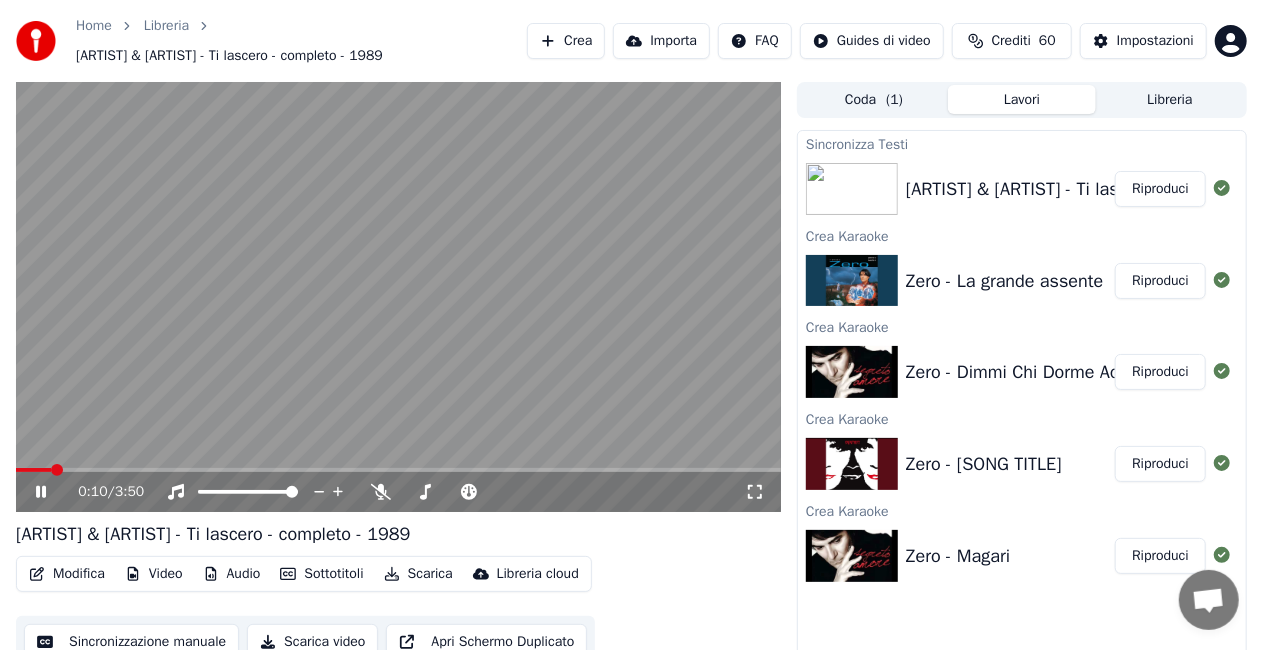 click 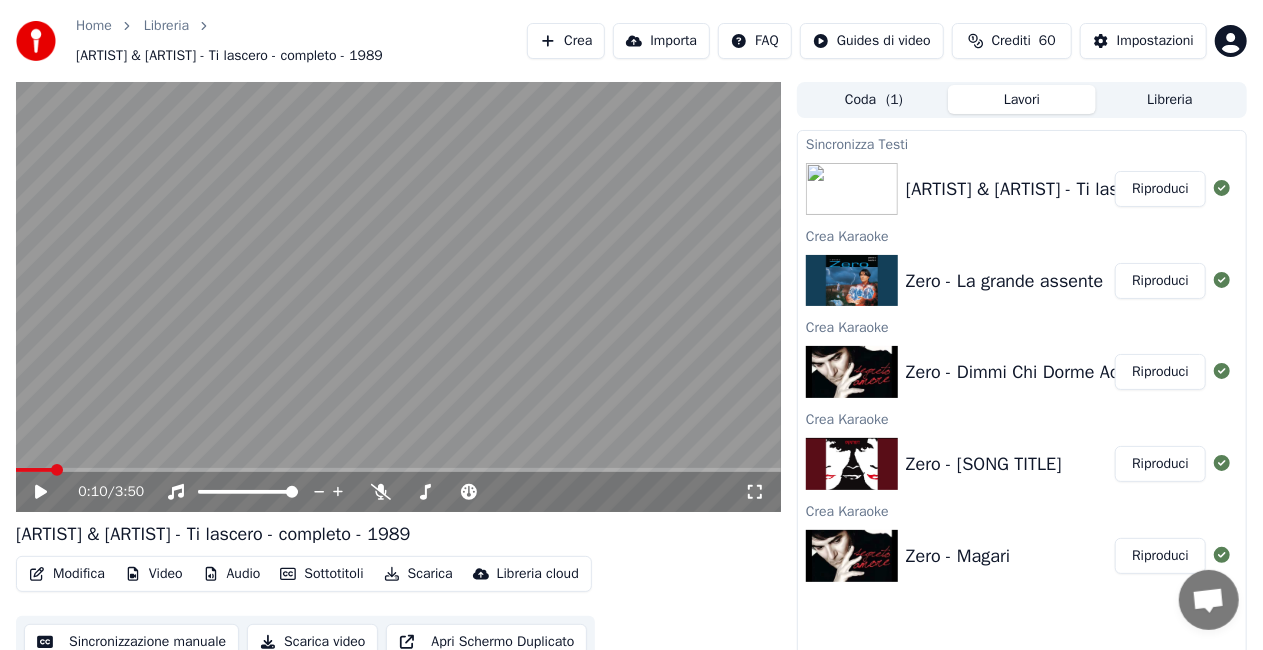 click on "Modifica" at bounding box center [67, 574] 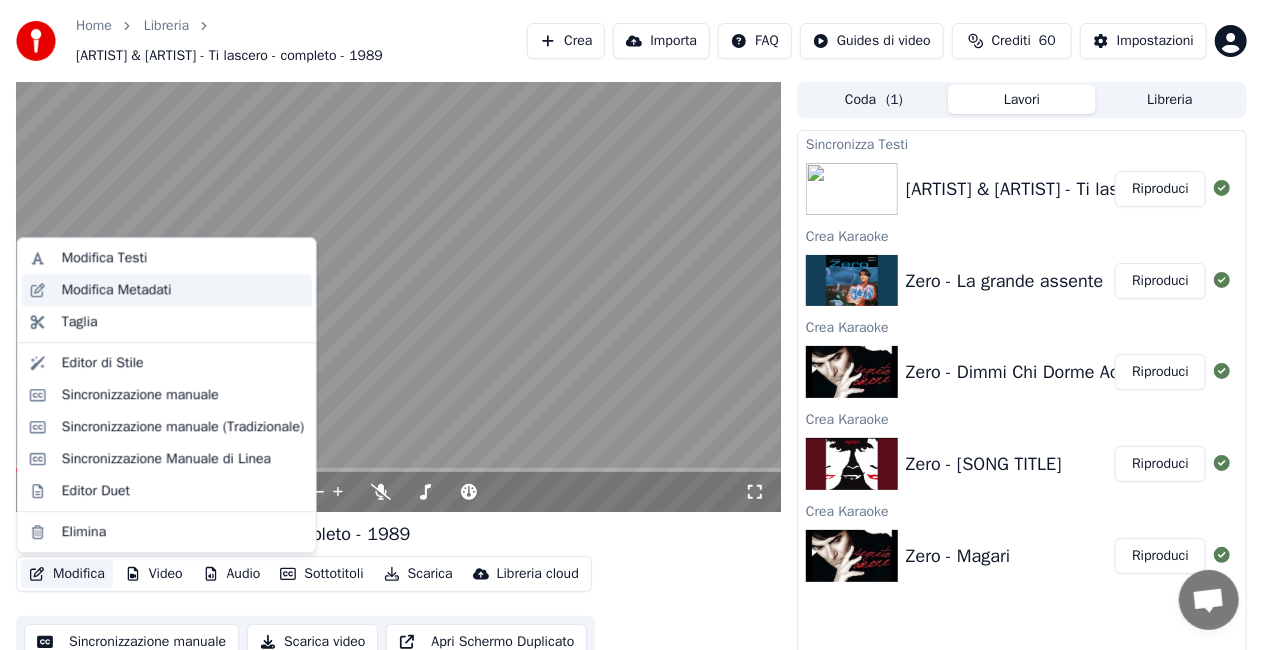 click on "Modifica Metadati" at bounding box center (117, 290) 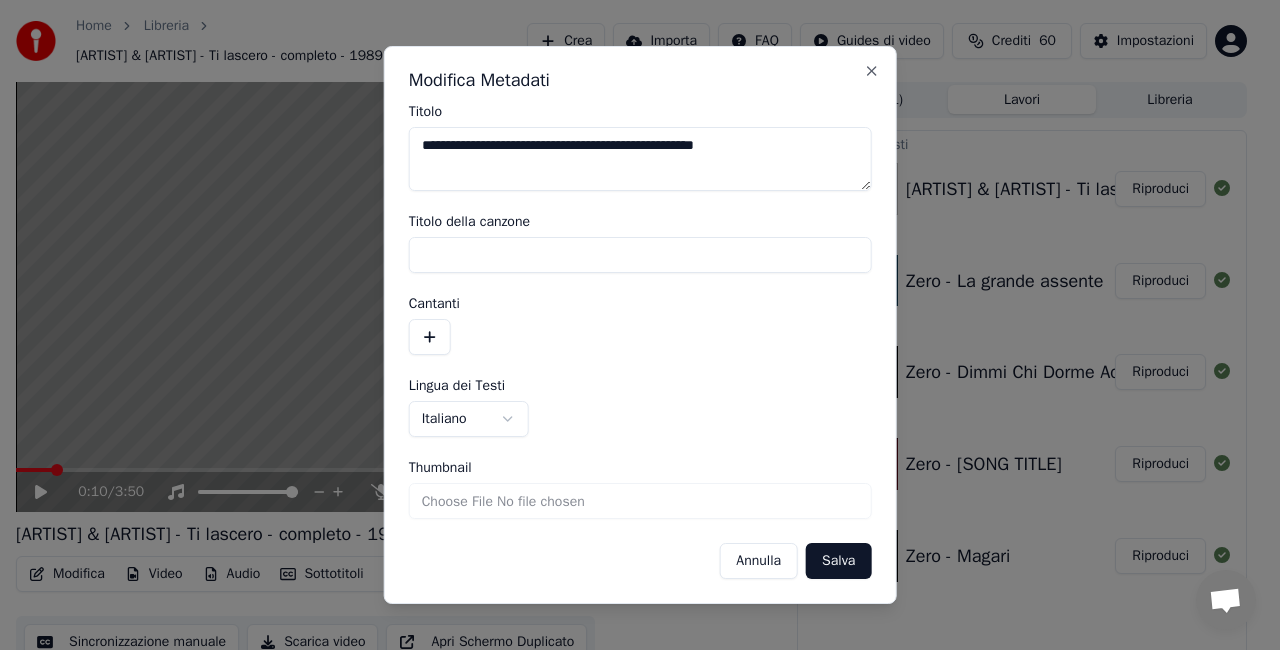 drag, startPoint x: 462, startPoint y: 138, endPoint x: 206, endPoint y: 203, distance: 264.12308 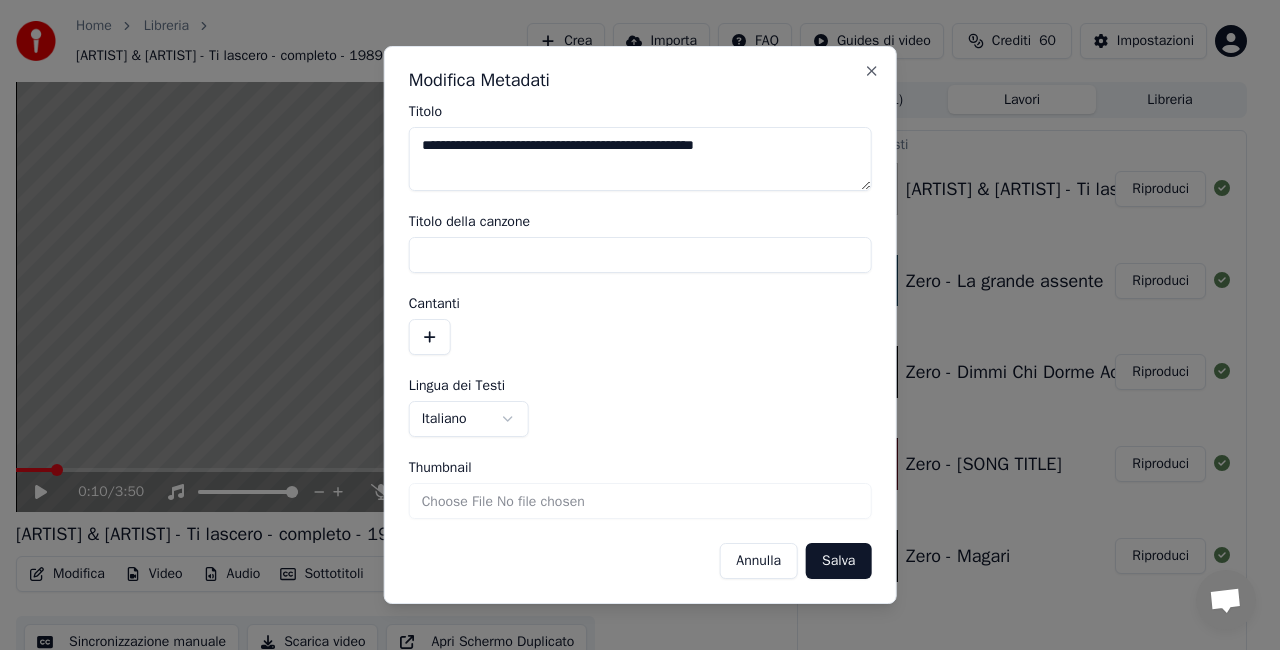 click on "**********" at bounding box center [631, 325] 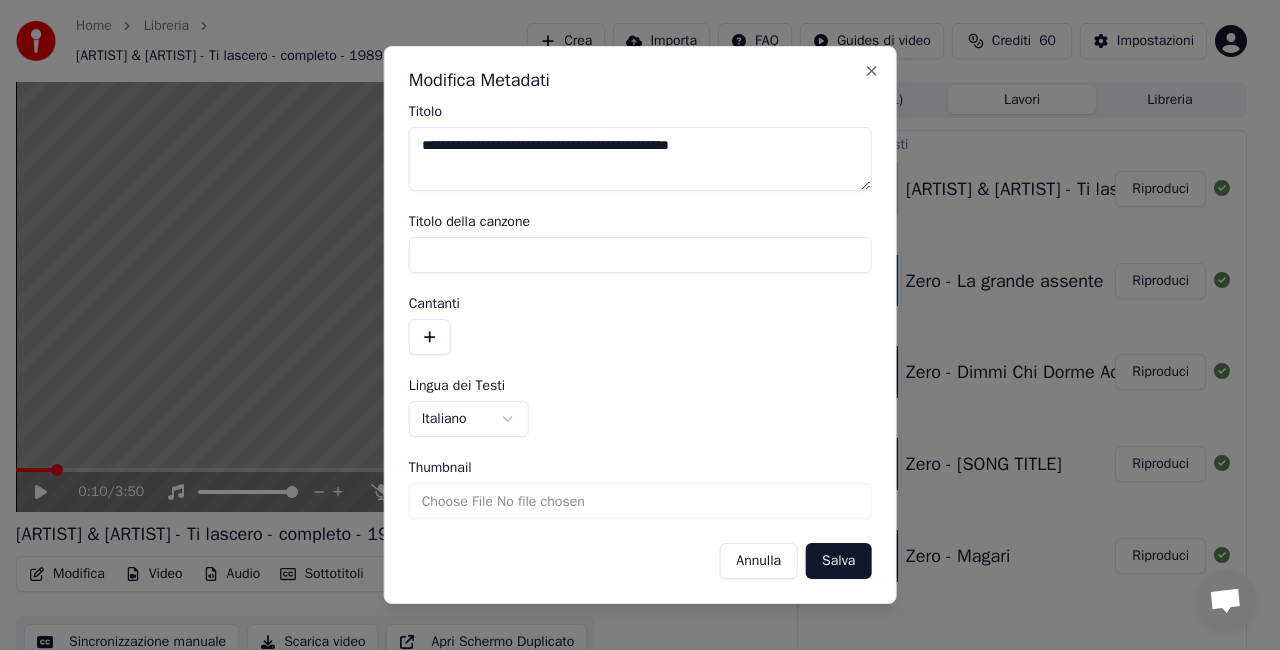 drag, startPoint x: 460, startPoint y: 144, endPoint x: 504, endPoint y: 148, distance: 44.181442 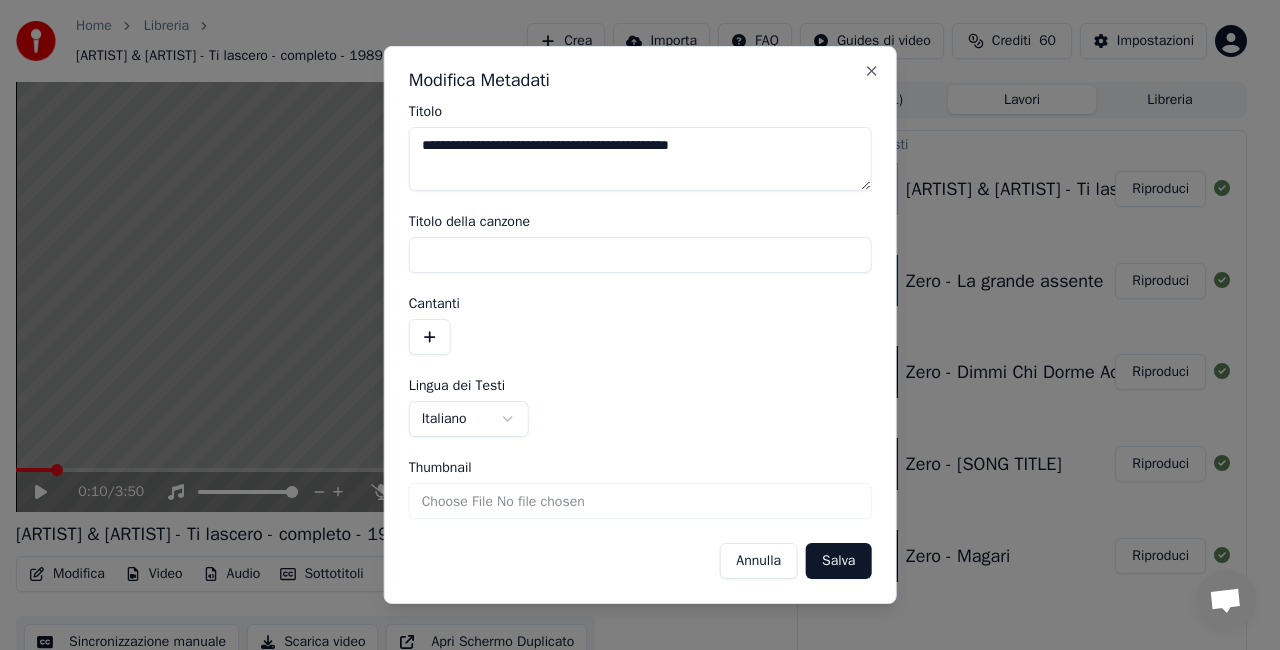 click on "**********" at bounding box center [640, 159] 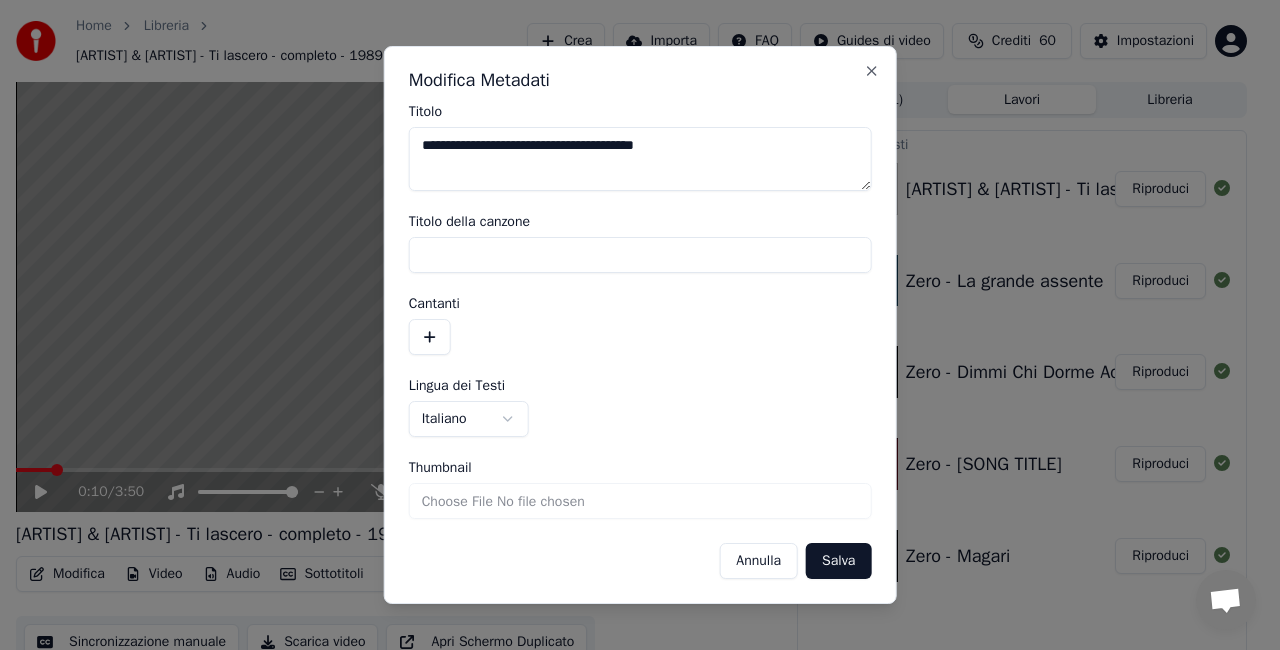 drag, startPoint x: 565, startPoint y: 144, endPoint x: 784, endPoint y: 138, distance: 219.08218 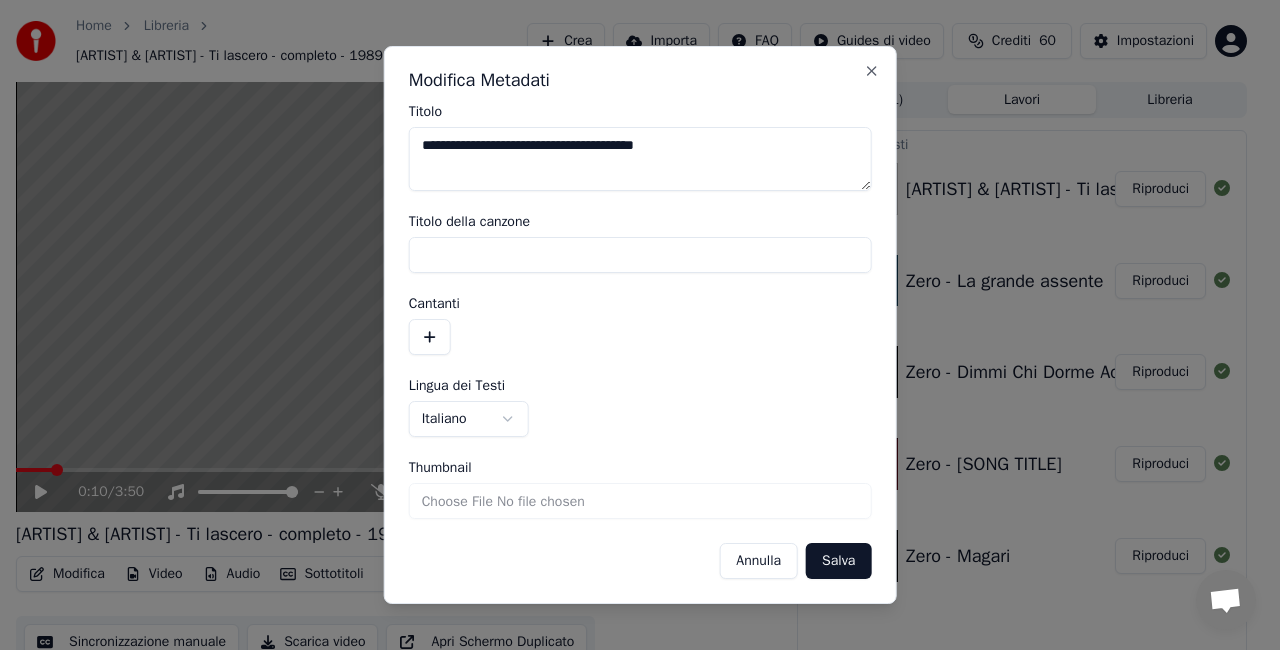click on "**********" at bounding box center [640, 159] 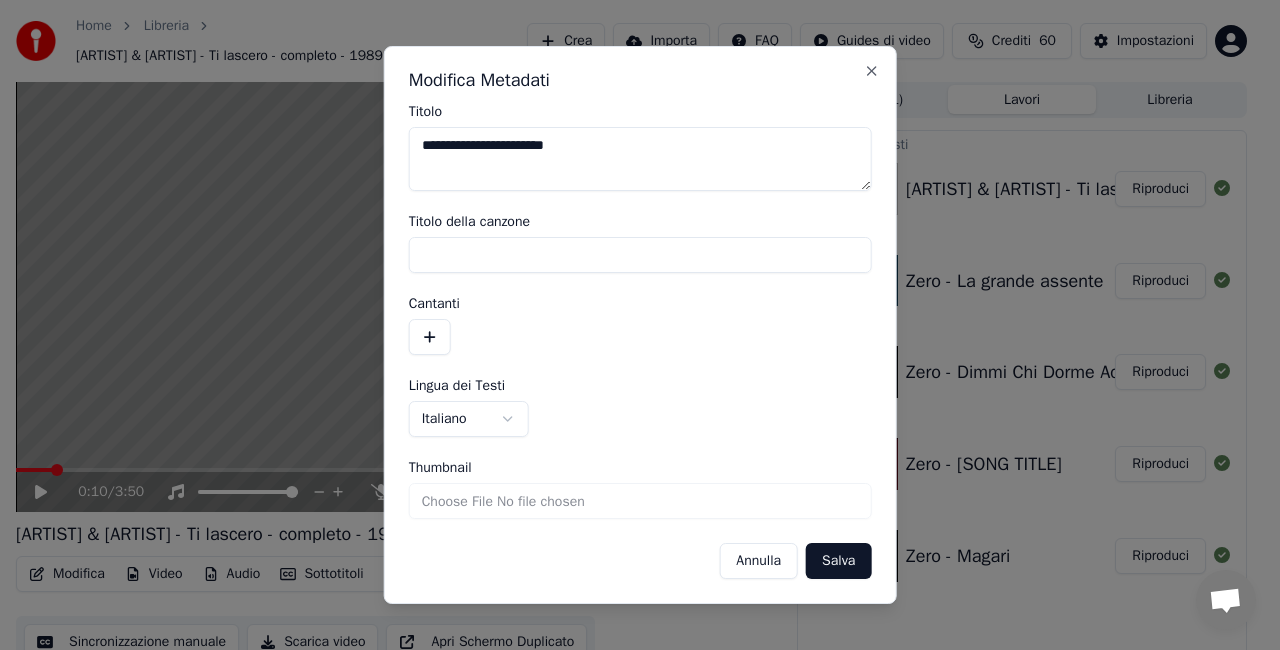 type on "**********" 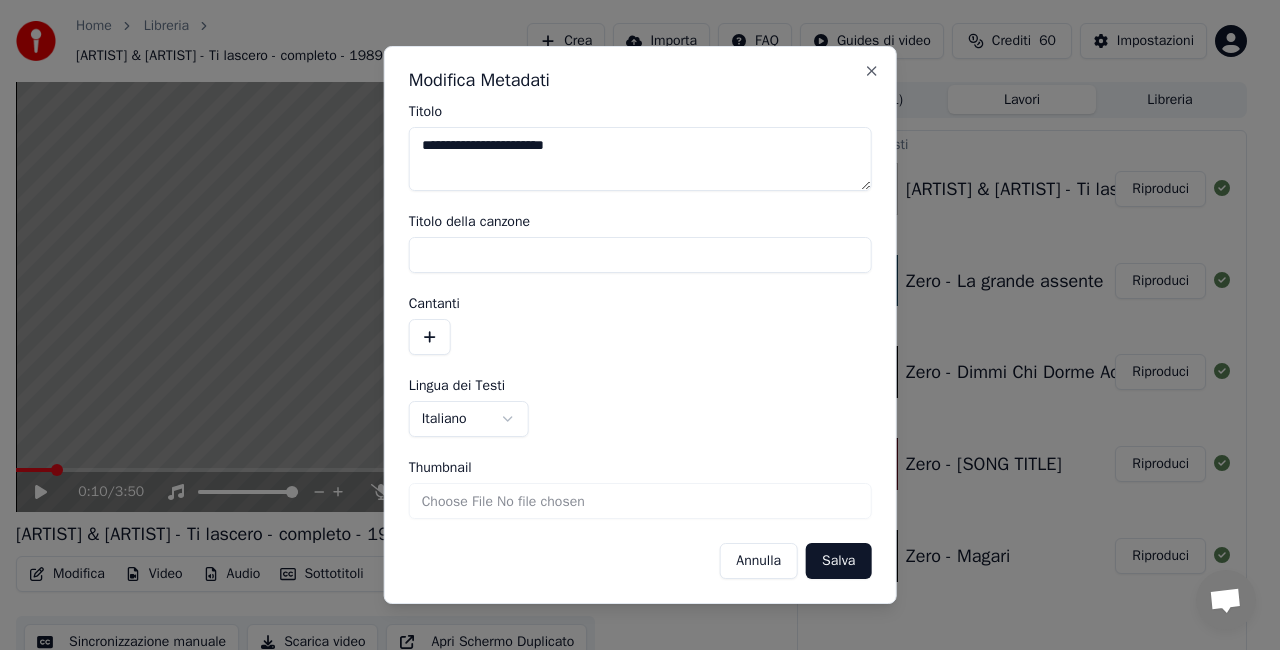 click on "Salva" at bounding box center (838, 561) 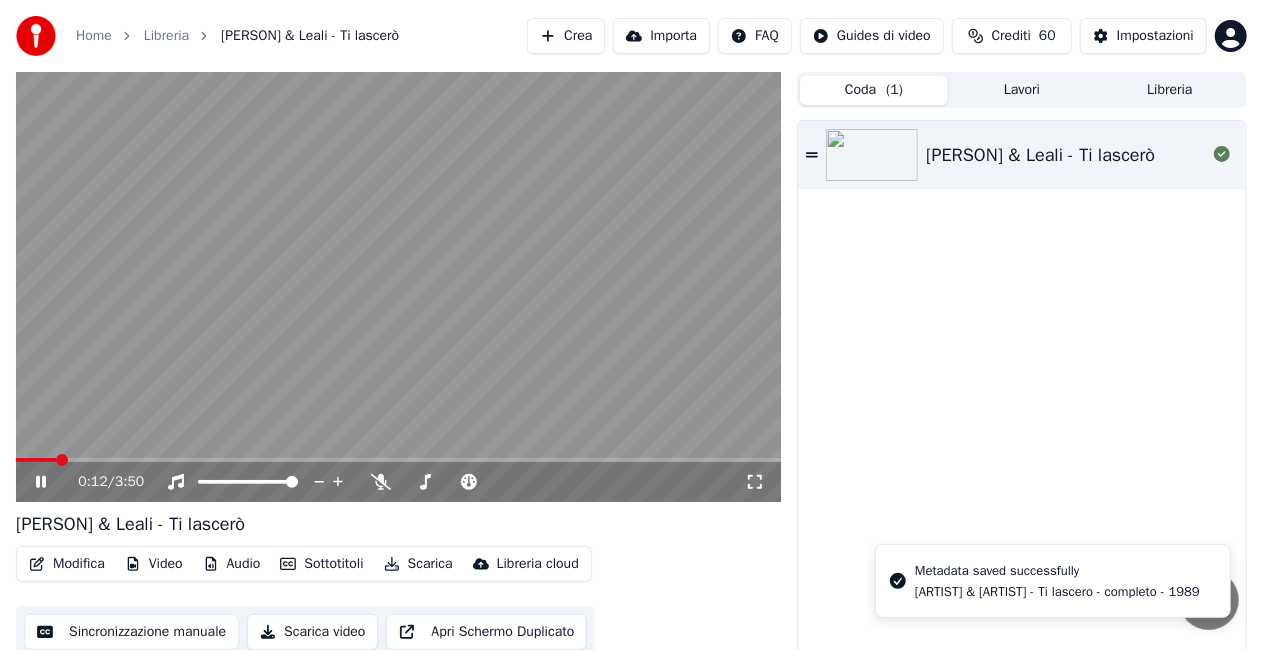 click on "Coda ( 1 )" at bounding box center (874, 90) 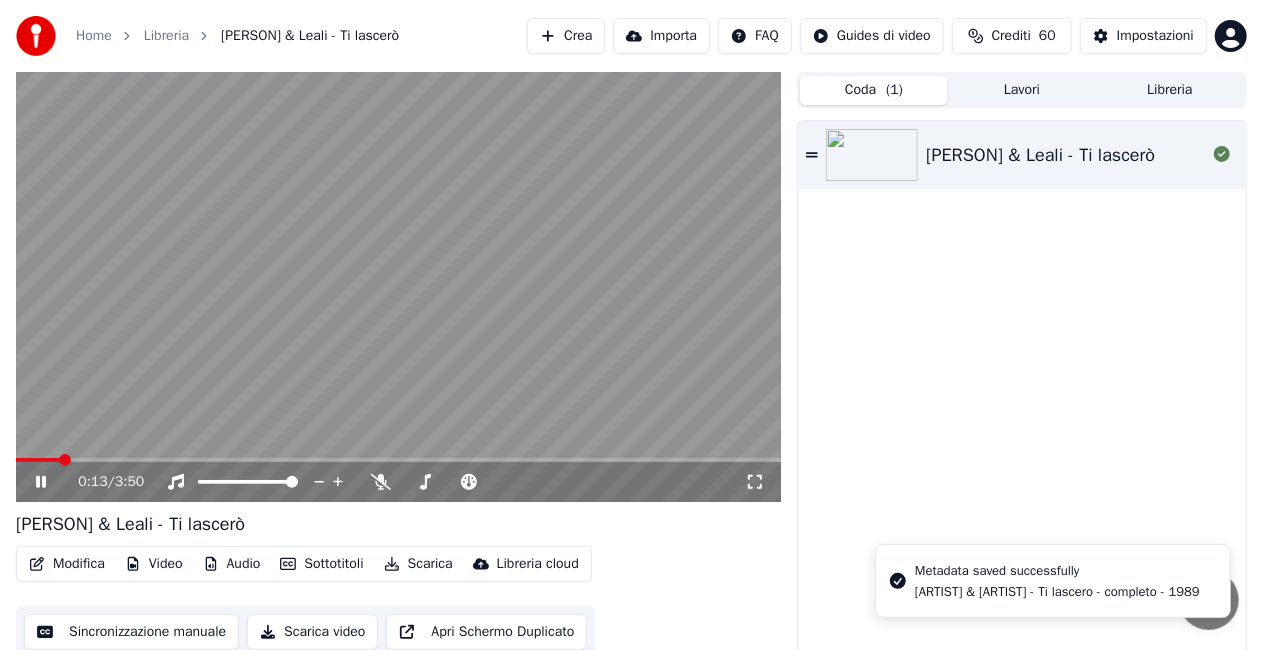 click on "Libreria" at bounding box center (1170, 90) 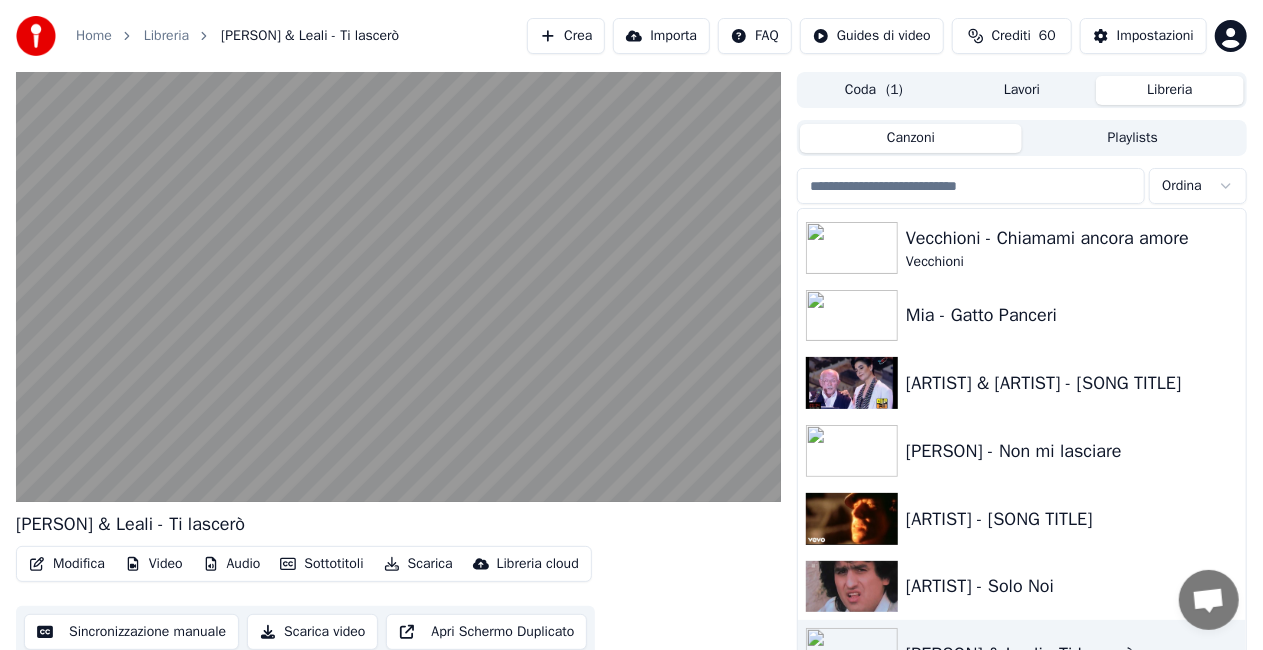 scroll, scrollTop: 600, scrollLeft: 0, axis: vertical 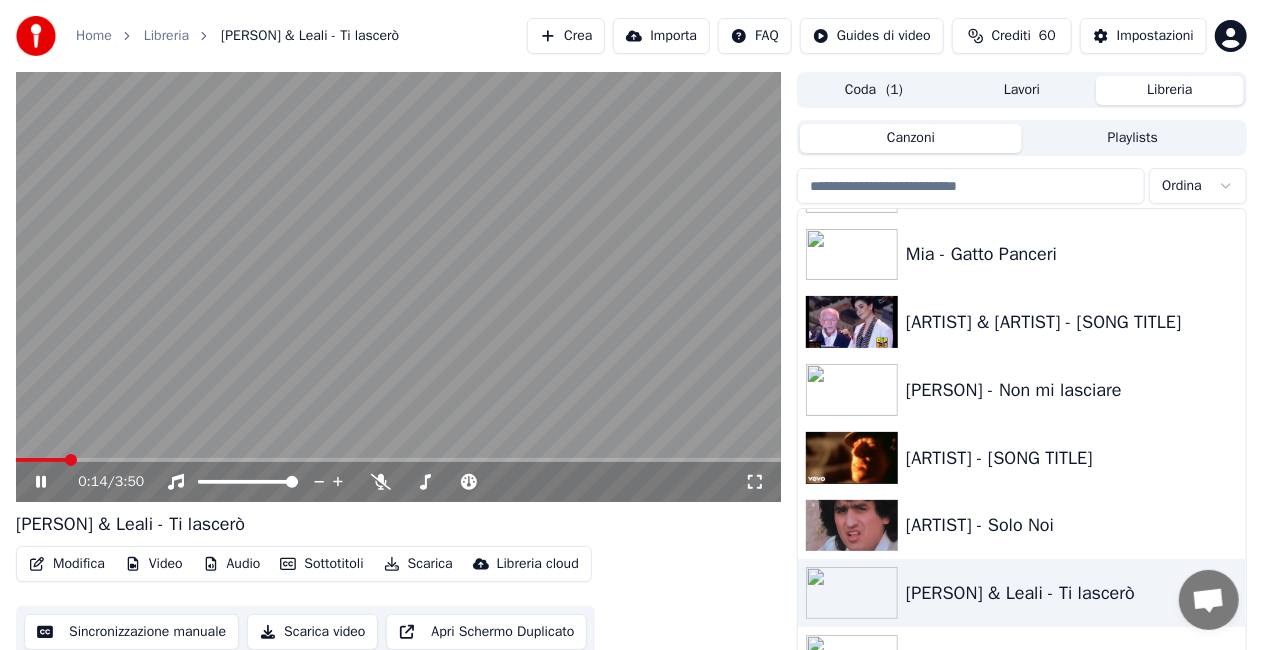 click at bounding box center [398, 287] 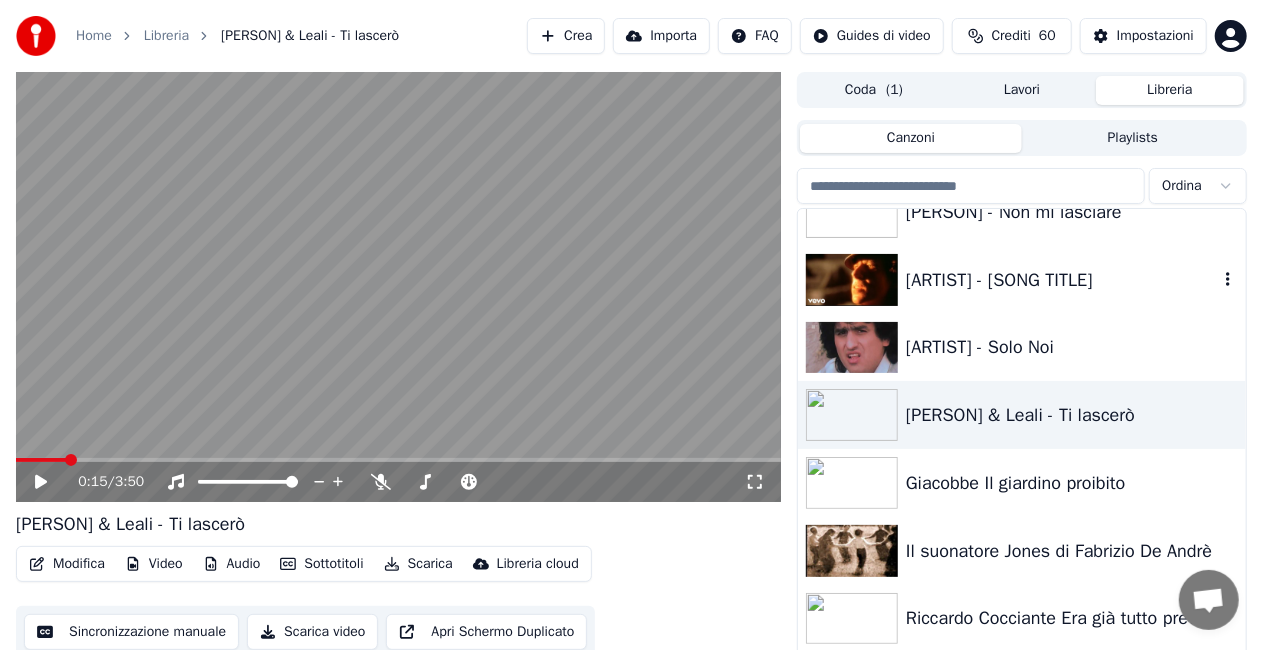 scroll, scrollTop: 800, scrollLeft: 0, axis: vertical 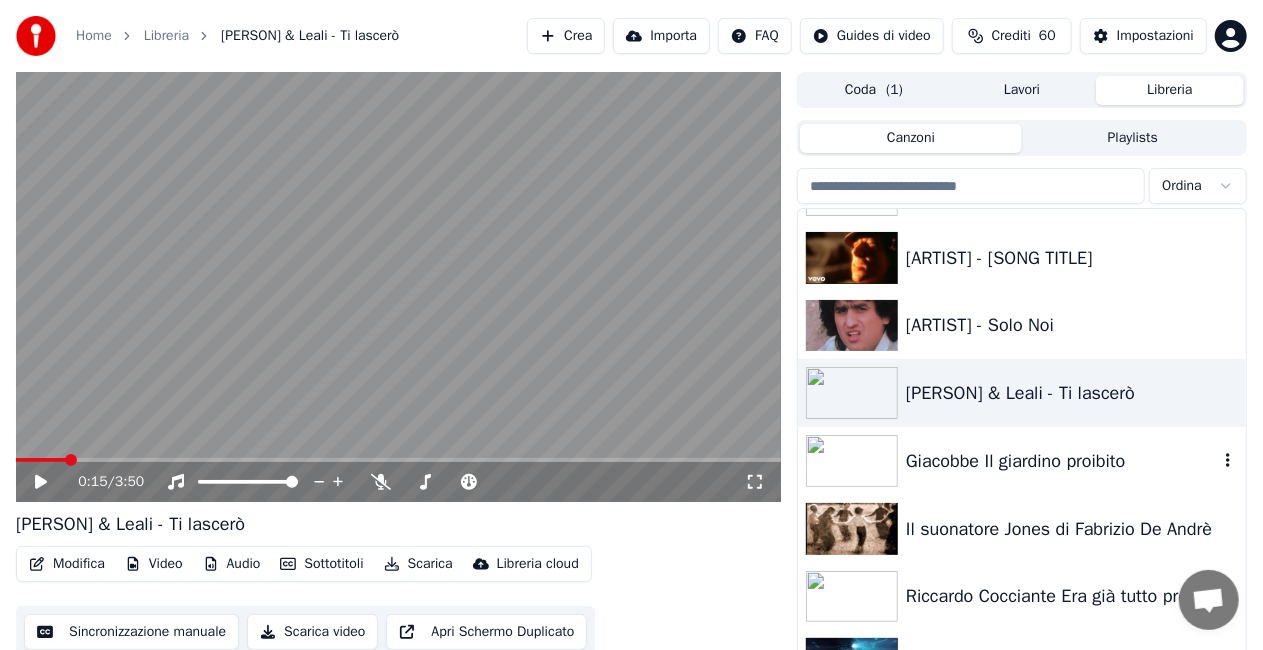 click on "Giacobbe Il giardino proibito" at bounding box center (1062, 461) 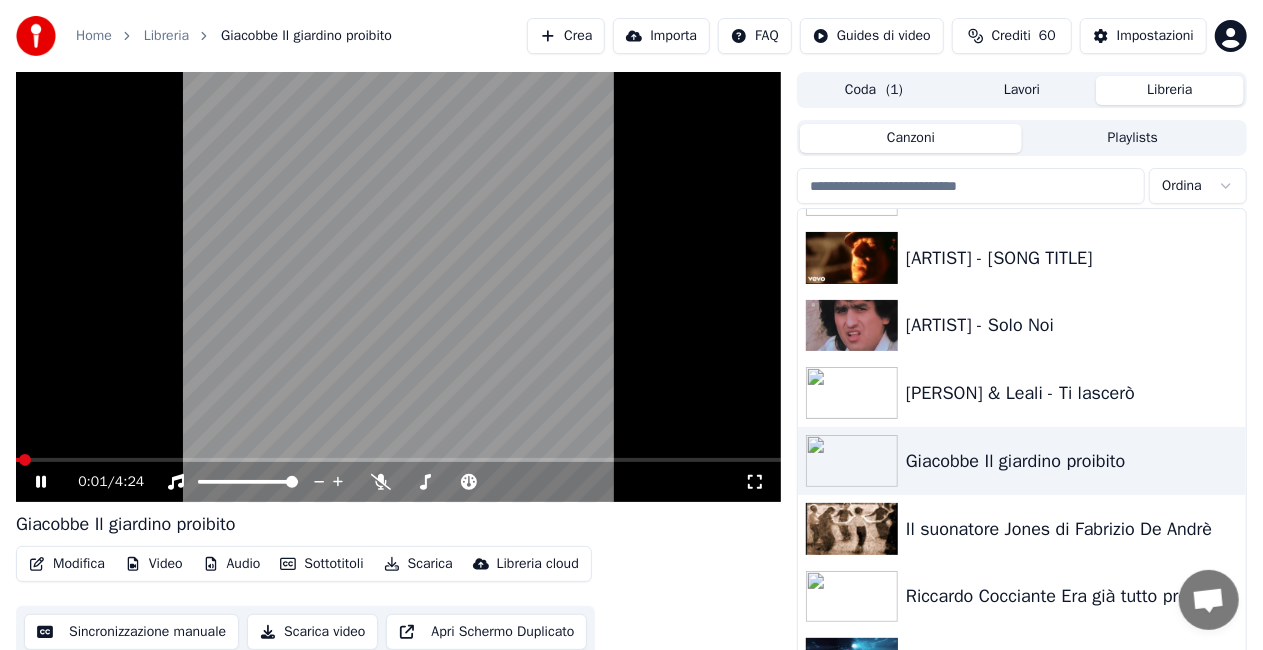 click 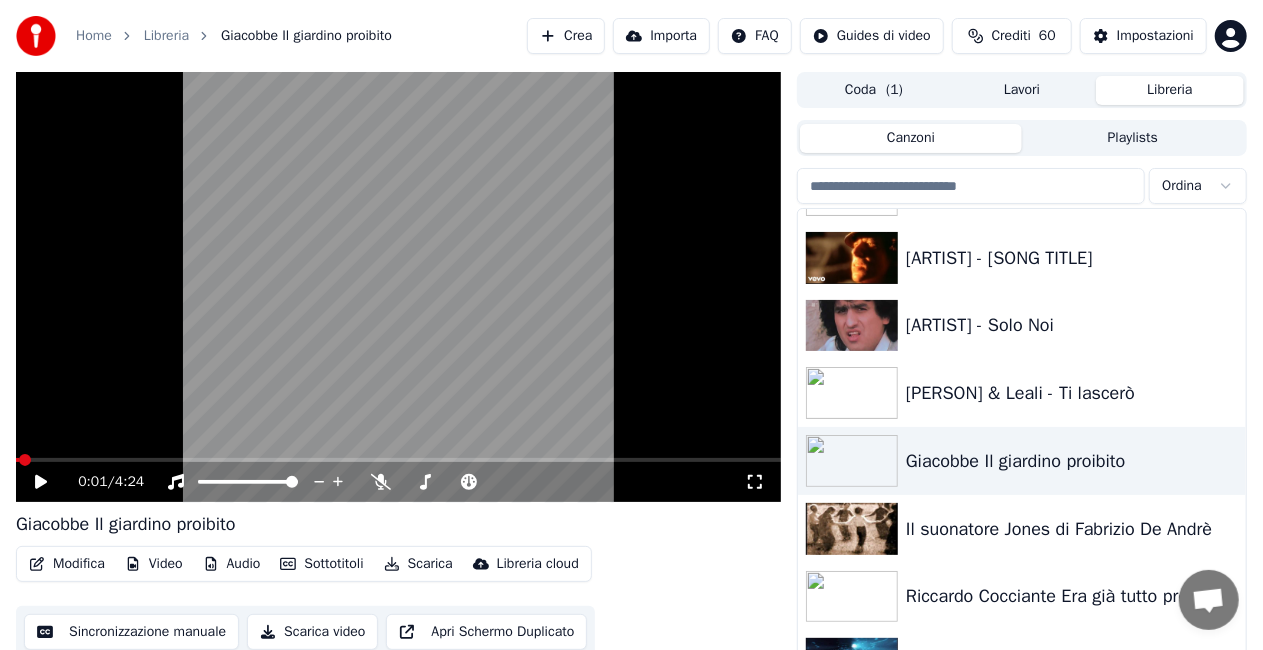 click on "Modifica" at bounding box center (67, 564) 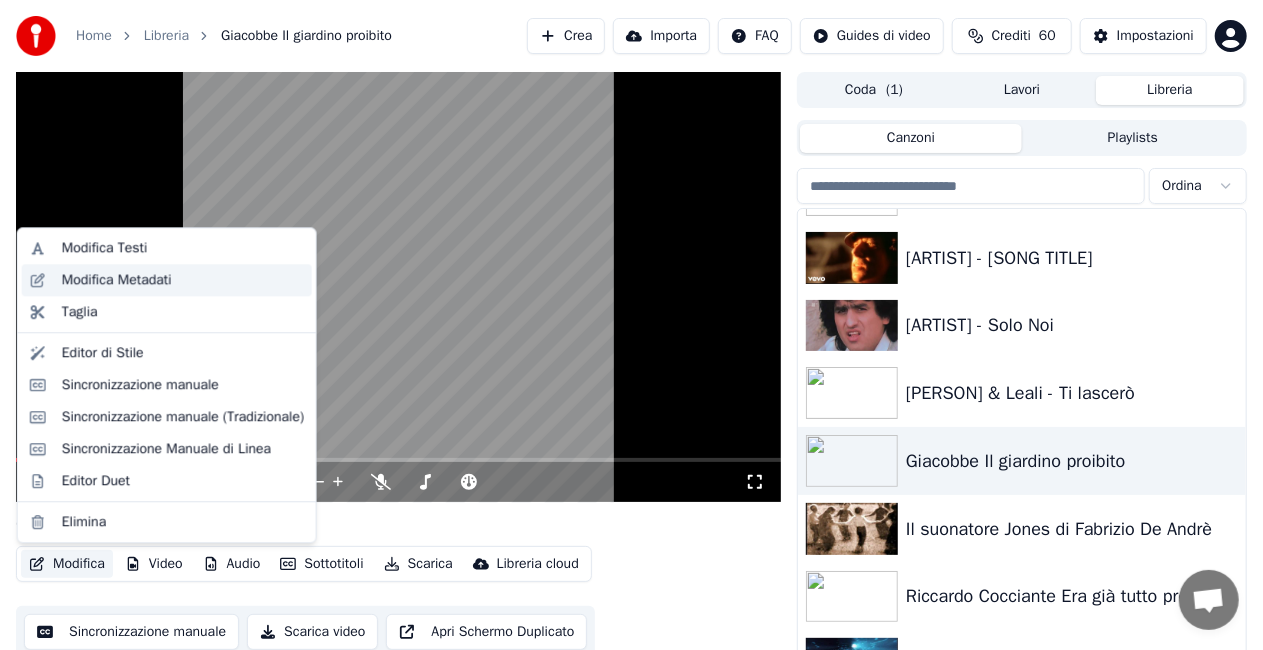 click on "Modifica Metadati" at bounding box center (117, 280) 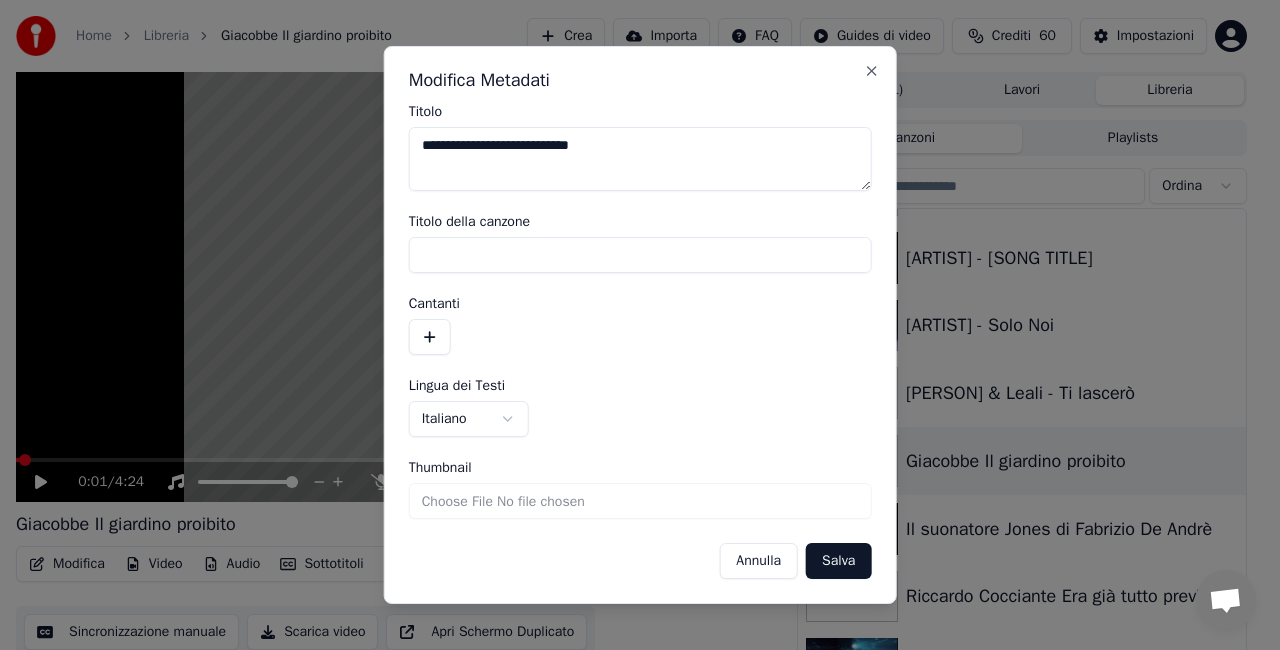 click on "**********" at bounding box center [640, 159] 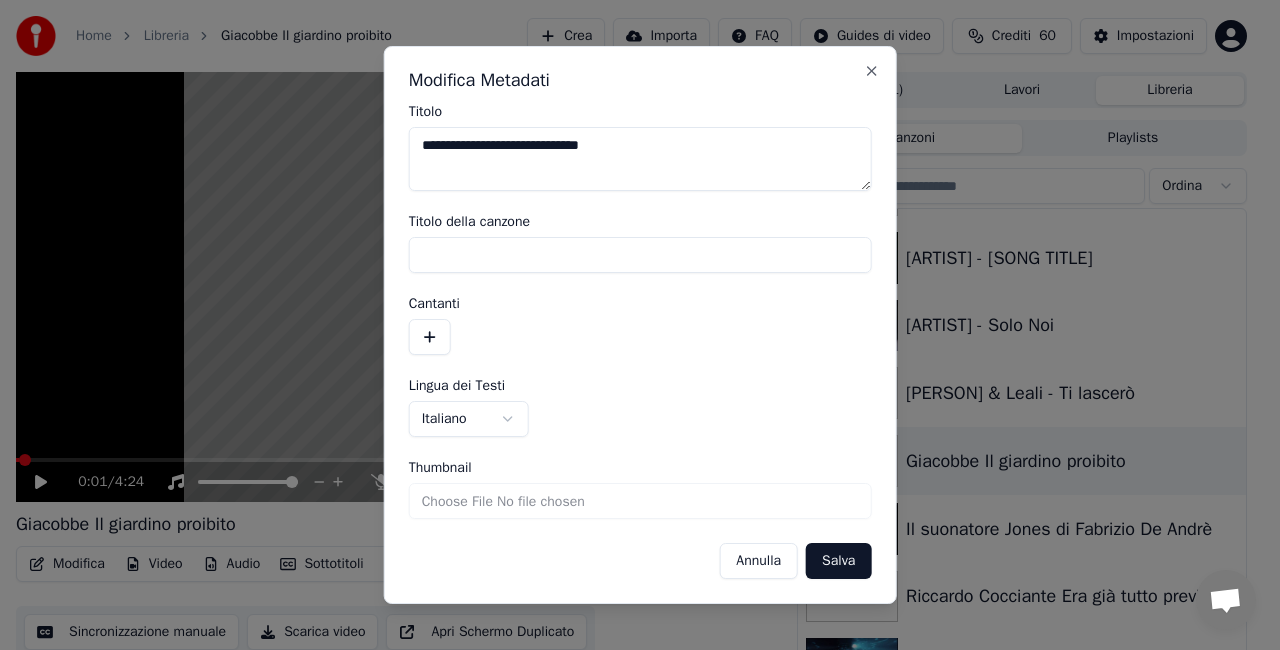 type on "**********" 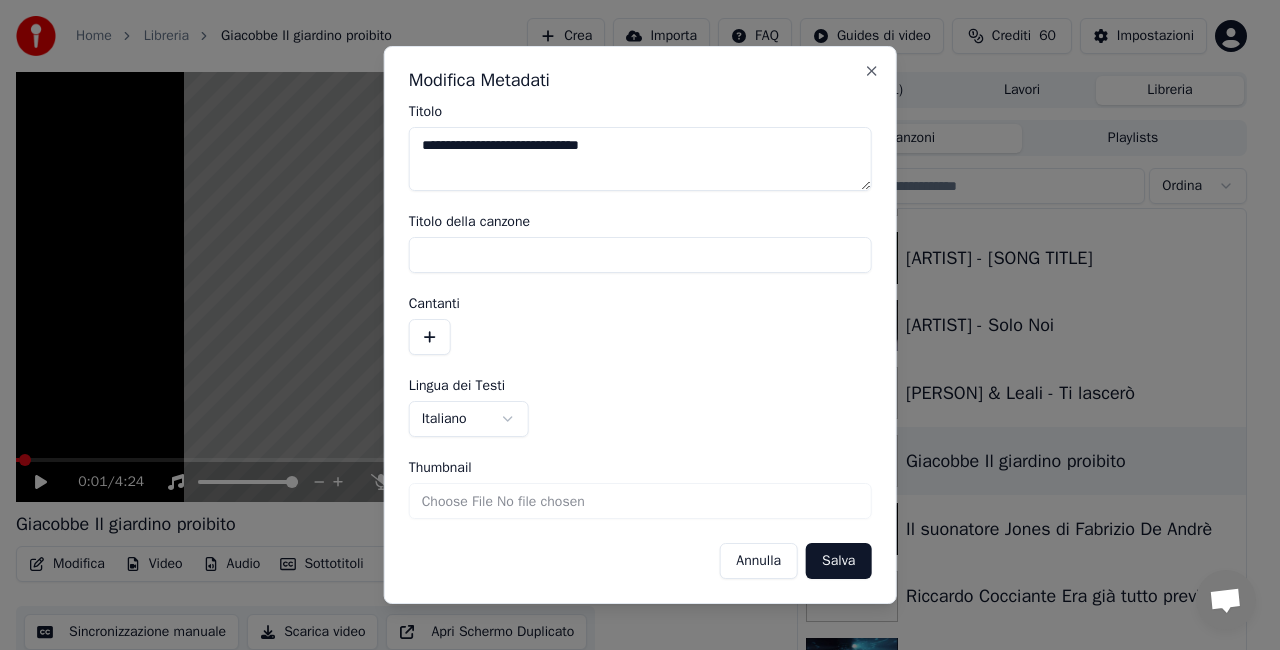 click on "Salva" at bounding box center (838, 561) 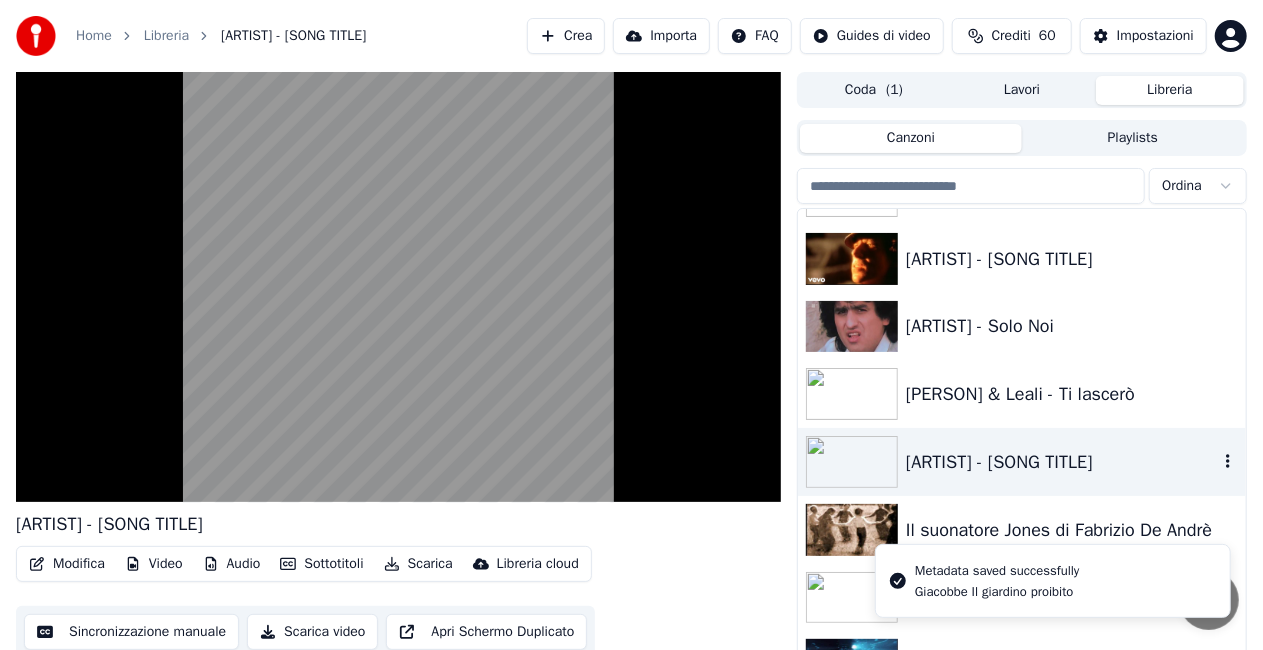 scroll, scrollTop: 900, scrollLeft: 0, axis: vertical 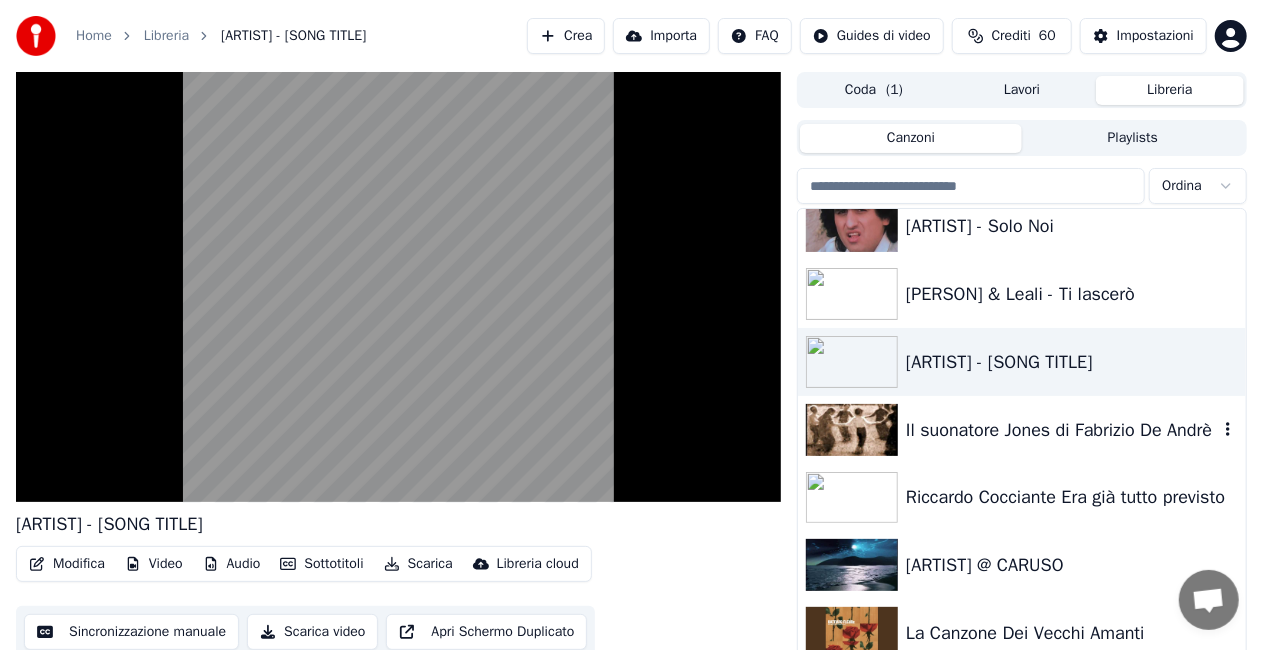 click on "Il suonatore Jones di Fabrizio De Andrè" at bounding box center [1062, 430] 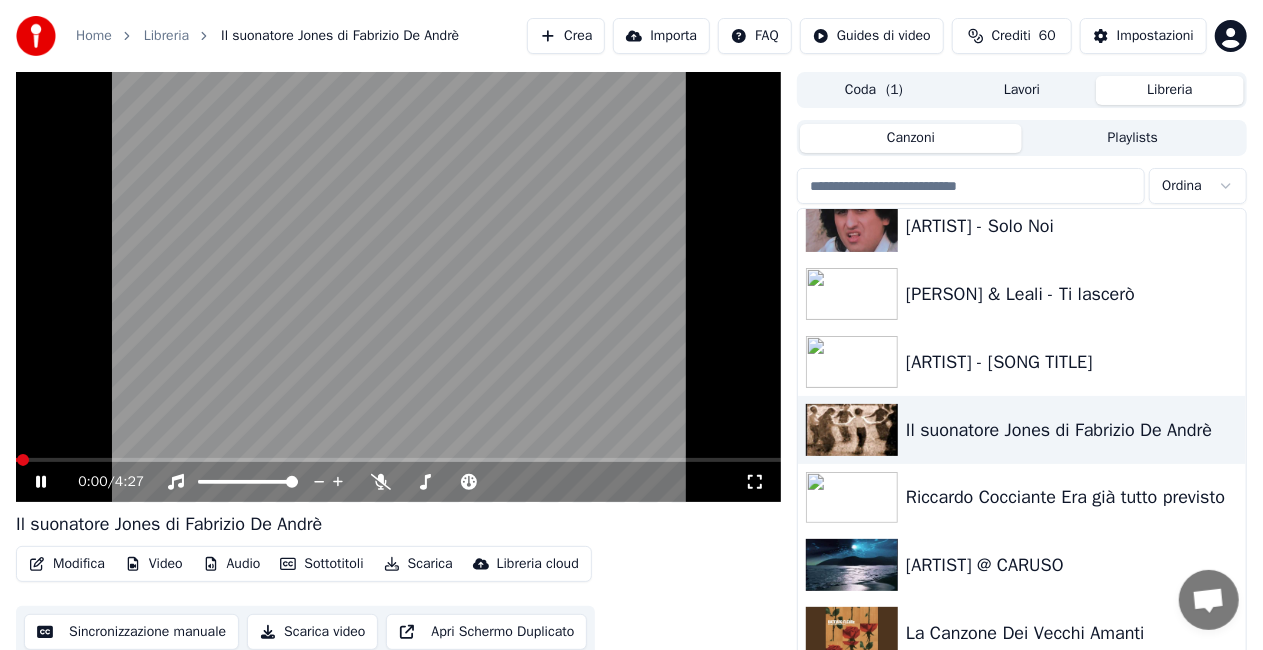click 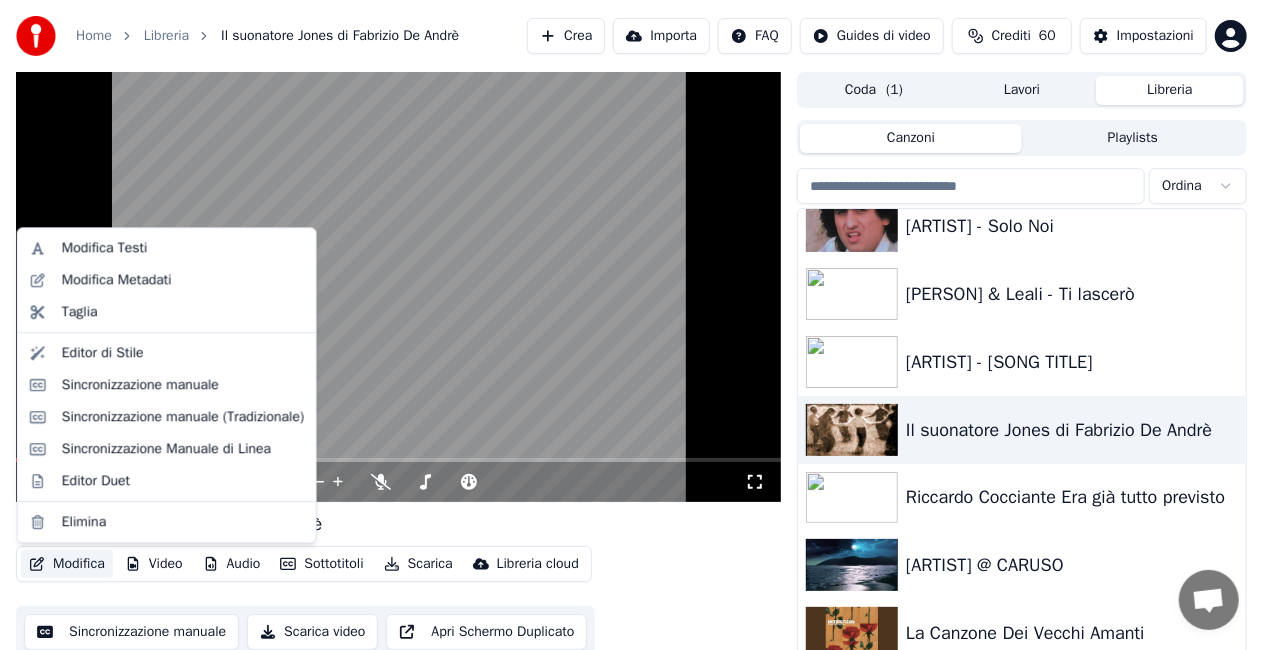 click on "Modifica" at bounding box center (67, 564) 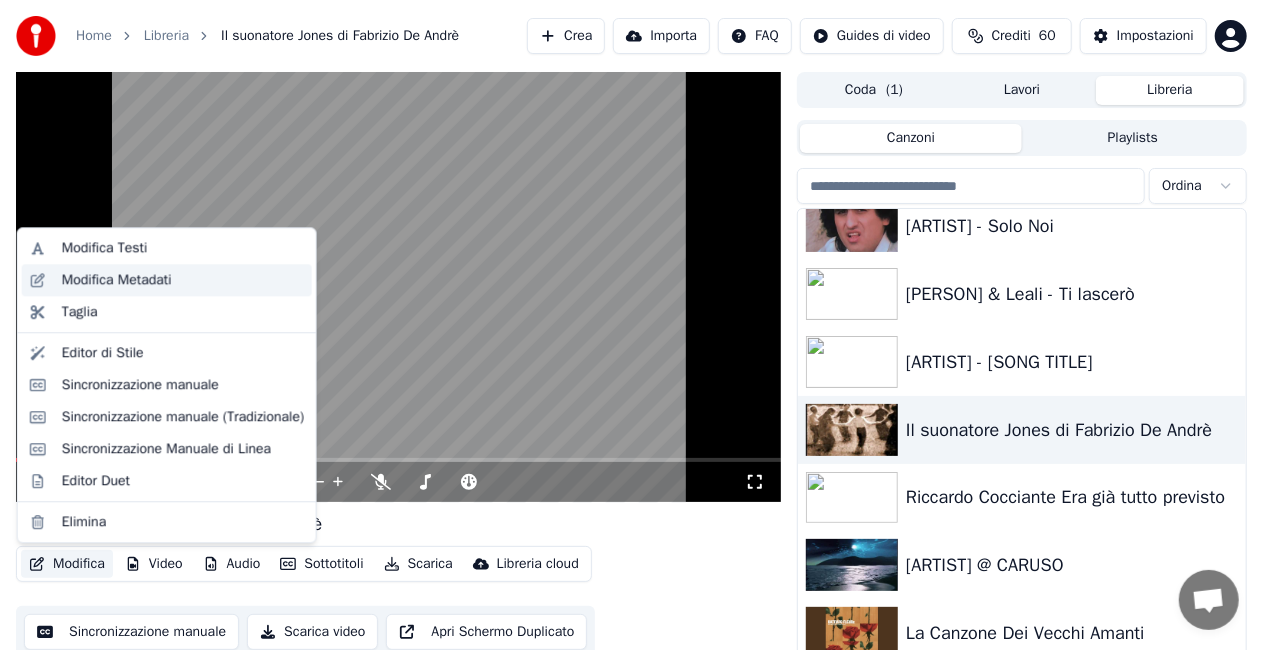 click on "Modifica Metadati" at bounding box center (117, 280) 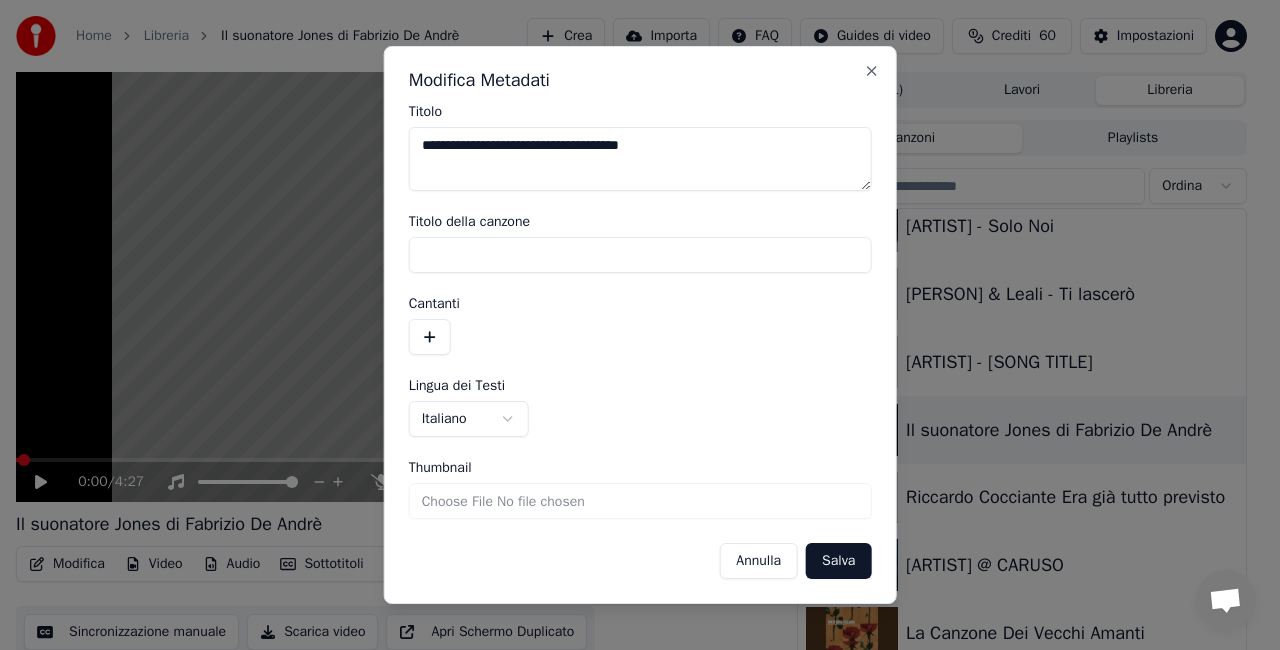 drag, startPoint x: 541, startPoint y: 147, endPoint x: 593, endPoint y: 150, distance: 52.086468 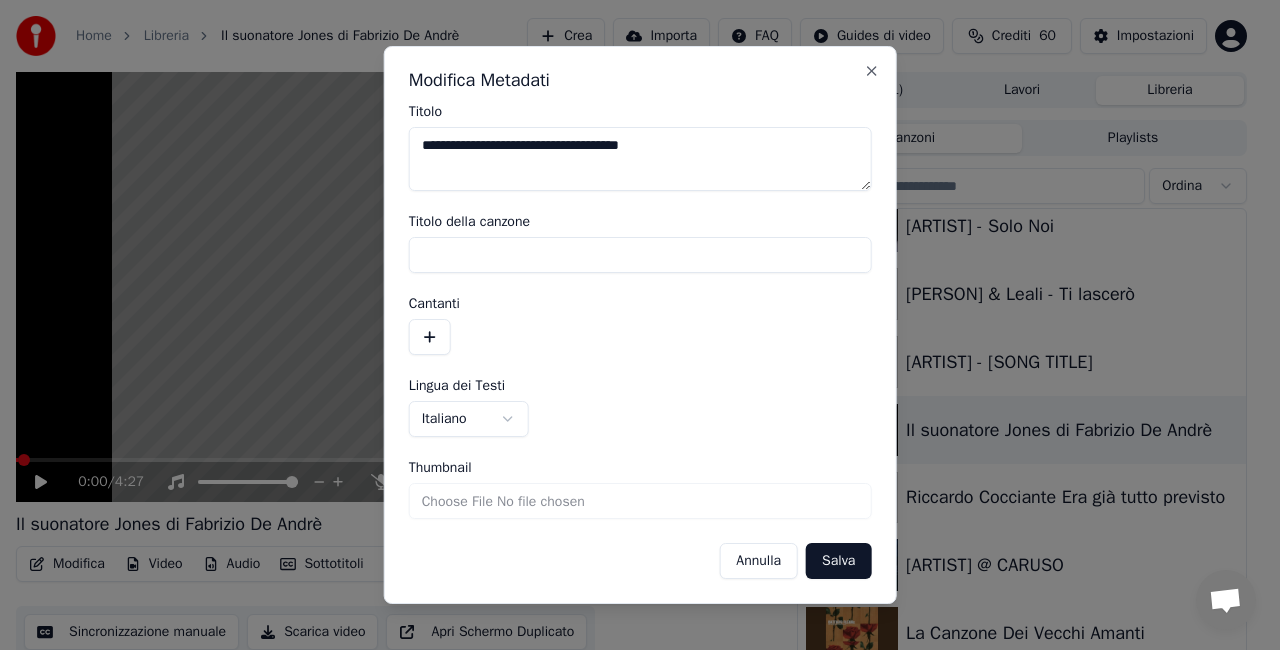 click on "**********" at bounding box center (640, 159) 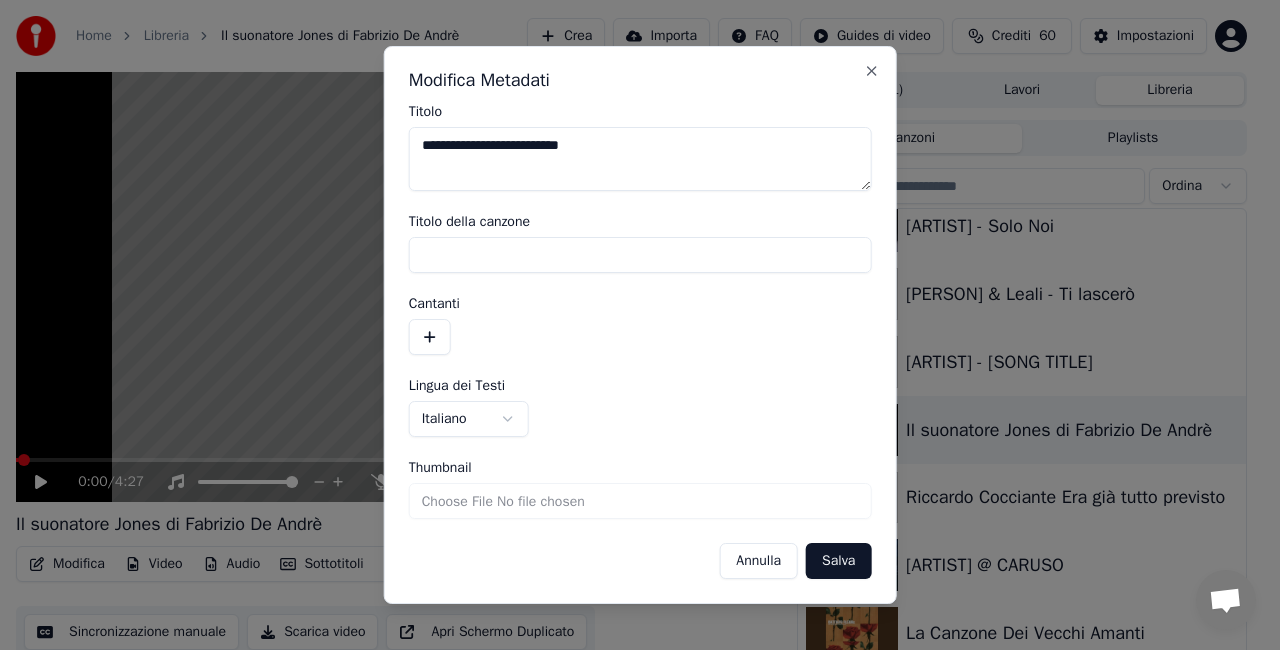 drag, startPoint x: 540, startPoint y: 146, endPoint x: 595, endPoint y: 152, distance: 55.326305 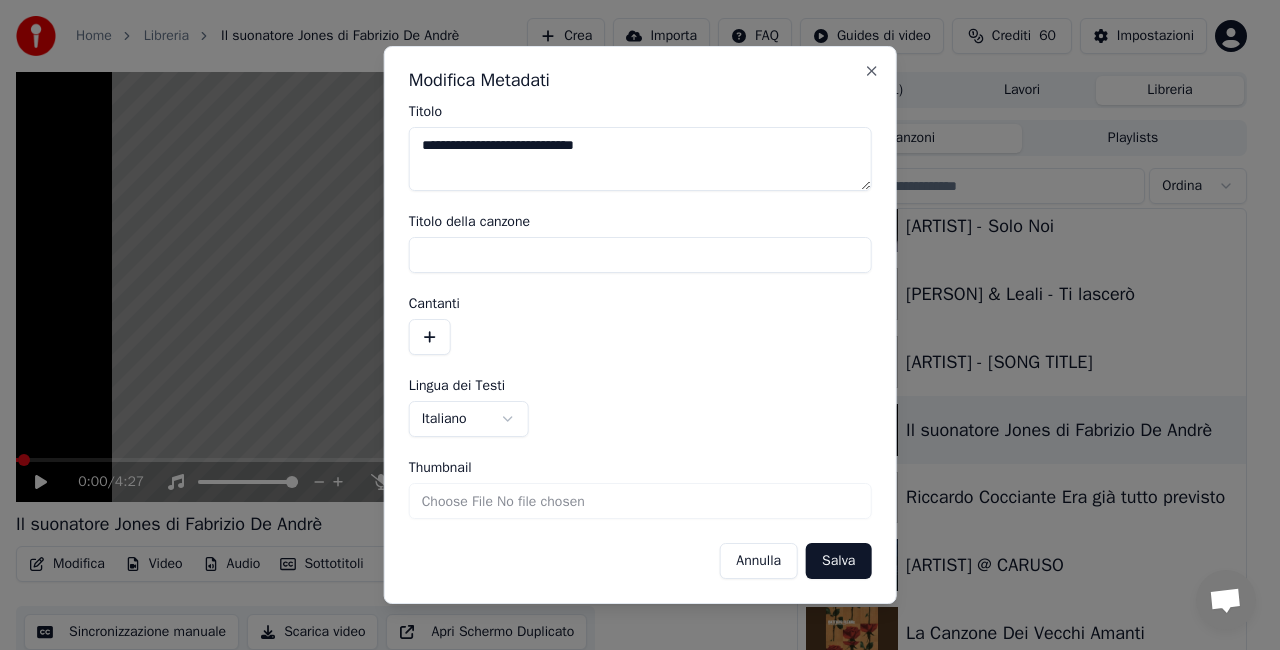 type on "**********" 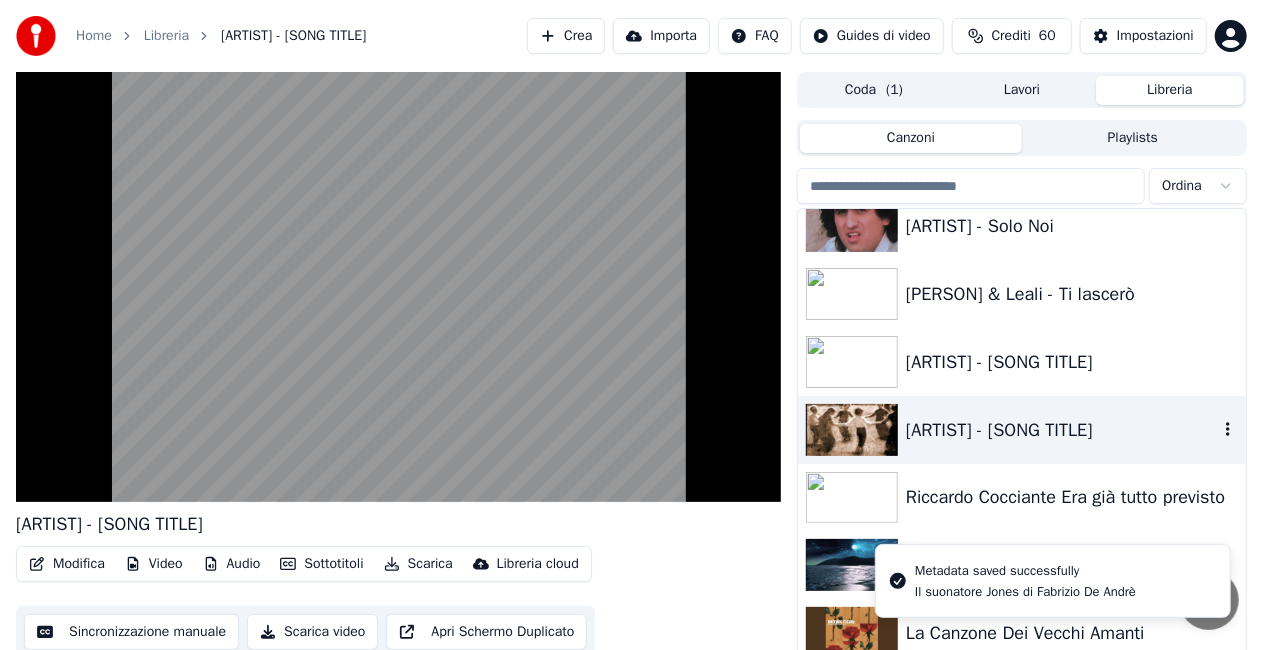 scroll, scrollTop: 1000, scrollLeft: 0, axis: vertical 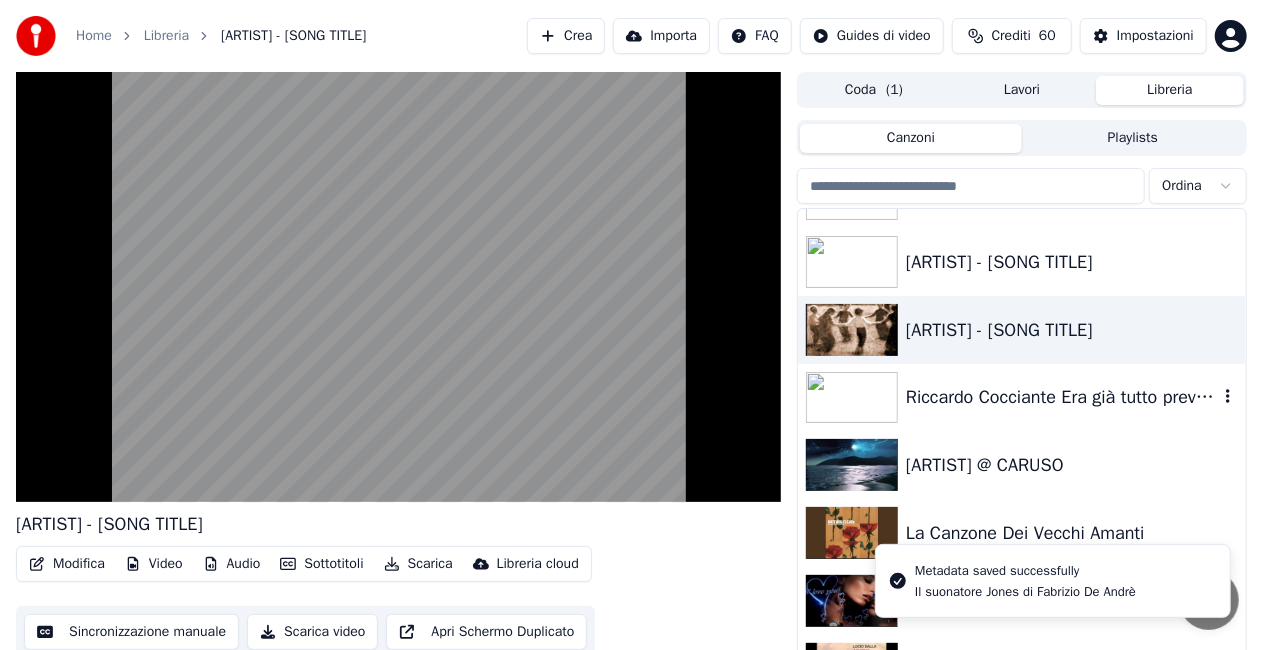 click on "Riccardo Cocciante Era già tutto previsto" at bounding box center (1062, 397) 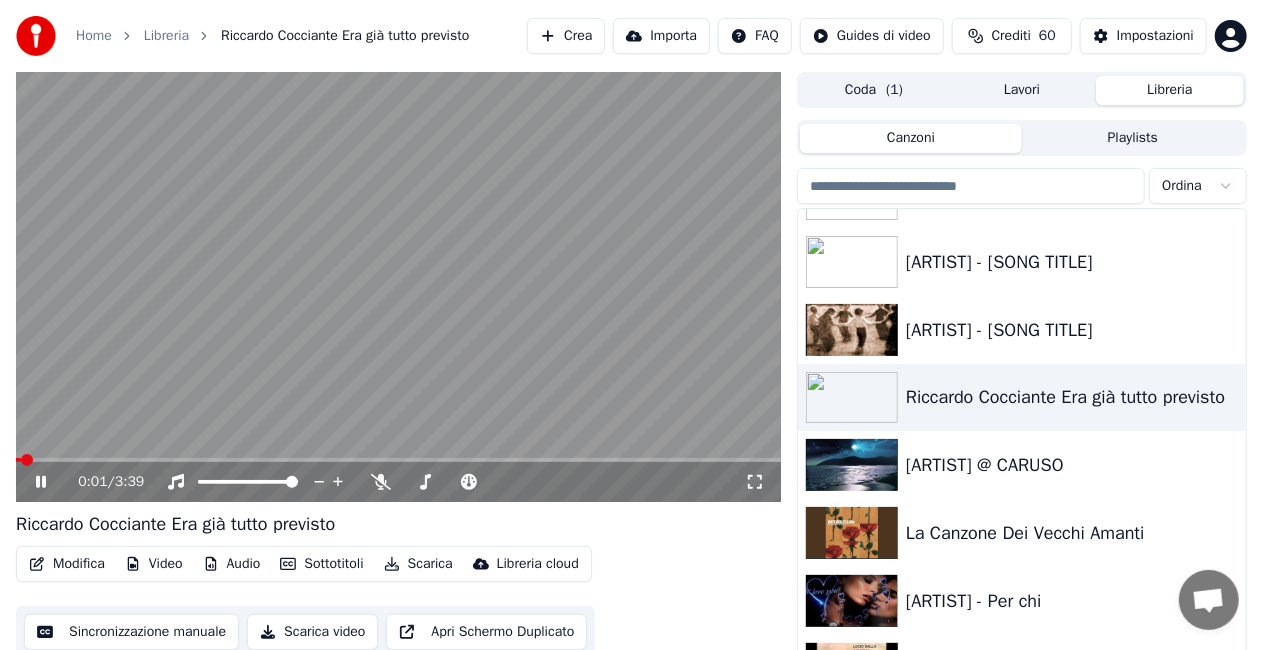 click 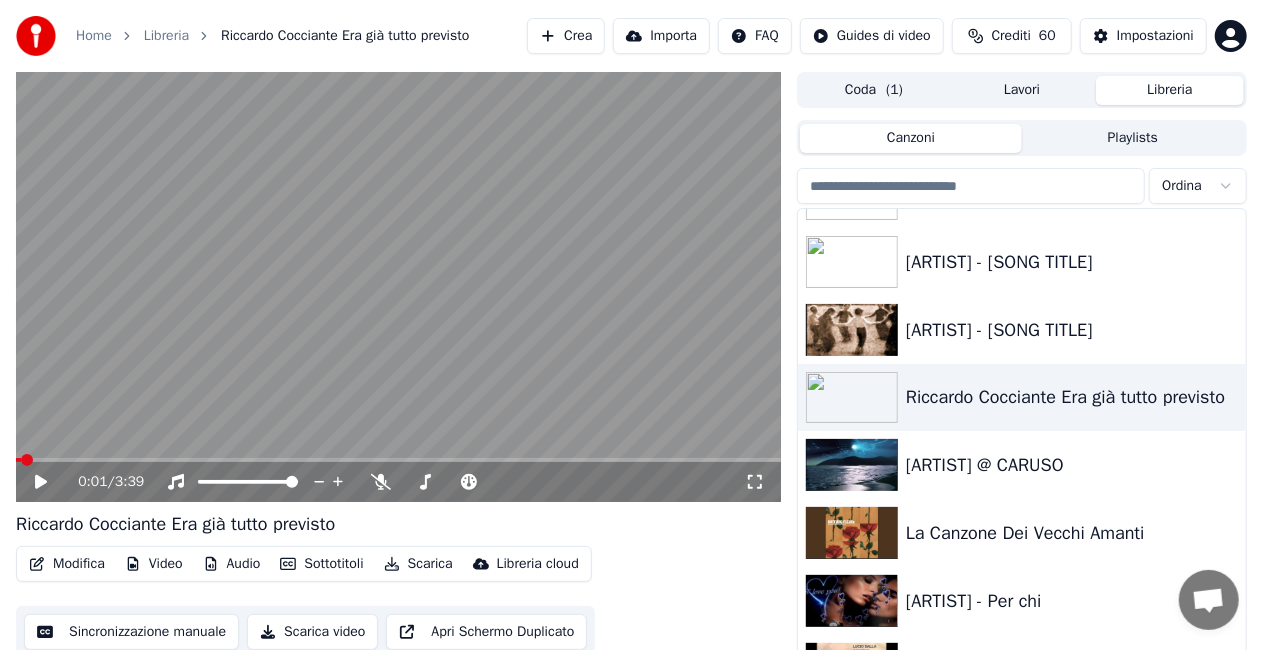 drag, startPoint x: 72, startPoint y: 548, endPoint x: 76, endPoint y: 560, distance: 12.649111 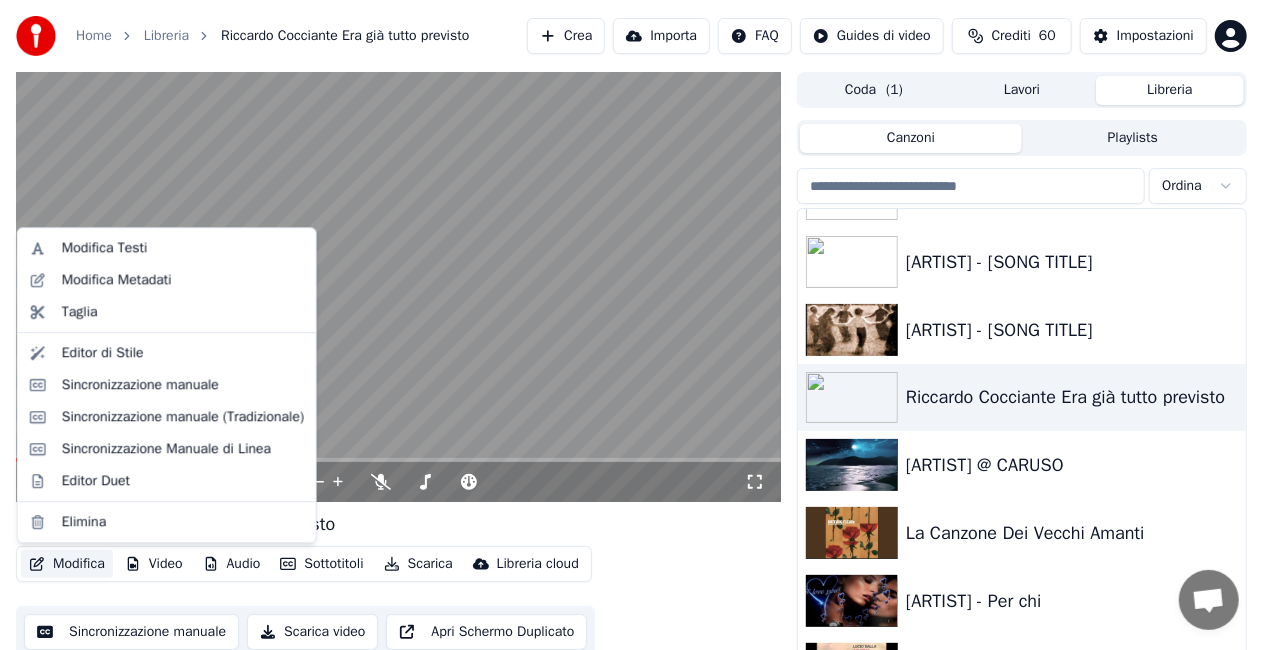 click on "Modifica" at bounding box center (67, 564) 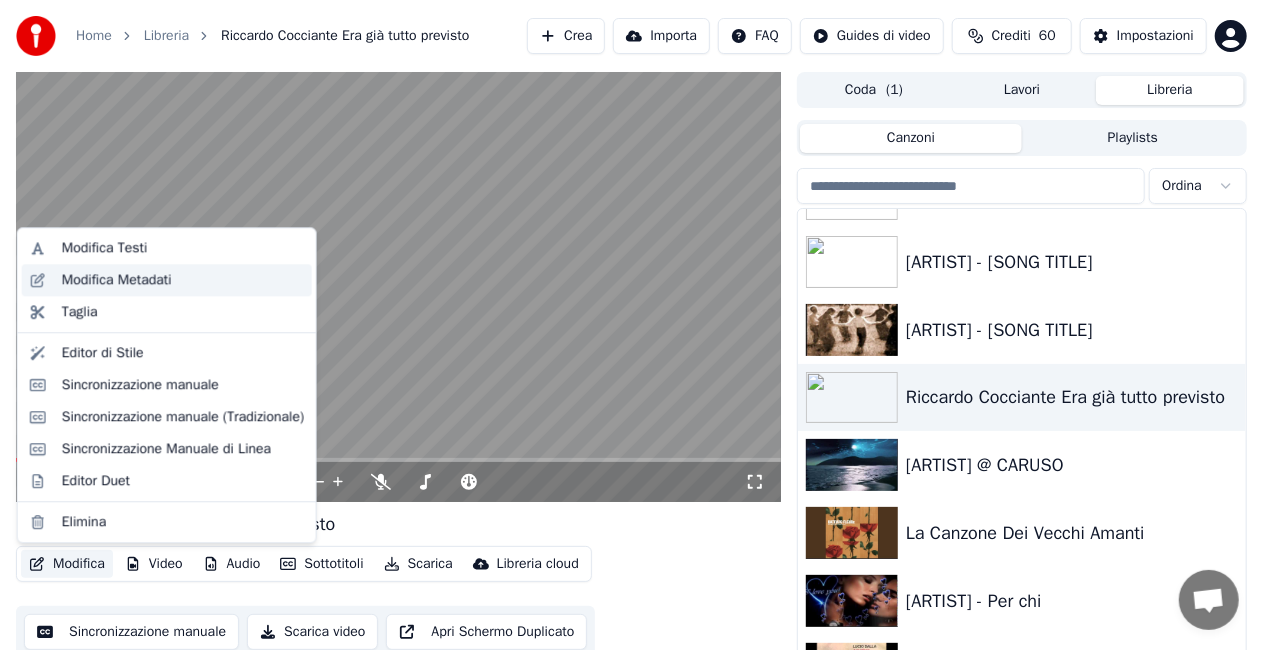 click on "Modifica Metadati" at bounding box center [117, 280] 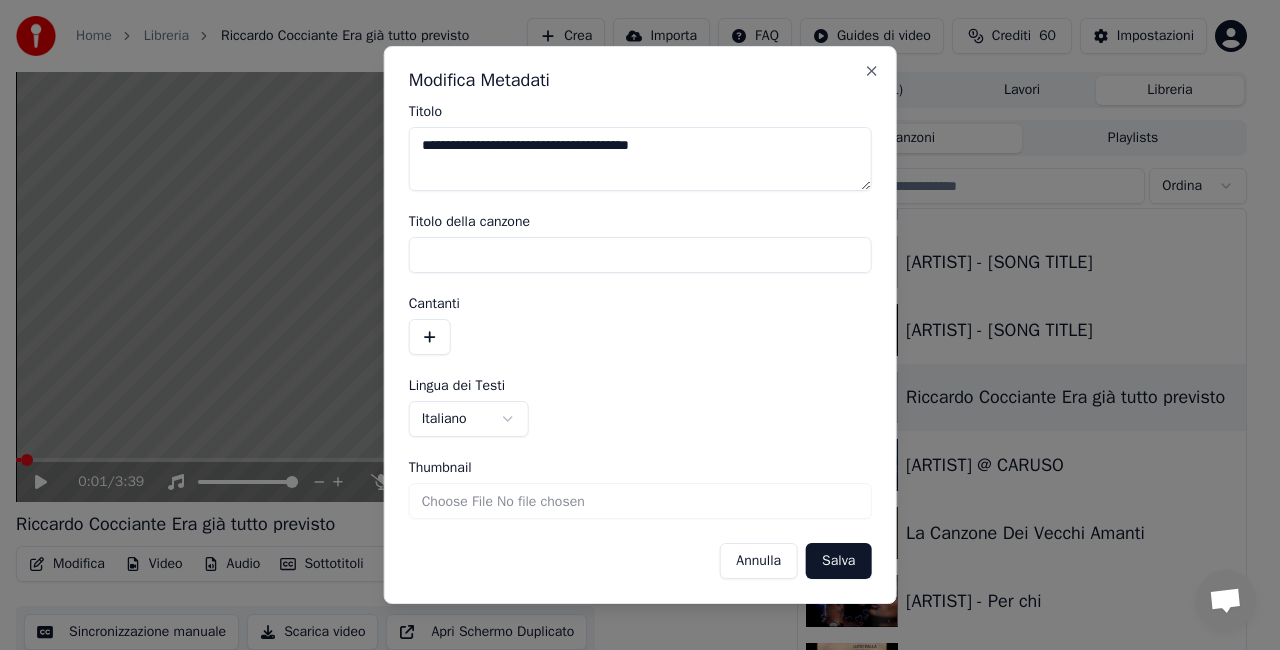 drag, startPoint x: 472, startPoint y: 146, endPoint x: 11, endPoint y: 280, distance: 480.0802 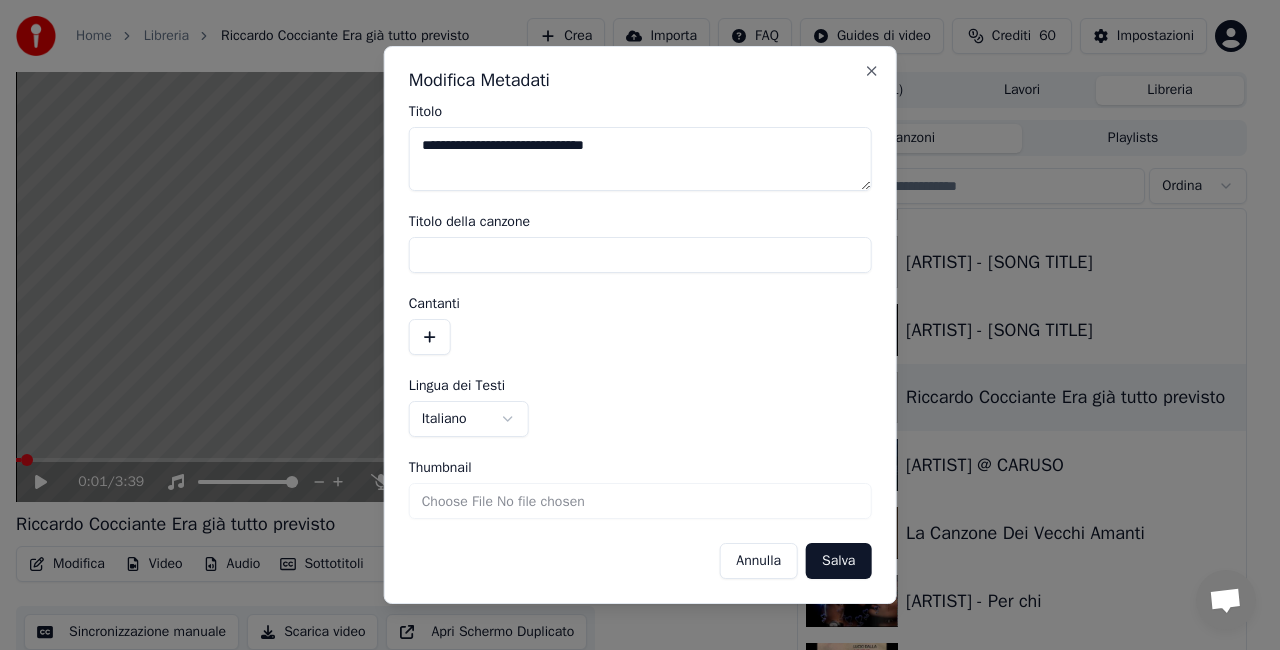 click on "**********" at bounding box center (640, 159) 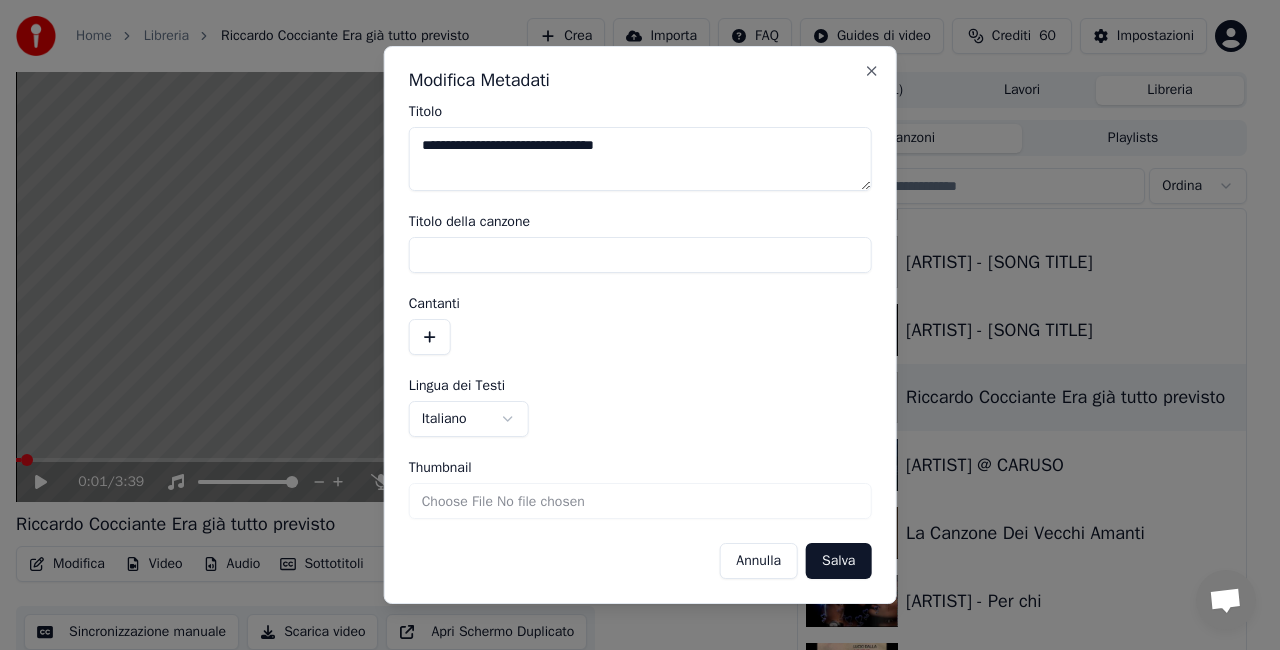 type on "**********" 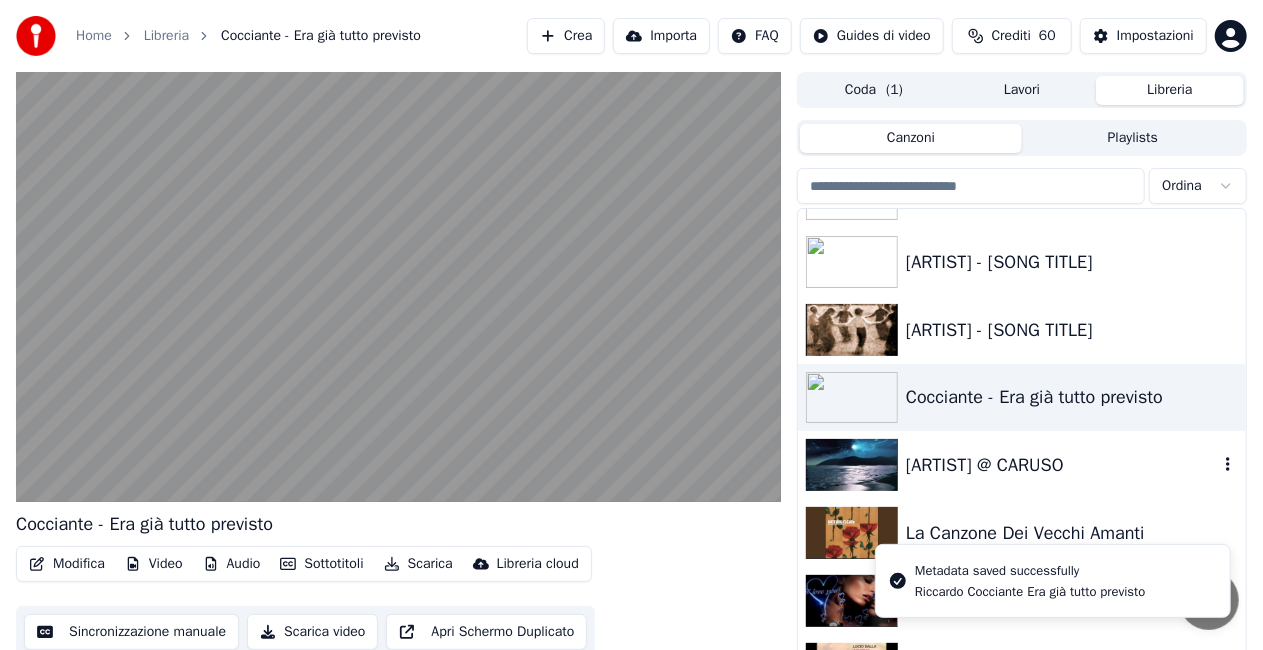 click on "[ARTIST] @ CARUSO" at bounding box center [1062, 465] 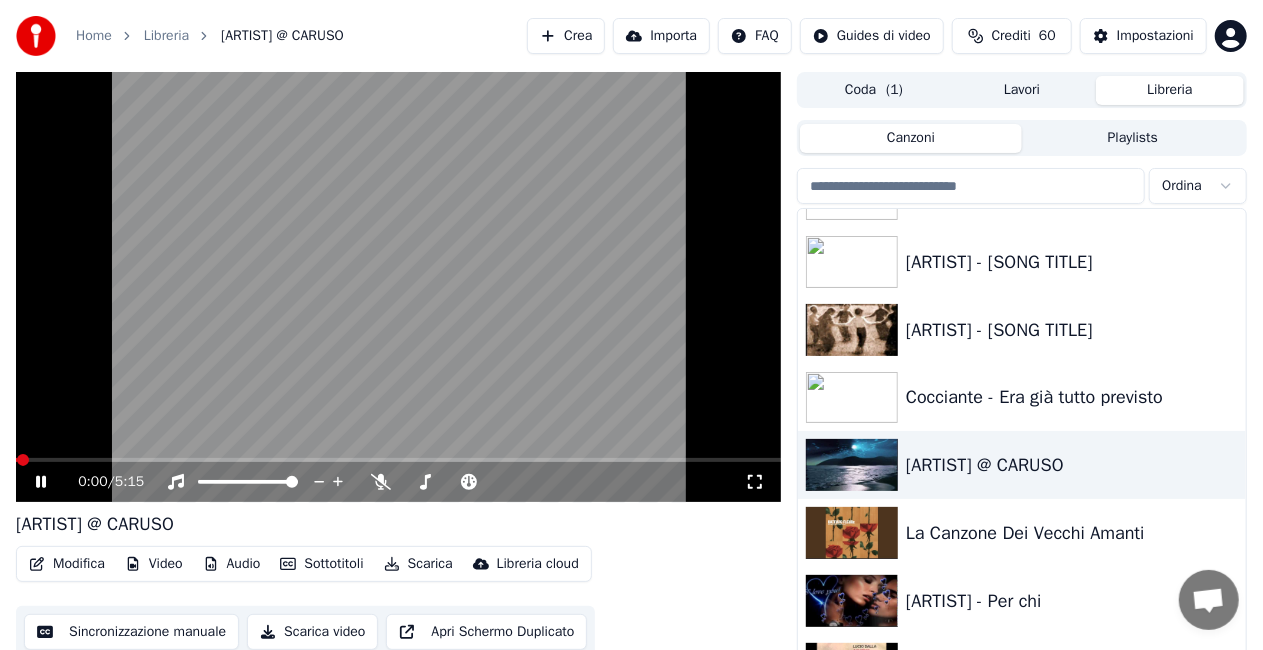 click 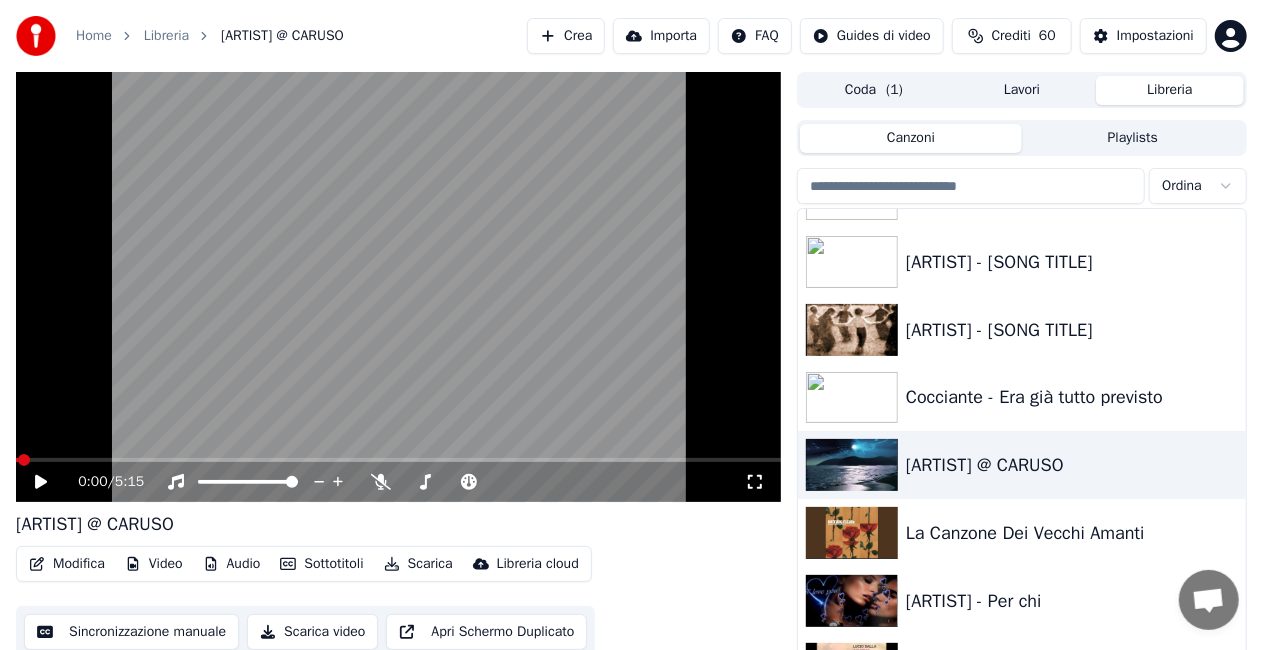 click on "Modifica" at bounding box center (67, 564) 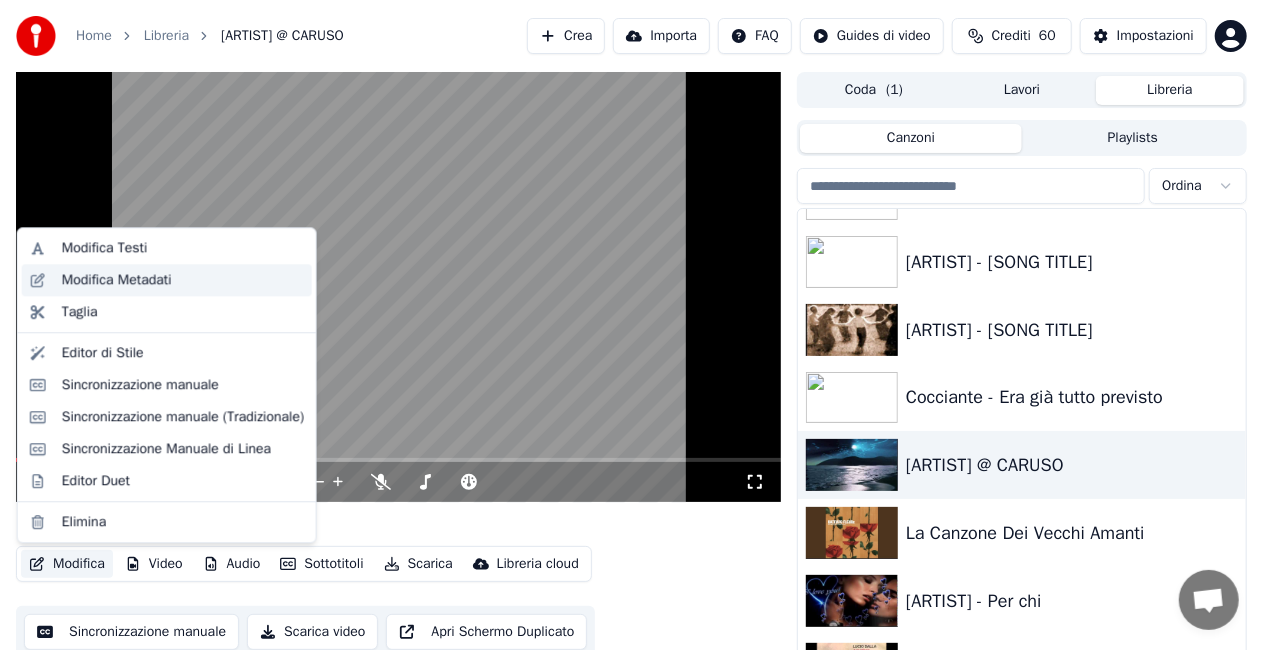 click on "Modifica Metadati" at bounding box center (117, 280) 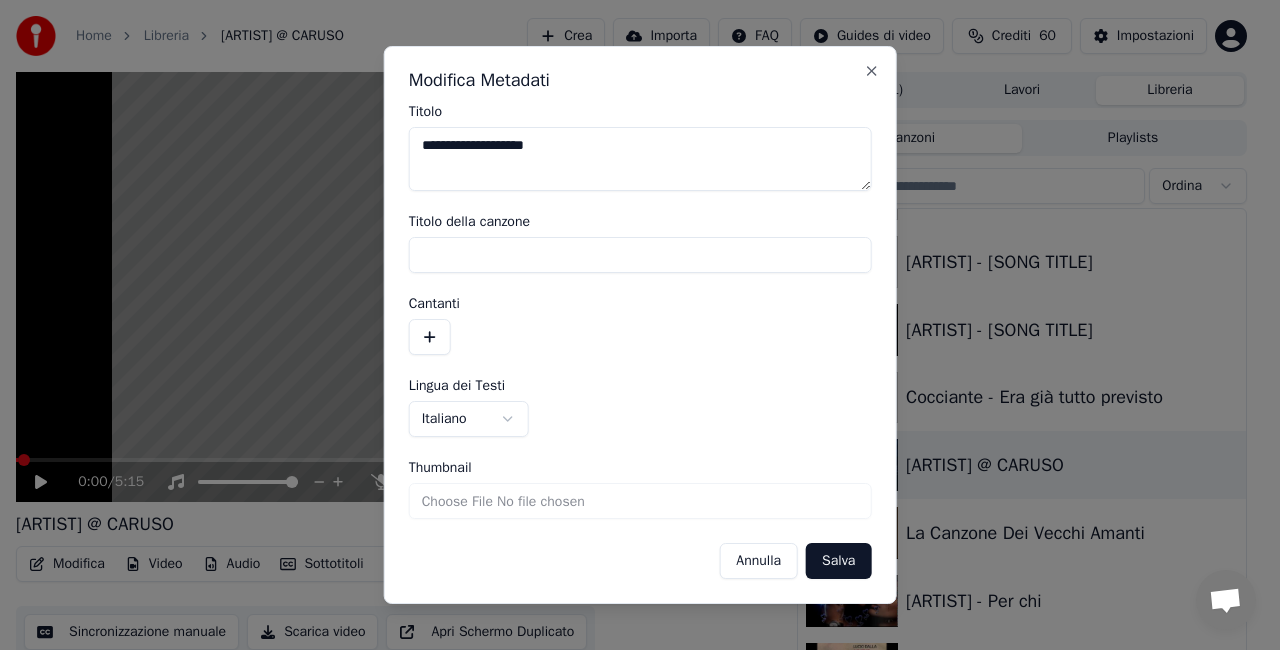drag, startPoint x: 665, startPoint y: 135, endPoint x: 0, endPoint y: 200, distance: 668.1691 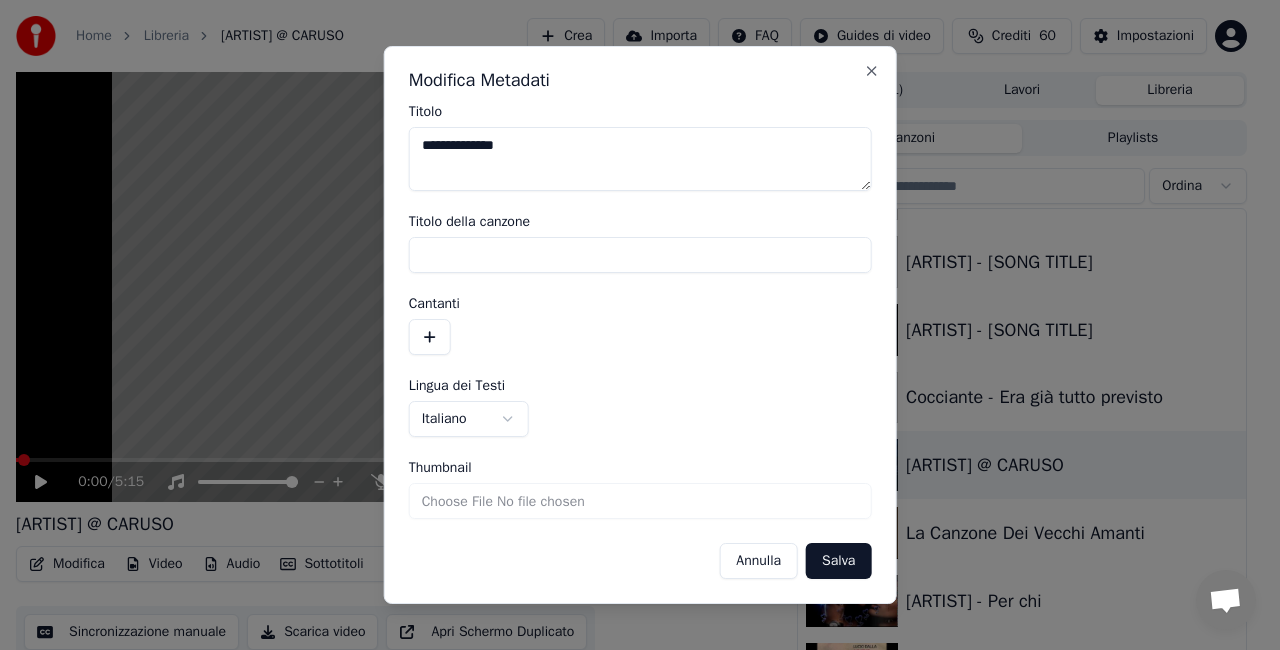 type on "**********" 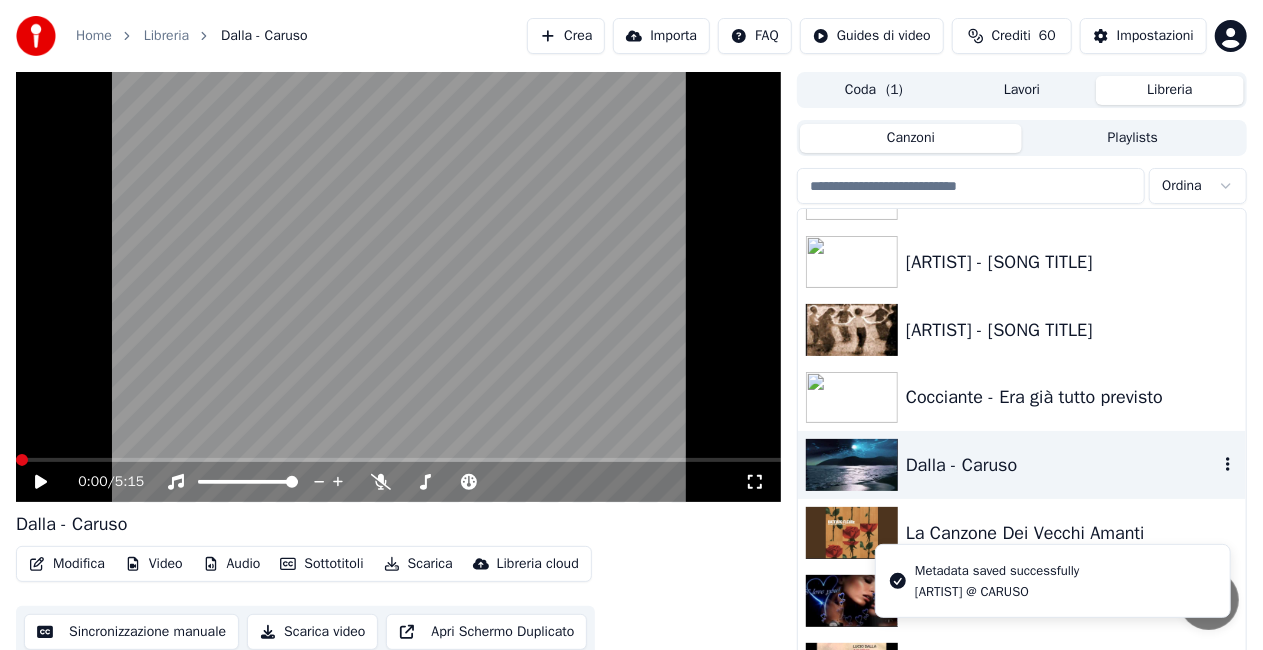 scroll, scrollTop: 1100, scrollLeft: 0, axis: vertical 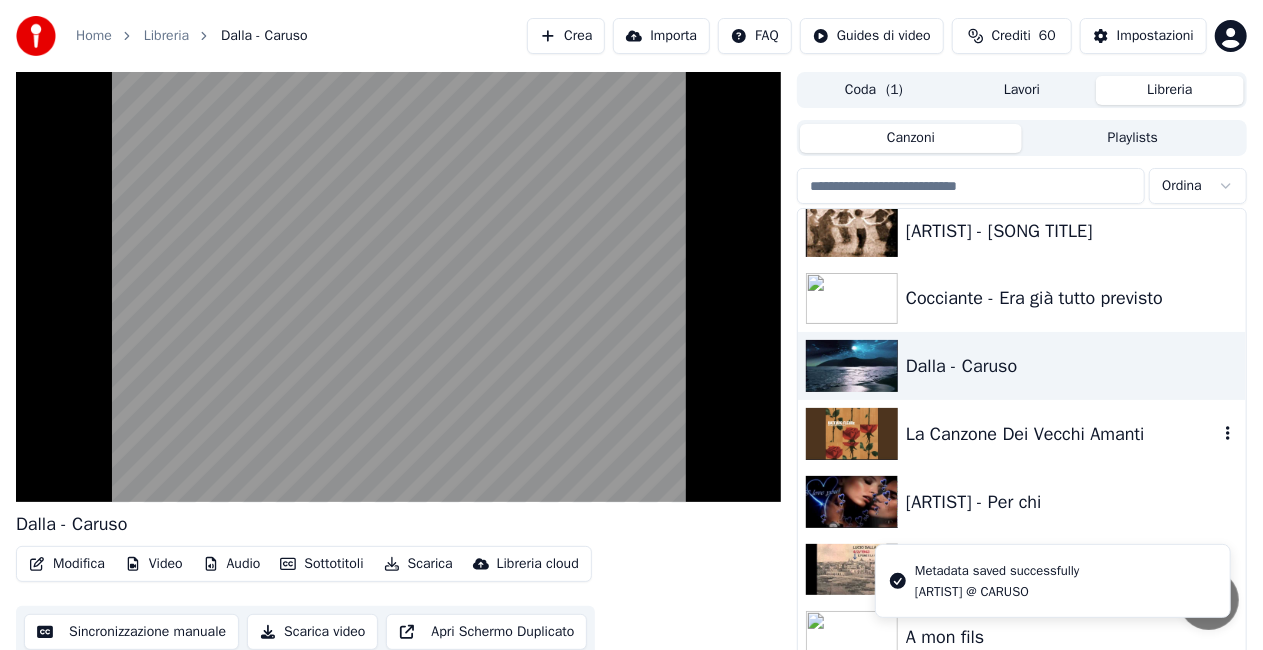 click on "La Canzone Dei Vecchi Amanti" at bounding box center [1062, 434] 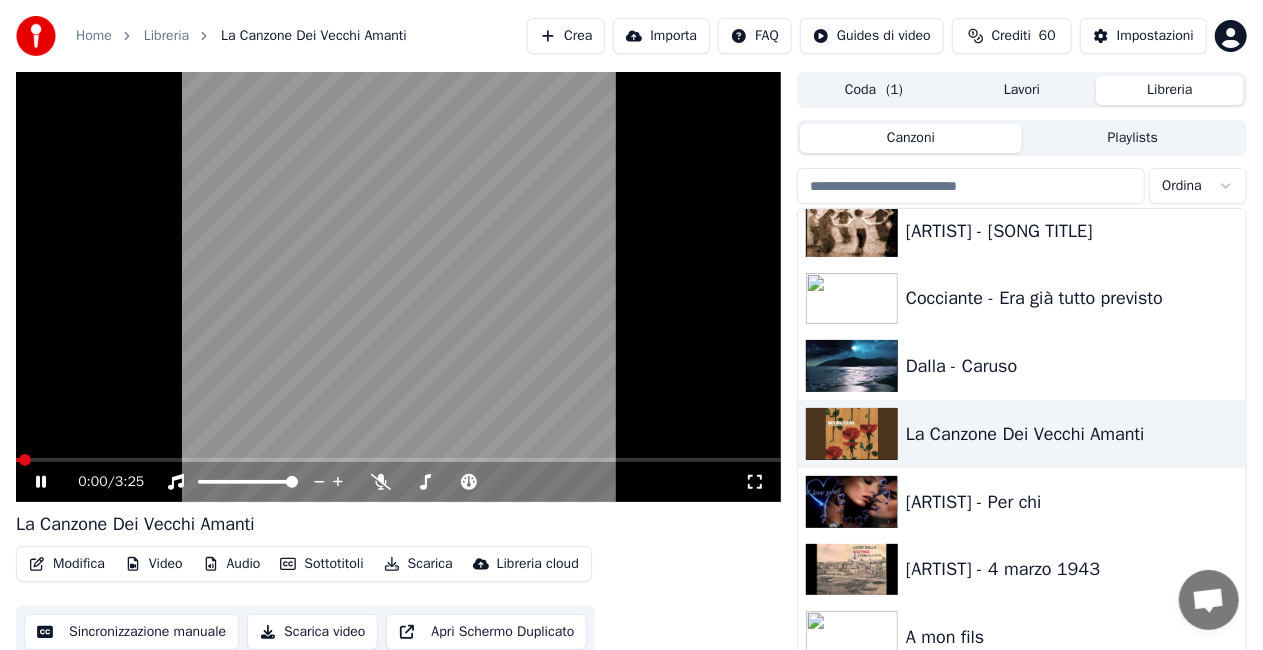 click 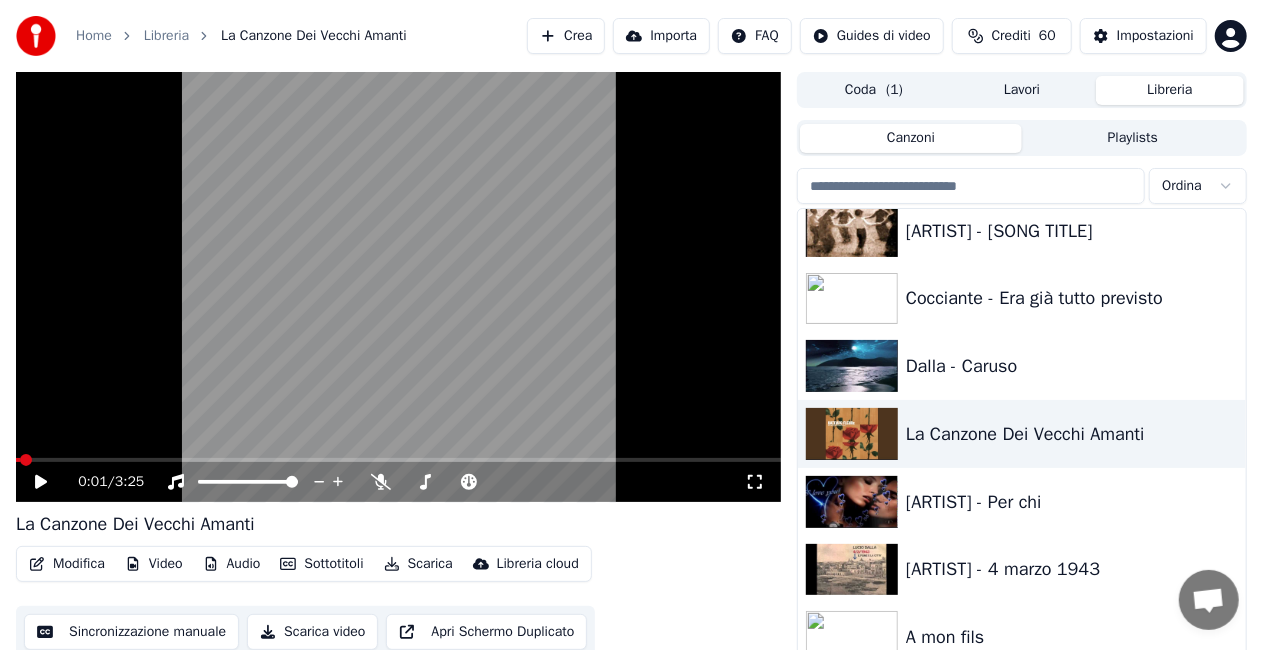 click on "Modifica" at bounding box center [67, 564] 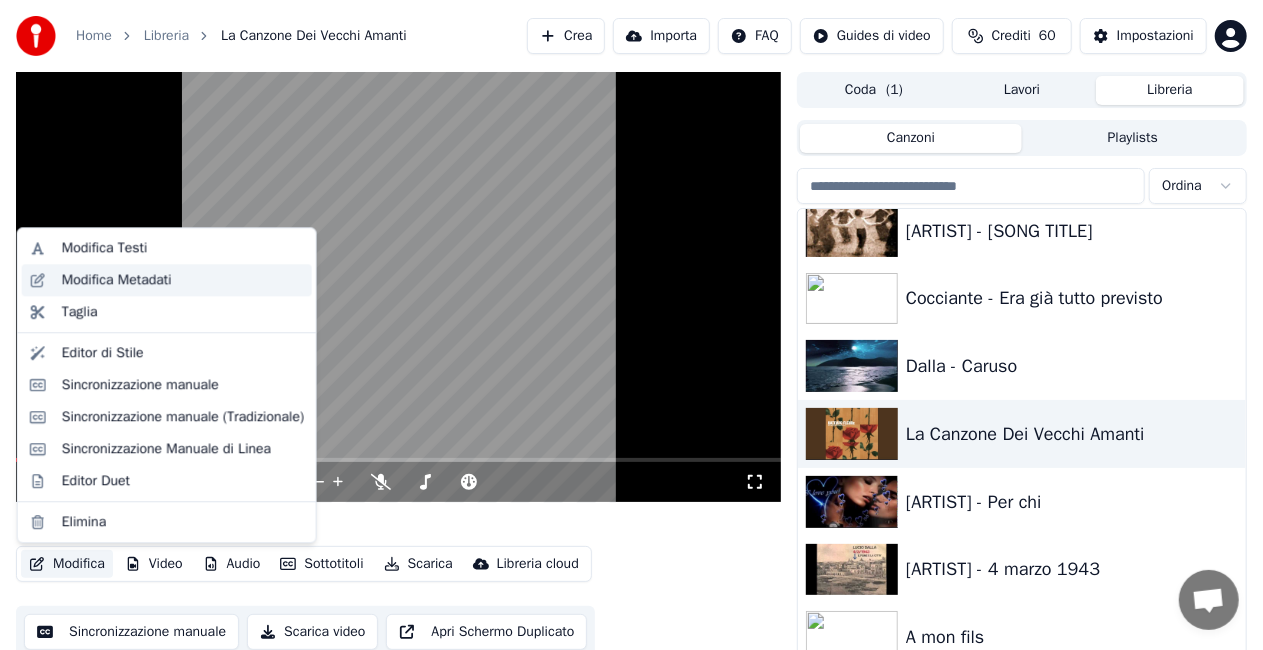 click on "Modifica Metadati" at bounding box center [117, 280] 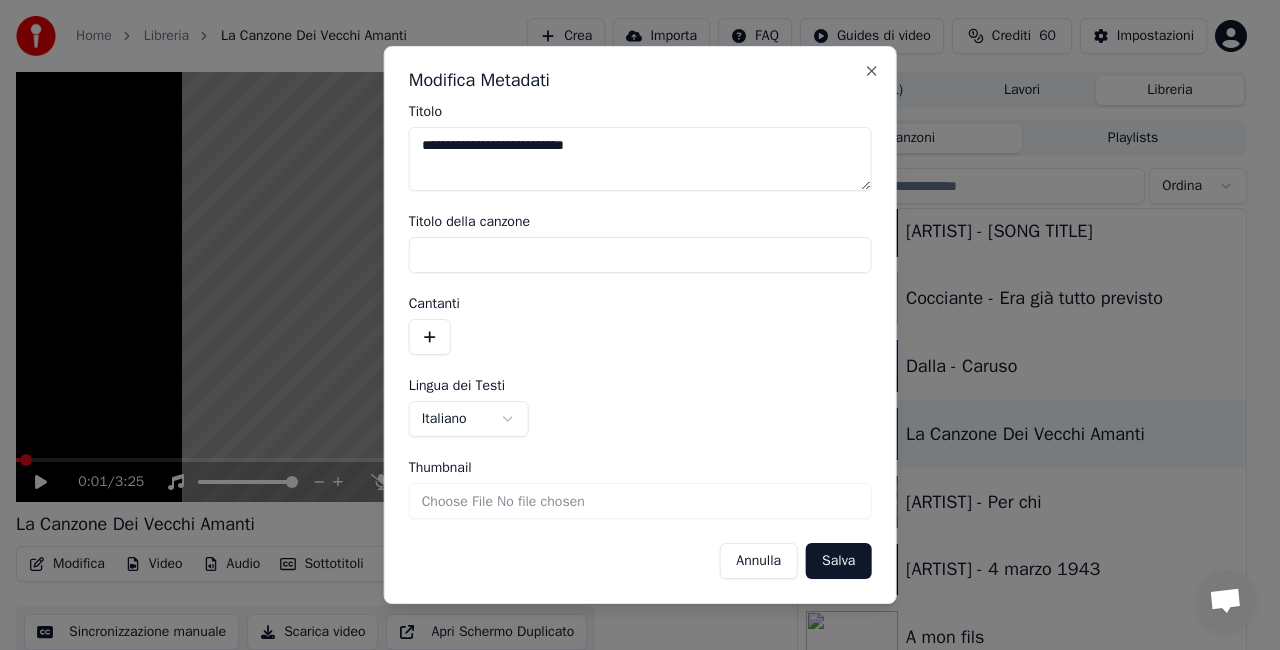 click on "**********" at bounding box center (640, 159) 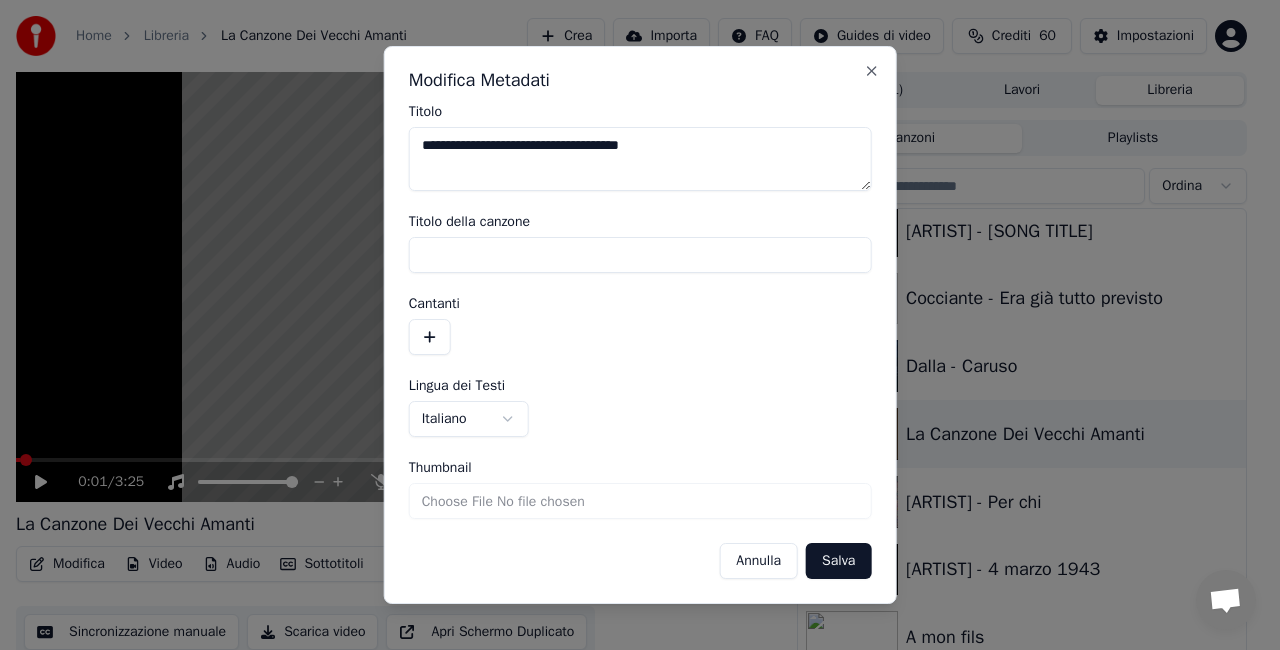 type on "**********" 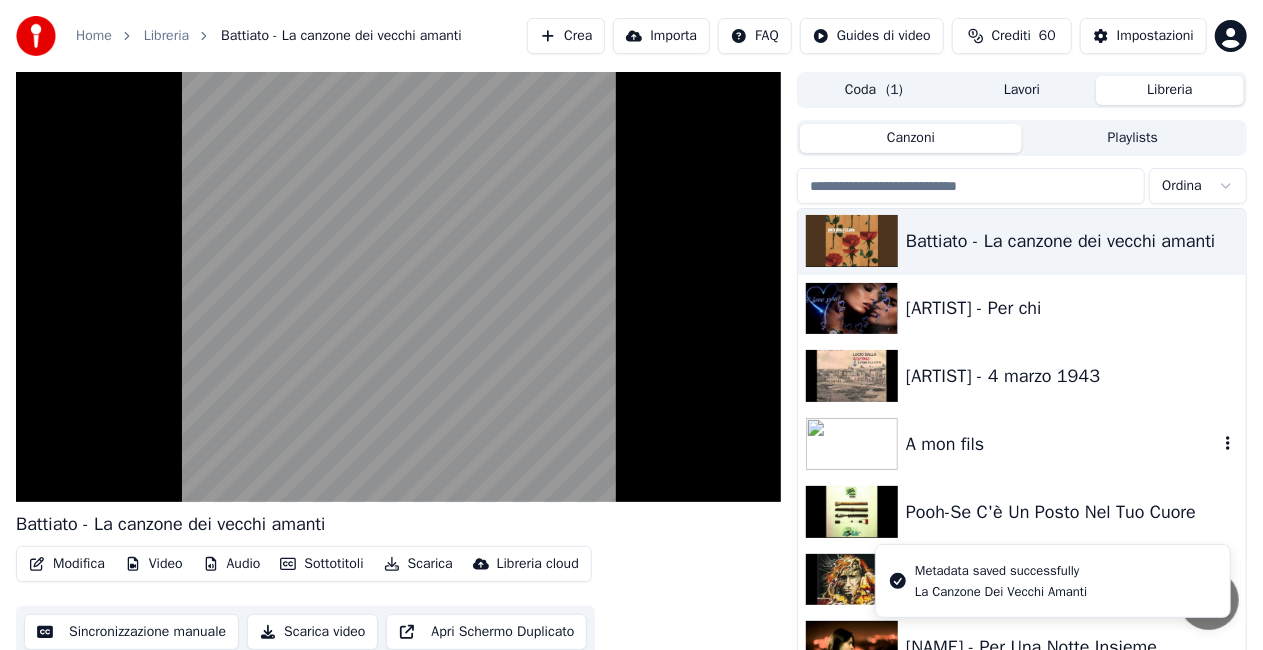 scroll, scrollTop: 1300, scrollLeft: 0, axis: vertical 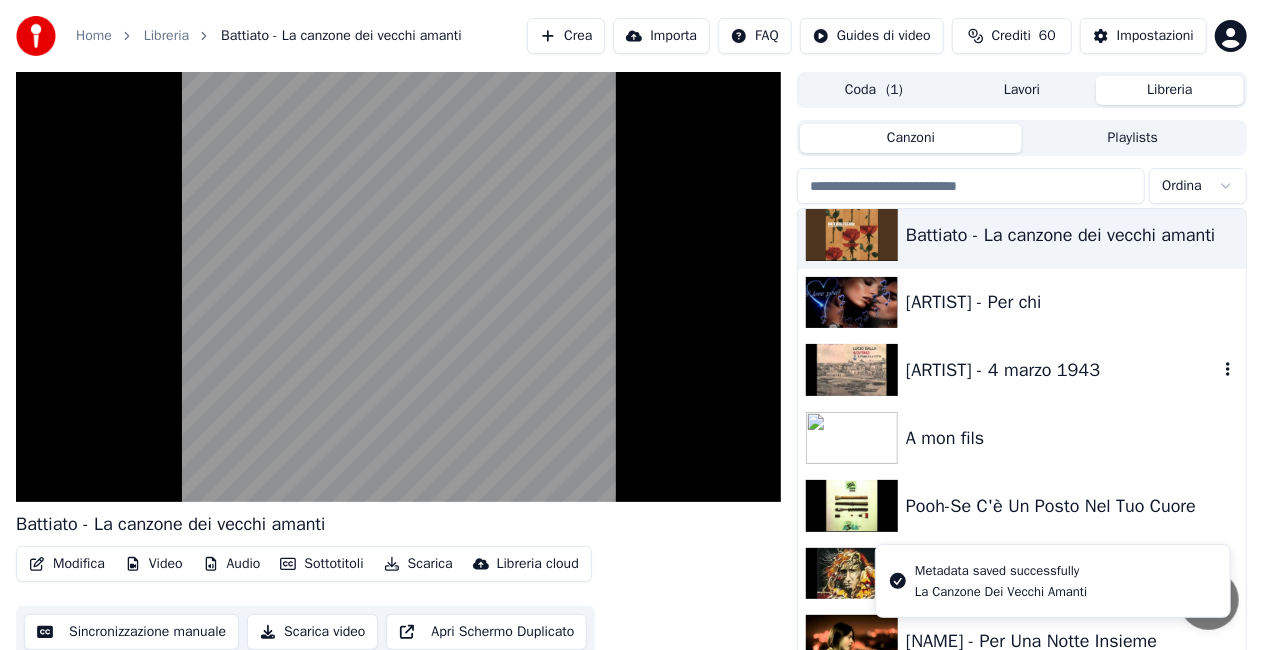 click on "[ARTIST] - 4 marzo 1943" at bounding box center (1062, 370) 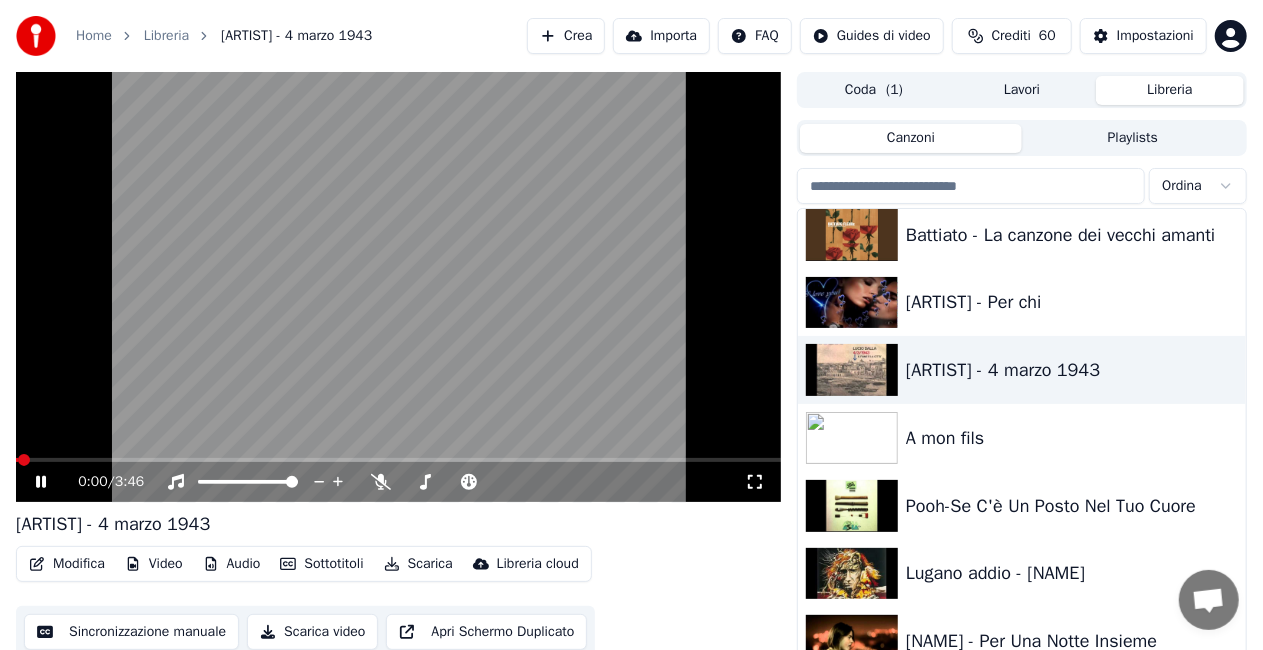 click 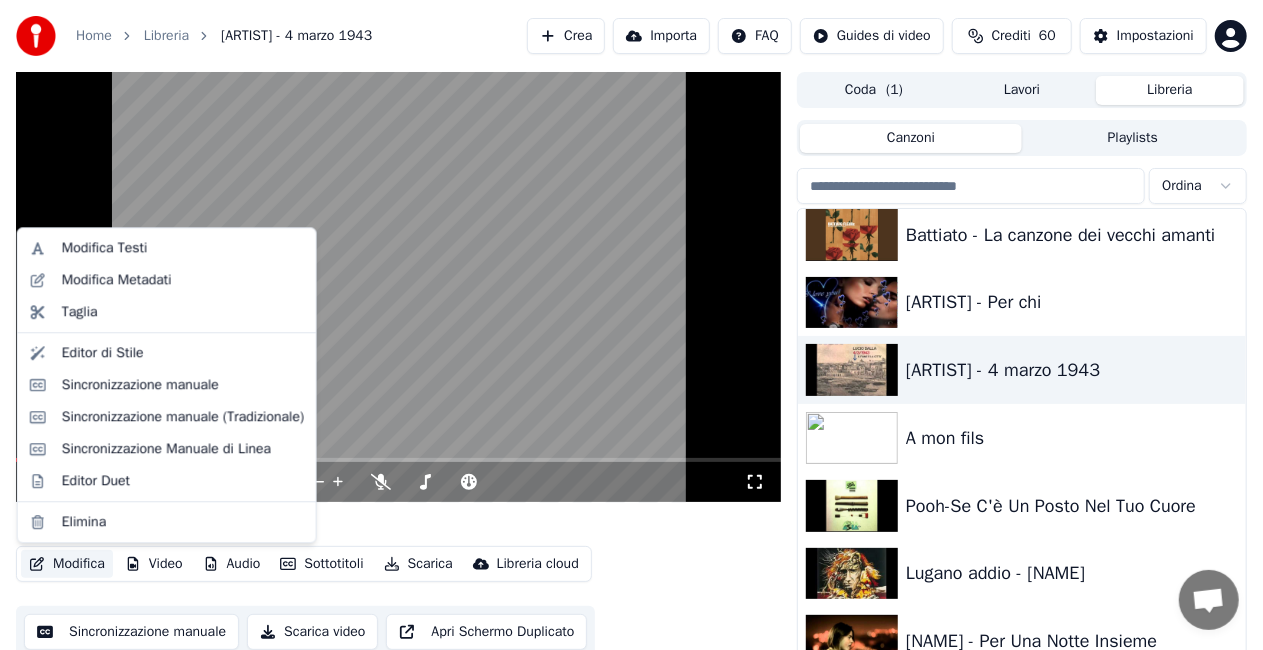 click on "Modifica" at bounding box center (67, 564) 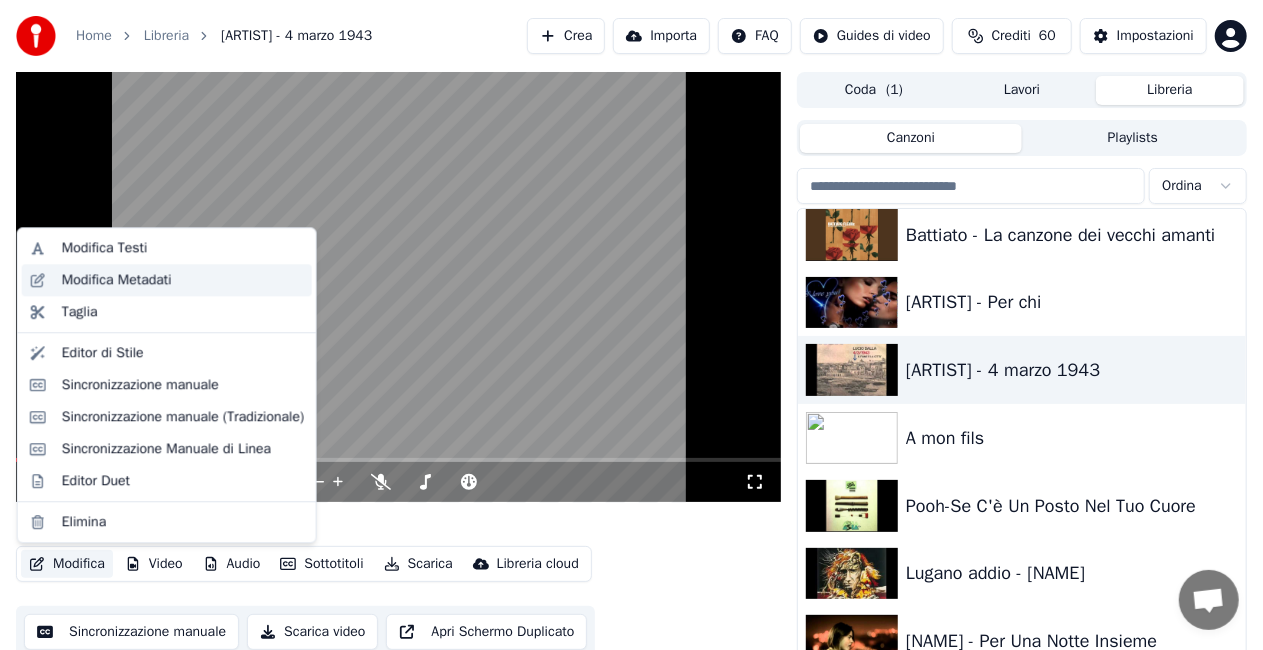 click on "Modifica Metadati" at bounding box center (117, 280) 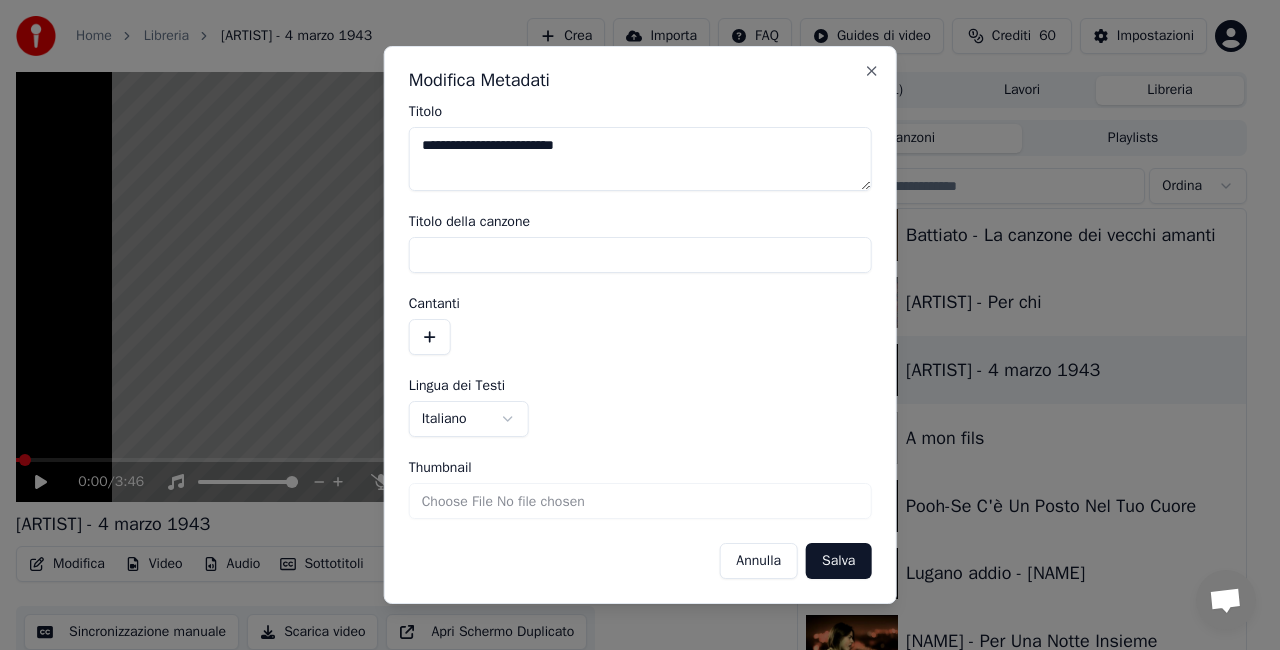 drag, startPoint x: 456, startPoint y: 151, endPoint x: 0, endPoint y: 249, distance: 466.41183 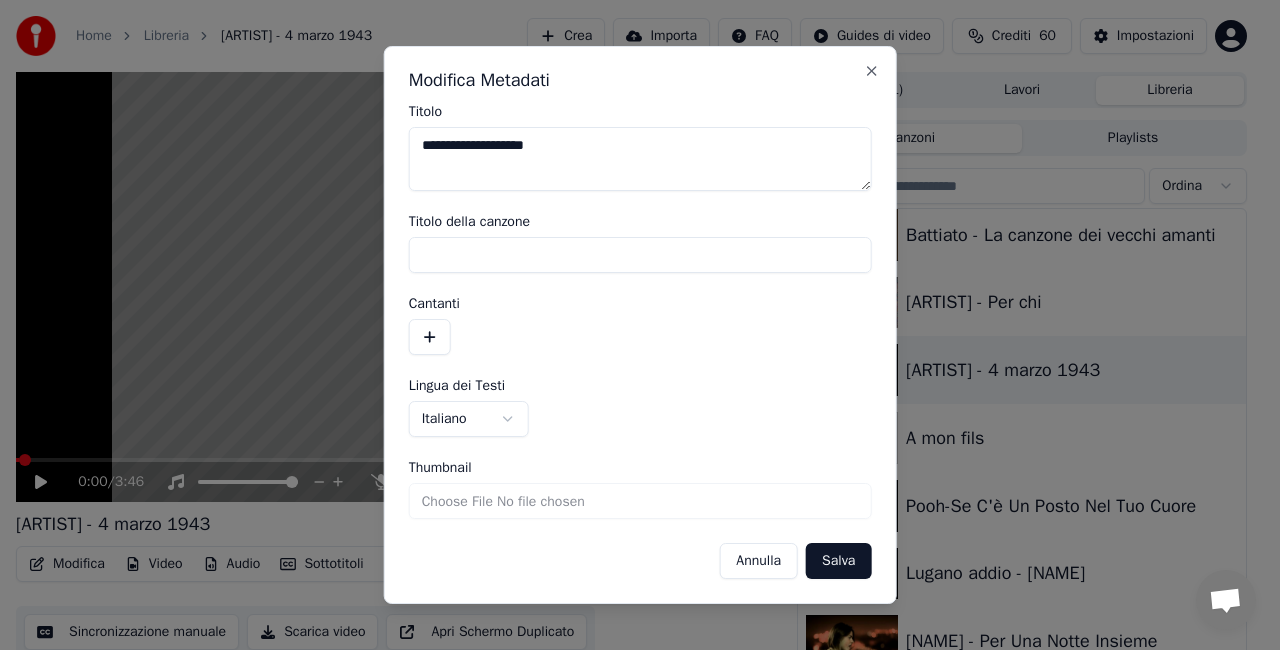 type on "**********" 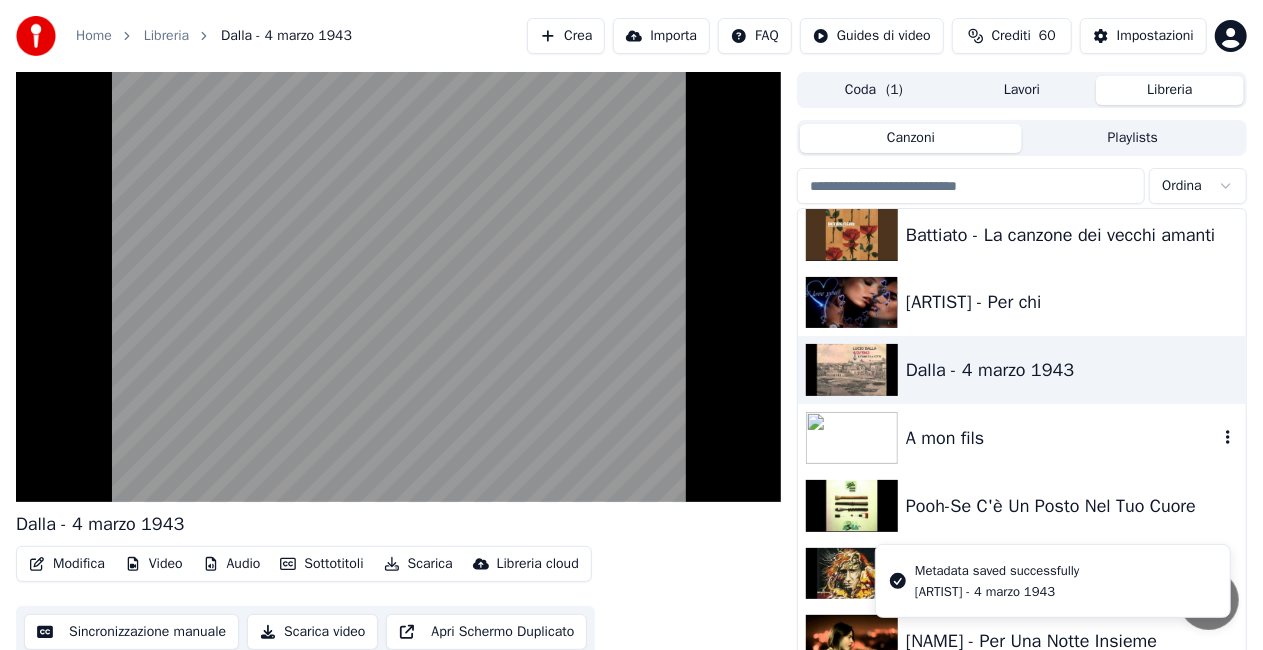 click on "A mon fils" at bounding box center (1062, 438) 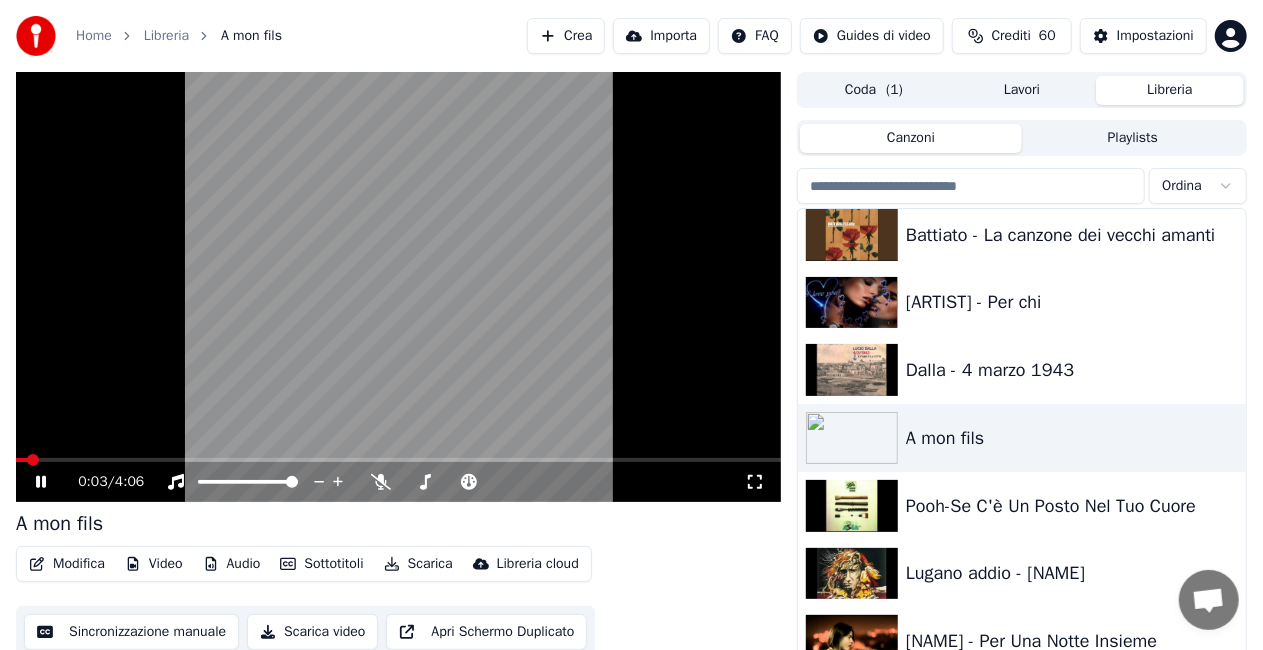 click 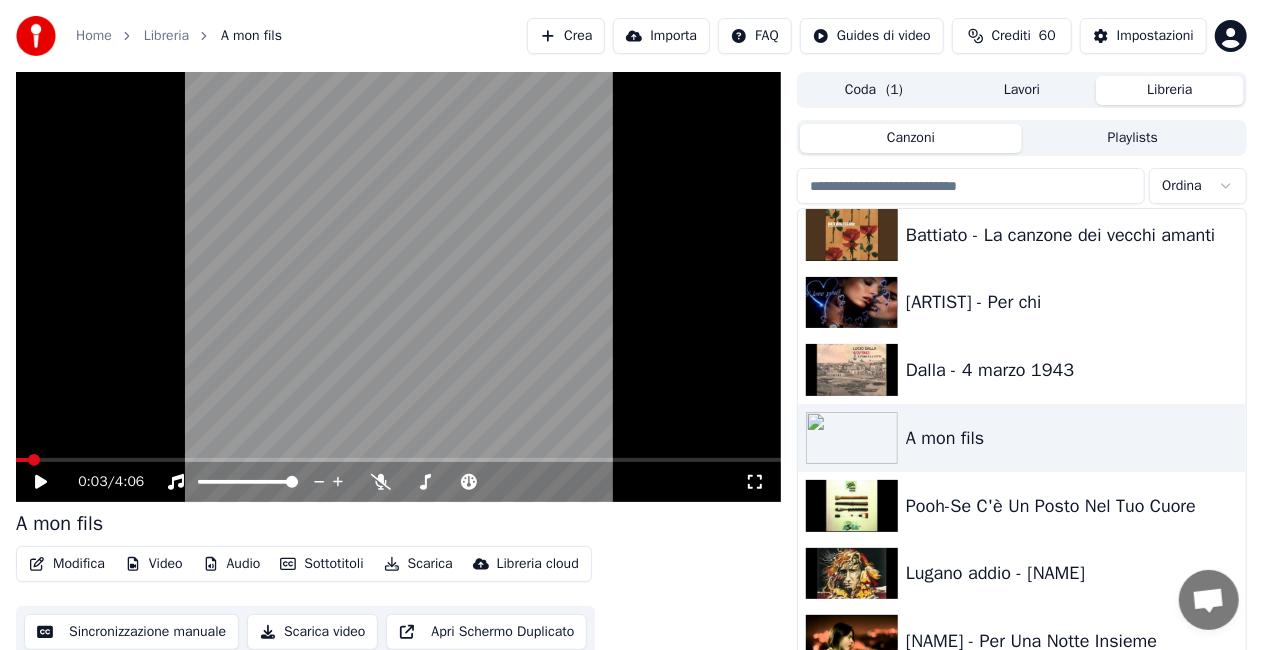 click on "Modifica" at bounding box center (67, 564) 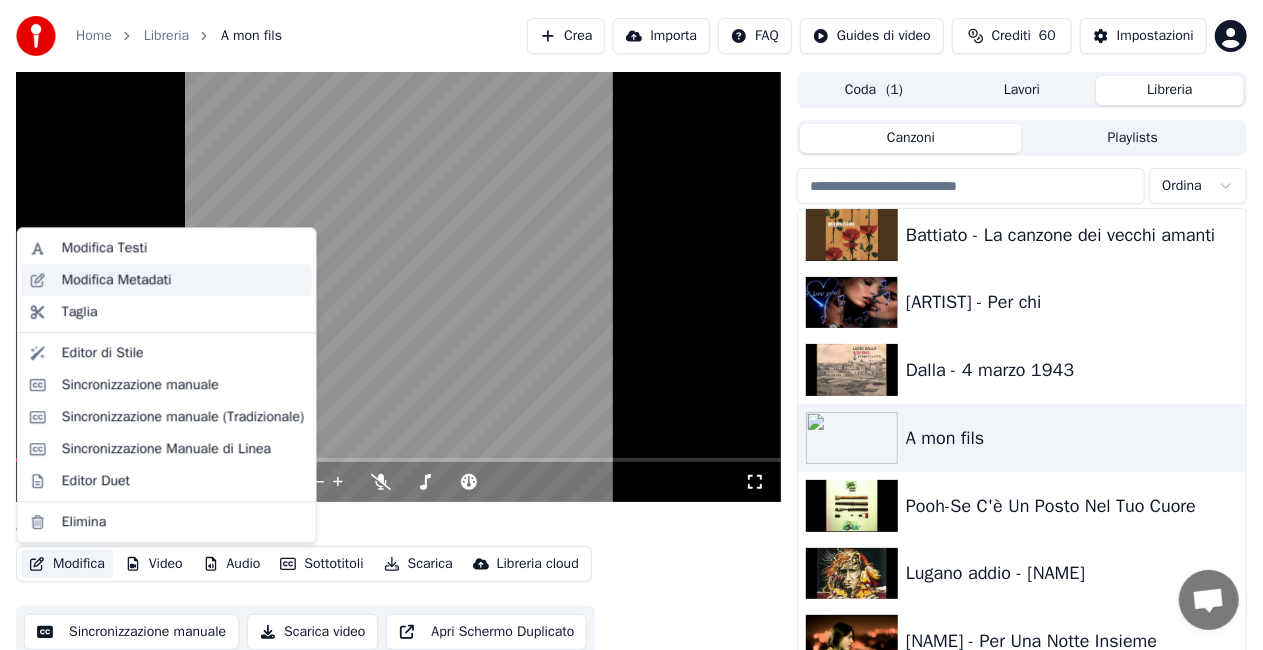 click on "Modifica Metadati" at bounding box center [117, 280] 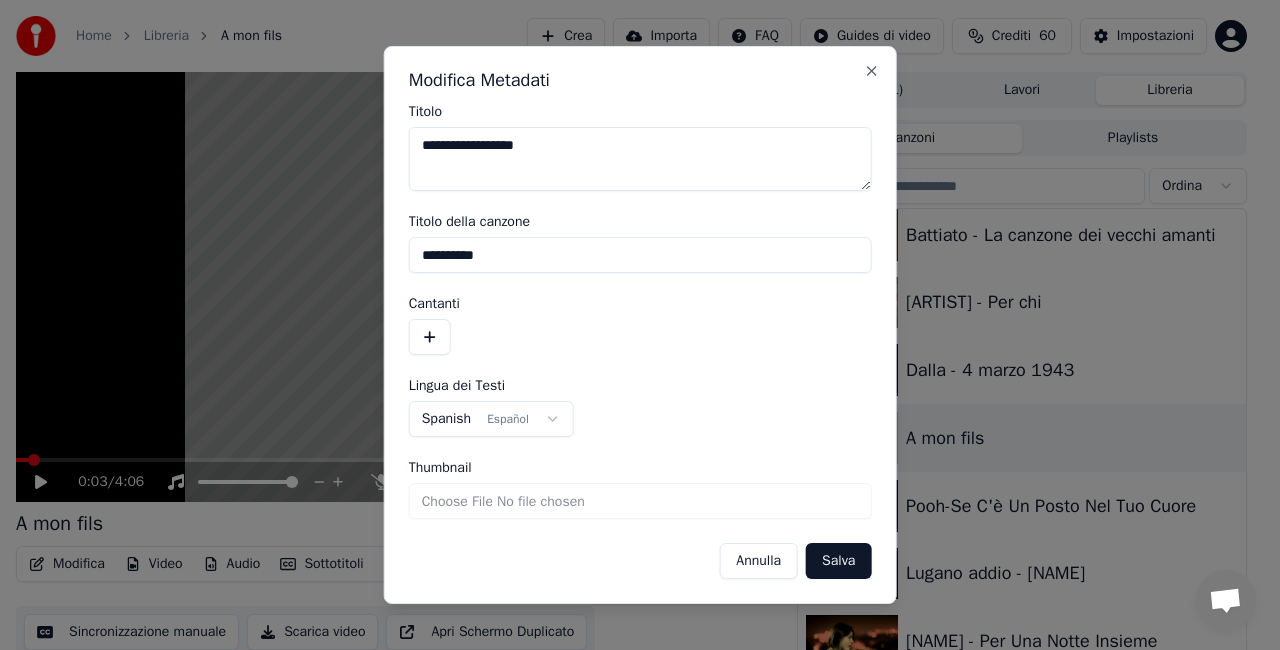 type on "**********" 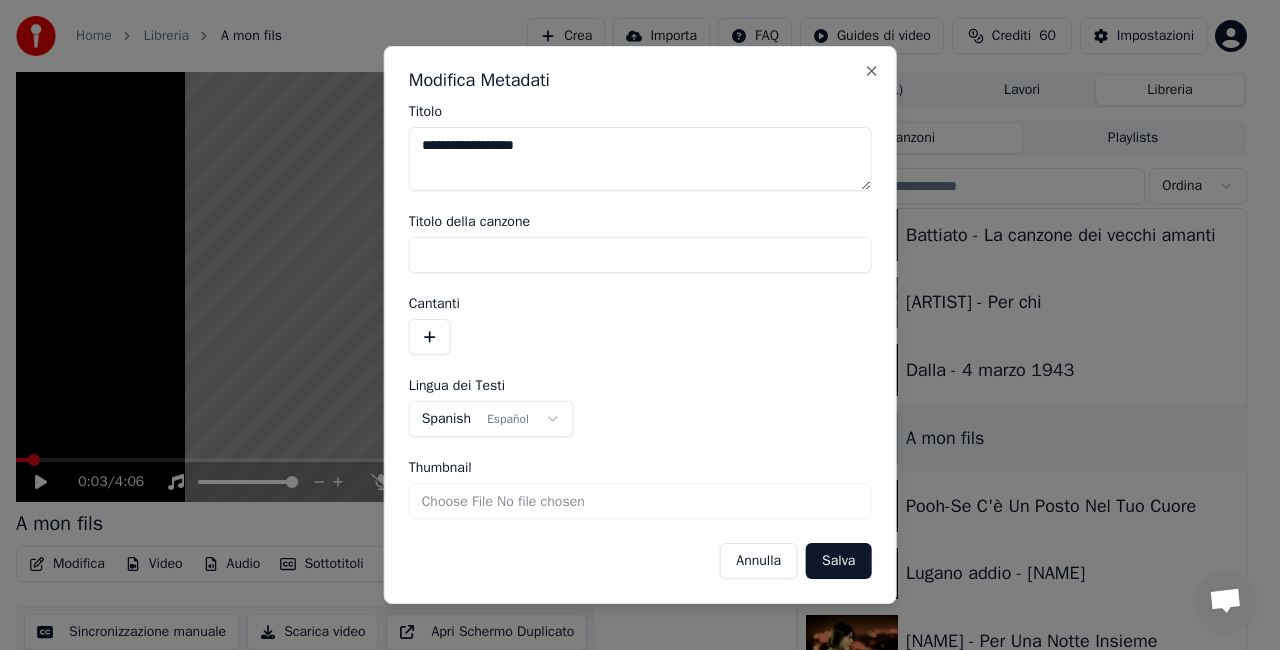 type 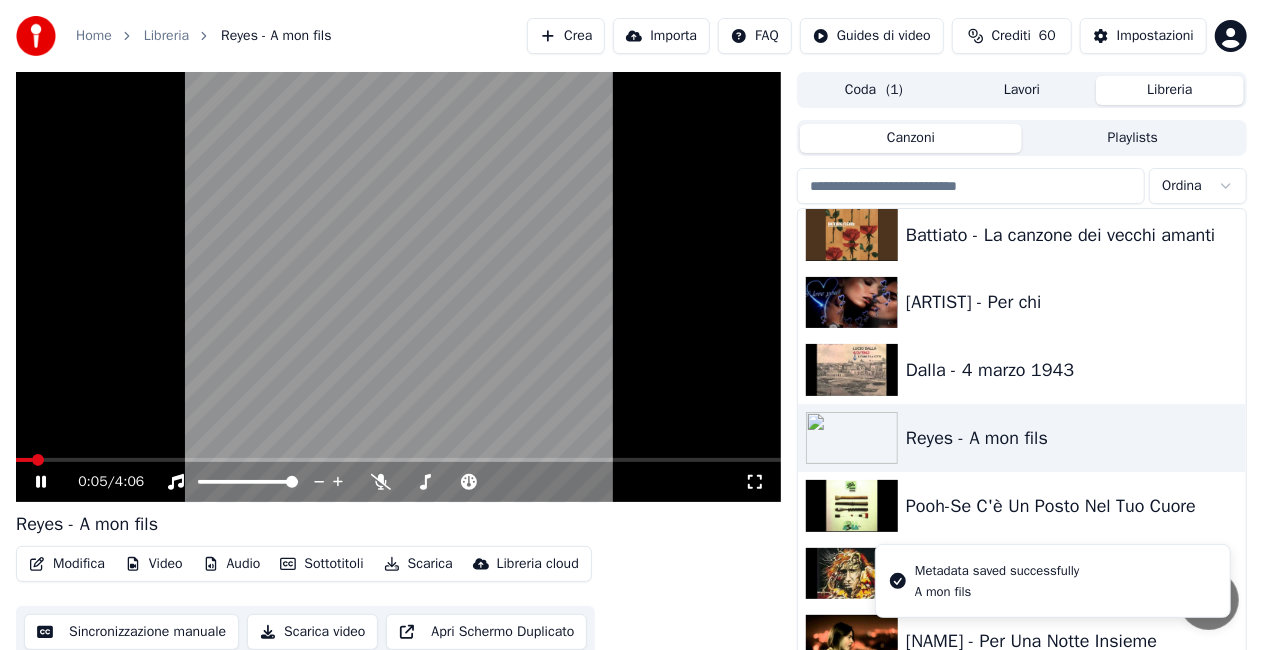 click at bounding box center (398, 287) 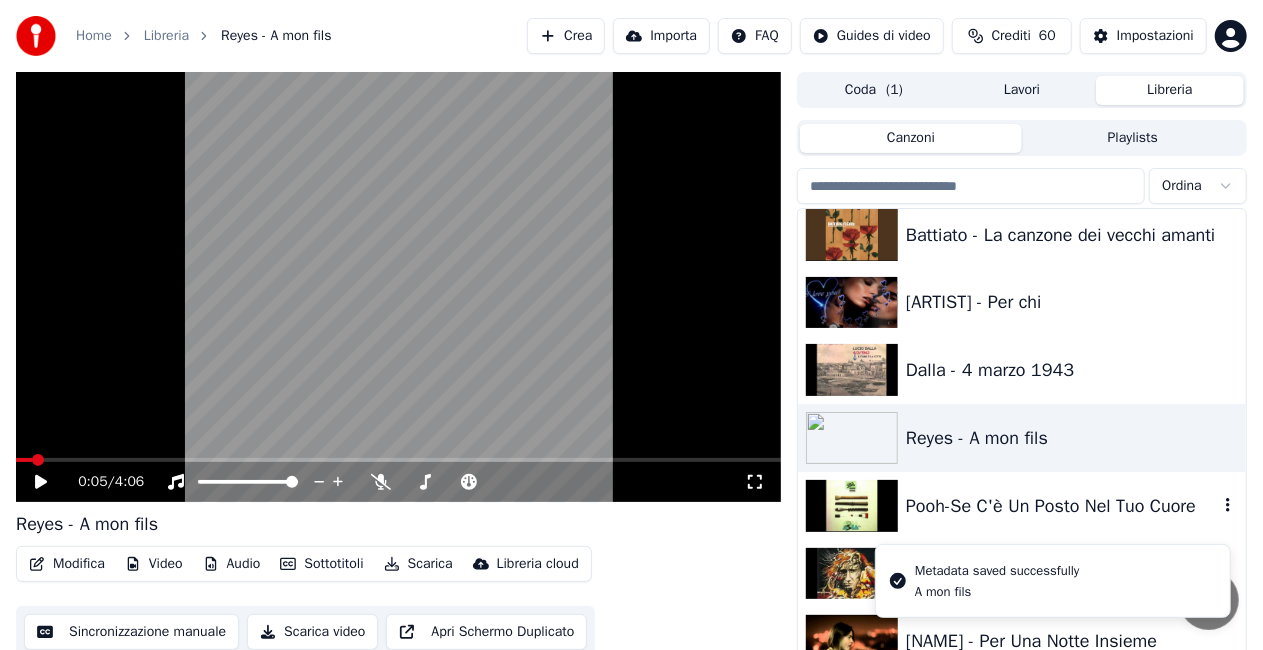 click on "Pooh-Se C'è Un Posto Nel Tuo Cuore" at bounding box center (1062, 506) 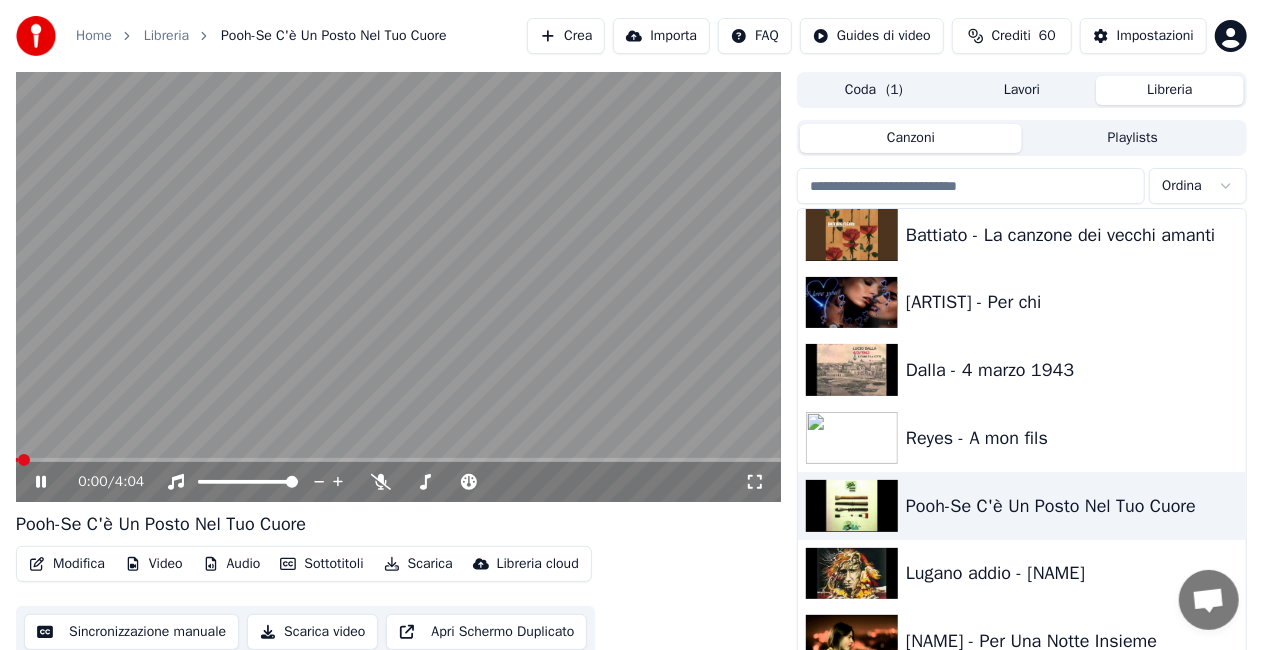 click 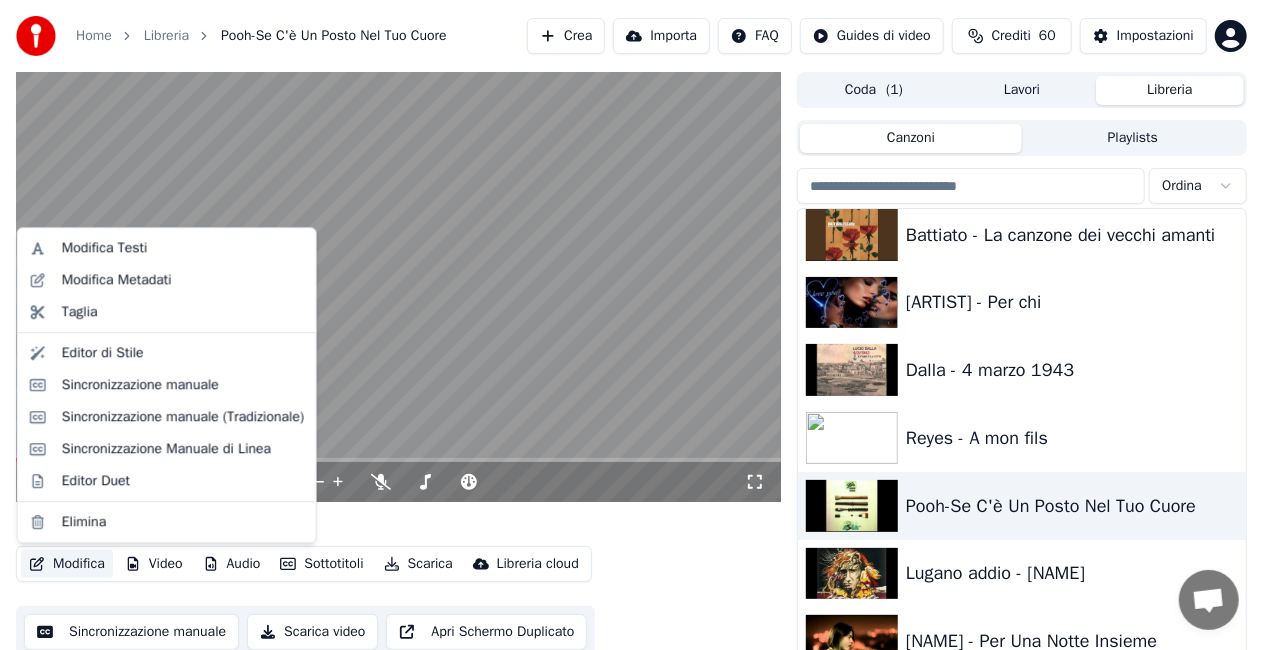 click on "Modifica" at bounding box center [67, 564] 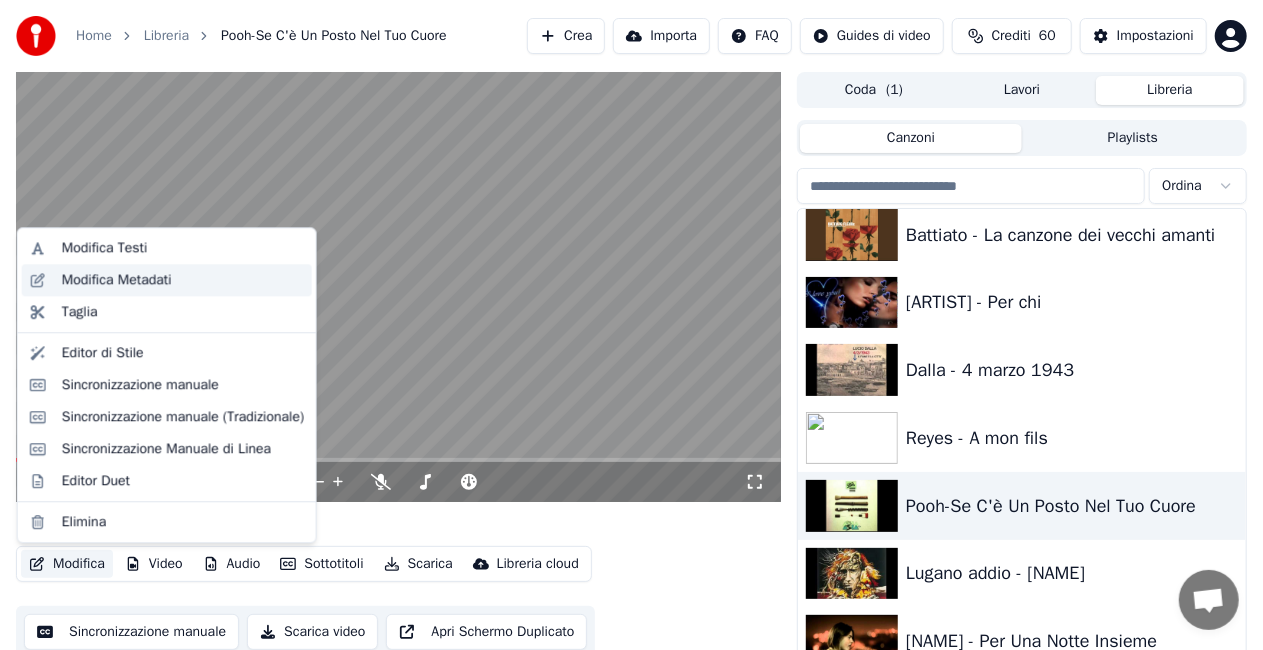 click on "Modifica Metadati" at bounding box center (117, 280) 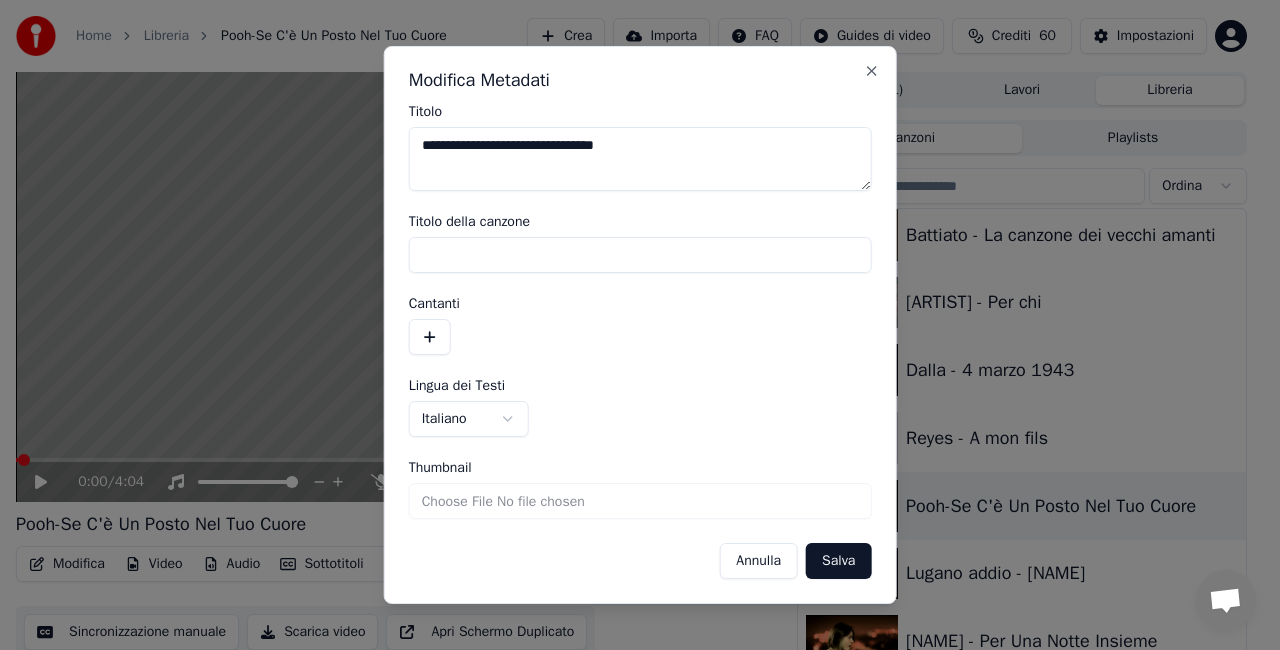 drag, startPoint x: 464, startPoint y: 145, endPoint x: 1279, endPoint y: 11, distance: 825.9425 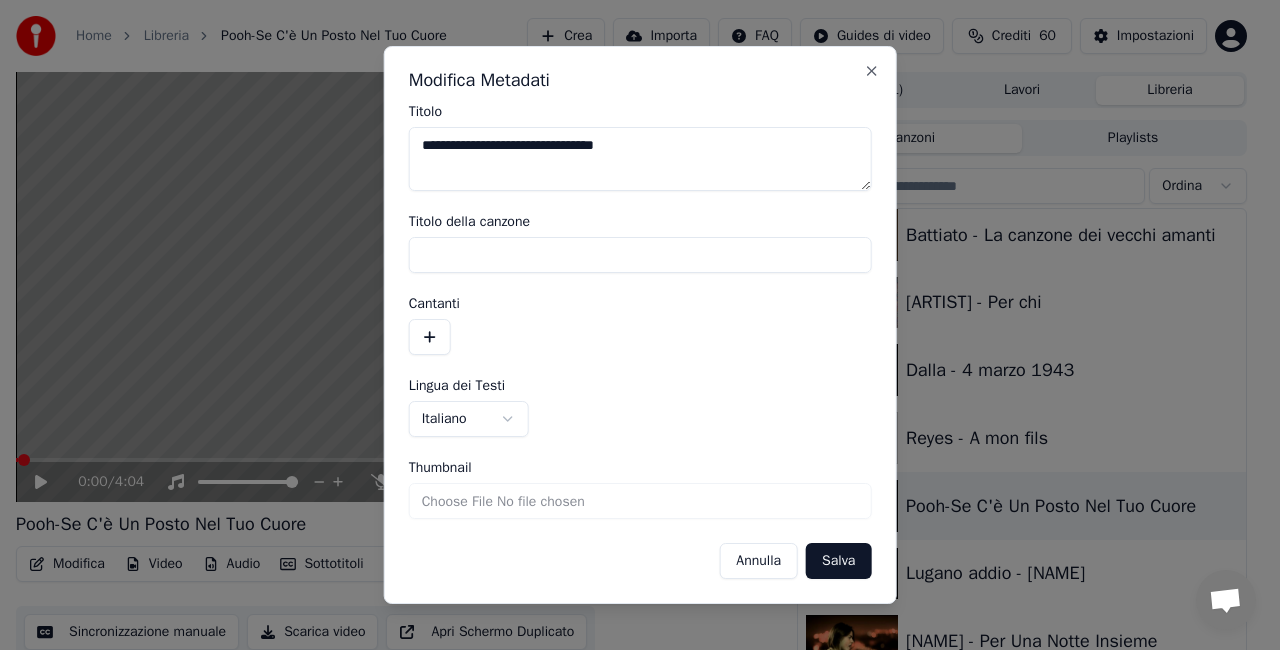 type on "**********" 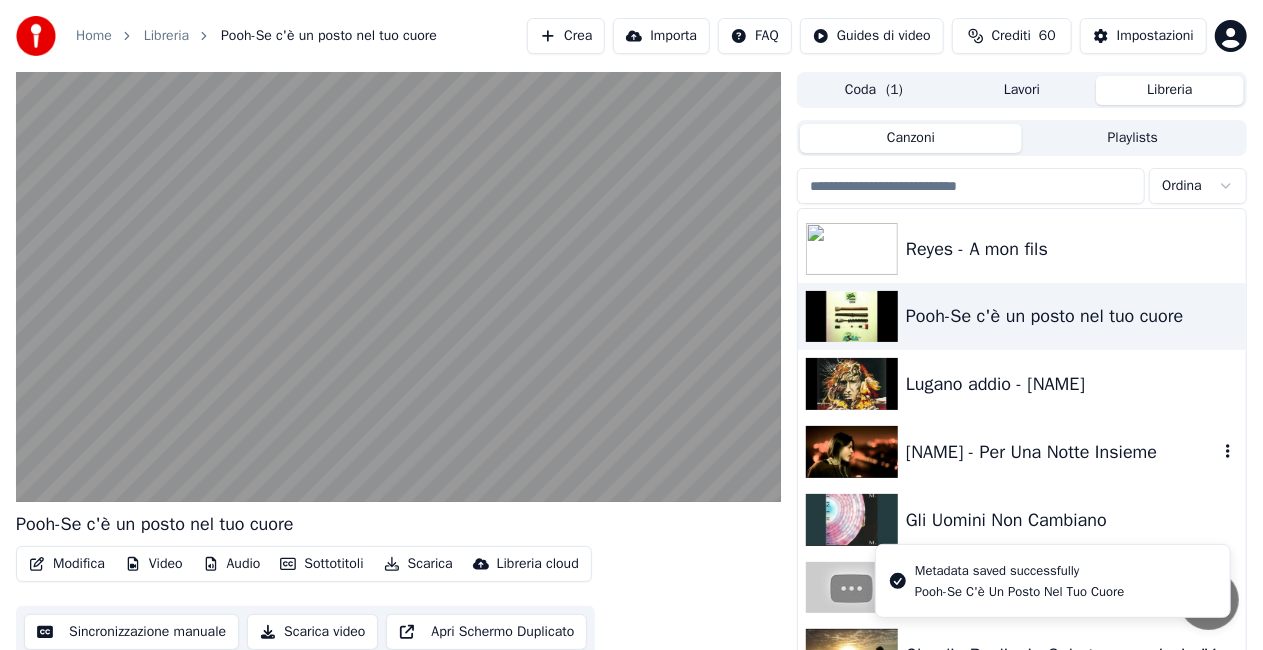 scroll, scrollTop: 1500, scrollLeft: 0, axis: vertical 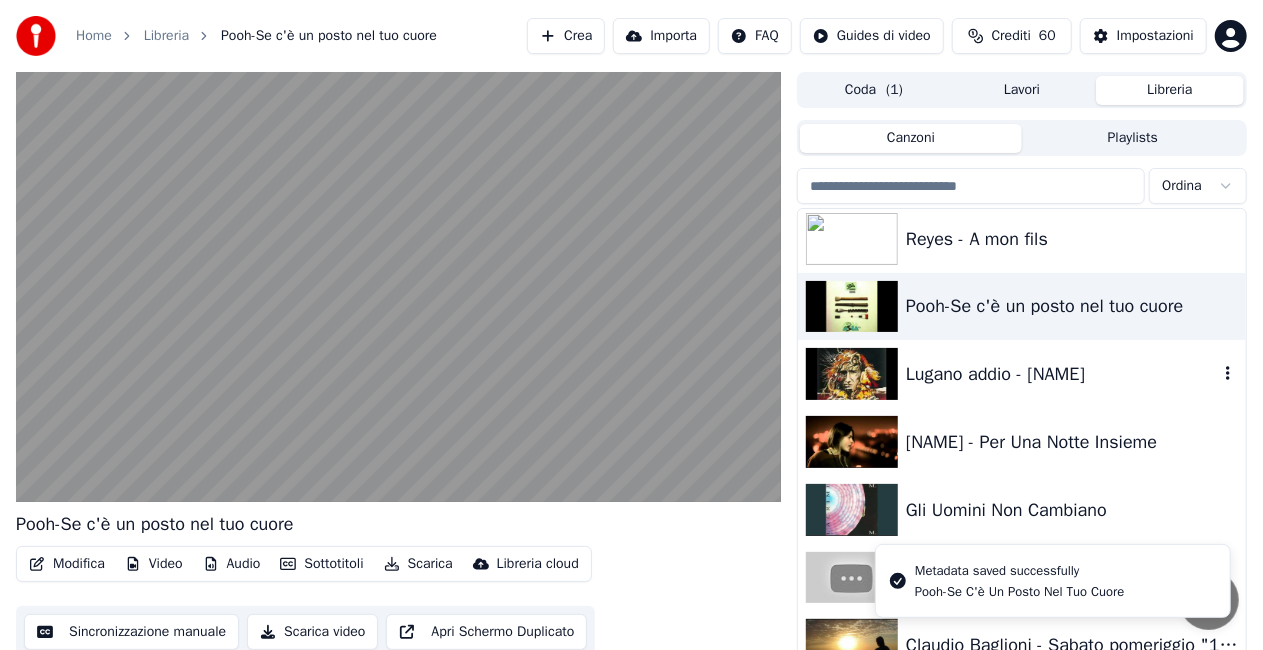 click on "Lugano addio - [NAME]" at bounding box center [1062, 374] 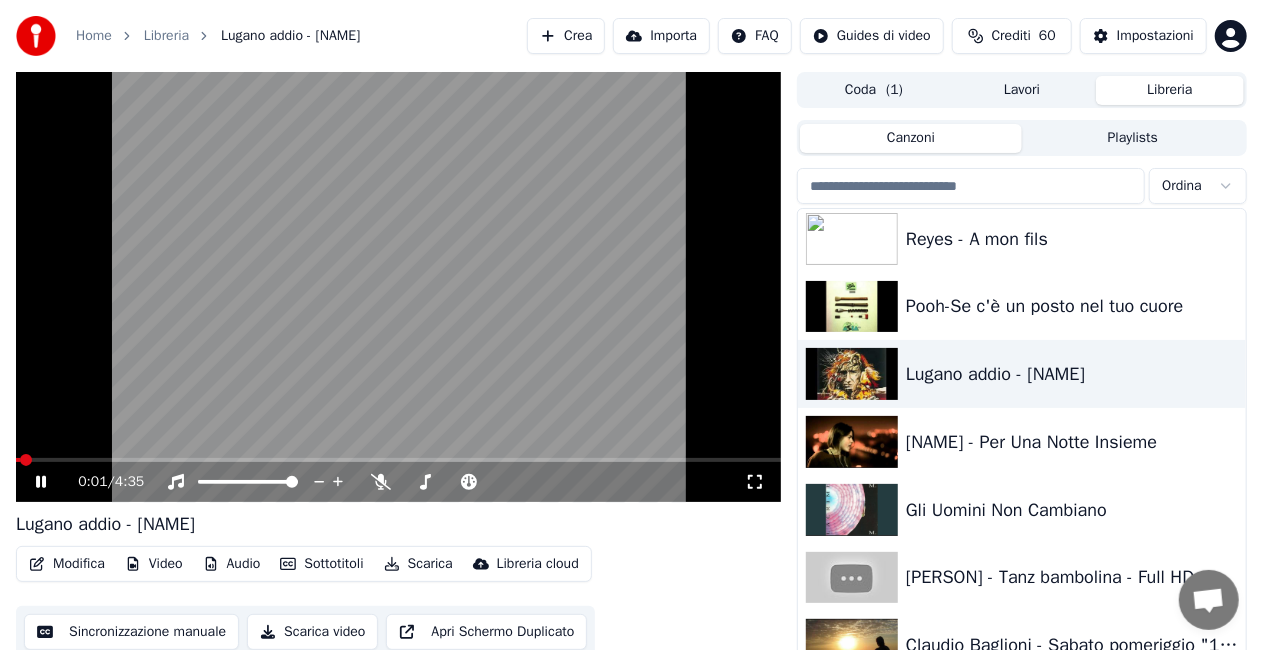 click 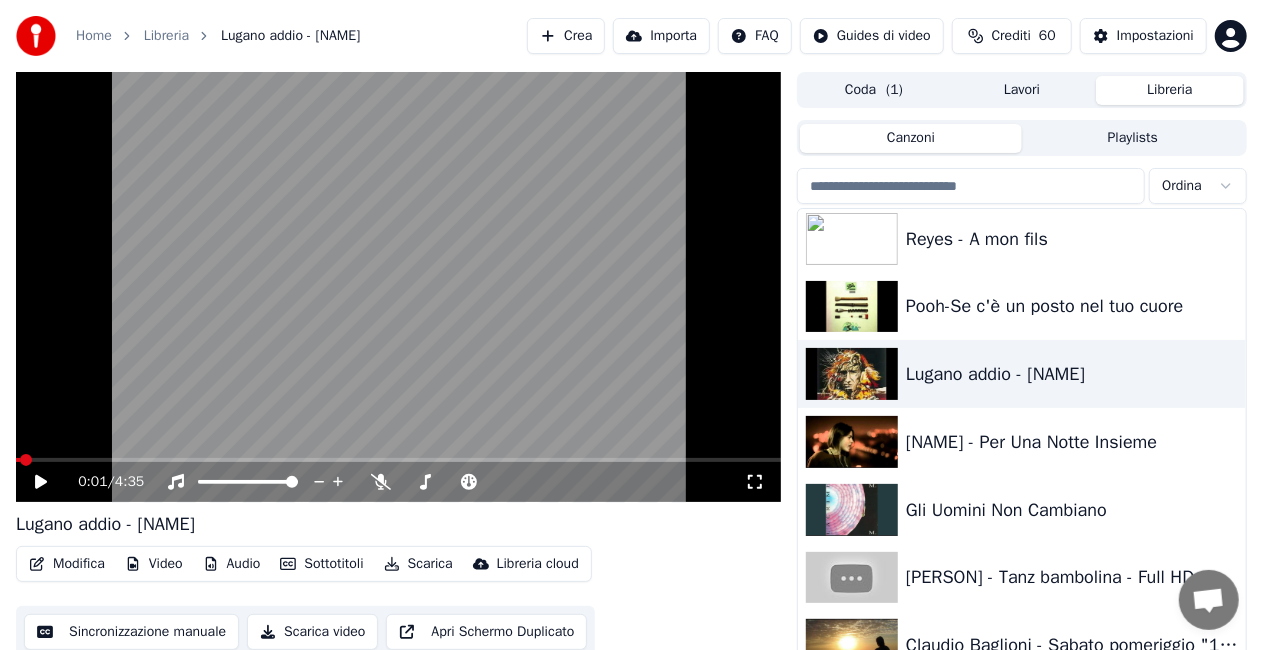click on "Modifica" at bounding box center [67, 564] 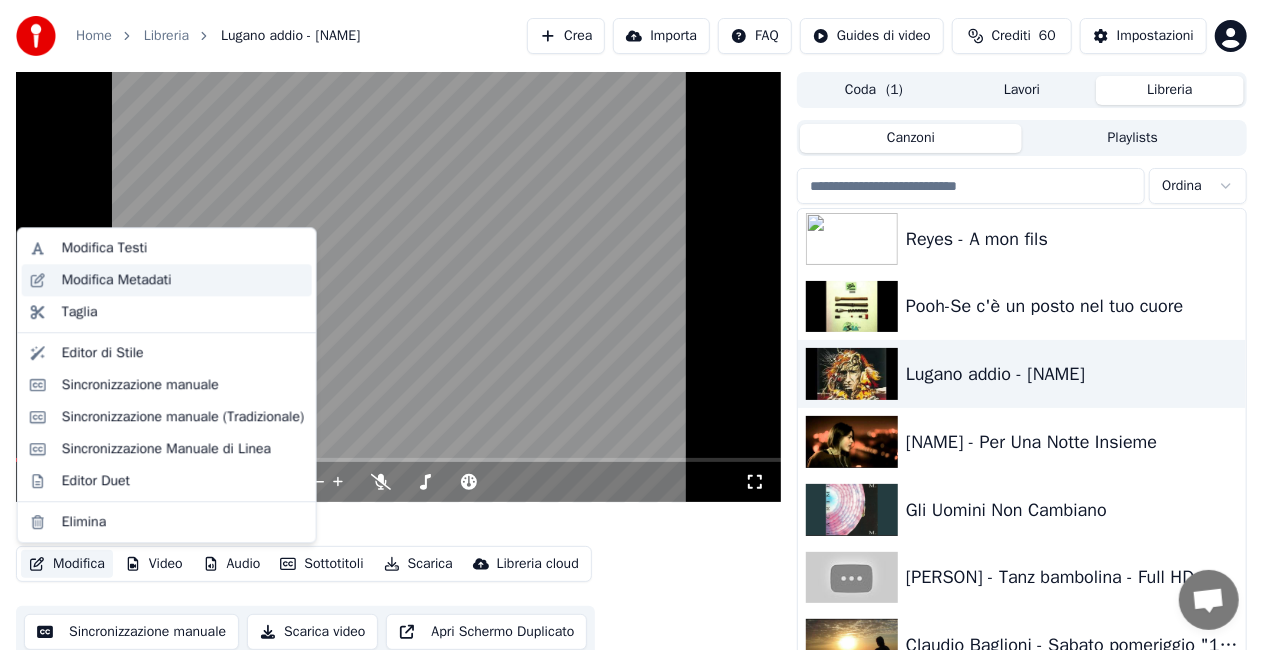 click on "Modifica Metadati" at bounding box center (117, 280) 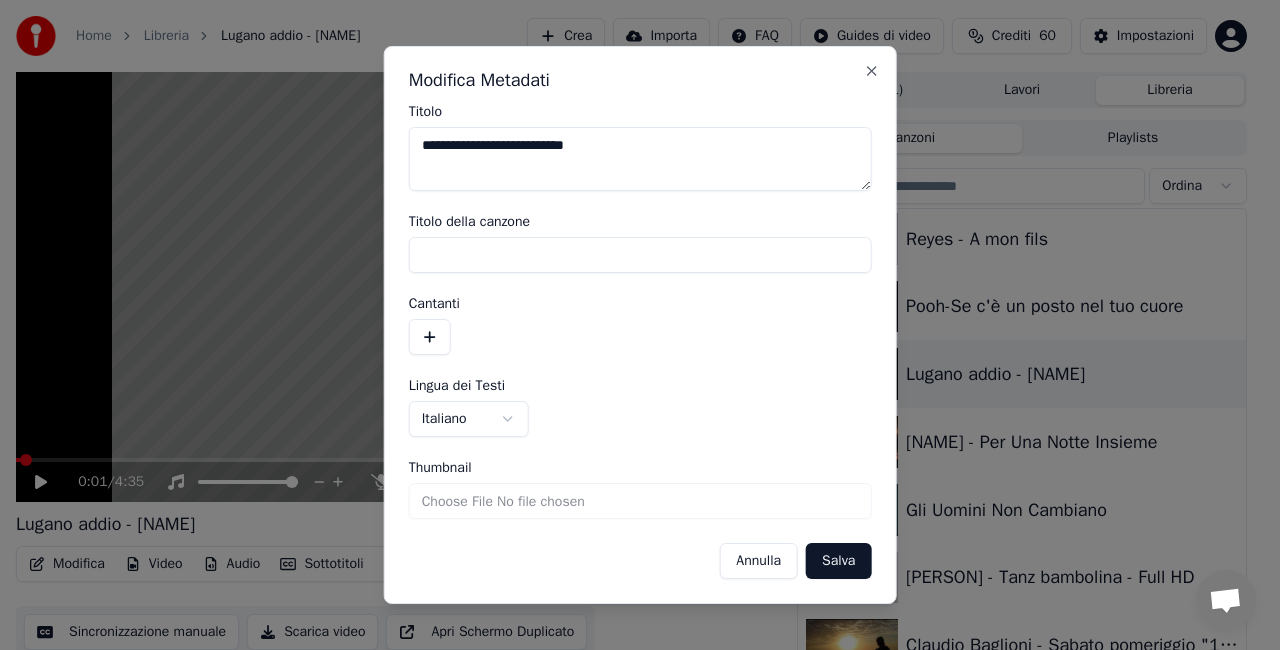 drag, startPoint x: 508, startPoint y: 140, endPoint x: 850, endPoint y: 88, distance: 345.93063 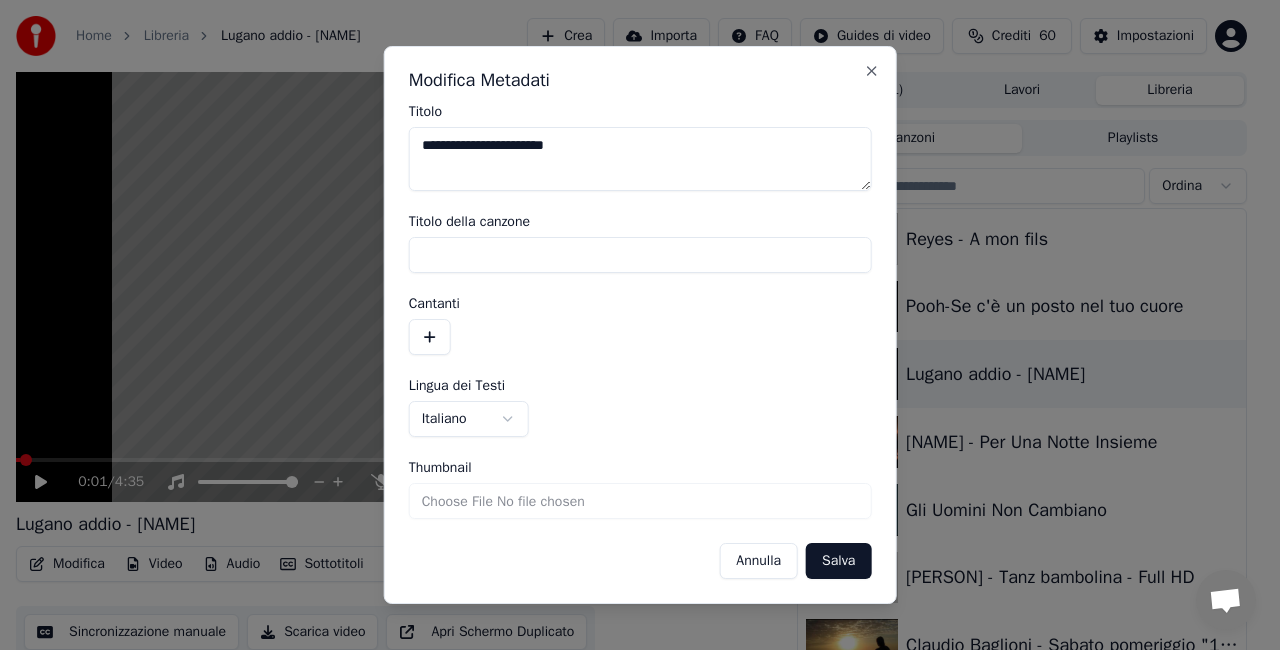 type on "**********" 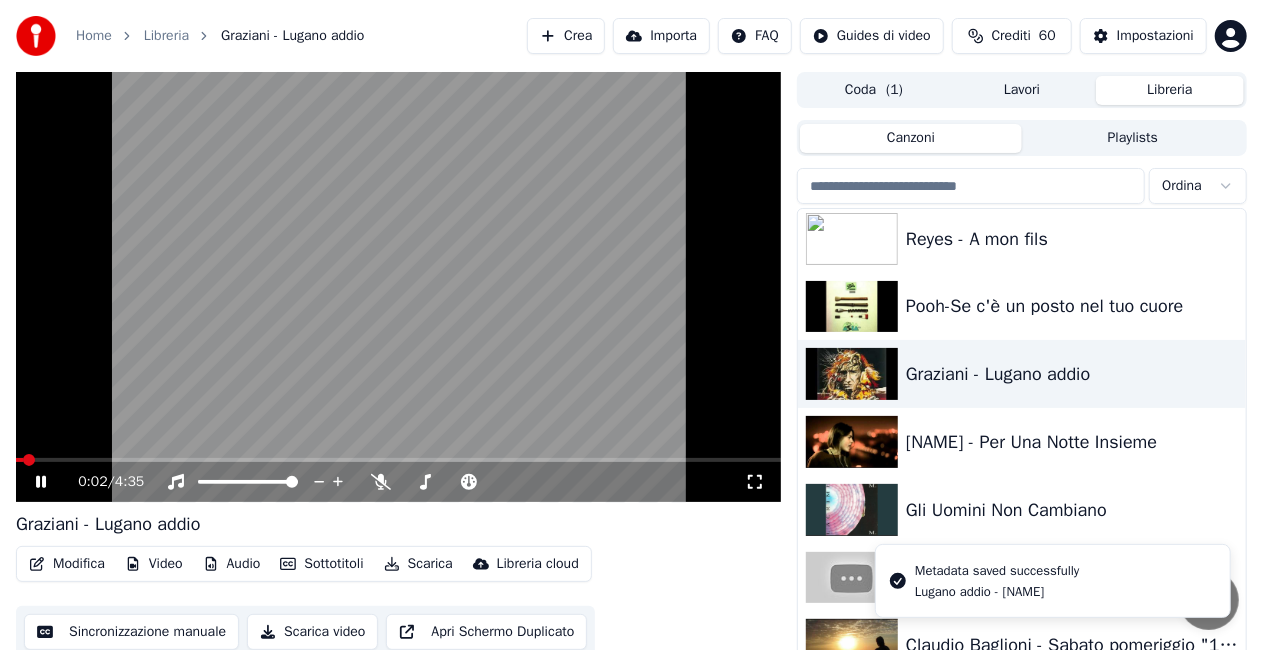 click at bounding box center (398, 287) 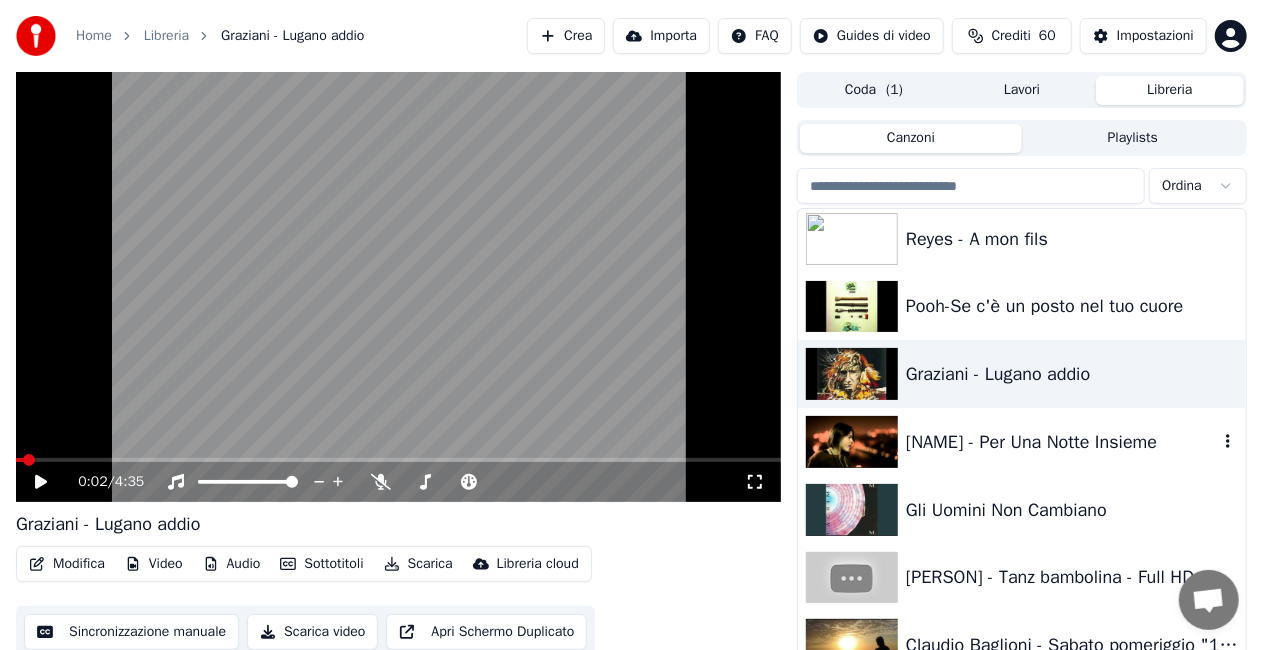 click on "[NAME] - Per Una Notte Insieme" at bounding box center [1062, 442] 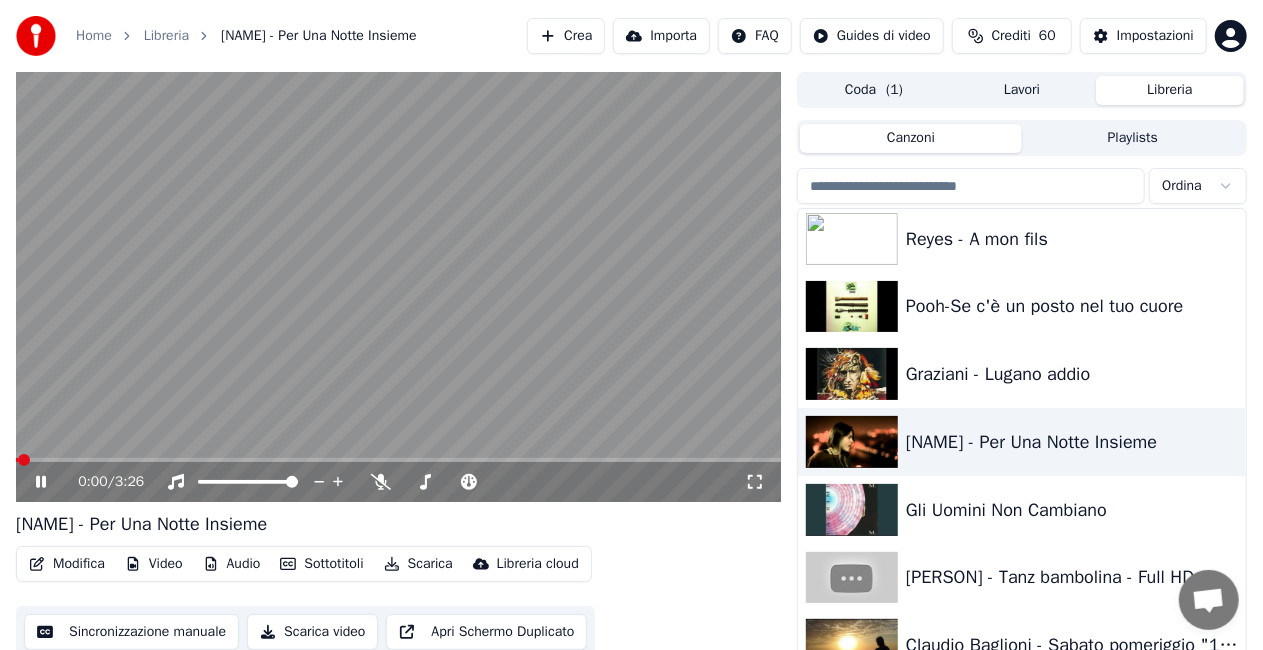 click 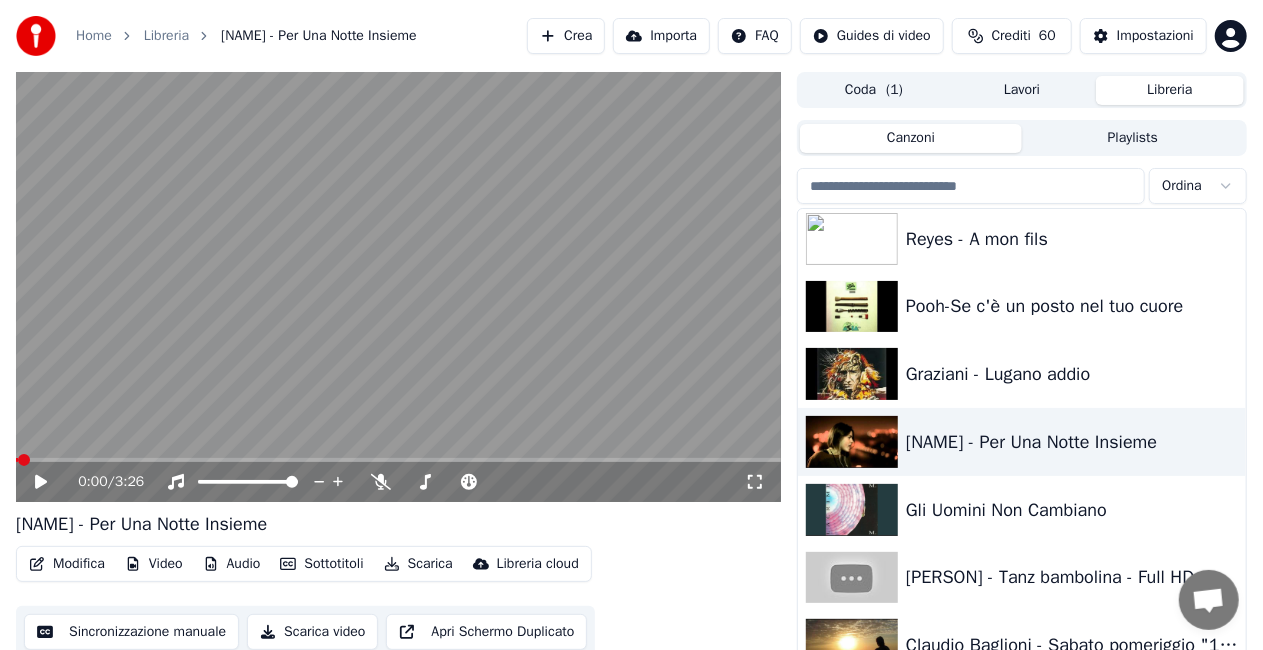 click on "Modifica" at bounding box center (67, 564) 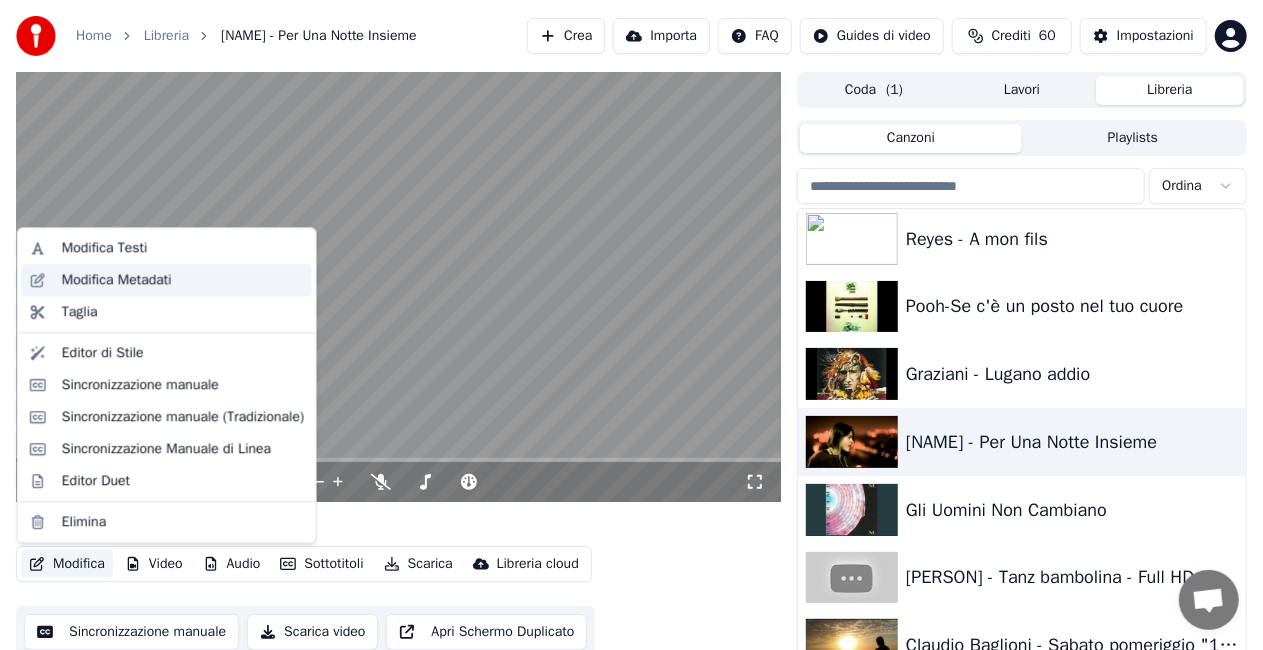 click on "Modifica Metadati" at bounding box center [183, 280] 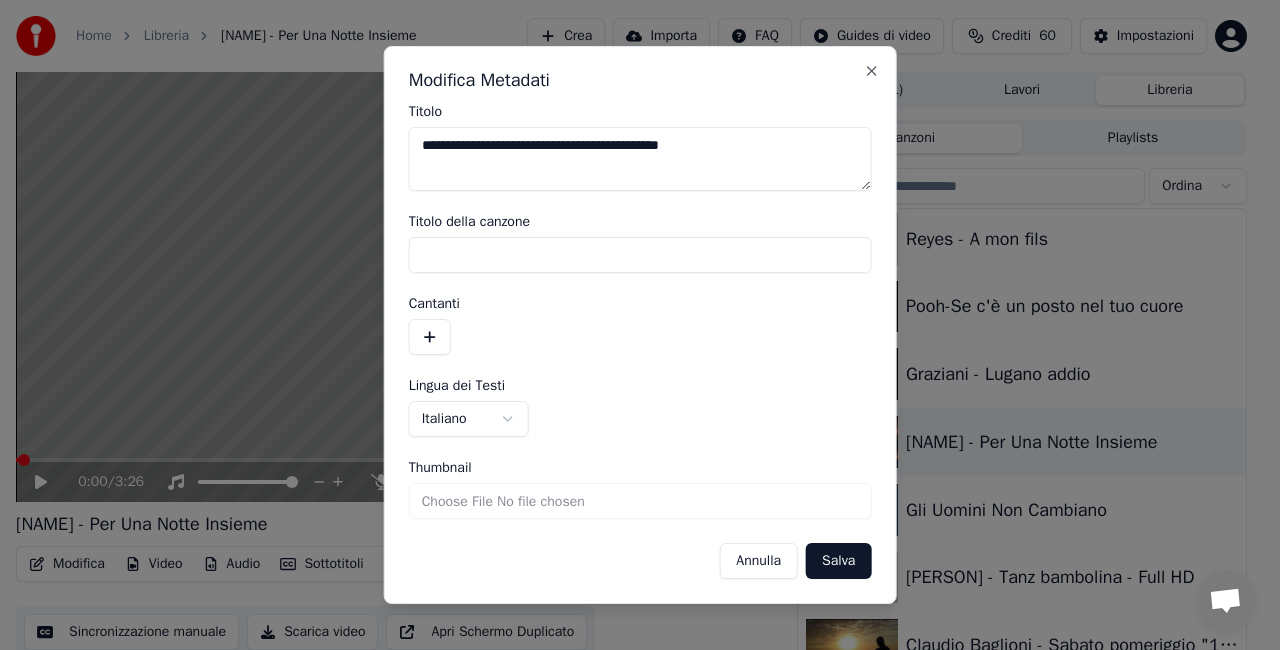 drag, startPoint x: 588, startPoint y: 146, endPoint x: 1279, endPoint y: -23, distance: 711.3663 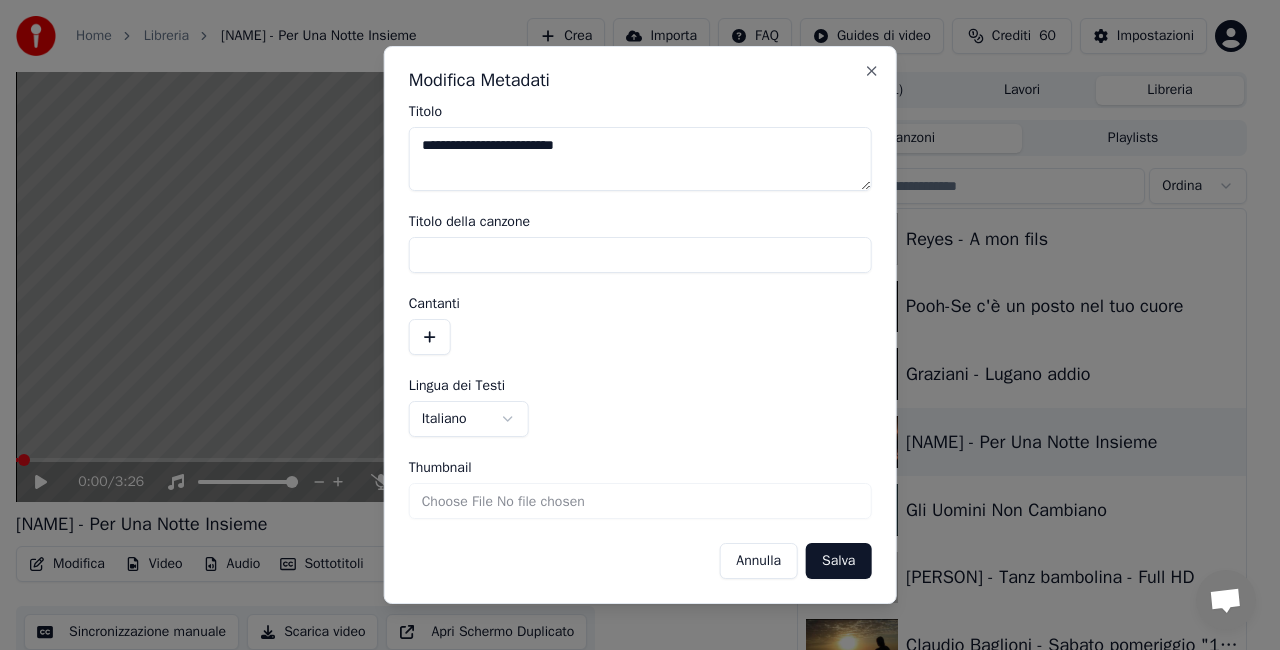 type on "**********" 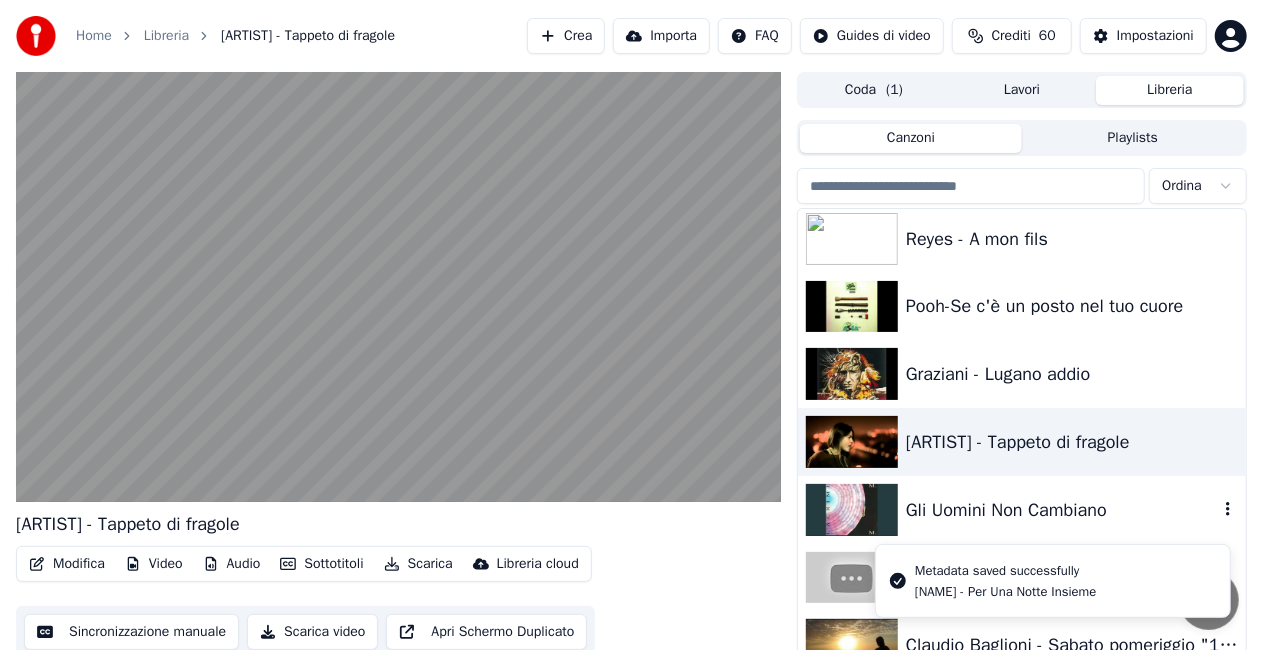 drag, startPoint x: 1036, startPoint y: 486, endPoint x: 1020, endPoint y: 472, distance: 21.260292 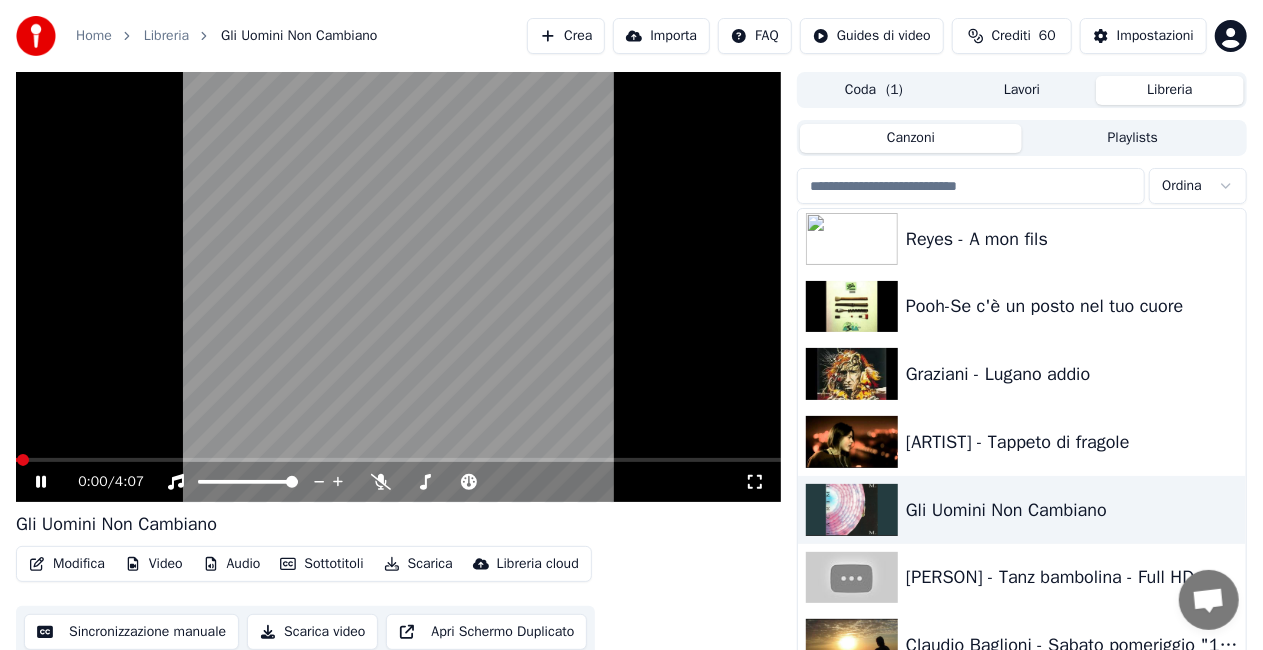 click 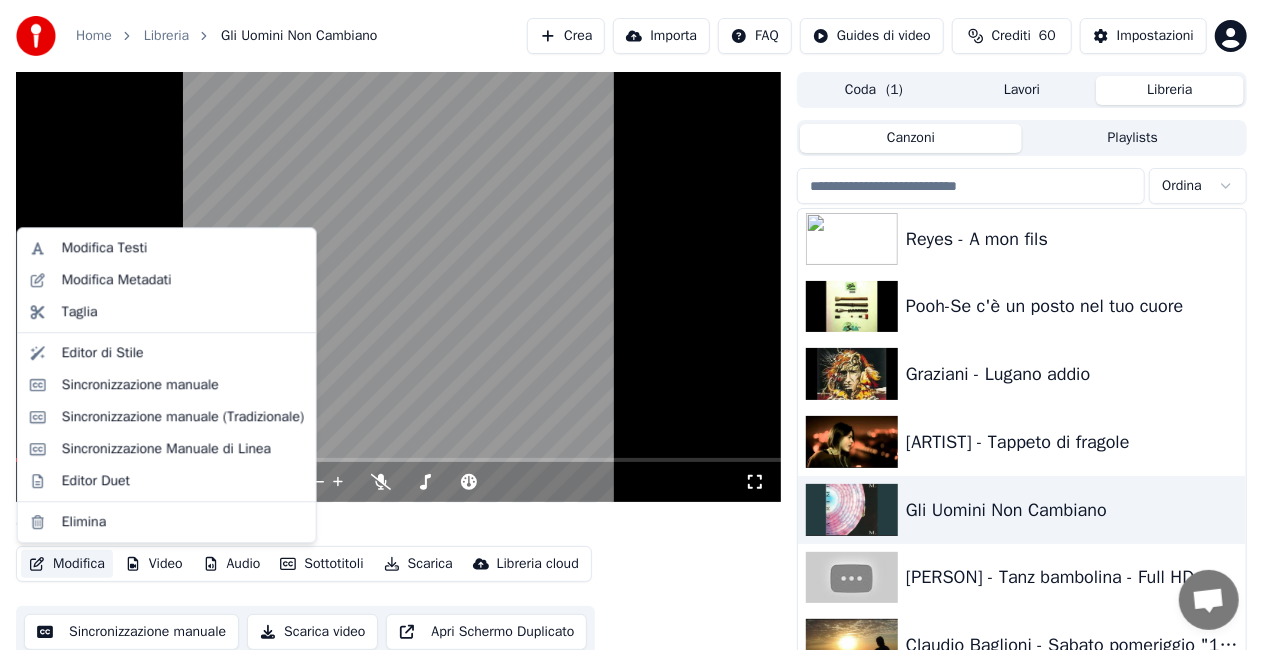click on "Modifica" at bounding box center (67, 564) 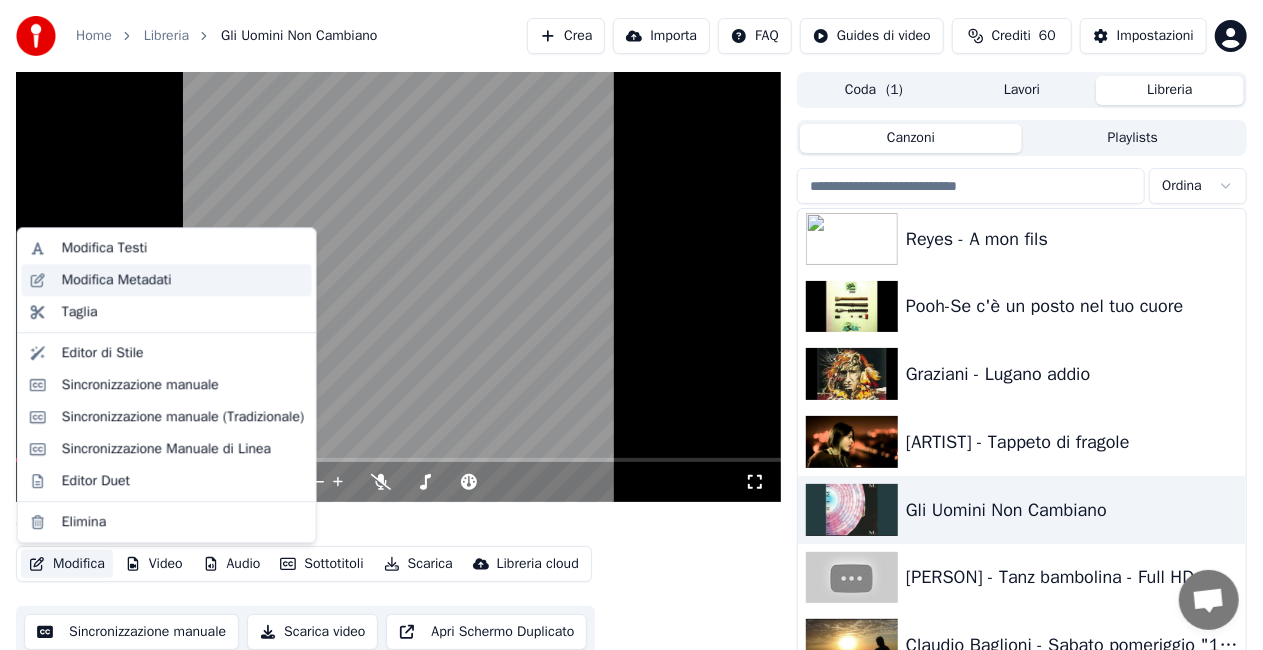 click on "Modifica Metadati" at bounding box center (183, 280) 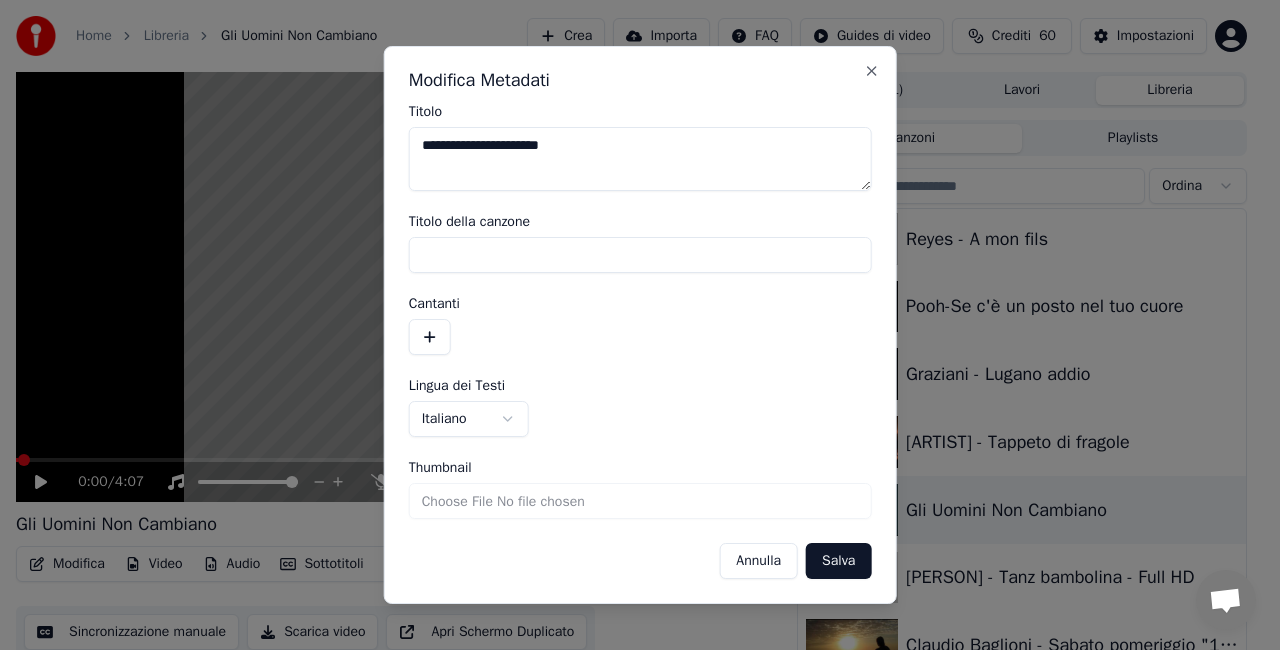 click on "**********" at bounding box center (640, 159) 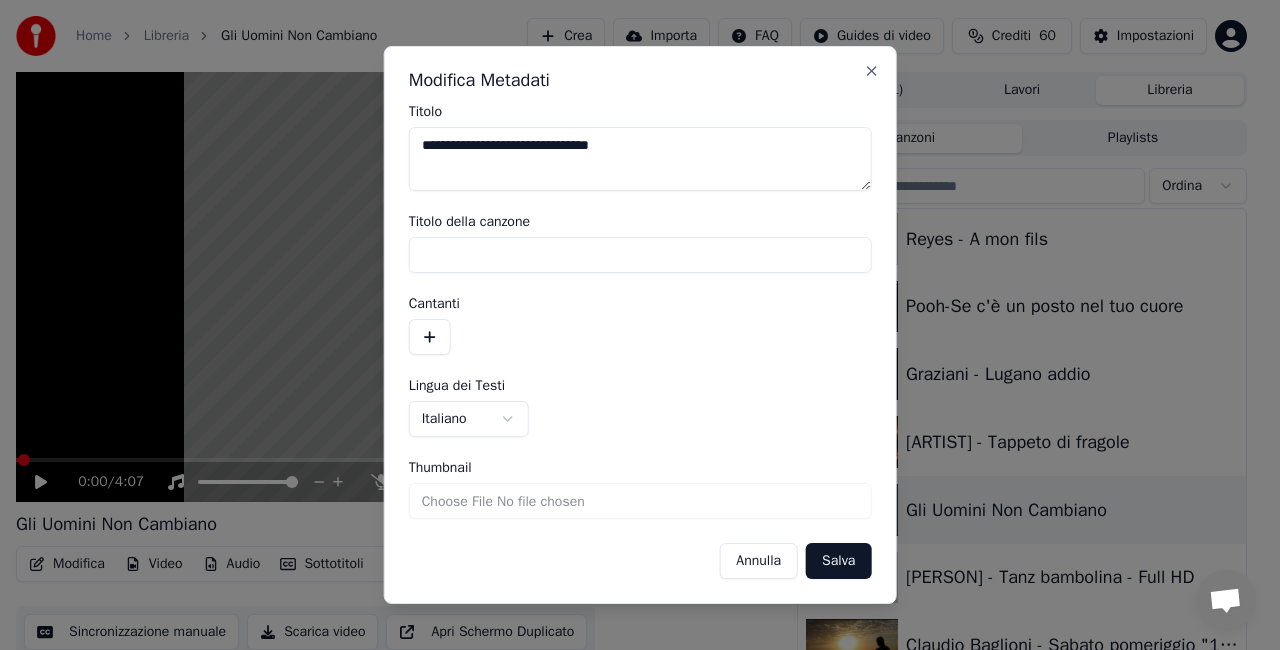 type on "**********" 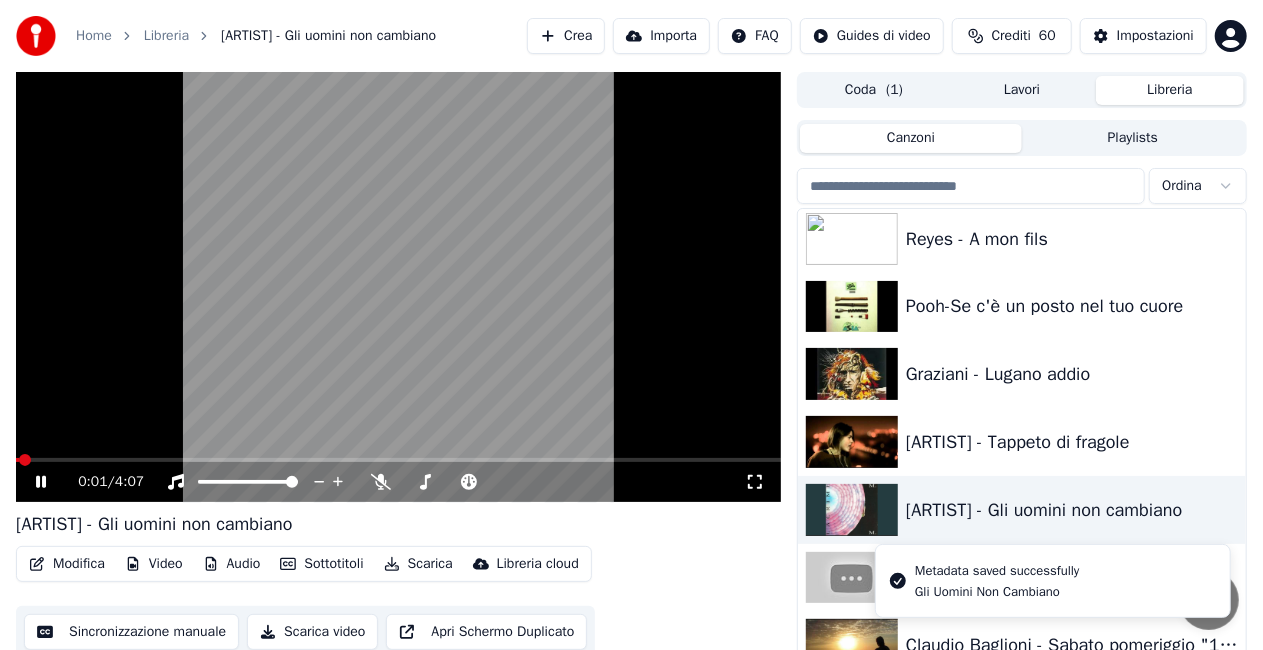 click at bounding box center (398, 287) 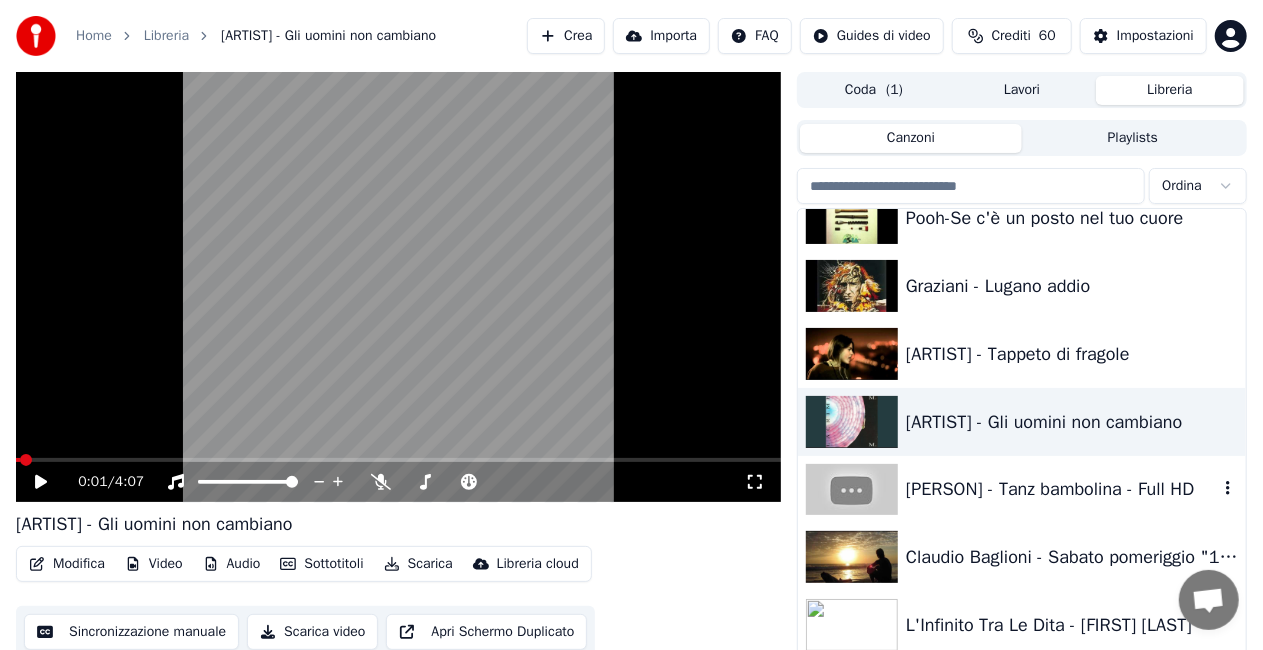 scroll, scrollTop: 1700, scrollLeft: 0, axis: vertical 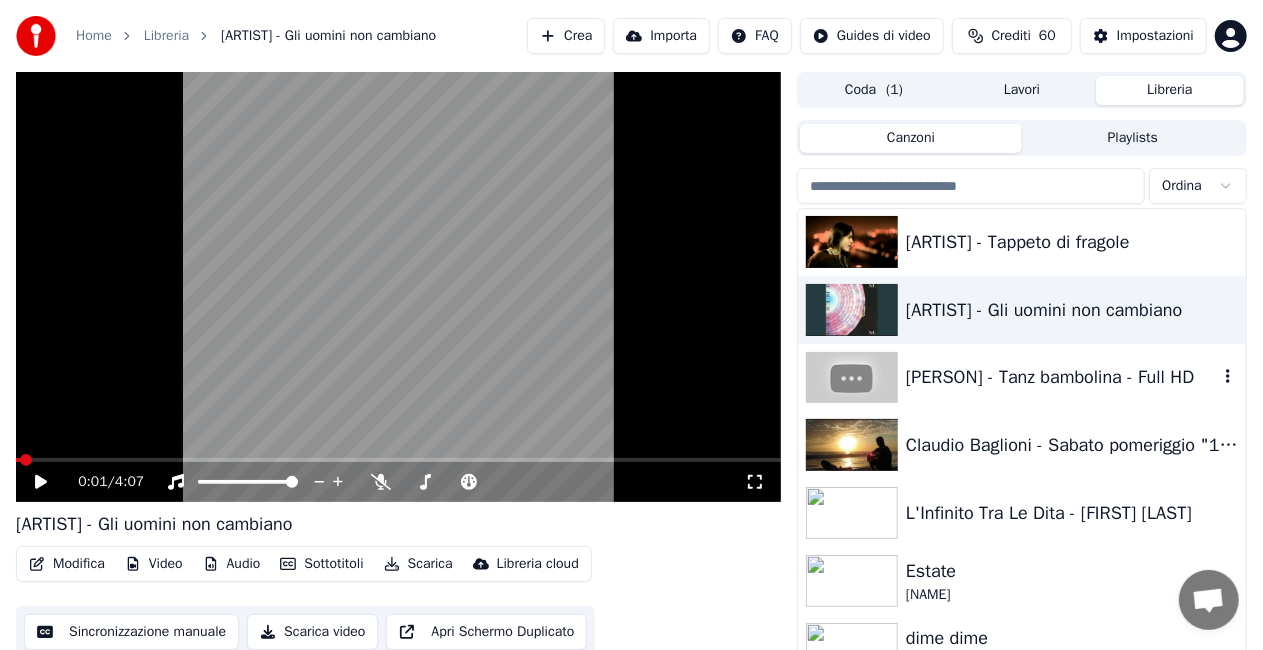 click on "[PERSON] - Tanz bambolina - Full HD" at bounding box center (1062, 377) 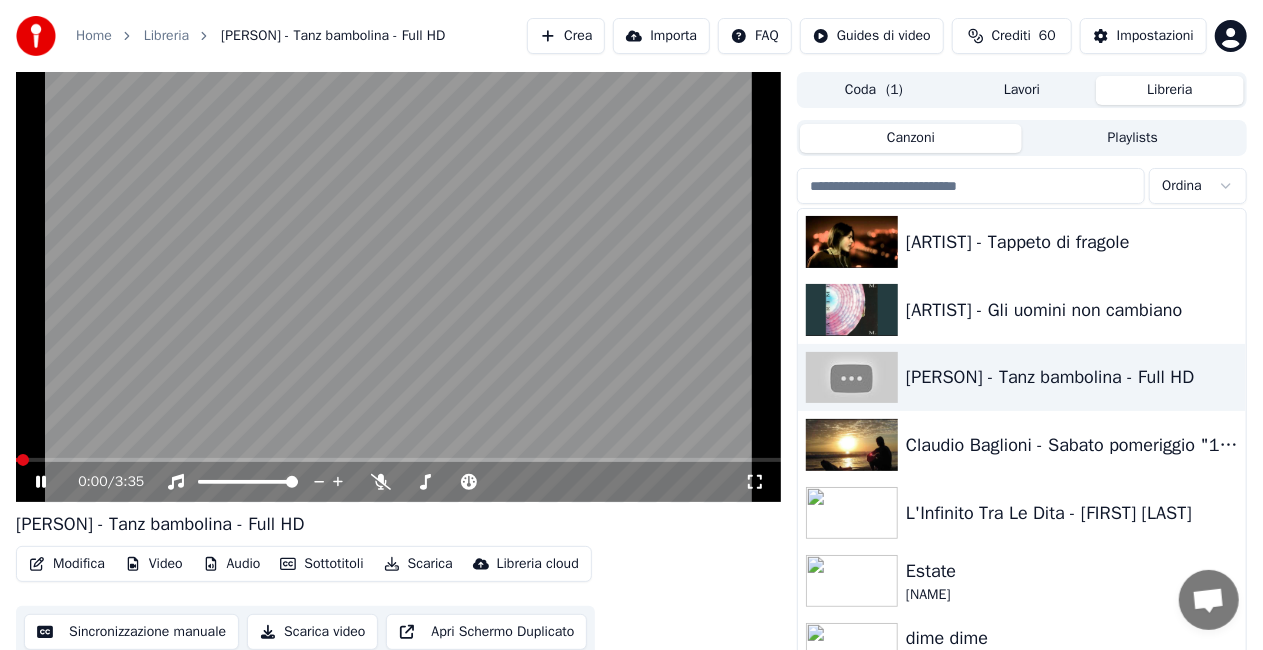 click on "0:00  /  3:35" at bounding box center [398, 482] 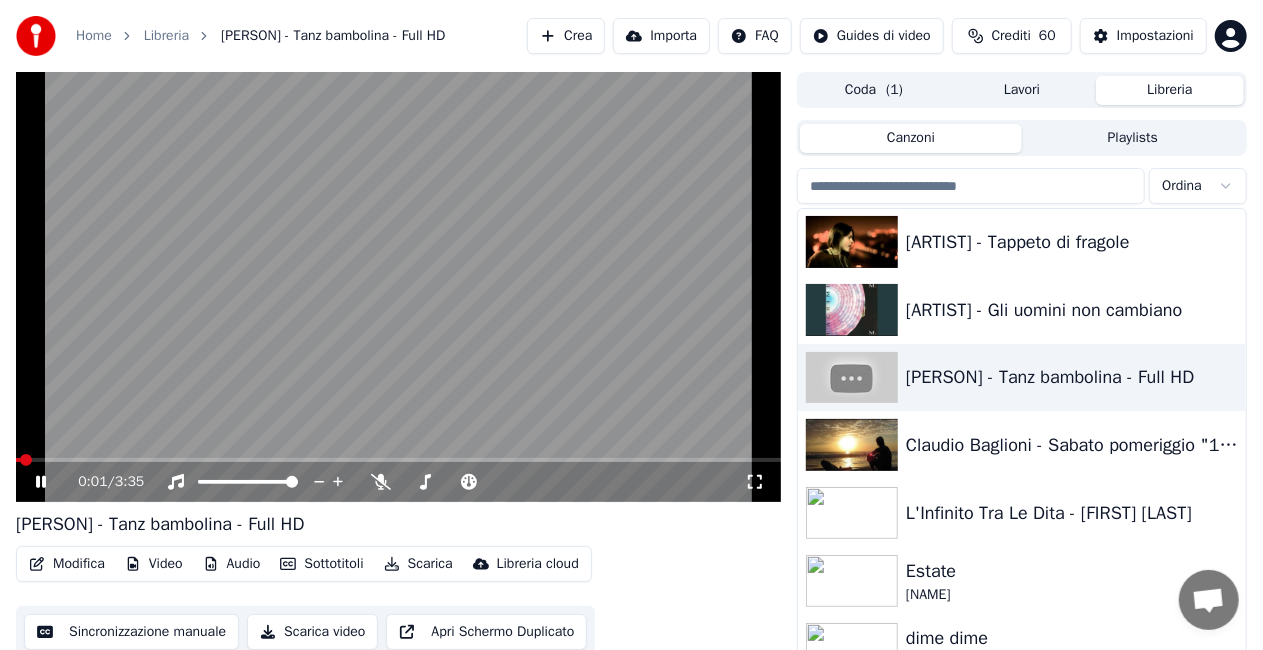 click 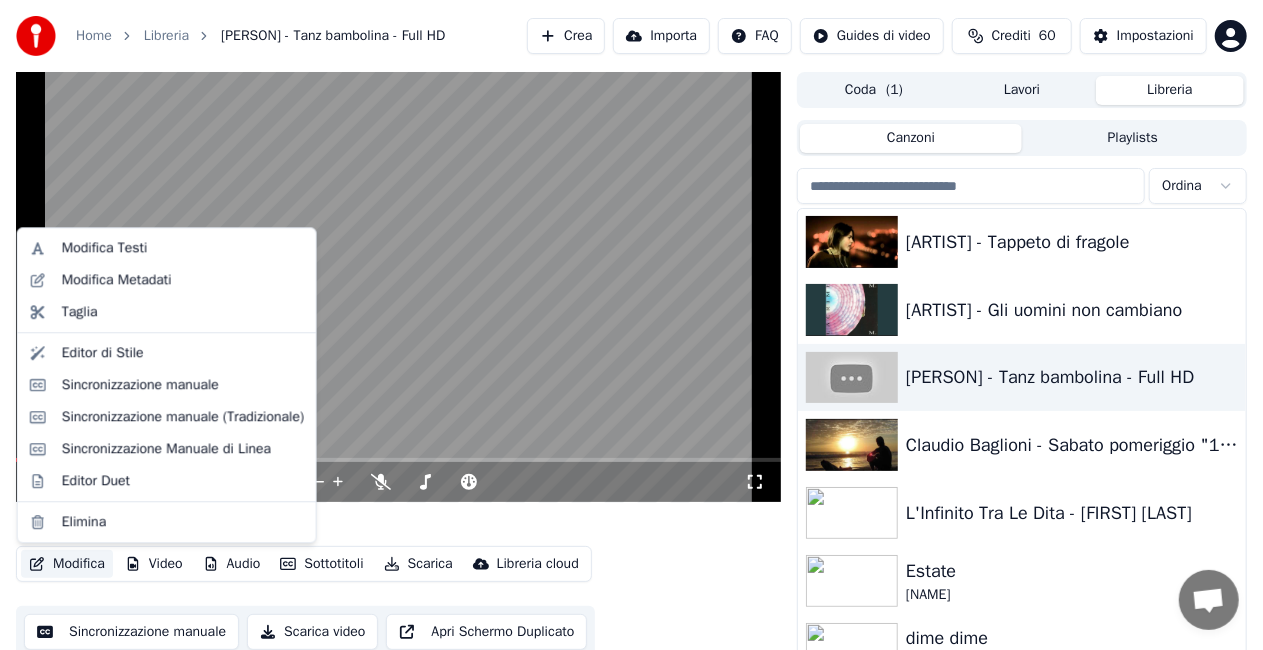 click on "Modifica" at bounding box center (67, 564) 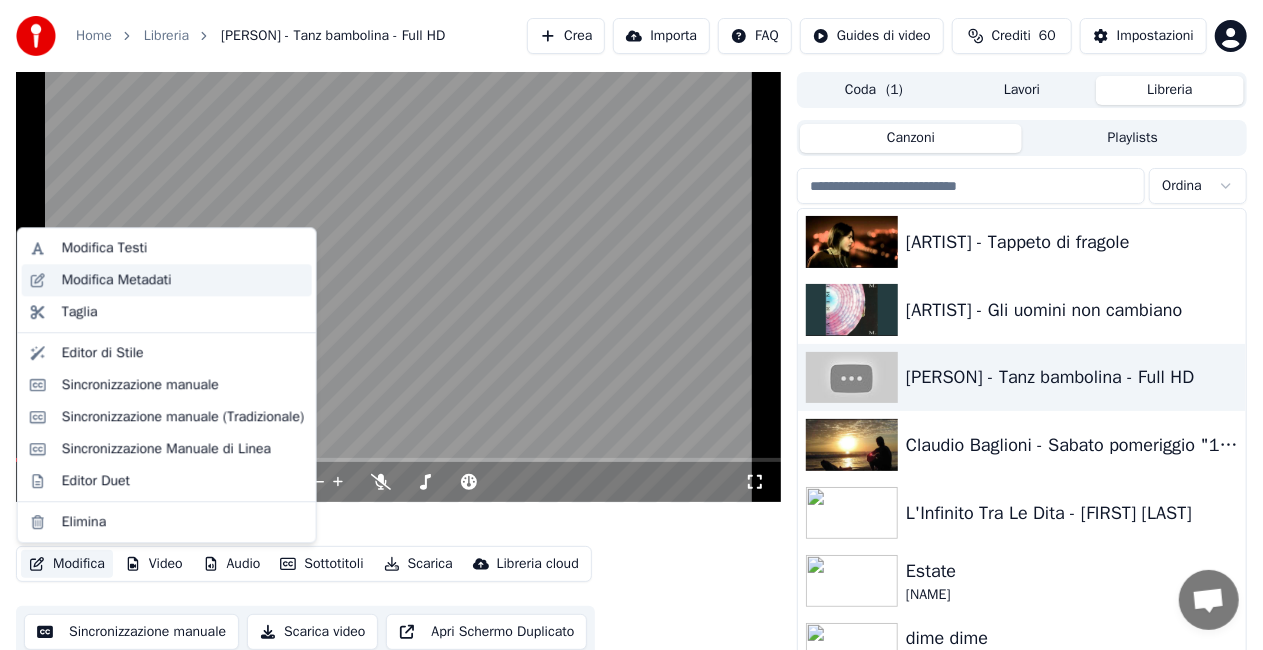 click on "Modifica Metadati" at bounding box center [117, 280] 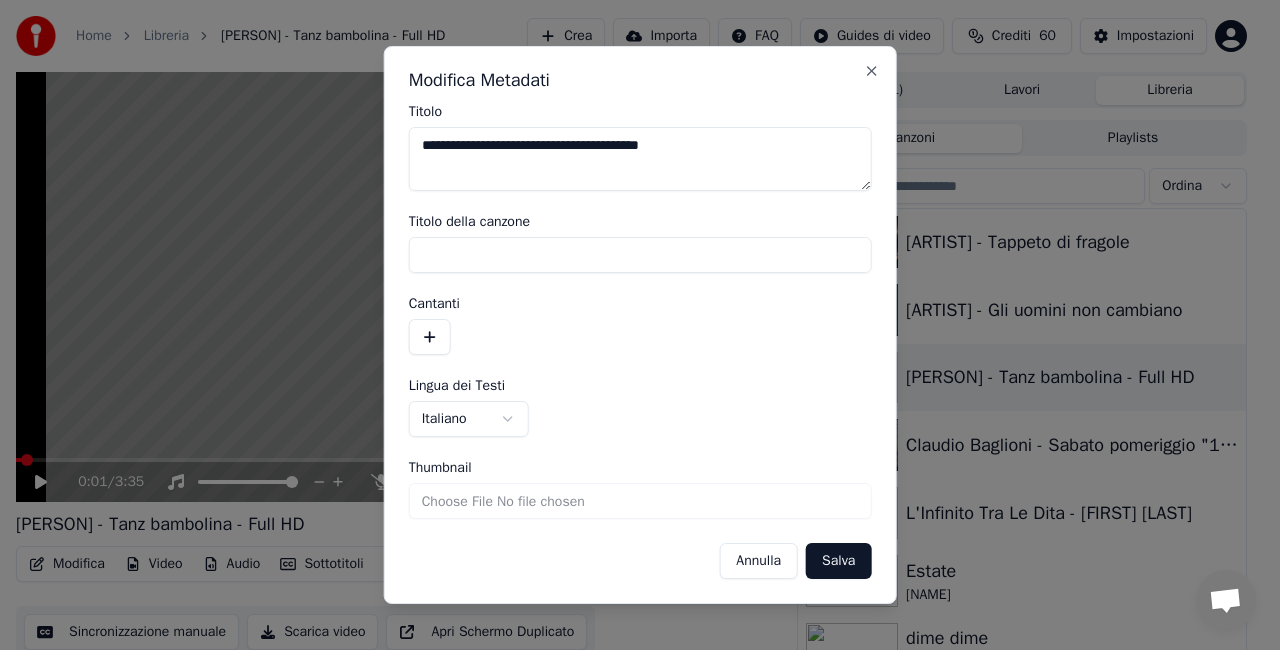 drag, startPoint x: 472, startPoint y: 146, endPoint x: 0, endPoint y: 308, distance: 499.02704 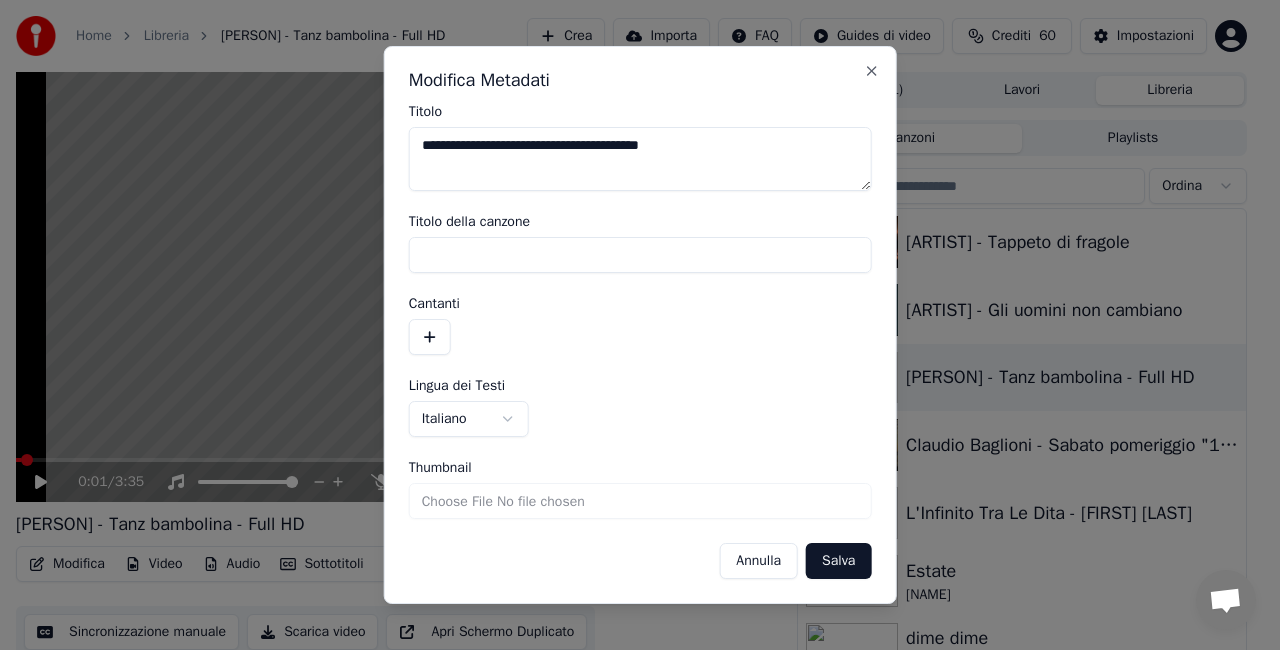 click on "**********" at bounding box center [631, 325] 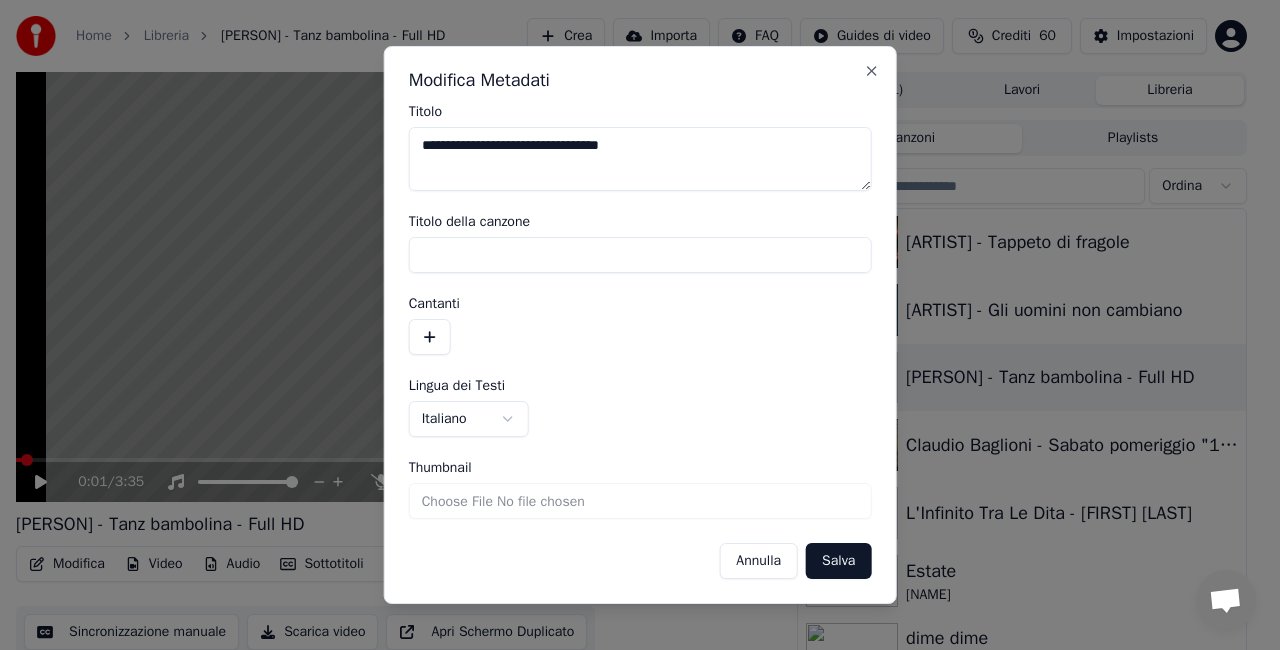 drag, startPoint x: 582, startPoint y: 148, endPoint x: 820, endPoint y: 118, distance: 239.8833 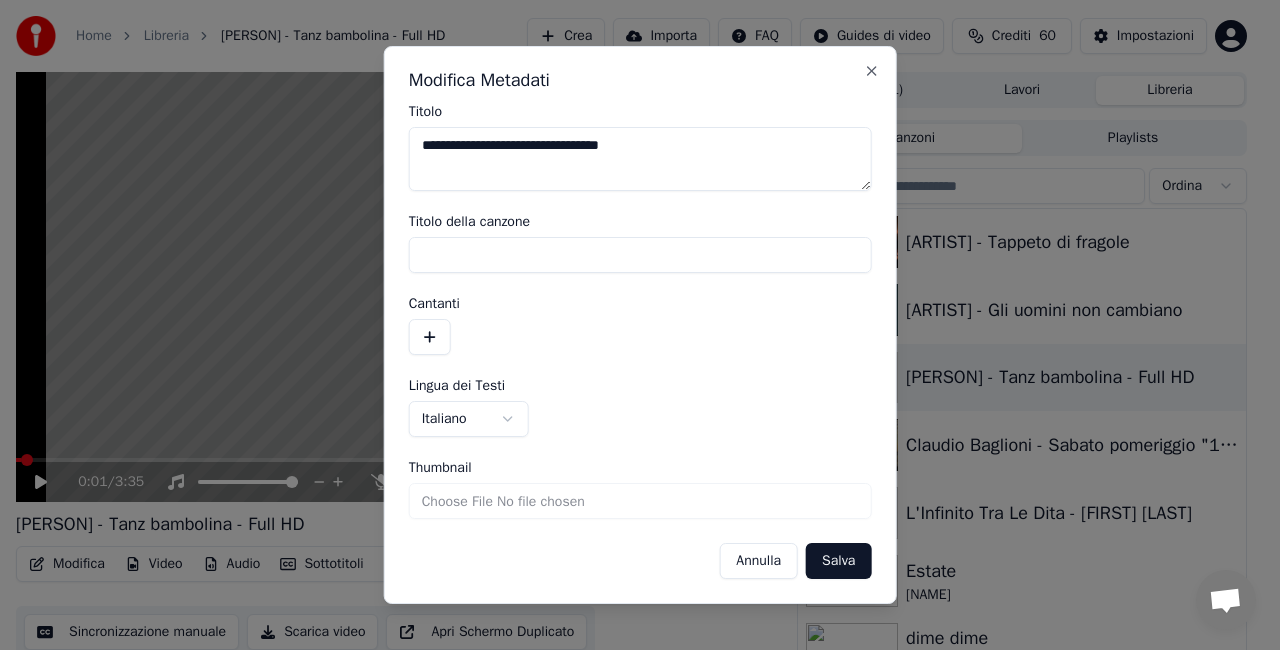 click on "**********" at bounding box center (640, 148) 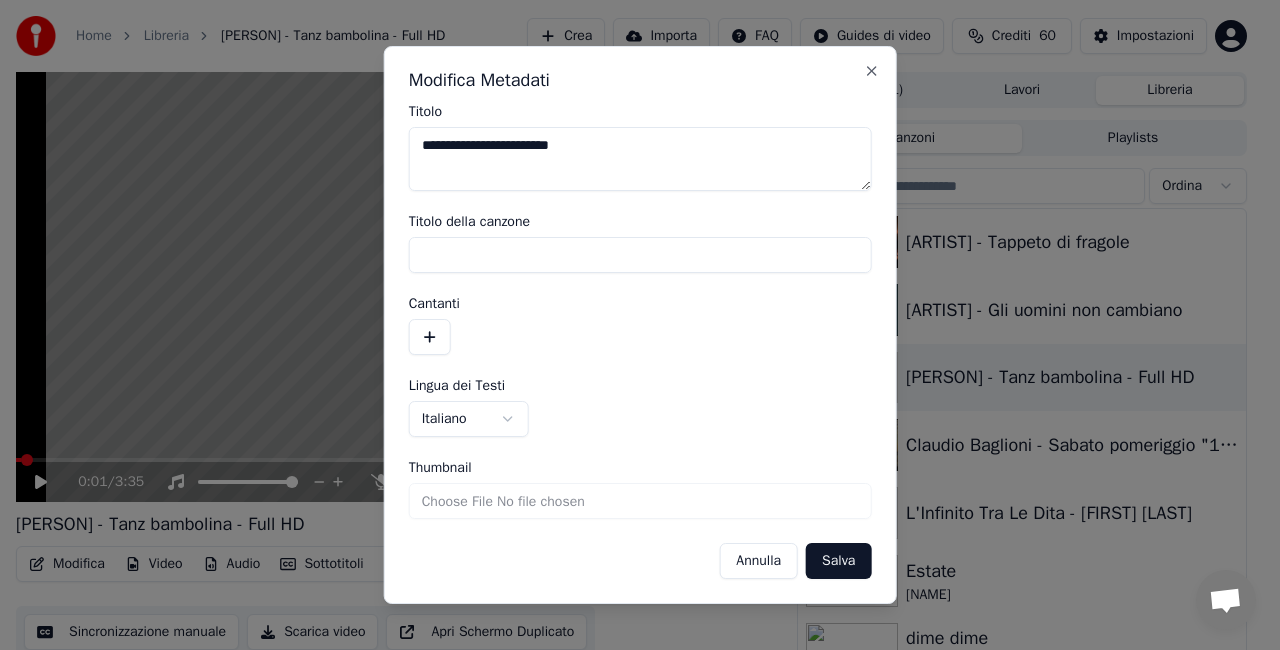 type on "**********" 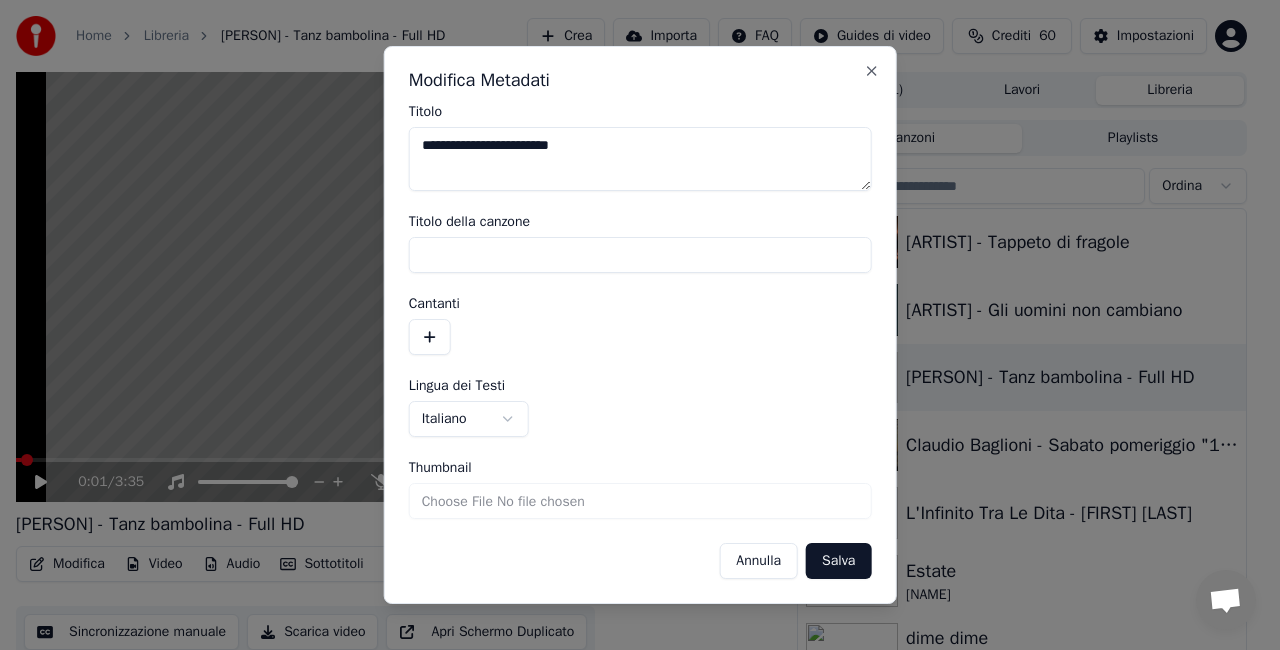 click on "Salva" at bounding box center (838, 561) 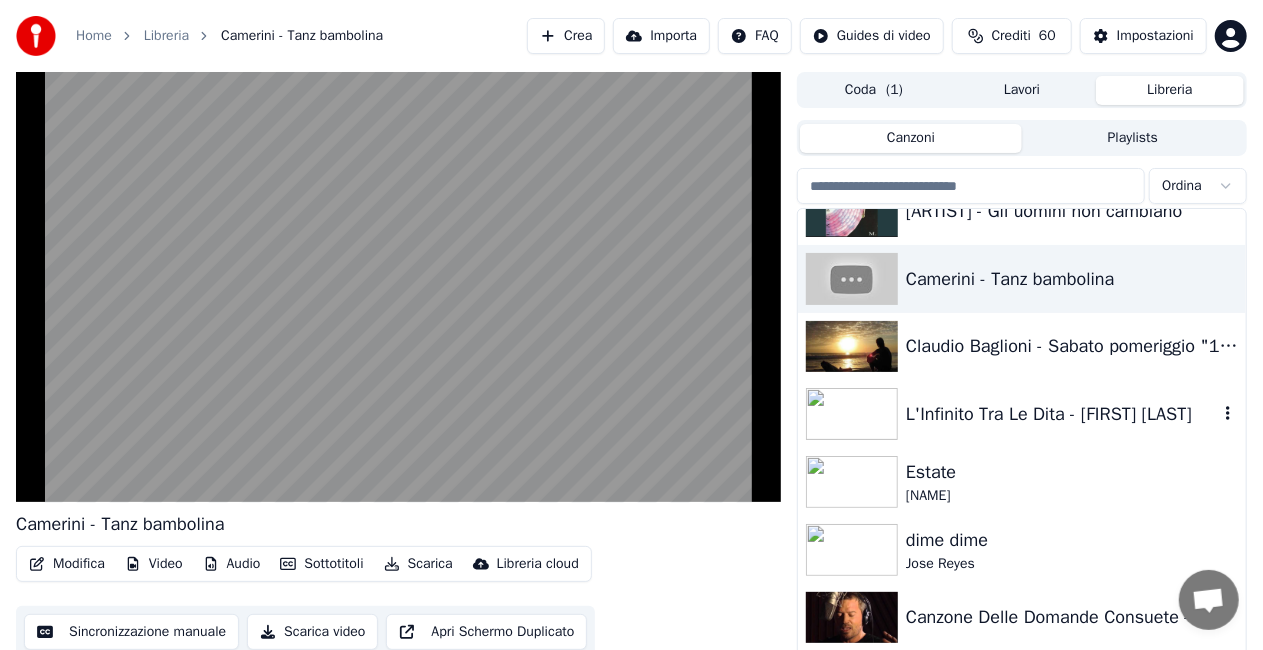 scroll, scrollTop: 1700, scrollLeft: 0, axis: vertical 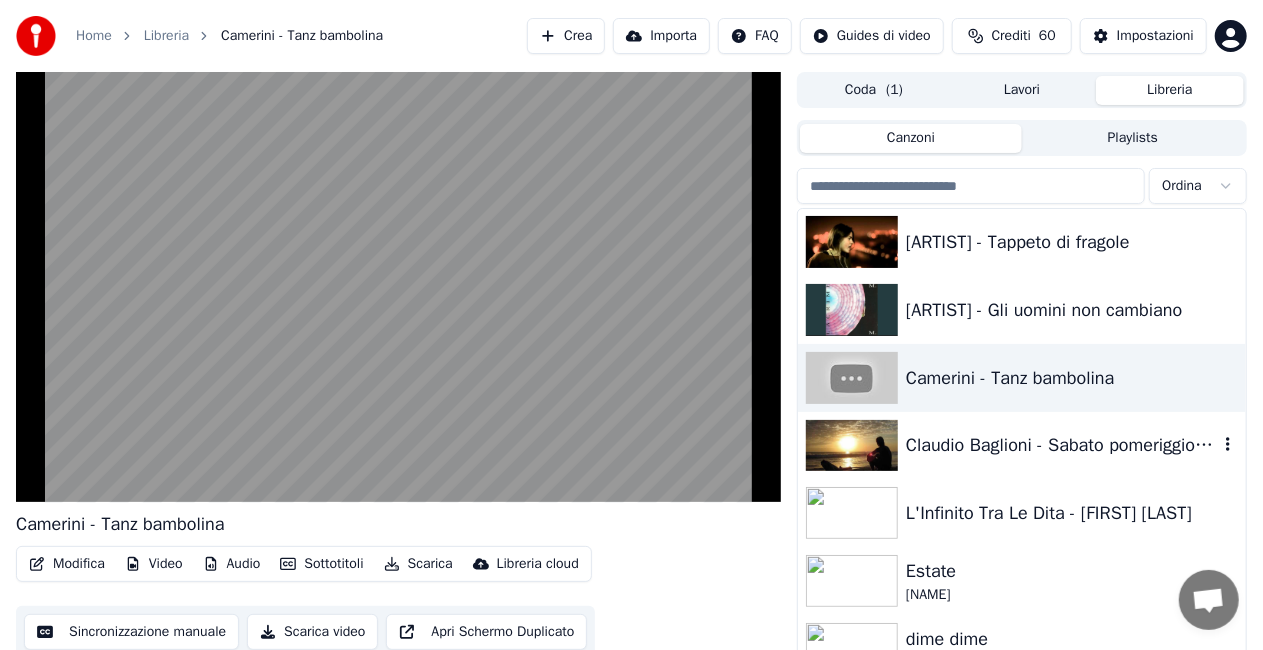 click on "Claudio Baglioni - Sabato pomeriggio "1975"" at bounding box center [1062, 445] 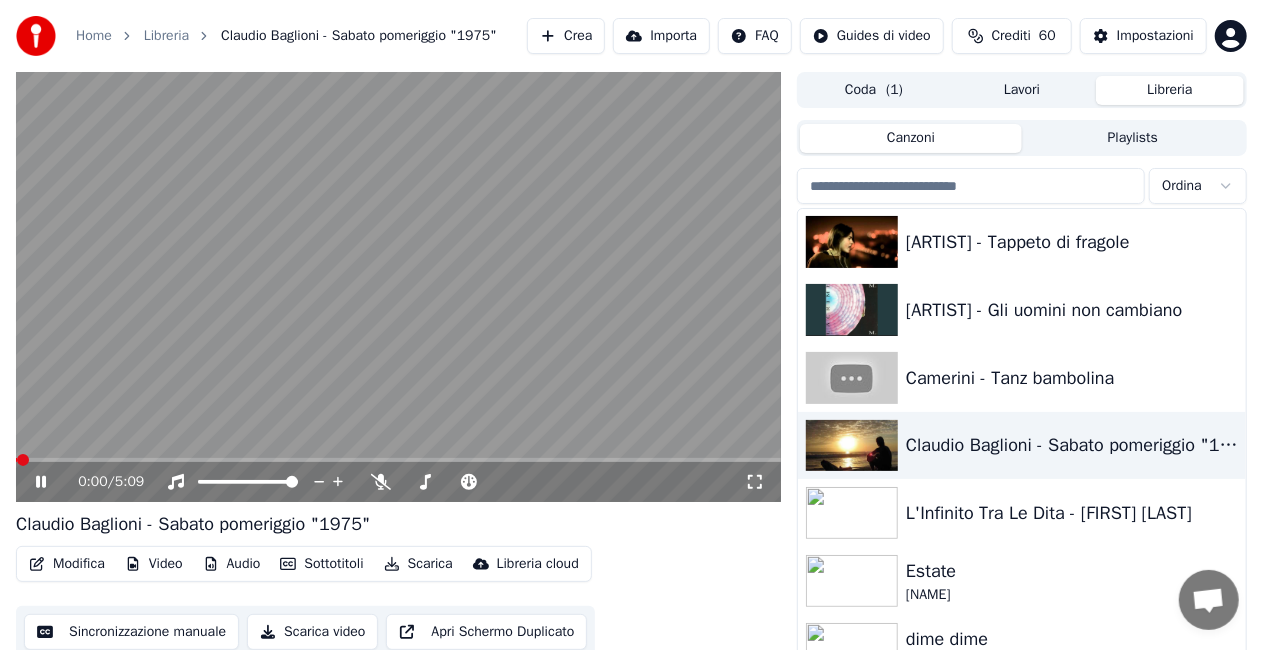 click 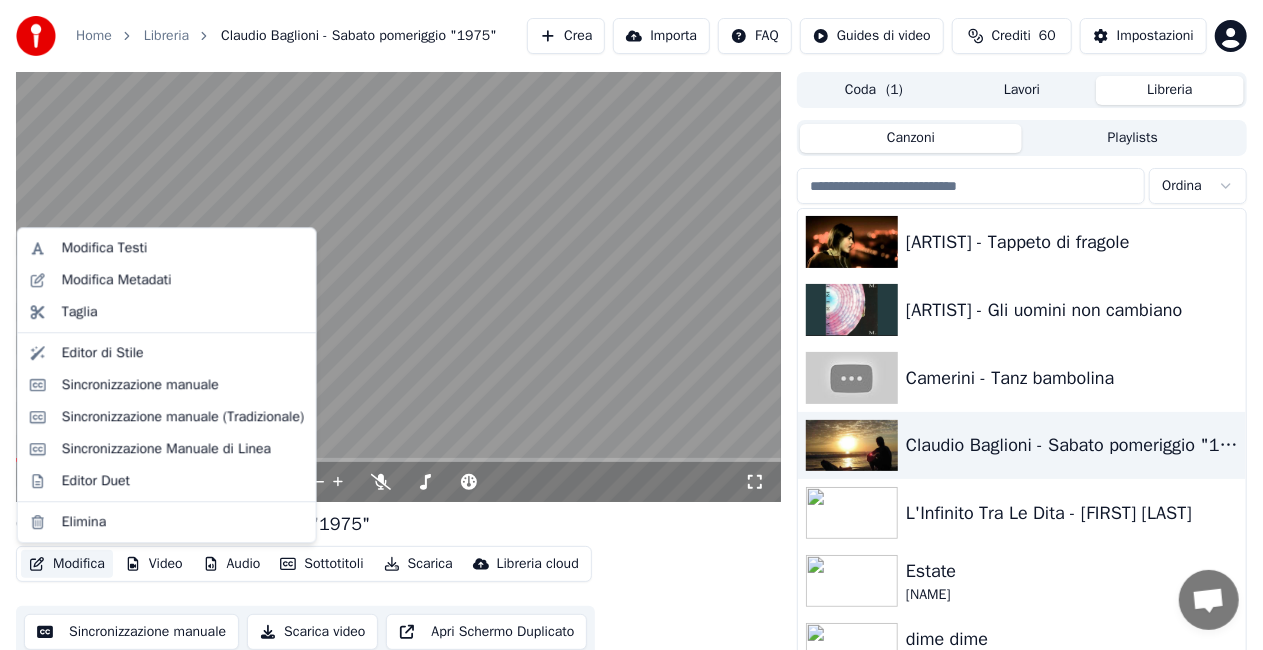 click on "Modifica" at bounding box center [67, 564] 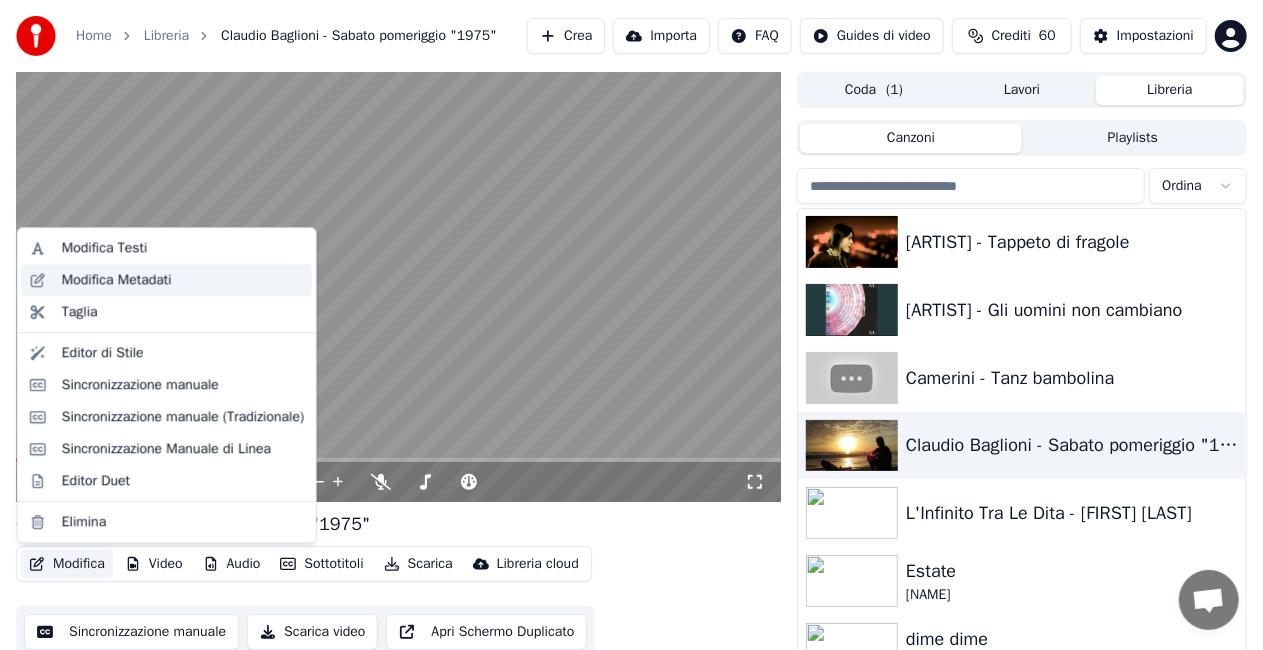 click on "Modifica Metadati" at bounding box center (167, 280) 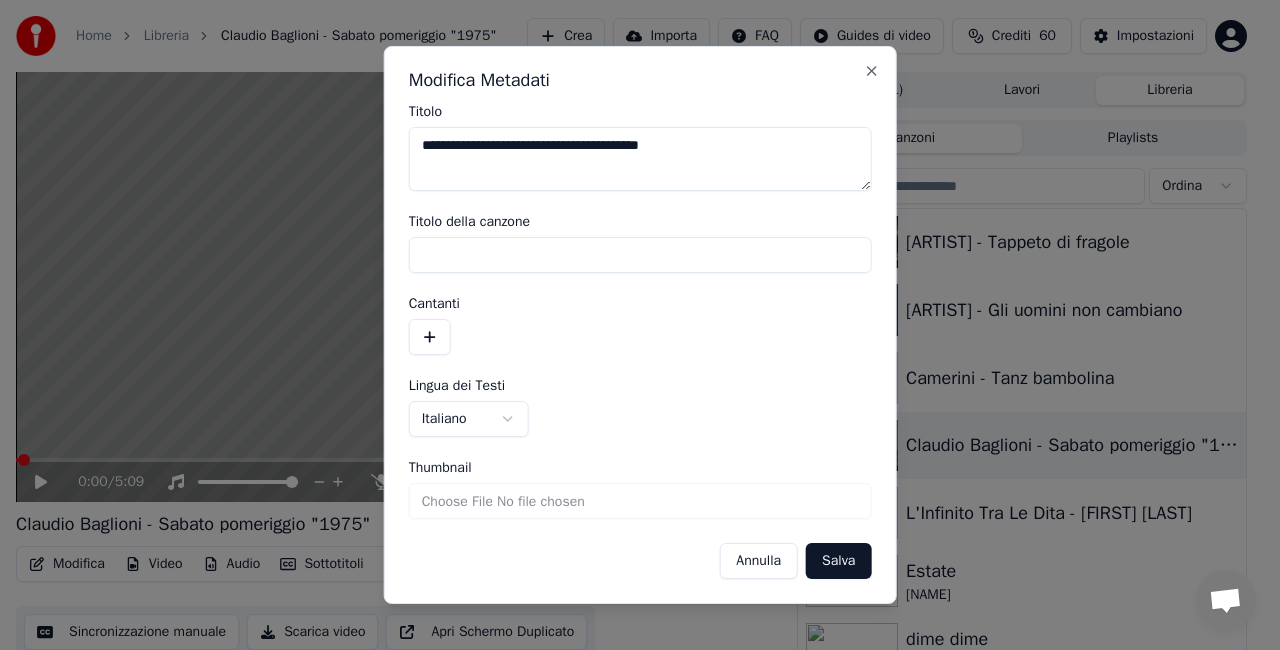 drag, startPoint x: 471, startPoint y: 142, endPoint x: 58, endPoint y: 232, distance: 422.69257 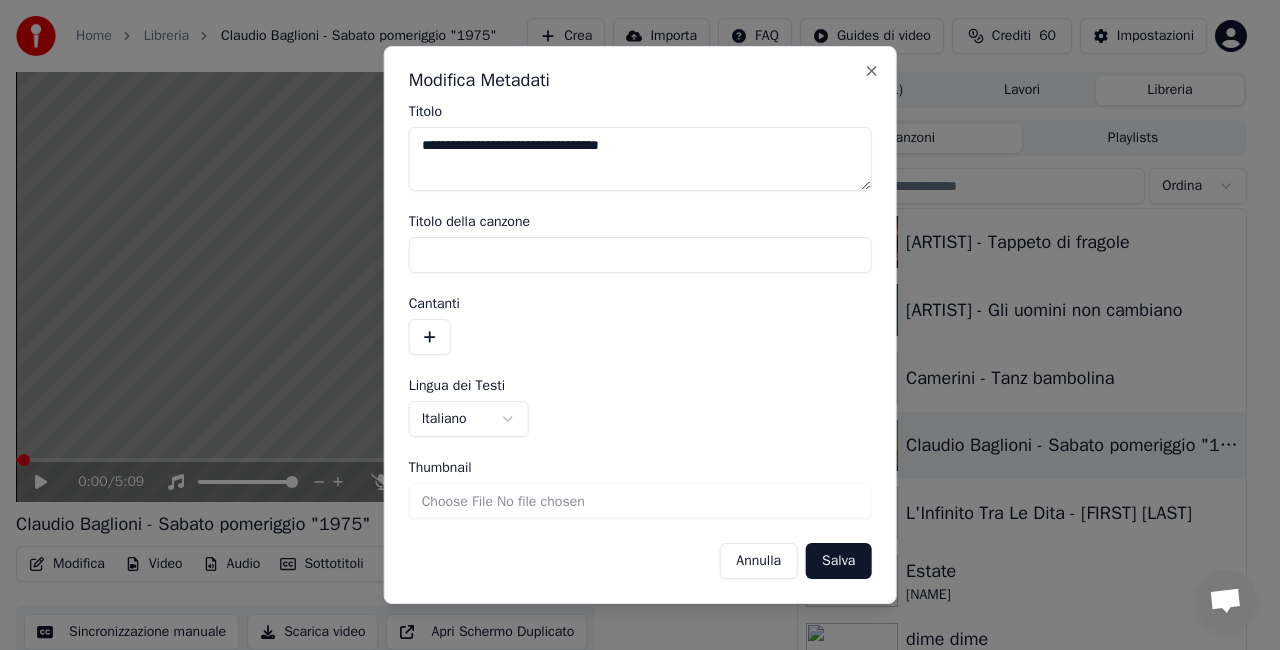 drag, startPoint x: 605, startPoint y: 141, endPoint x: 1261, endPoint y: 106, distance: 656.93304 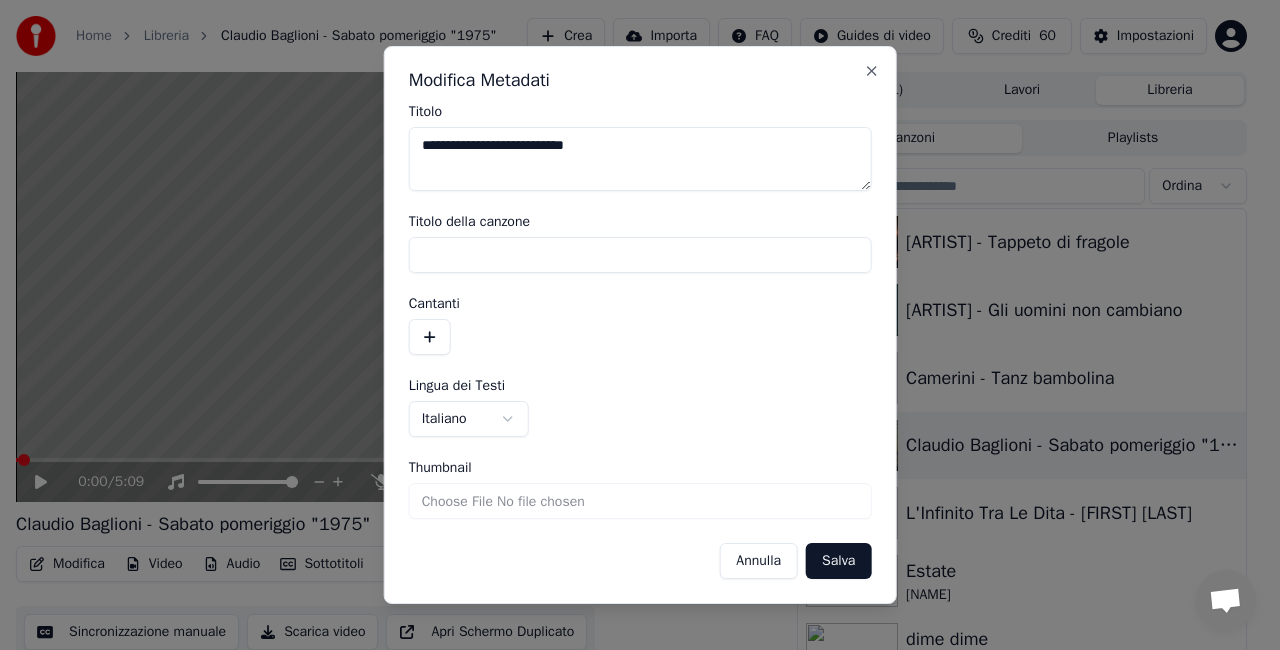 type on "**********" 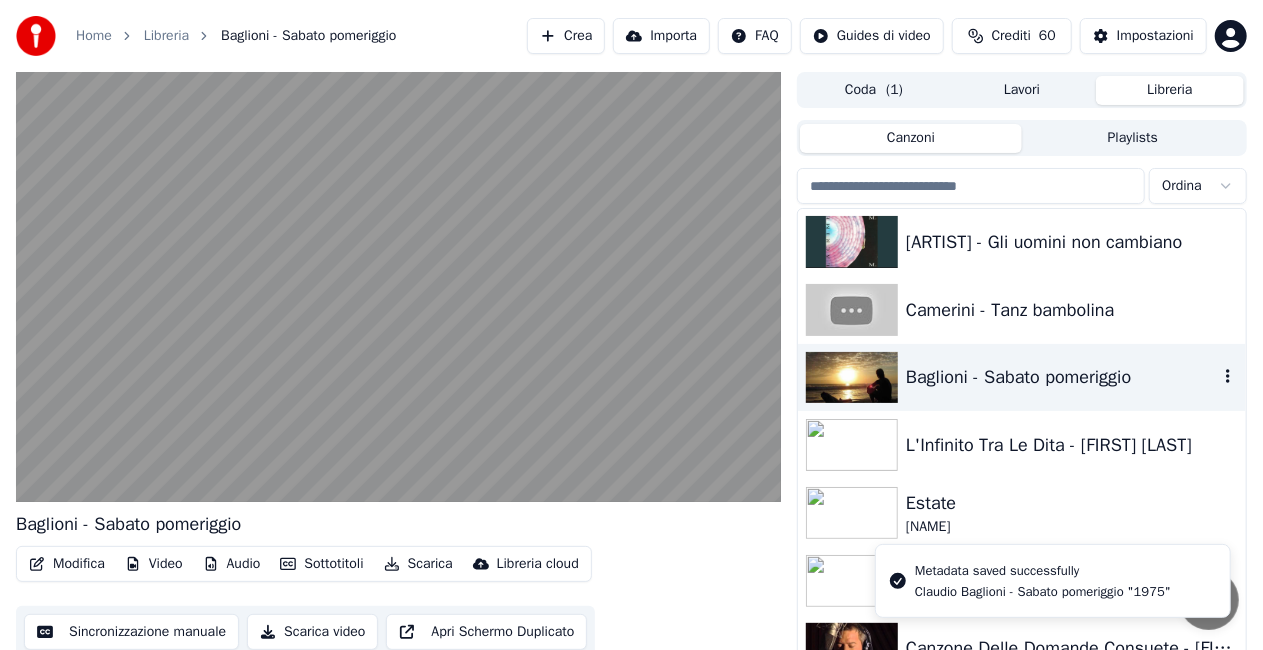 scroll, scrollTop: 1800, scrollLeft: 0, axis: vertical 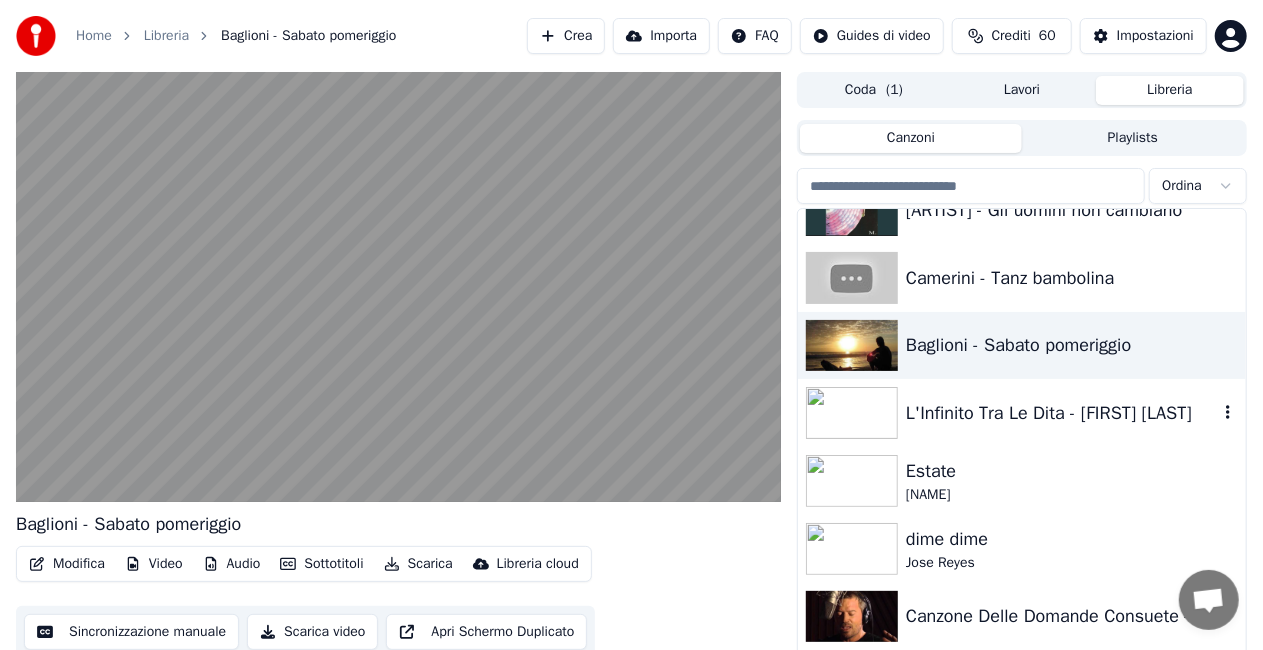 click on "L'Infinito Tra Le Dita - [FIRST] [LAST]" at bounding box center (1062, 413) 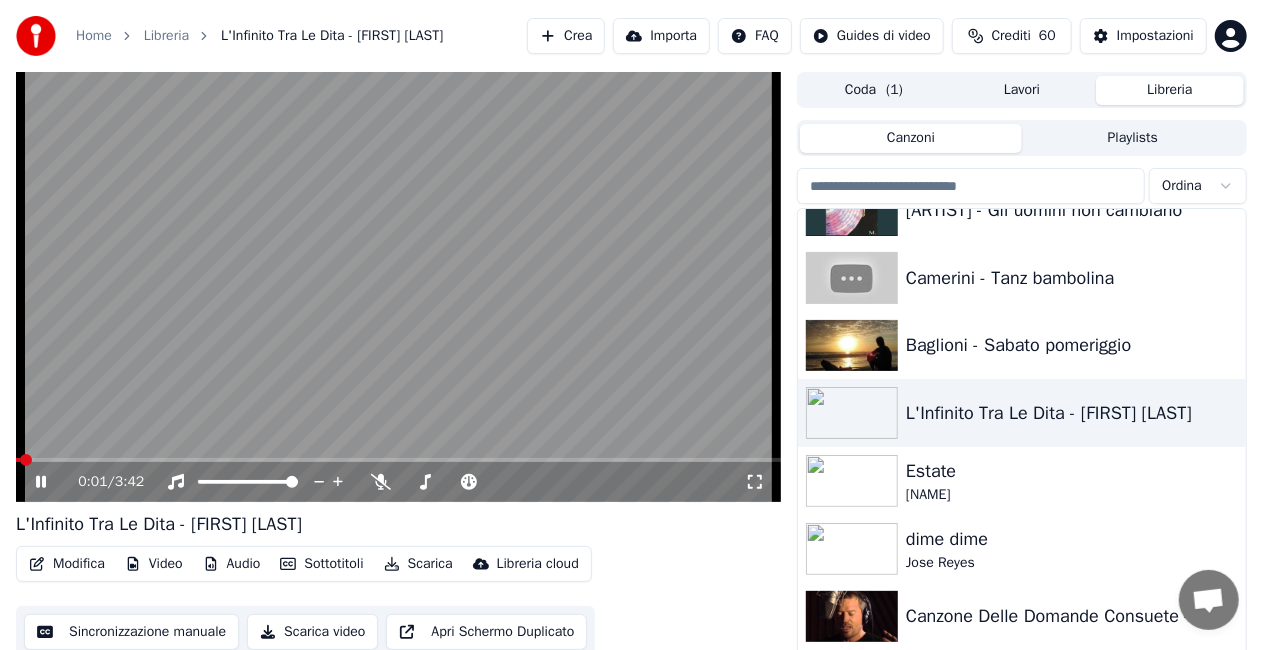 click 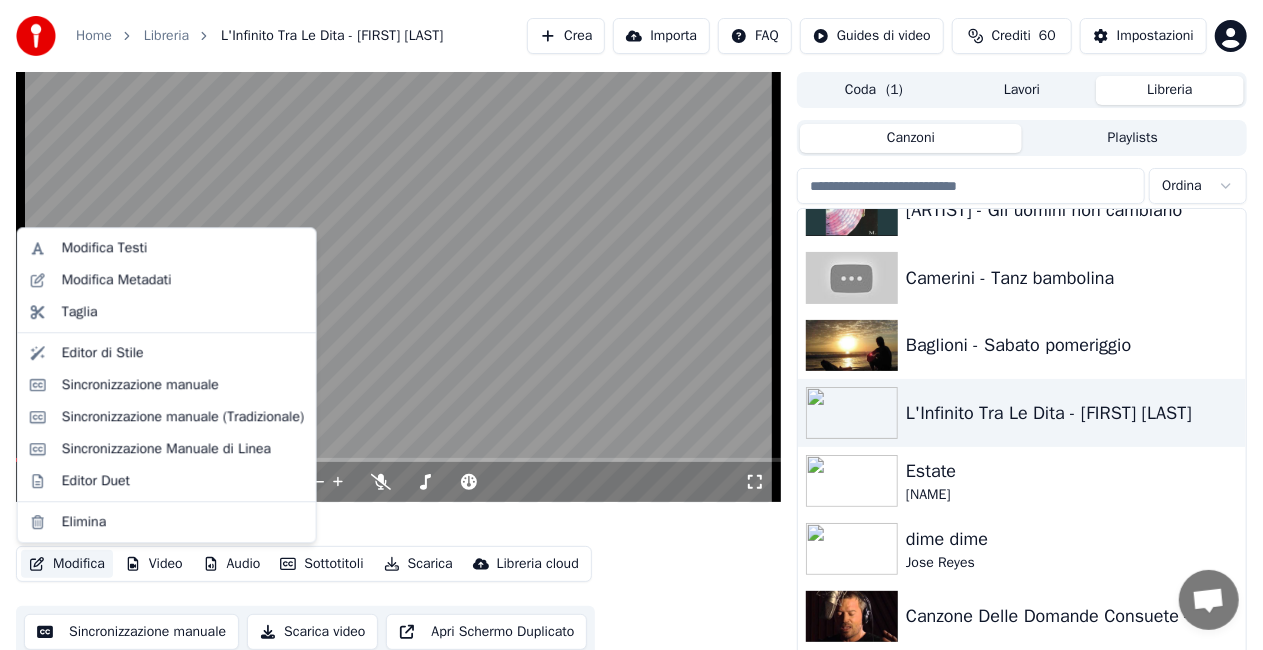 click on "Modifica" at bounding box center (67, 564) 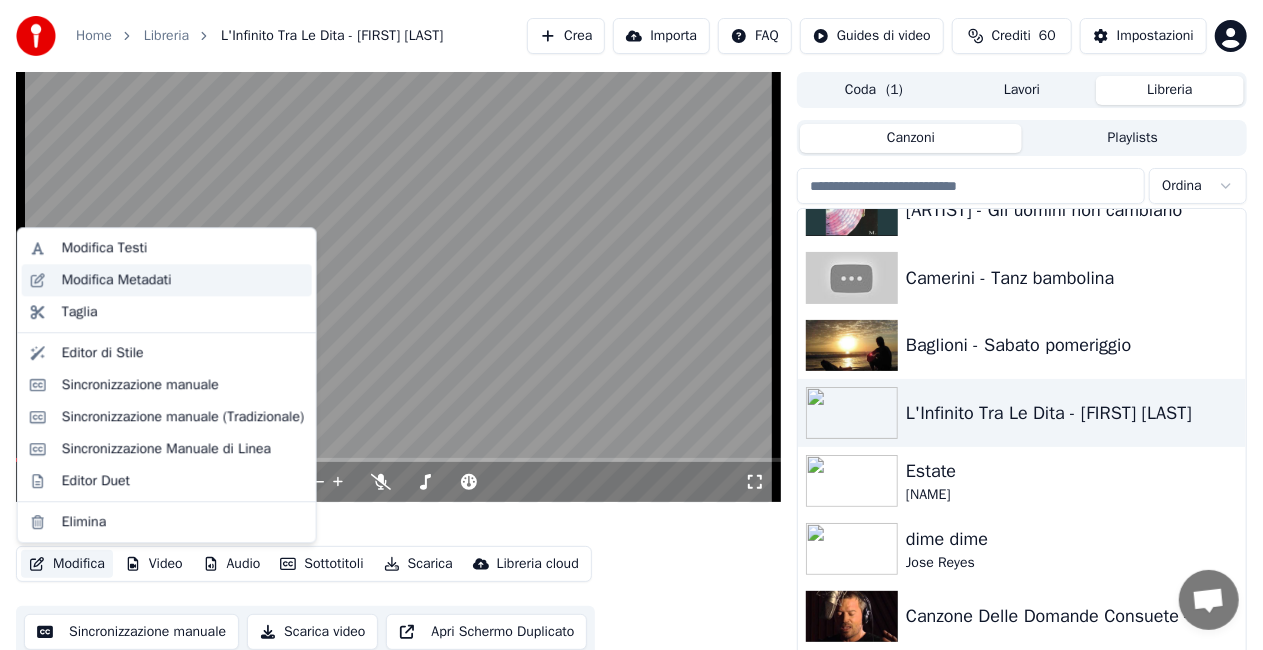 click on "Modifica Metadati" at bounding box center [167, 280] 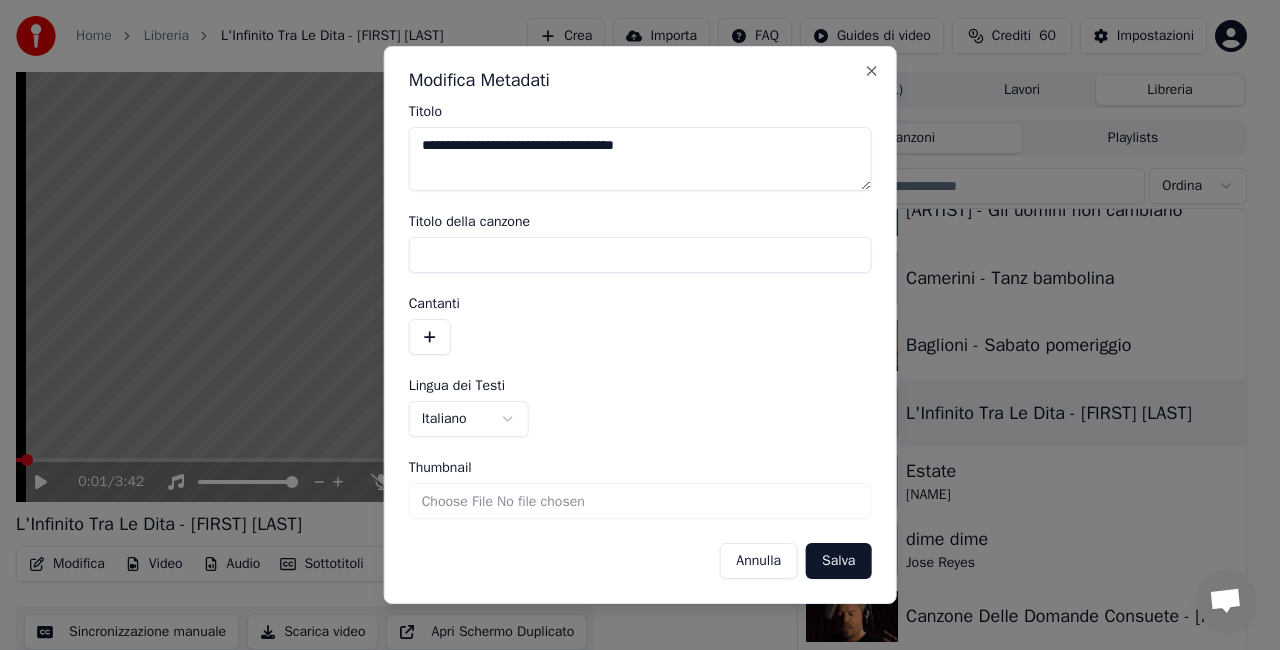 drag, startPoint x: 549, startPoint y: 151, endPoint x: 1279, endPoint y: 39, distance: 738.5418 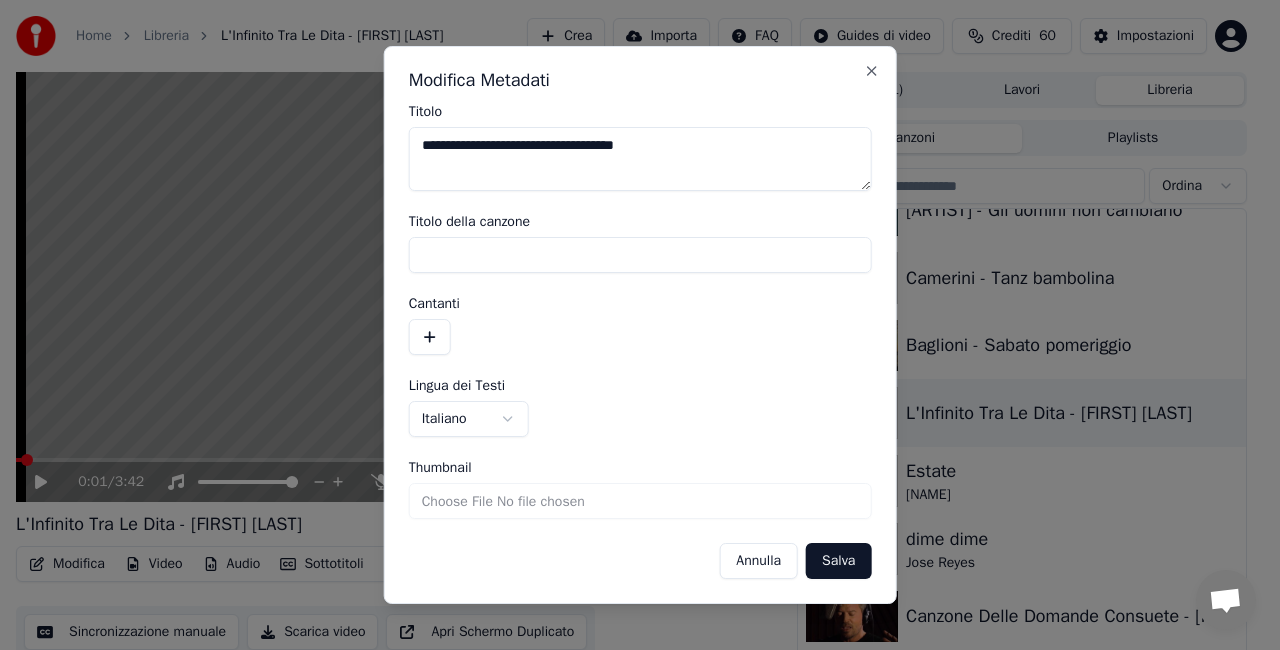 click on "**********" at bounding box center (631, 325) 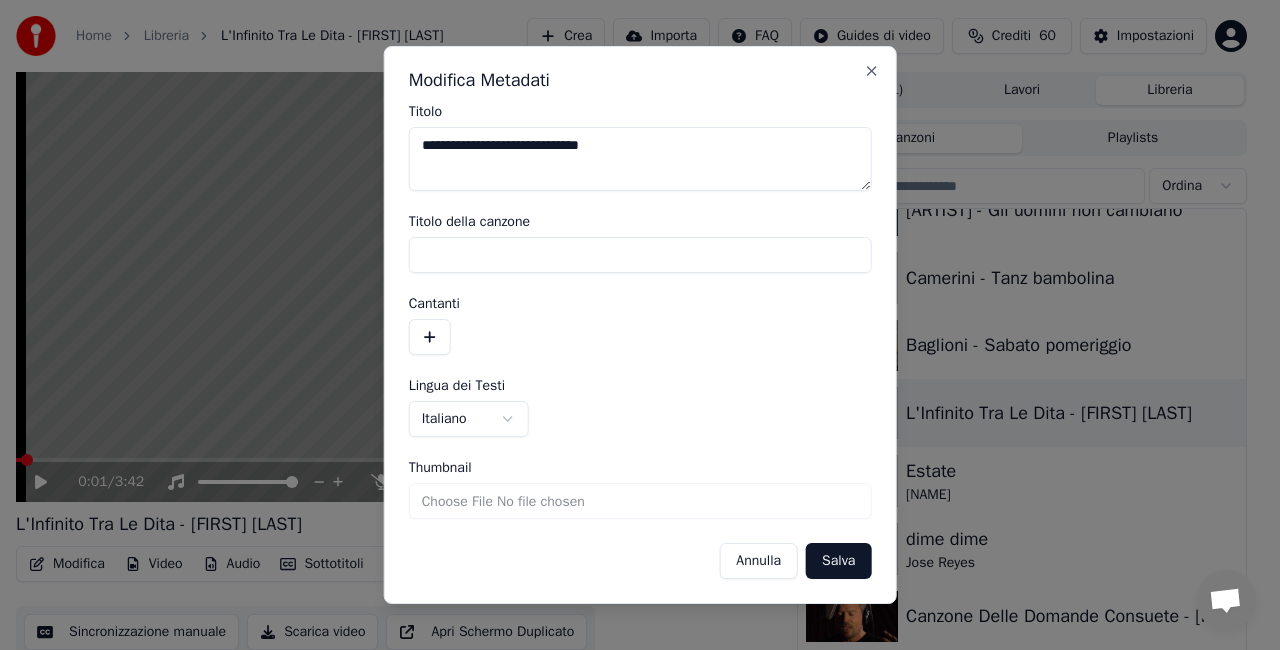 click on "**********" at bounding box center (640, 159) 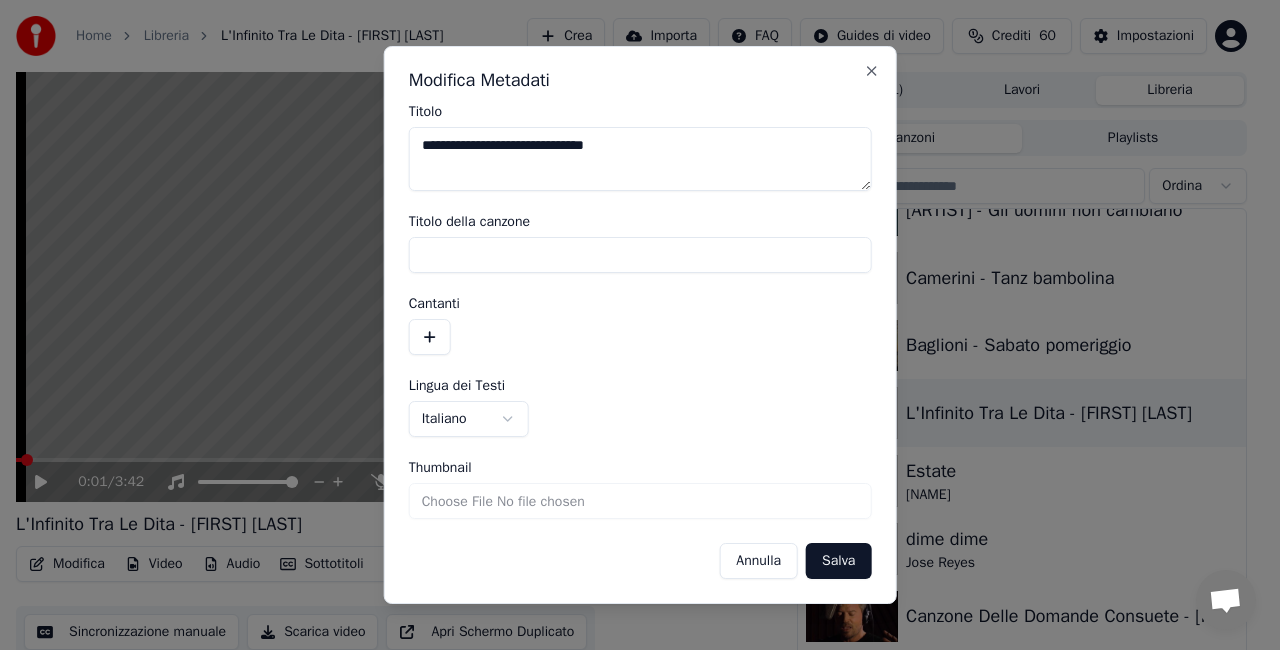 click on "**********" at bounding box center (640, 159) 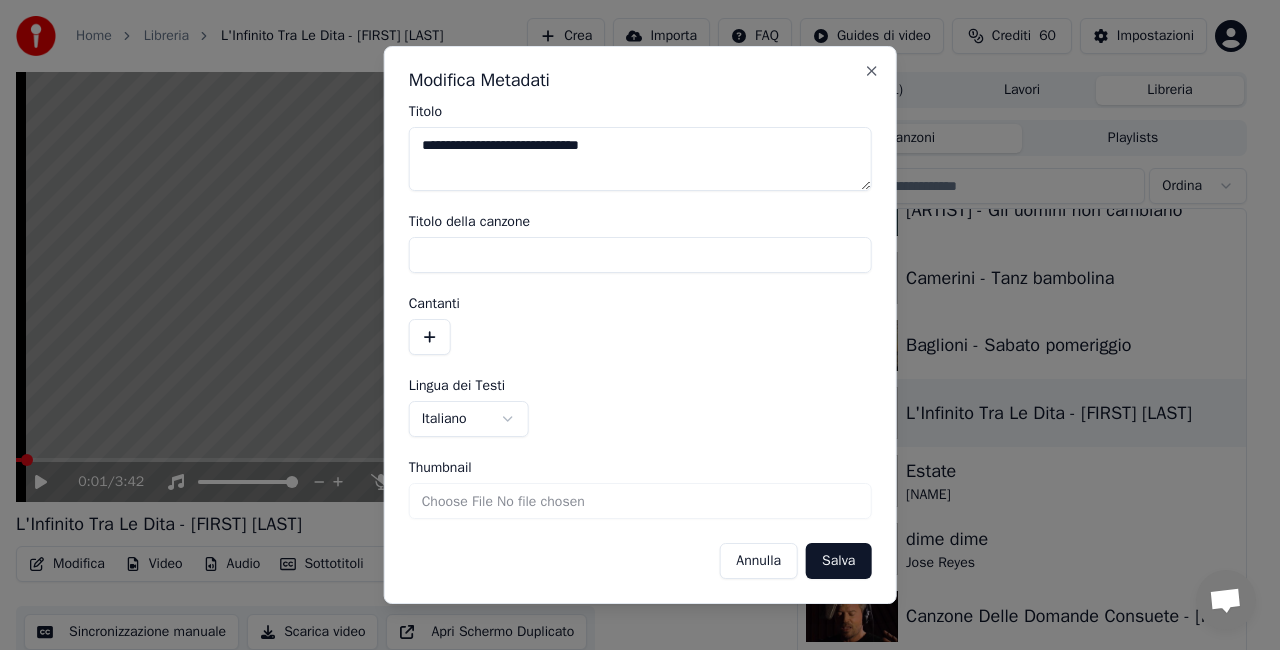 type on "**********" 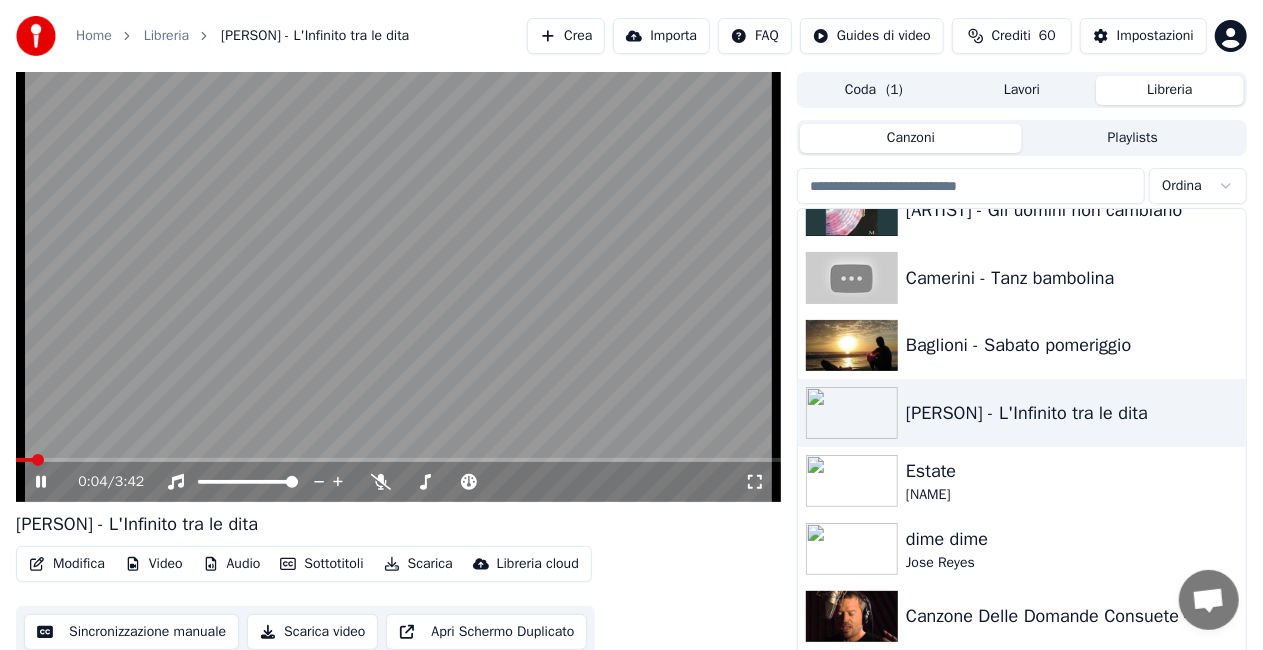 click 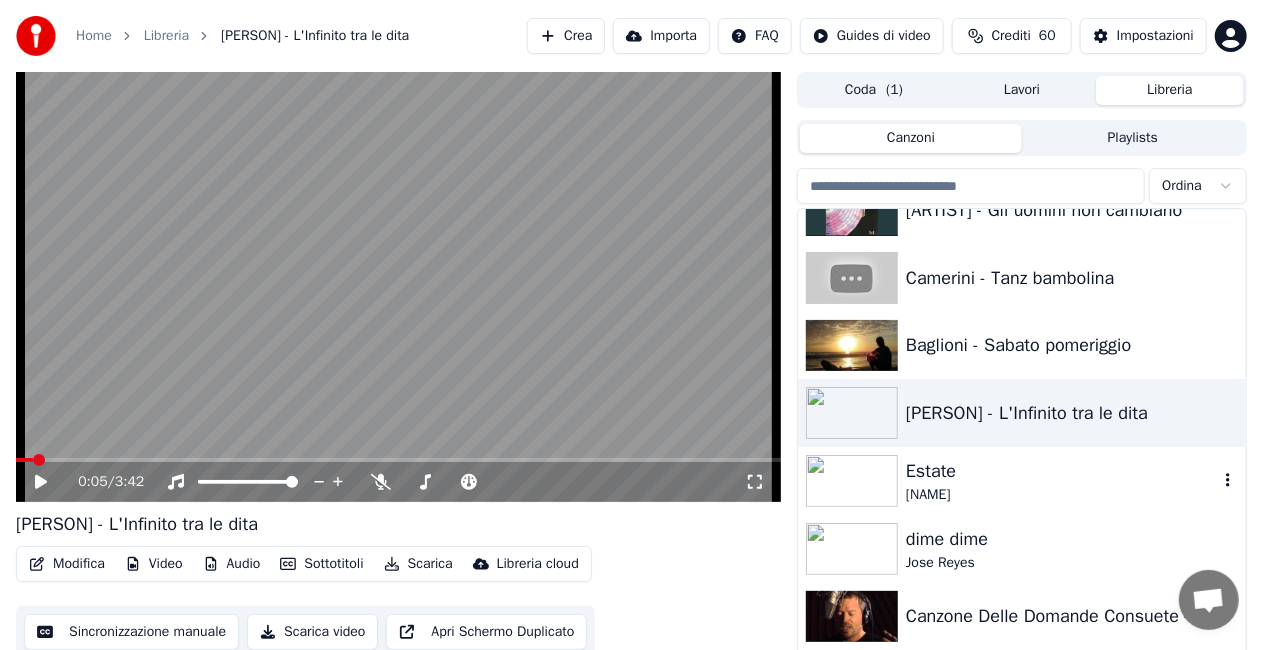 click on "Estate" at bounding box center [1062, 471] 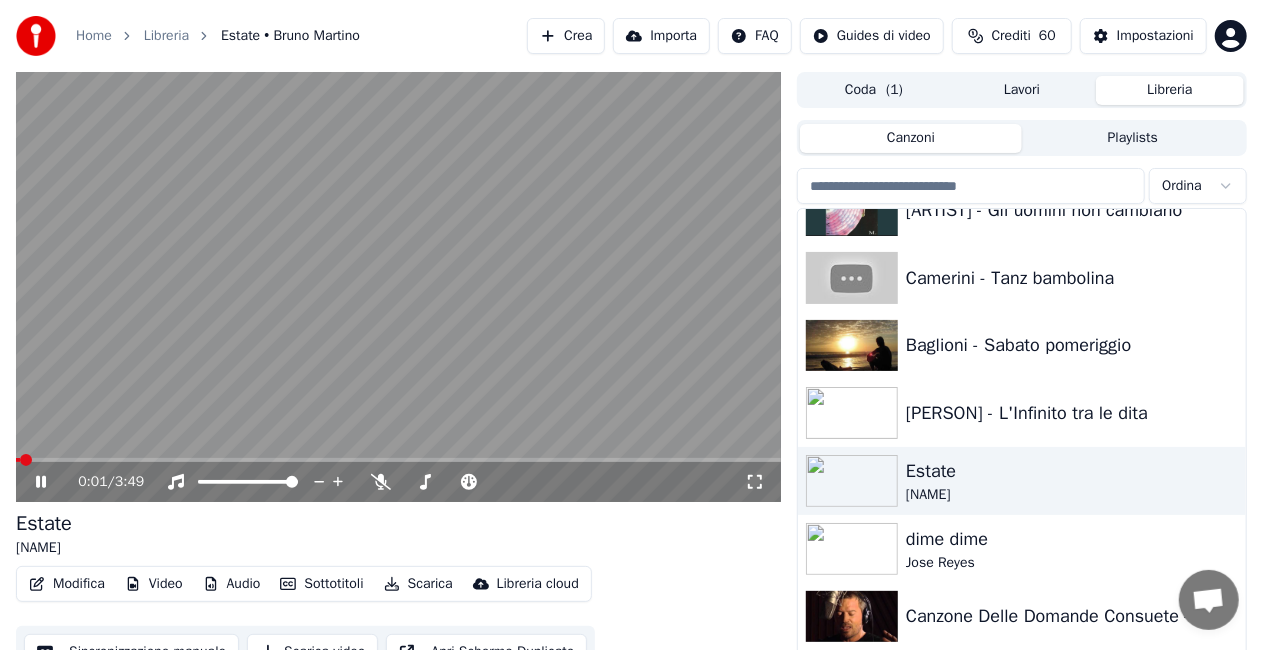 click 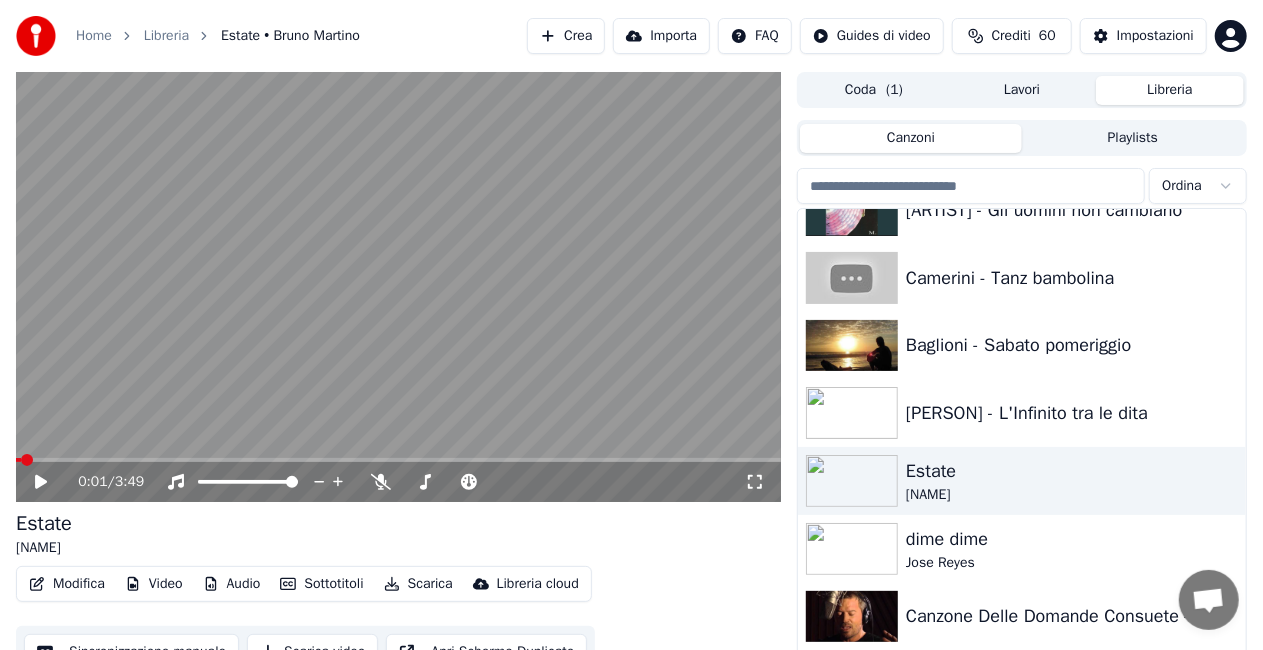 click on "Modifica" at bounding box center [67, 584] 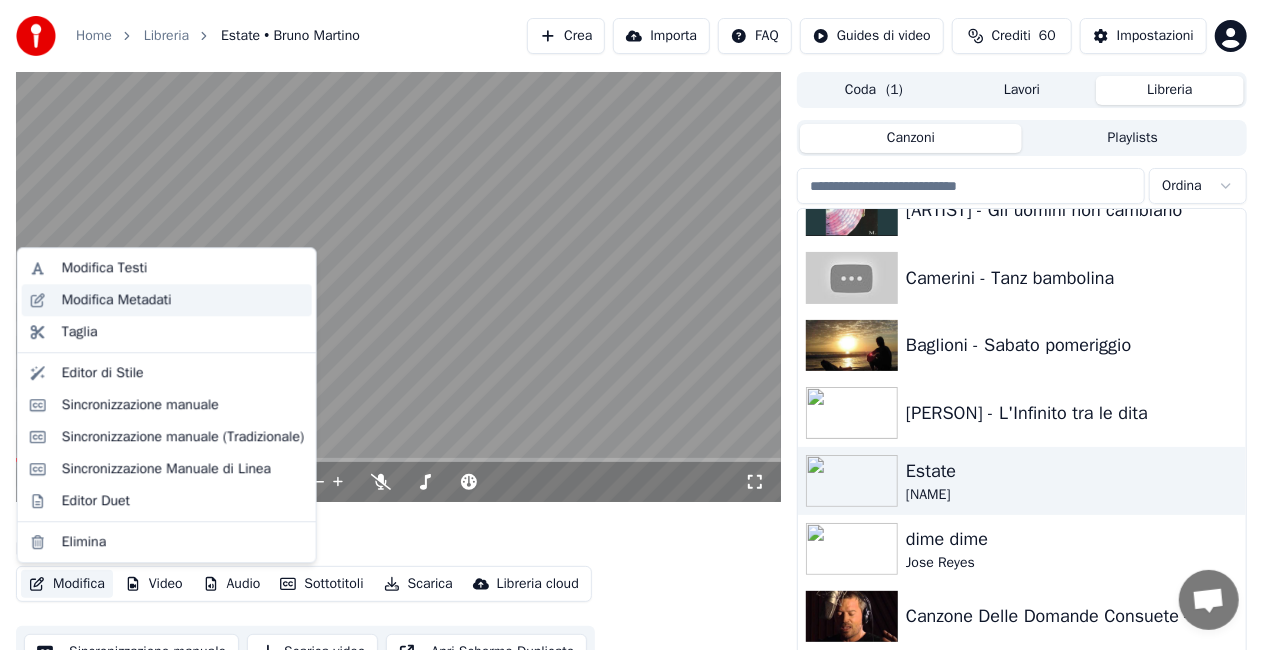 click on "Modifica Metadati" at bounding box center [117, 300] 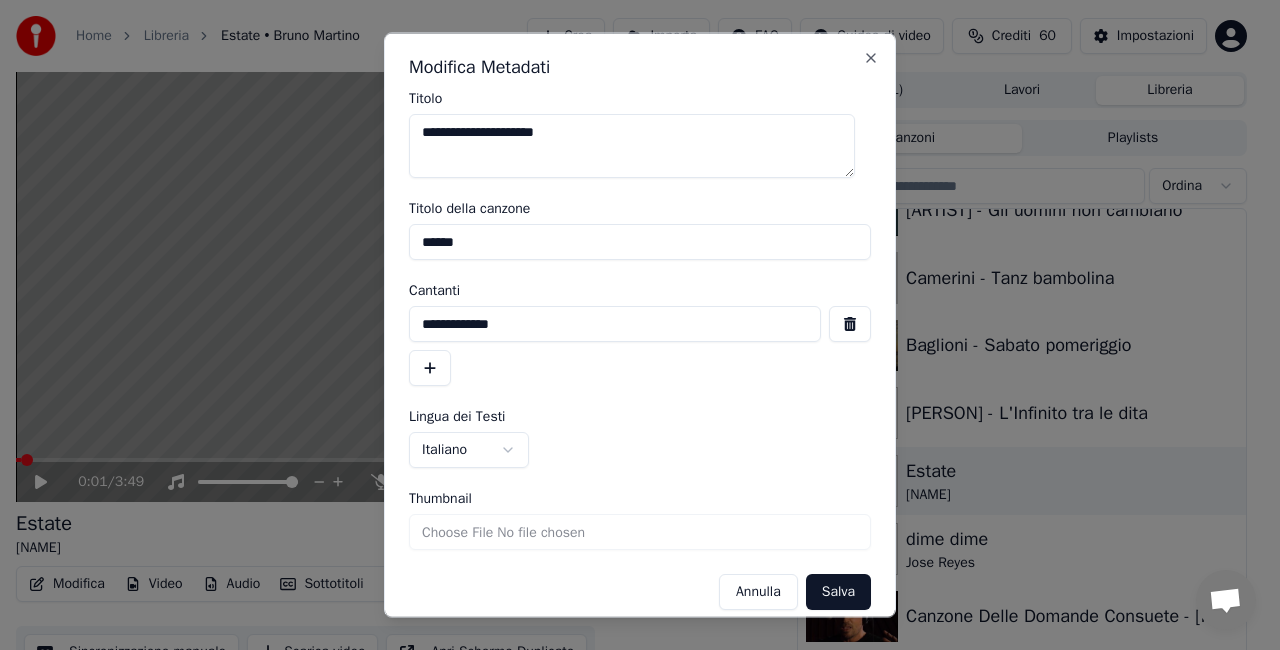 drag, startPoint x: 466, startPoint y: 128, endPoint x: 1027, endPoint y: 52, distance: 566.1246 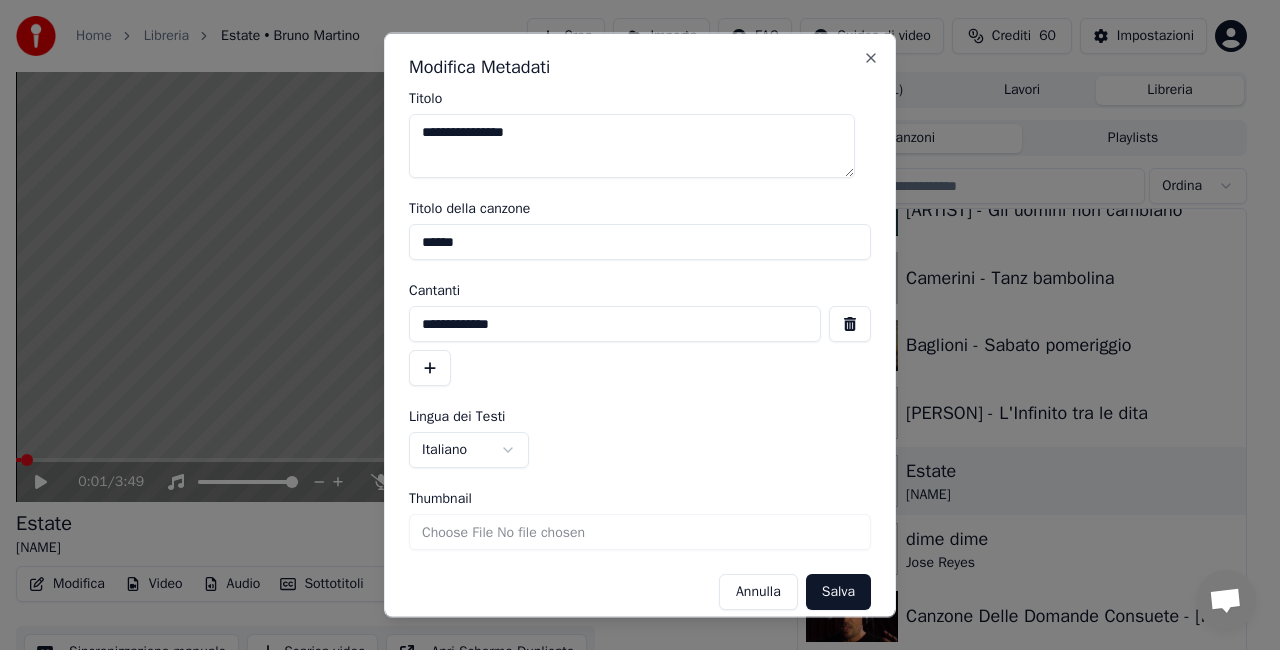 type on "**********" 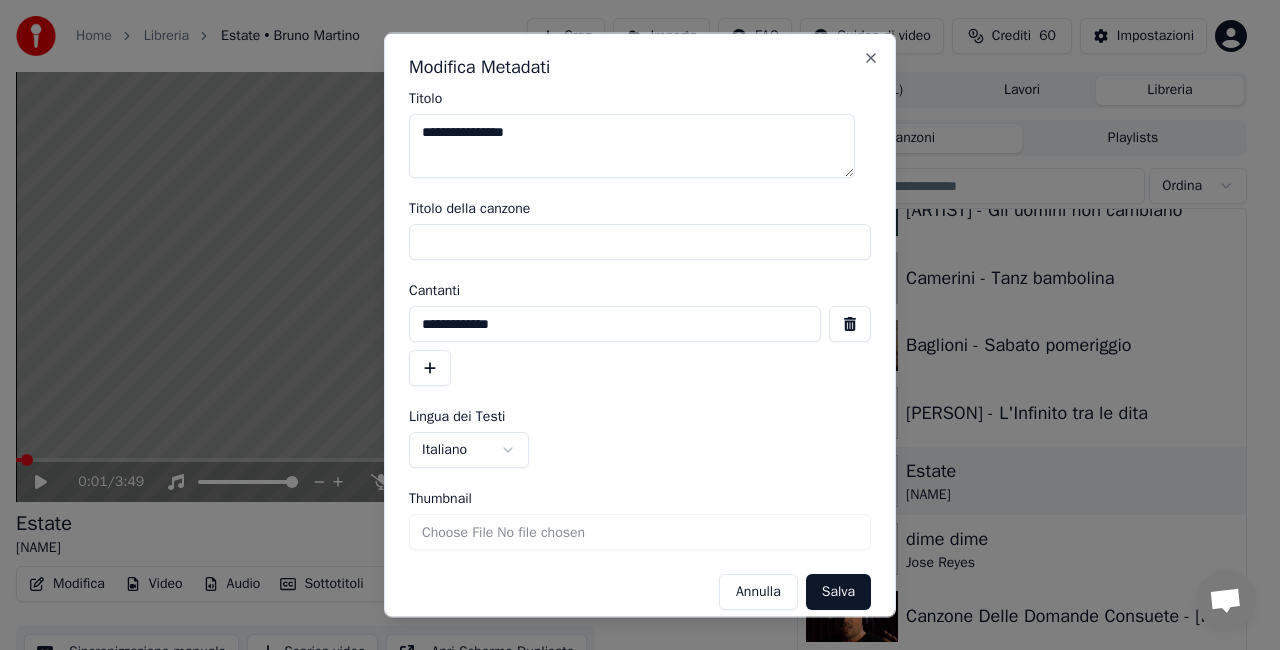 type 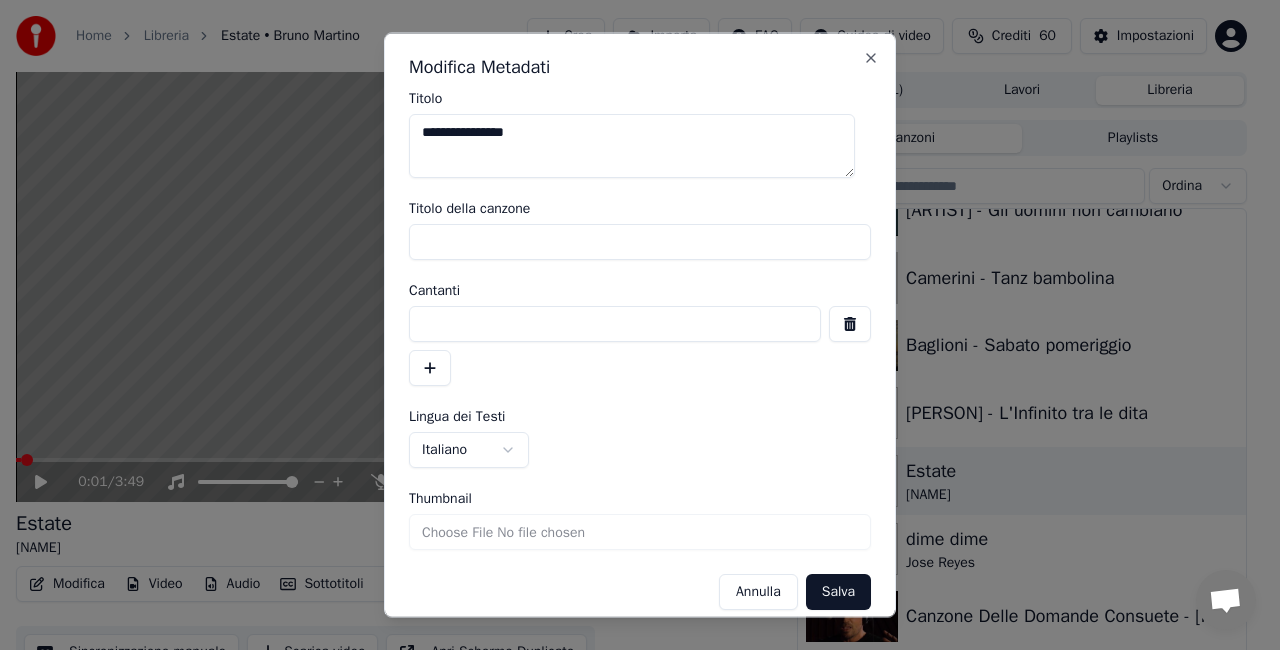 type 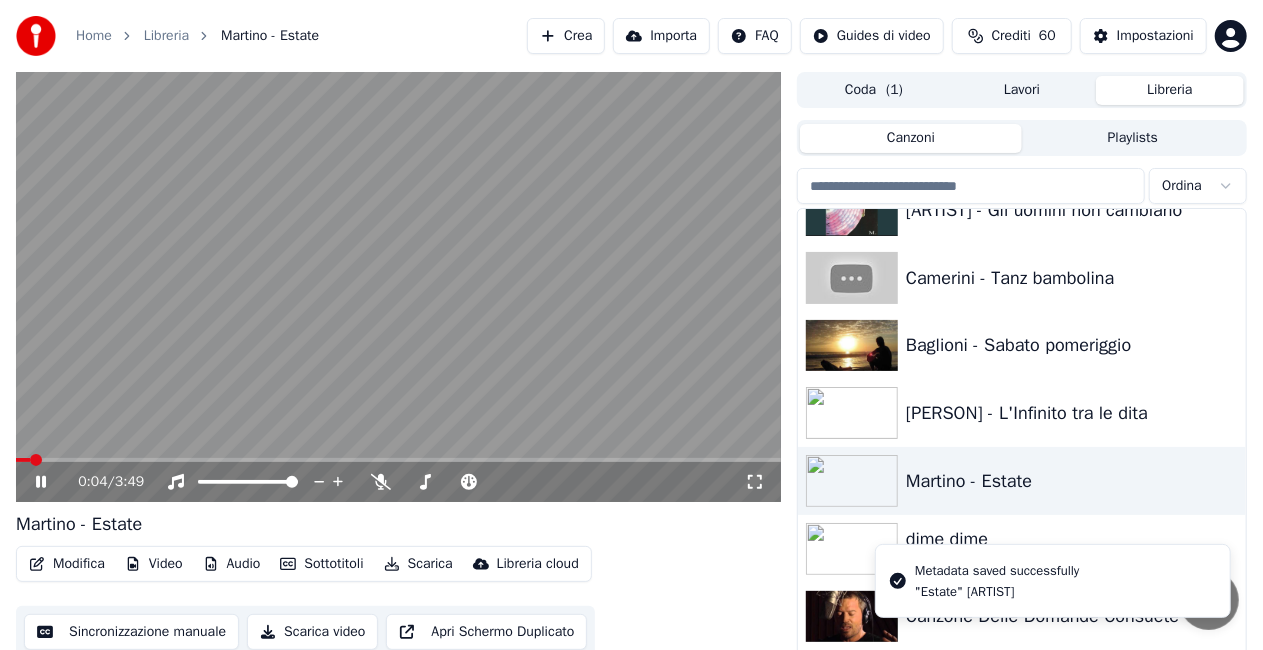 click 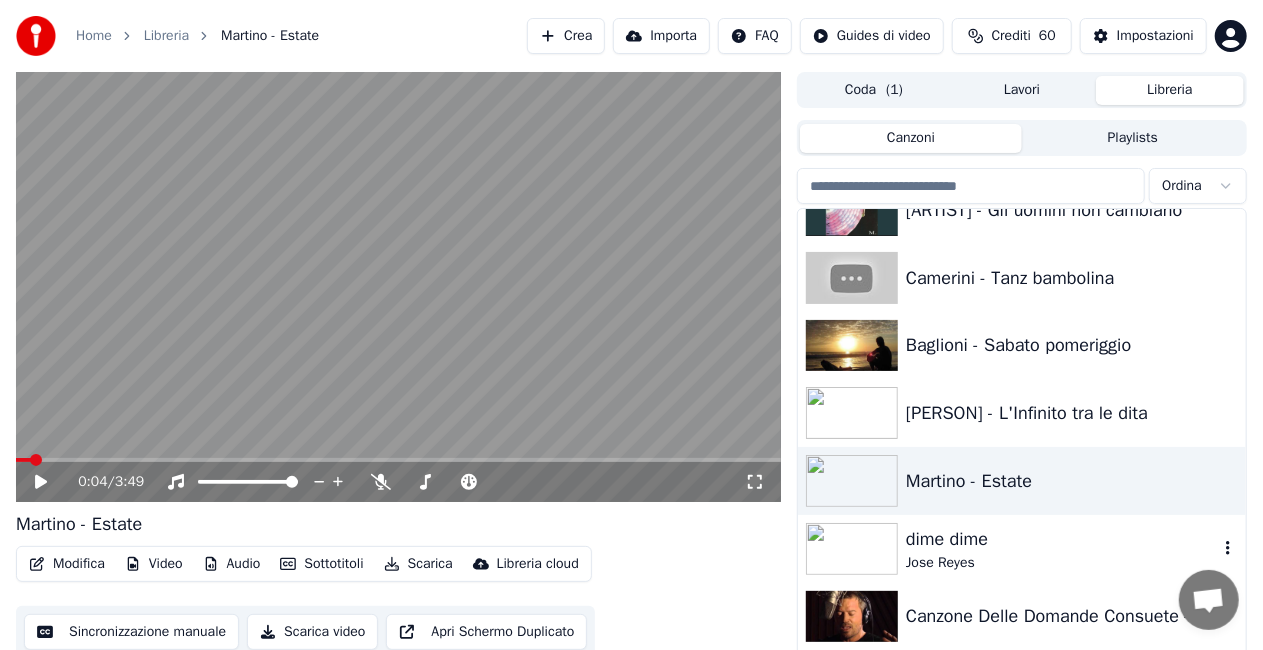 click on "dime dime" at bounding box center [1062, 539] 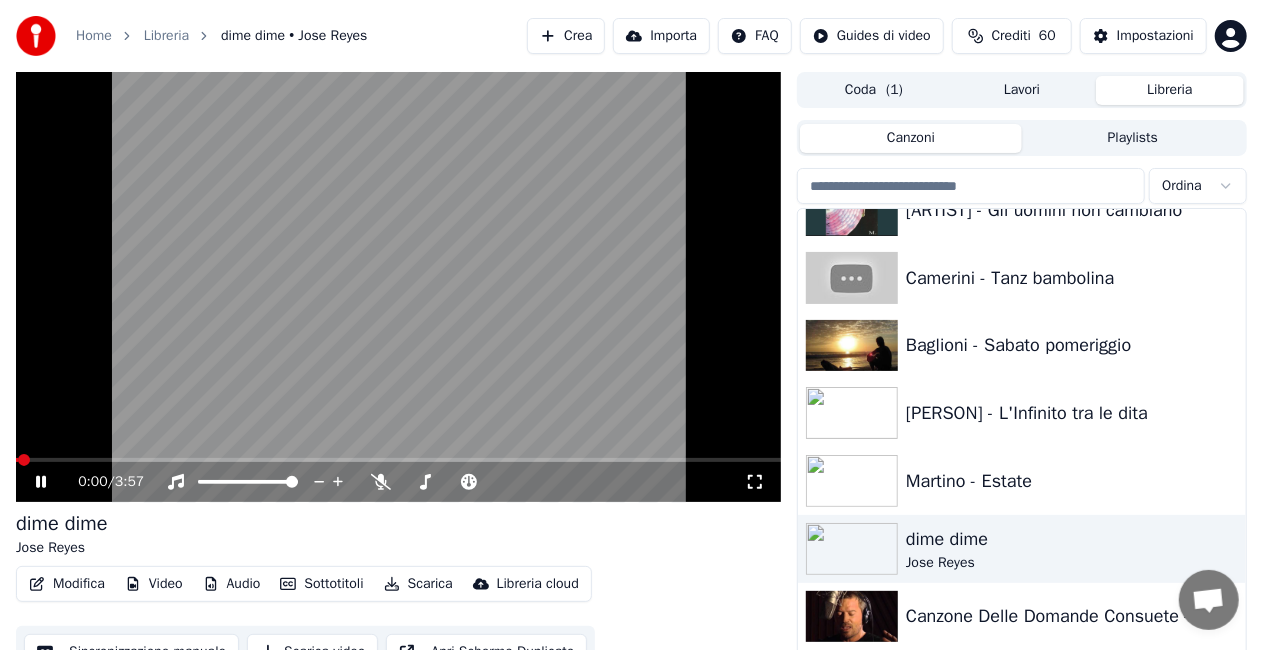 click 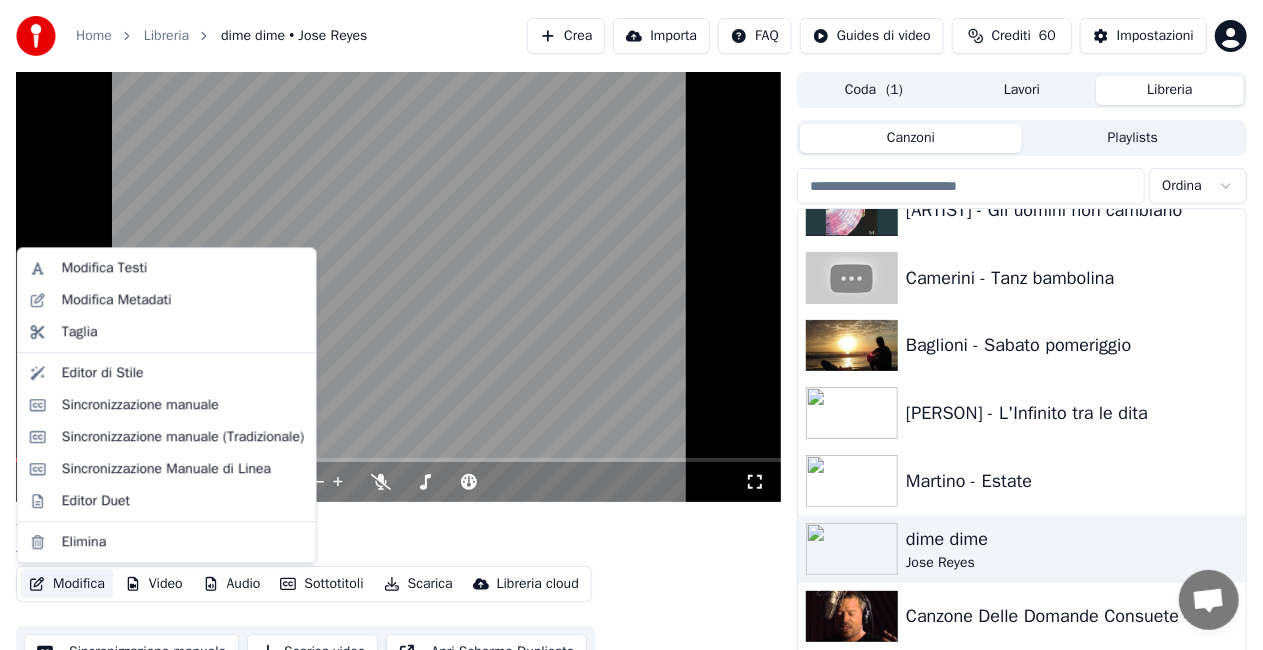 click on "Modifica" at bounding box center [67, 584] 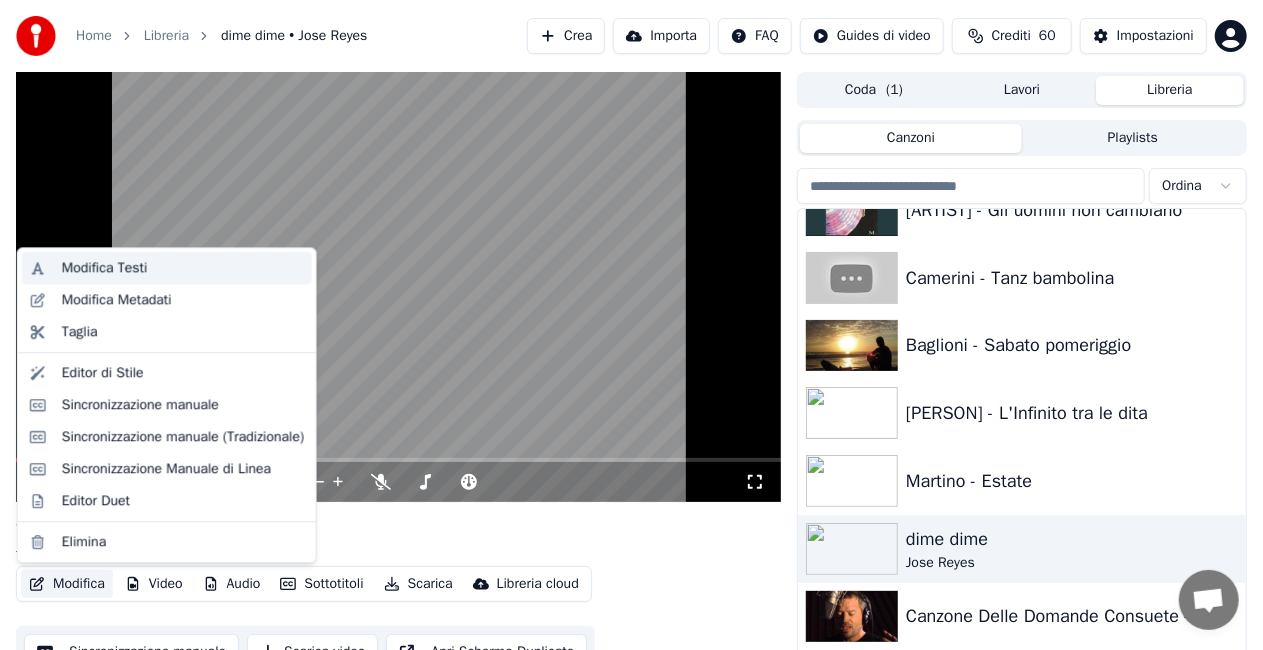 click on "Modifica Testi" at bounding box center (105, 268) 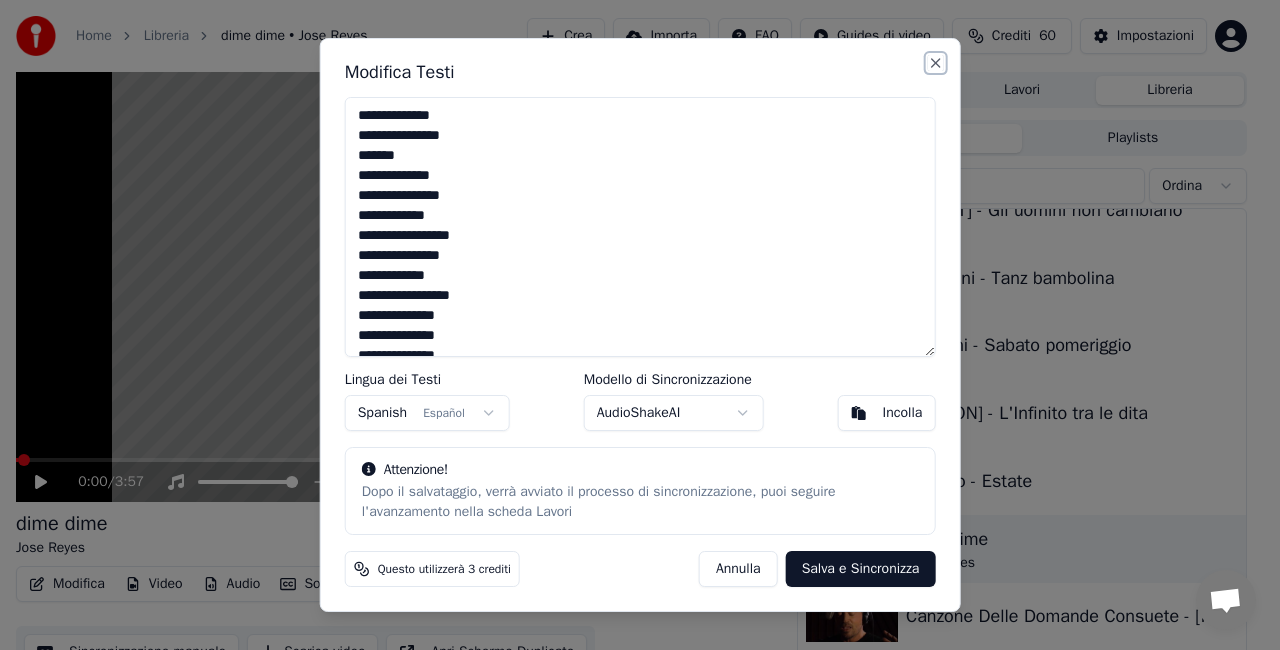 click on "Close" at bounding box center [935, 63] 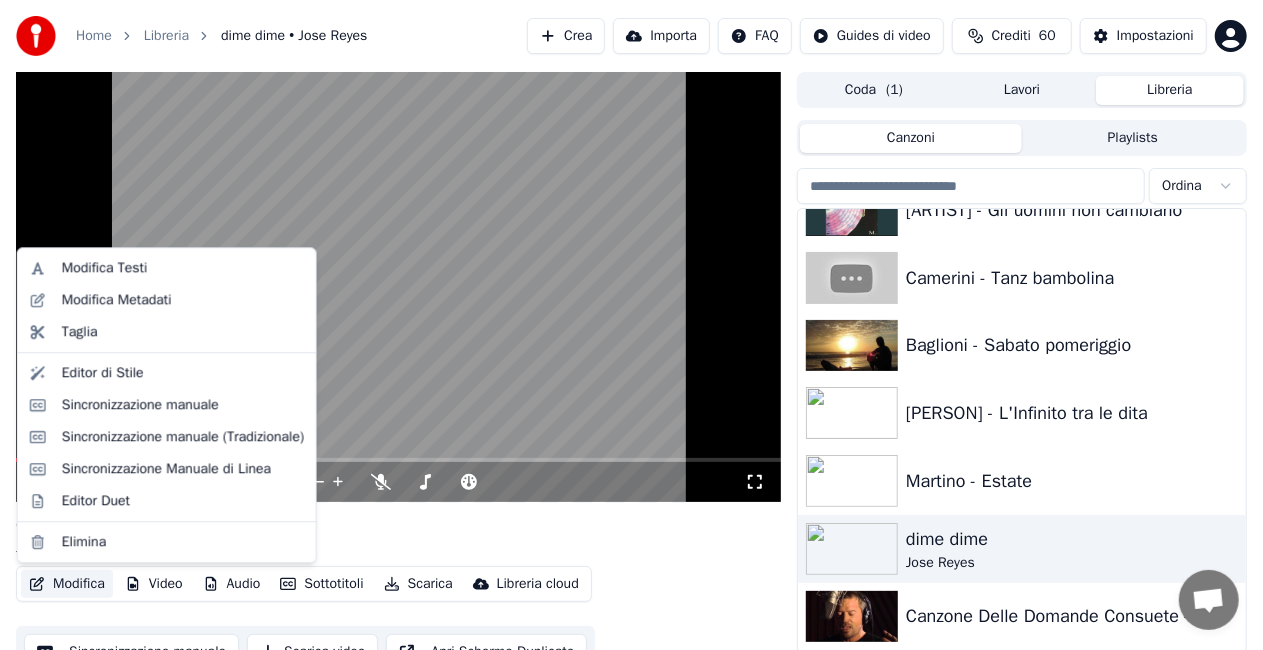 click on "Modifica" at bounding box center [67, 584] 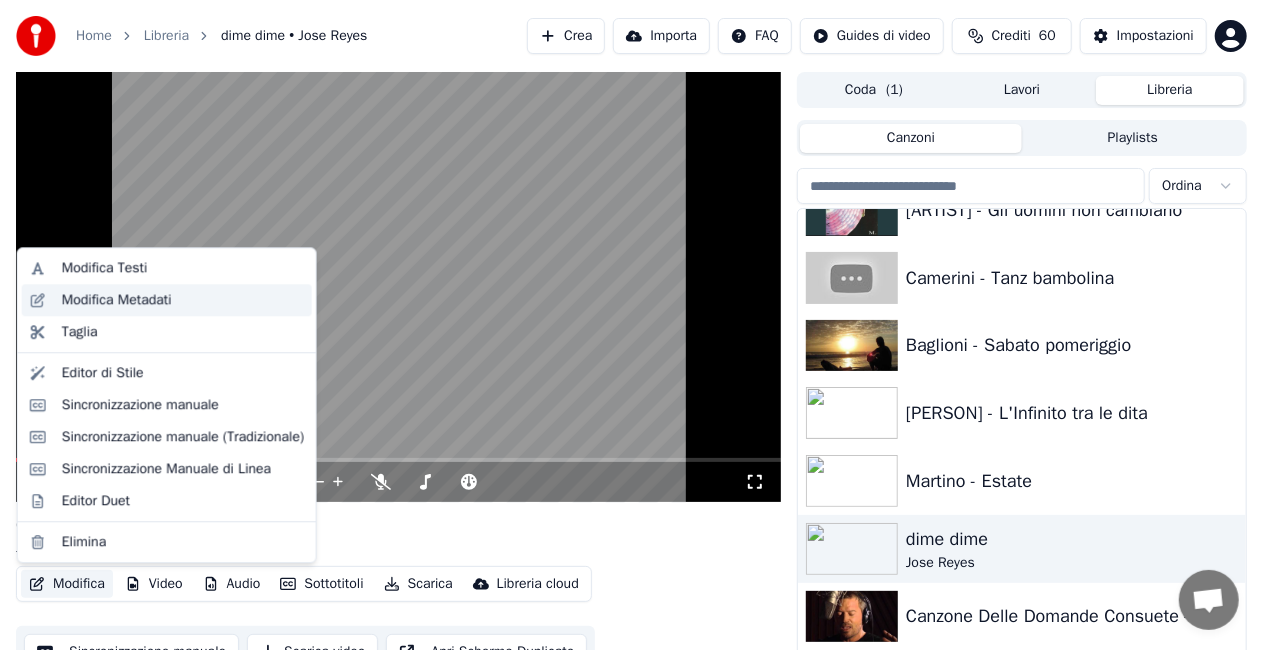 click on "Modifica Metadati" at bounding box center [183, 300] 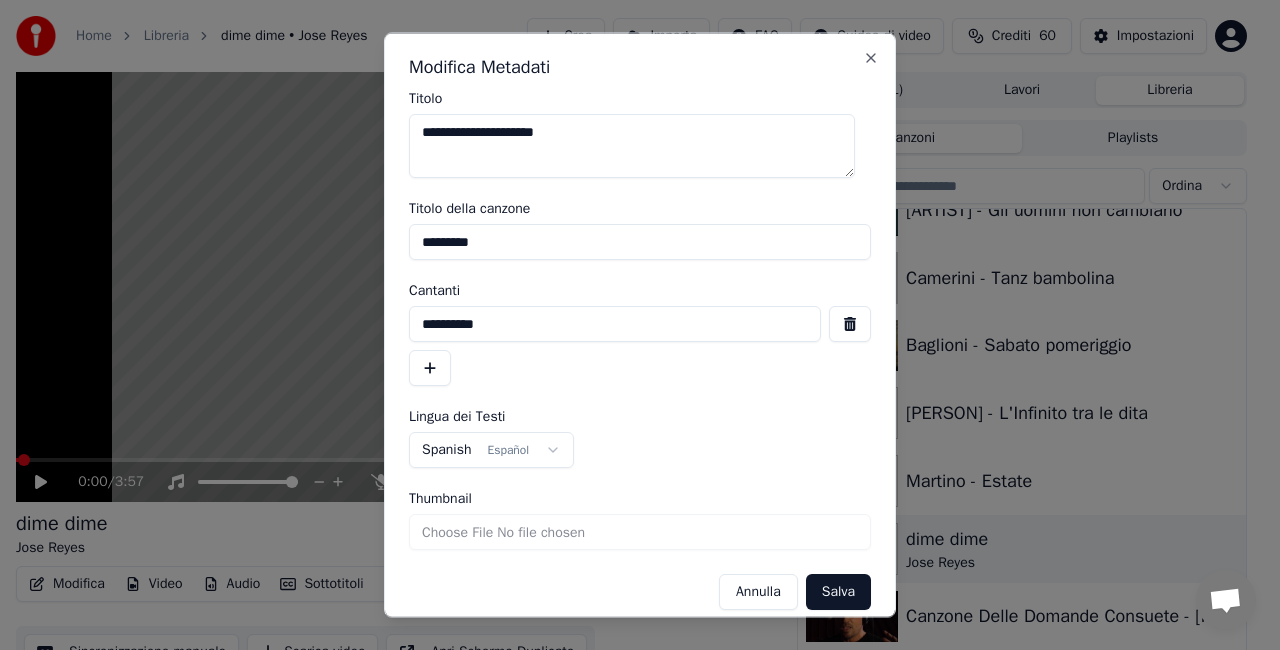 drag, startPoint x: 448, startPoint y: 135, endPoint x: 280, endPoint y: 132, distance: 168.02678 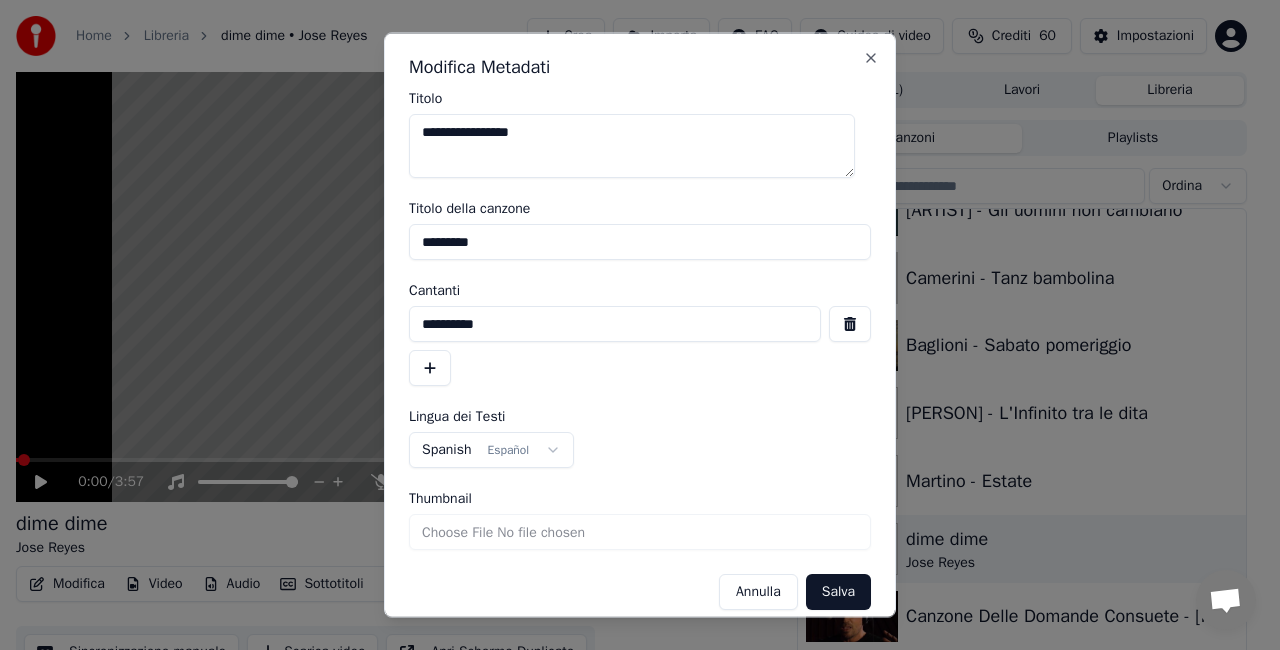 click on "**********" at bounding box center [632, 146] 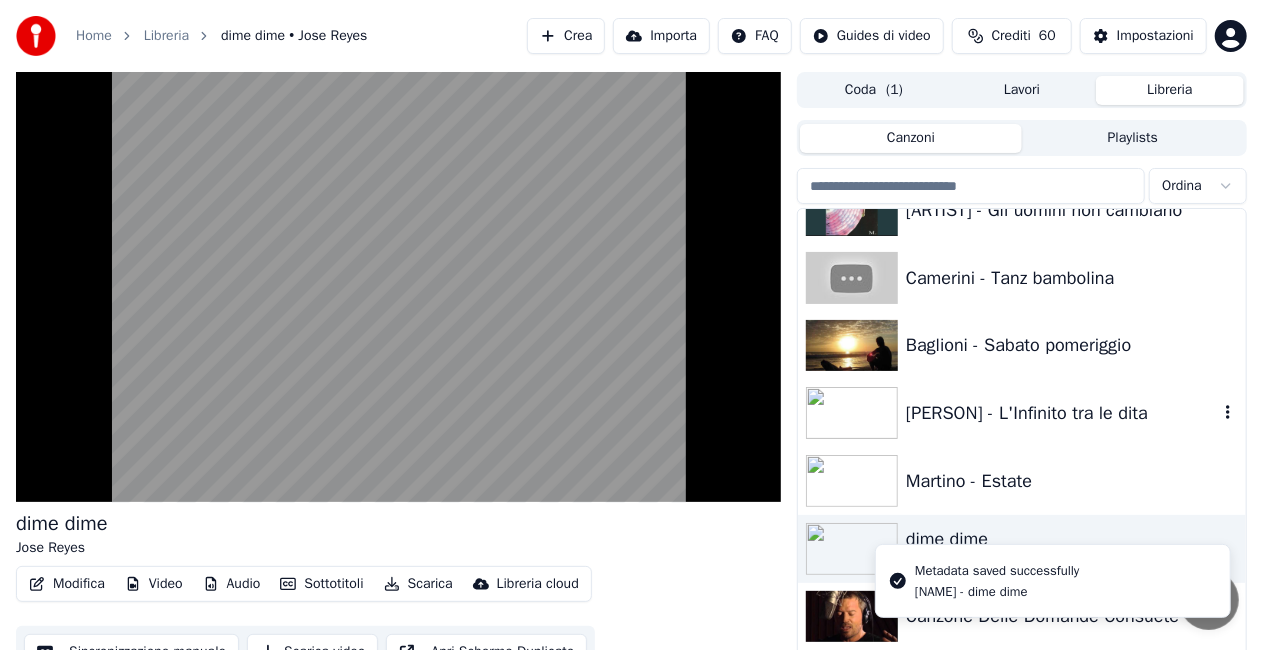 scroll, scrollTop: 2000, scrollLeft: 0, axis: vertical 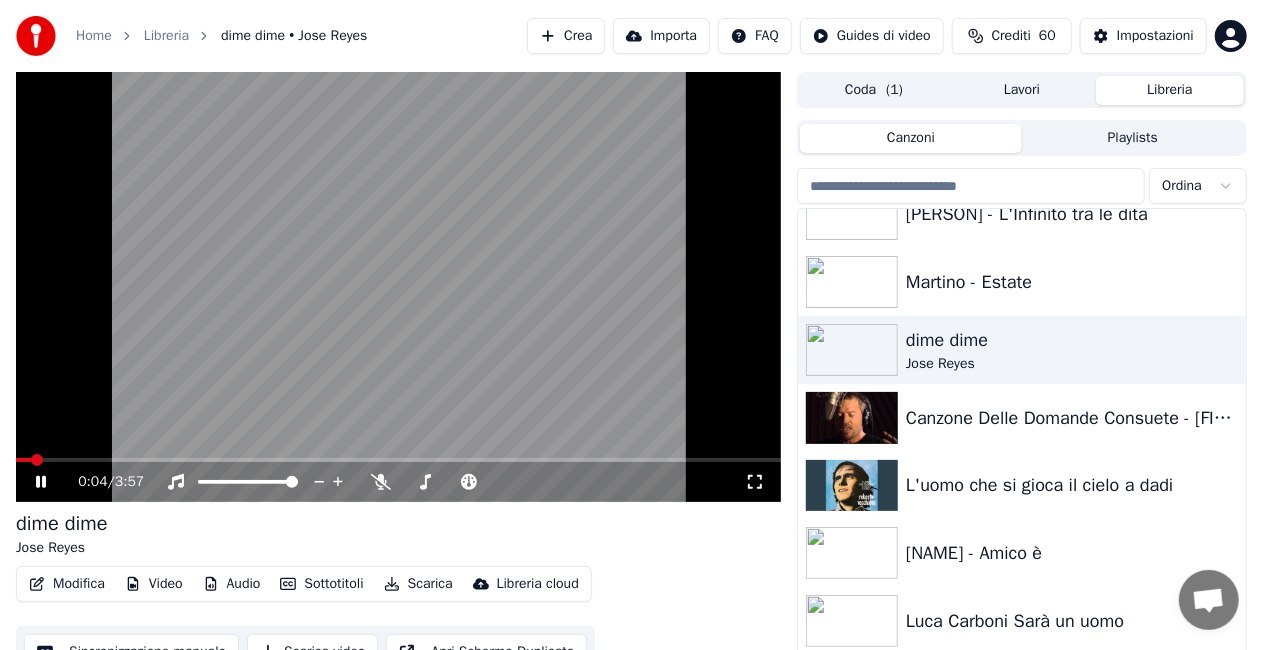 click 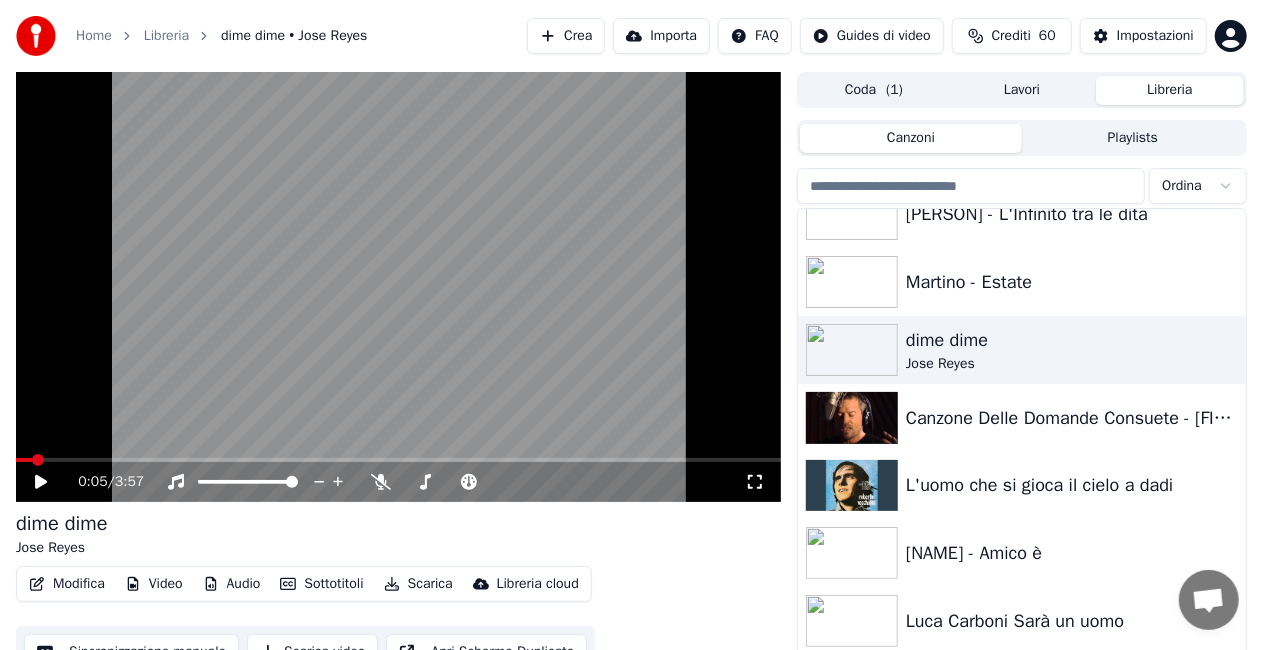 click on "Modifica" at bounding box center [67, 584] 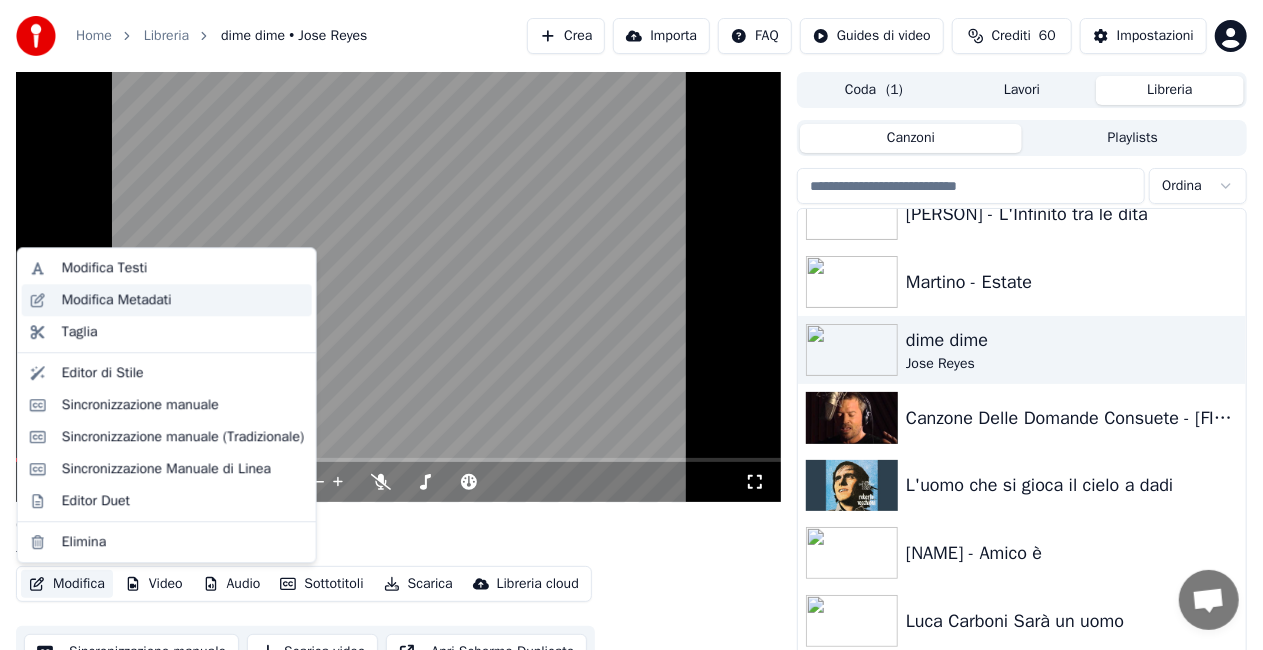 click on "Modifica Metadati" at bounding box center (117, 300) 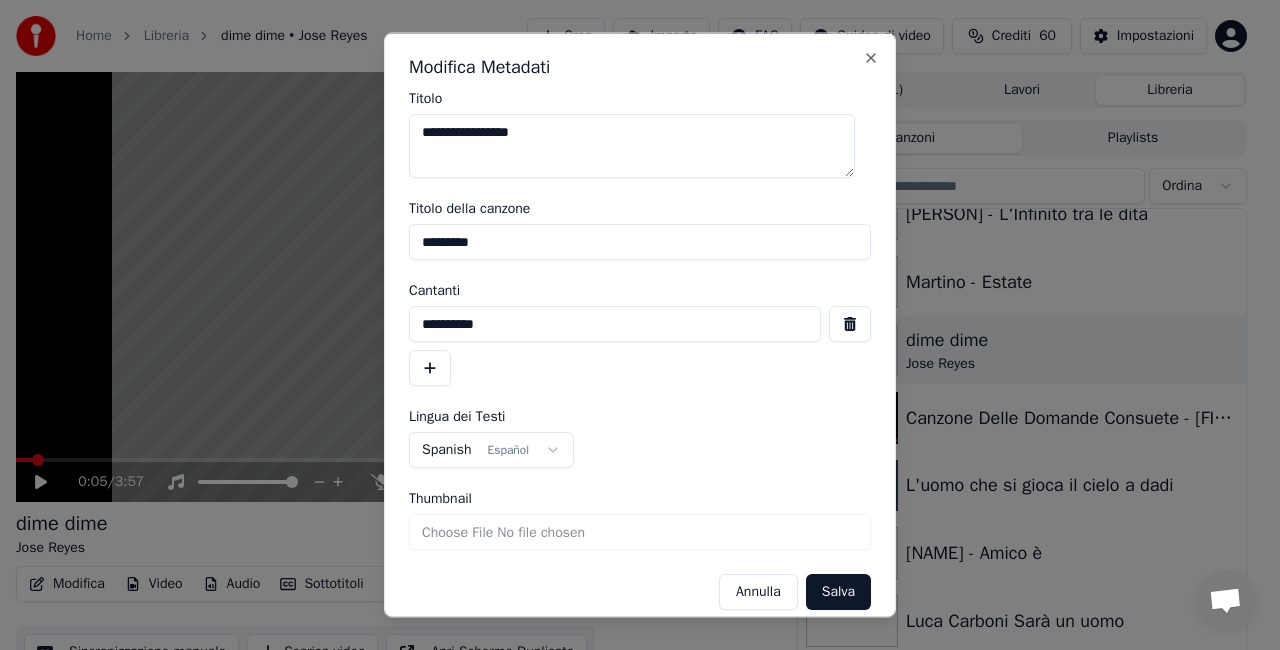 drag, startPoint x: 412, startPoint y: 322, endPoint x: 614, endPoint y: 318, distance: 202.0396 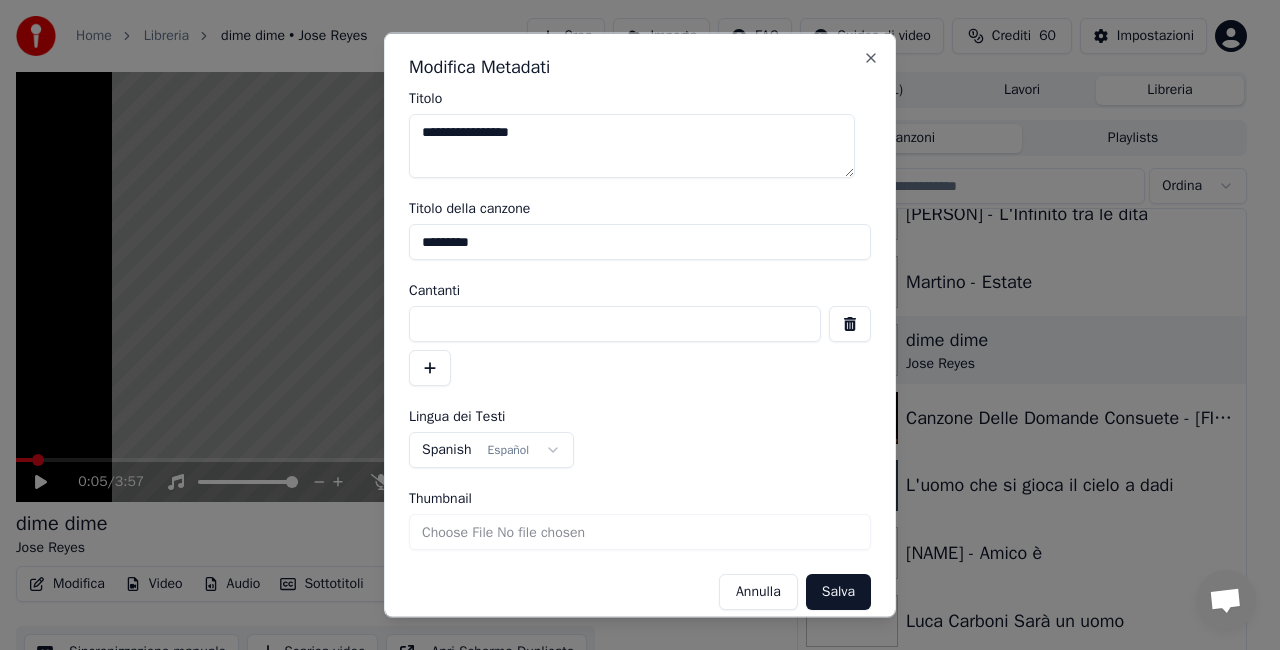 type 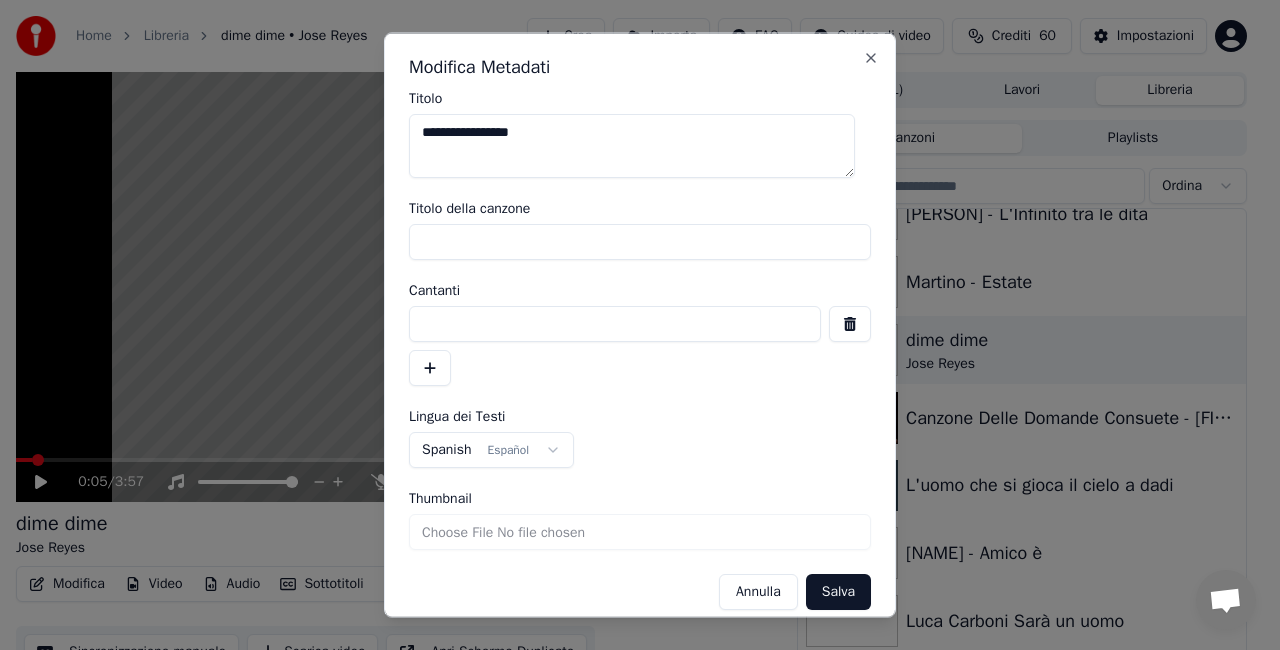 type 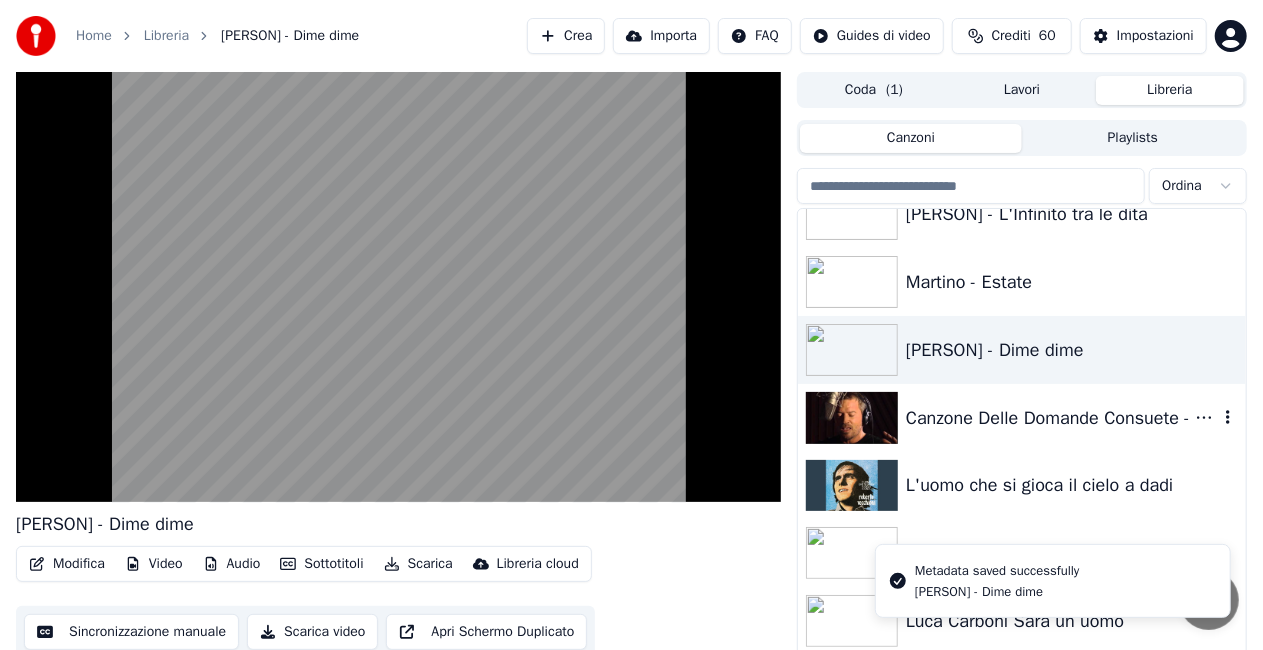 click on "Canzone Delle Domande Consuete - [FIRST] [LAST] - Best Italian Pop" at bounding box center [1062, 418] 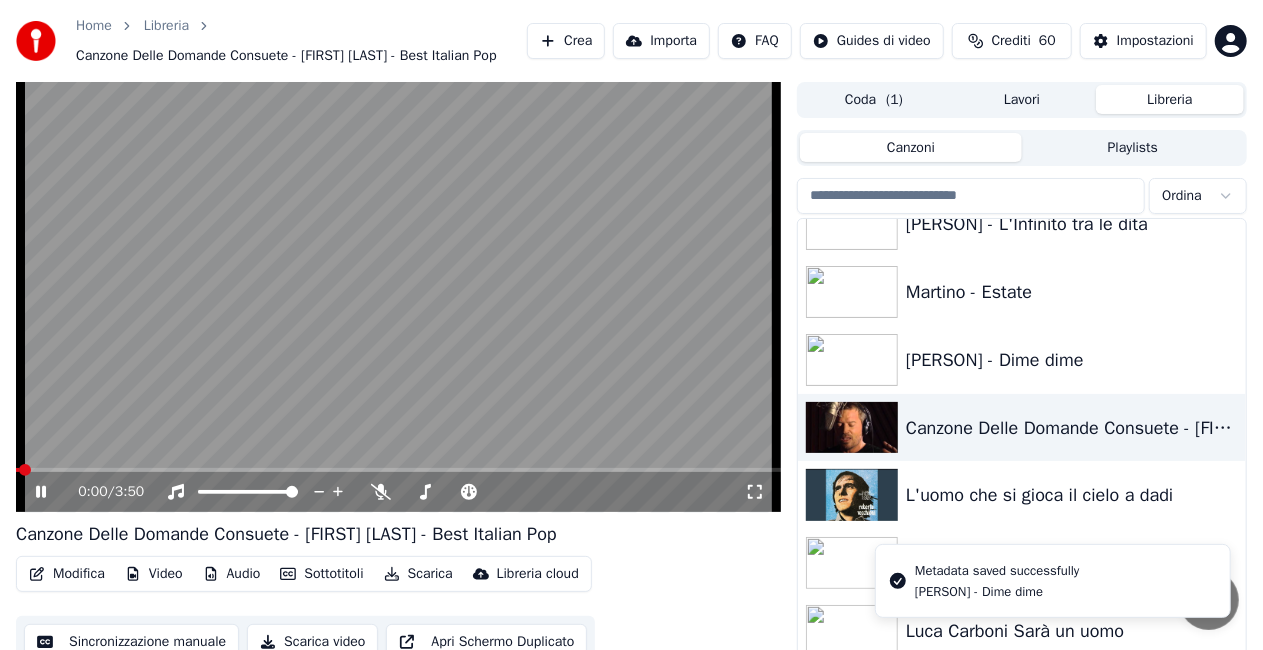 click 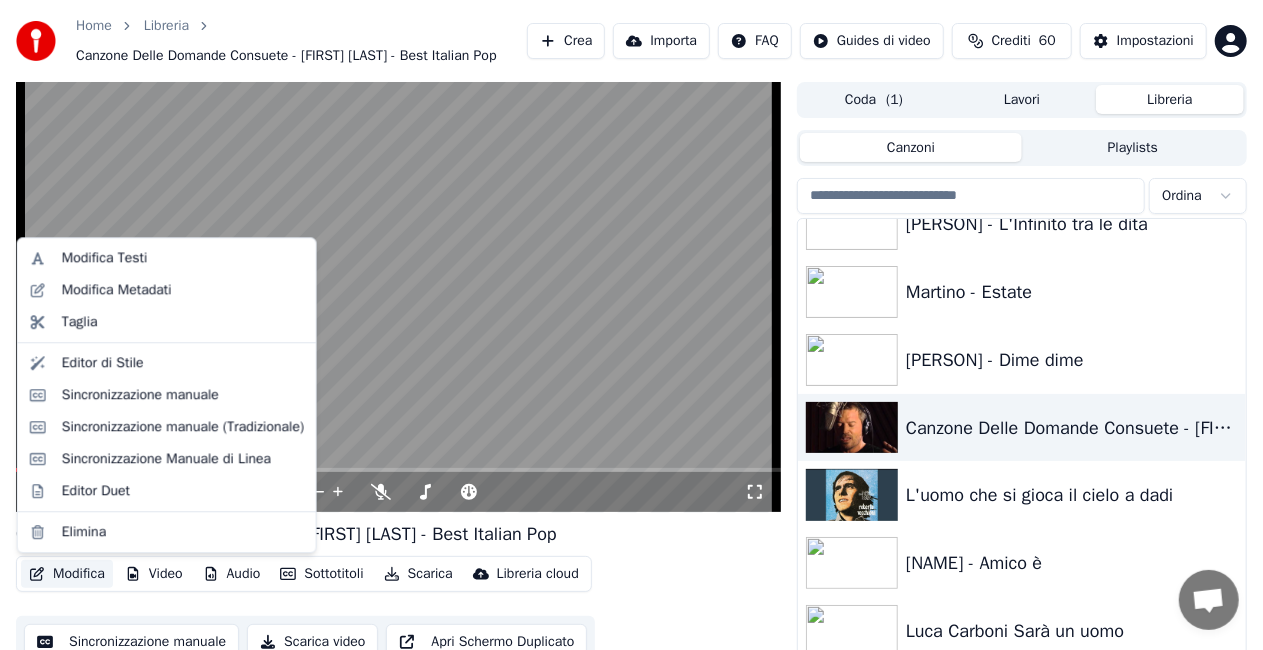click on "Modifica" at bounding box center (67, 574) 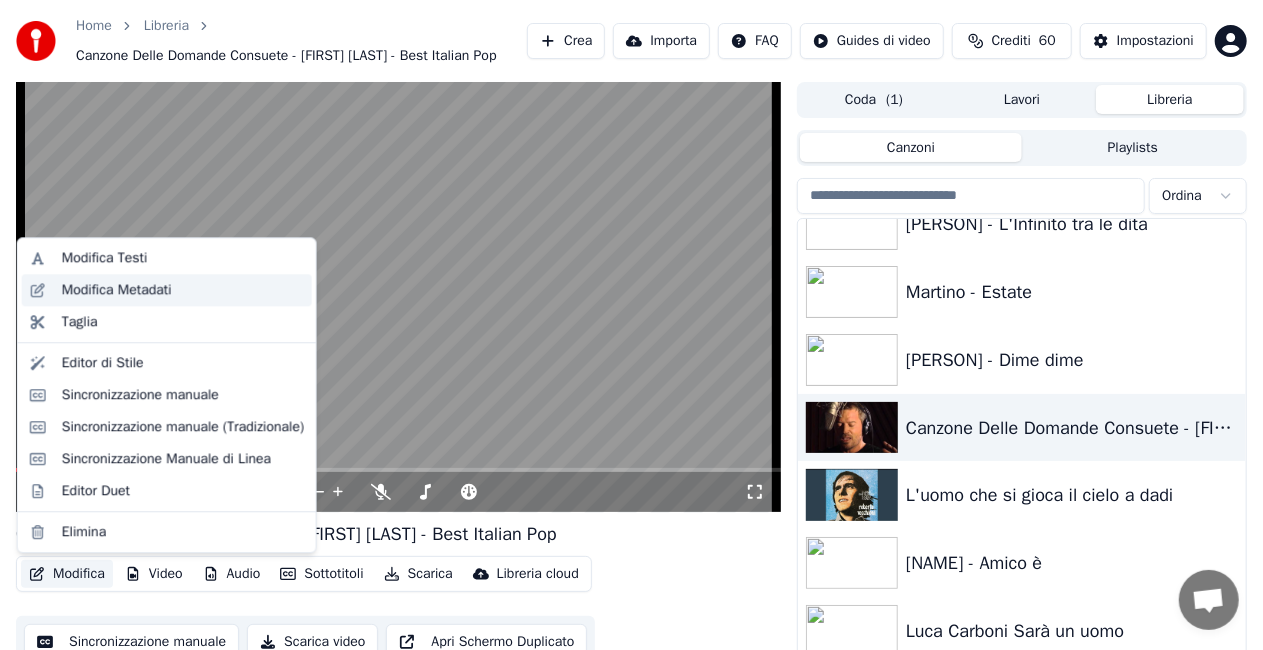 click on "Modifica Metadati" at bounding box center (117, 290) 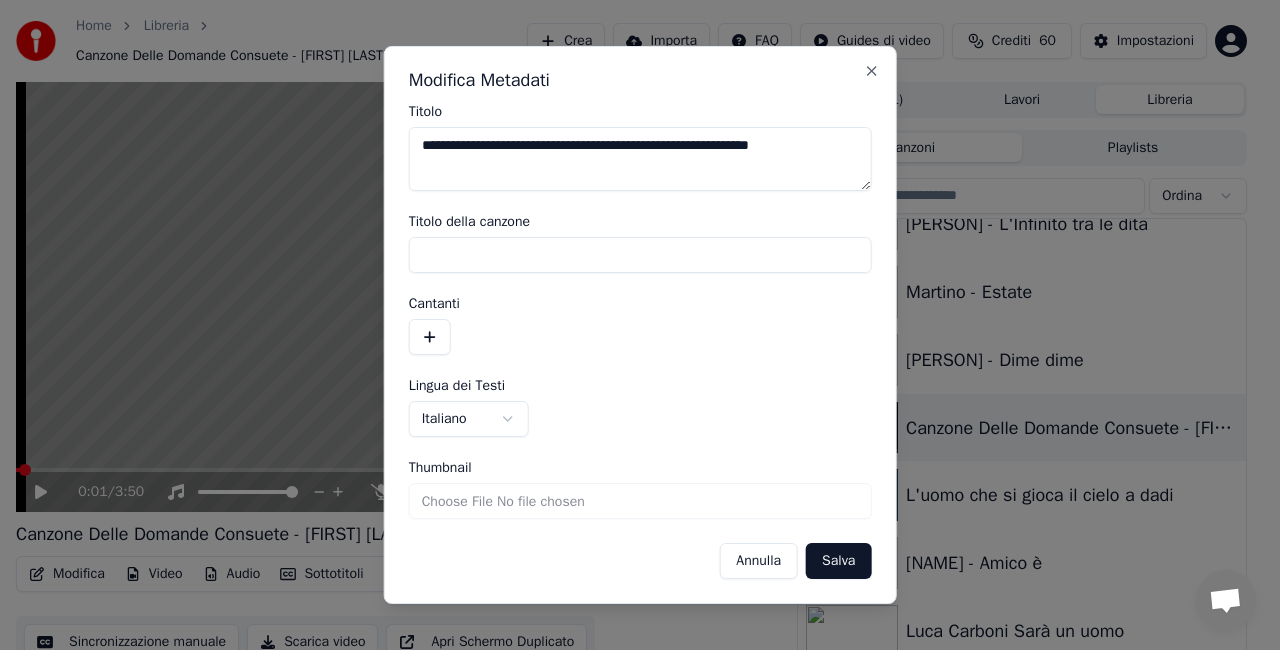 drag, startPoint x: 640, startPoint y: 143, endPoint x: 1099, endPoint y: 94, distance: 461.60806 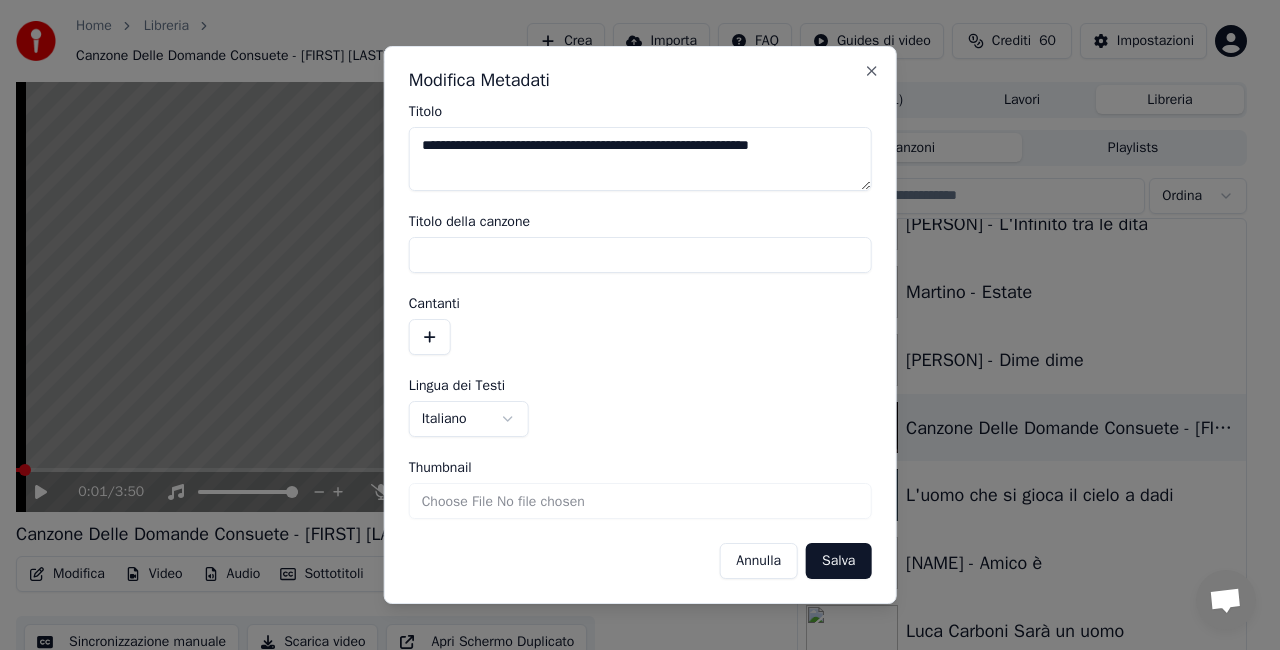 click on "**********" at bounding box center [631, 325] 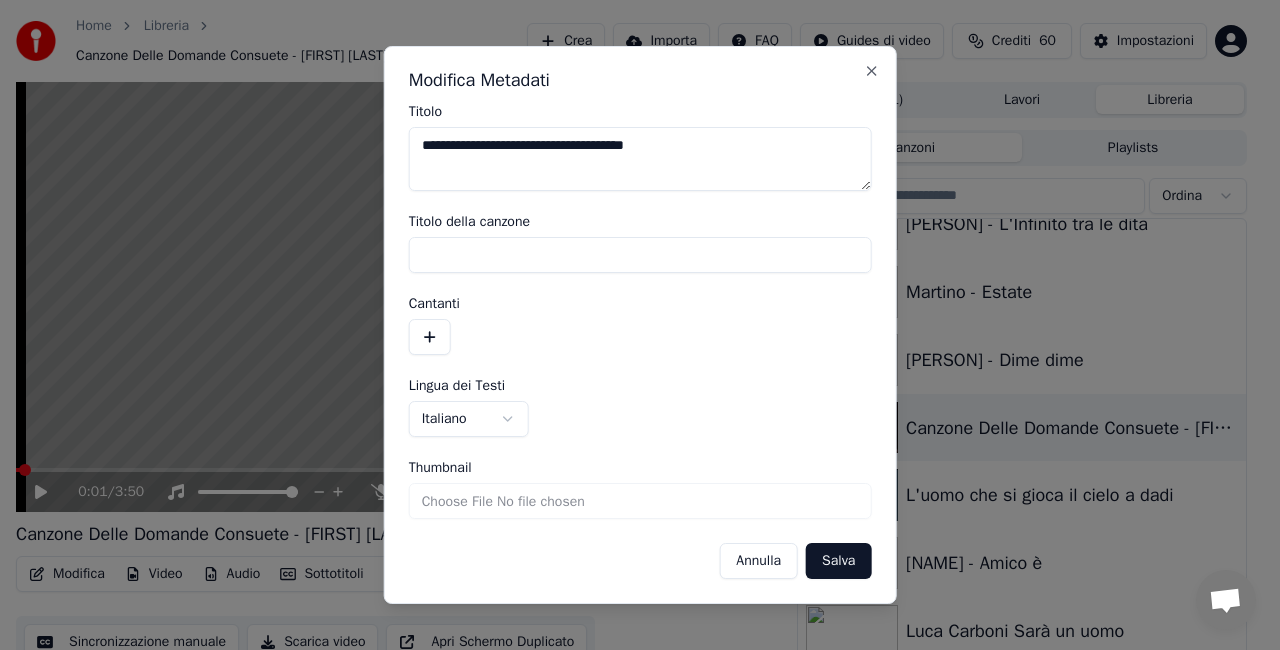 type on "**********" 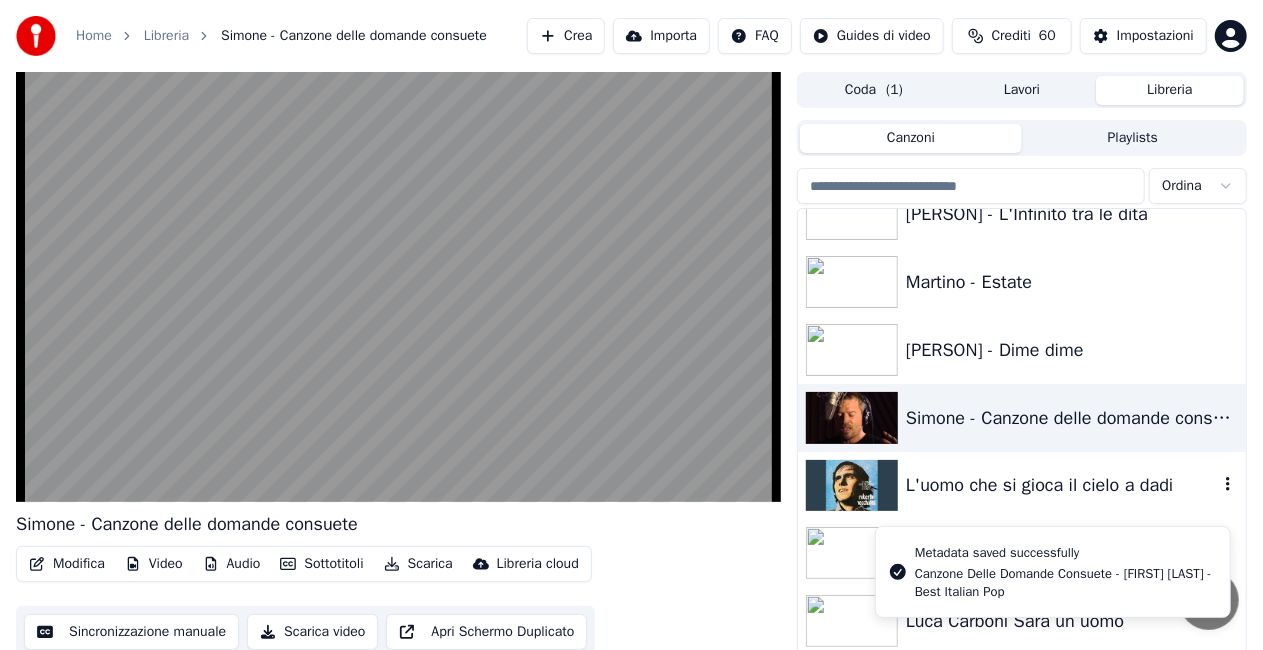 click on "L'uomo che si gioca il cielo a dadi" at bounding box center (1062, 485) 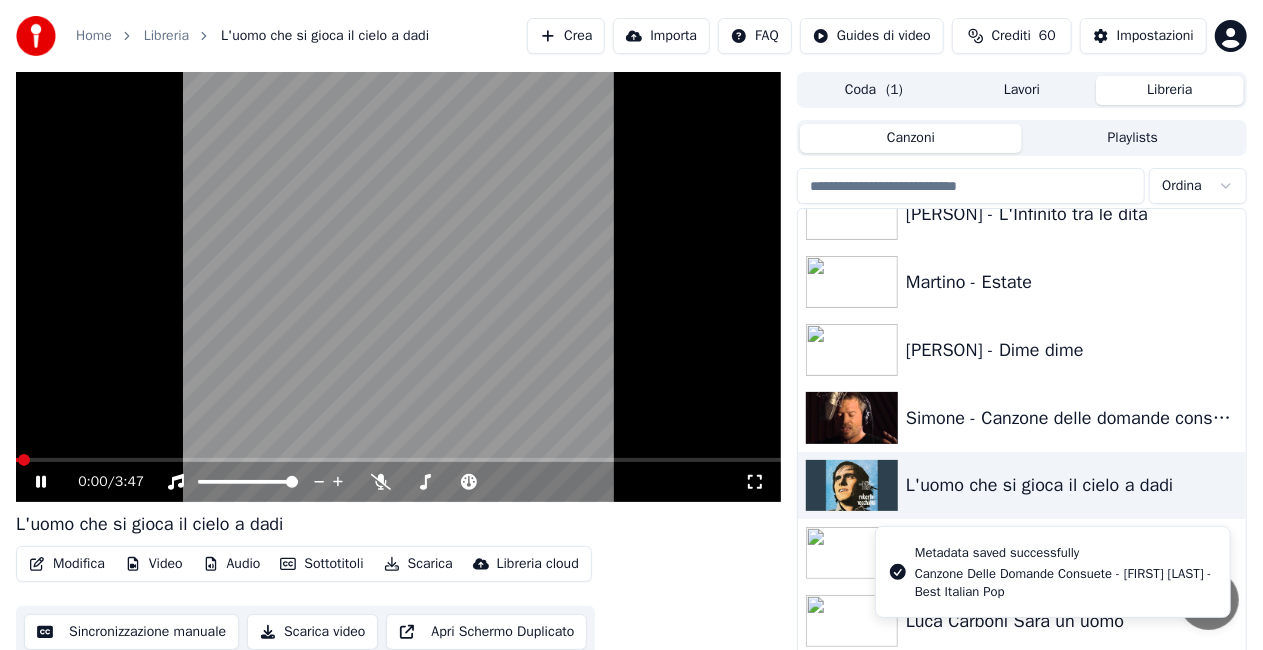 click 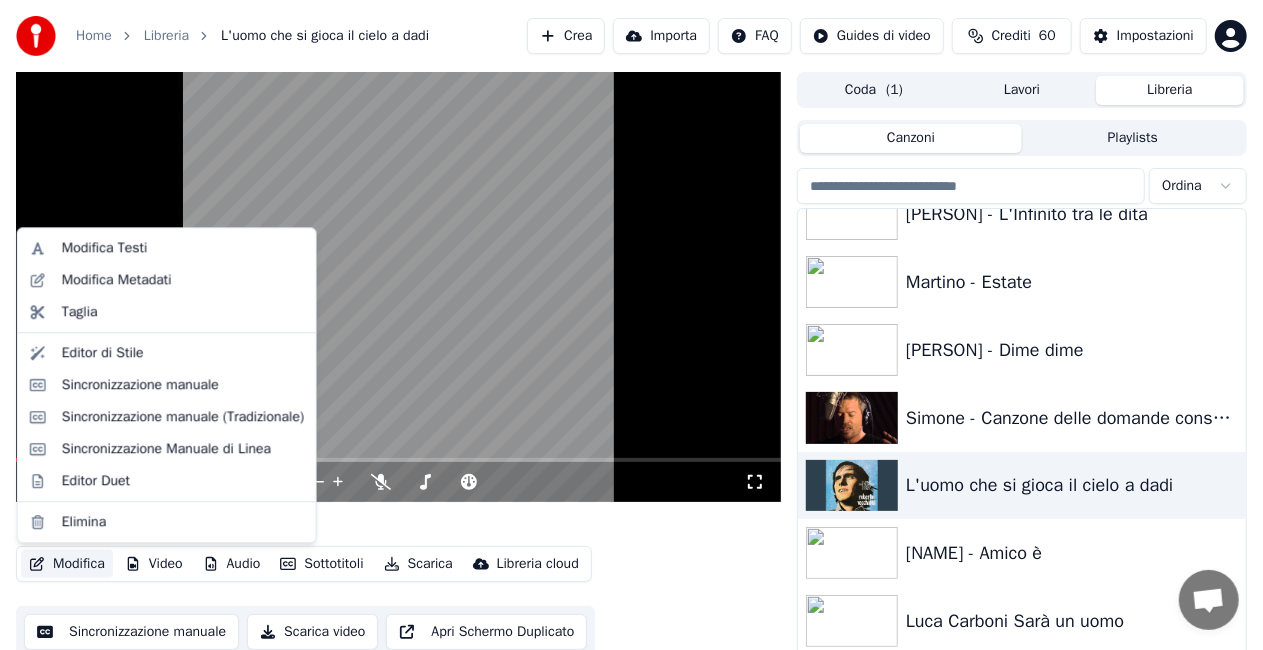 click on "Modifica" at bounding box center [67, 564] 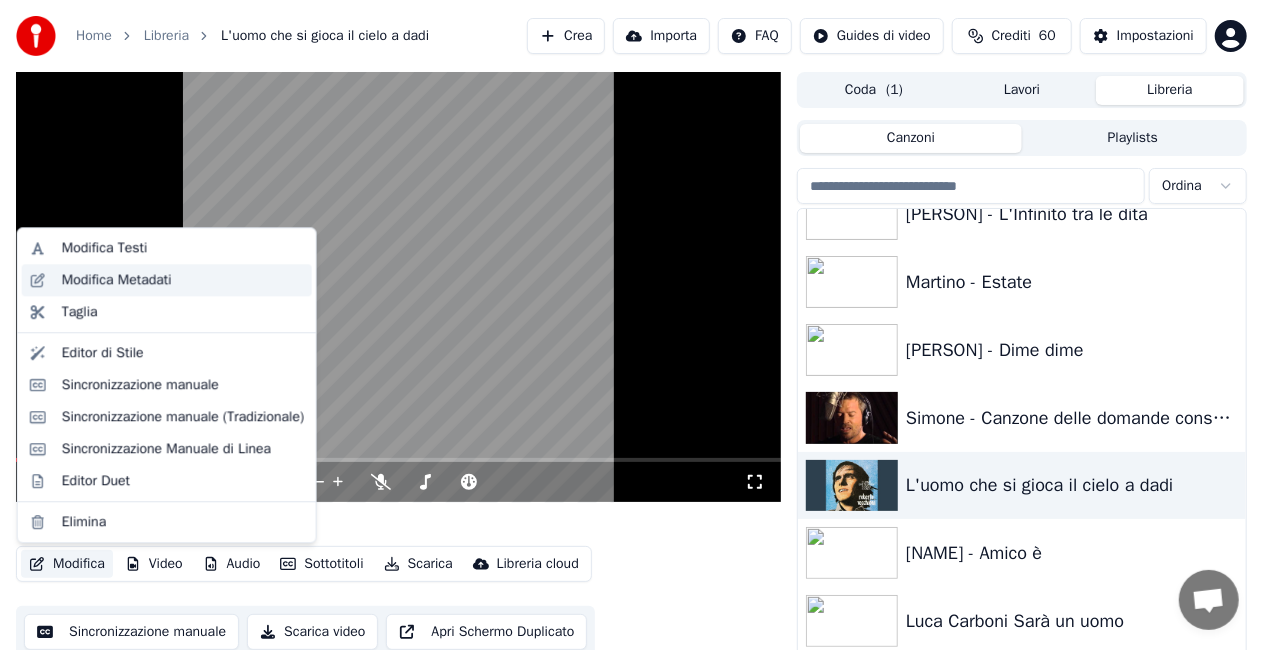 click on "Modifica Metadati" at bounding box center [117, 280] 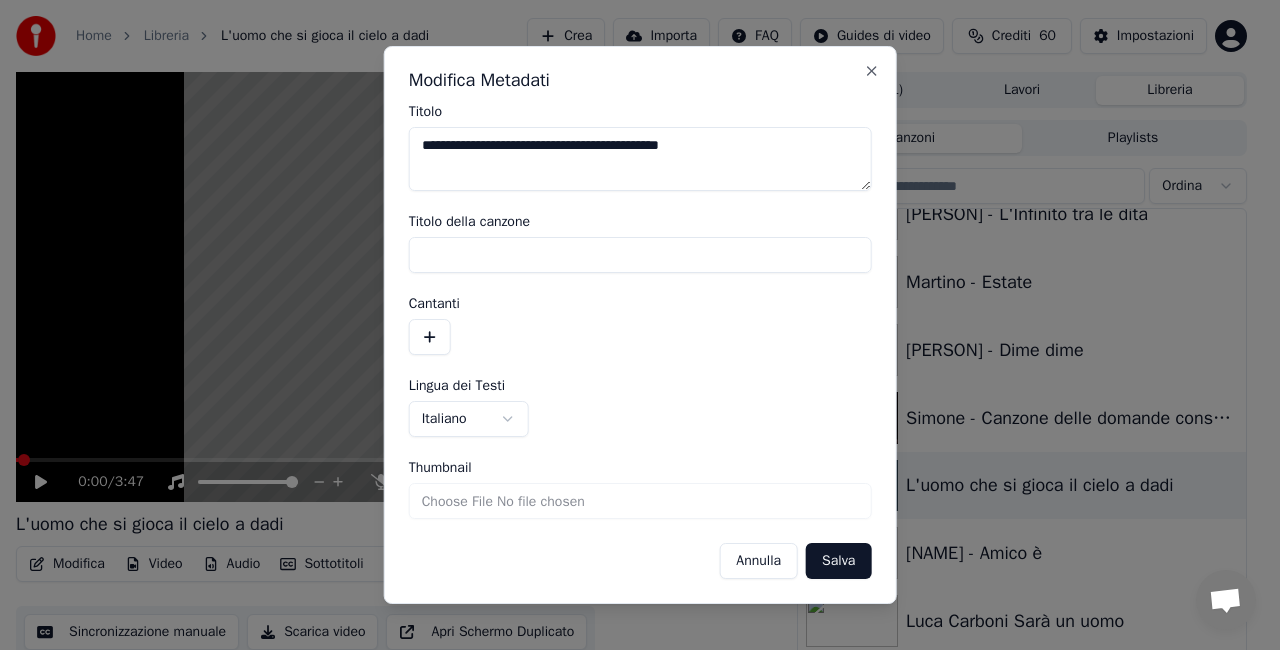 type on "**********" 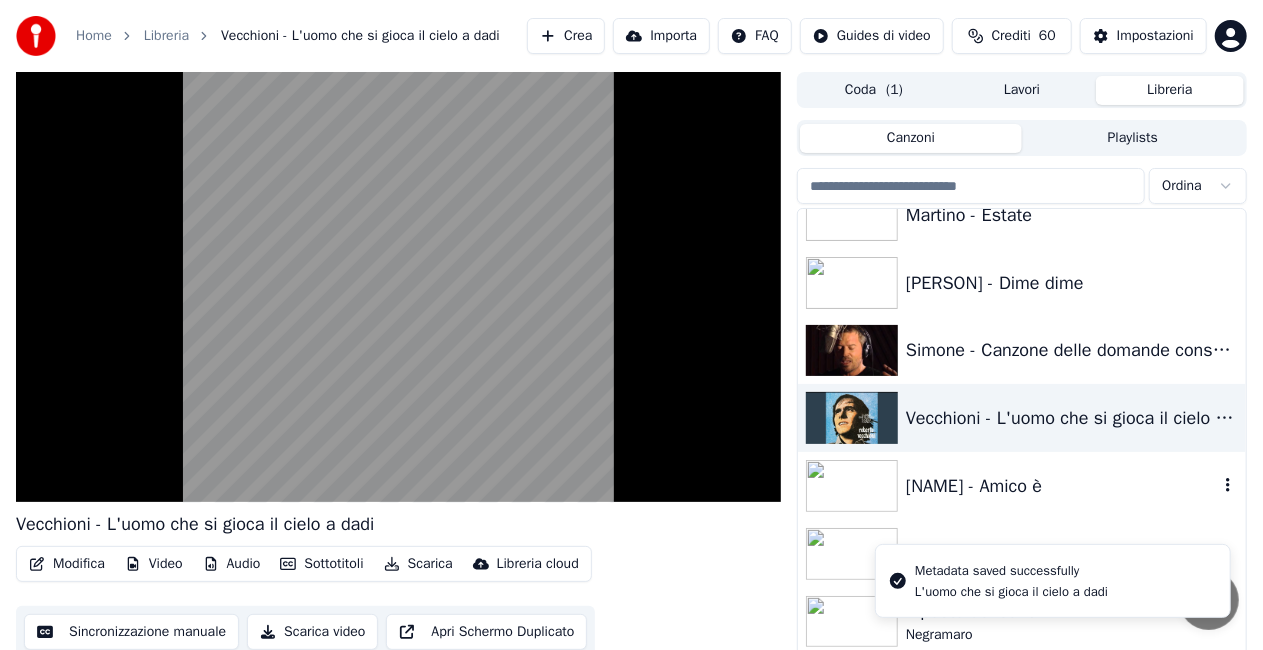 scroll, scrollTop: 2100, scrollLeft: 0, axis: vertical 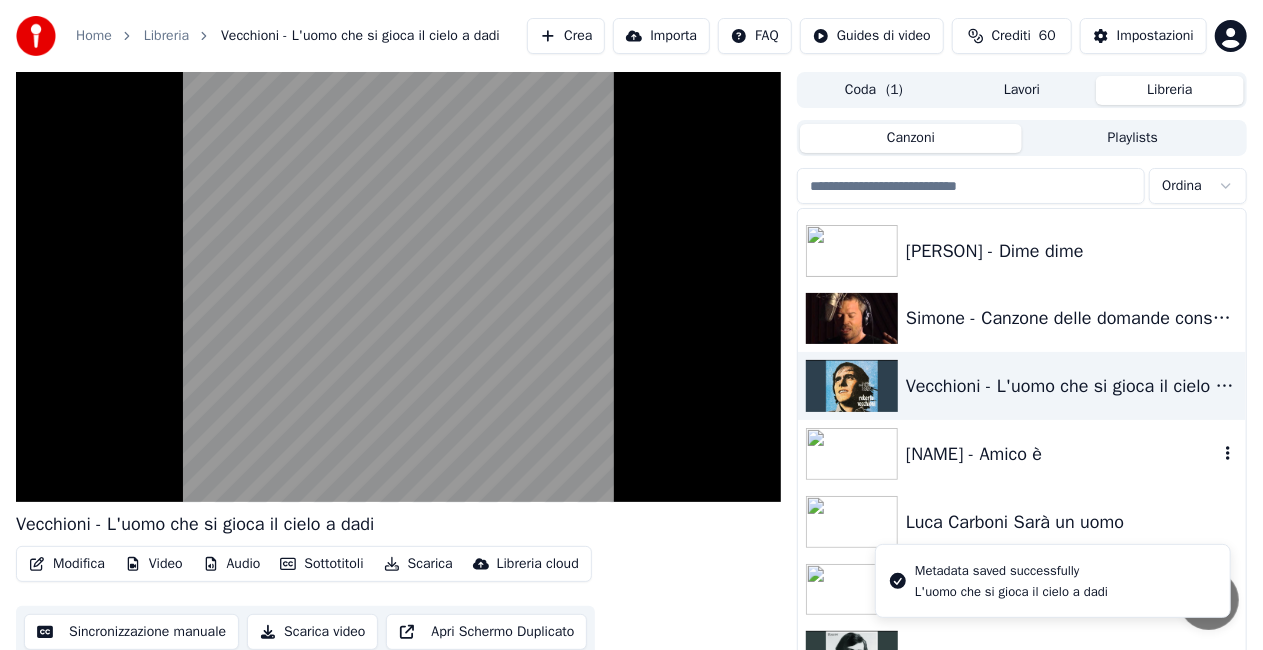 click on "[NAME] - Amico è" at bounding box center (1062, 454) 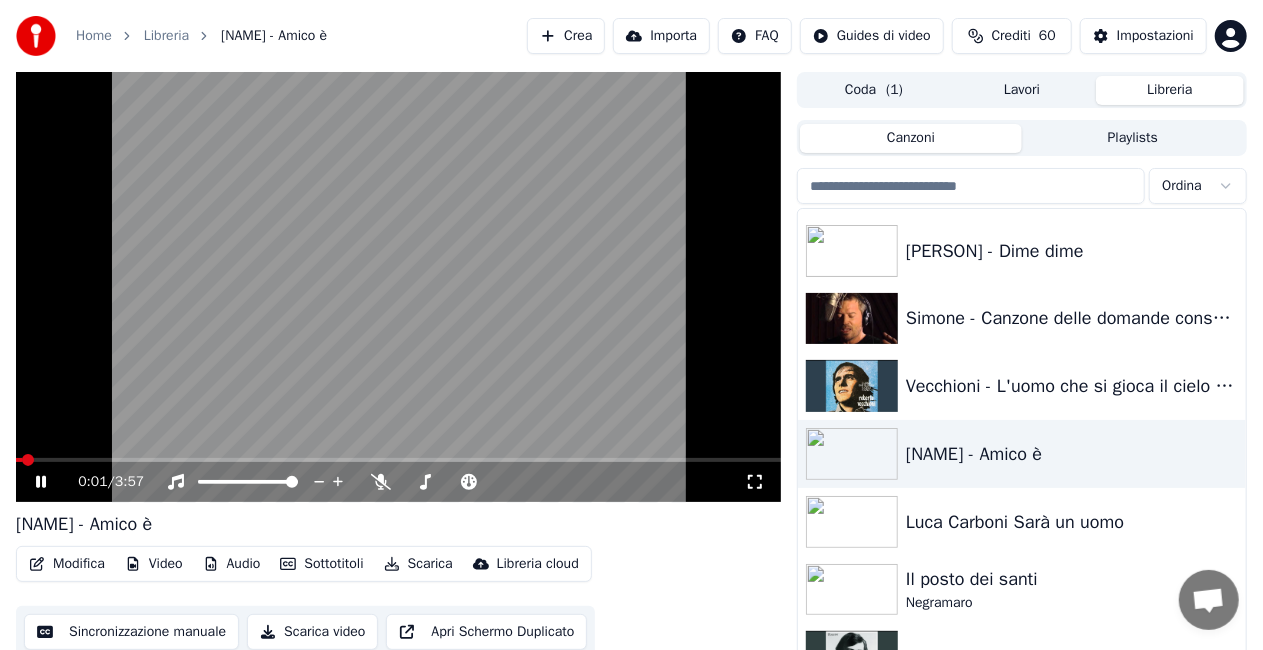 click 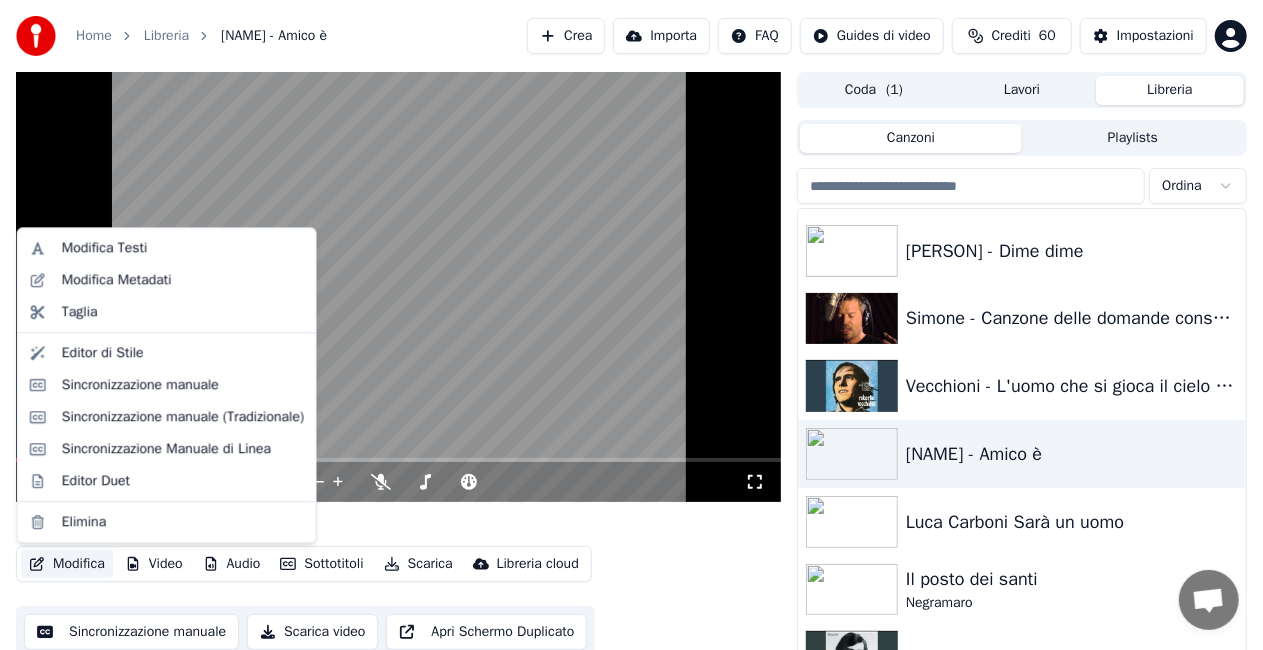 click on "Modifica" at bounding box center (67, 564) 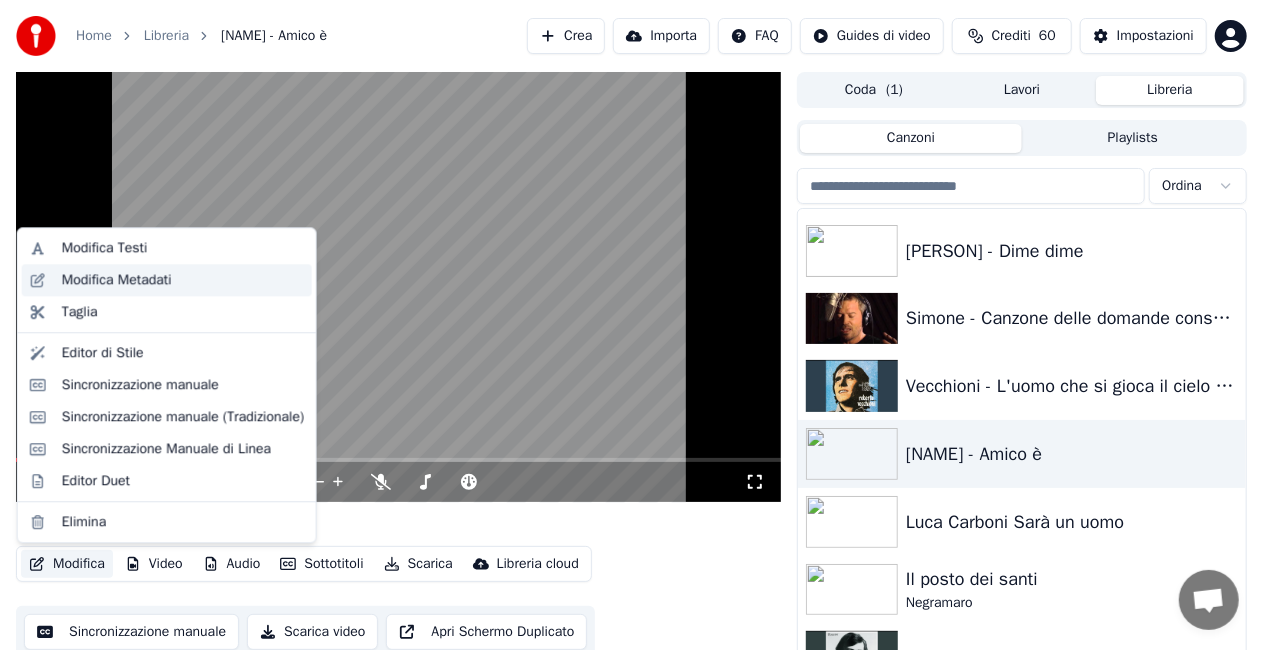 click on "Modifica Metadati" at bounding box center (117, 280) 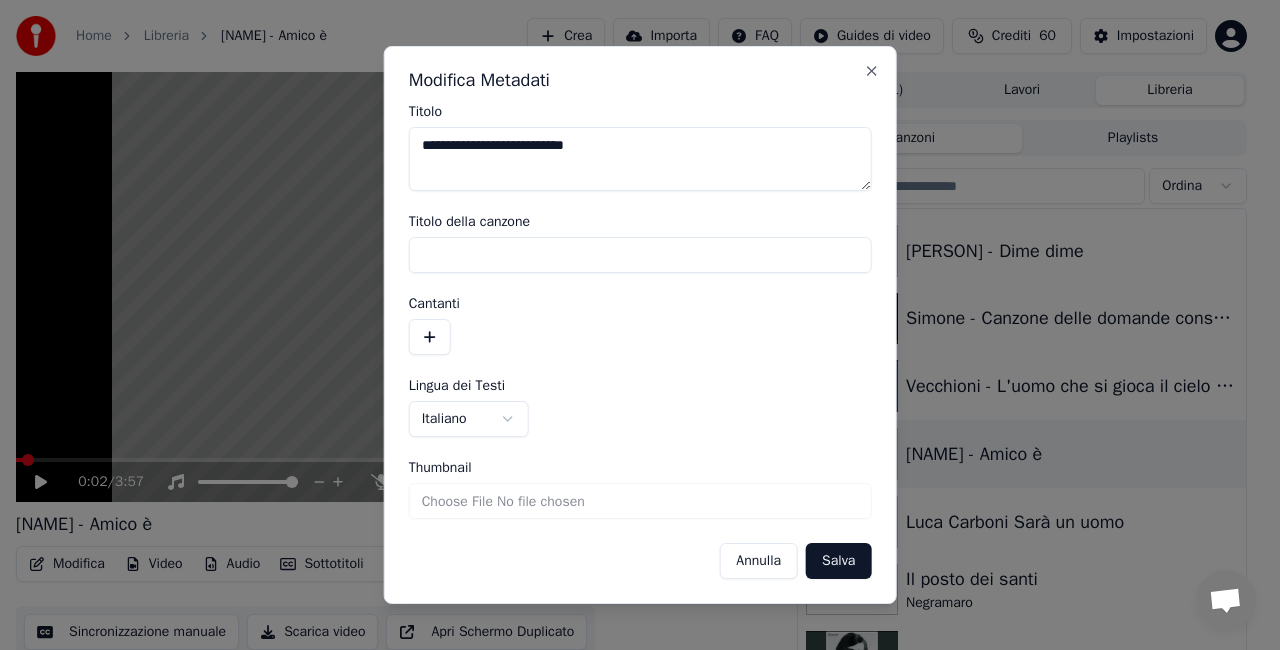 drag, startPoint x: 503, startPoint y: 149, endPoint x: 42, endPoint y: 217, distance: 465.9882 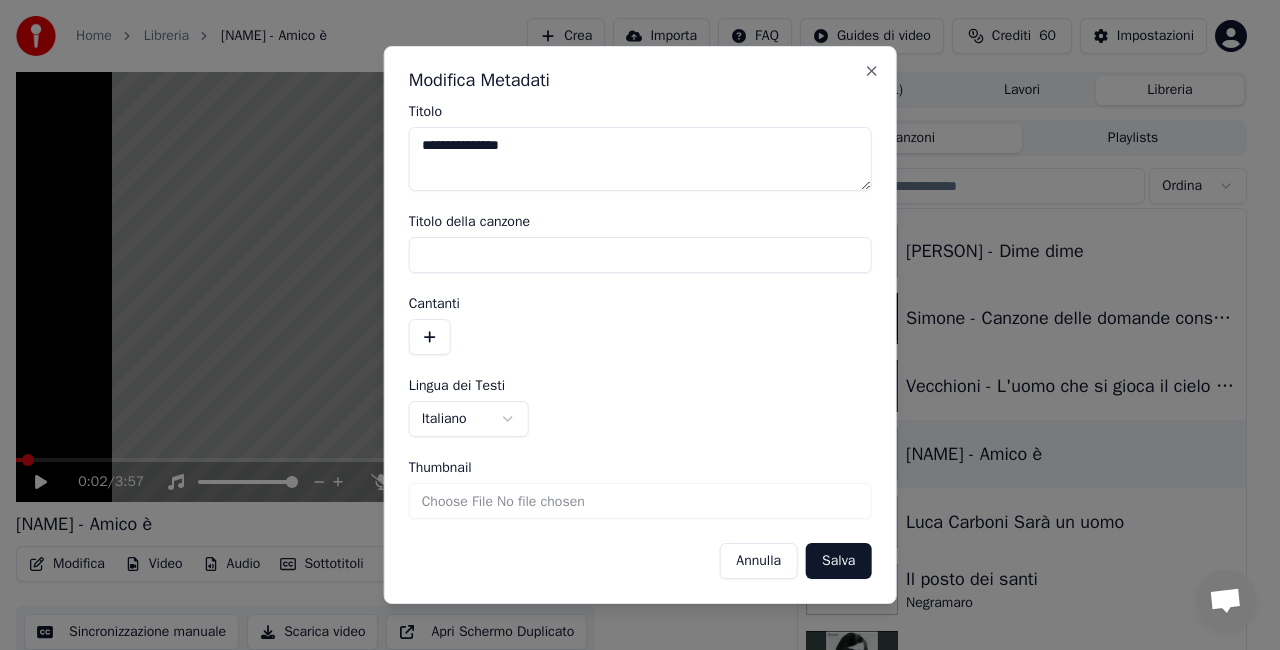 type on "**********" 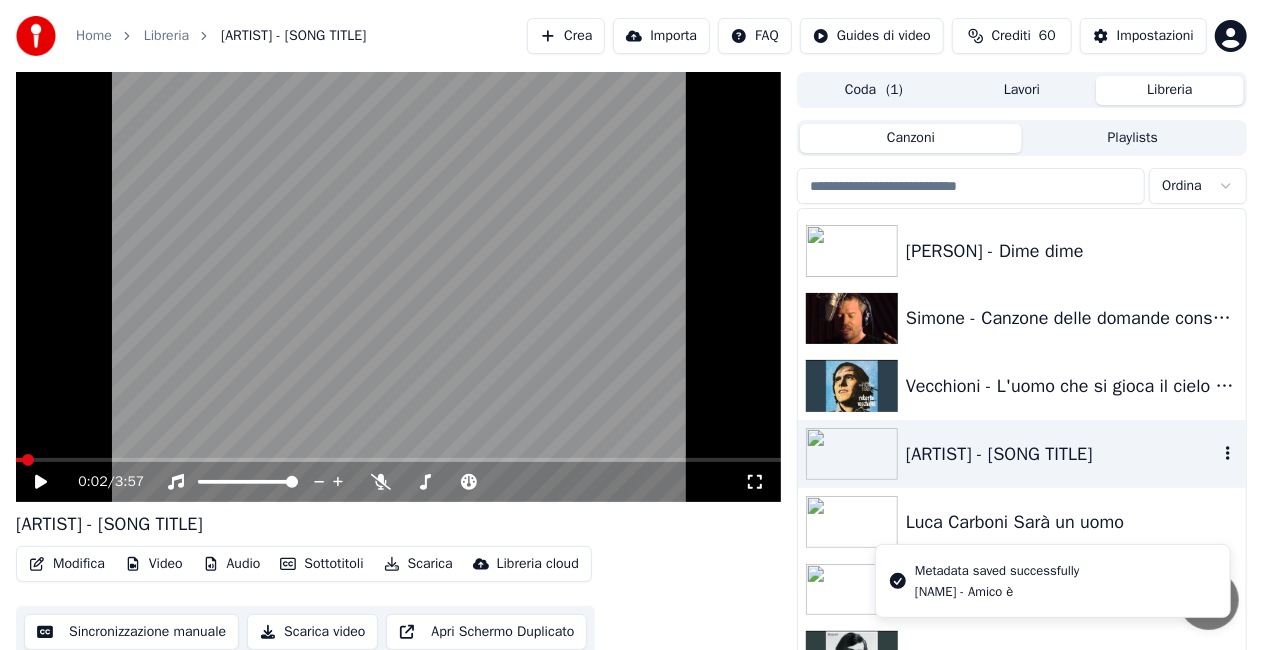 scroll, scrollTop: 2200, scrollLeft: 0, axis: vertical 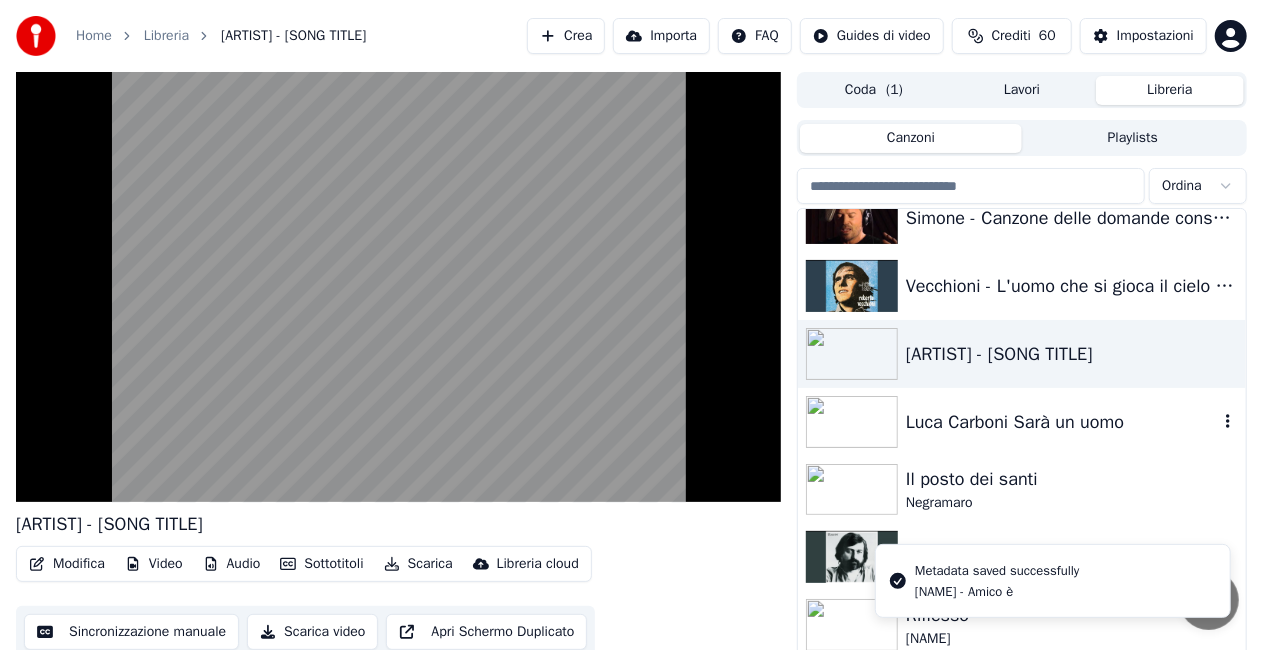 click on "Luca Carboni Sarà un uomo" at bounding box center [1062, 422] 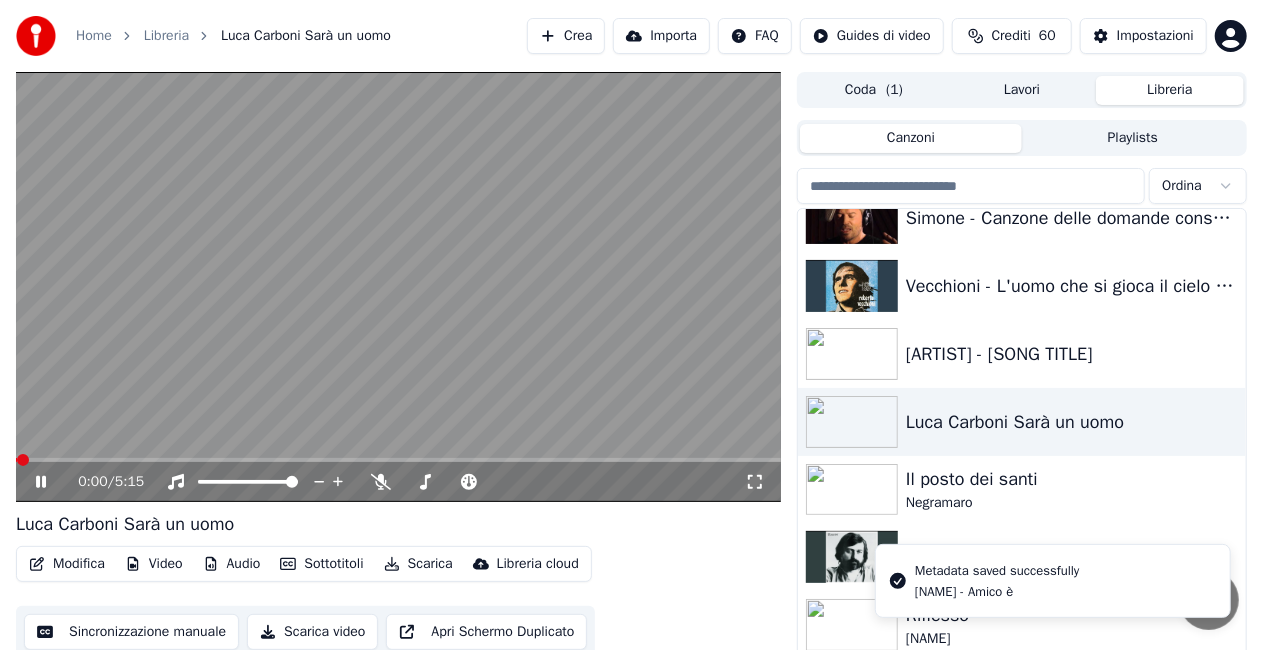 click 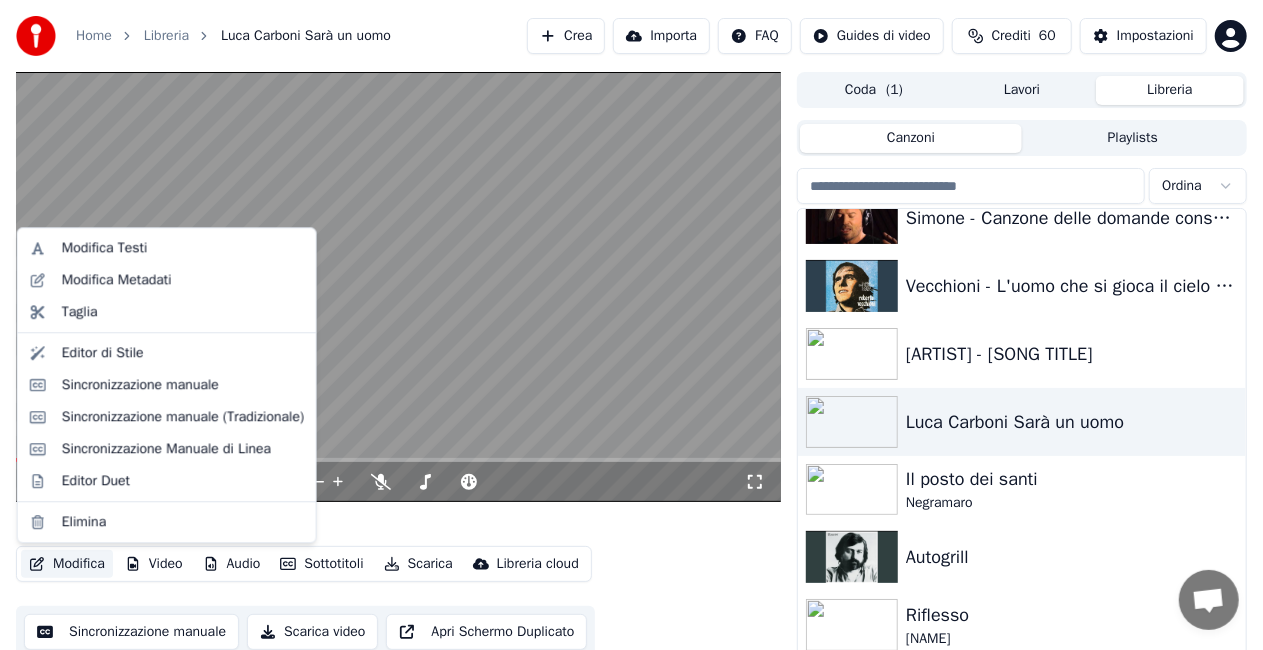 click on "Modifica" at bounding box center [67, 564] 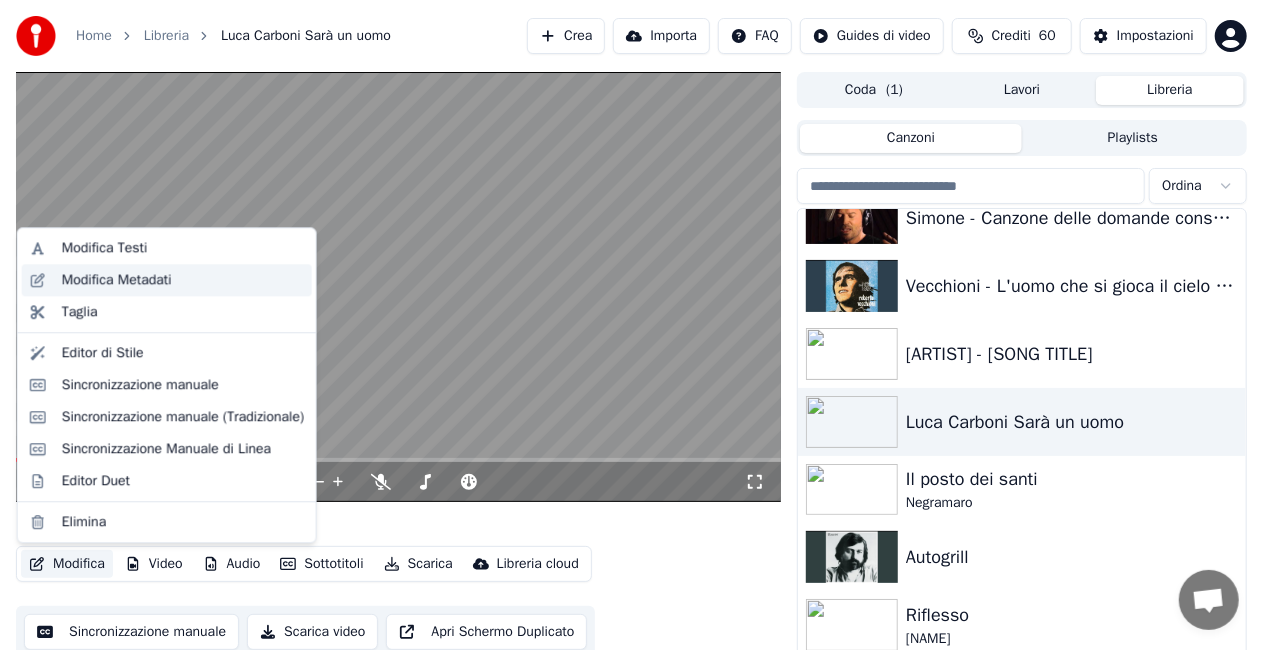 click on "Modifica Metadati" at bounding box center (117, 280) 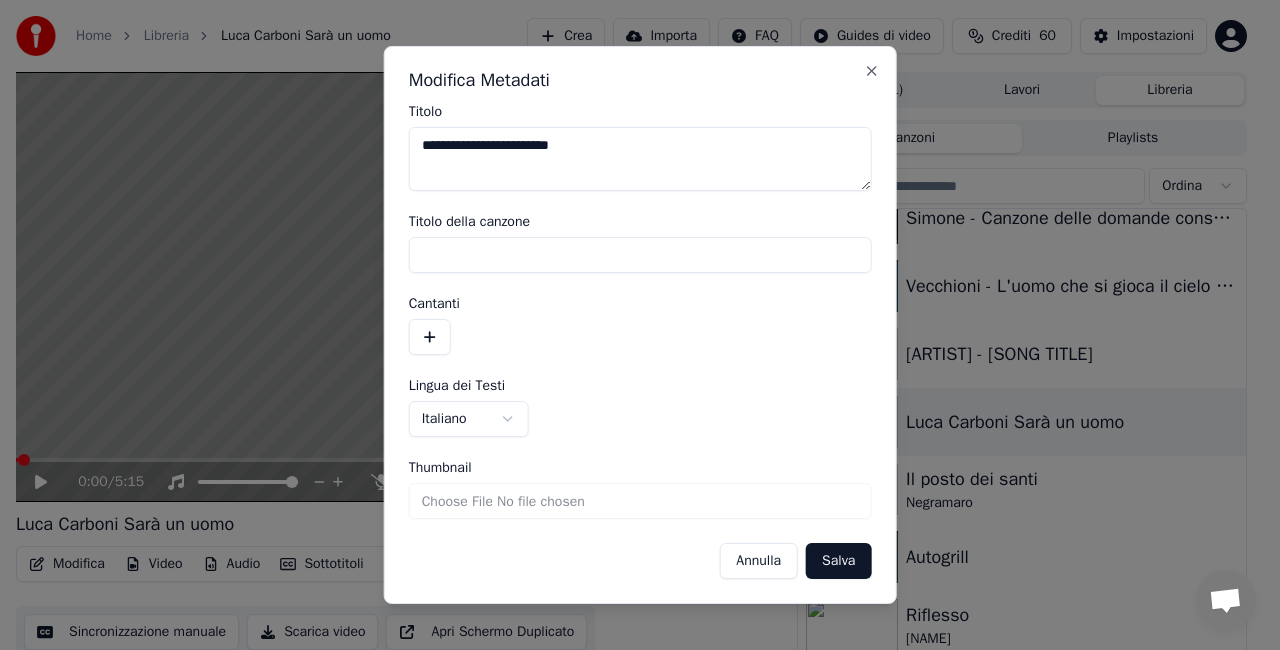 drag, startPoint x: 452, startPoint y: 149, endPoint x: 292, endPoint y: 148, distance: 160.00313 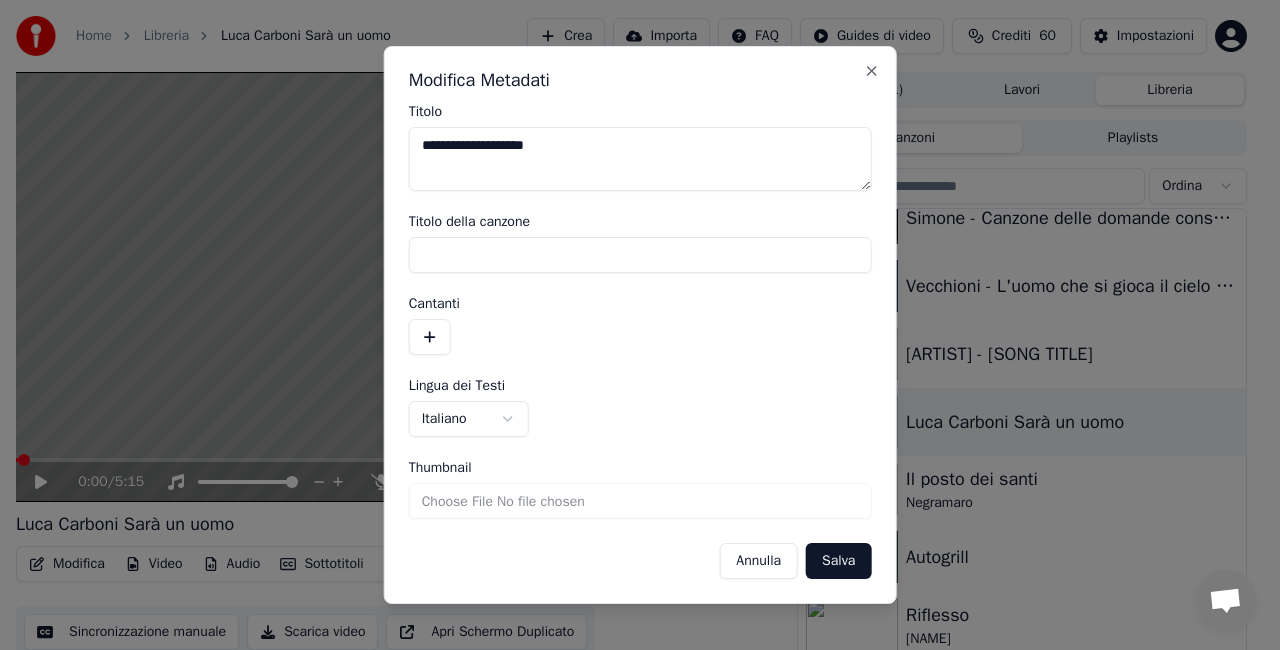 click on "**********" at bounding box center (640, 159) 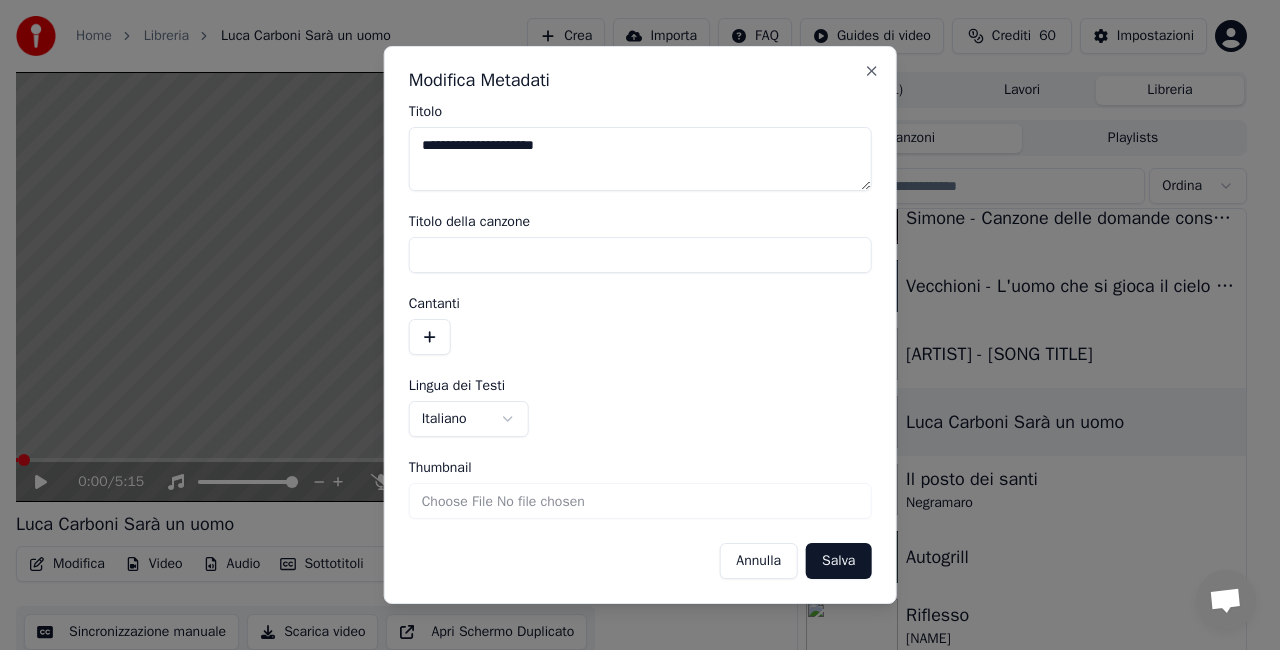 type on "**********" 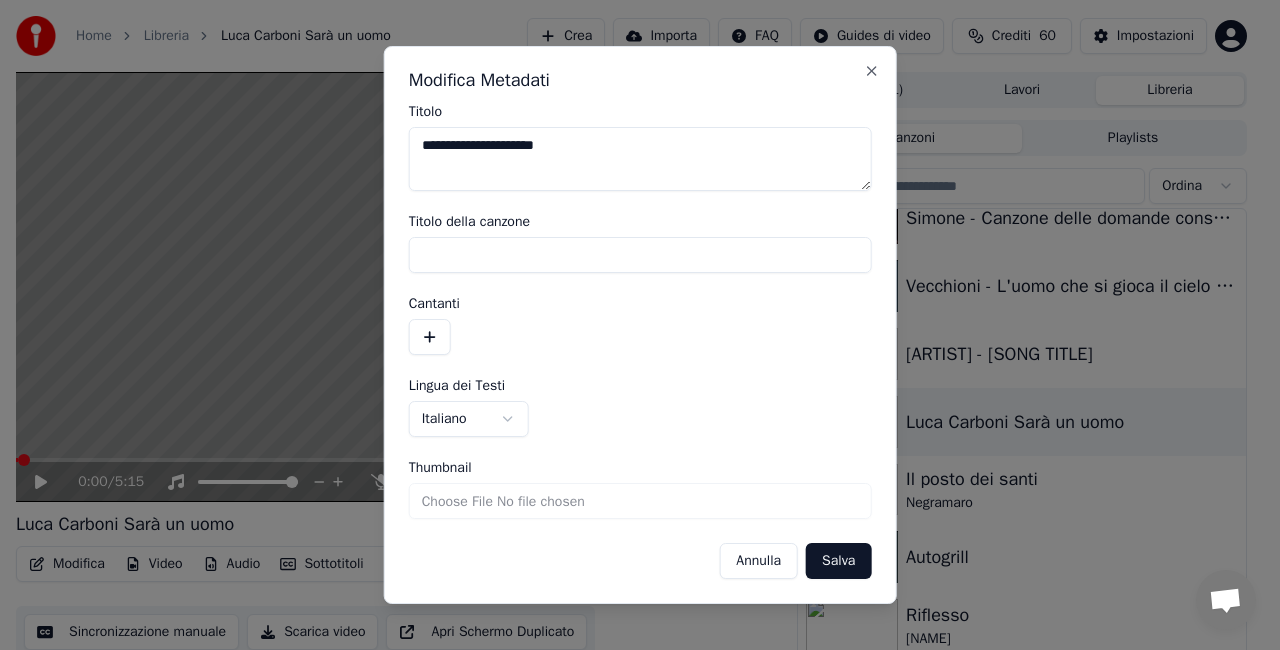click on "Salva" at bounding box center (838, 561) 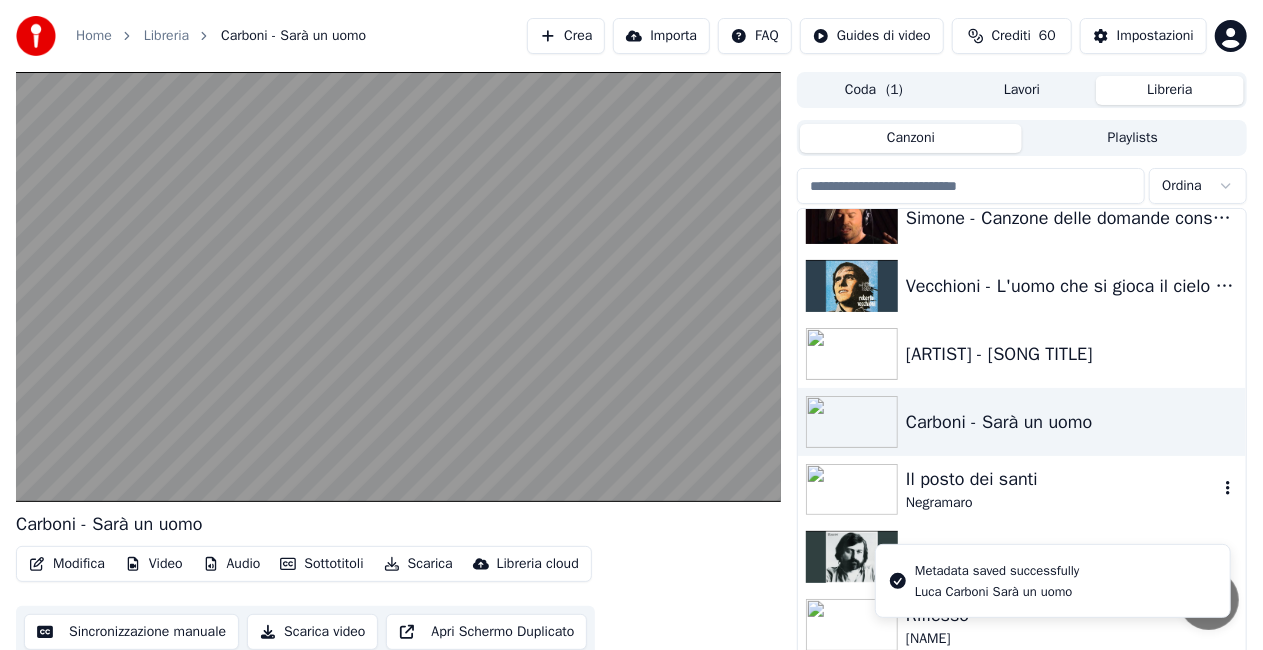 click on "Negramaro" at bounding box center [1062, 503] 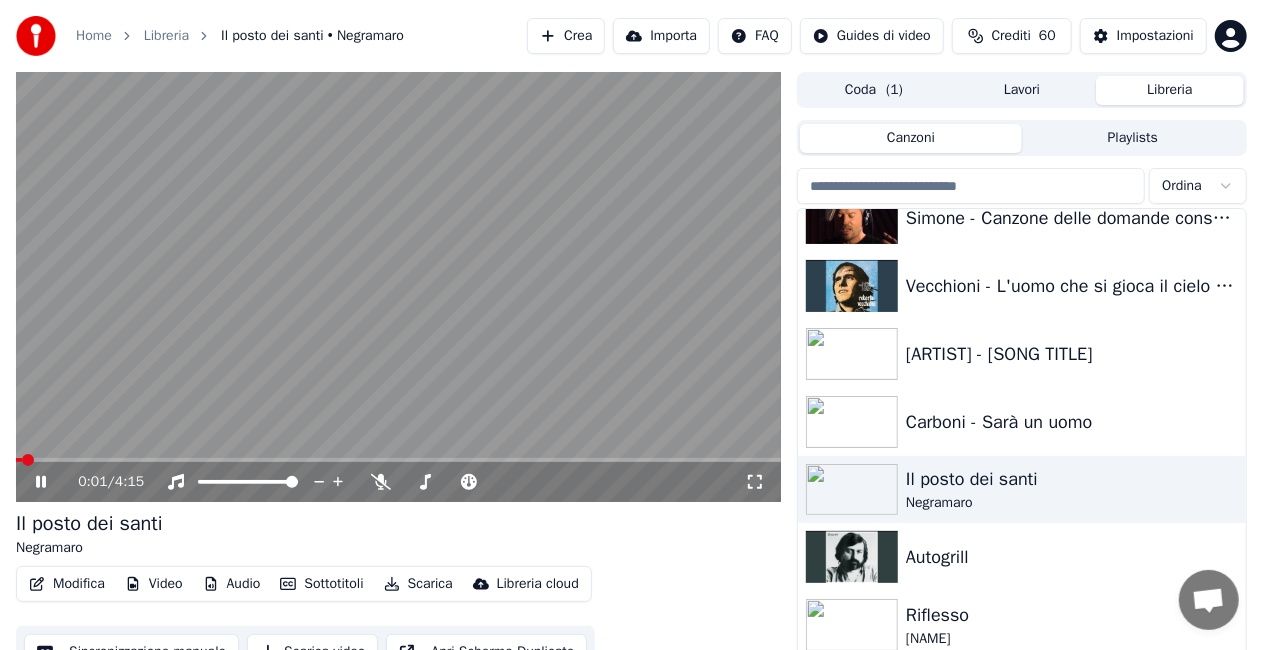 click 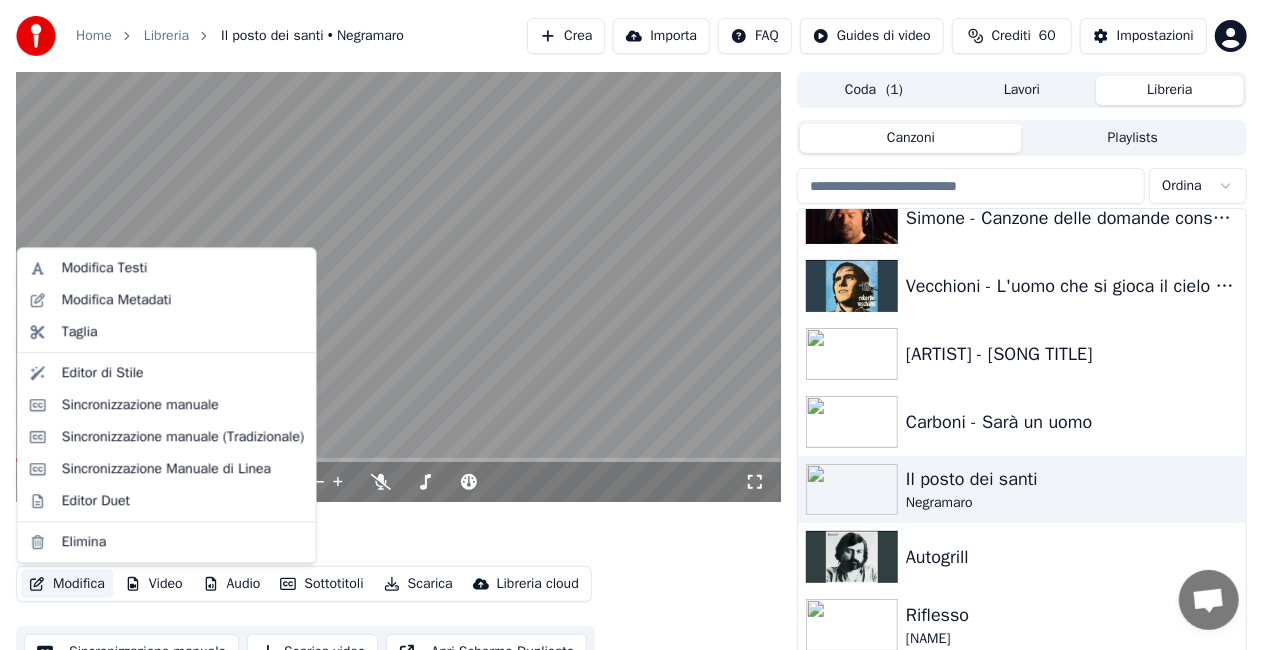 click on "Modifica" at bounding box center [67, 584] 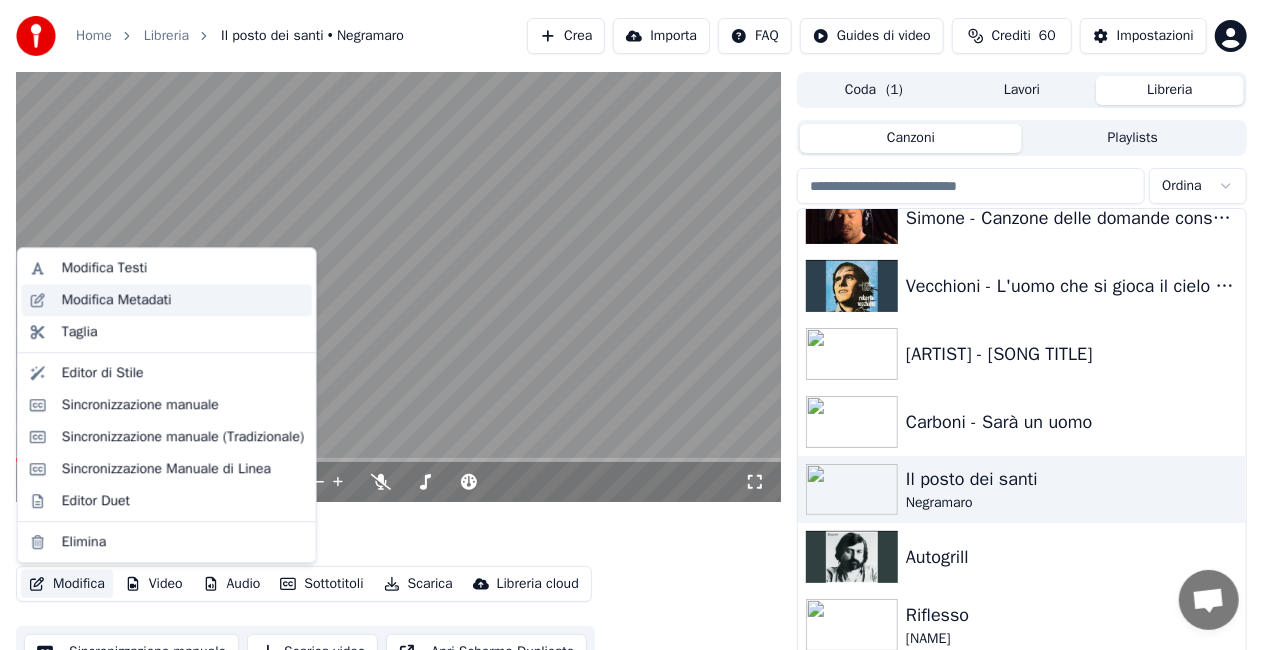 click on "Modifica Metadati" at bounding box center (117, 300) 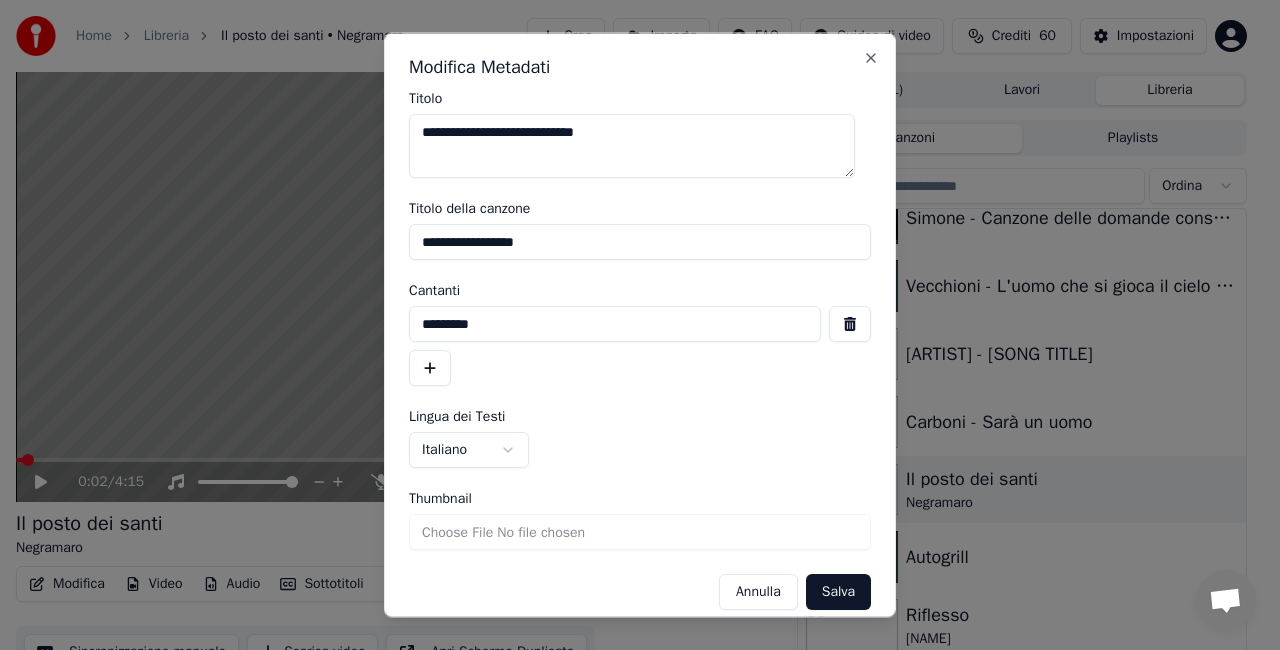 drag, startPoint x: 560, startPoint y: 234, endPoint x: 0, endPoint y: 278, distance: 561.7259 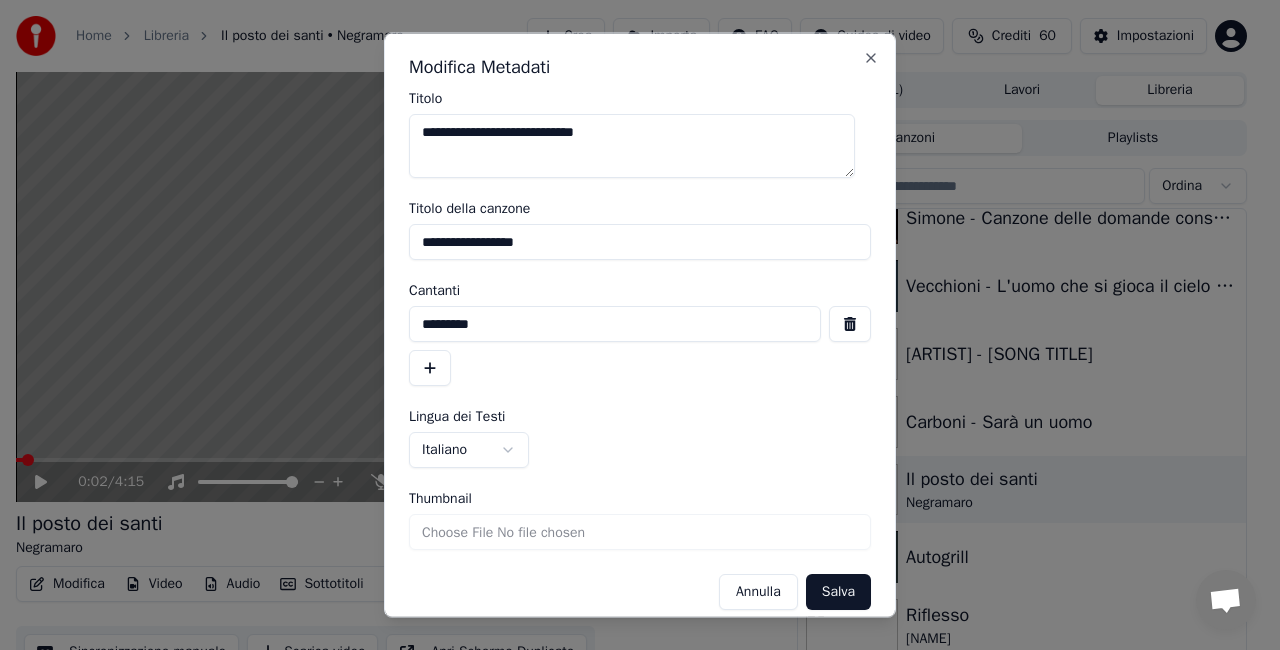 click on "**********" at bounding box center (631, 325) 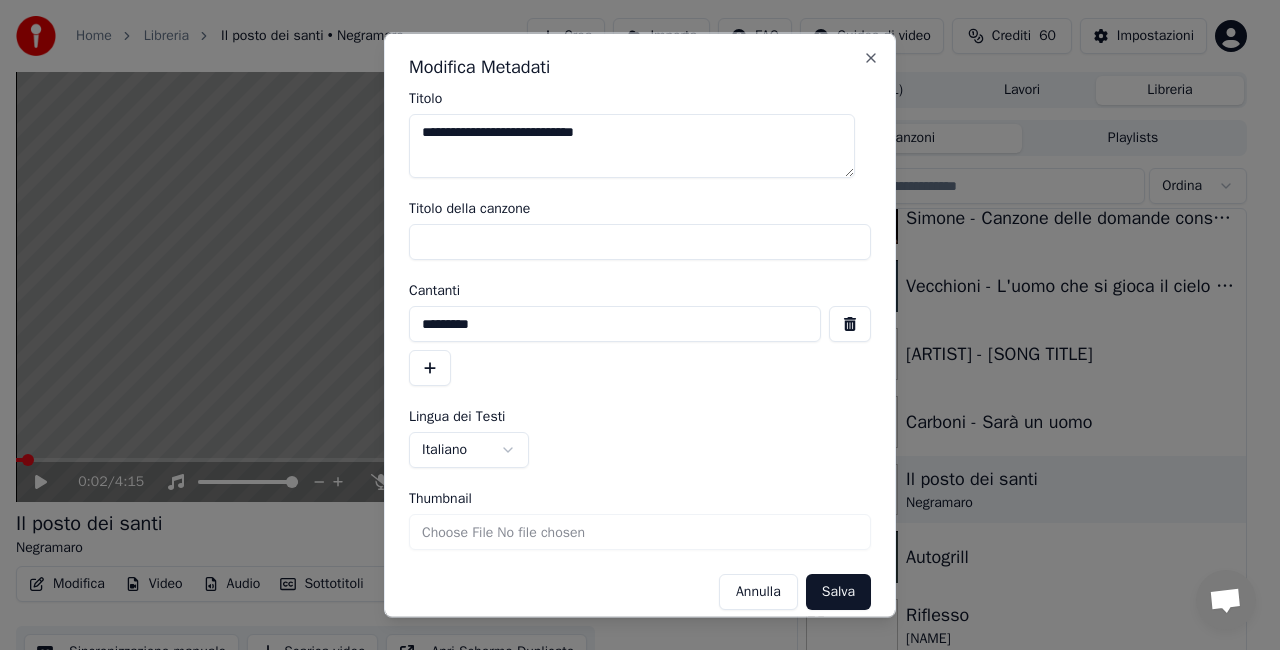 type 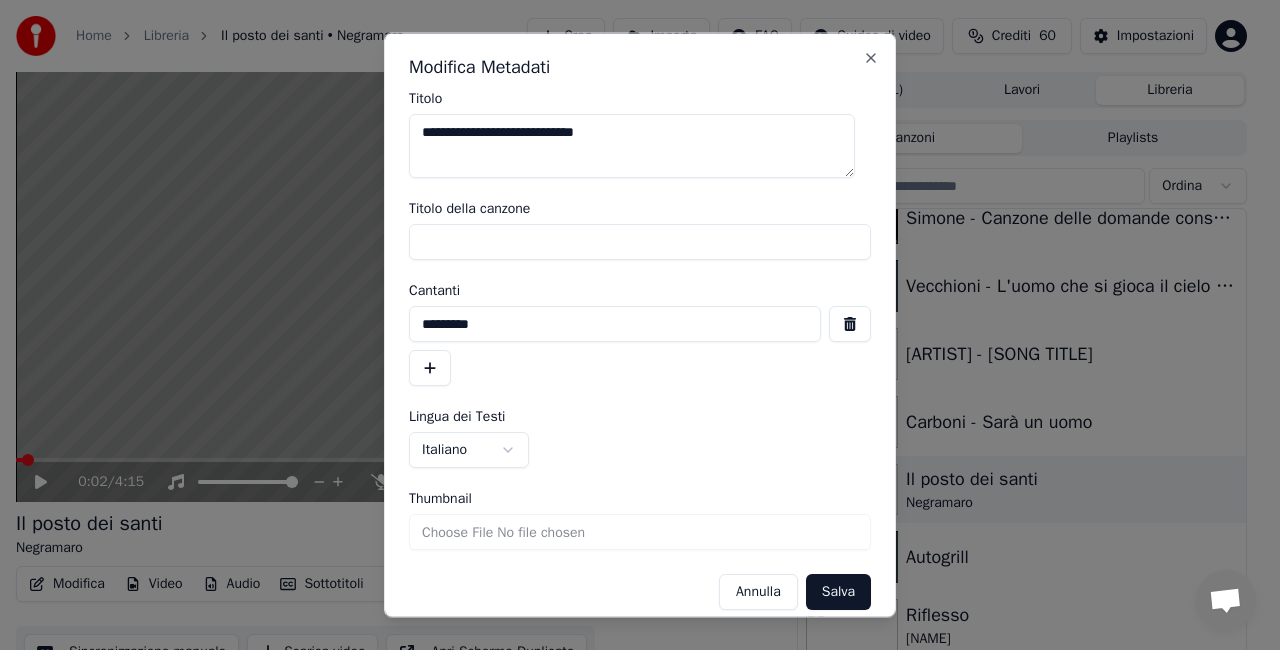 drag, startPoint x: 514, startPoint y: 334, endPoint x: 0, endPoint y: 337, distance: 514.0087 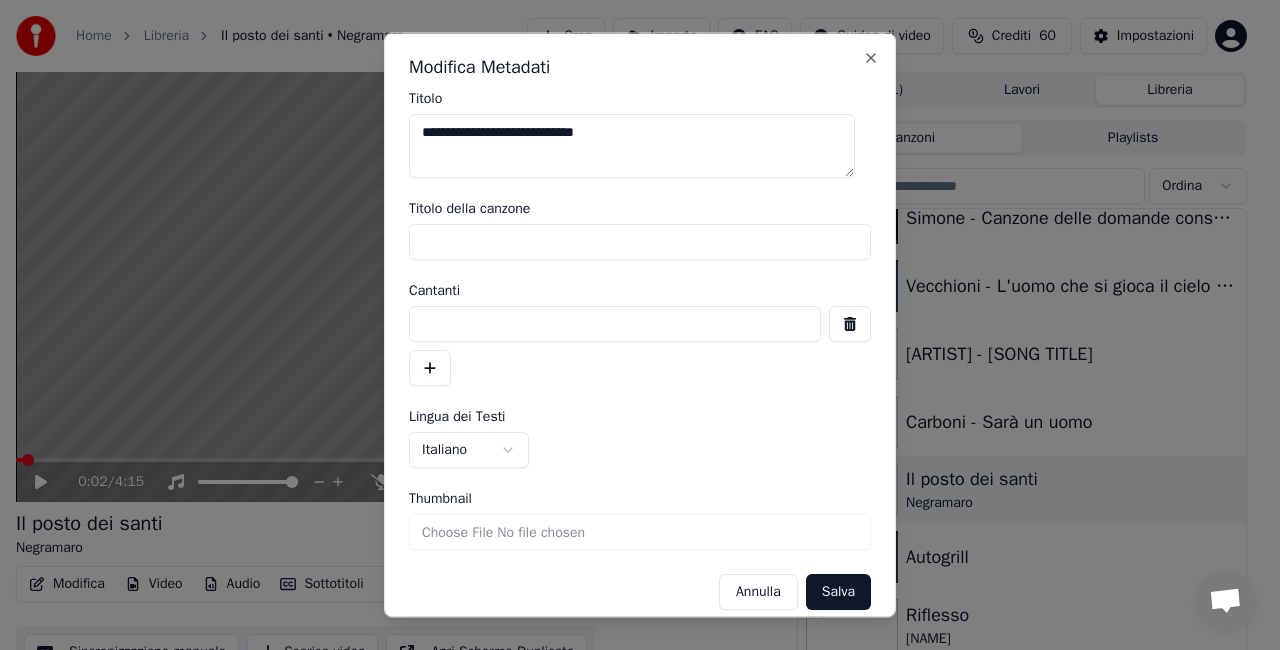 type 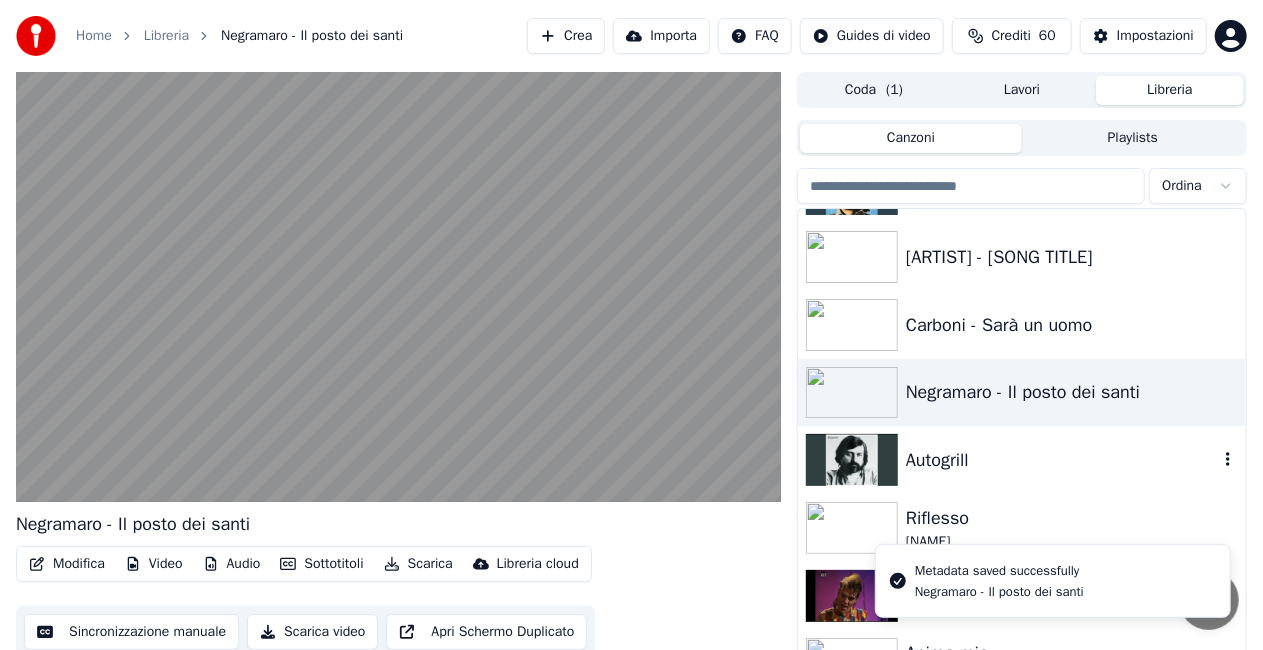 scroll, scrollTop: 2300, scrollLeft: 0, axis: vertical 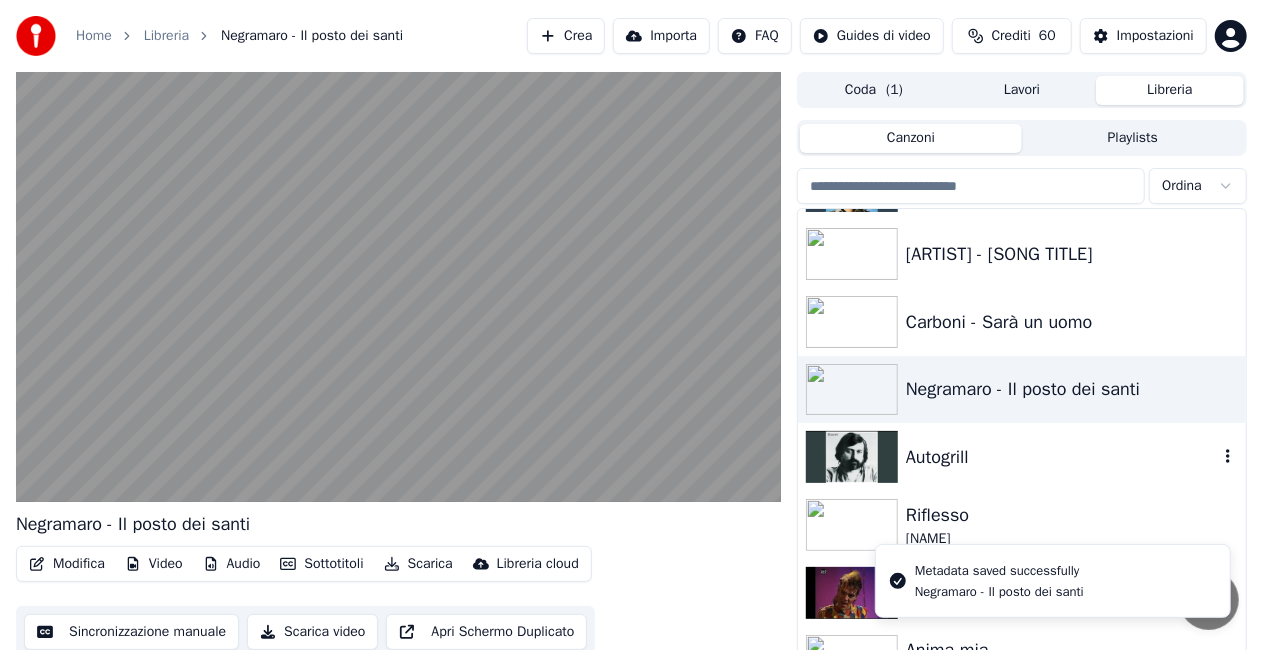 click on "Autogrill" at bounding box center (1022, 457) 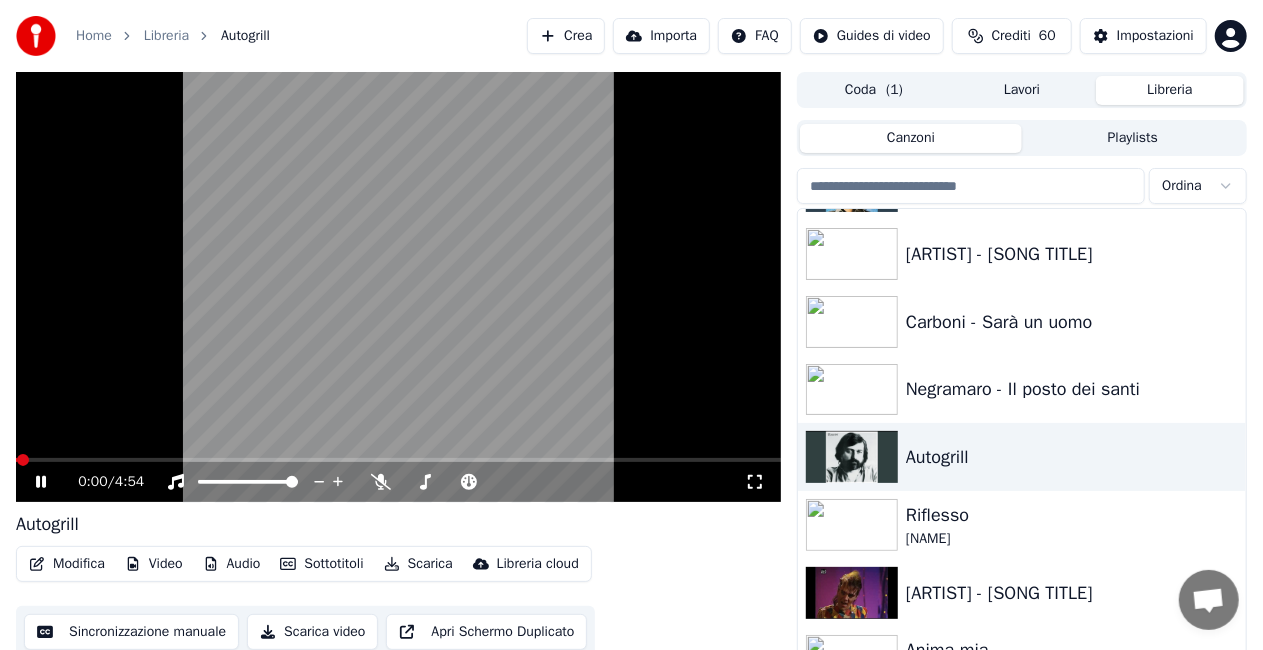 click 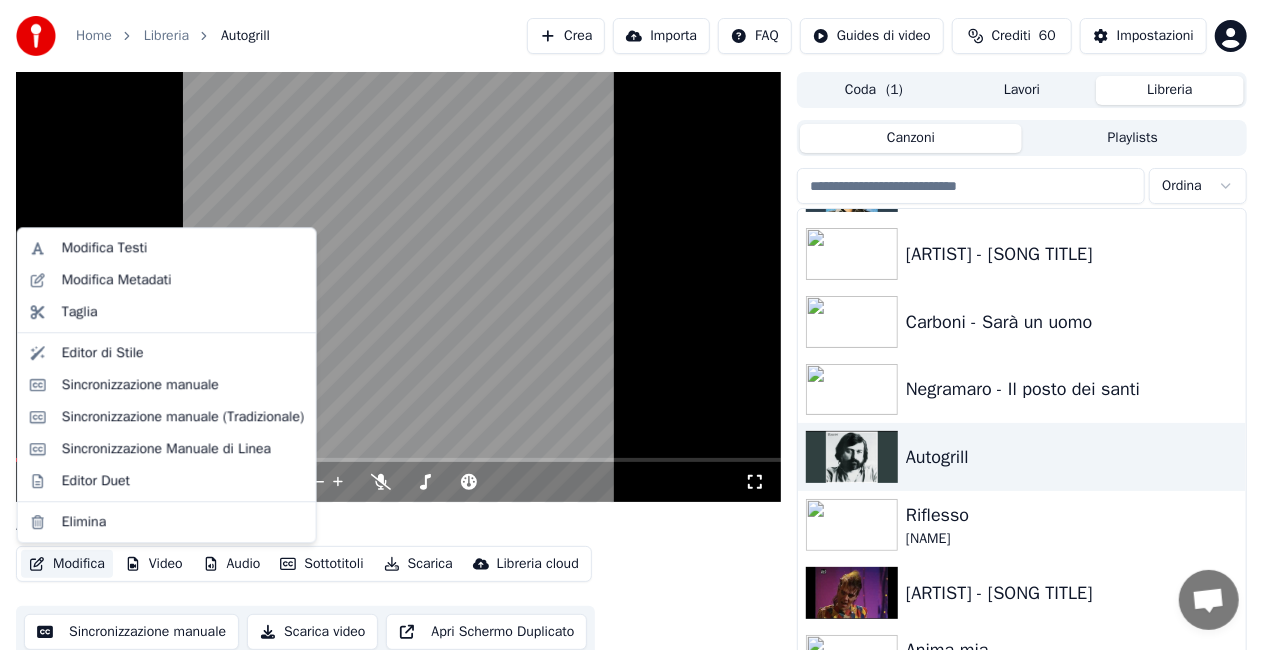 click on "Modifica" at bounding box center [67, 564] 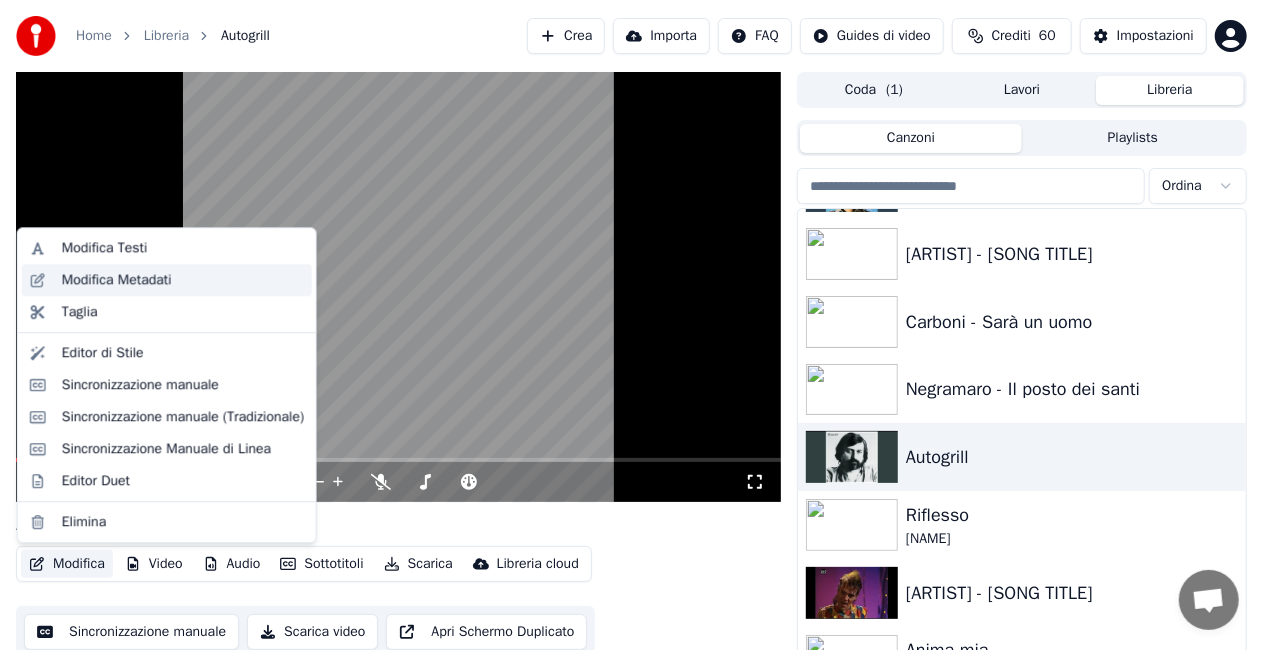 click on "Modifica Metadati" at bounding box center [117, 280] 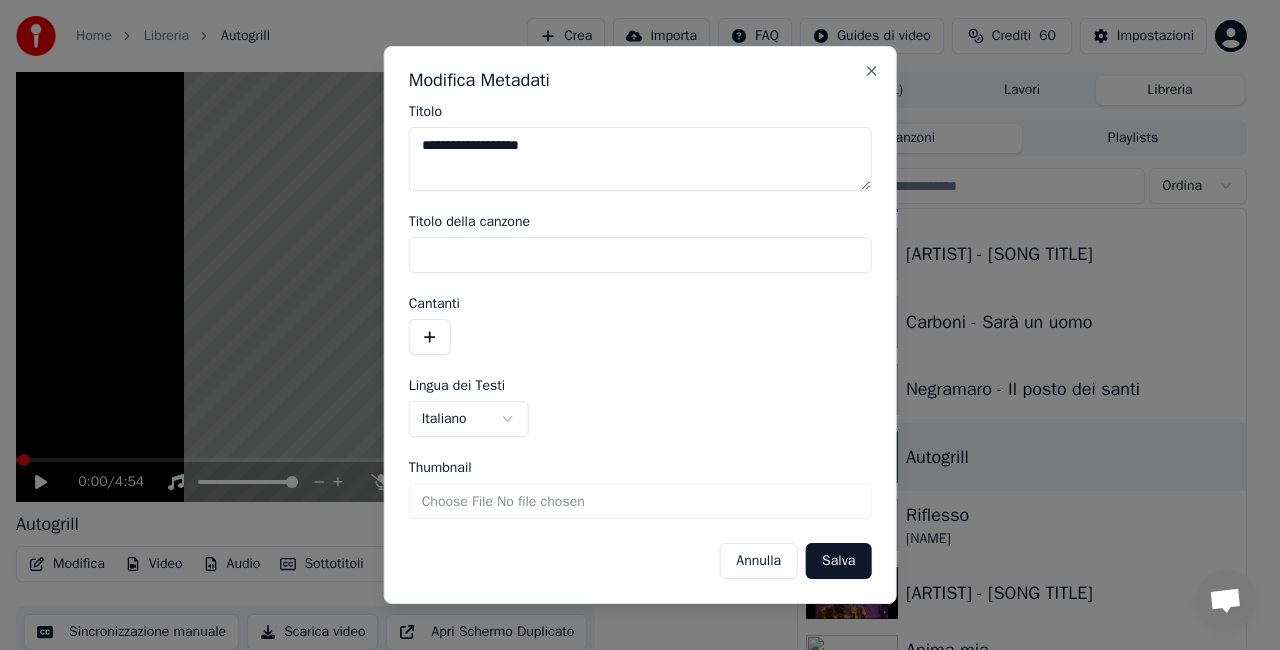 type on "**********" 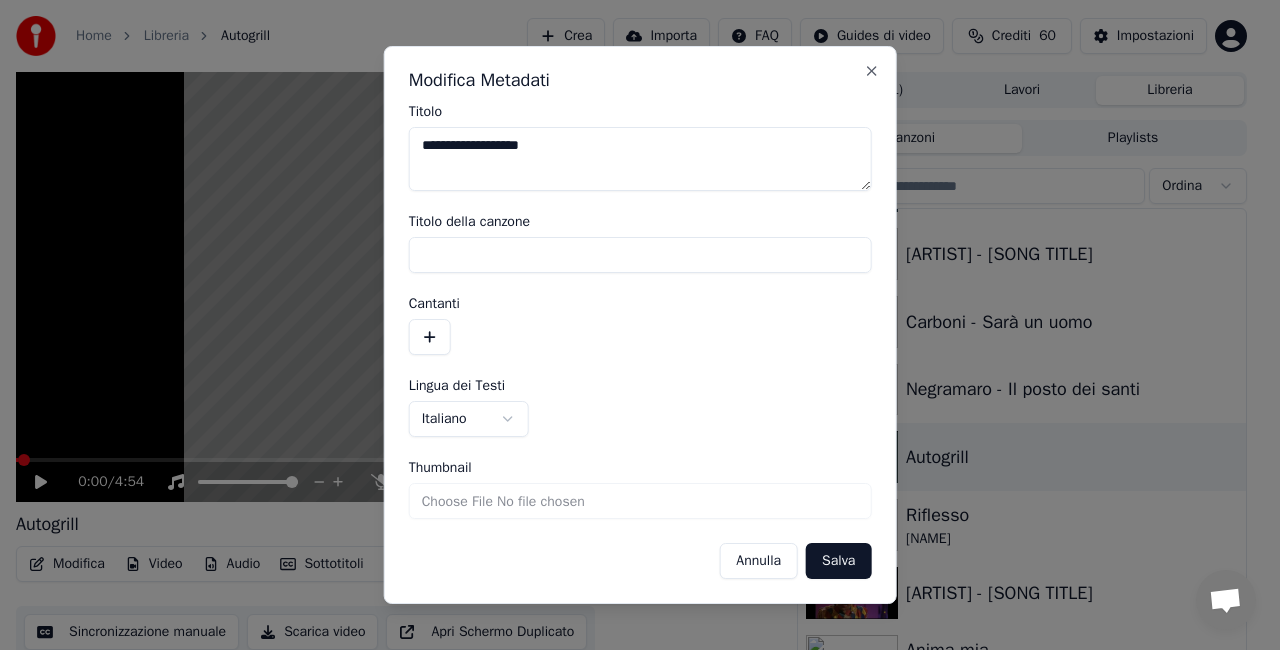 click on "Salva" at bounding box center (838, 561) 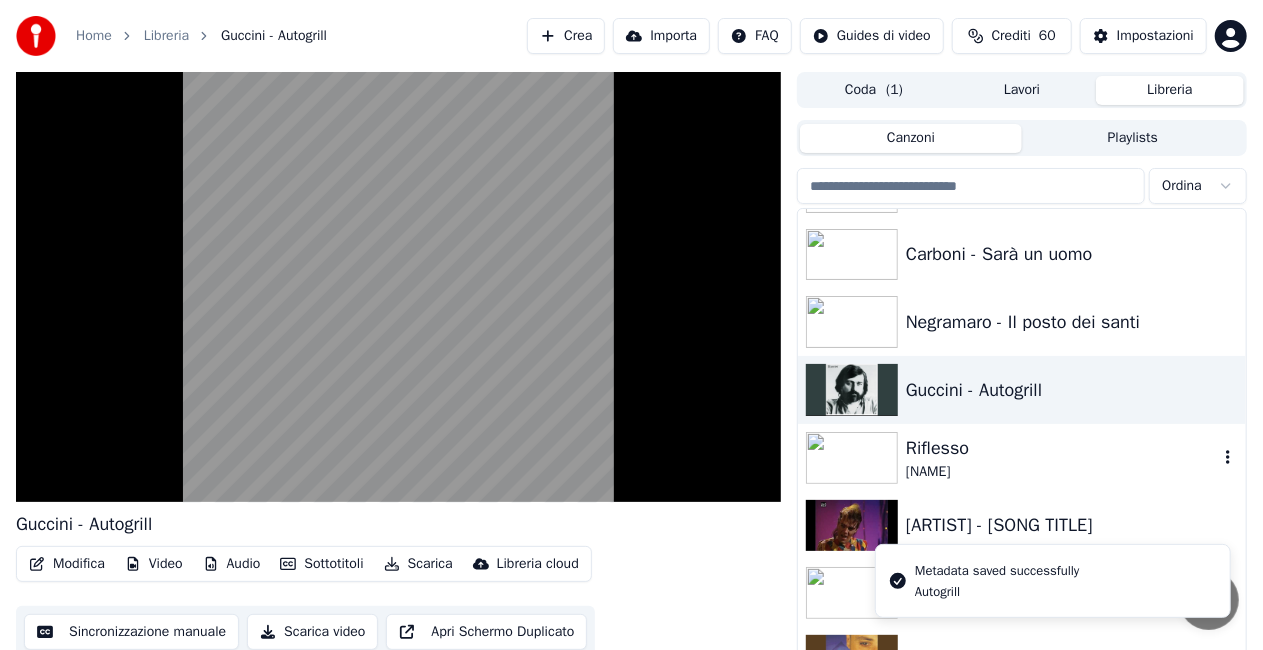 scroll, scrollTop: 2400, scrollLeft: 0, axis: vertical 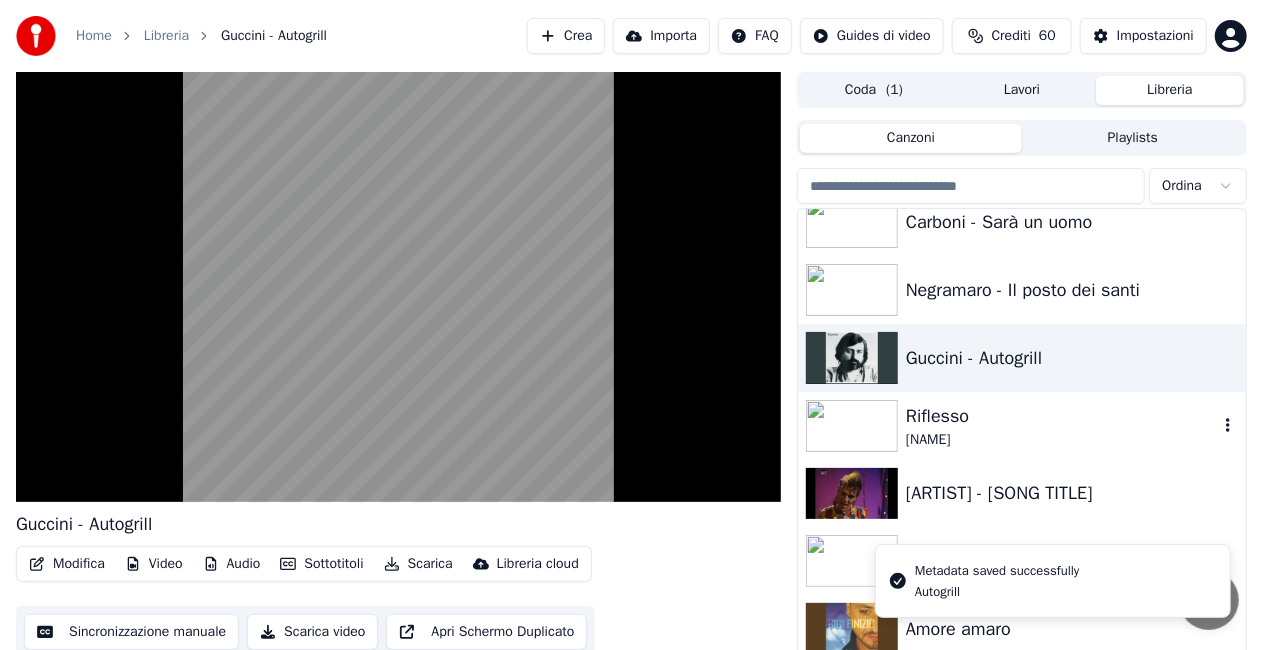 click on "Riflesso" at bounding box center [1062, 416] 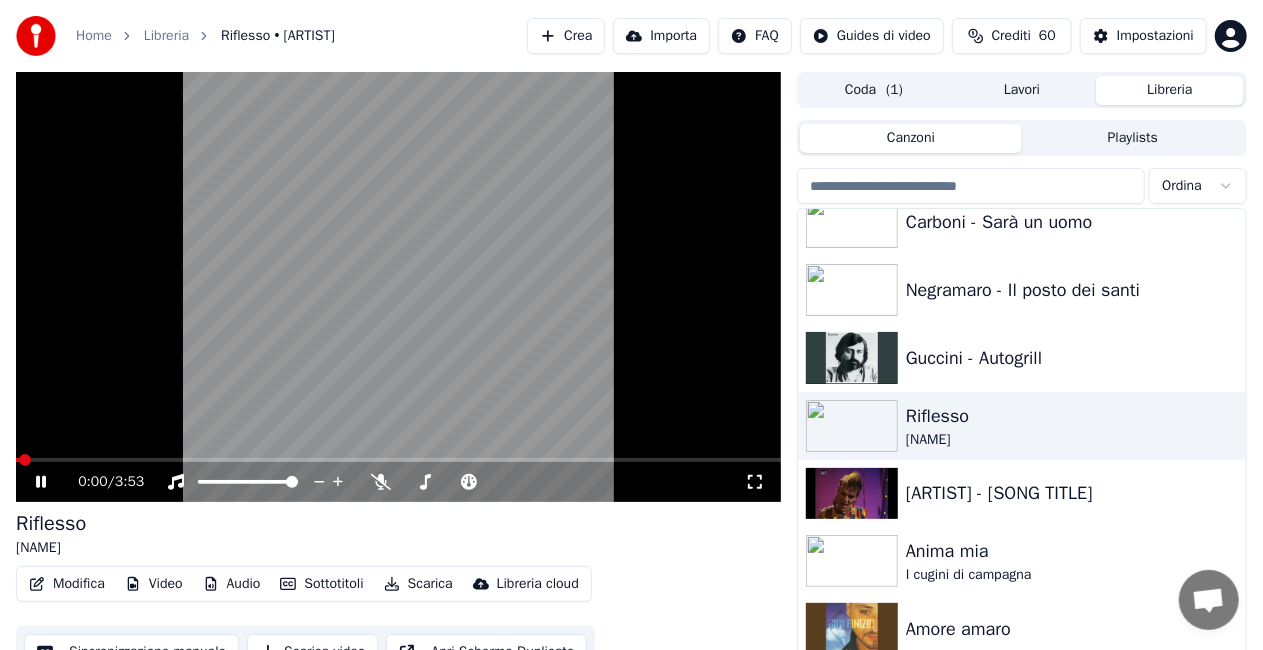 click 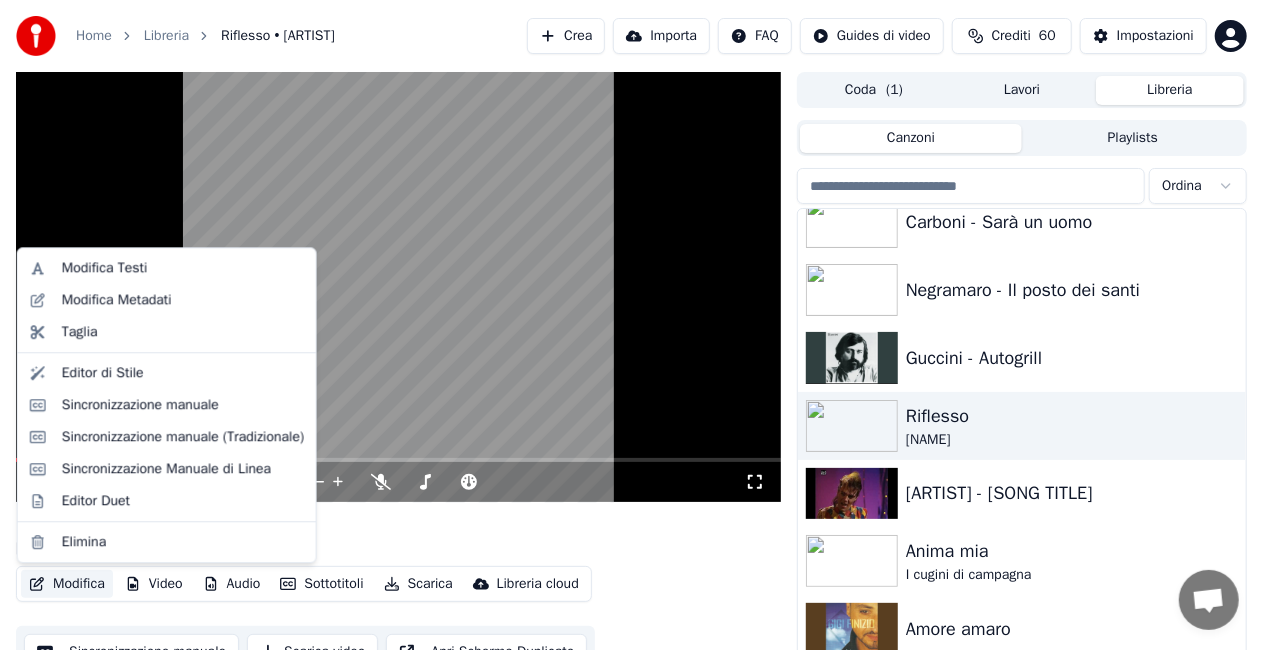 click on "Modifica" at bounding box center [67, 584] 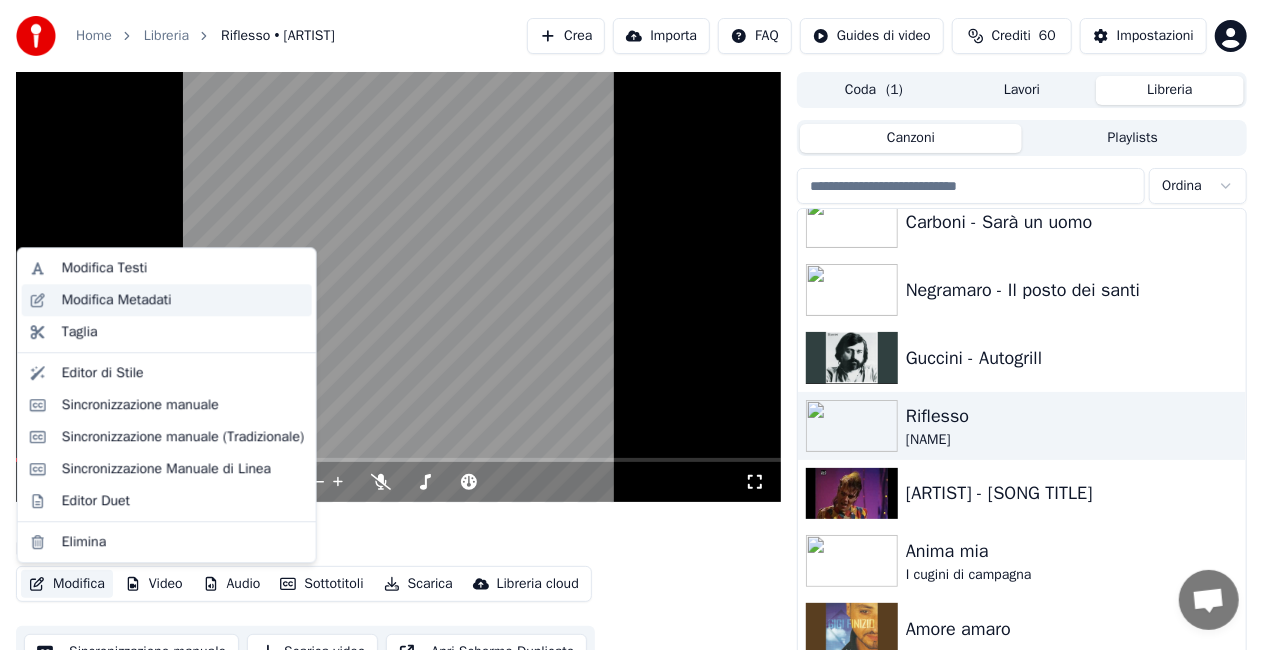 click on "Modifica Metadati" at bounding box center [117, 300] 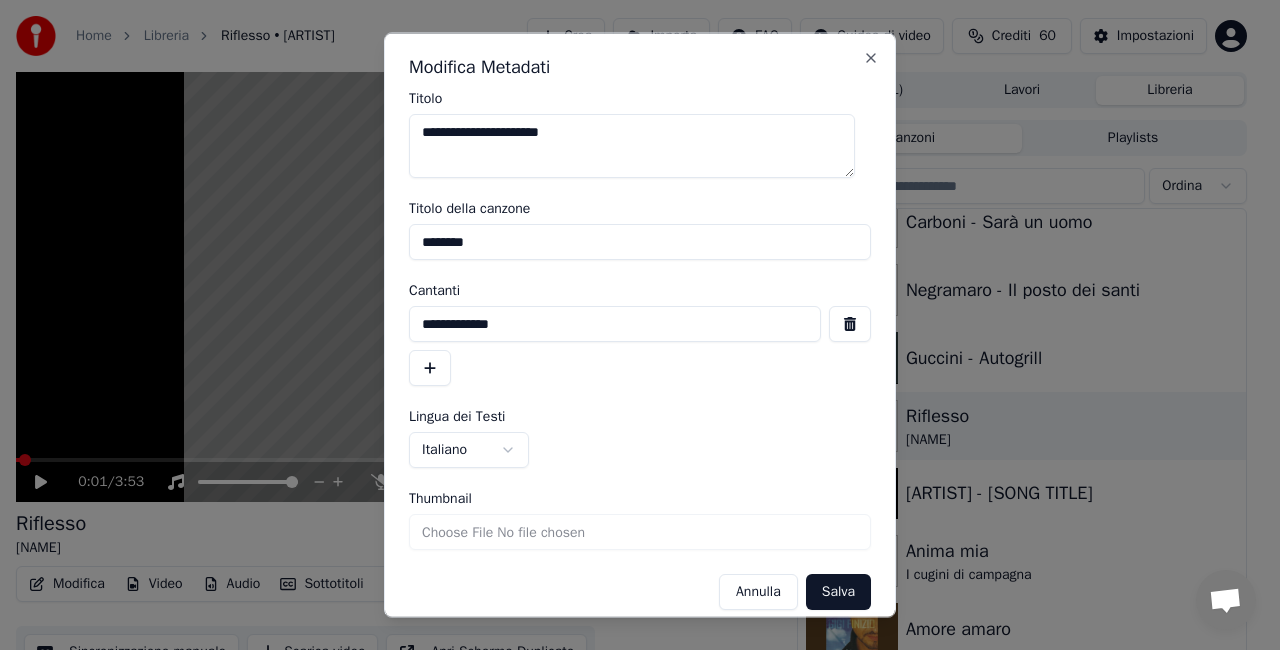 drag, startPoint x: 464, startPoint y: 136, endPoint x: 0, endPoint y: 307, distance: 494.50684 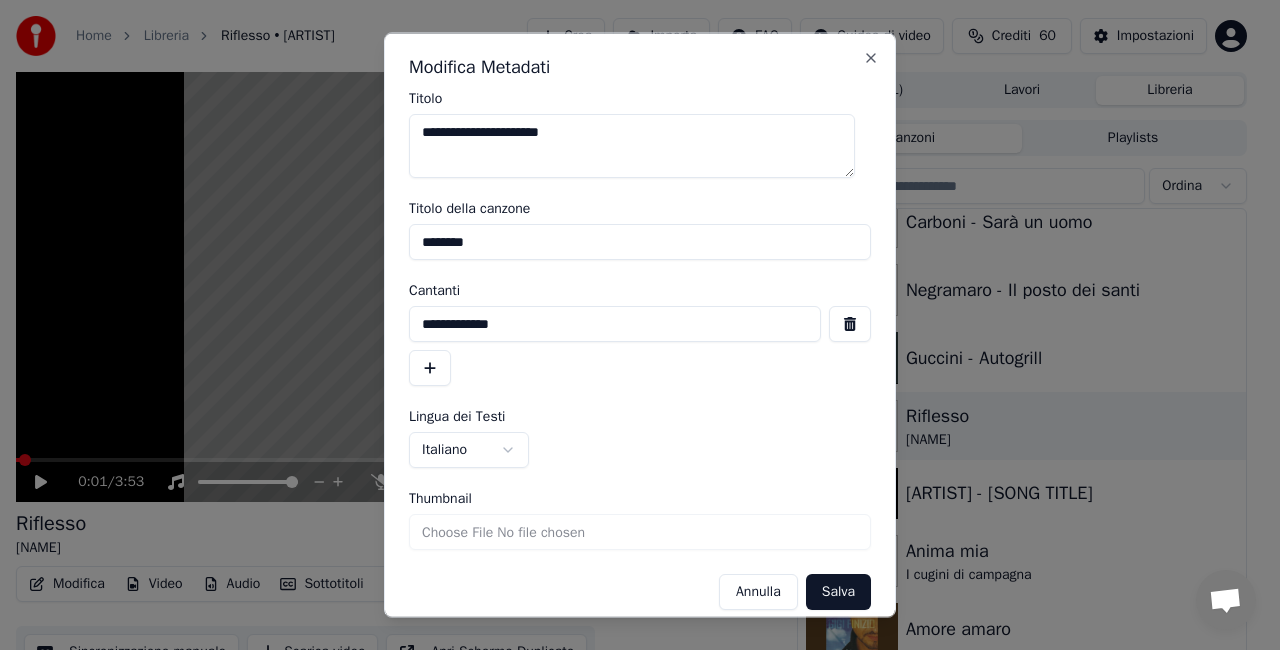 click on "**********" at bounding box center (631, 325) 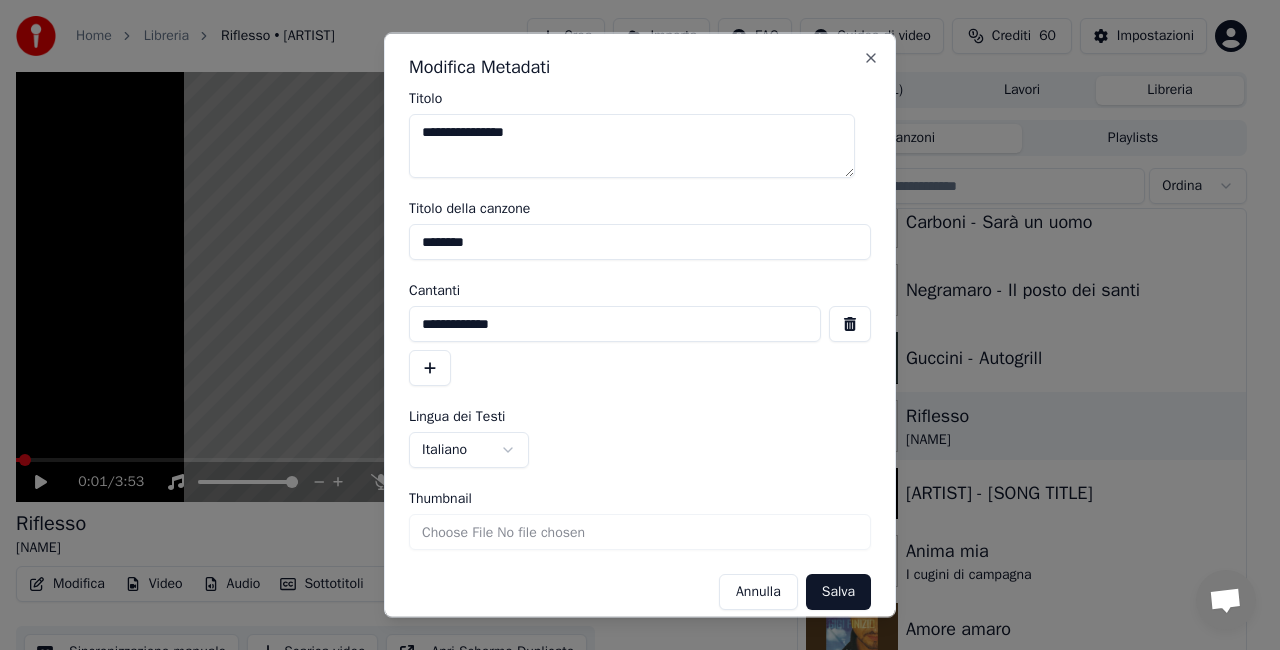 type on "**********" 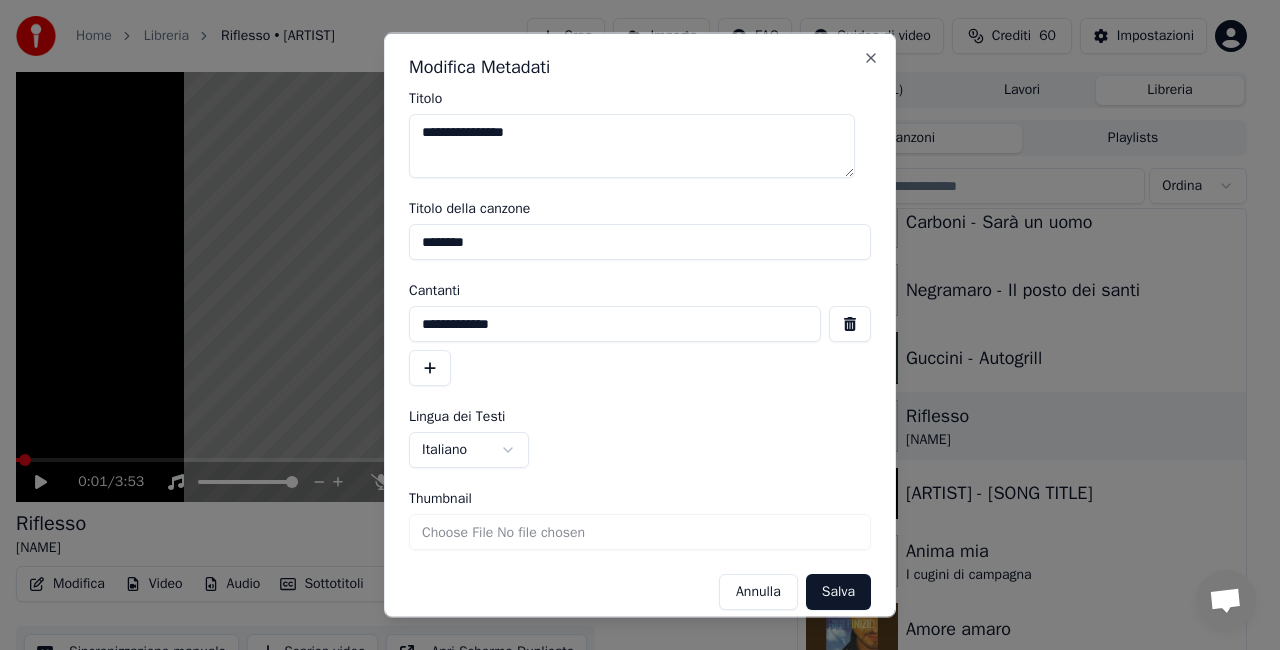drag, startPoint x: 416, startPoint y: 328, endPoint x: 576, endPoint y: 334, distance: 160.11246 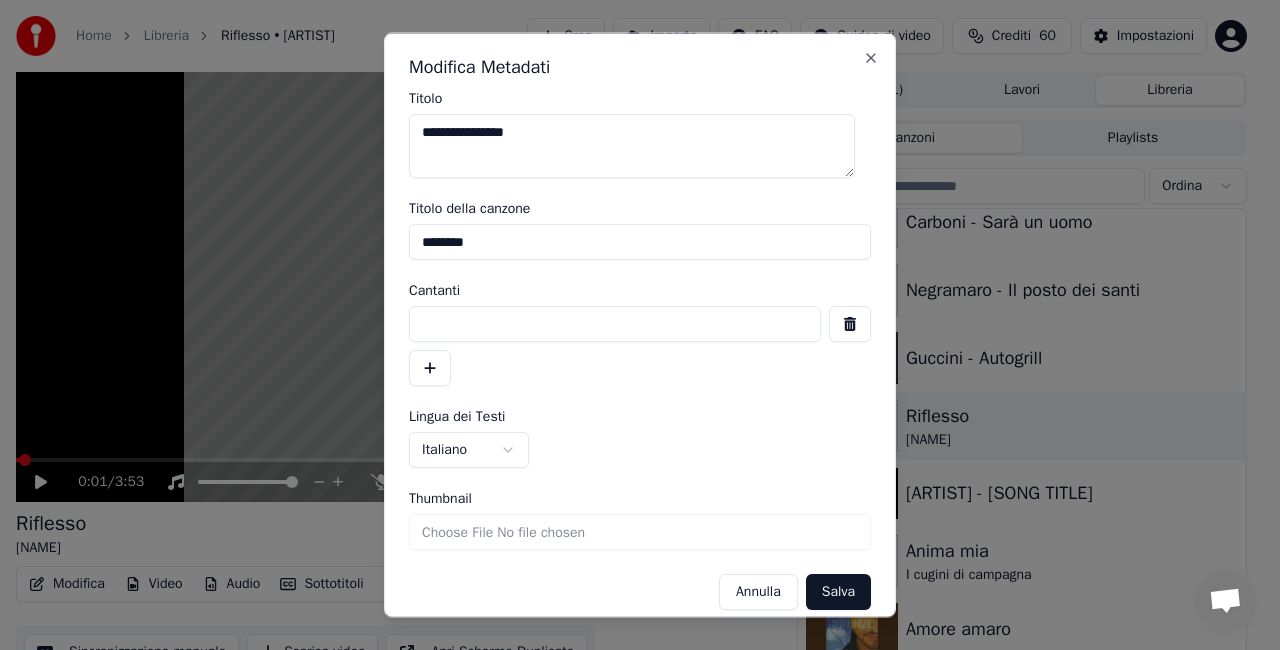 type 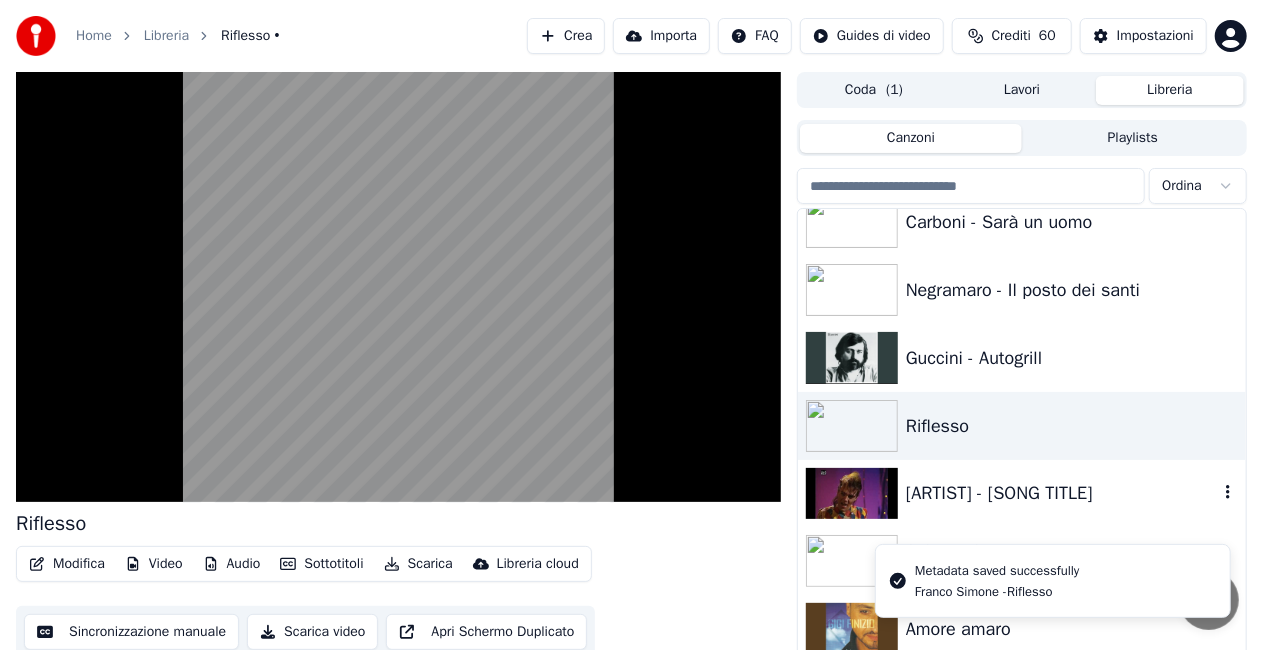 click on "[ARTIST] - [SONG TITLE]" at bounding box center (1062, 493) 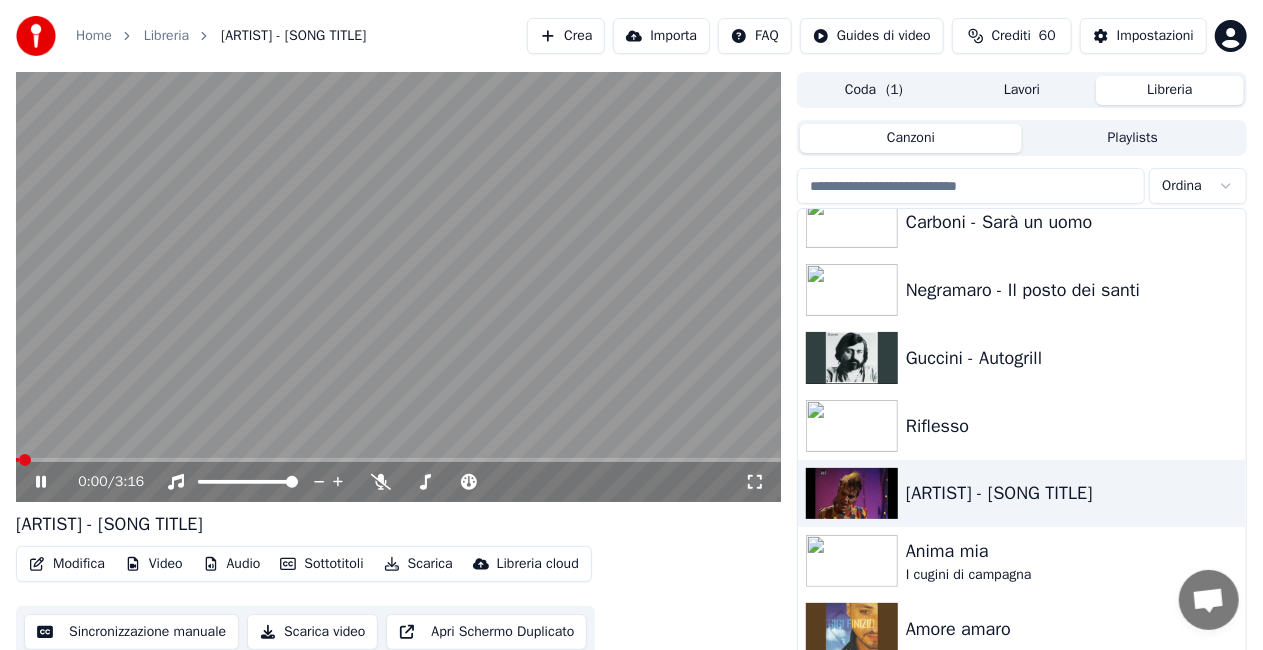 click 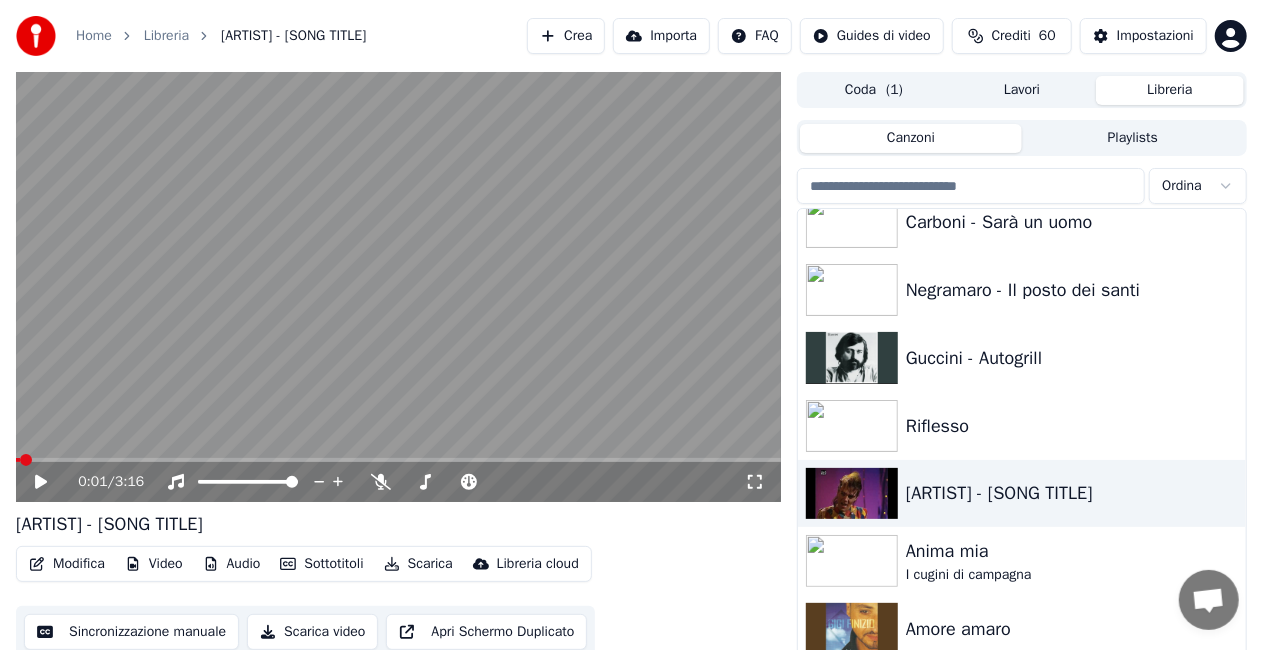 click on "Modifica" at bounding box center [67, 564] 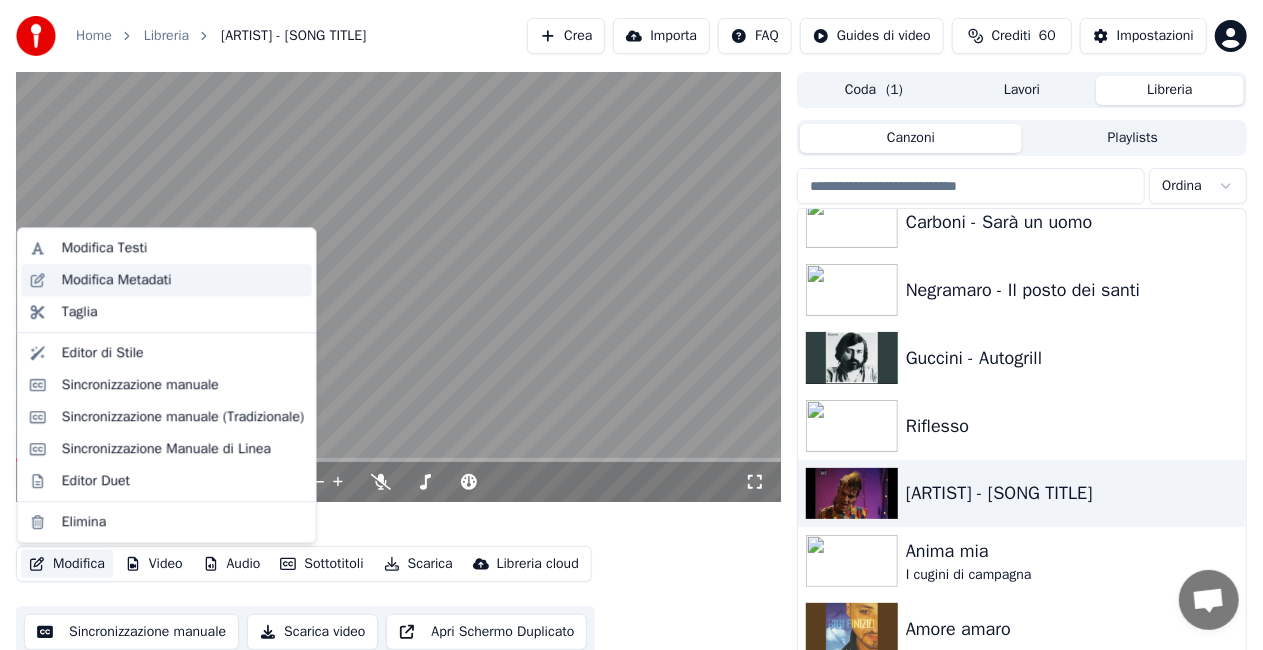 click on "Modifica Metadati" at bounding box center [183, 280] 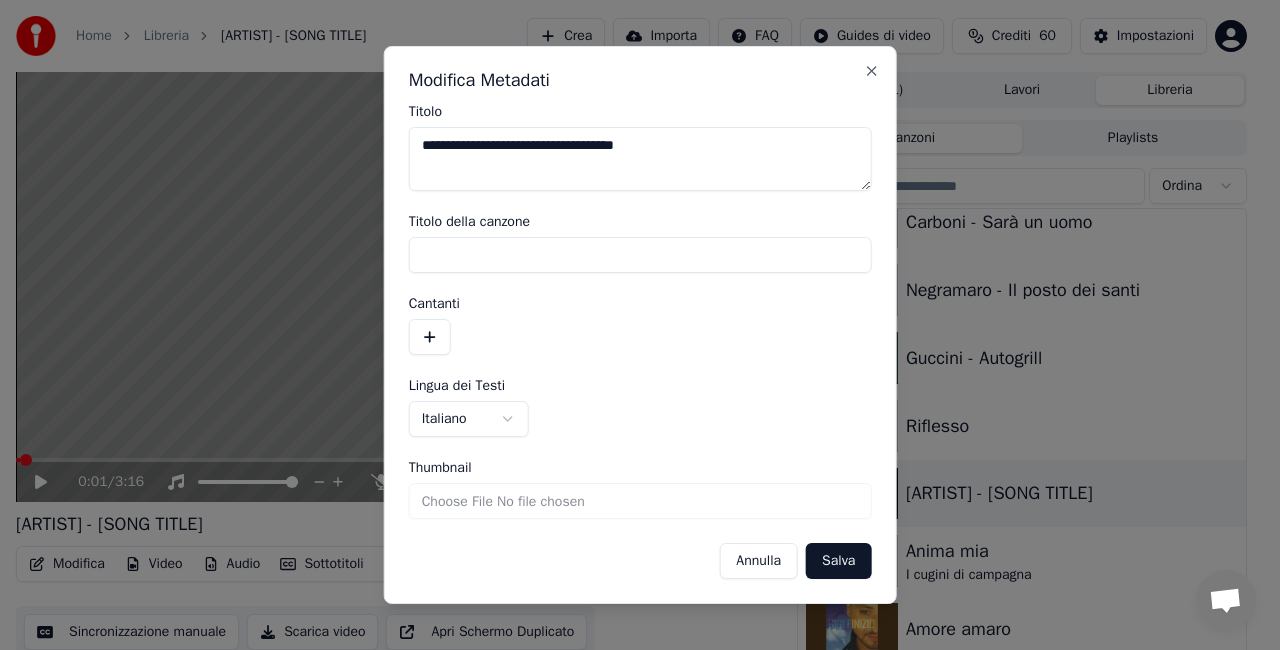 drag, startPoint x: 470, startPoint y: 151, endPoint x: 0, endPoint y: 232, distance: 476.9287 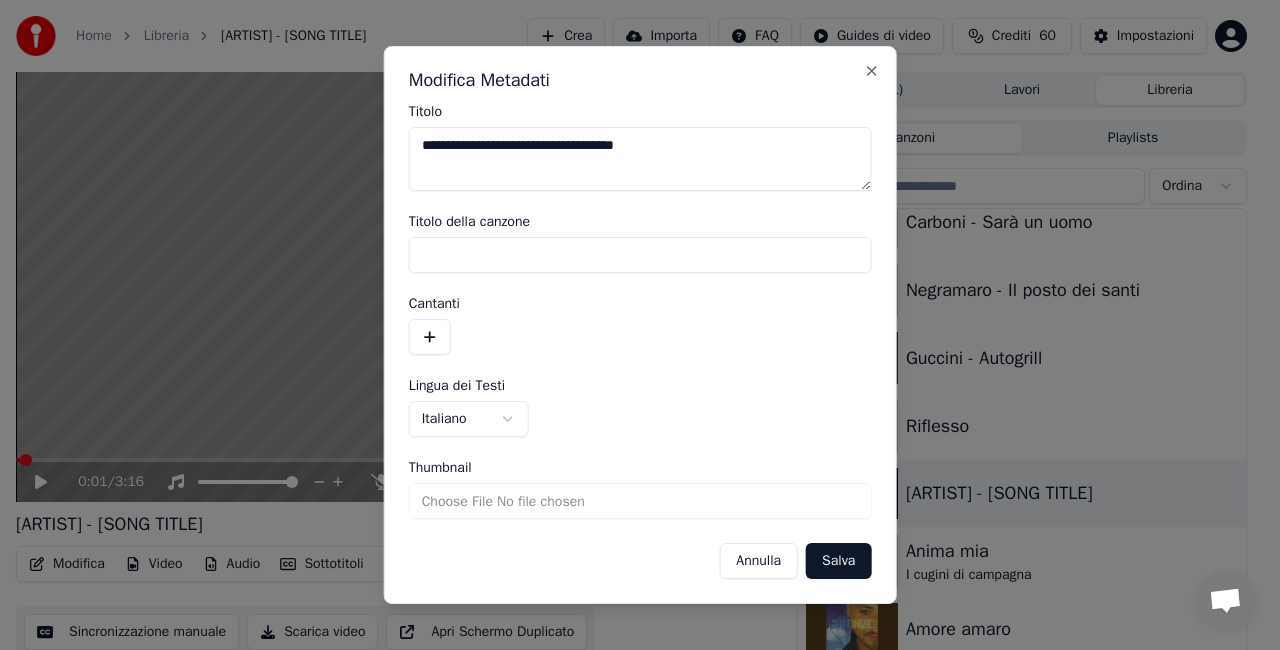 click on "**********" at bounding box center (631, 325) 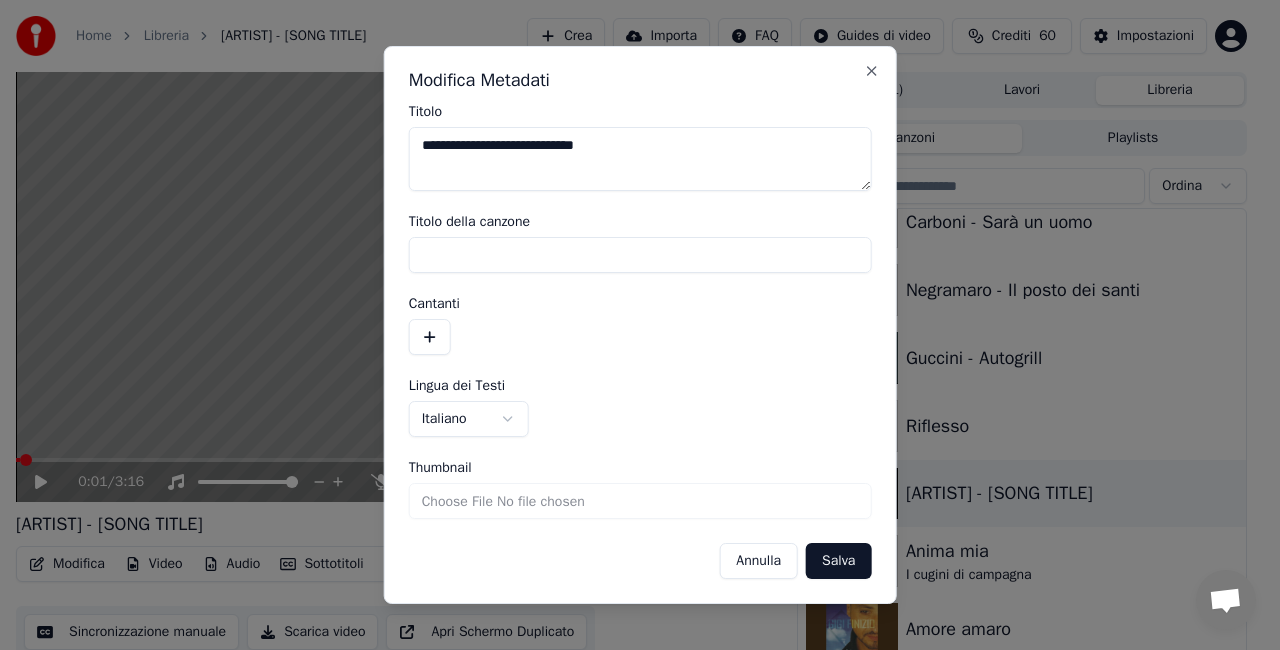 click on "**********" at bounding box center [640, 159] 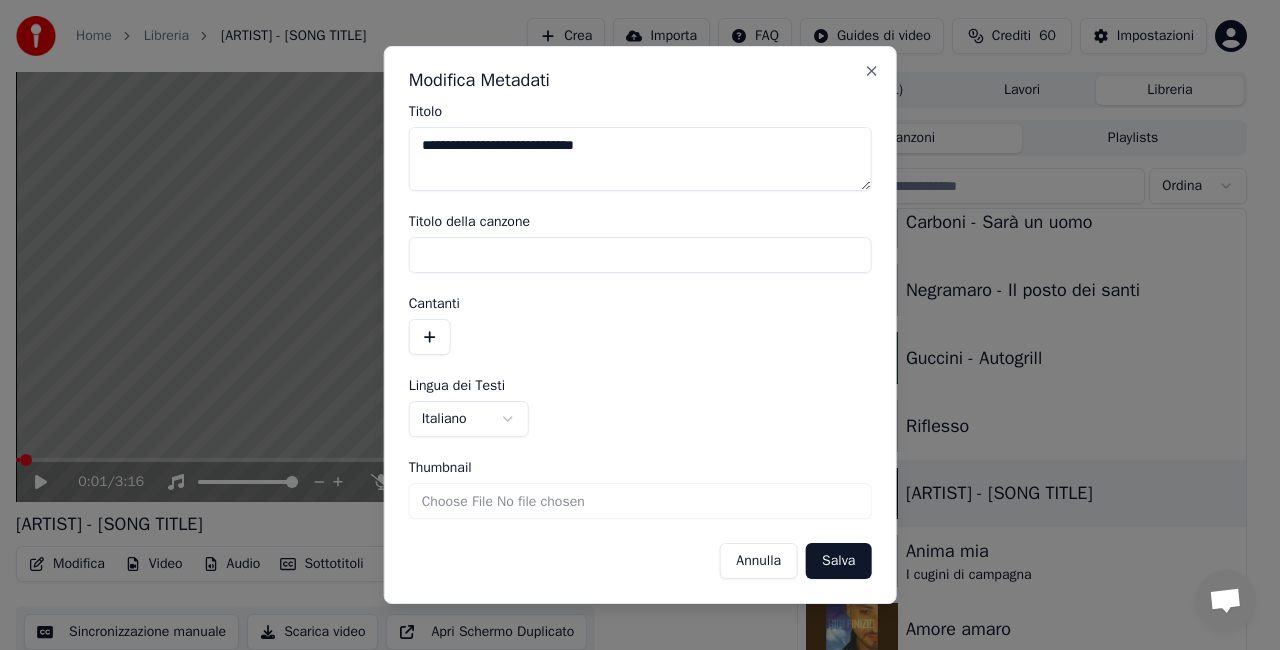 click on "Salva" at bounding box center (838, 561) 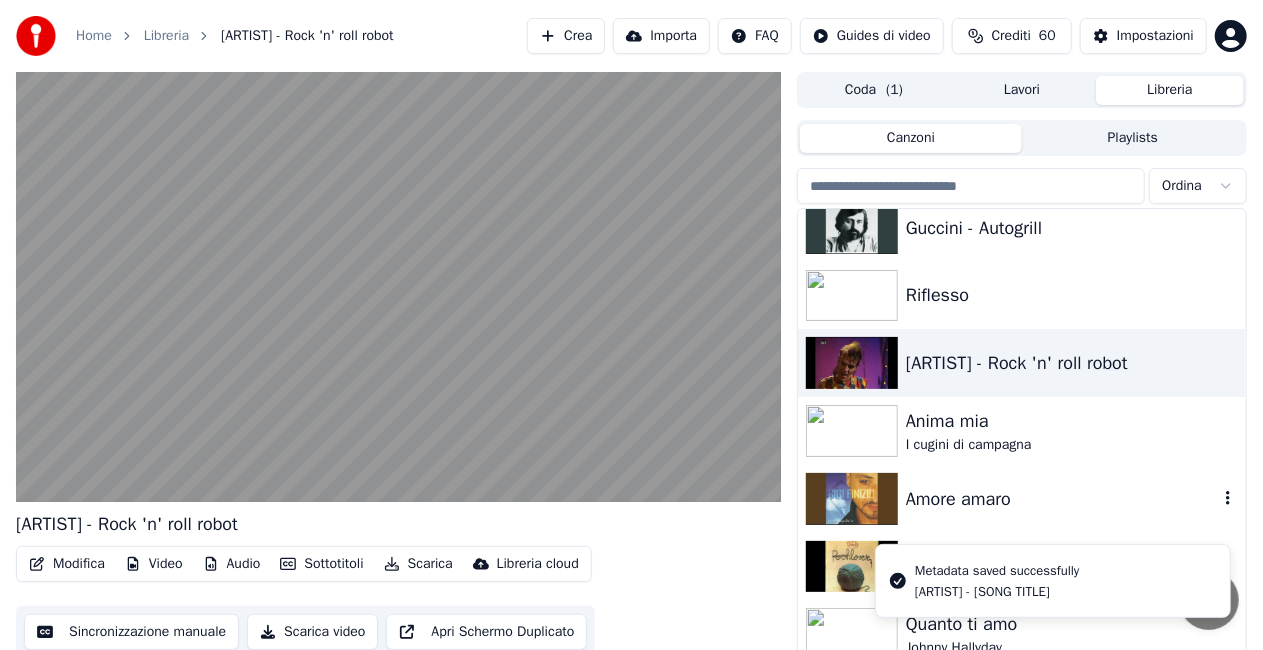 scroll, scrollTop: 2500, scrollLeft: 0, axis: vertical 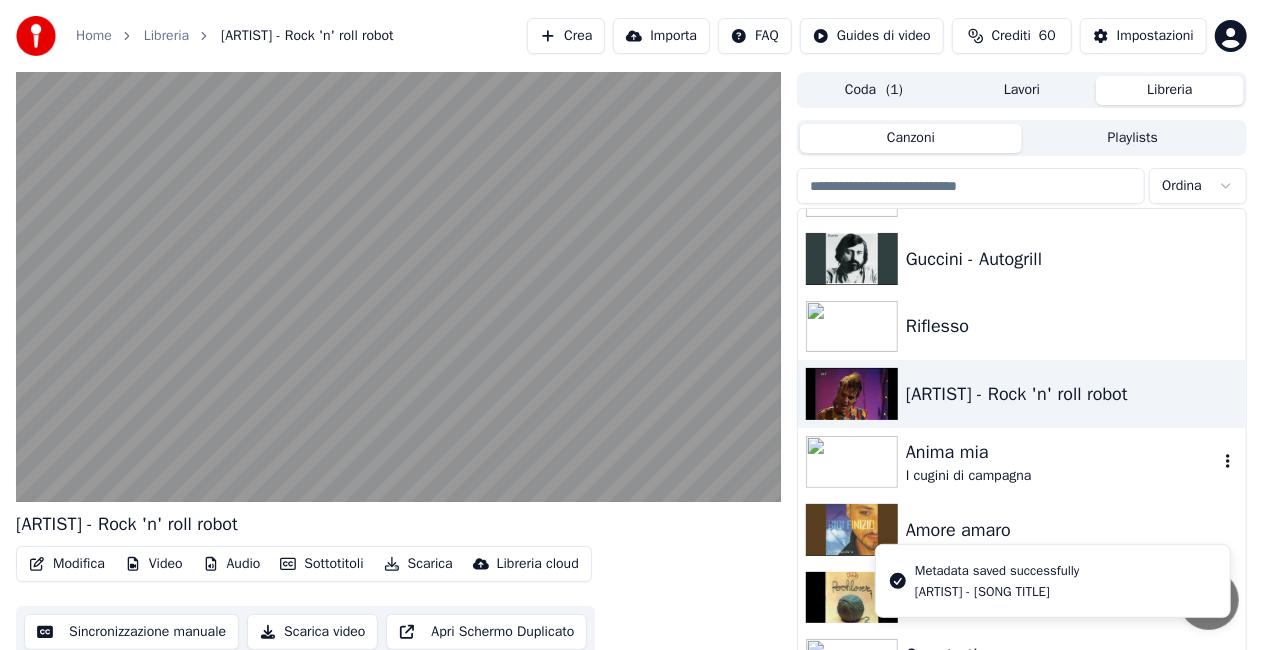 click on "Anima mia" at bounding box center (1062, 452) 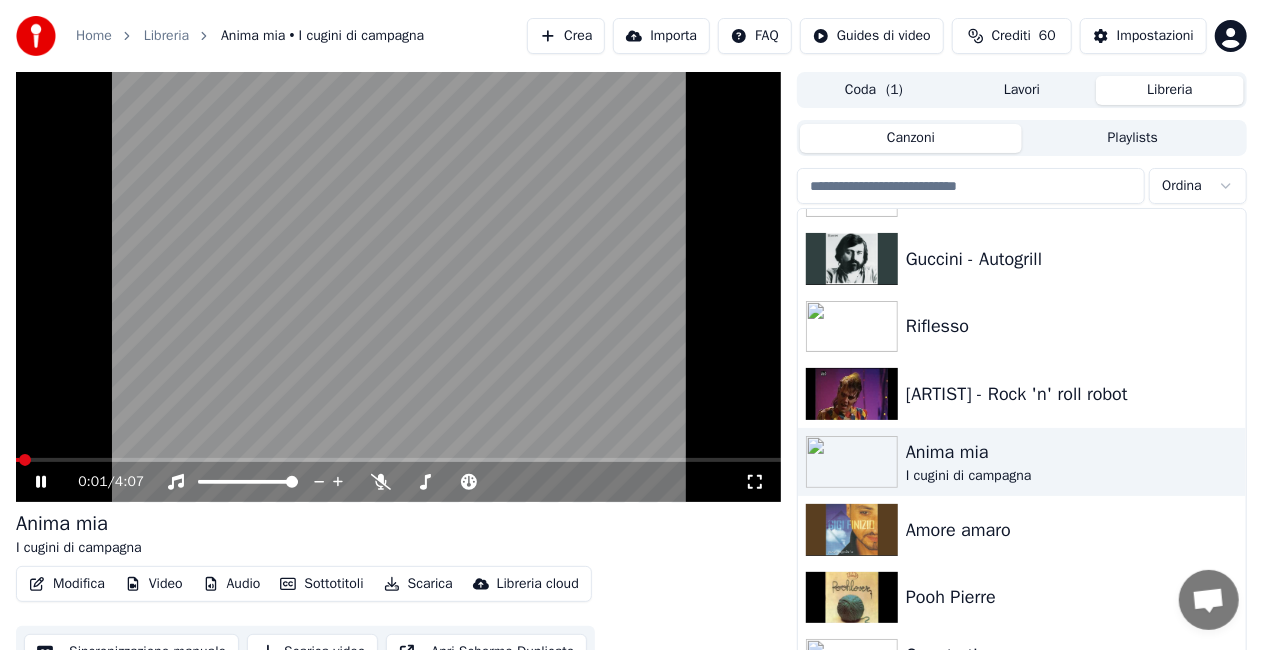 click 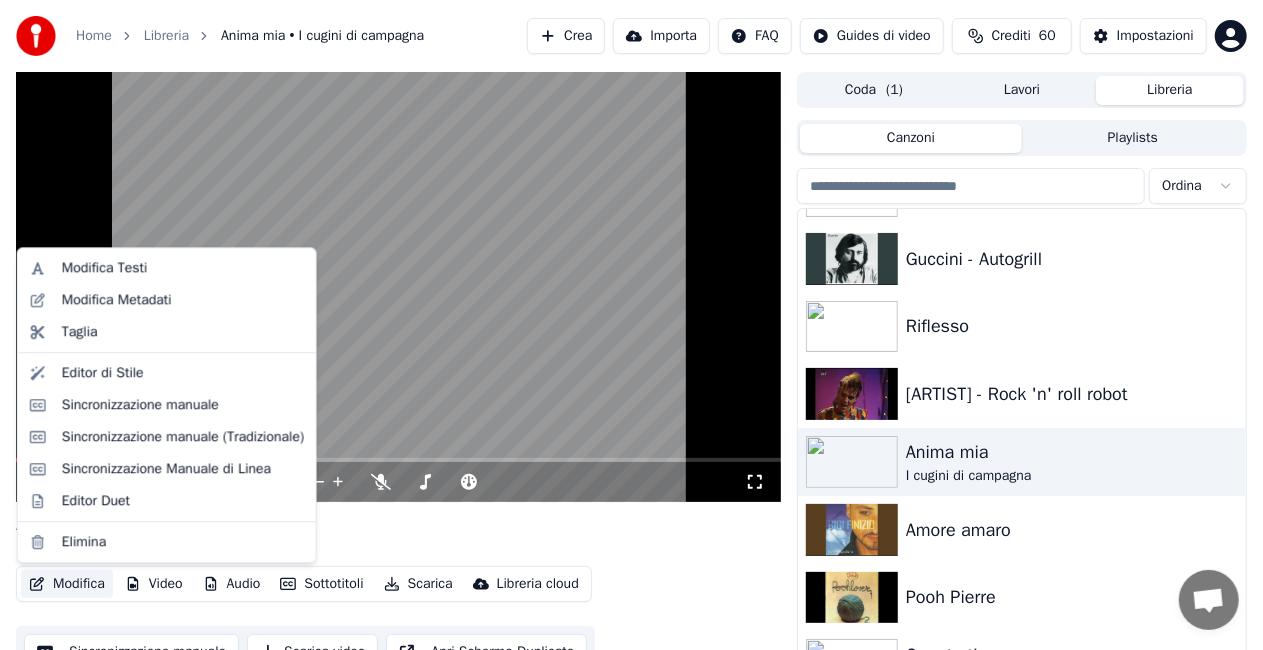 click on "Modifica" at bounding box center [67, 584] 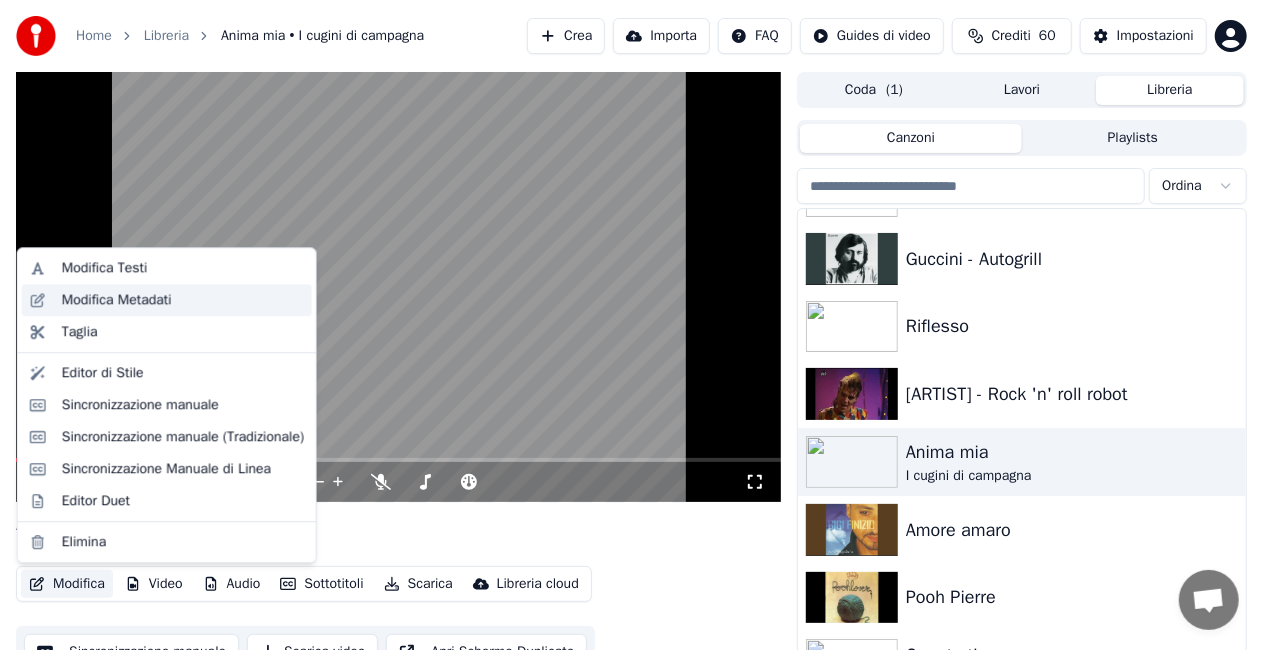 click on "Modifica Metadati" at bounding box center [117, 300] 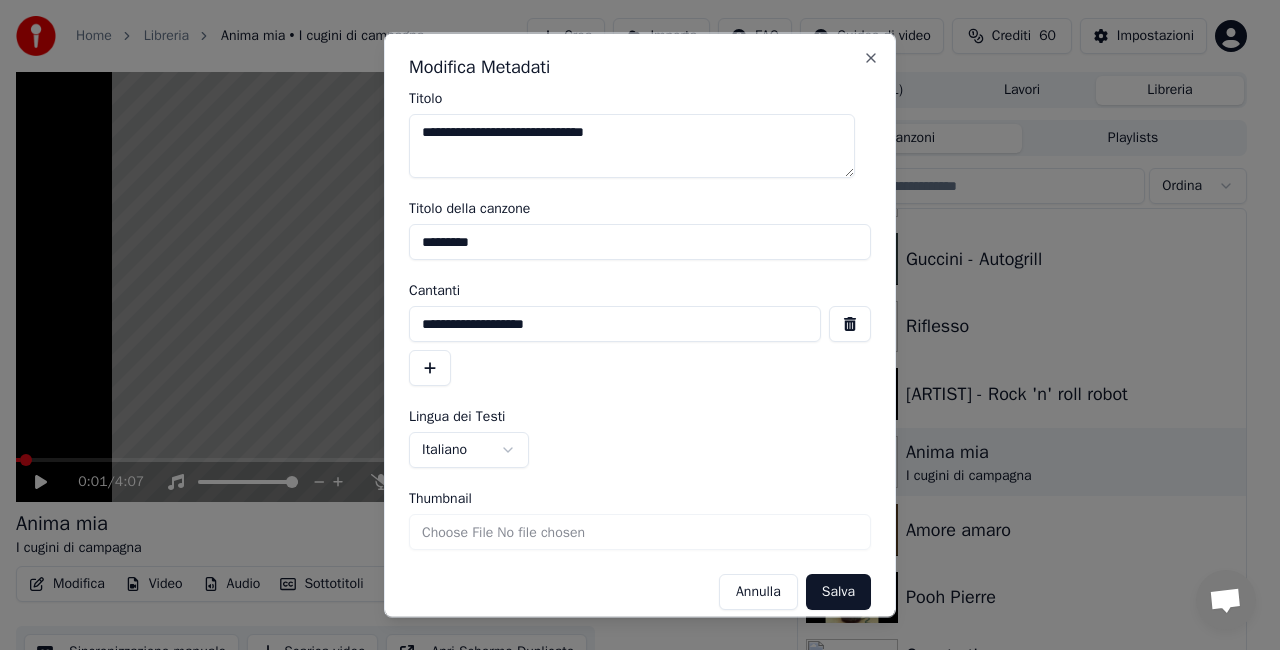 drag, startPoint x: 537, startPoint y: 246, endPoint x: 46, endPoint y: 275, distance: 491.85568 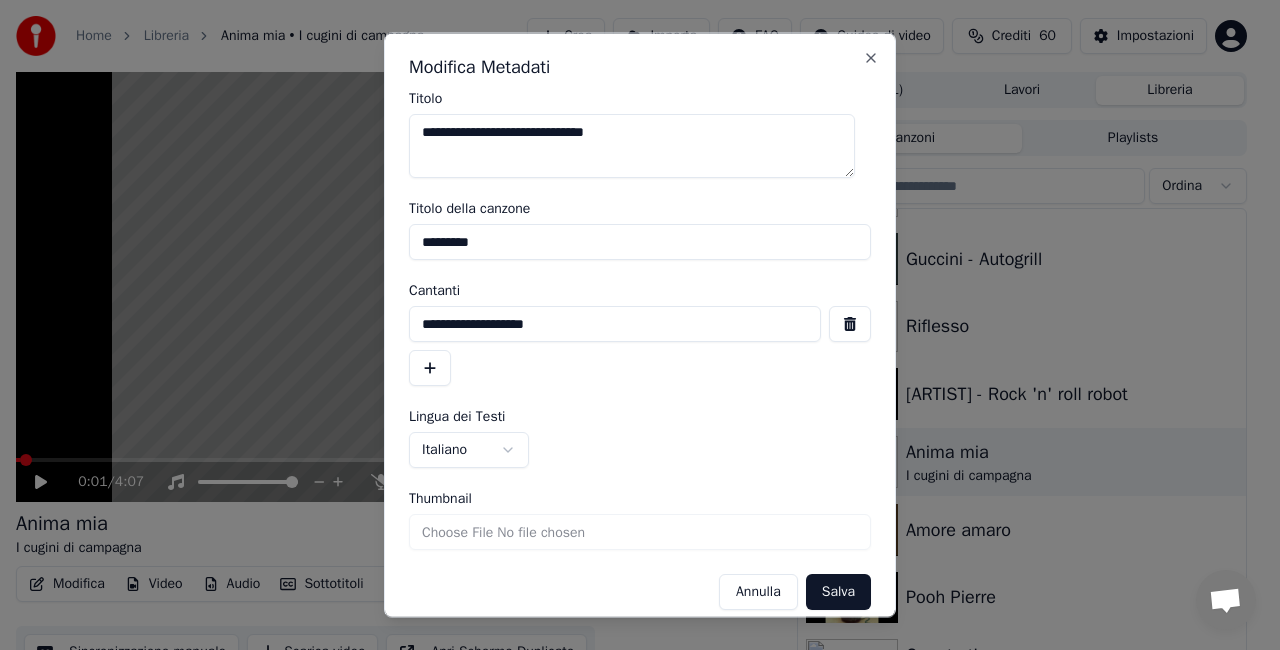 click on "**********" at bounding box center [631, 325] 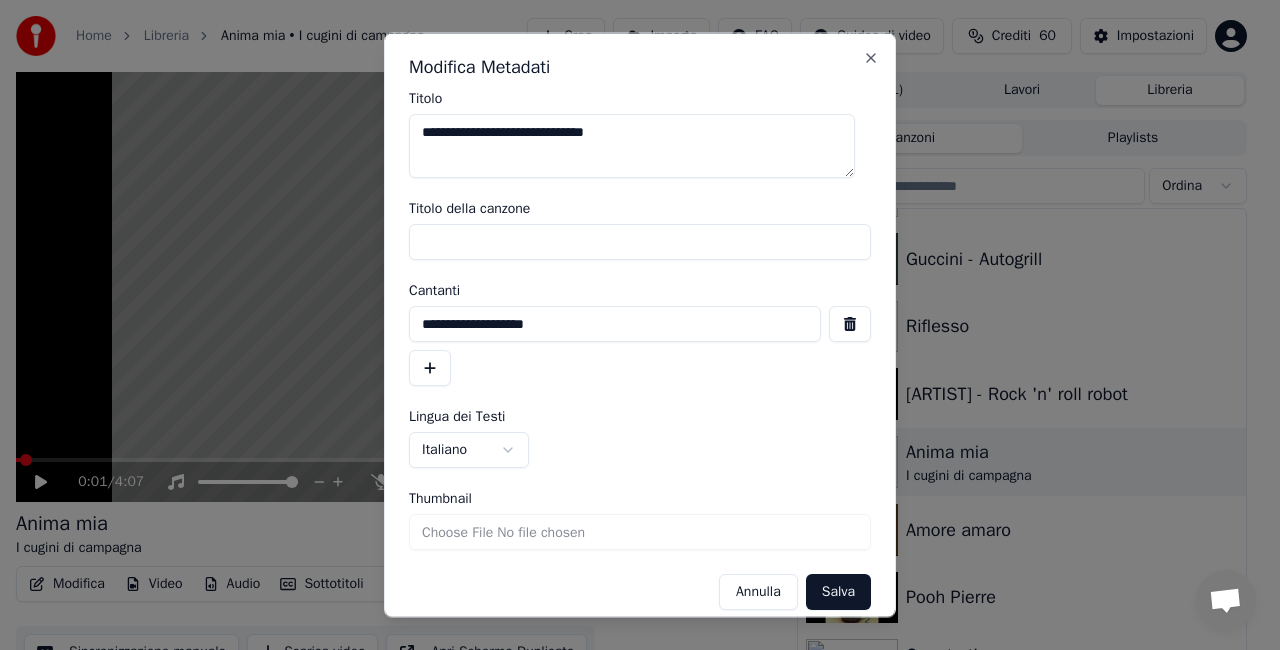 type 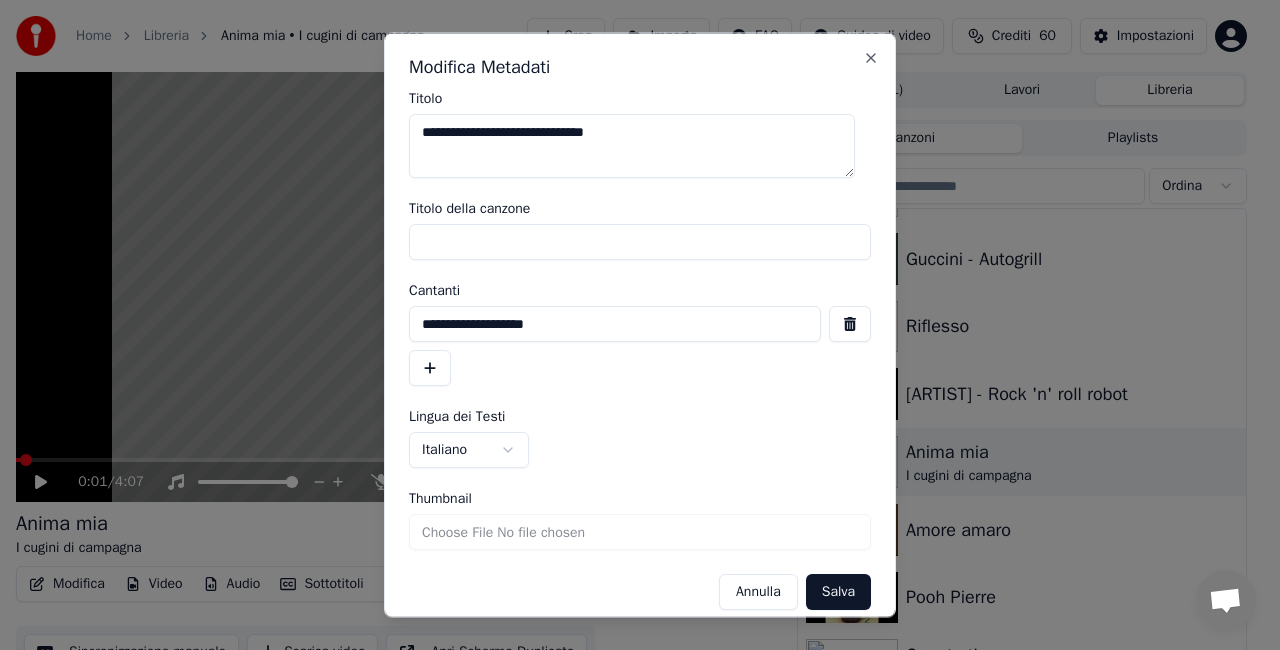 drag, startPoint x: 574, startPoint y: 323, endPoint x: 2, endPoint y: 384, distance: 575.2434 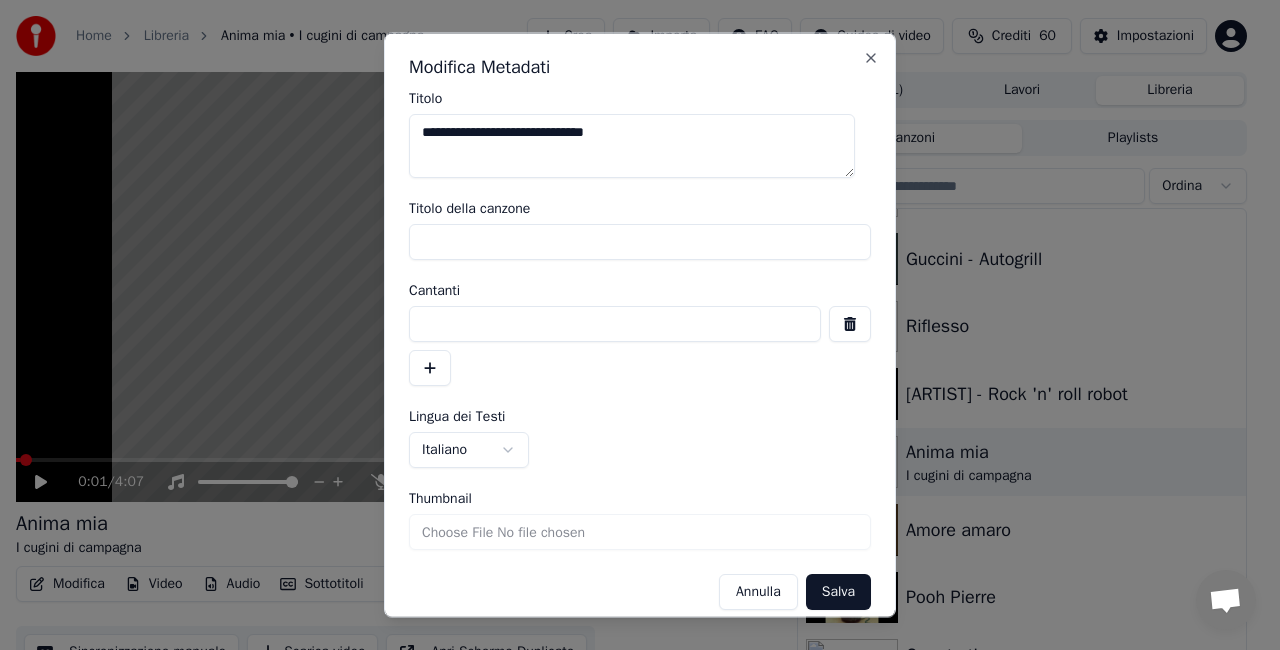 type 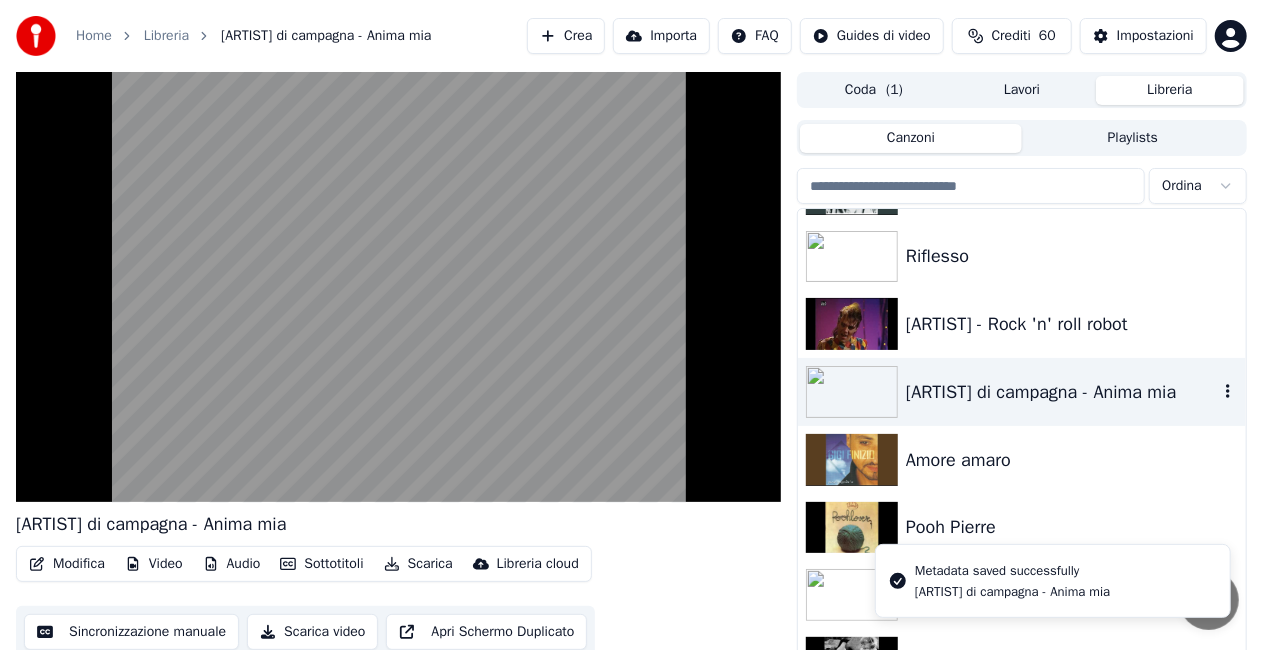 scroll, scrollTop: 2600, scrollLeft: 0, axis: vertical 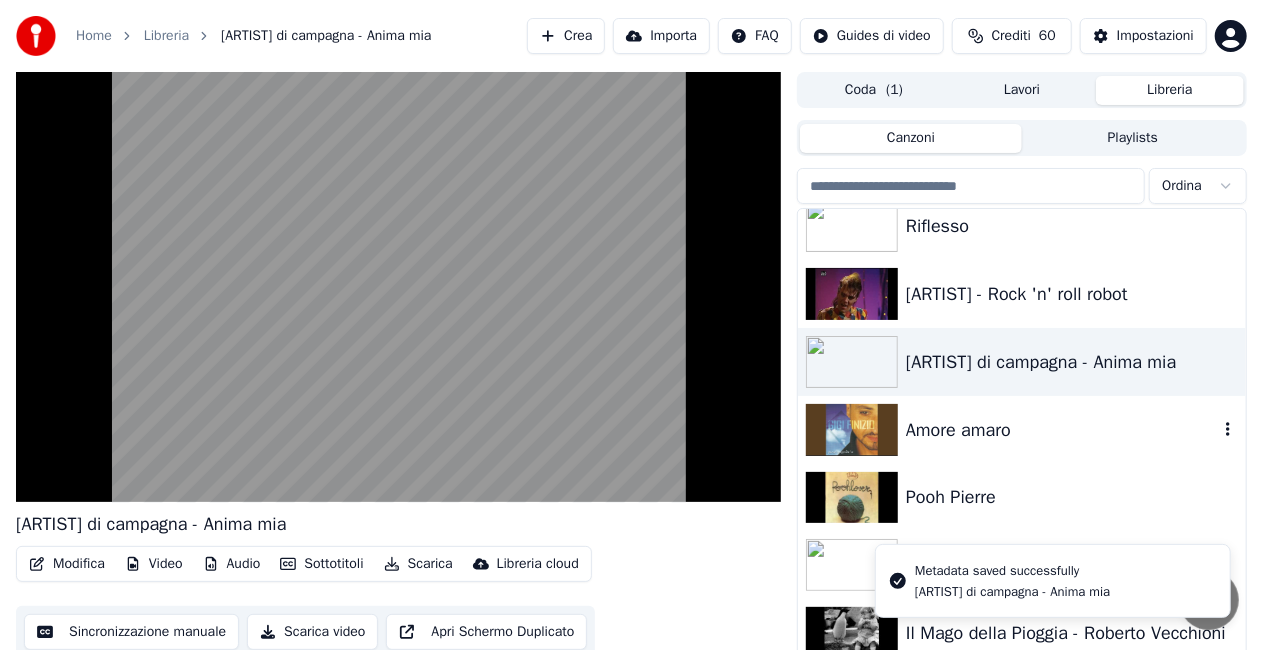 click on "Amore amaro" at bounding box center (1062, 430) 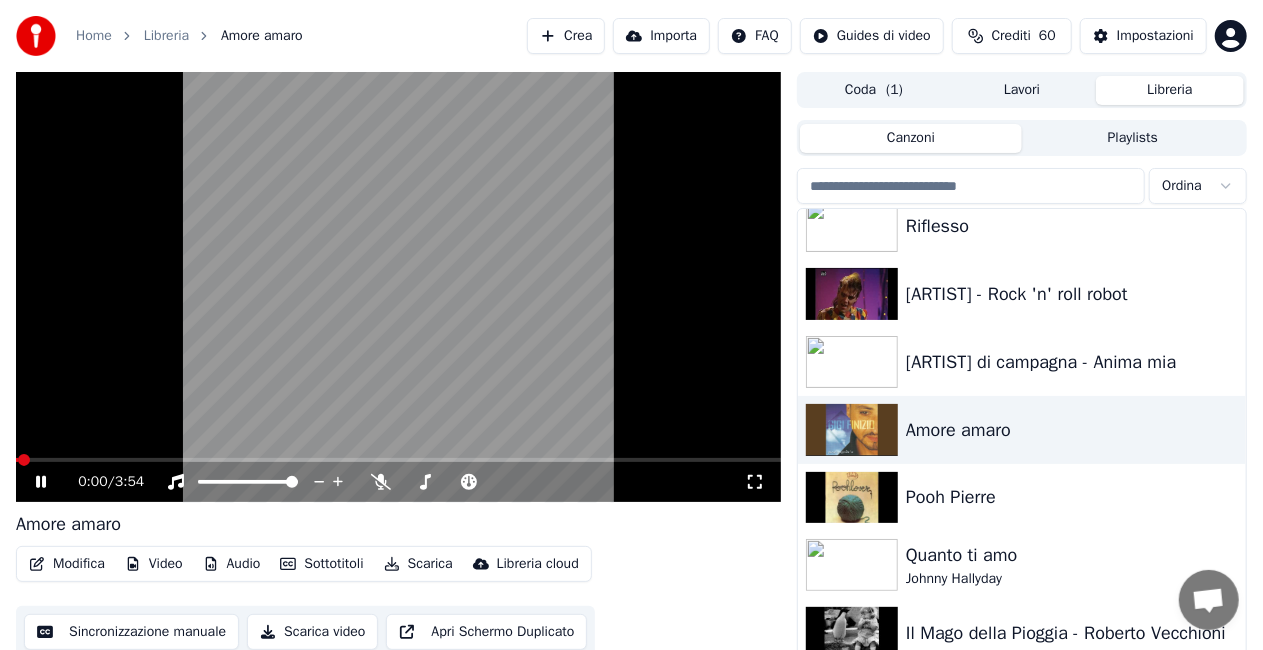 click 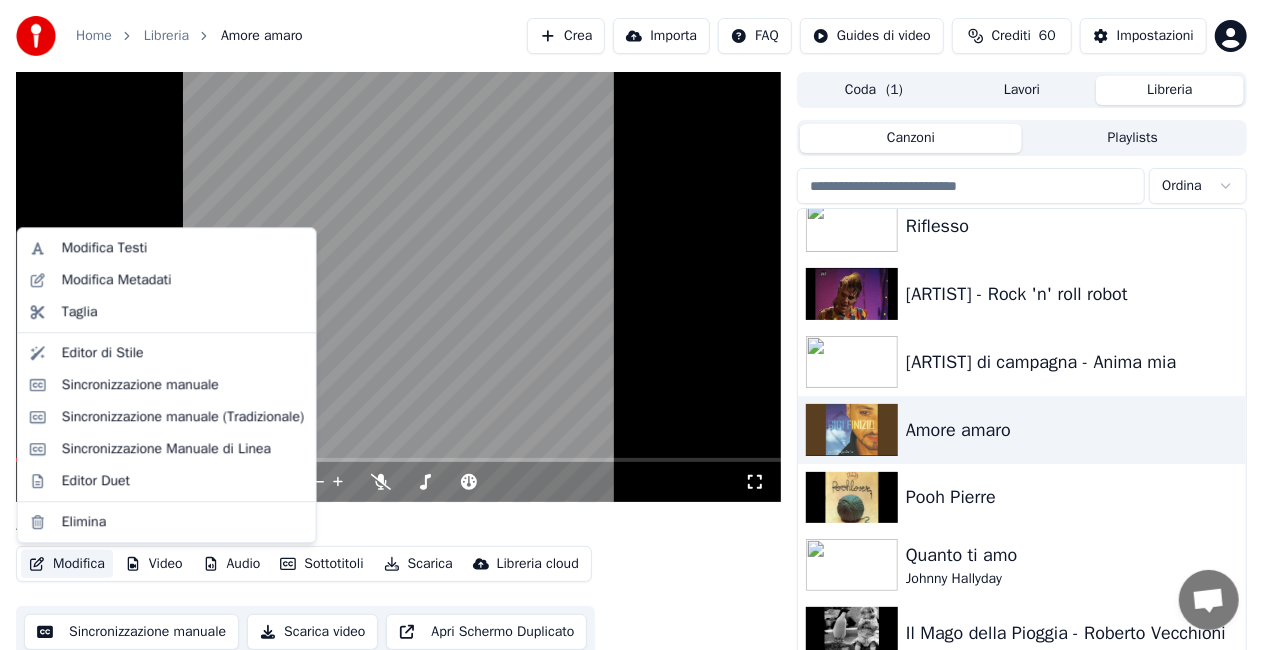 click on "Modifica" at bounding box center [67, 564] 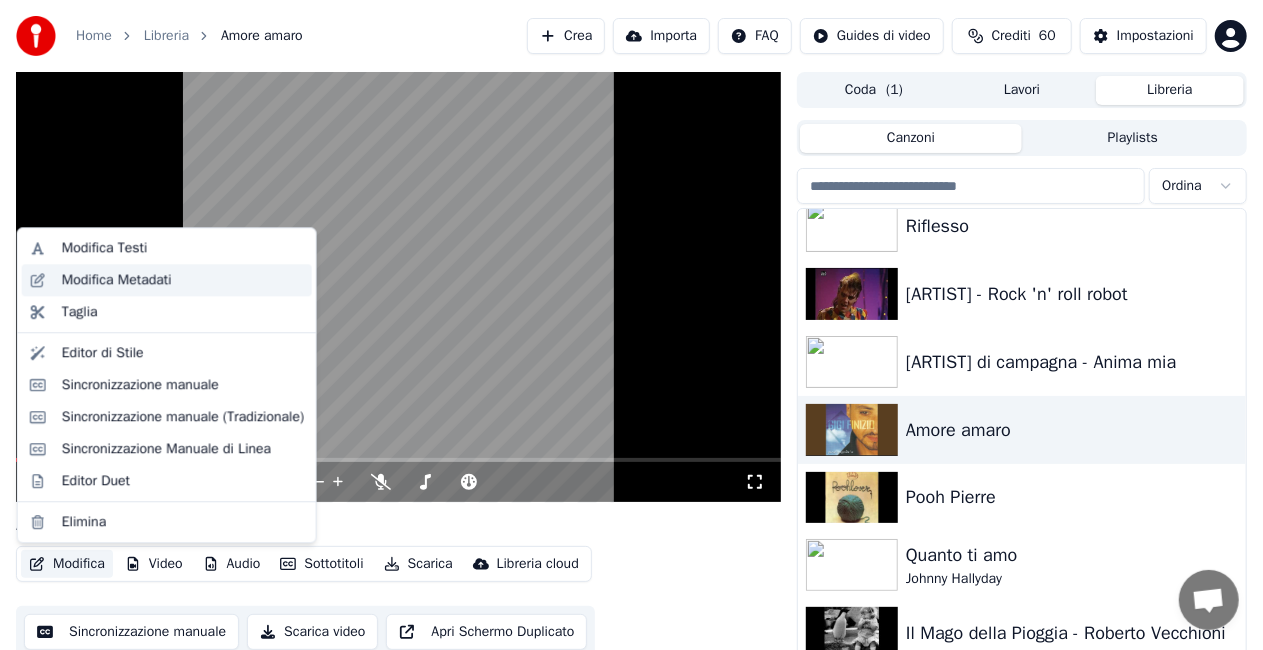 click on "Modifica Metadati" at bounding box center (167, 280) 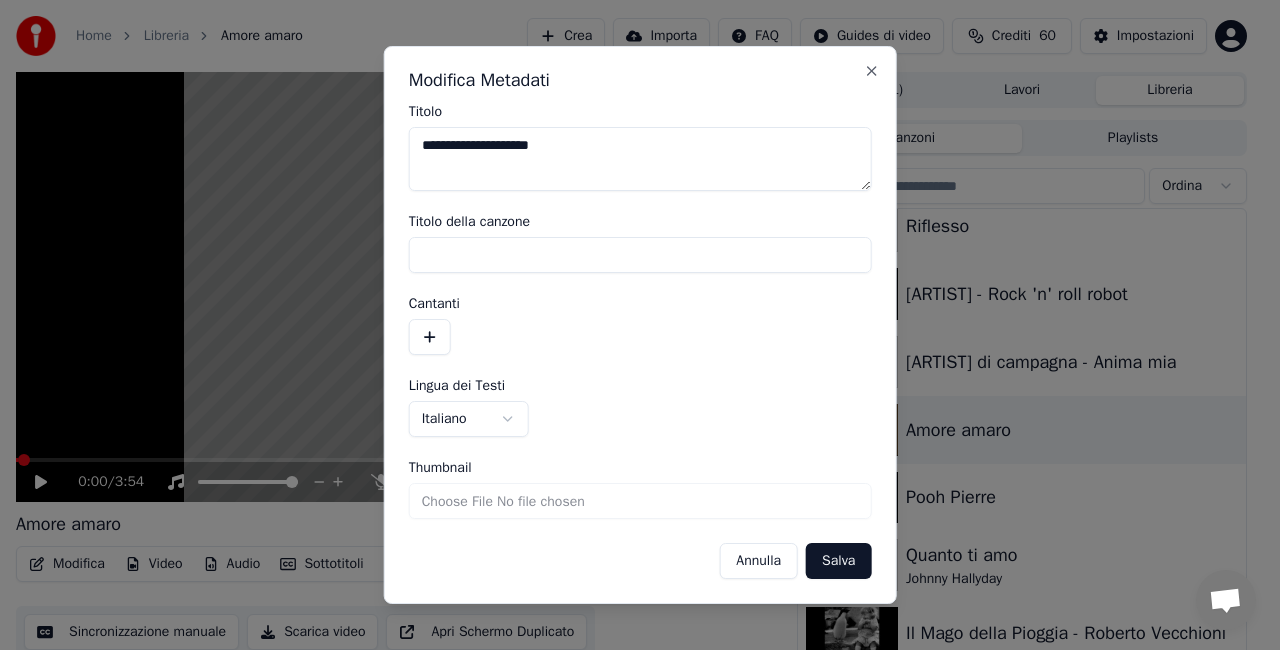 type on "**********" 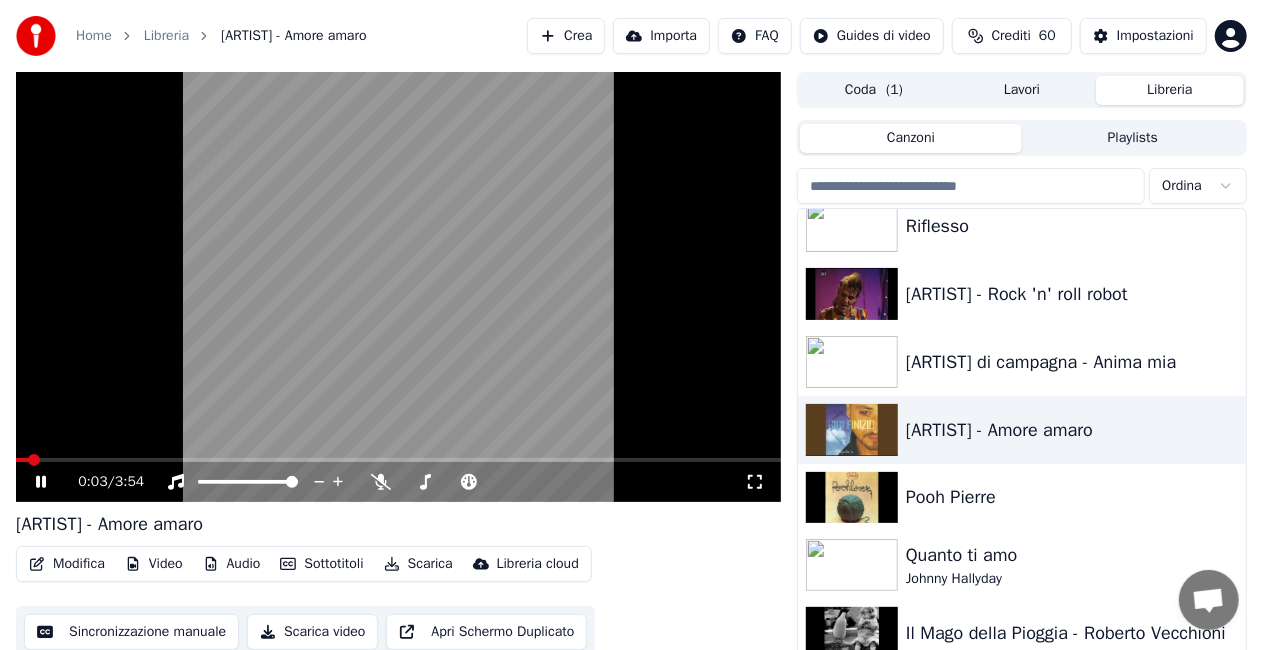 click 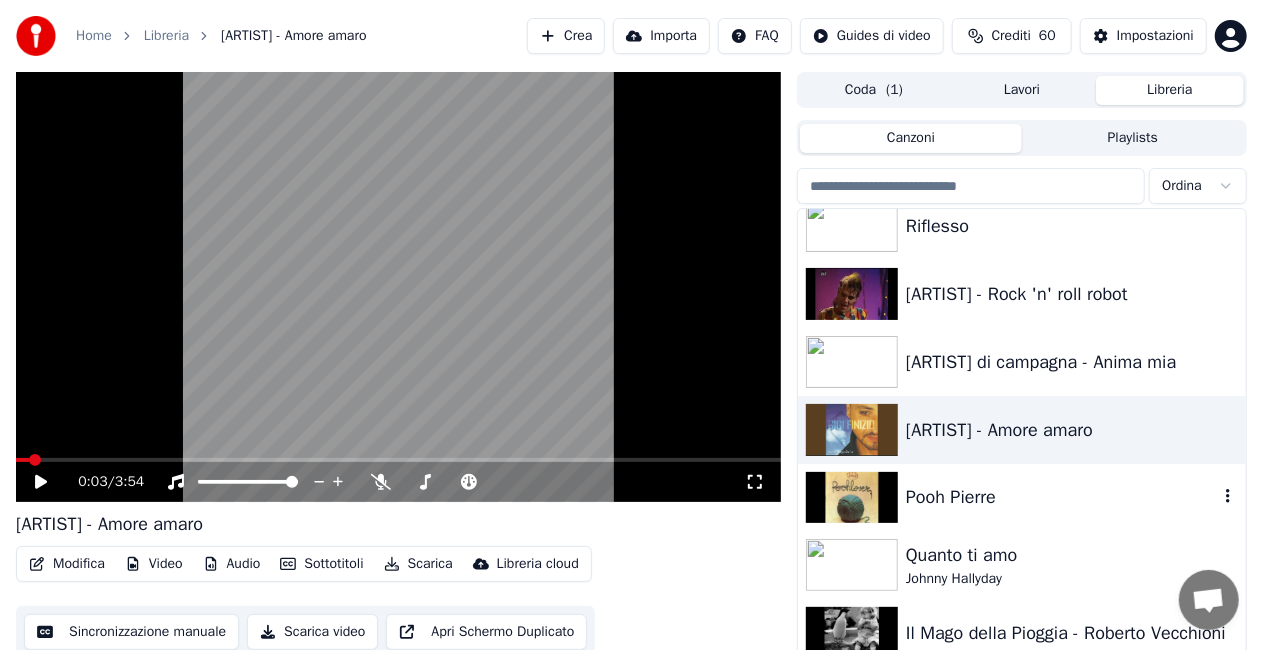 click on "Pooh Pierre" at bounding box center (1022, 498) 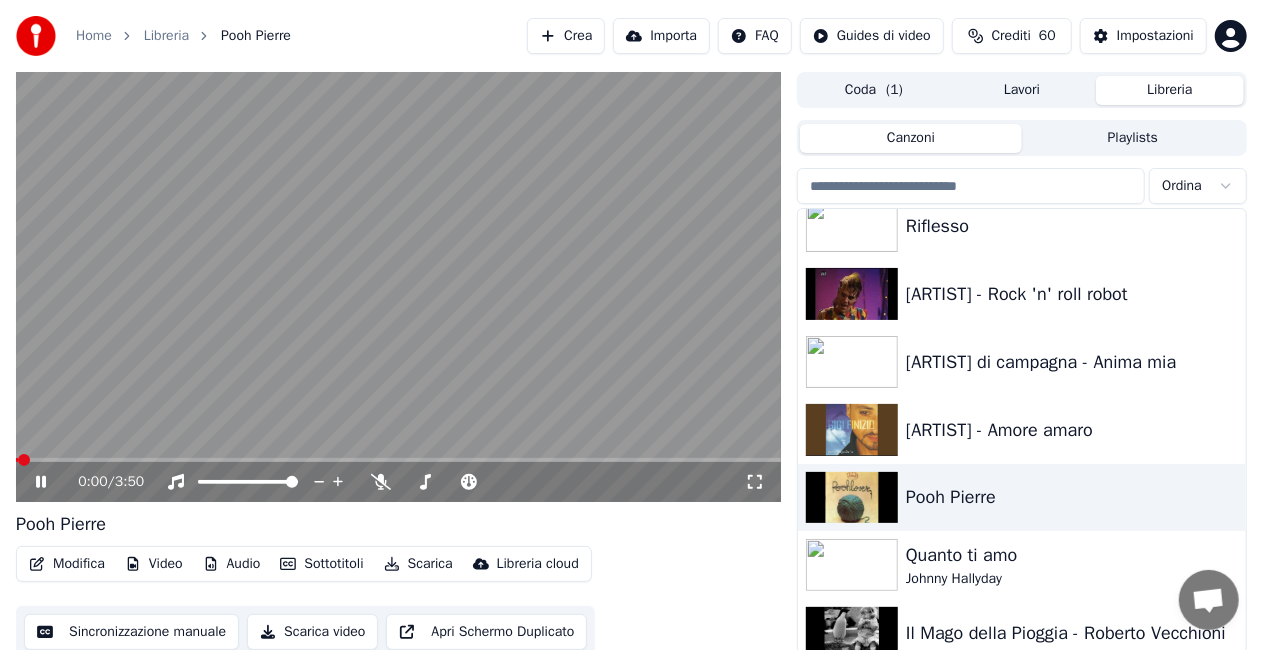 click 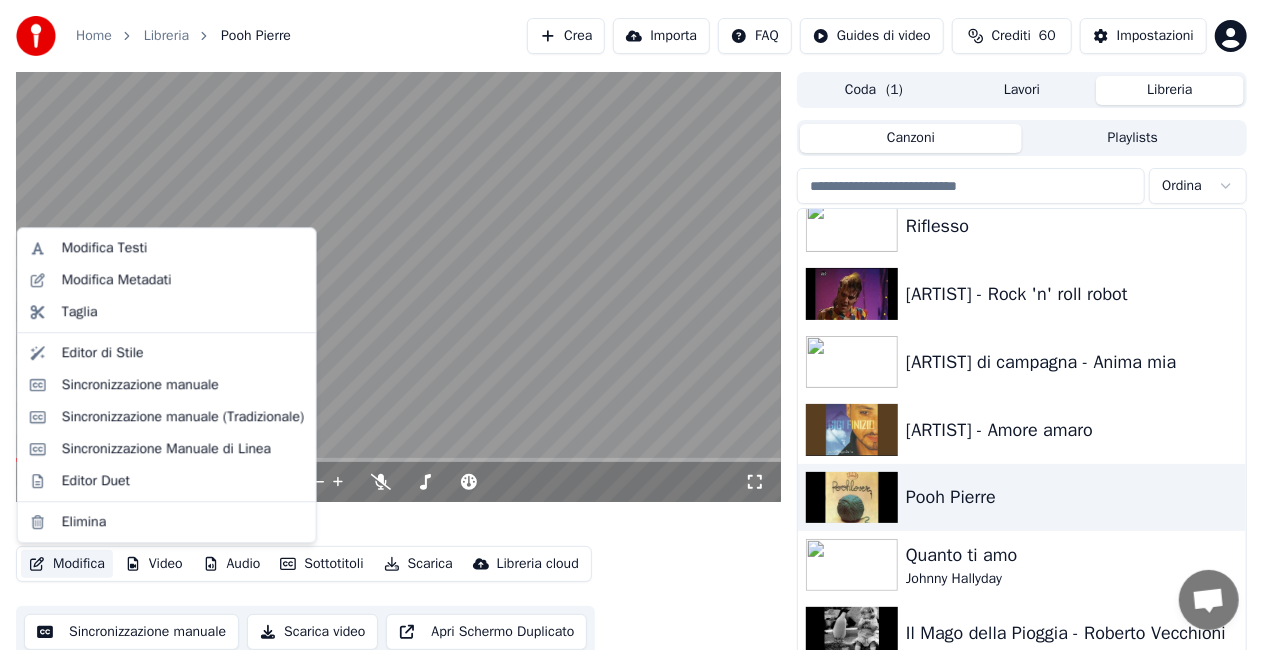 click on "Modifica" at bounding box center (67, 564) 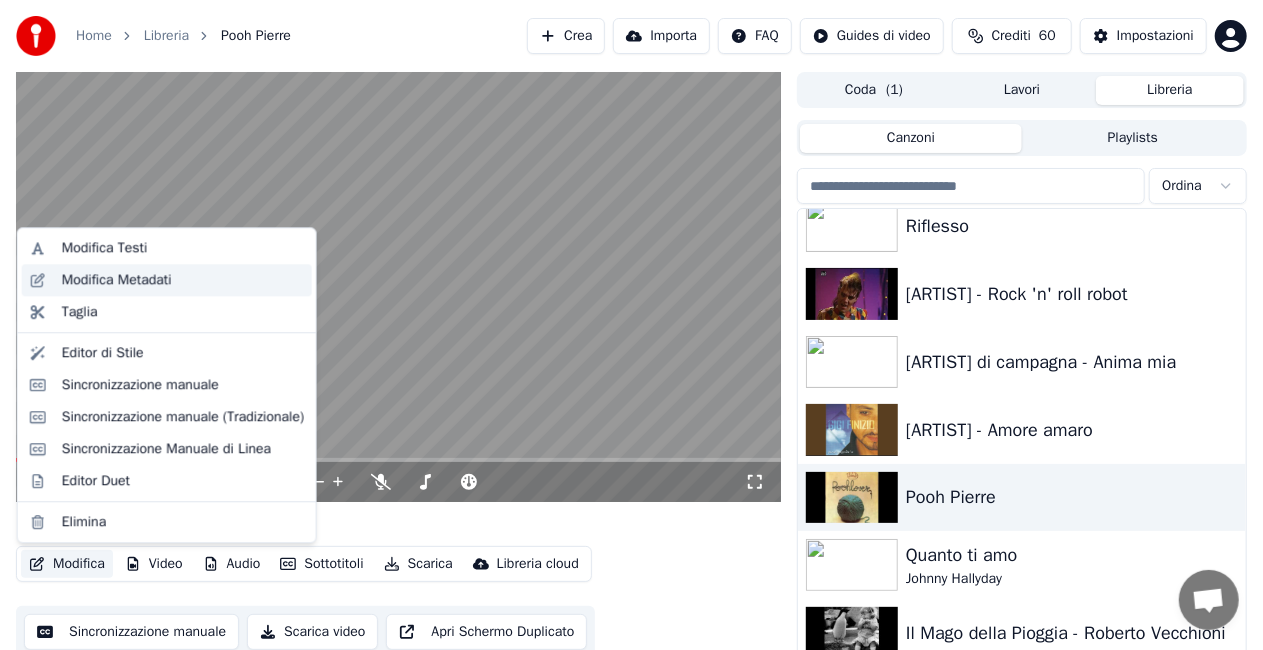 click on "Modifica Metadati" at bounding box center (183, 280) 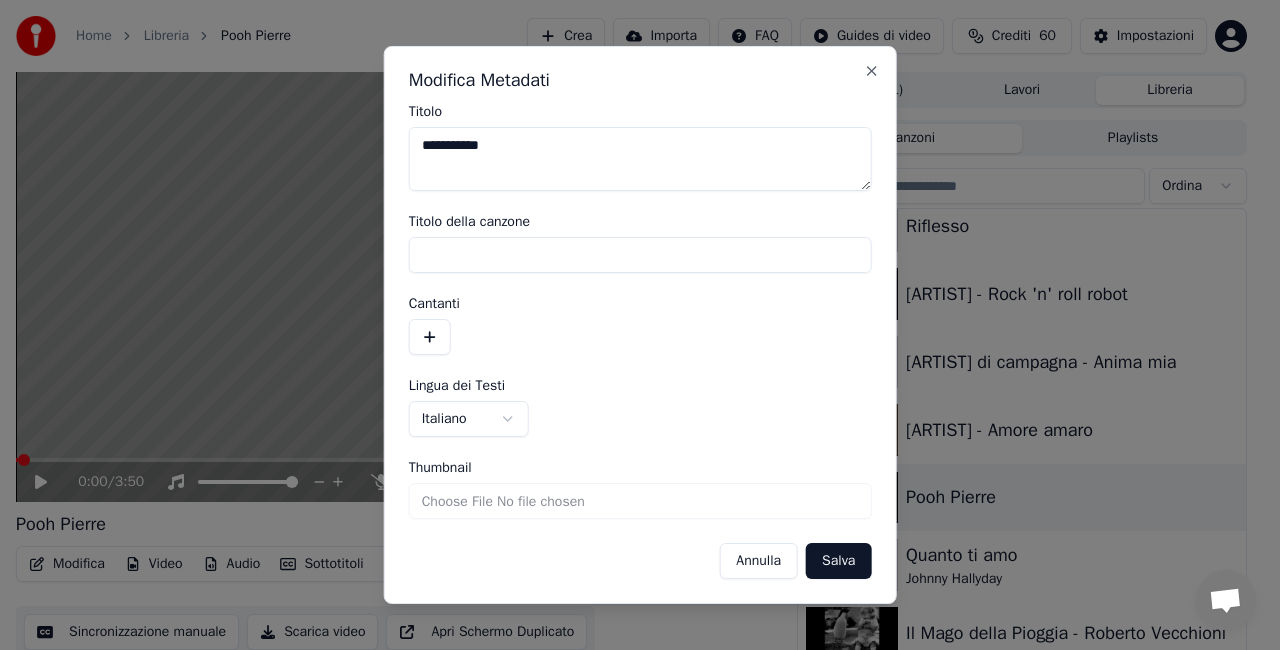 click on "**********" at bounding box center [640, 159] 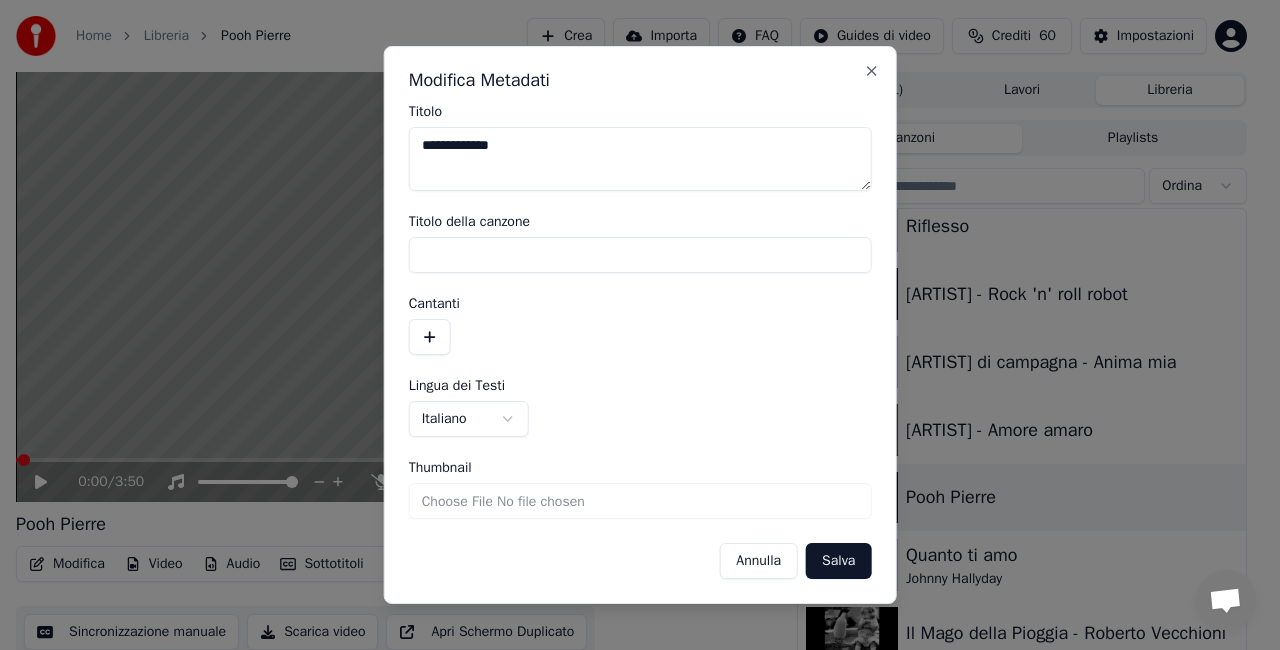 click on "**********" at bounding box center (640, 159) 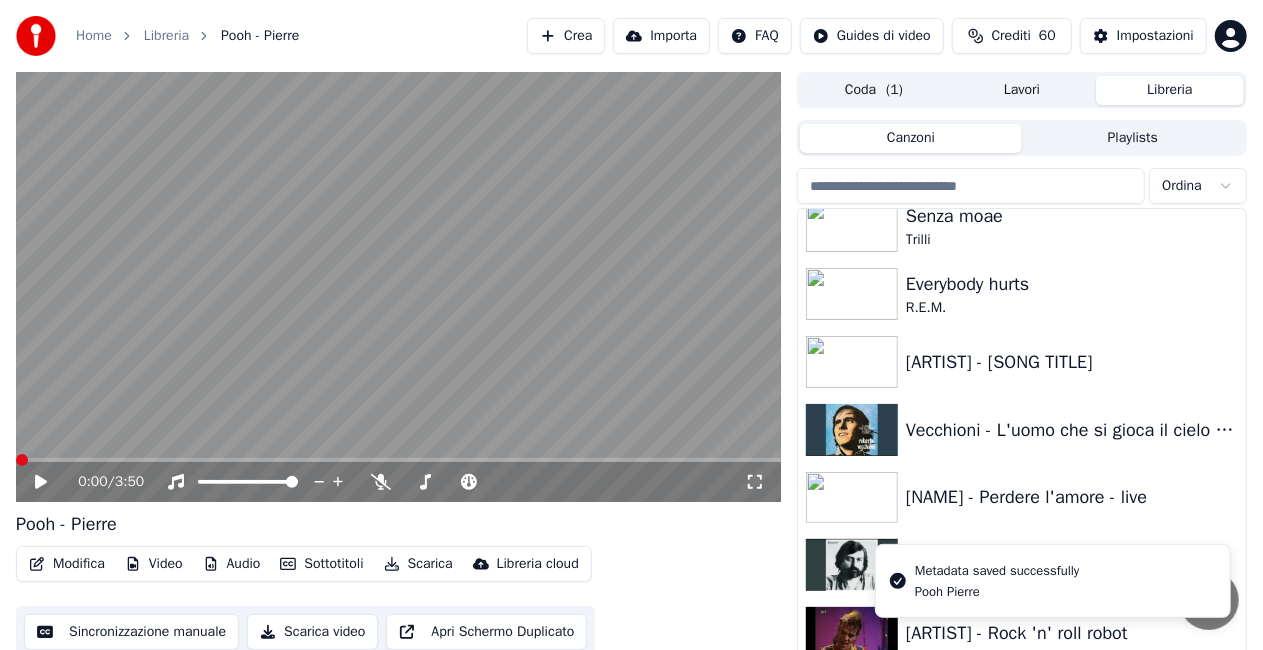 scroll, scrollTop: 2700, scrollLeft: 0, axis: vertical 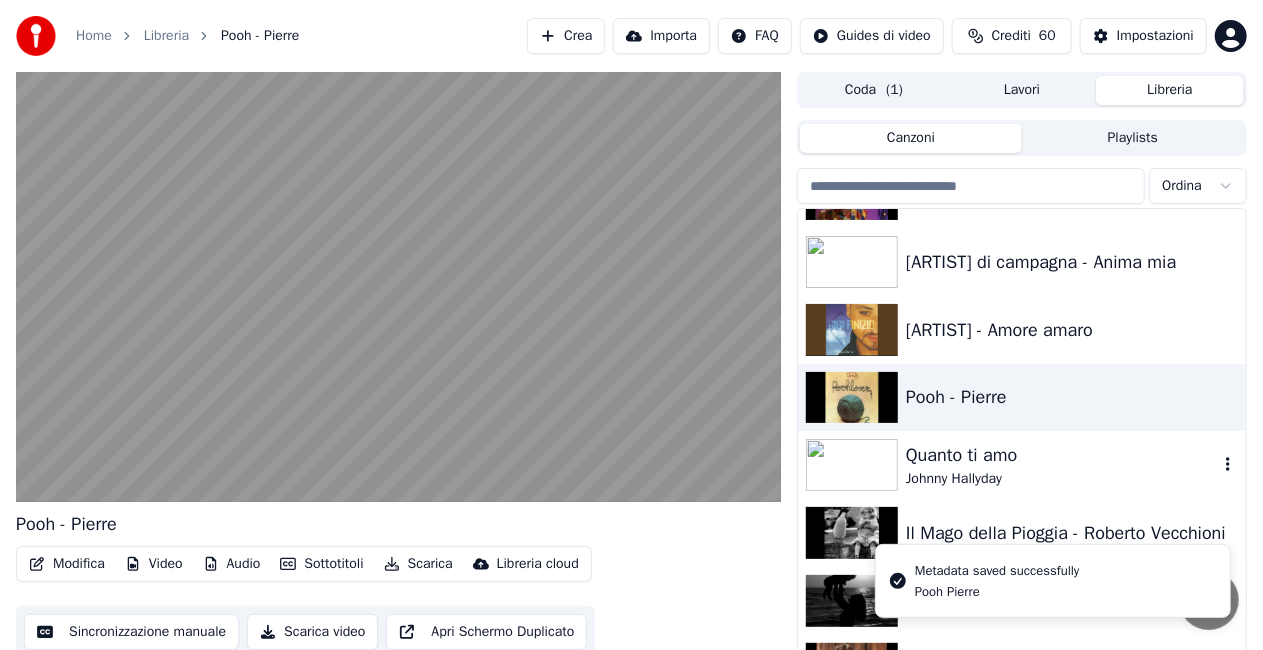 click on "Quanto ti amo" at bounding box center (1062, 455) 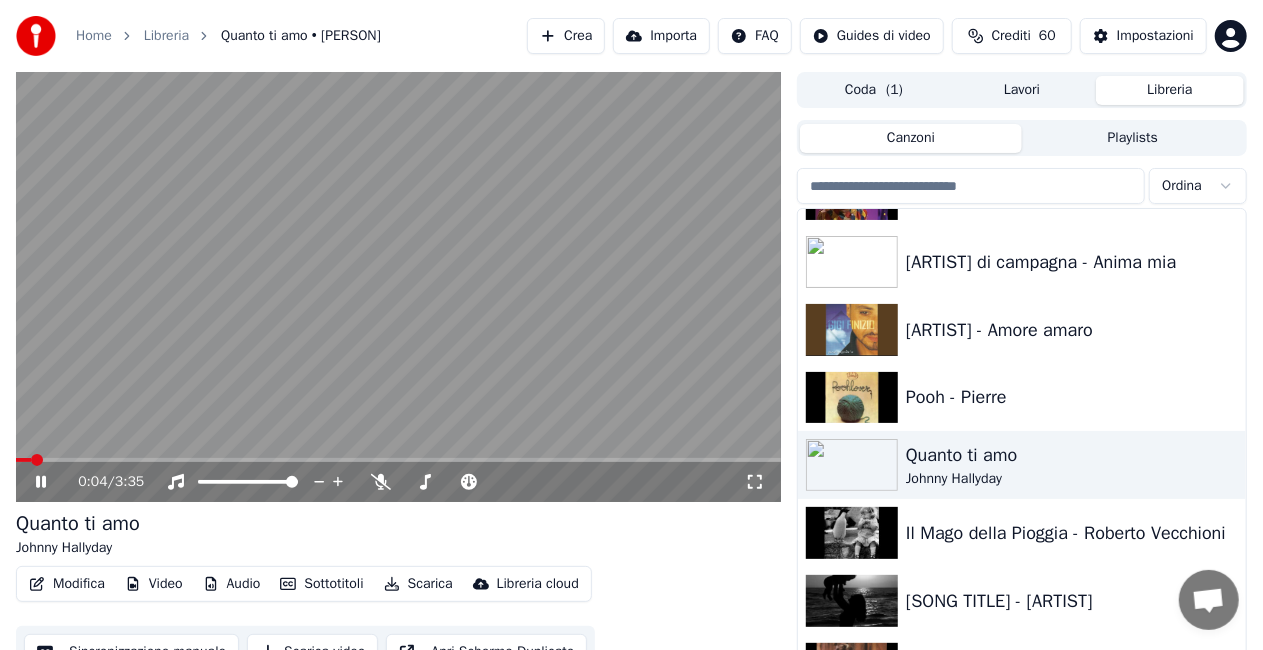 click 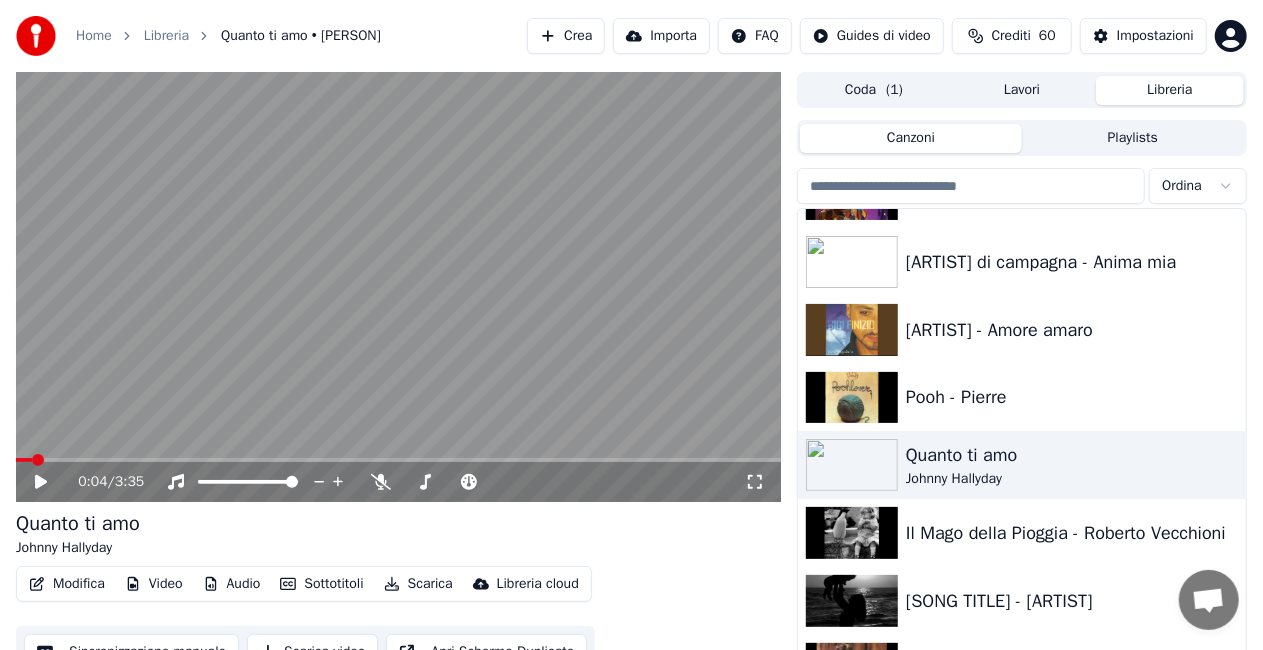 click on "Modifica" at bounding box center (67, 584) 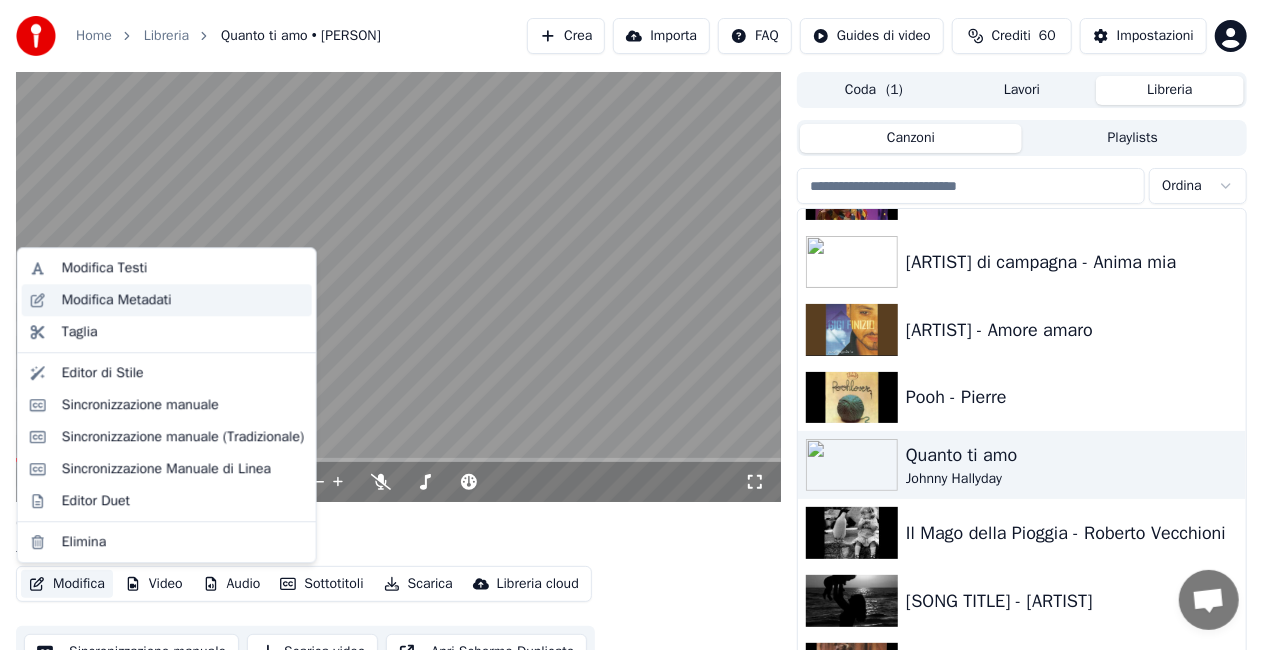 click on "Modifica Metadati" at bounding box center (117, 300) 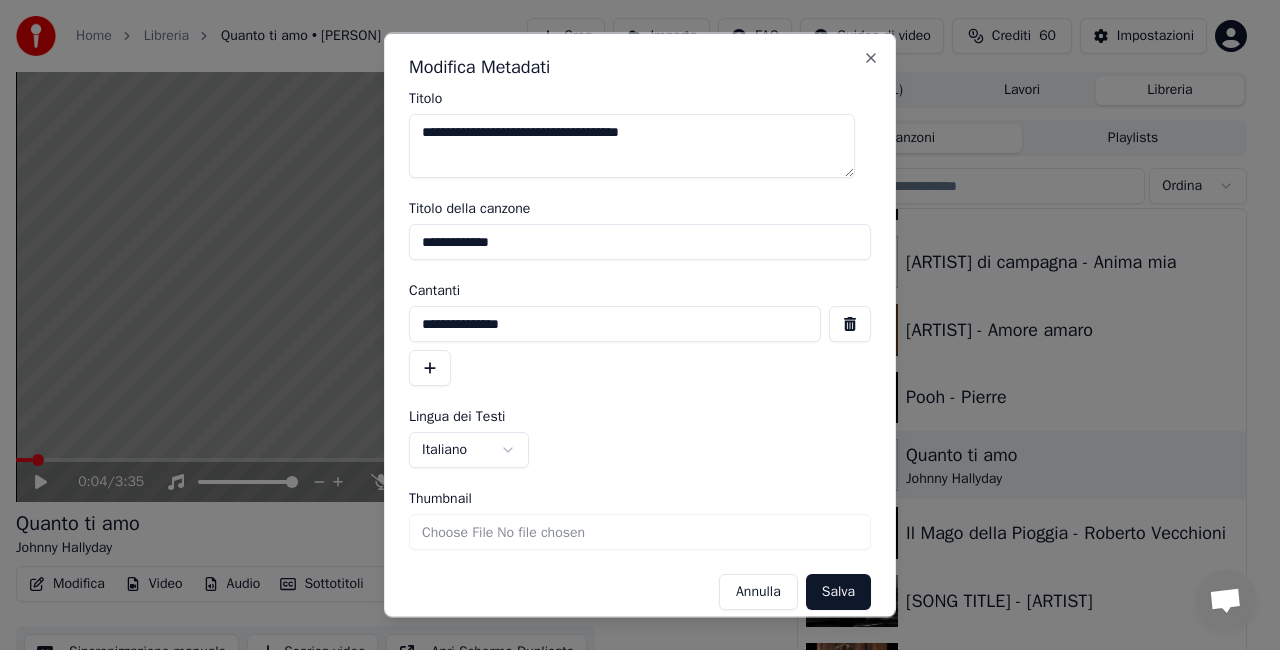 drag, startPoint x: 466, startPoint y: 136, endPoint x: 156, endPoint y: 155, distance: 310.58173 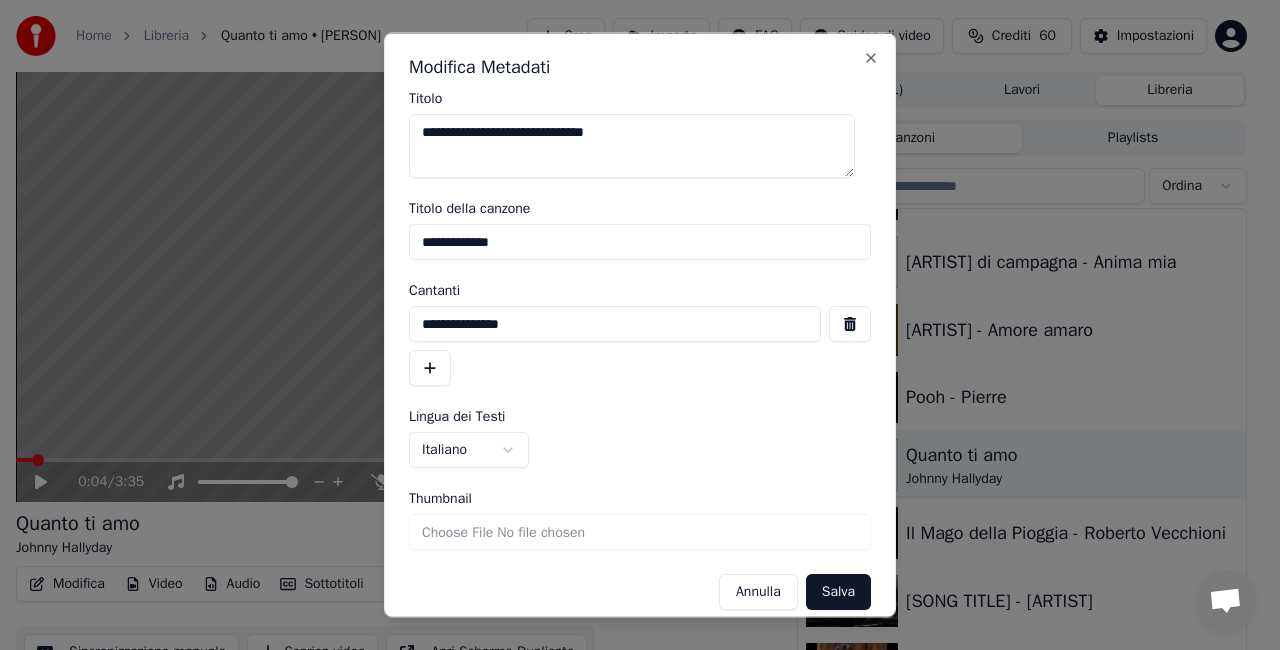click on "**********" at bounding box center (632, 146) 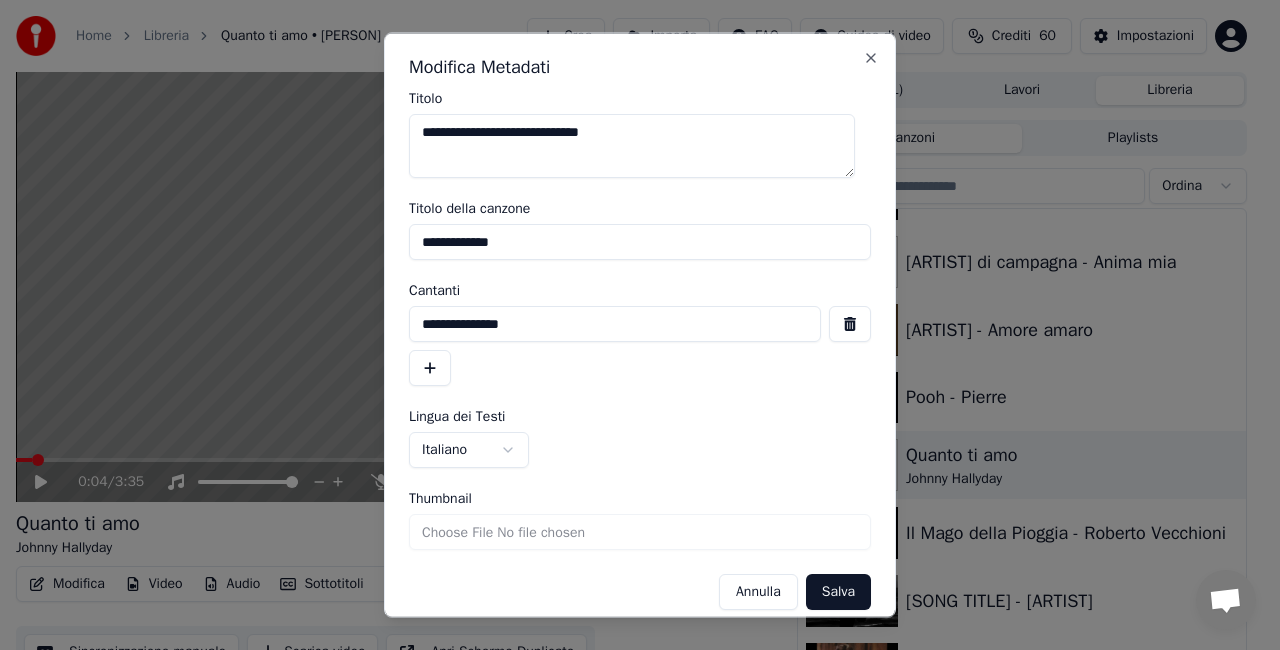 drag, startPoint x: 582, startPoint y: 131, endPoint x: 814, endPoint y: 116, distance: 232.4844 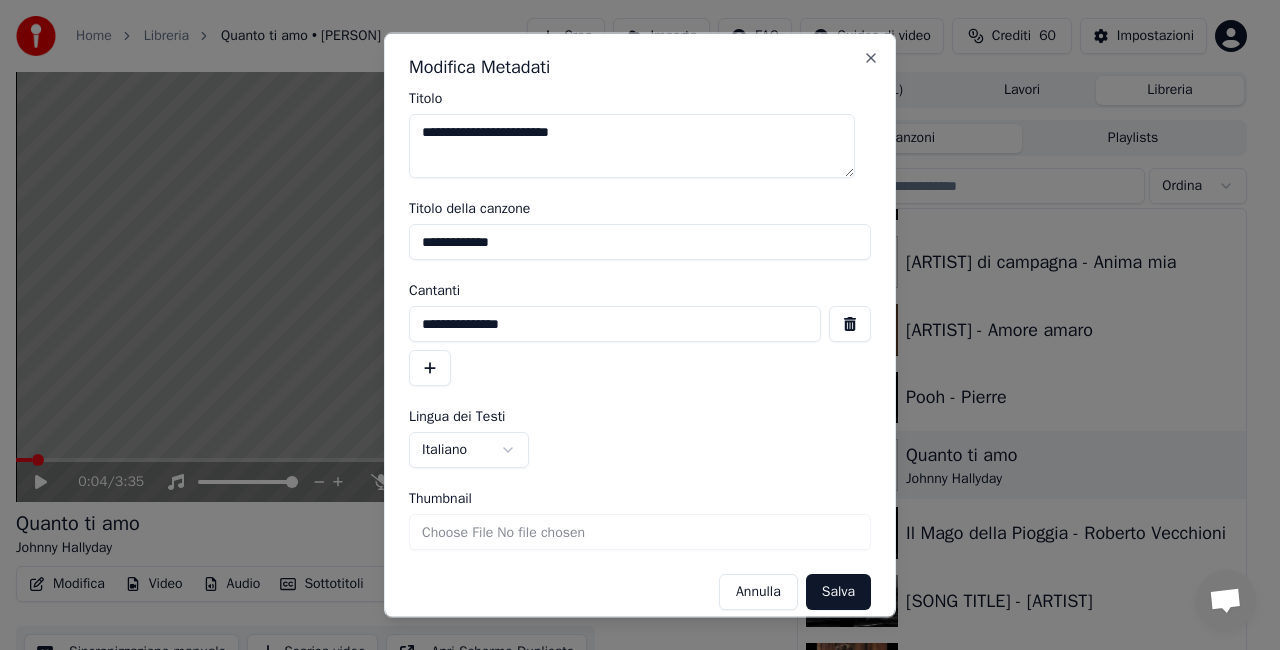 type on "**********" 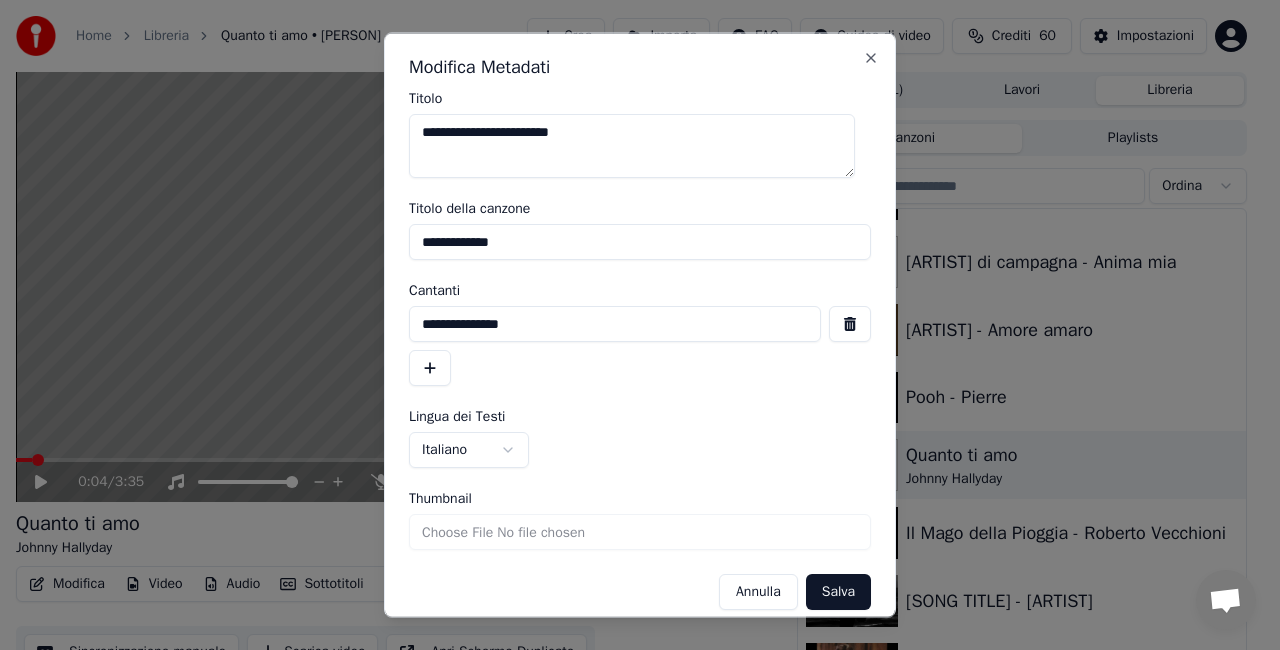 drag, startPoint x: 421, startPoint y: 242, endPoint x: 643, endPoint y: 223, distance: 222.81158 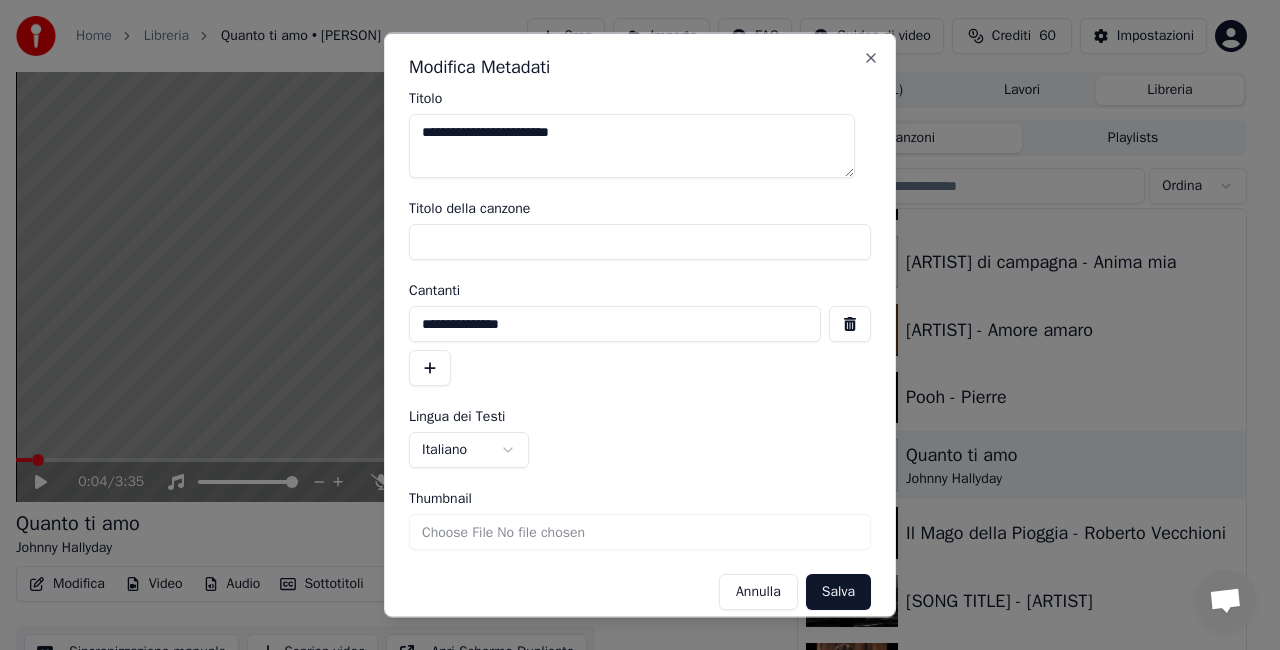 type 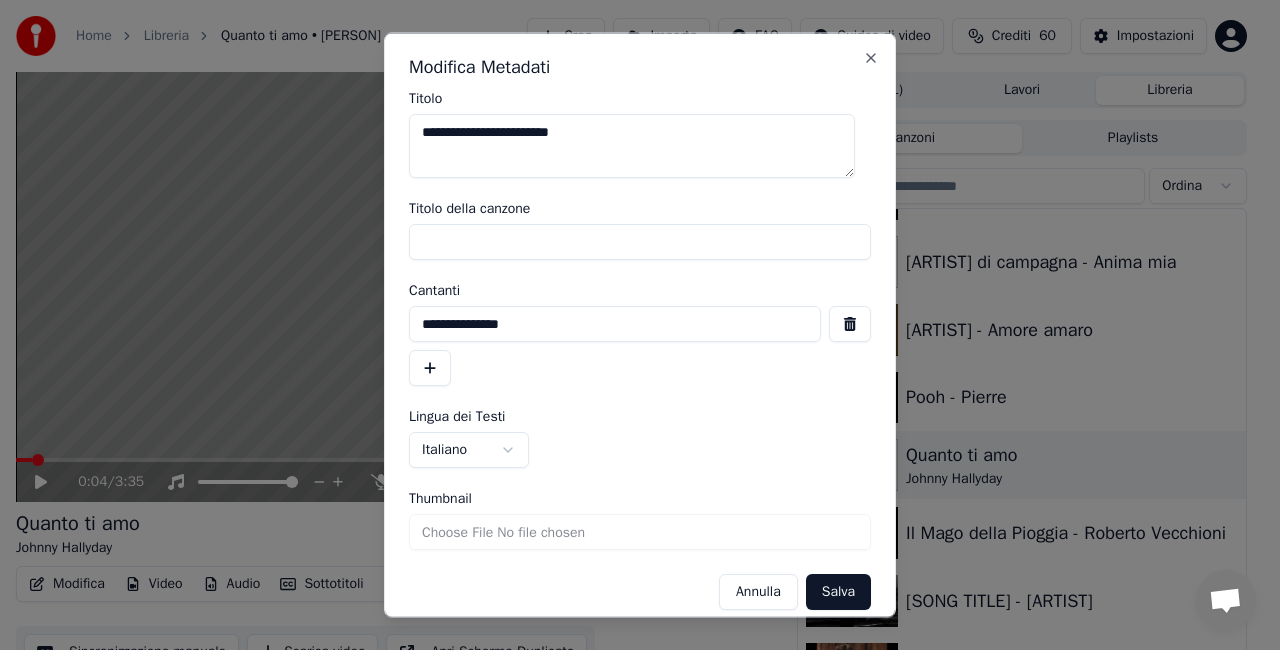 drag, startPoint x: 419, startPoint y: 328, endPoint x: 655, endPoint y: 315, distance: 236.35777 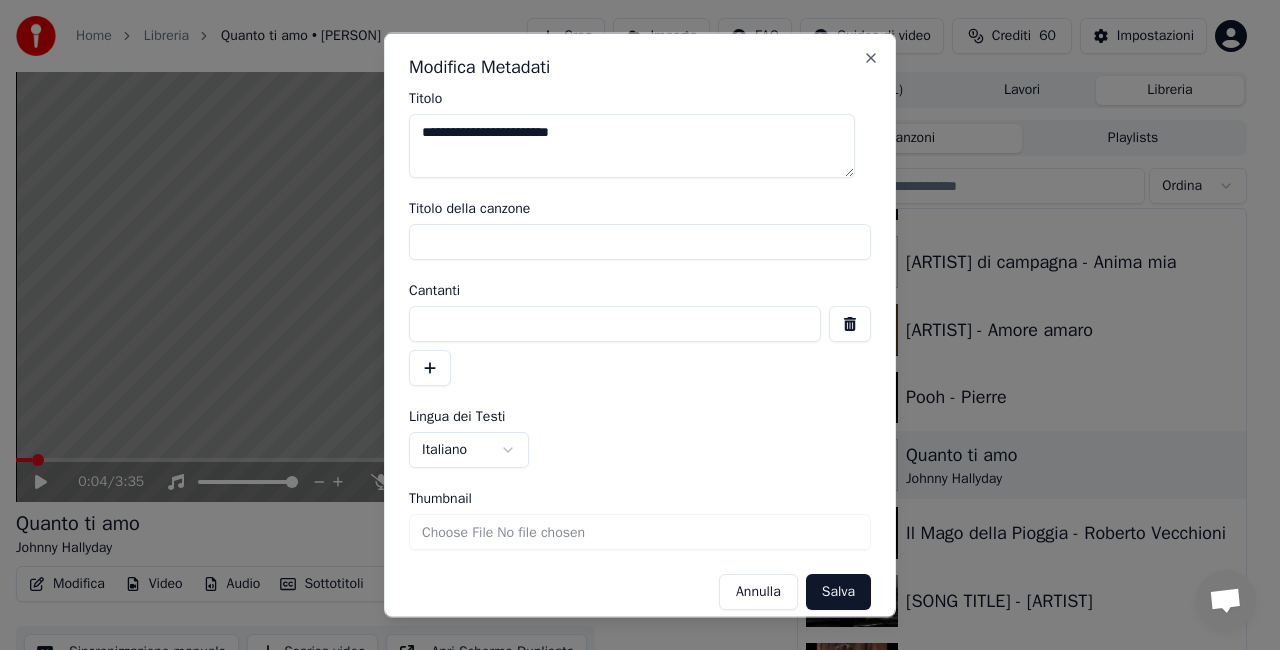 type 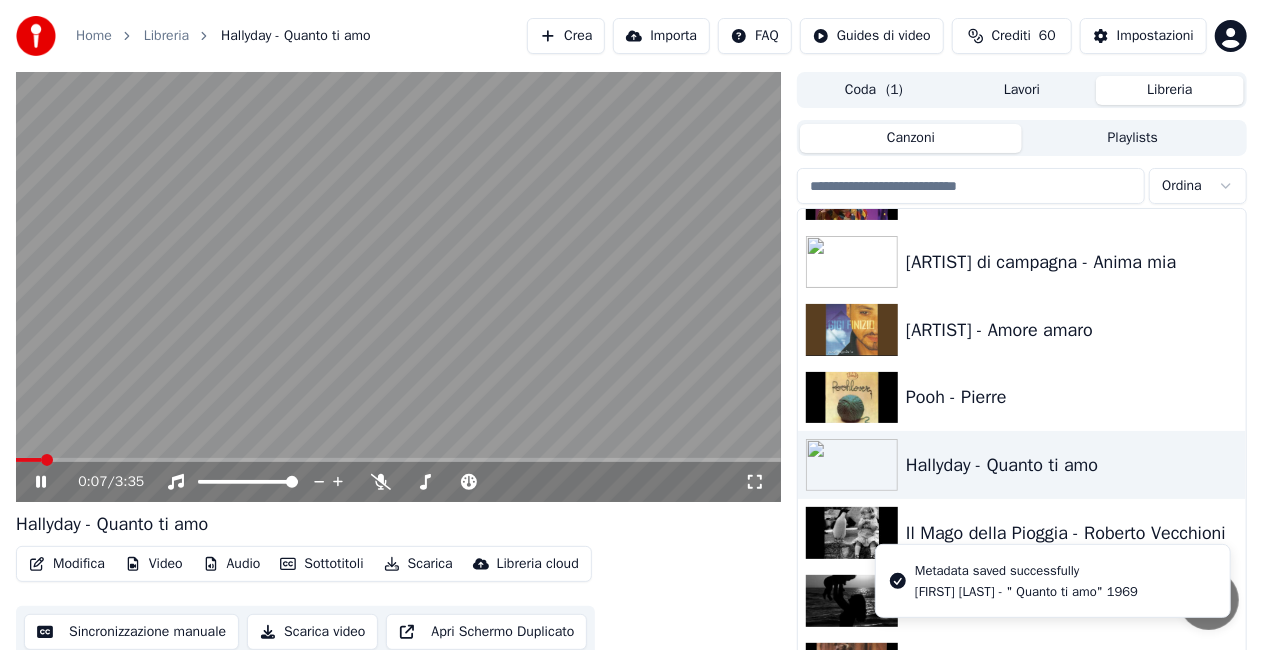 click at bounding box center [398, 287] 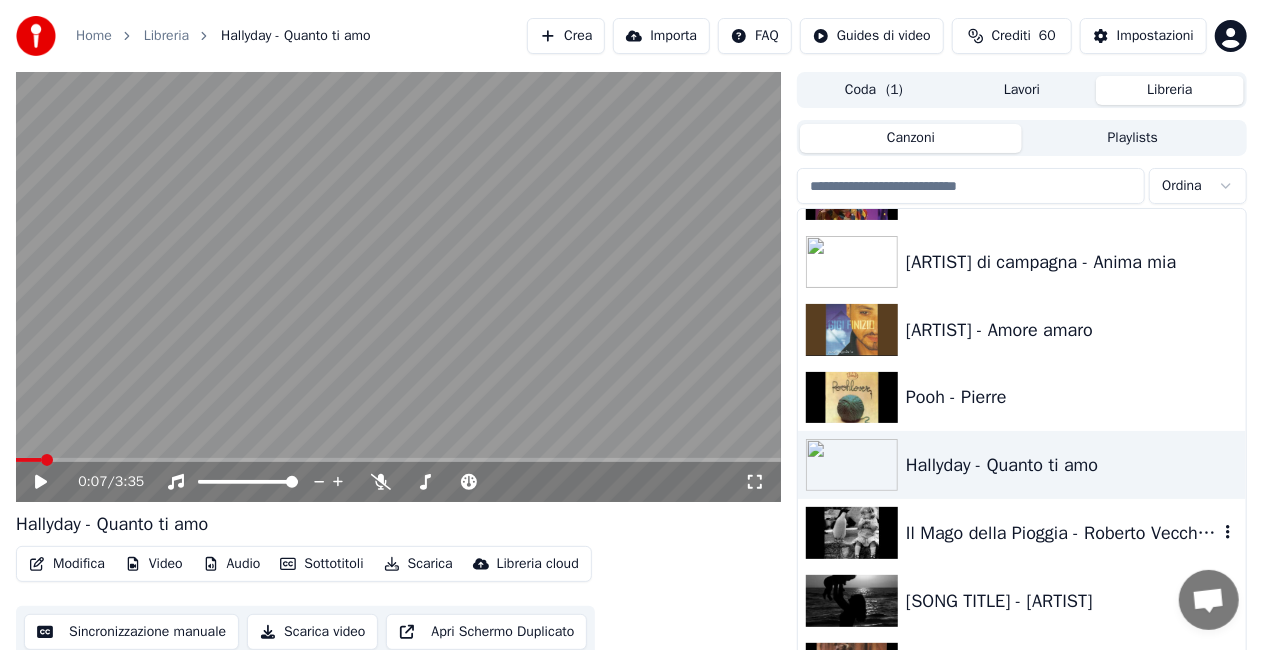 click on "Il Mago della Pioggia - Roberto Vecchioni" at bounding box center [1062, 533] 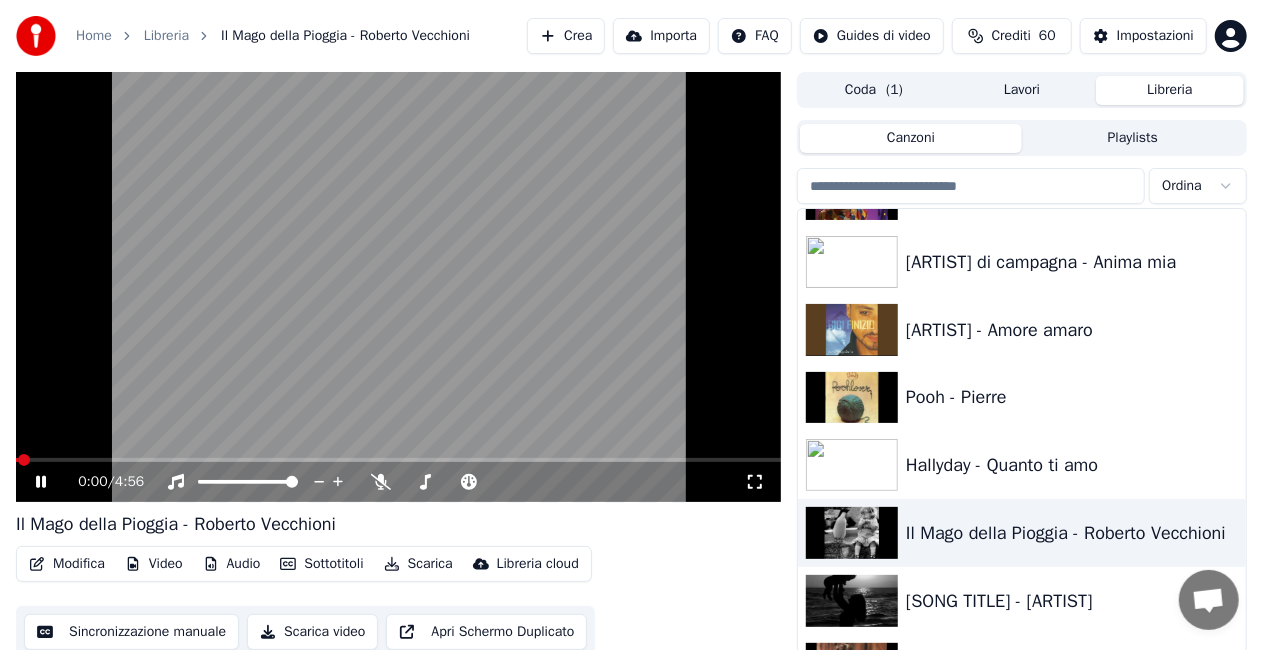 click 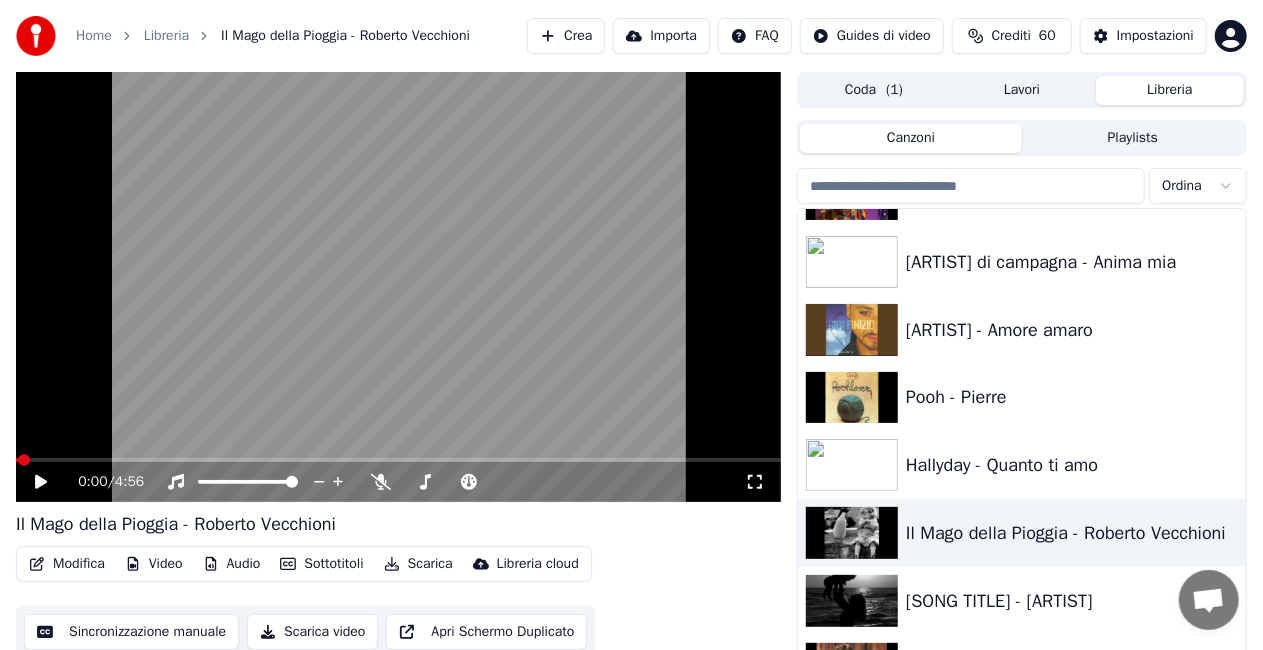 click on "Modifica" at bounding box center (67, 564) 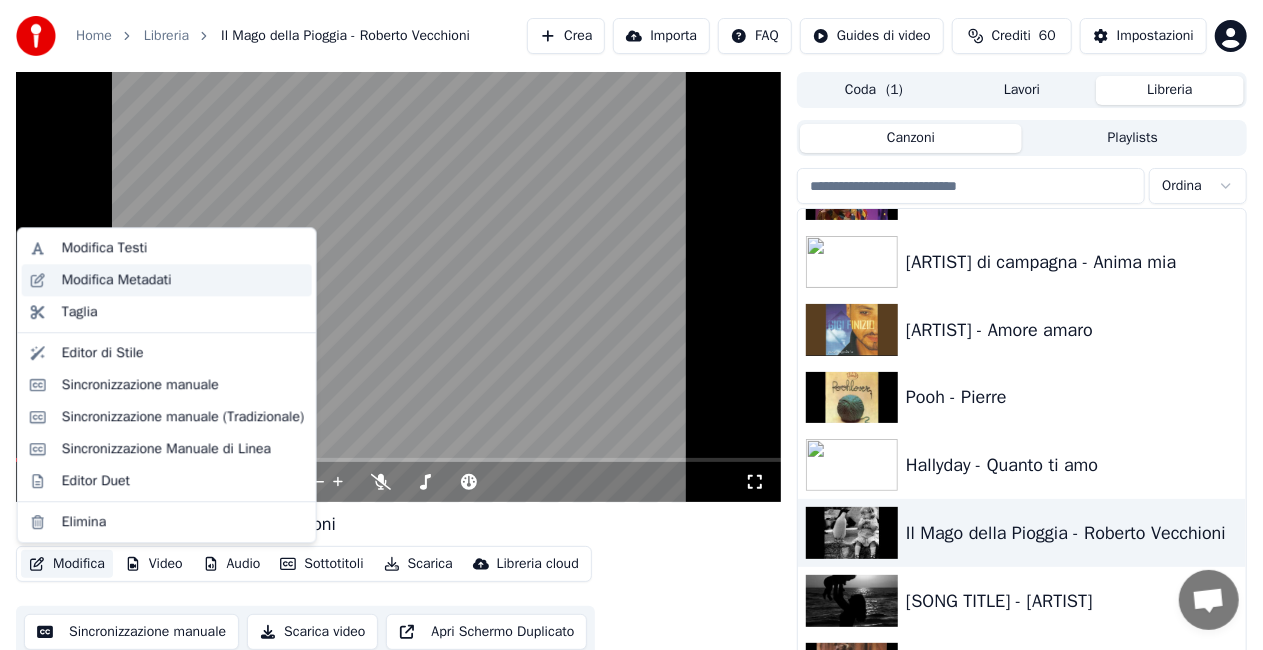 click on "Modifica Metadati" at bounding box center [167, 280] 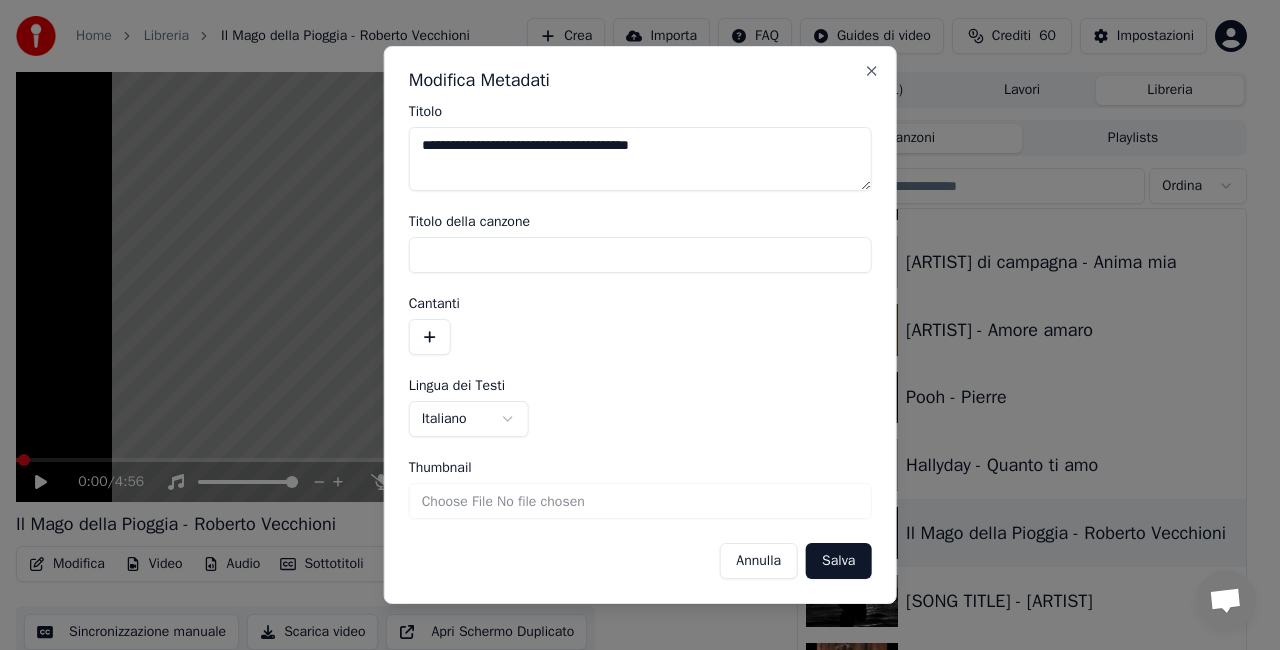 drag, startPoint x: 554, startPoint y: 143, endPoint x: 1279, endPoint y: -23, distance: 743.7614 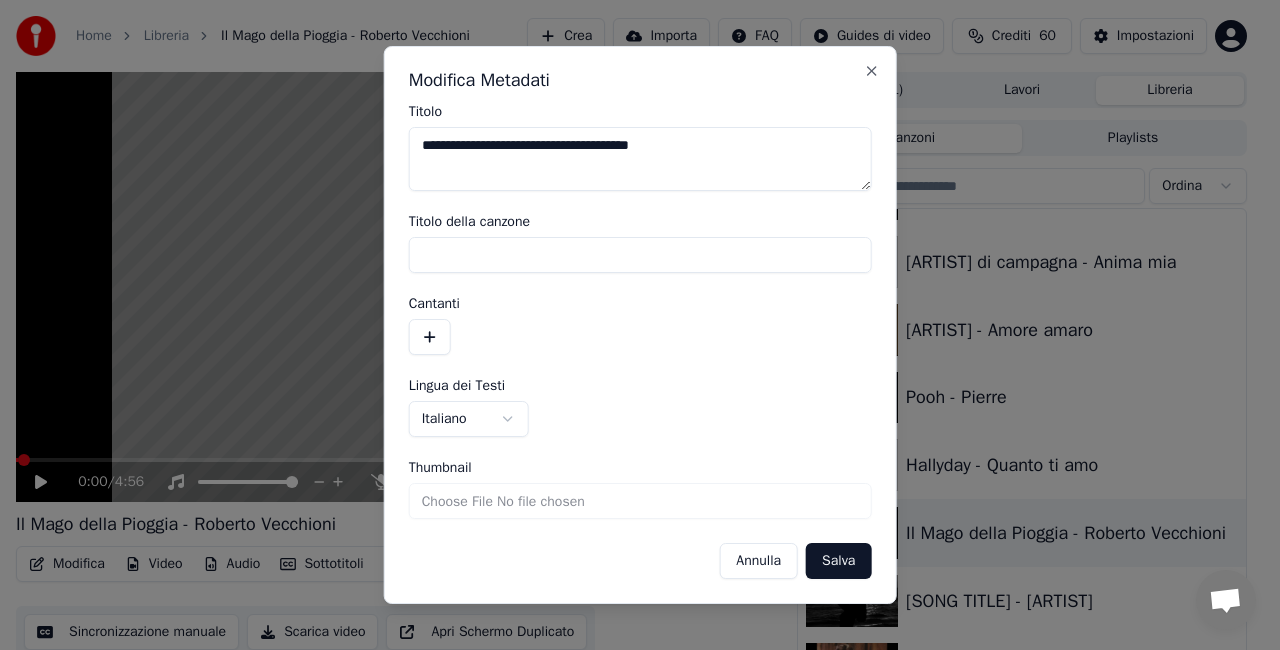 click on "**********" at bounding box center [640, 325] 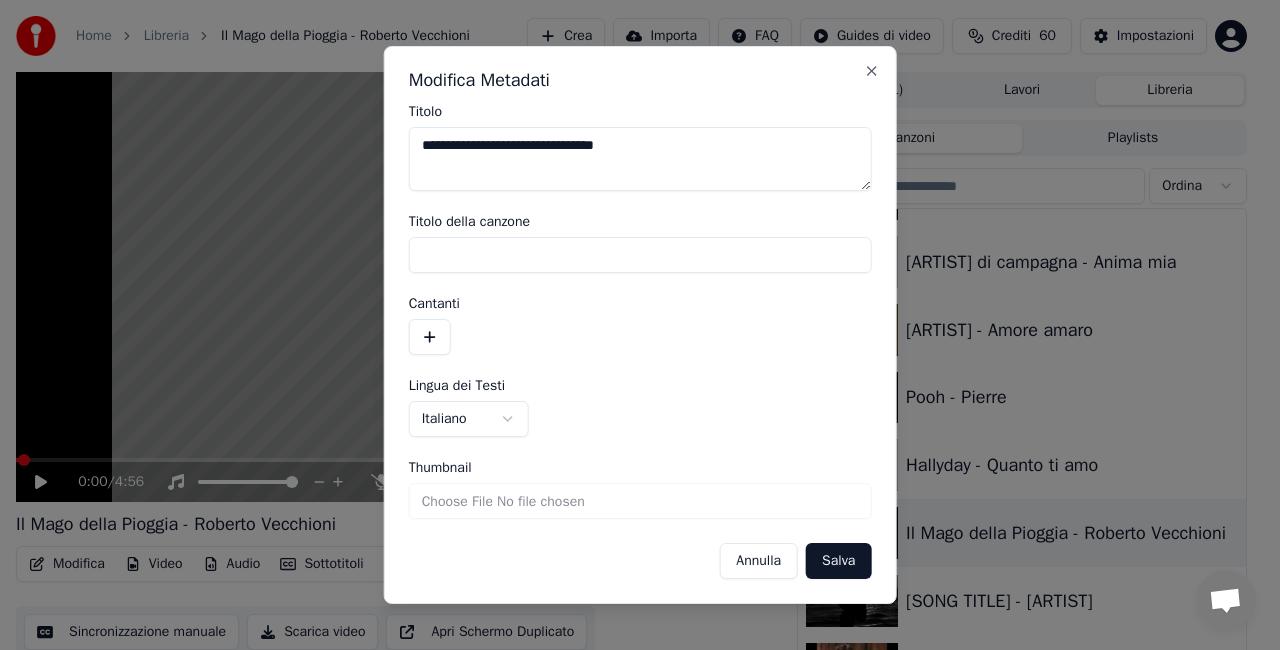 drag, startPoint x: 514, startPoint y: 147, endPoint x: 1037, endPoint y: 110, distance: 524.3072 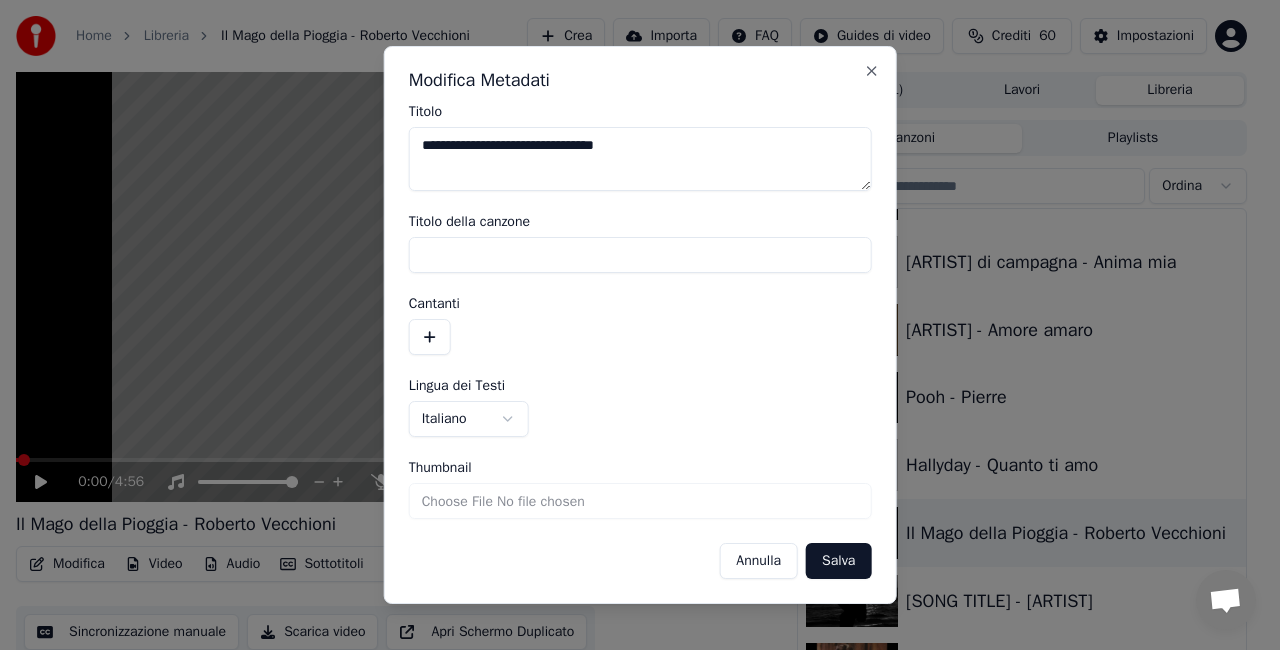 click on "**********" at bounding box center (631, 325) 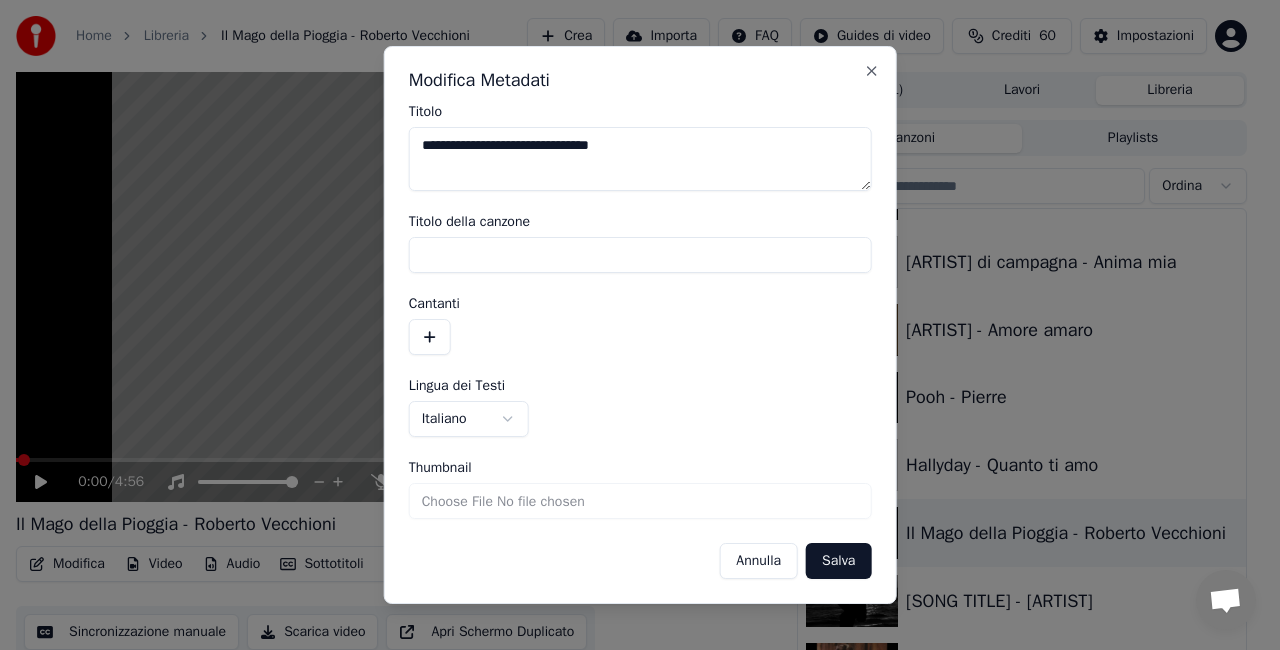 type on "**********" 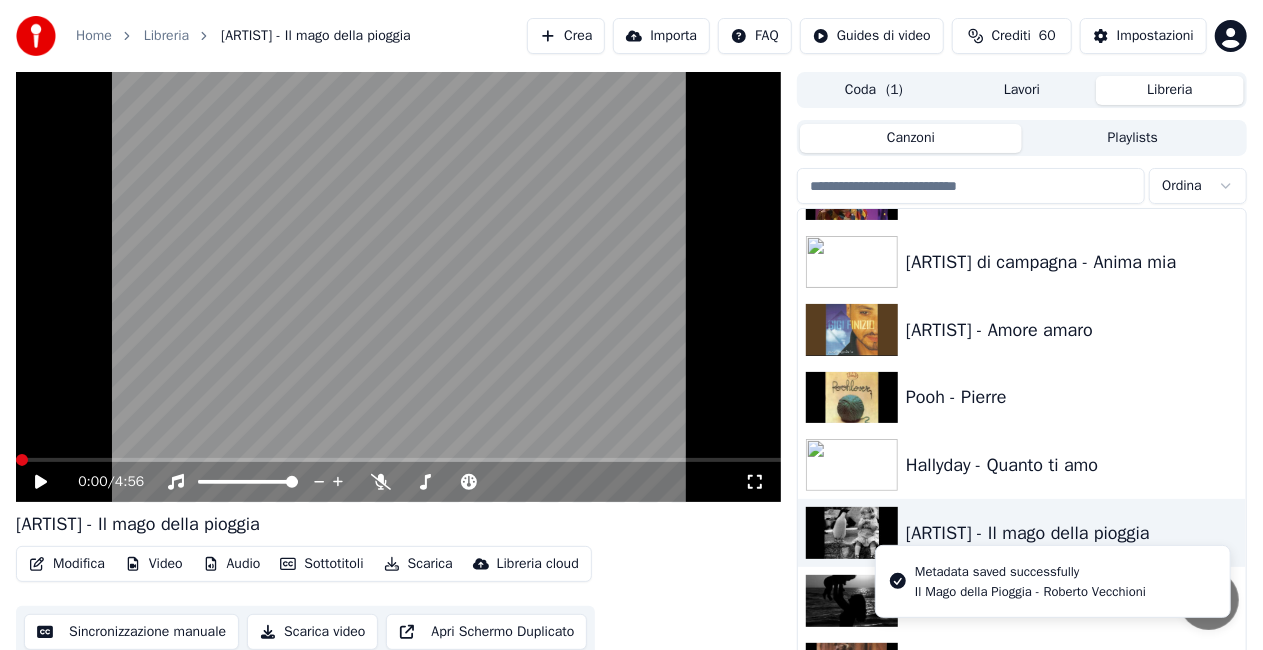 scroll, scrollTop: 45, scrollLeft: 0, axis: vertical 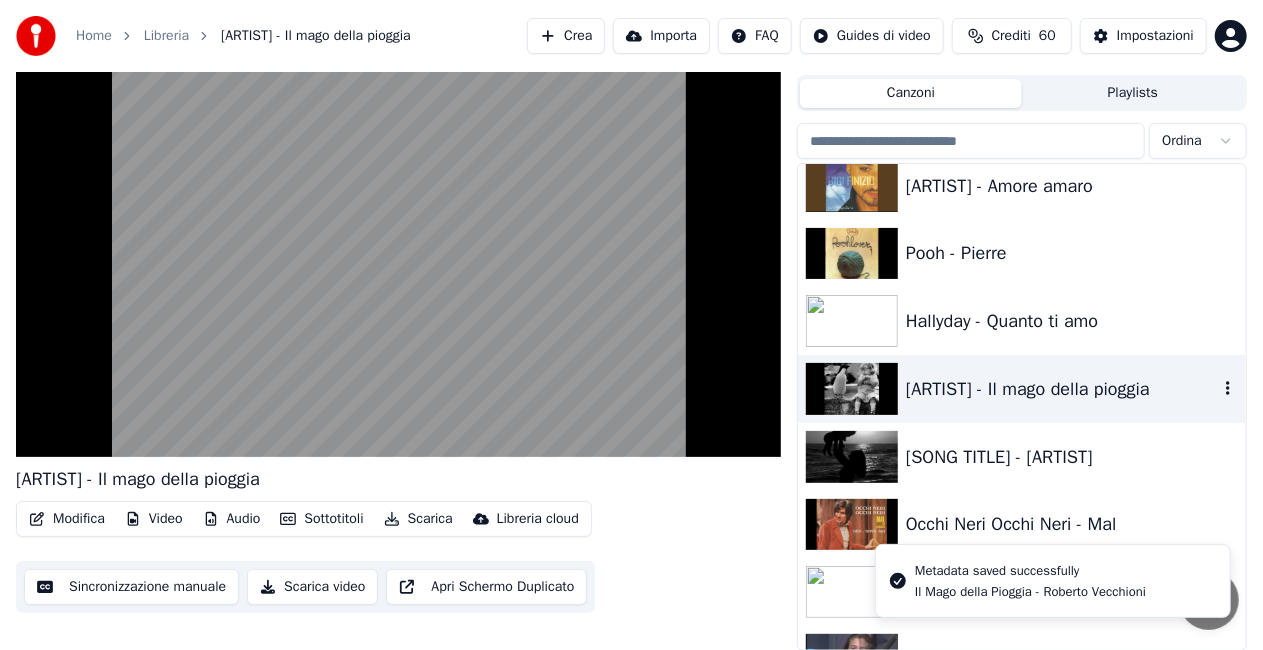 click on "[ARTIST] - Il mago della pioggia" at bounding box center [1062, 389] 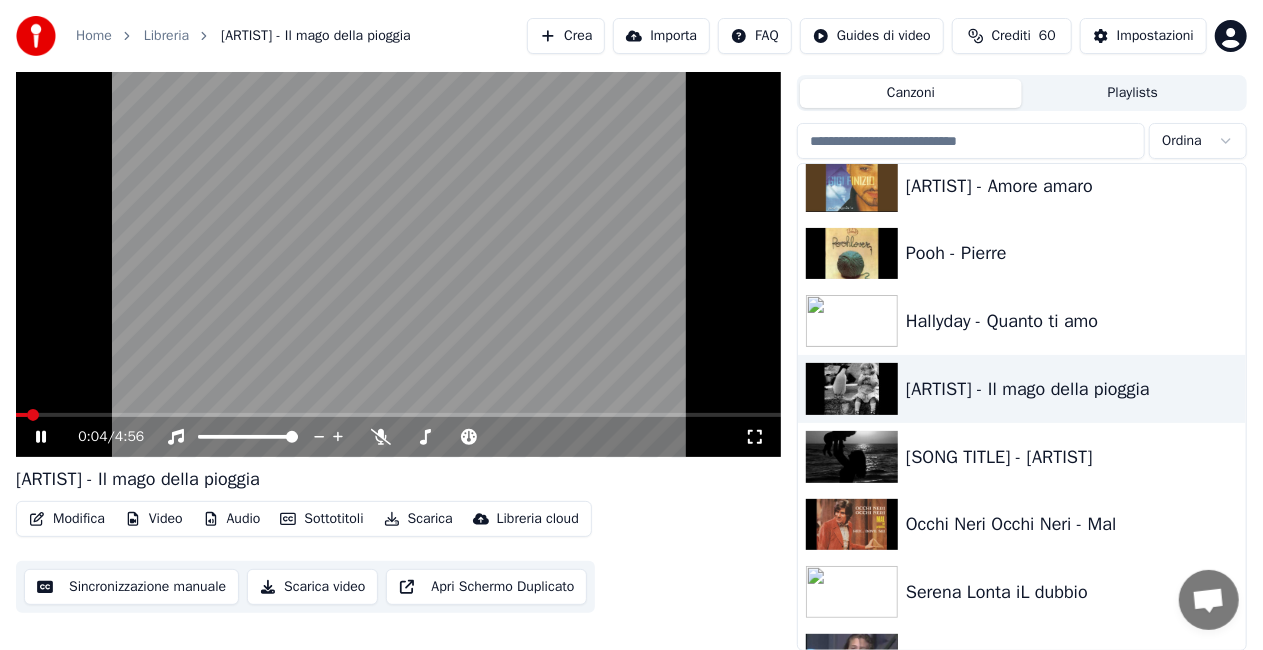 click on "Modifica" at bounding box center (67, 519) 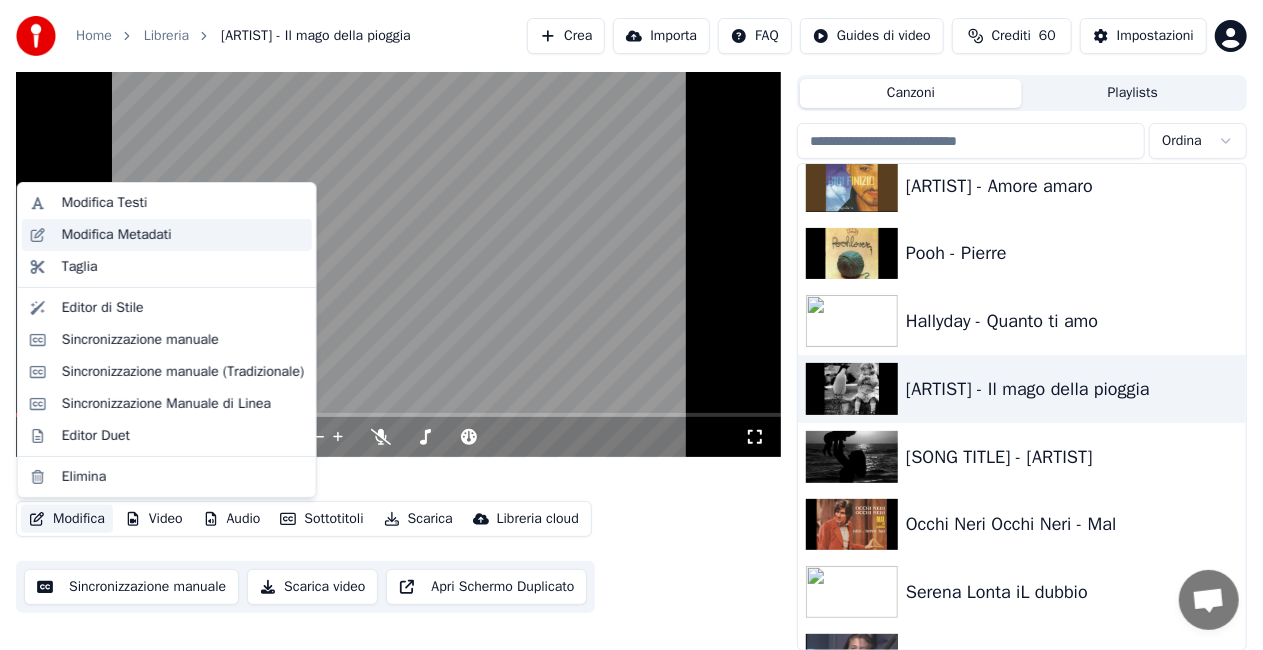 click on "Modifica Metadati" at bounding box center [117, 235] 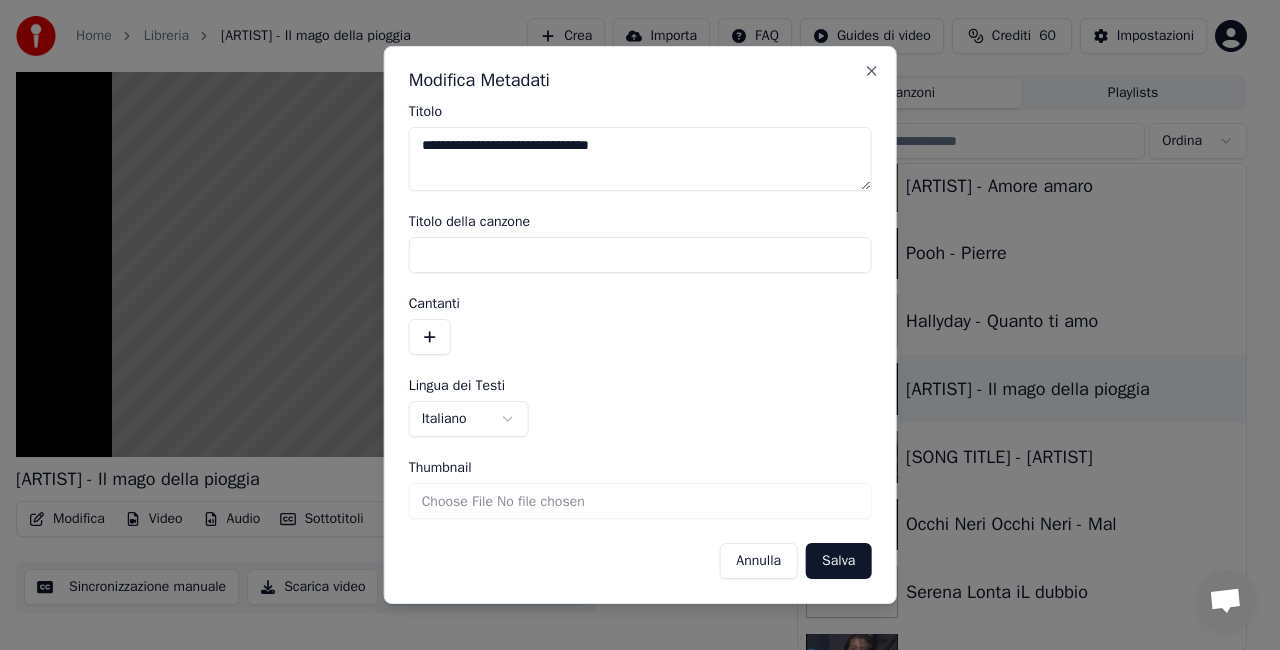 click on "**********" at bounding box center (640, 159) 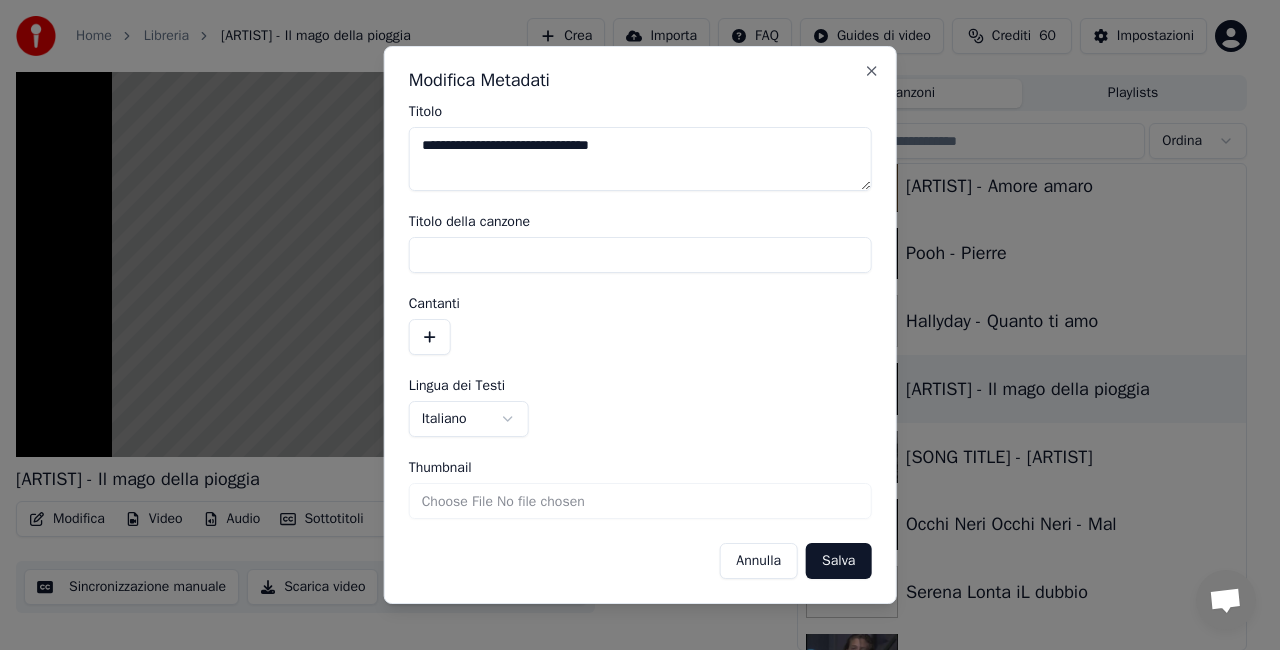 type on "**********" 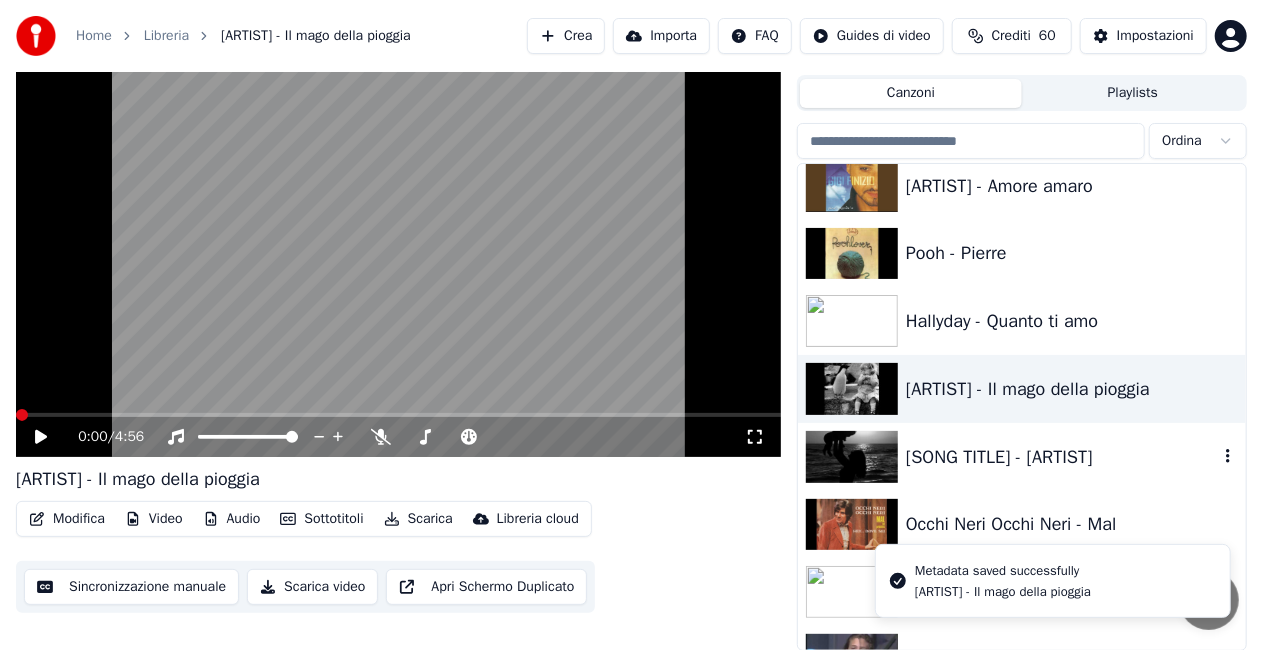 click on "[SONG TITLE] - [ARTIST]" at bounding box center (1022, 457) 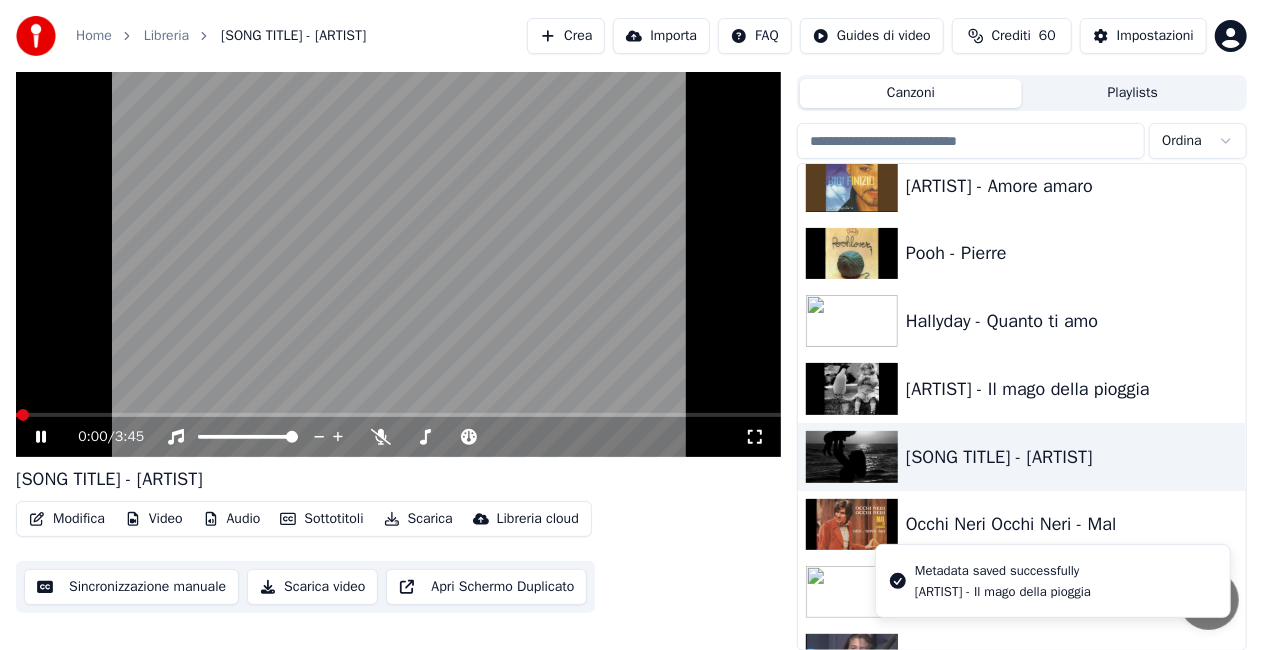 click 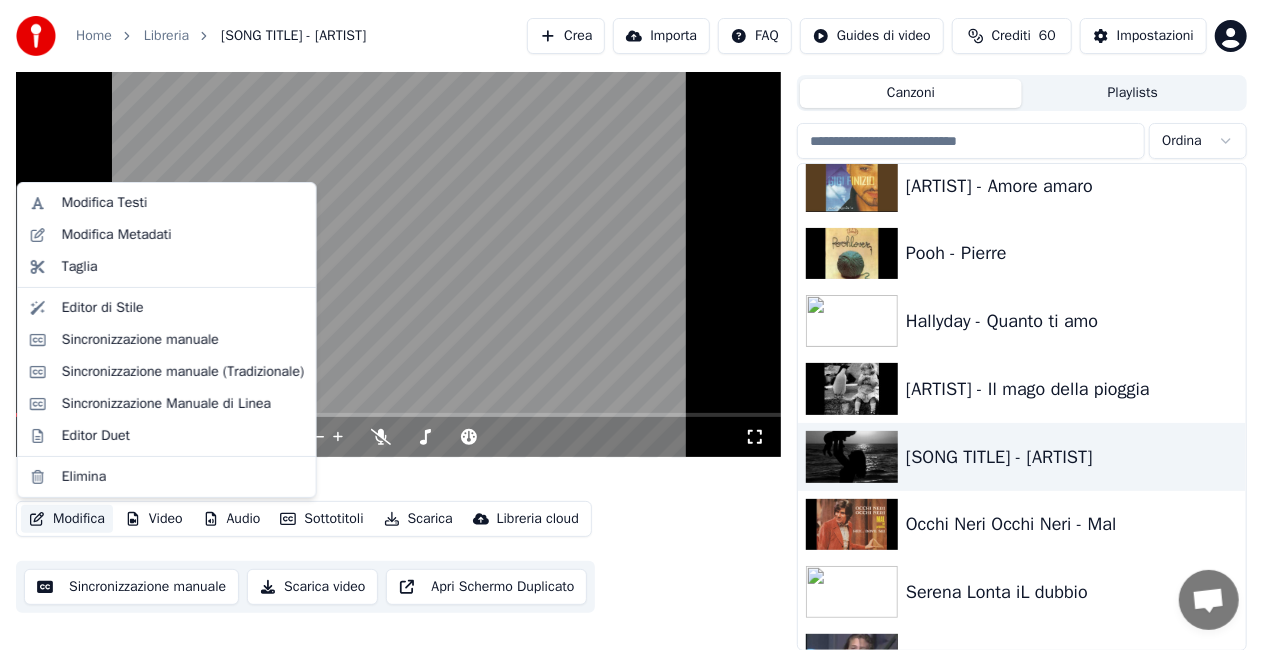 click on "Modifica" at bounding box center (67, 519) 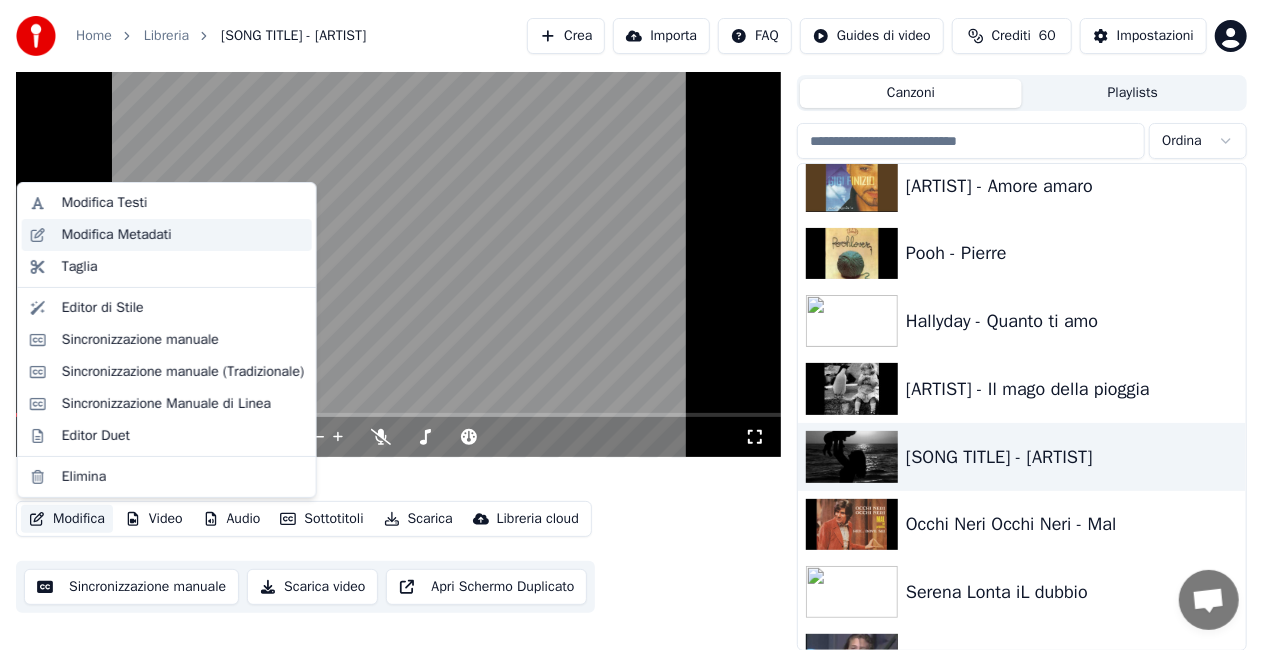 click on "Modifica Metadati" at bounding box center [167, 235] 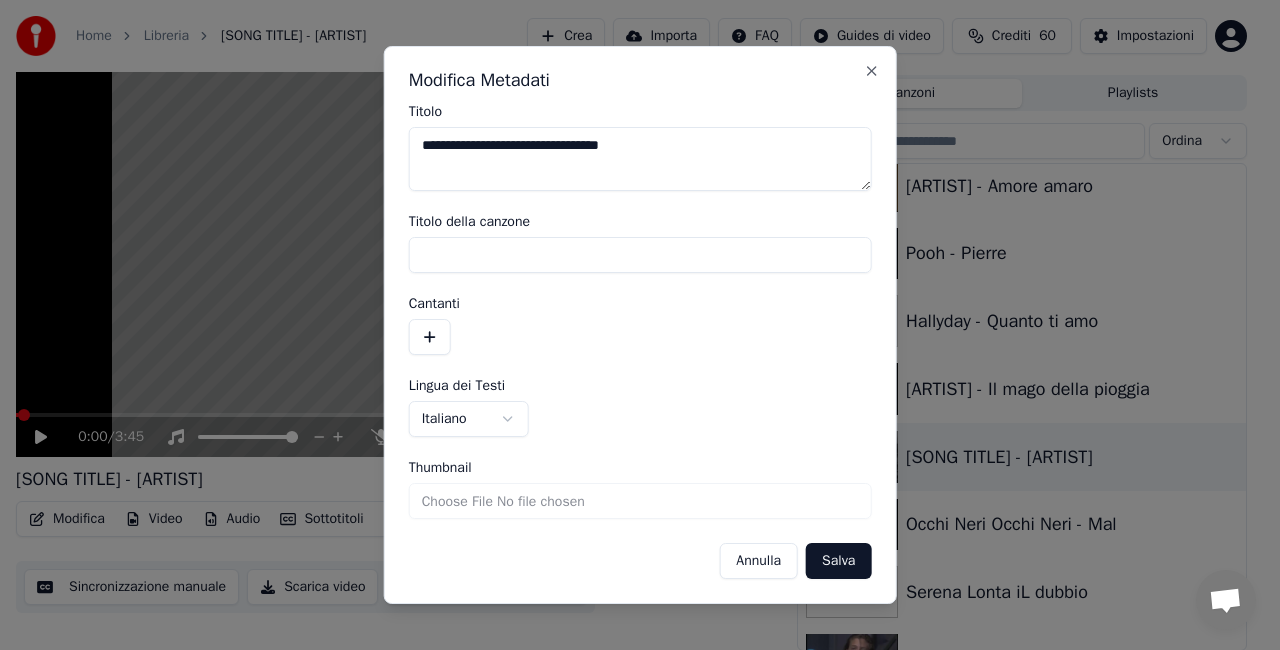 drag, startPoint x: 531, startPoint y: 148, endPoint x: 802, endPoint y: 141, distance: 271.0904 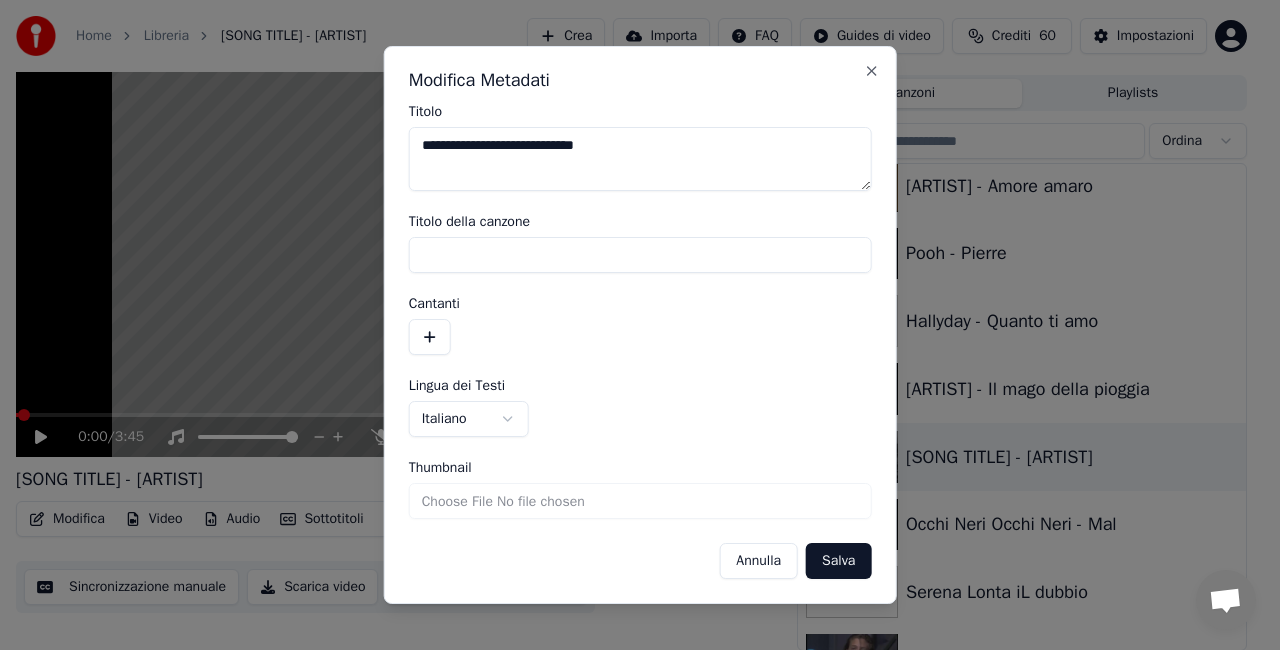 type on "**********" 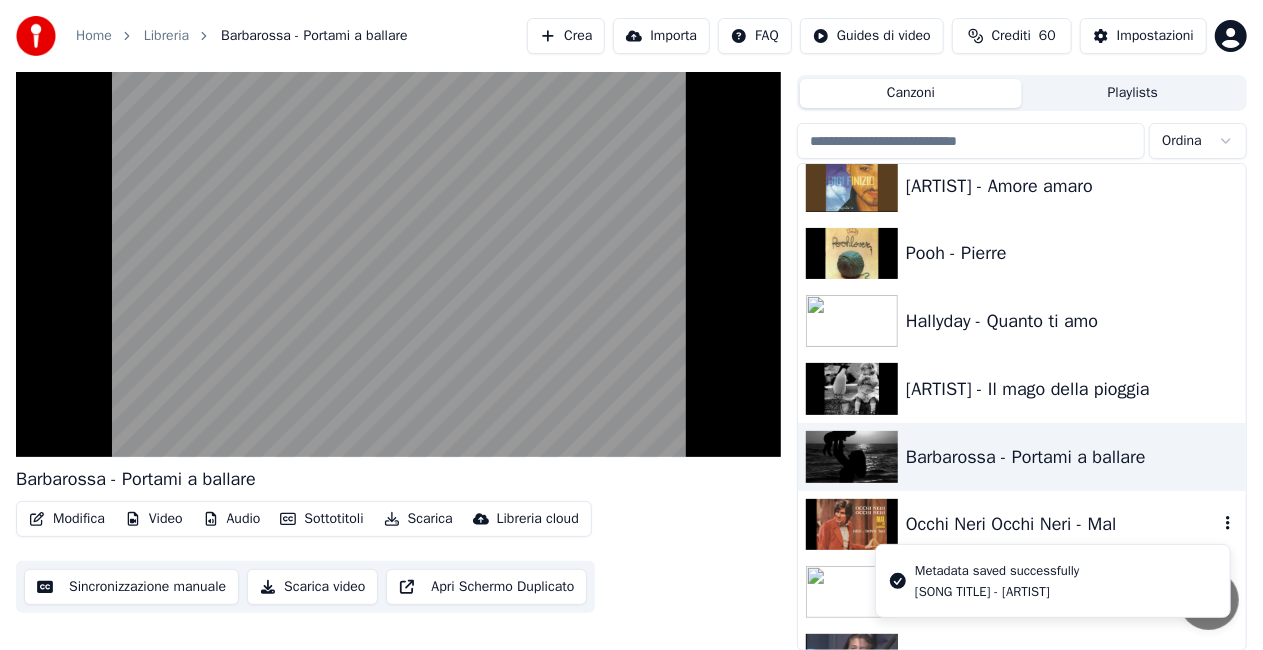 scroll, scrollTop: 2900, scrollLeft: 0, axis: vertical 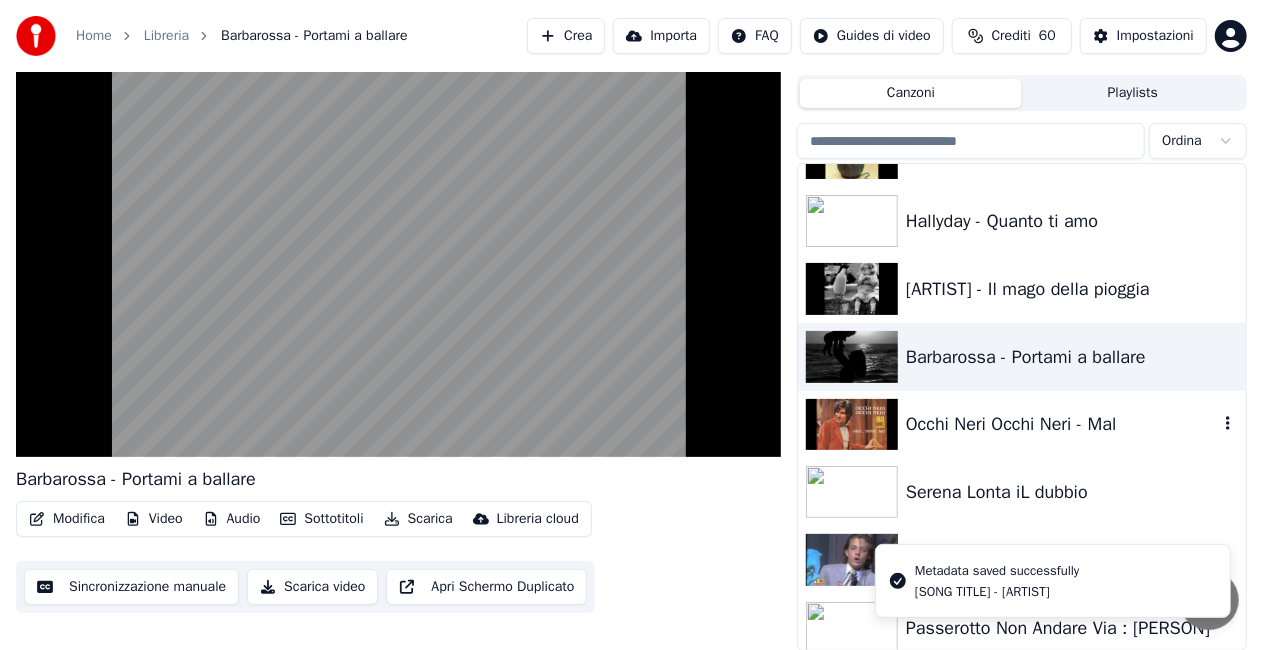 click on "Occhi Neri Occhi Neri - Mal" at bounding box center [1022, 425] 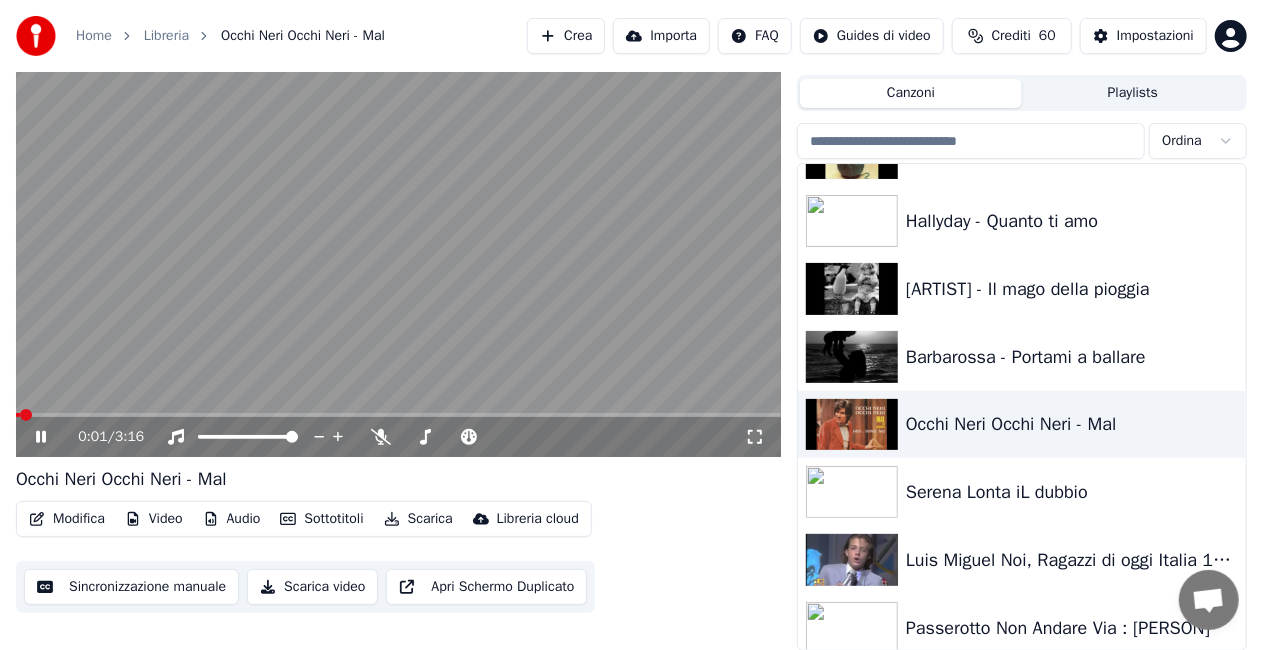 click 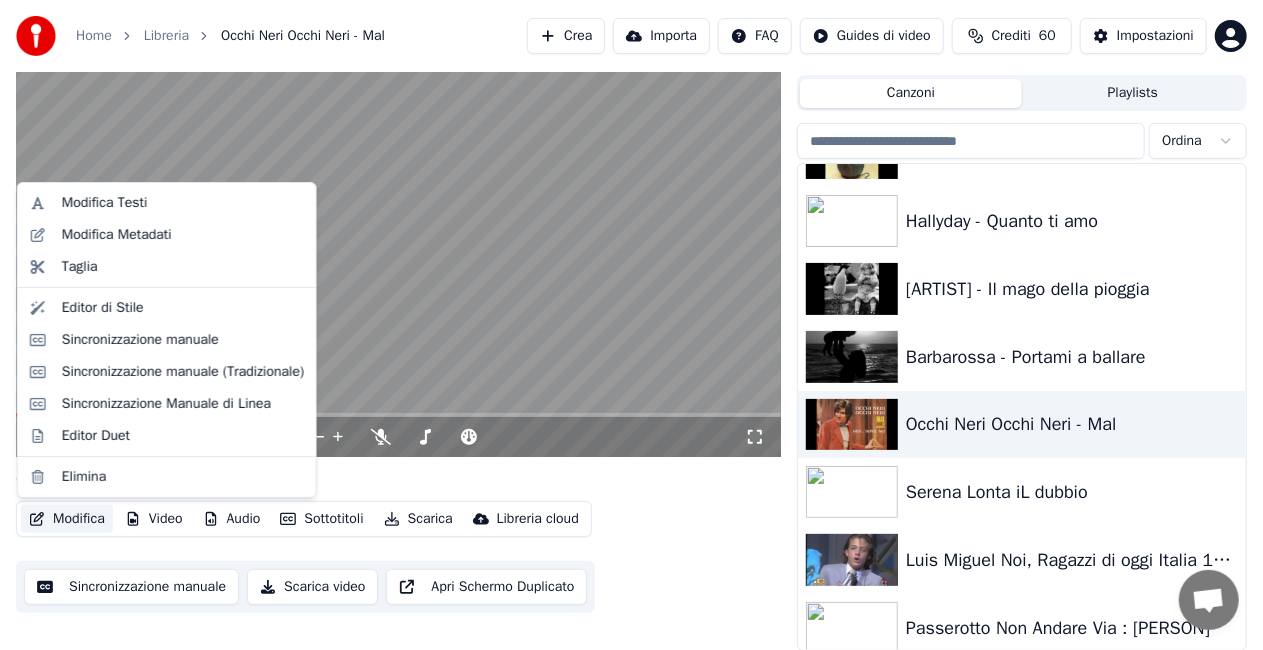 click on "Modifica" at bounding box center (67, 519) 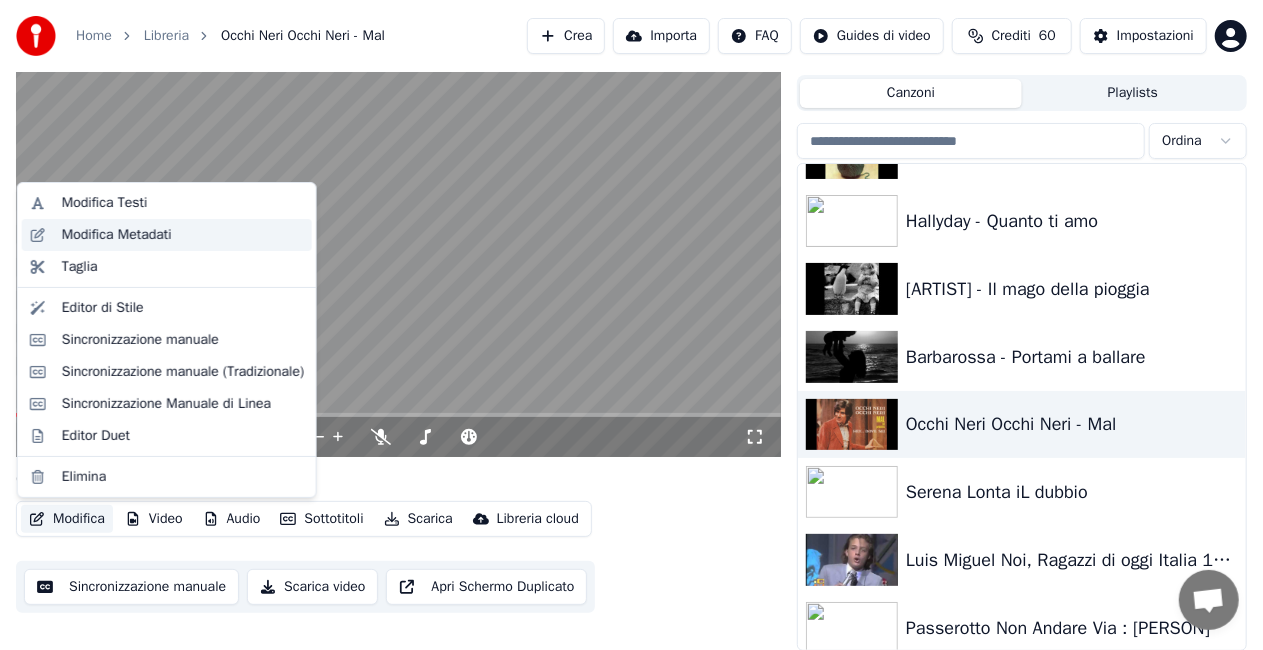 click on "Modifica Metadati" at bounding box center [167, 235] 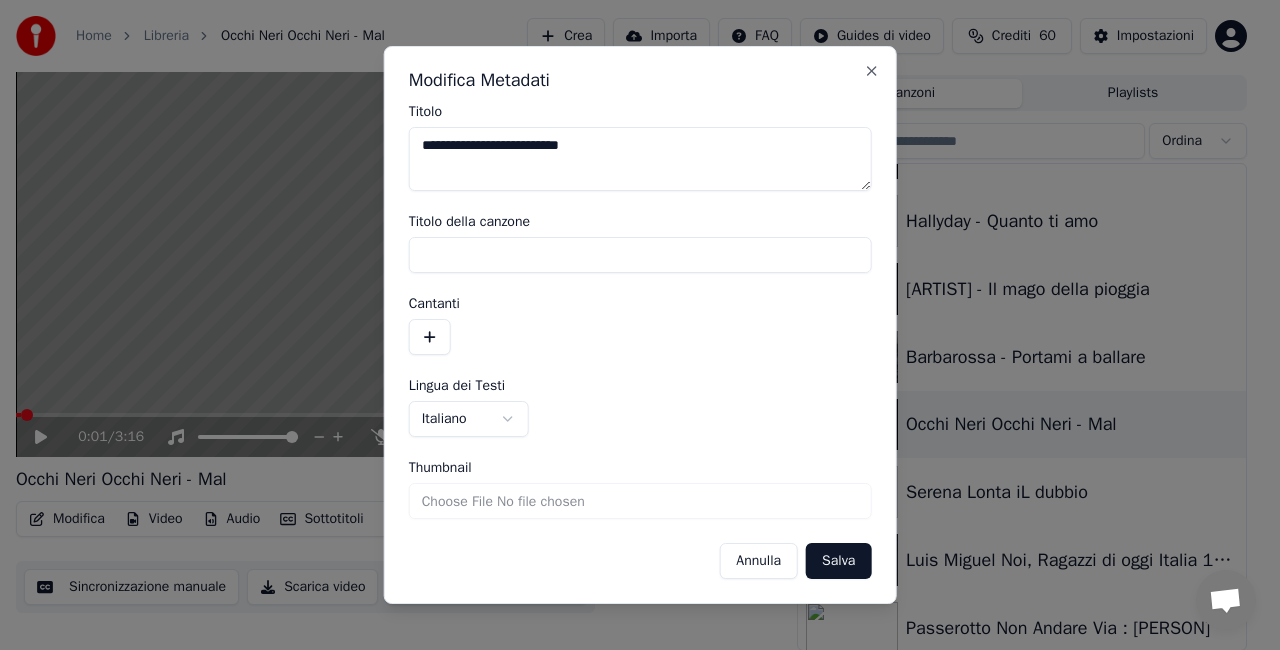 drag, startPoint x: 456, startPoint y: 148, endPoint x: 736, endPoint y: 111, distance: 282.43405 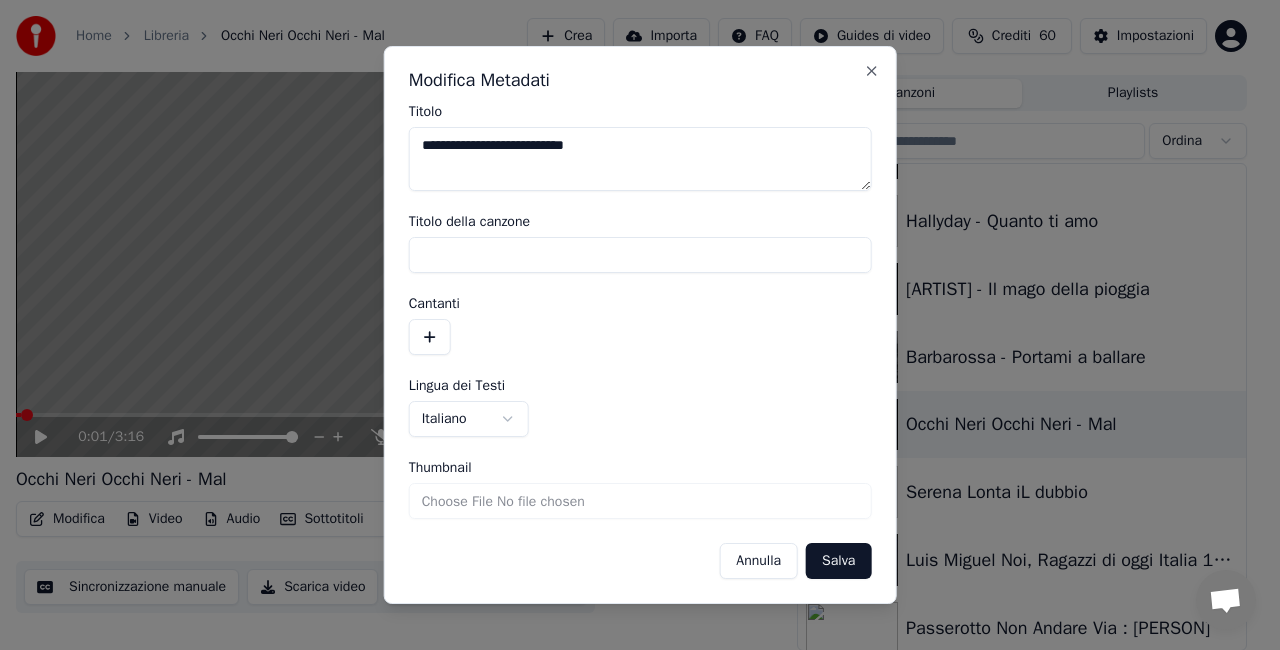 type on "**********" 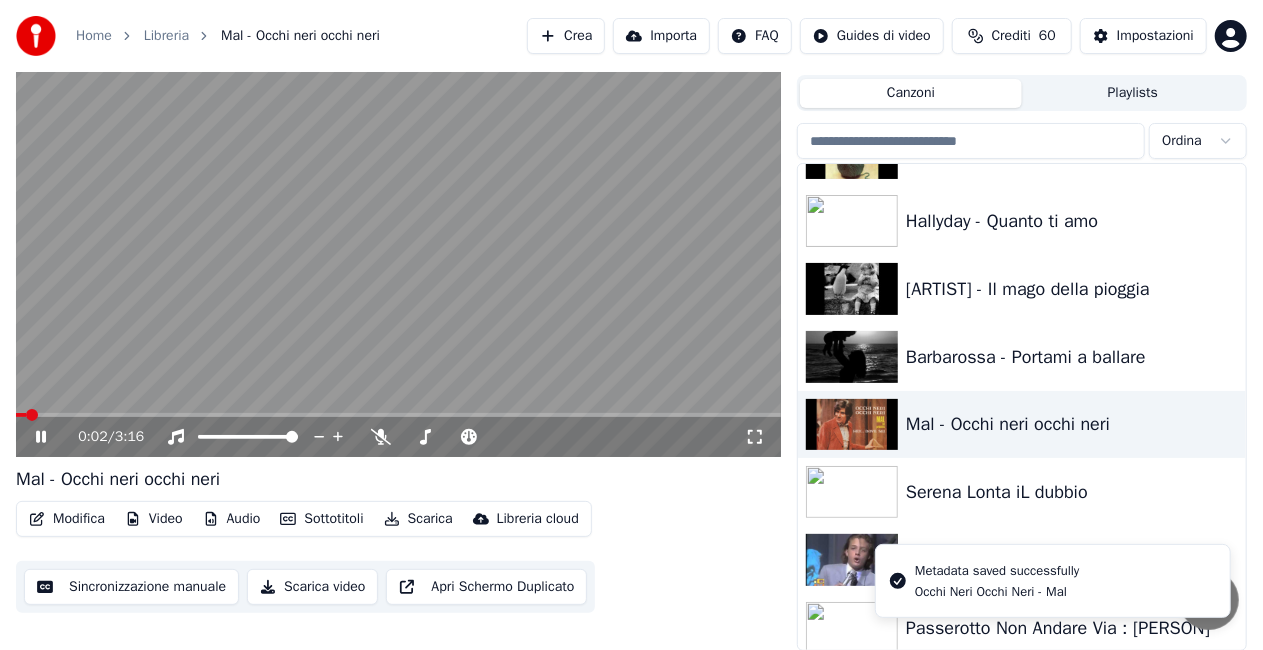 click 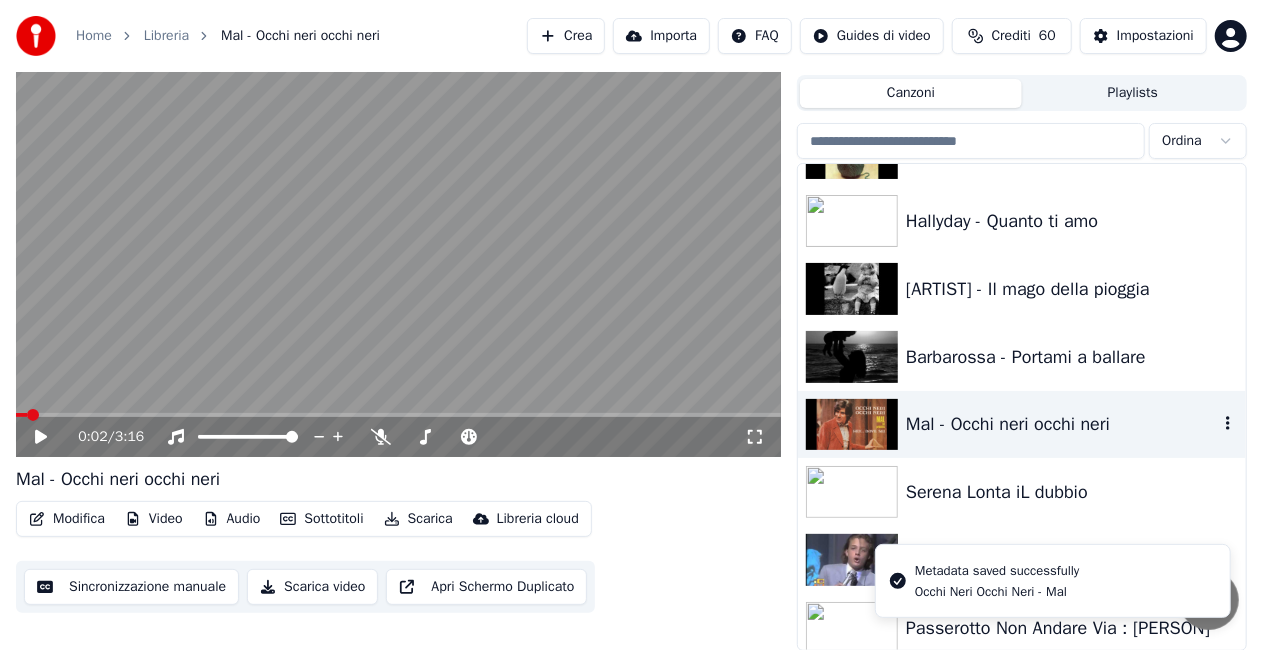scroll, scrollTop: 3000, scrollLeft: 0, axis: vertical 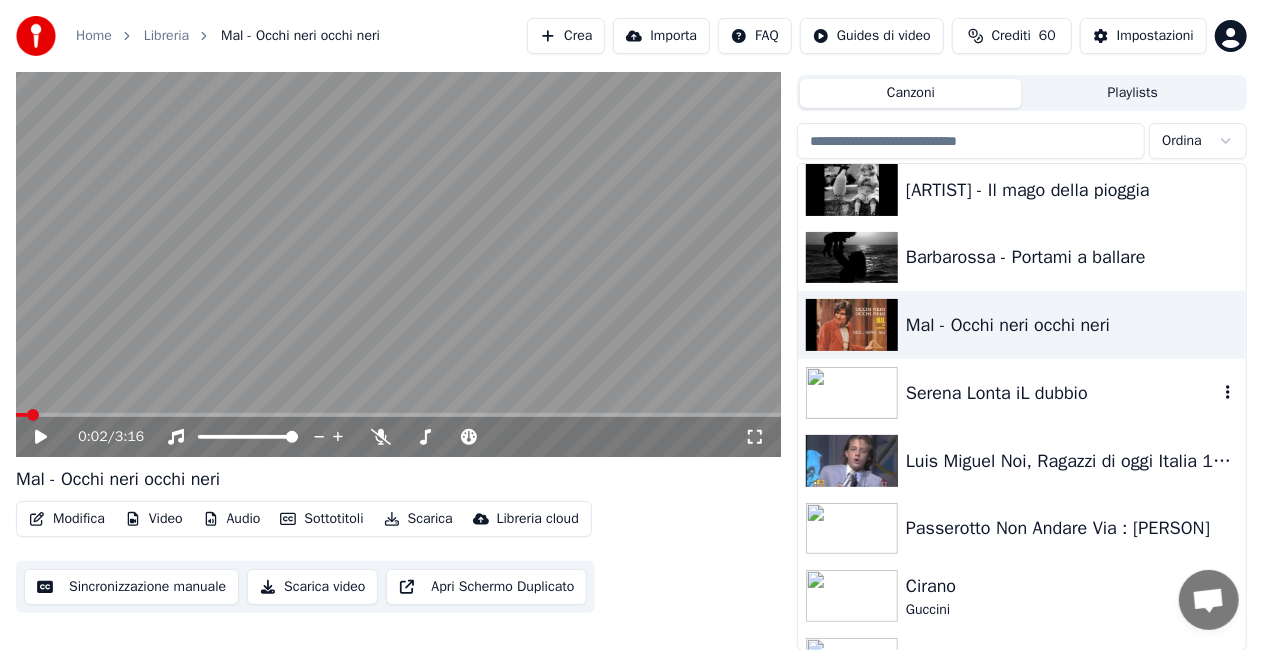 click on "Serena Lonta iL dubbio" at bounding box center [1062, 393] 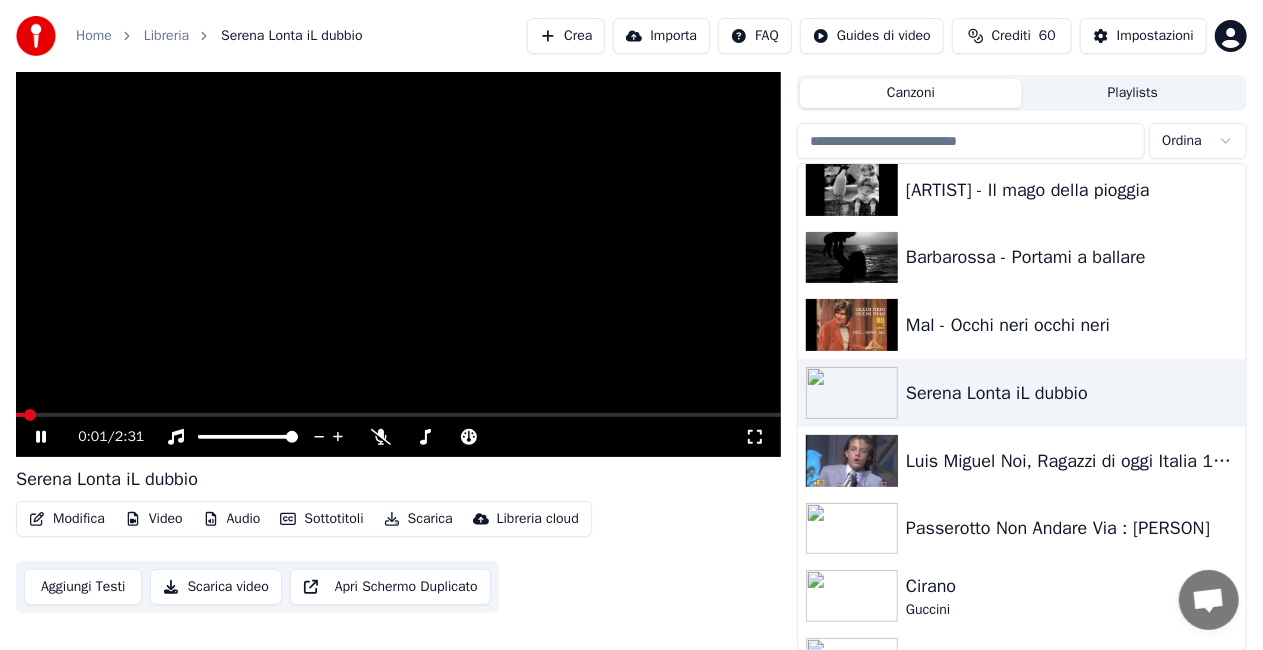 click 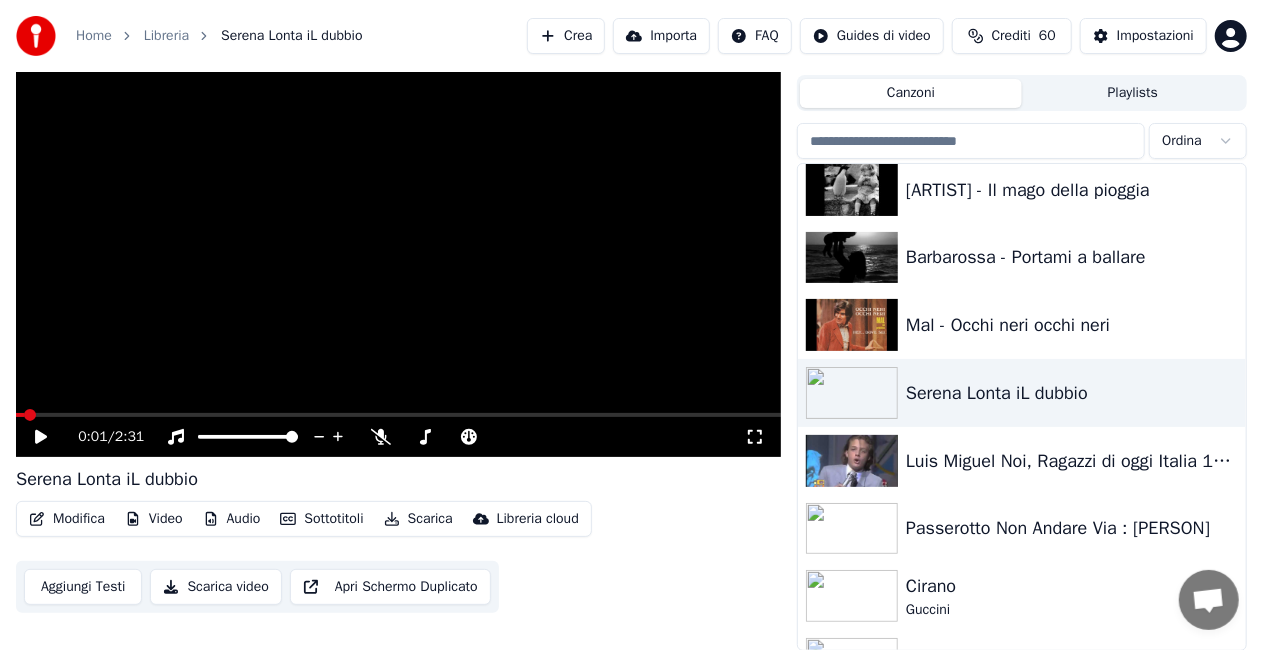 click on "Modifica" at bounding box center (67, 519) 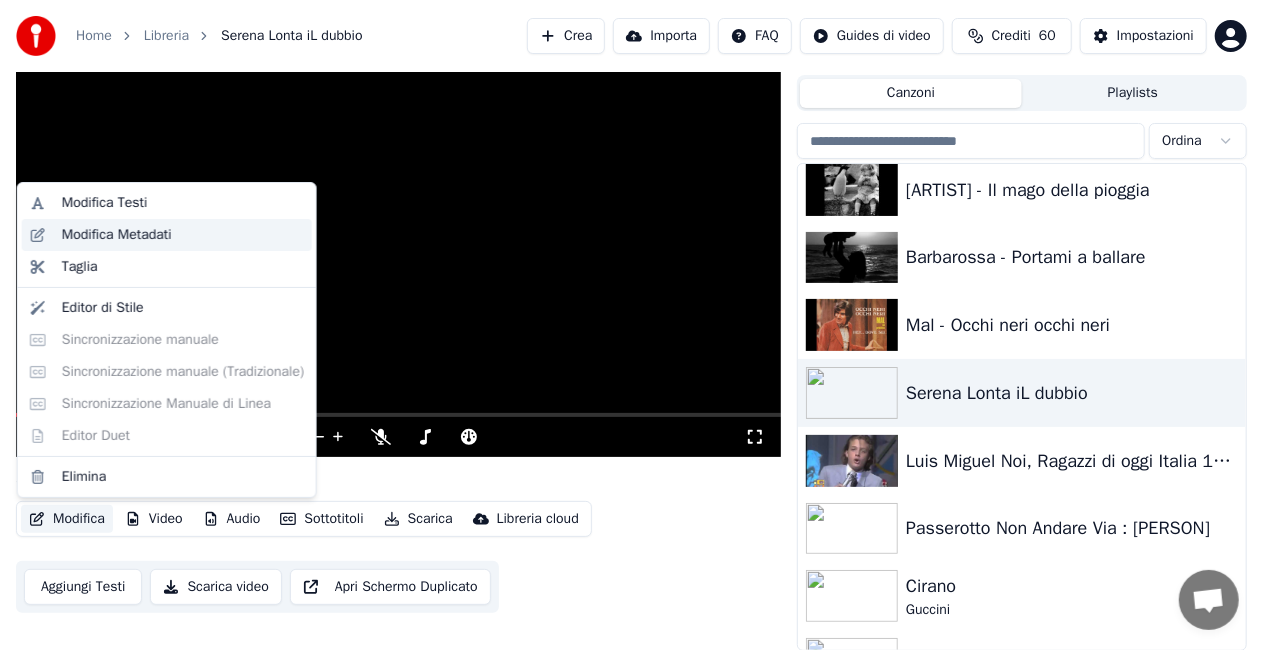 click on "Modifica Metadati" at bounding box center (117, 235) 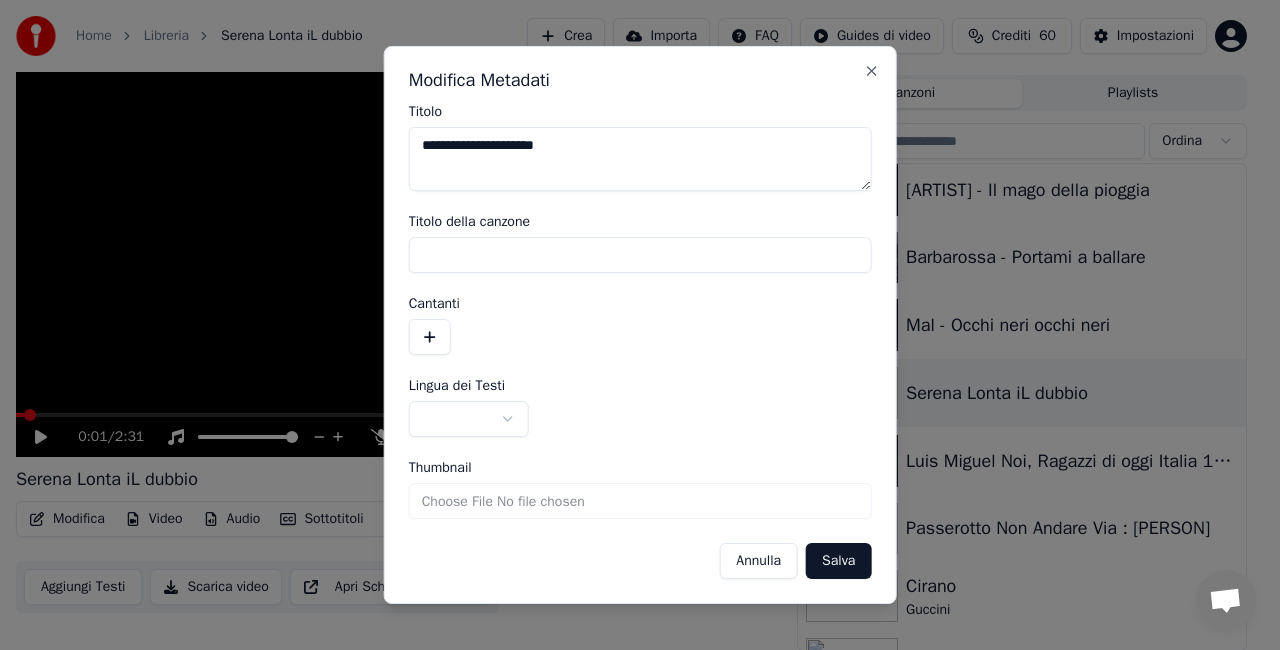 drag, startPoint x: 462, startPoint y: 150, endPoint x: 120, endPoint y: 209, distance: 347.05188 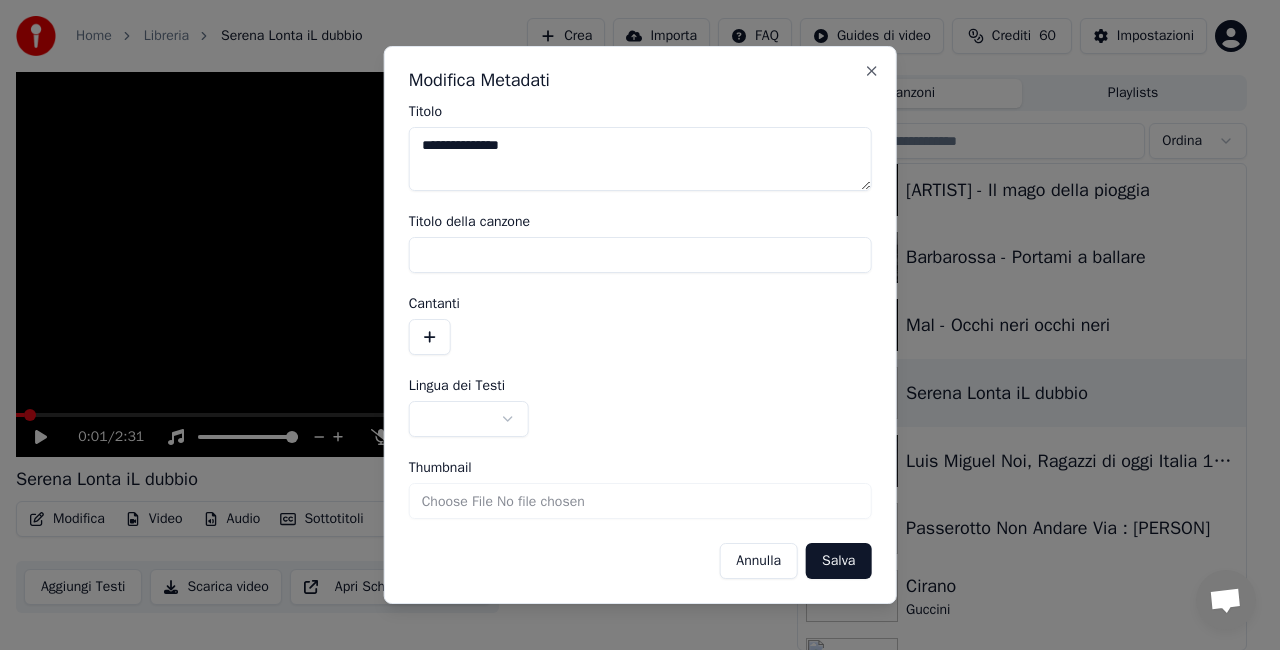 click on "**********" at bounding box center [640, 159] 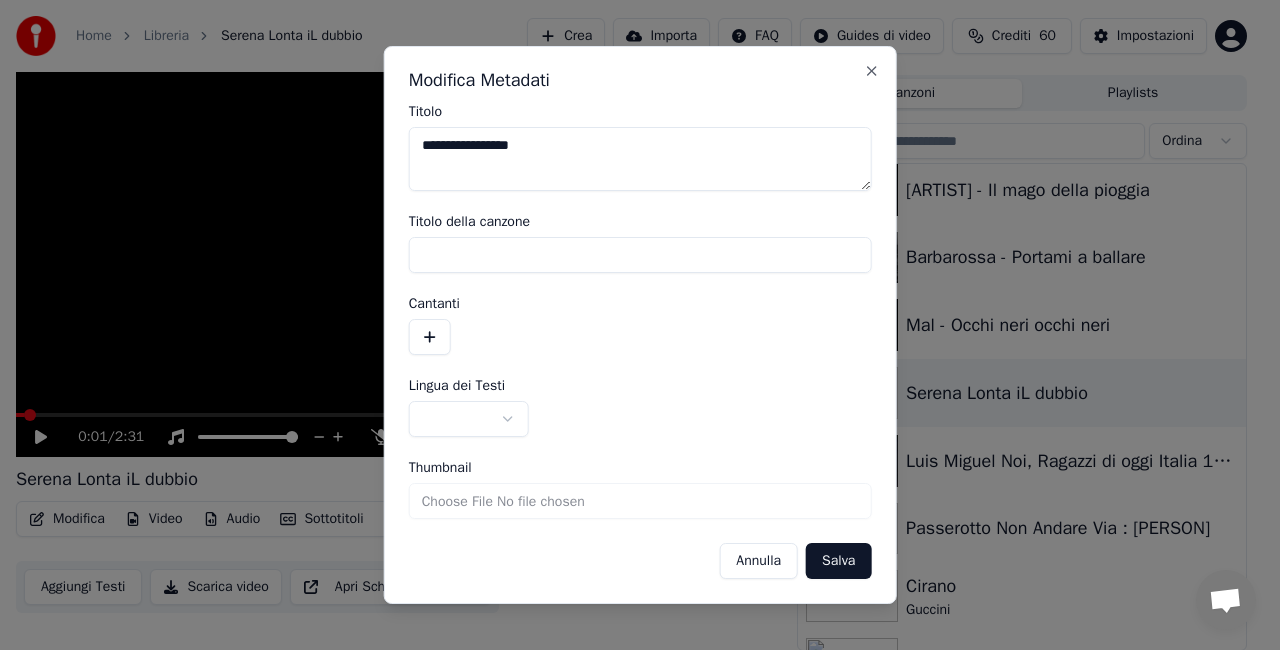type on "**********" 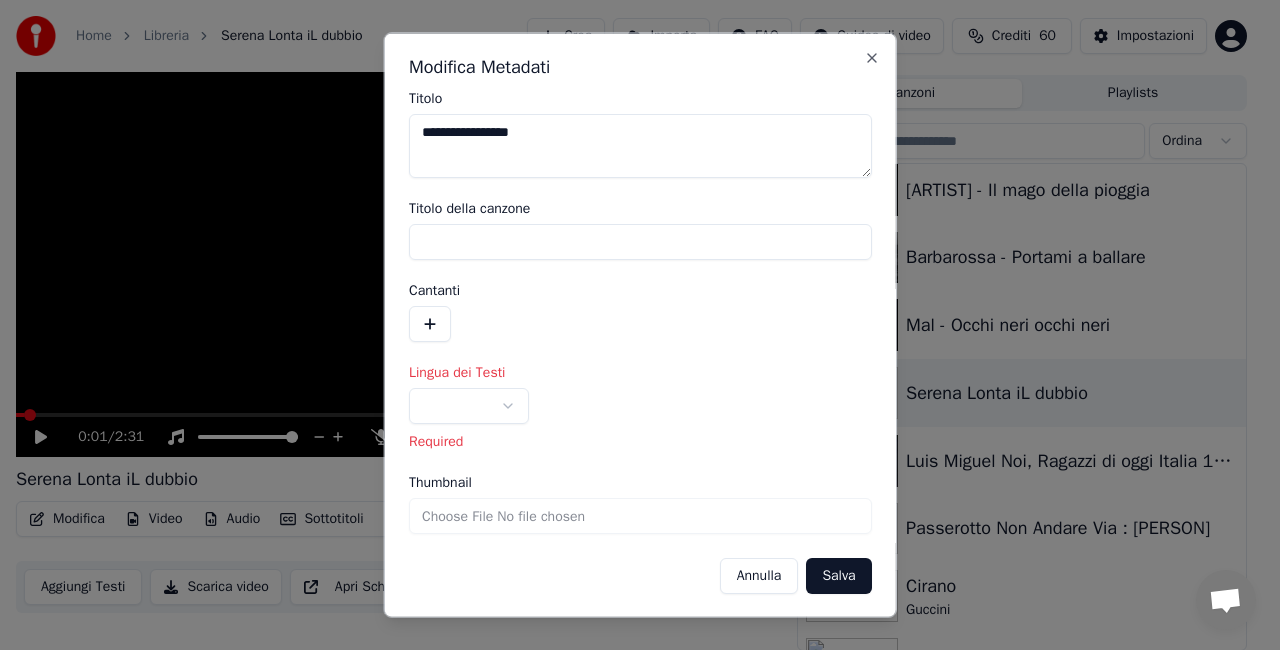 click on "Lingua dei Testi" at bounding box center [457, 373] 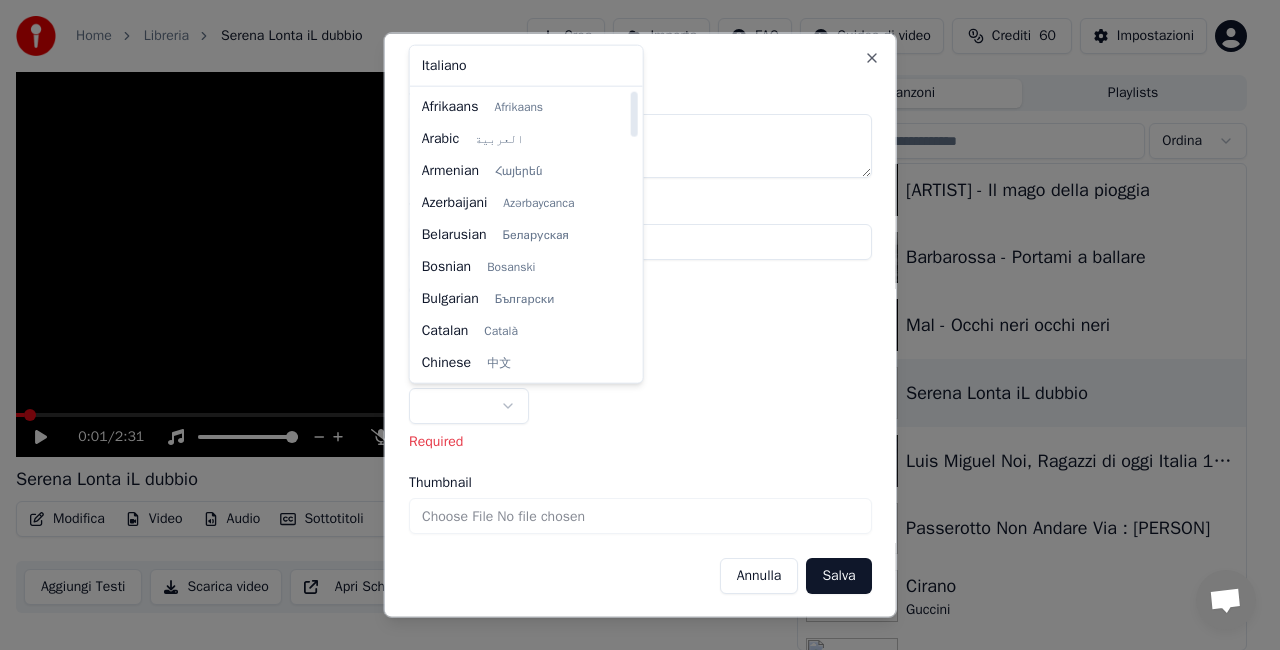 select on "**" 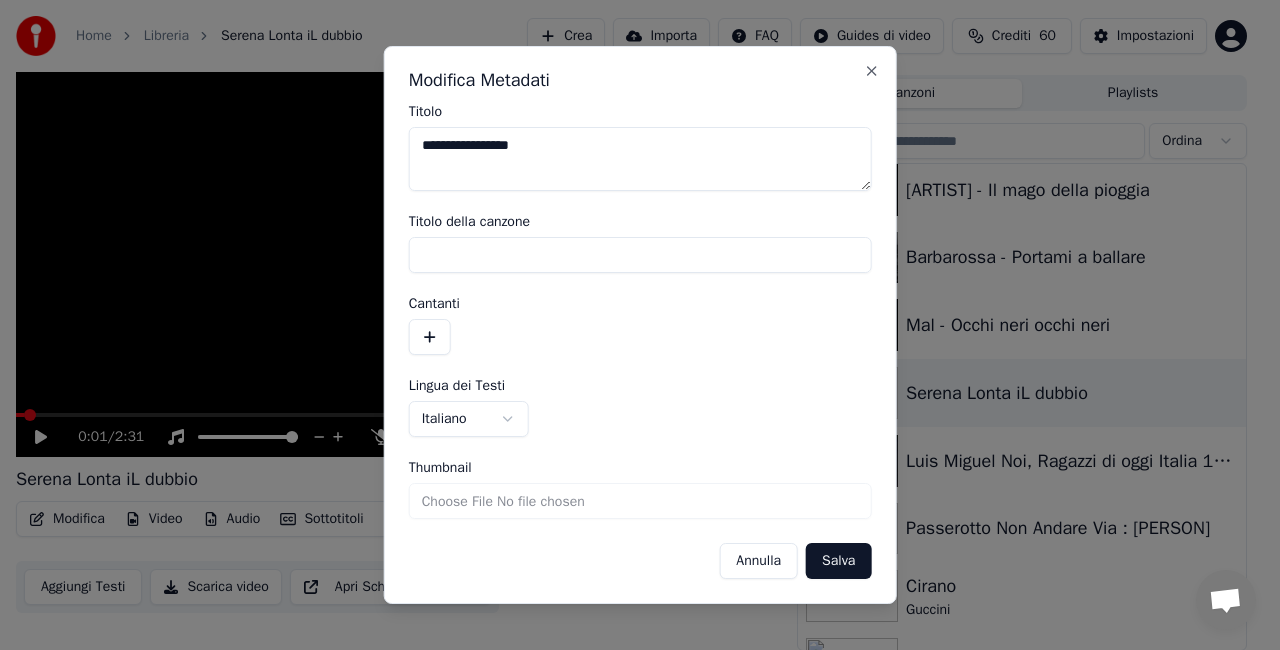 click on "Salva" at bounding box center [838, 561] 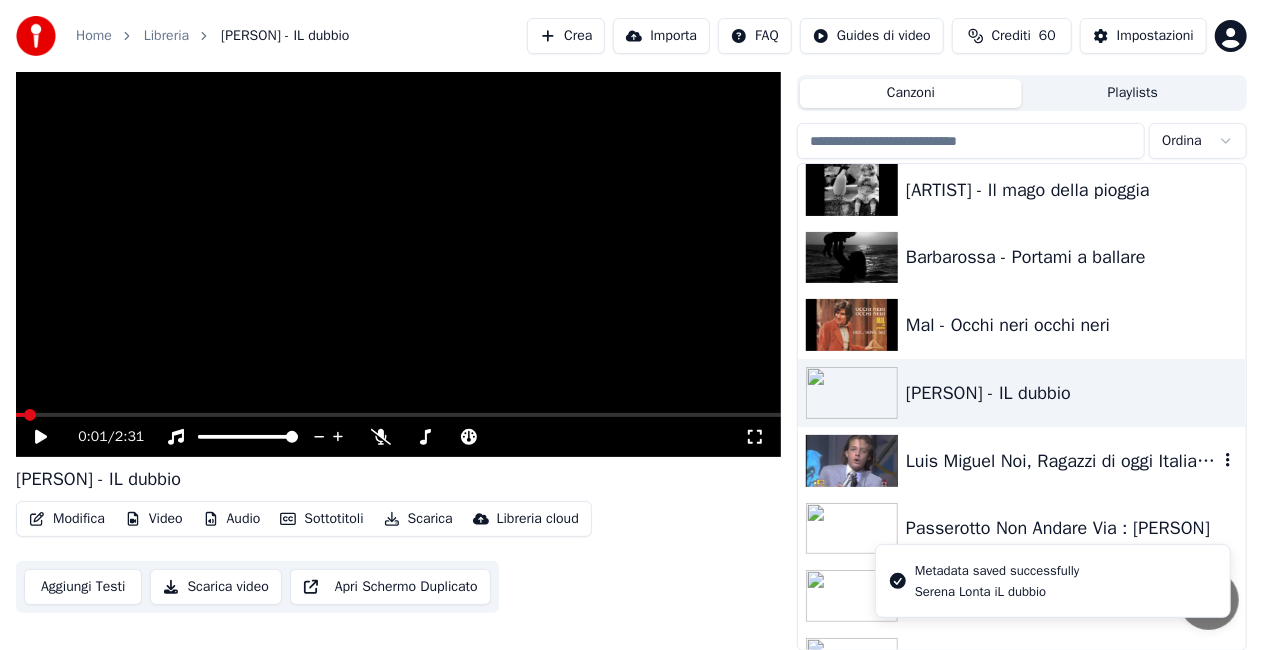 click on "Luis Miguel Noi, Ragazzi di oggi Italia 1985 avi" at bounding box center [1062, 461] 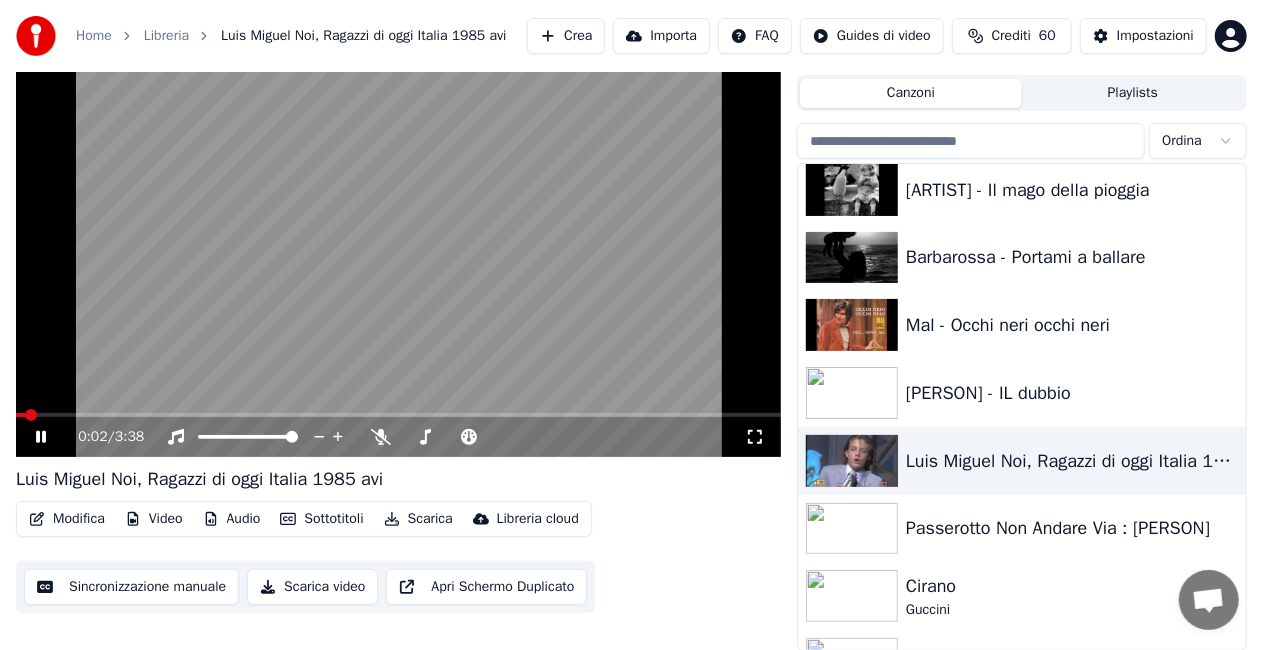 click at bounding box center (398, 242) 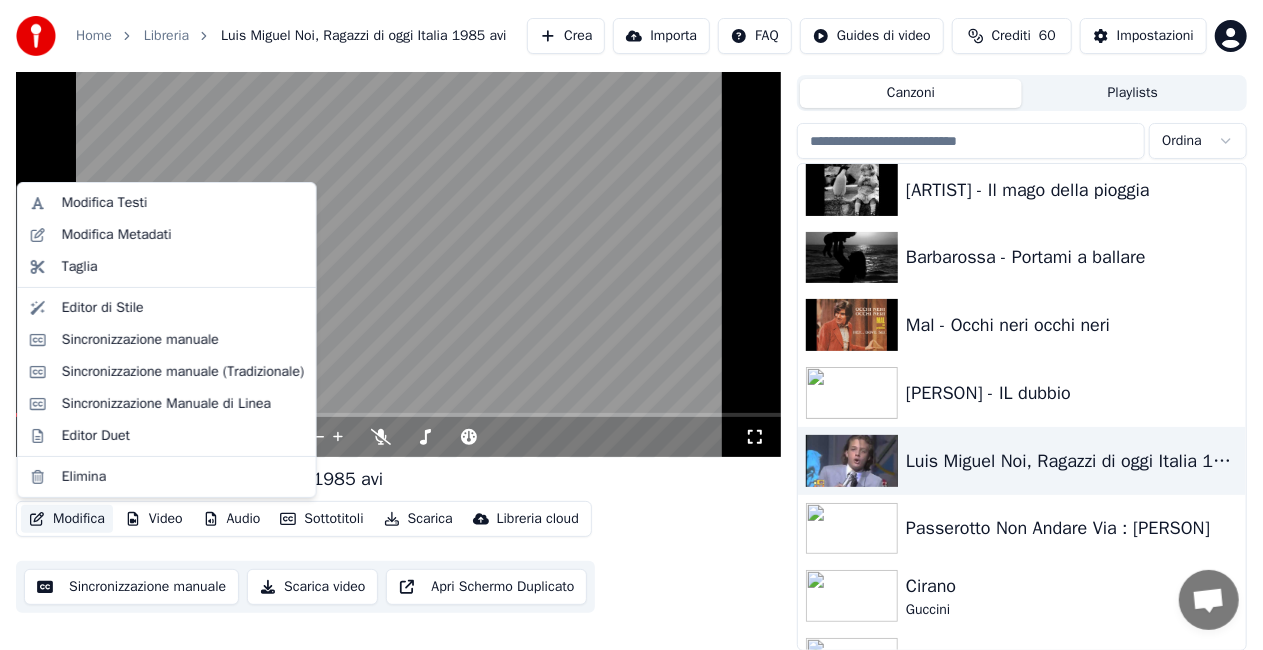 click on "Modifica" at bounding box center (67, 519) 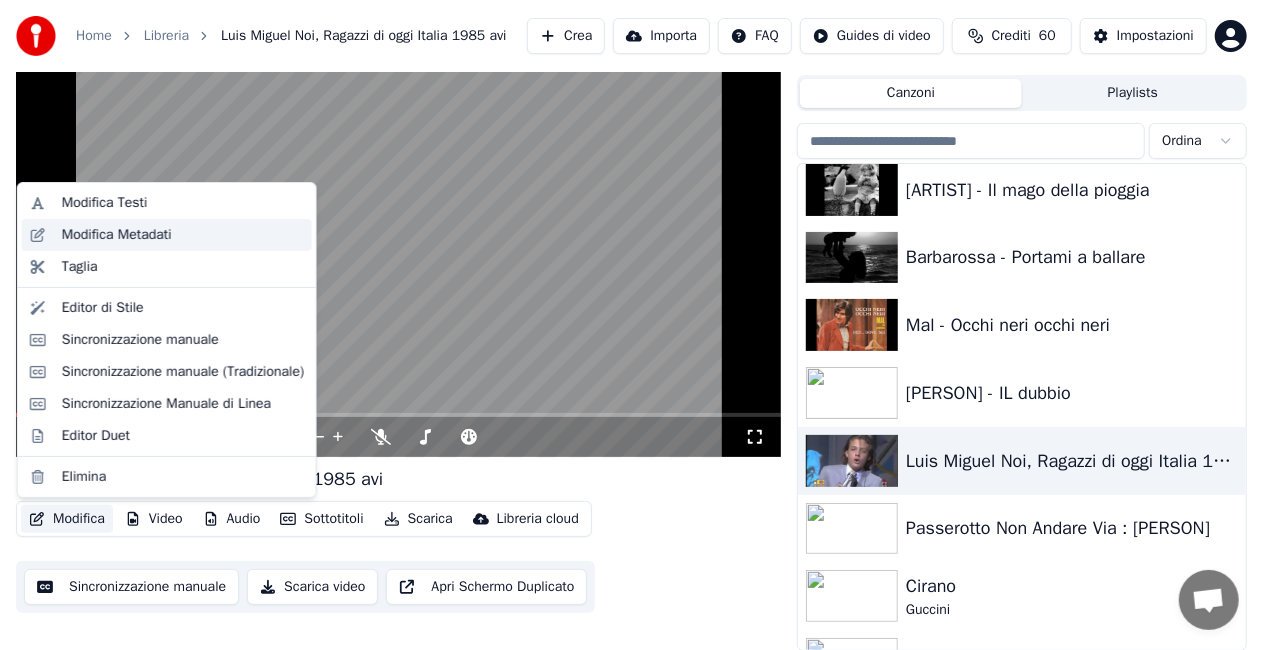 click on "Modifica Metadati" at bounding box center (117, 235) 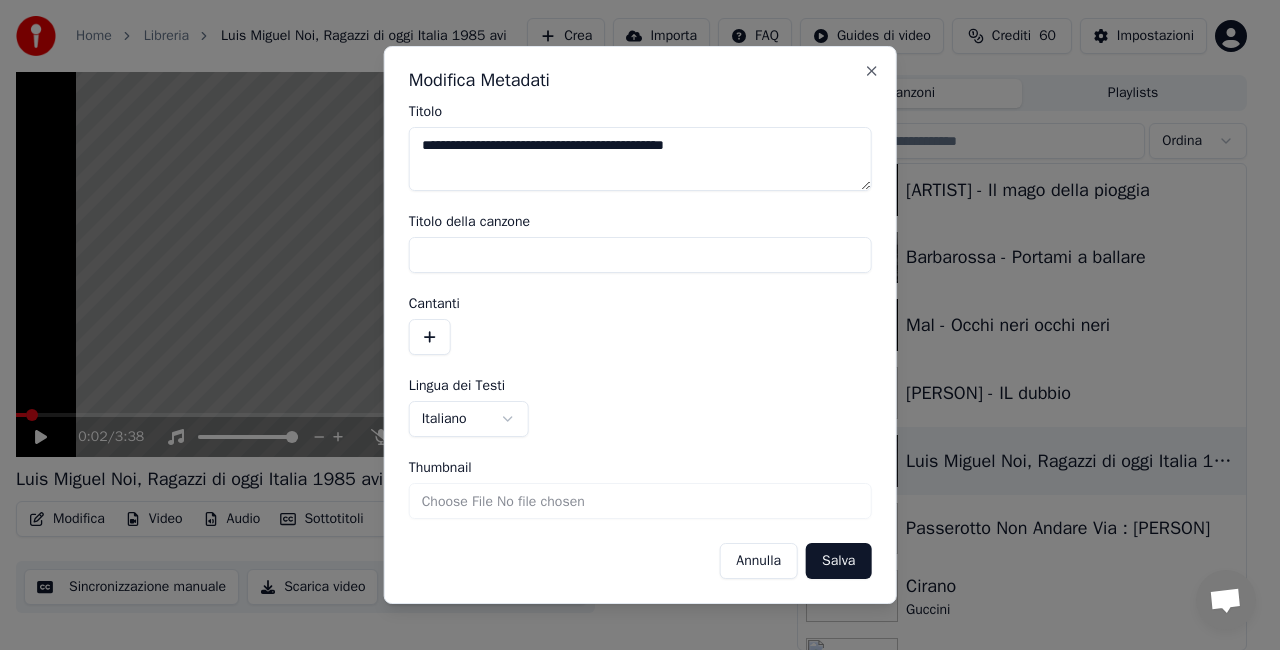 drag, startPoint x: 451, startPoint y: 141, endPoint x: 186, endPoint y: 240, distance: 282.88867 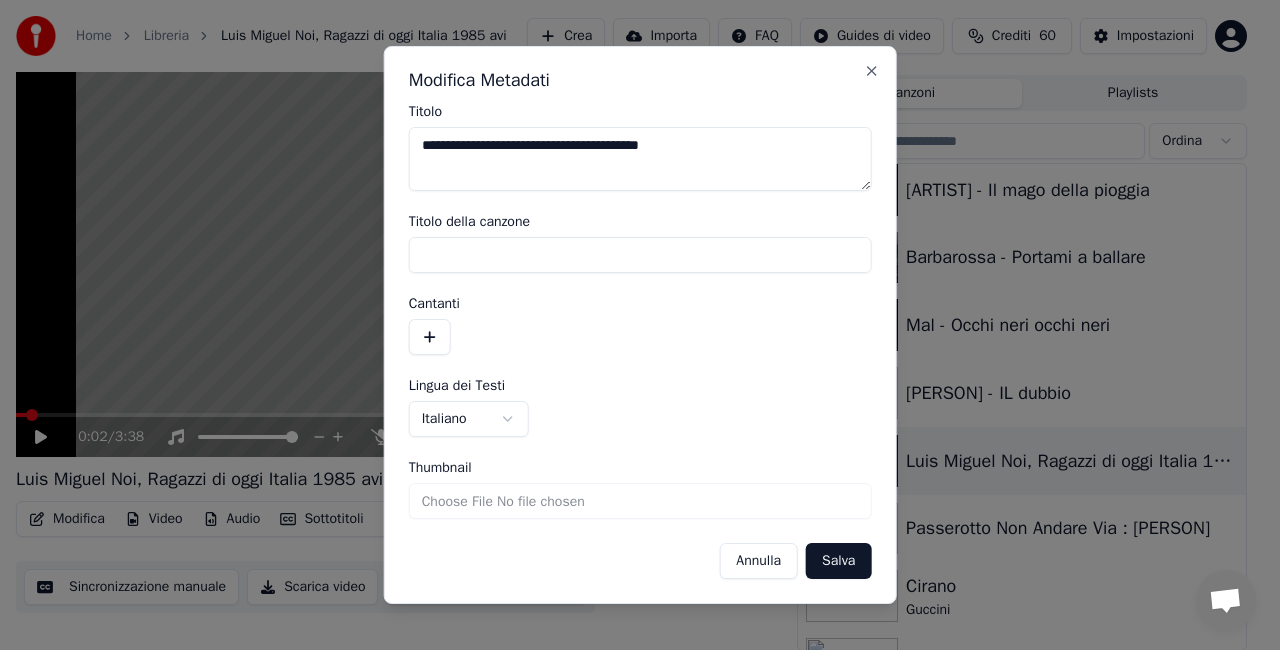 click on "**********" at bounding box center [640, 159] 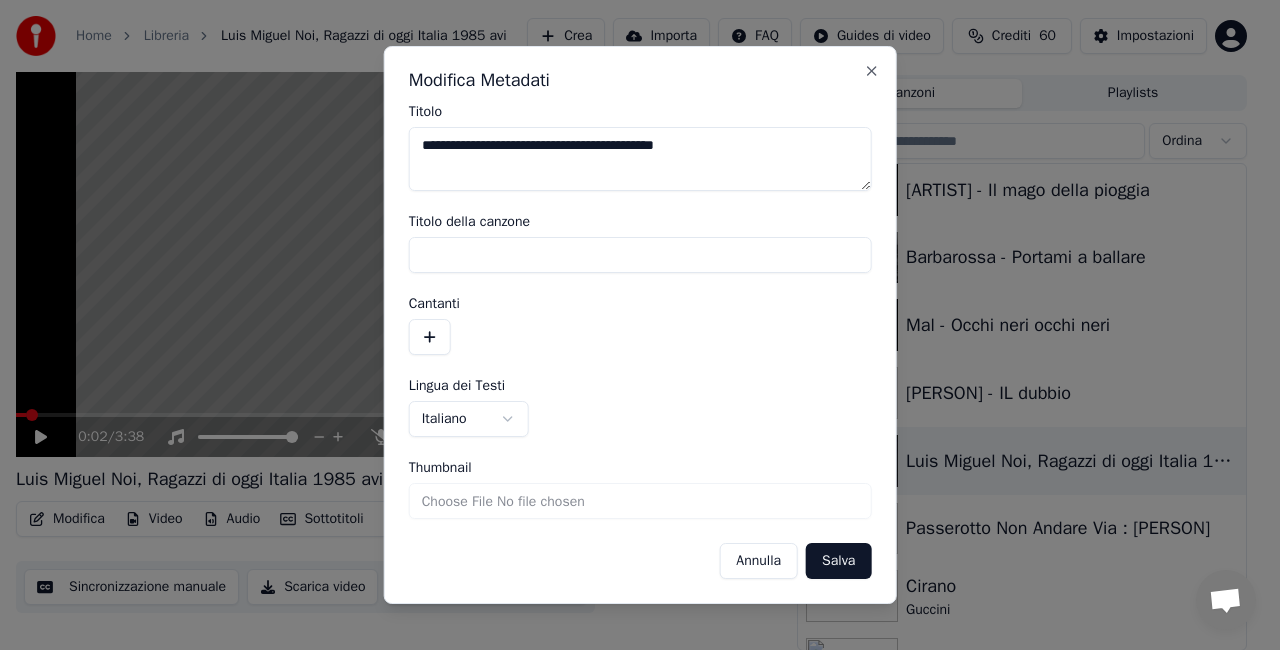 click on "**********" at bounding box center (640, 159) 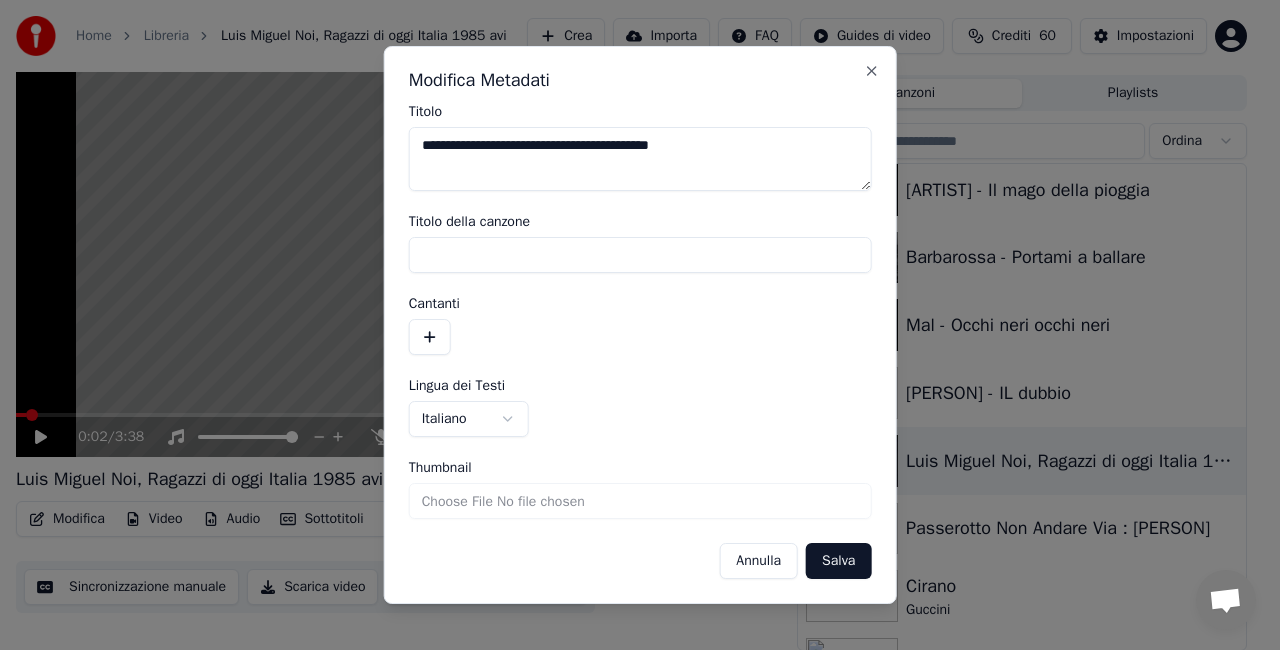 drag, startPoint x: 600, startPoint y: 154, endPoint x: 932, endPoint y: 141, distance: 332.25443 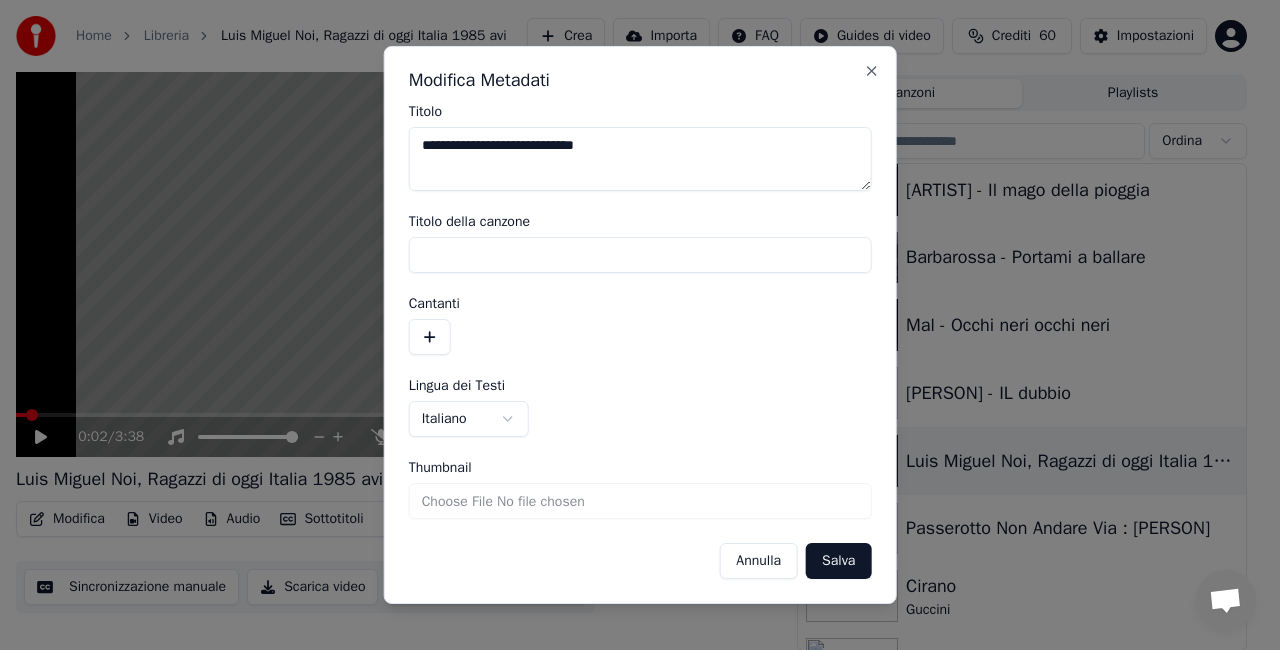 click on "**********" at bounding box center (640, 159) 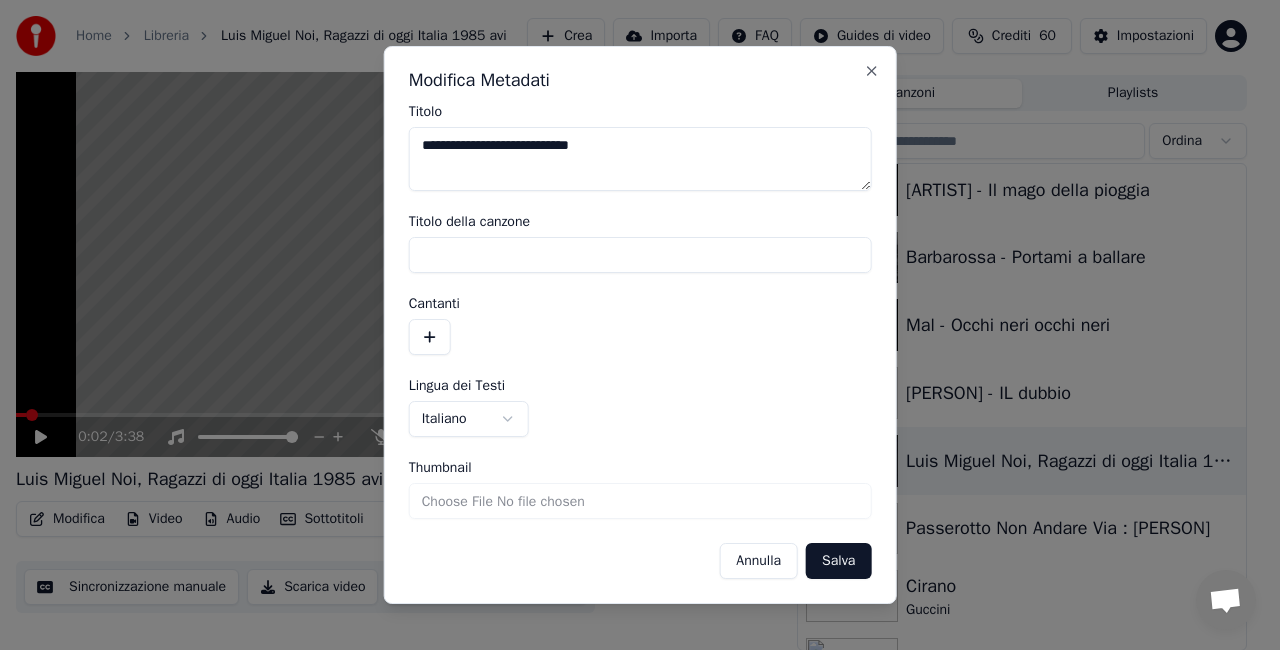 type on "**********" 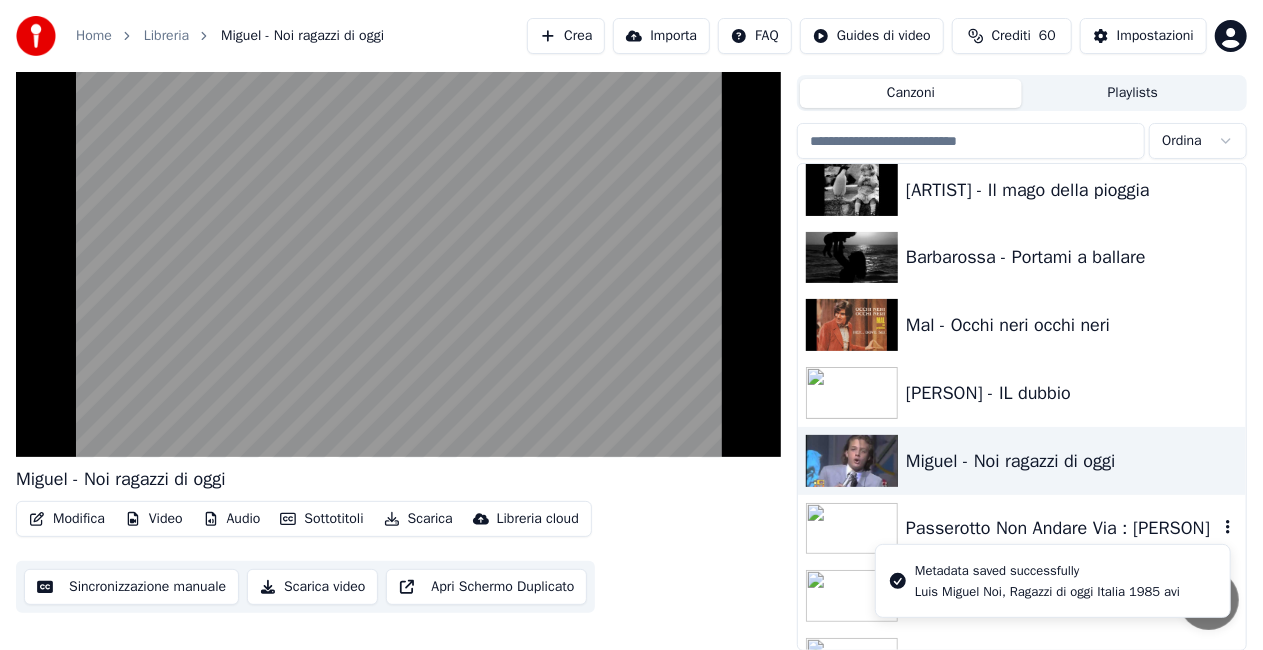click on "Passerotto Non Andare Via : [PERSON]" at bounding box center (1022, 529) 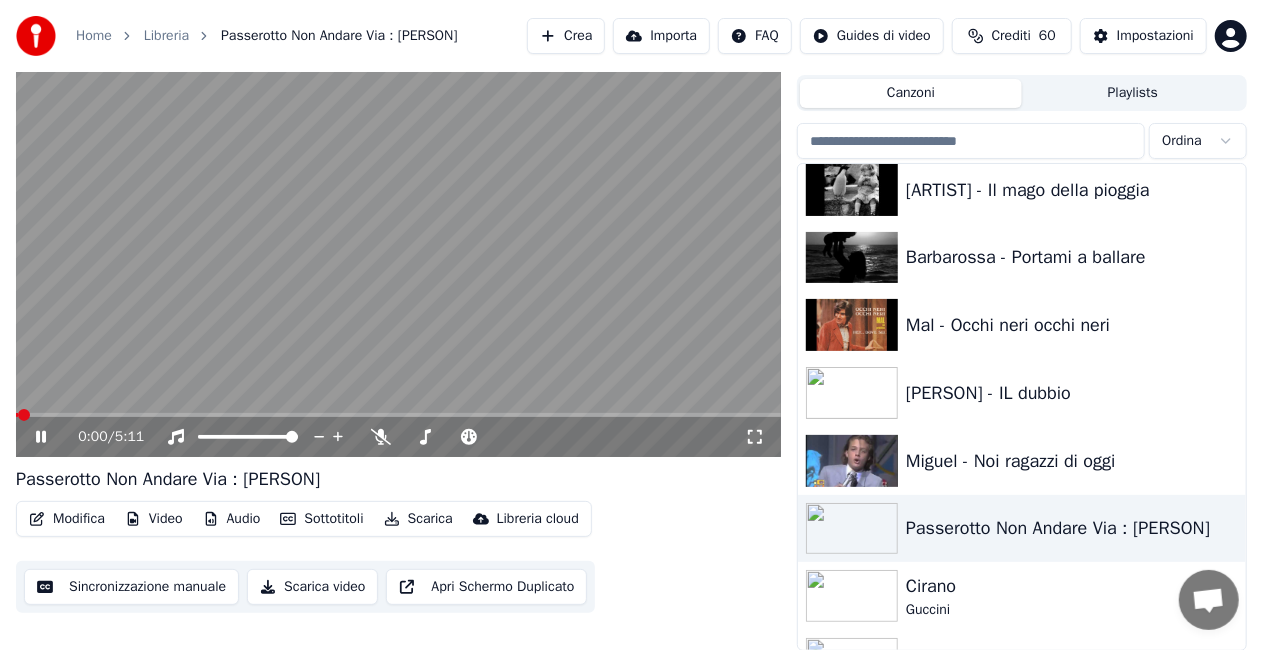 click 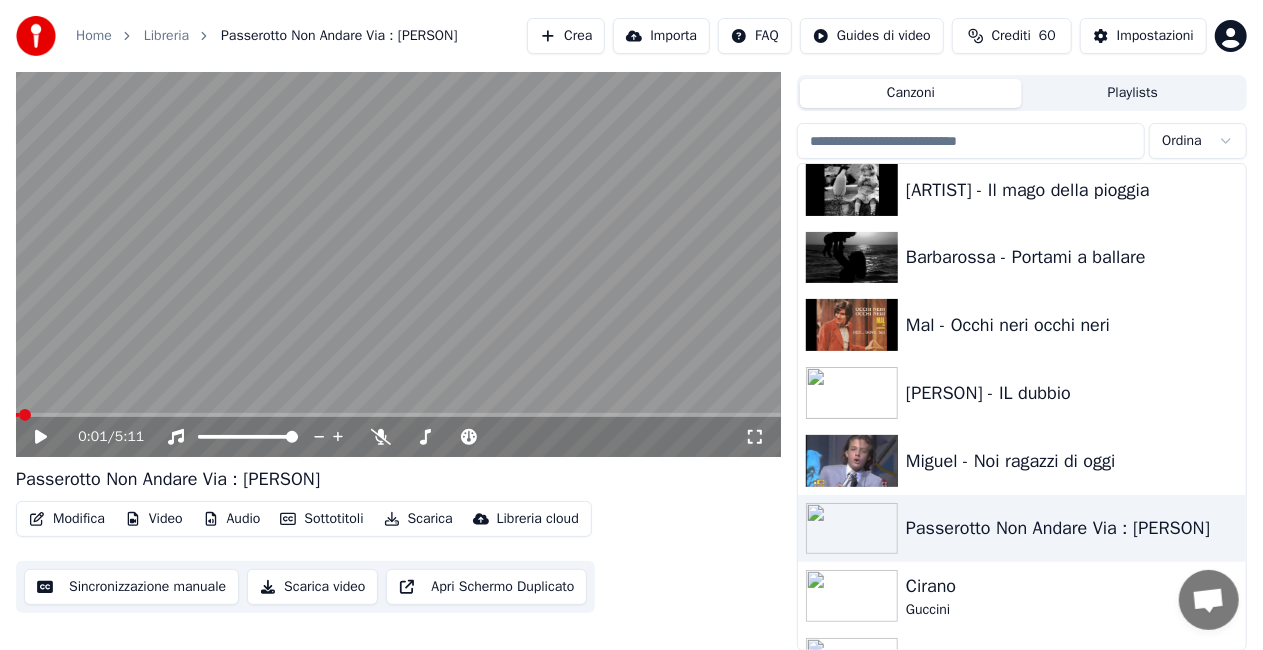 click on "Modifica" at bounding box center [67, 519] 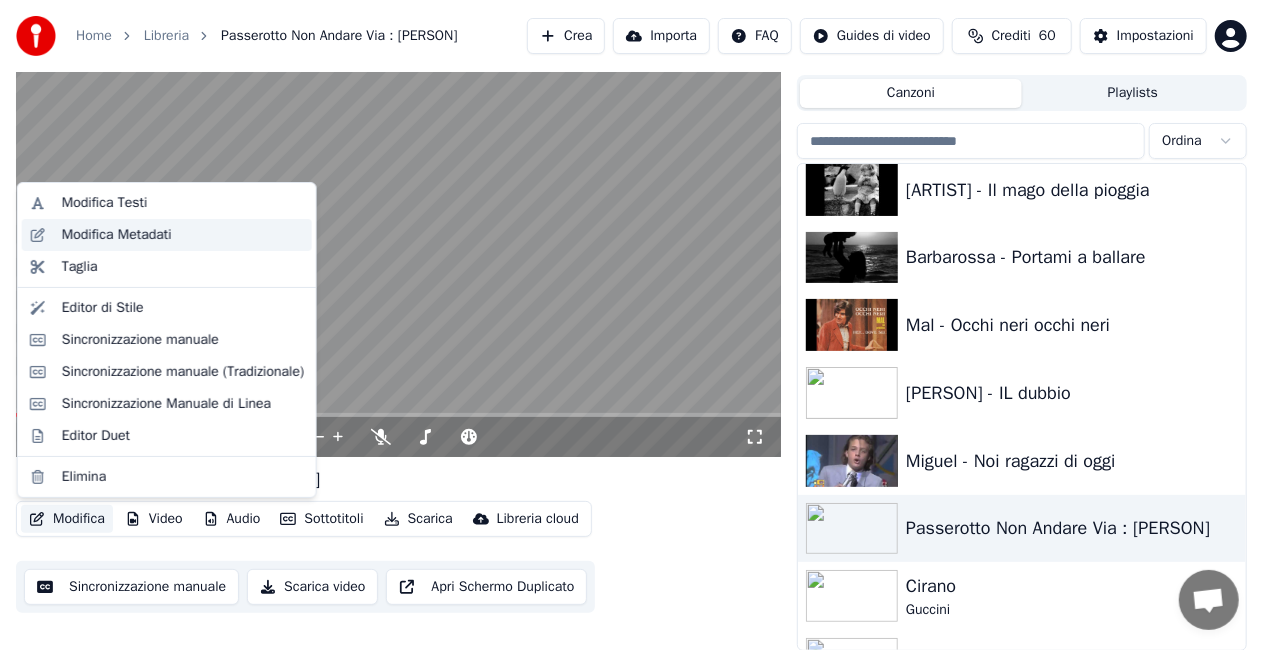 click on "Modifica Metadati" at bounding box center (117, 235) 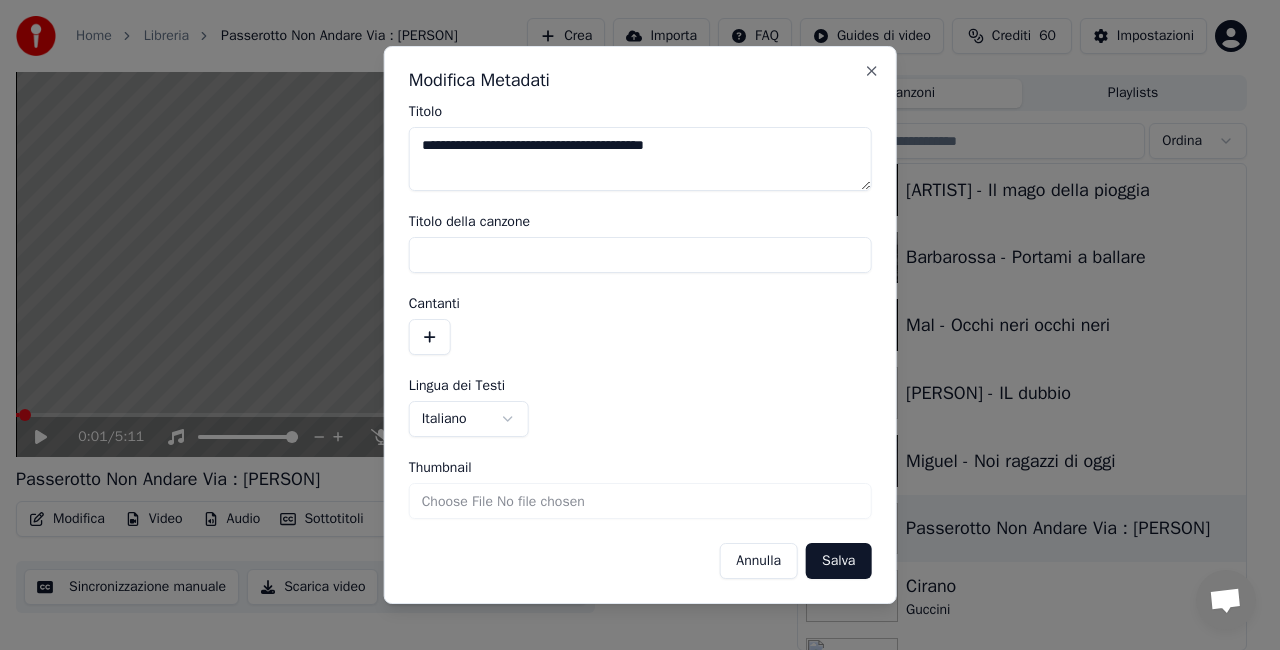 drag, startPoint x: 595, startPoint y: 148, endPoint x: 1067, endPoint y: 71, distance: 478.23947 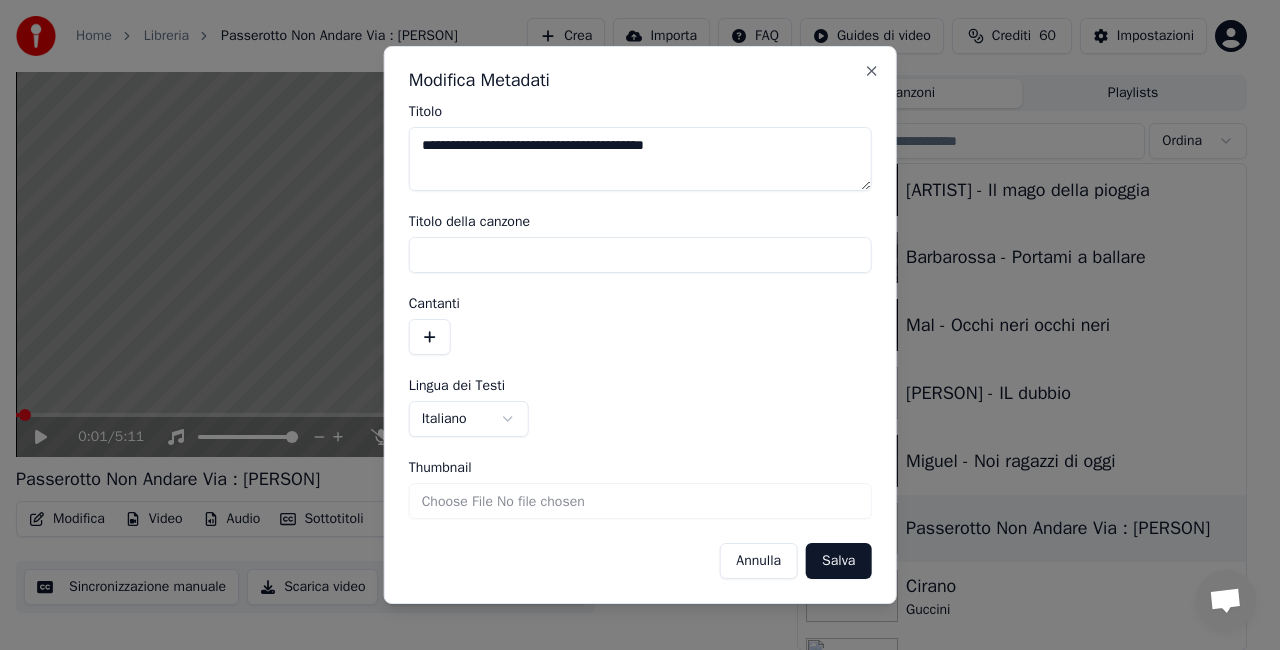 click on "**********" at bounding box center [631, 280] 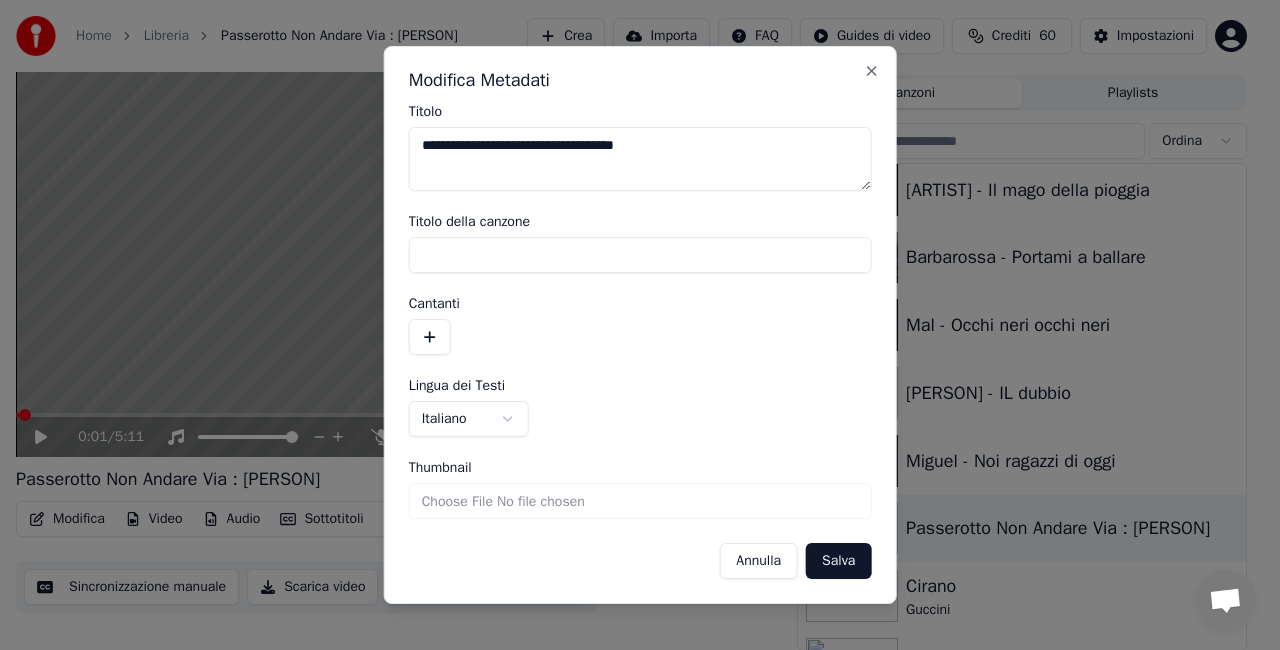 drag, startPoint x: 548, startPoint y: 145, endPoint x: 1026, endPoint y: 92, distance: 480.92932 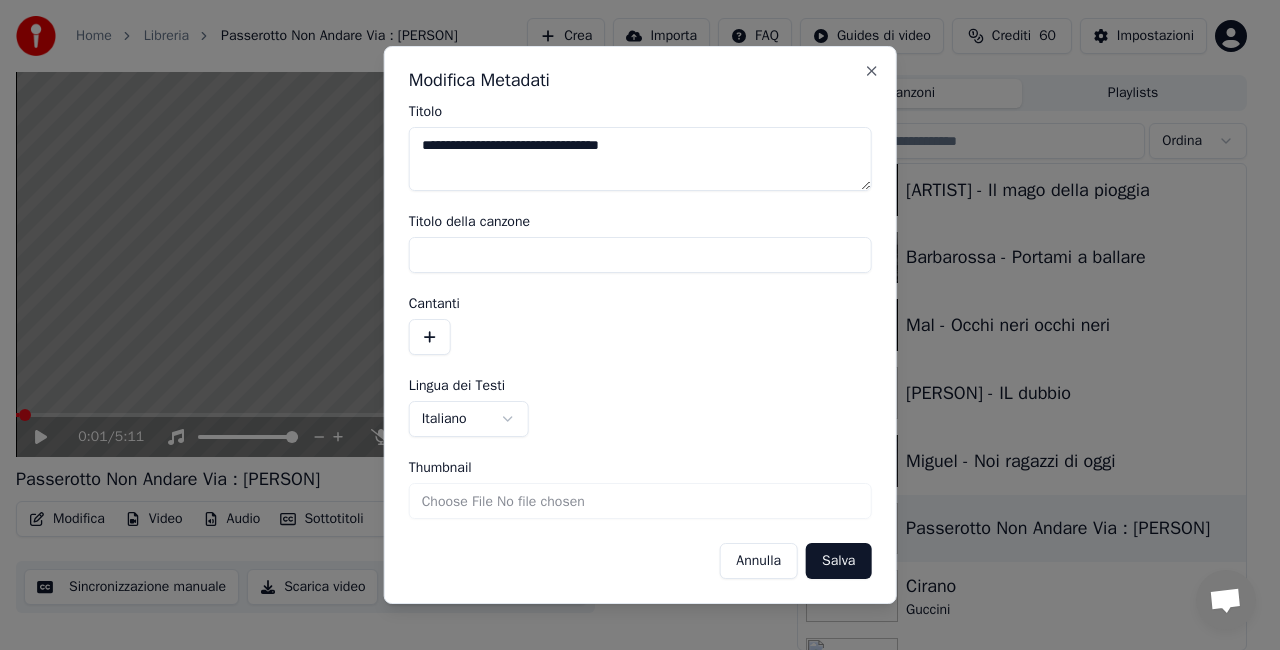 click on "**********" at bounding box center [640, 159] 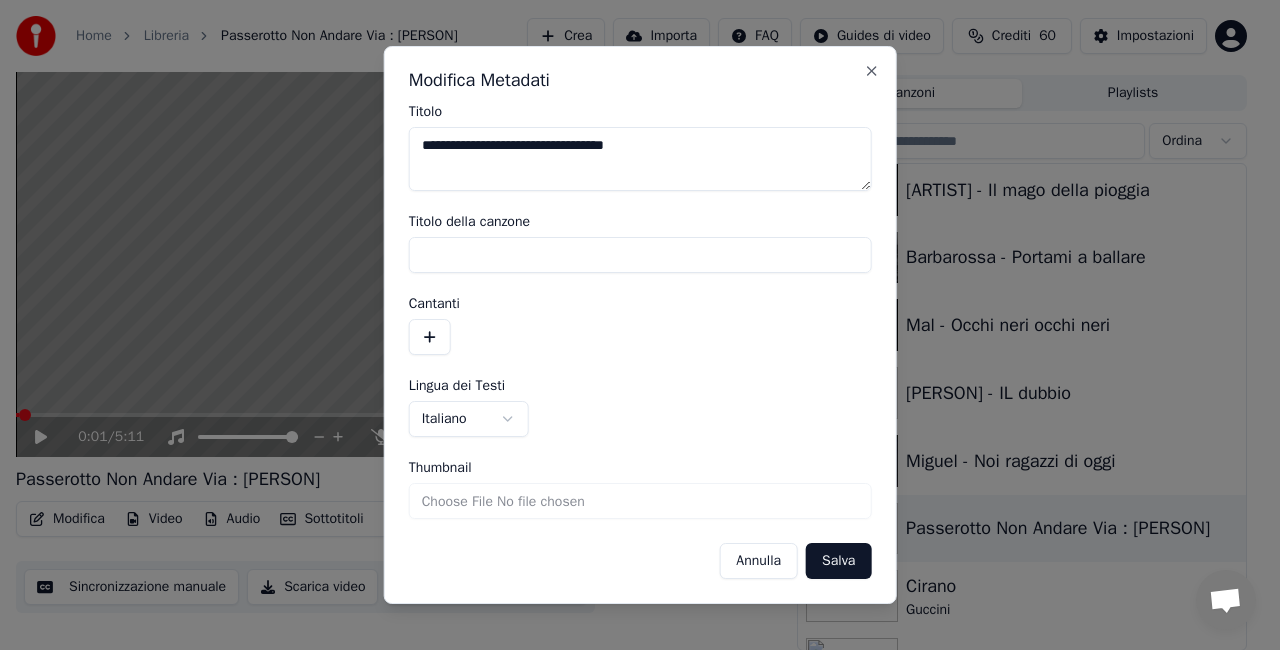 type on "**********" 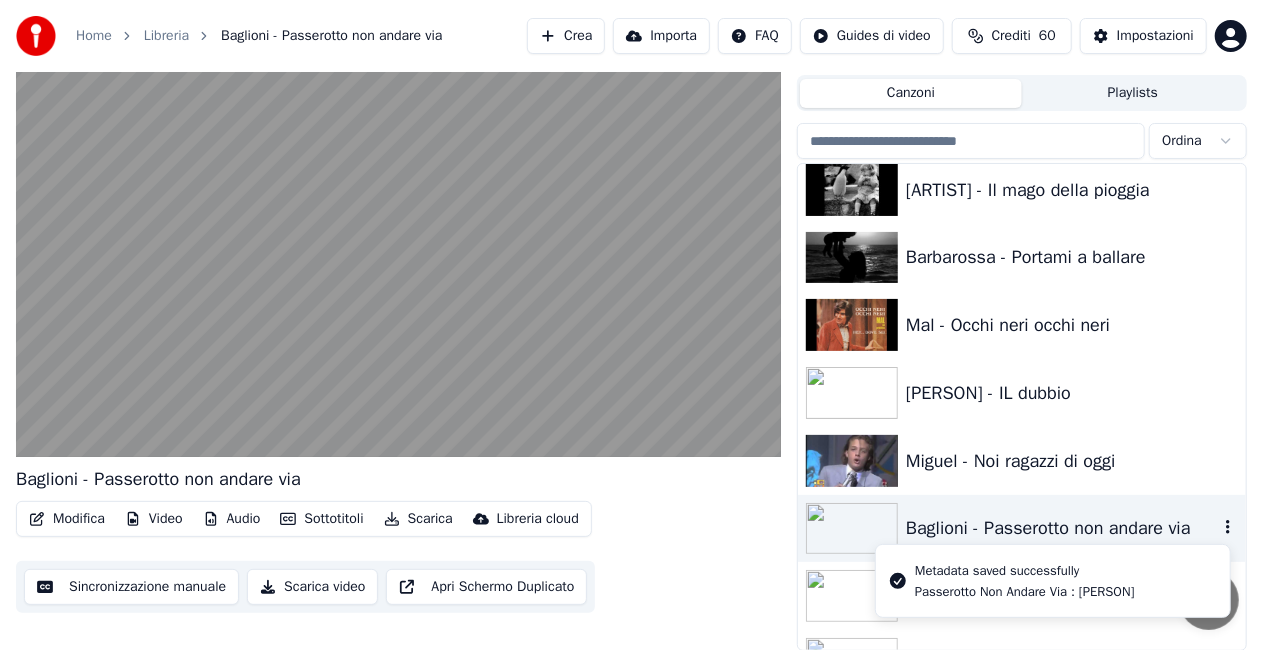 scroll, scrollTop: 3100, scrollLeft: 0, axis: vertical 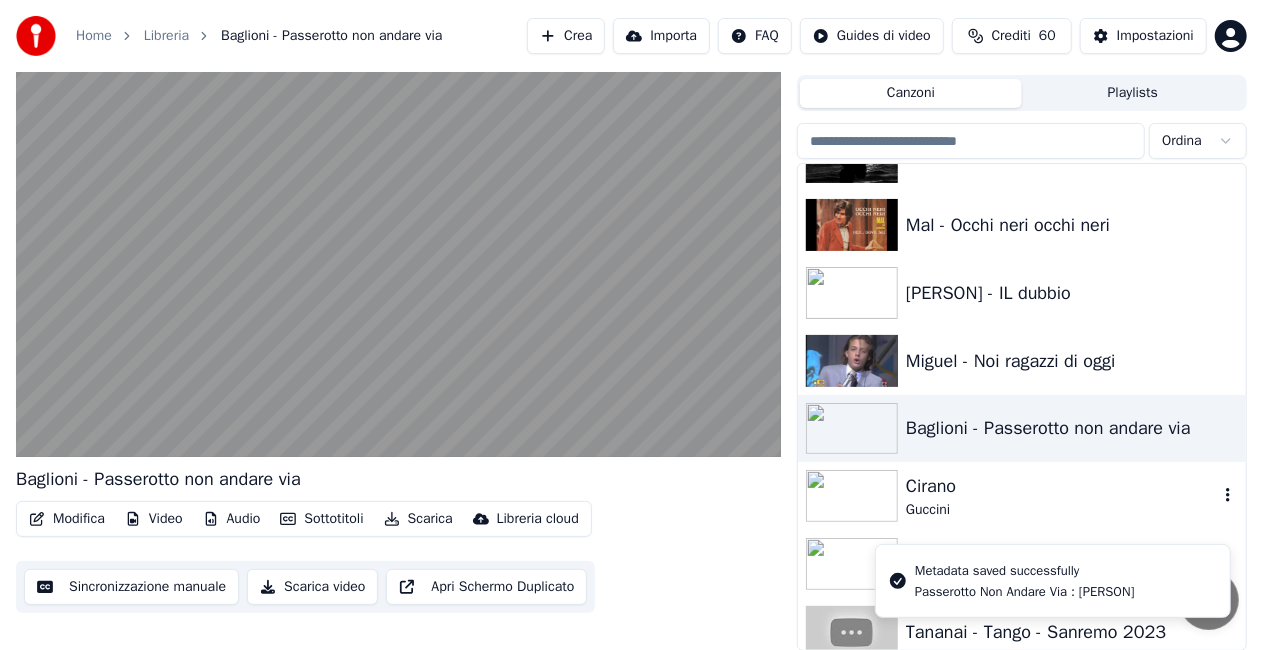 click on "Cirano" at bounding box center (1062, 486) 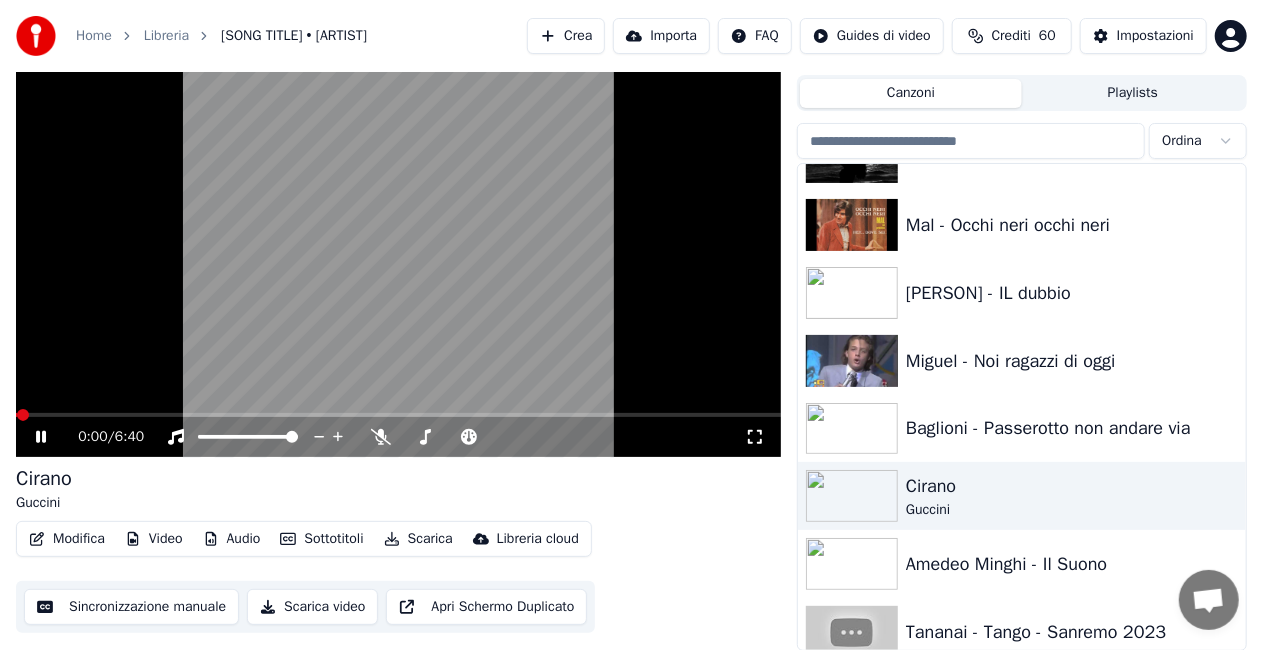 click on "0:00  /  6:40" at bounding box center (398, 437) 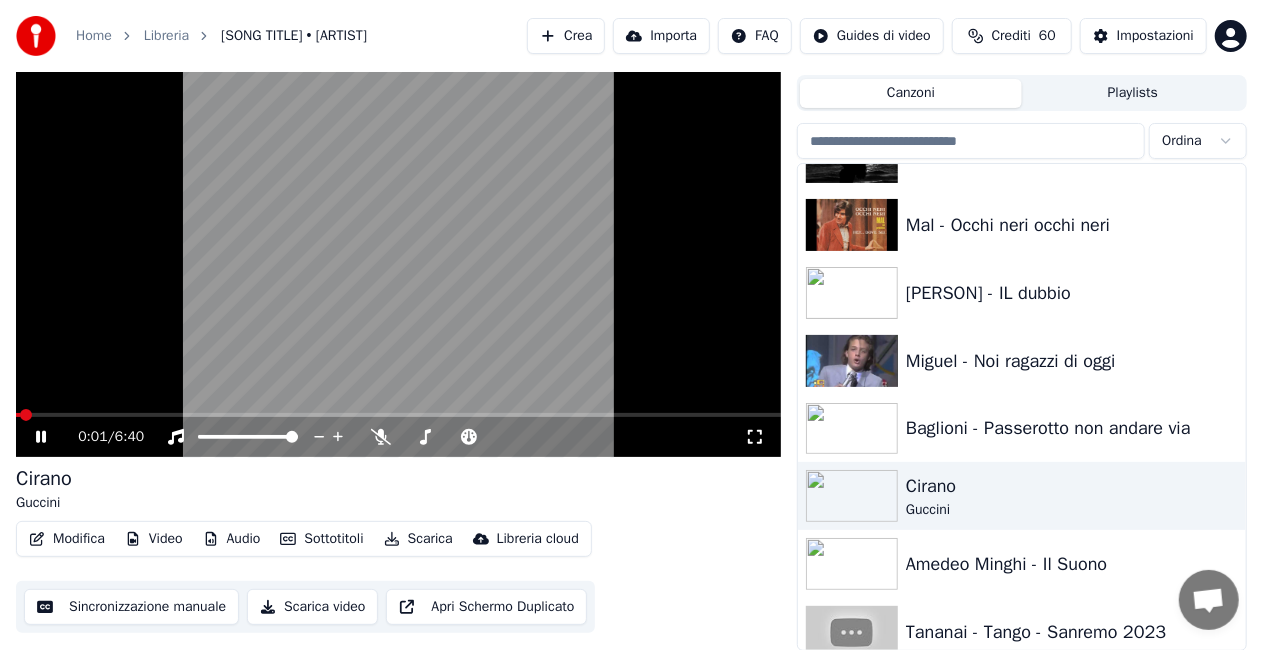 click 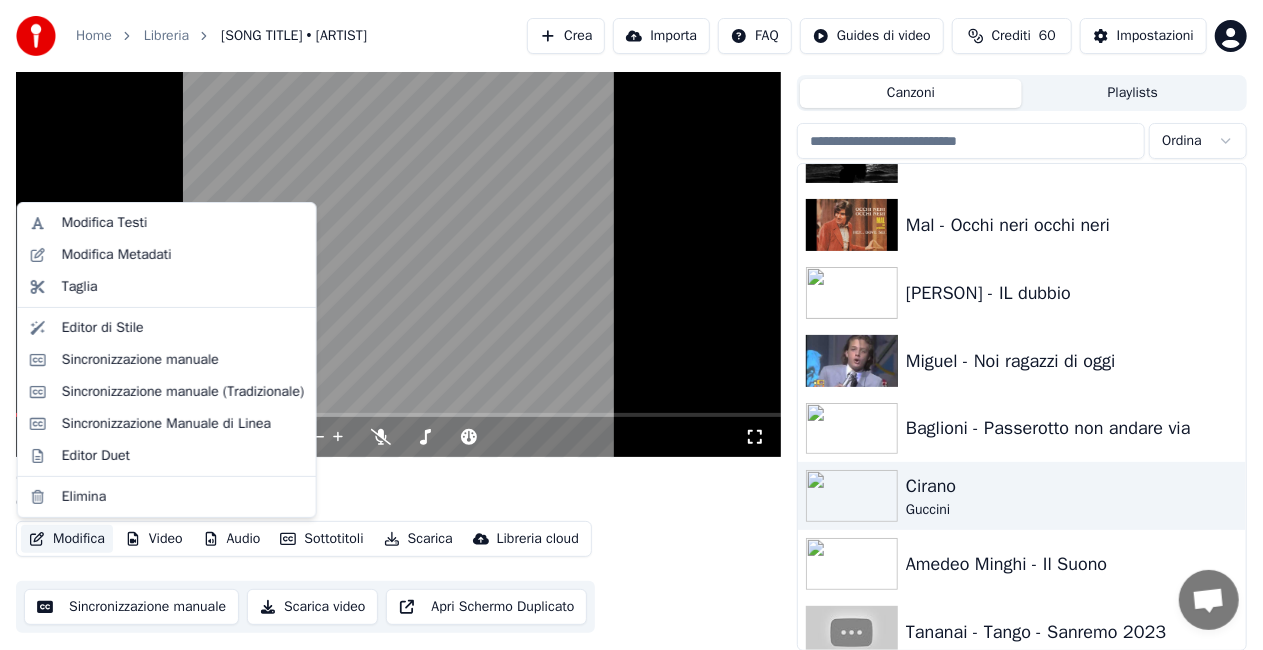 click on "Modifica" at bounding box center (67, 539) 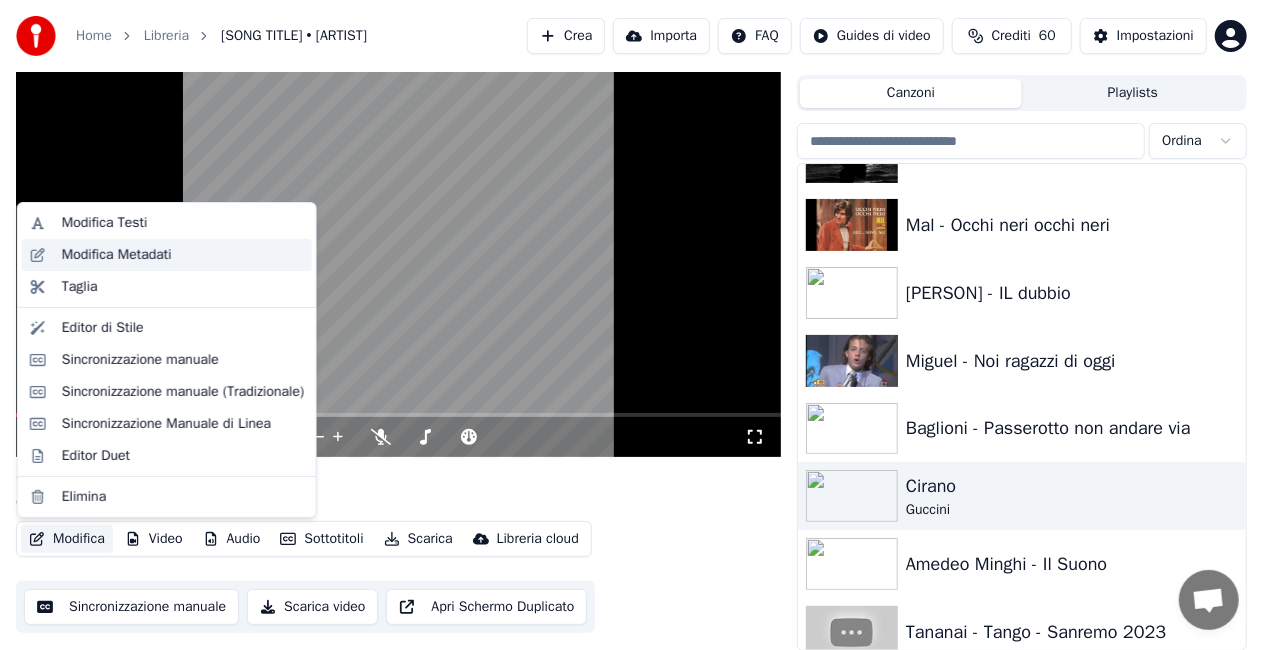 click on "Modifica Metadati" at bounding box center (117, 255) 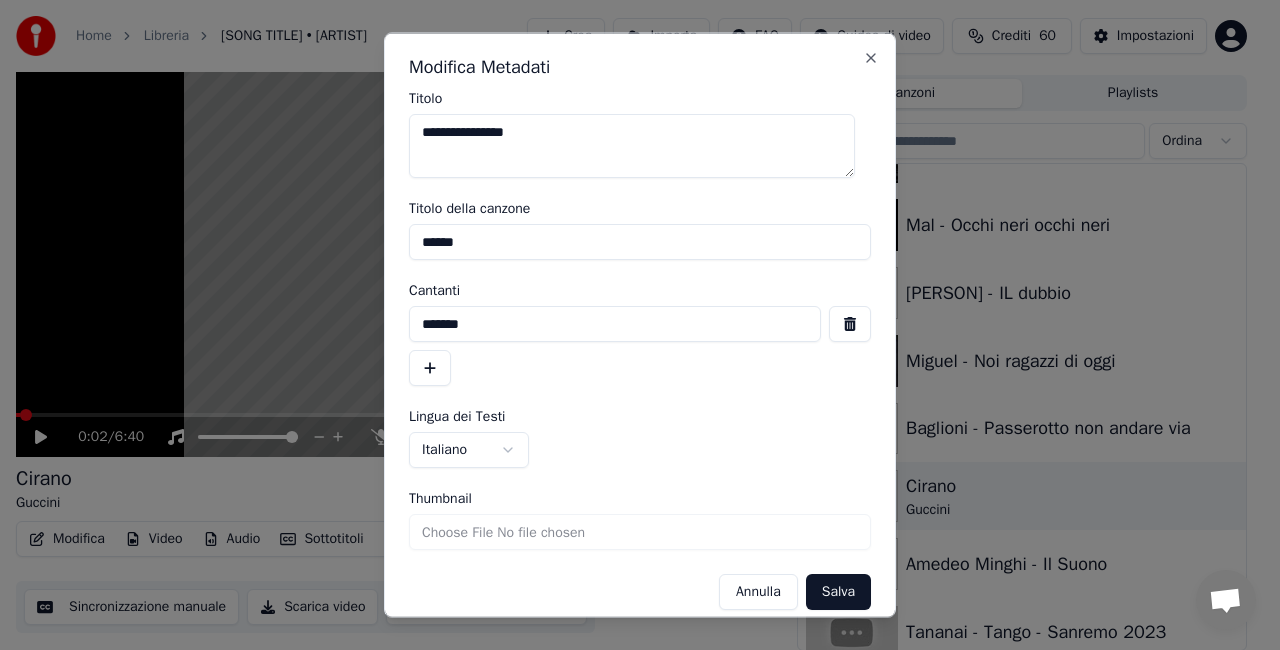 drag, startPoint x: 484, startPoint y: 238, endPoint x: 14, endPoint y: 257, distance: 470.38388 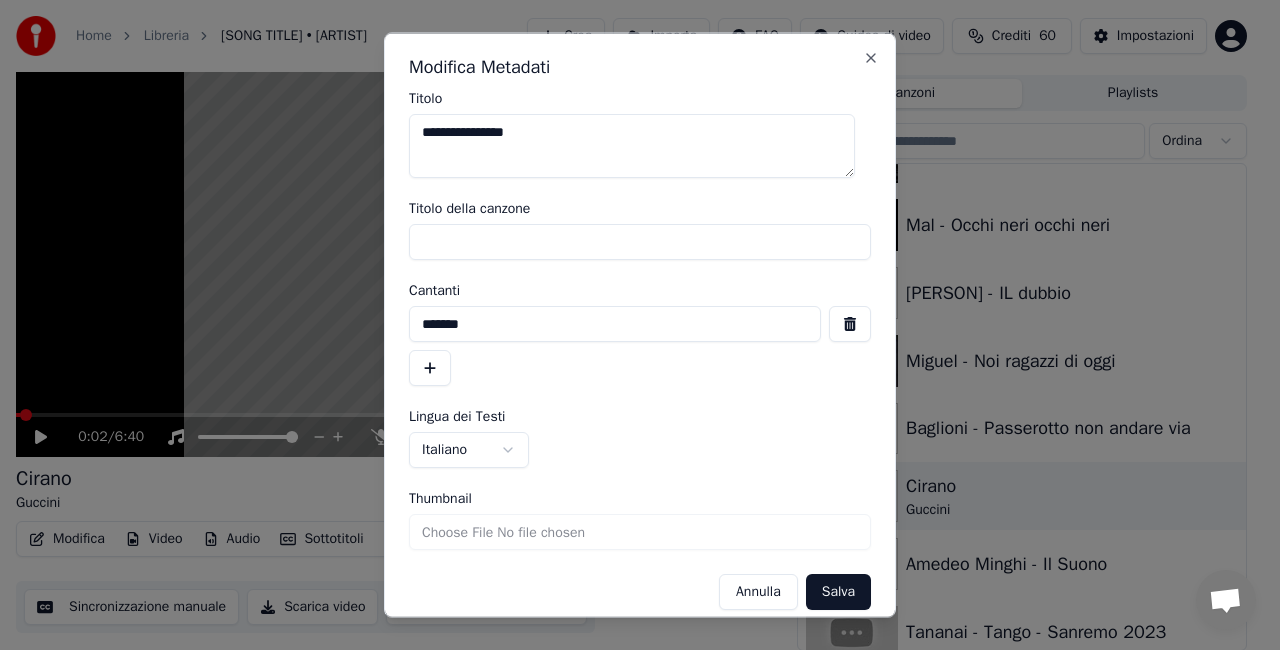 type 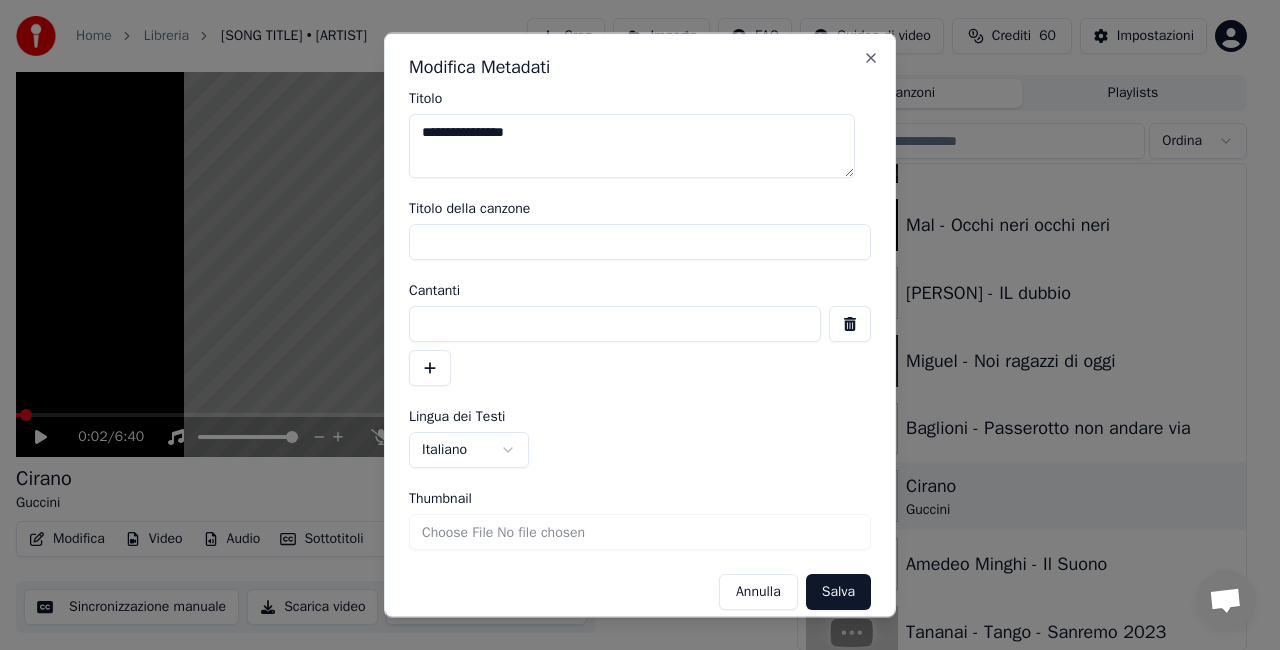 type 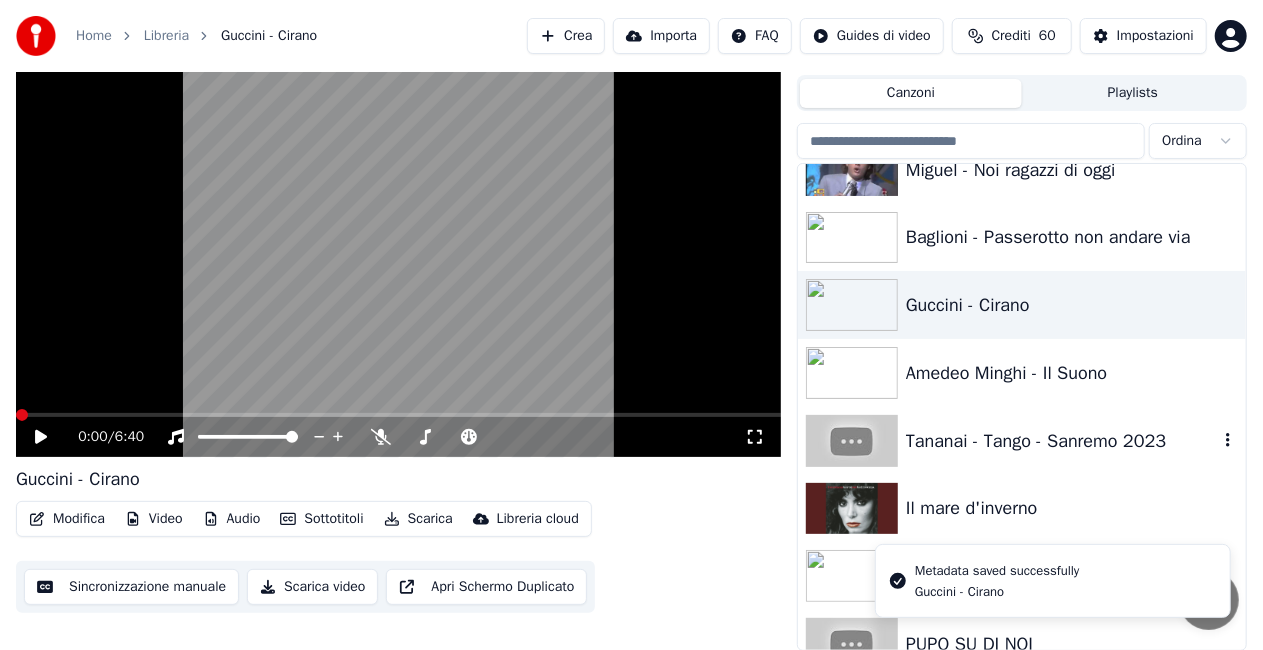 scroll, scrollTop: 3300, scrollLeft: 0, axis: vertical 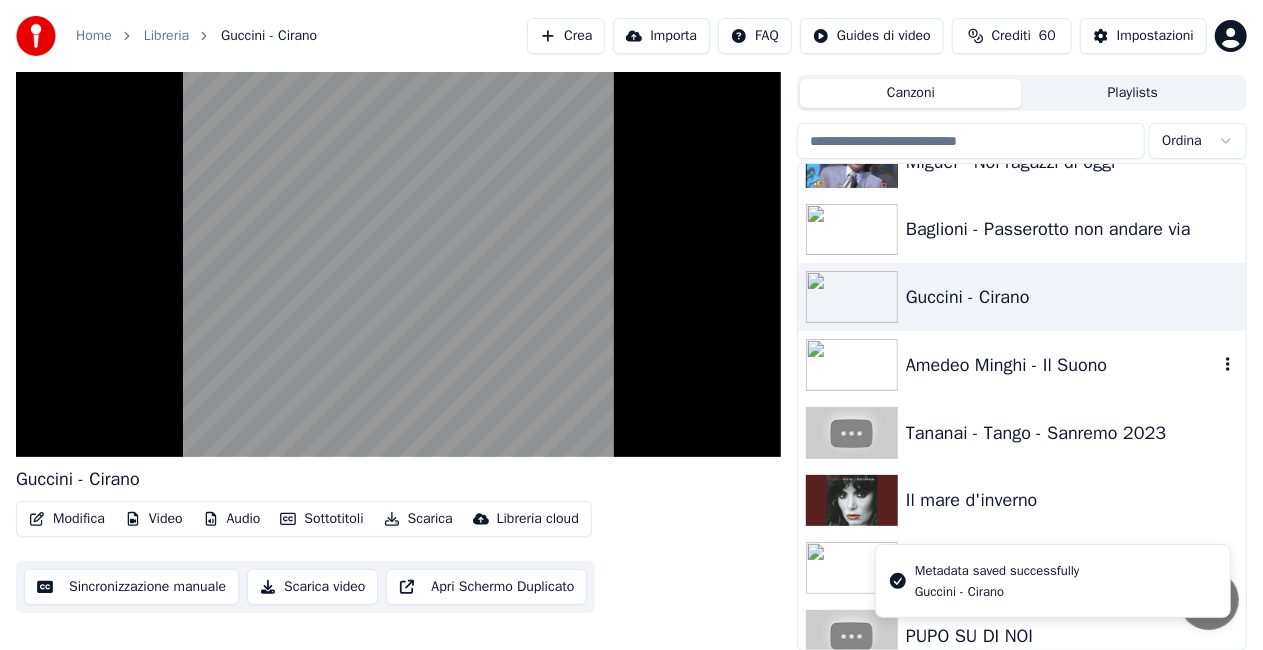 click on "Amedeo Minghi - Il Suono" at bounding box center (1062, 365) 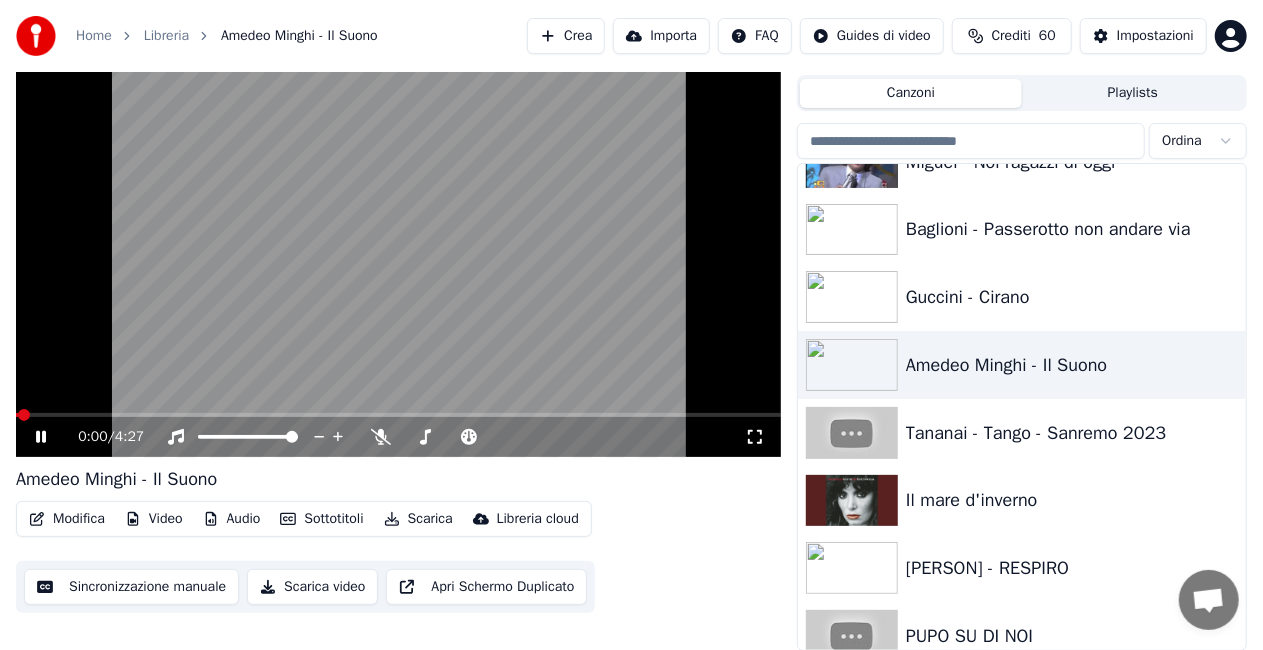 click 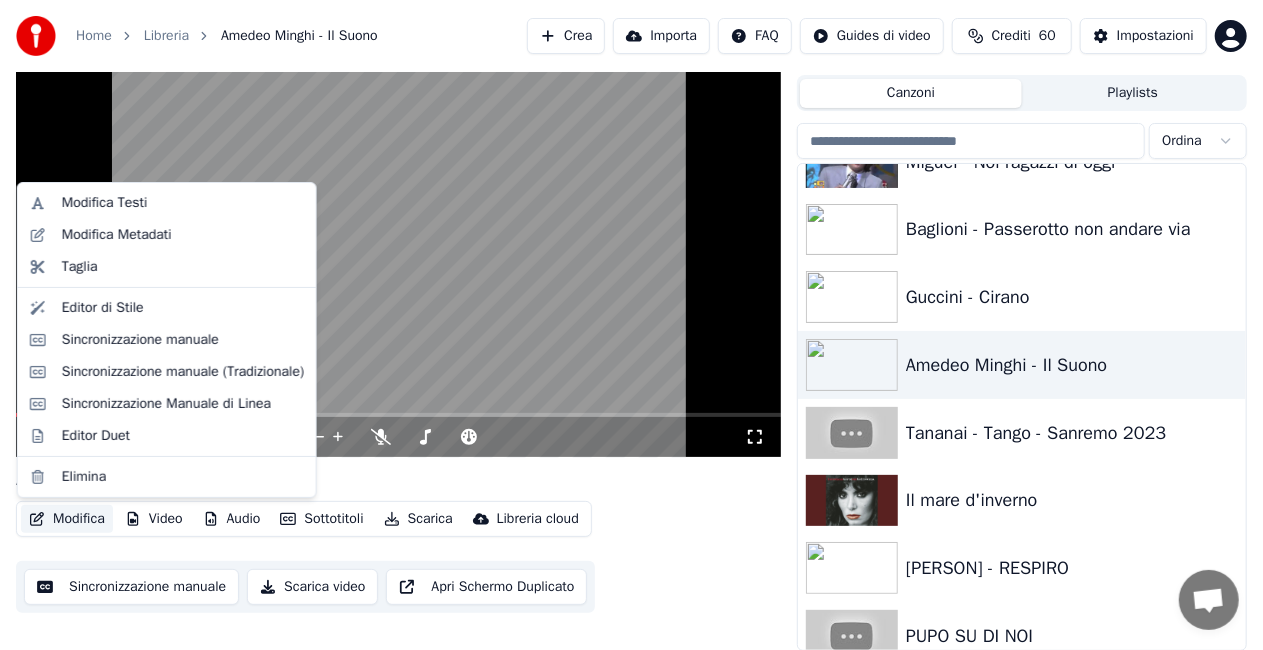 click on "Modifica" at bounding box center (67, 519) 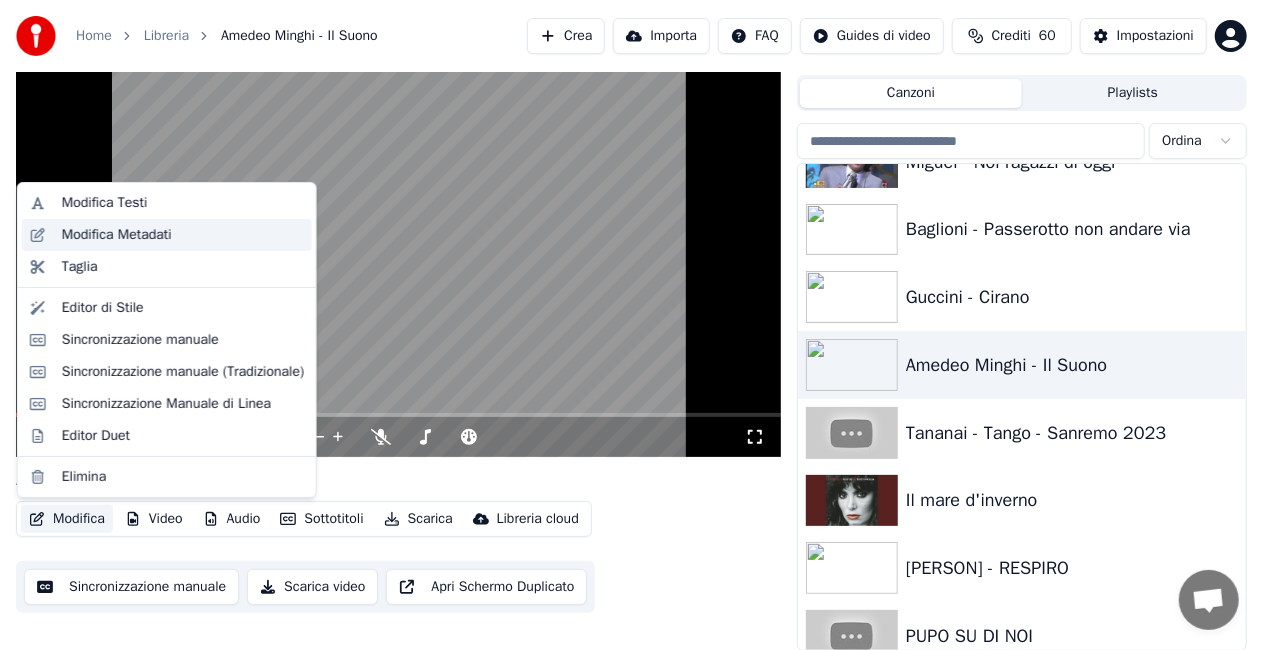 click on "Modifica Metadati" at bounding box center [117, 235] 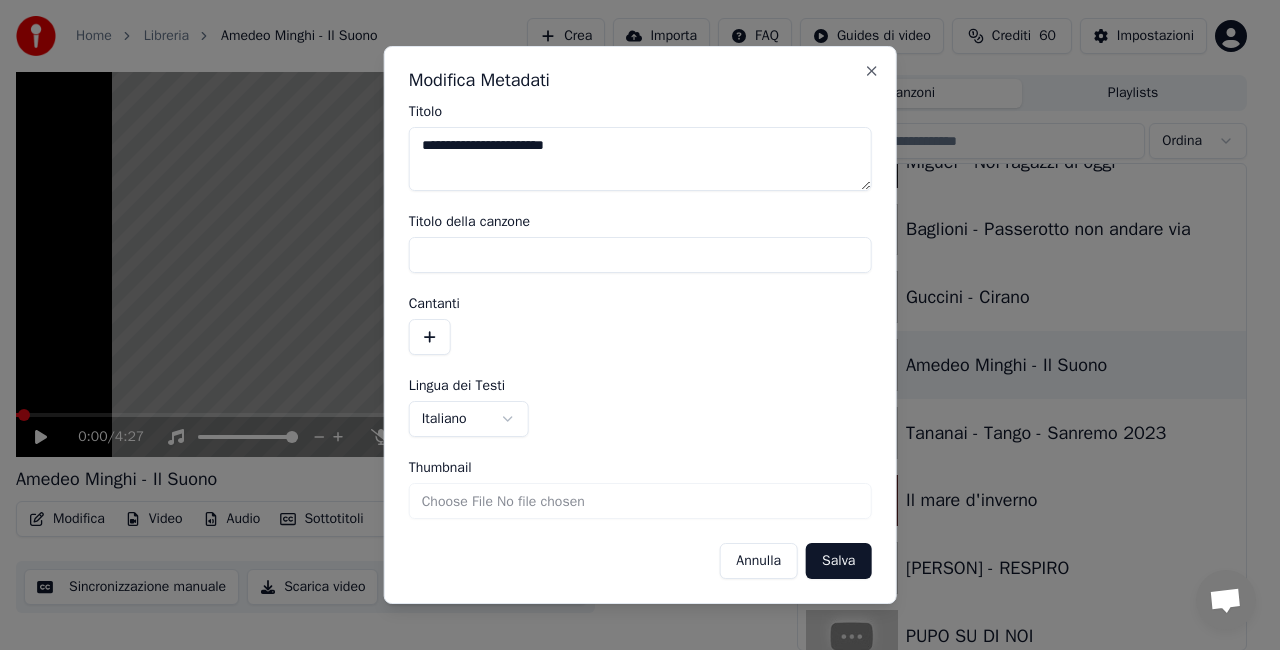 drag, startPoint x: 480, startPoint y: 142, endPoint x: 324, endPoint y: 176, distance: 159.66214 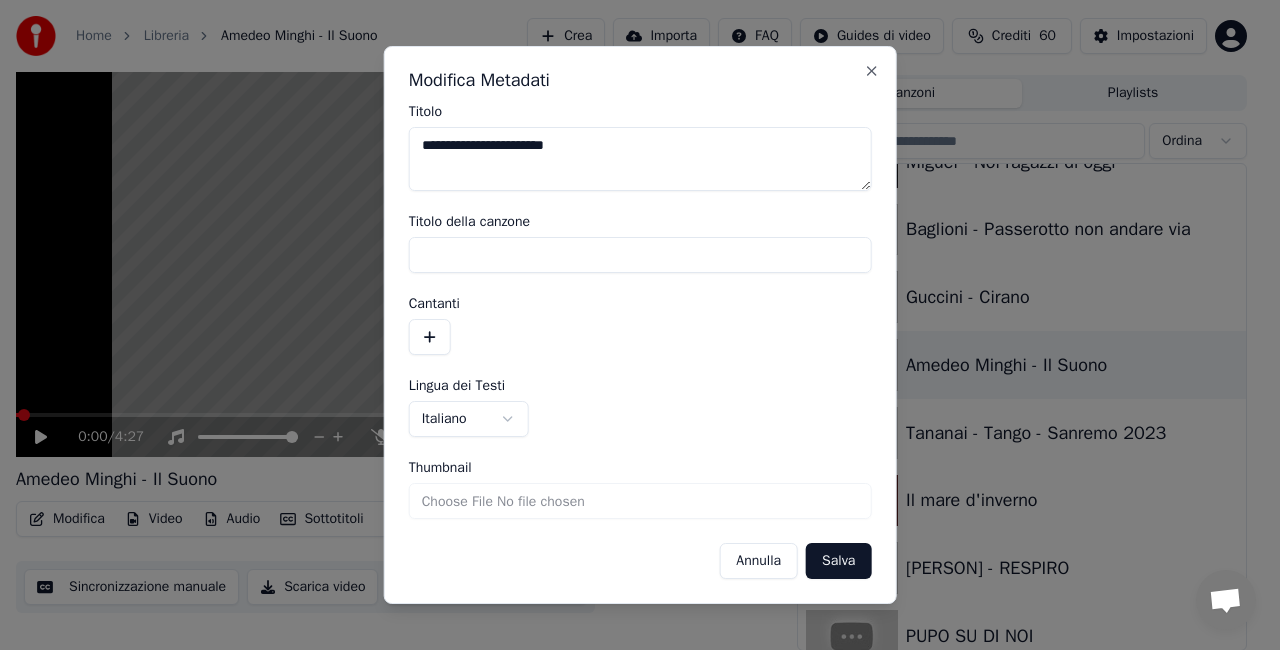 click on "**********" at bounding box center [631, 280] 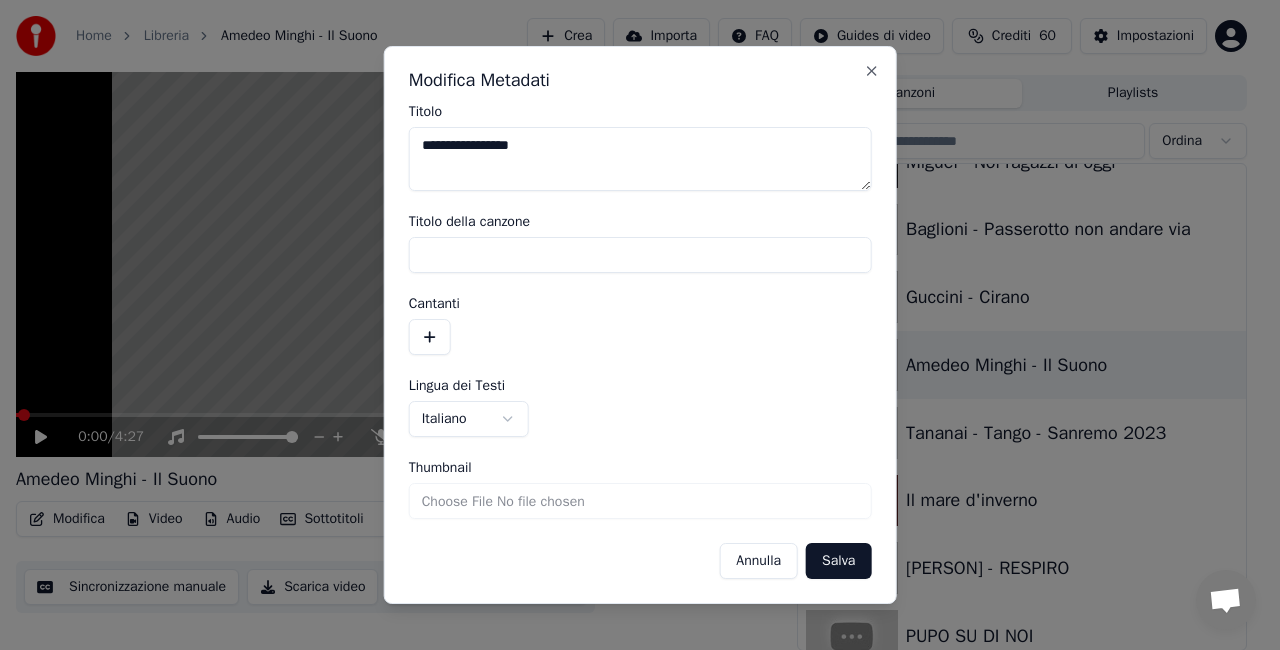 click on "**********" at bounding box center [640, 159] 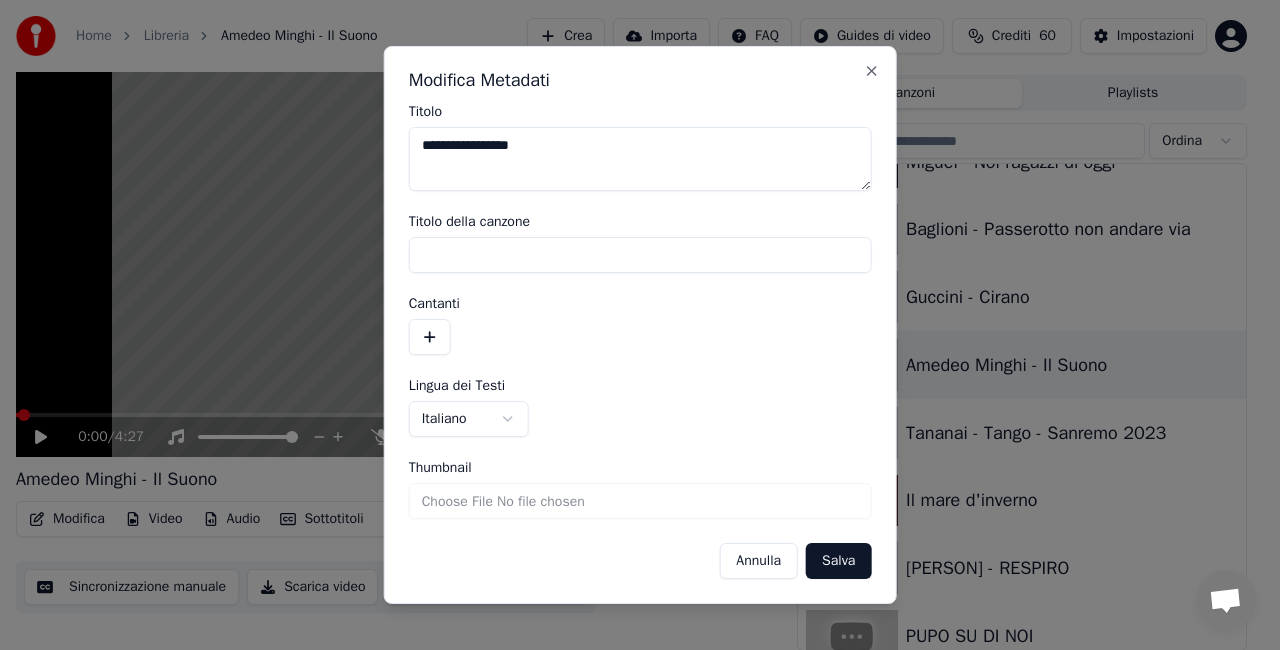 click on "**********" at bounding box center (640, 325) 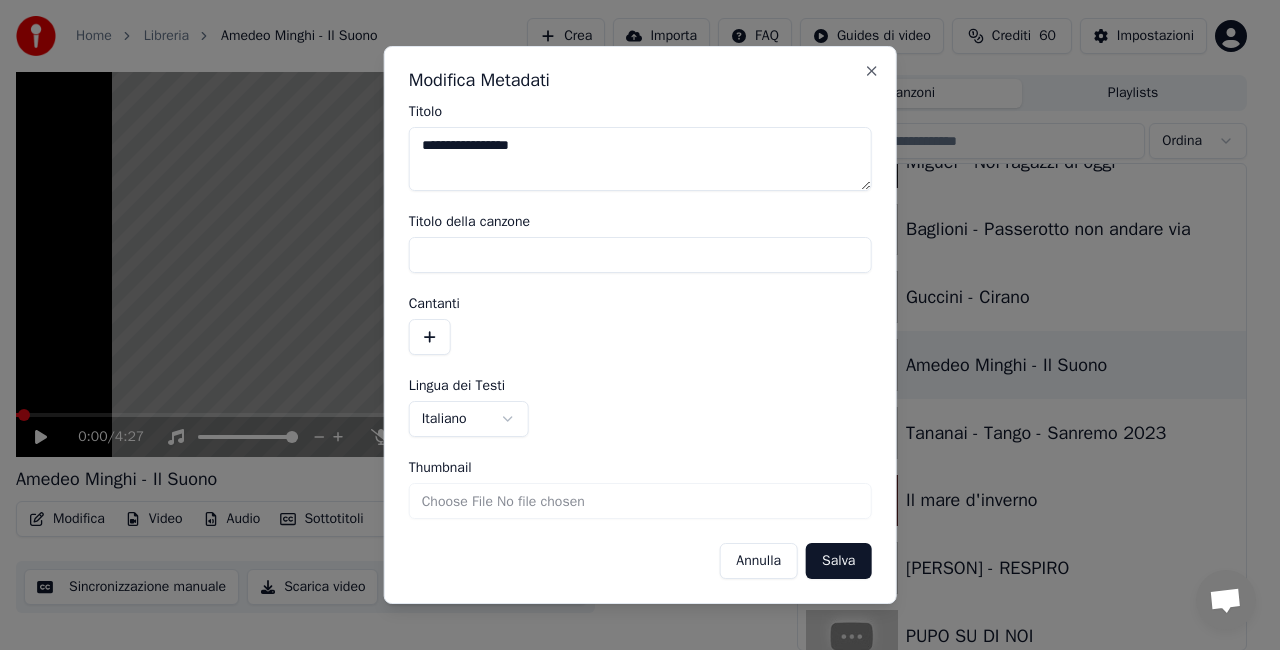 click on "Salva" at bounding box center [838, 561] 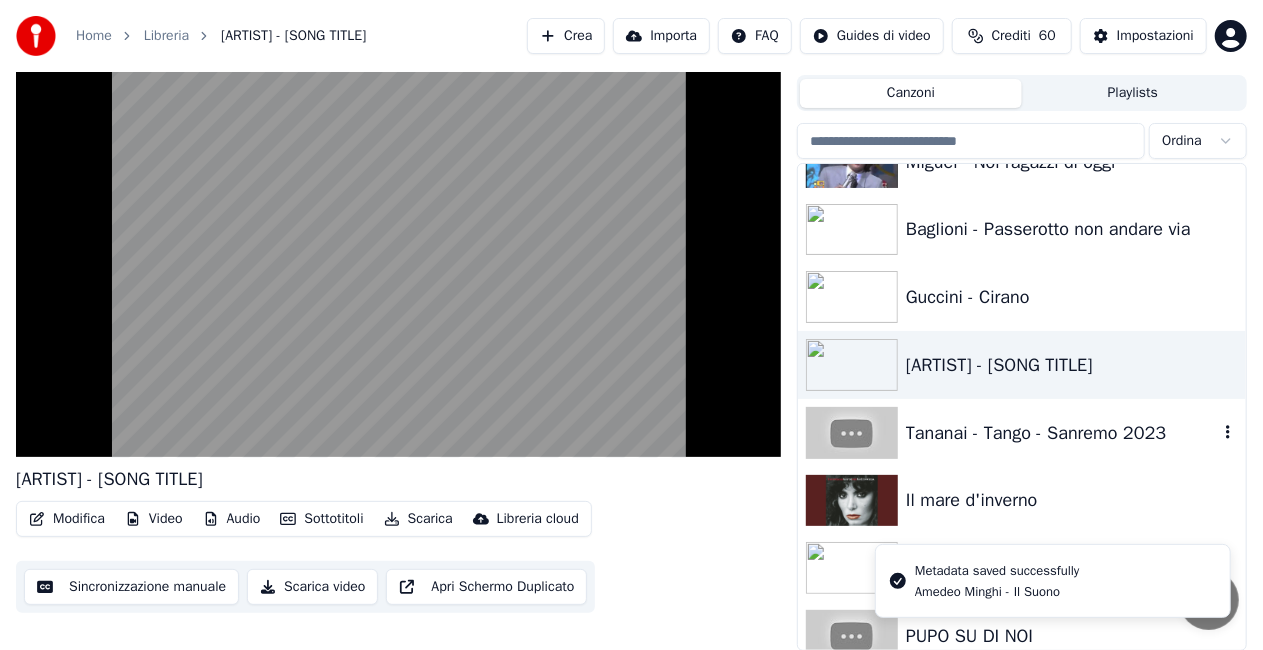 click on "Tananai - Tango - Sanremo 2023" at bounding box center [1062, 433] 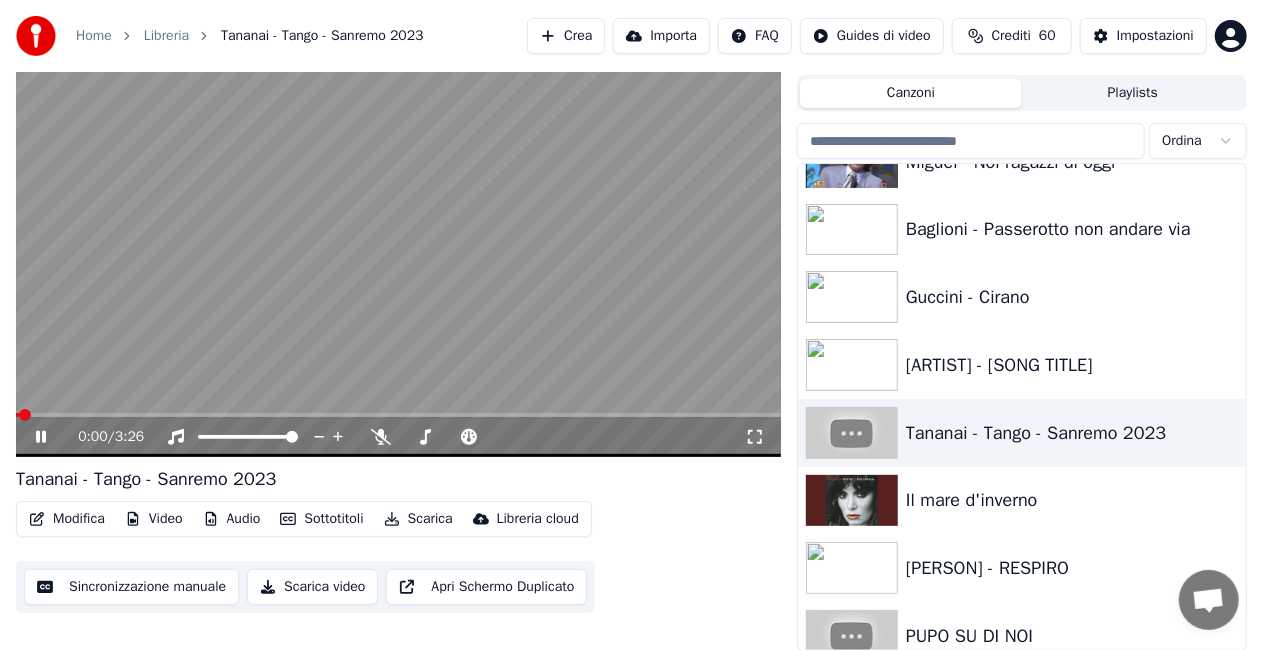 click 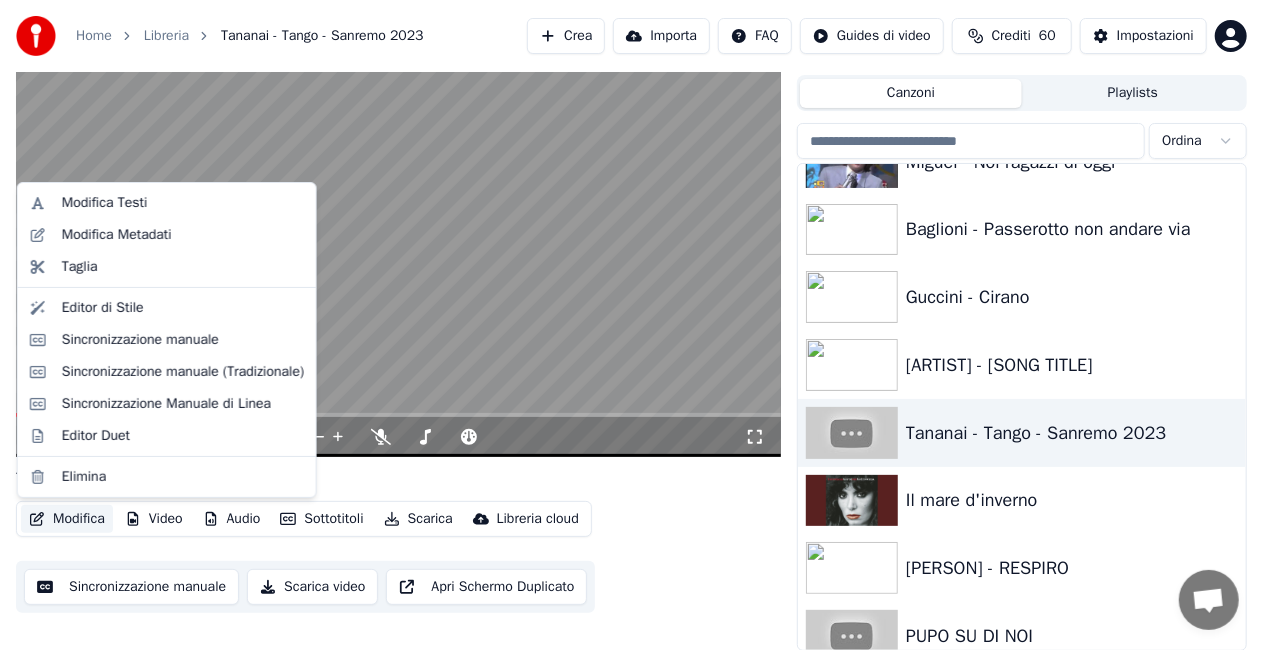 click on "Modifica" at bounding box center (67, 519) 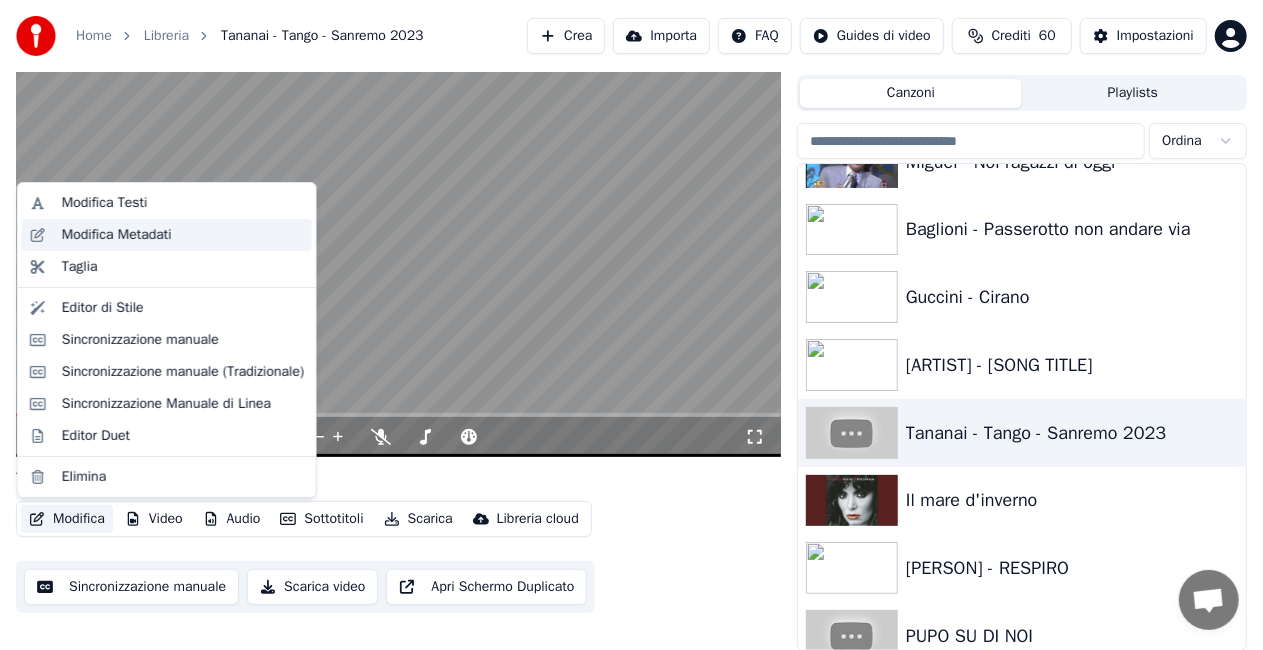 click on "Modifica Metadati" at bounding box center [117, 235] 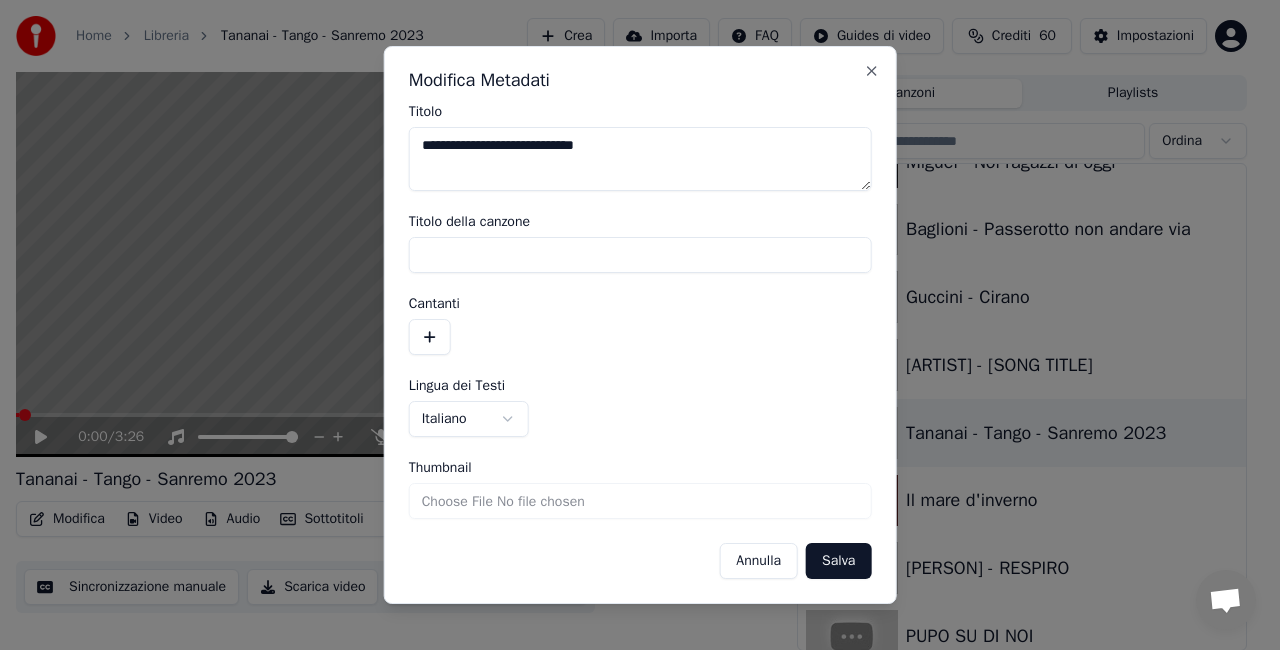 drag, startPoint x: 523, startPoint y: 148, endPoint x: 1013, endPoint y: 87, distance: 493.78235 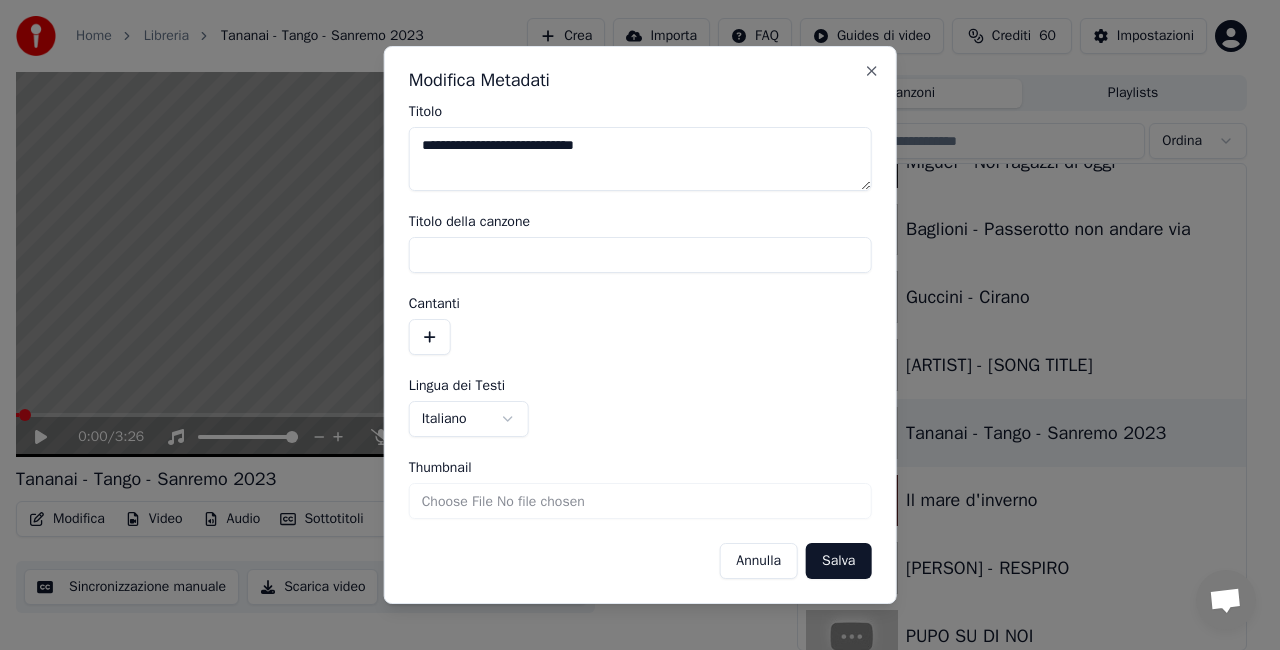 click on "**********" at bounding box center (631, 280) 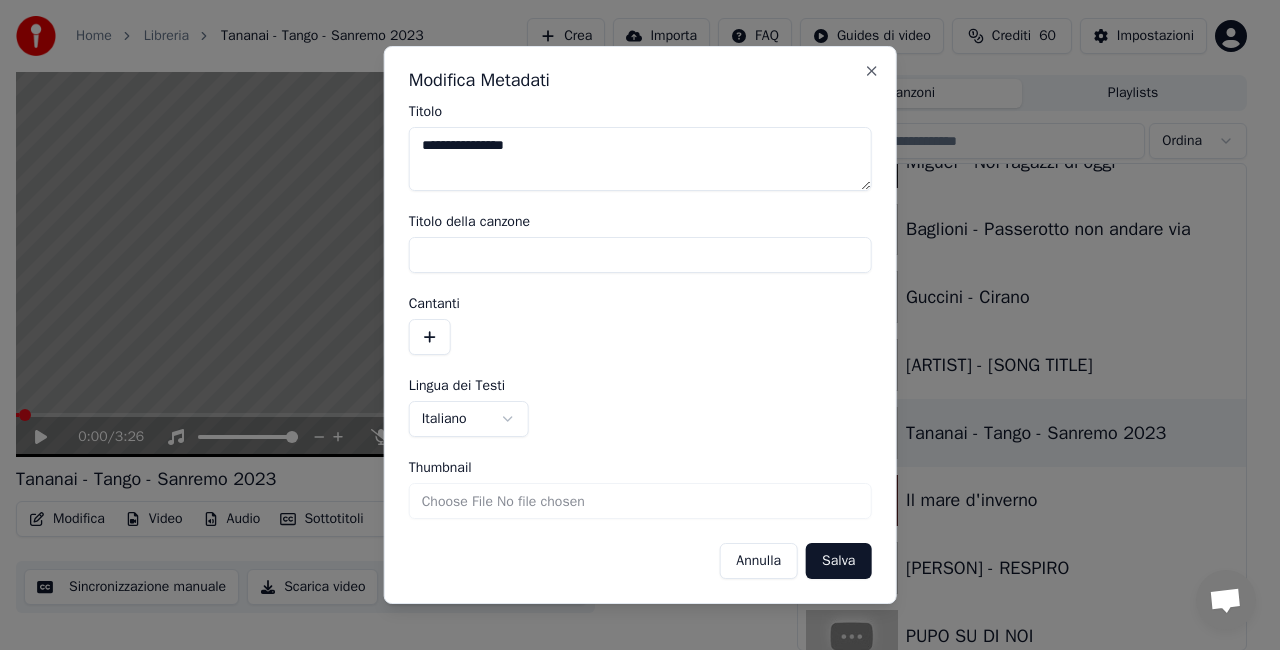 type on "**********" 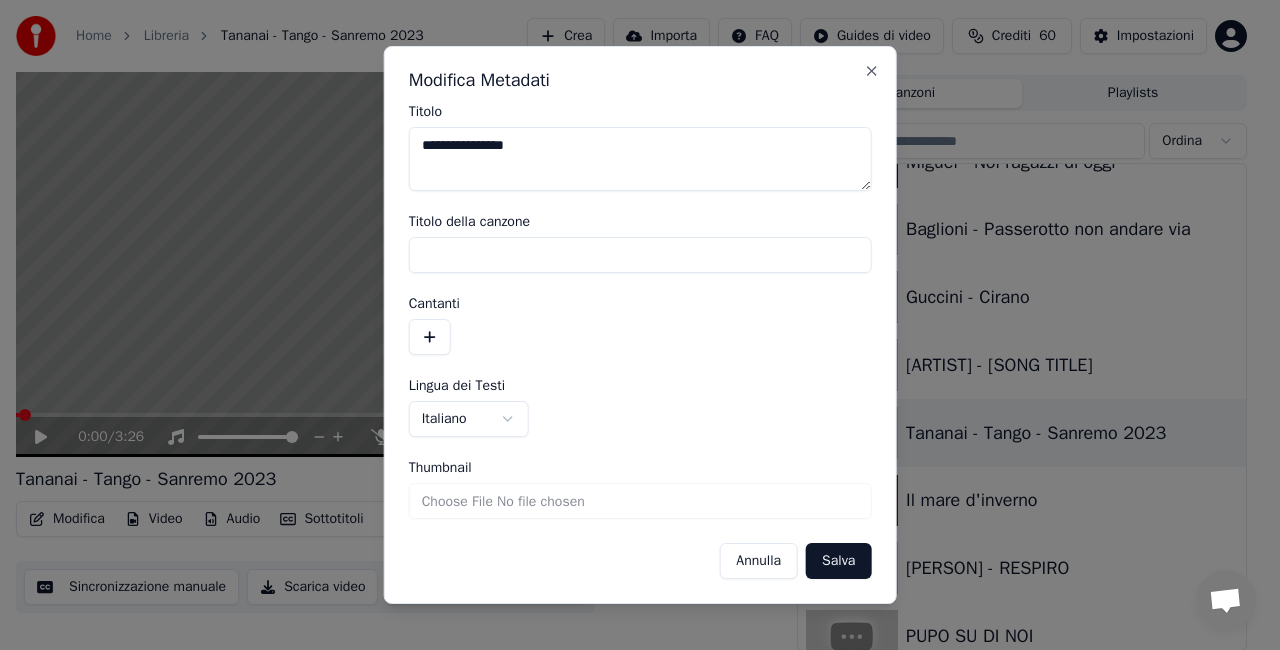 click on "Salva" at bounding box center (838, 561) 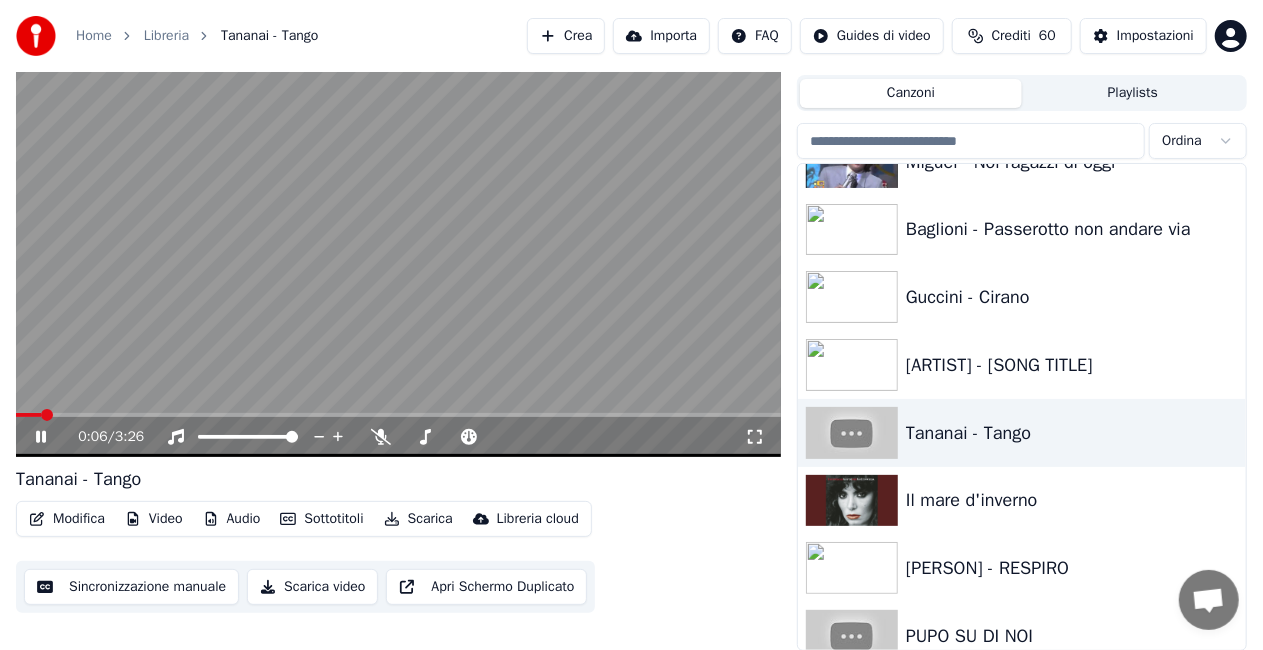 click 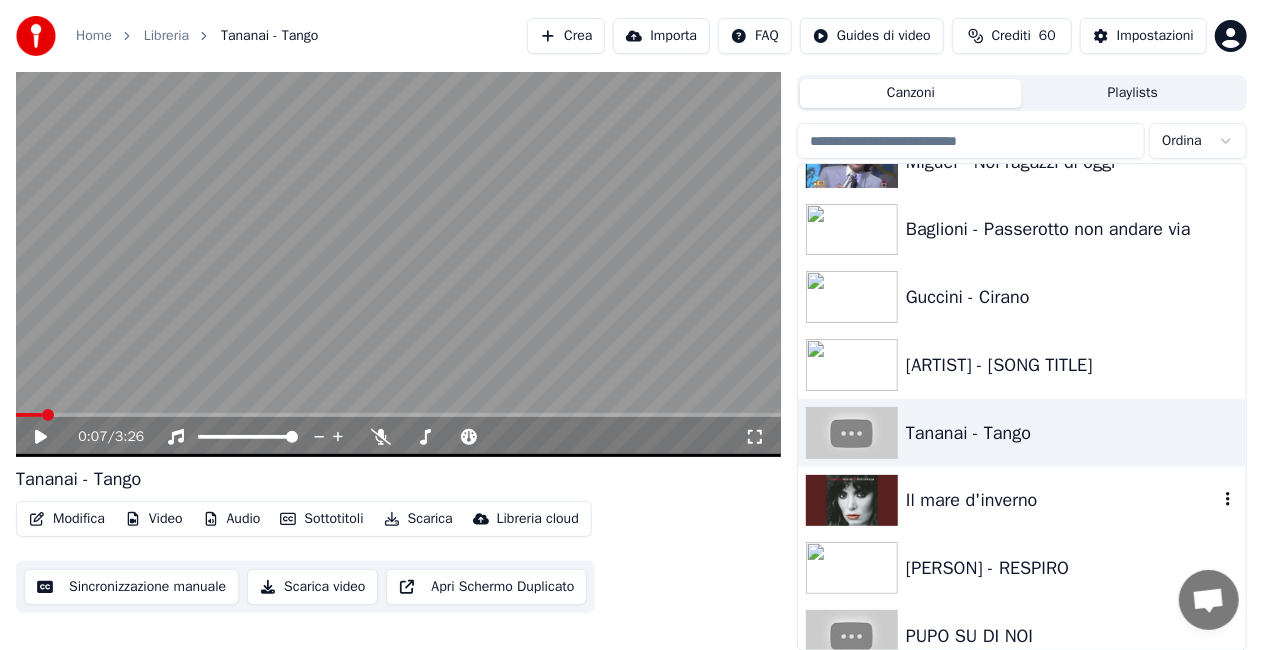 click on "Il mare d'inverno" at bounding box center [1062, 500] 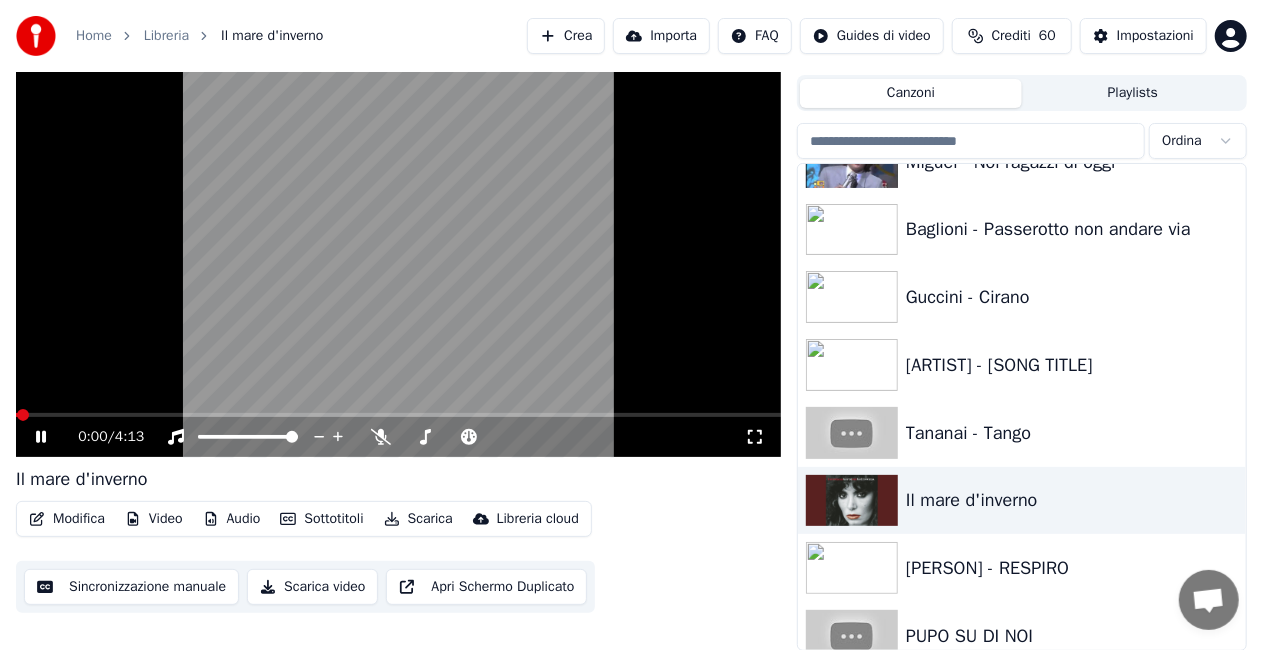 click 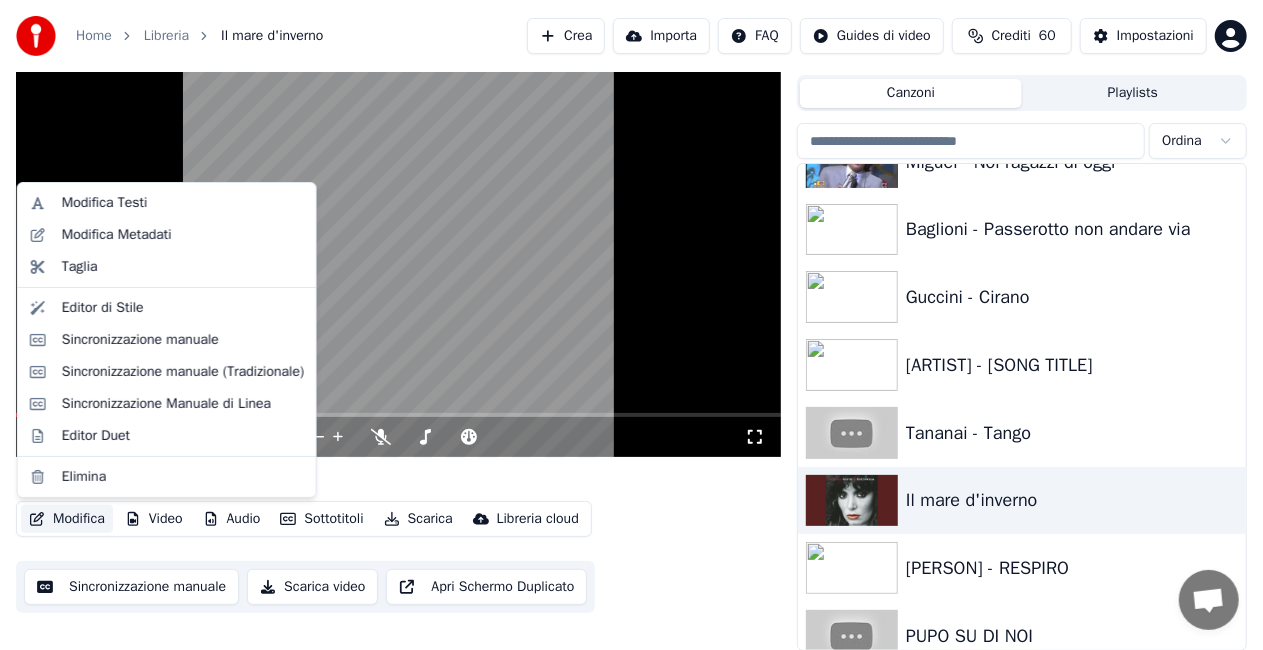 click on "Modifica" at bounding box center (67, 519) 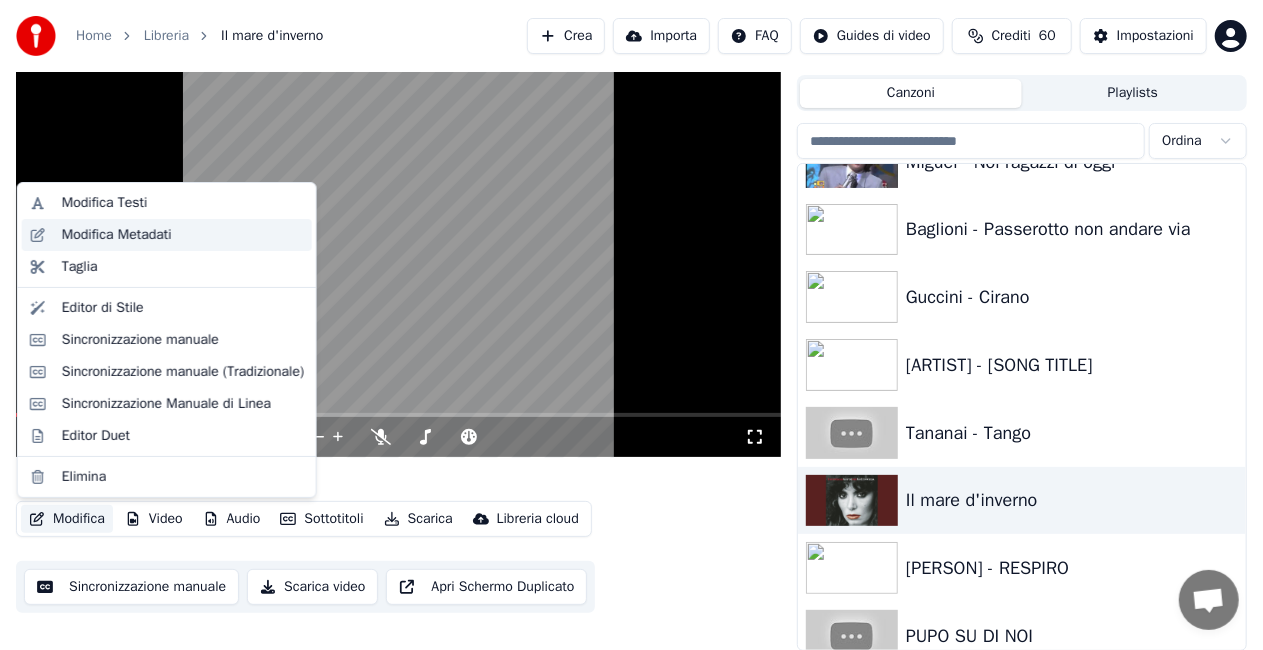 click on "Modifica Metadati" at bounding box center (117, 235) 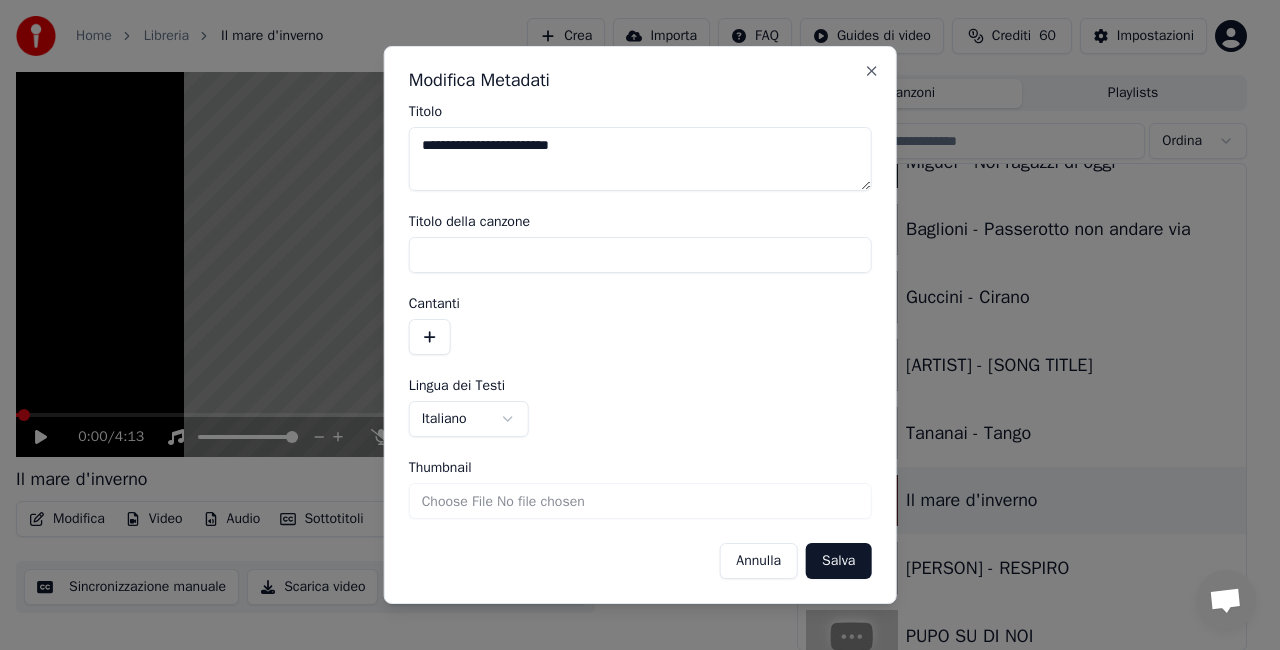 type on "**********" 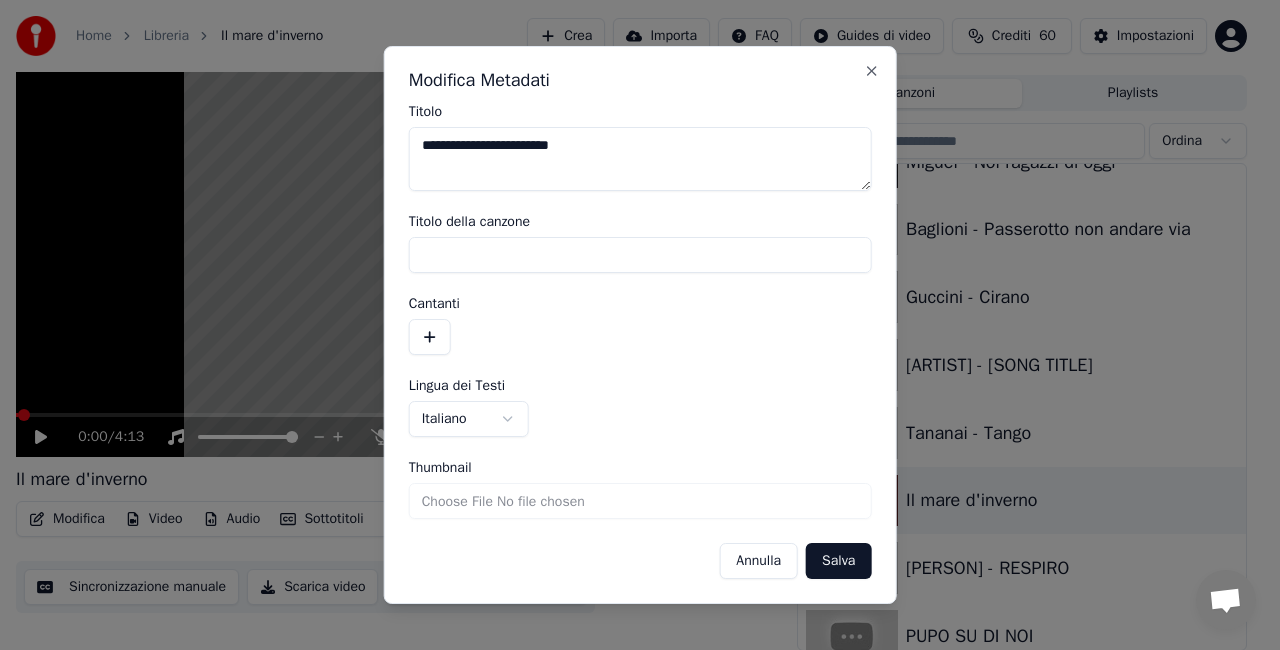 click on "Salva" at bounding box center [838, 561] 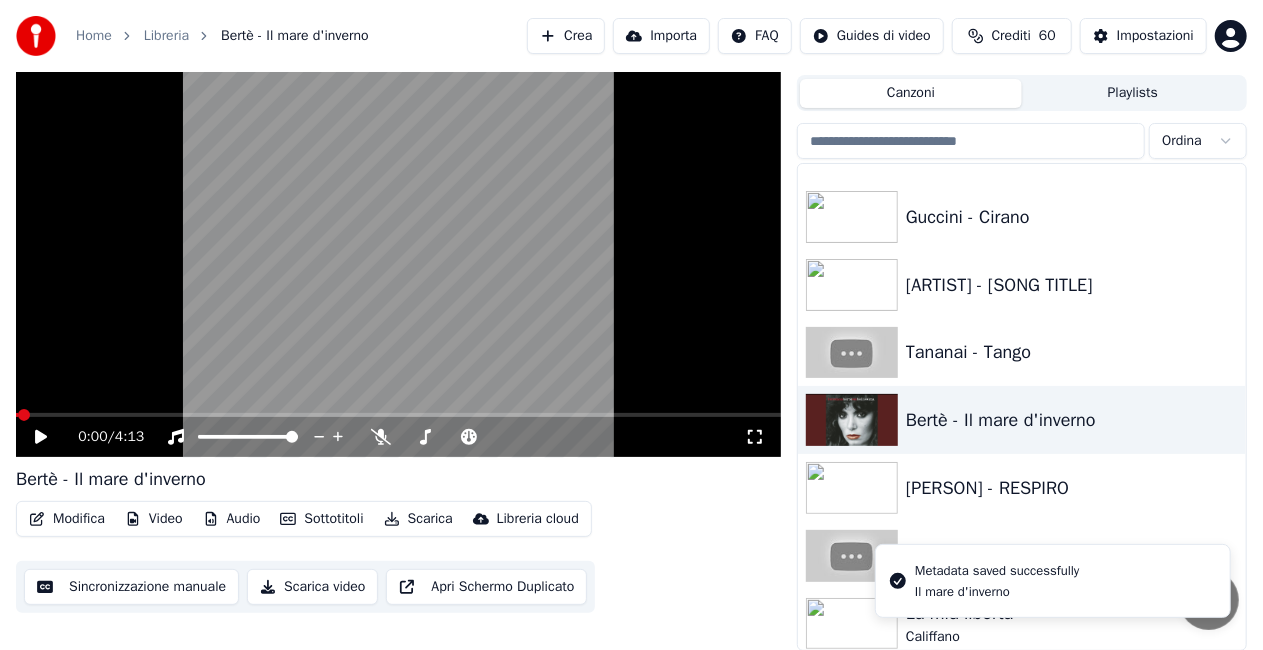scroll, scrollTop: 3500, scrollLeft: 0, axis: vertical 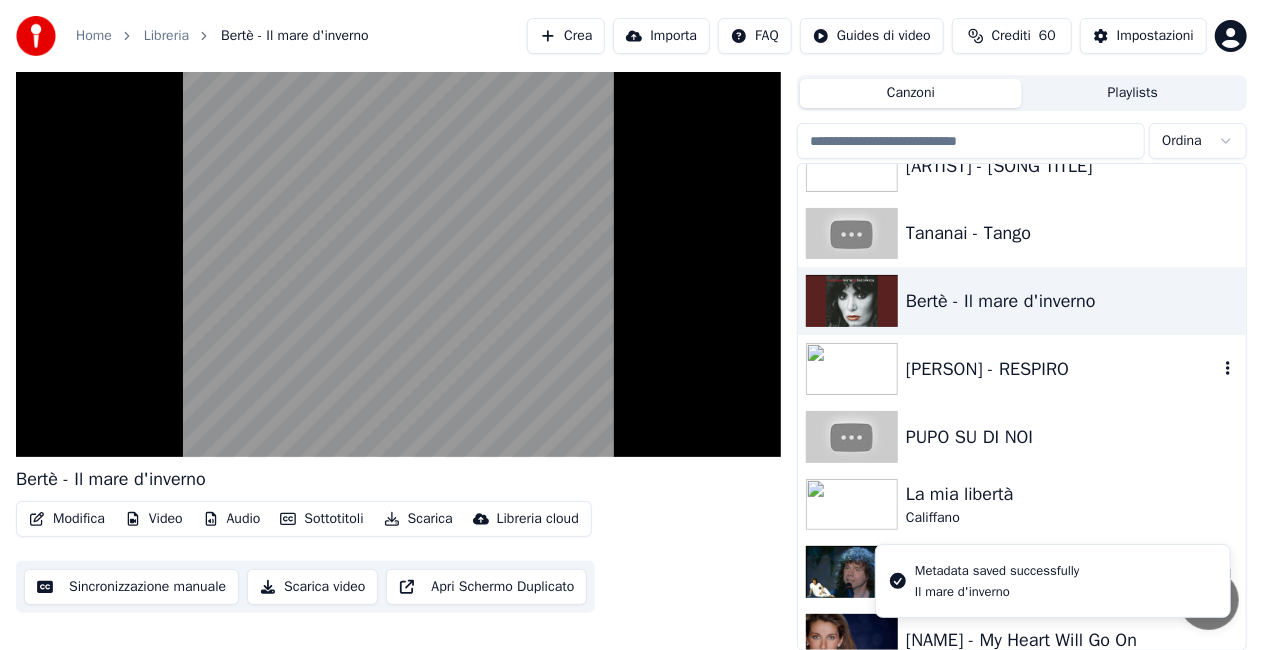 click on "[PERSON] - RESPIRO" at bounding box center [1062, 369] 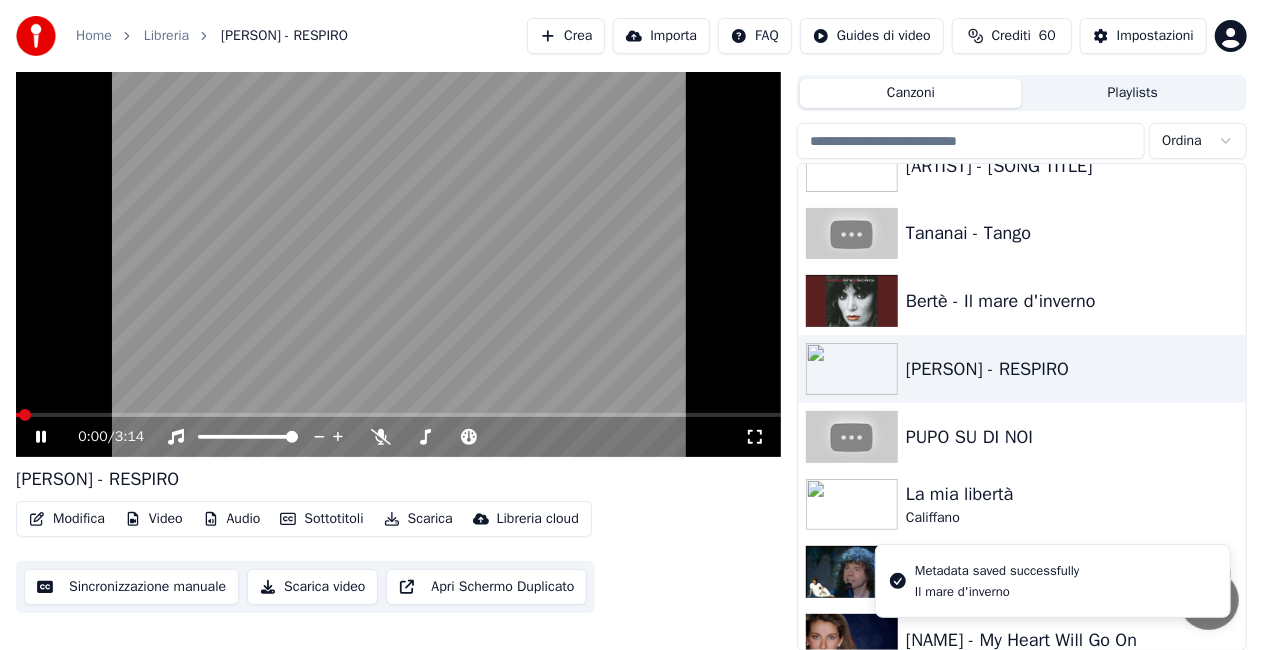 drag, startPoint x: 42, startPoint y: 439, endPoint x: 30, endPoint y: 454, distance: 19.209373 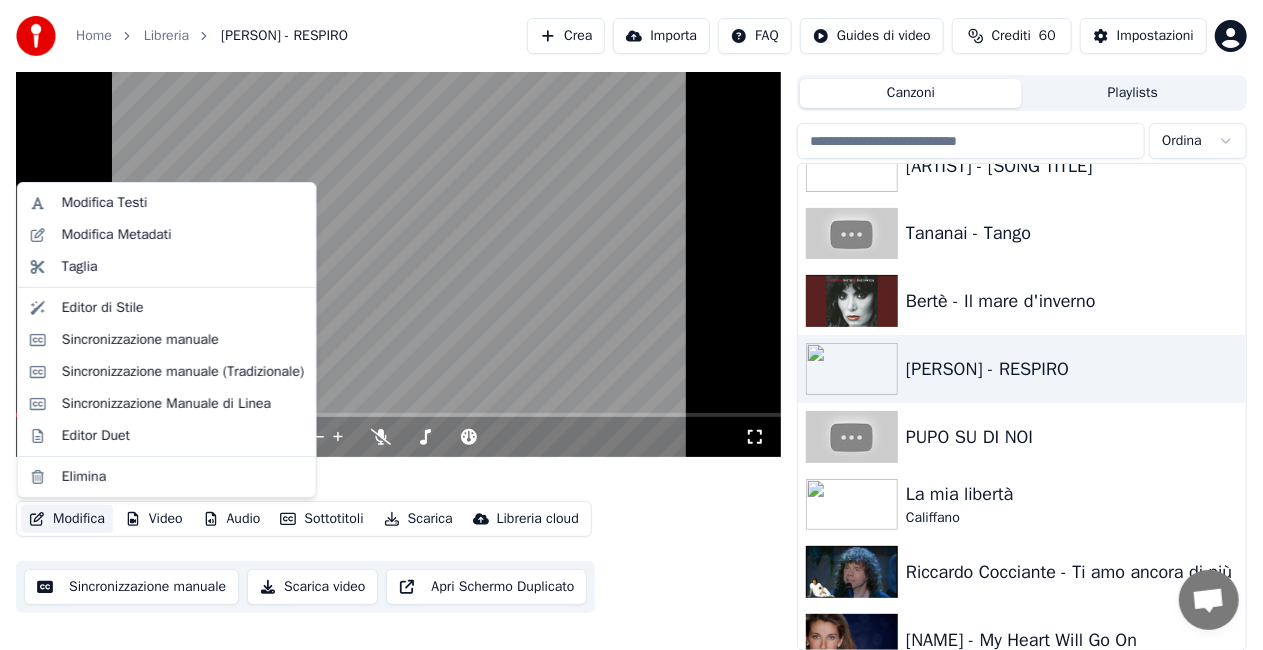 click on "Modifica" at bounding box center [67, 519] 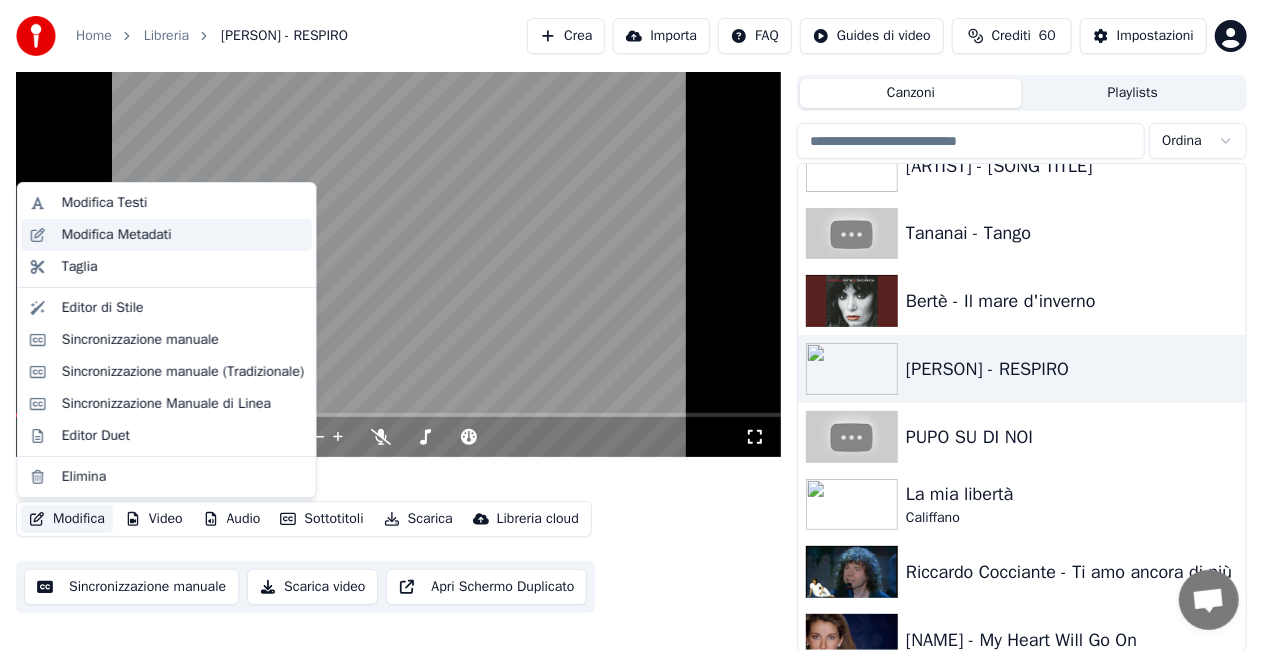 click on "Modifica Metadati" at bounding box center [117, 235] 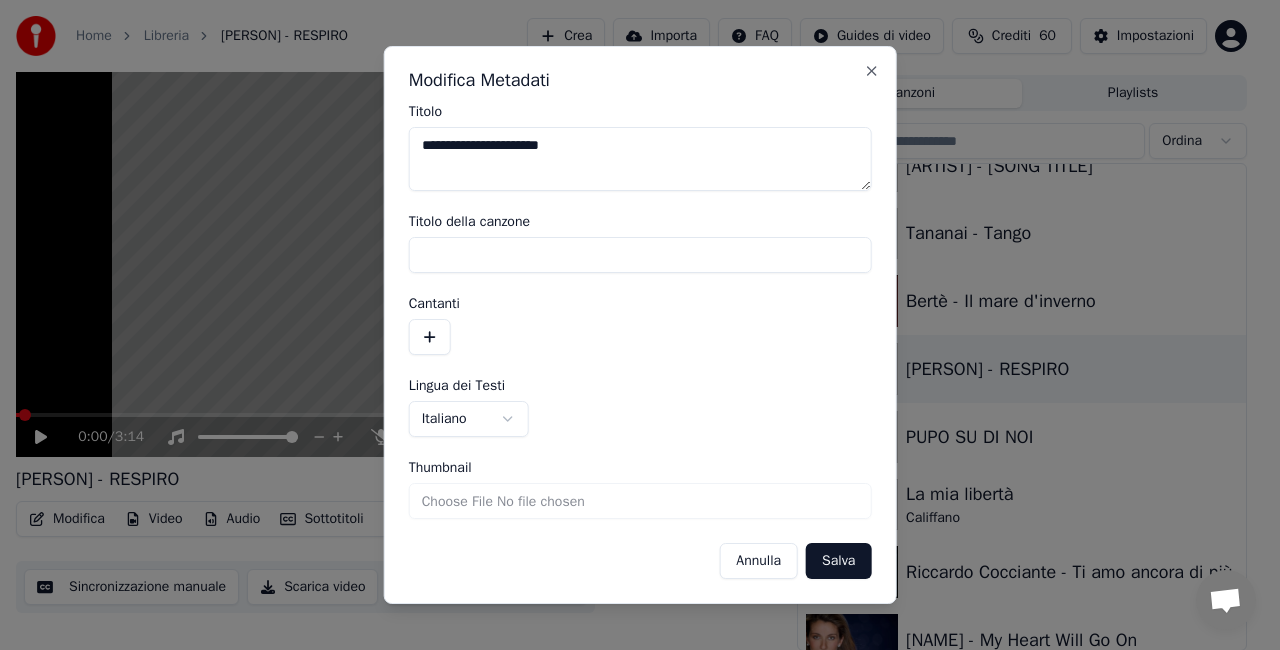 drag, startPoint x: 466, startPoint y: 144, endPoint x: 0, endPoint y: 318, distance: 497.42538 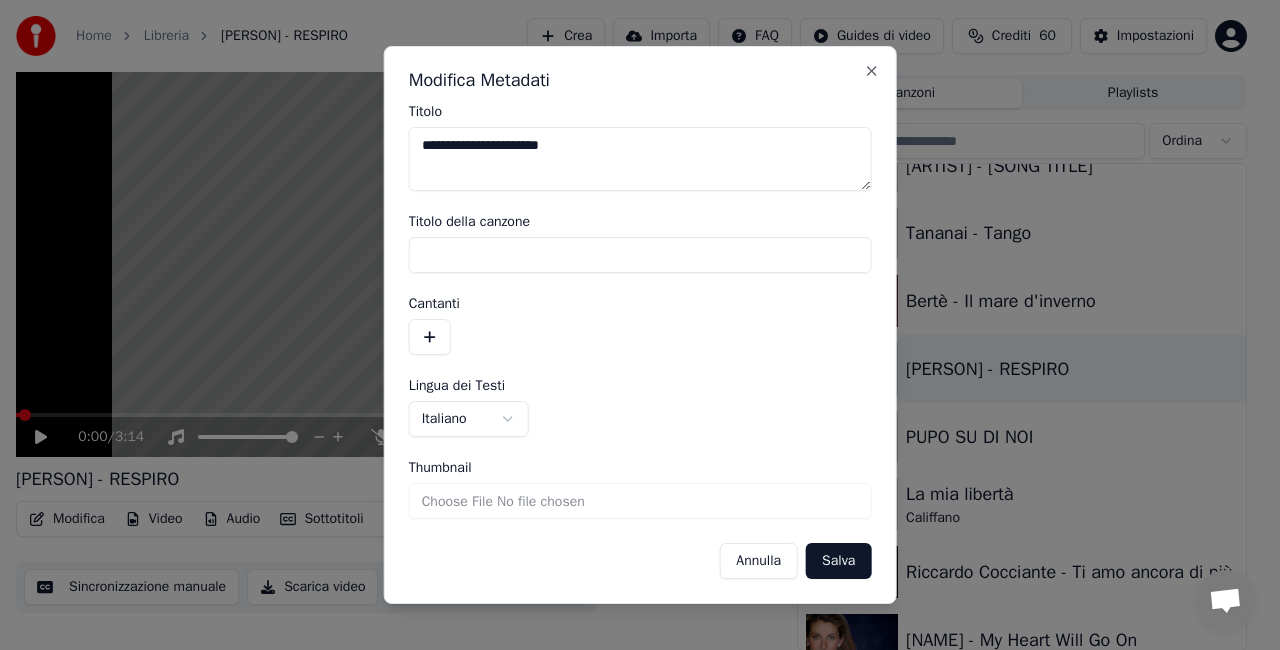 click on "**********" at bounding box center [631, 280] 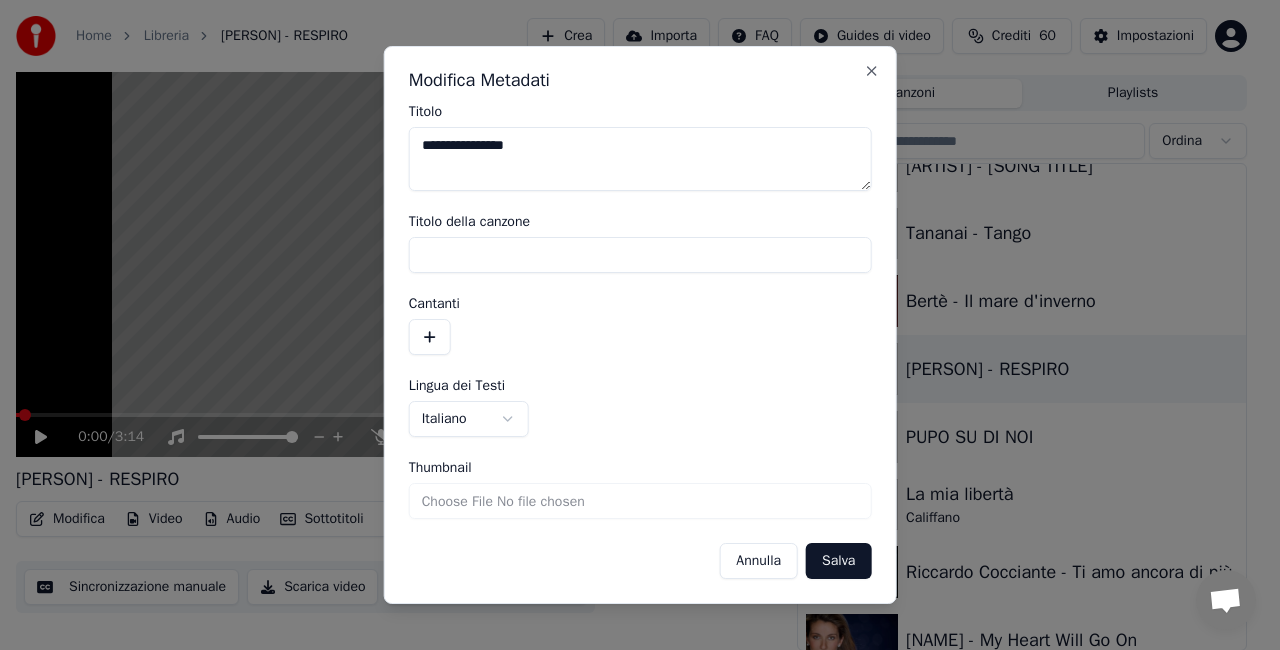 drag, startPoint x: 489, startPoint y: 139, endPoint x: 740, endPoint y: 140, distance: 251.002 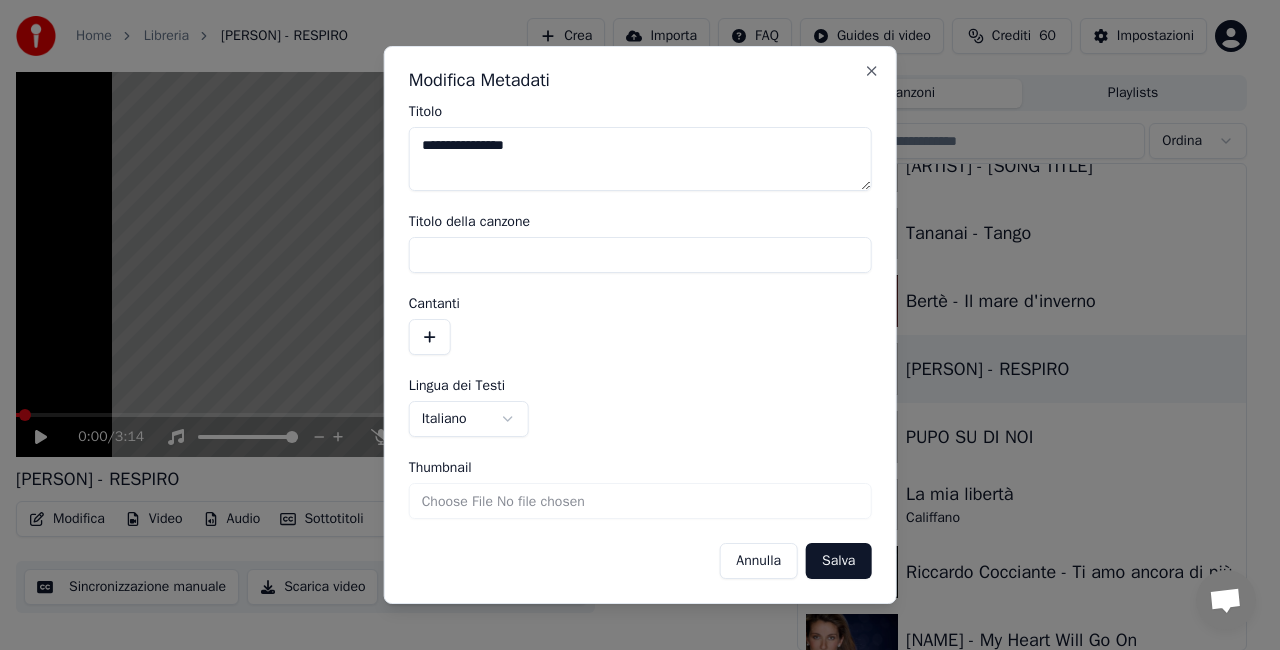 click on "**********" at bounding box center (640, 159) 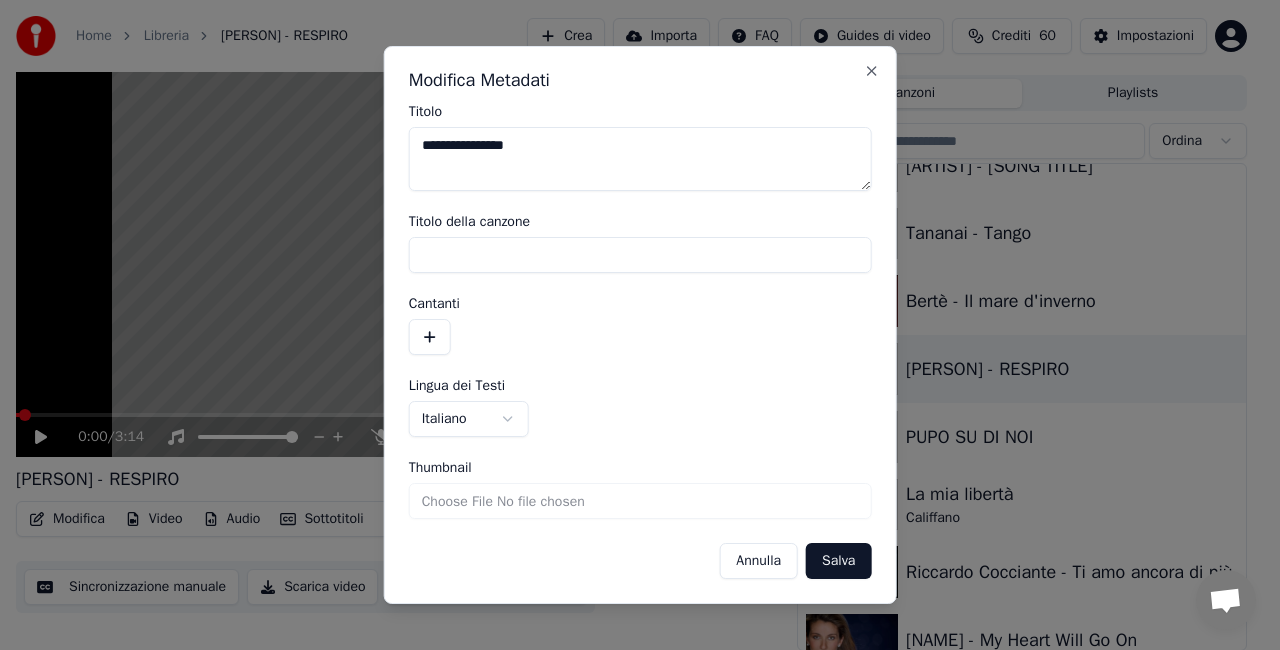 type on "**********" 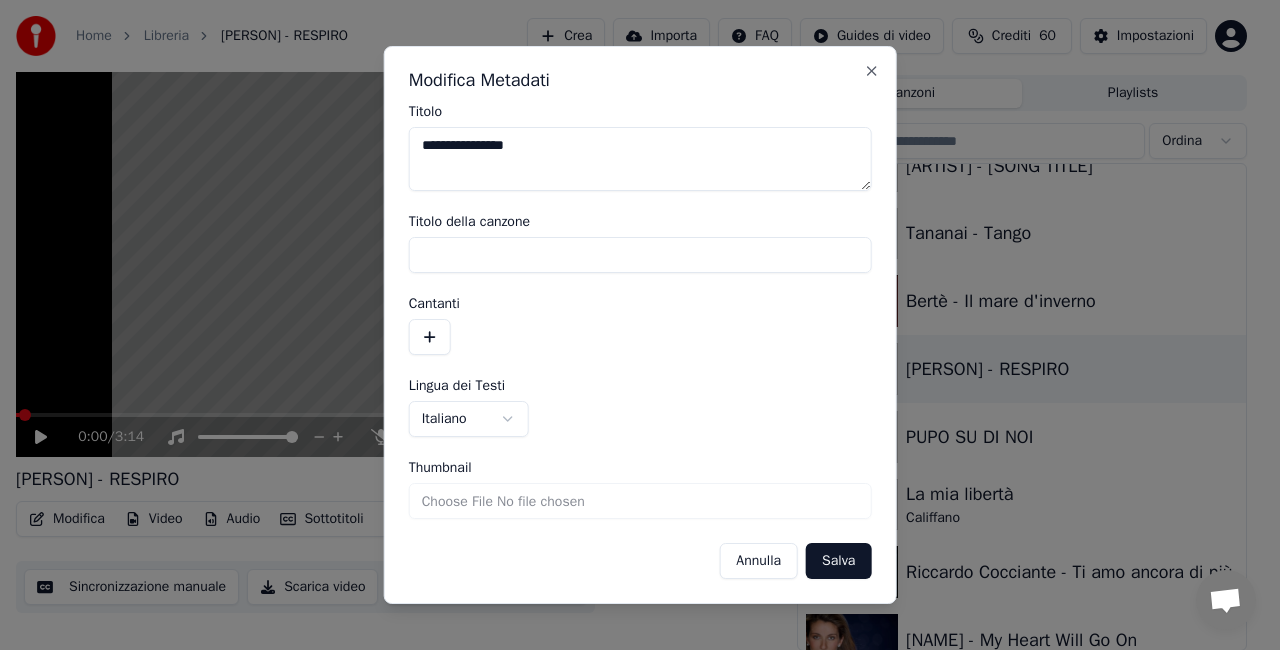click on "Salva" at bounding box center (838, 561) 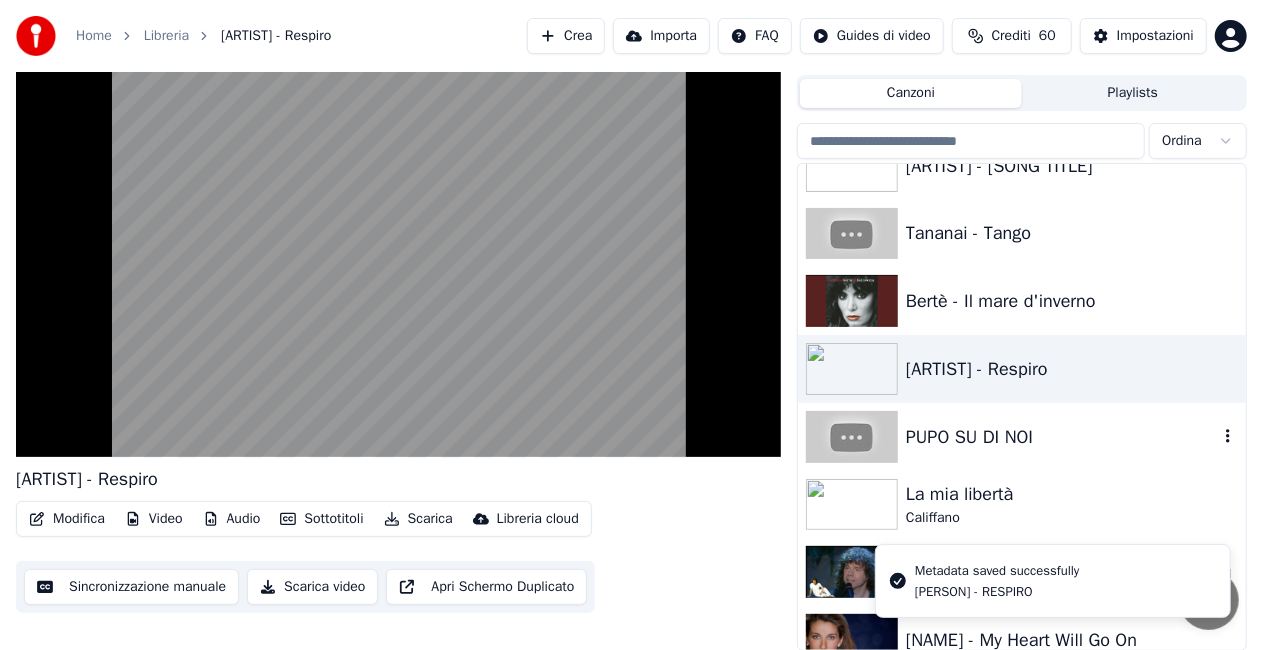 click on "PUPO SU DI NOI" at bounding box center (1062, 437) 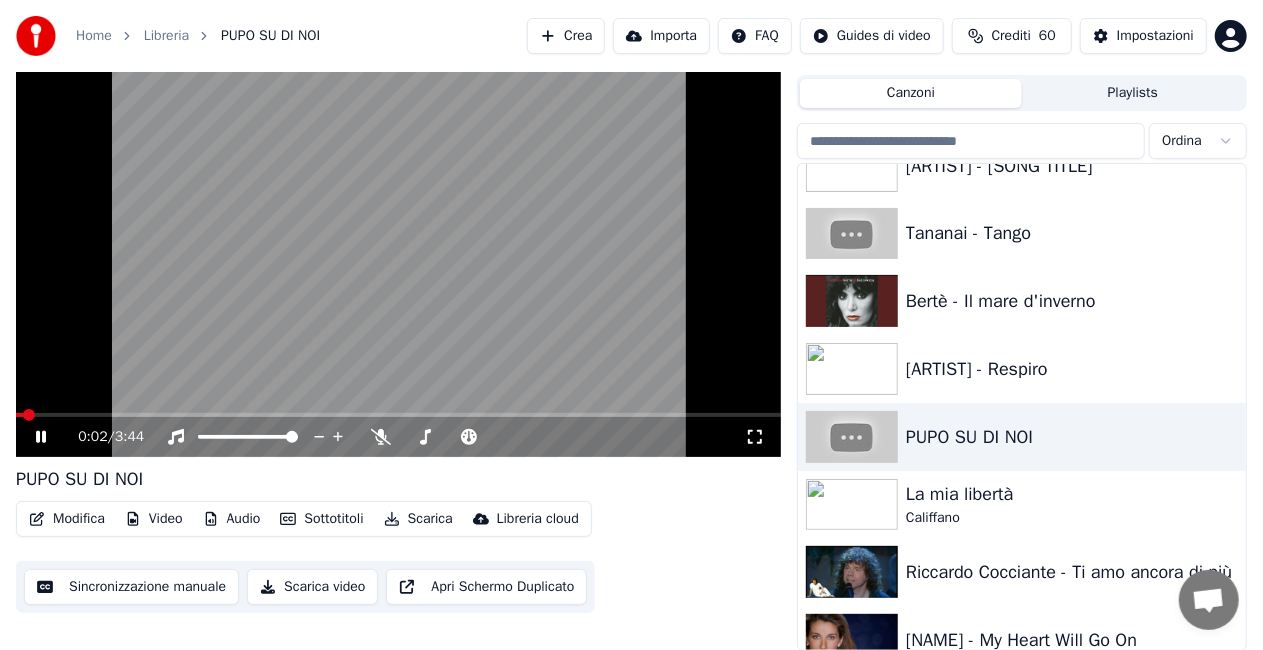 click 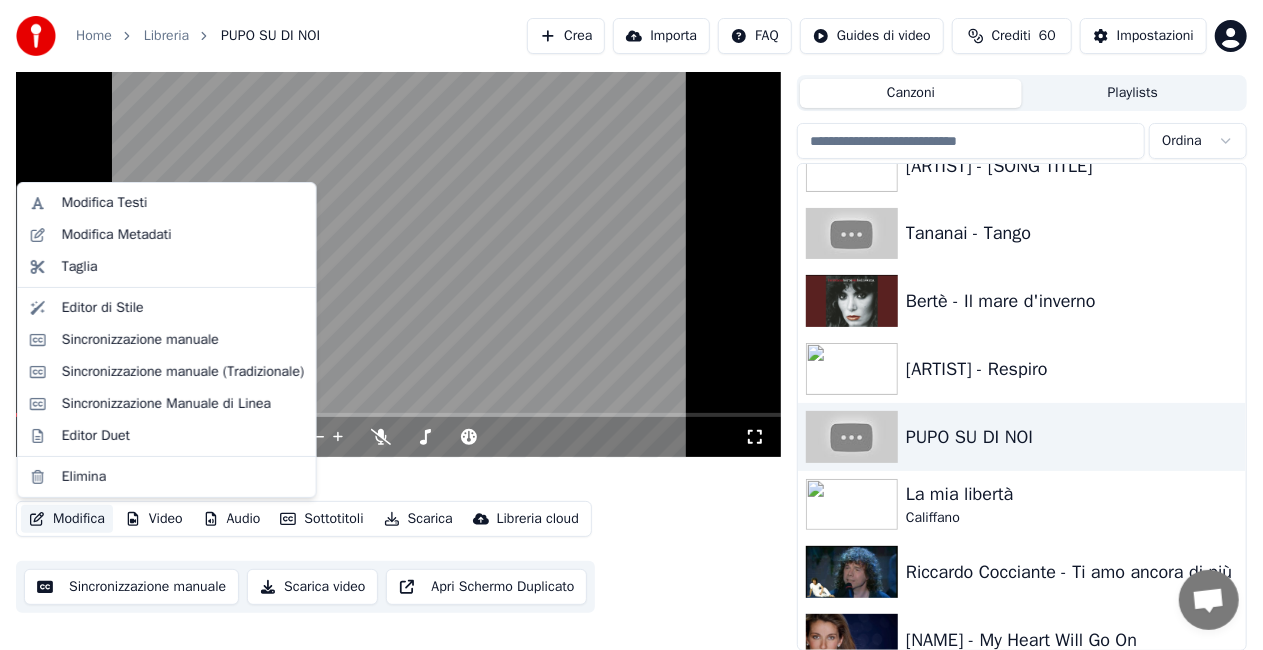click on "Modifica" at bounding box center (67, 519) 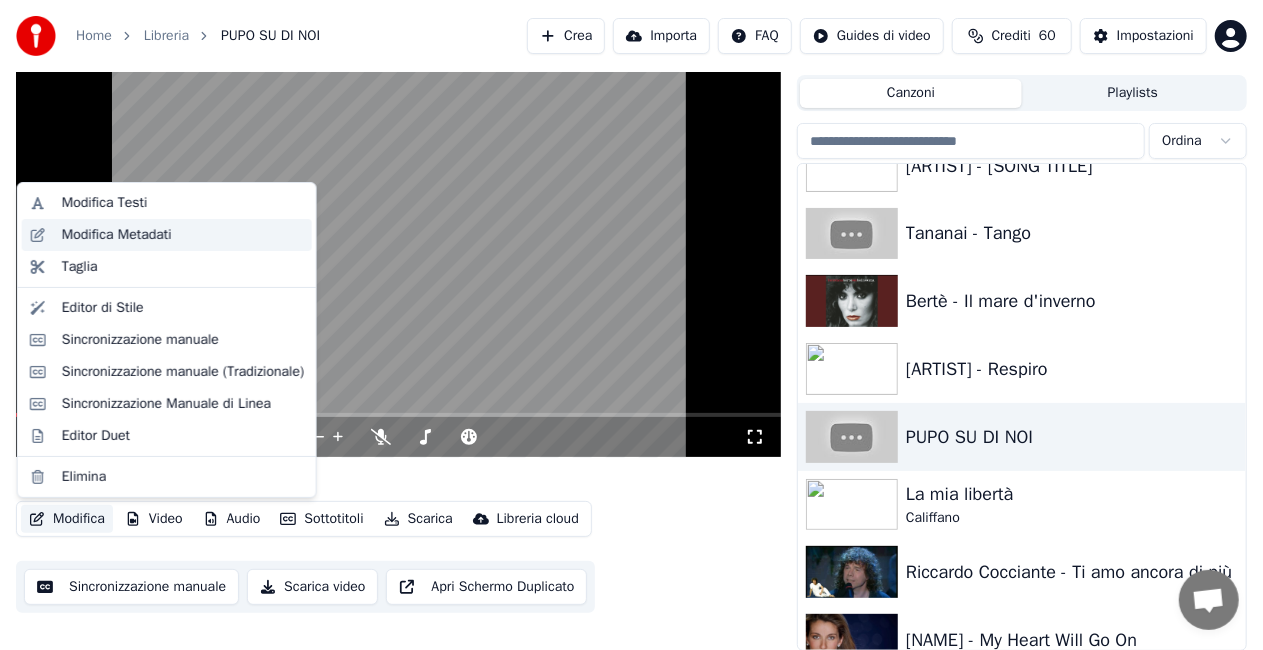 click on "Modifica Metadati" at bounding box center (117, 235) 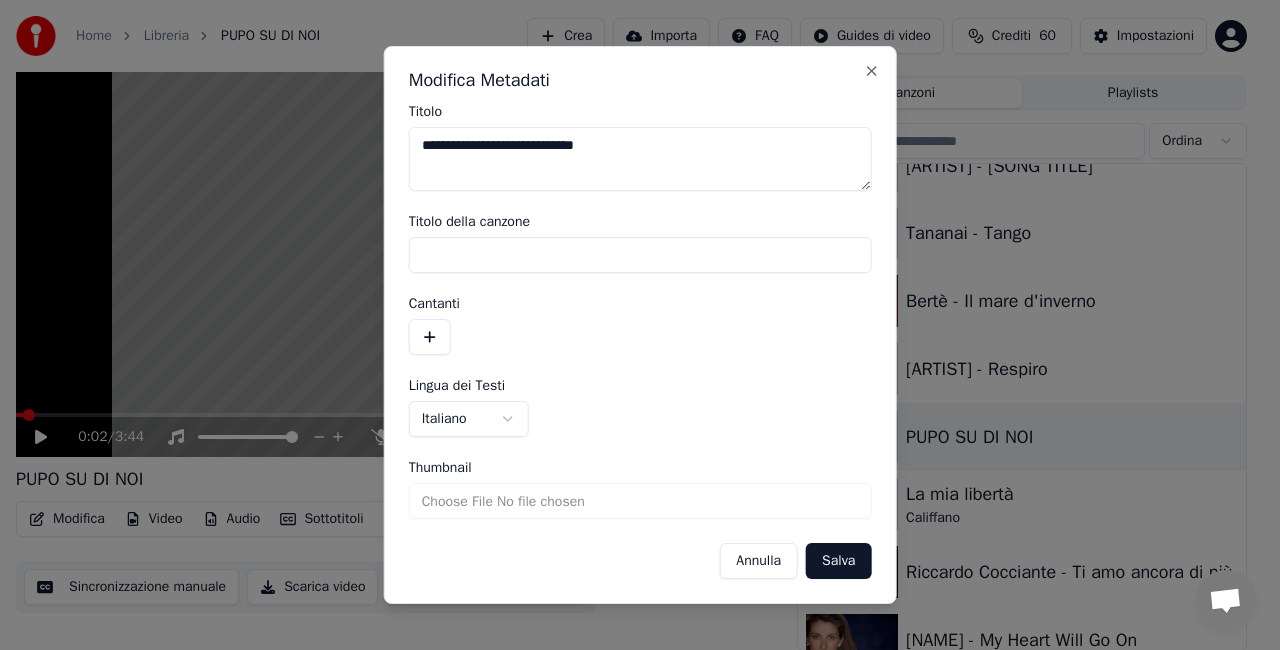 drag, startPoint x: 523, startPoint y: 145, endPoint x: 761, endPoint y: 126, distance: 238.7572 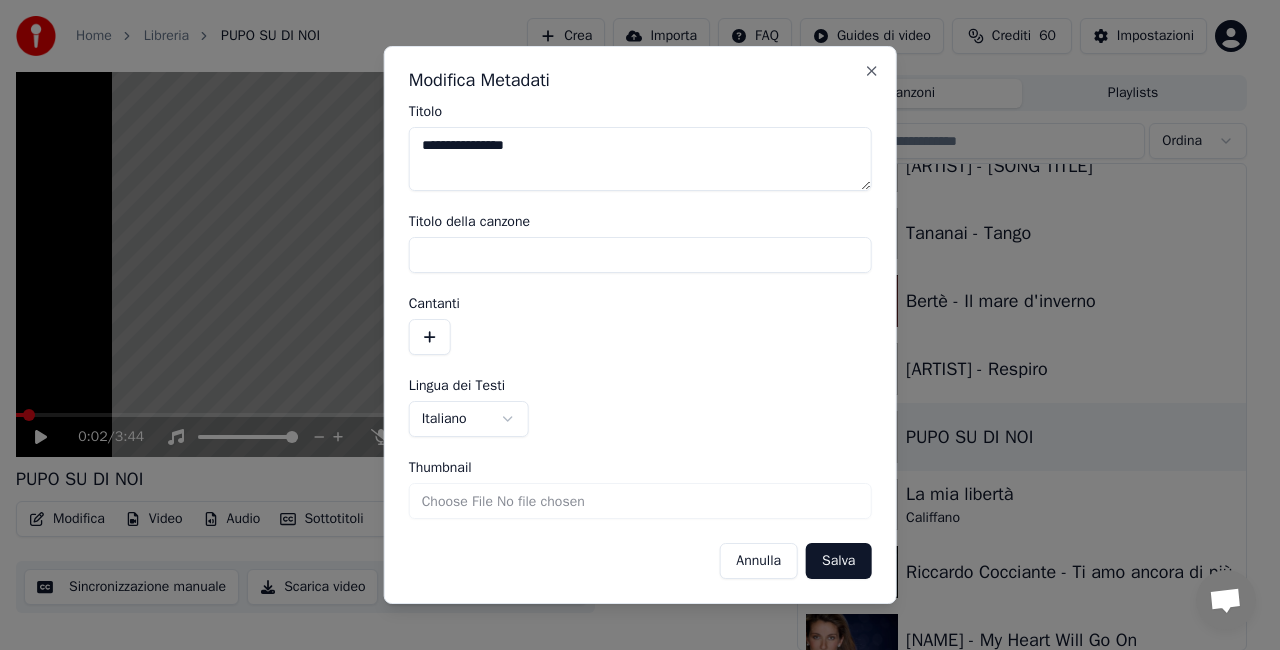 type on "**********" 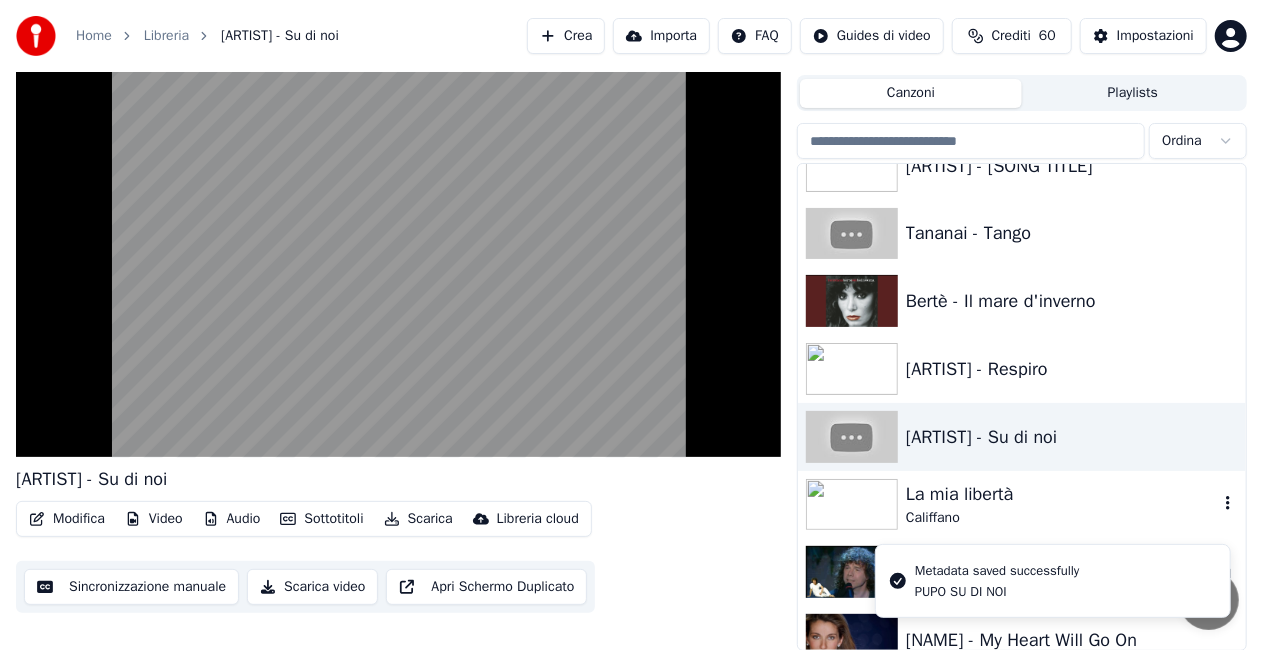 click on "La mia libertà" at bounding box center [1062, 494] 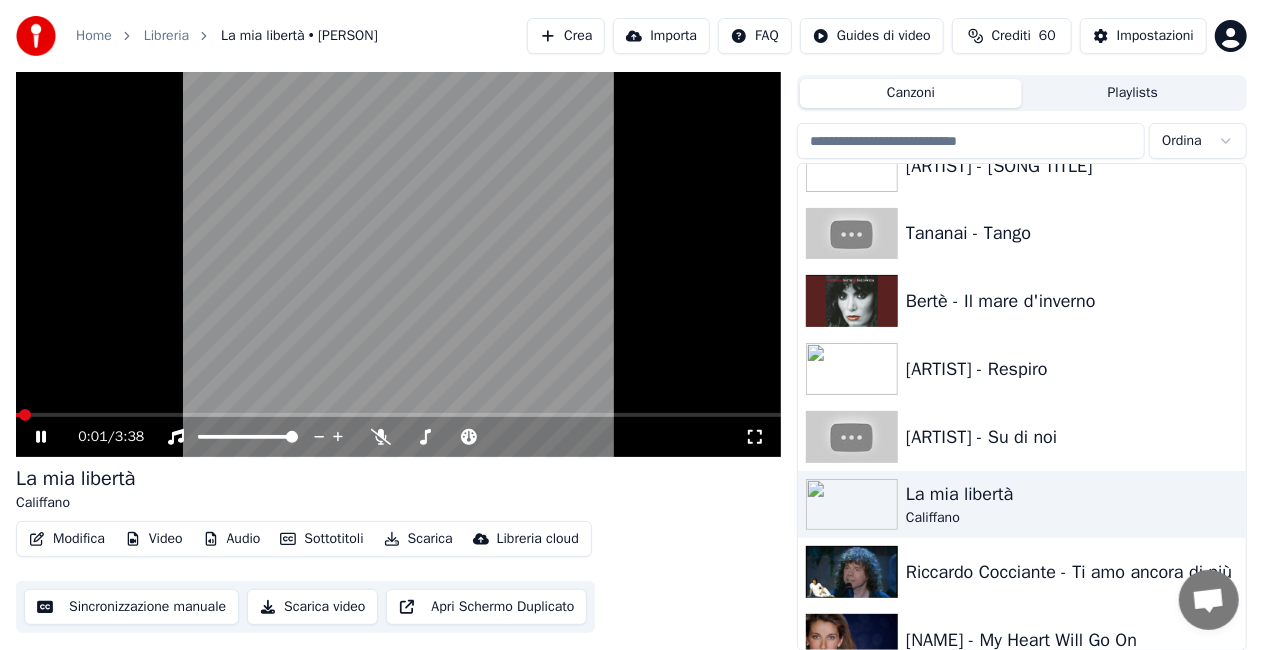 click 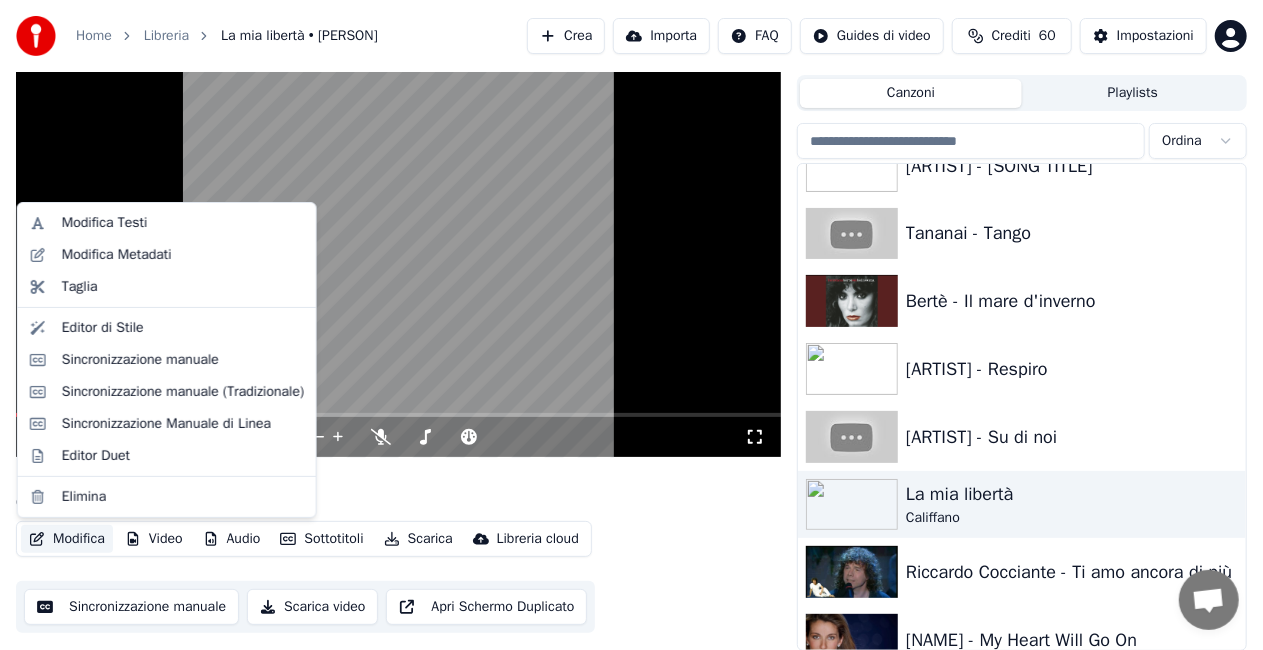 click on "Modifica" at bounding box center [67, 539] 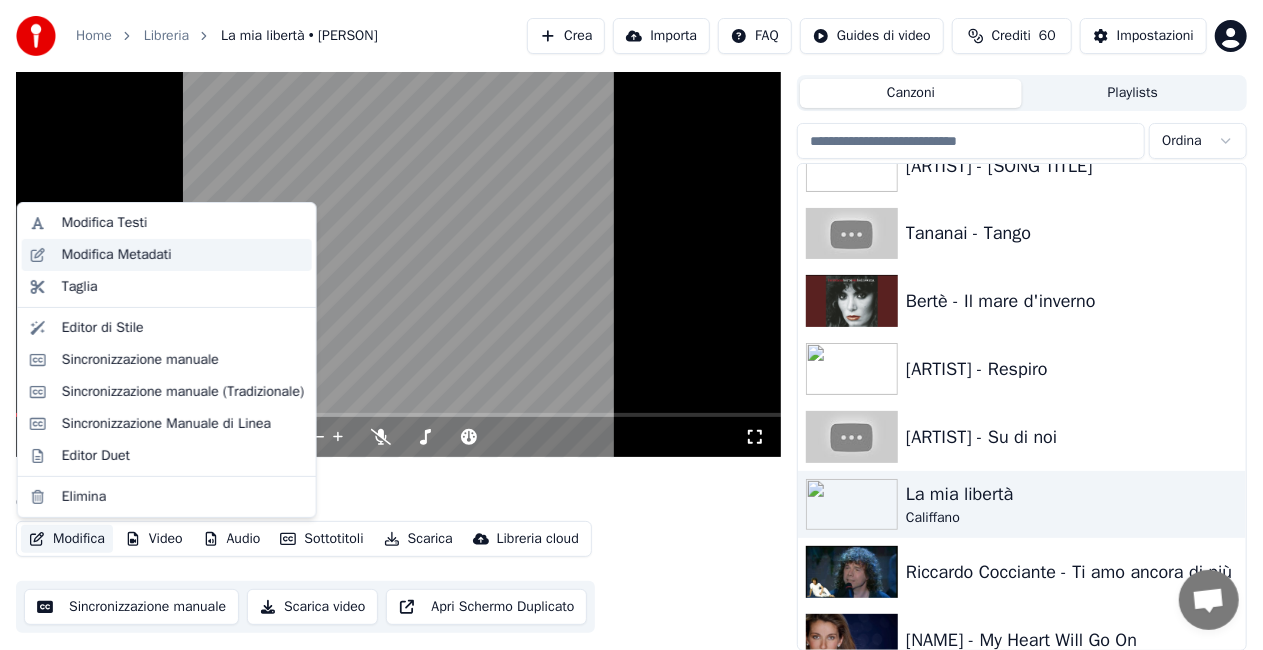 click on "Modifica Metadati" at bounding box center (117, 255) 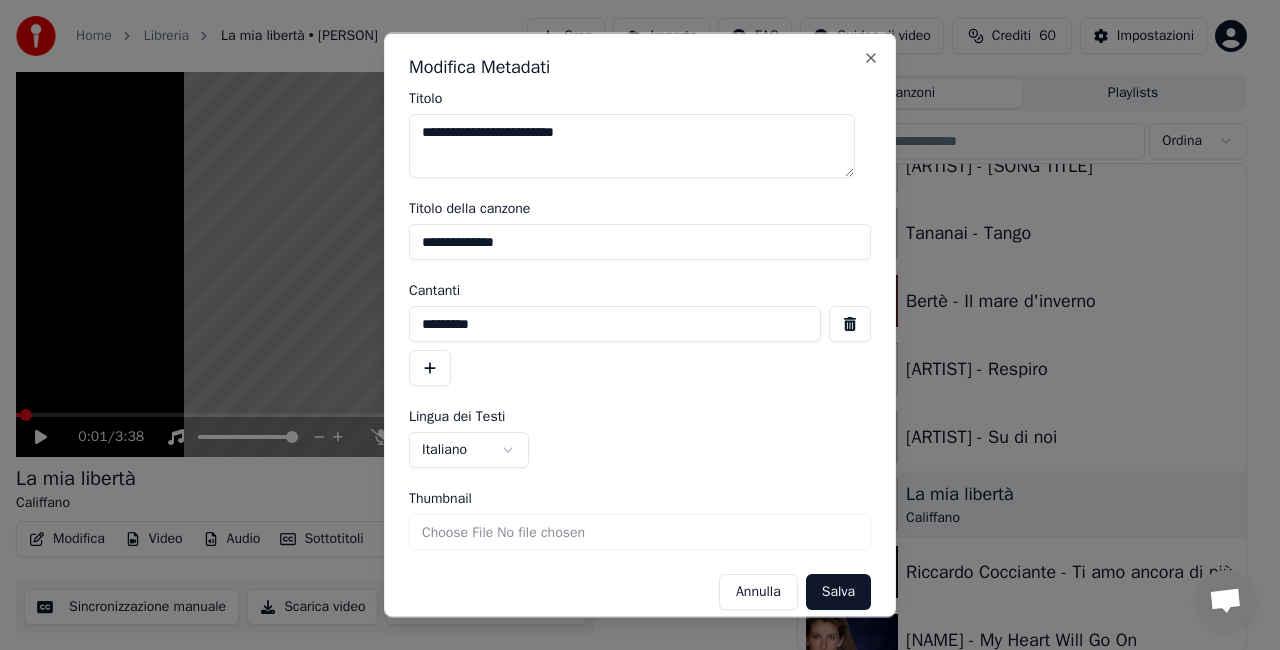 drag, startPoint x: 415, startPoint y: 236, endPoint x: 770, endPoint y: 186, distance: 358.50385 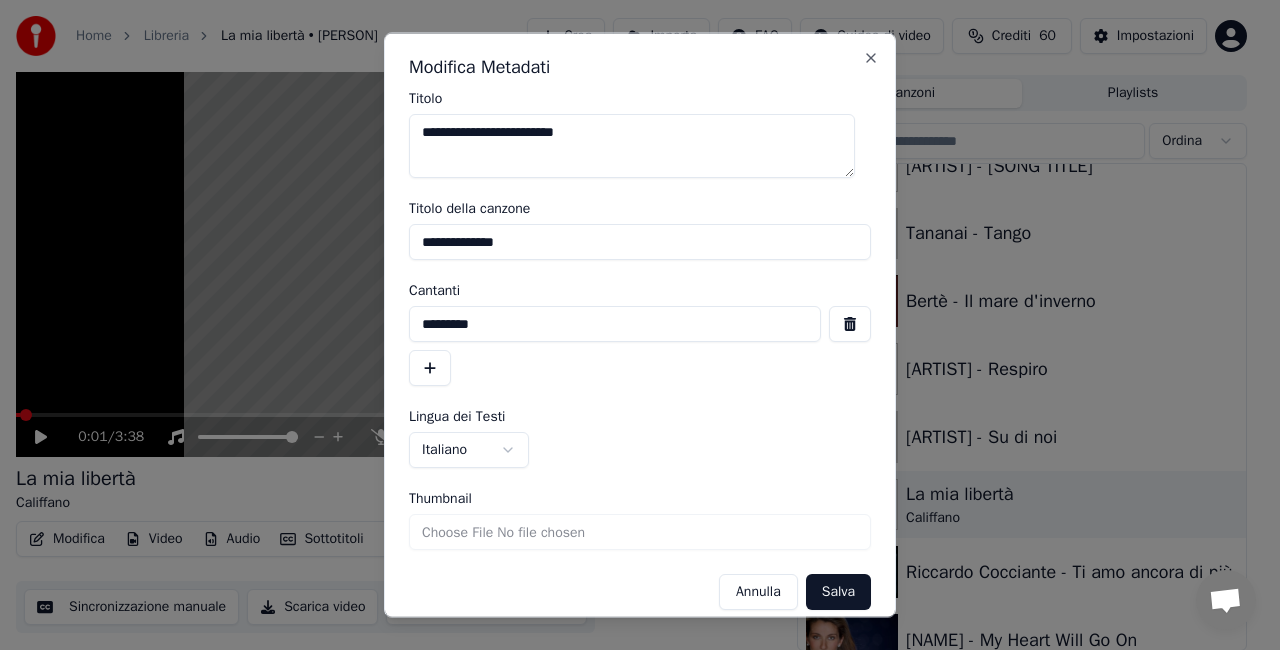 click on "**********" at bounding box center (640, 351) 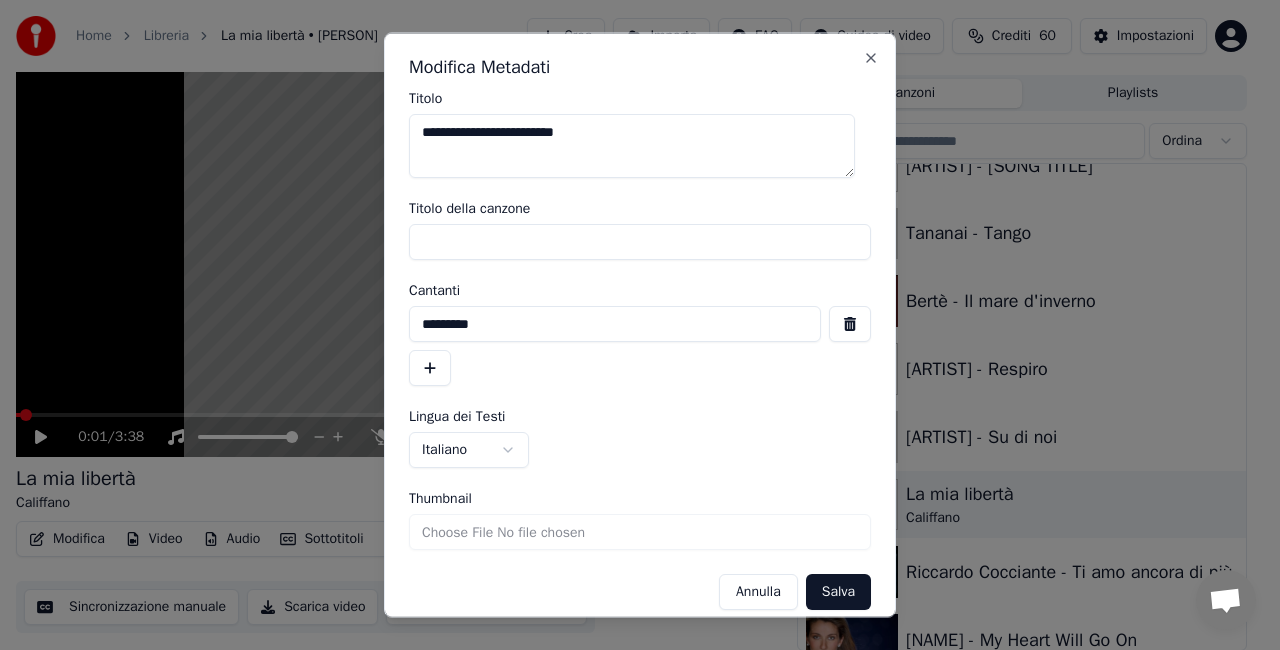 type 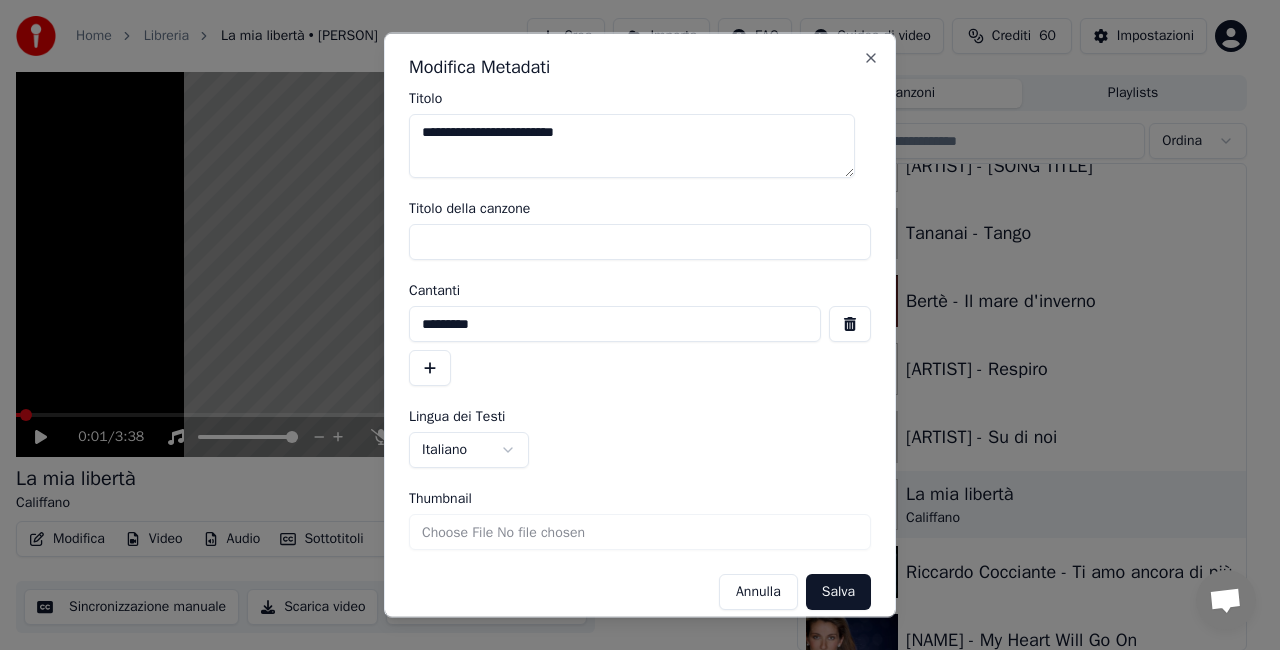 click on "Salva" at bounding box center (838, 592) 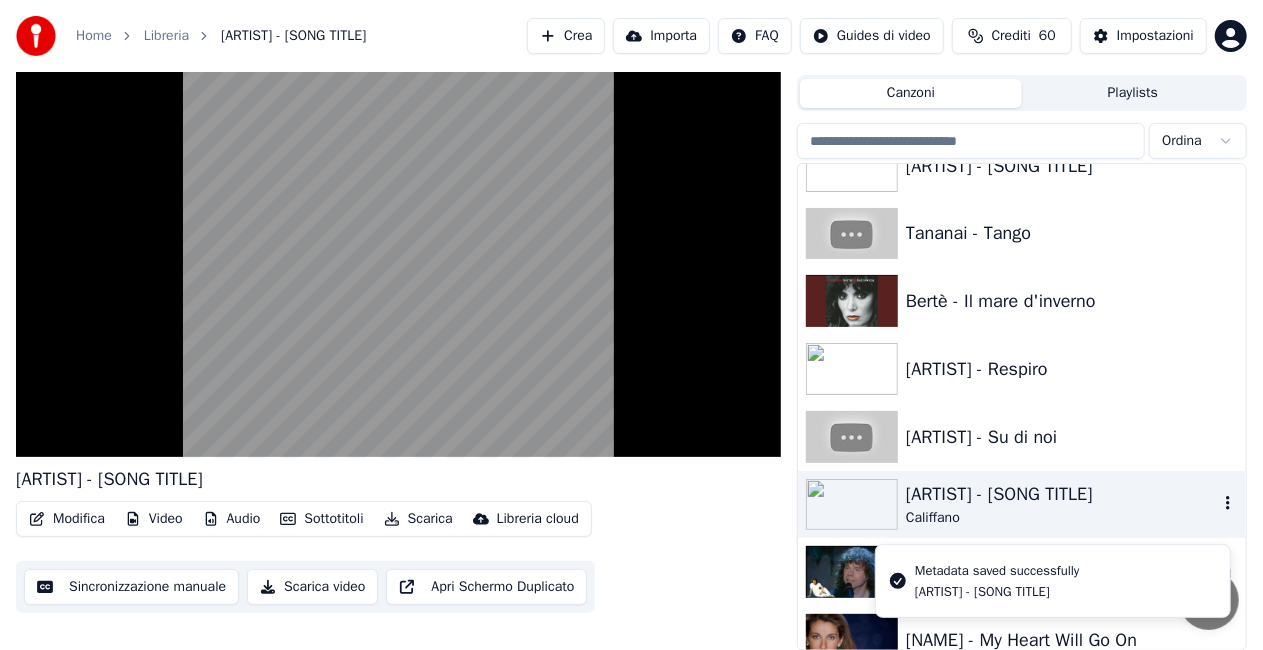 scroll, scrollTop: 3600, scrollLeft: 0, axis: vertical 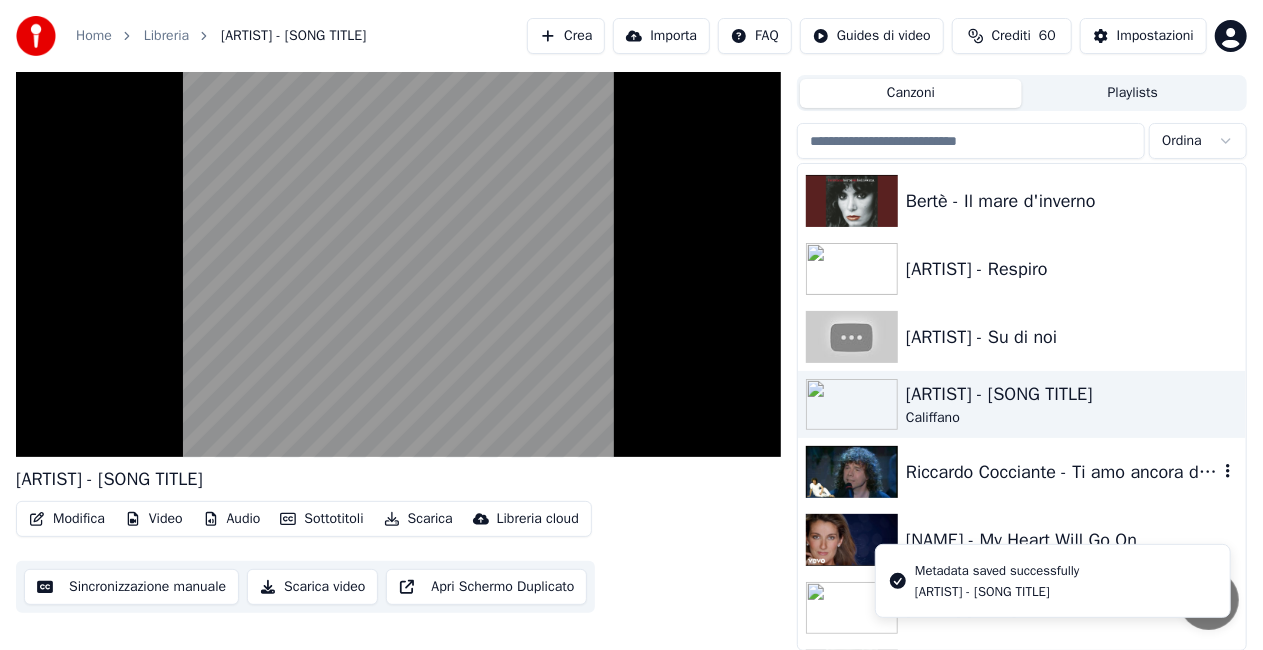 click on "Riccardo Cocciante - Ti amo ancora di più" at bounding box center (1062, 472) 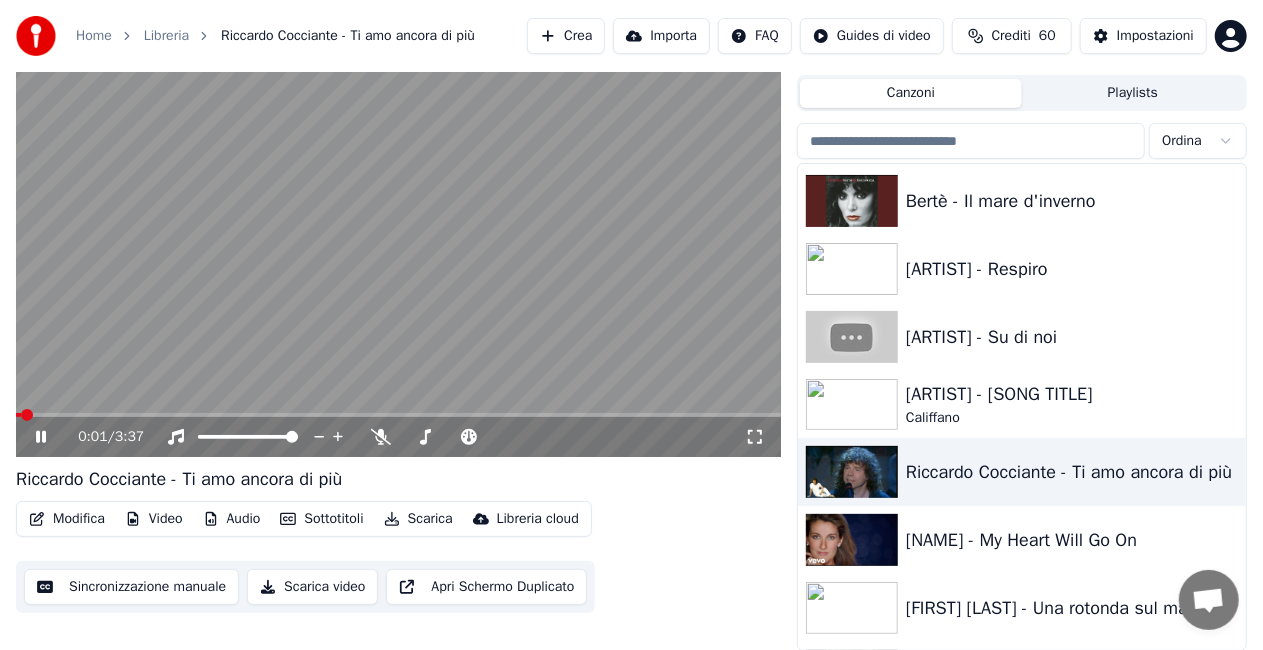 click 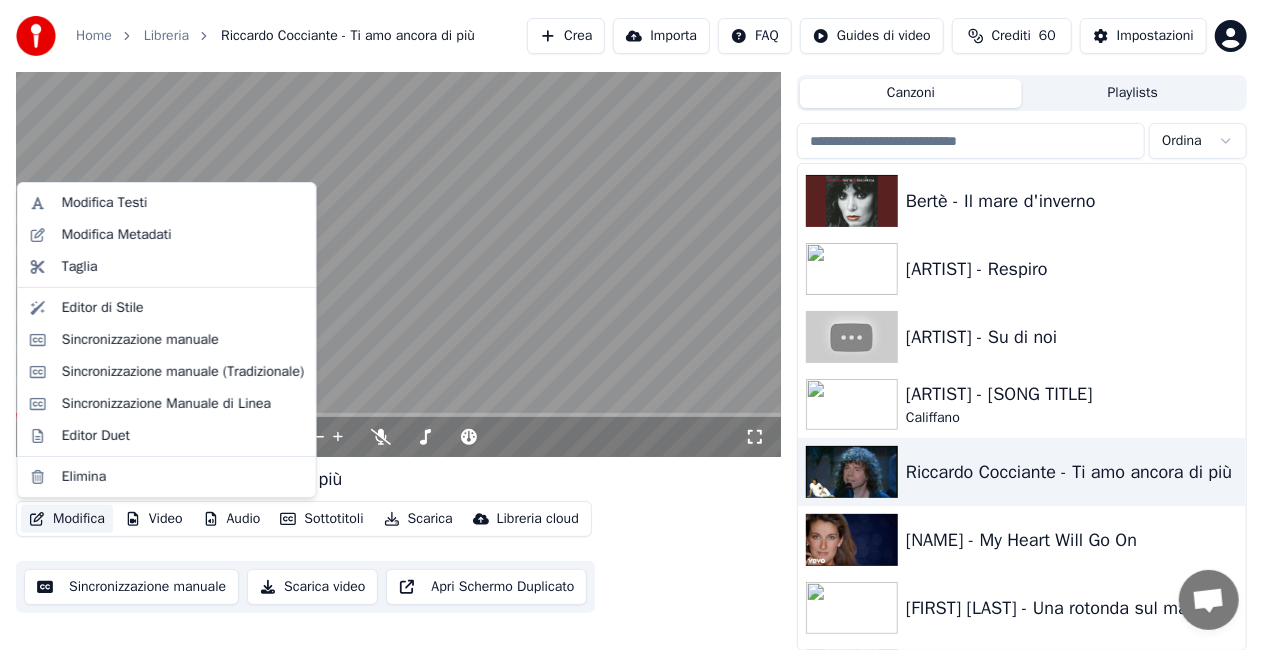 click on "Modifica" at bounding box center [67, 519] 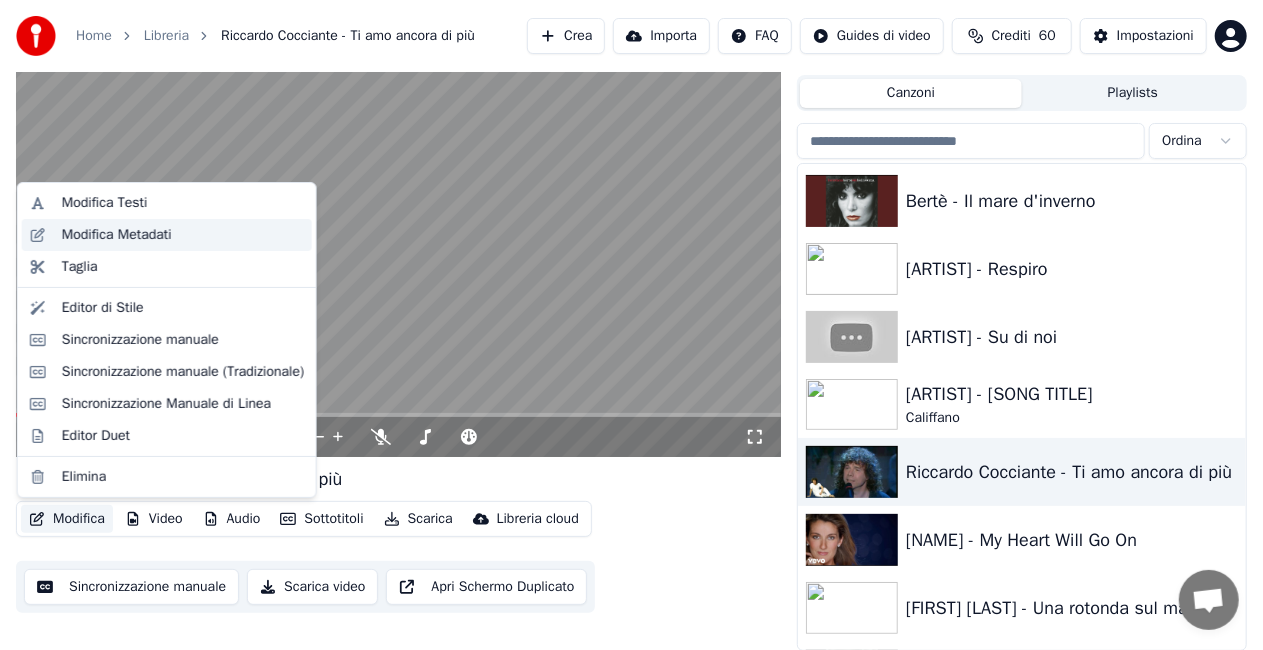 click on "Modifica Metadati" at bounding box center (117, 235) 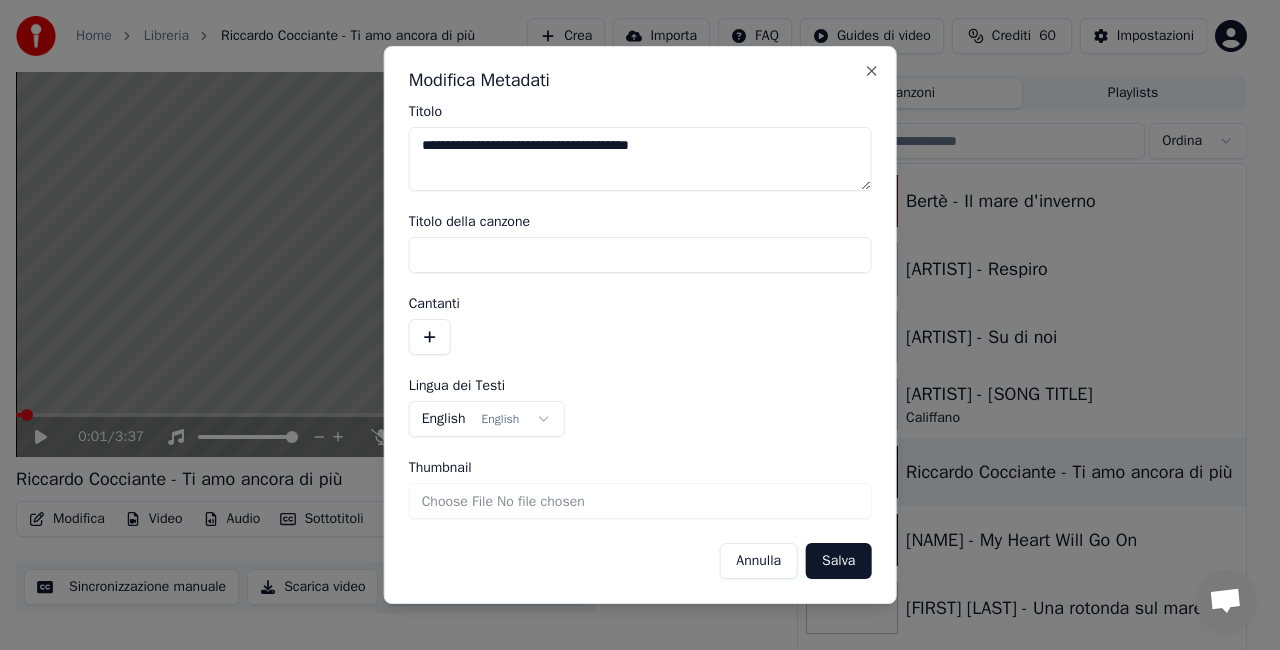 drag, startPoint x: 475, startPoint y: 147, endPoint x: 224, endPoint y: 191, distance: 254.8274 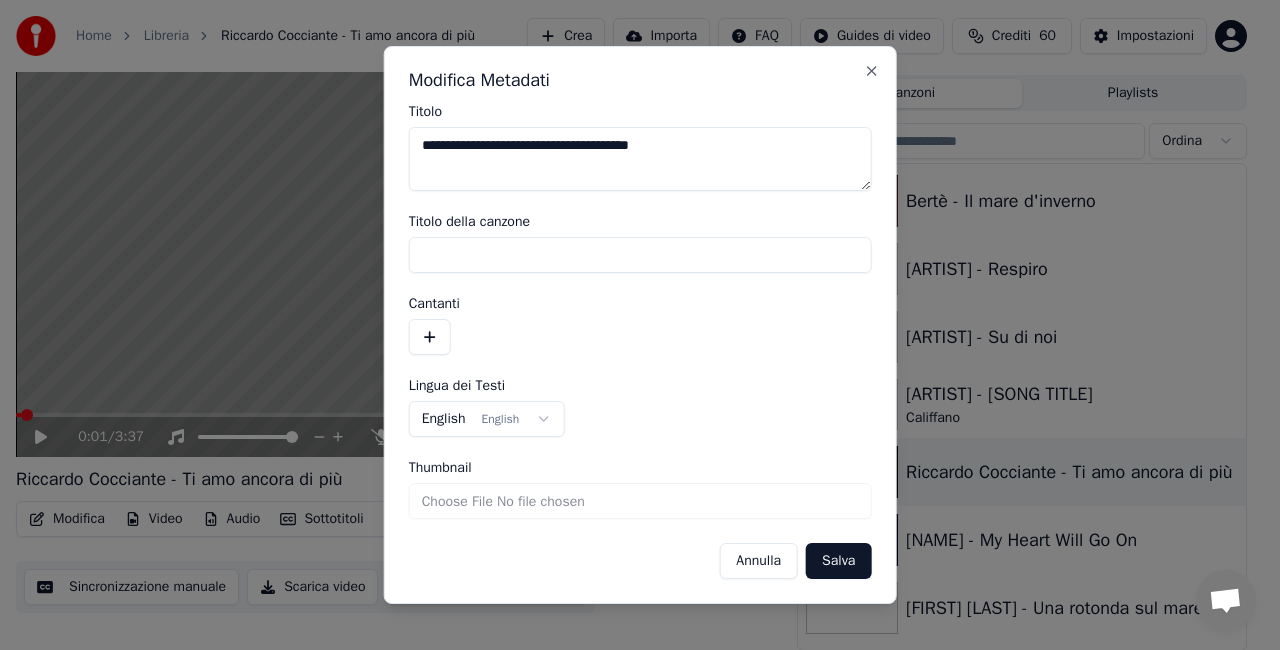 click on "**********" at bounding box center (631, 280) 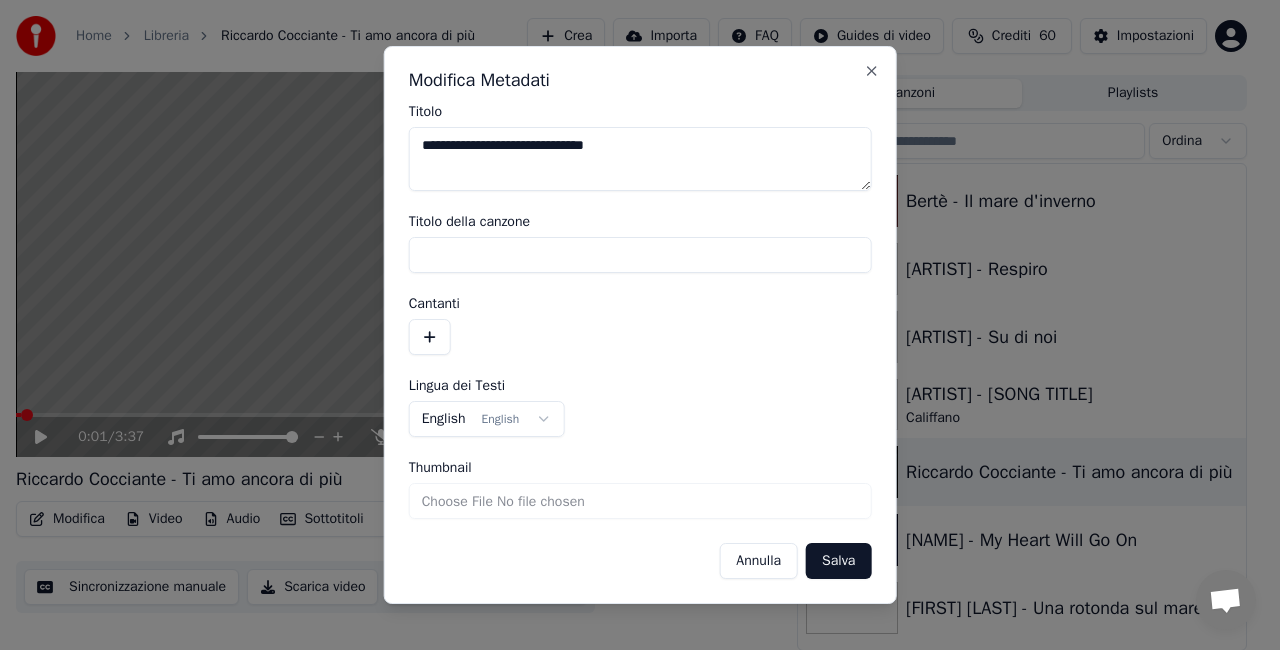 type on "**********" 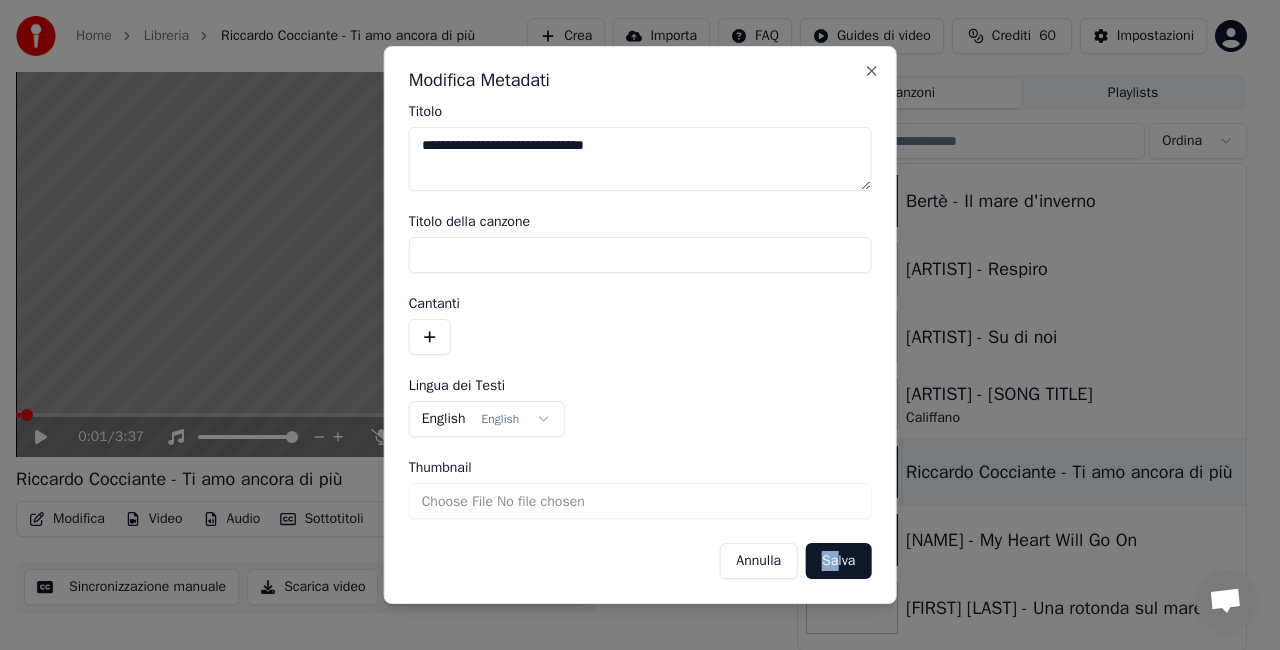 drag, startPoint x: 804, startPoint y: 552, endPoint x: 838, endPoint y: 561, distance: 35.17101 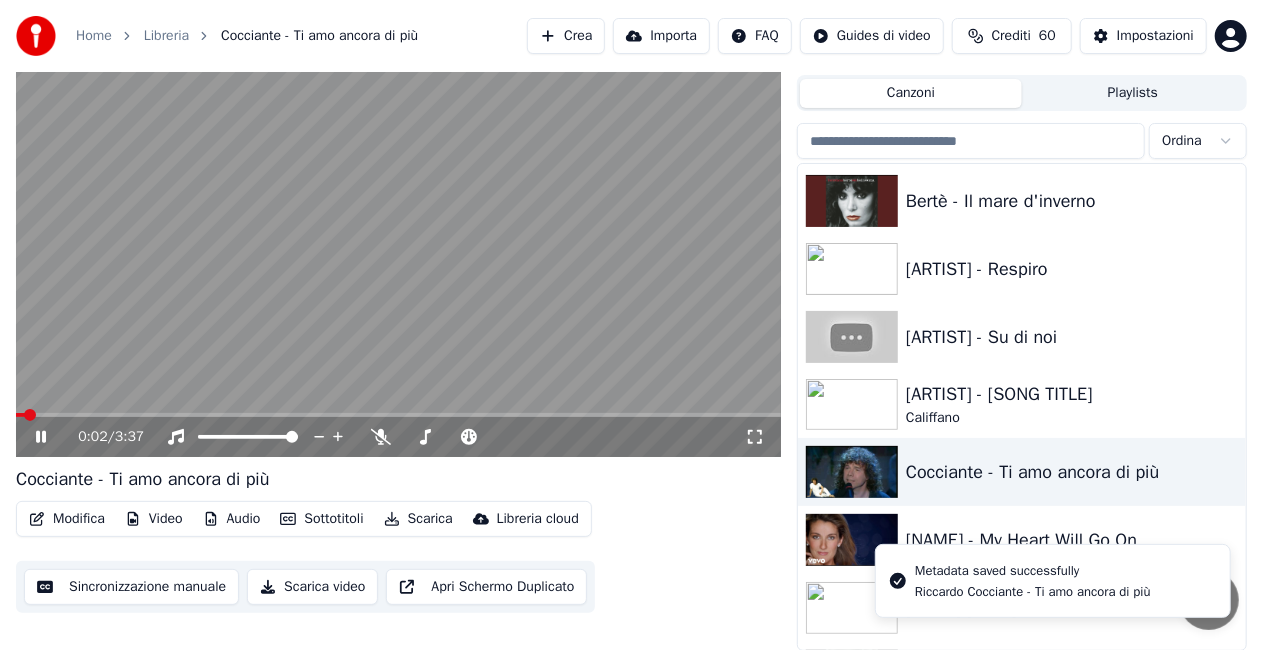 click at bounding box center [398, 242] 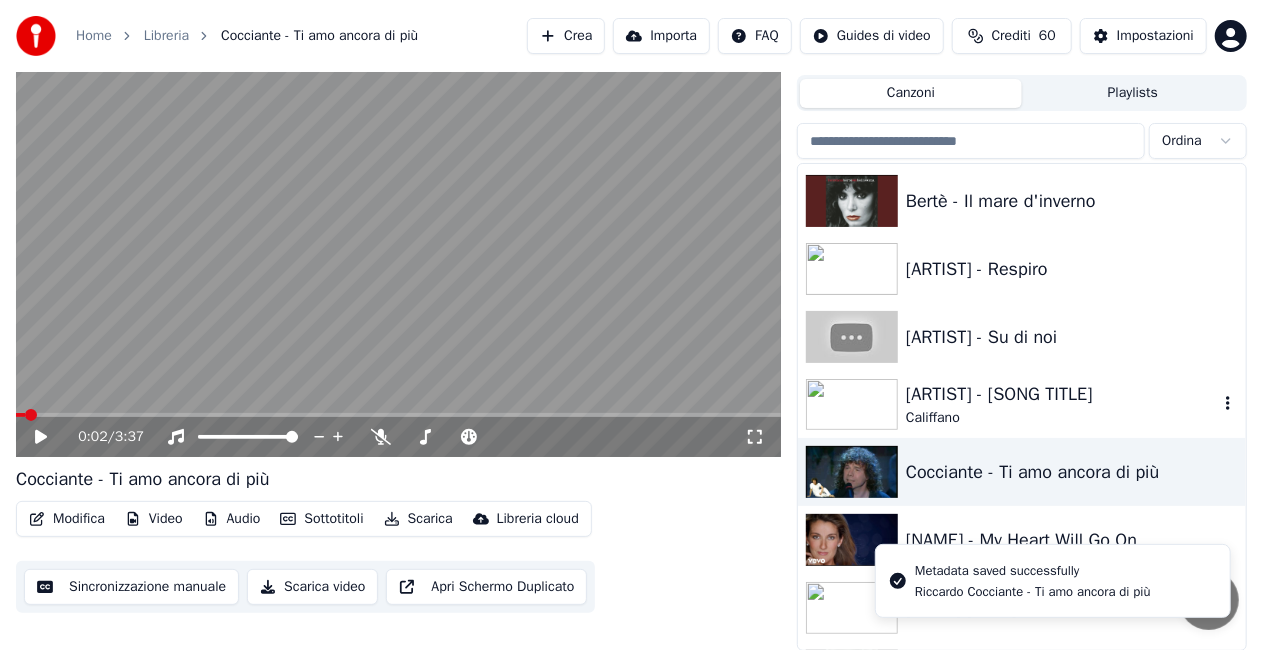 scroll, scrollTop: 3700, scrollLeft: 0, axis: vertical 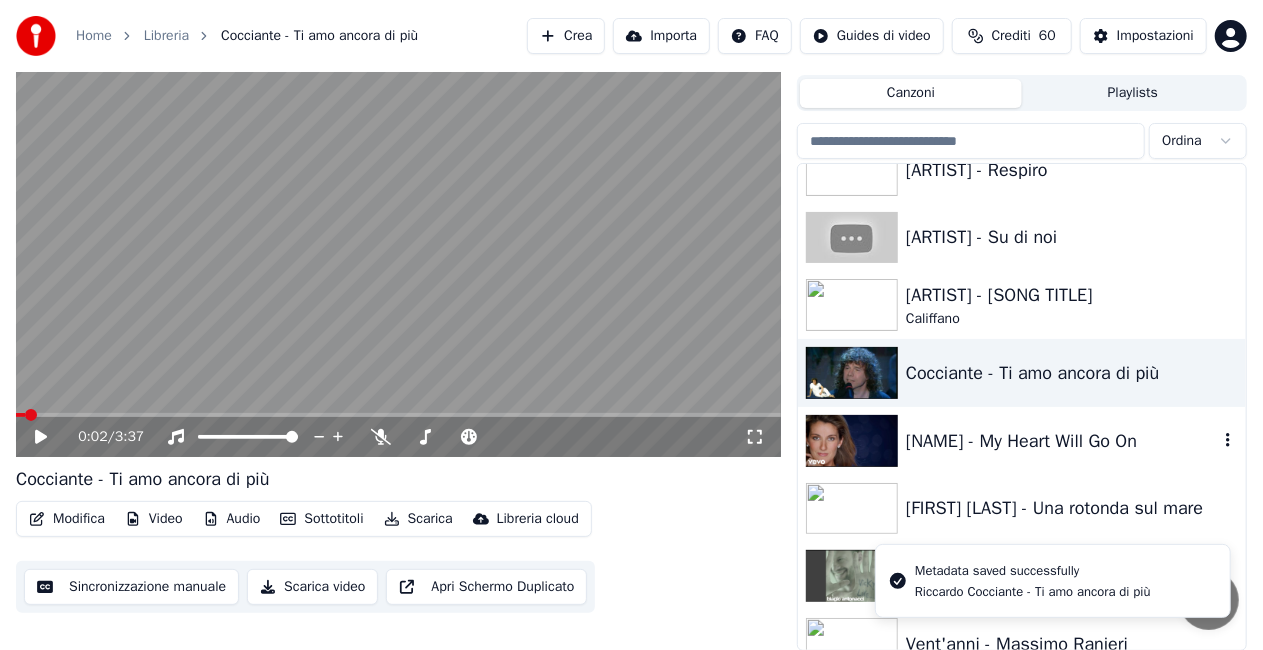 click on "[NAME] - My Heart Will Go On" at bounding box center (1022, 441) 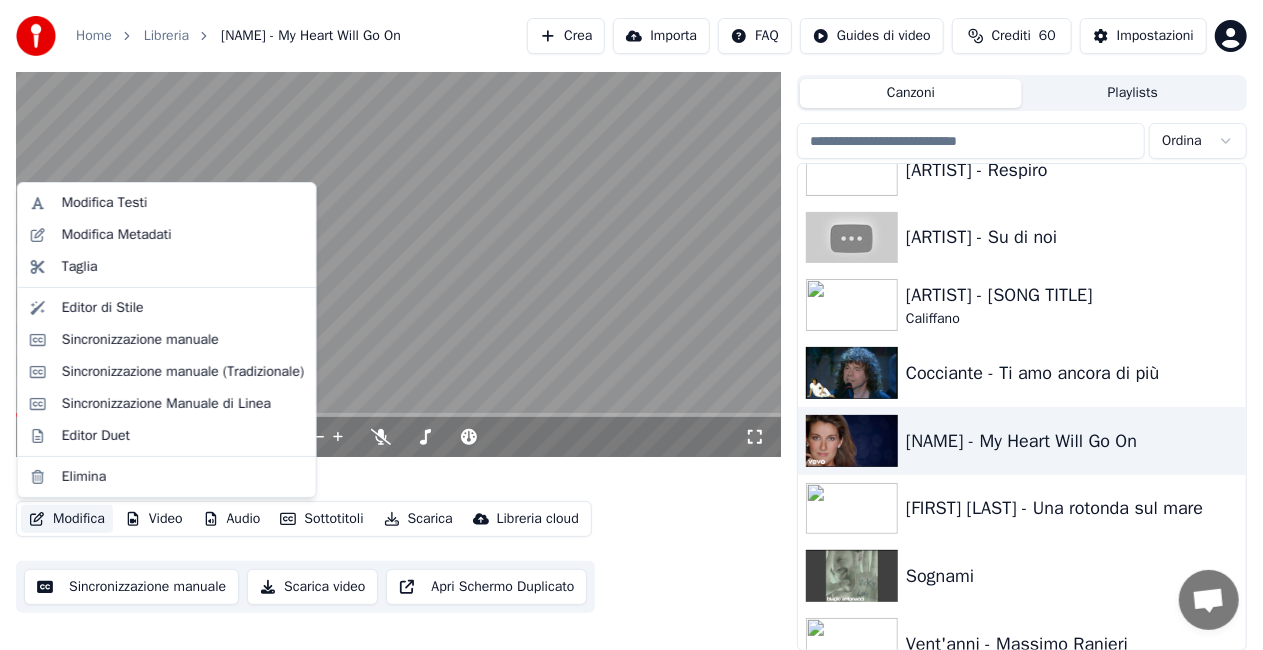 click on "Modifica" at bounding box center (67, 519) 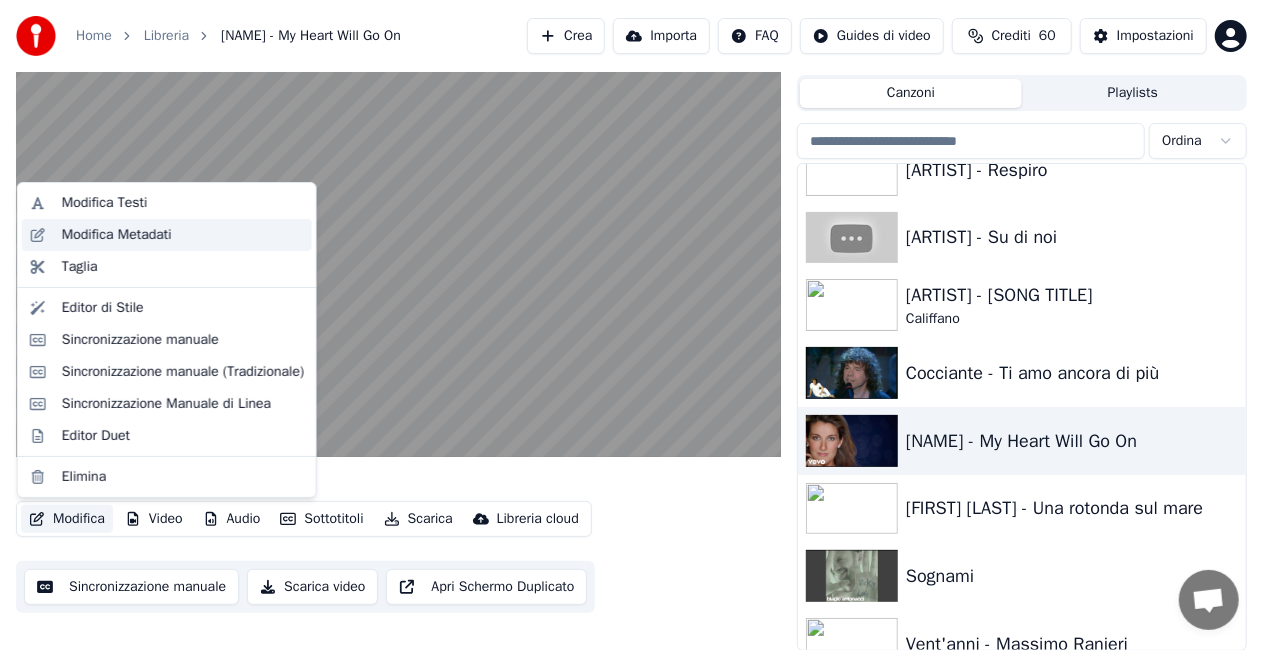 click on "Modifica Metadati" at bounding box center (117, 235) 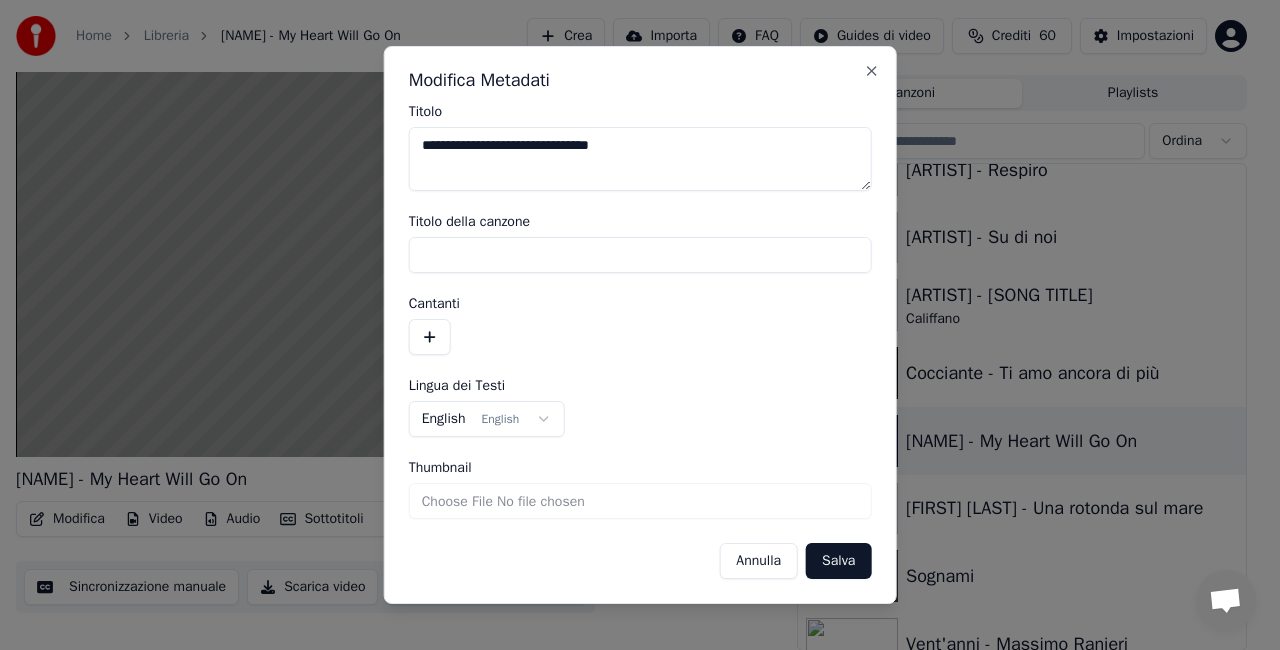drag, startPoint x: 459, startPoint y: 148, endPoint x: 14, endPoint y: 210, distance: 449.29834 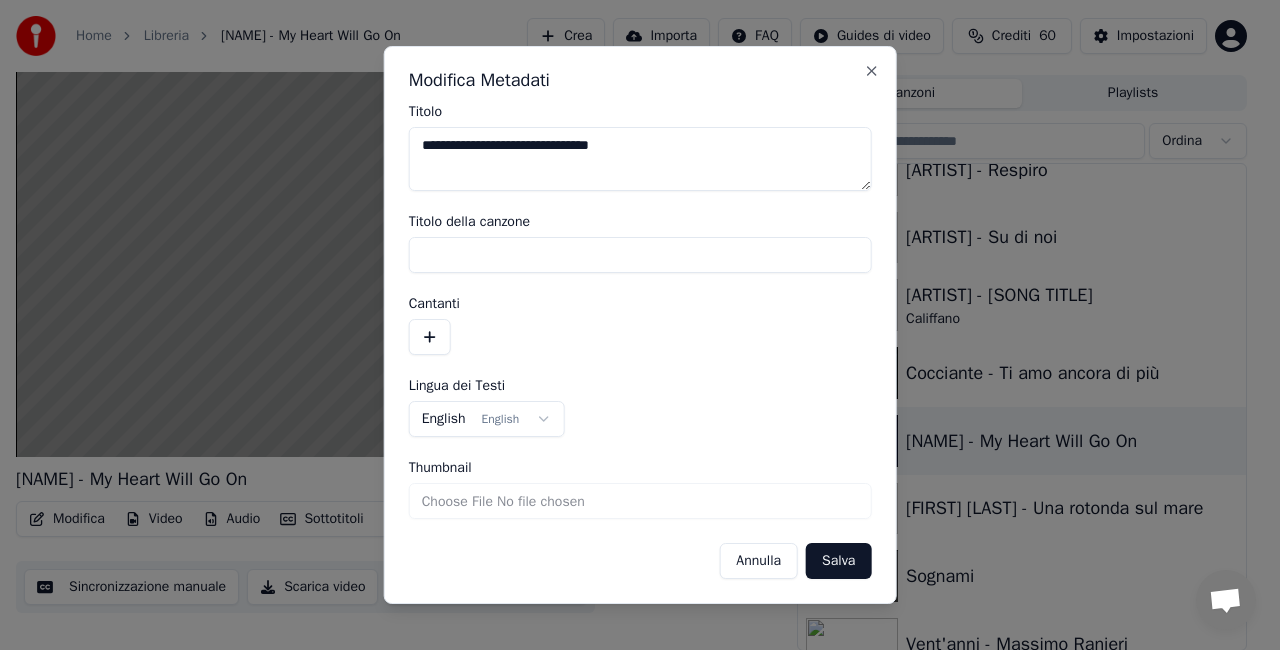 click on "**********" at bounding box center [631, 280] 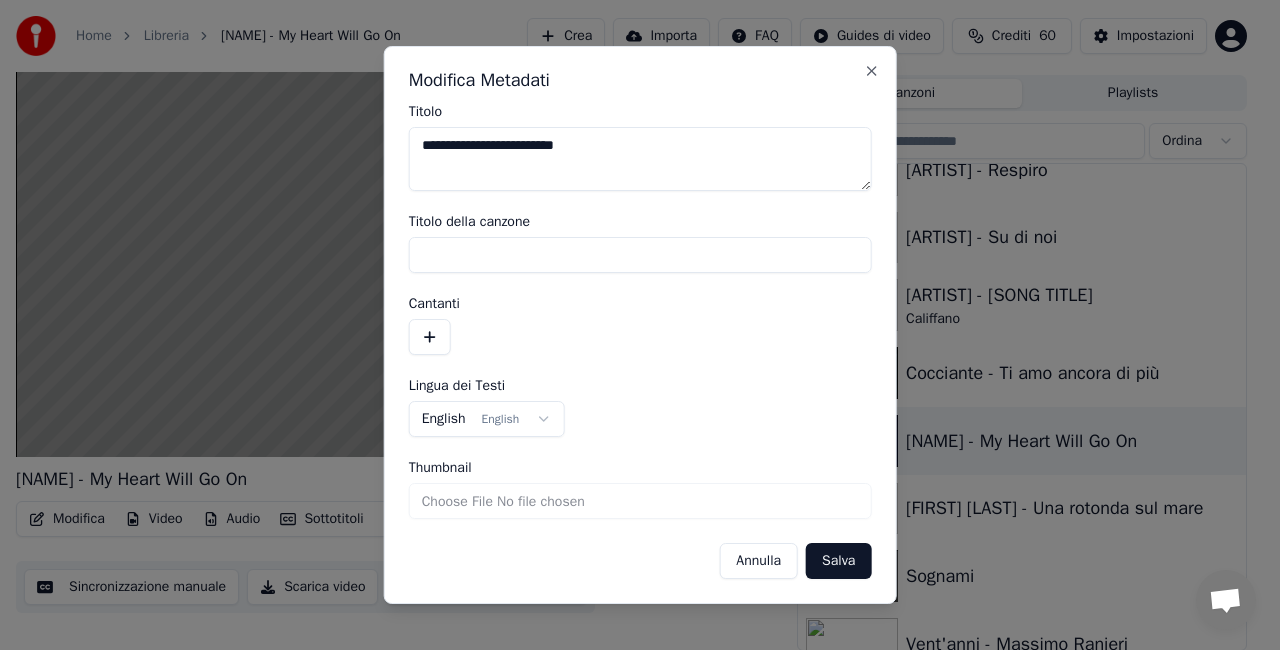 click on "**********" at bounding box center [640, 159] 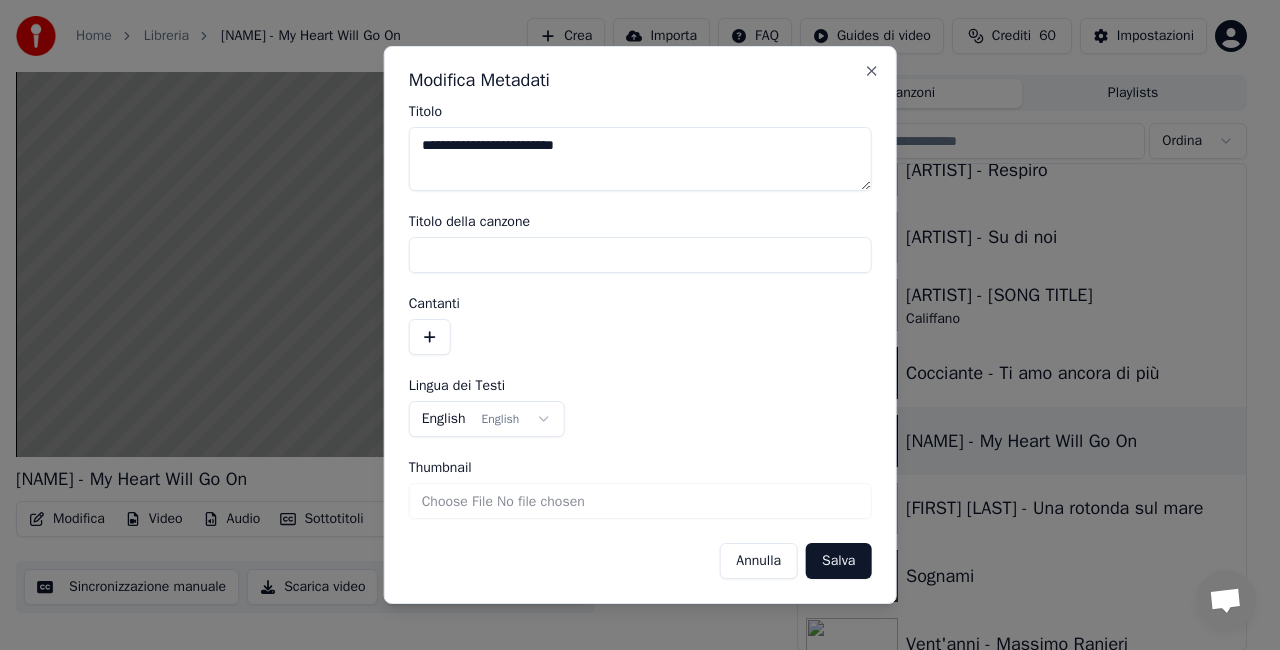 click on "**********" at bounding box center (640, 159) 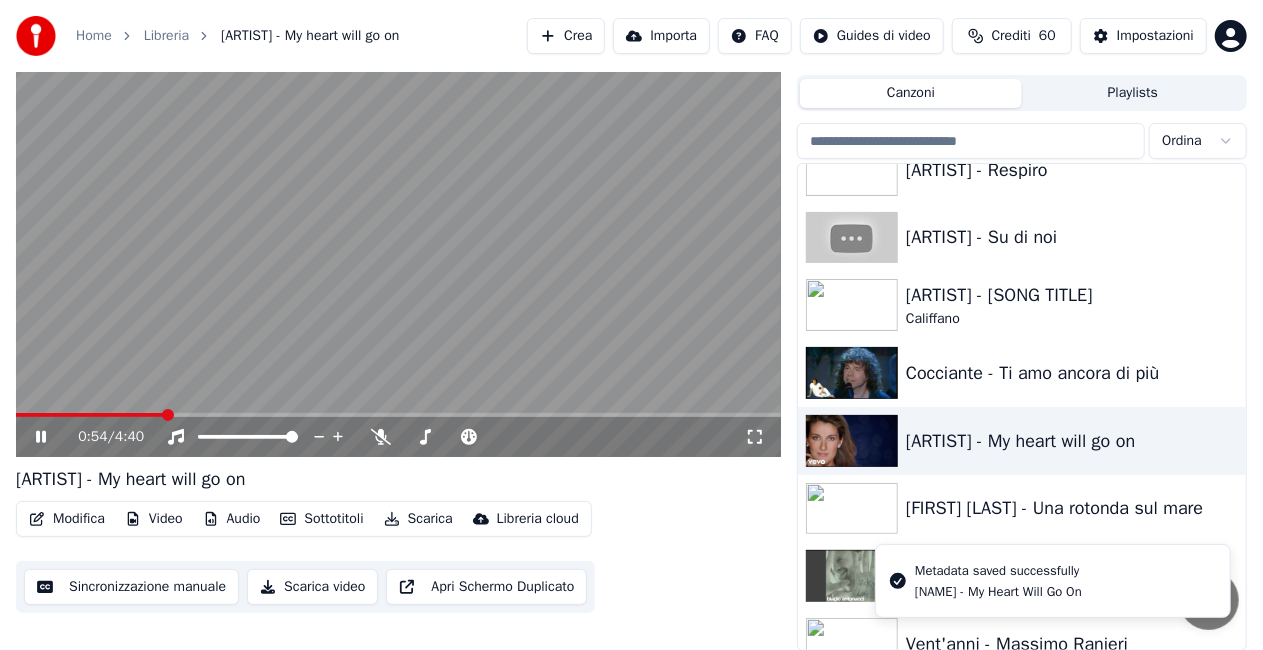 click at bounding box center [398, 242] 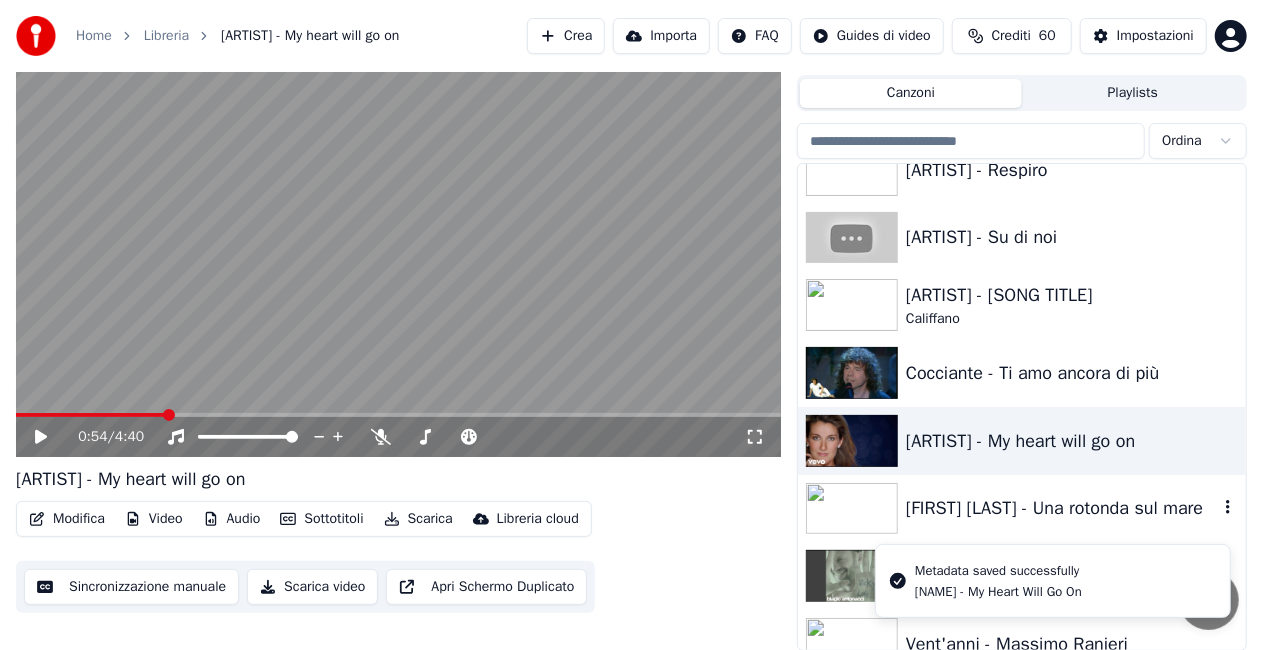 click on "[FIRST] [LAST] - Una rotonda sul mare" at bounding box center (1062, 508) 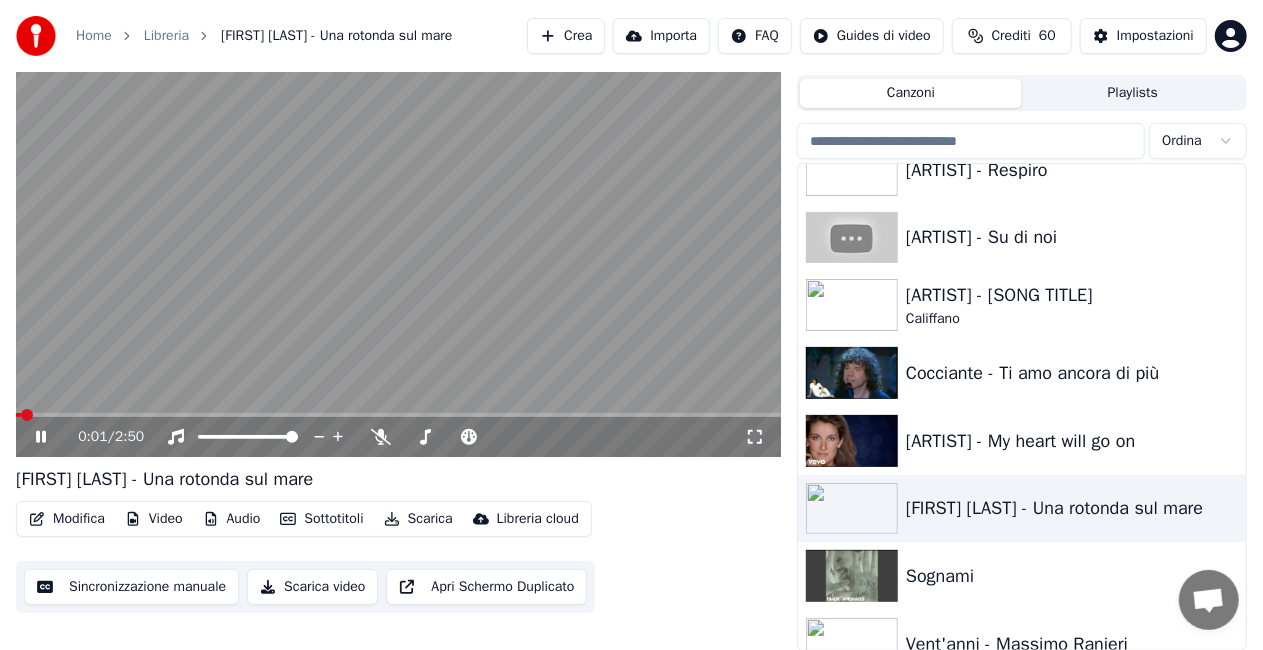 click 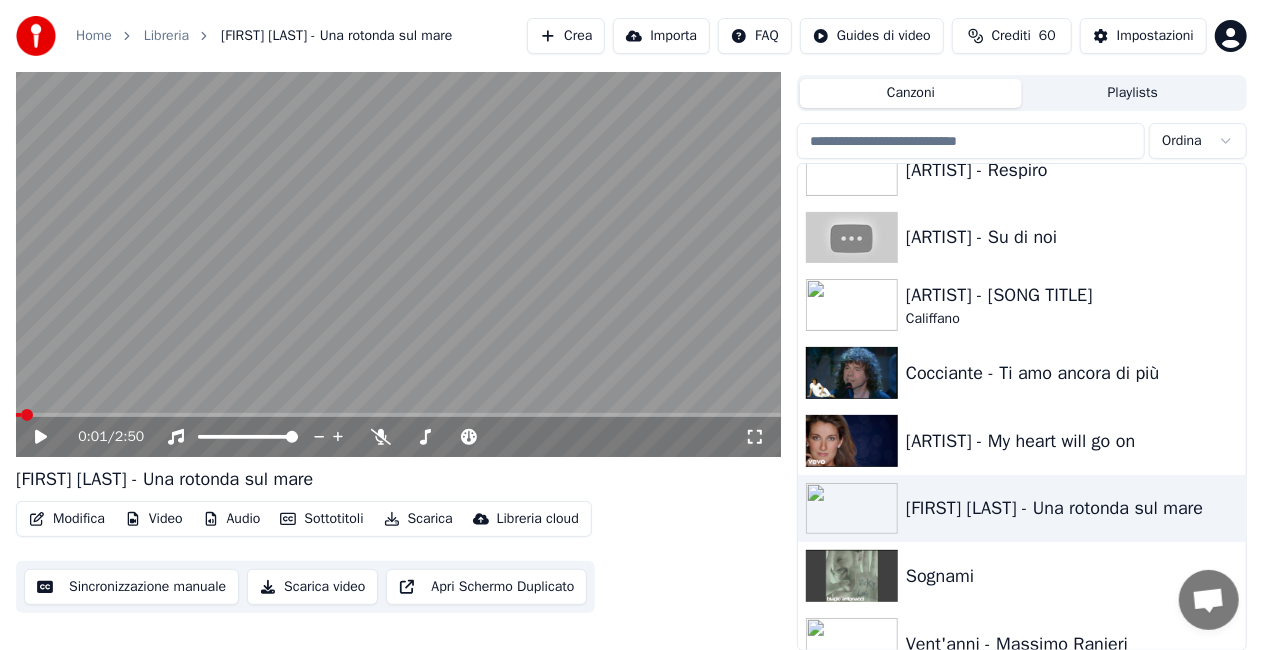 click on "Modifica" at bounding box center [67, 519] 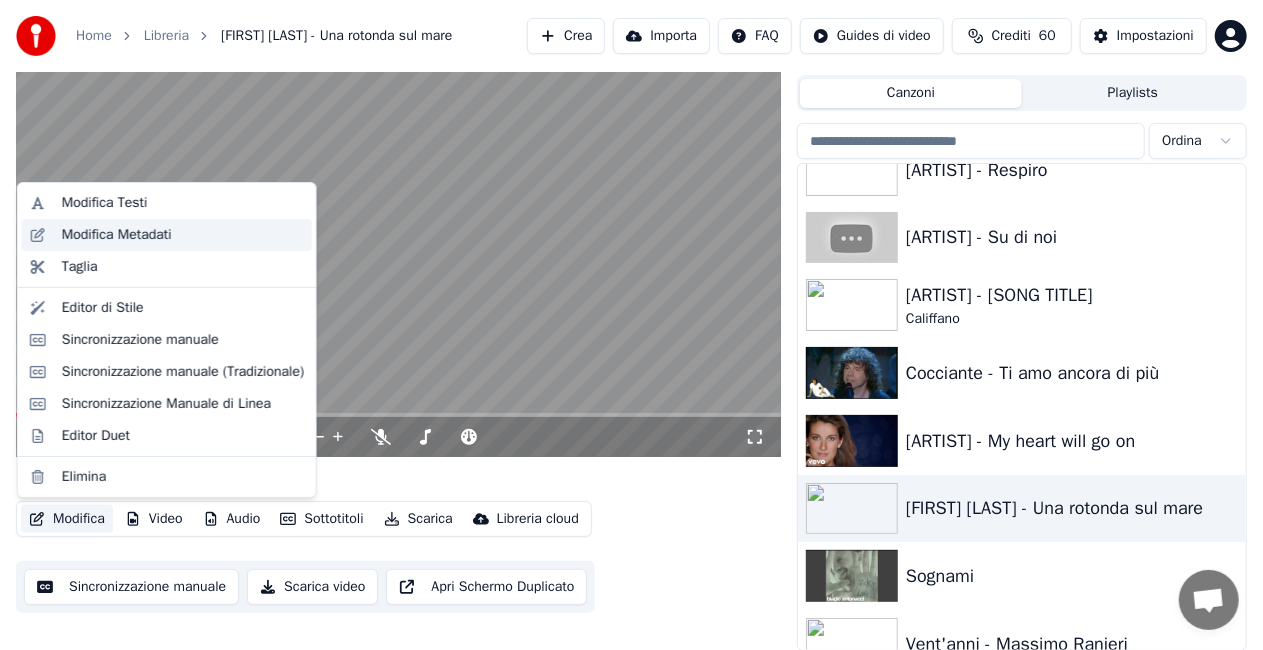 click on "Modifica Metadati" at bounding box center (167, 235) 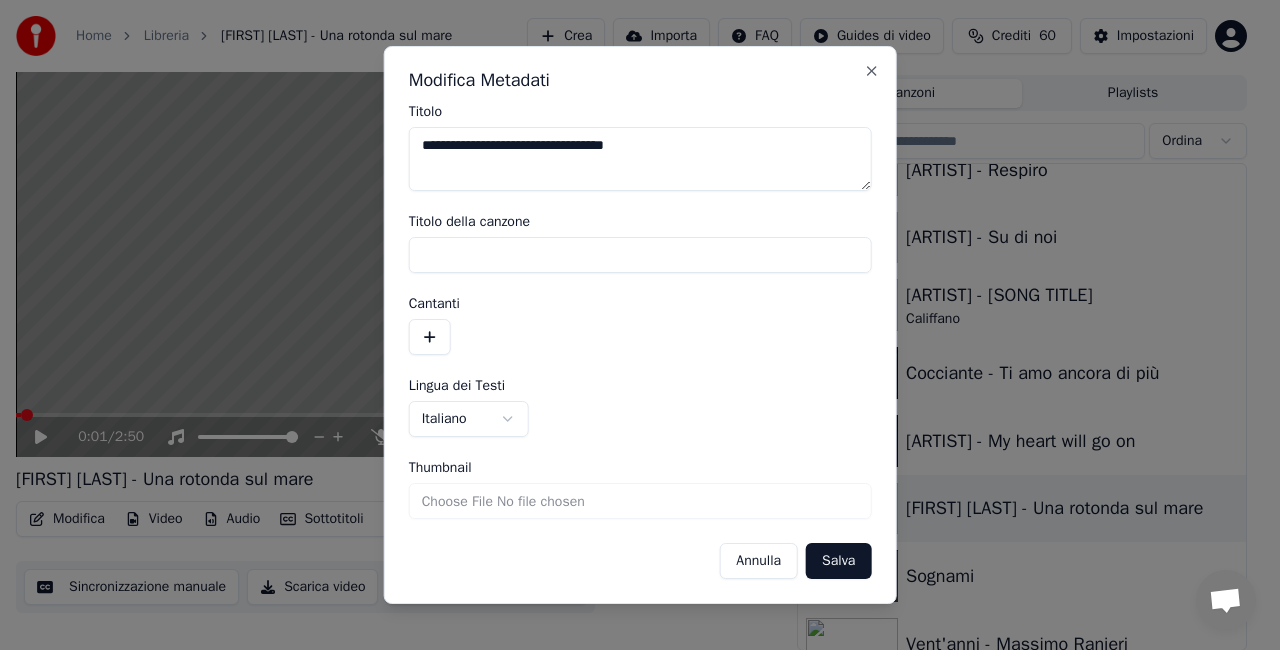 drag, startPoint x: 451, startPoint y: 148, endPoint x: 0, endPoint y: 344, distance: 491.74893 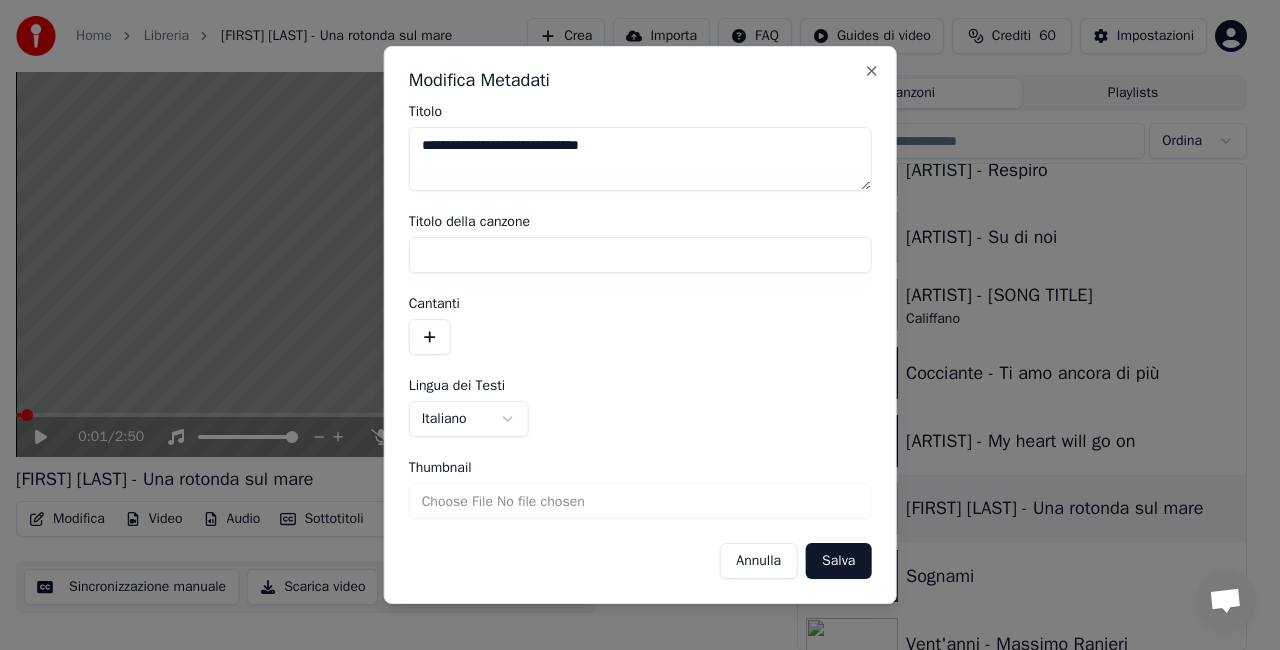 type on "**********" 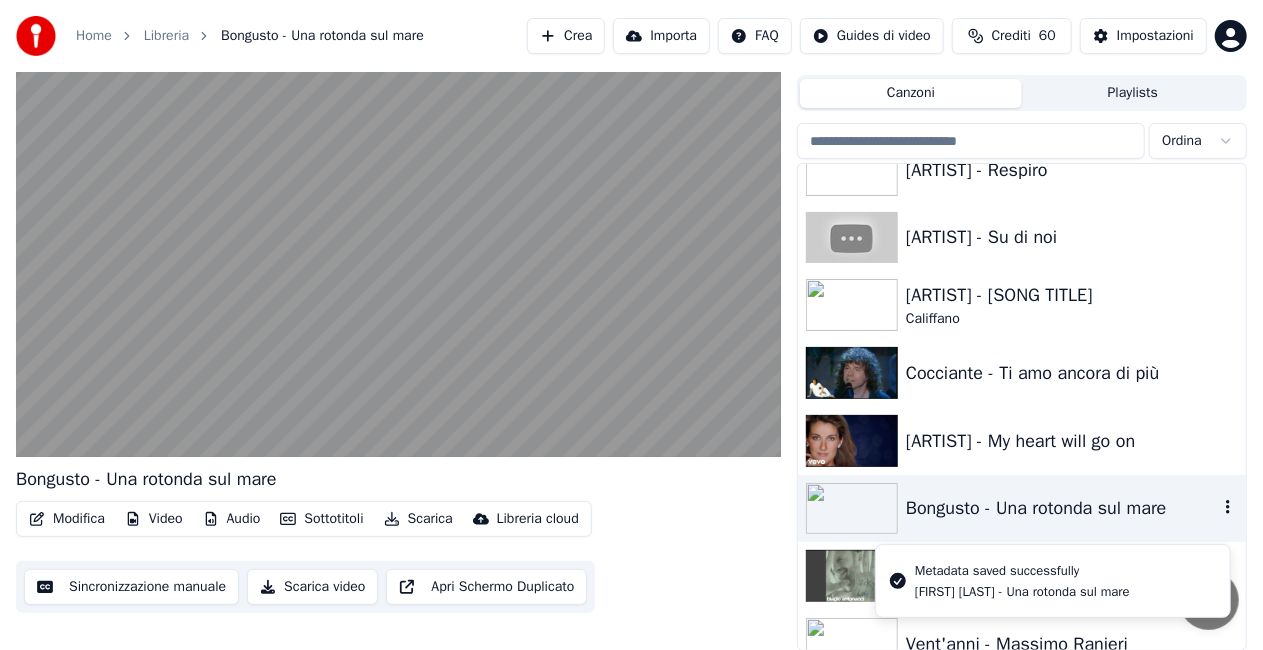scroll, scrollTop: 3800, scrollLeft: 0, axis: vertical 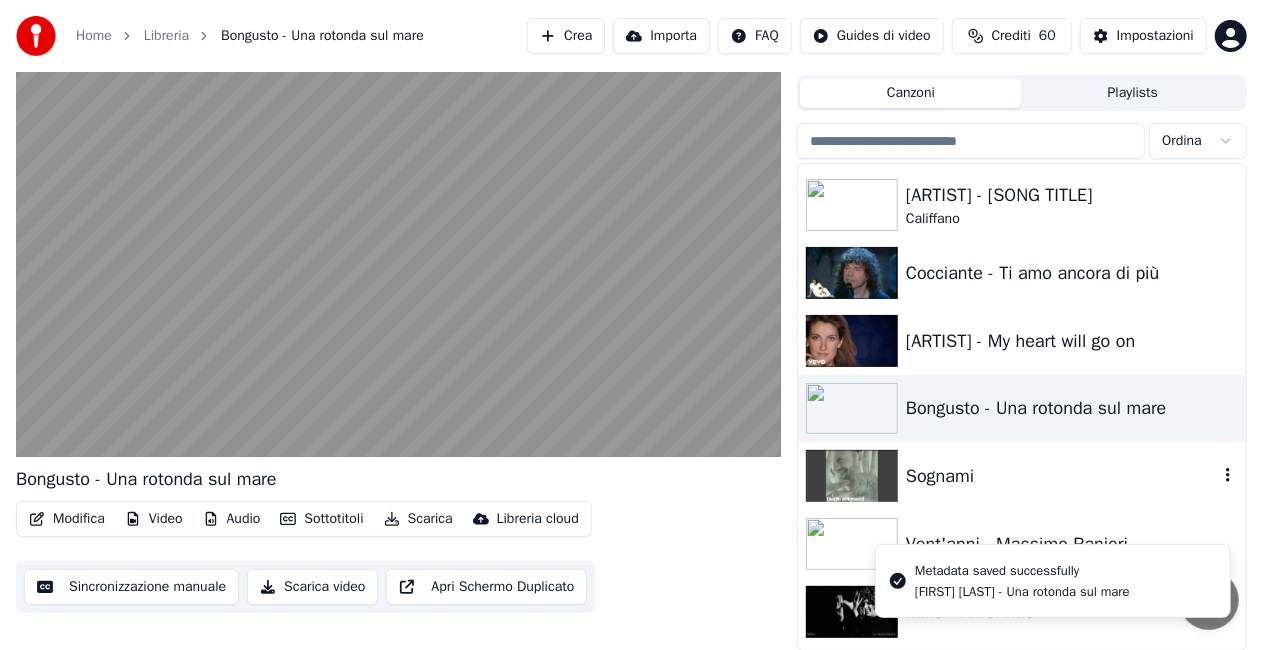 click on "Sognami" at bounding box center (1022, 476) 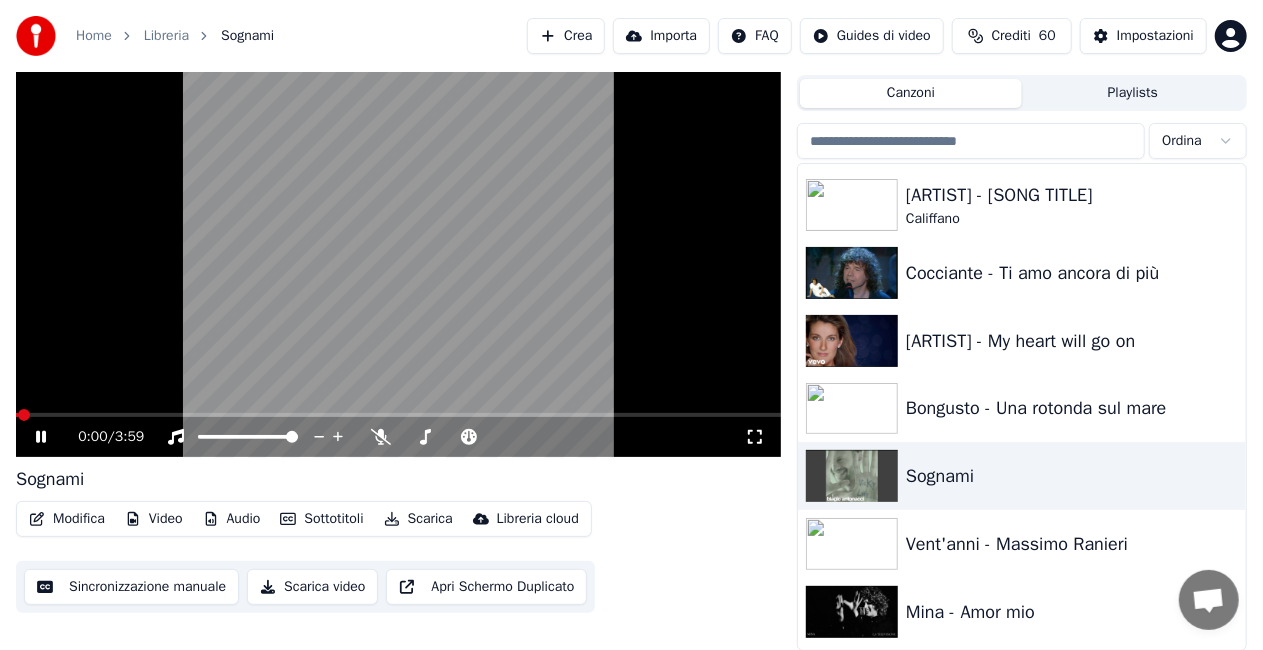click 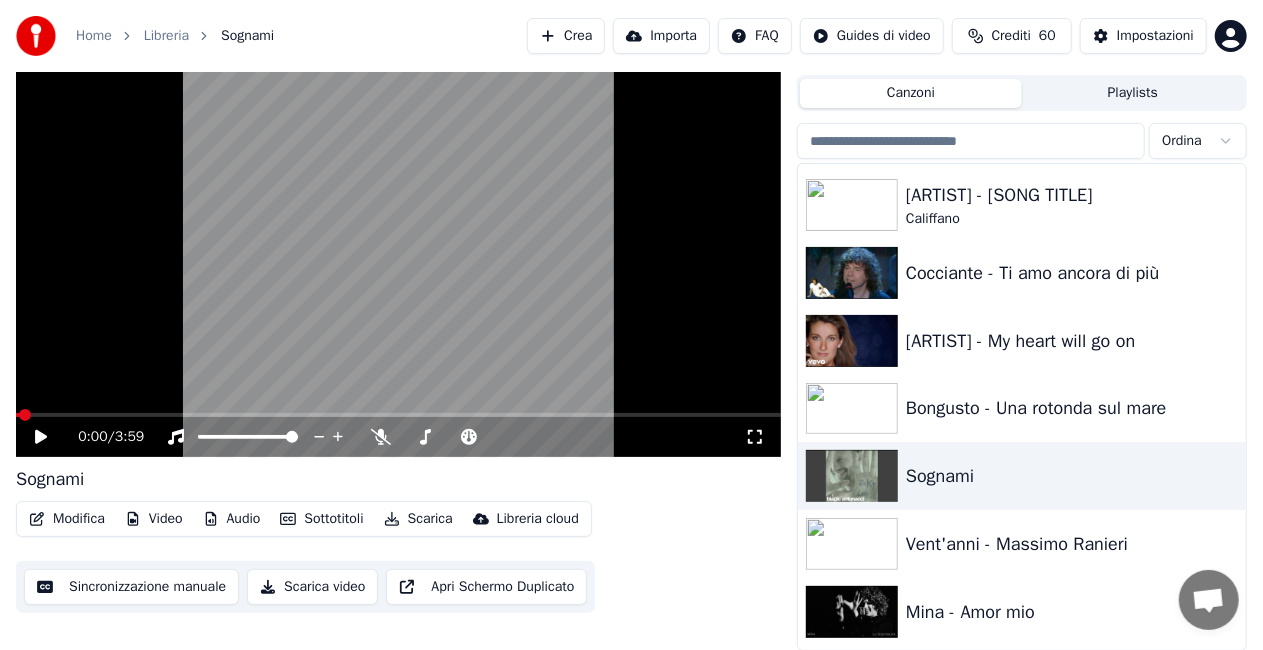 click on "Modifica" at bounding box center (67, 519) 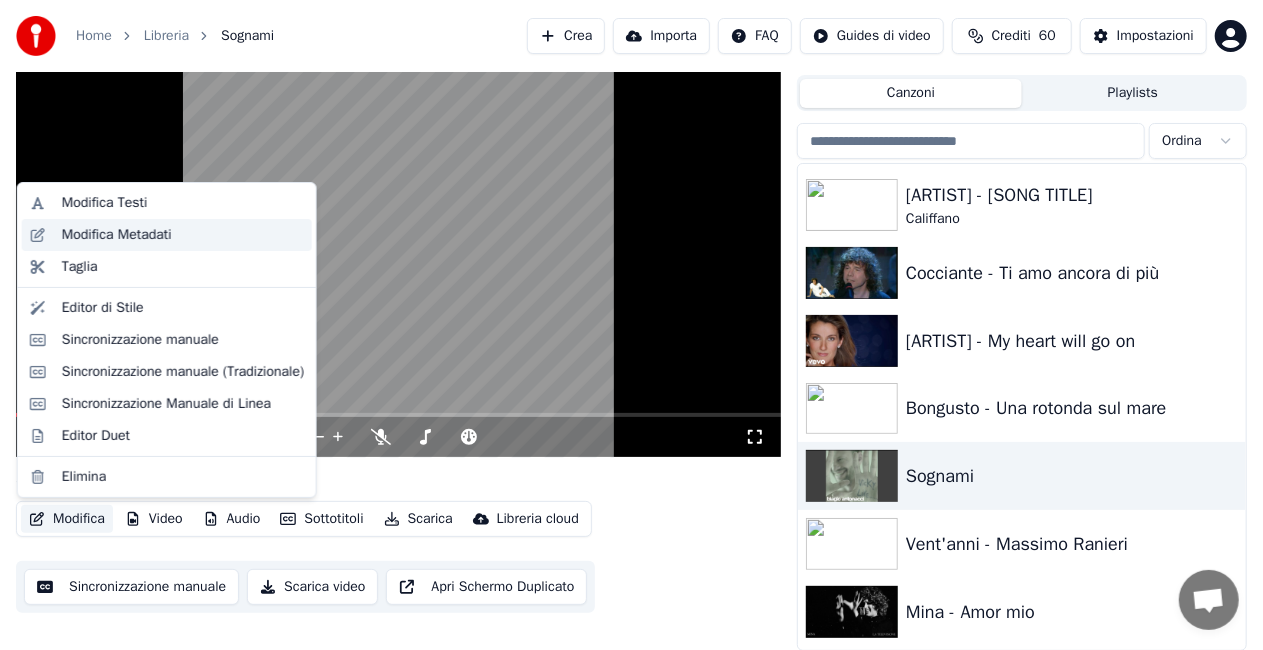 click on "Modifica Metadati" at bounding box center (167, 235) 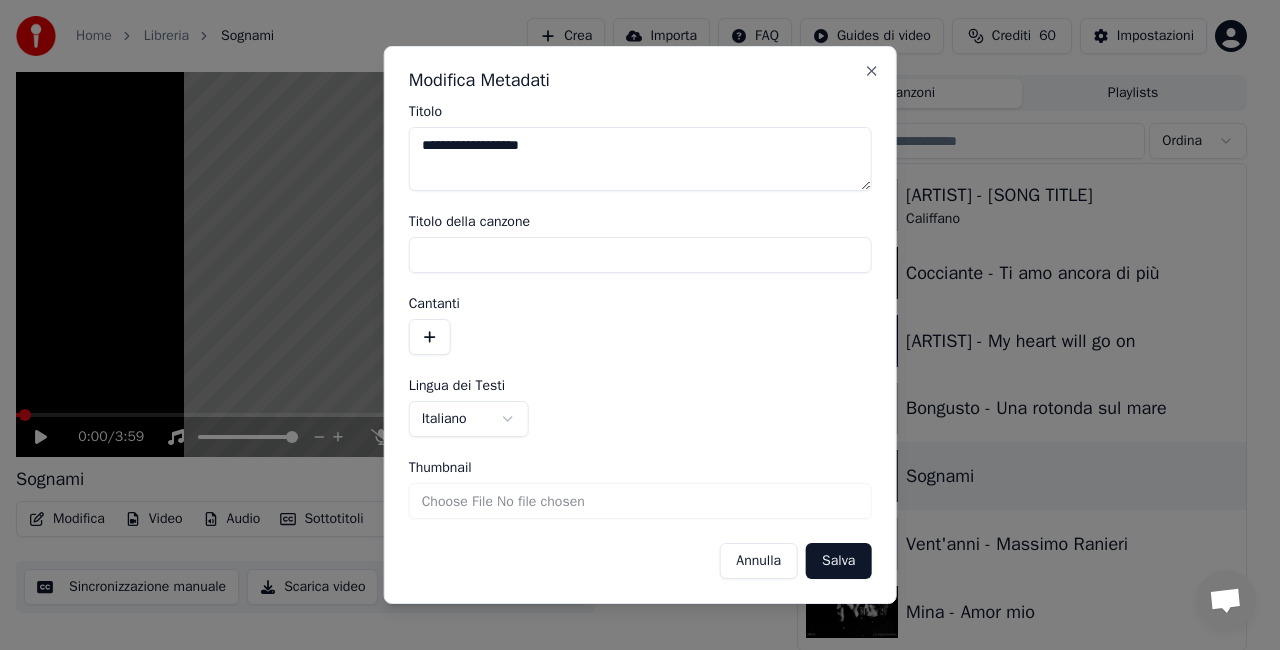 type on "**********" 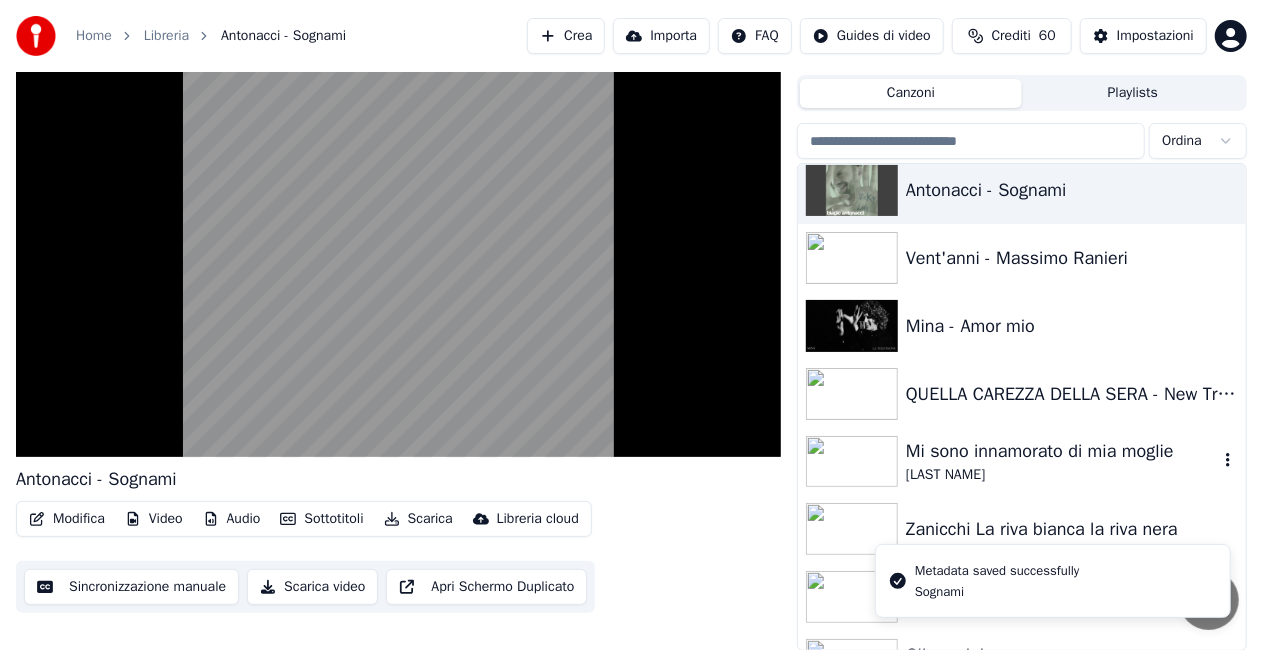 scroll, scrollTop: 4100, scrollLeft: 0, axis: vertical 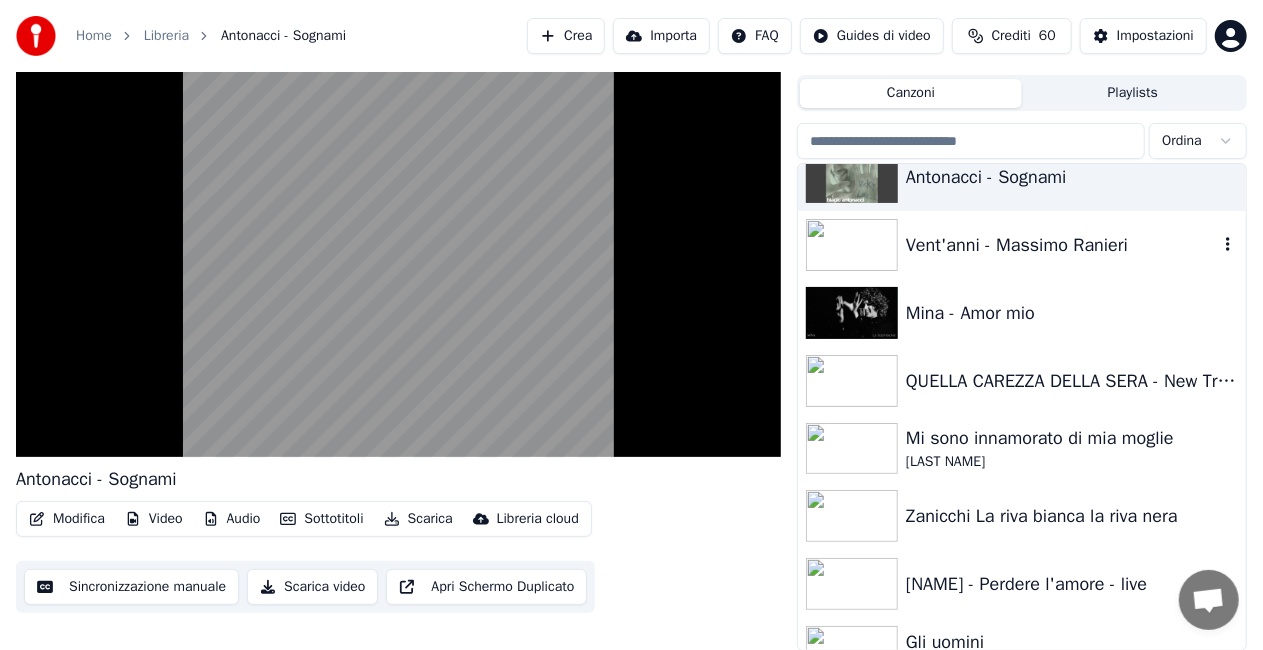 click on "Vent'anni - Massimo Ranieri" at bounding box center [1022, 245] 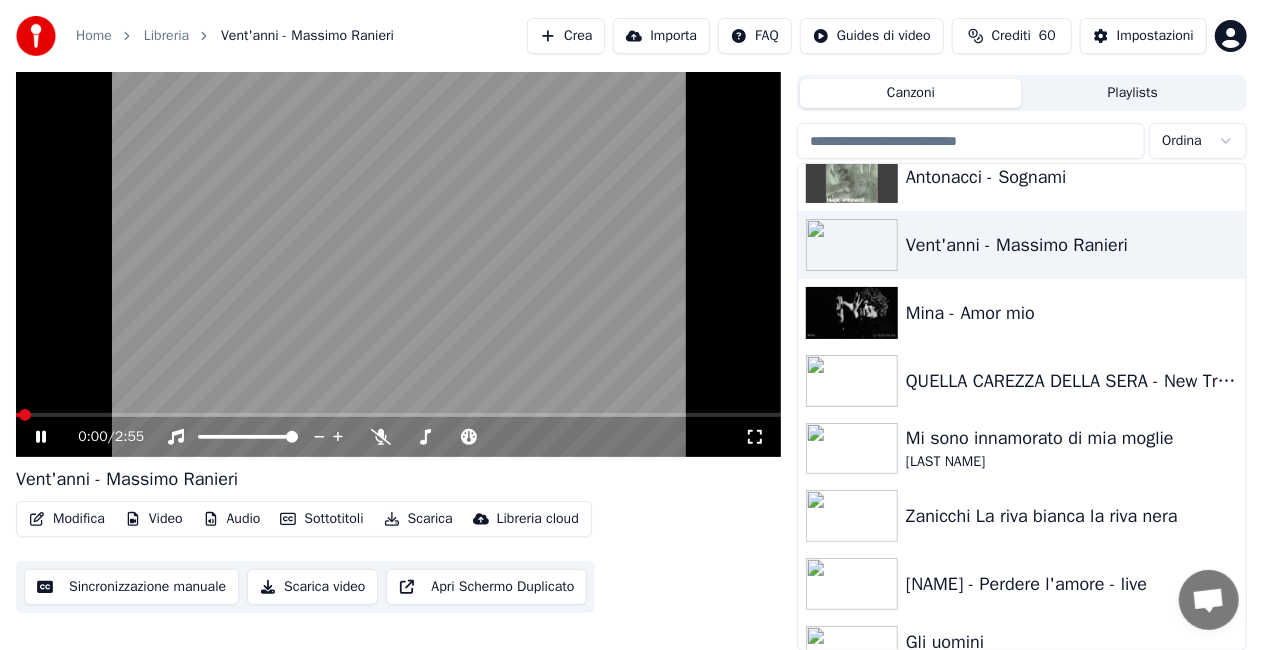 click on "0:00  /  2:55" at bounding box center (398, 437) 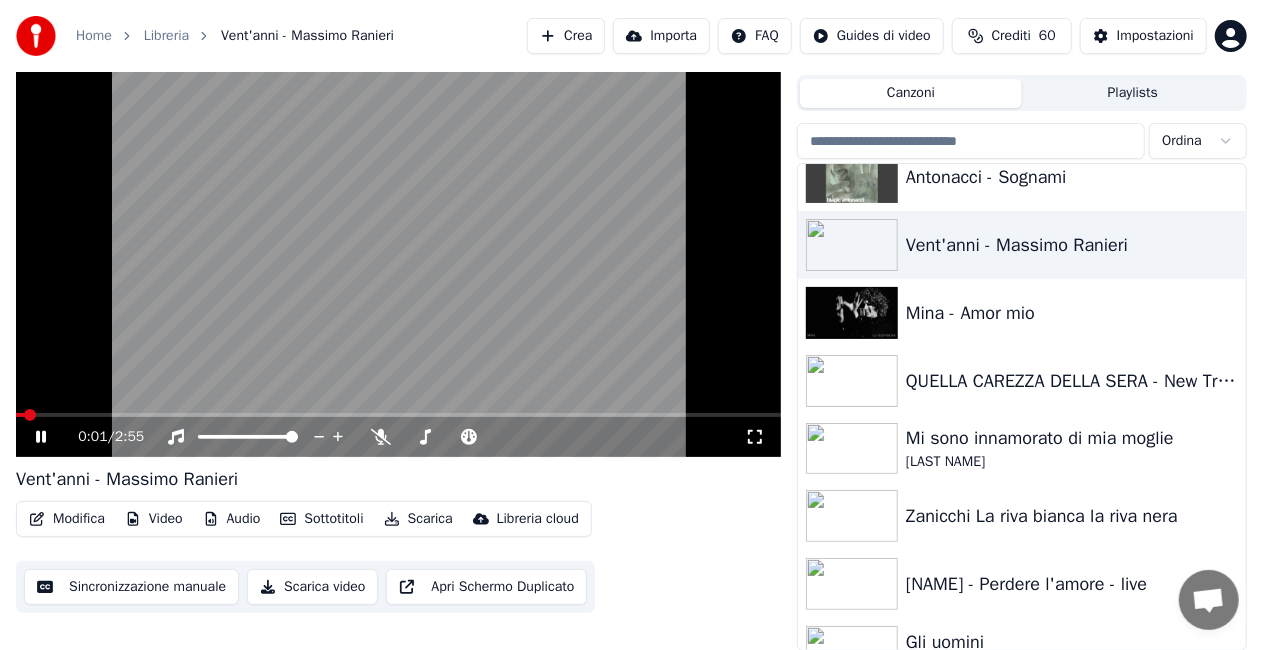 click 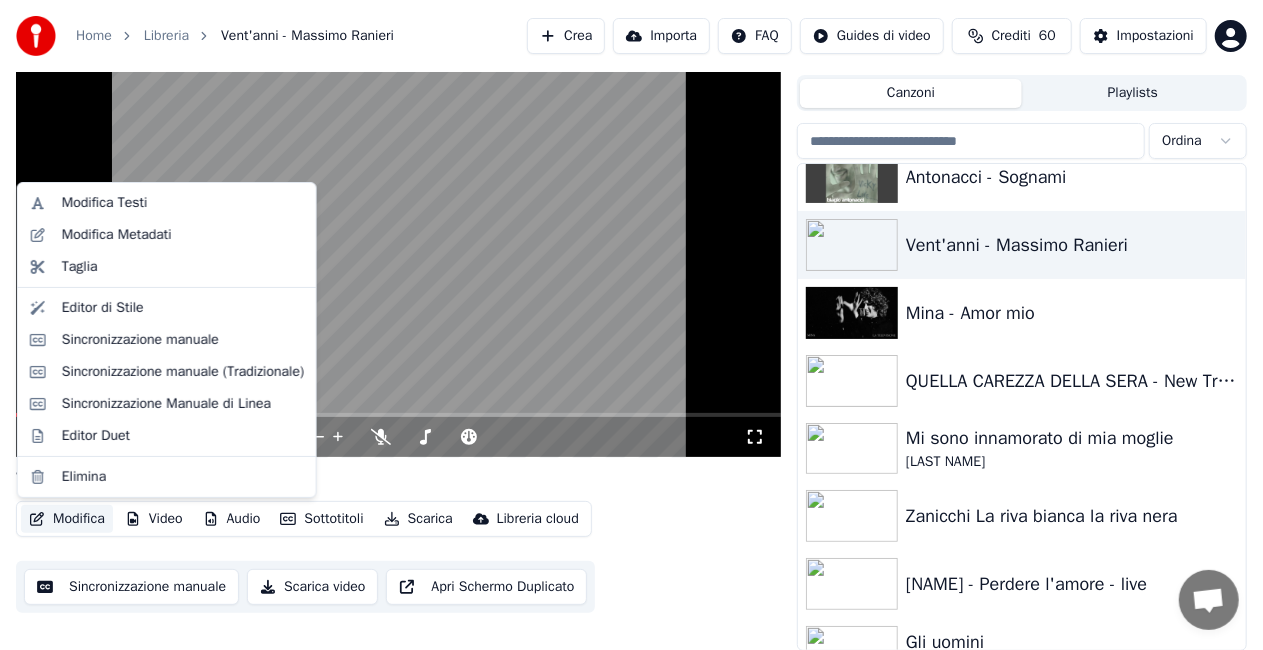 click on "Modifica" at bounding box center [67, 519] 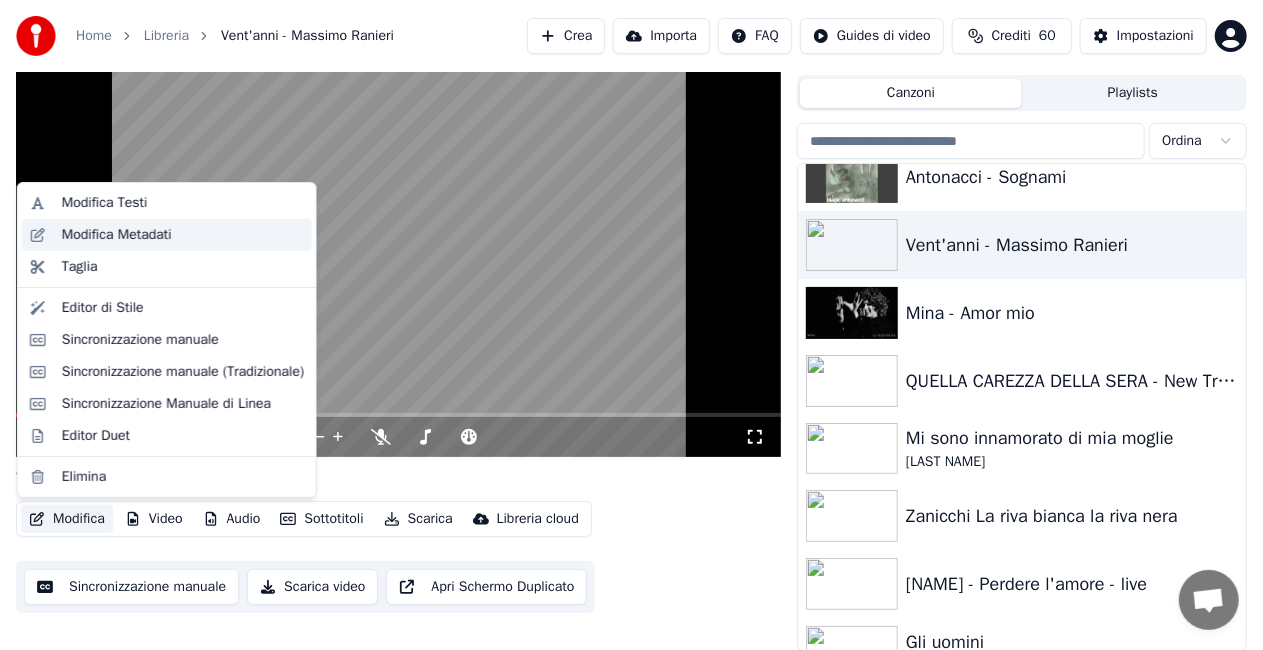 click on "Modifica Metadati" at bounding box center [183, 235] 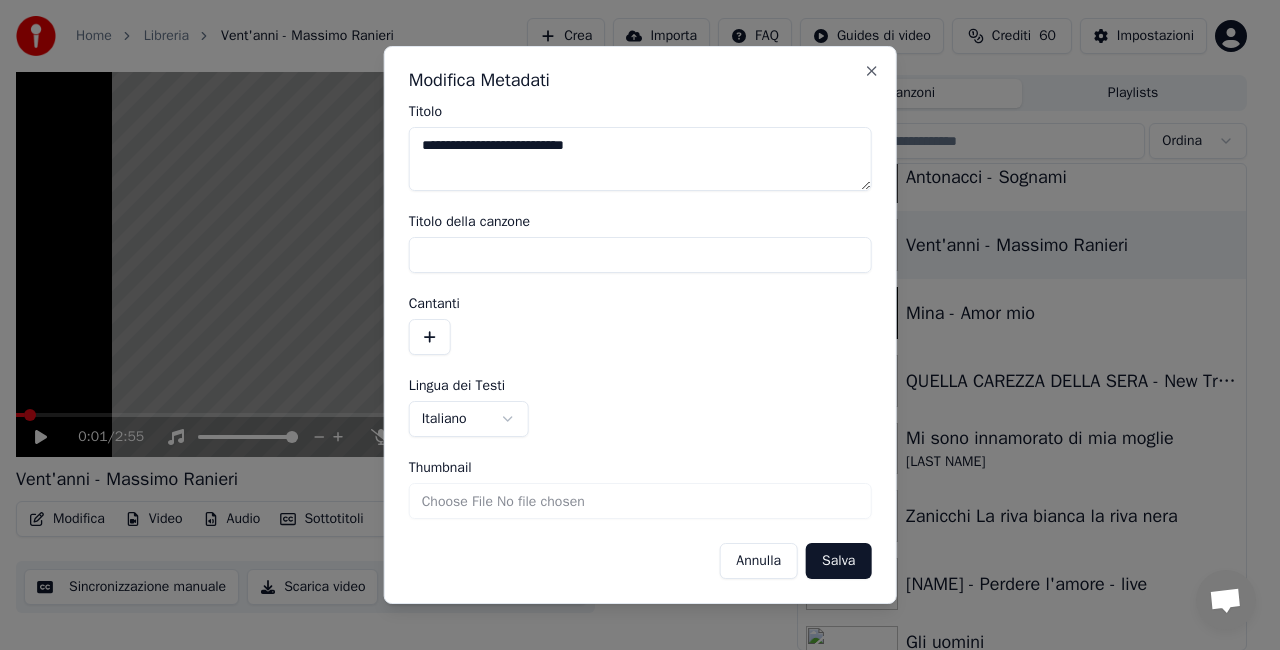drag, startPoint x: 486, startPoint y: 146, endPoint x: 1279, endPoint y: -23, distance: 810.8082 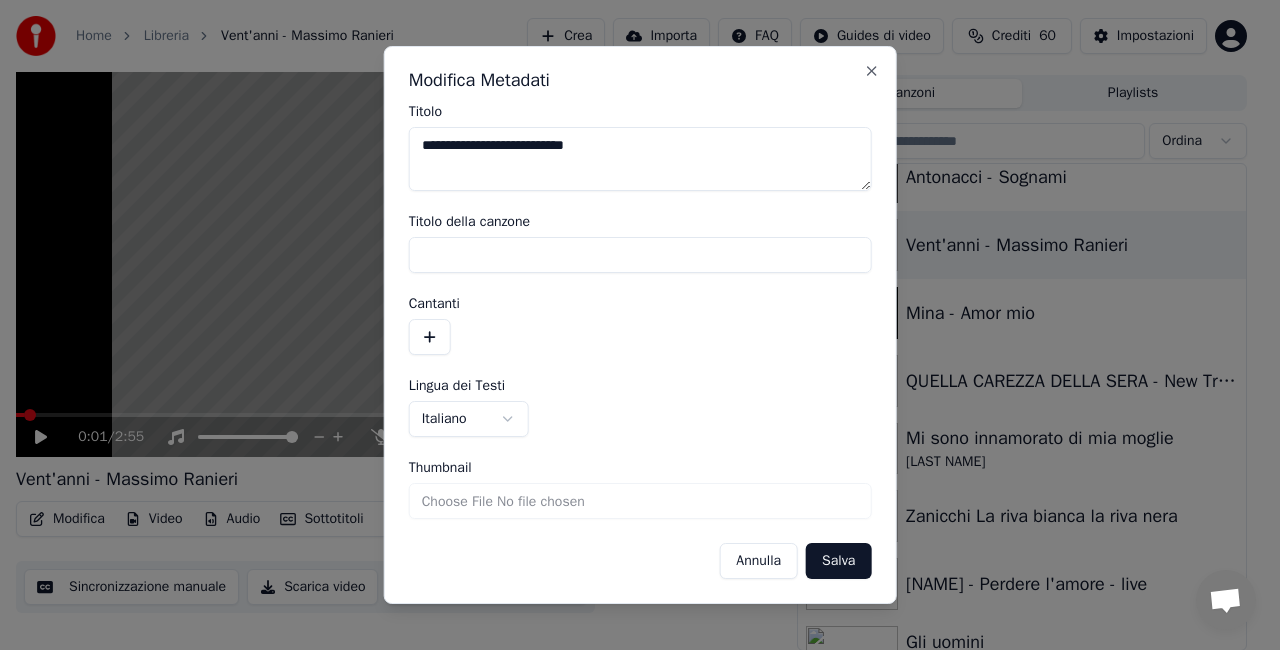 click on "**********" at bounding box center (640, 280) 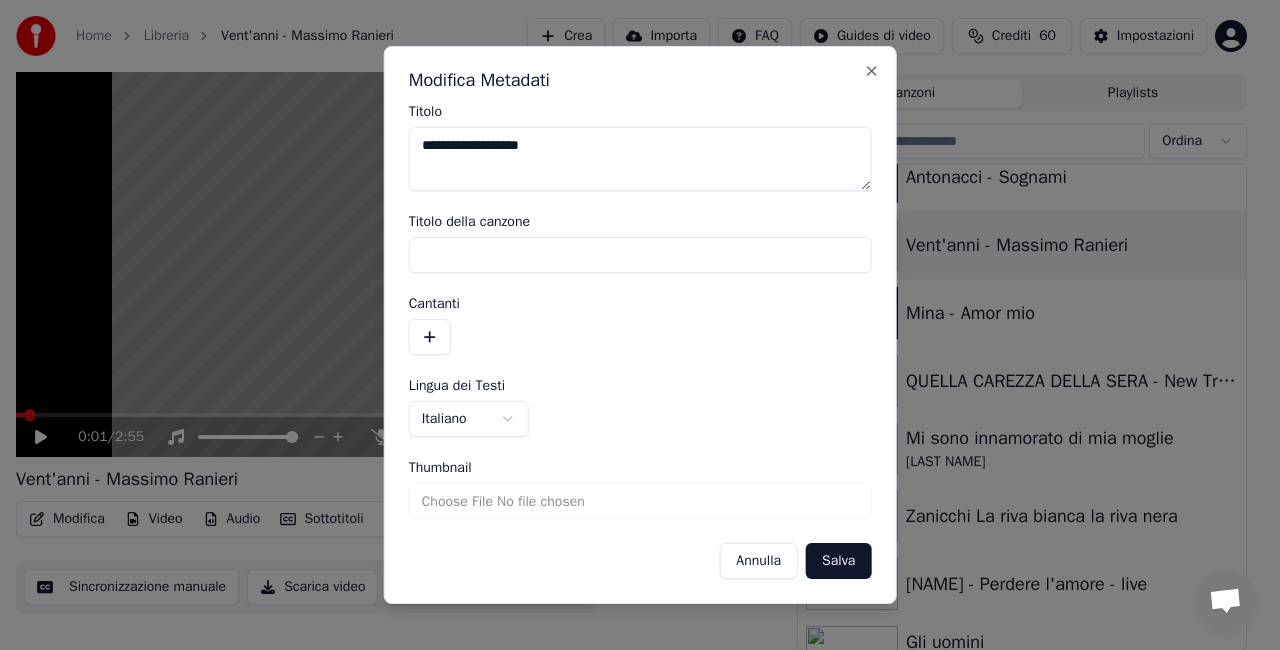 type on "**********" 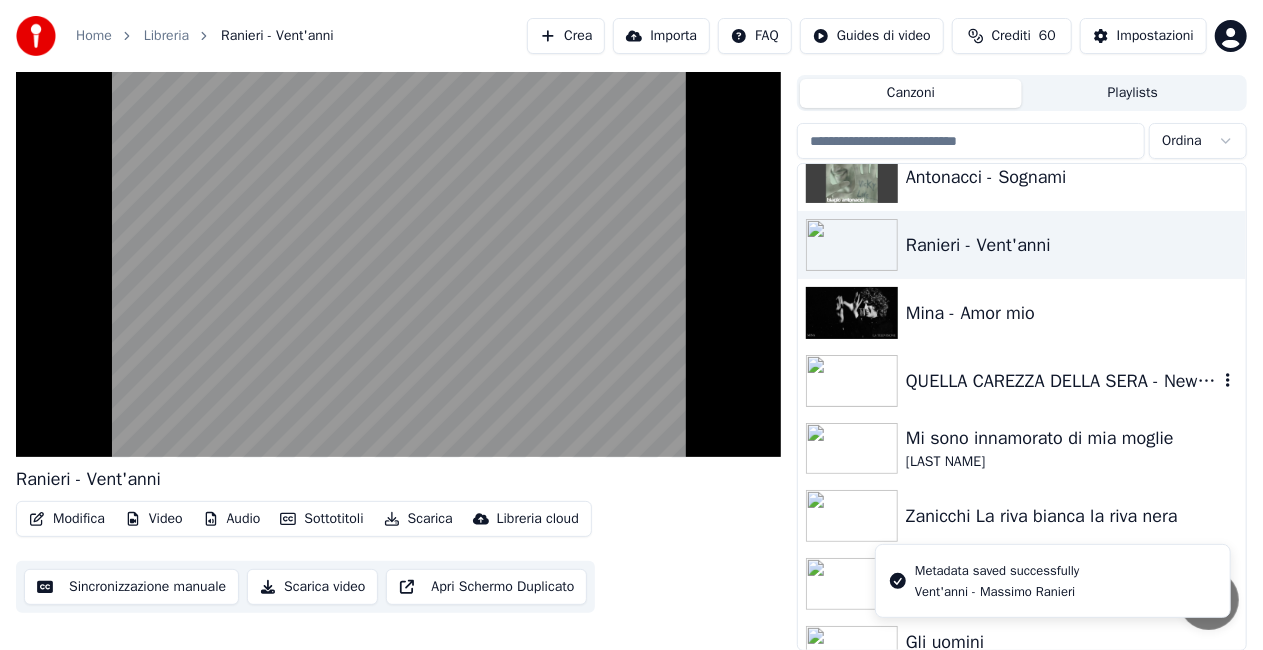 click on "QUELLA CAREZZA DELLA SERA - New Trolls" at bounding box center [1062, 381] 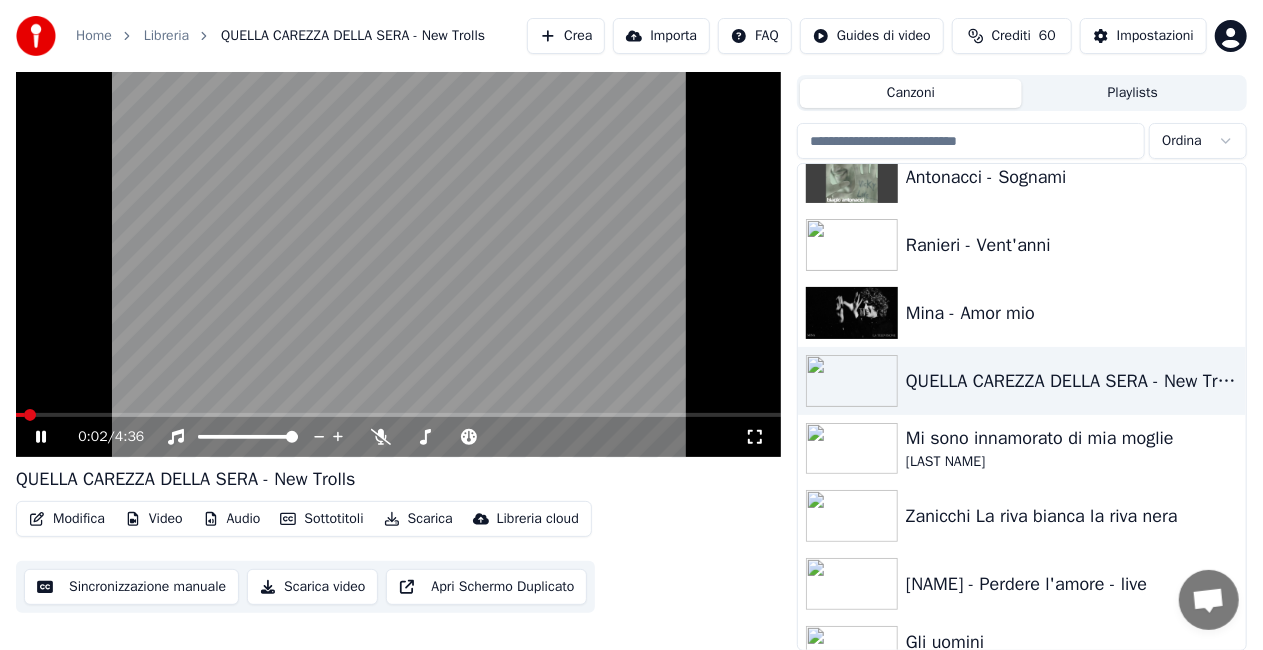 click 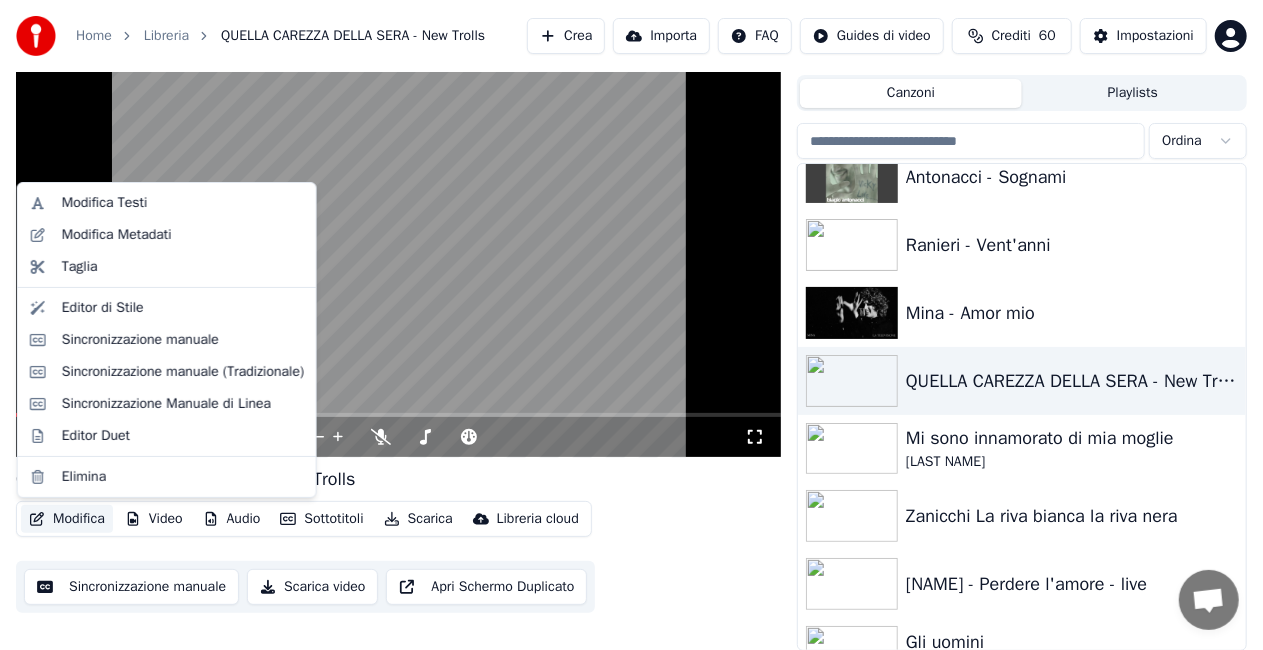 click on "Modifica" at bounding box center [67, 519] 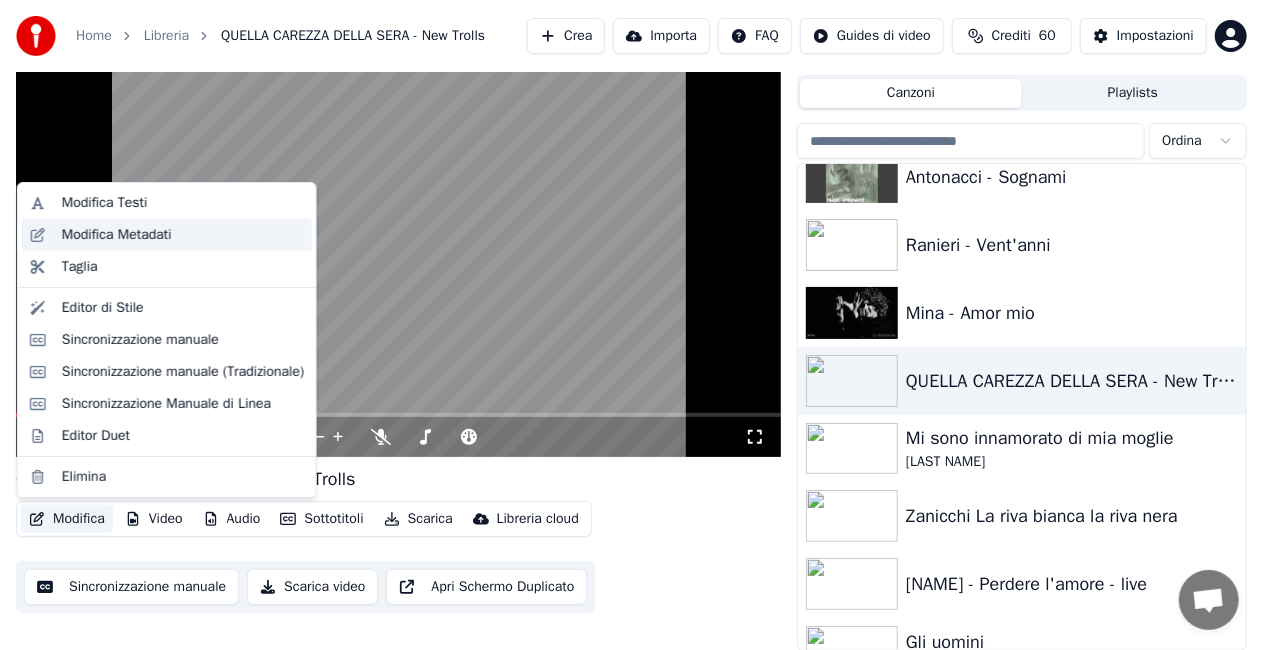 click on "Modifica Metadati" at bounding box center (167, 235) 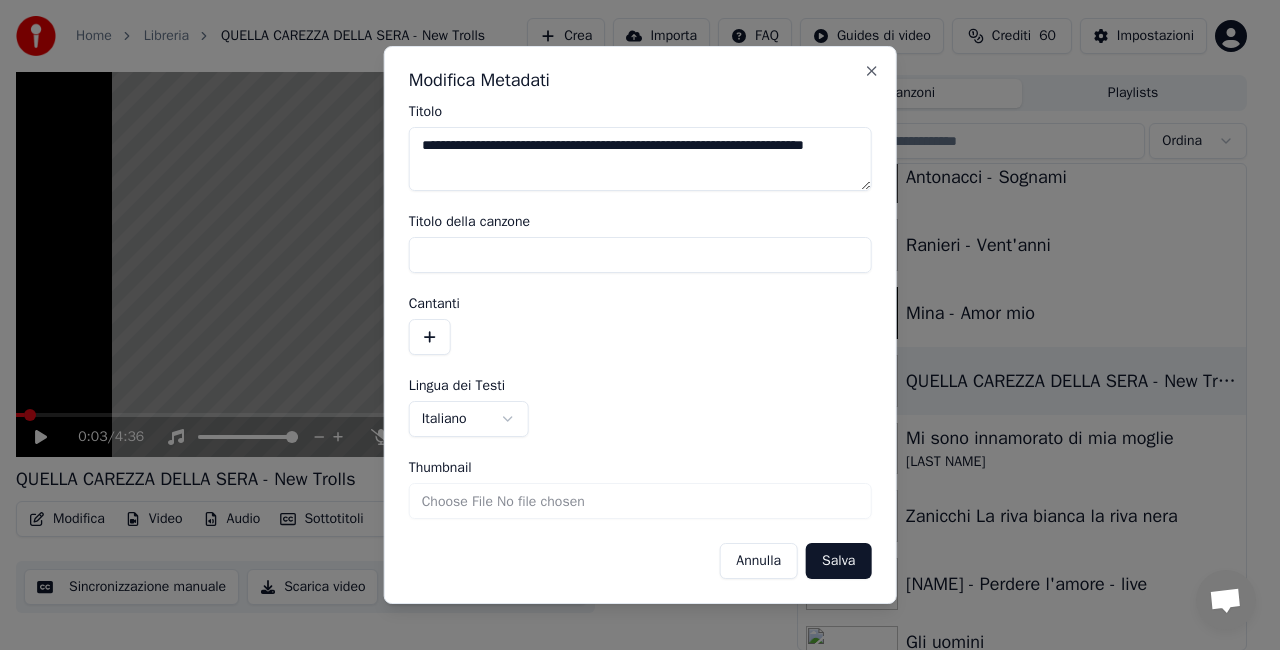 drag, startPoint x: 654, startPoint y: 150, endPoint x: 966, endPoint y: 224, distance: 320.65558 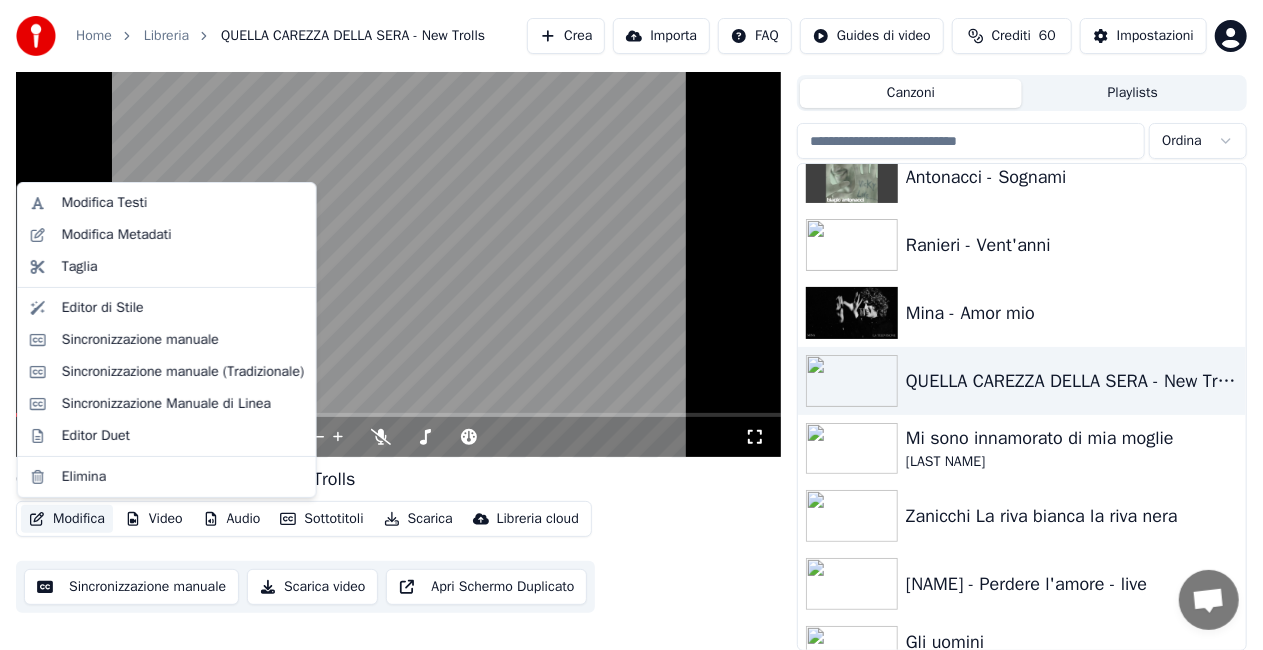 click on "Modifica" at bounding box center (67, 519) 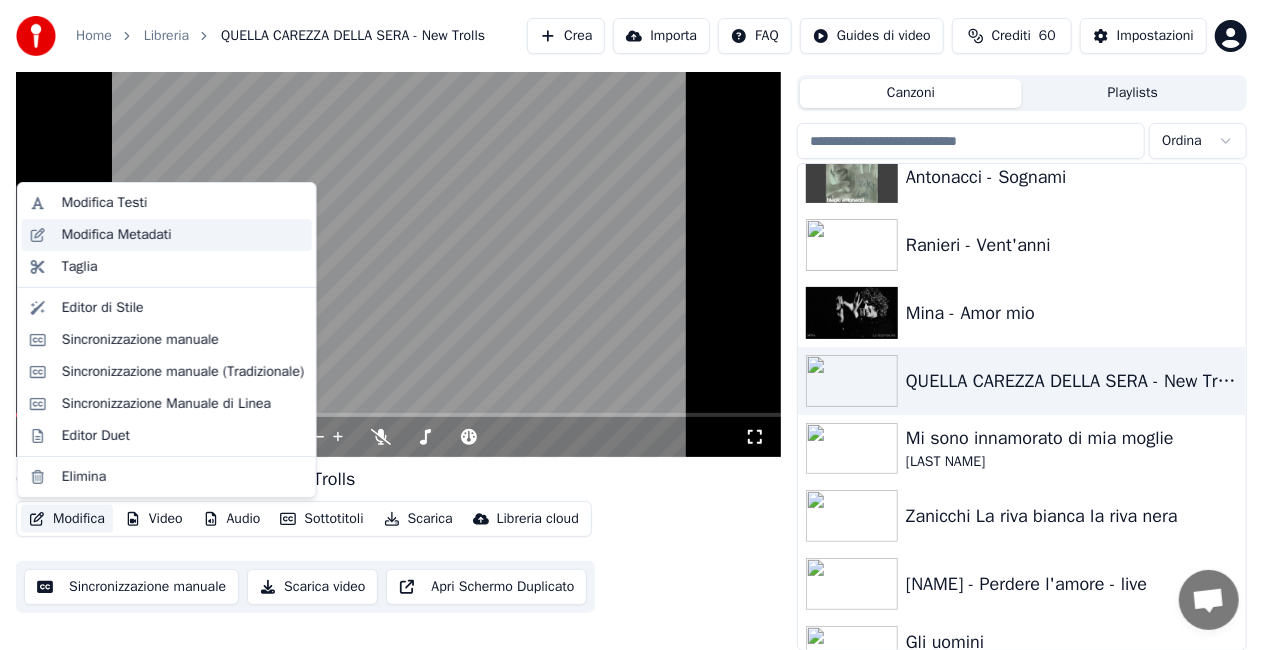 click on "Modifica Metadati" at bounding box center (167, 235) 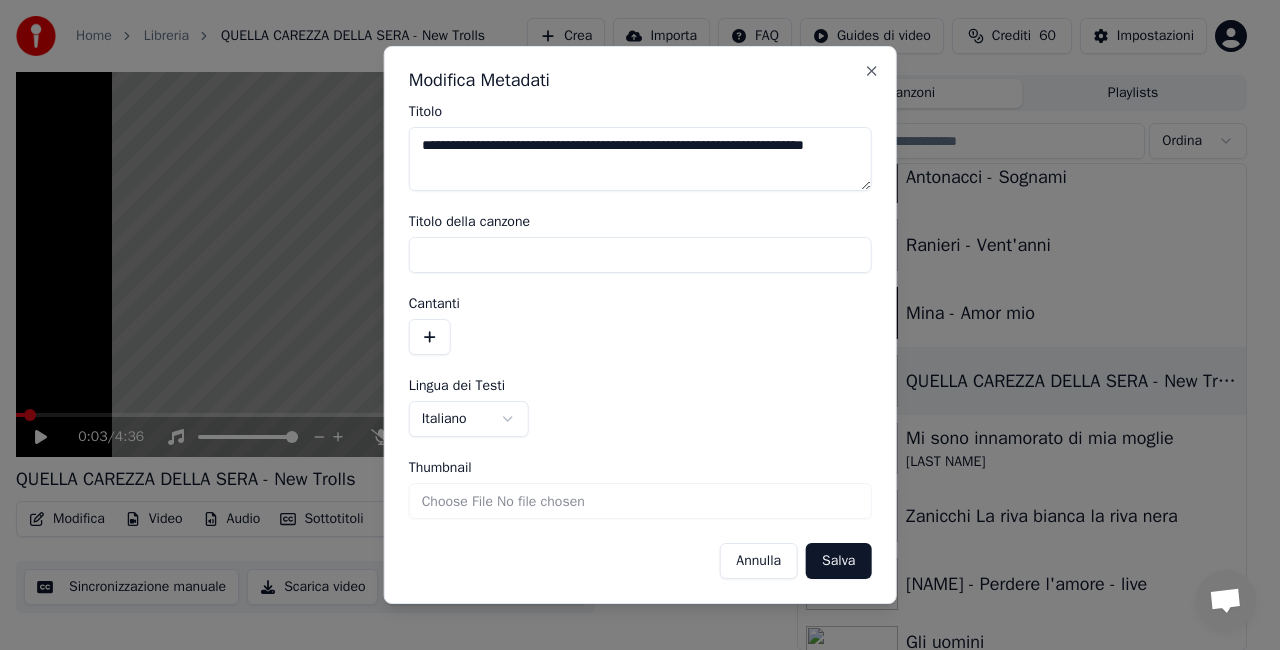 drag, startPoint x: 654, startPoint y: 138, endPoint x: 714, endPoint y: 207, distance: 91.43851 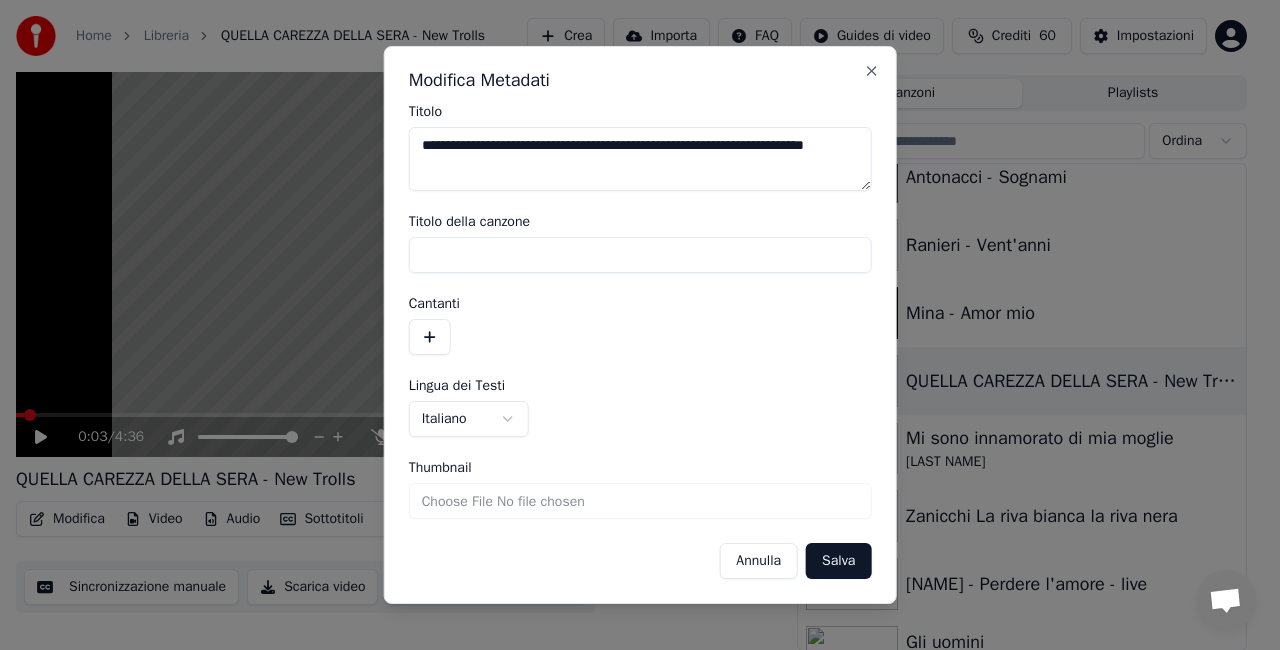 click on "**********" at bounding box center [640, 342] 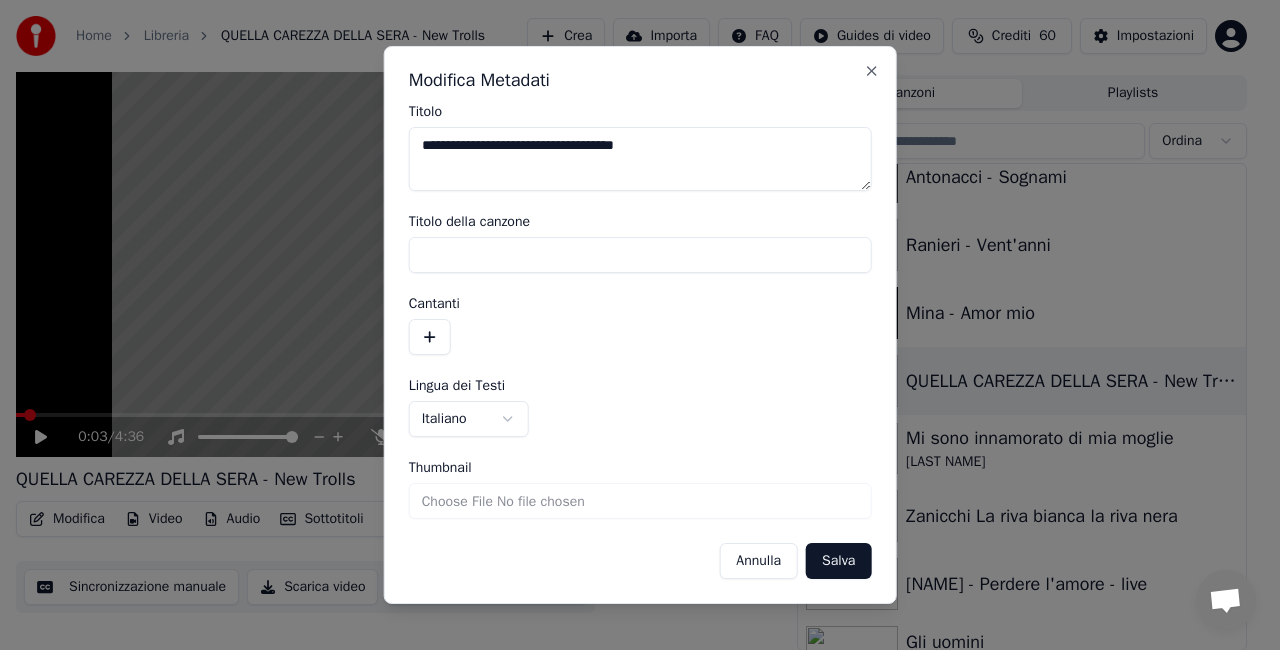 type on "**********" 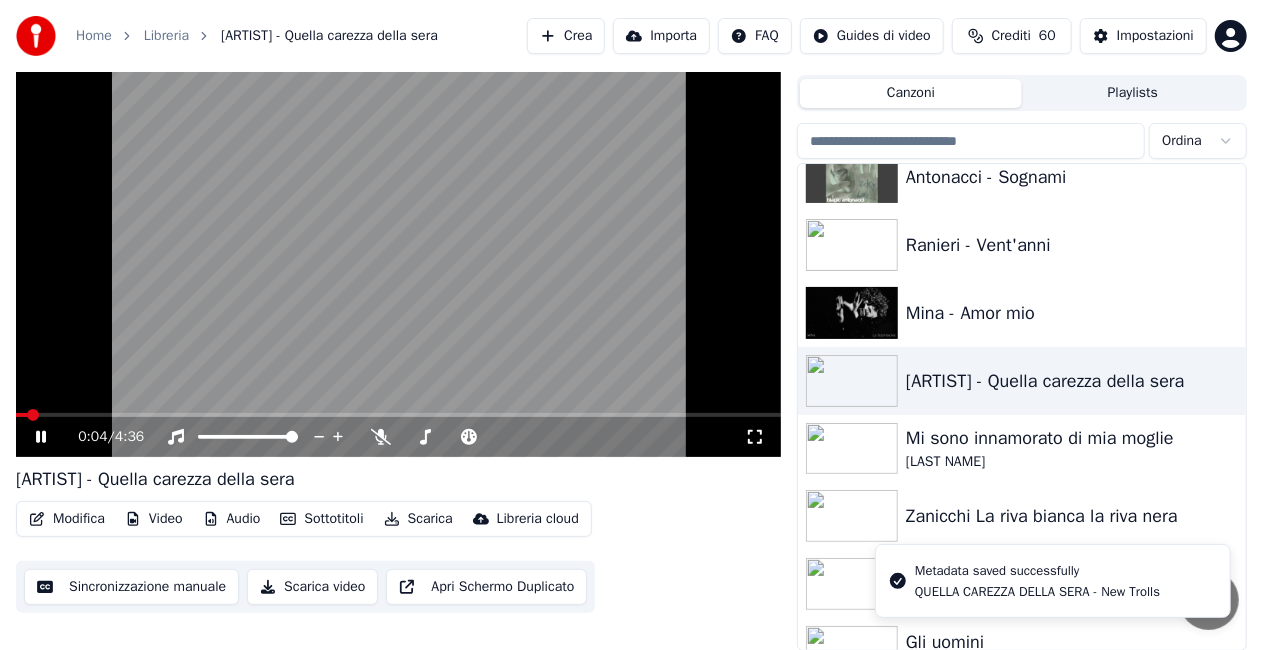 click at bounding box center [398, 242] 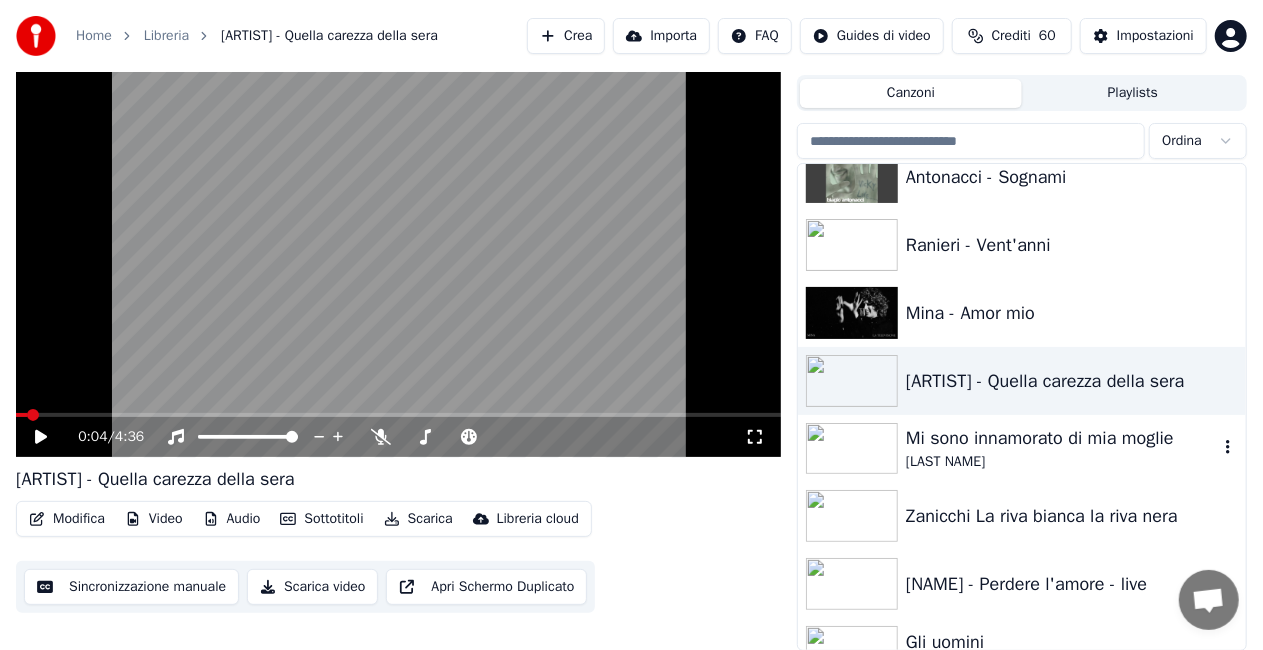 click on "Mi sono innamorato di mia moglie" at bounding box center (1062, 438) 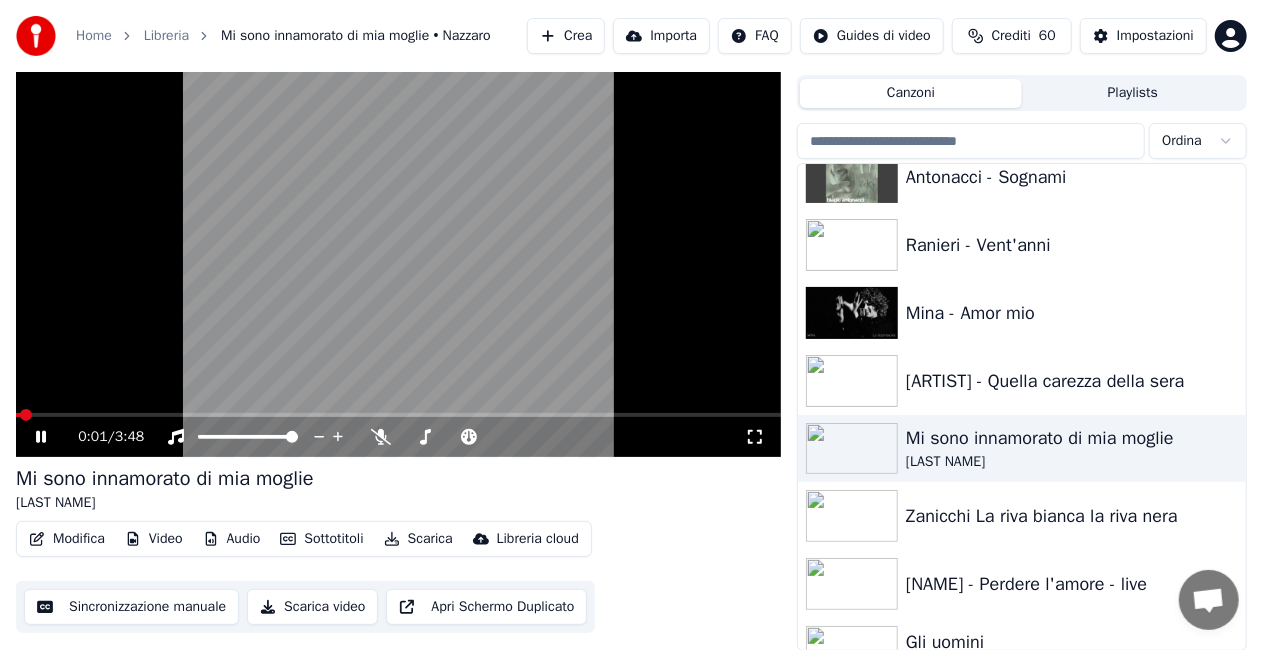 click 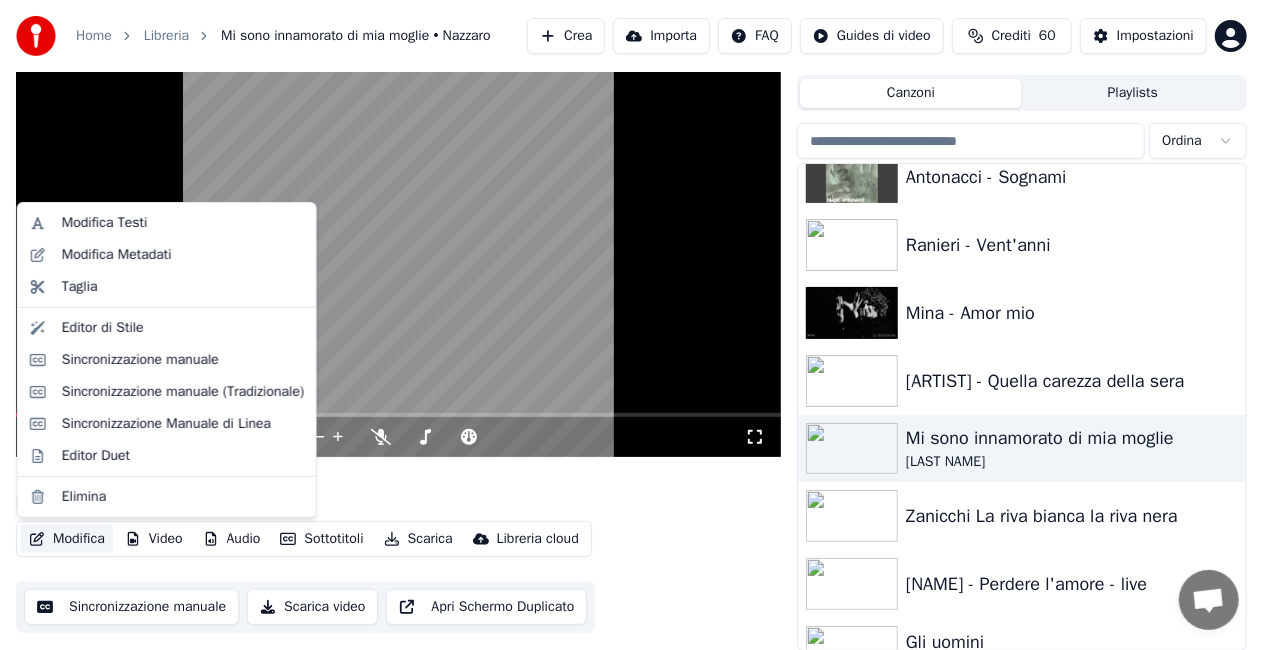 click on "Modifica" at bounding box center (67, 539) 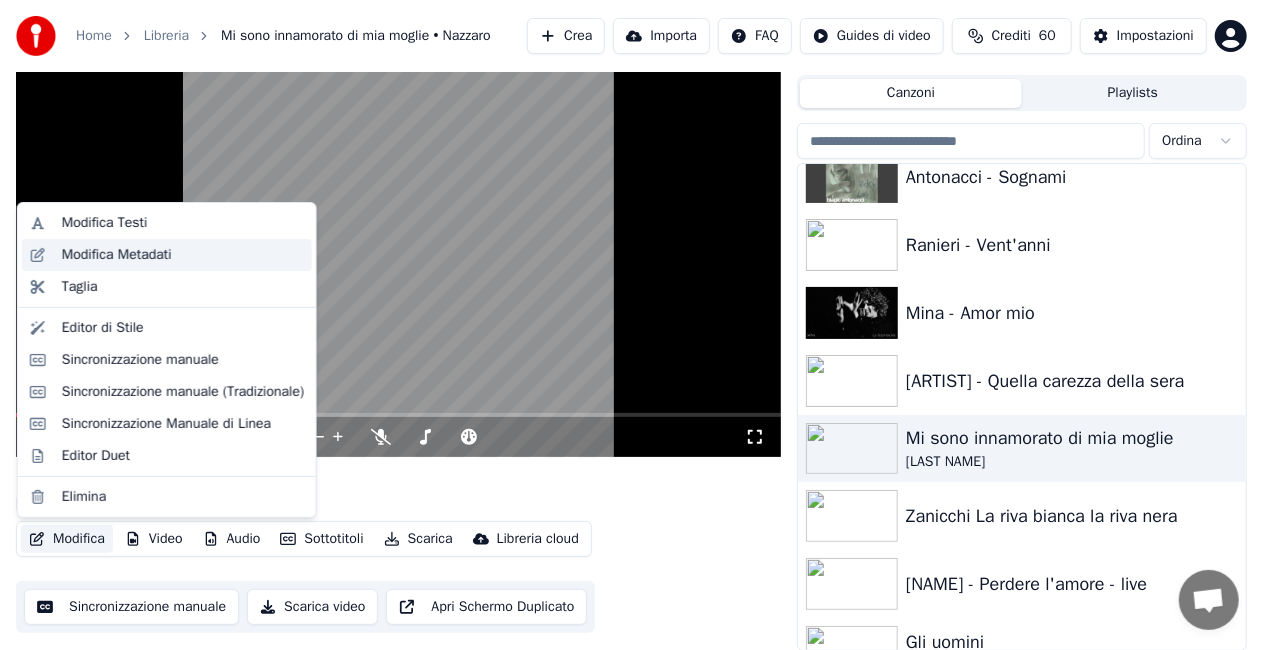 click on "Modifica Metadati" at bounding box center (117, 255) 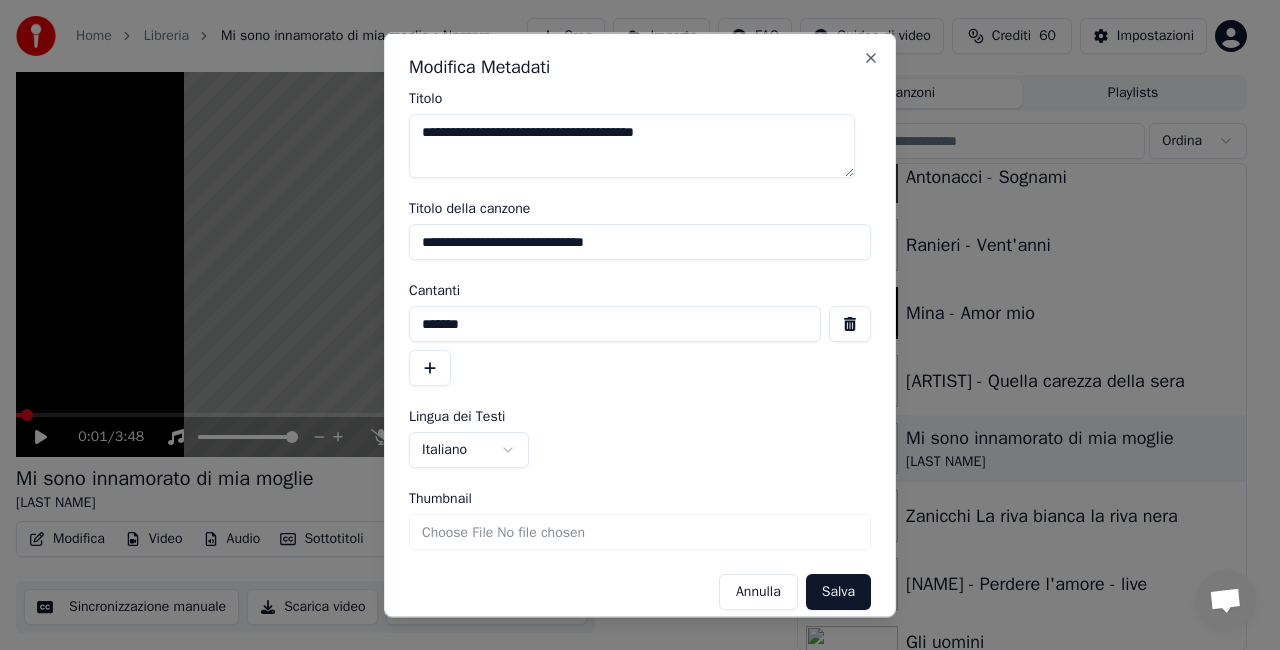 drag, startPoint x: 426, startPoint y: 232, endPoint x: 1073, endPoint y: 148, distance: 652.43005 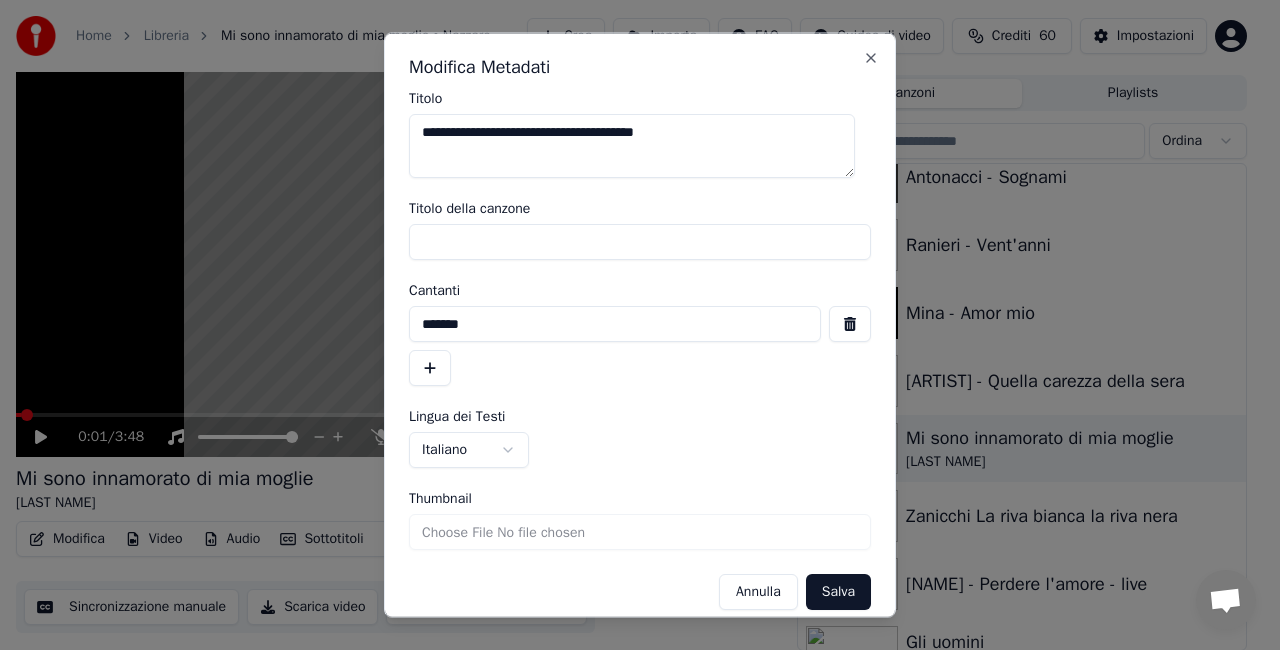 type 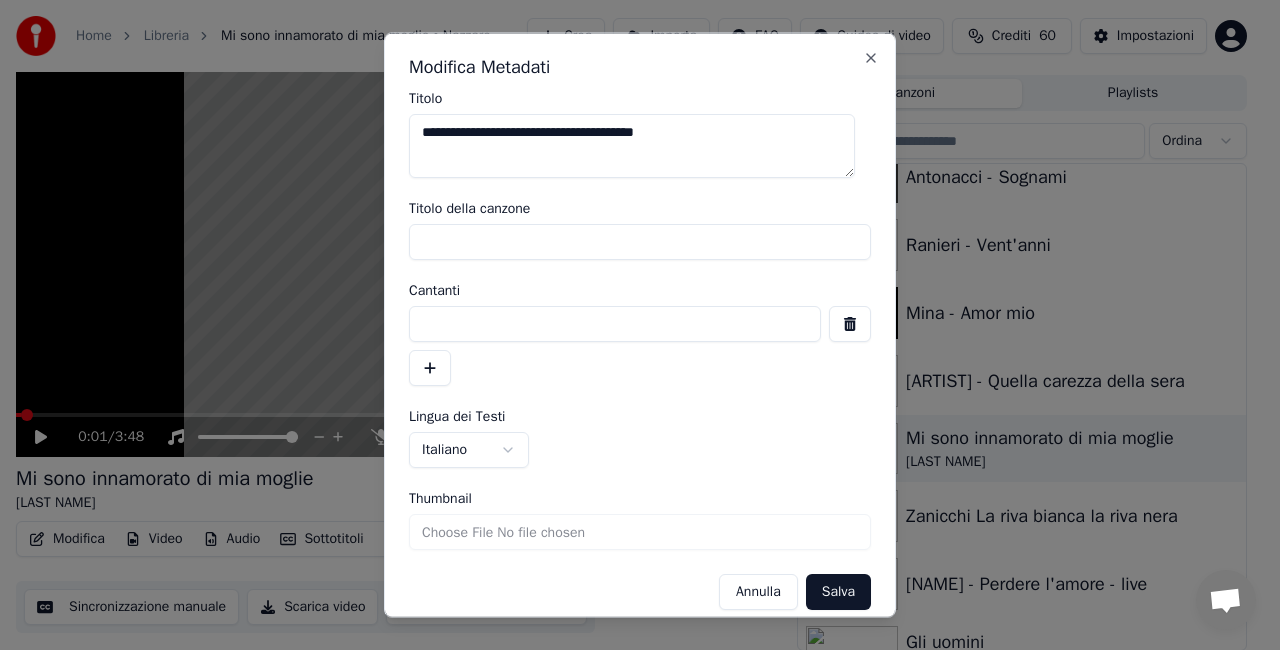 type 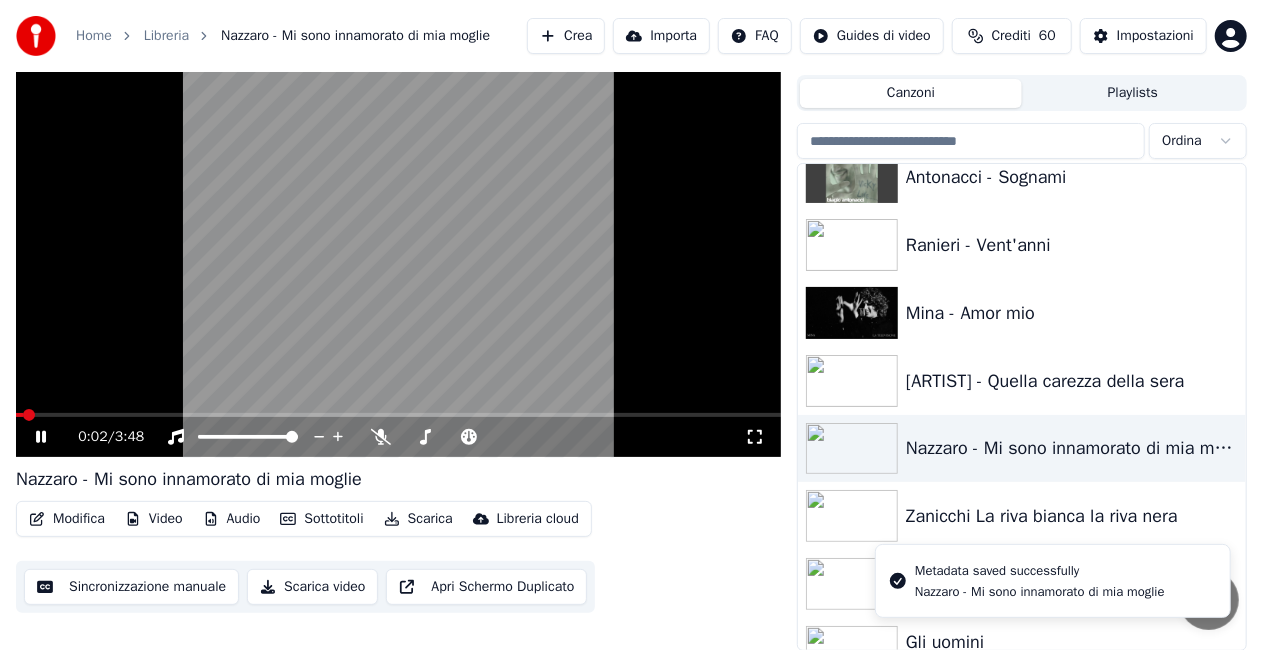 click at bounding box center [398, 242] 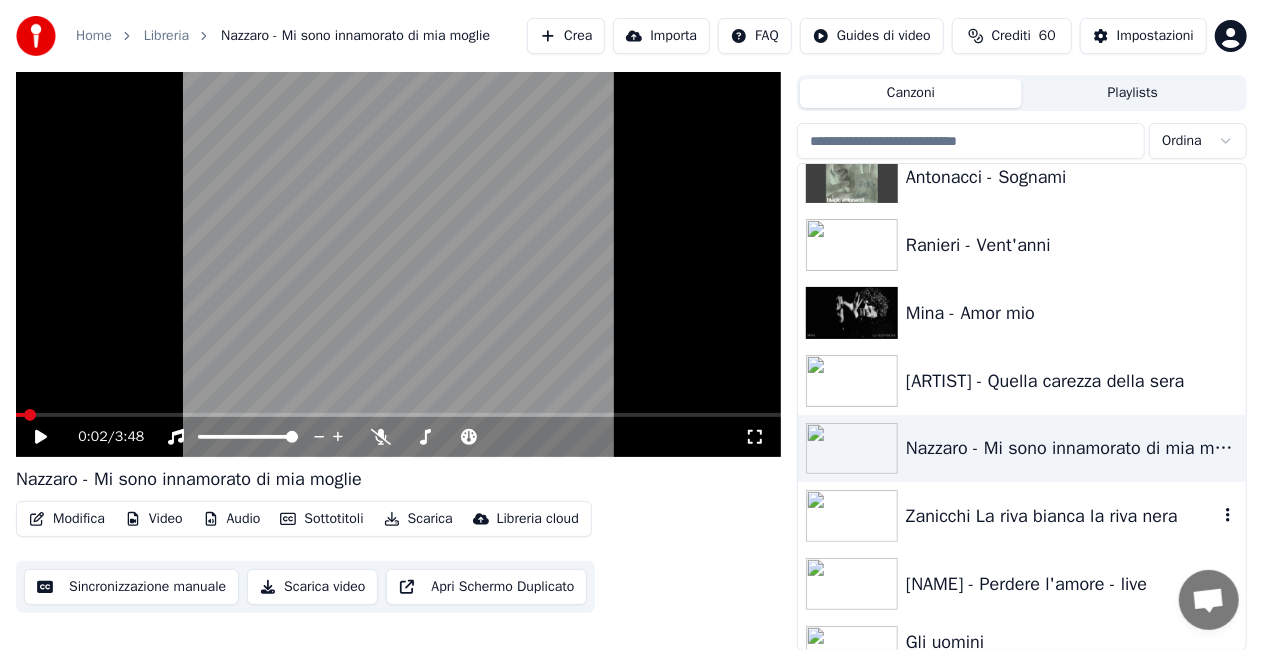 click on "Zanicchi La riva bianca la riva nera" at bounding box center (1062, 516) 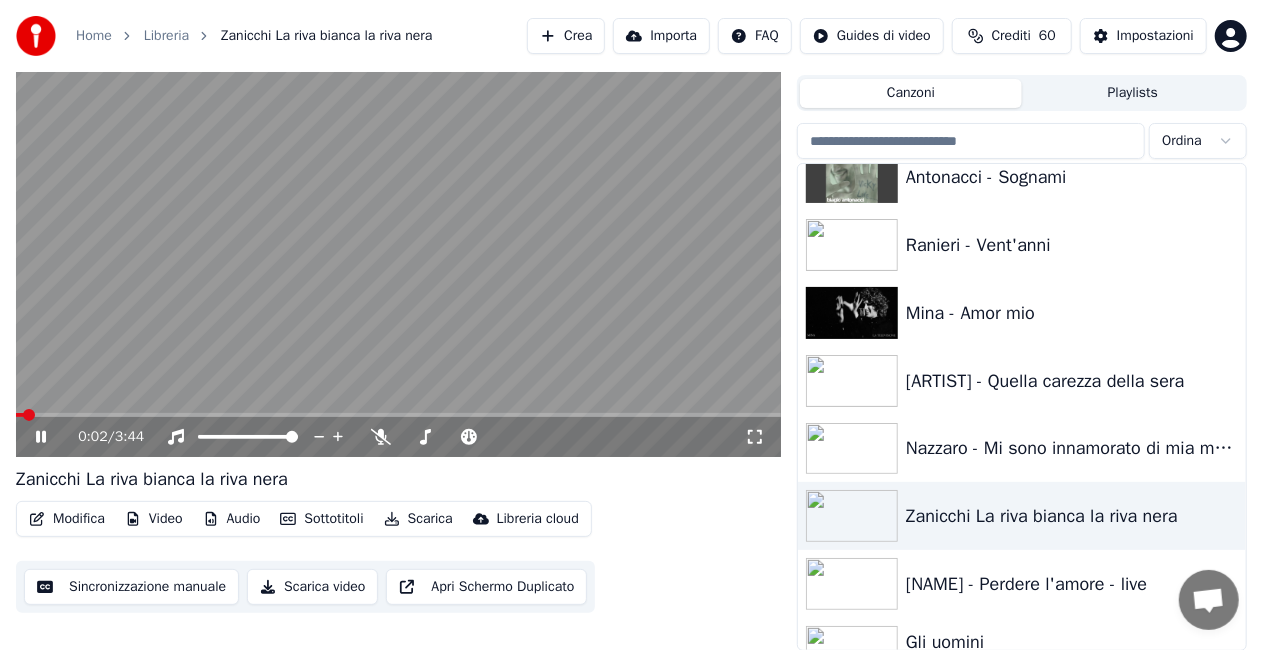 click on "0:02  /  3:44" at bounding box center (398, 437) 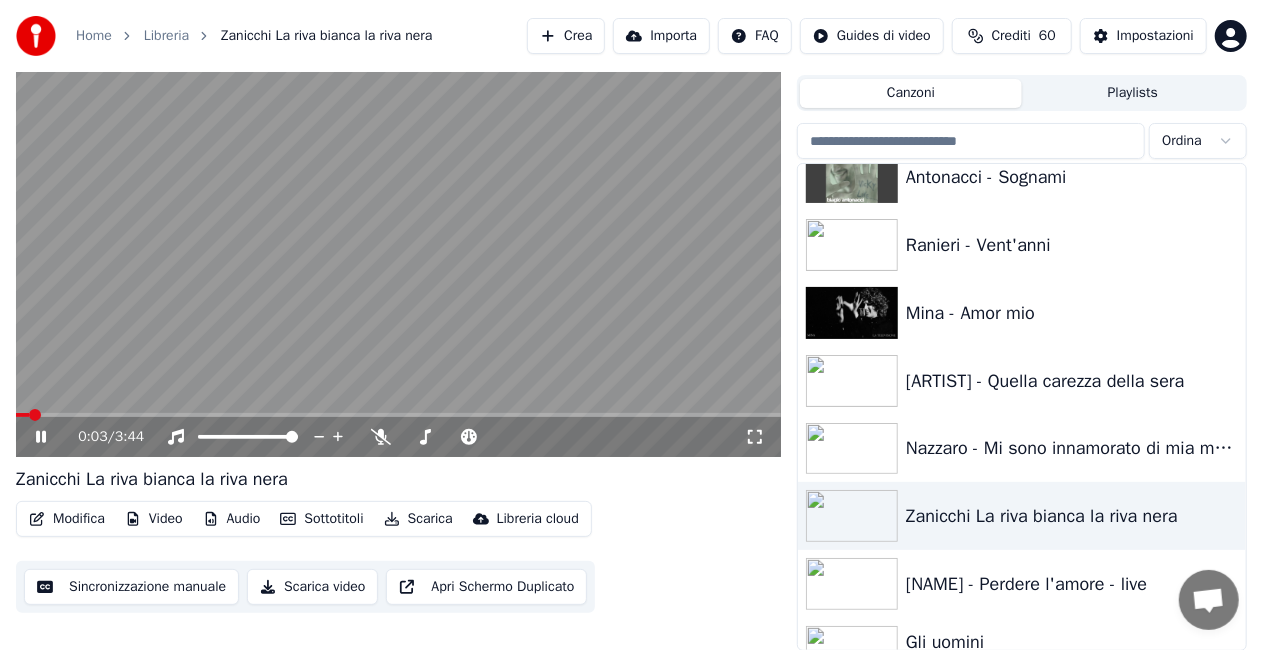 click 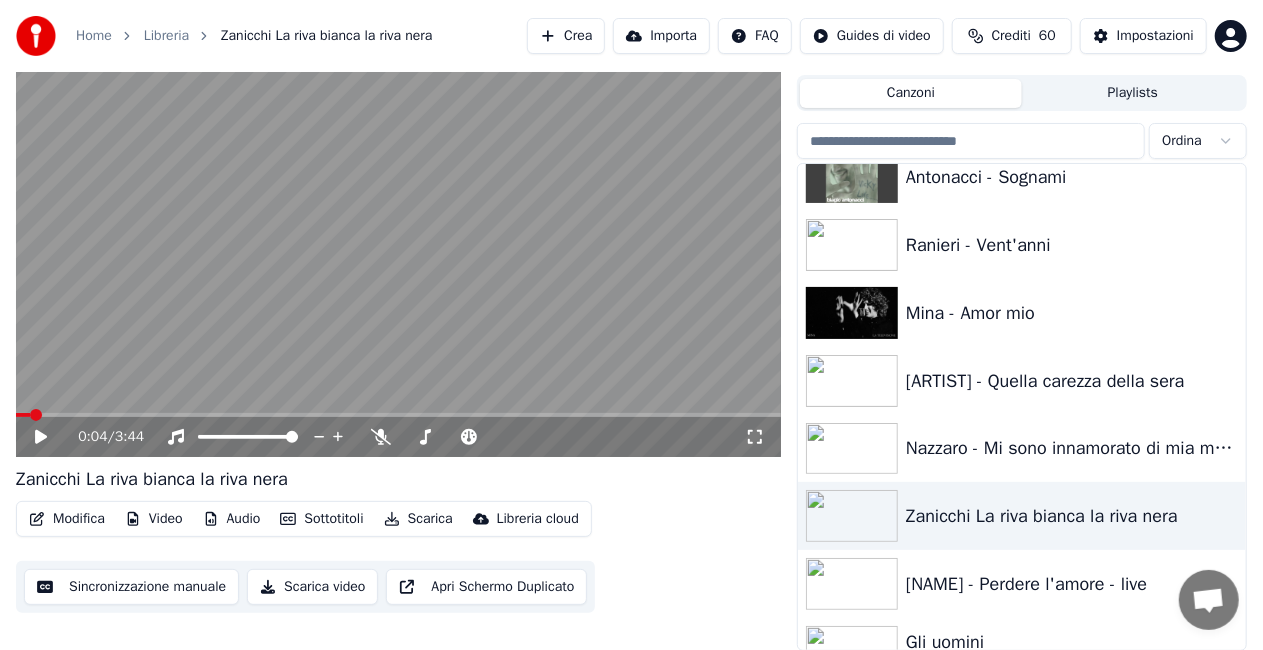 click on "Modifica" at bounding box center [67, 519] 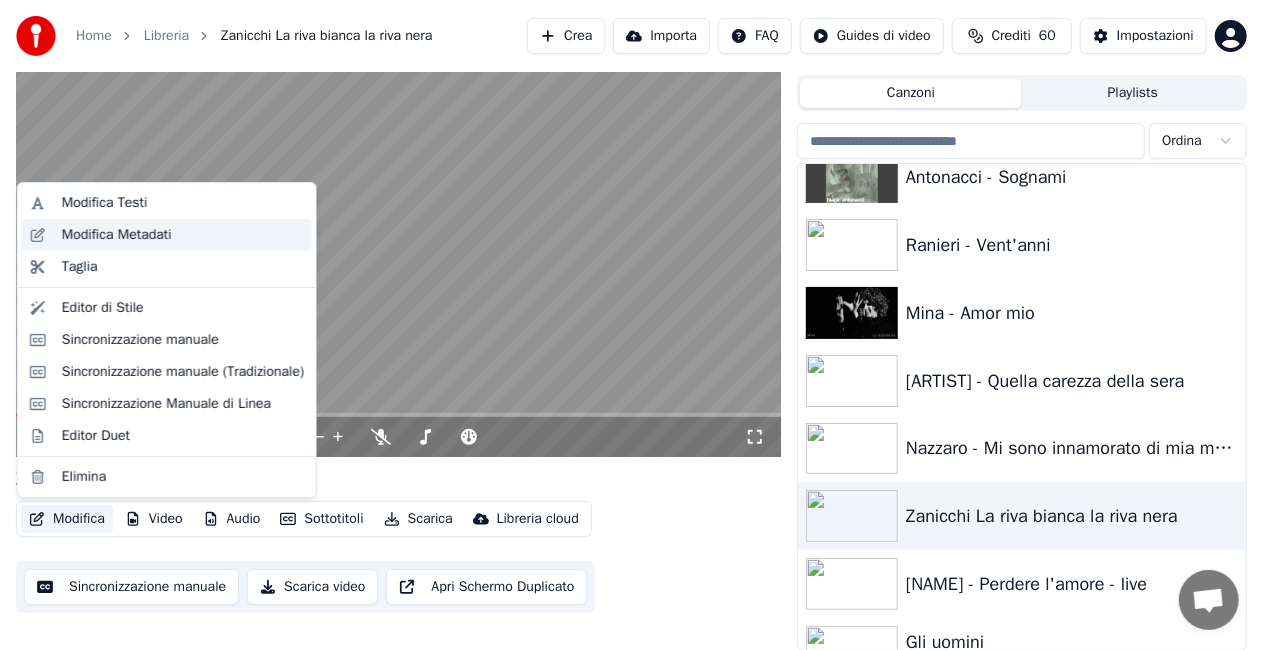 click on "Modifica Metadati" at bounding box center [183, 235] 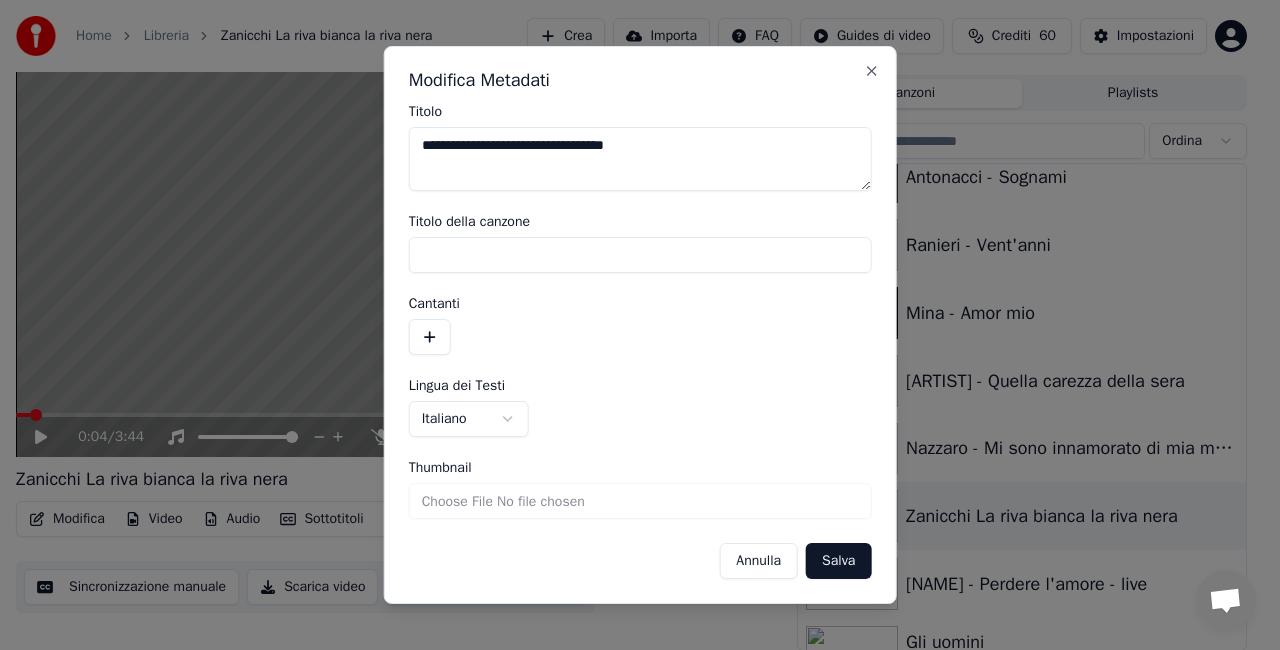 click on "**********" at bounding box center (640, 159) 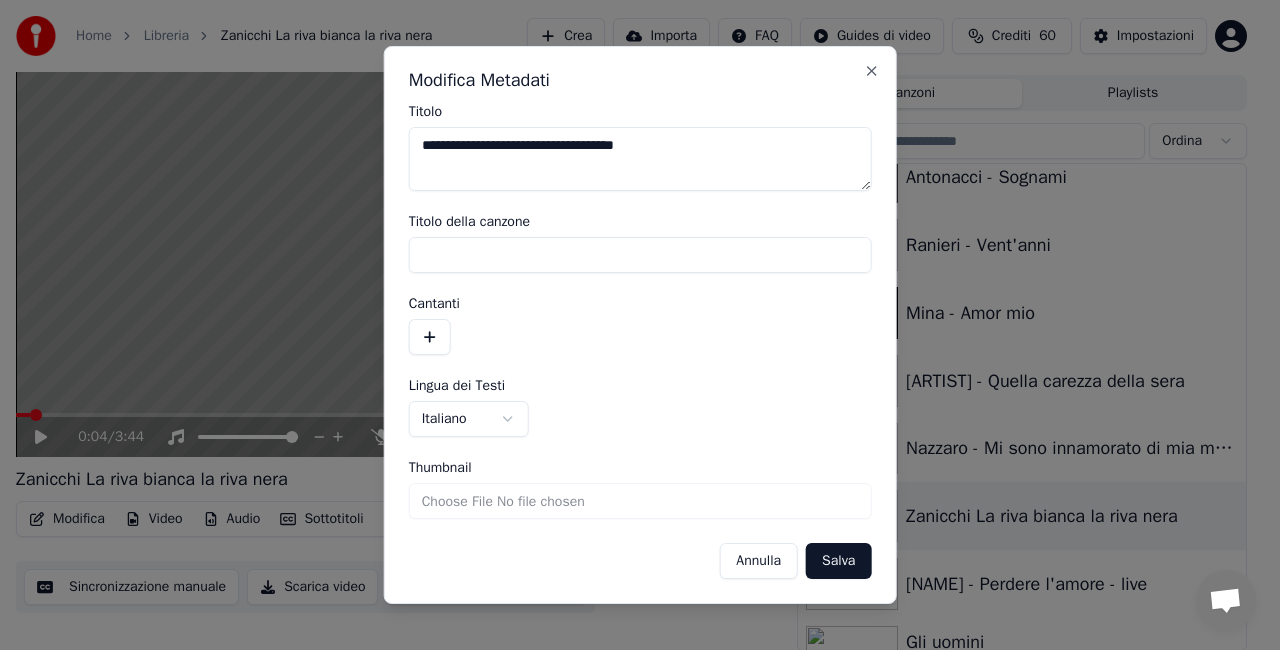 type on "**********" 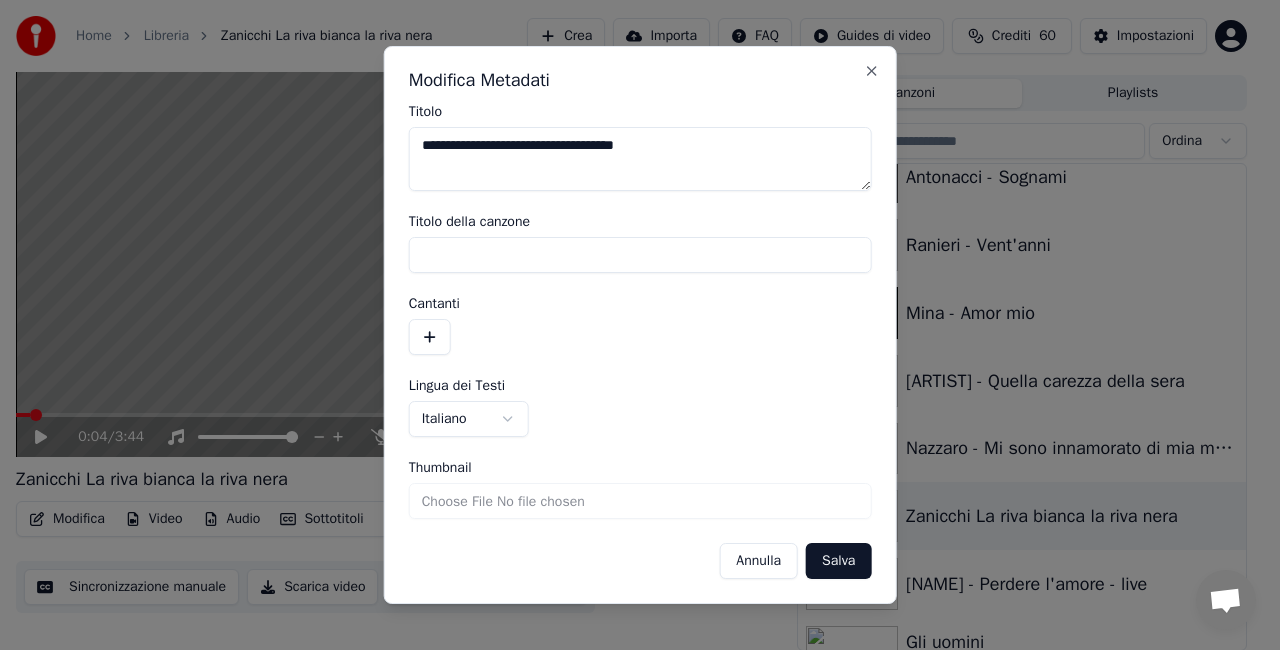 click on "Salva" at bounding box center [838, 561] 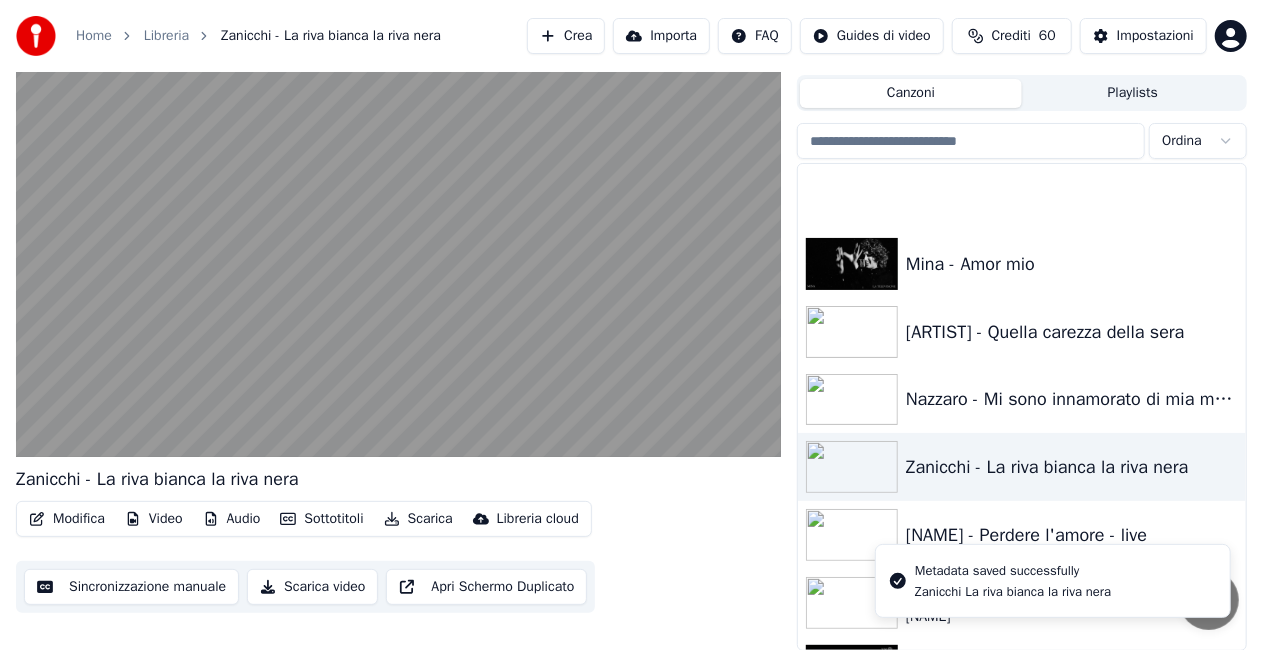 scroll, scrollTop: 4300, scrollLeft: 0, axis: vertical 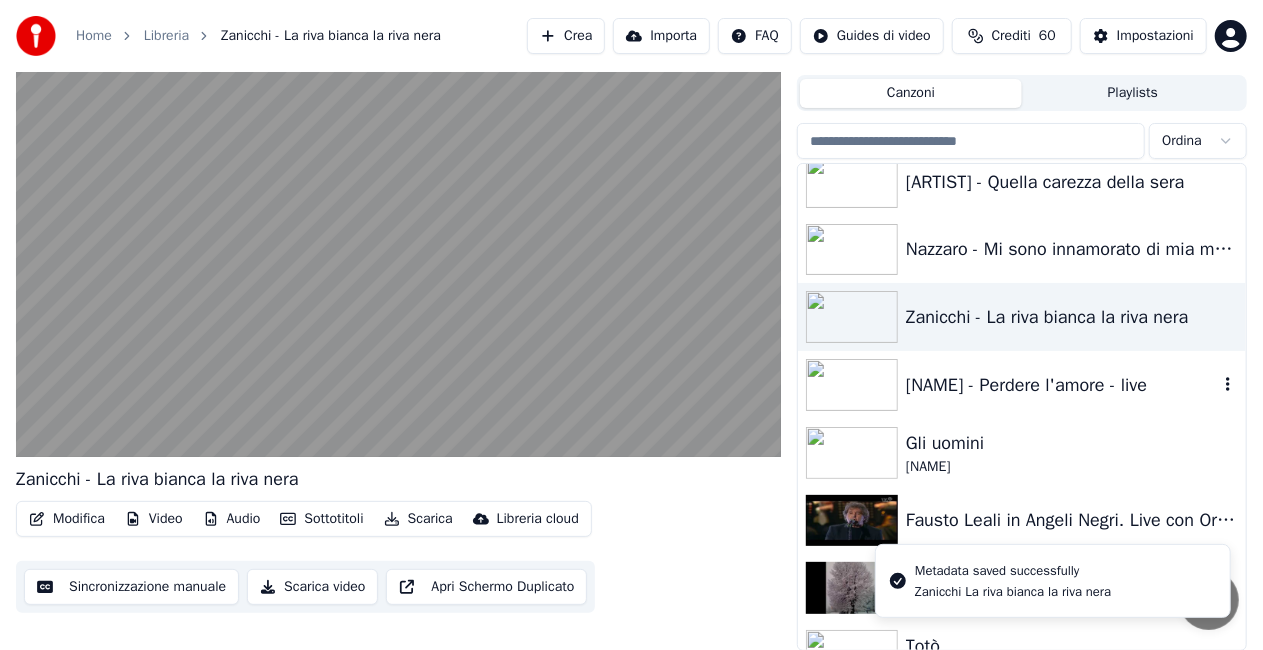 click on "[NAME] - Perdere l'amore - live" at bounding box center (1022, 385) 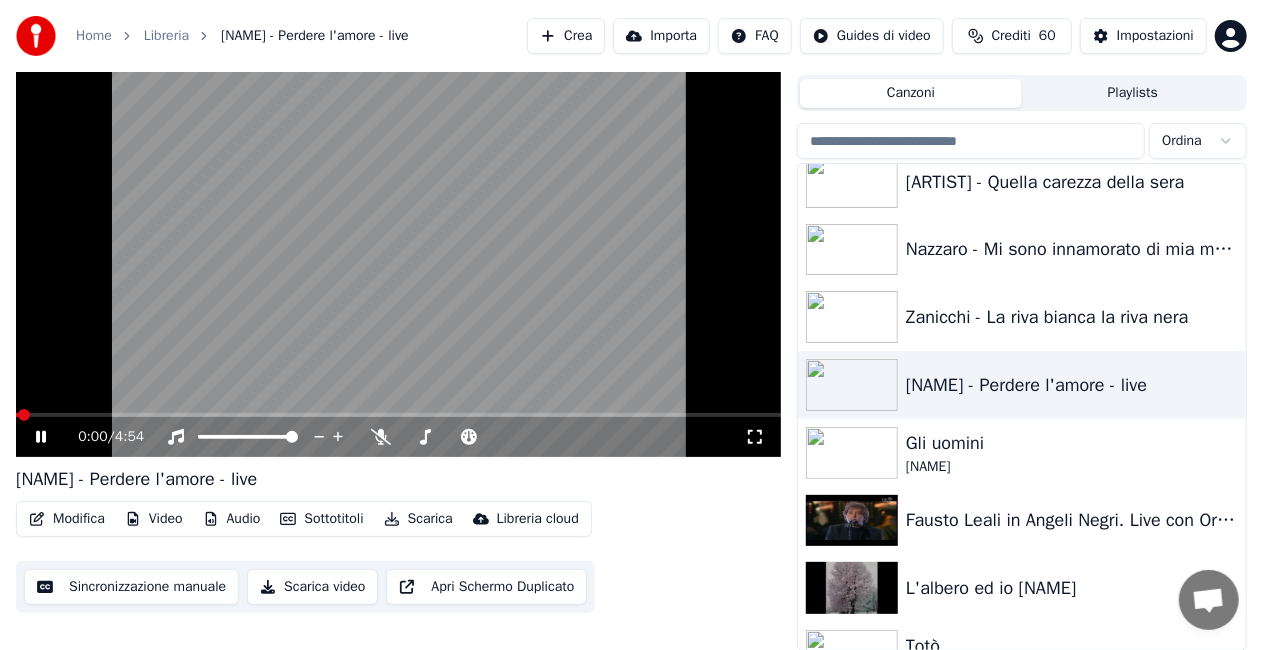click 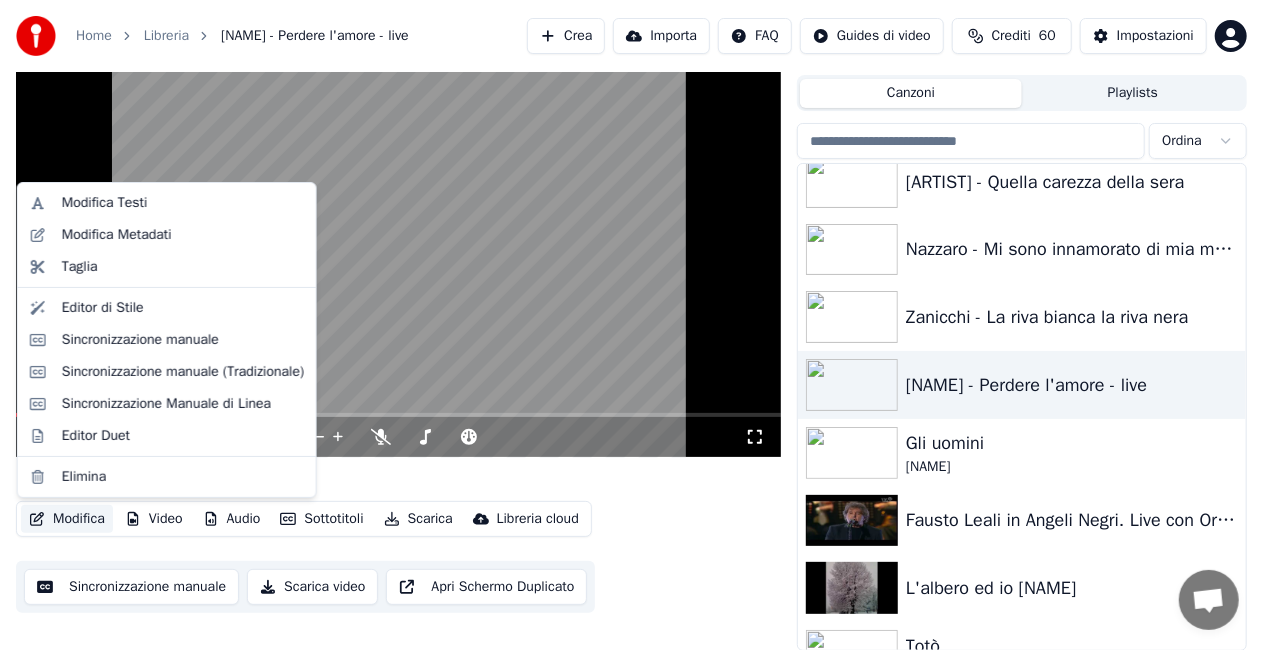 click on "Modifica" at bounding box center [67, 519] 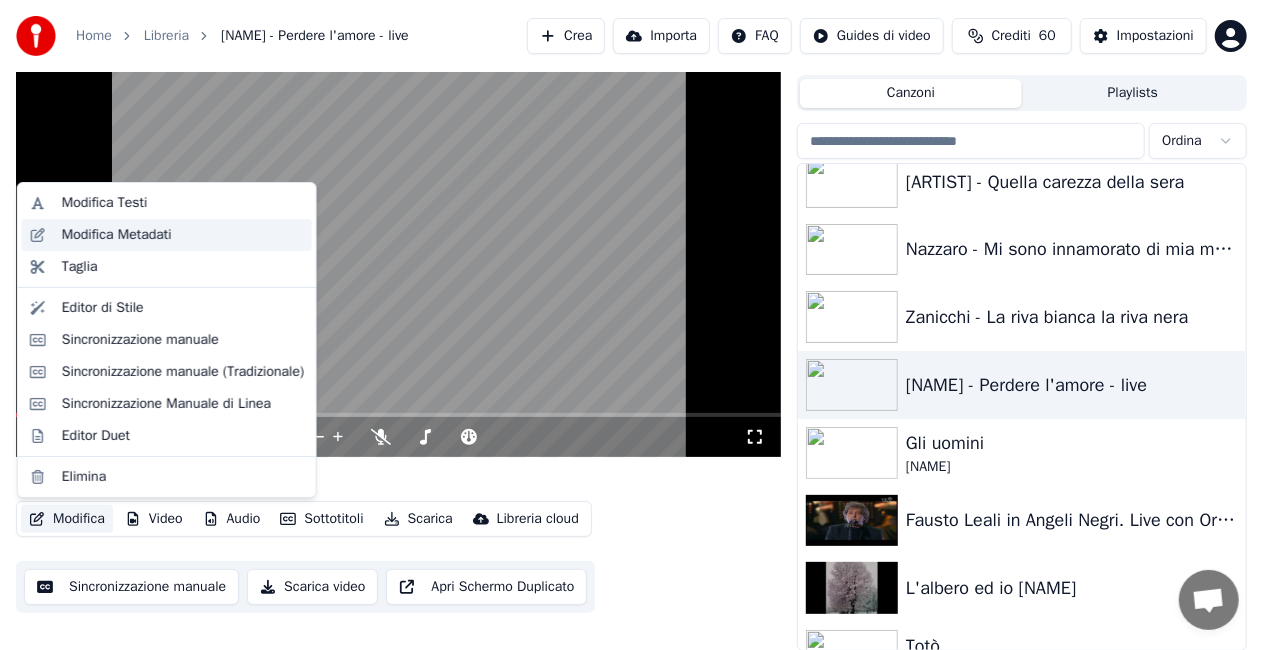 click on "Modifica Metadati" at bounding box center [117, 235] 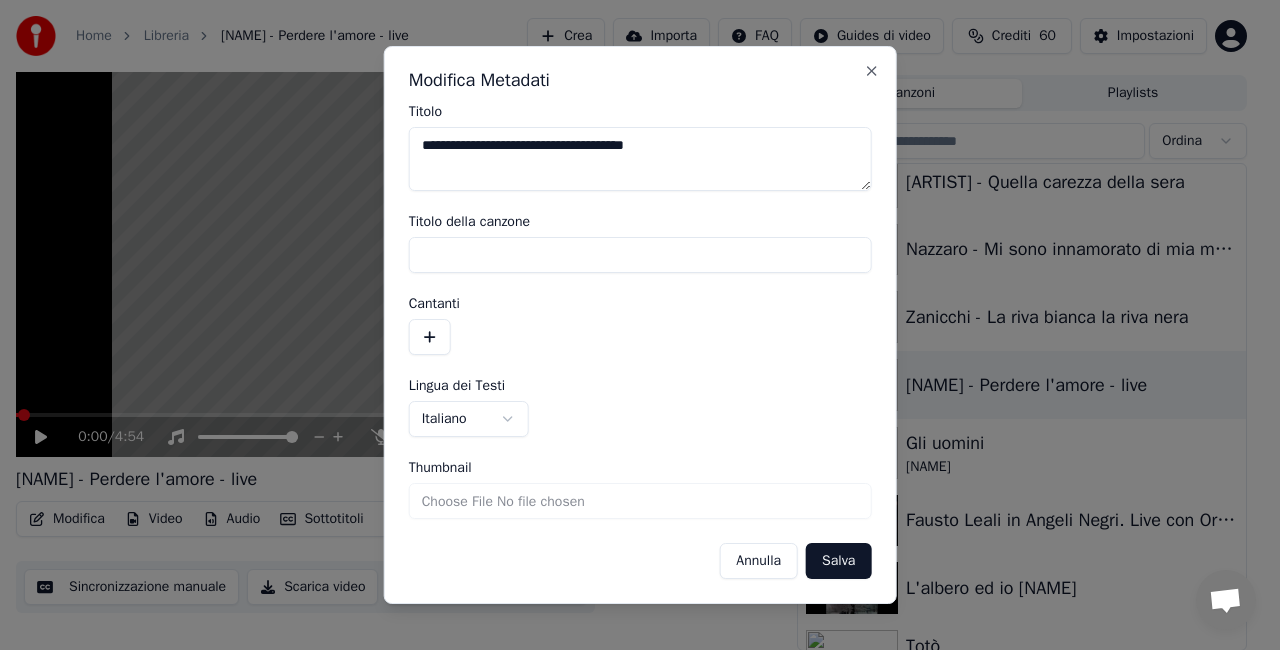 drag, startPoint x: 484, startPoint y: 147, endPoint x: 0, endPoint y: 296, distance: 506.41583 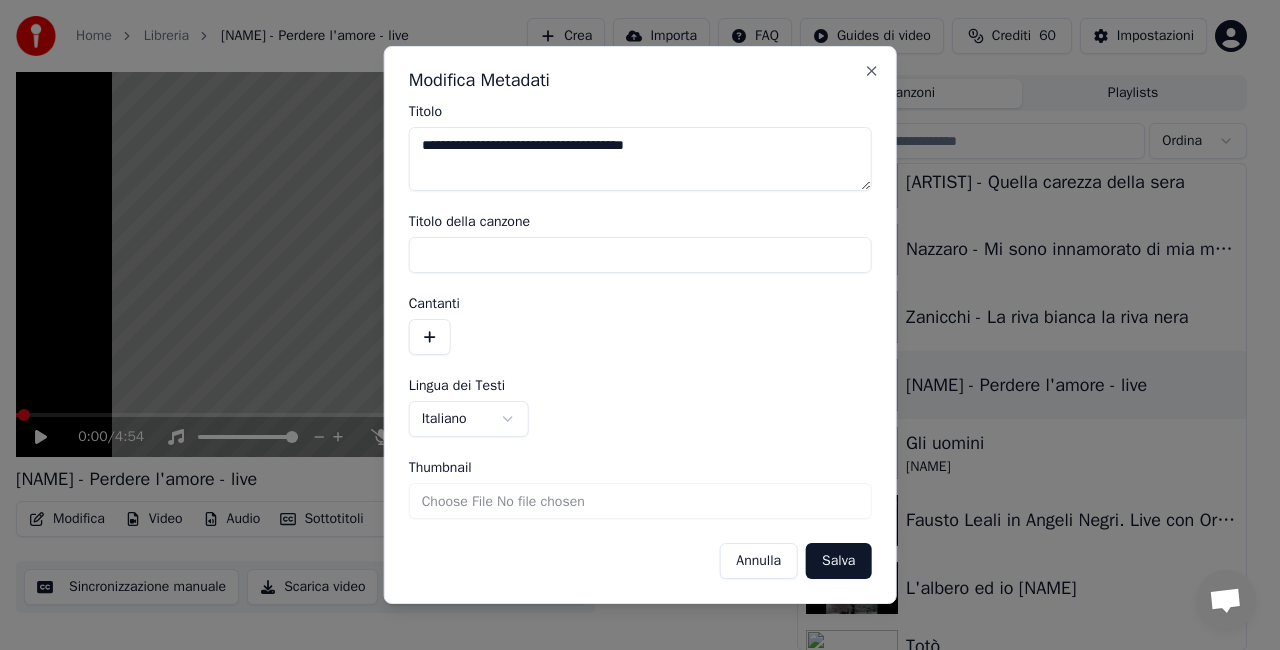 click on "**********" at bounding box center (631, 280) 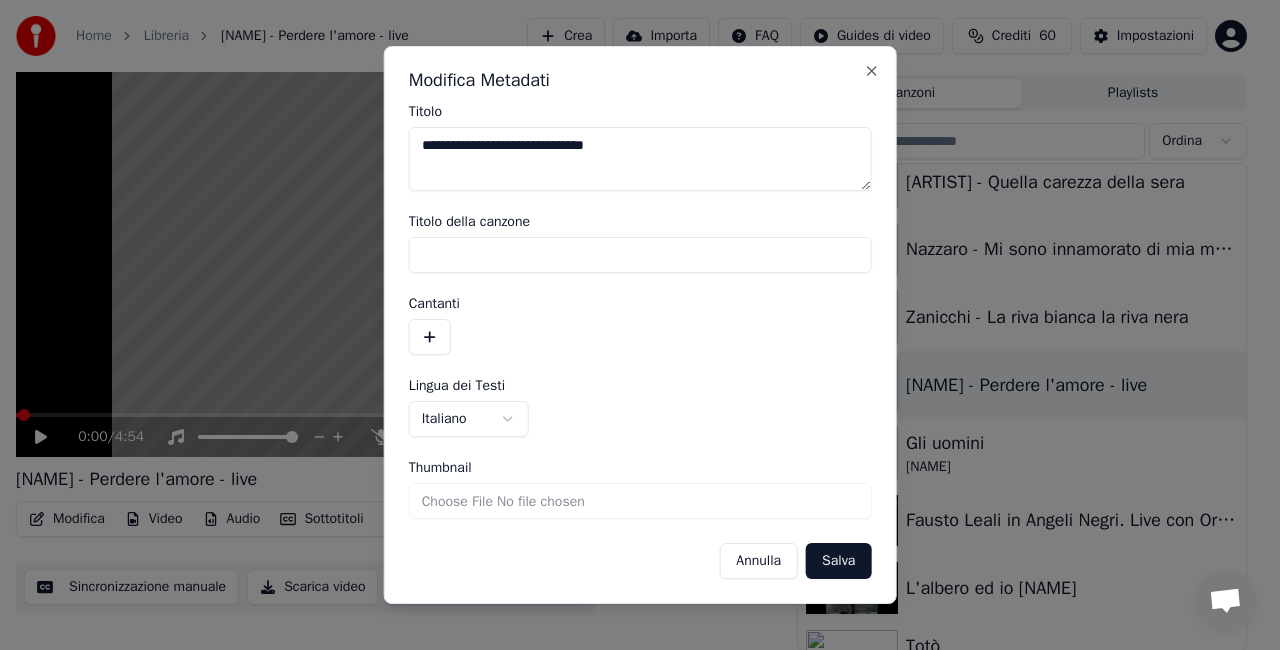 drag, startPoint x: 576, startPoint y: 147, endPoint x: 1111, endPoint y: 84, distance: 538.6966 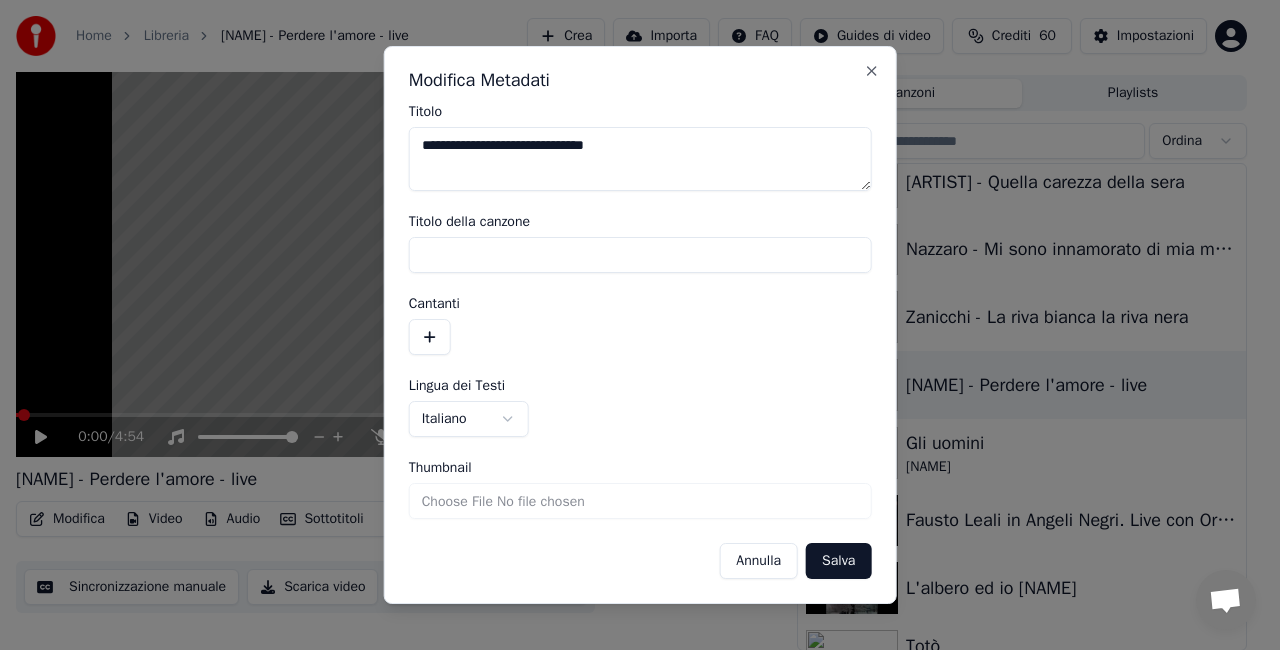 click on "**********" at bounding box center (631, 280) 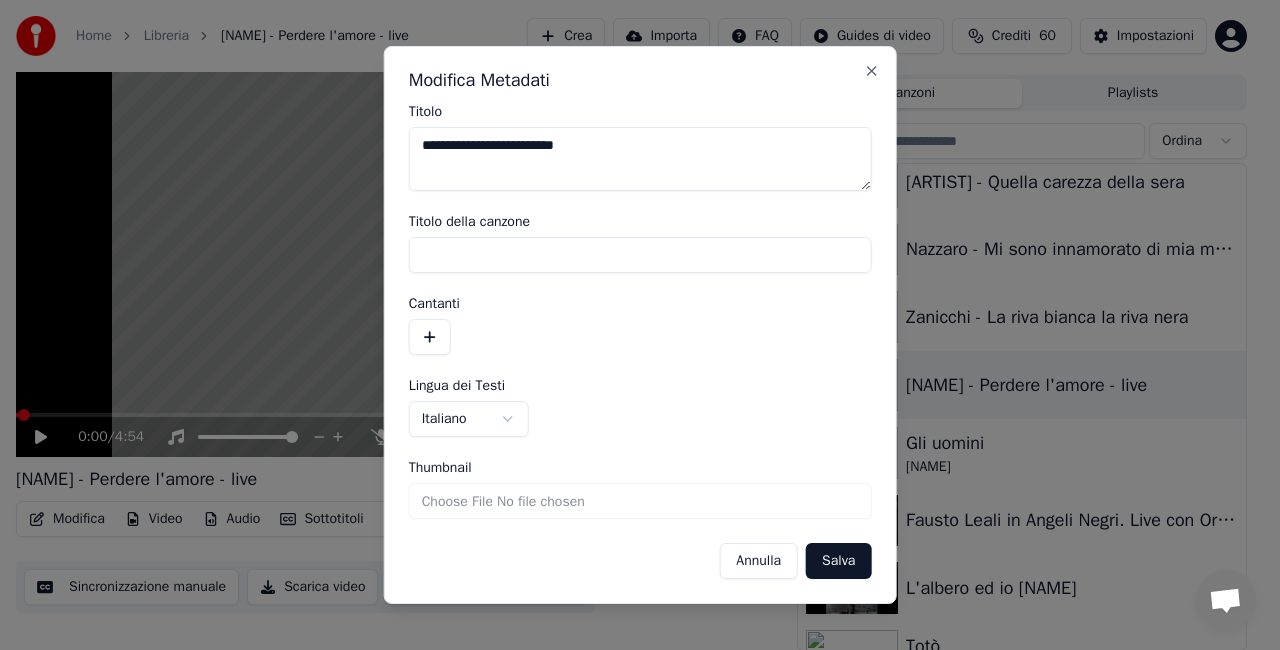 type on "**********" 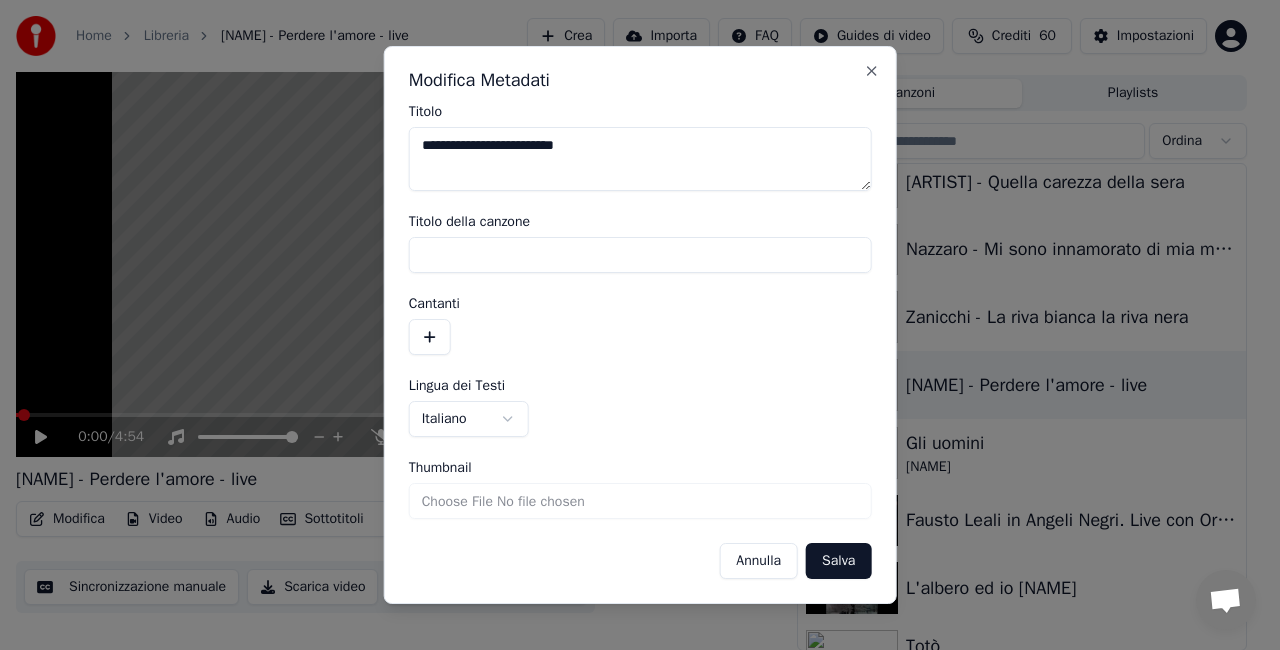 click on "Salva" at bounding box center (838, 561) 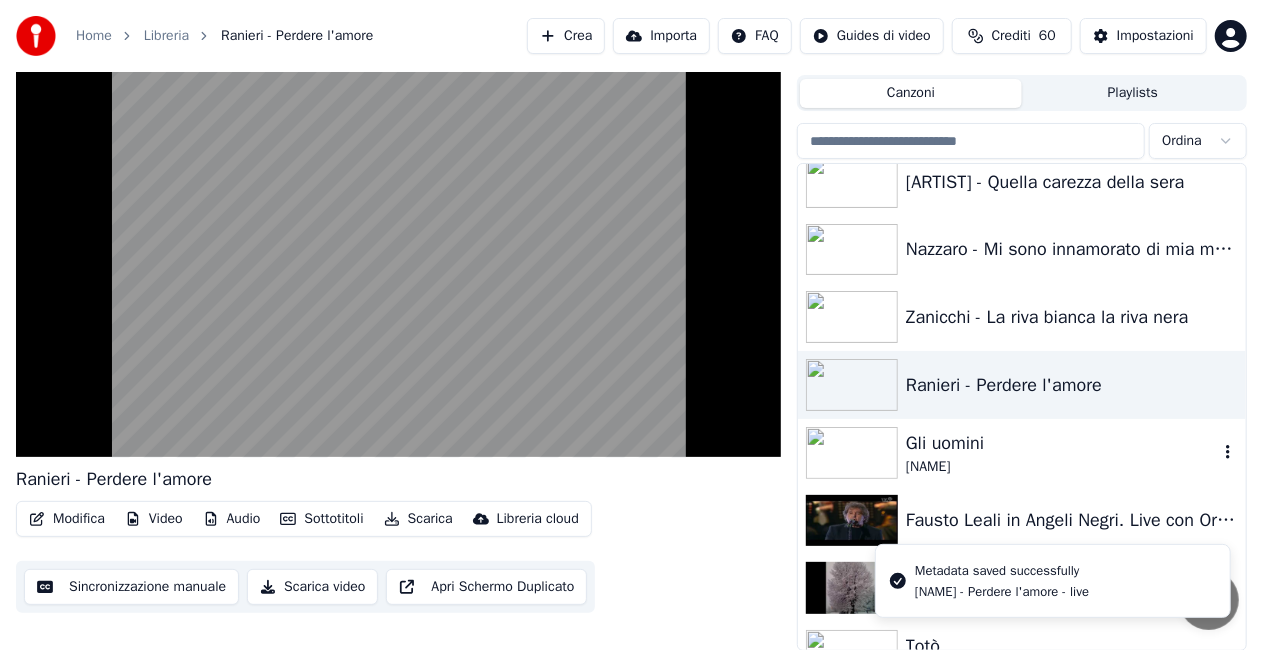 click on "[NAME]" at bounding box center [1062, 467] 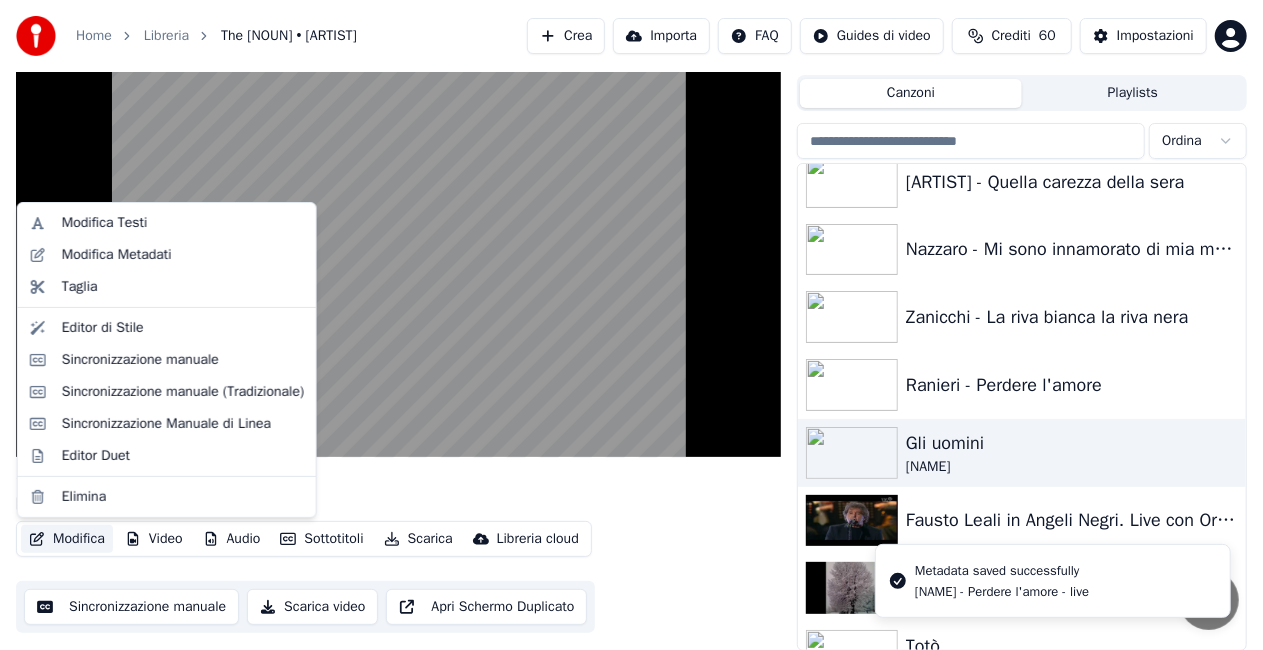 click on "Modifica" at bounding box center [67, 539] 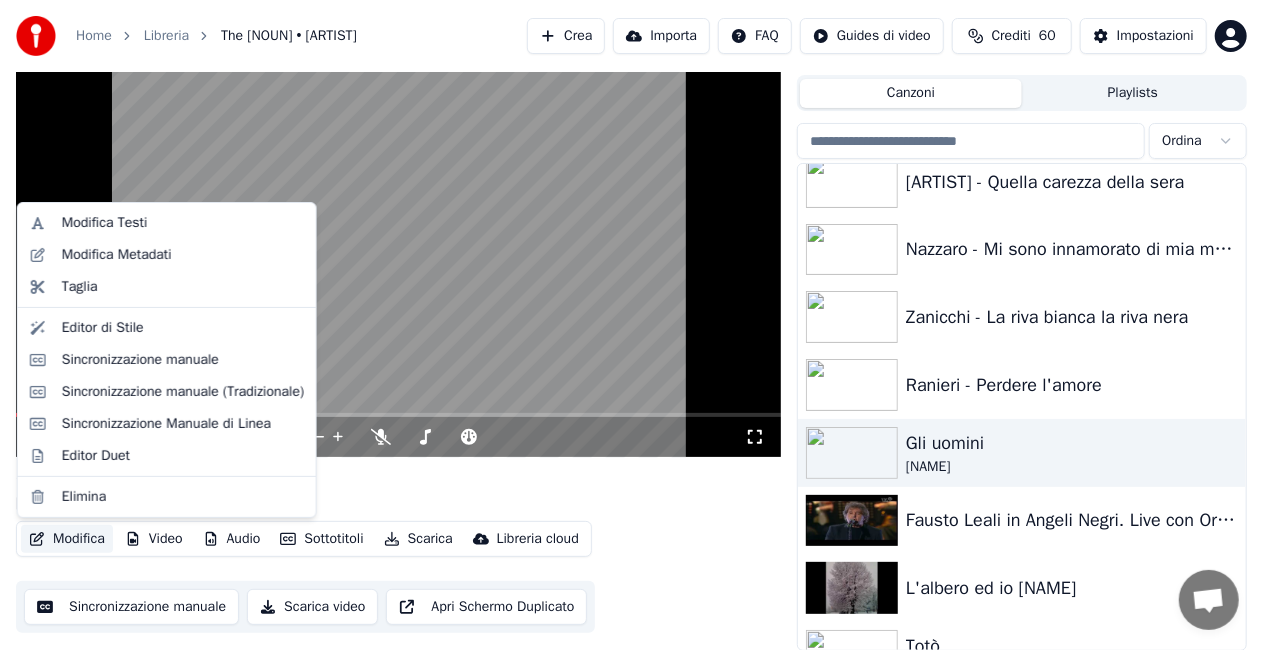 click at bounding box center (398, 242) 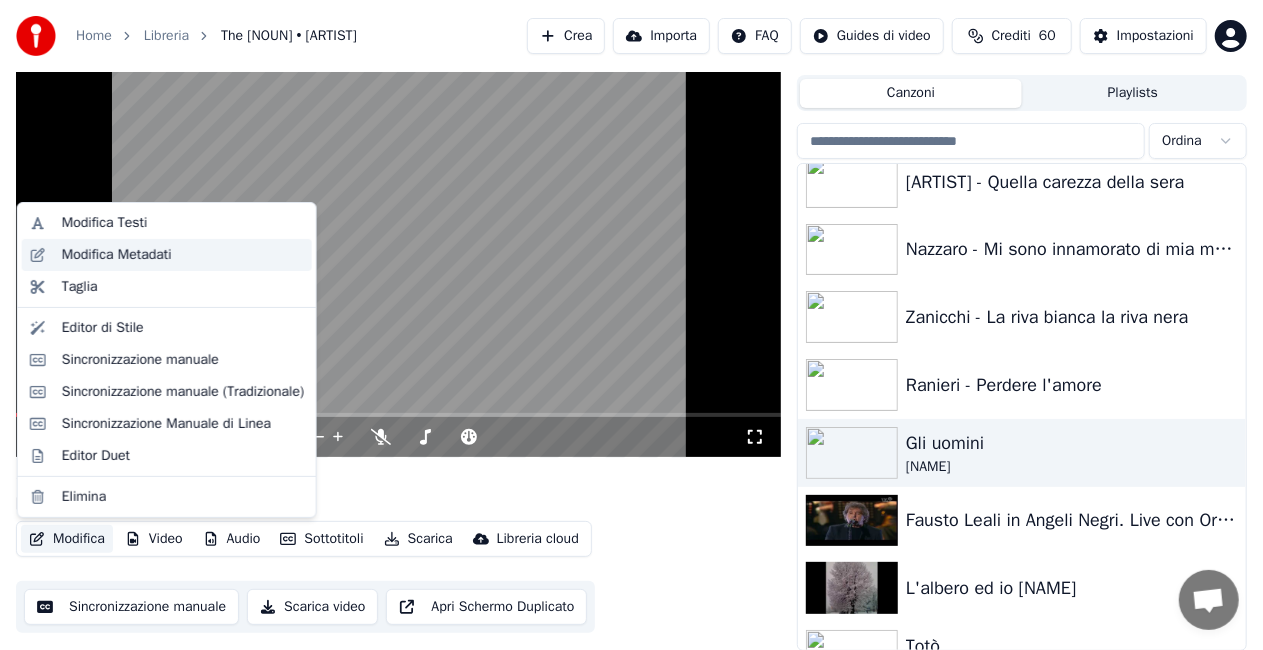 click on "Modifica Metadati" at bounding box center [117, 255] 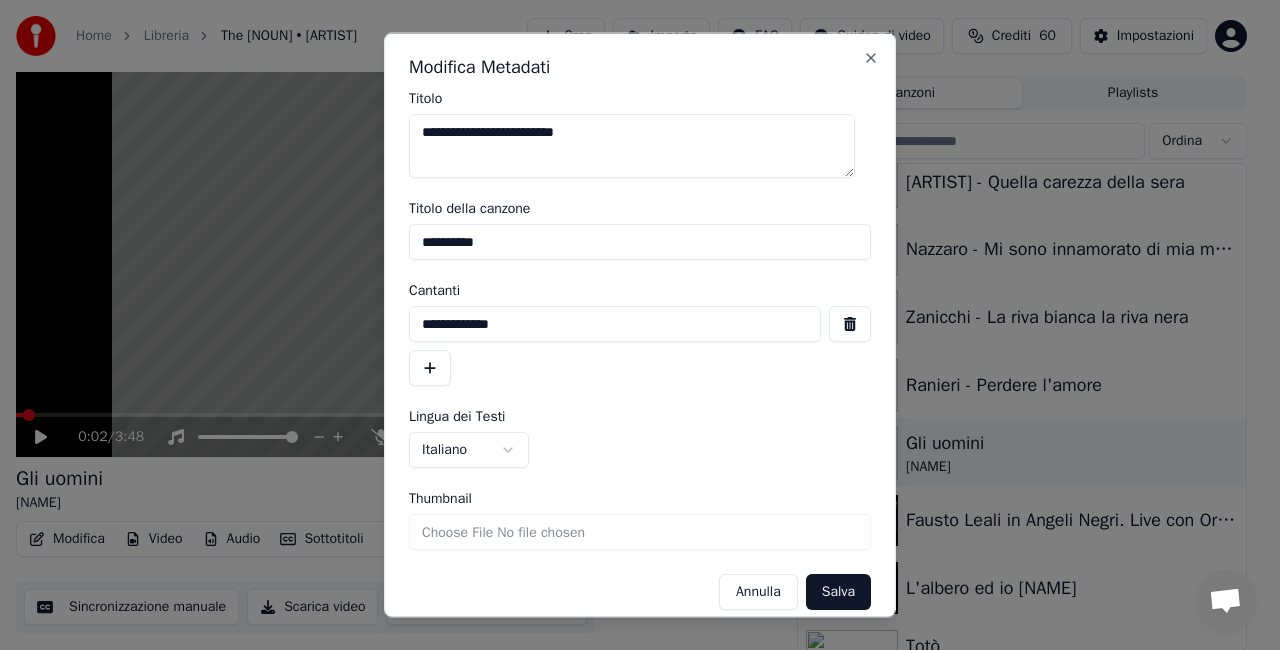 drag, startPoint x: 466, startPoint y: 135, endPoint x: 171, endPoint y: 168, distance: 296.84003 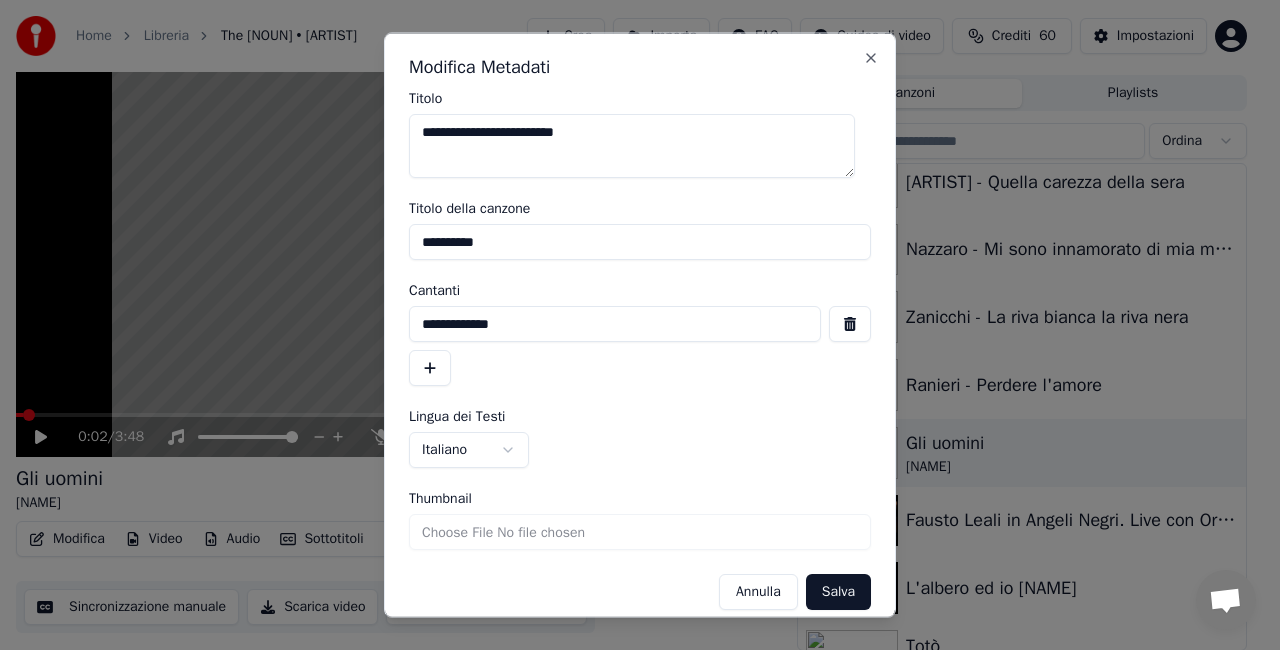 click on "**********" at bounding box center (631, 280) 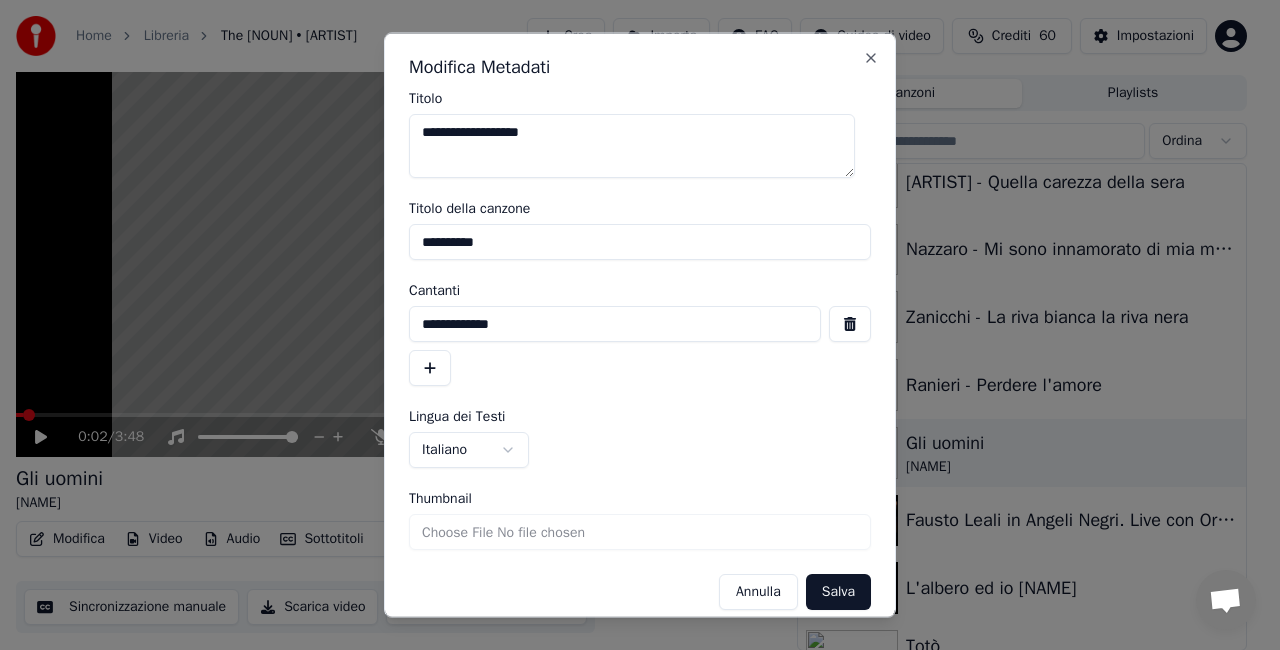 type on "**********" 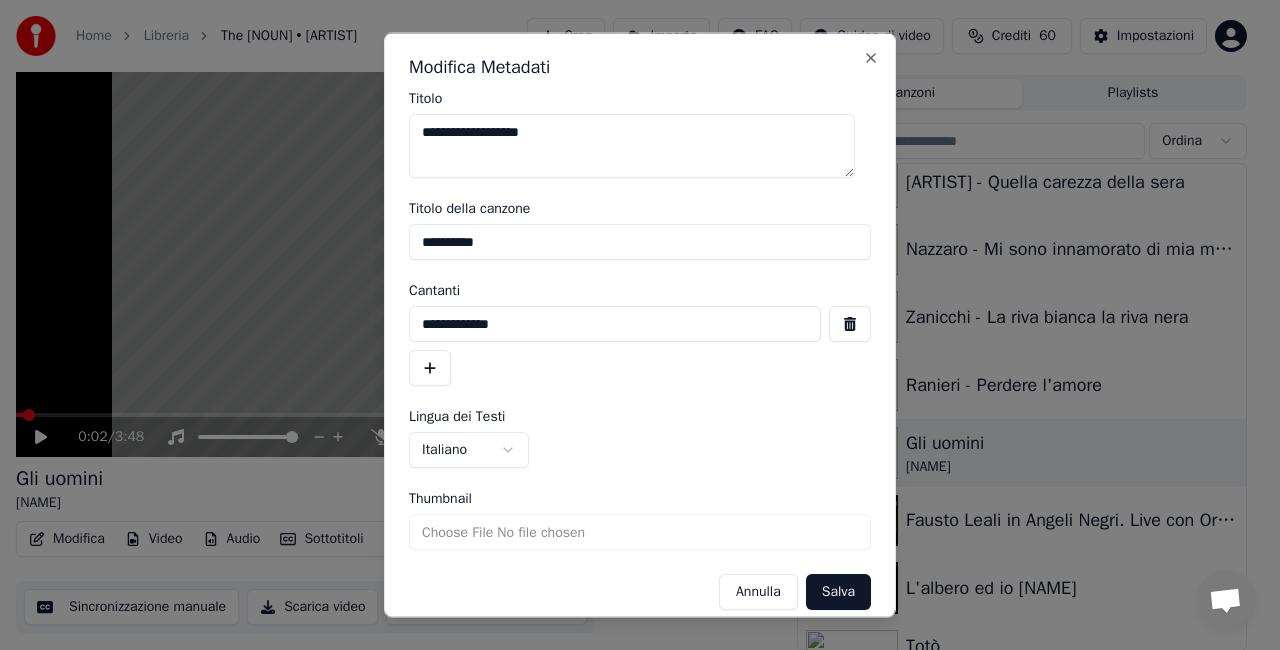 drag, startPoint x: 376, startPoint y: 250, endPoint x: 0, endPoint y: 328, distance: 384.00522 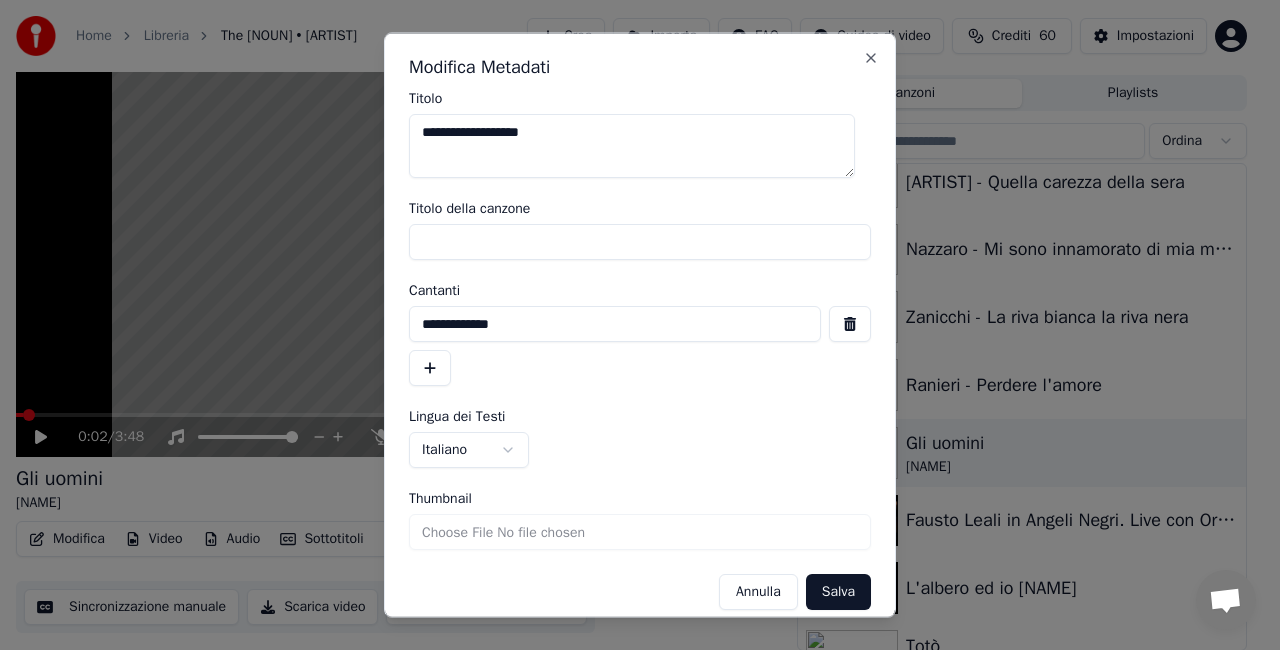 type 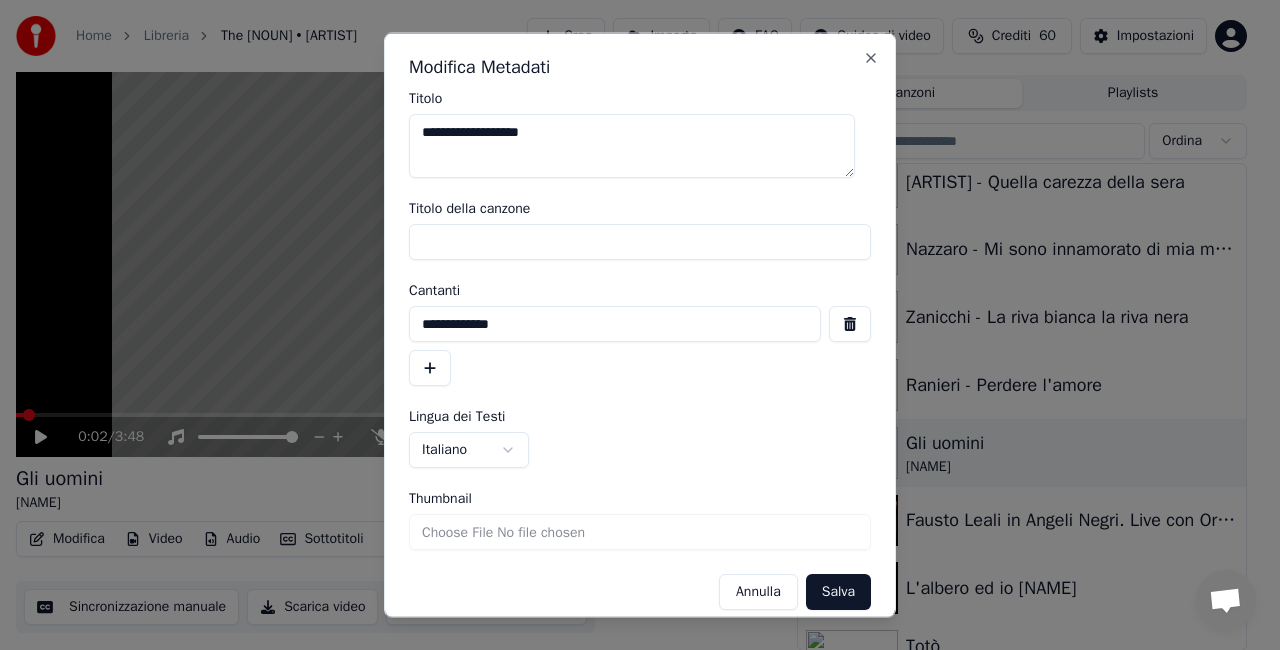 drag, startPoint x: 556, startPoint y: 322, endPoint x: 0, endPoint y: 346, distance: 556.51776 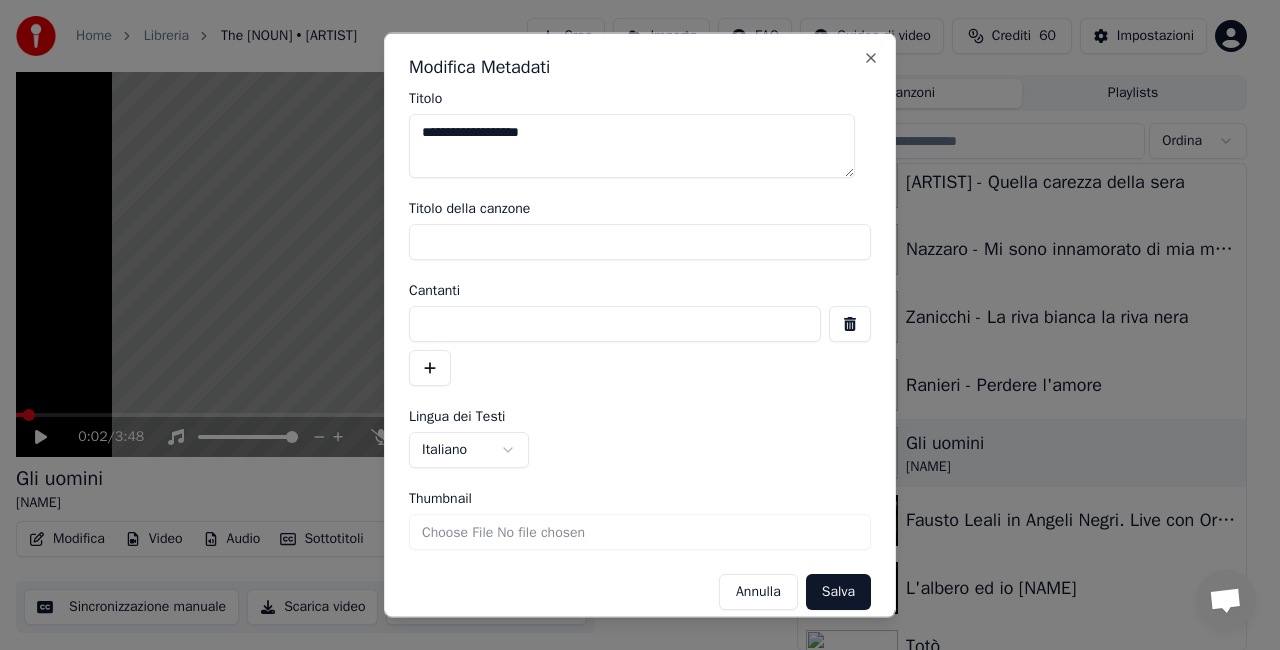 type 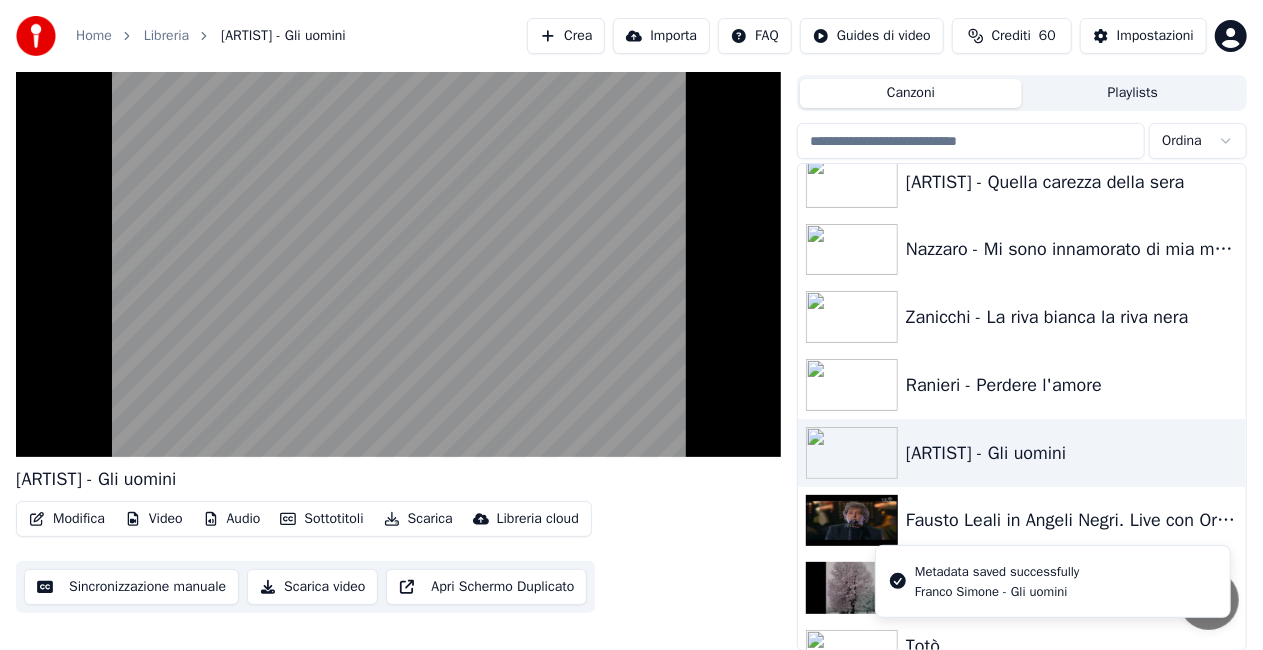click on "Metadata saved successfully [ARTIST] - Gli uomini" at bounding box center [1053, 581] 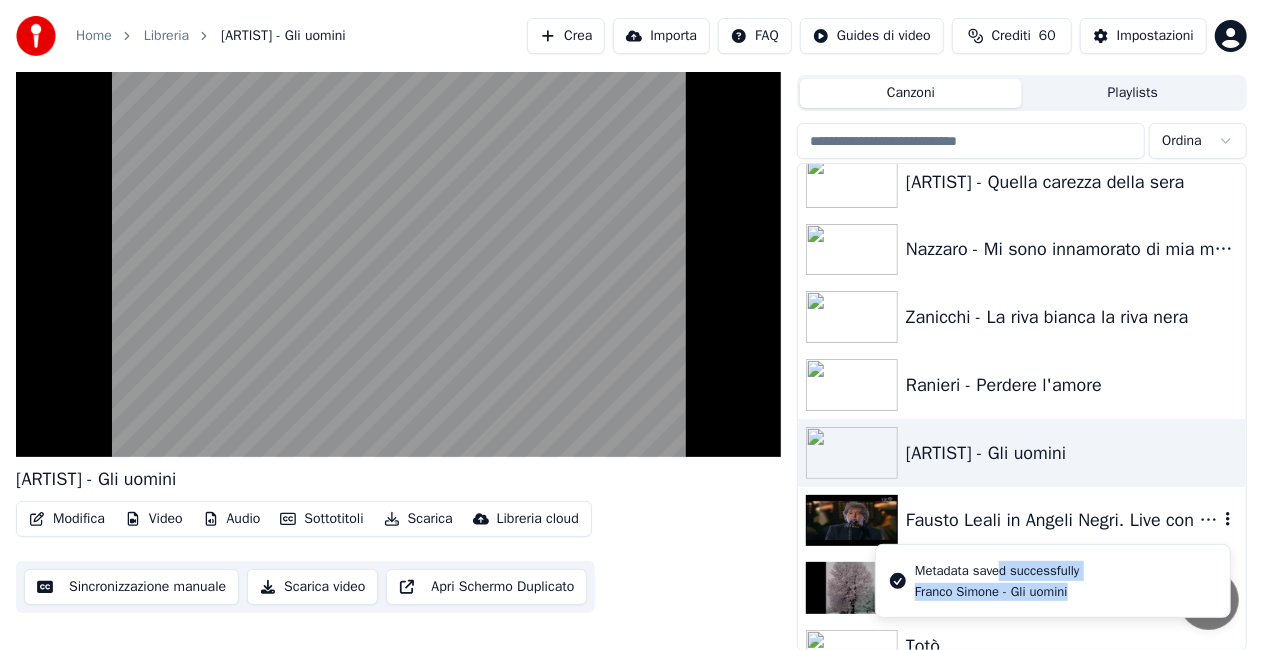click on "Fausto Leali in Angeli Negri. Live con Orchestra" at bounding box center [1062, 520] 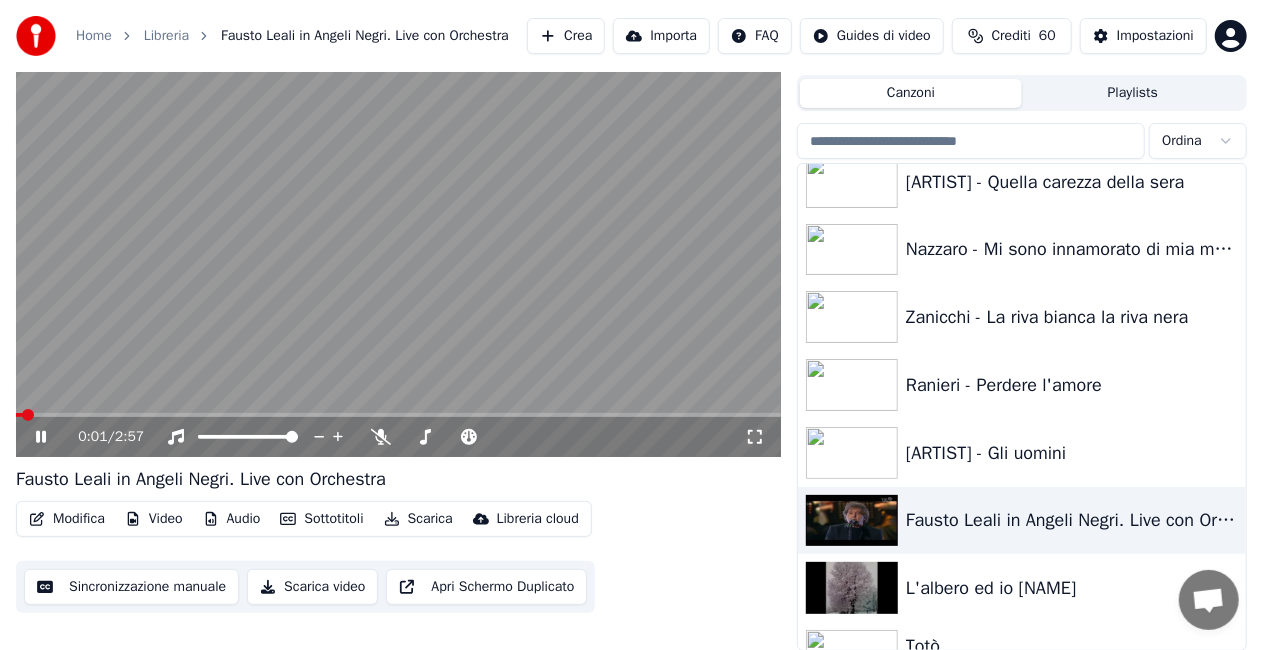 click 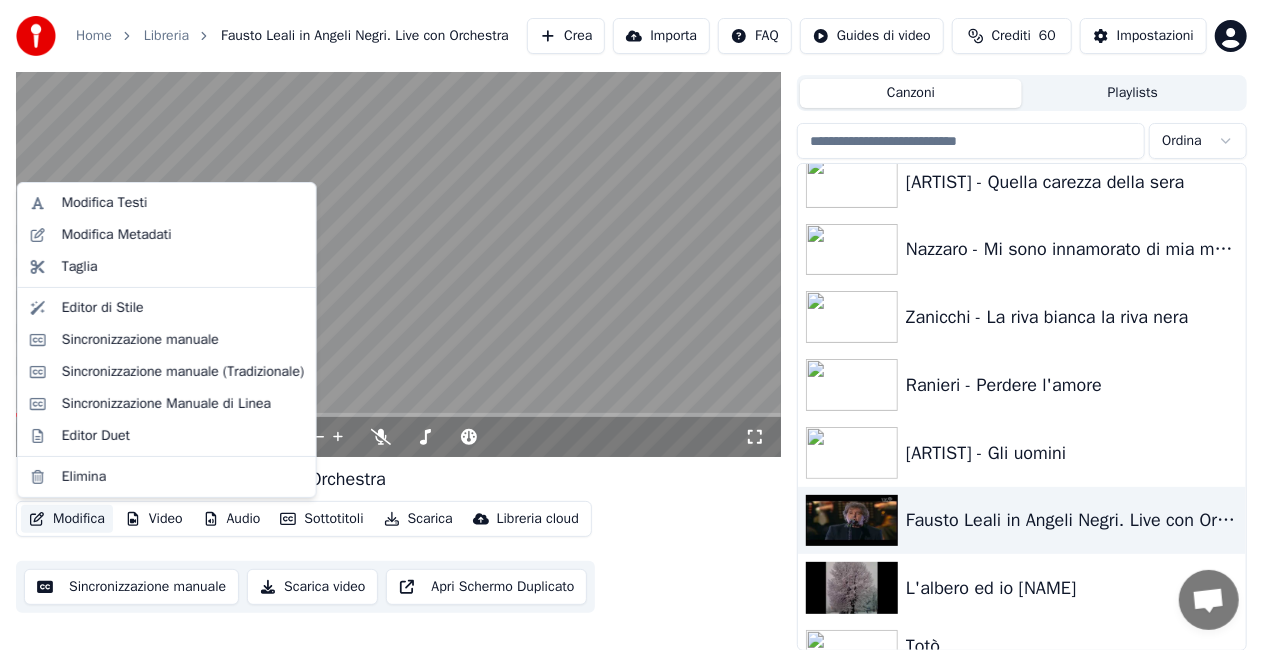 click on "Modifica" at bounding box center (67, 519) 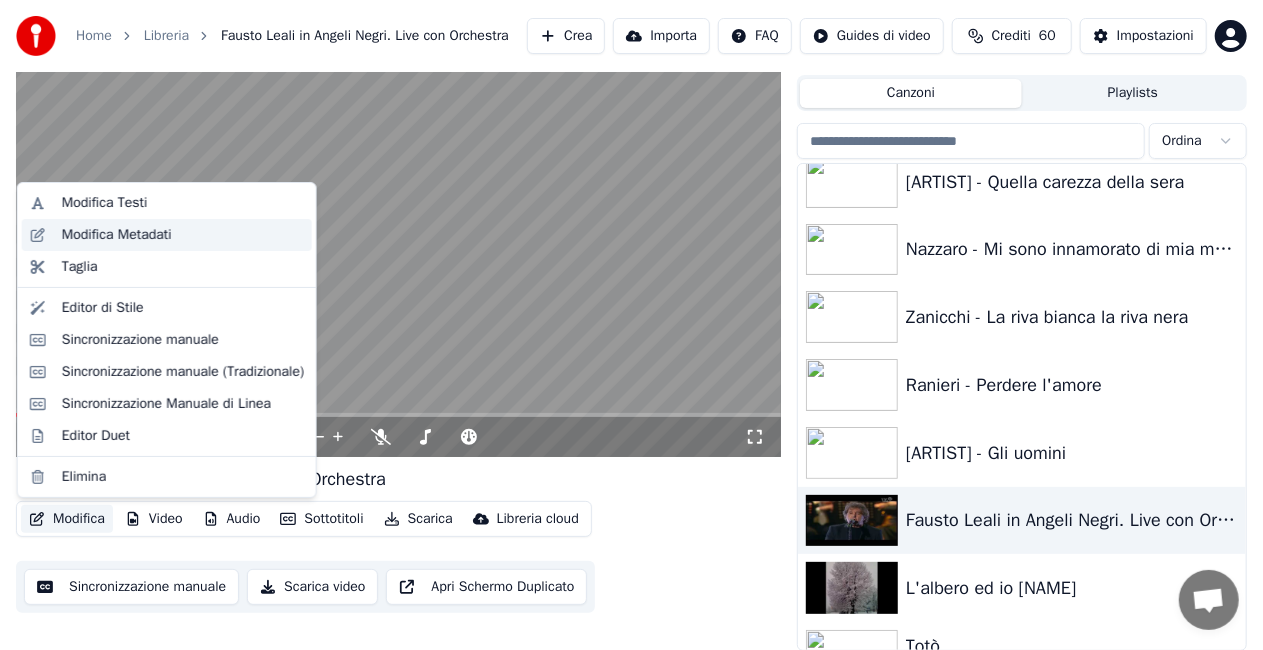 click on "Modifica Metadati" at bounding box center [117, 235] 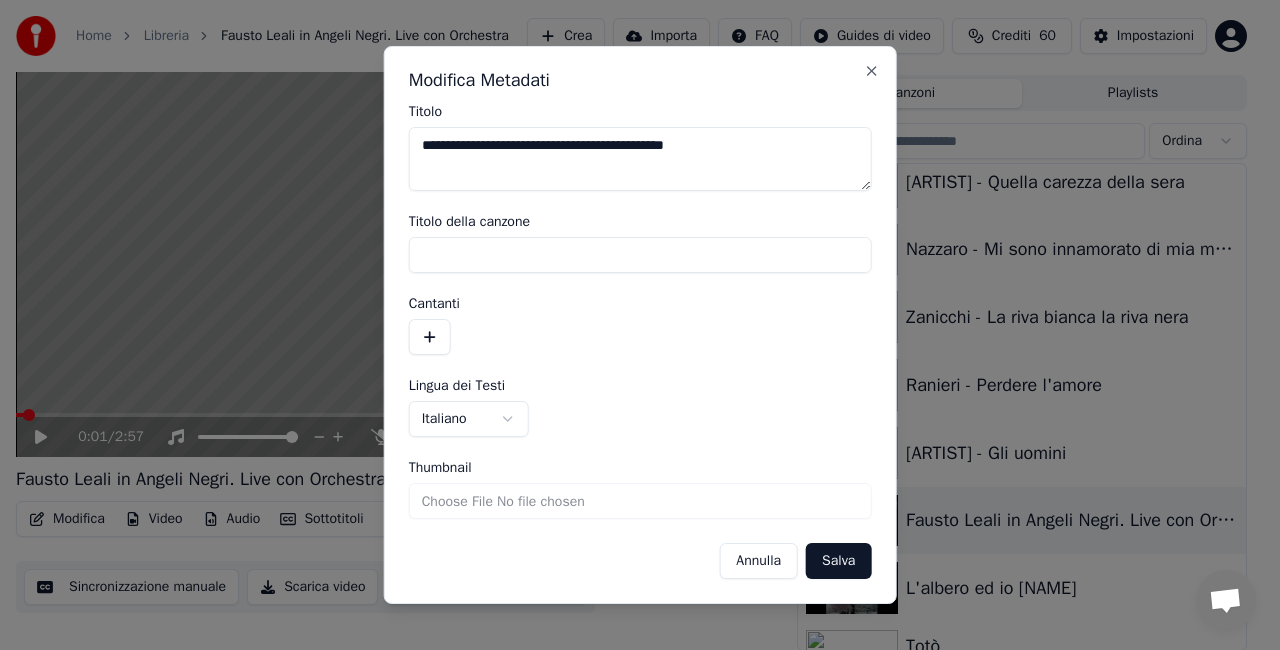 drag, startPoint x: 465, startPoint y: 149, endPoint x: 207, endPoint y: 170, distance: 258.85324 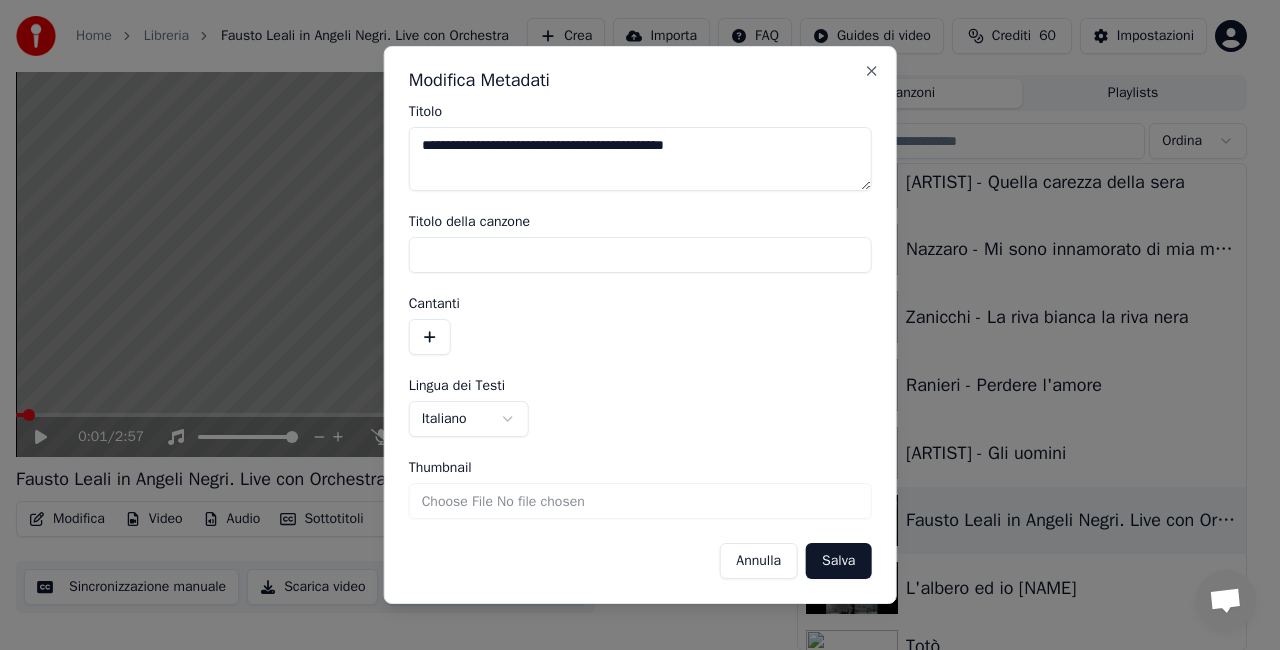 click on "**********" at bounding box center (631, 280) 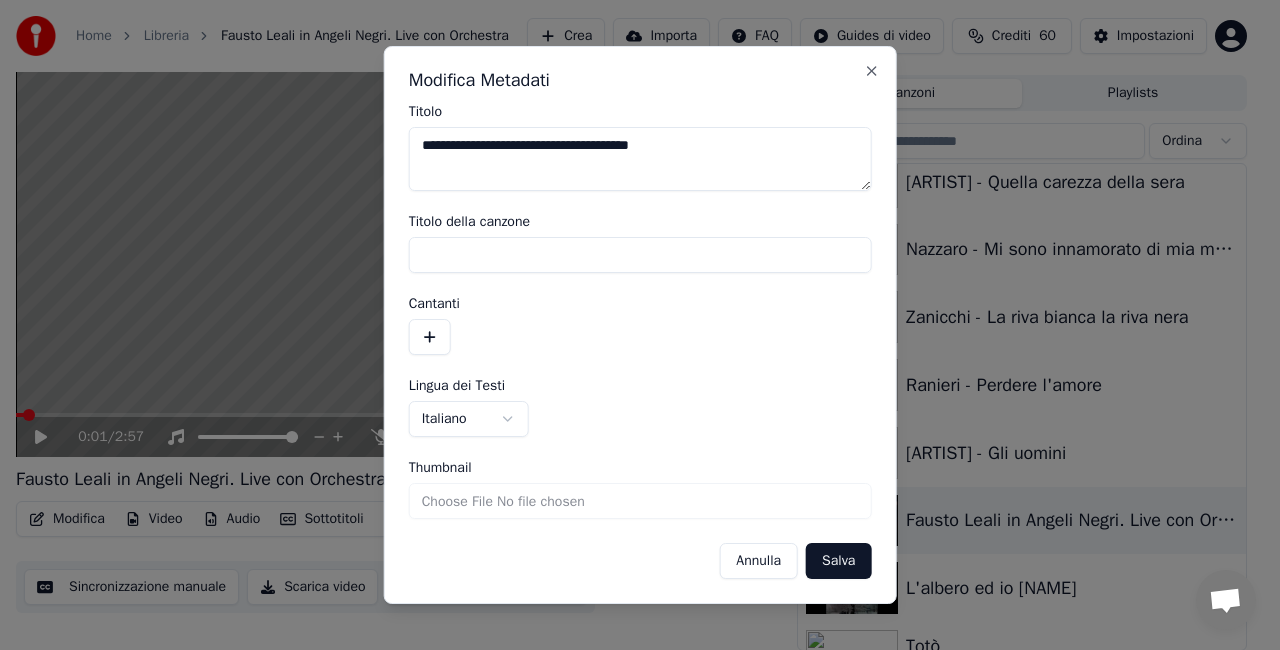 drag, startPoint x: 456, startPoint y: 142, endPoint x: 846, endPoint y: 108, distance: 391.47925 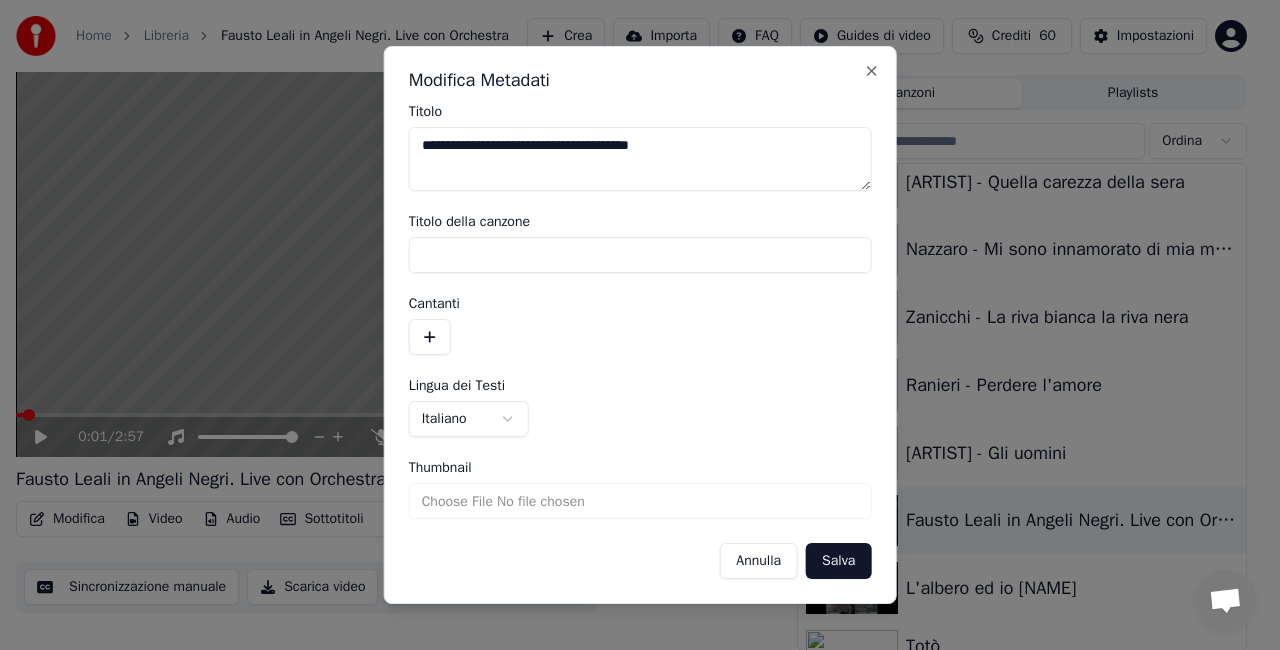 click on "**********" at bounding box center (640, 148) 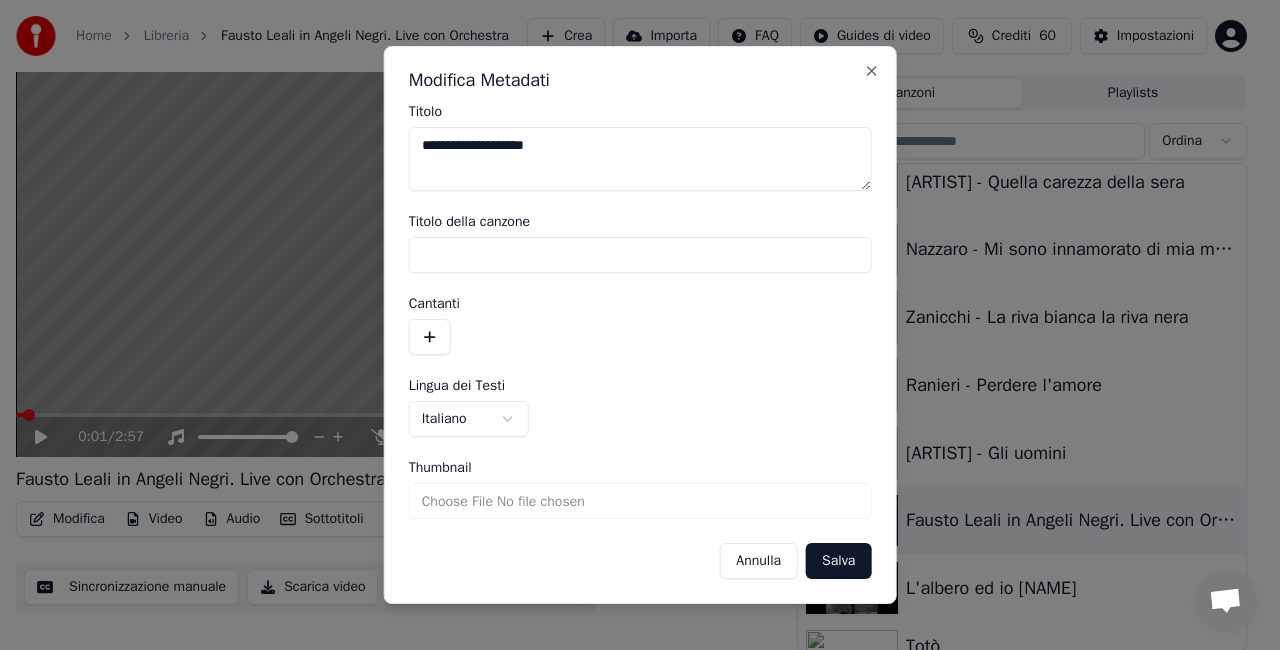 click on "**********" at bounding box center (640, 159) 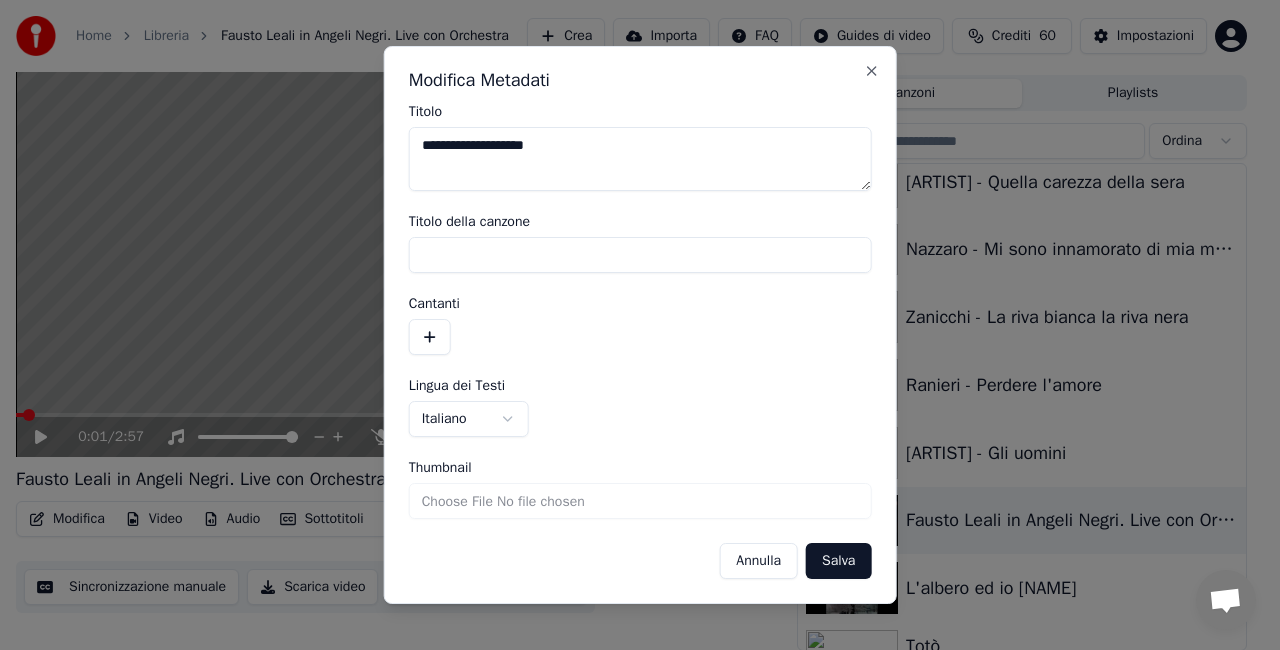 click on "**********" at bounding box center (640, 159) 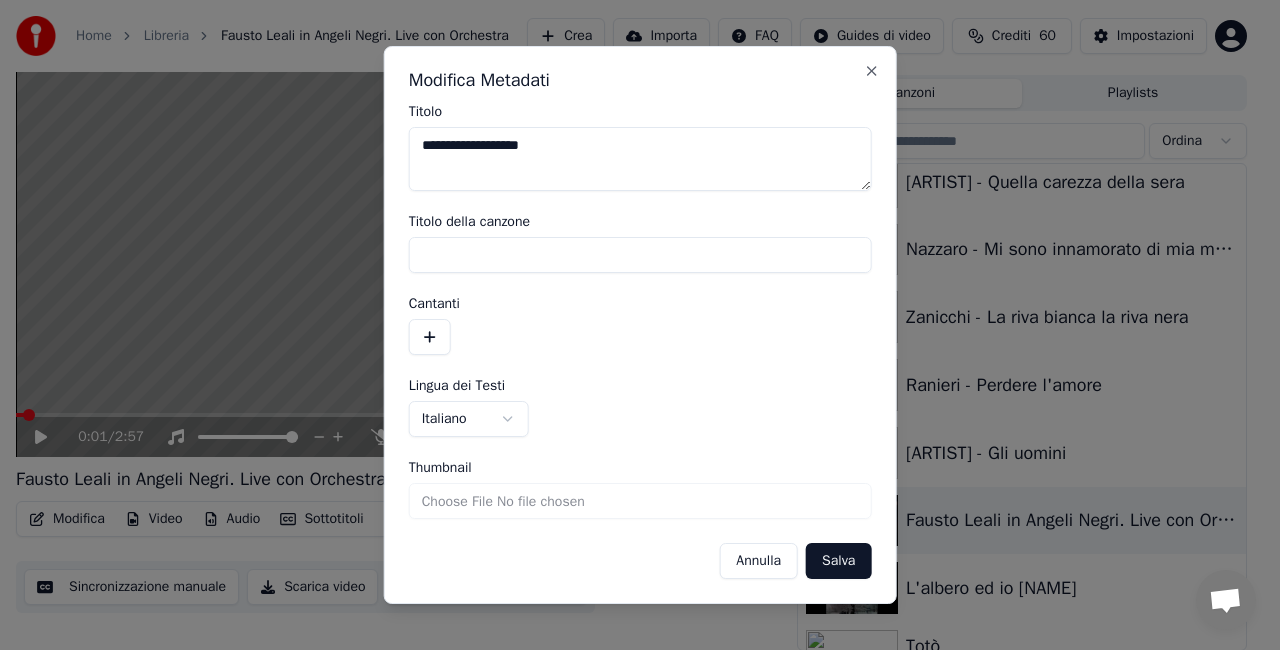 type on "**********" 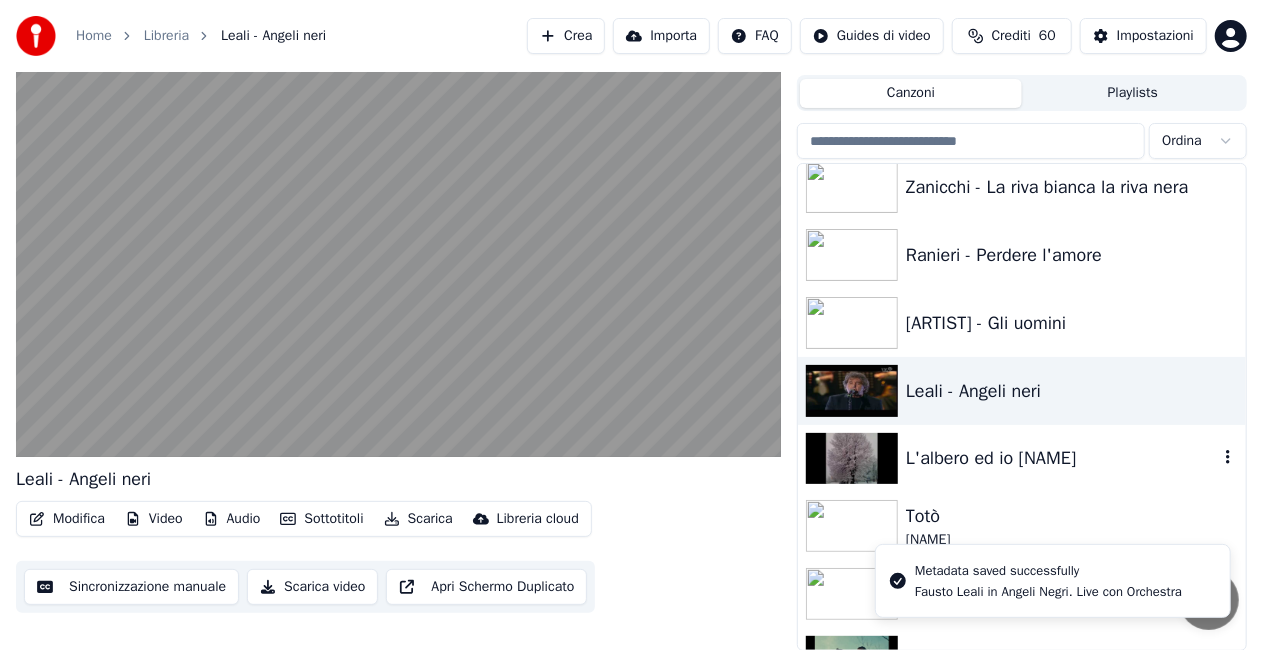 scroll, scrollTop: 4400, scrollLeft: 0, axis: vertical 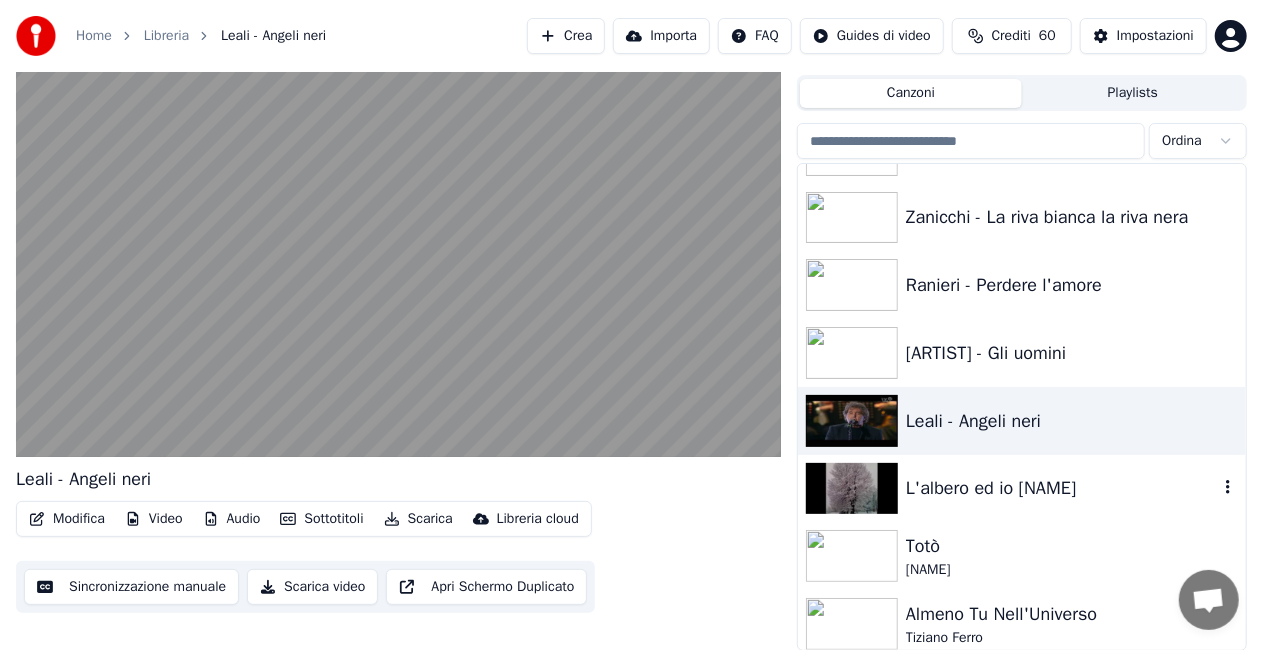 click on "L'albero ed io [NAME]" at bounding box center [1062, 488] 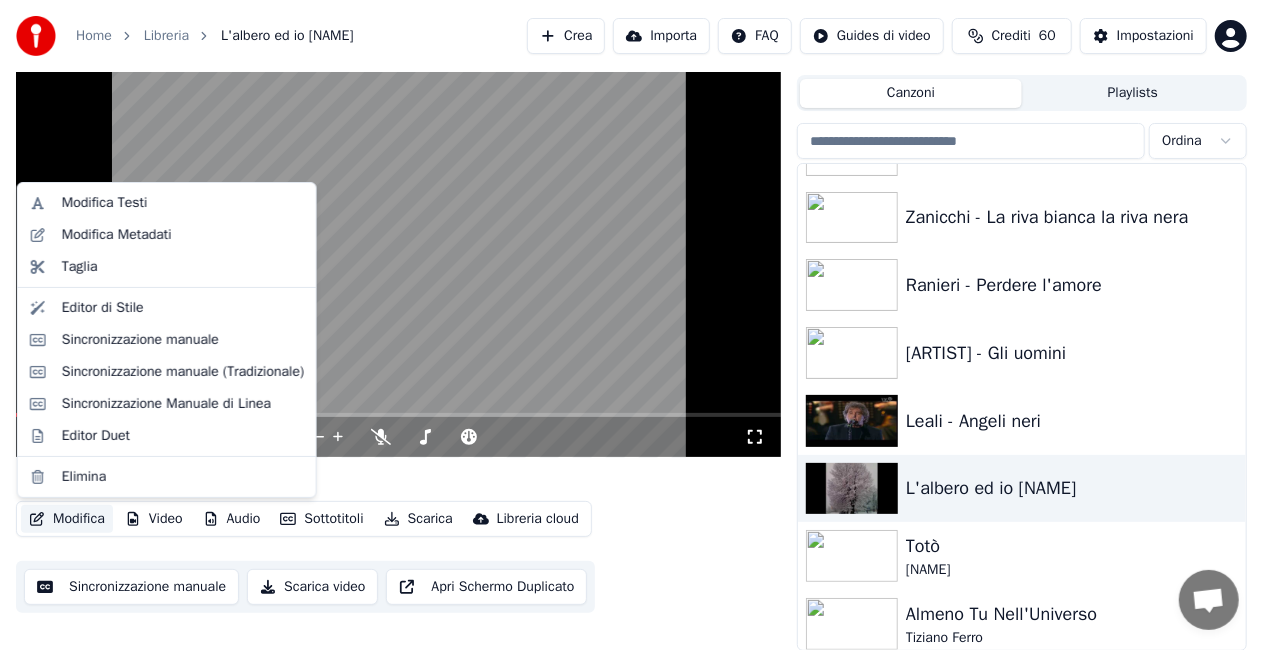 click on "Modifica" at bounding box center [67, 519] 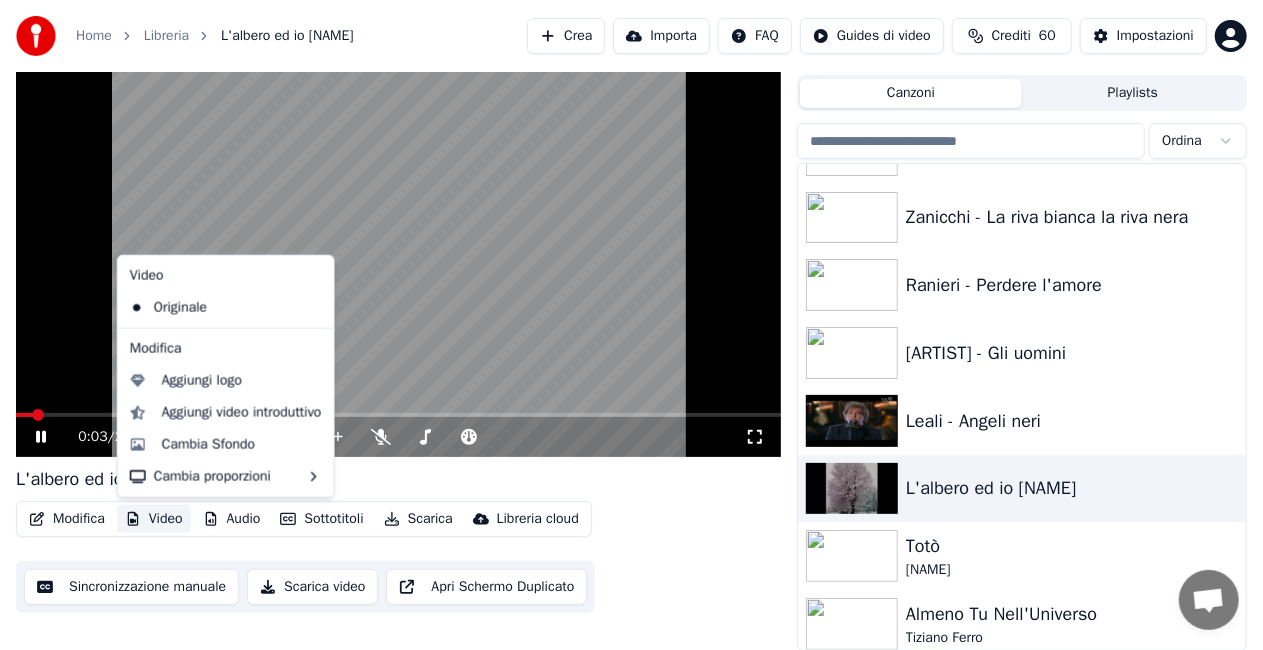 click at bounding box center [398, 242] 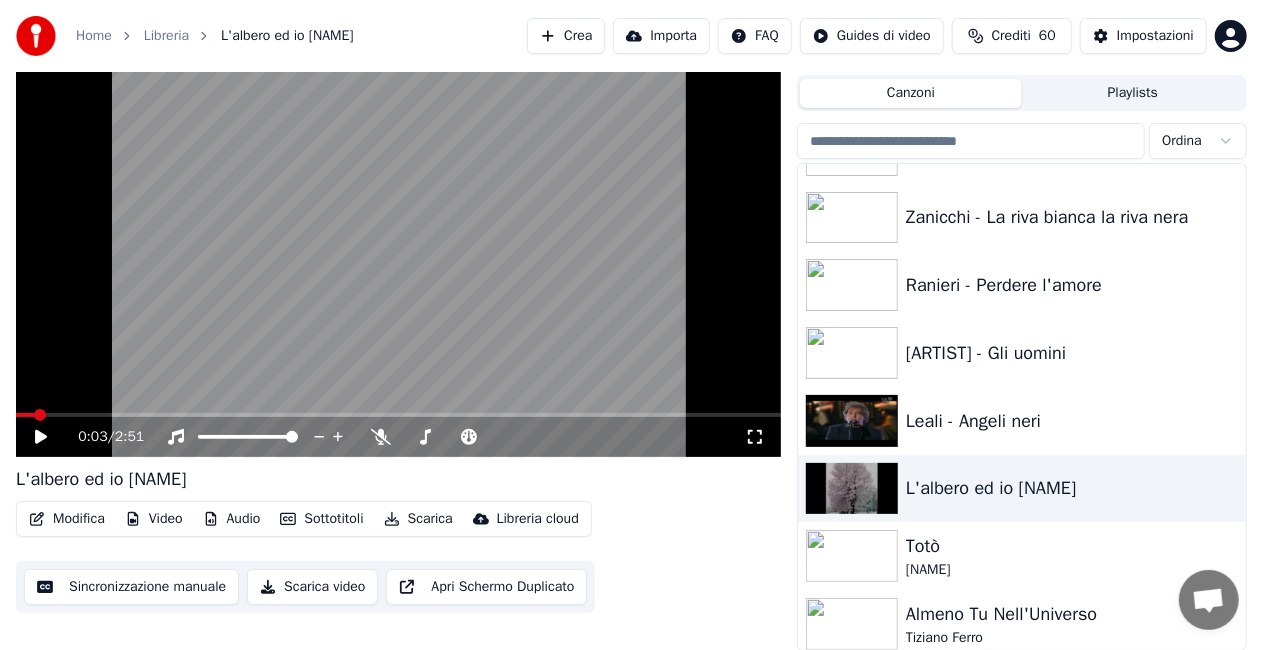 click on "Modifica" at bounding box center [67, 519] 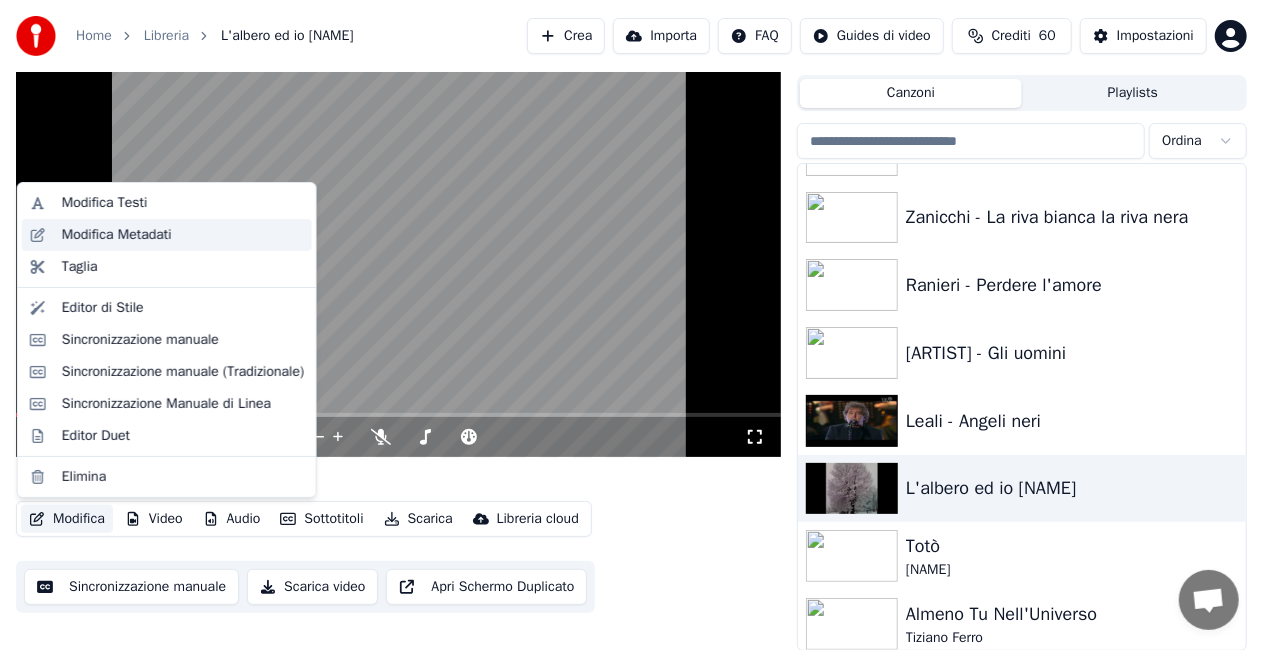 click on "Modifica Metadati" at bounding box center [117, 235] 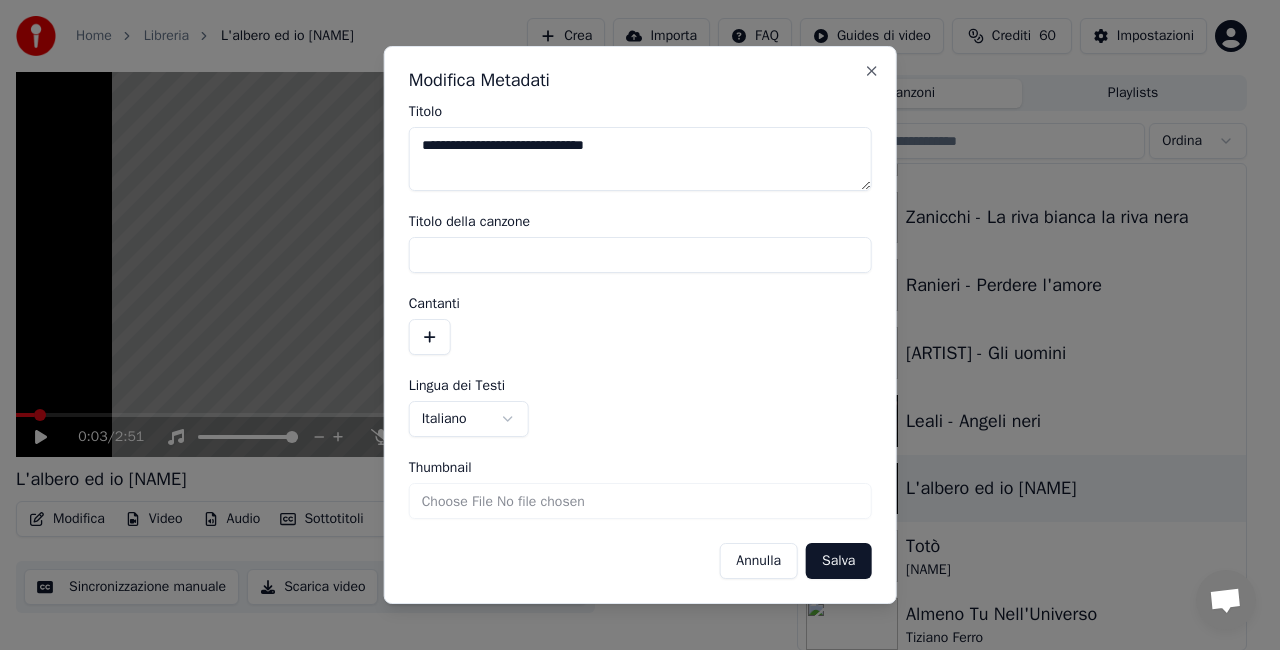drag, startPoint x: 506, startPoint y: 148, endPoint x: 1279, endPoint y: 69, distance: 777.02637 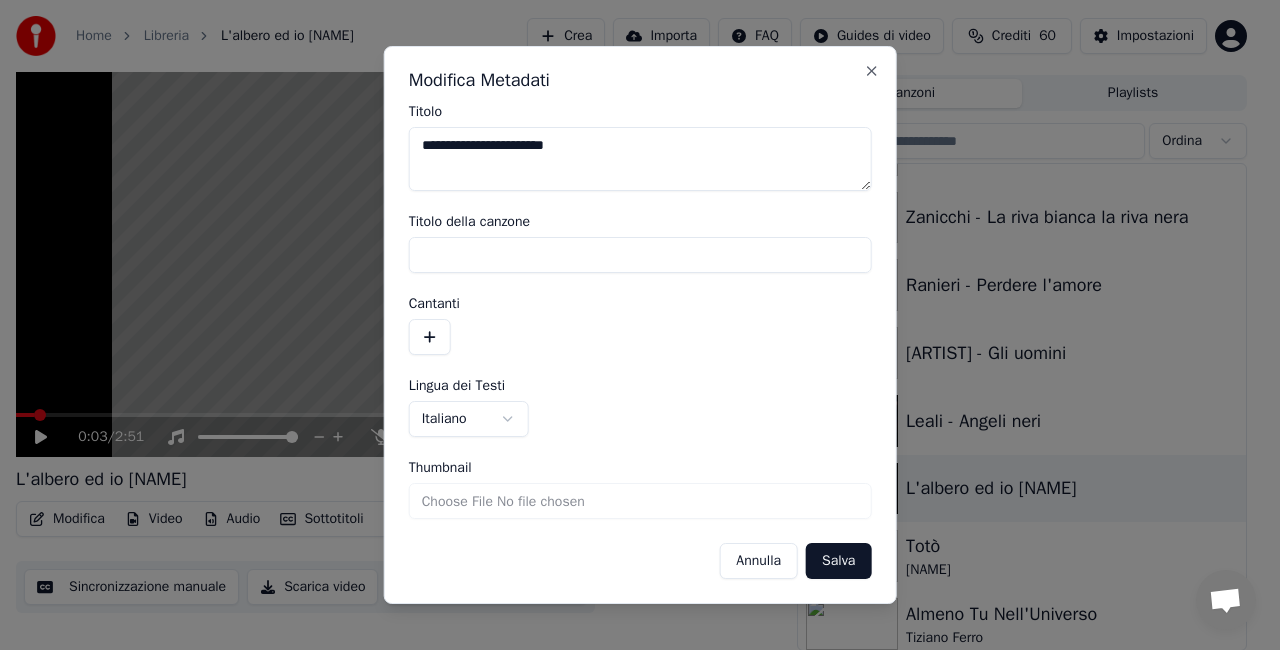 type on "**********" 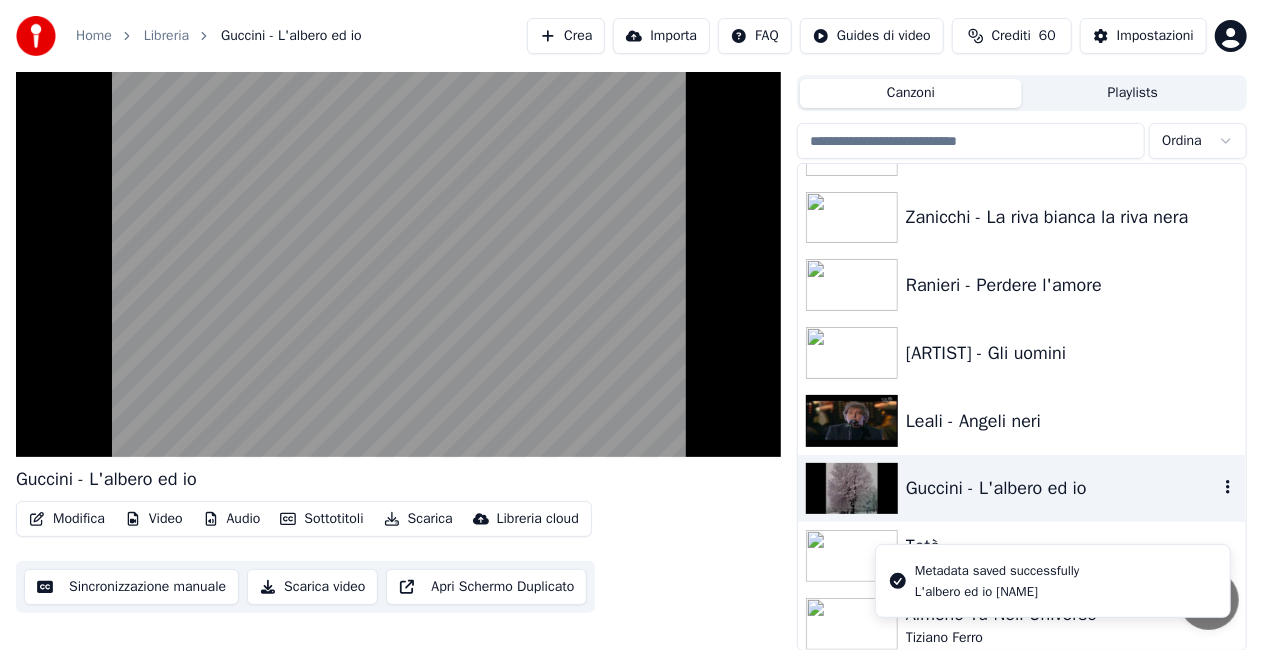 scroll, scrollTop: 4500, scrollLeft: 0, axis: vertical 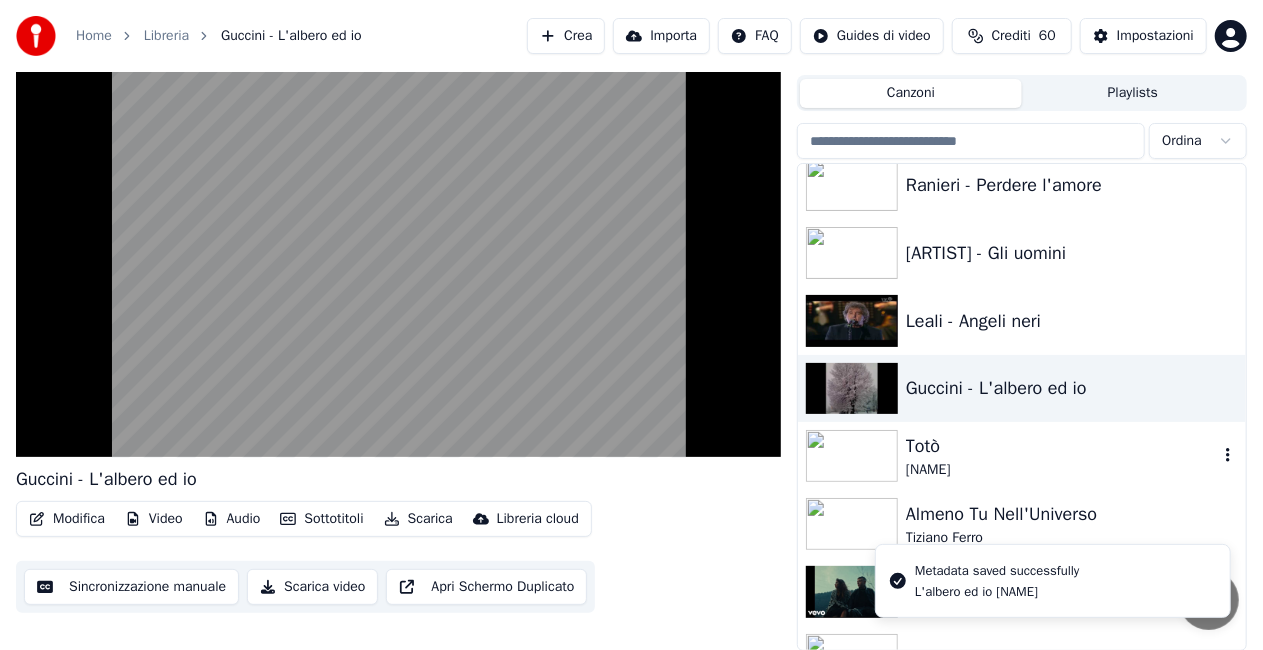 click on "Totò" at bounding box center (1062, 446) 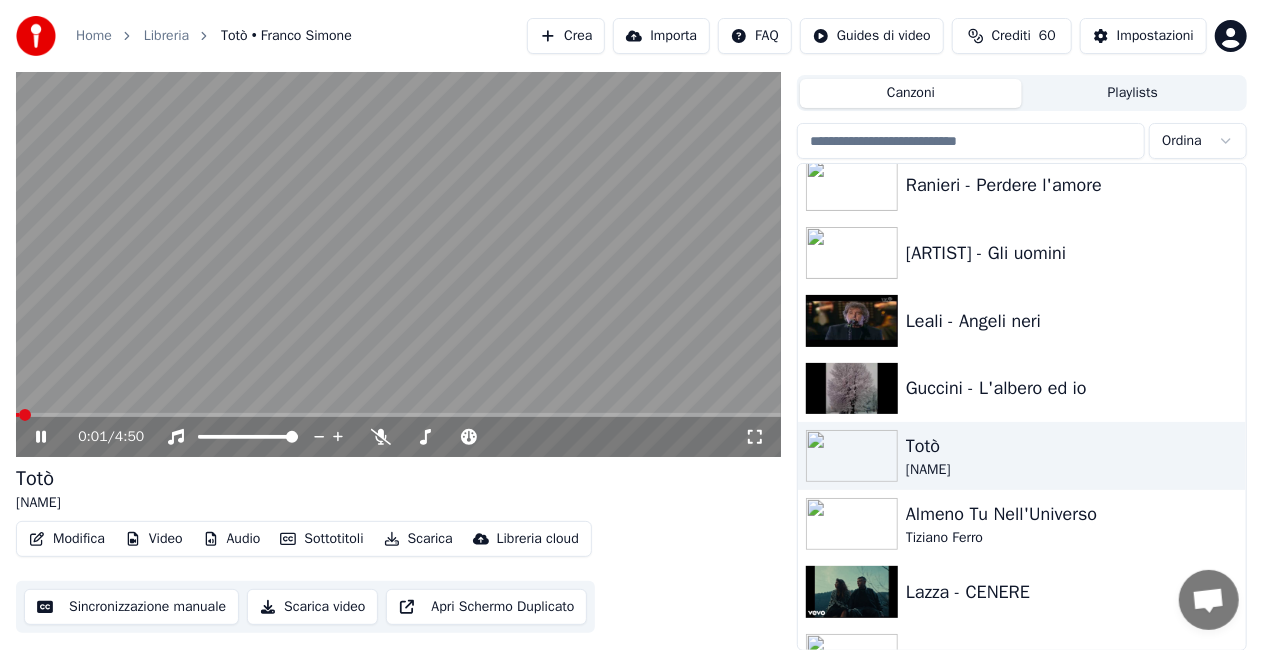 click 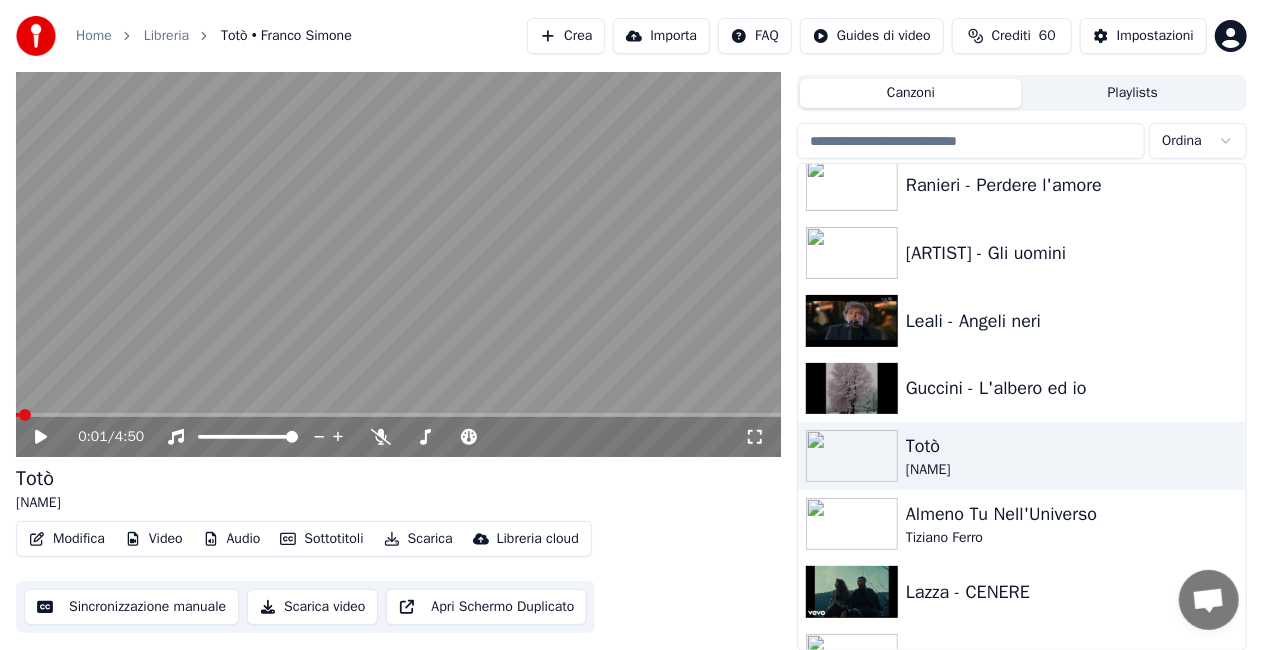 click on "Modifica" at bounding box center (67, 539) 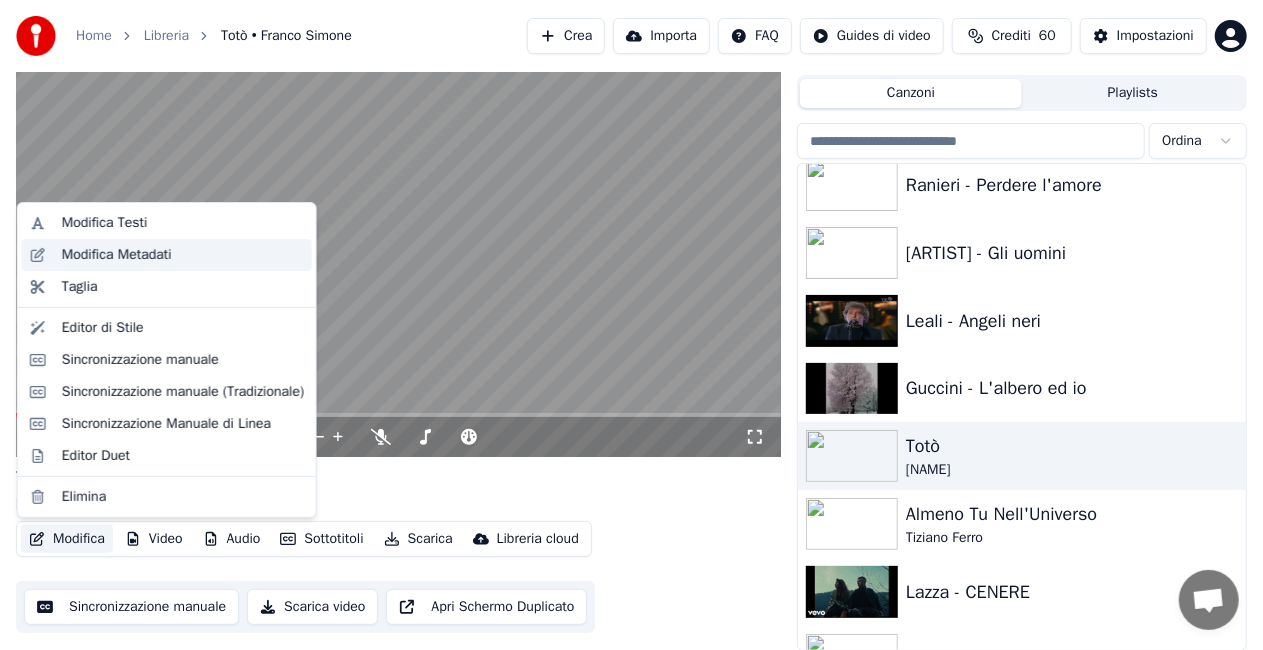 click on "Modifica Metadati" at bounding box center [183, 255] 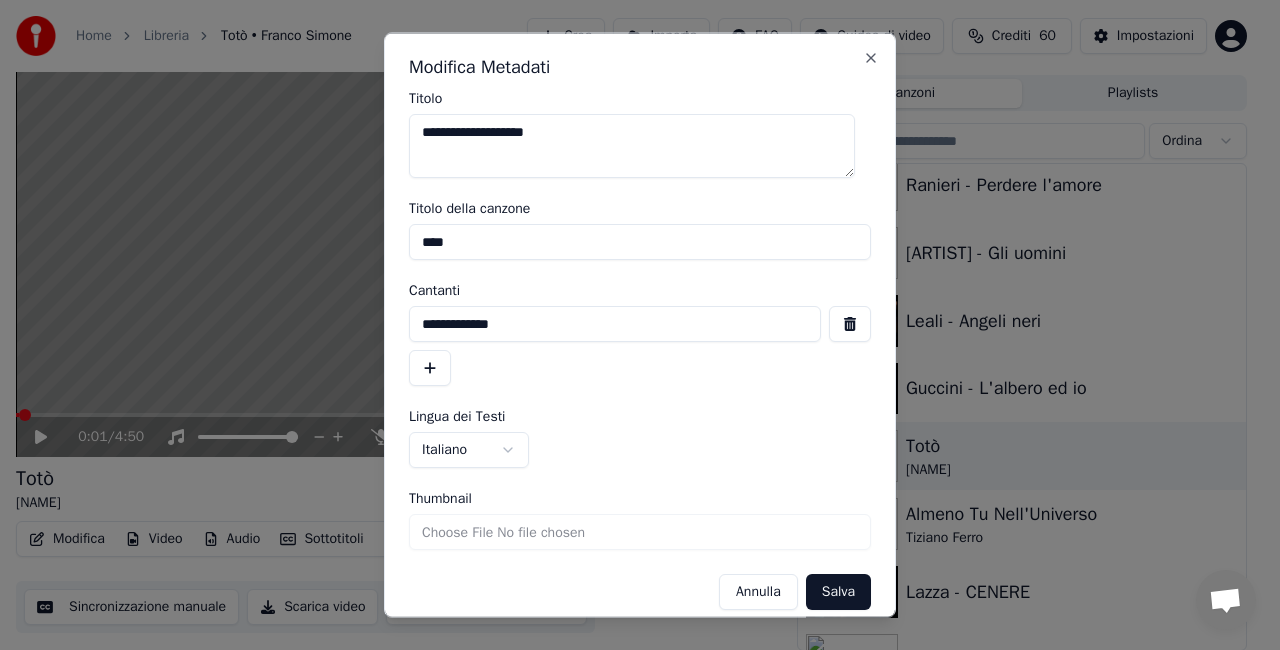 drag, startPoint x: 418, startPoint y: 248, endPoint x: 576, endPoint y: 225, distance: 159.66527 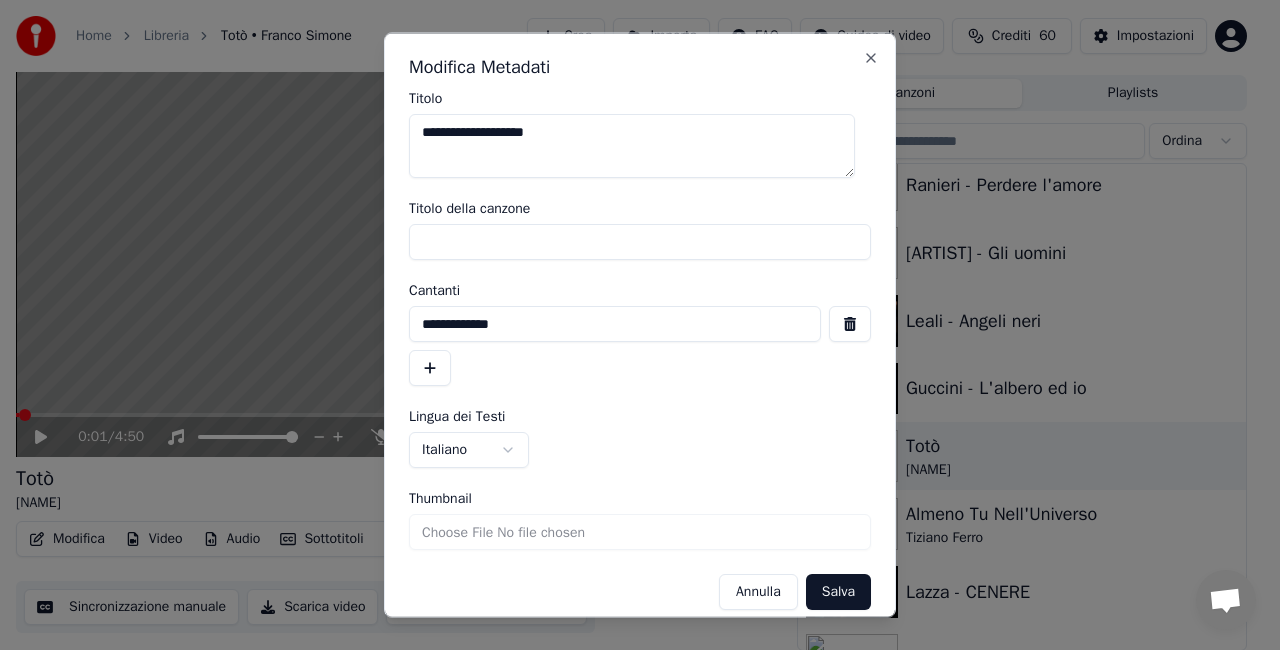 type 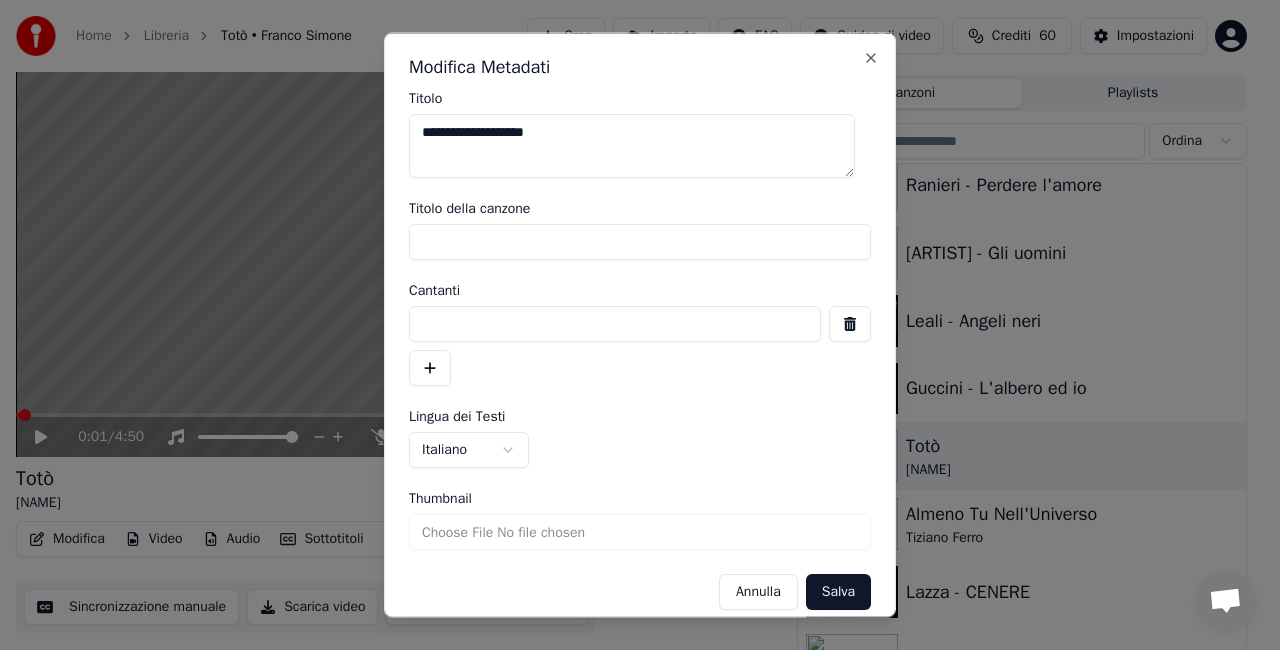 drag, startPoint x: 412, startPoint y: 324, endPoint x: 615, endPoint y: 327, distance: 203.02217 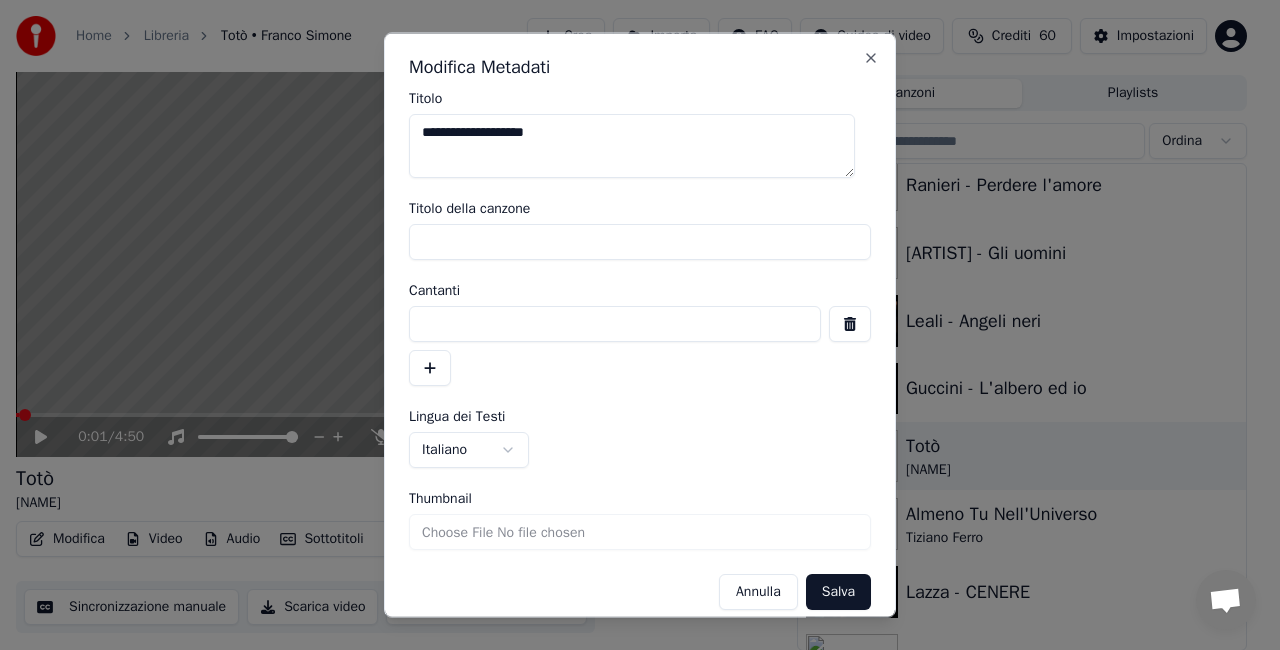 type 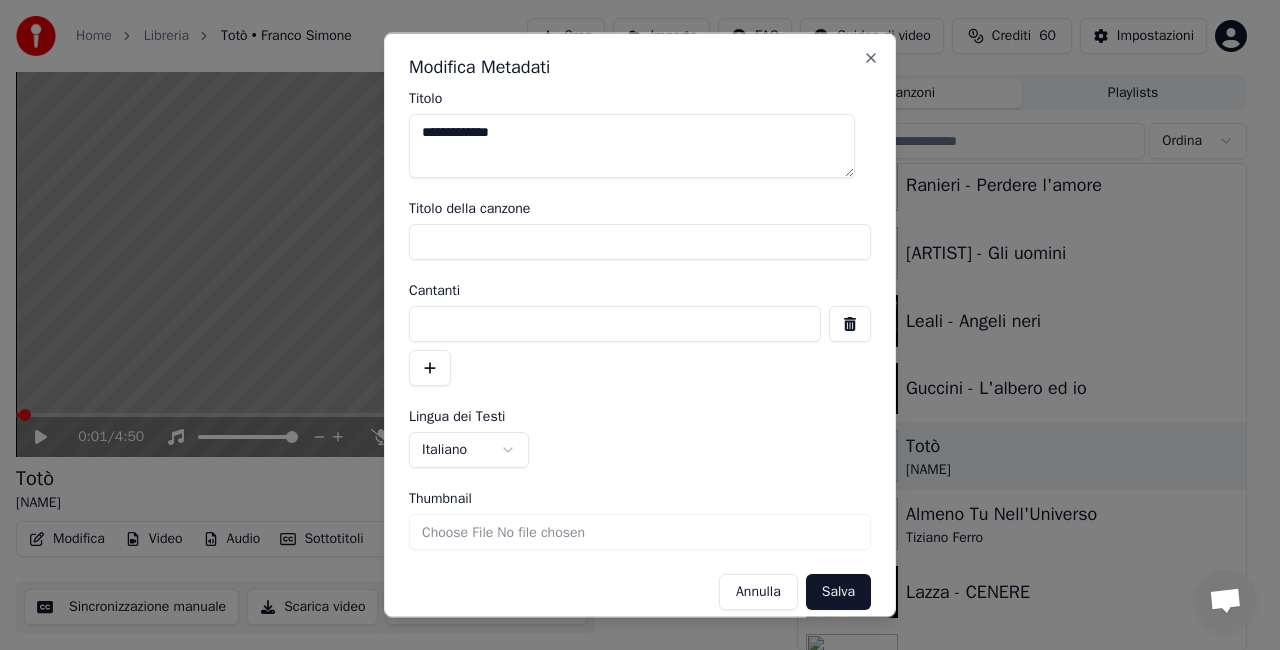 type on "**********" 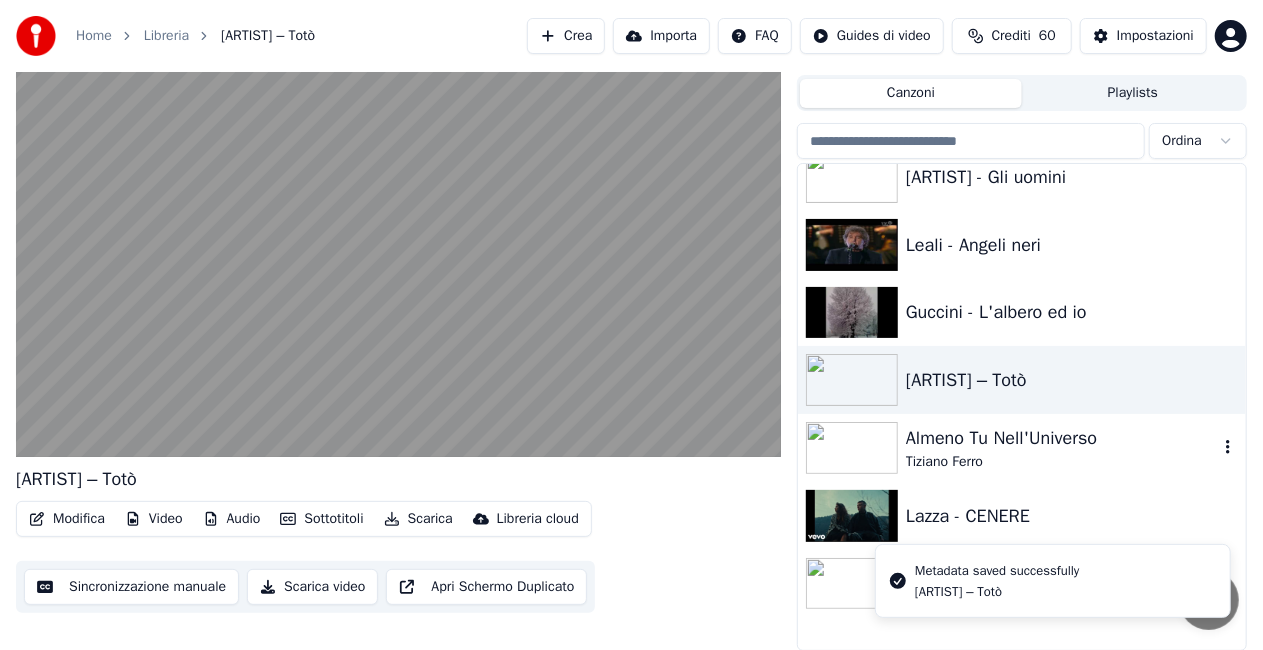 scroll, scrollTop: 4600, scrollLeft: 0, axis: vertical 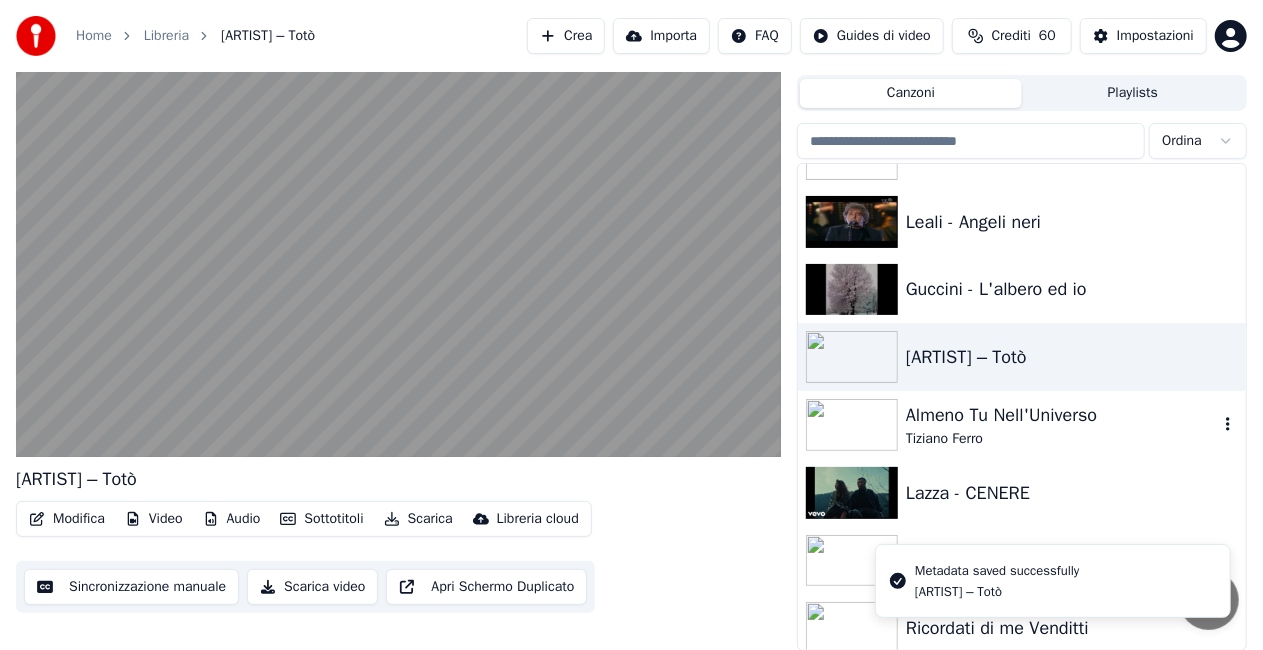 click on "Almeno Tu Nell'Universo [ARTIST]" at bounding box center (1022, 425) 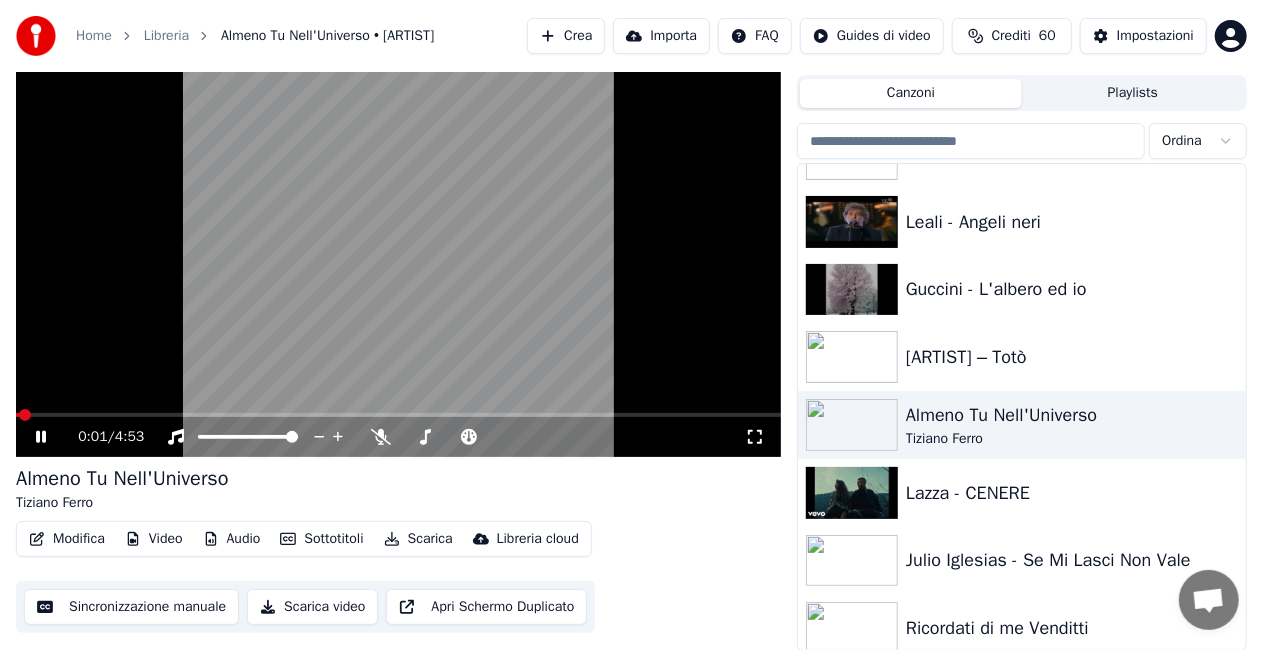 click 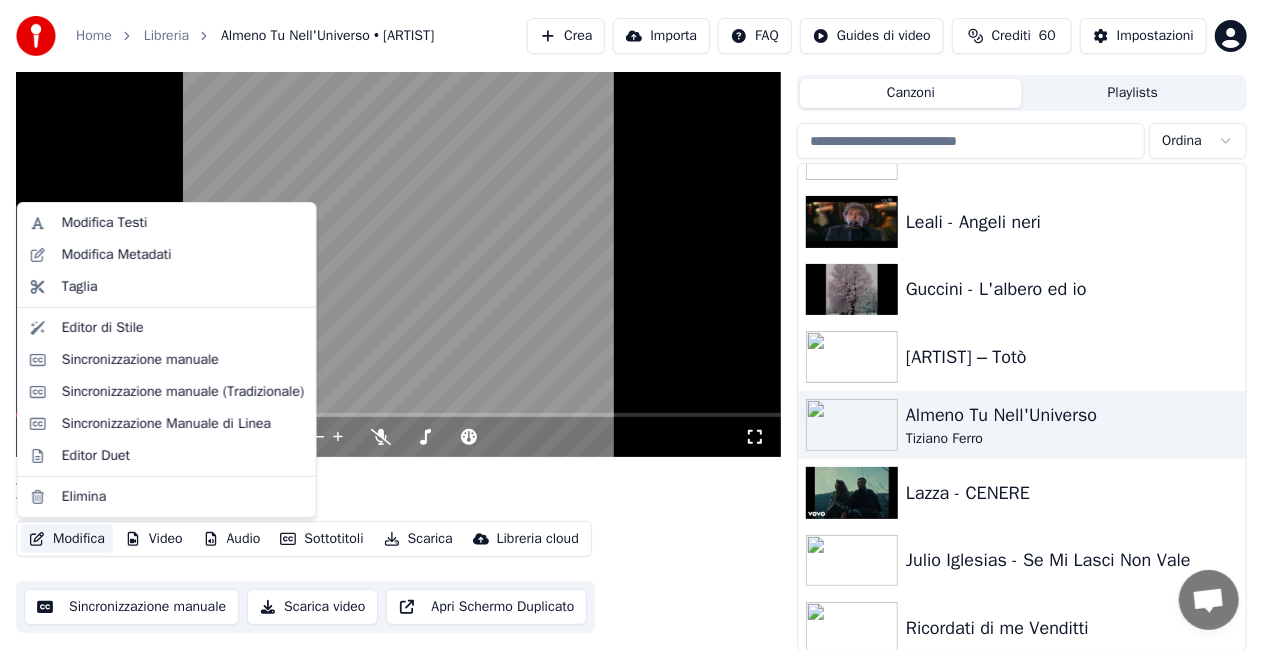 click on "Modifica" at bounding box center (67, 539) 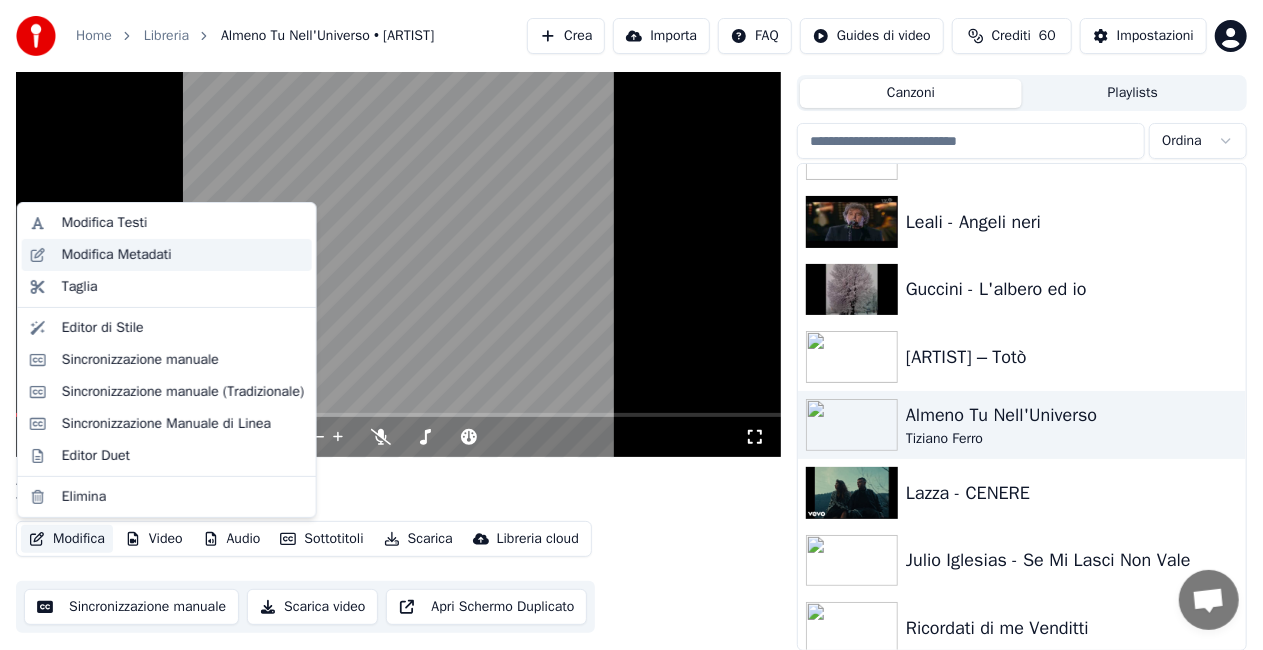 click on "Modifica Metadati" at bounding box center (117, 255) 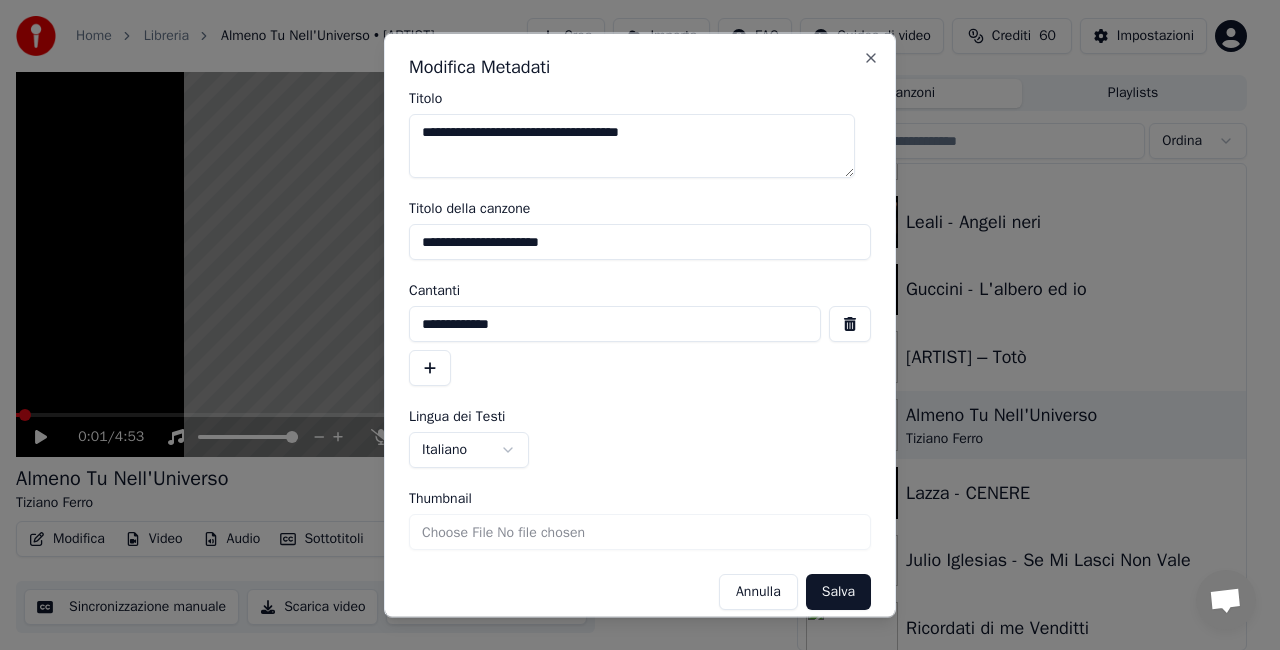 drag, startPoint x: 466, startPoint y: 133, endPoint x: 0, endPoint y: 266, distance: 484.6081 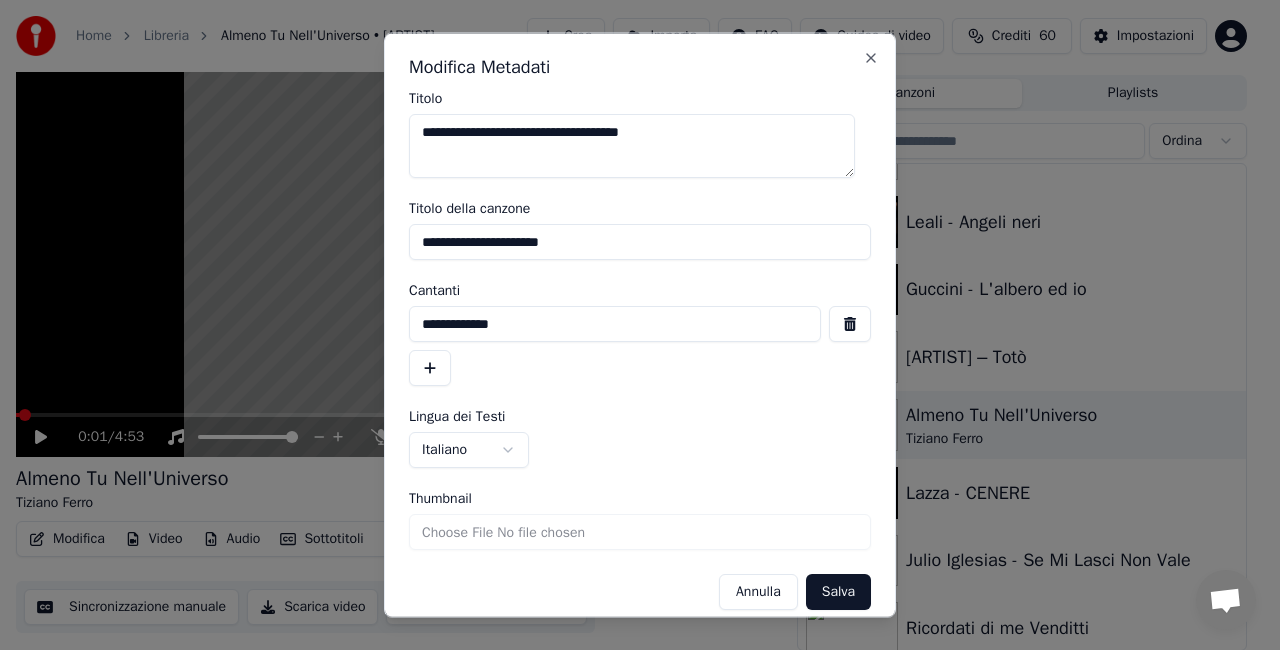 click on "**********" at bounding box center [631, 280] 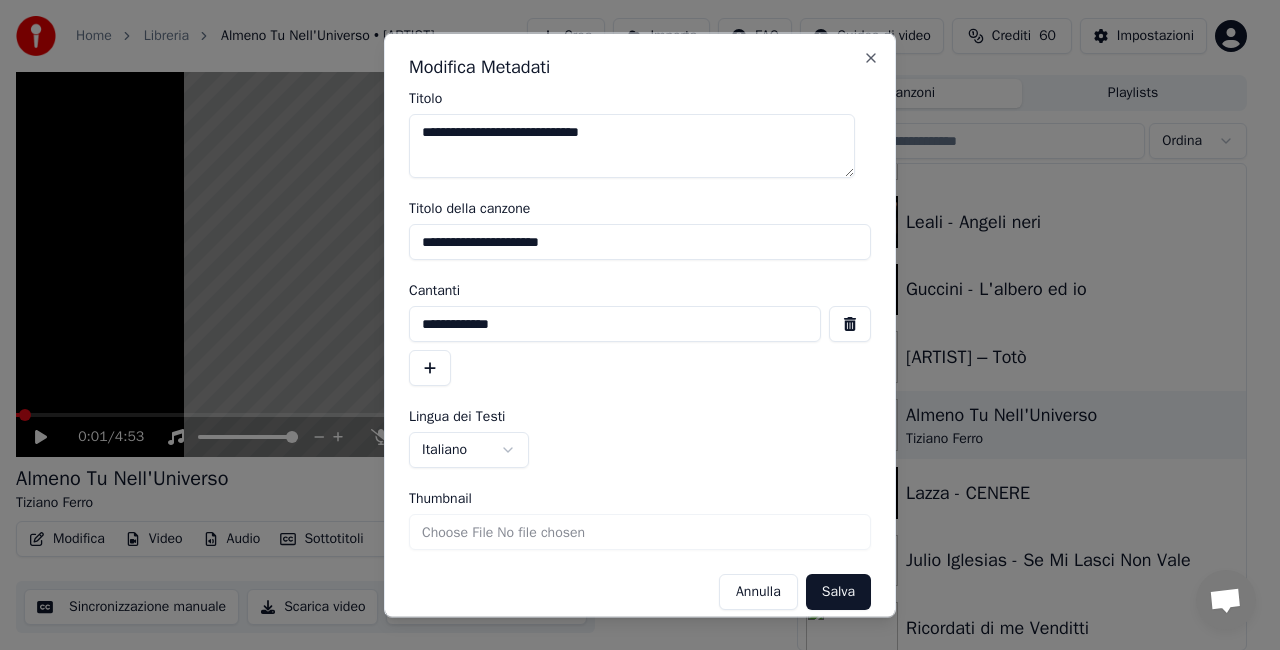 click on "**********" at bounding box center [632, 146] 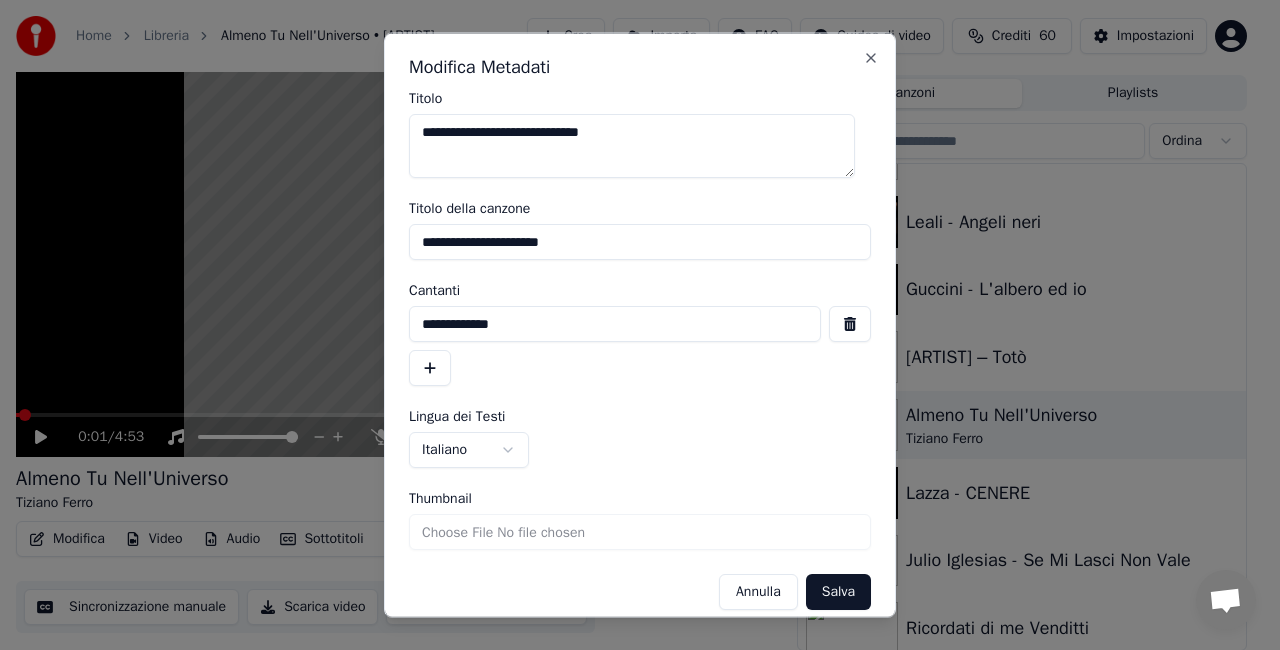 drag, startPoint x: 410, startPoint y: 239, endPoint x: 562, endPoint y: 226, distance: 152.5549 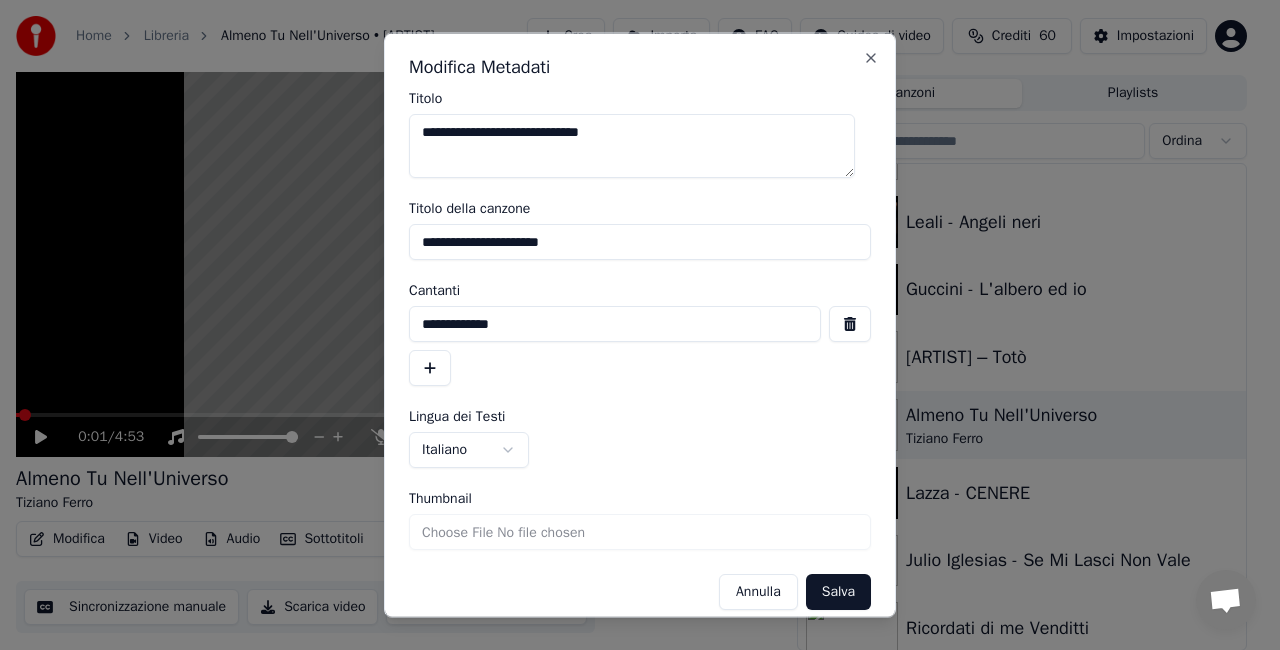 drag, startPoint x: 592, startPoint y: 240, endPoint x: 365, endPoint y: 262, distance: 228.06358 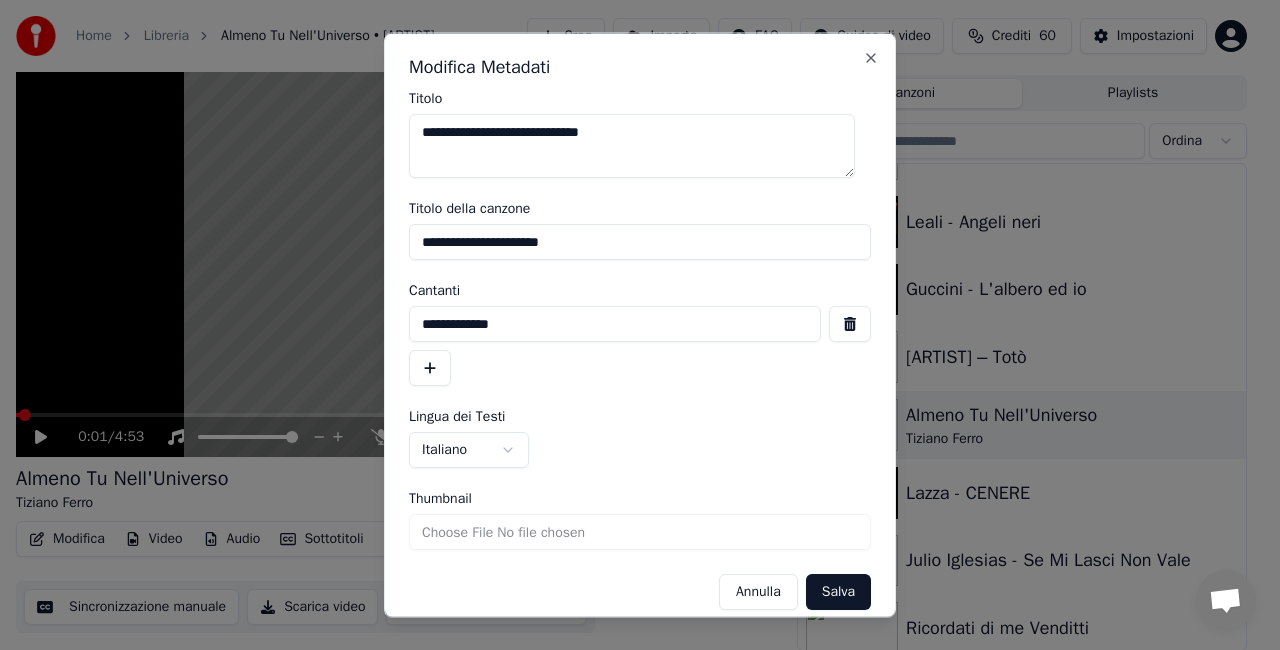 click on "**********" at bounding box center (631, 280) 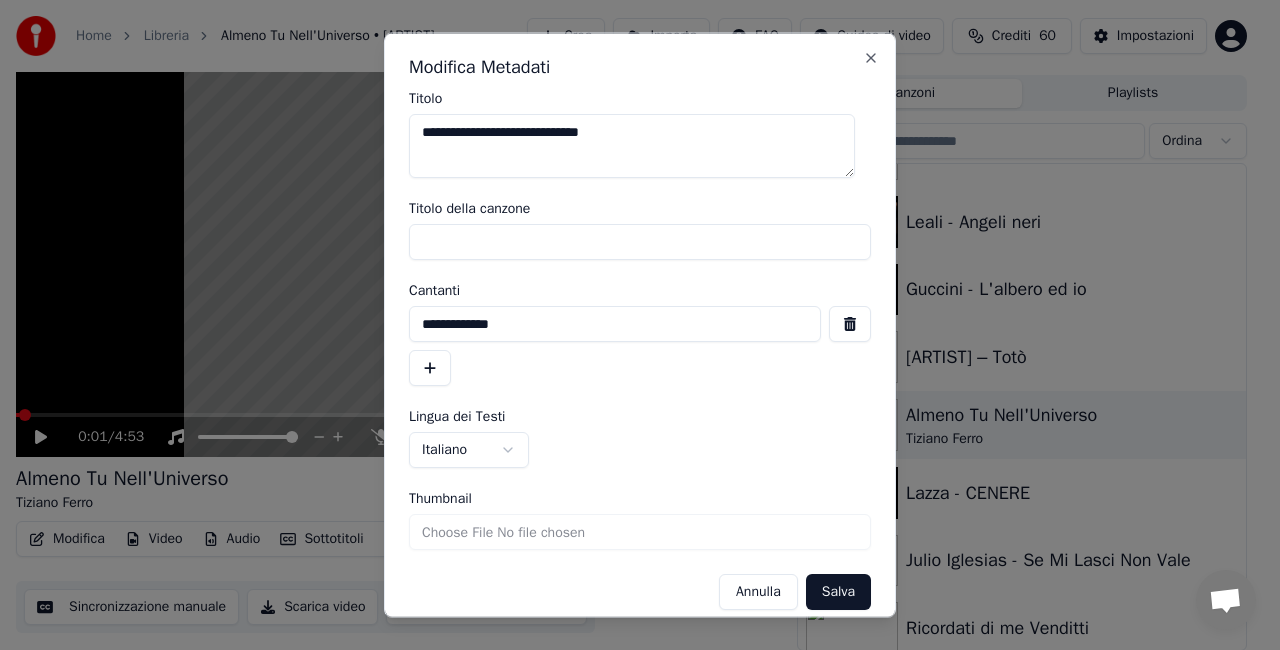 type 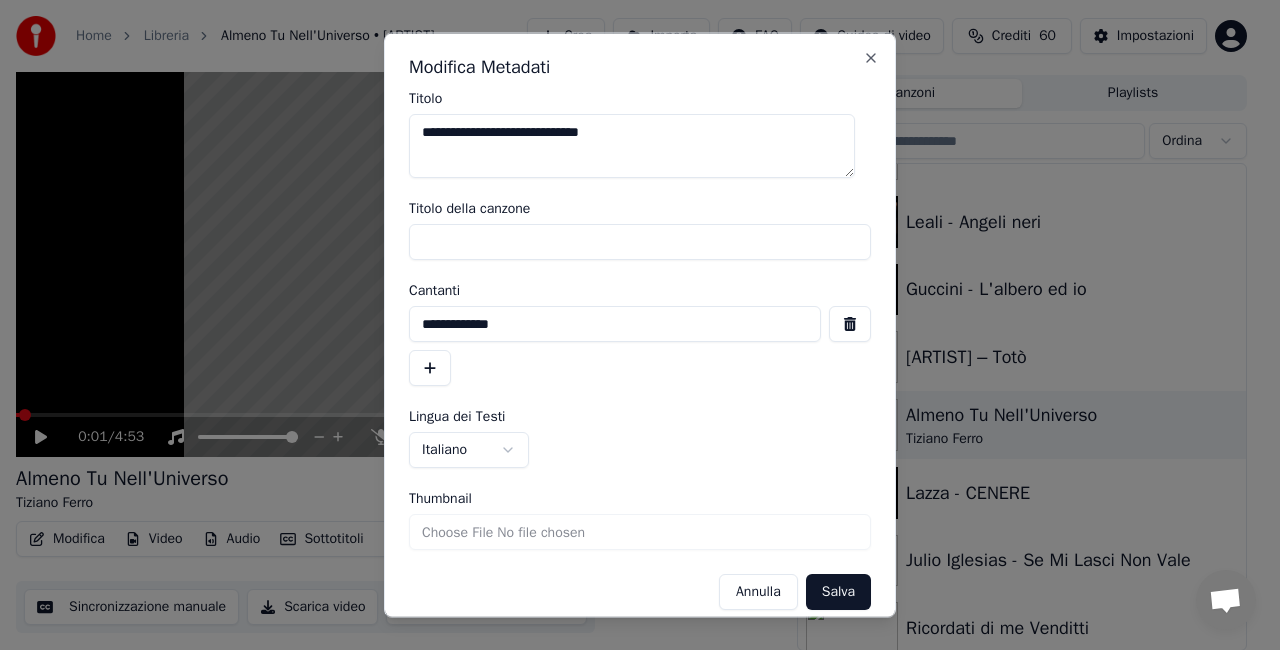 drag, startPoint x: 422, startPoint y: 324, endPoint x: 656, endPoint y: 299, distance: 235.33168 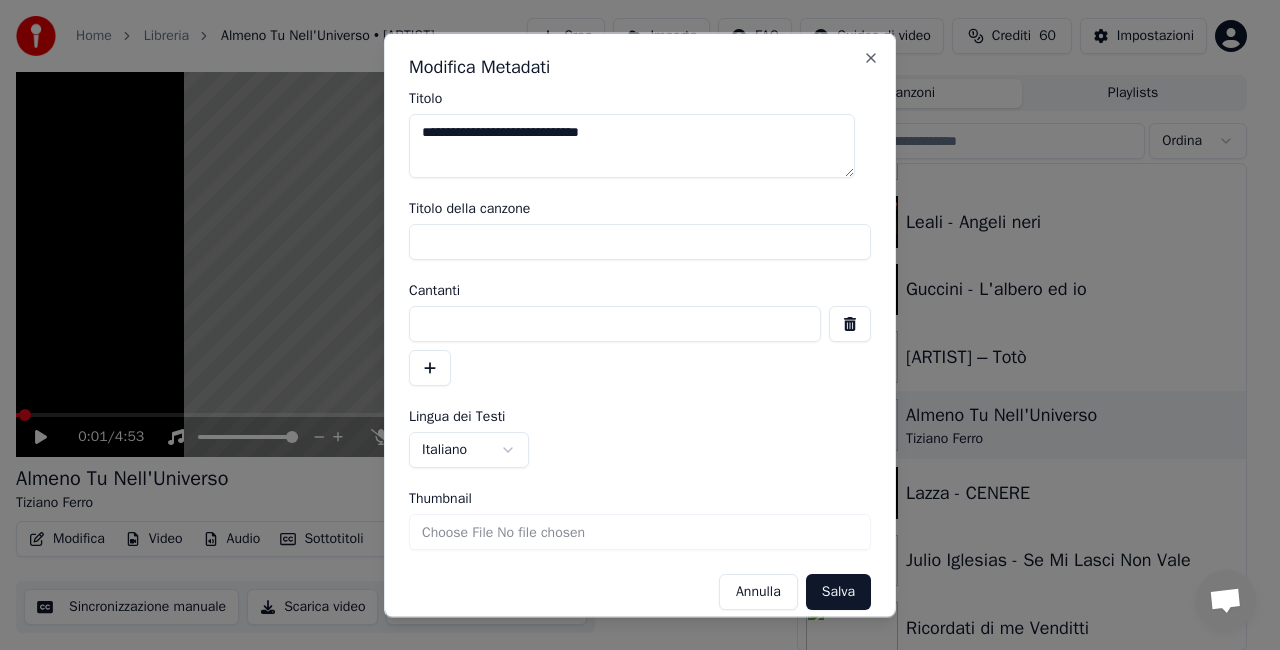 type 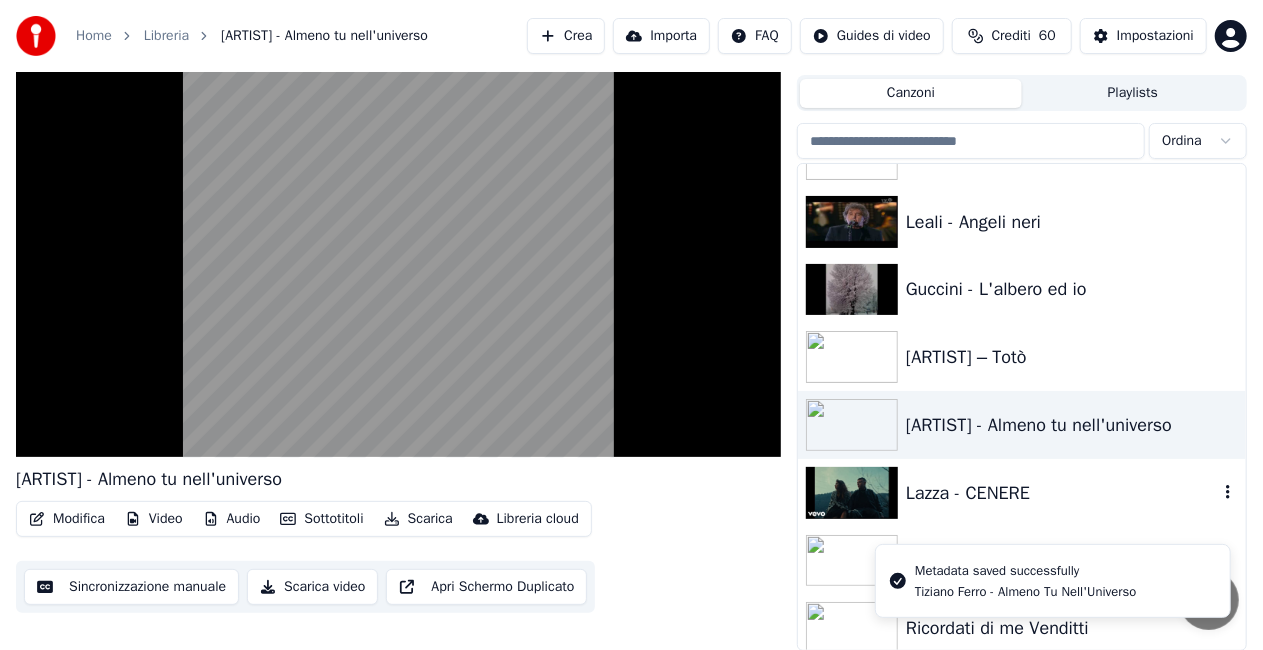 click on "Lazza - CENERE" at bounding box center (1022, 493) 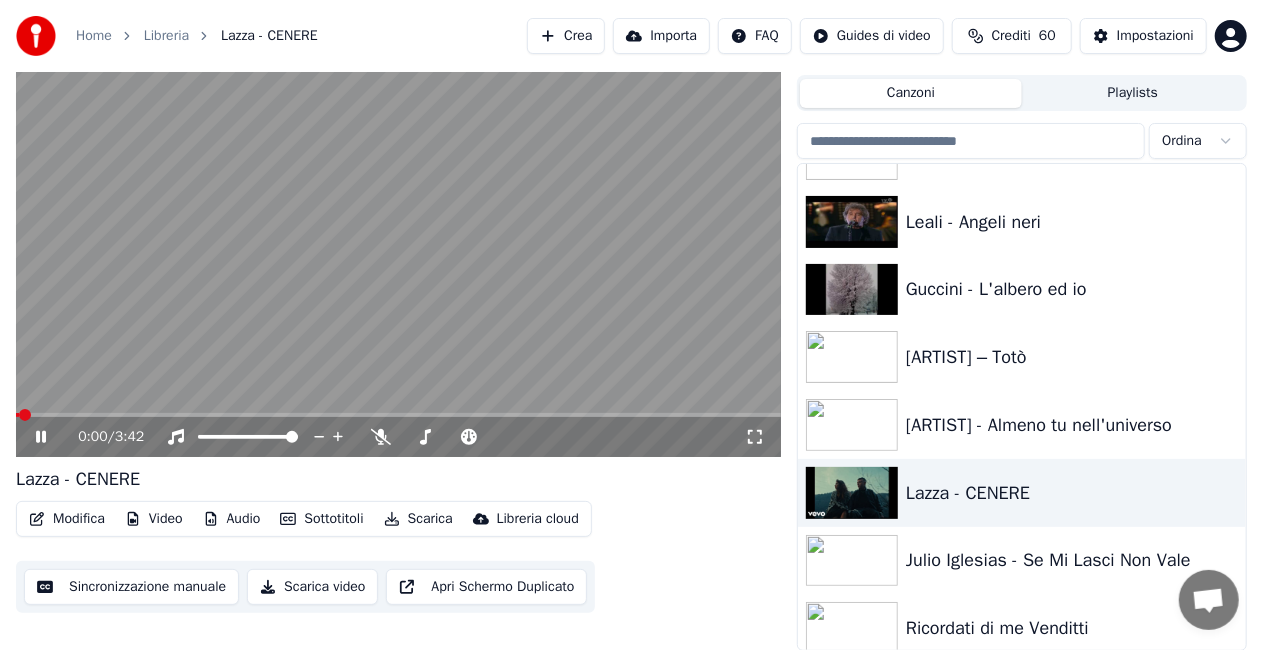 click at bounding box center [398, 242] 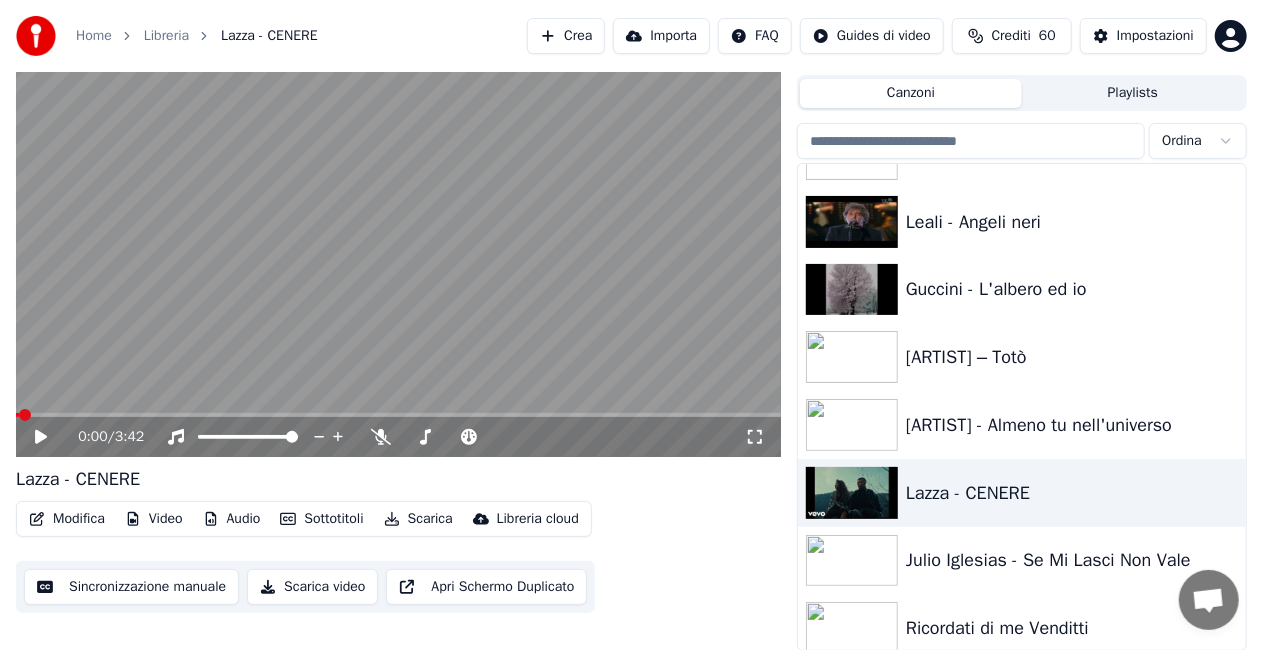 click on "Modifica" at bounding box center [67, 519] 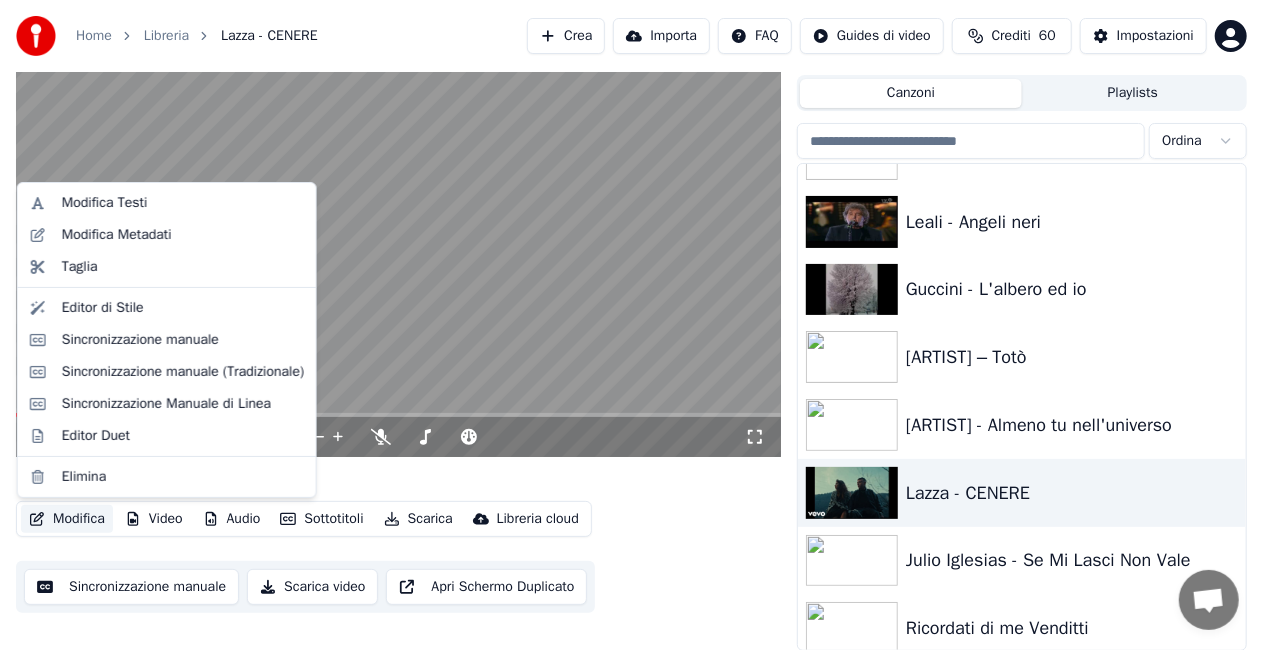 drag, startPoint x: 164, startPoint y: 255, endPoint x: 181, endPoint y: 220, distance: 38.910152 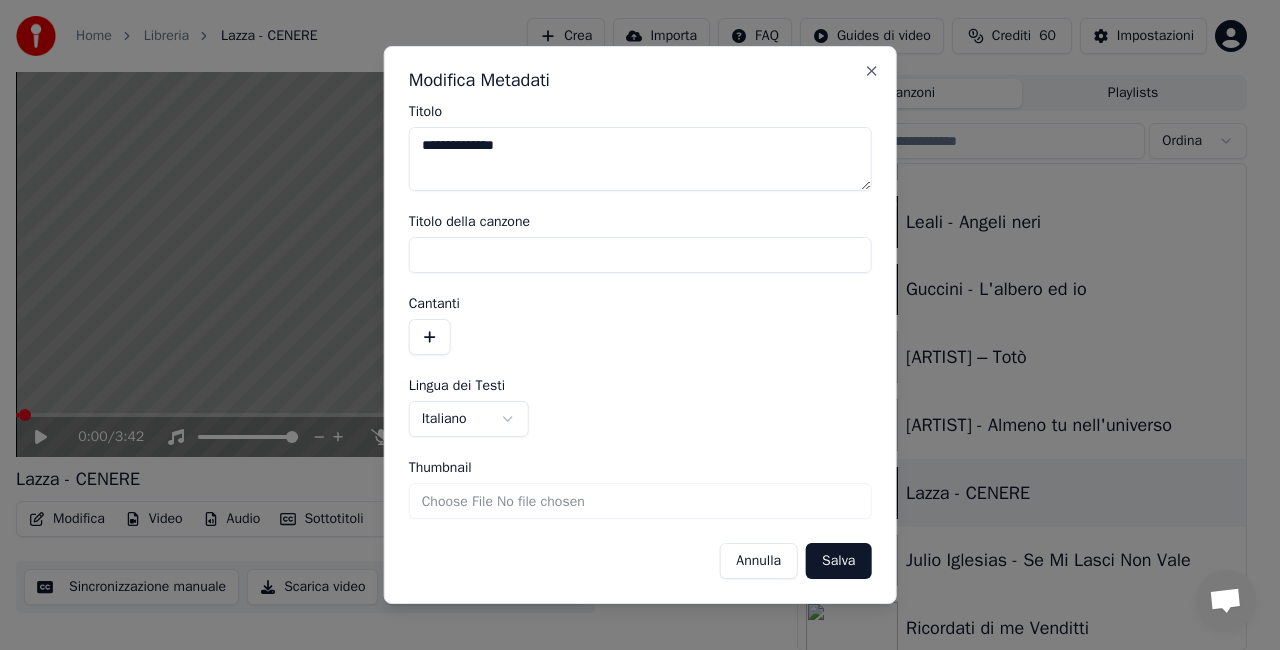 drag, startPoint x: 478, startPoint y: 146, endPoint x: 1279, endPoint y: 25, distance: 810.08765 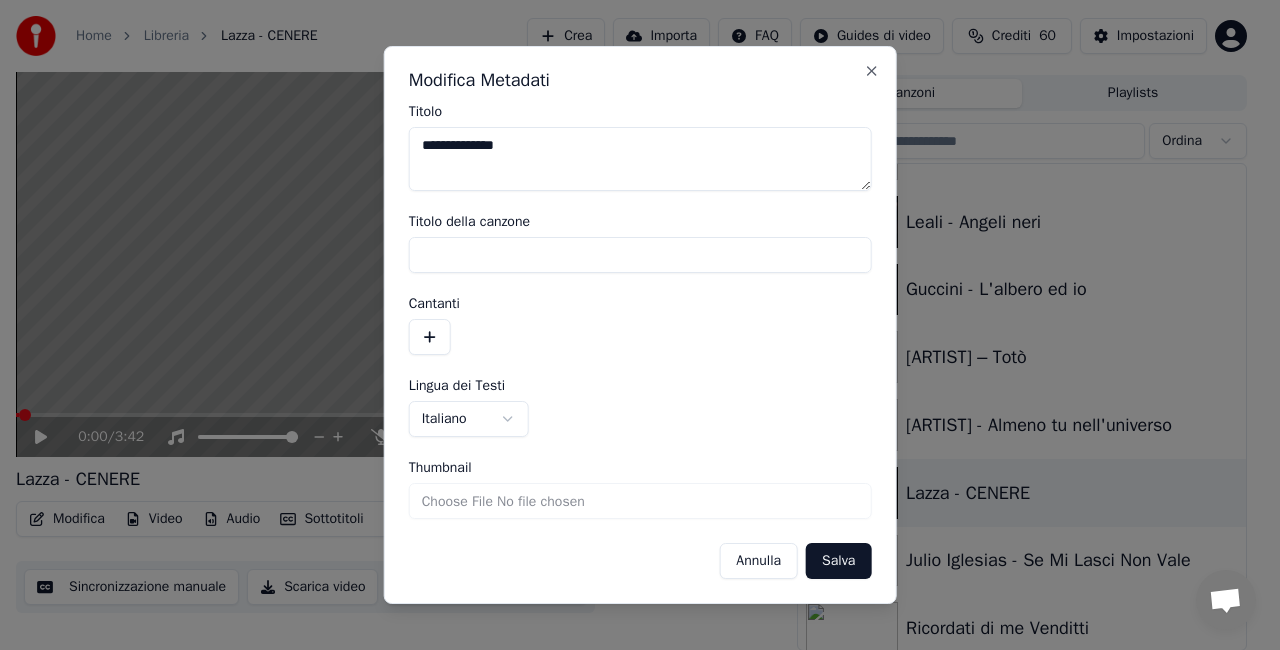 click on "**********" at bounding box center (631, 280) 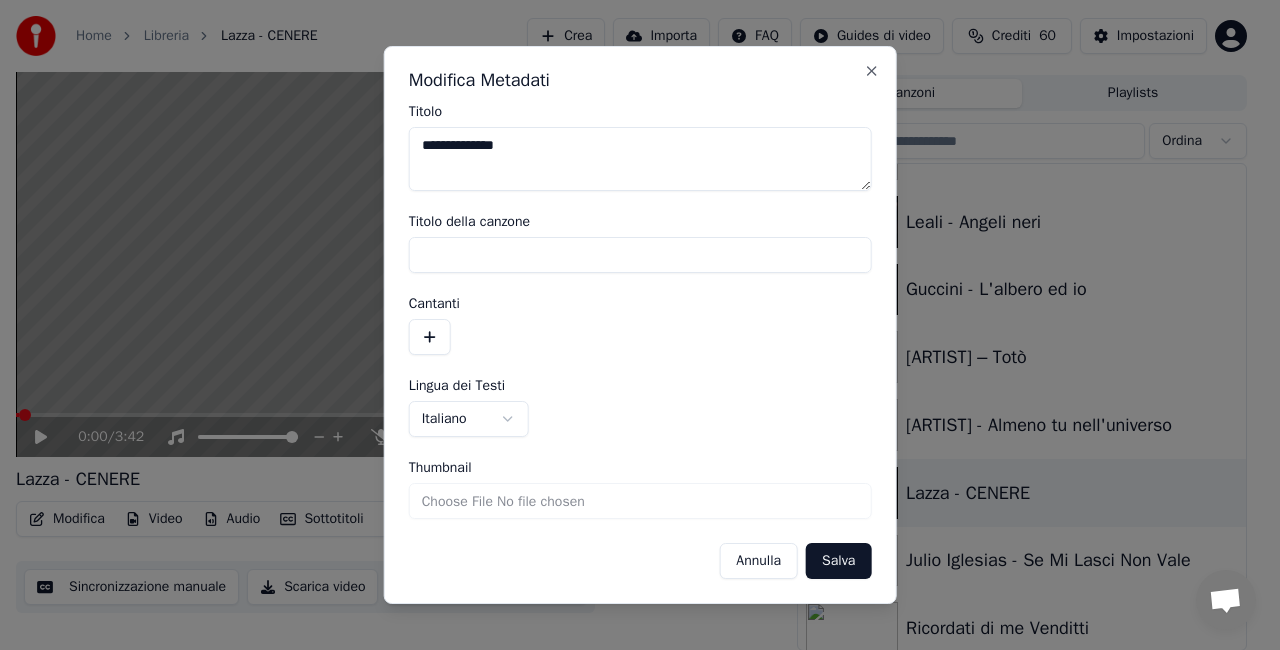 type on "**********" 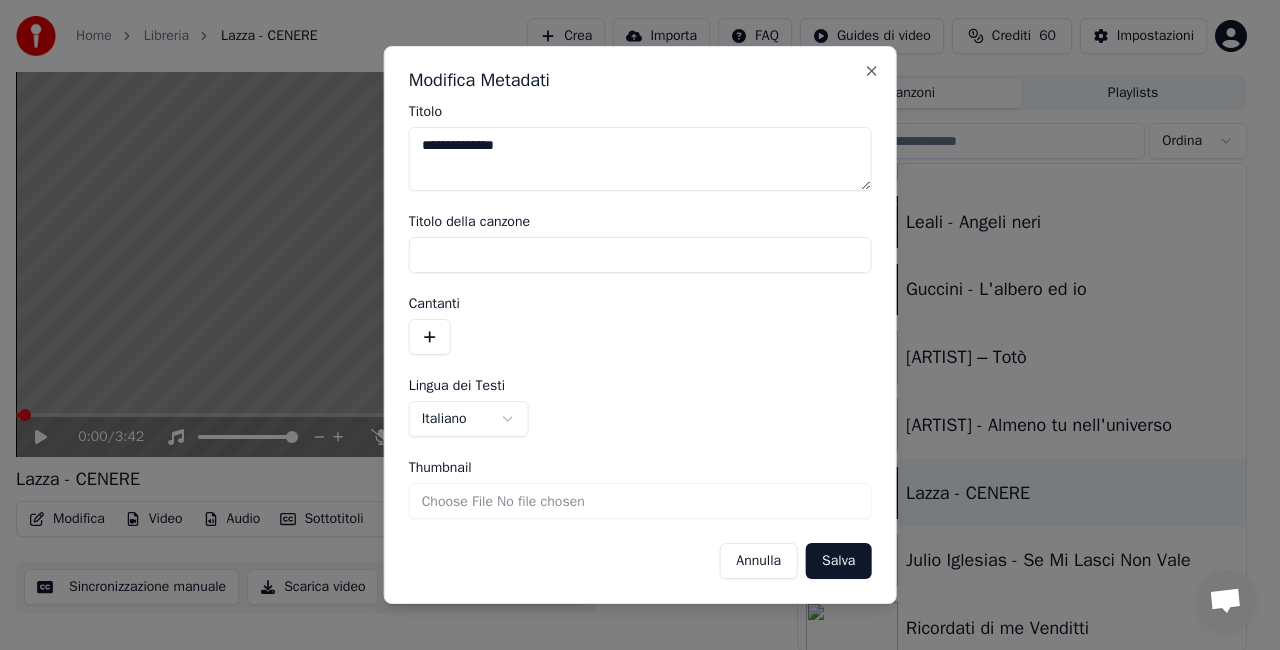 click on "Salva" at bounding box center [838, 561] 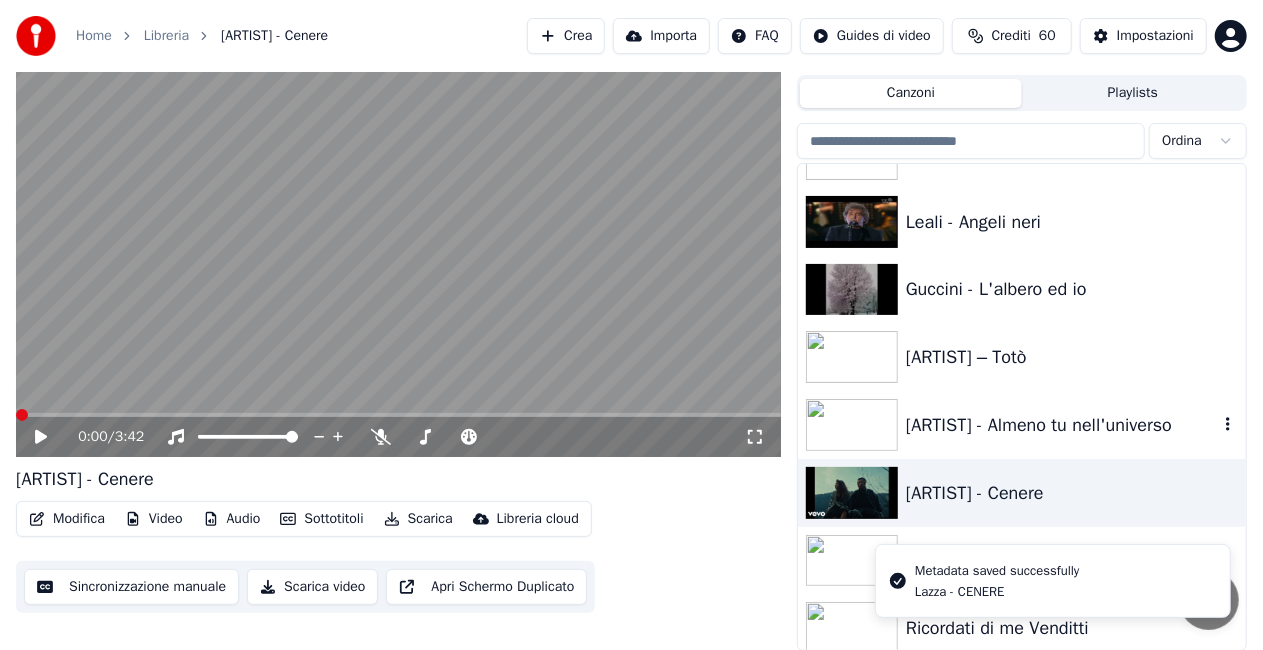scroll, scrollTop: 4700, scrollLeft: 0, axis: vertical 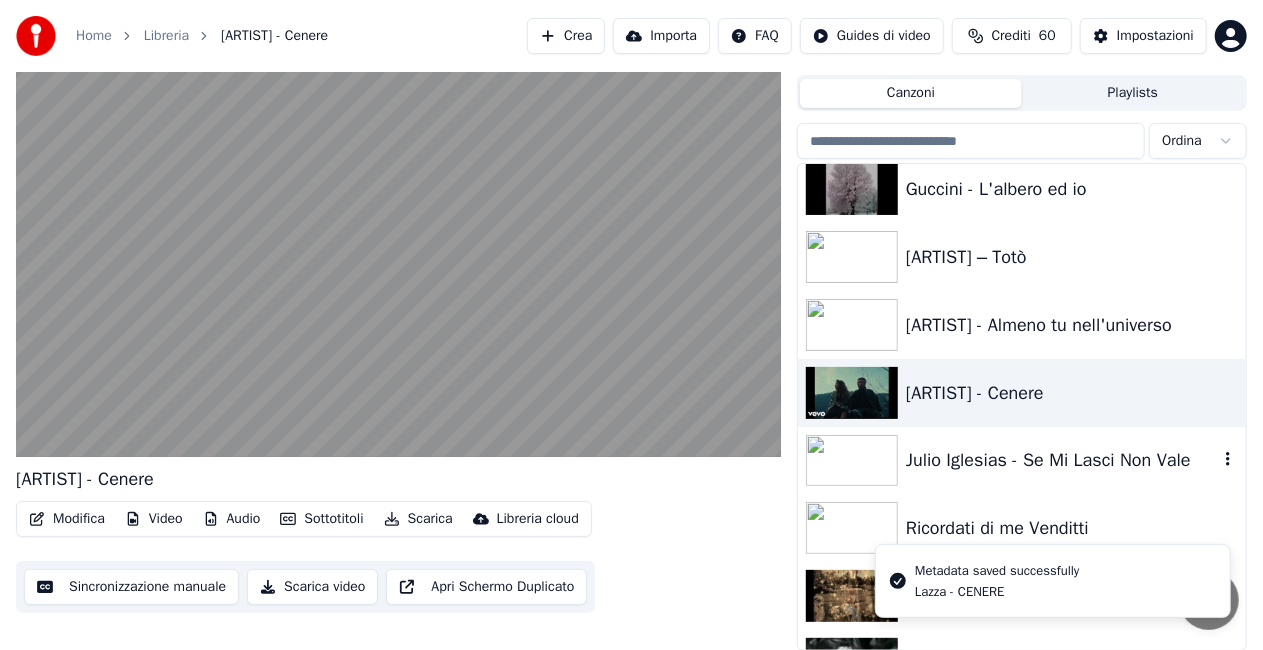 click on "Julio Iglesias - Se Mi Lasci Non Vale" at bounding box center (1062, 460) 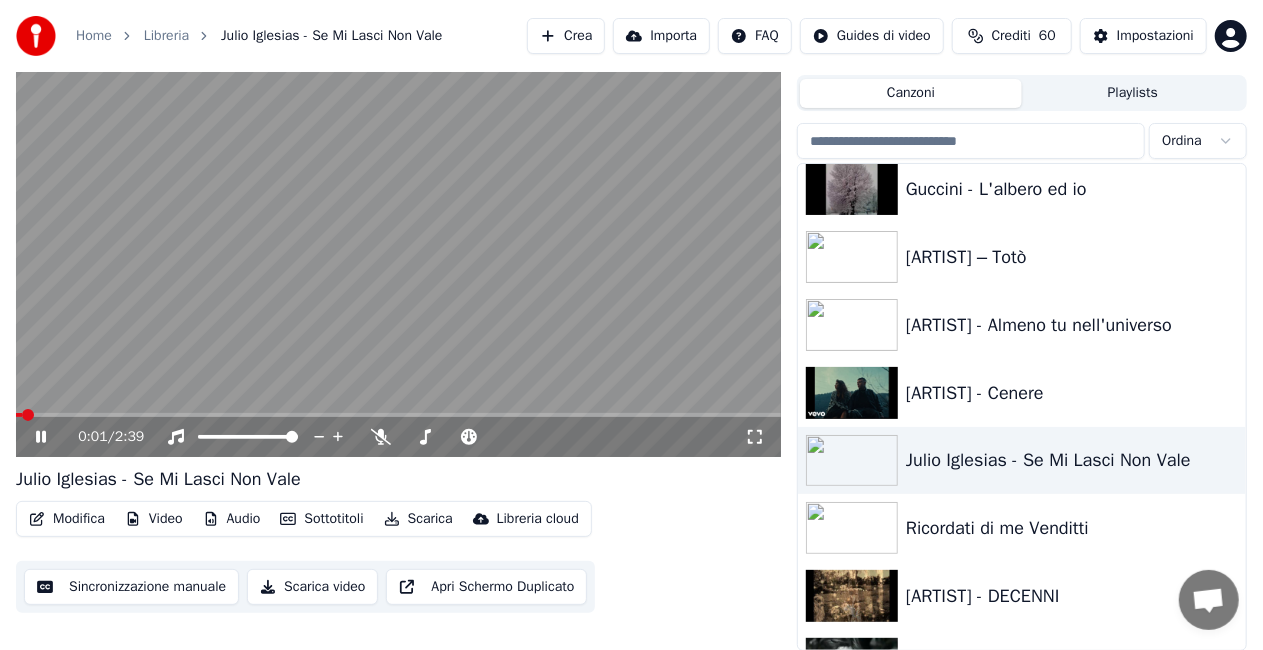 click 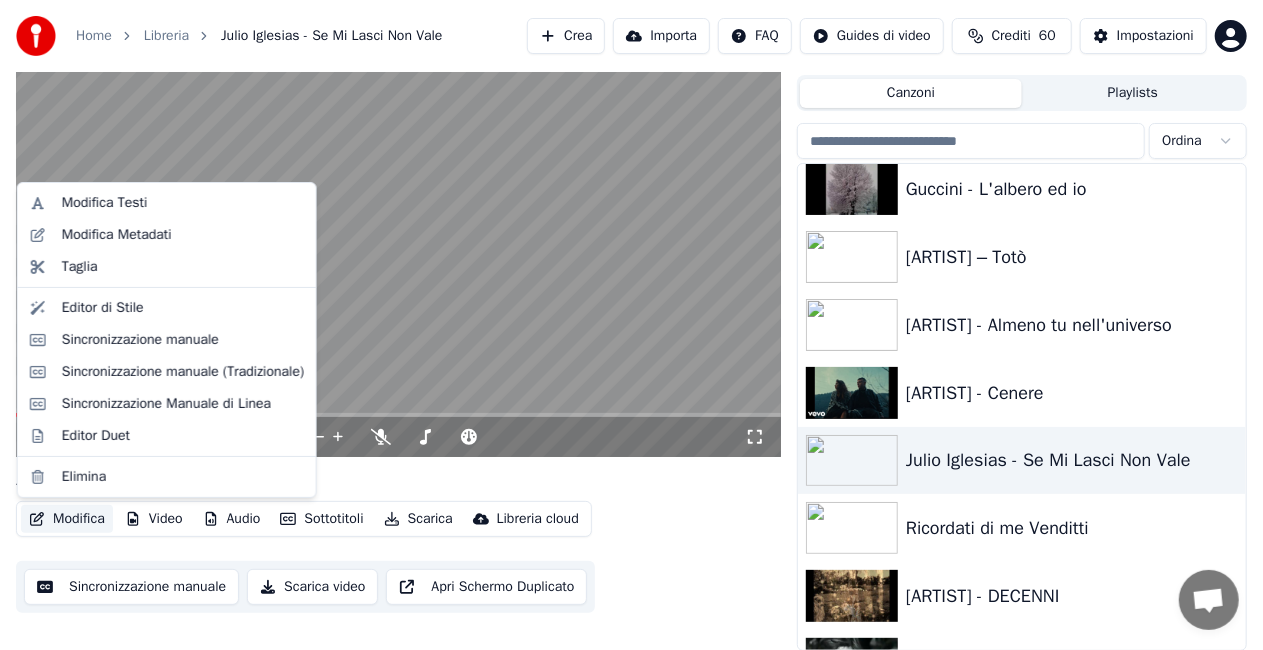 click on "Modifica" at bounding box center (67, 519) 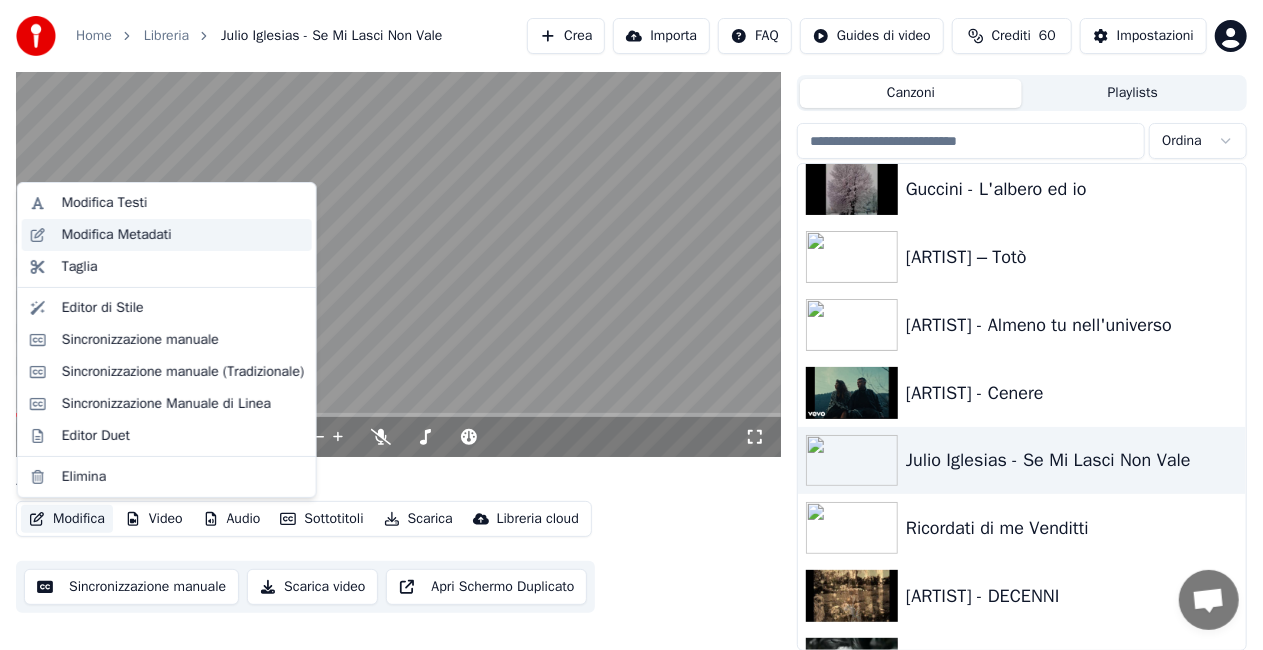 click on "Modifica Metadati" at bounding box center [117, 235] 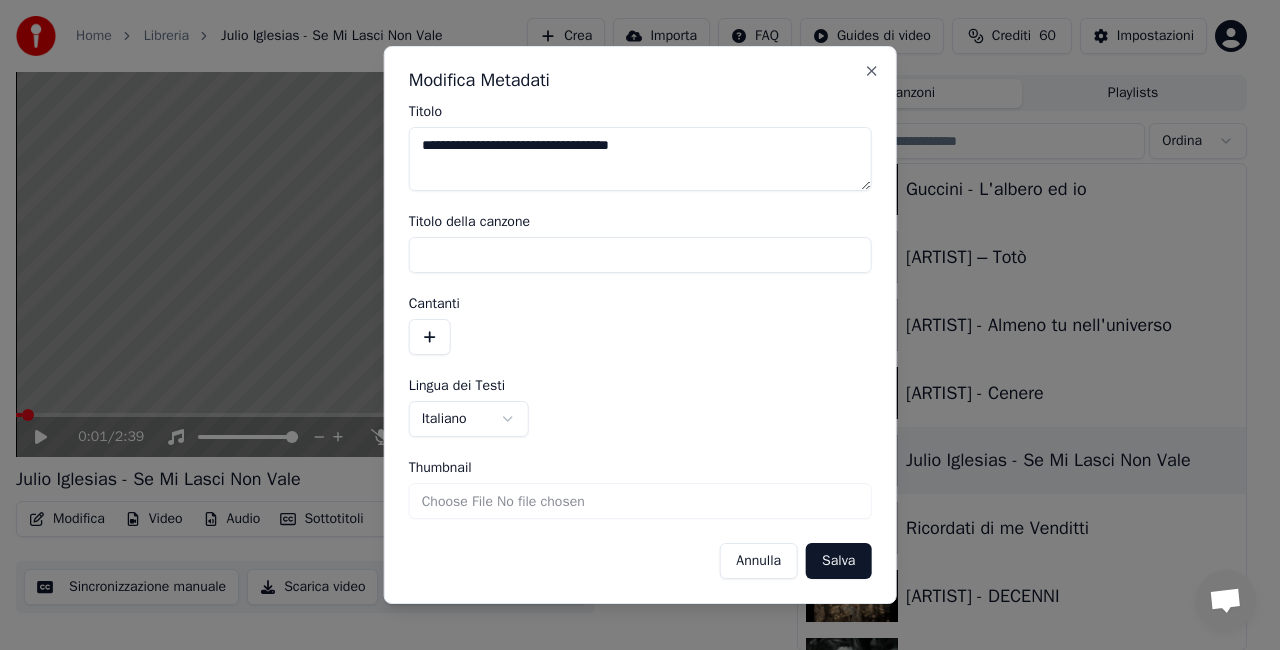 drag, startPoint x: 450, startPoint y: 152, endPoint x: 258, endPoint y: 171, distance: 192.93782 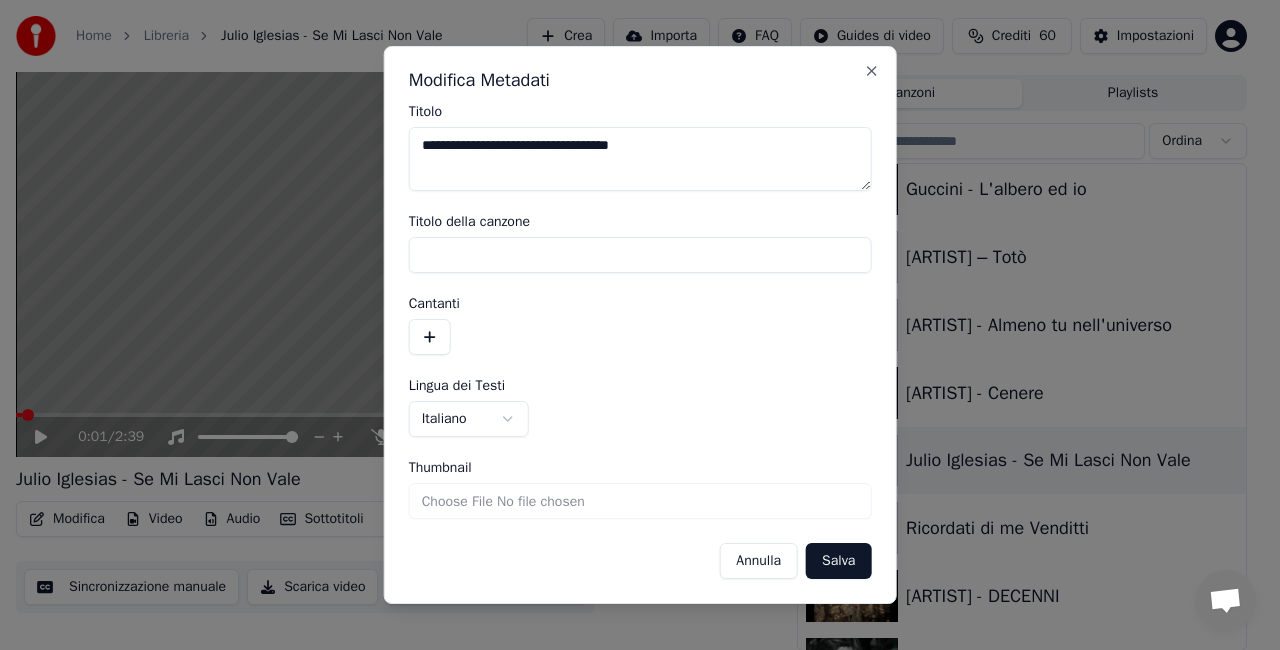click on "**********" at bounding box center [631, 280] 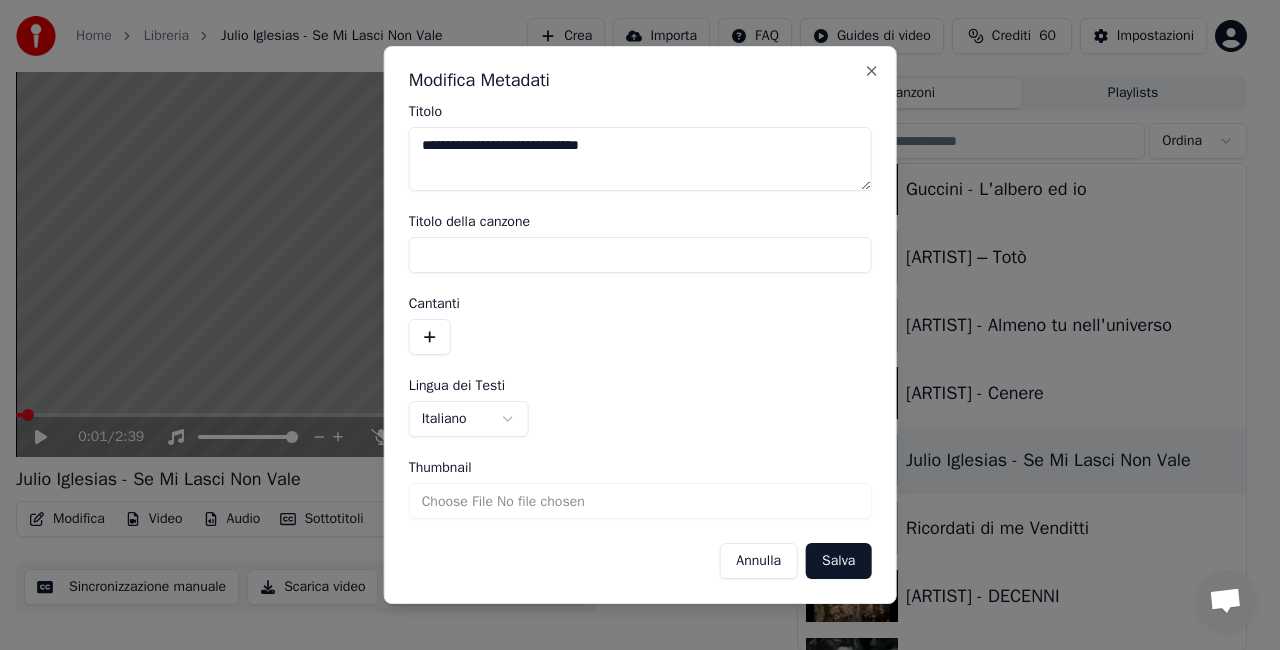 drag, startPoint x: 497, startPoint y: 151, endPoint x: 893, endPoint y: 99, distance: 399.39954 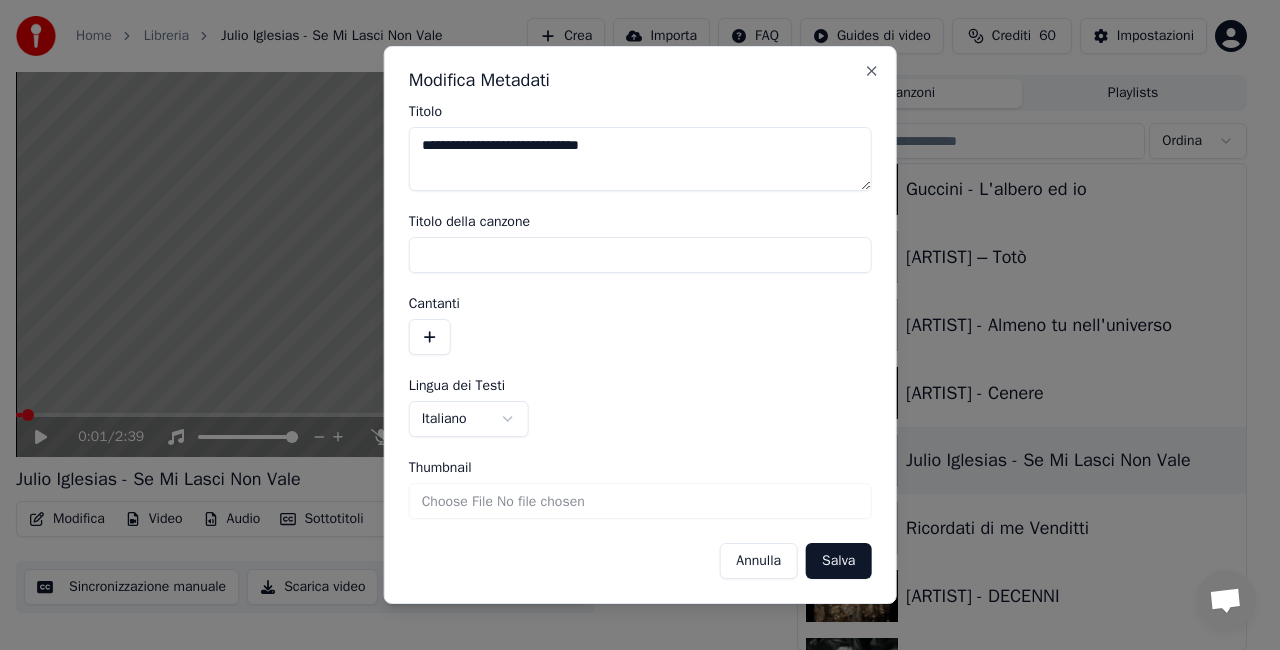 click on "**********" at bounding box center (640, 325) 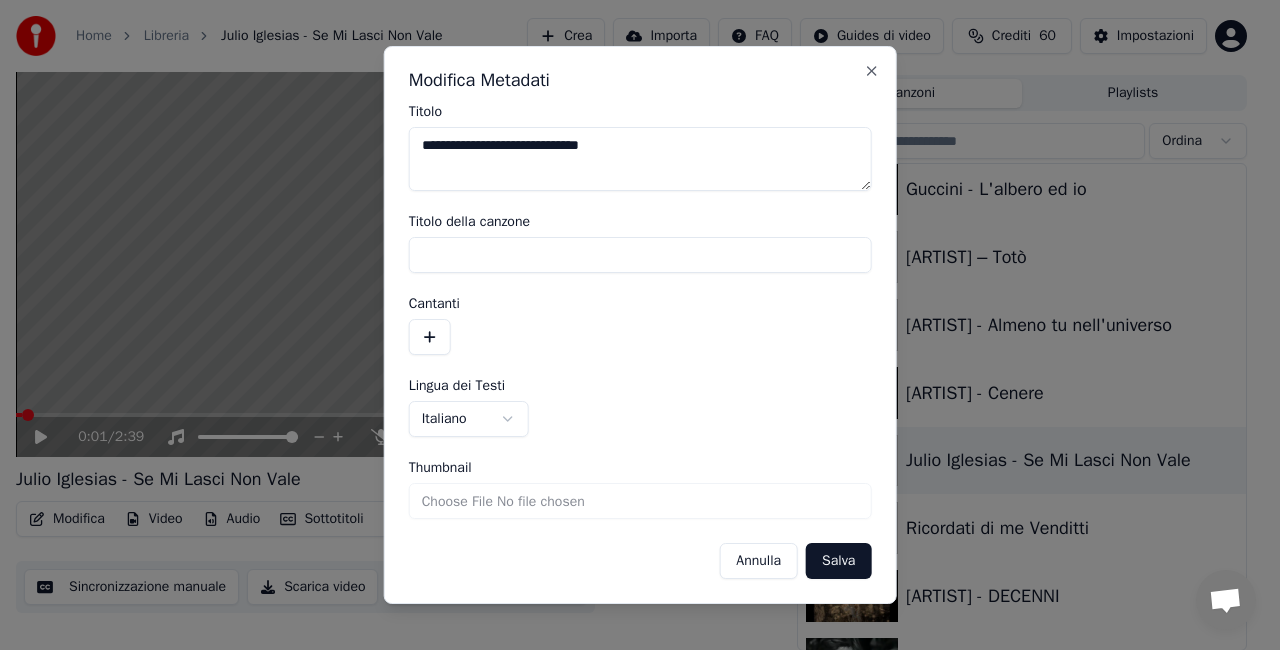 type on "**********" 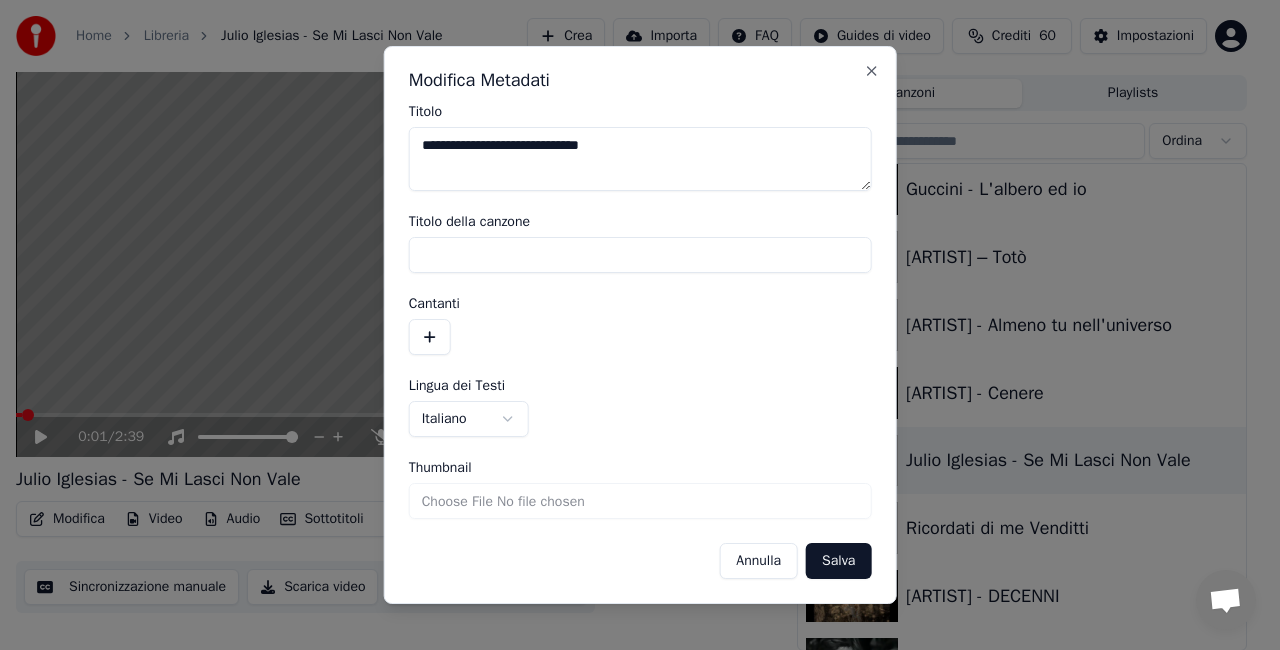 click on "Salva" at bounding box center (838, 561) 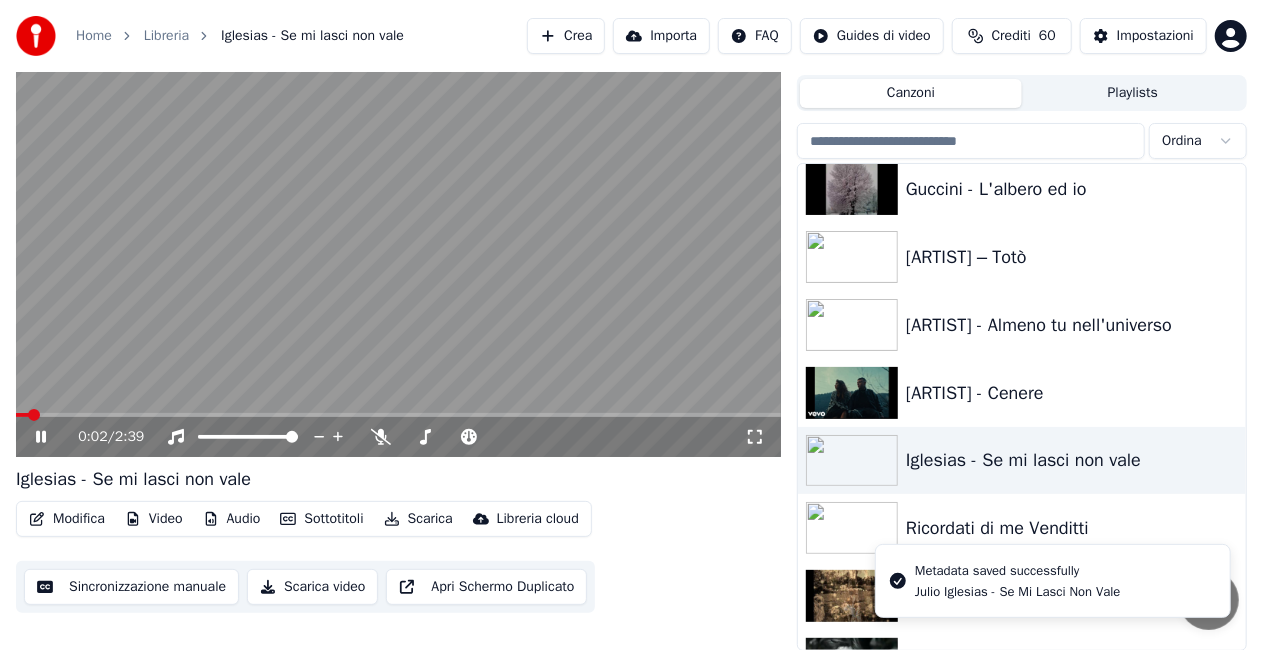 click at bounding box center [398, 242] 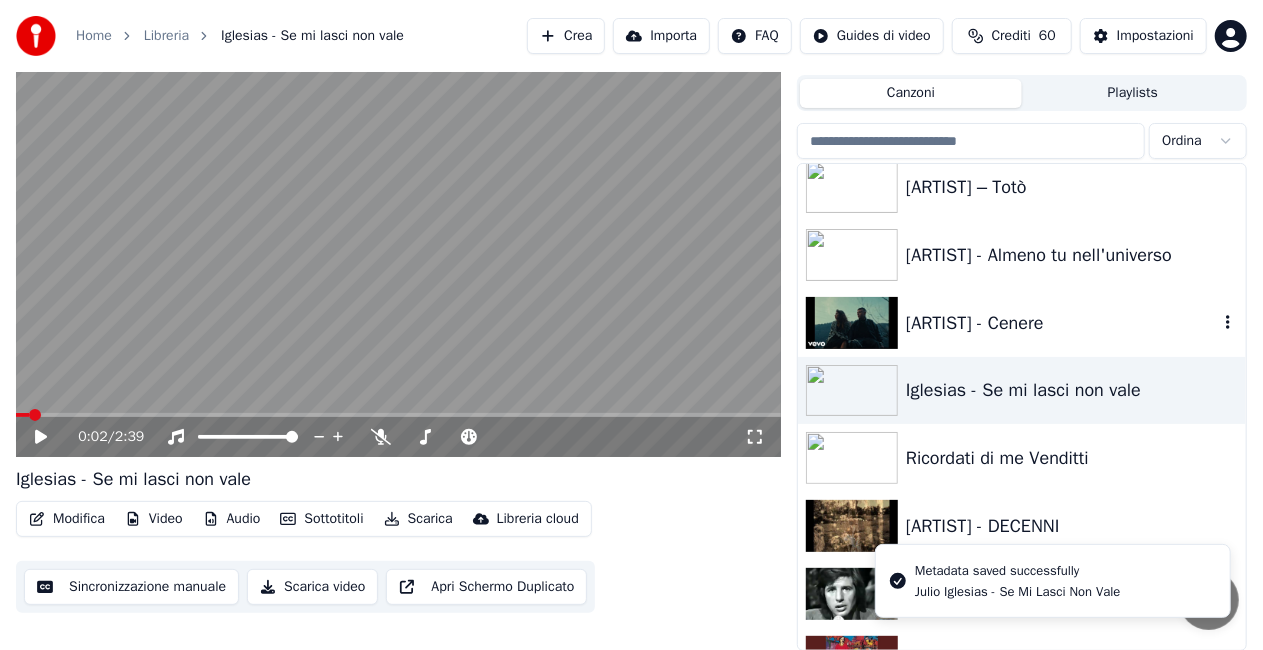 scroll, scrollTop: 4800, scrollLeft: 0, axis: vertical 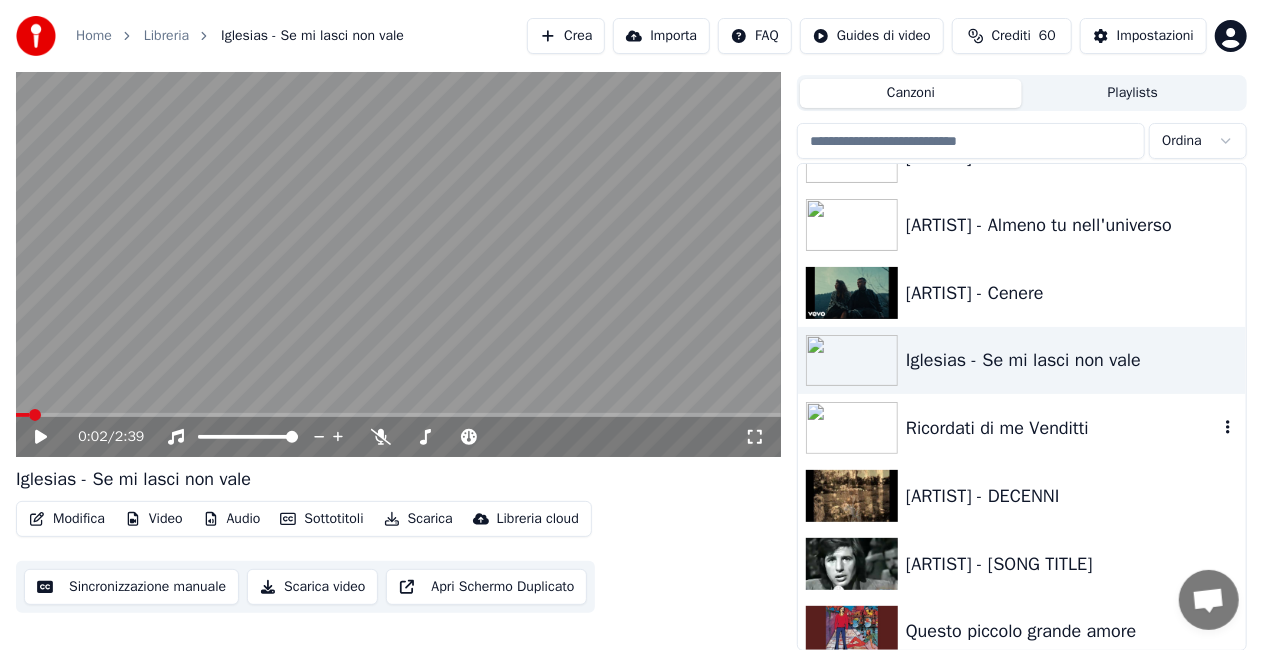 click on "Ricordati di me Venditti" at bounding box center [1062, 428] 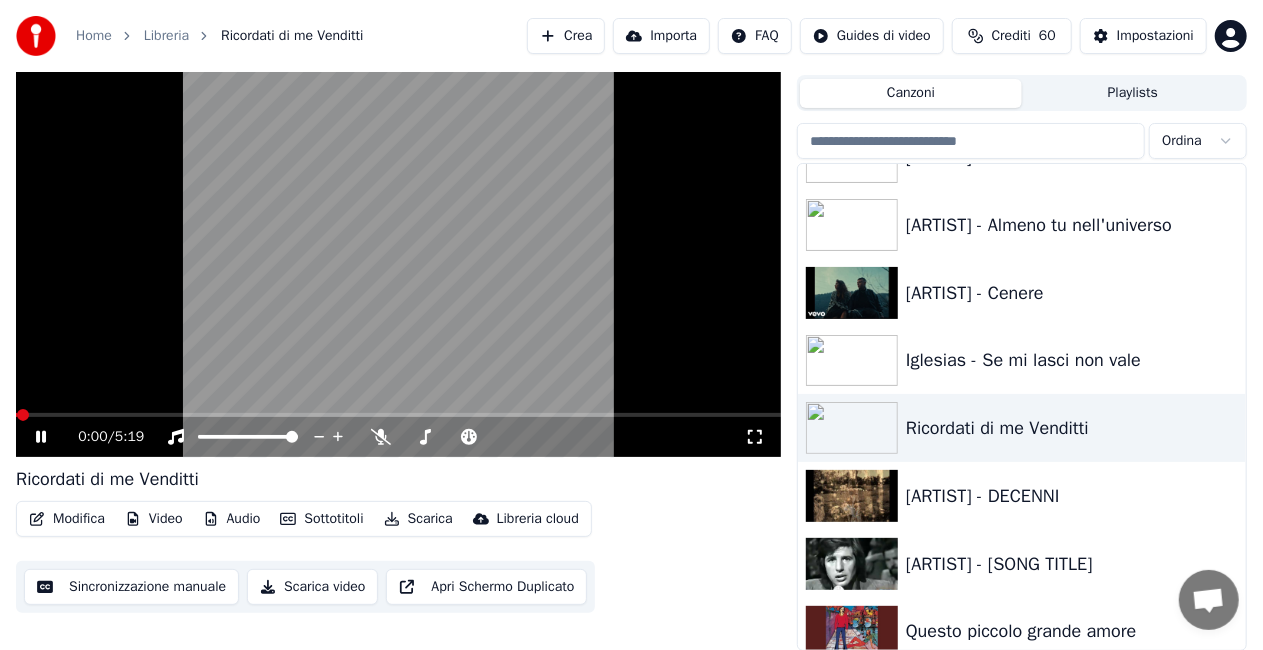 click 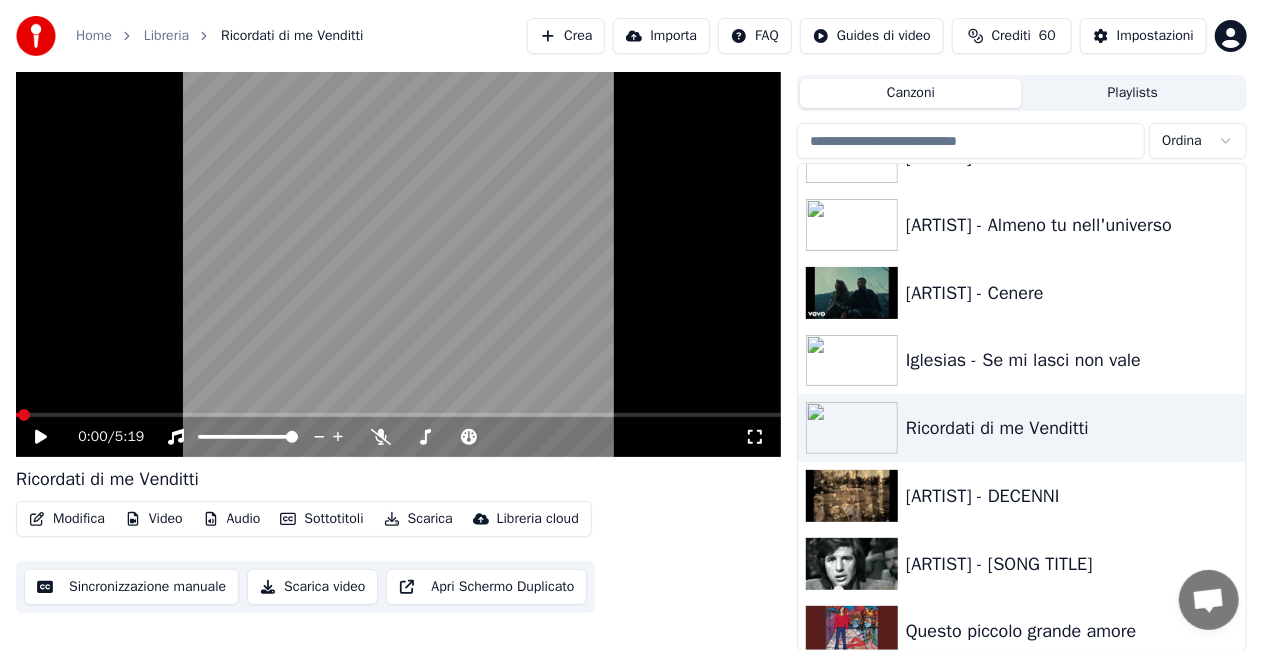 click on "Modifica" at bounding box center [67, 519] 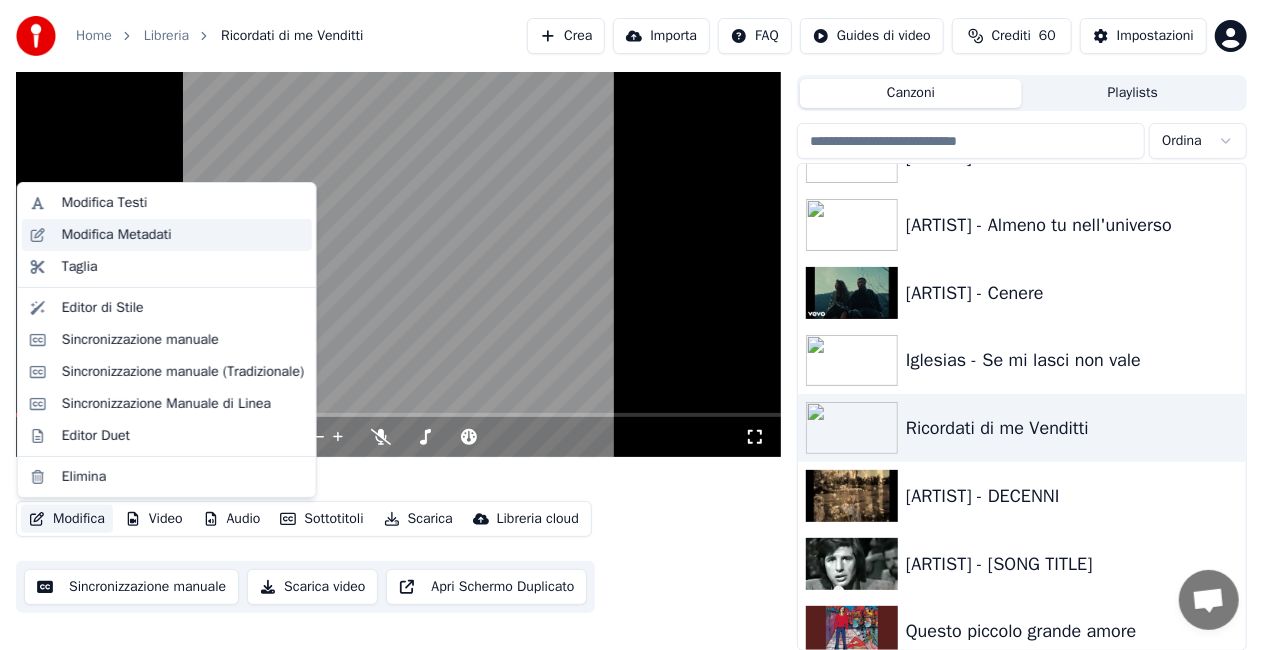click on "Modifica Metadati" at bounding box center [183, 235] 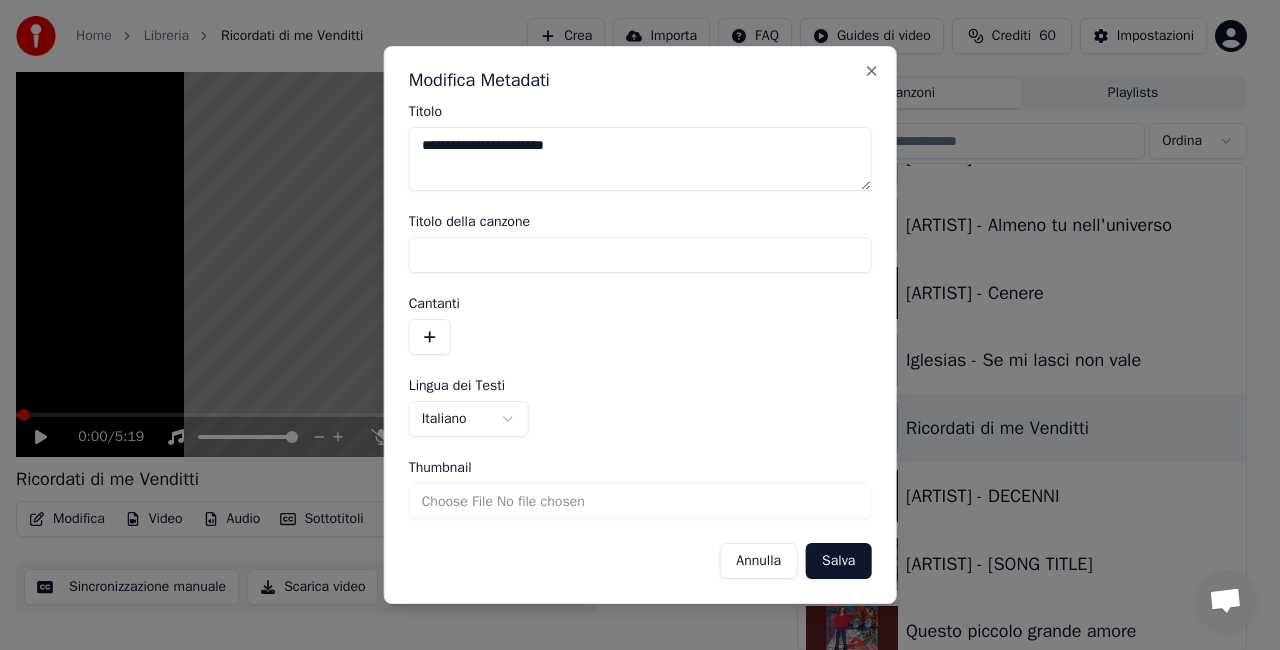 drag, startPoint x: 520, startPoint y: 147, endPoint x: 1144, endPoint y: 48, distance: 631.80457 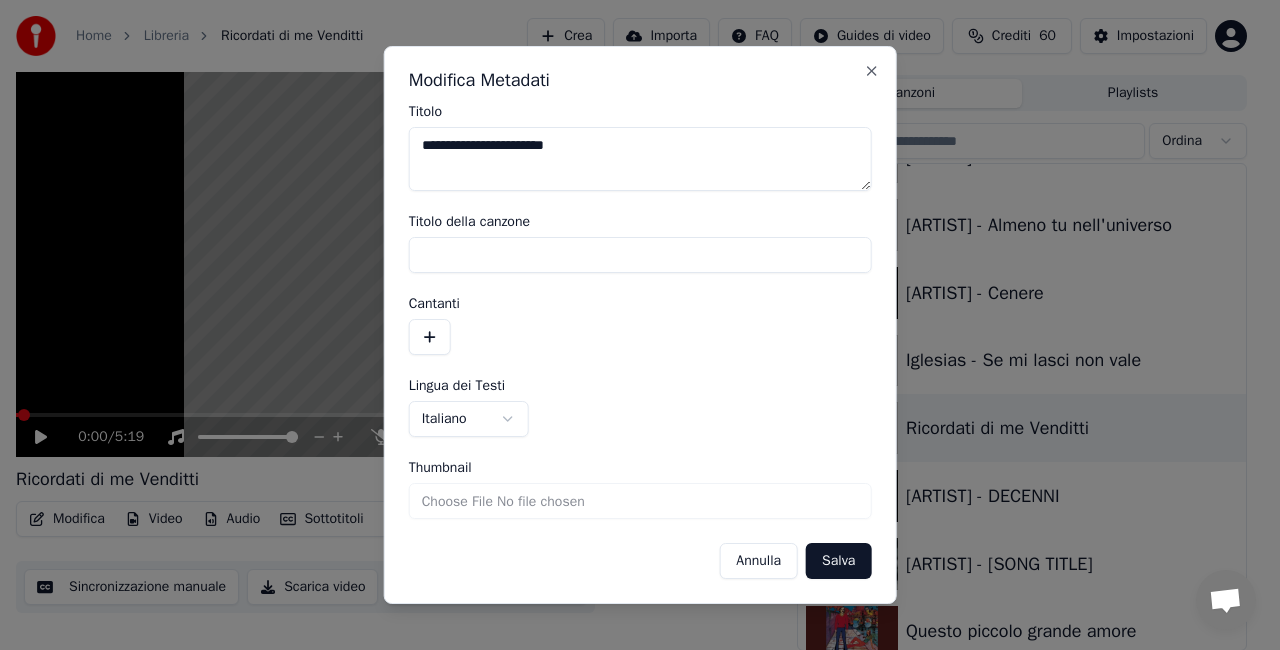 click on "**********" at bounding box center (631, 280) 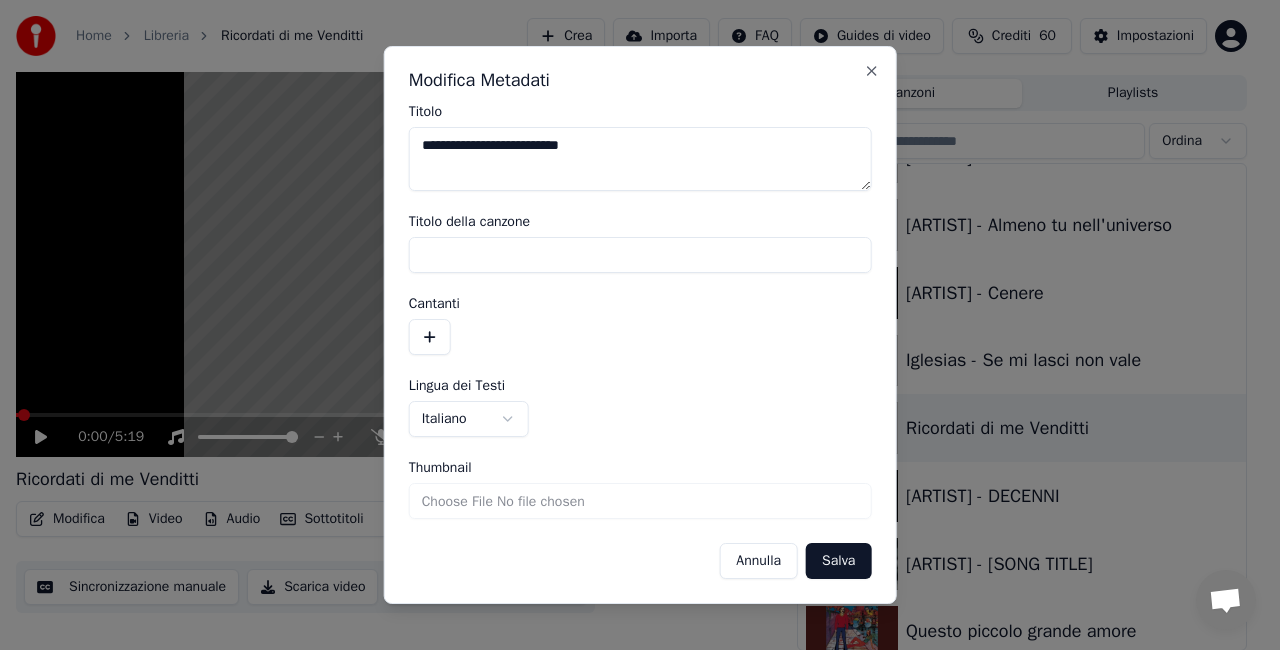 type on "**********" 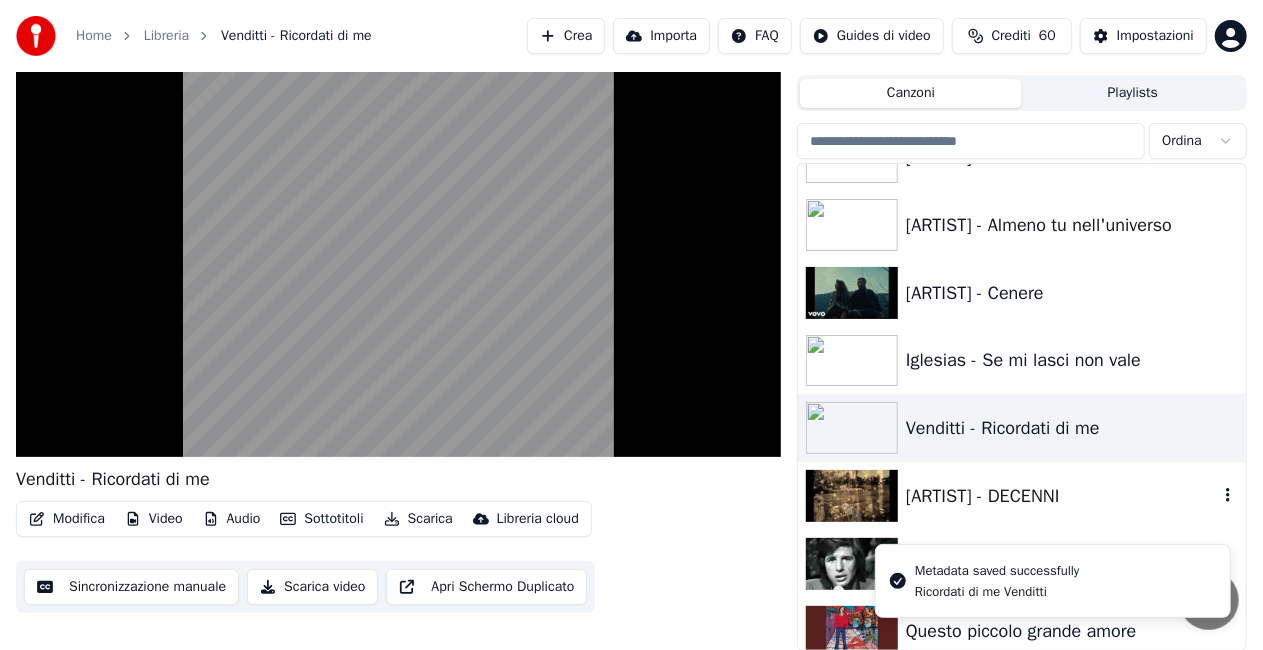 click on "[ARTIST] - DECENNI" at bounding box center [1062, 496] 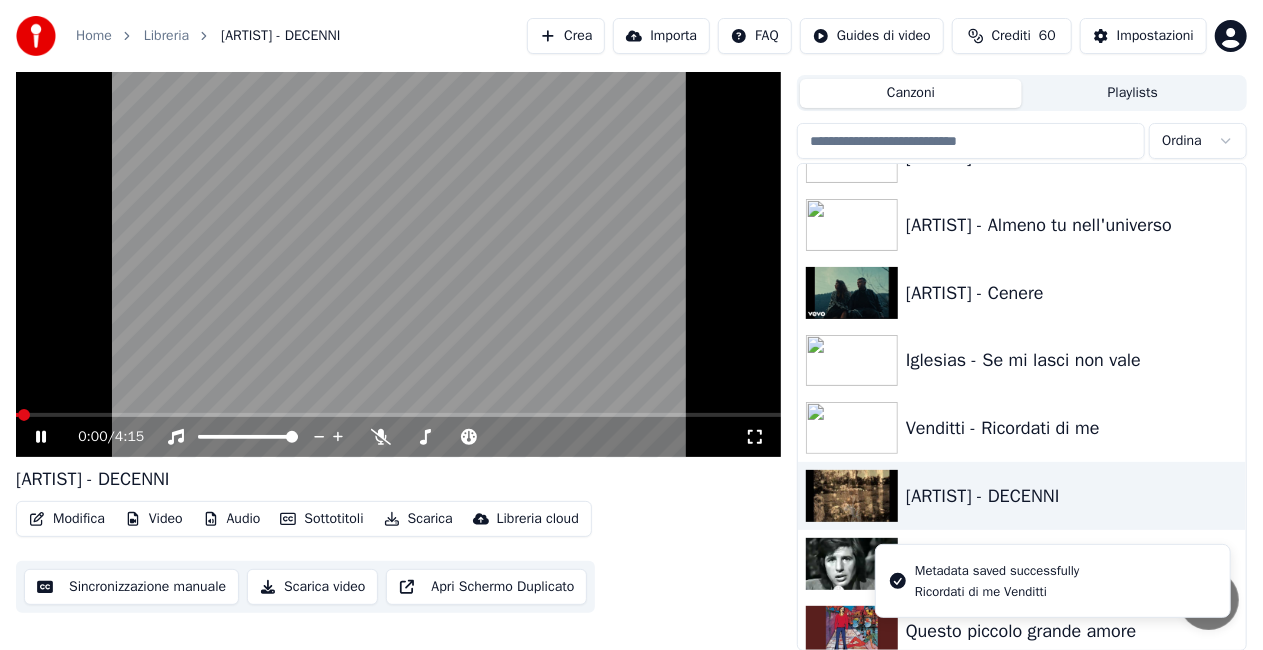 click on "0:00  /  4:15" at bounding box center [398, 437] 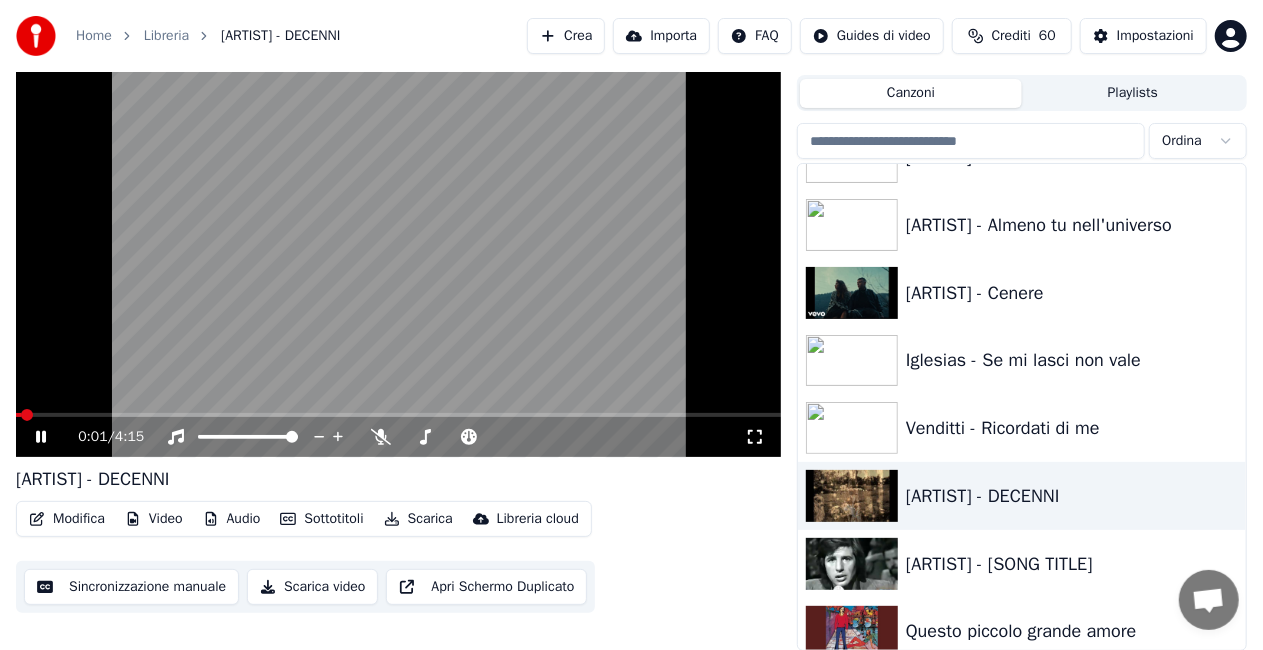 click 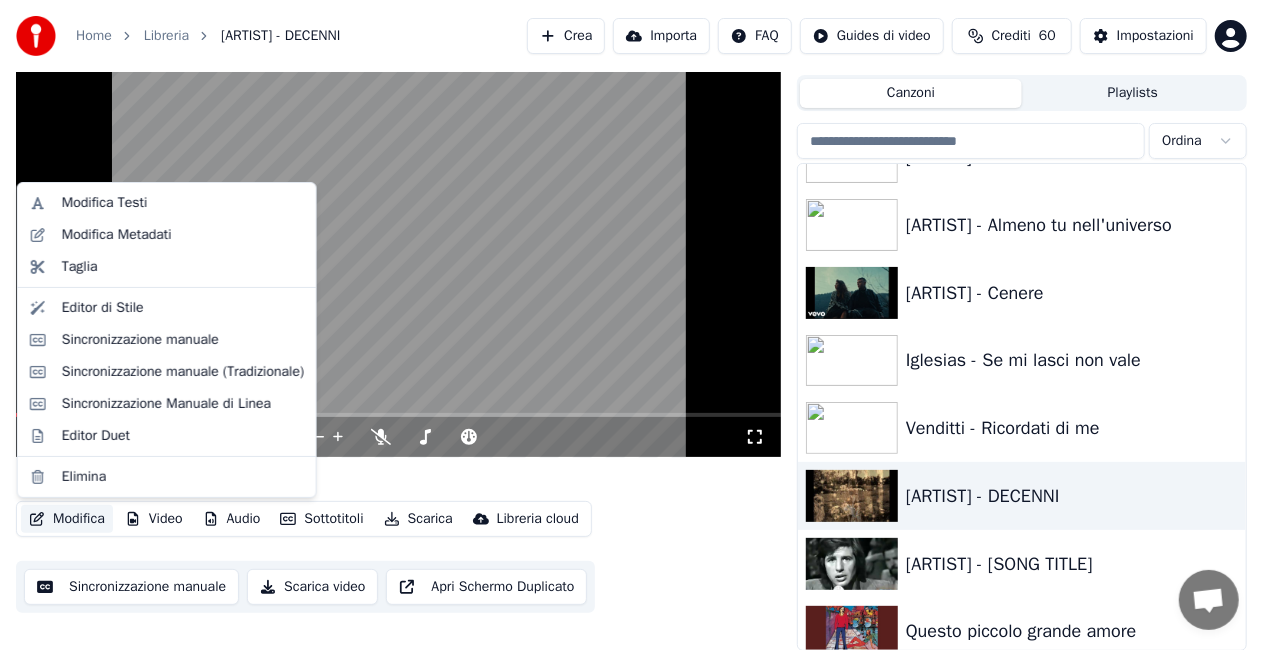 click on "Modifica" at bounding box center (67, 519) 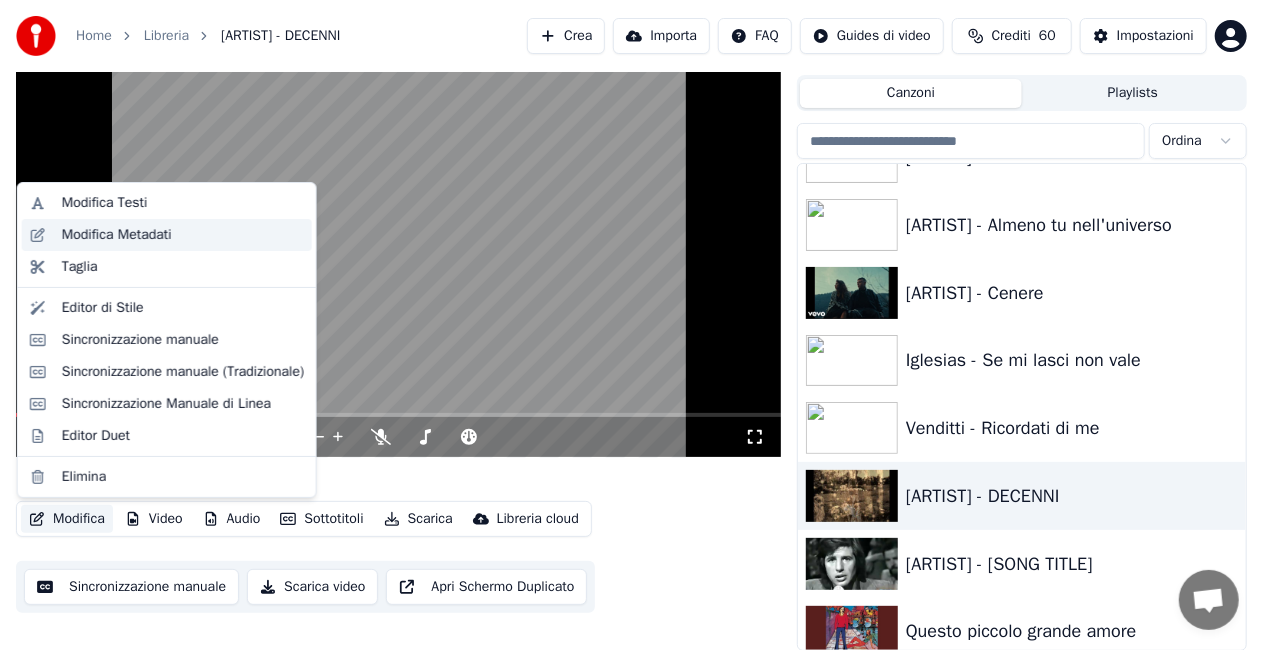 click on "Modifica Metadati" at bounding box center [117, 235] 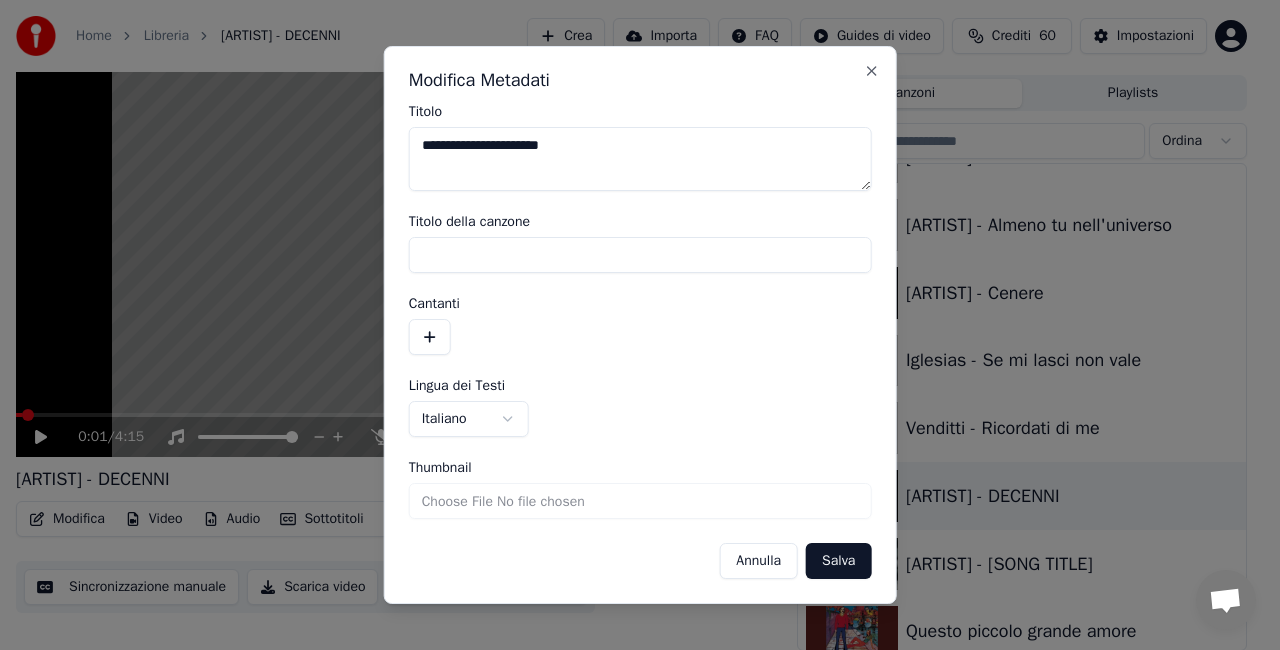 drag, startPoint x: 477, startPoint y: 148, endPoint x: 5, endPoint y: 180, distance: 473.0835 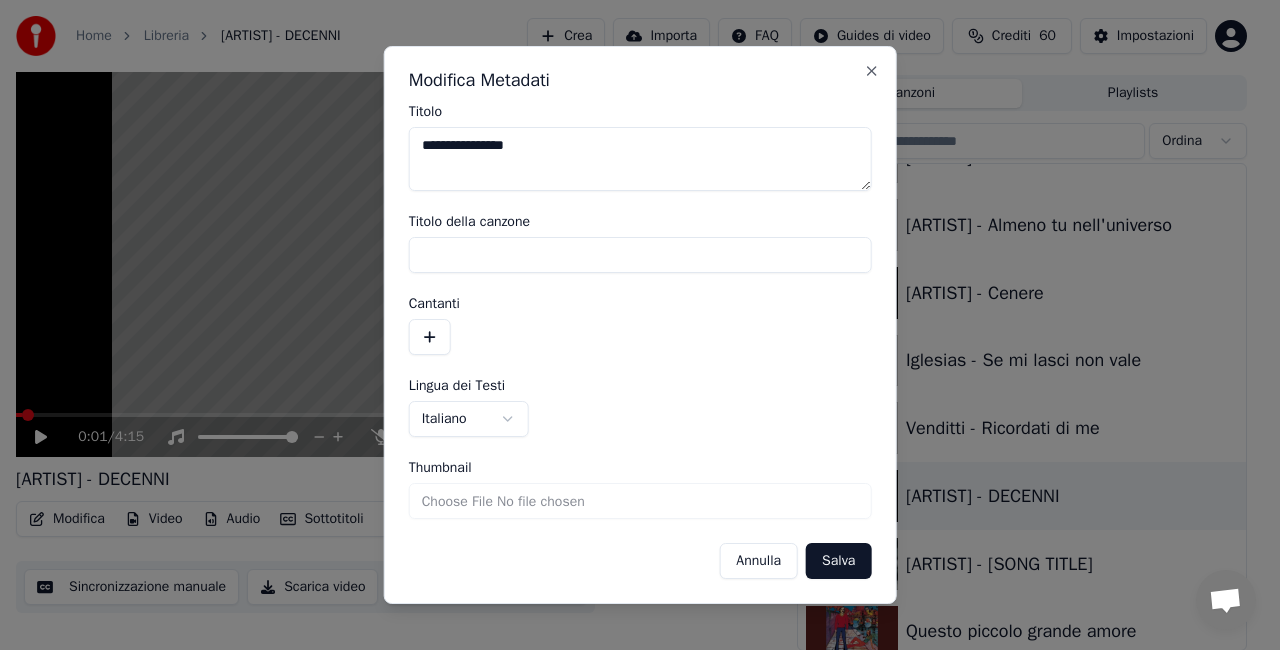 drag, startPoint x: 490, startPoint y: 146, endPoint x: 817, endPoint y: 134, distance: 327.22012 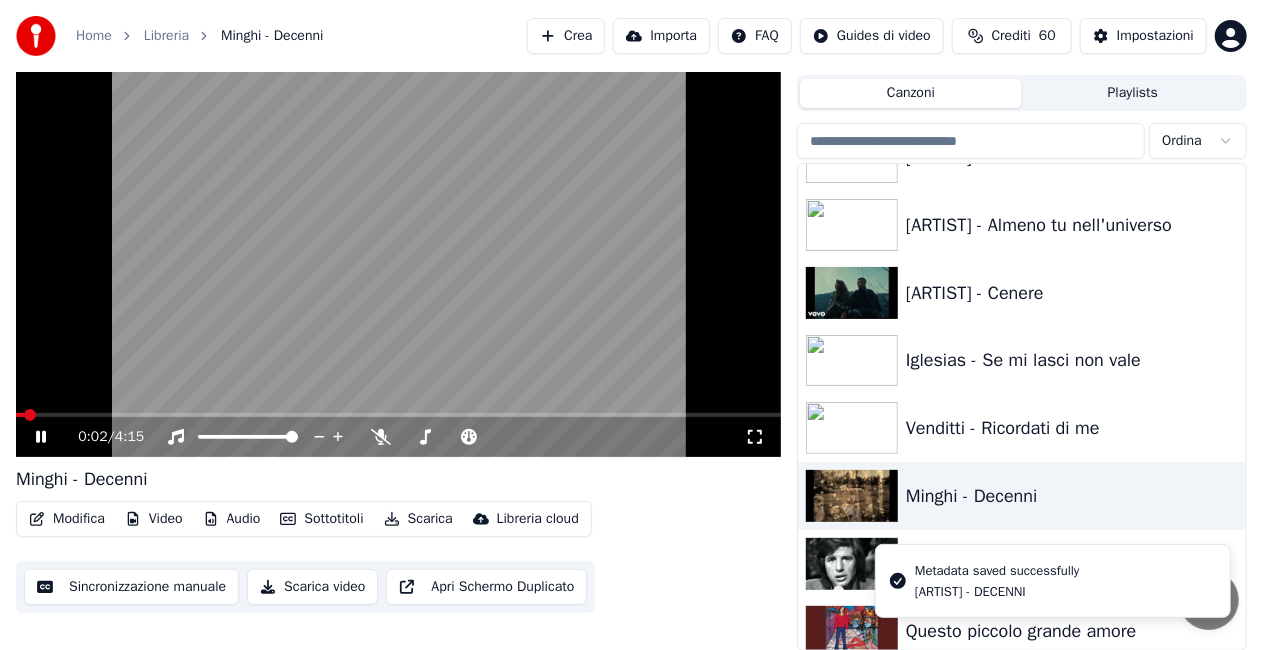 click at bounding box center (398, 242) 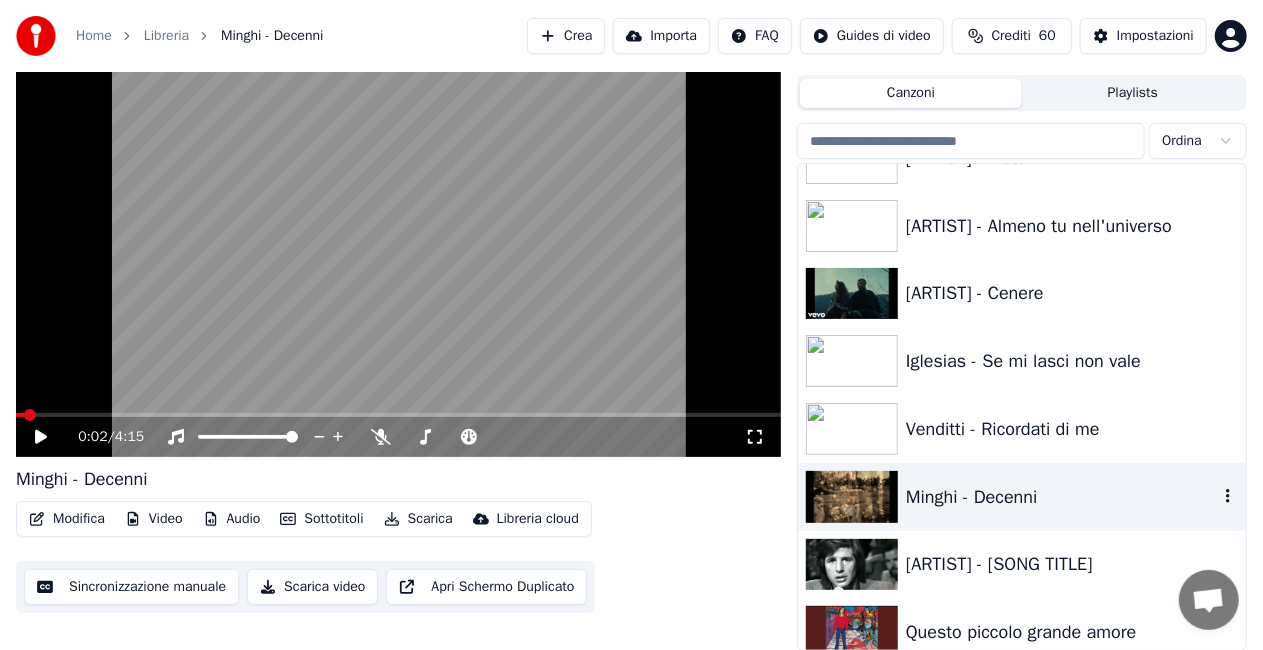 scroll, scrollTop: 4900, scrollLeft: 0, axis: vertical 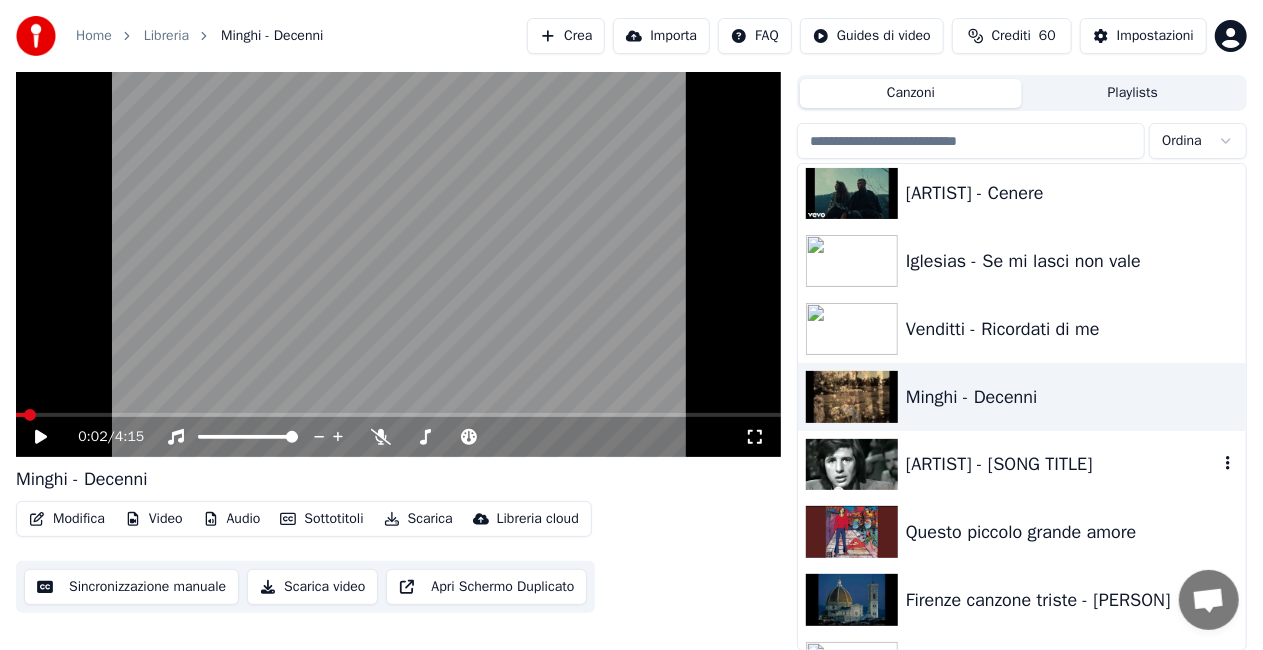 click on "[ARTIST] - [SONG TITLE]" at bounding box center (1062, 464) 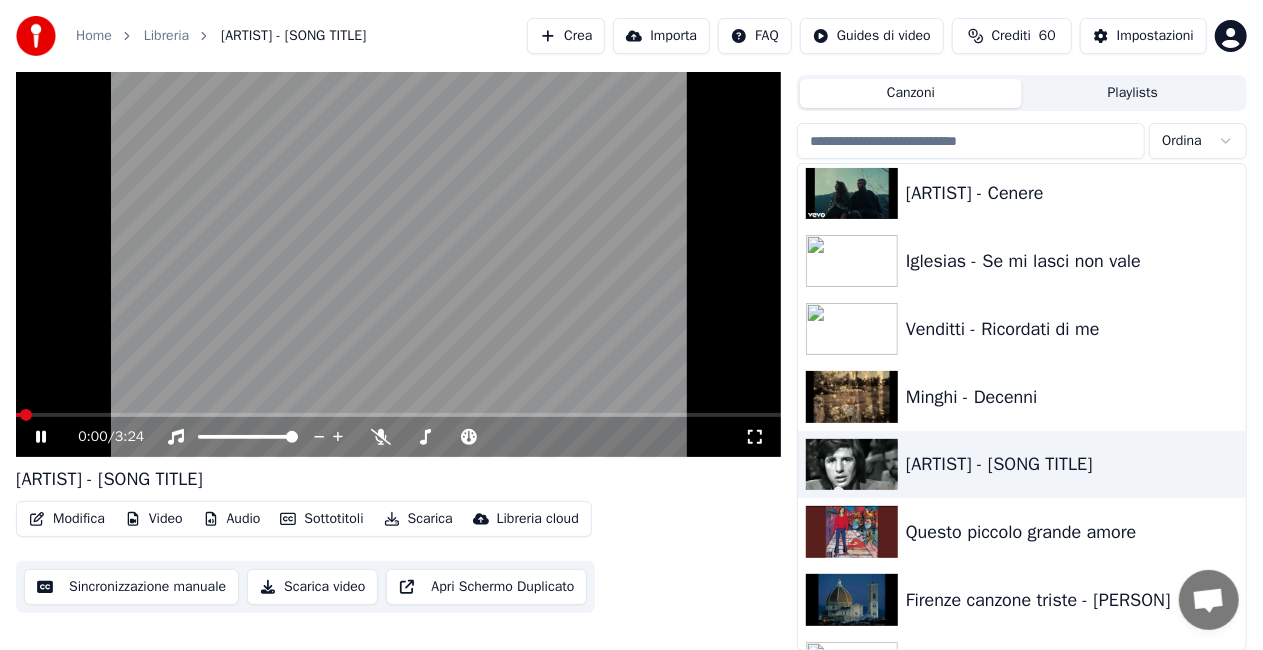 click 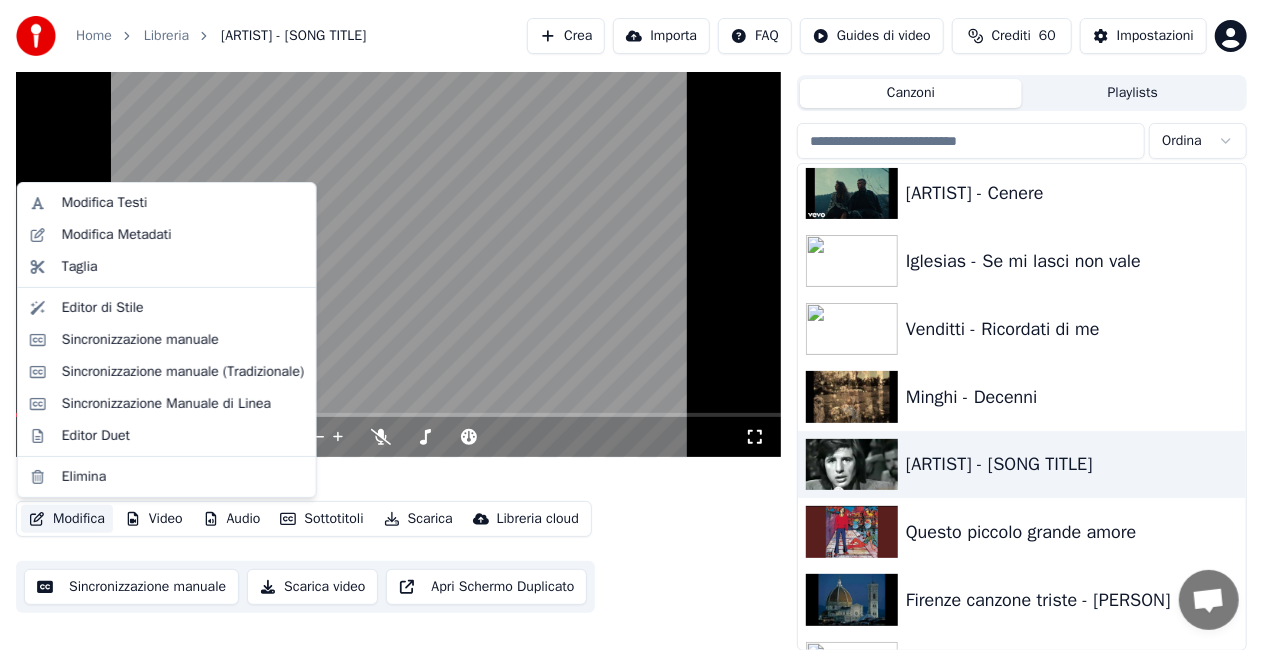 click on "Modifica" at bounding box center [67, 519] 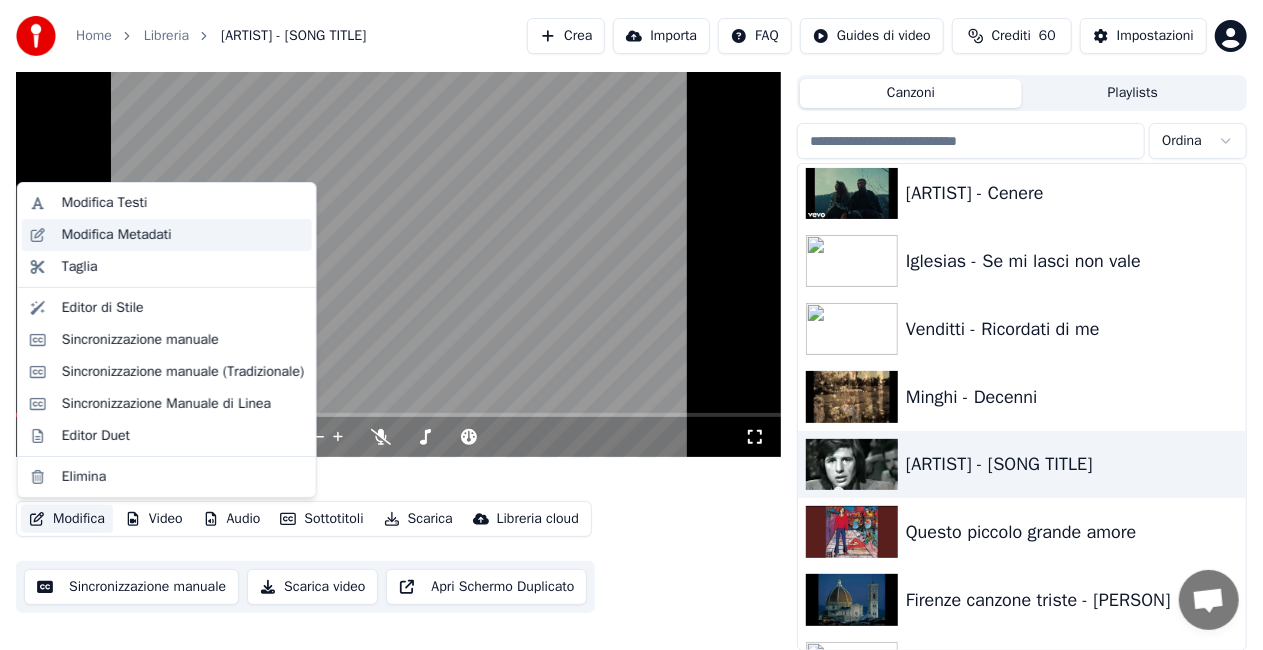 click on "Modifica Metadati" at bounding box center (117, 235) 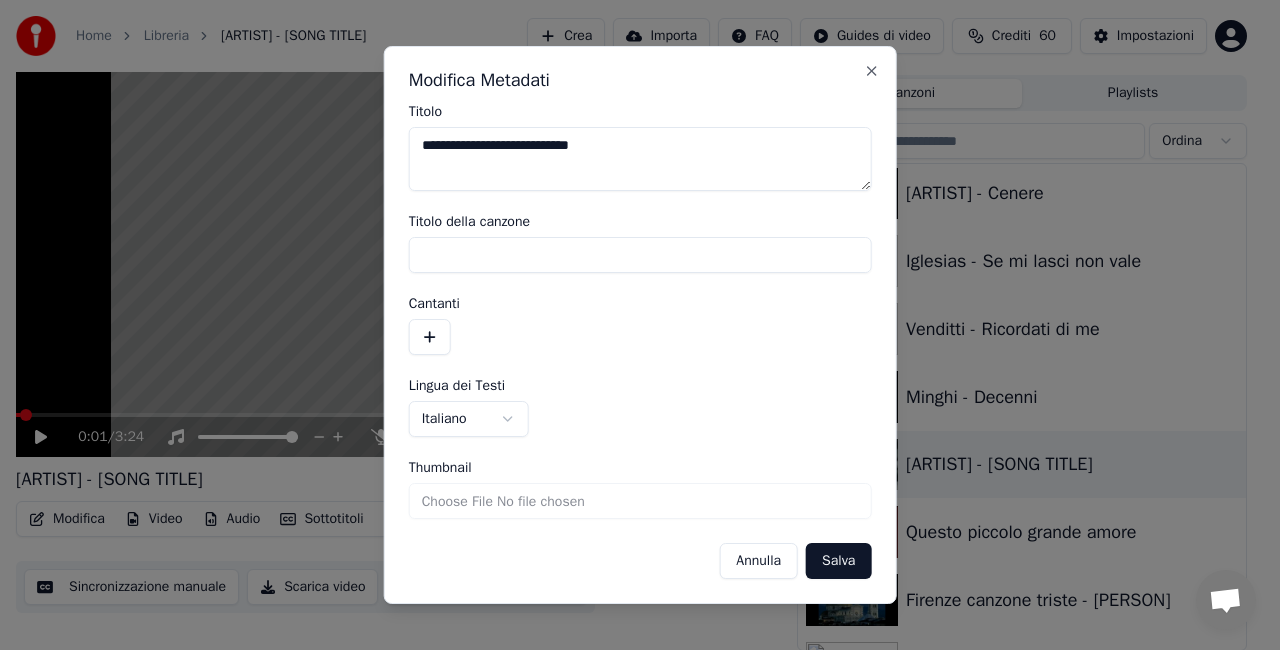 click on "**********" at bounding box center [640, 159] 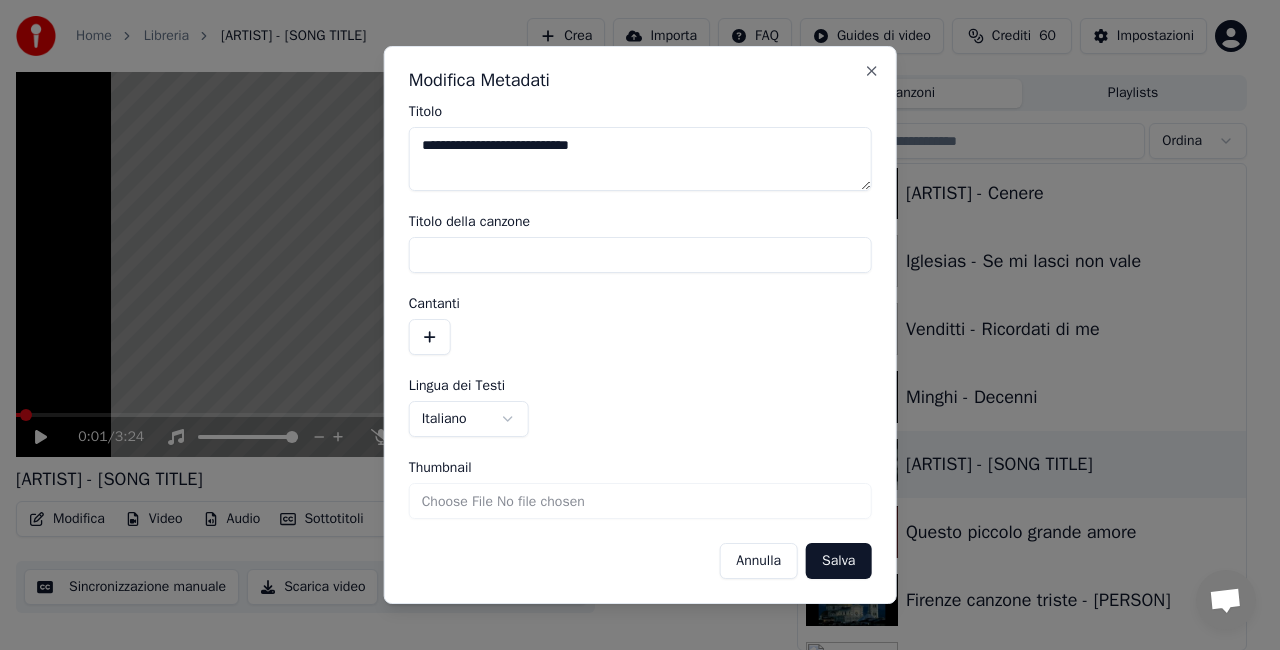drag, startPoint x: 472, startPoint y: 142, endPoint x: 14, endPoint y: 239, distance: 468.15915 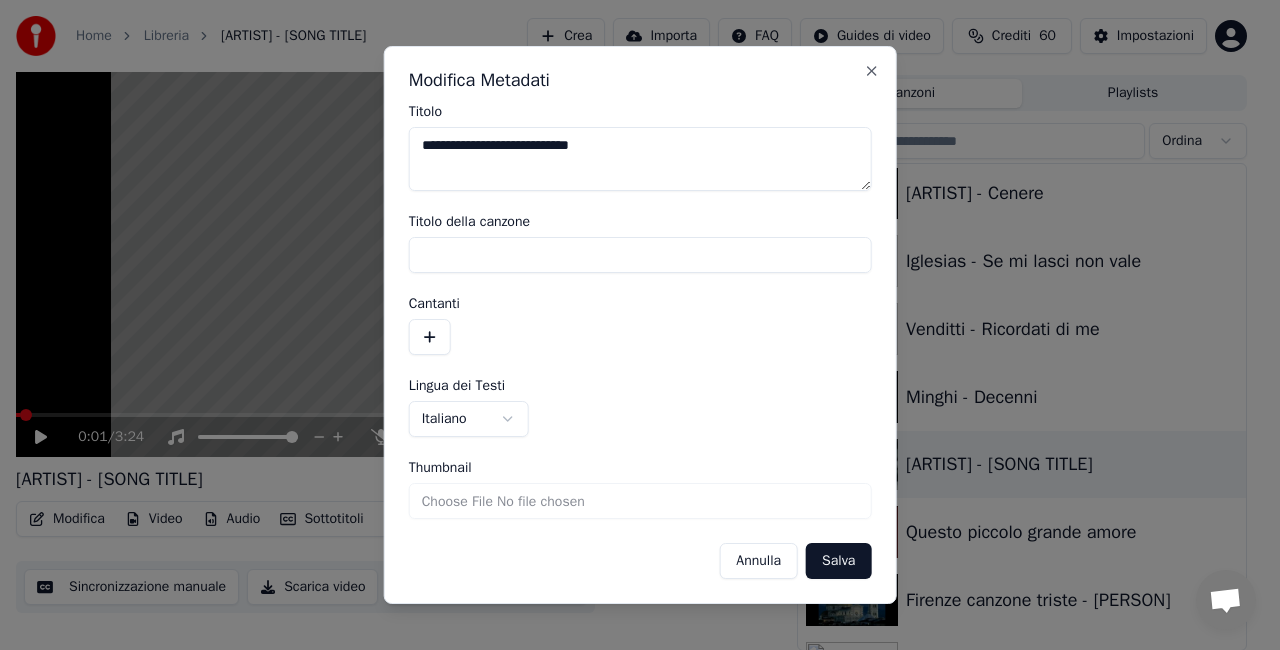 click on "**********" at bounding box center [631, 280] 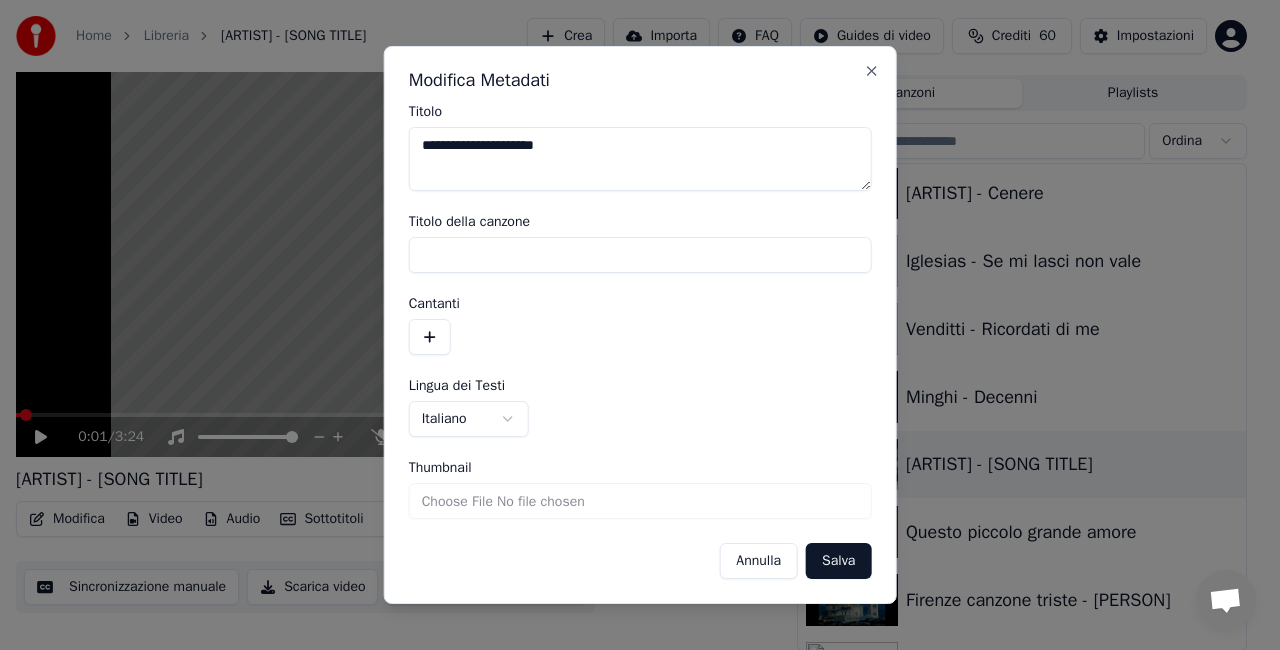 click on "**********" at bounding box center (640, 159) 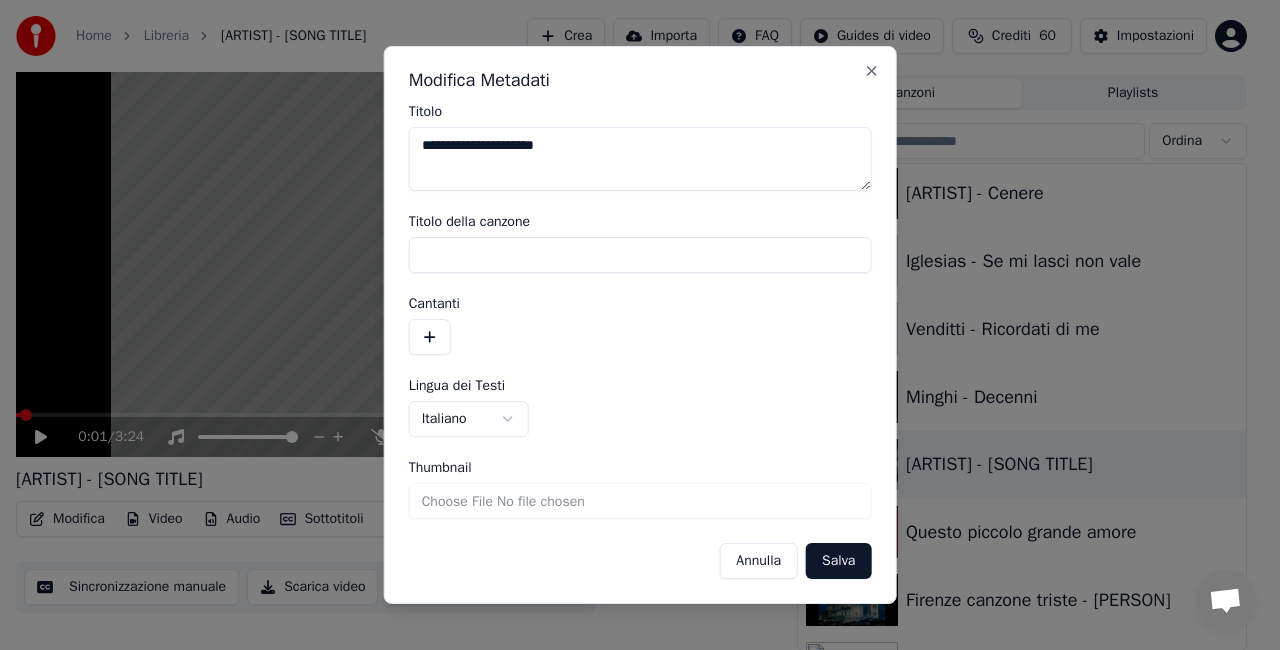 type on "**********" 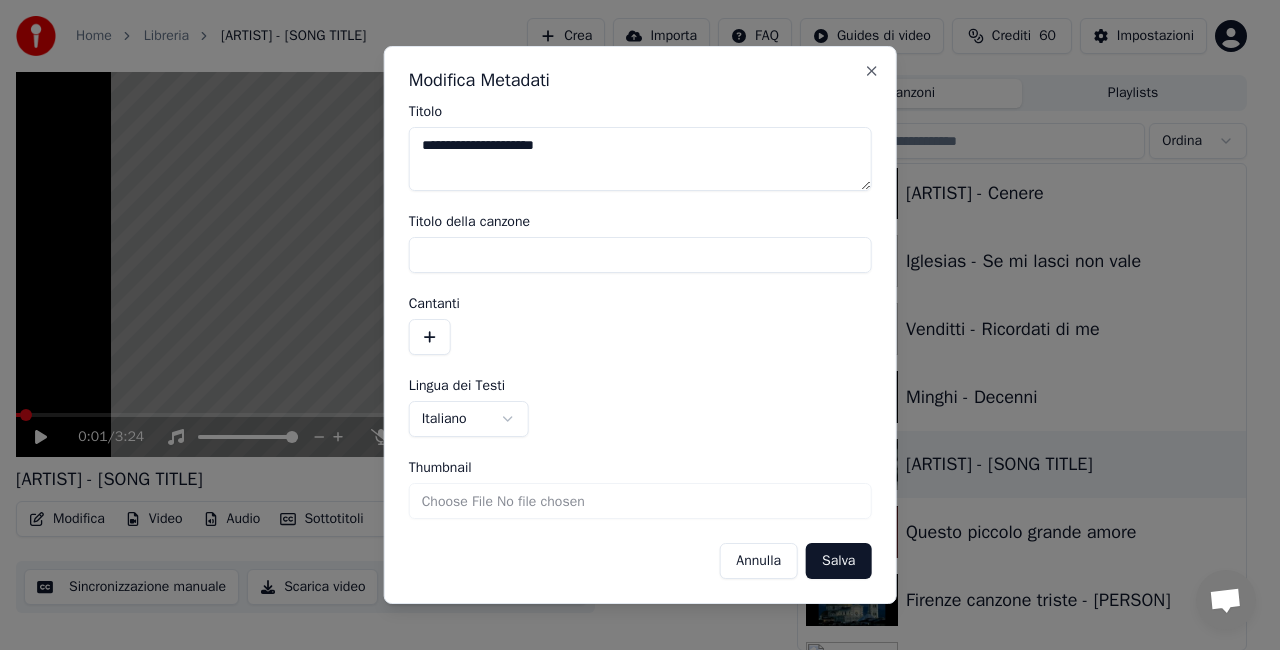 click on "Salva" at bounding box center [838, 561] 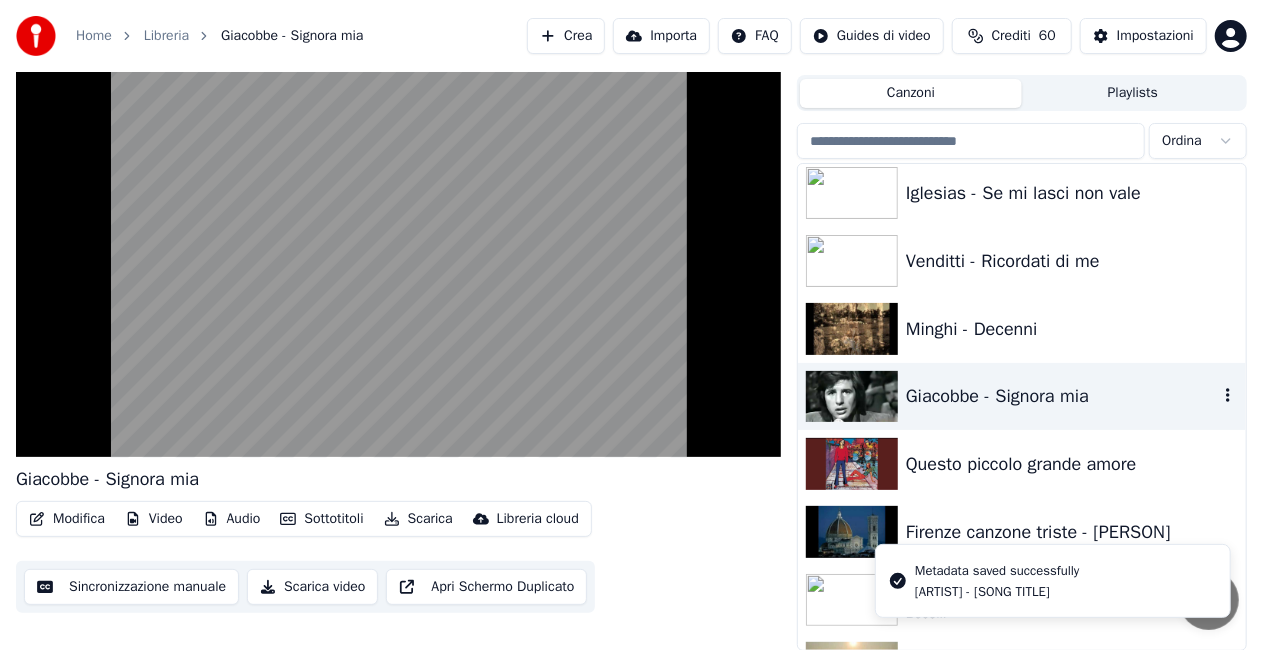 scroll, scrollTop: 5000, scrollLeft: 0, axis: vertical 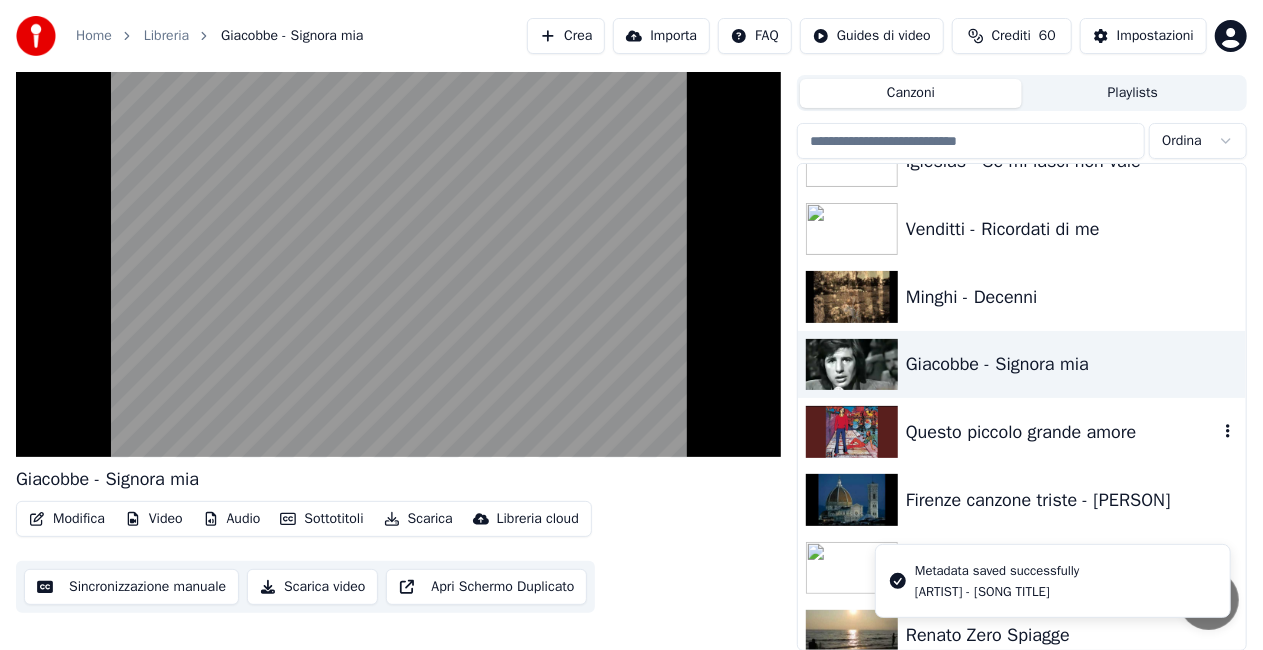 click on "Questo piccolo grande amore" at bounding box center [1062, 432] 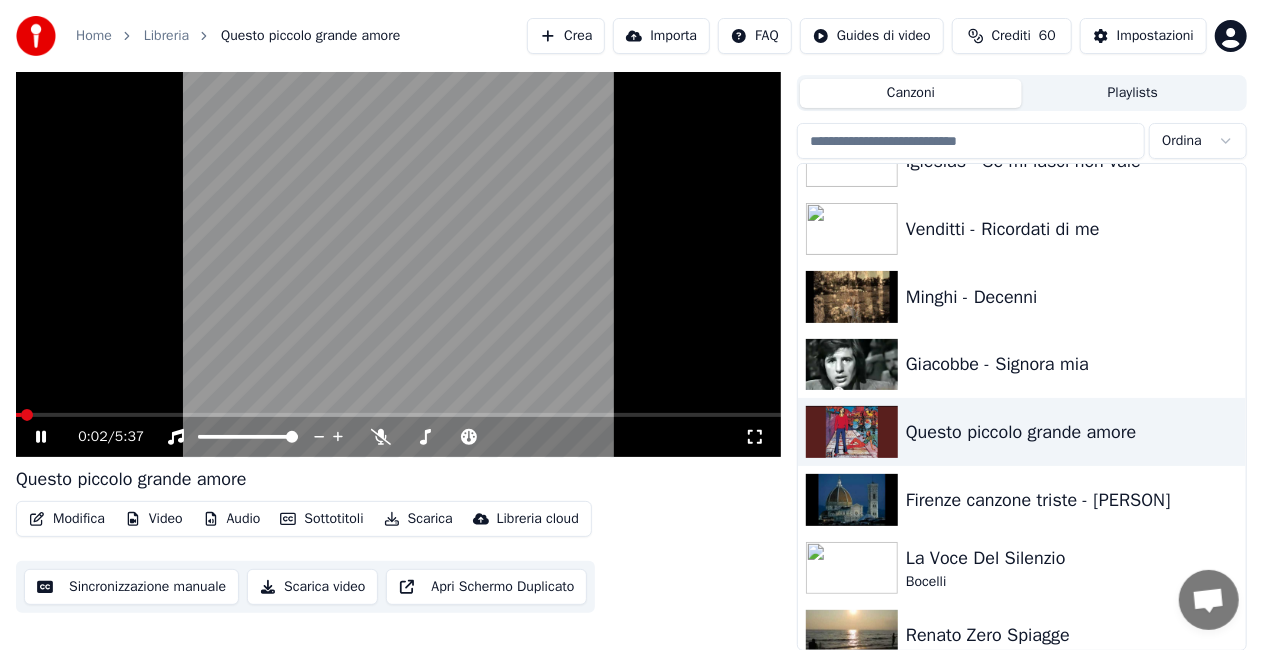 click 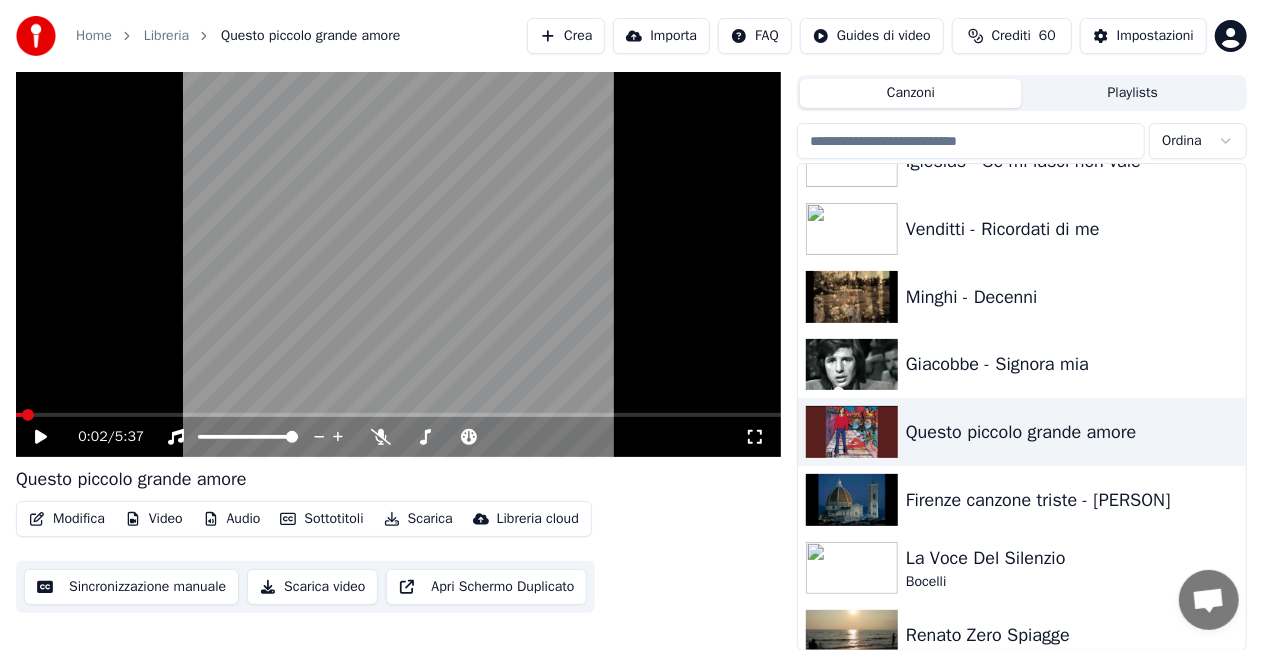 click on "Modifica" at bounding box center [67, 519] 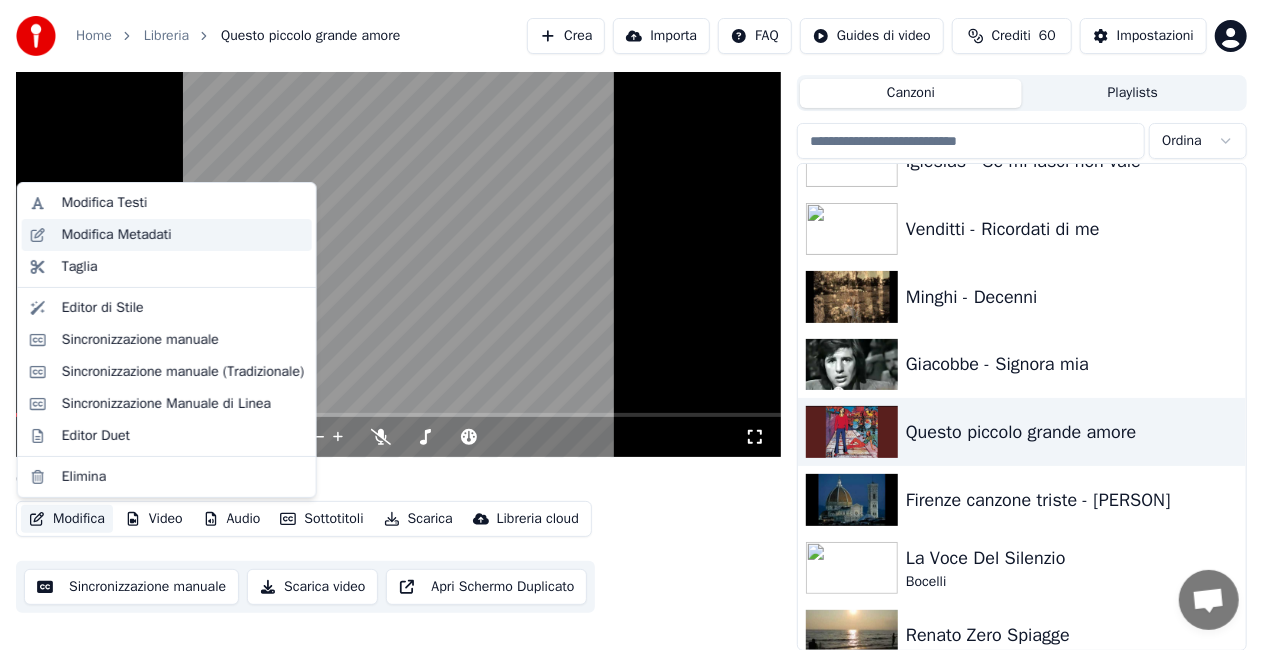 click on "Modifica Metadati" at bounding box center [117, 235] 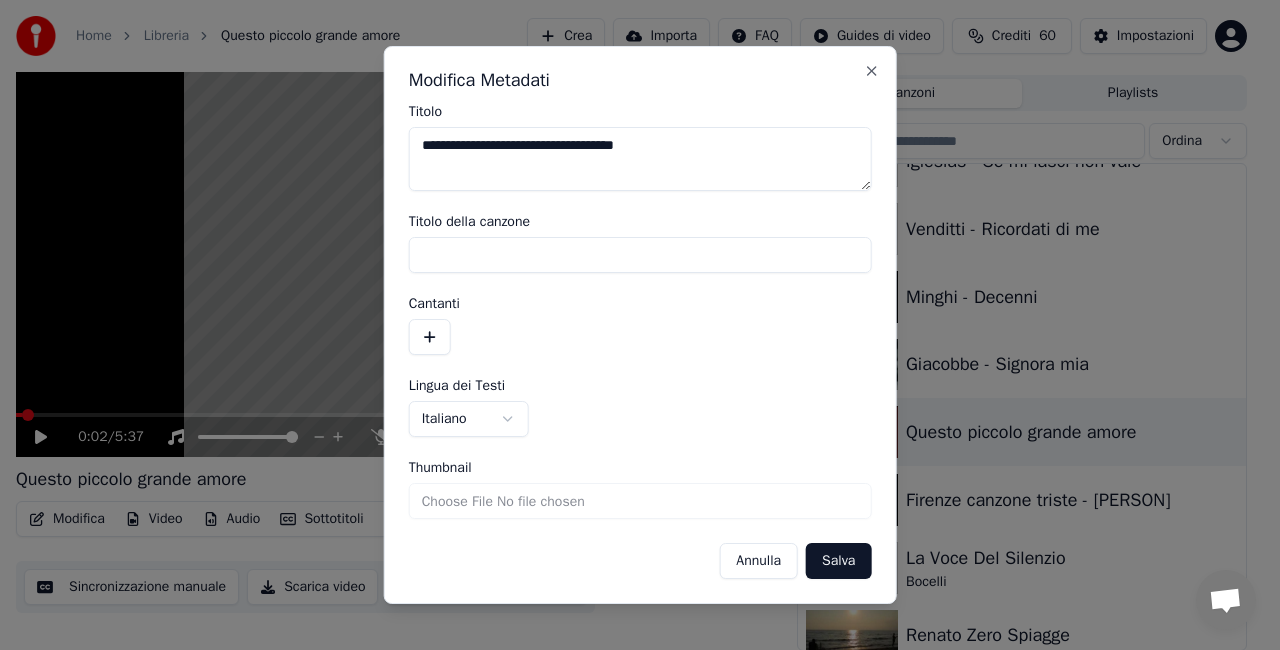type on "**********" 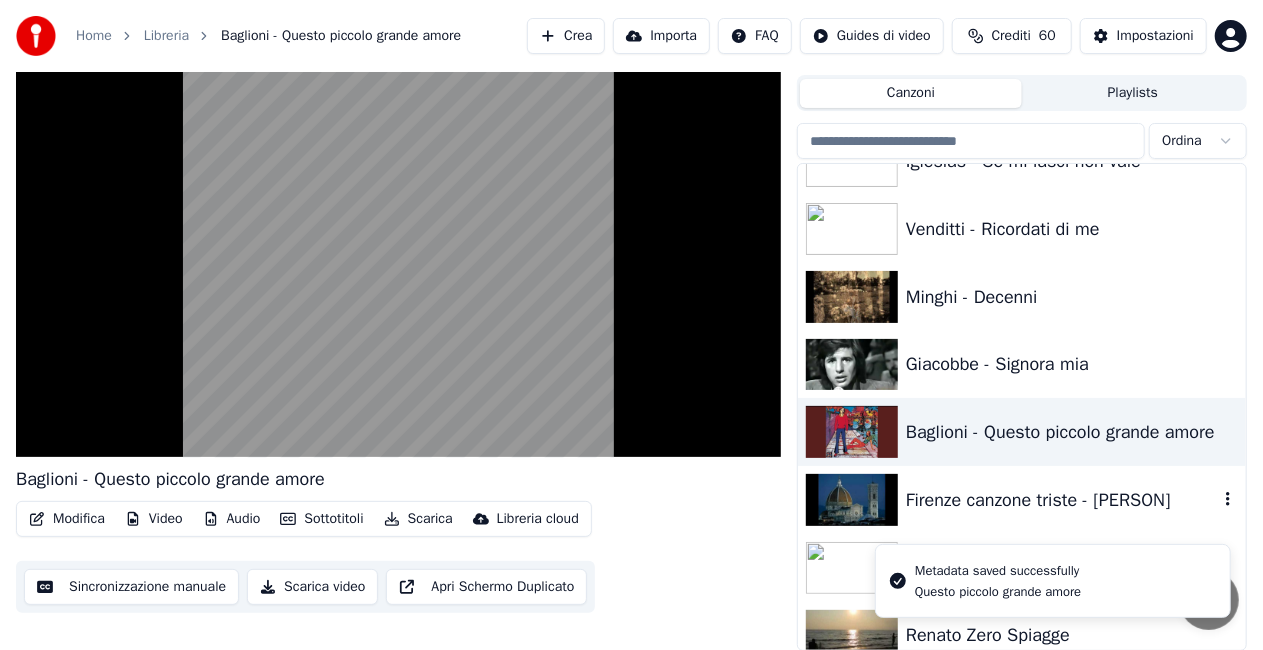 click on "Firenze canzone triste - [PERSON]" at bounding box center [1062, 500] 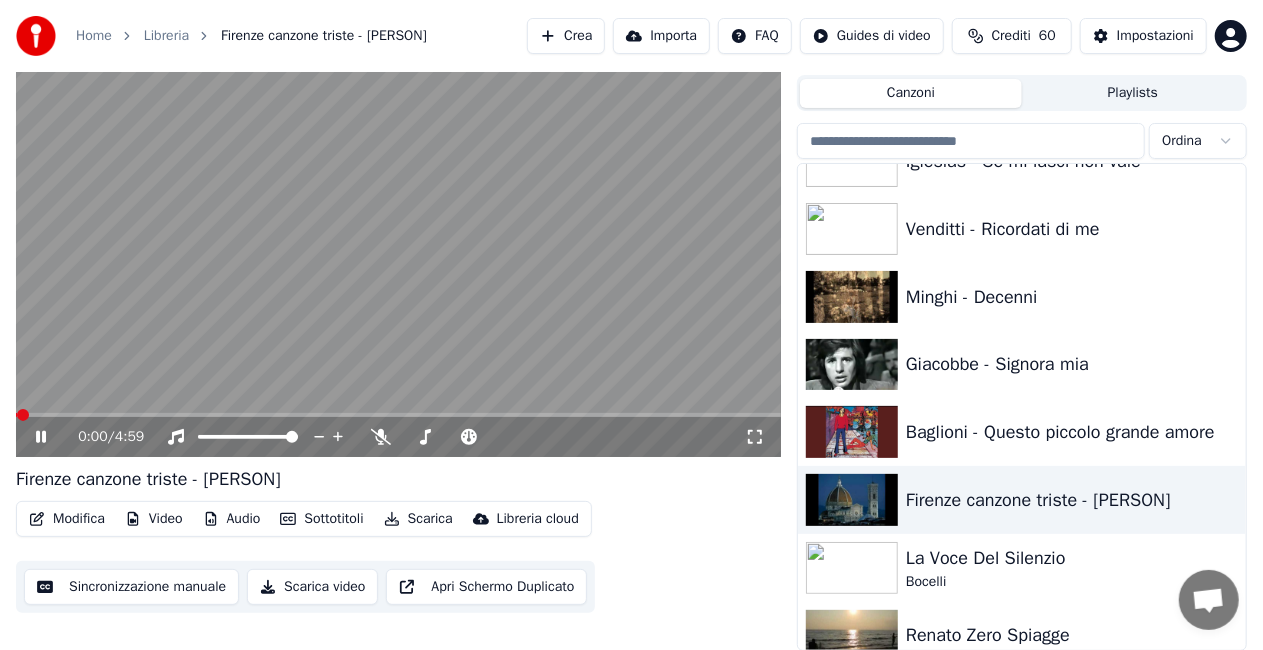 click 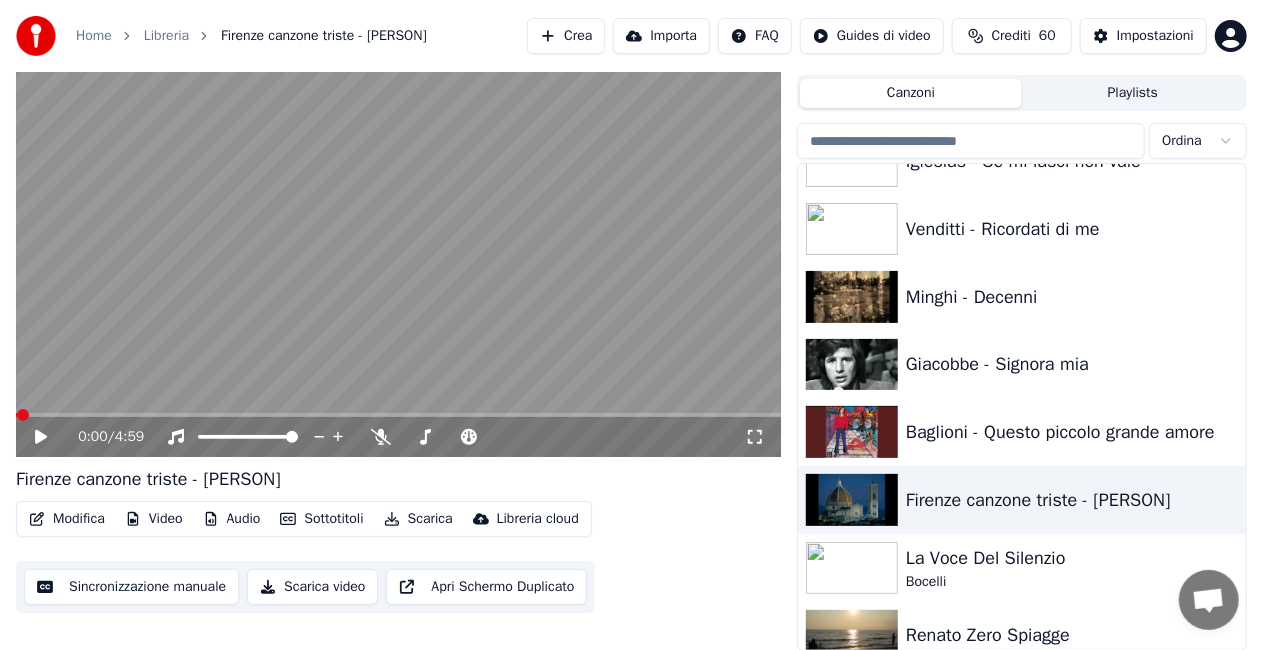 click on "Modifica" at bounding box center [67, 519] 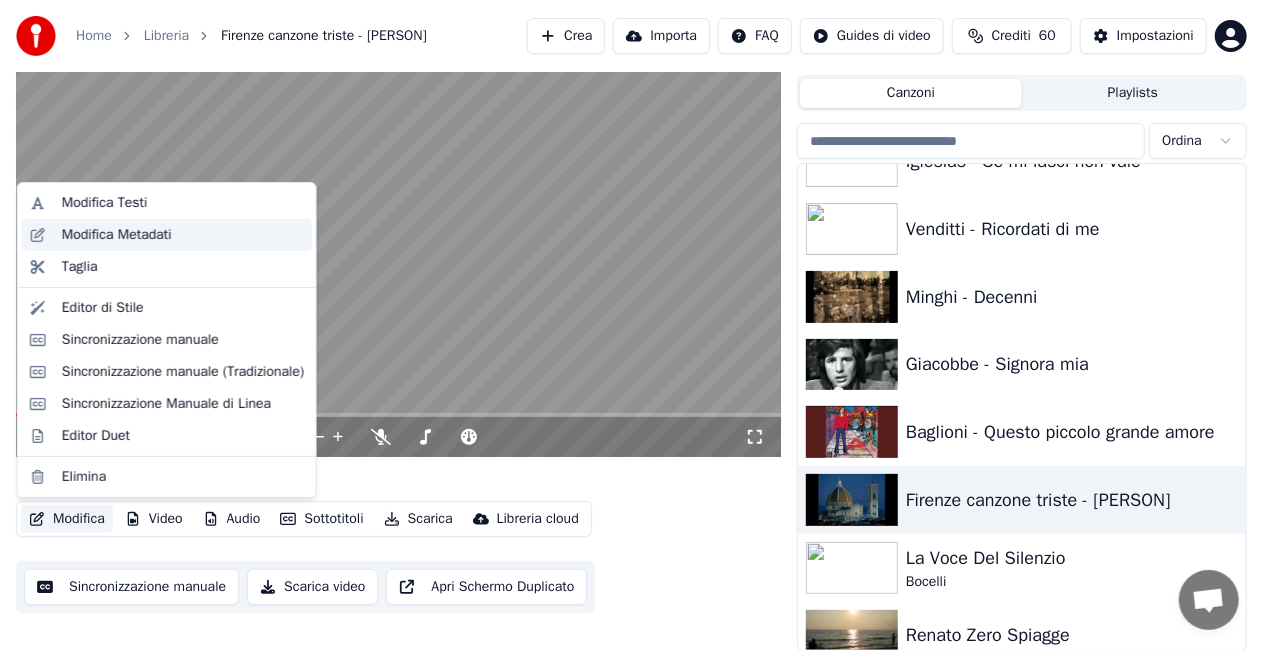 click on "Modifica Metadati" at bounding box center (117, 235) 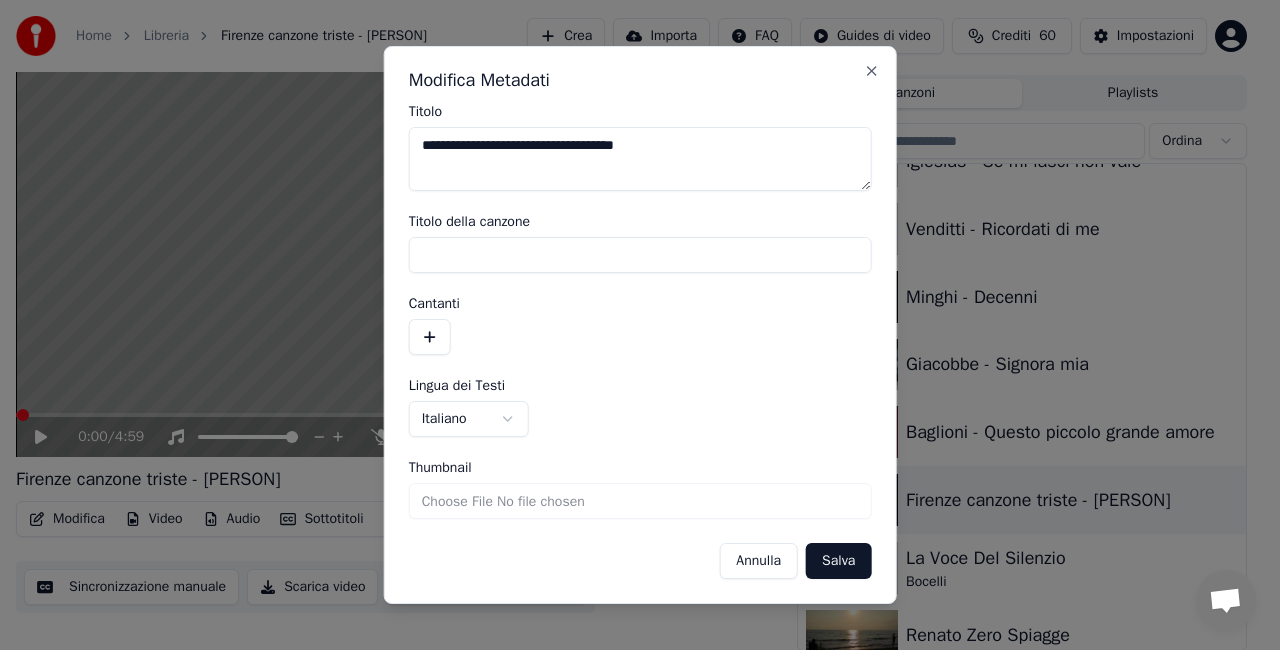 drag, startPoint x: 560, startPoint y: 148, endPoint x: 922, endPoint y: 126, distance: 362.66788 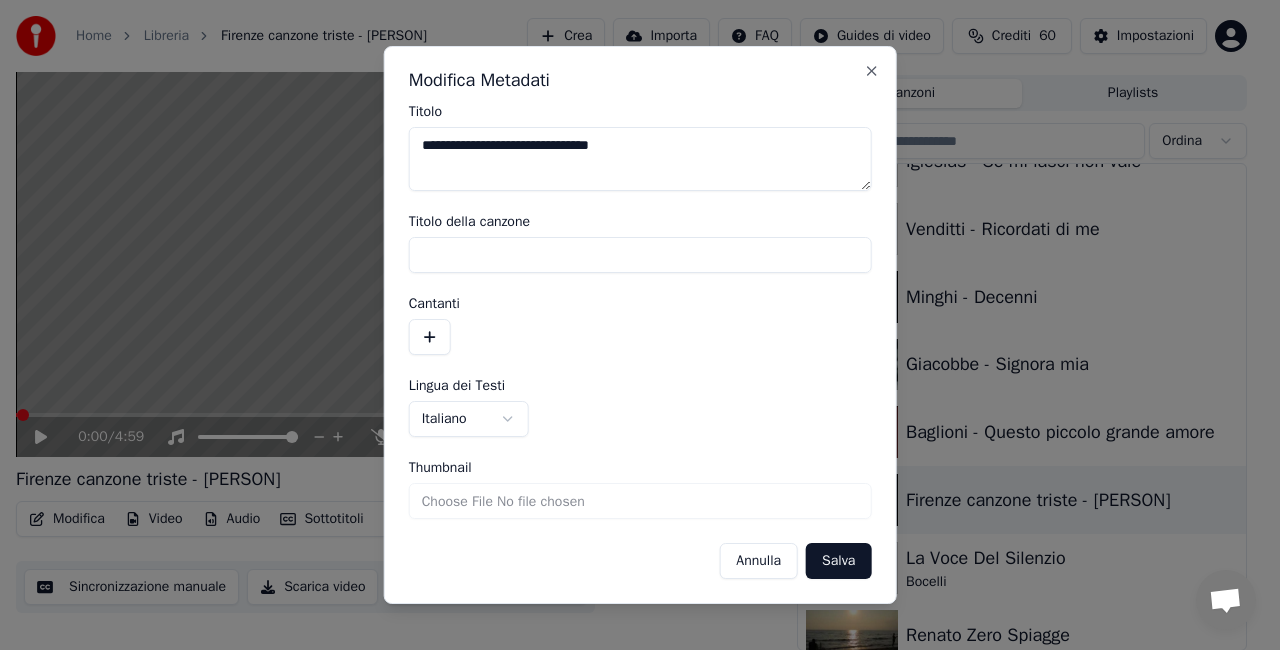 click on "**********" at bounding box center (640, 159) 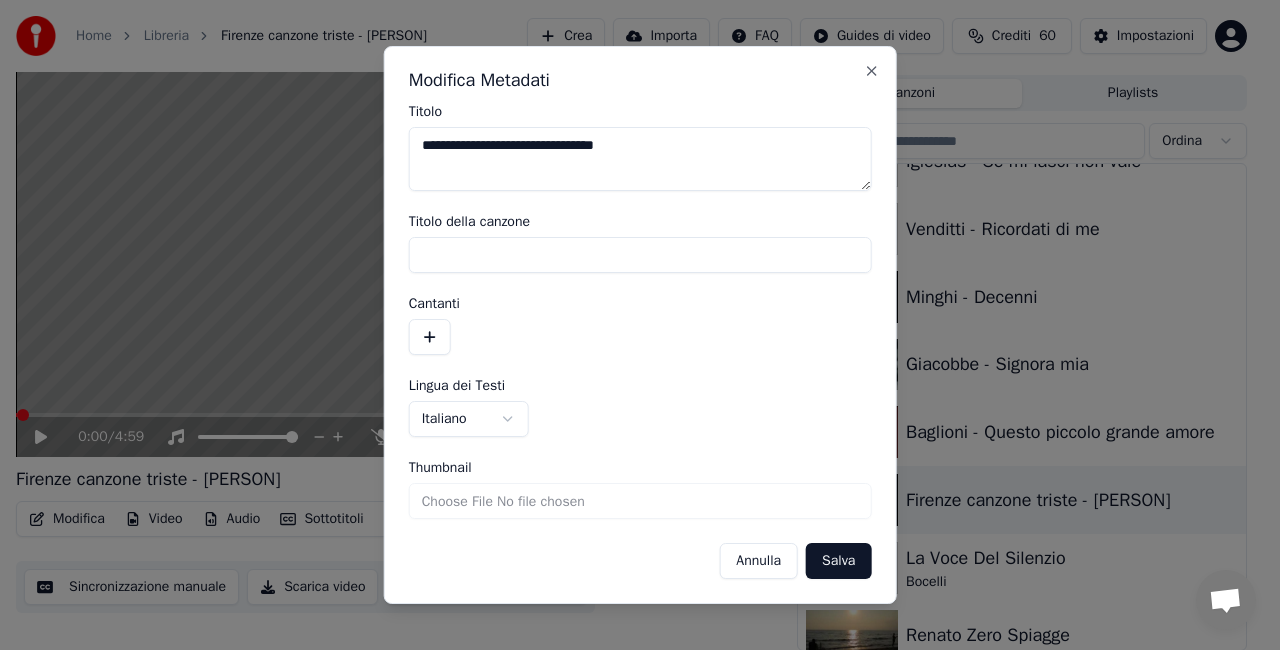 type on "**********" 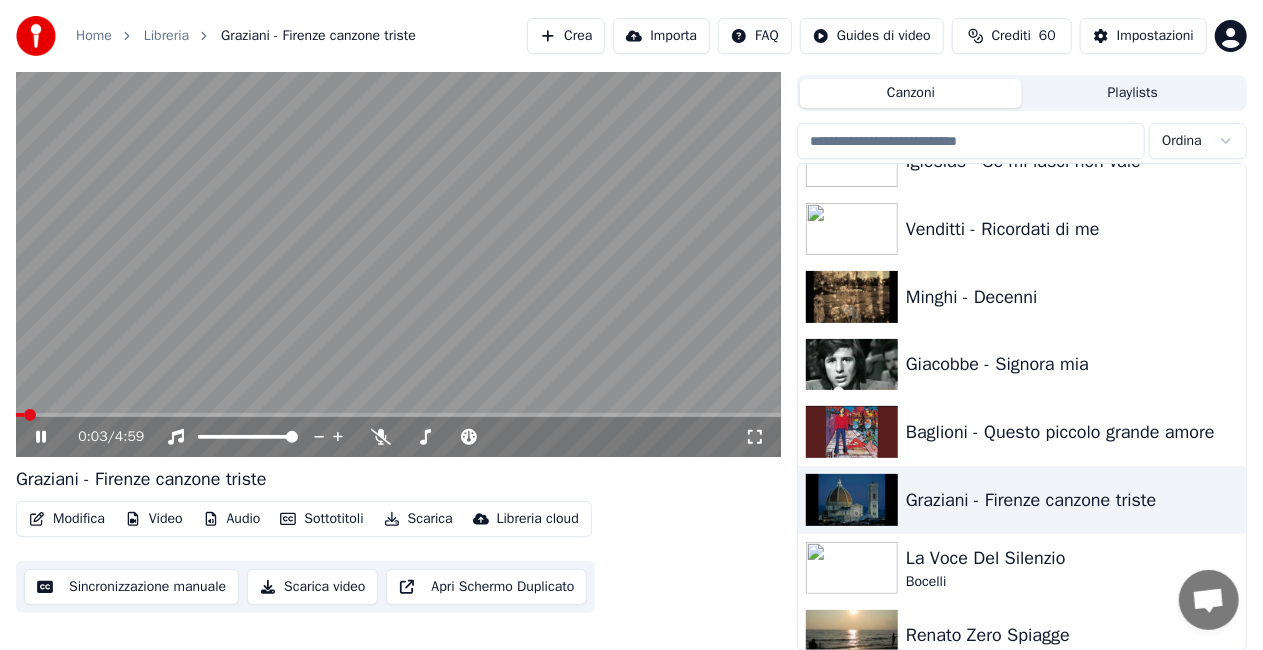 click 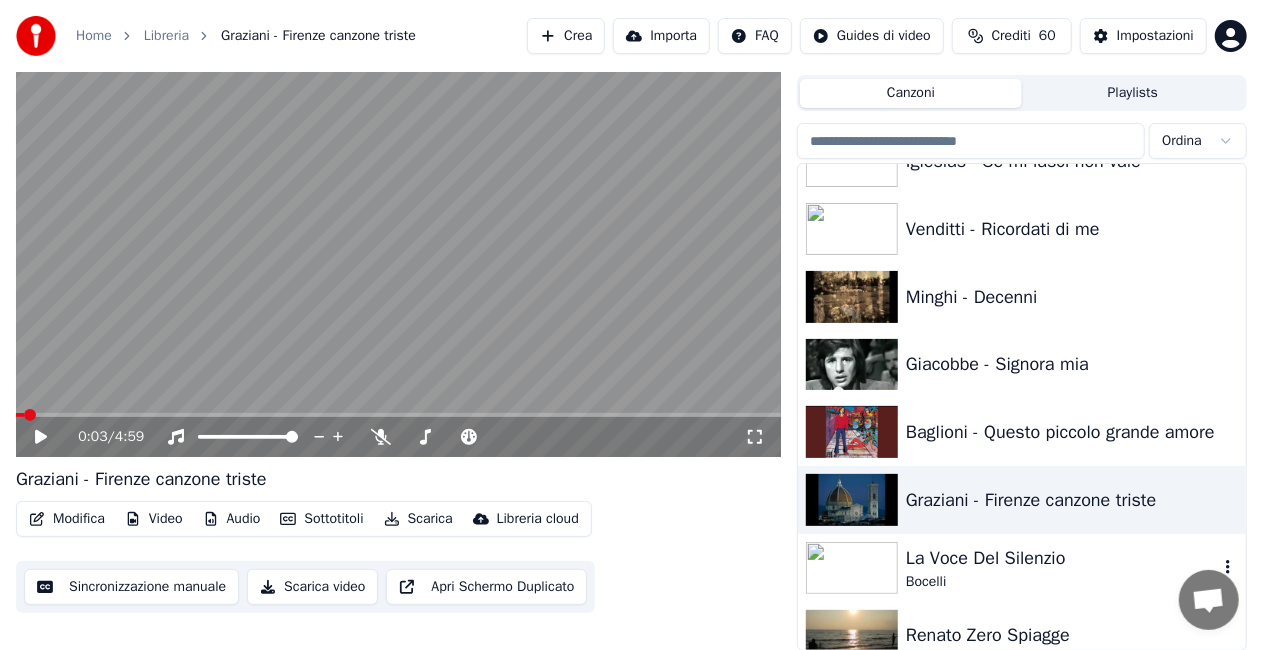 click on "La Voce Del Silenzio" at bounding box center [1062, 558] 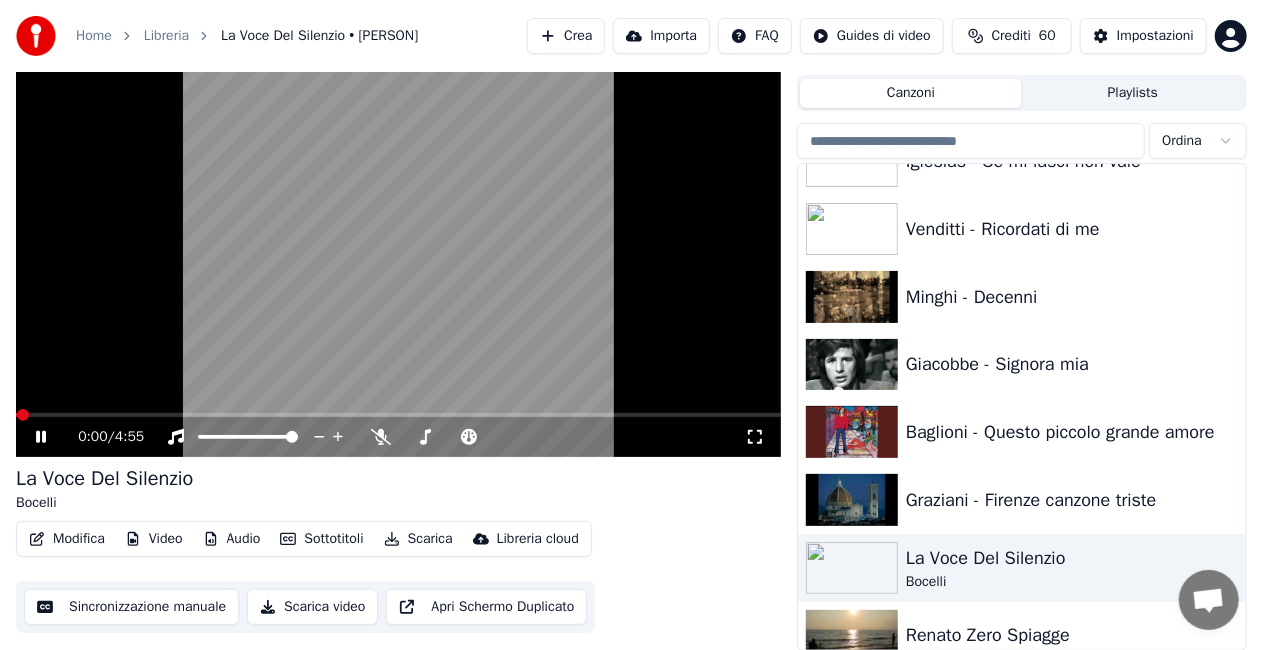 click 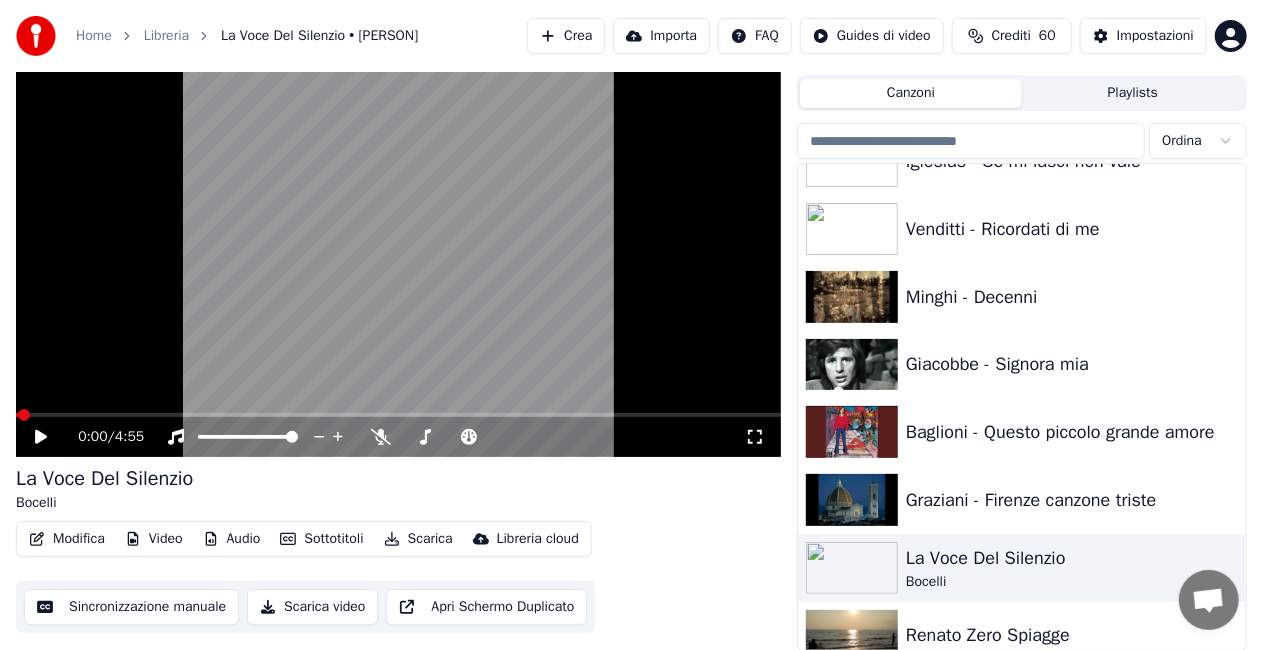 click on "Modifica" at bounding box center (67, 539) 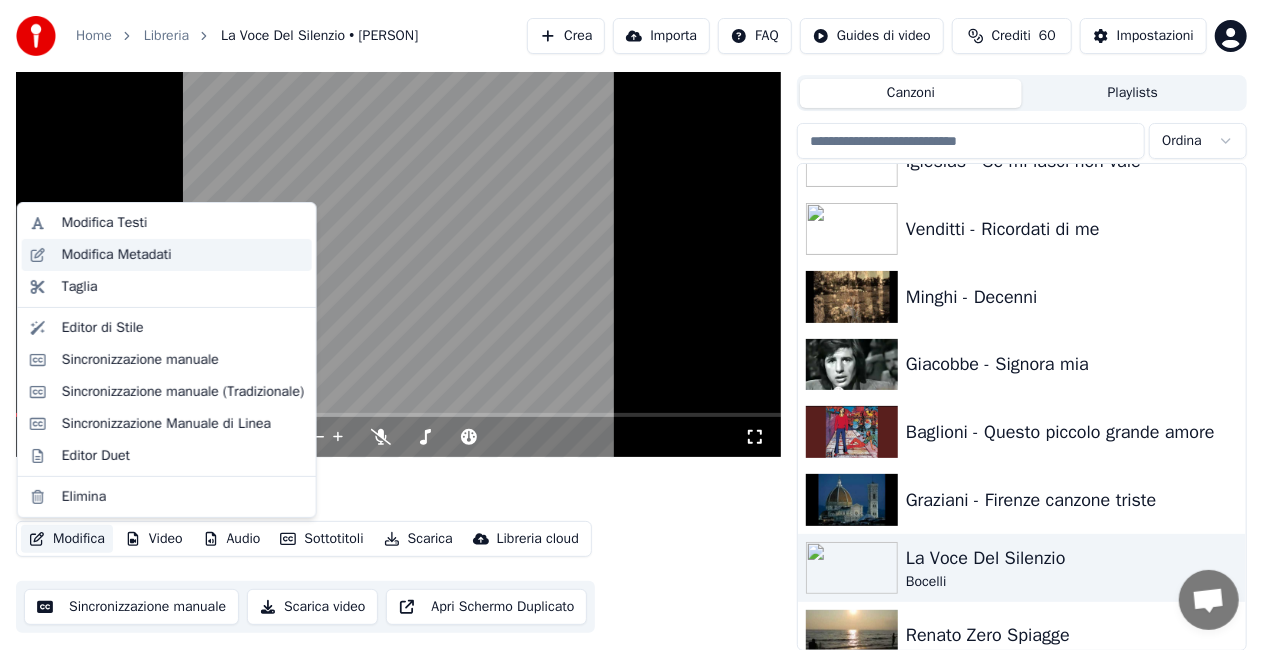 click on "Modifica Metadati" at bounding box center [117, 255] 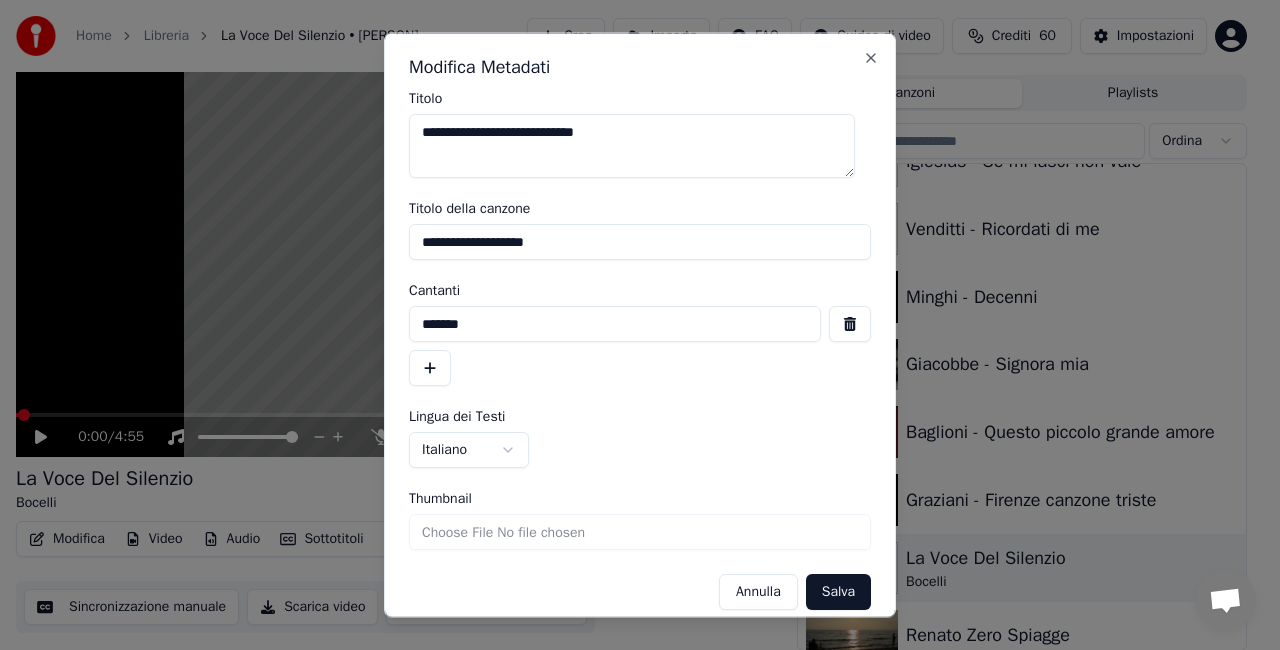 drag, startPoint x: 417, startPoint y: 253, endPoint x: 795, endPoint y: 214, distance: 380.0066 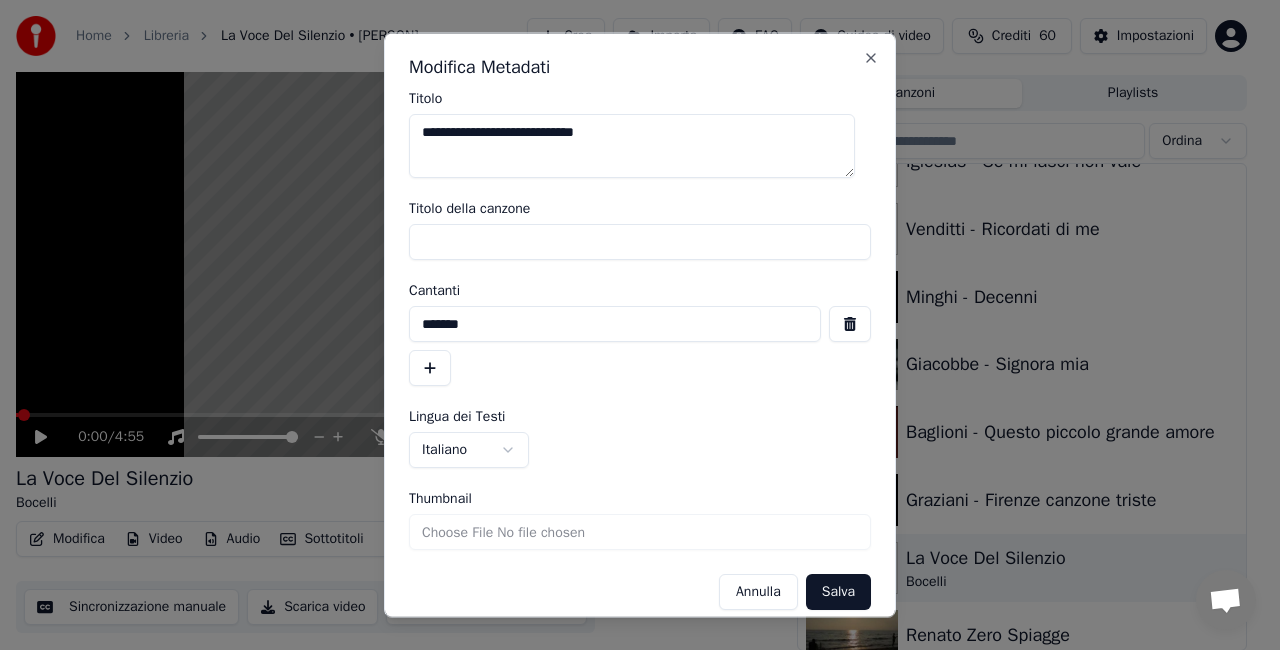 type 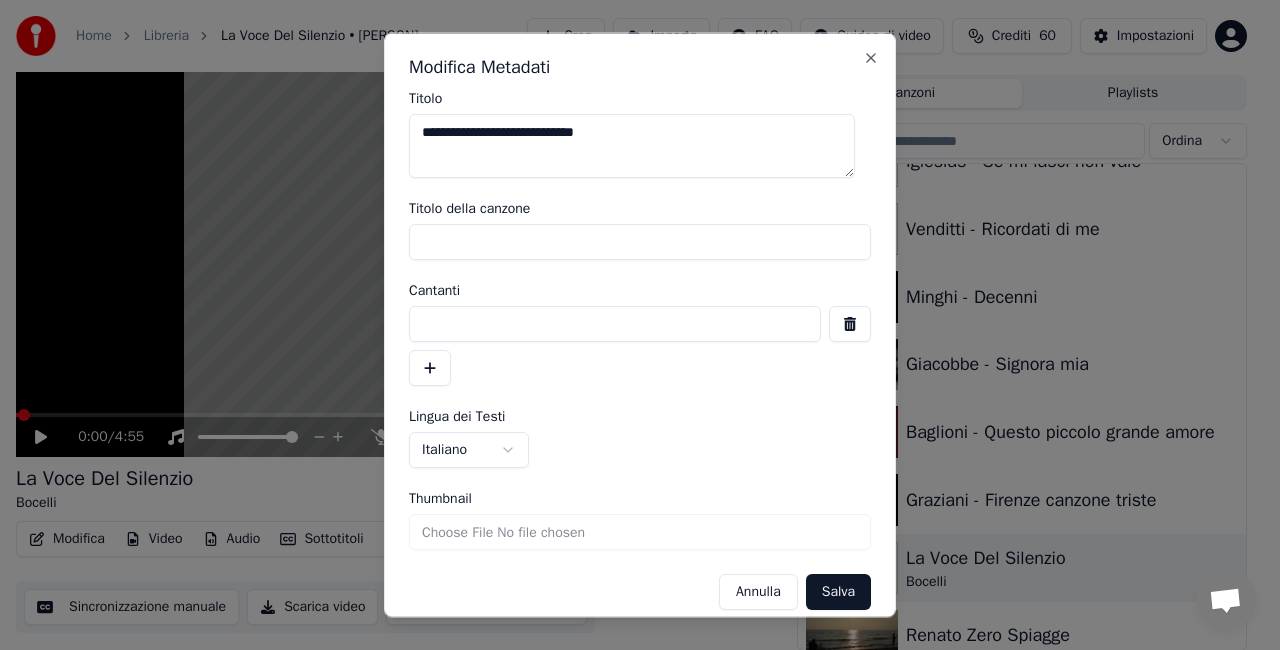 type 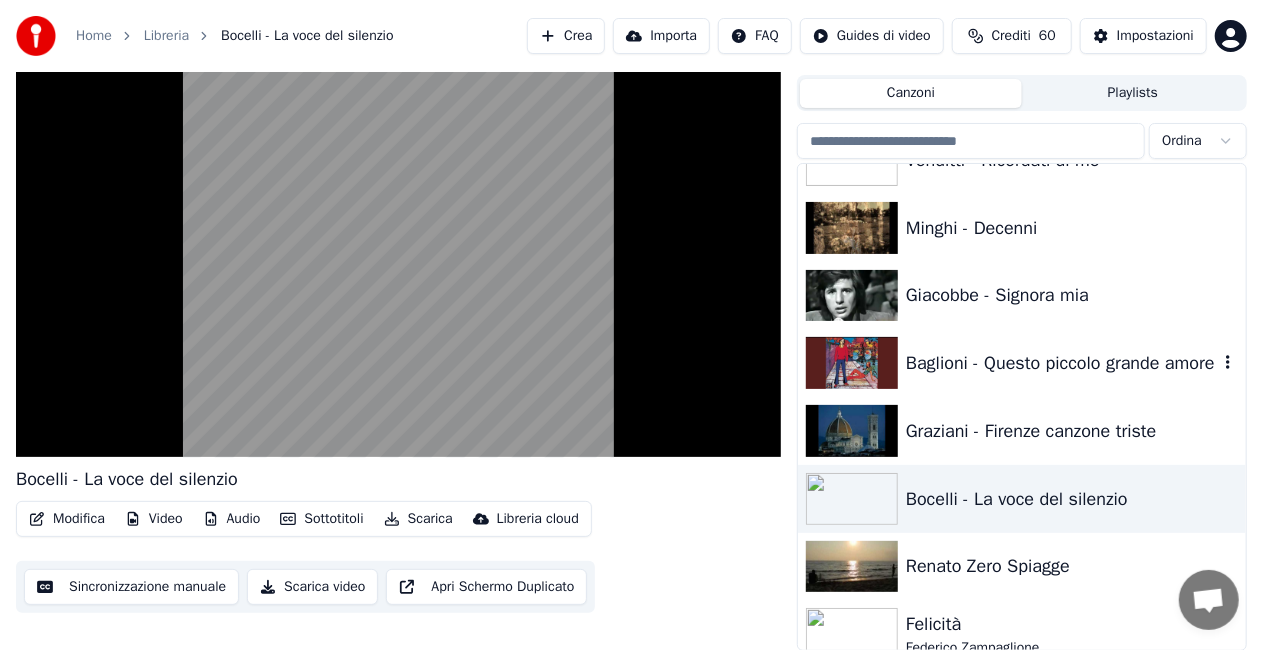 scroll, scrollTop: 5200, scrollLeft: 0, axis: vertical 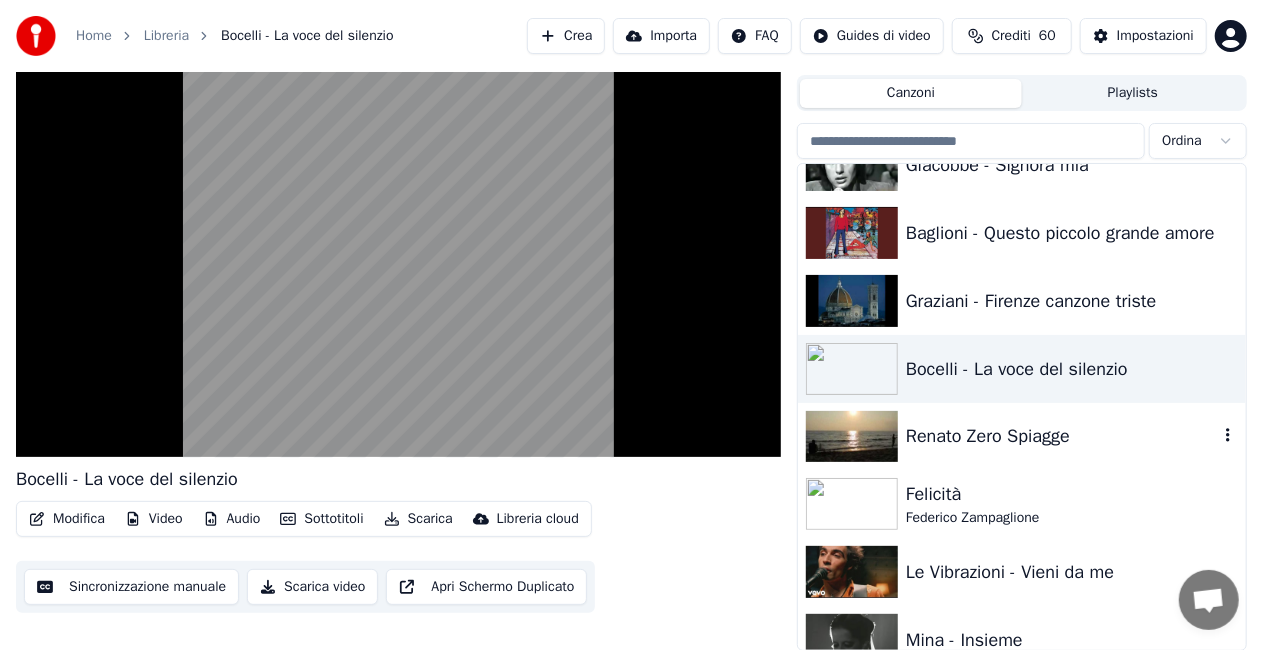 click on "Renato Zero Spiagge" at bounding box center (1062, 436) 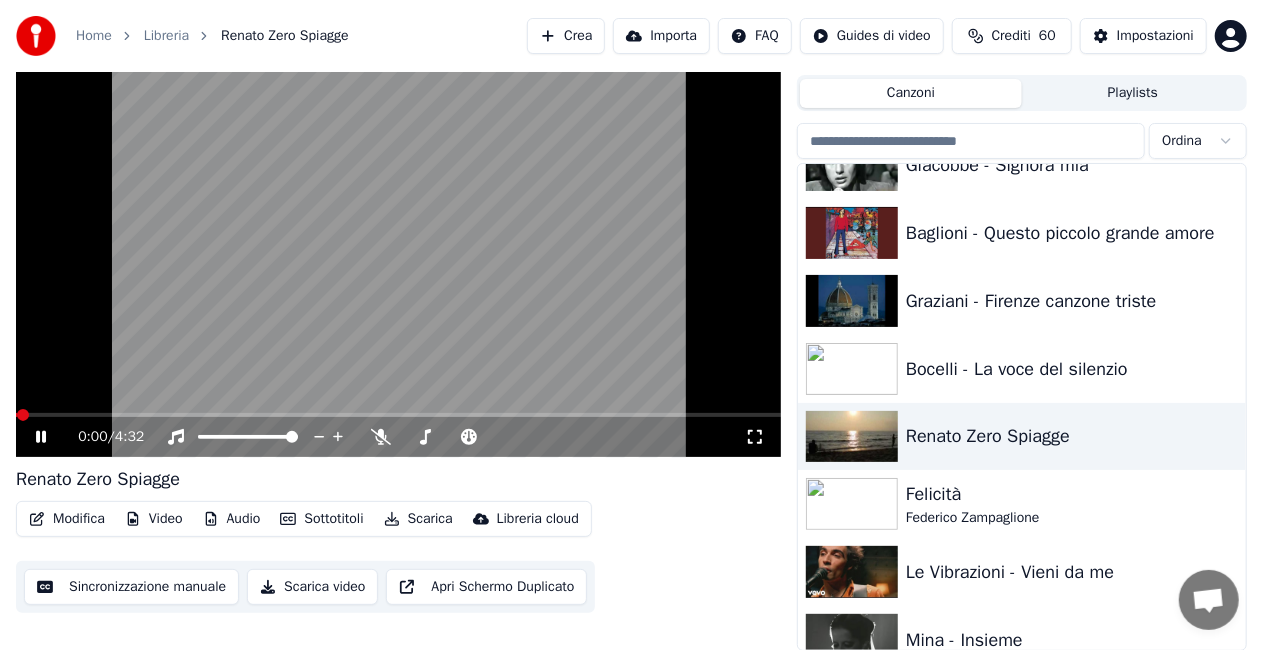 click on "0:00  /  4:32" at bounding box center [398, 437] 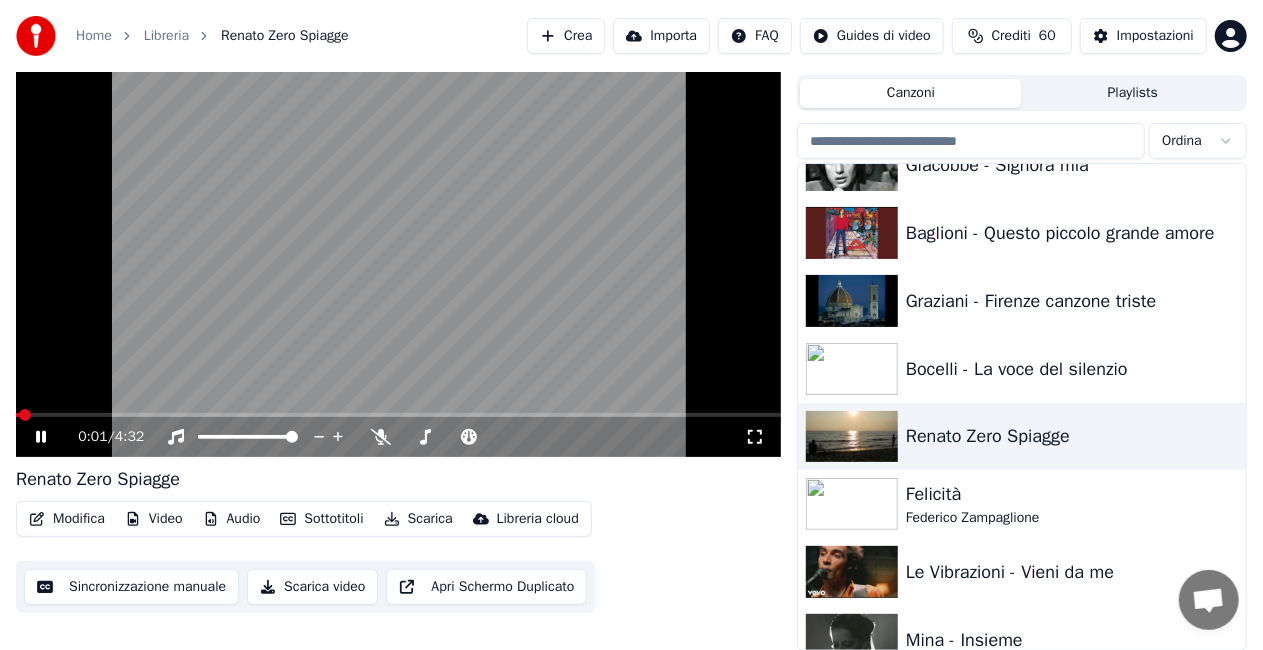 click 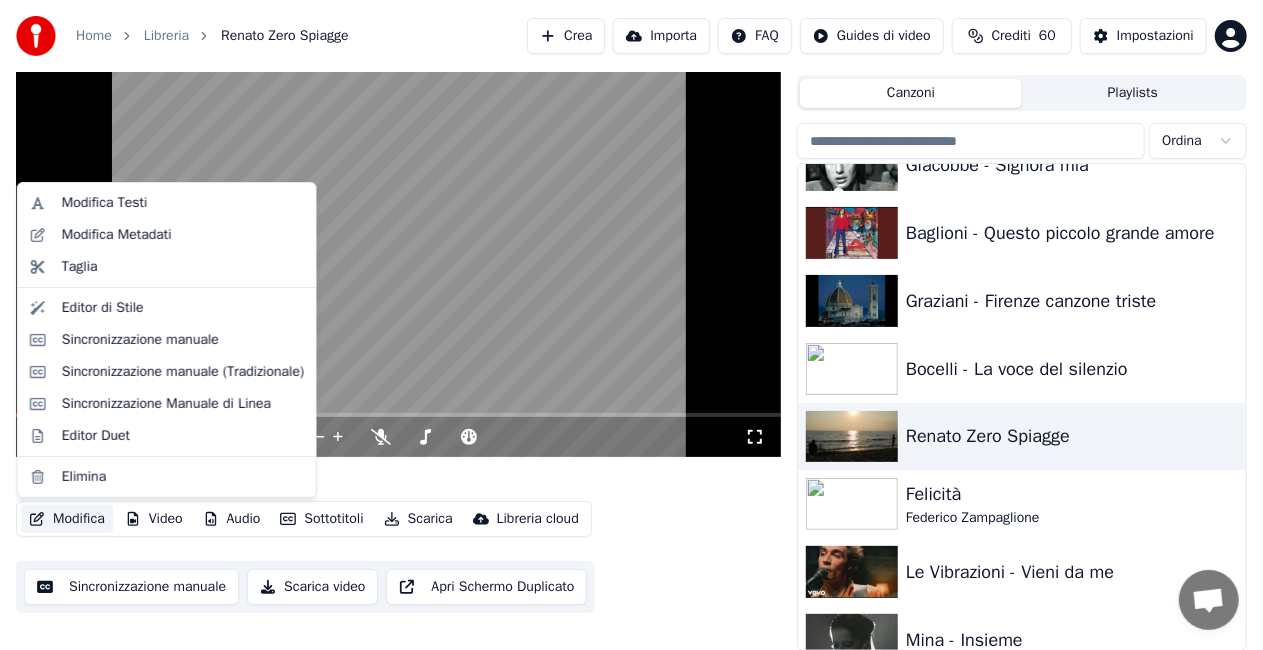 click on "Modifica" at bounding box center [67, 519] 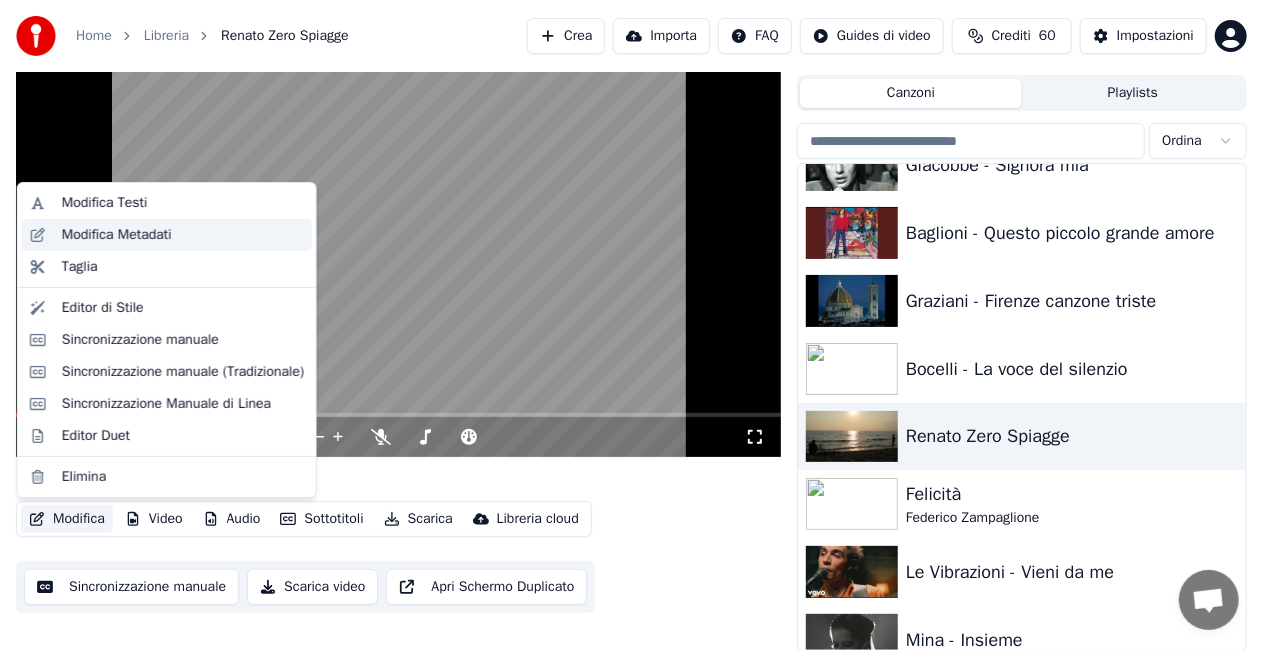 click on "Modifica Metadati" at bounding box center [117, 235] 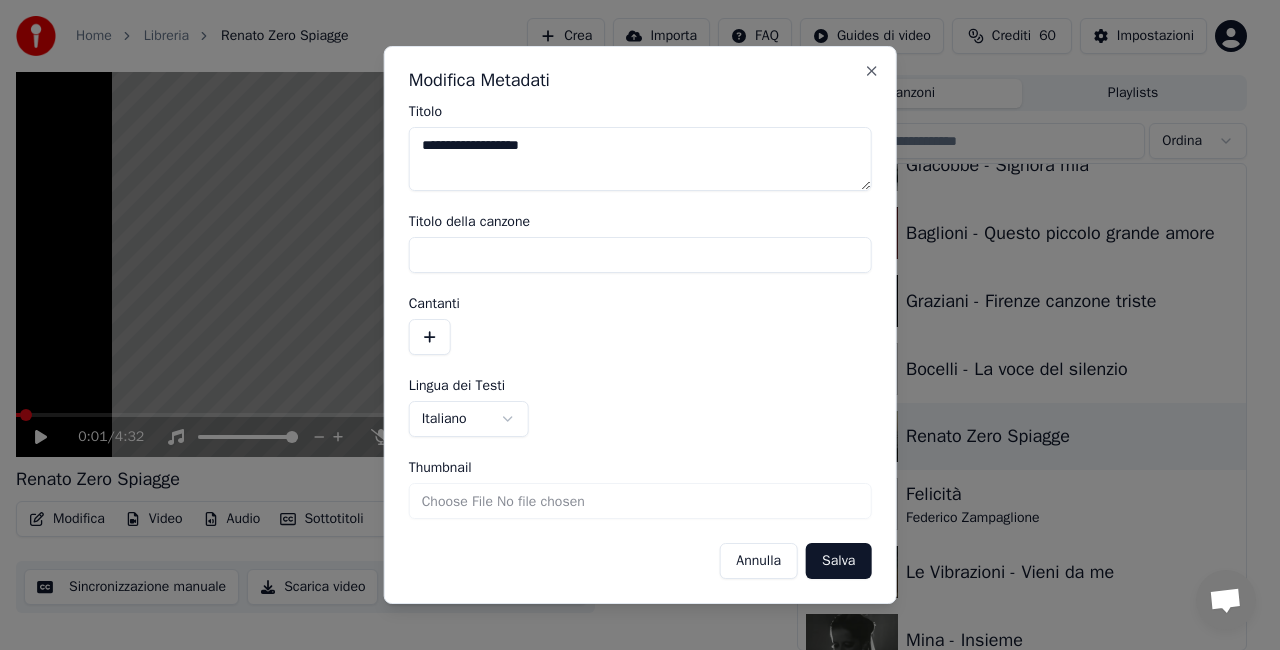 drag, startPoint x: 468, startPoint y: 145, endPoint x: 0, endPoint y: 280, distance: 487.08212 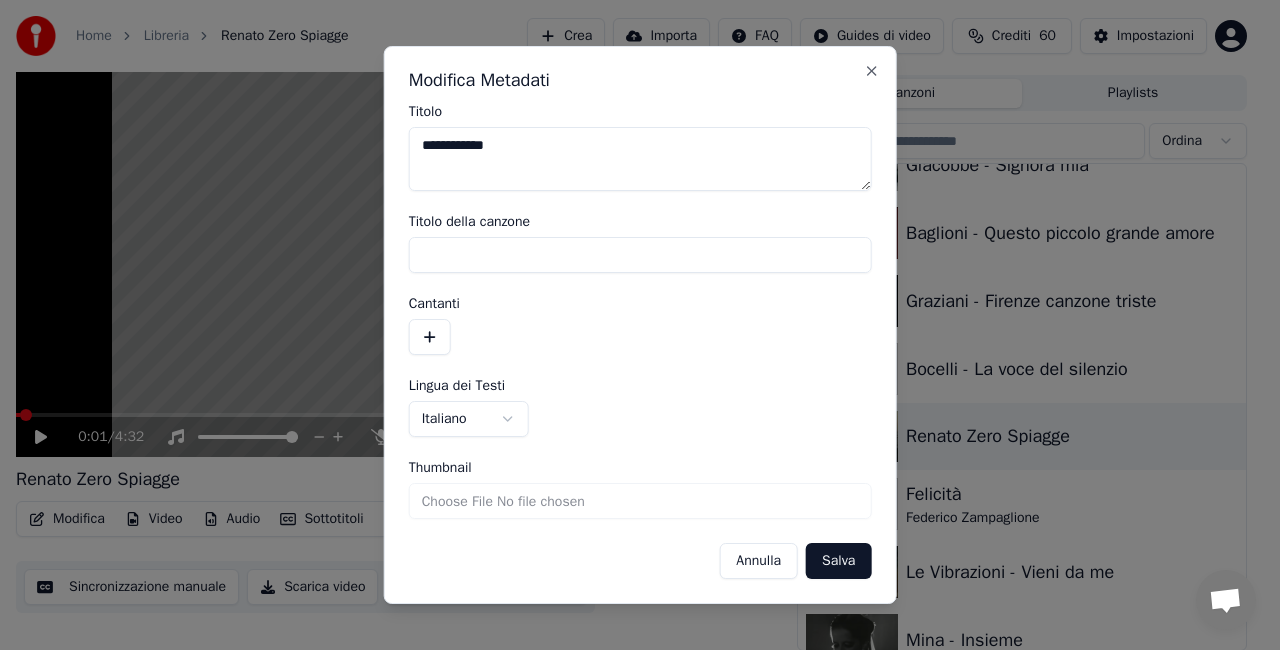 type on "**********" 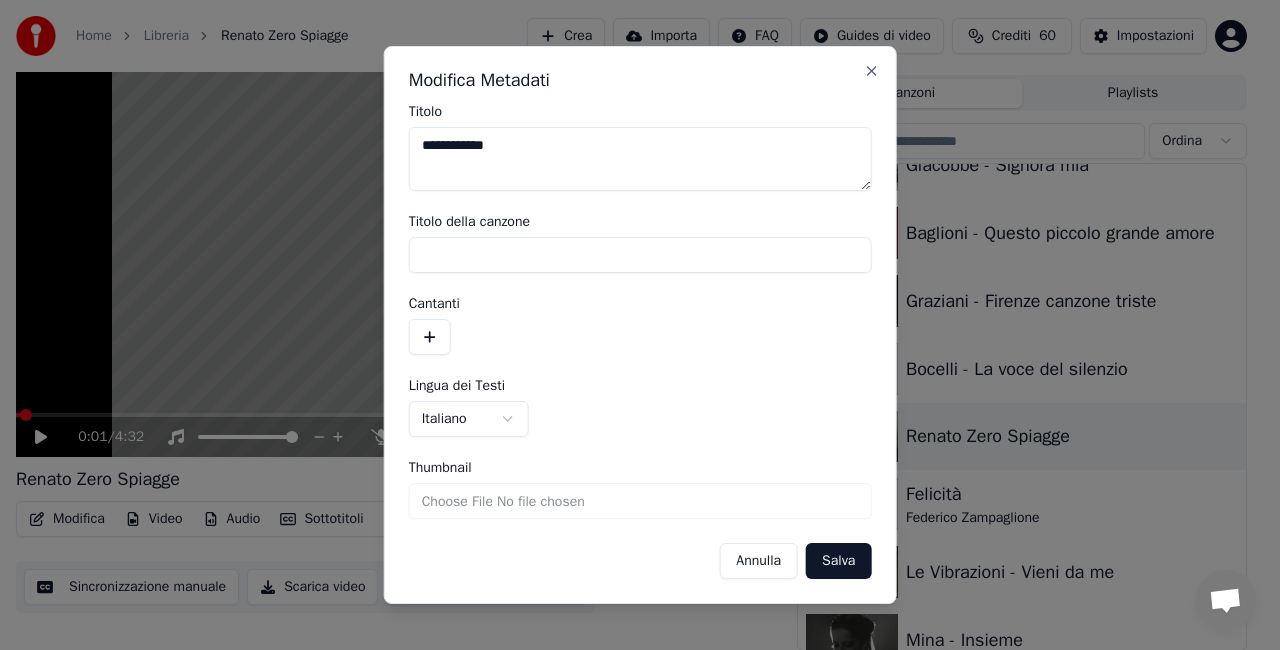 click on "Salva" at bounding box center (838, 561) 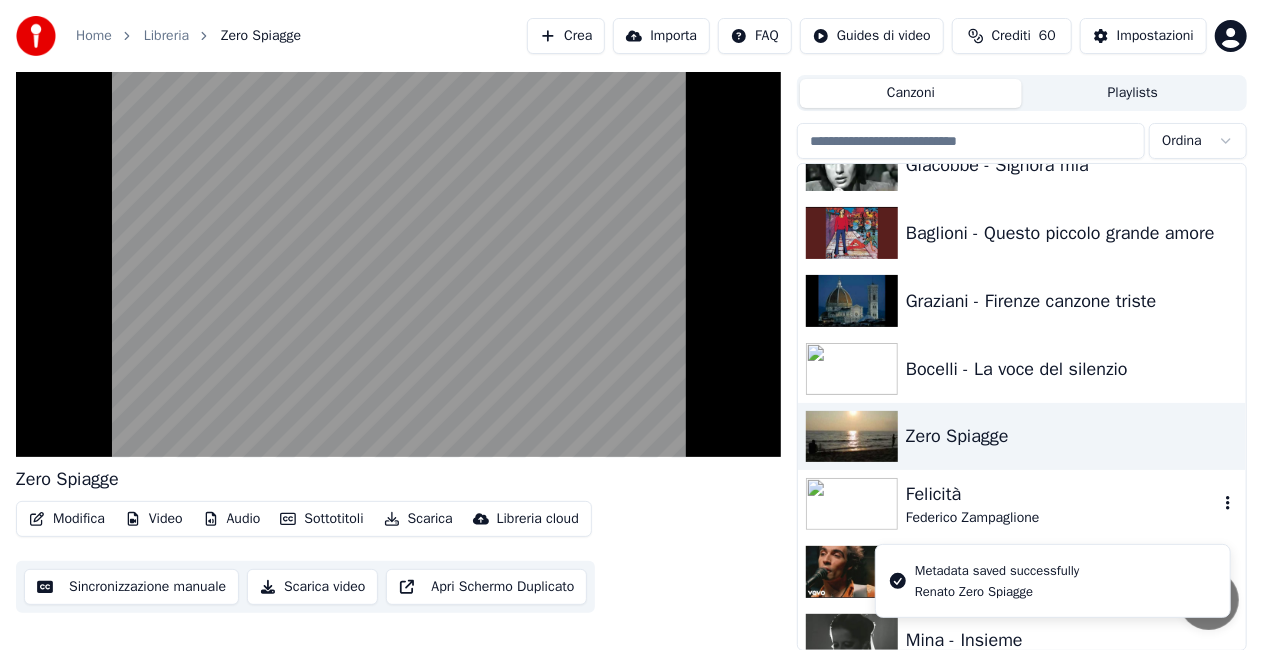 click on "Felicità" at bounding box center [1062, 494] 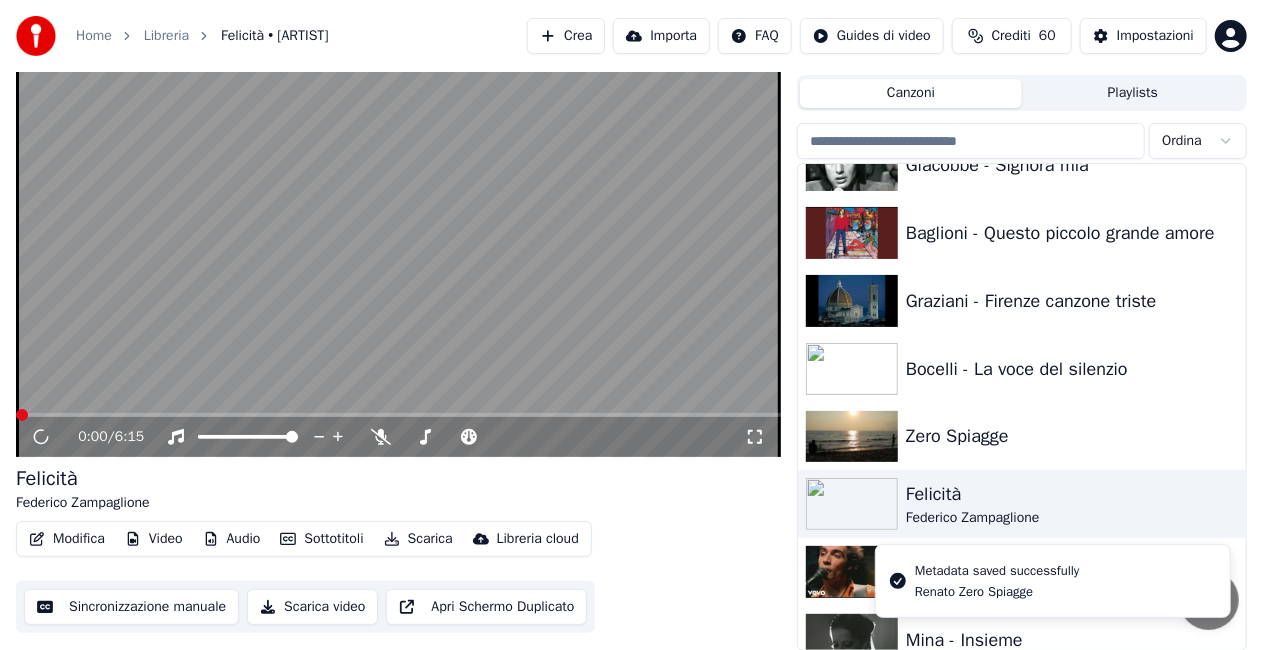 click at bounding box center [398, 242] 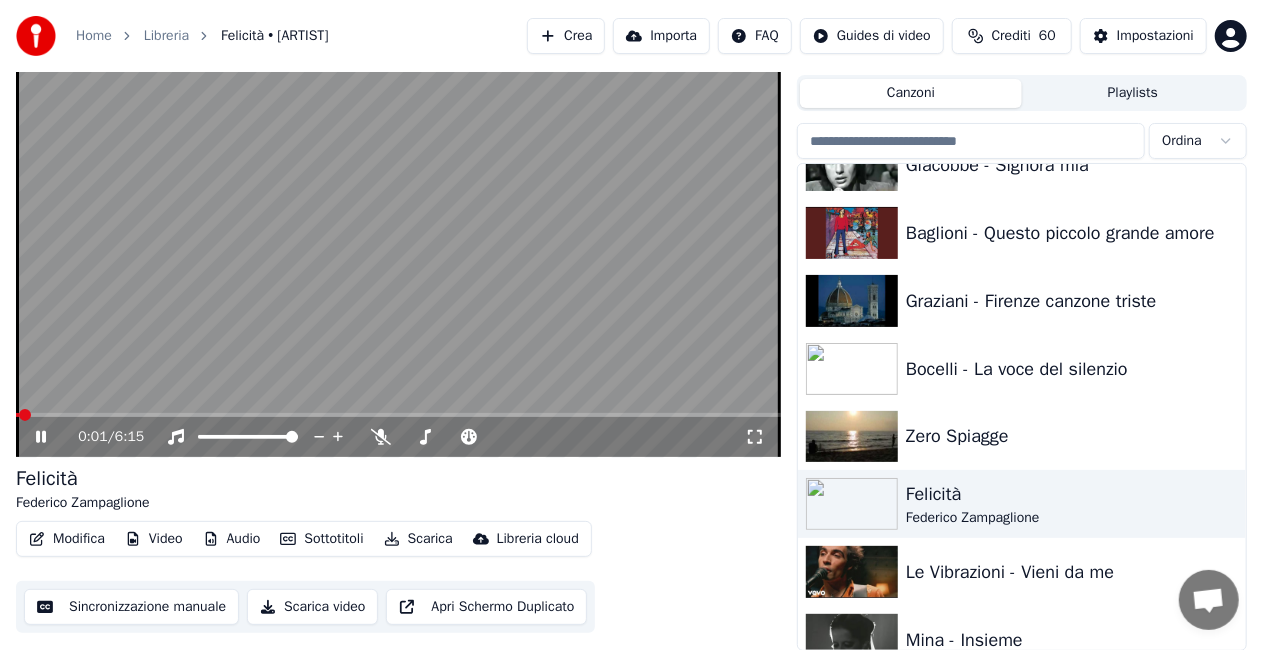 click 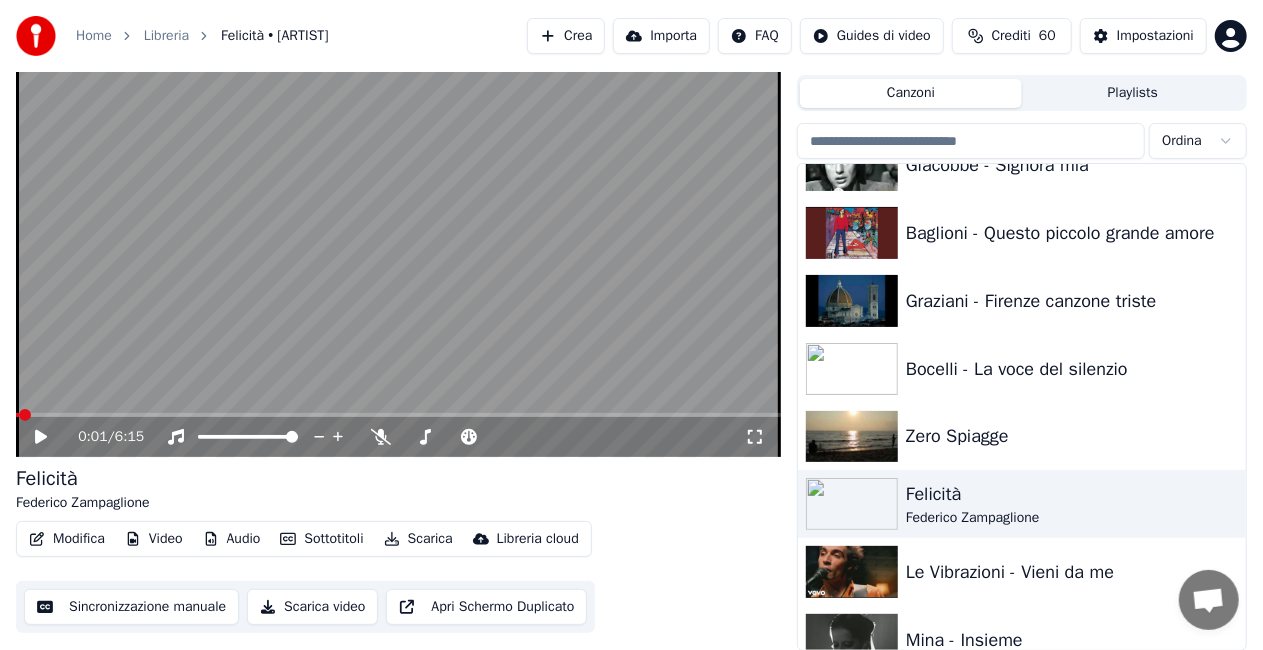 click on "Modifica" at bounding box center (67, 539) 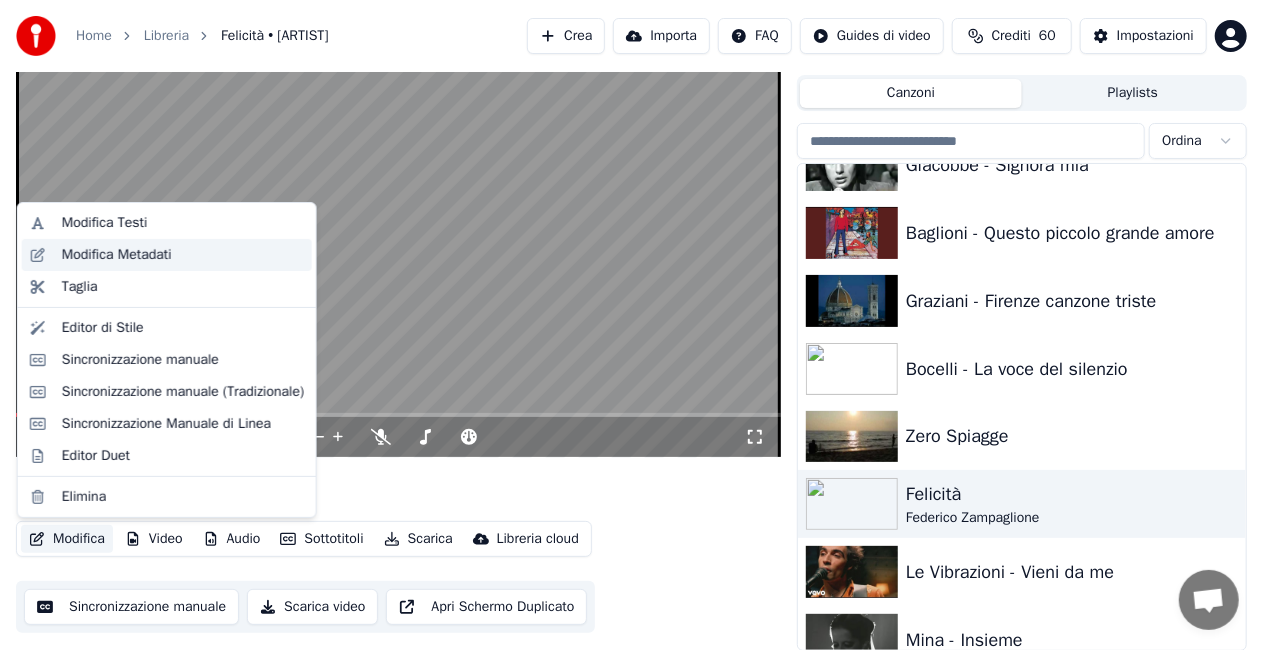 click on "Modifica Metadati" at bounding box center (117, 255) 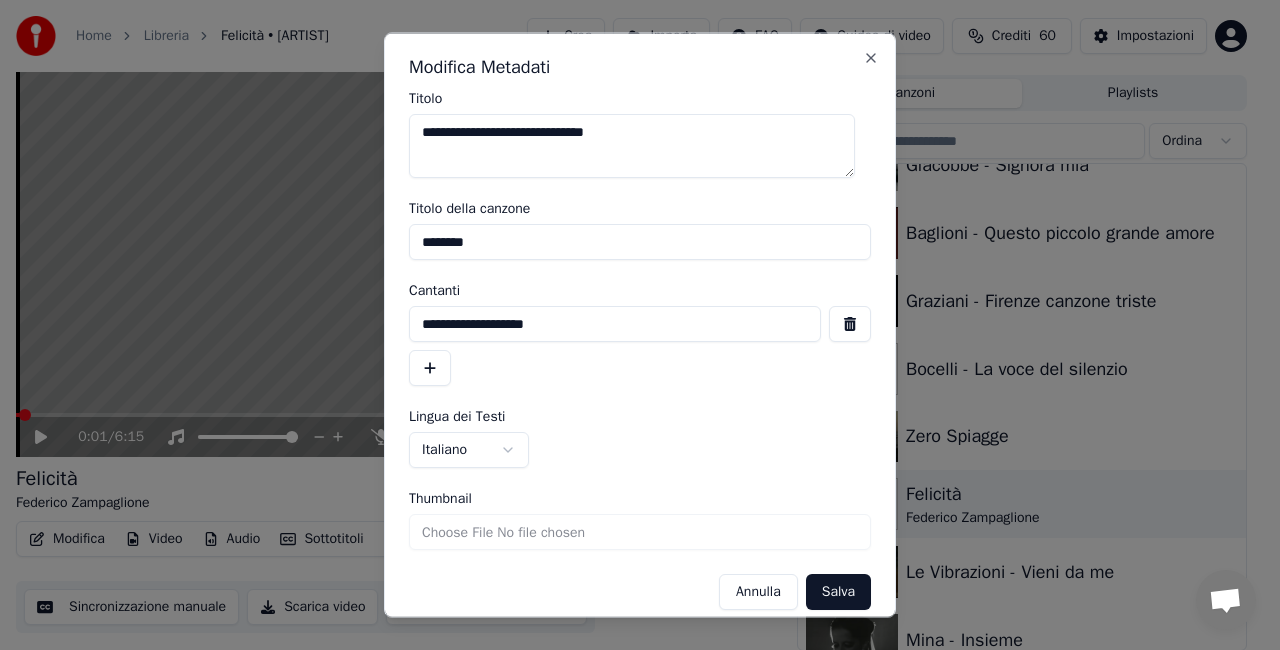 drag, startPoint x: 480, startPoint y: 127, endPoint x: 153, endPoint y: 166, distance: 329.31747 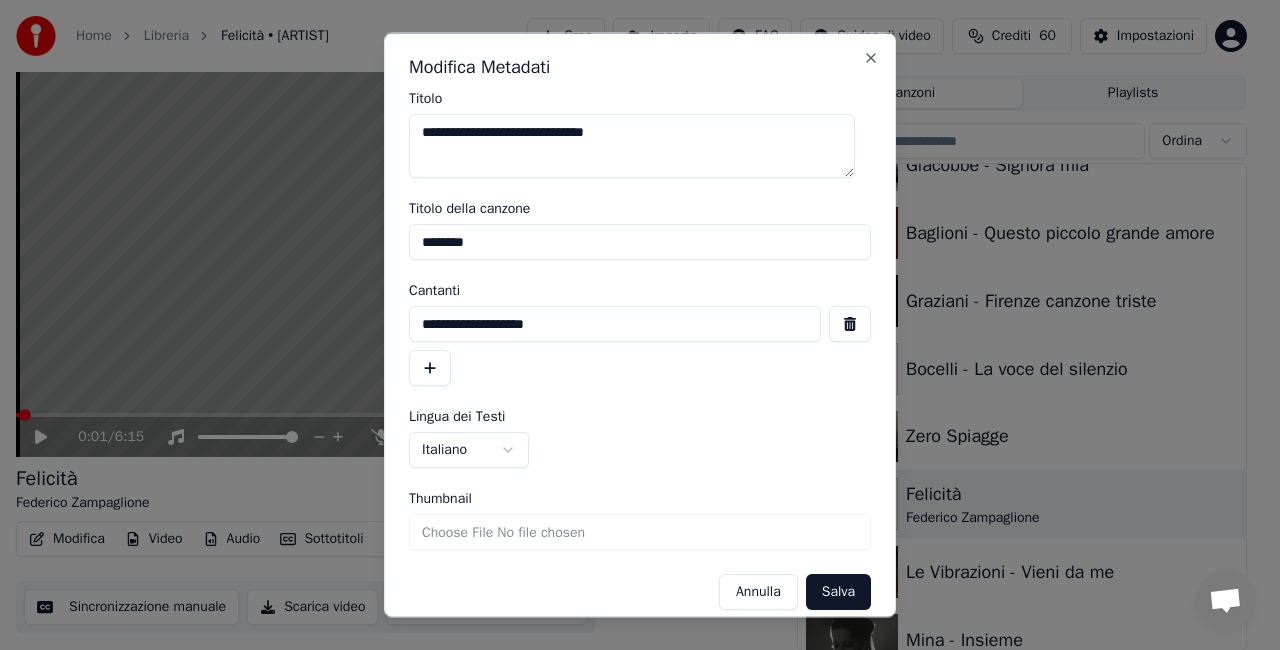 click on "**********" at bounding box center [631, 280] 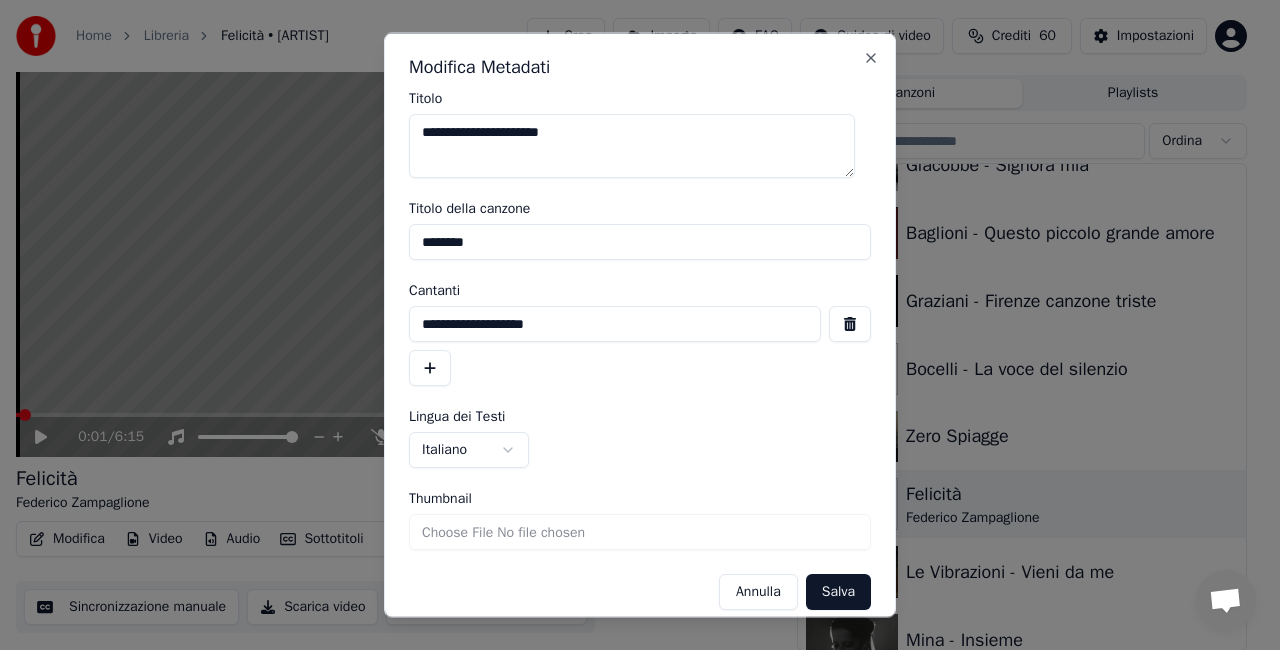 type on "**********" 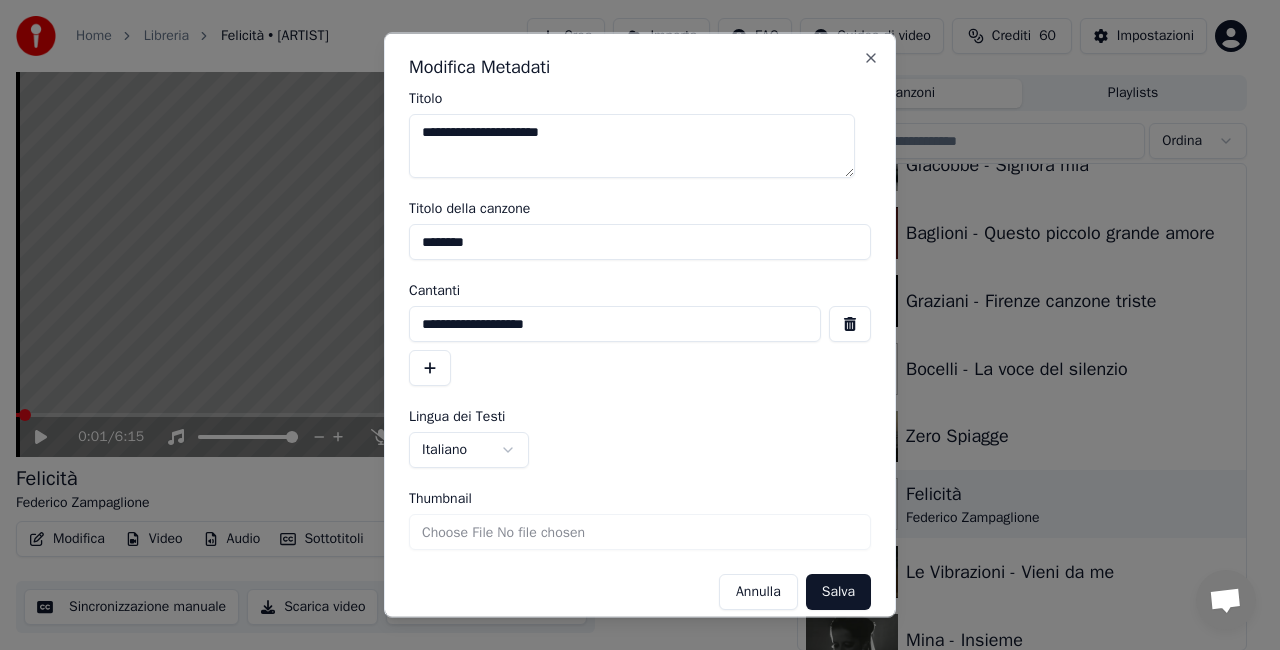 drag, startPoint x: 502, startPoint y: 234, endPoint x: 244, endPoint y: 235, distance: 258.00195 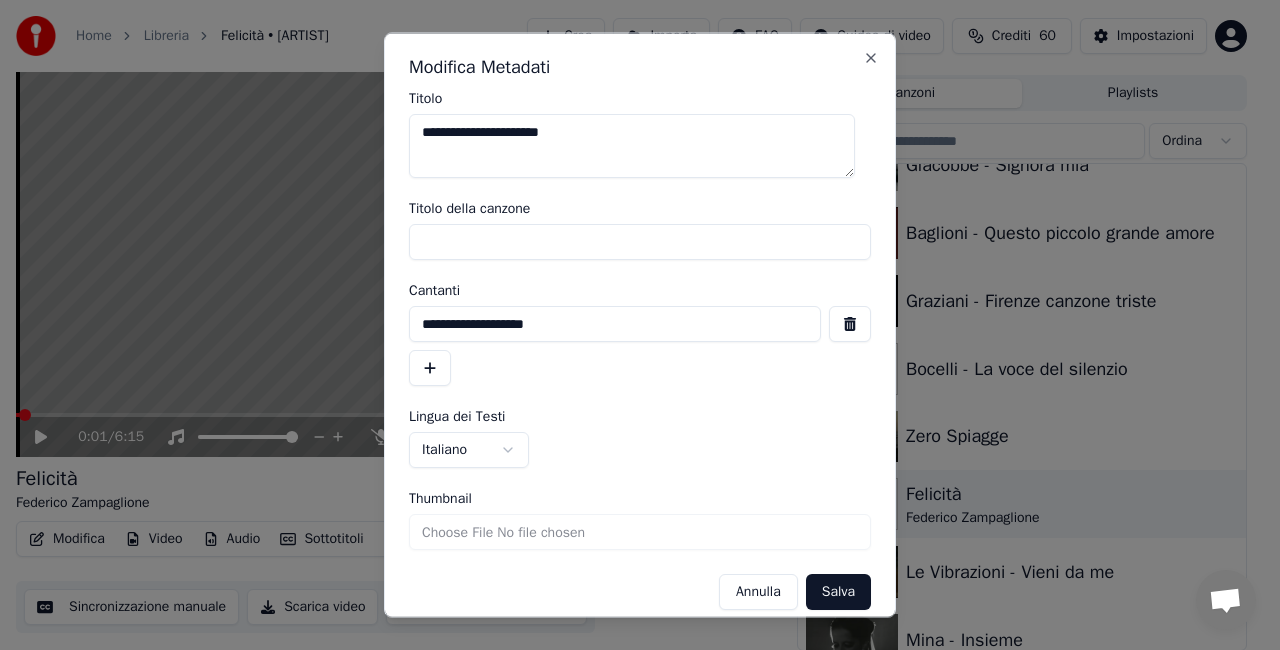 type 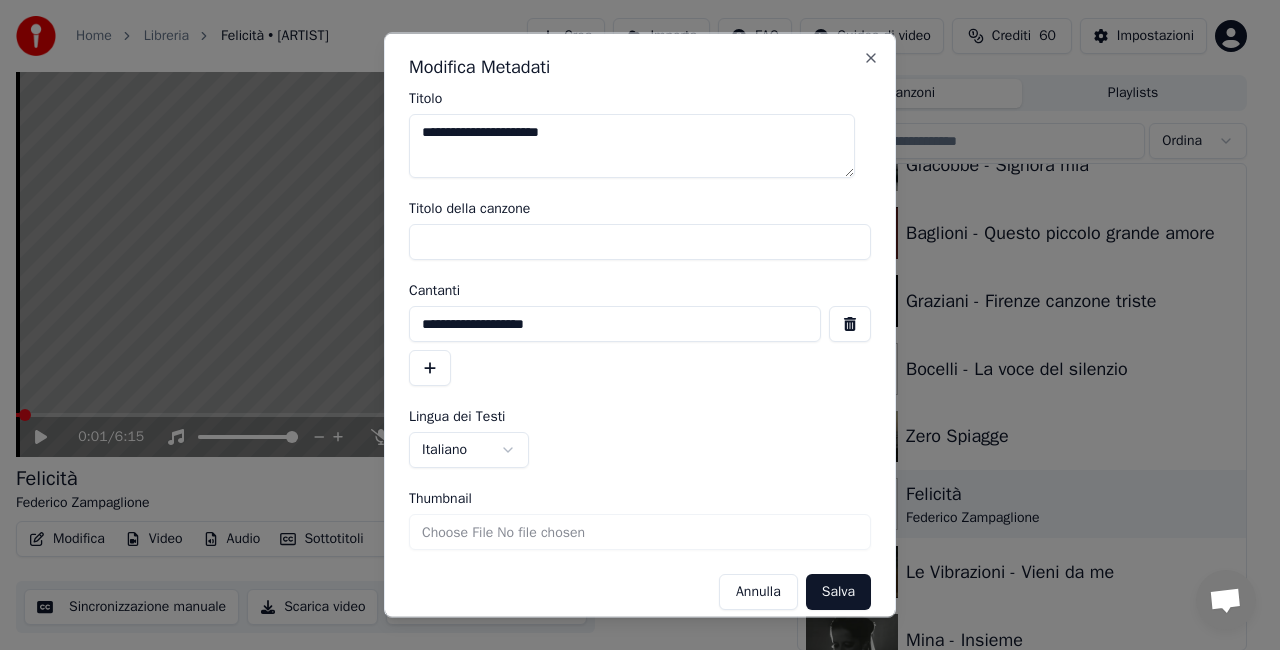 click on "Salva" at bounding box center (838, 592) 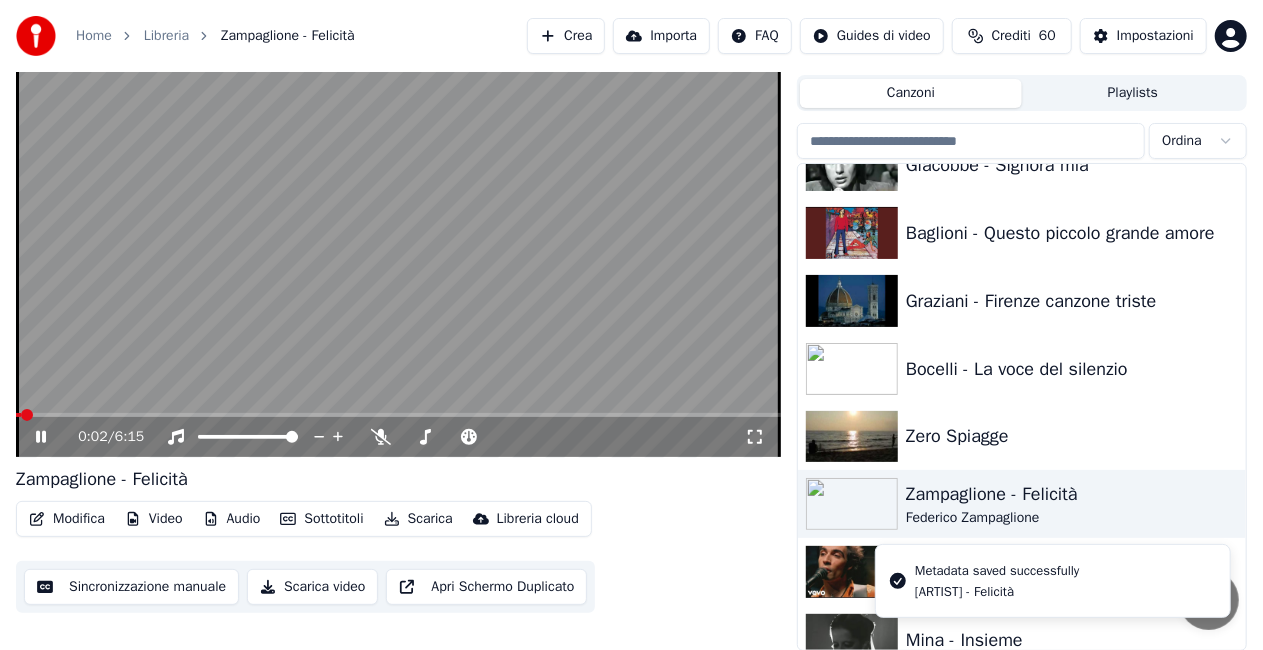 click 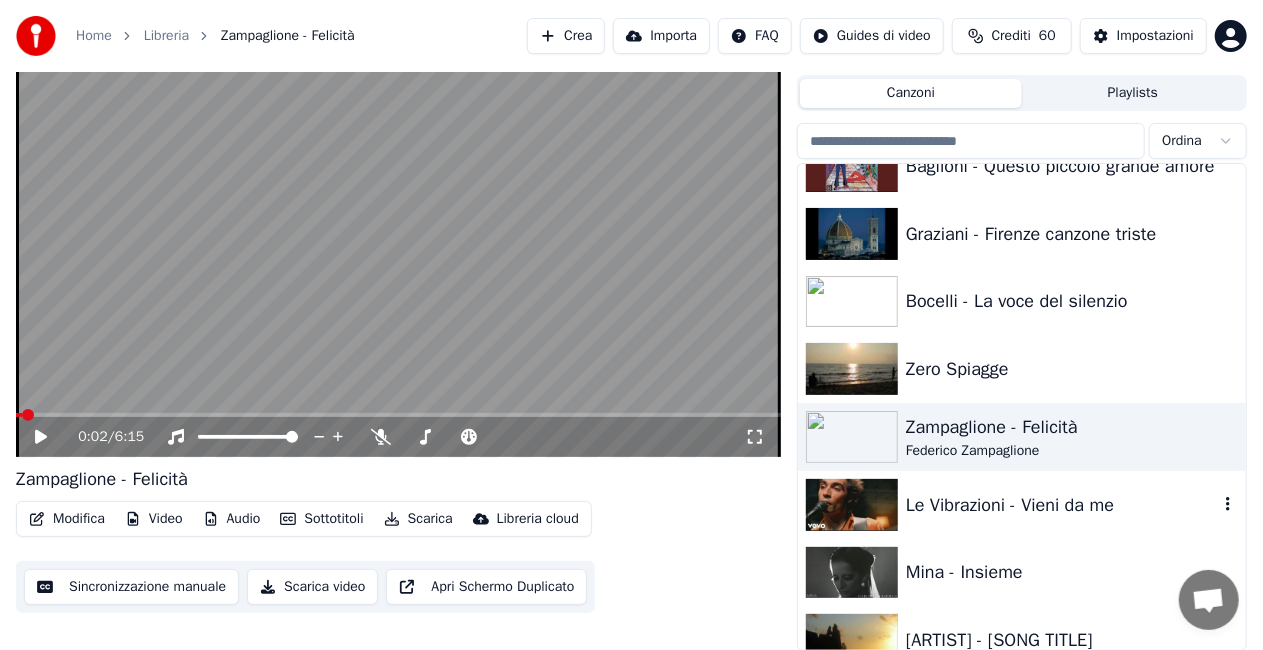 scroll, scrollTop: 5300, scrollLeft: 0, axis: vertical 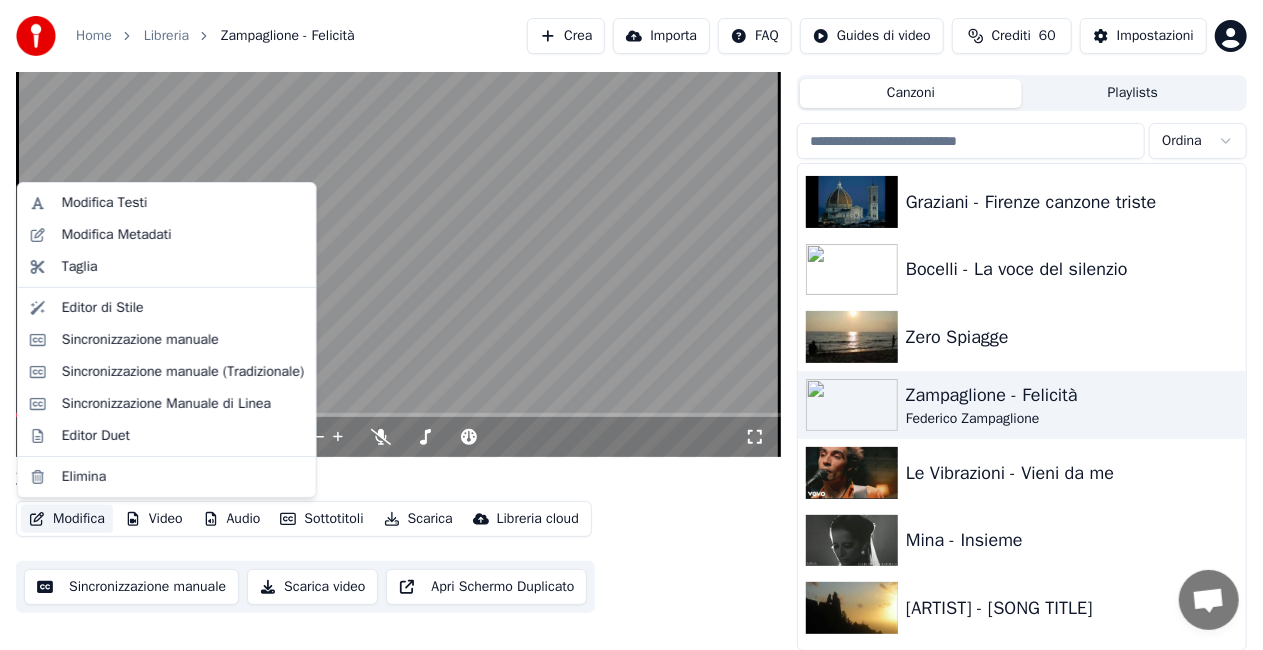 click on "Modifica" at bounding box center (67, 519) 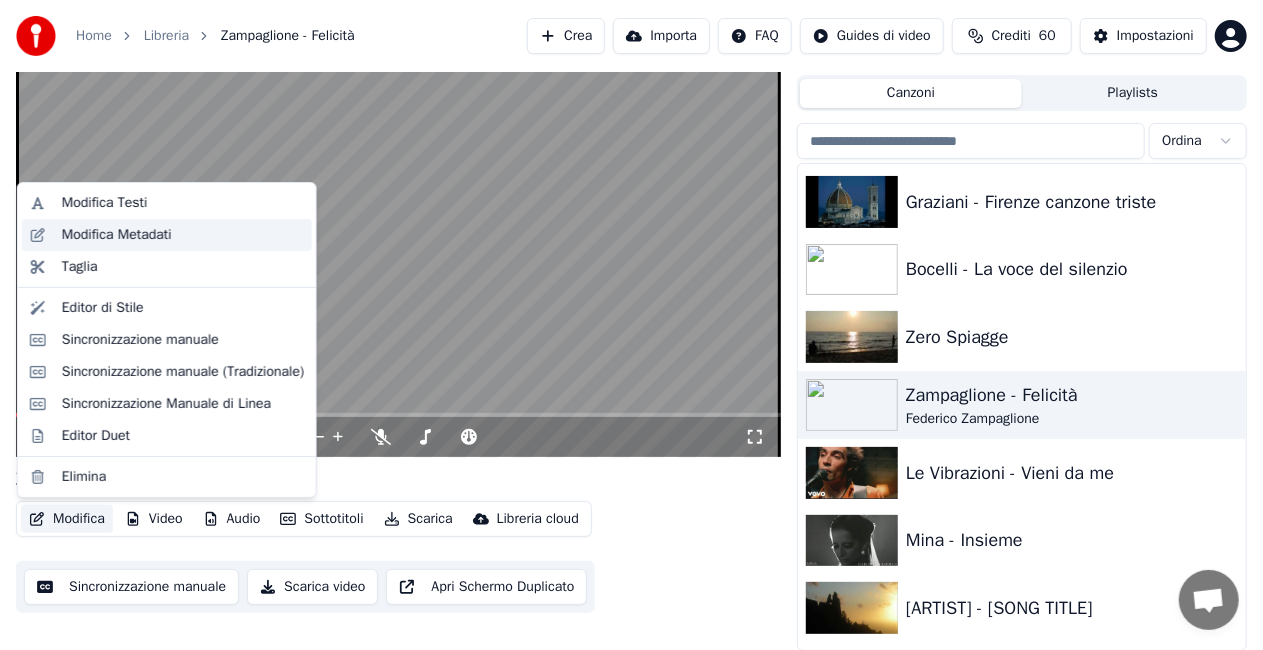 click on "Modifica Metadati" at bounding box center [117, 235] 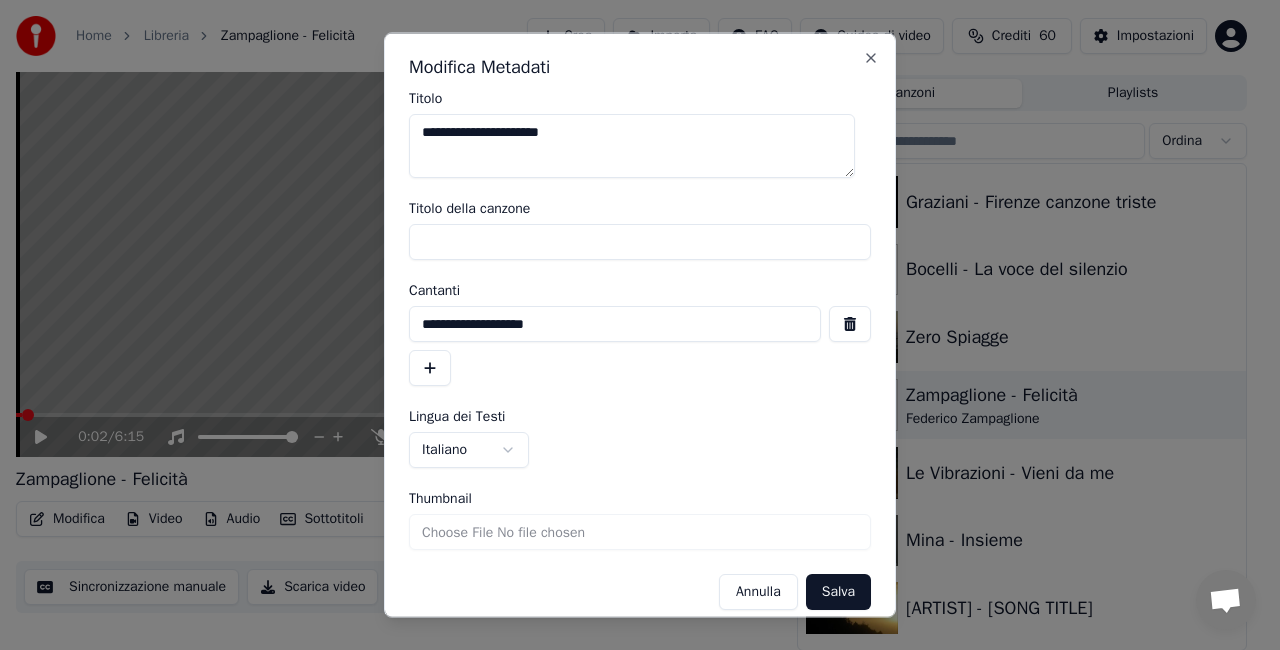 drag, startPoint x: 424, startPoint y: 325, endPoint x: 746, endPoint y: 304, distance: 322.68405 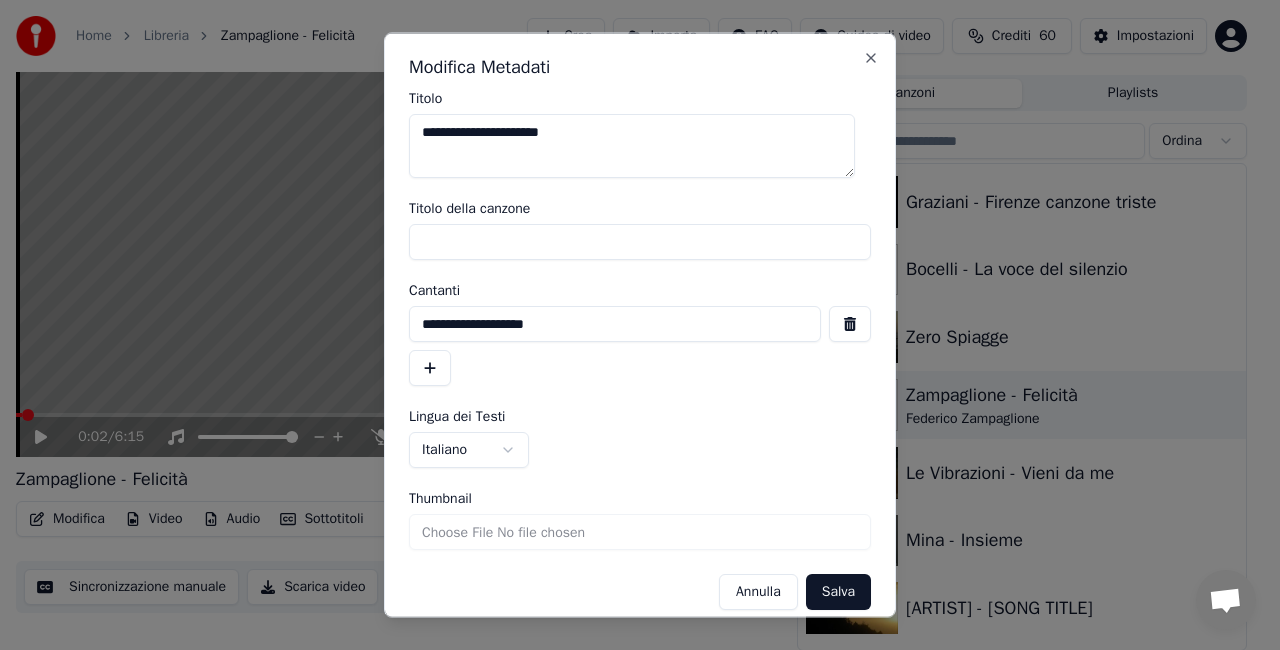 click on "**********" at bounding box center [615, 324] 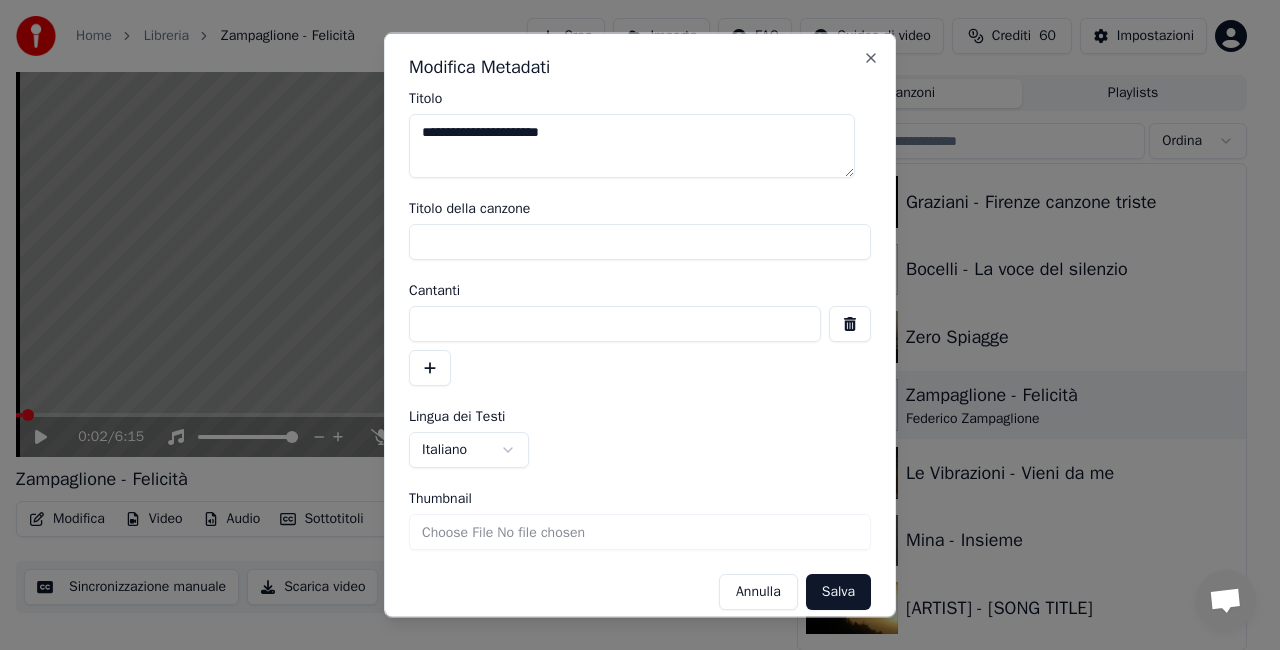 type 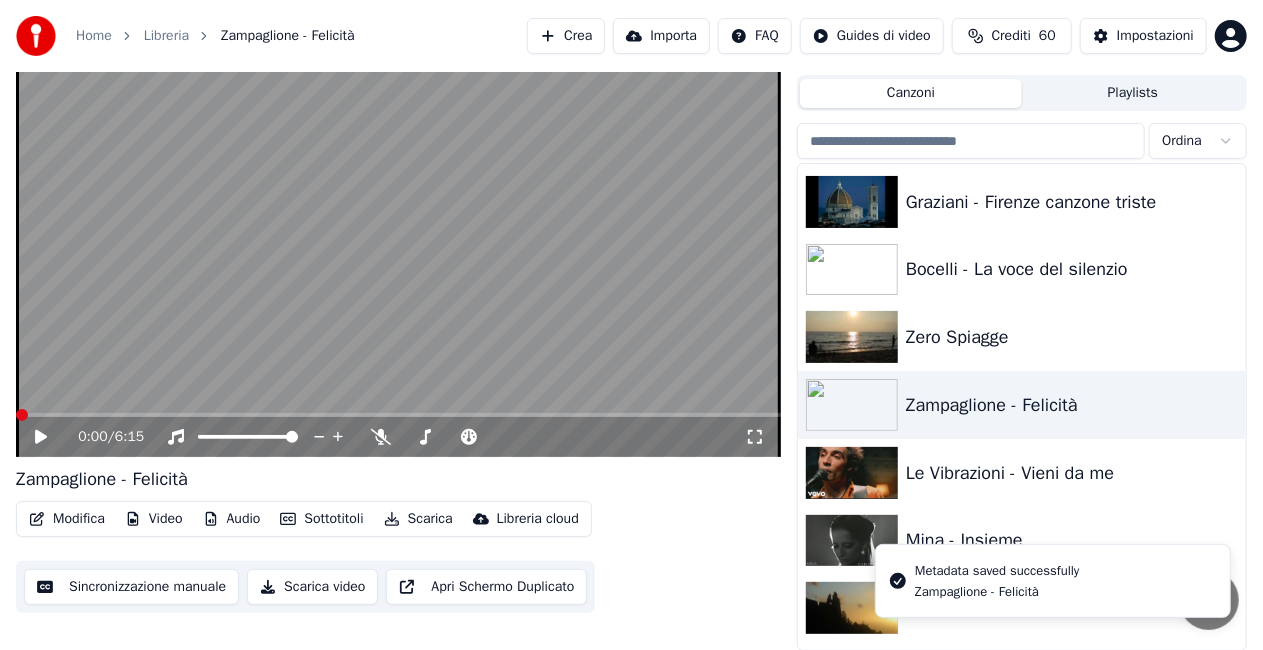 click at bounding box center (398, 242) 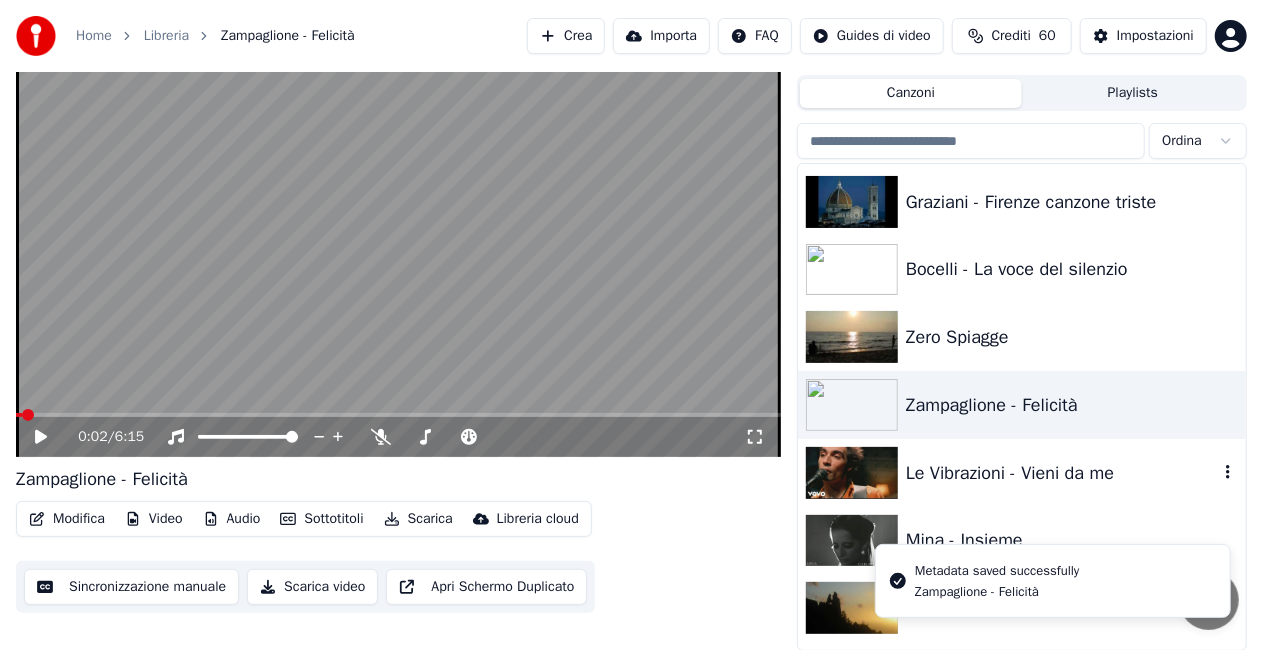 click on "Le Vibrazioni - Vieni da me" at bounding box center (1062, 473) 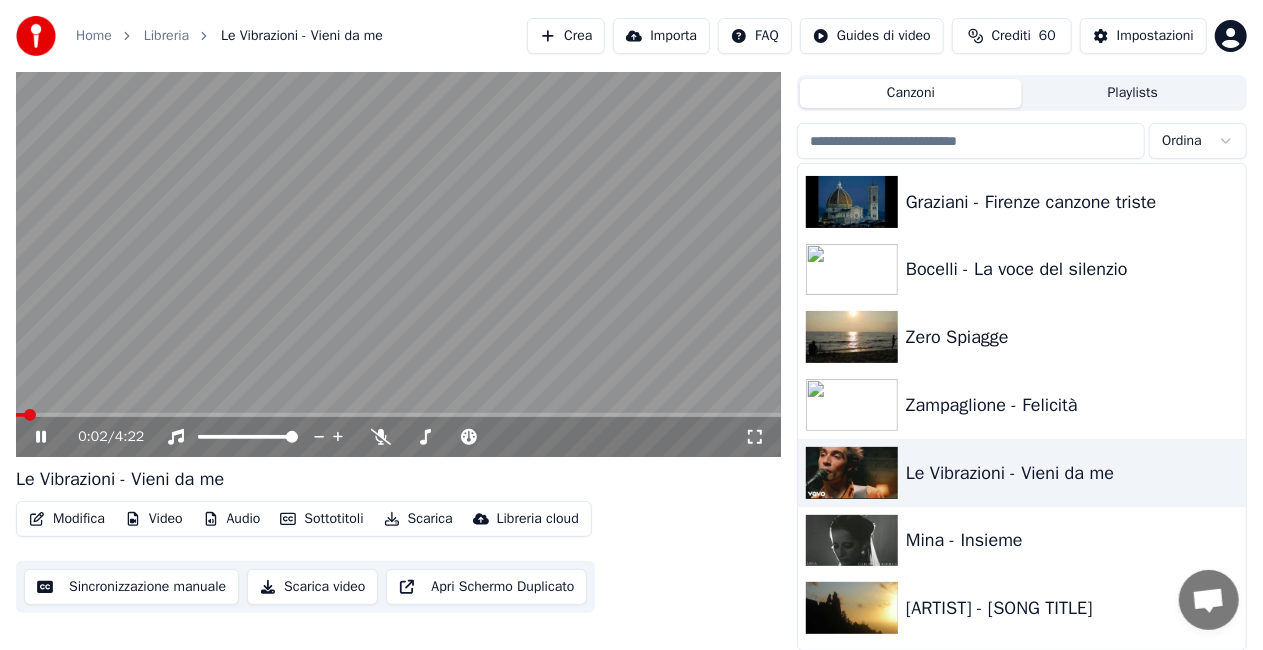 click 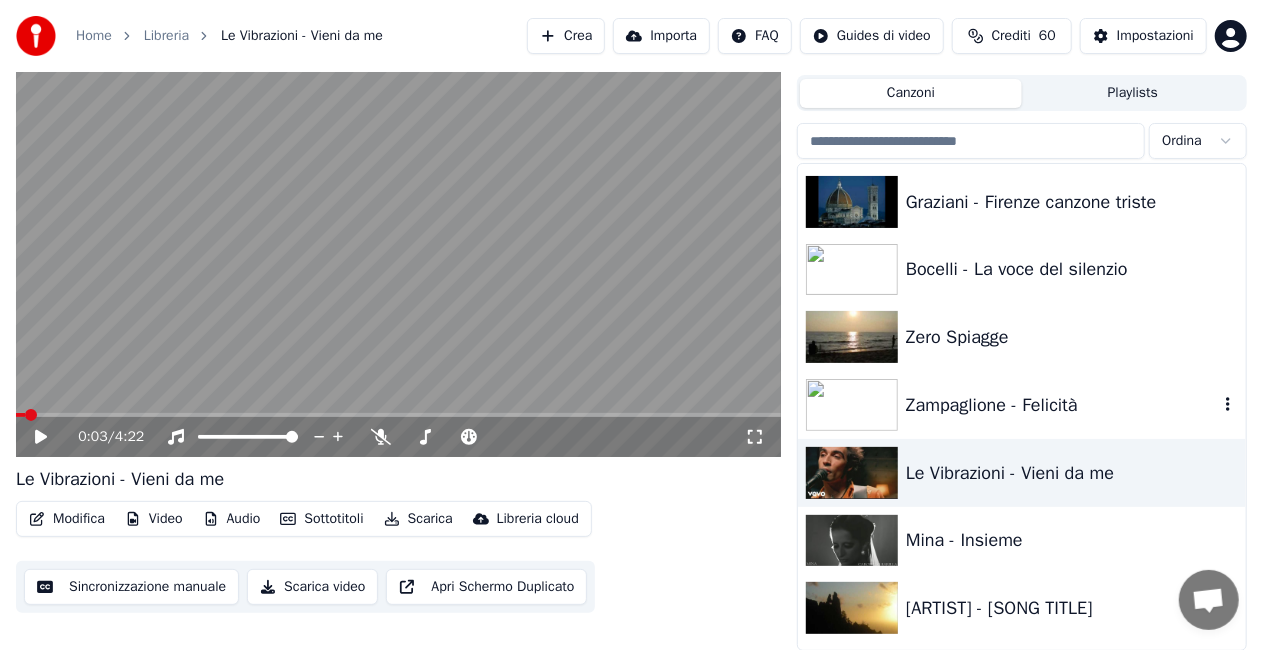 scroll, scrollTop: 5400, scrollLeft: 0, axis: vertical 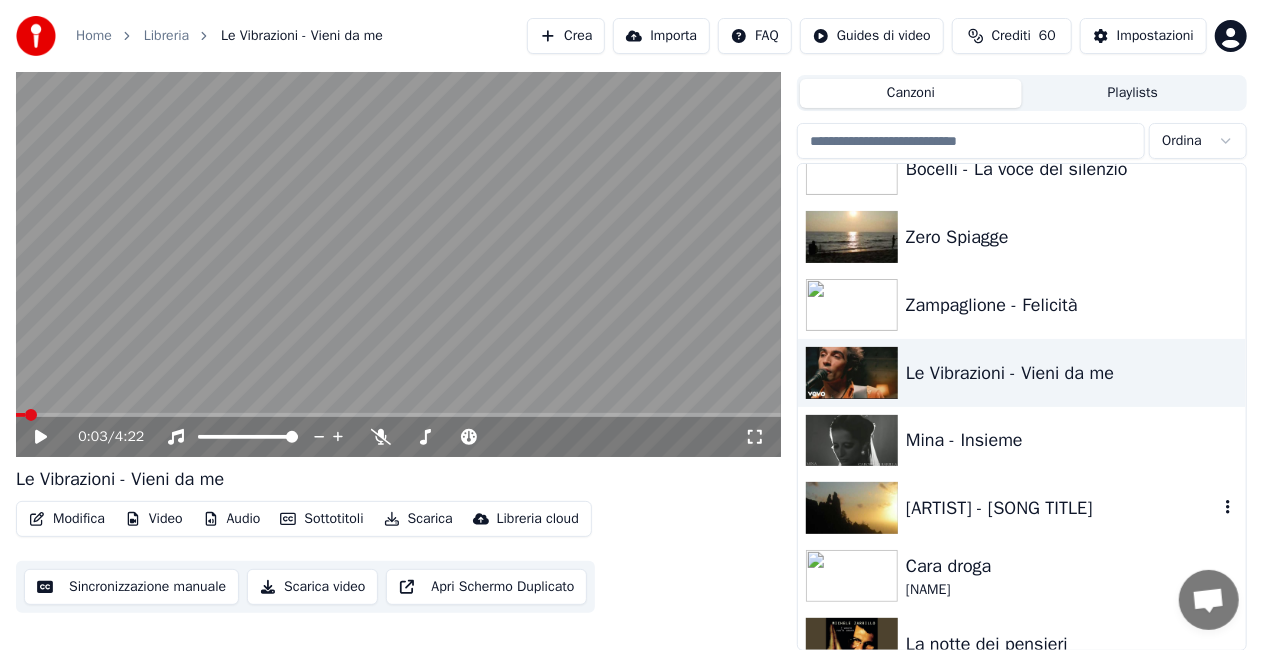click on "[ARTIST] - [SONG TITLE]" at bounding box center (1062, 508) 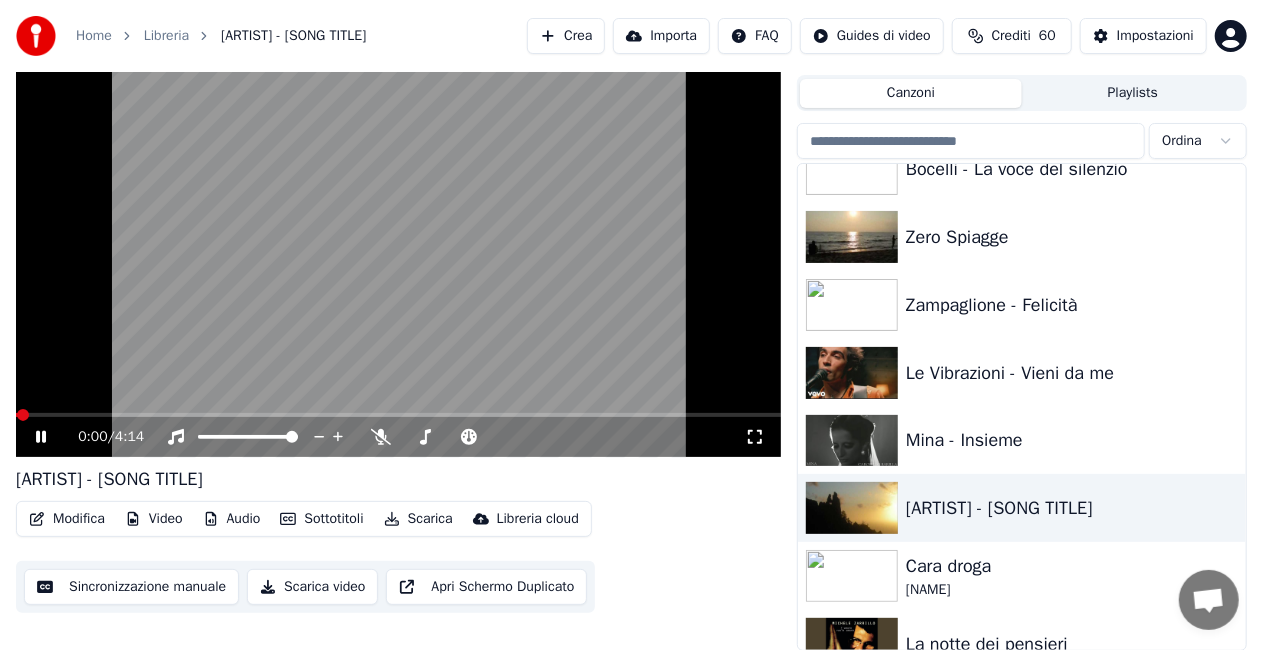 drag, startPoint x: 50, startPoint y: 442, endPoint x: 40, endPoint y: 437, distance: 11.18034 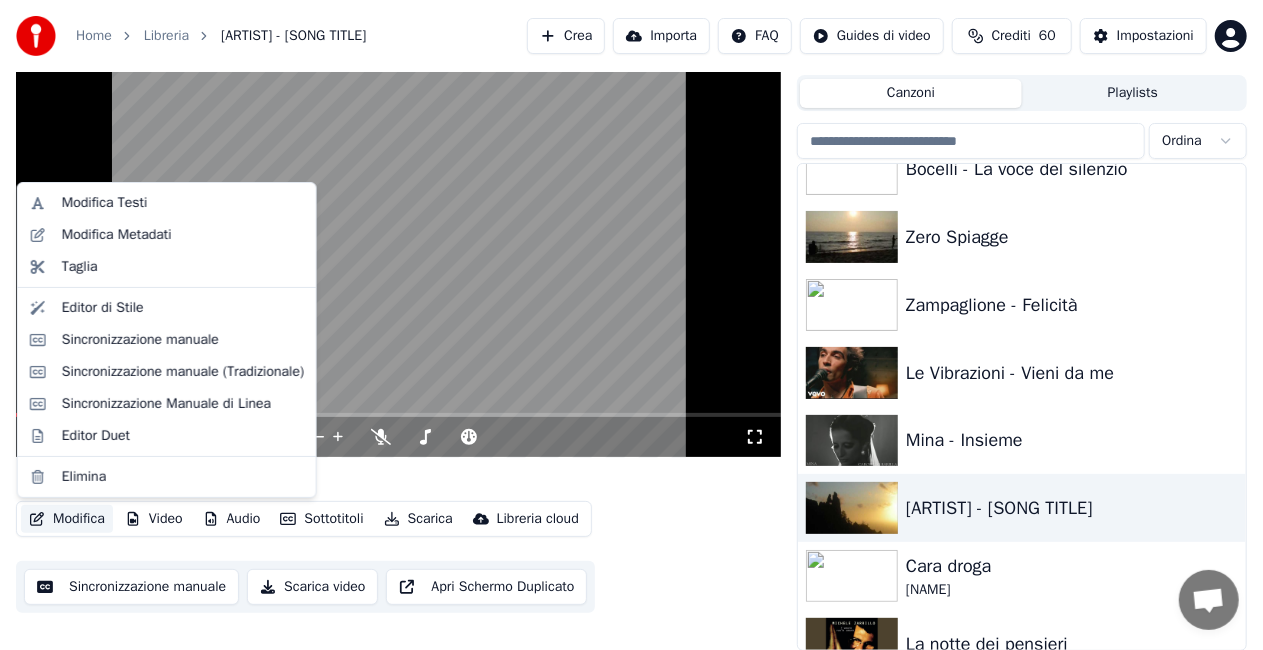 click on "Modifica" at bounding box center (67, 519) 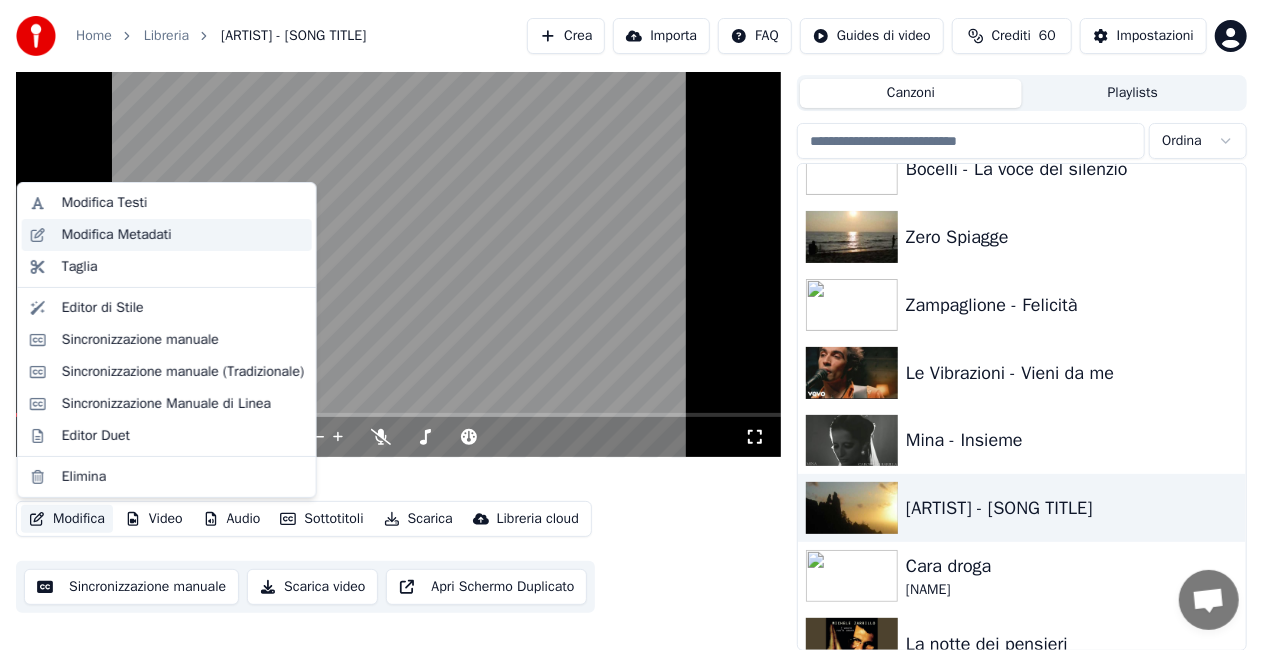 click on "Modifica Metadati" at bounding box center [117, 235] 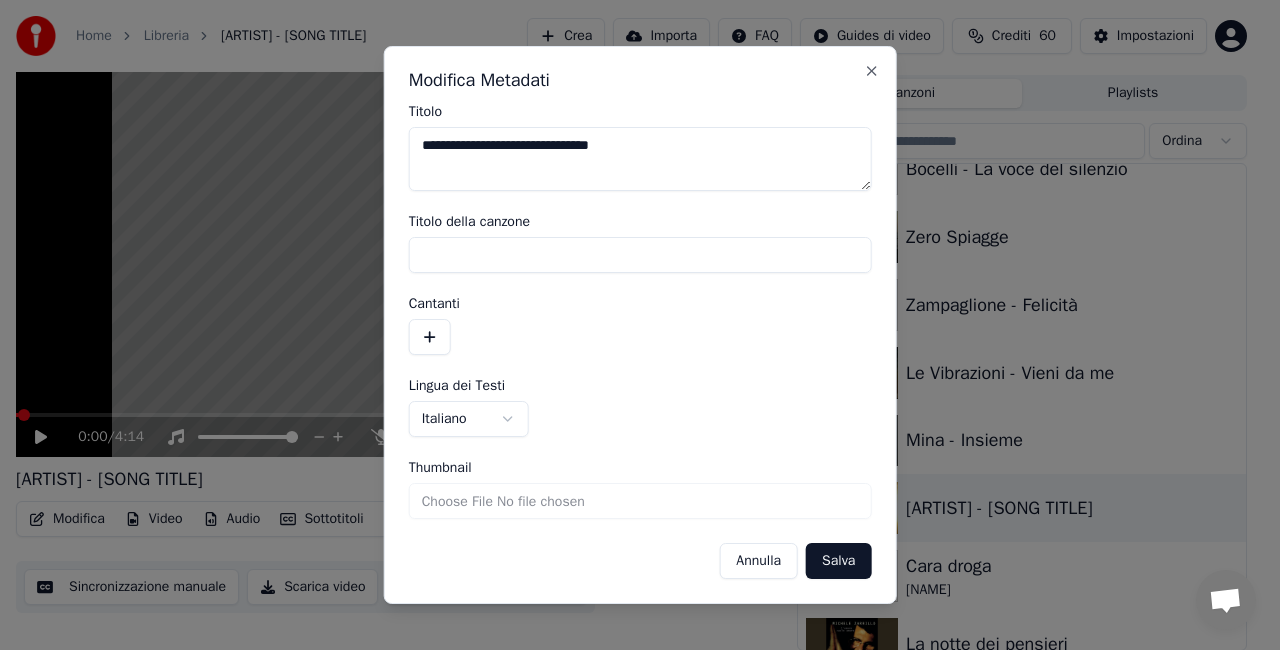 drag, startPoint x: 481, startPoint y: 159, endPoint x: 220, endPoint y: 218, distance: 267.5855 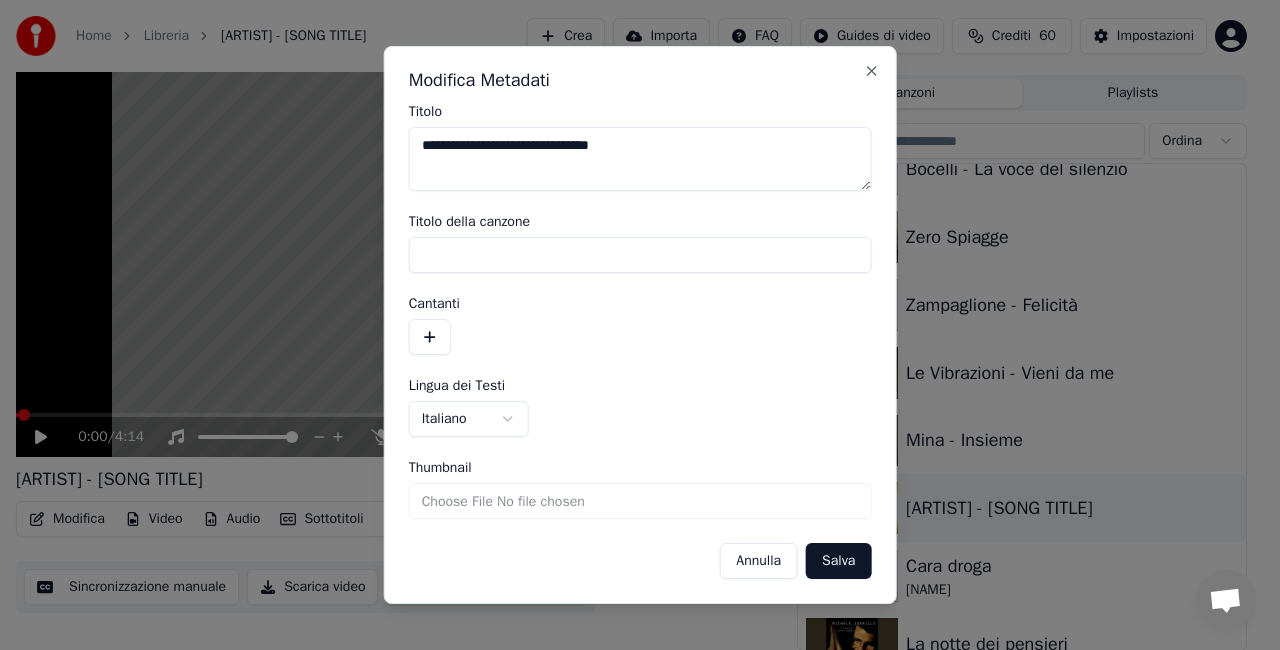 click on "**********" at bounding box center [631, 280] 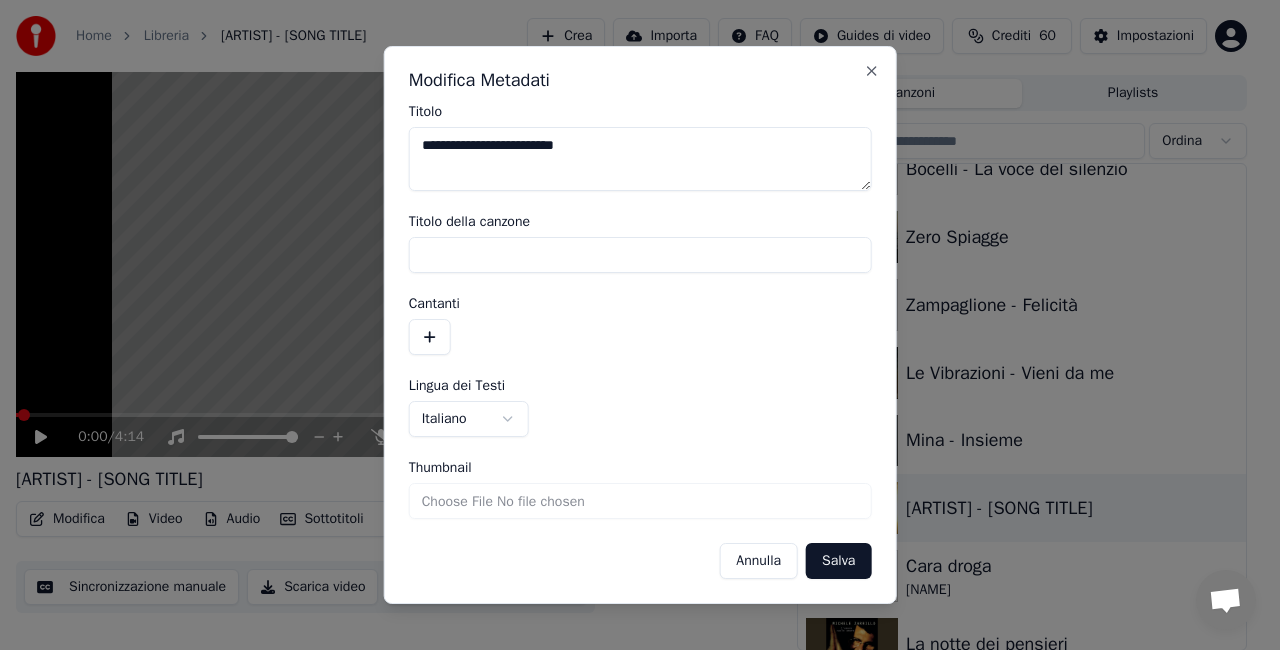 type on "**********" 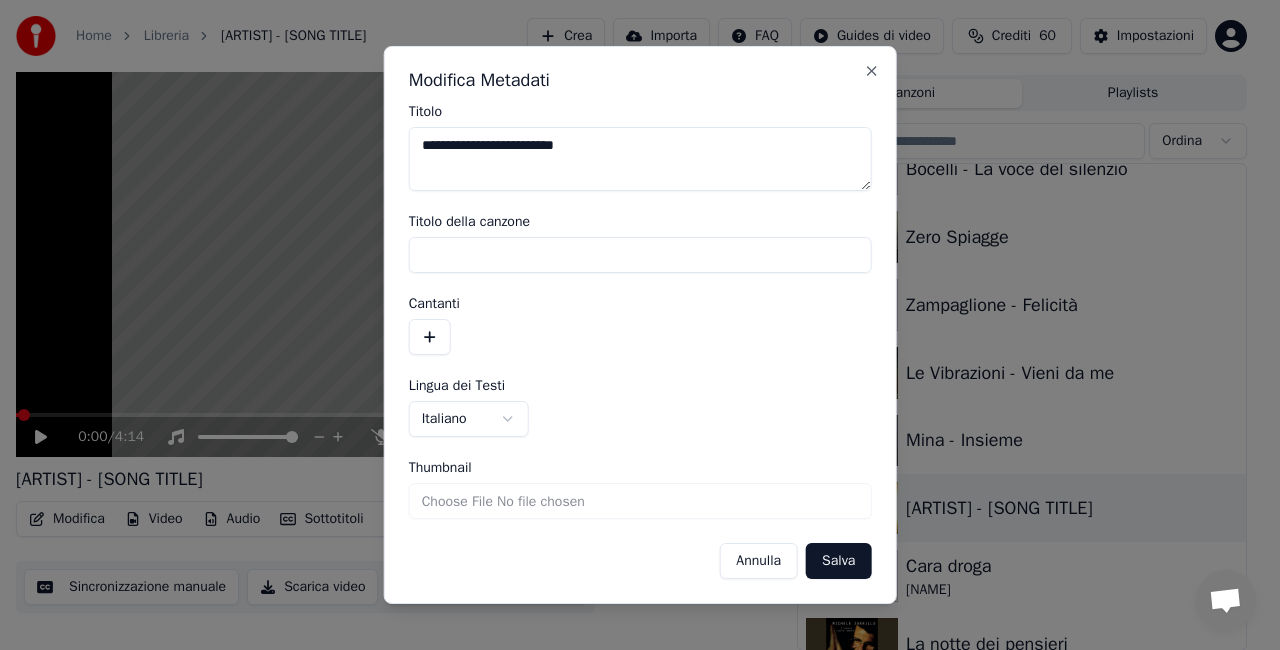 click on "Salva" at bounding box center (838, 561) 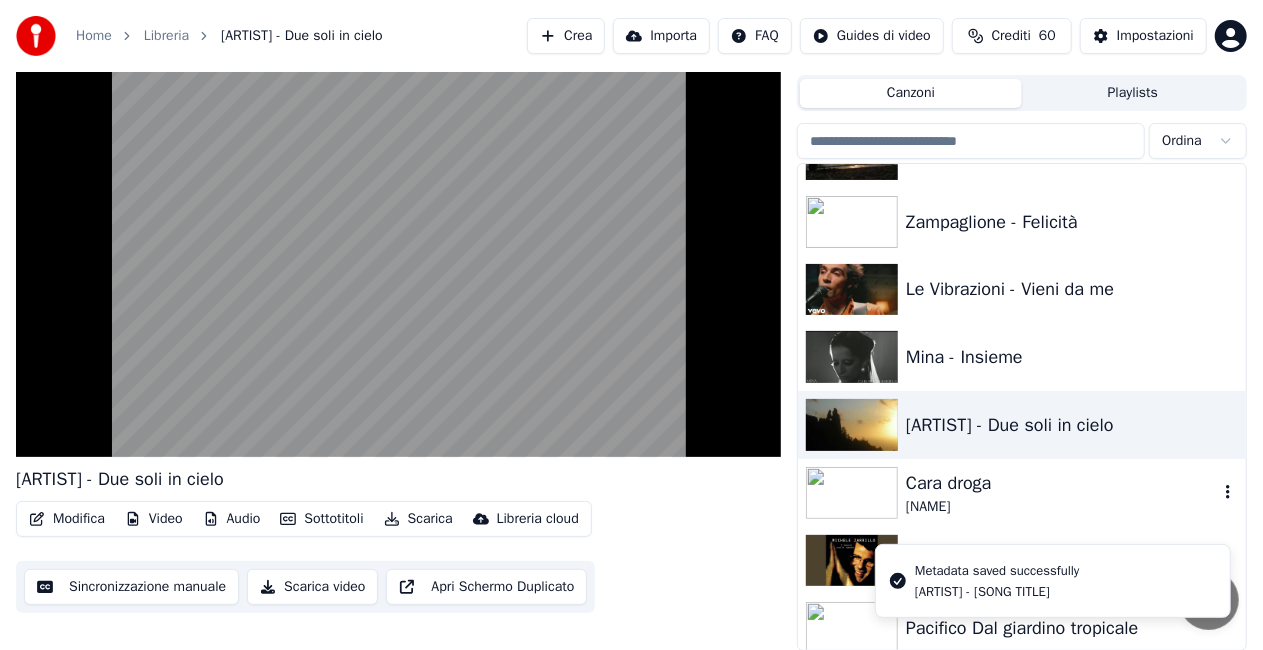 scroll, scrollTop: 5500, scrollLeft: 0, axis: vertical 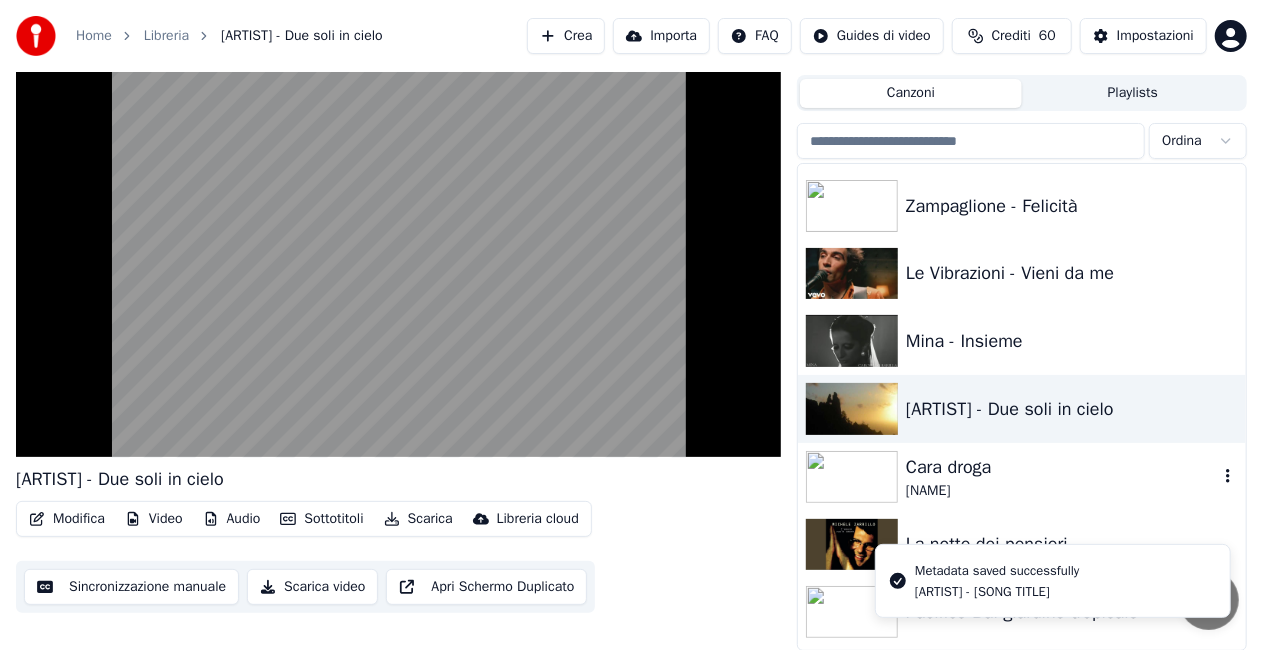 drag, startPoint x: 1015, startPoint y: 463, endPoint x: 966, endPoint y: 456, distance: 49.497475 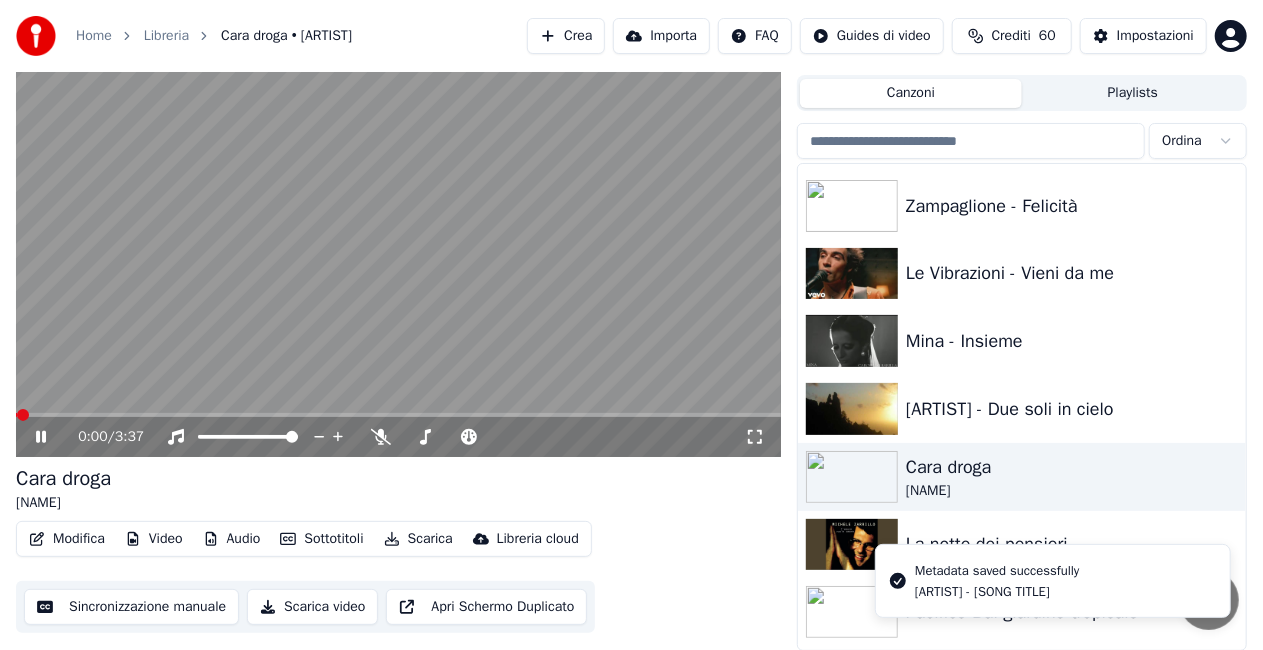 click 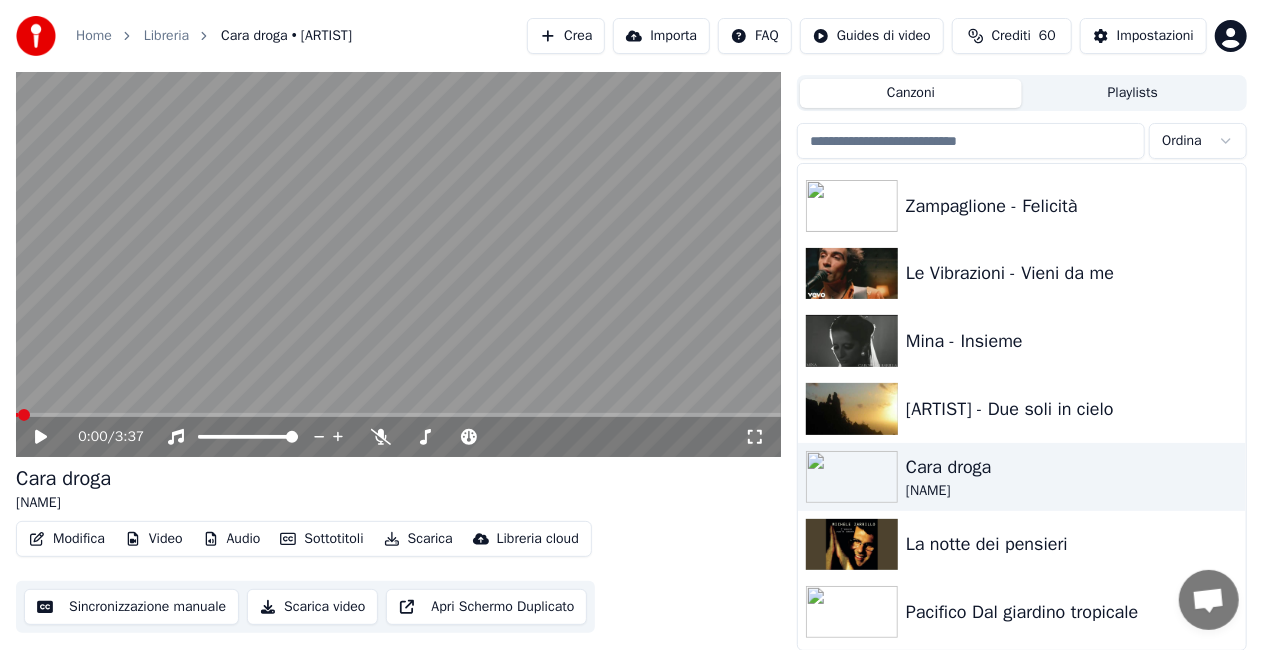 click on "Modifica" at bounding box center [67, 539] 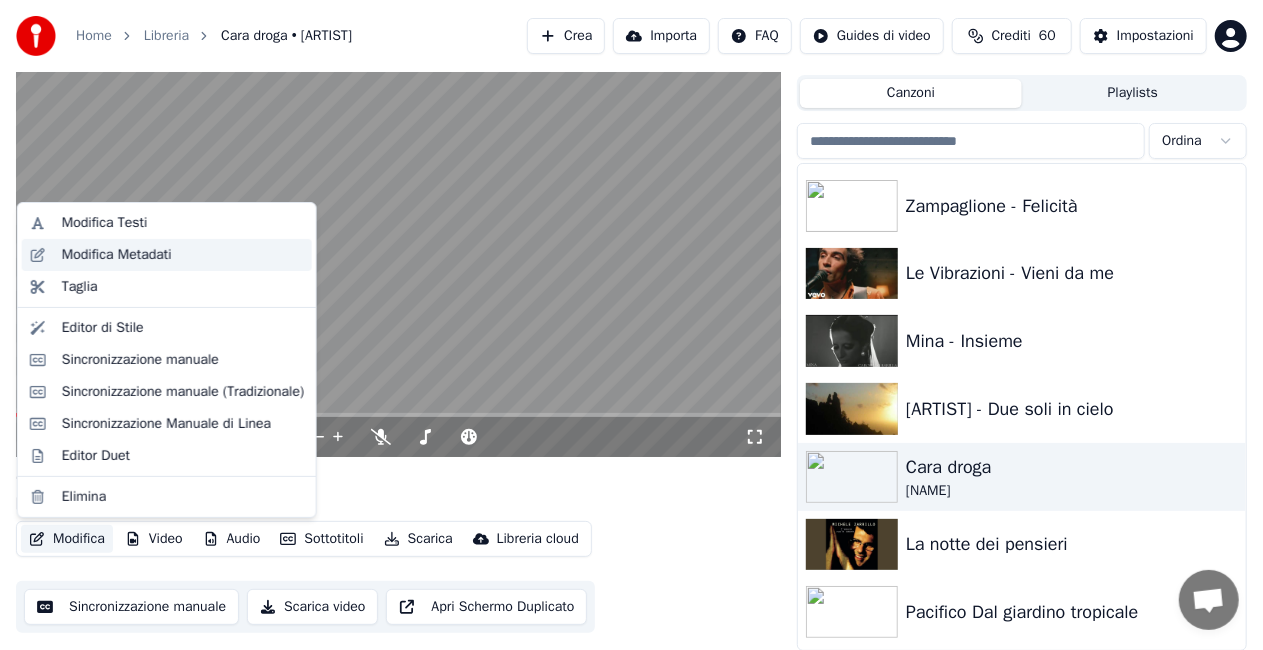 click on "Modifica Metadati" at bounding box center (167, 255) 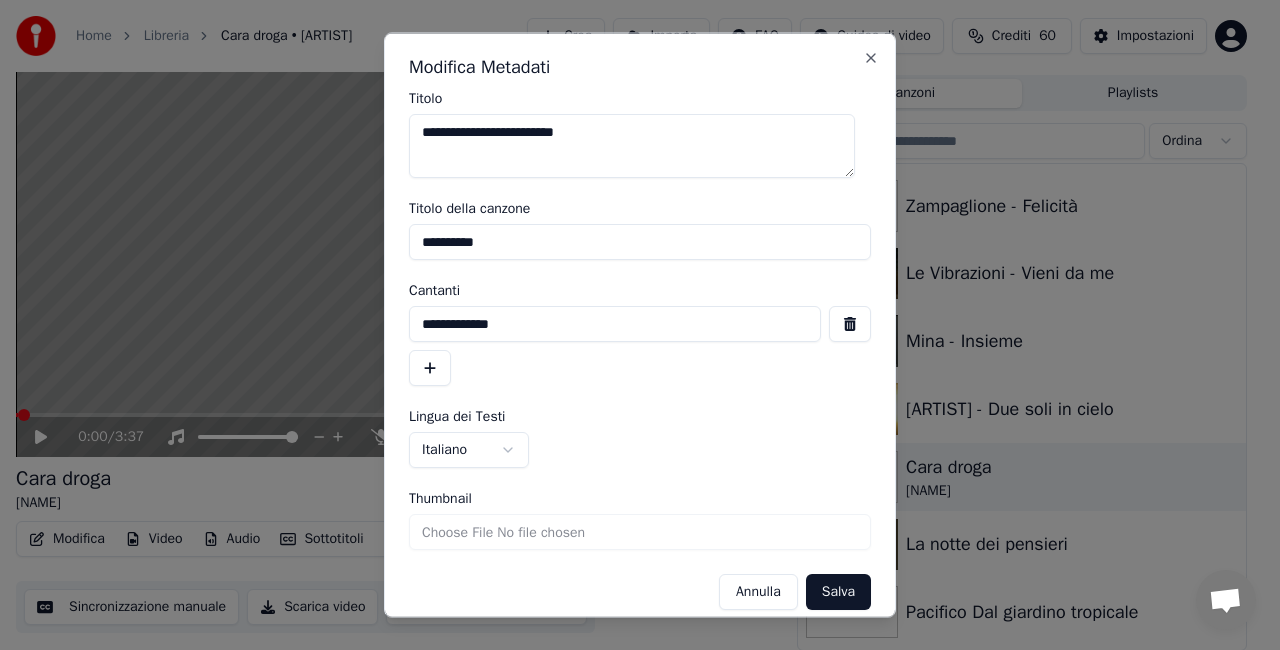 drag, startPoint x: 465, startPoint y: 132, endPoint x: 236, endPoint y: 164, distance: 231.225 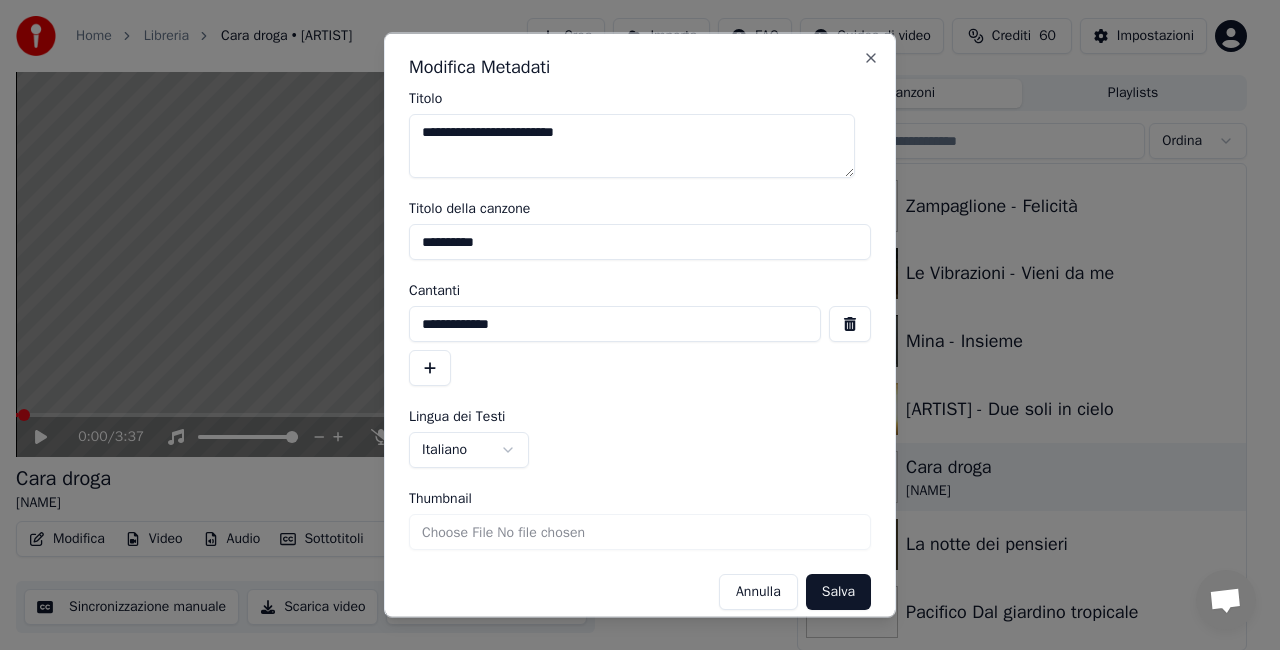 click on "**********" at bounding box center (631, 280) 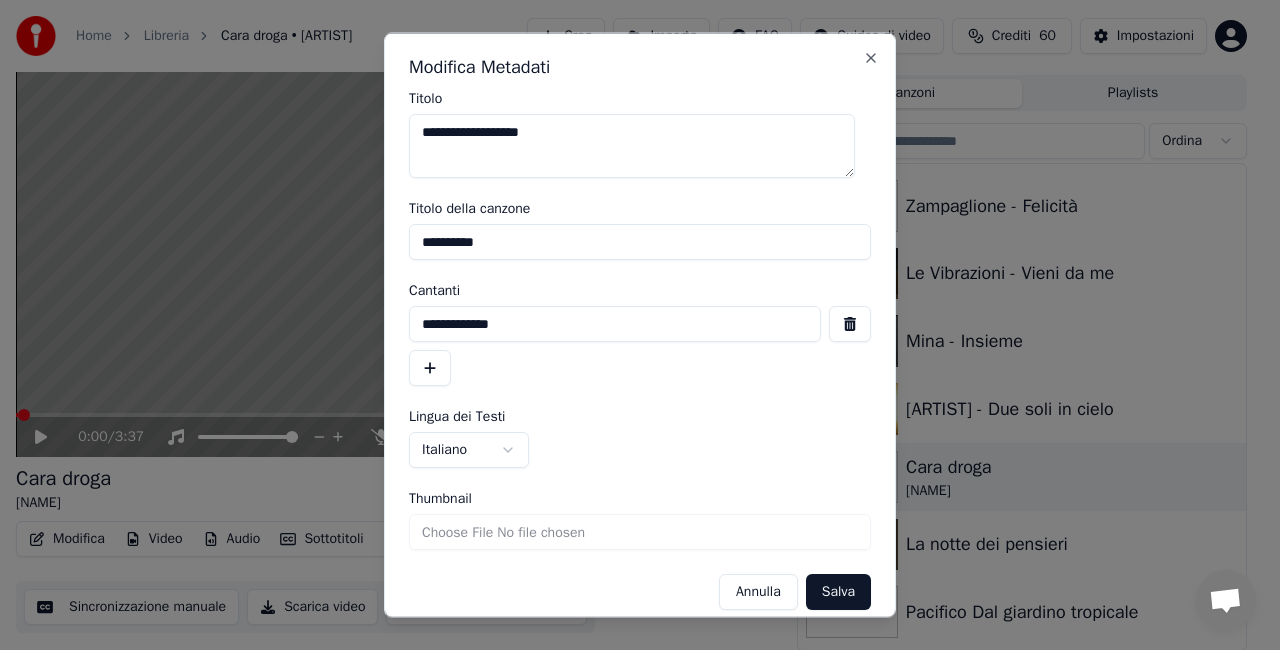 type on "**********" 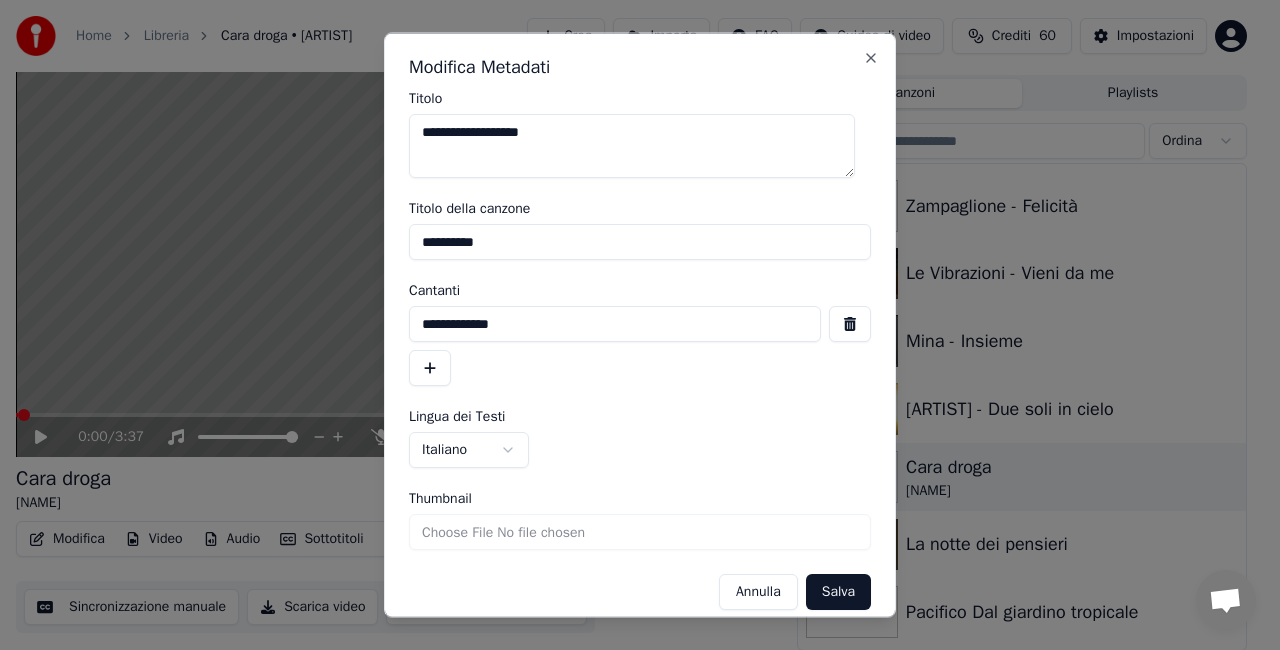 drag, startPoint x: 504, startPoint y: 242, endPoint x: 0, endPoint y: 240, distance: 504.00397 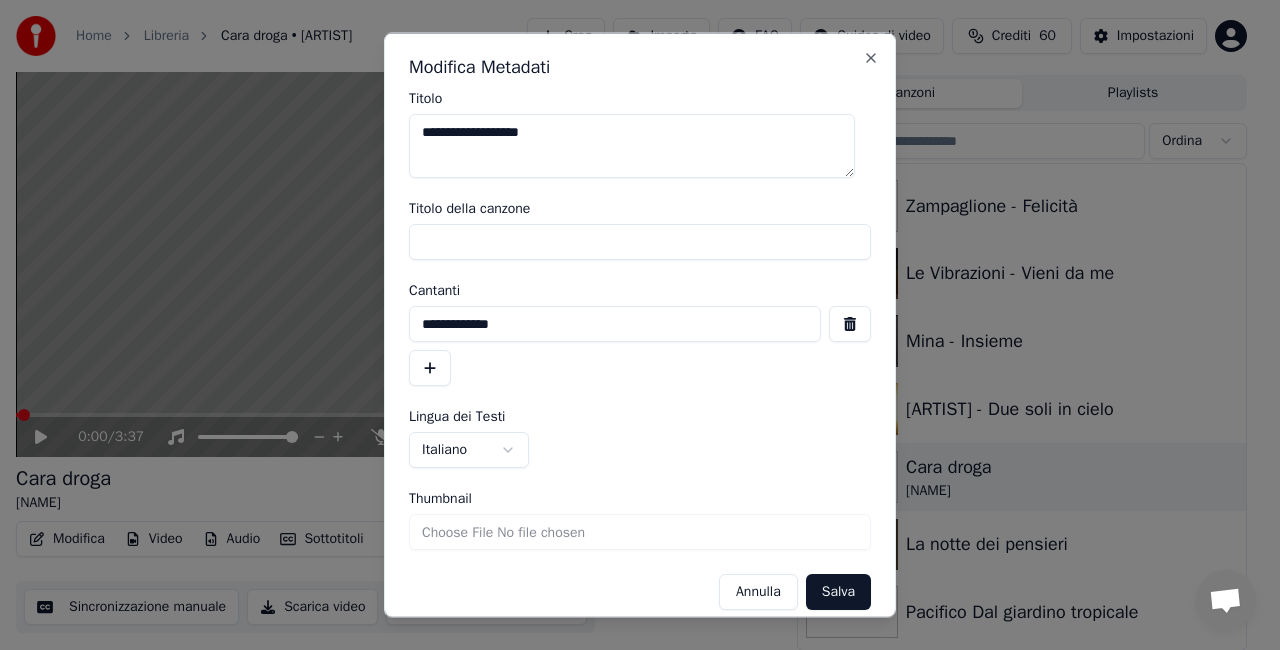 type 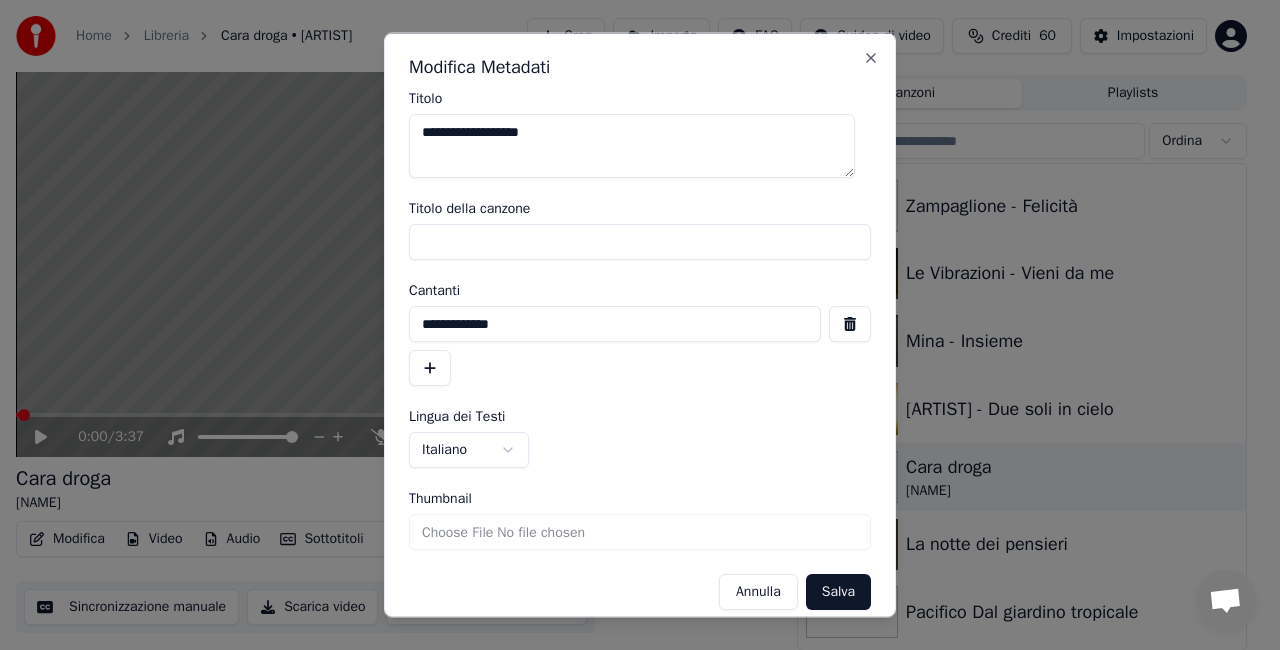 drag, startPoint x: 526, startPoint y: 319, endPoint x: 0, endPoint y: 315, distance: 526.0152 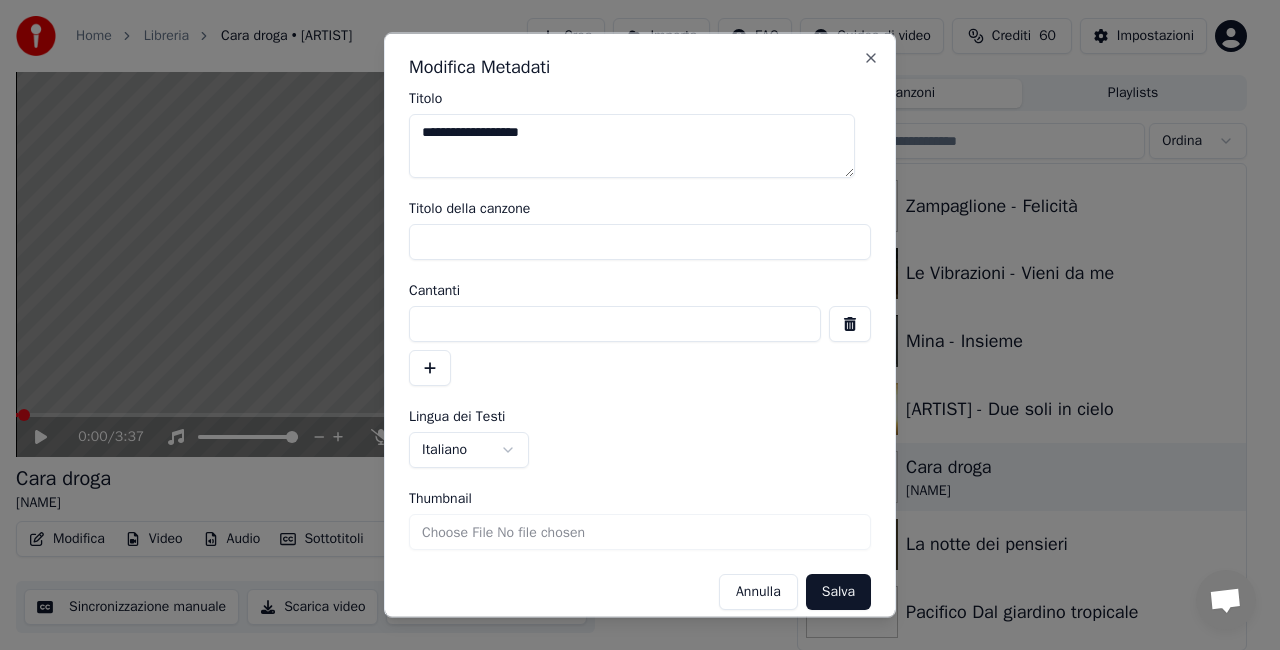 type 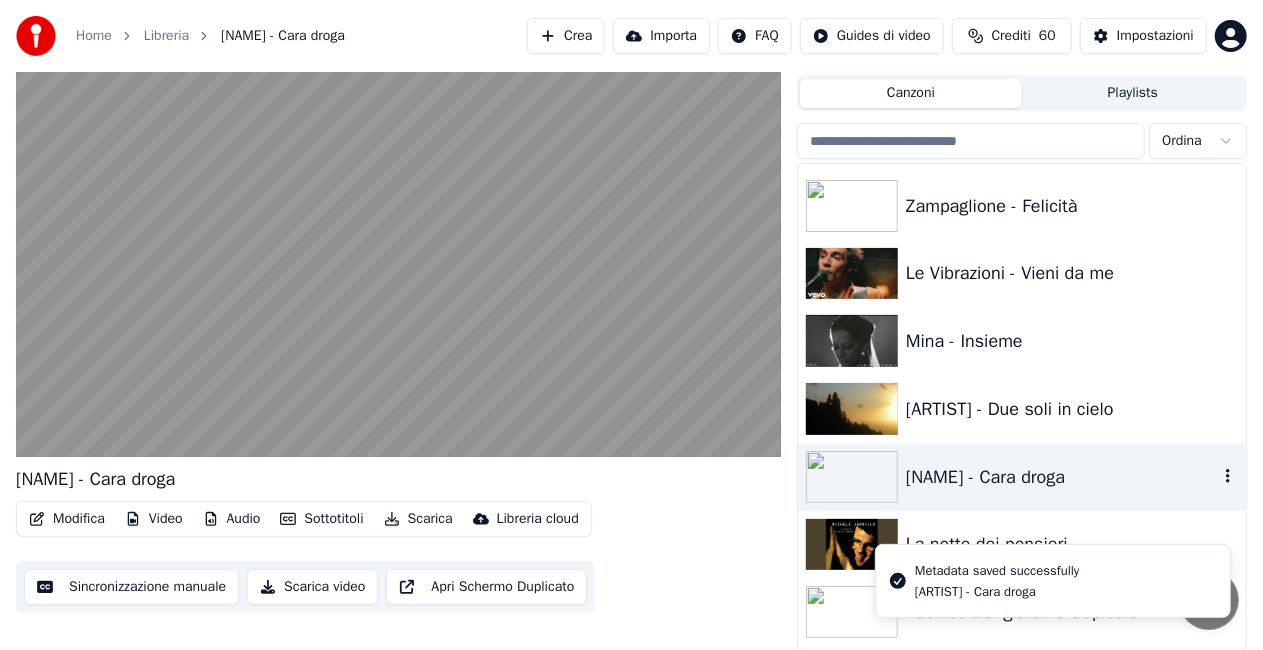 scroll, scrollTop: 5600, scrollLeft: 0, axis: vertical 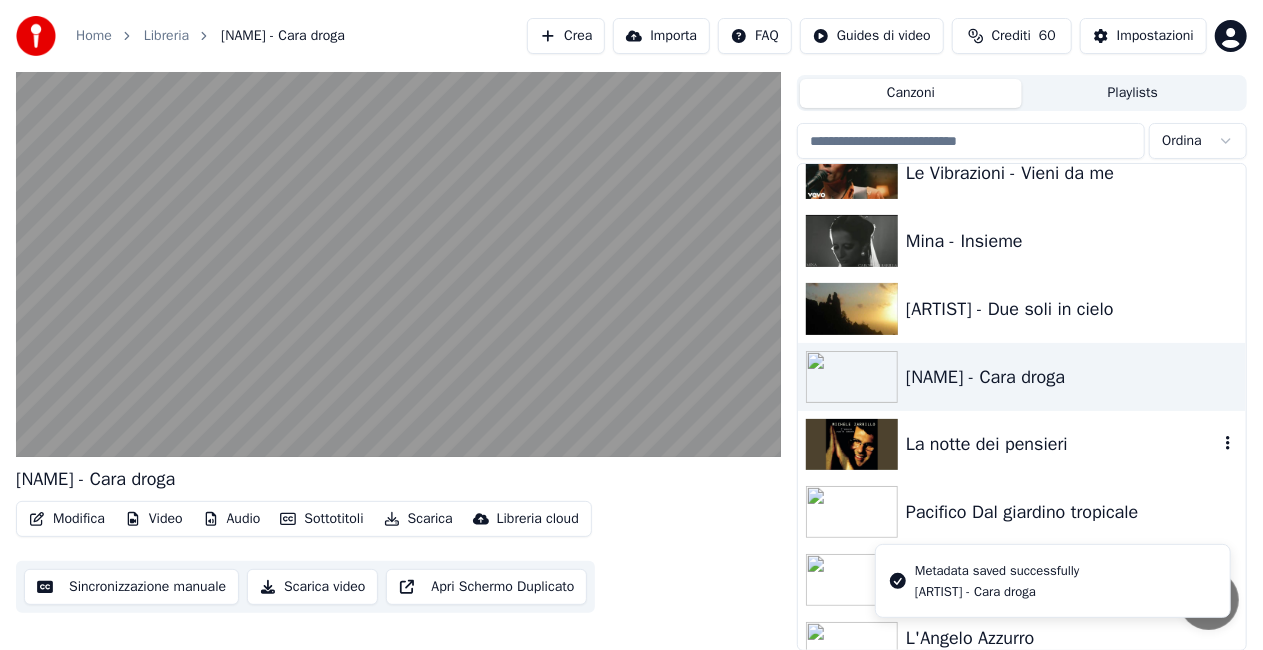 click on "La notte dei pensieri" at bounding box center (1022, 445) 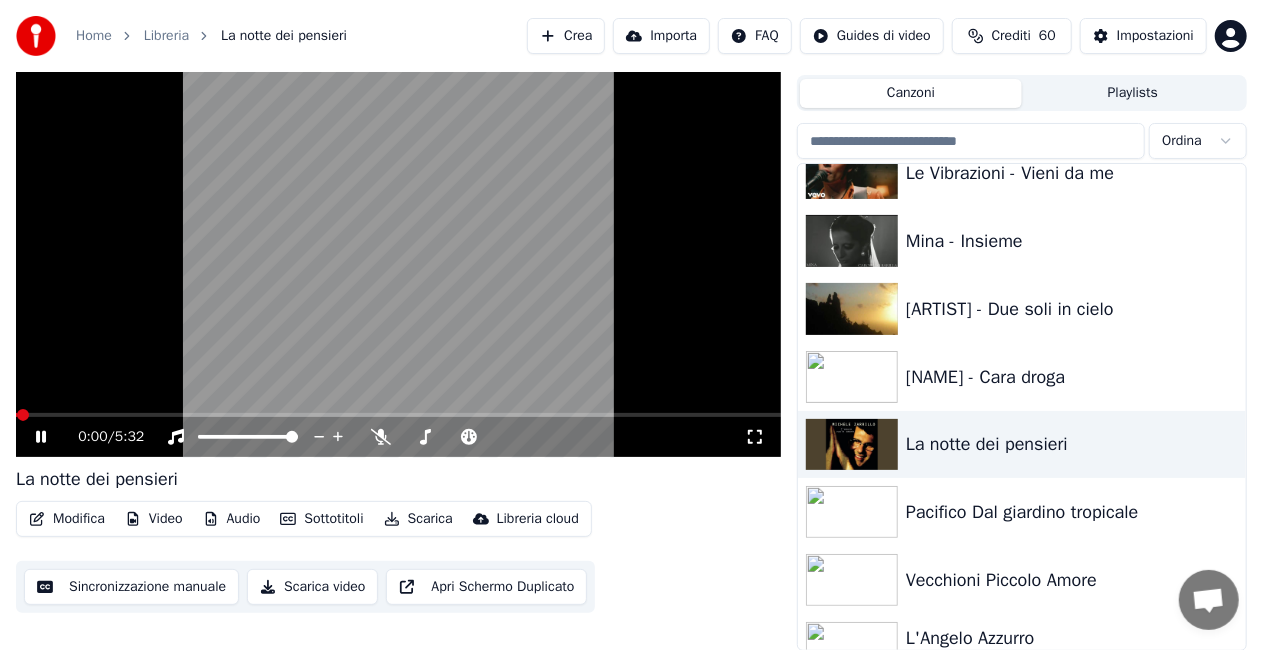 click 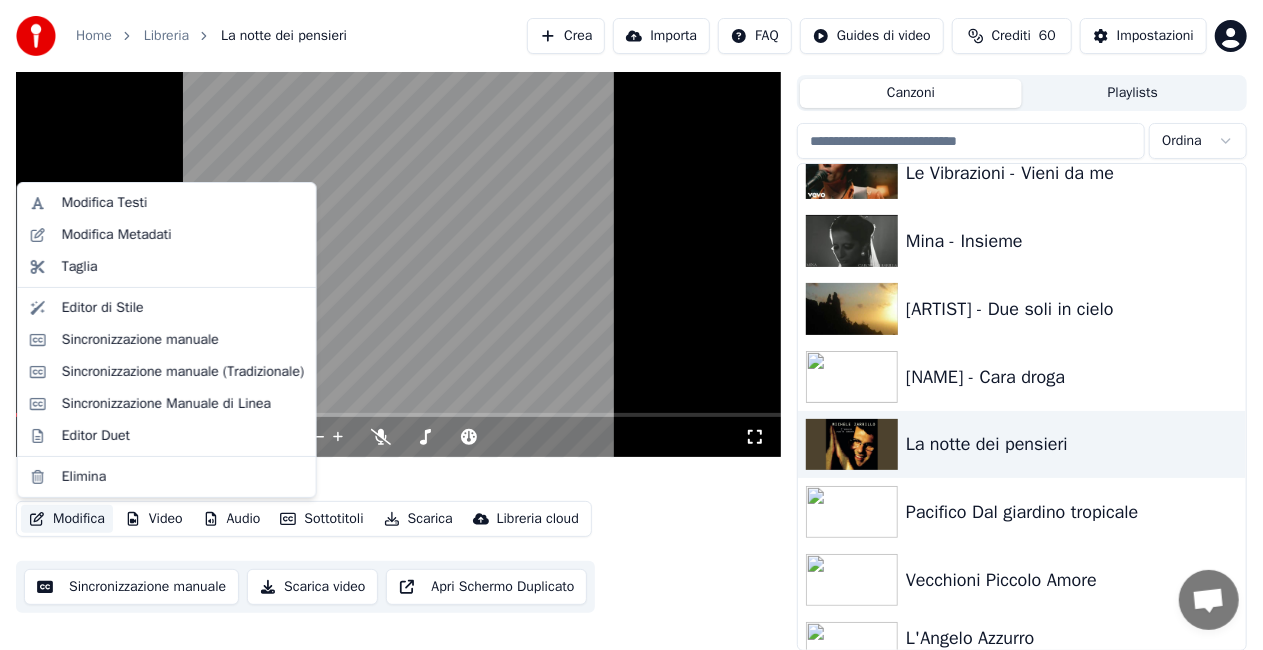 click on "Modifica" at bounding box center [67, 519] 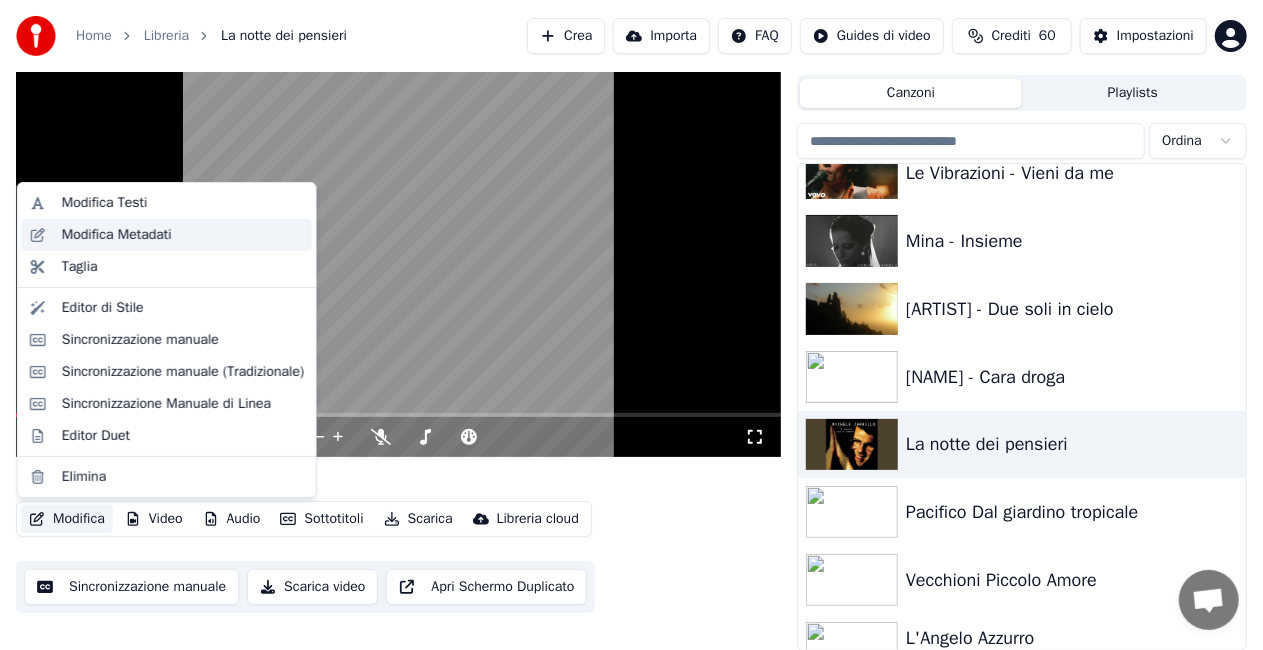 click on "Modifica Metadati" at bounding box center (117, 235) 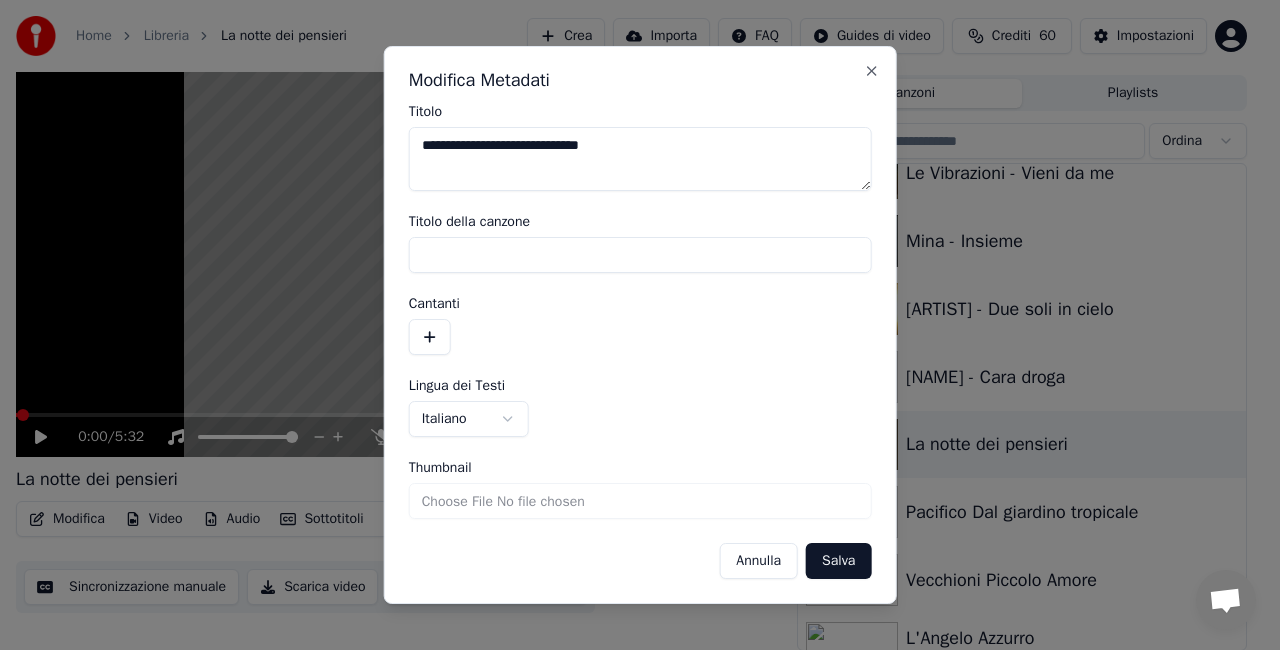 type on "**********" 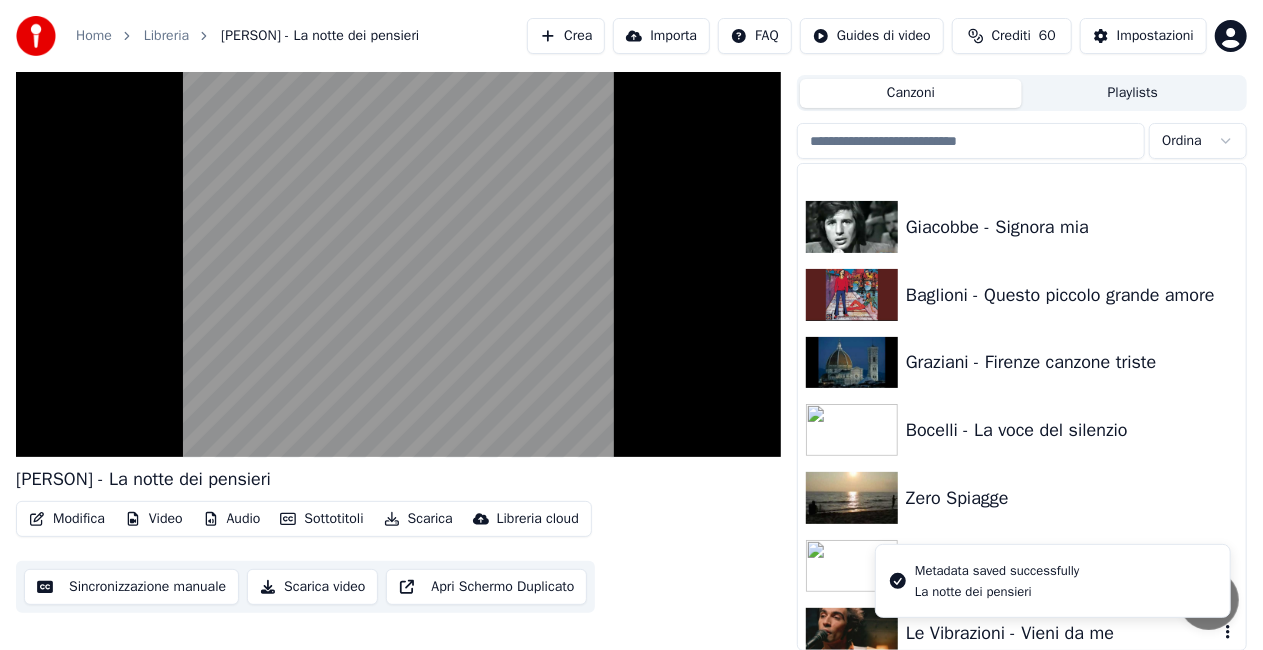 scroll, scrollTop: 5100, scrollLeft: 0, axis: vertical 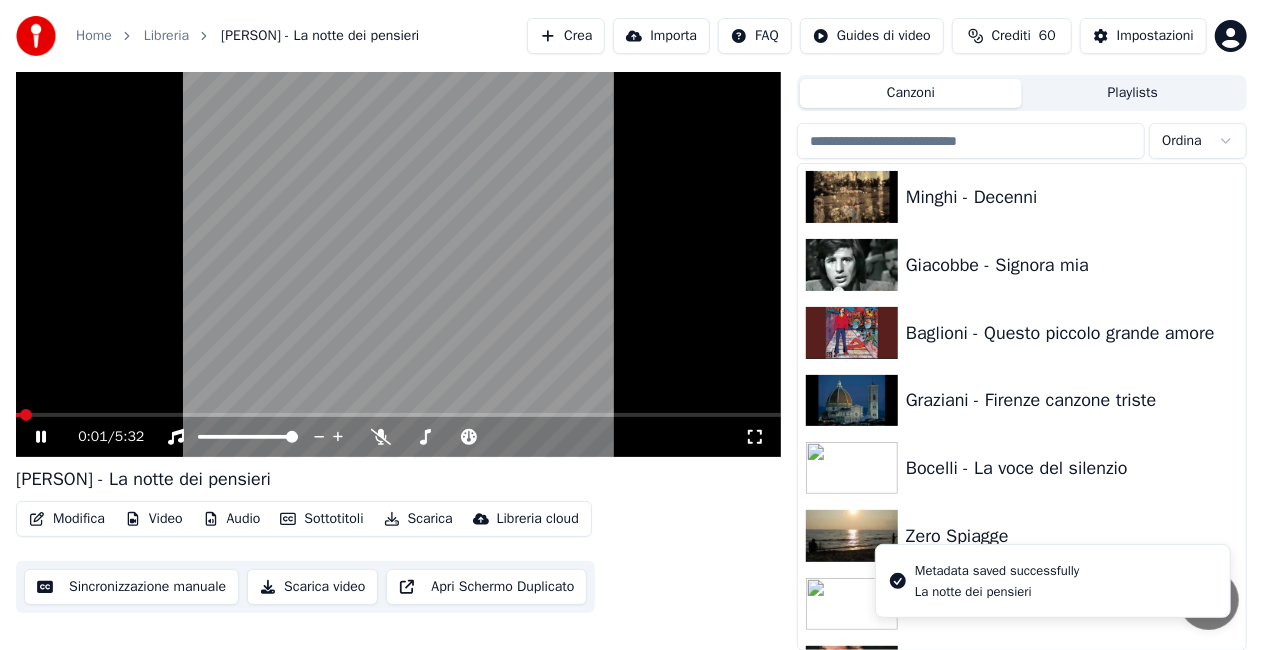 click at bounding box center [398, 242] 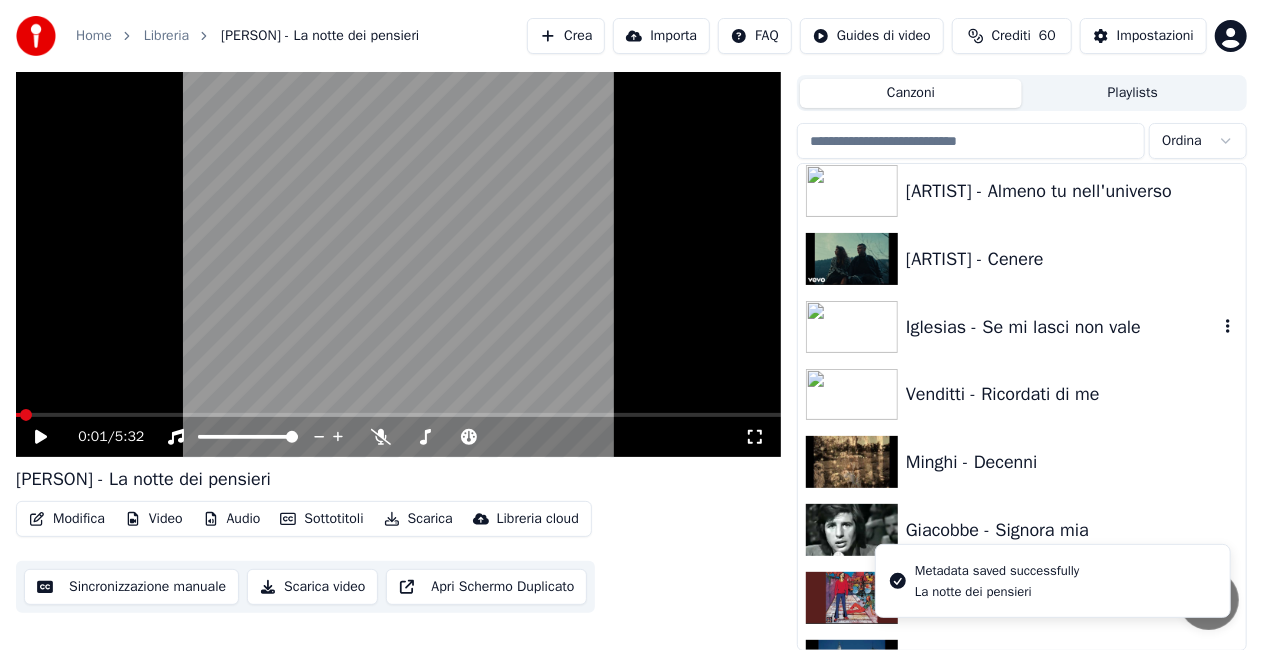 scroll, scrollTop: 4800, scrollLeft: 0, axis: vertical 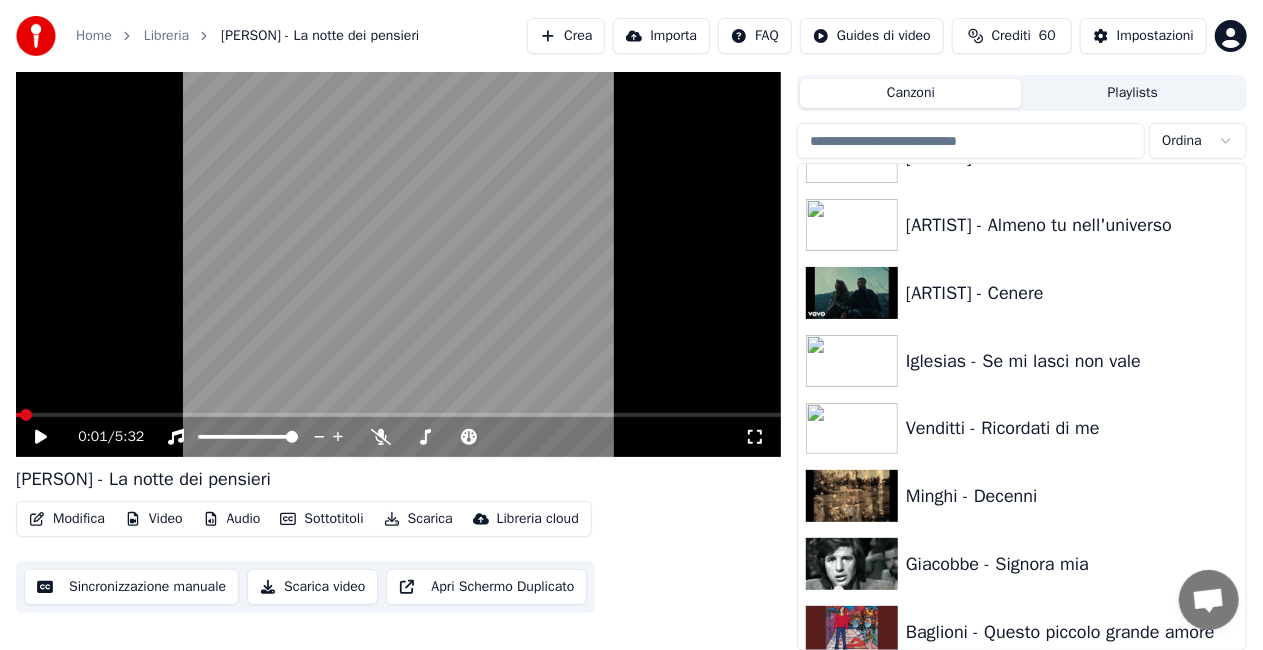 click at bounding box center [971, 141] 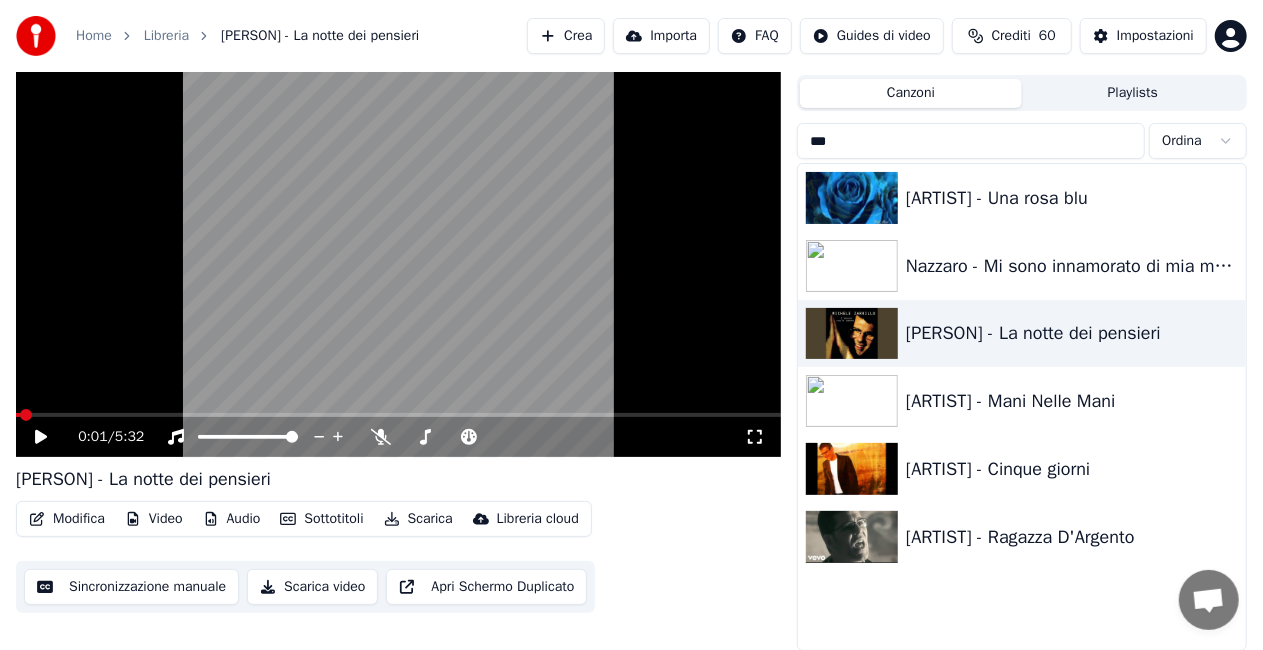 scroll, scrollTop: 0, scrollLeft: 0, axis: both 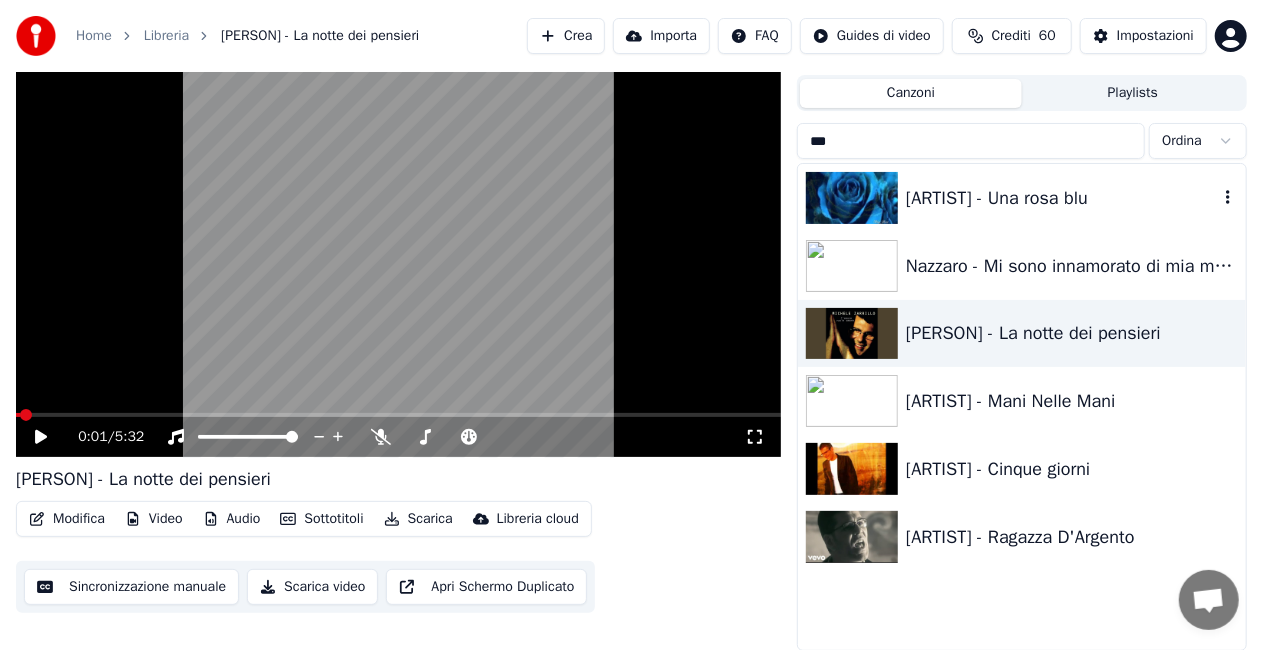 type on "***" 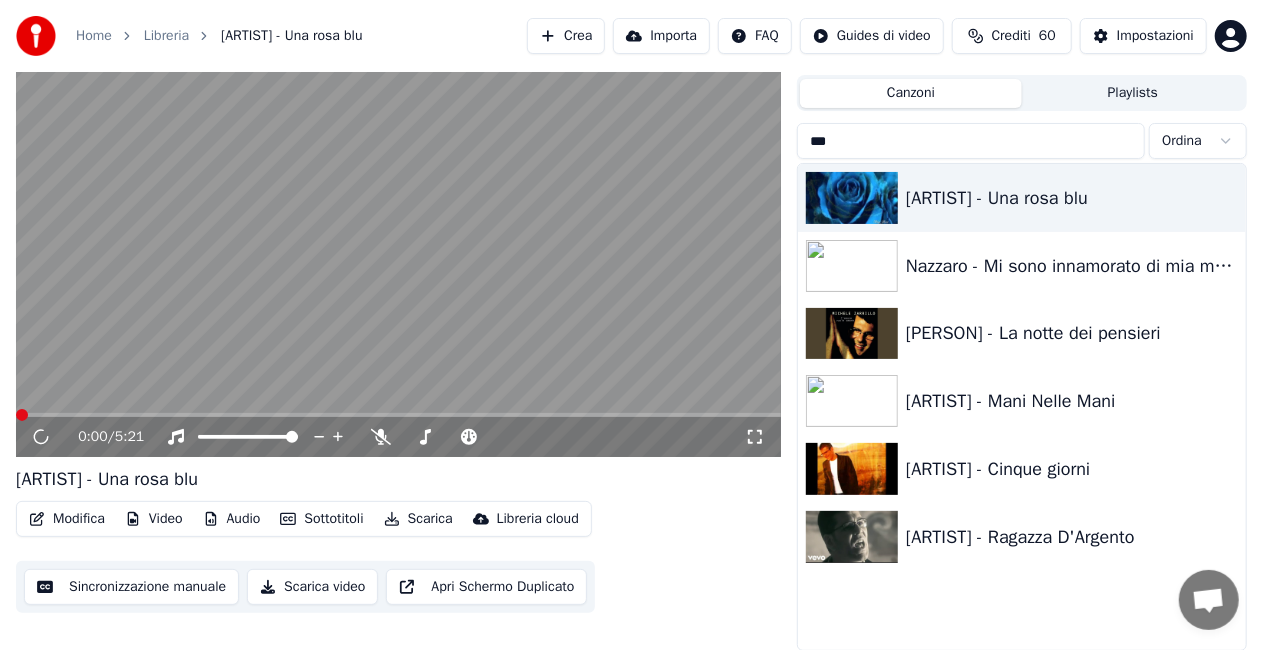 click on "Modifica" at bounding box center (67, 519) 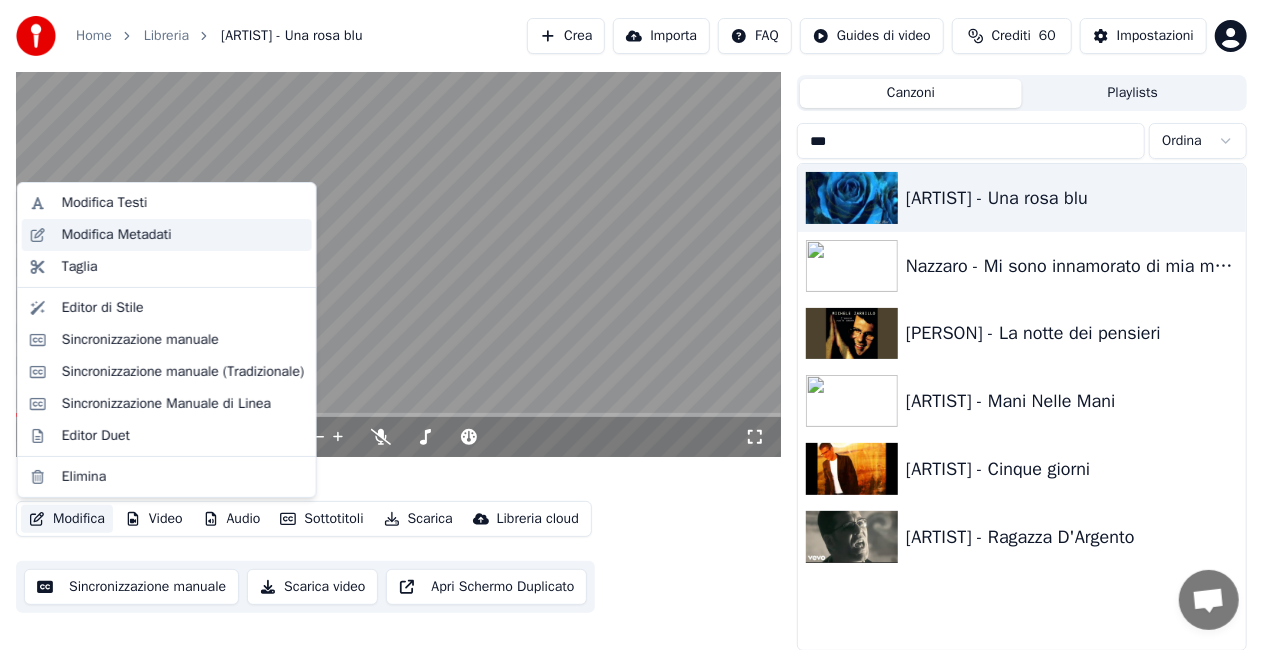 click on "Modifica Metadati" at bounding box center [167, 235] 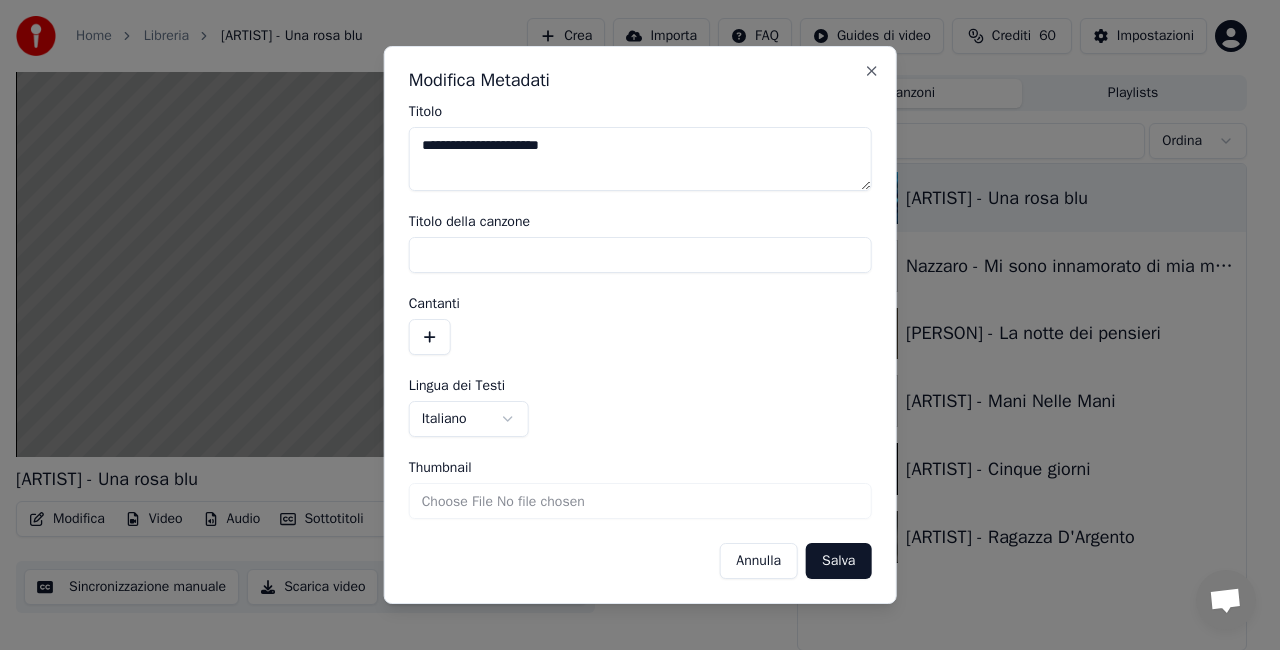 click on "**********" at bounding box center (640, 159) 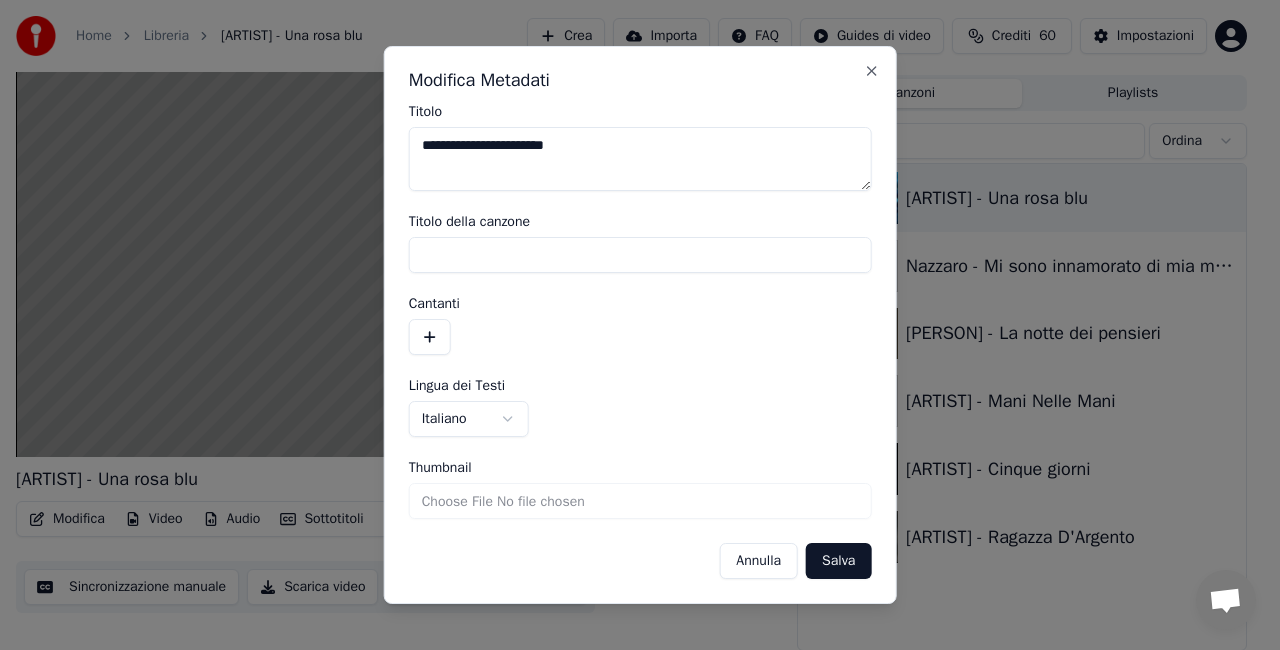 type on "**********" 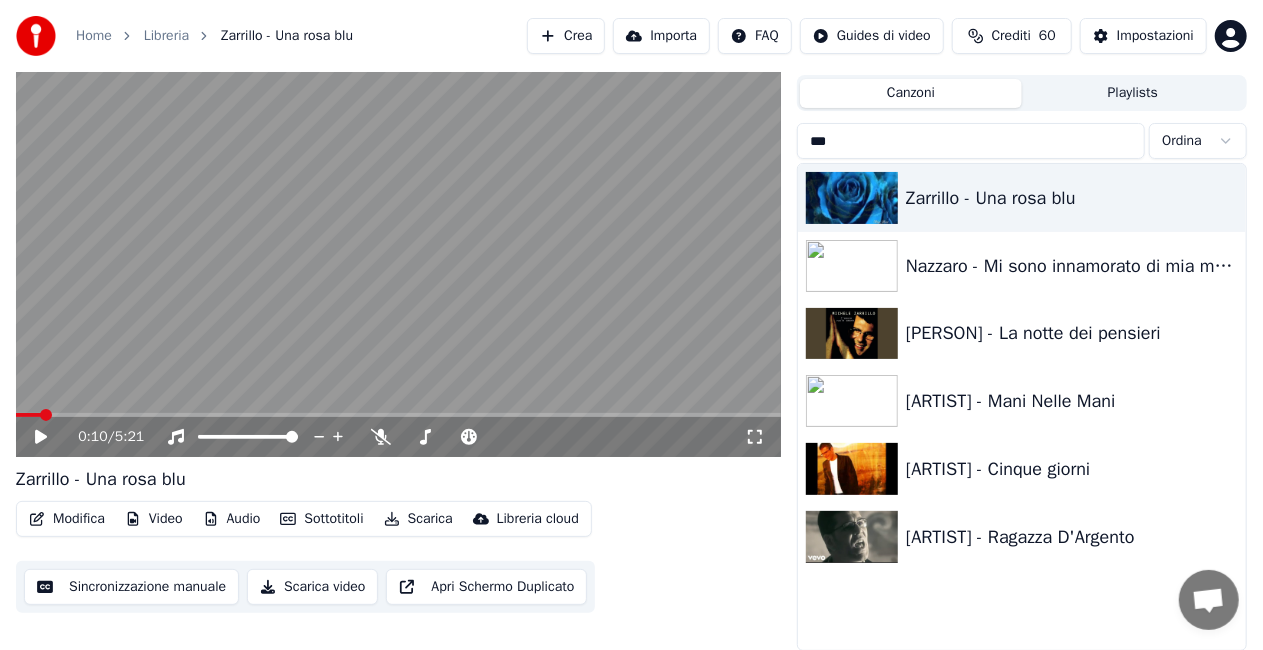 drag, startPoint x: 868, startPoint y: 146, endPoint x: 712, endPoint y: 144, distance: 156.01282 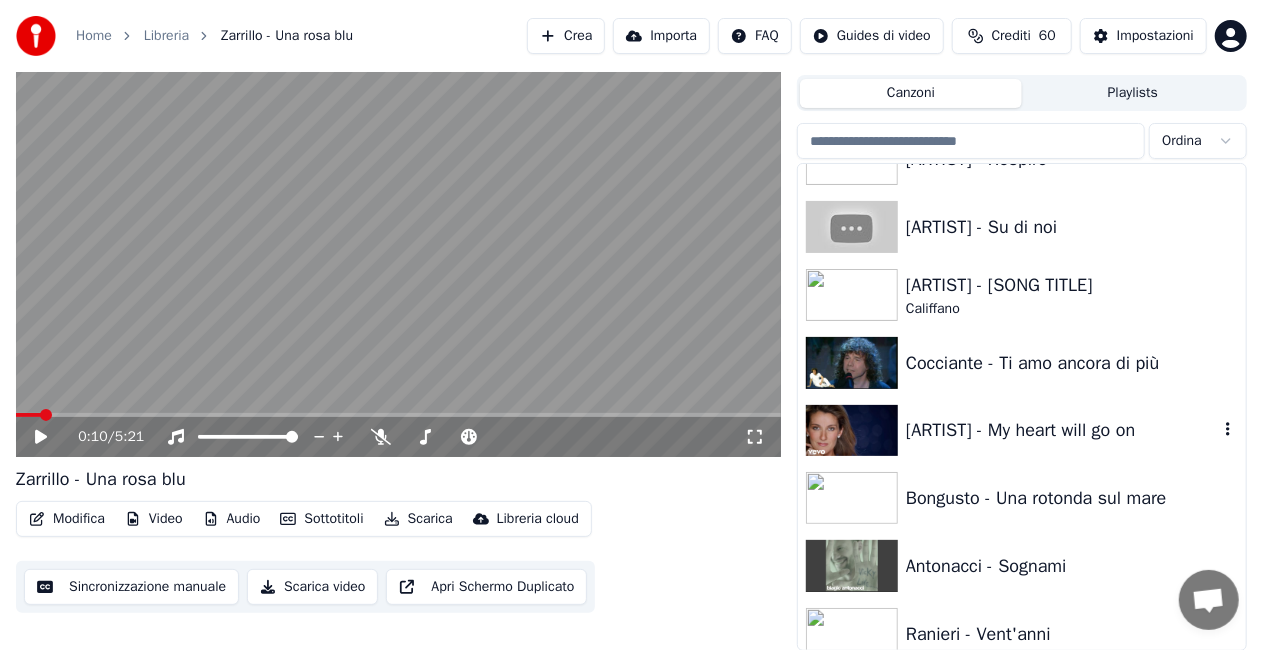 scroll, scrollTop: 3700, scrollLeft: 0, axis: vertical 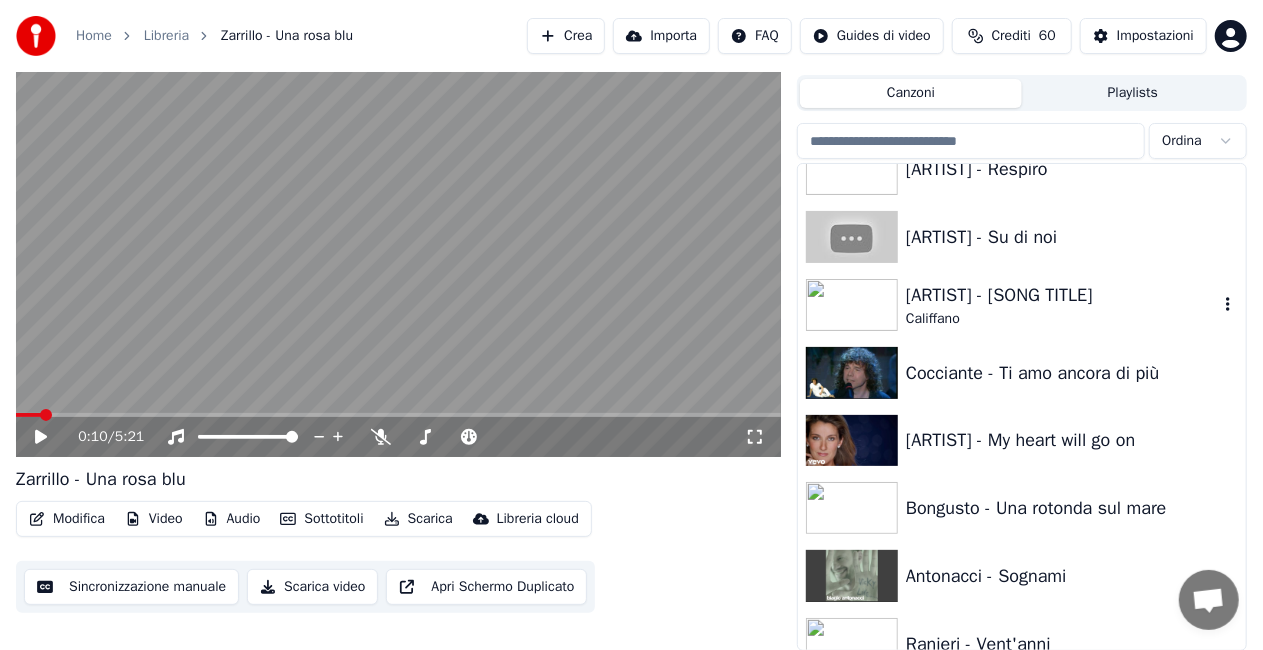 type 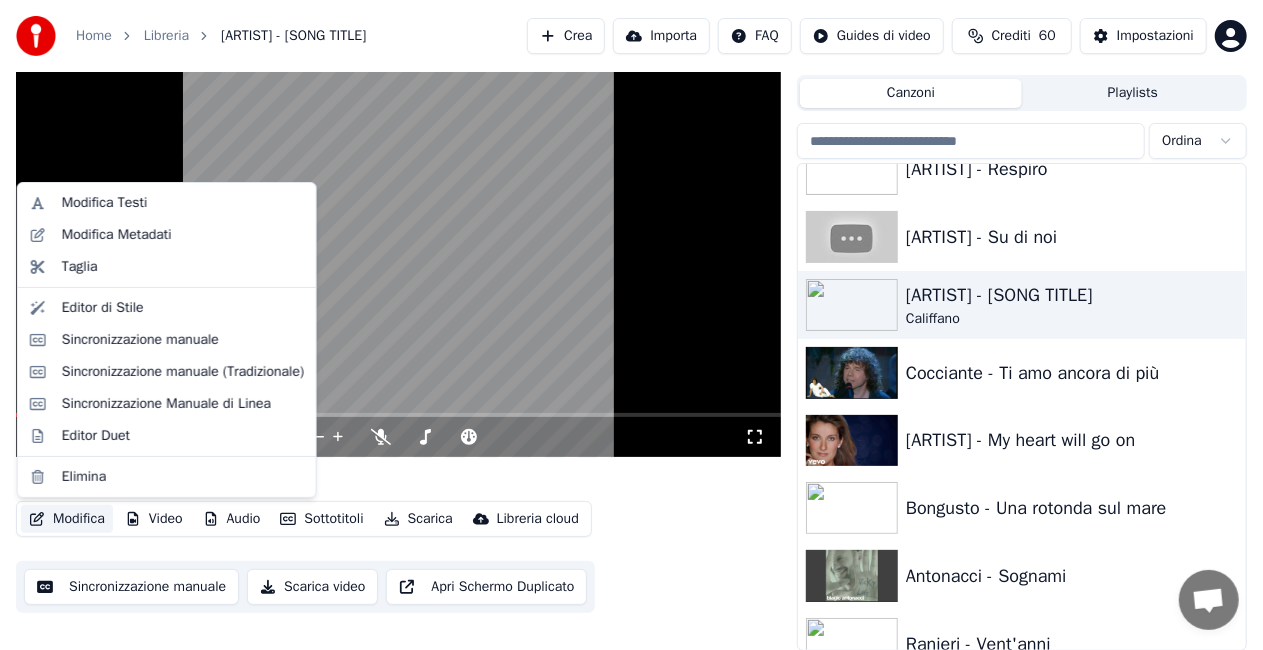 click on "Modifica" at bounding box center (67, 519) 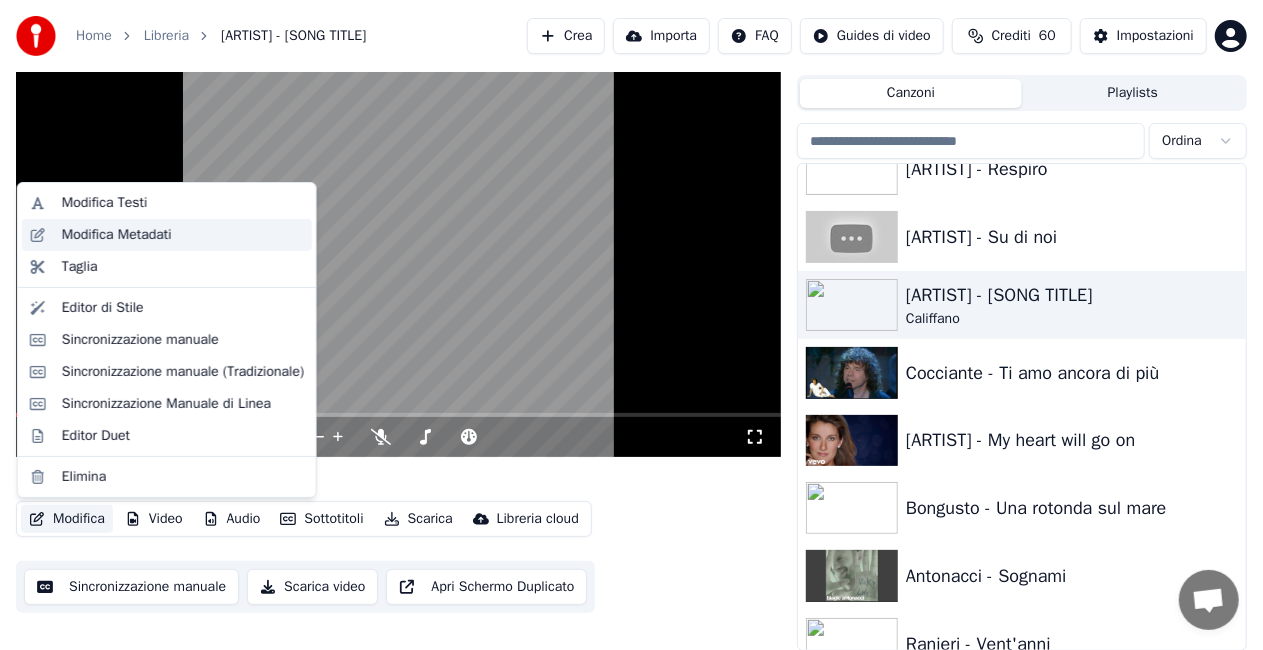 click on "Modifica Metadati" at bounding box center (117, 235) 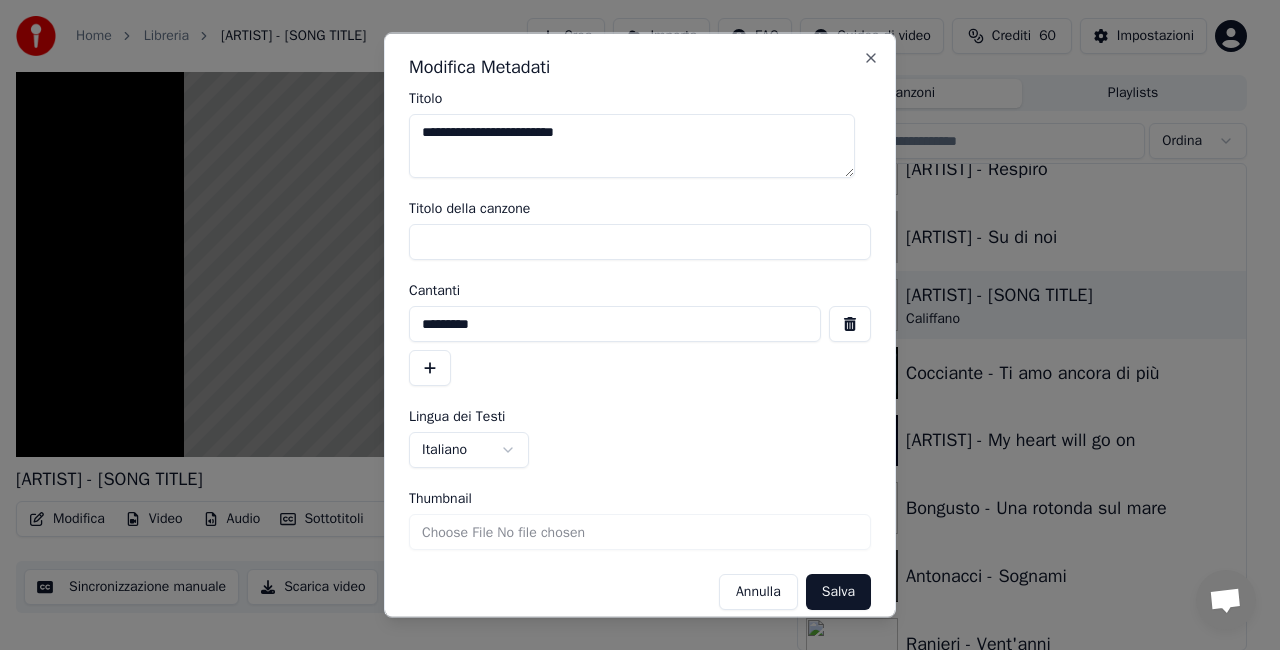drag, startPoint x: 428, startPoint y: 326, endPoint x: 706, endPoint y: 298, distance: 279.40652 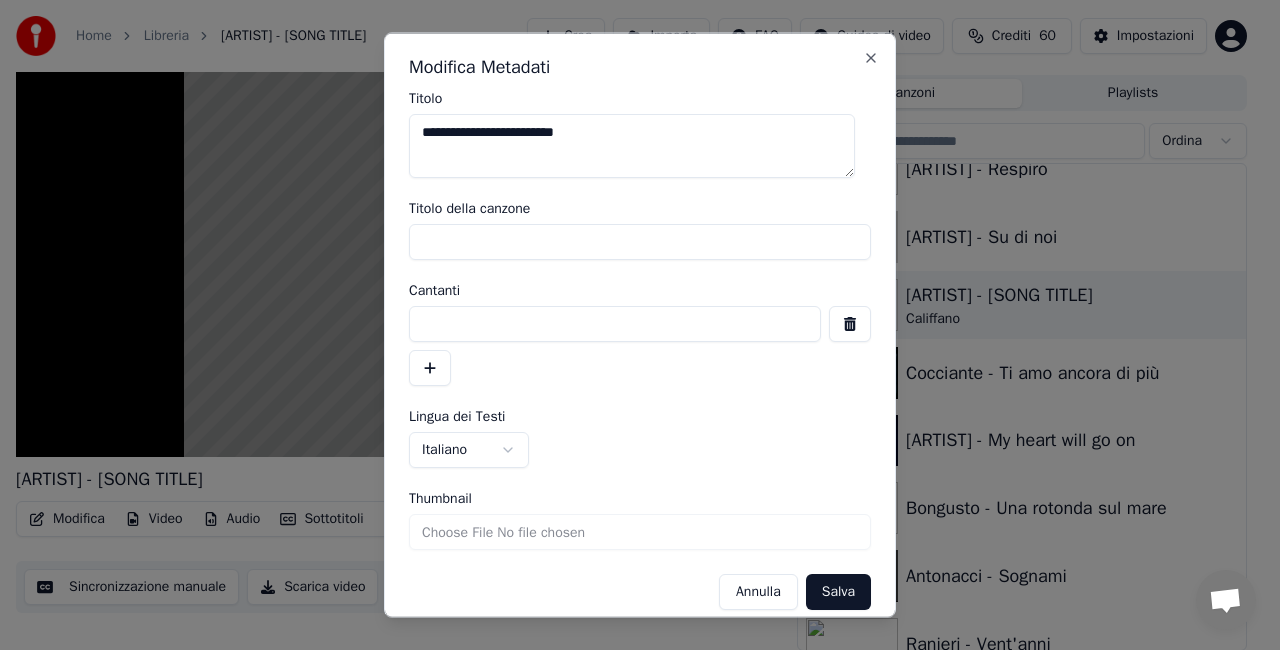 type 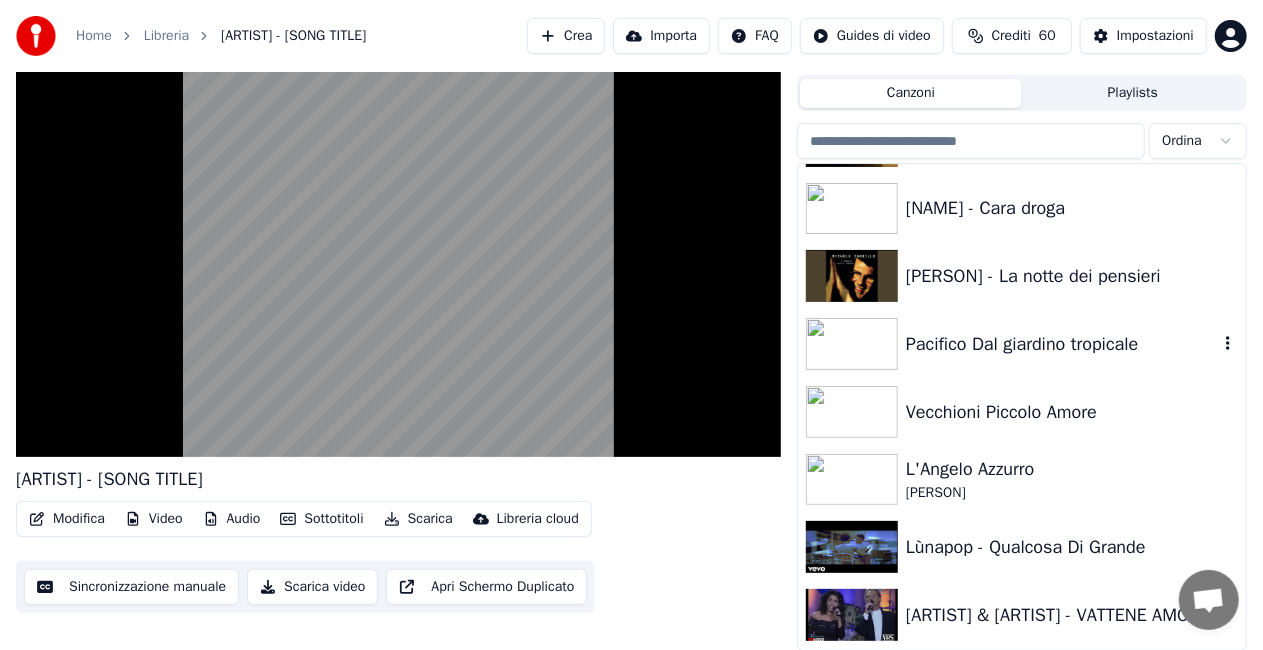 scroll, scrollTop: 5800, scrollLeft: 0, axis: vertical 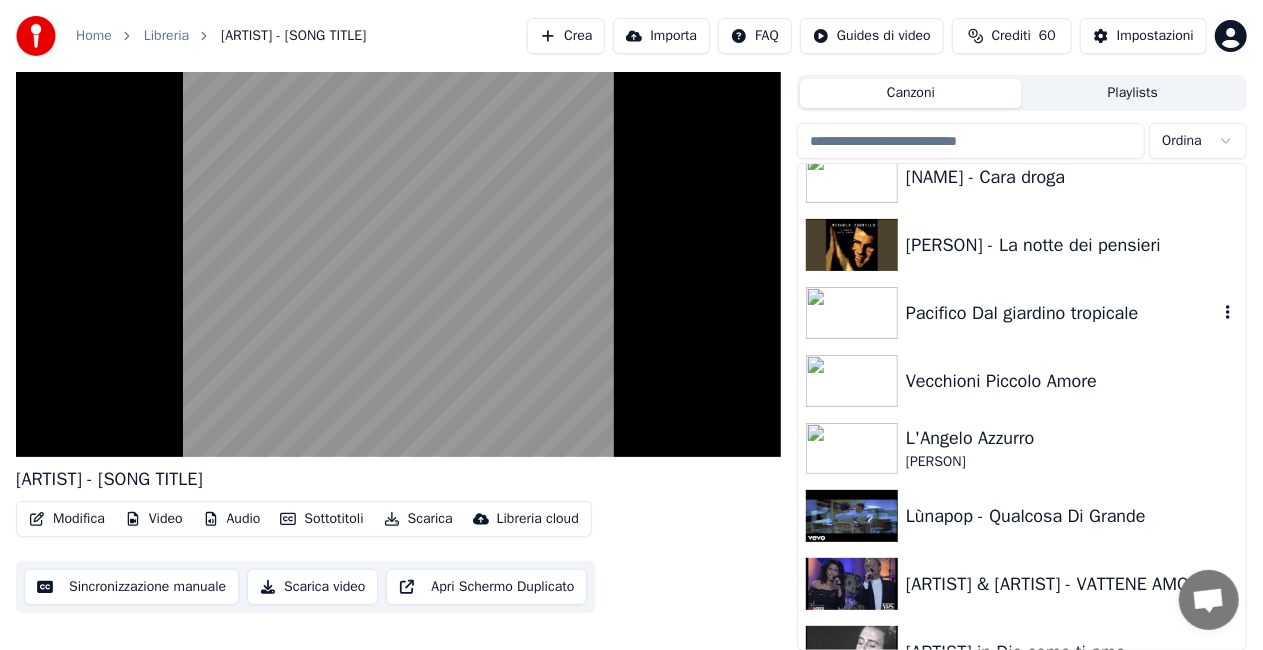 click on "Pacifico Dal giardino tropicale" at bounding box center (1062, 313) 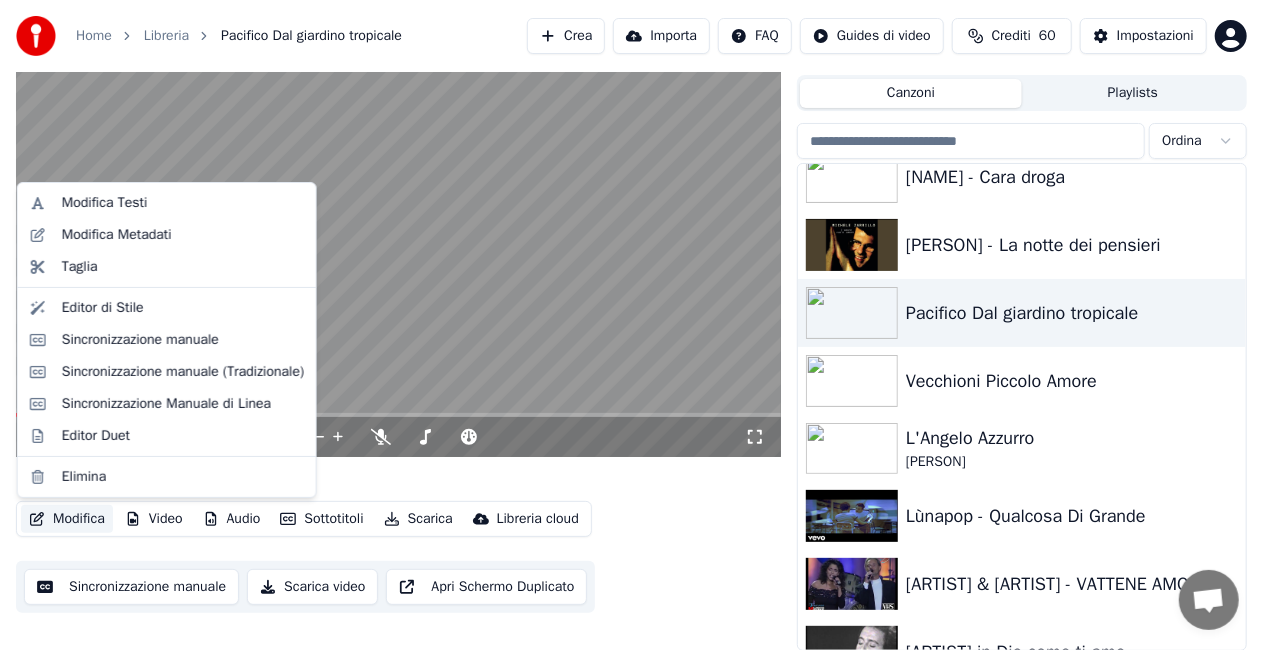 click on "Modifica" at bounding box center (67, 519) 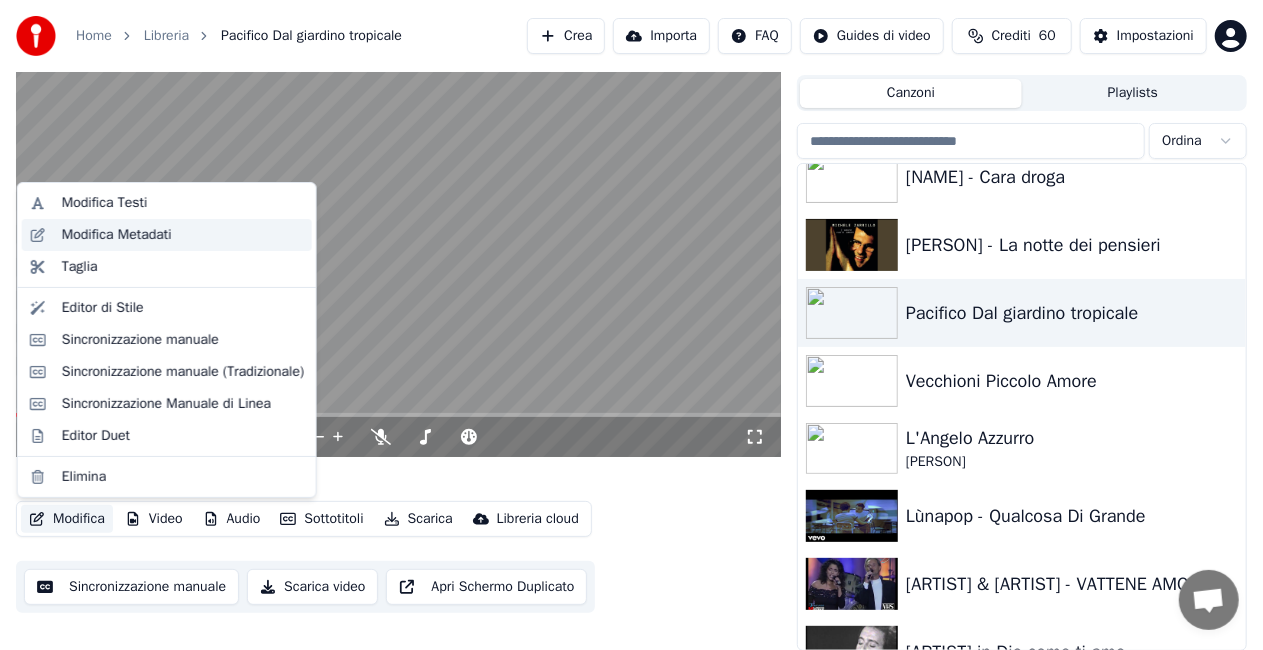 click on "Modifica Metadati" at bounding box center (117, 235) 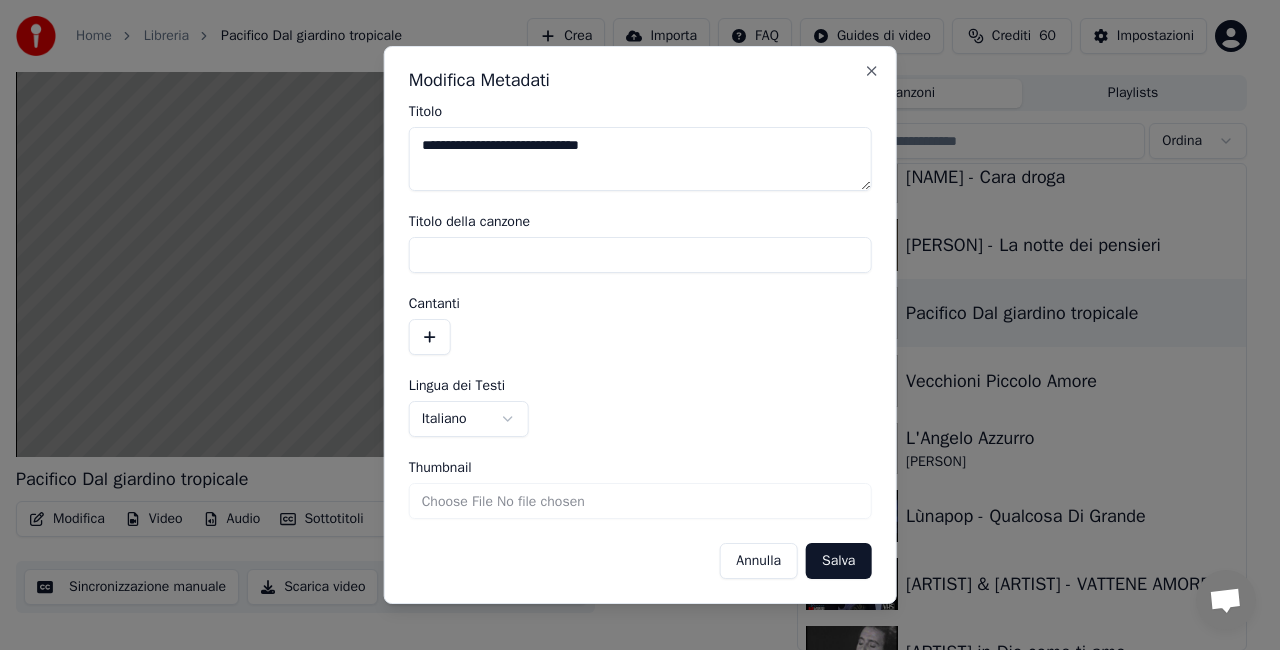 click on "**********" at bounding box center (640, 159) 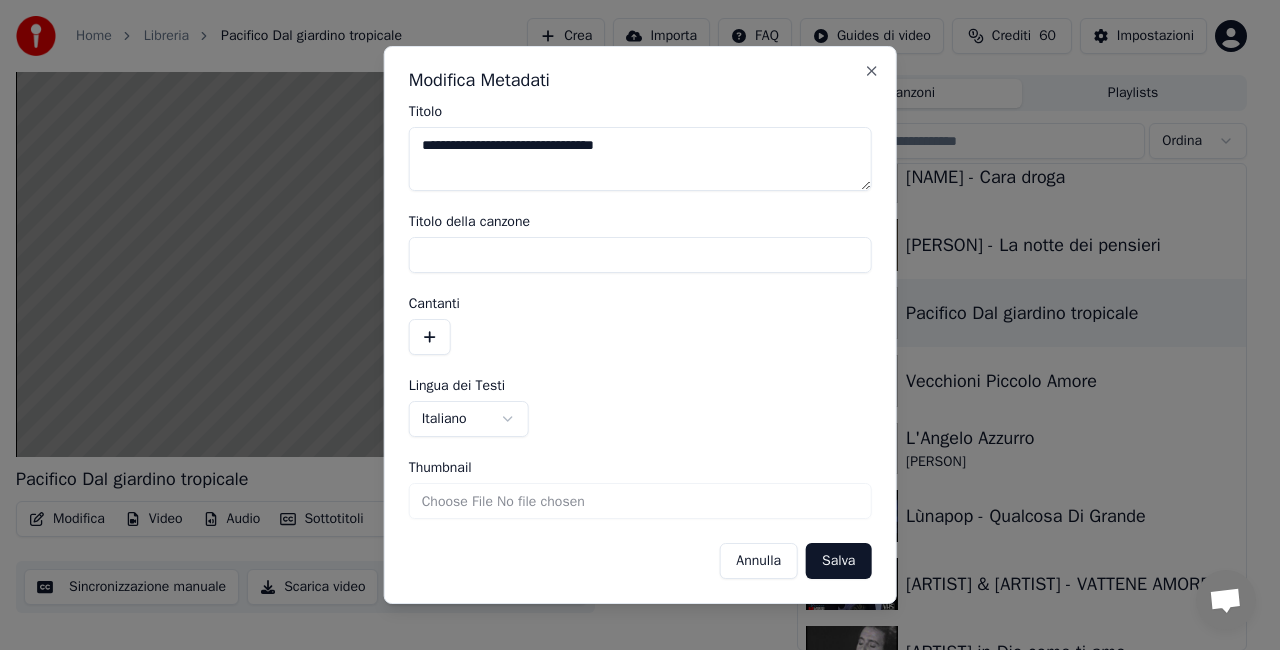 click on "**********" at bounding box center [640, 159] 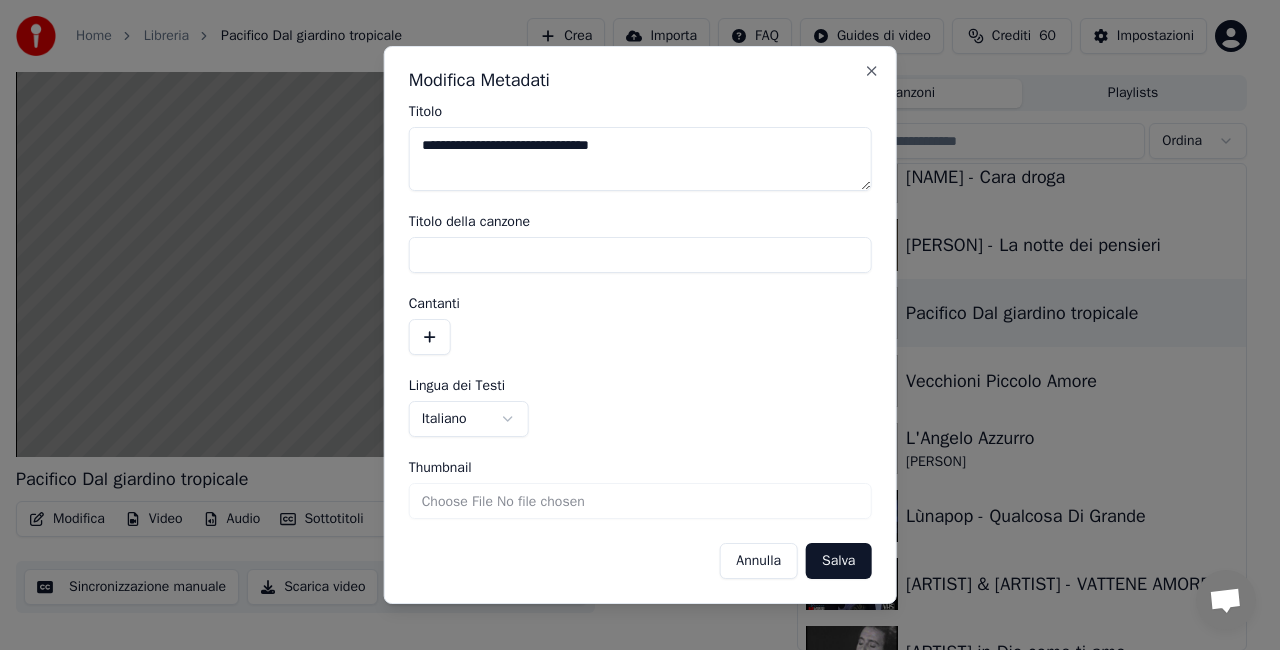 type on "**********" 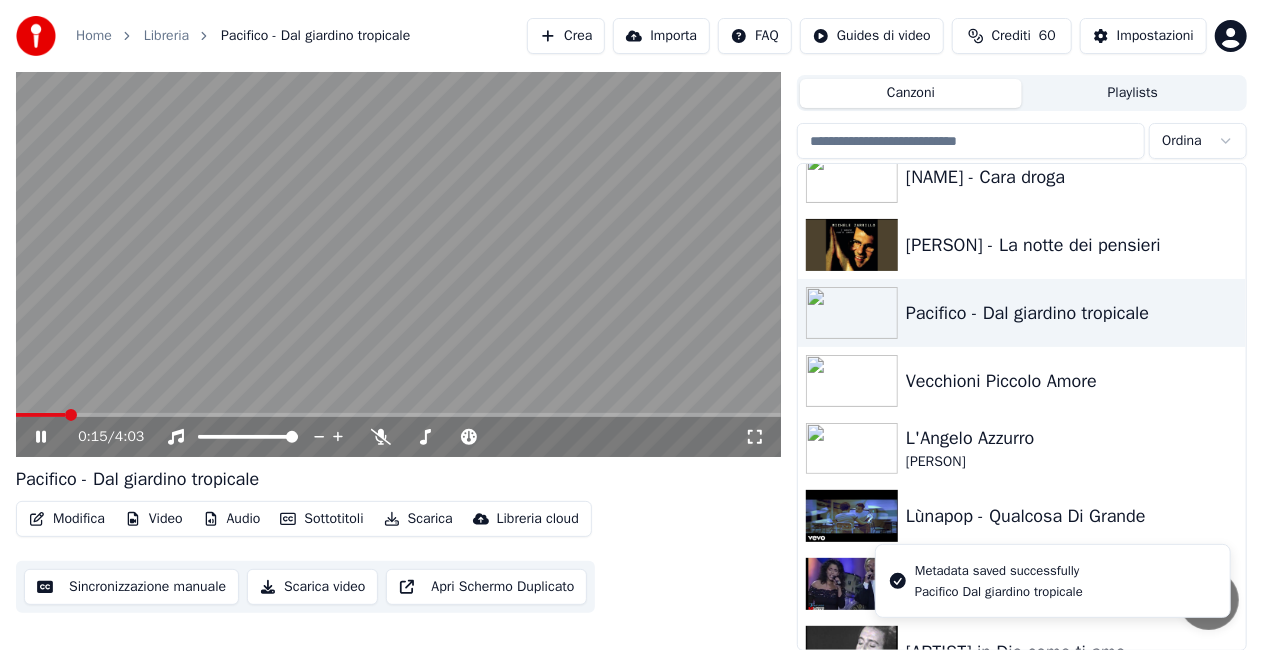 click 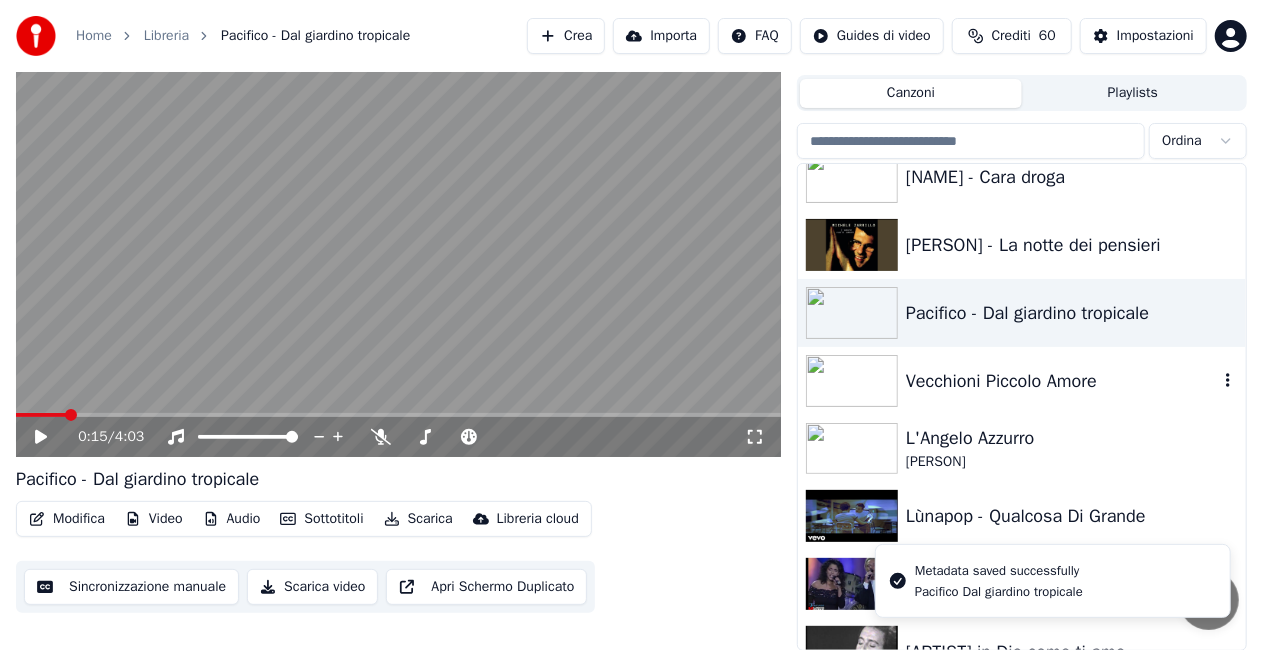 click on "Vecchioni Piccolo Amore" at bounding box center [1022, 381] 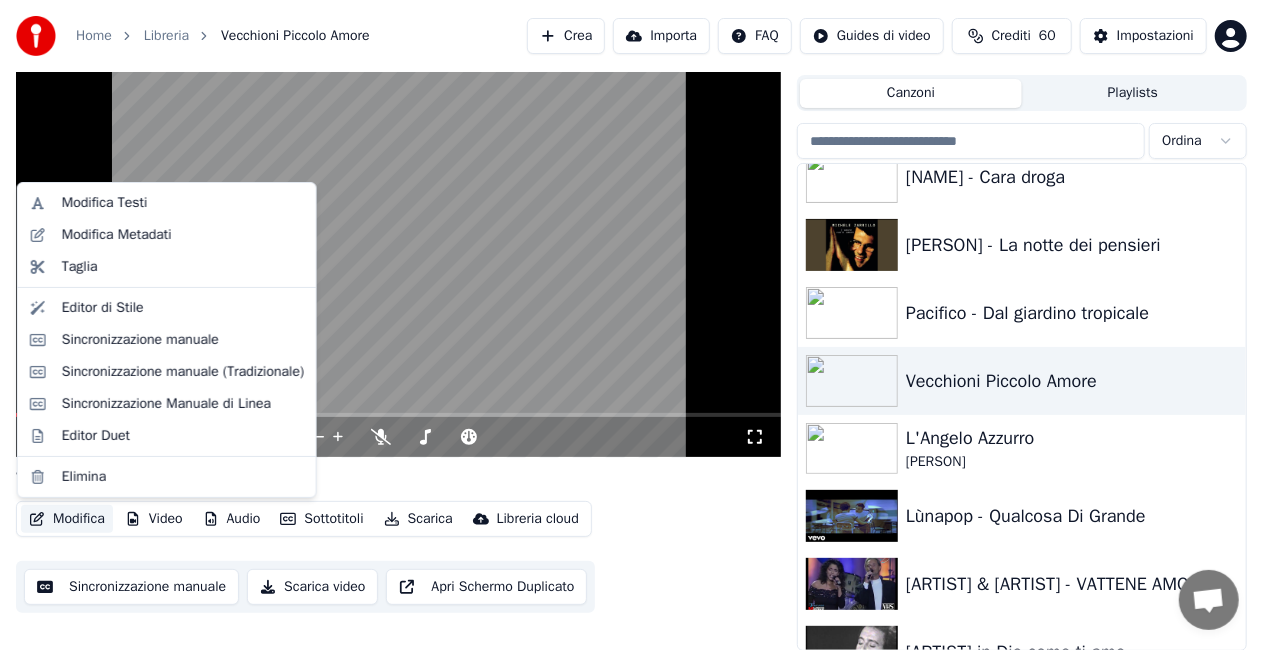 click on "Modifica" at bounding box center [67, 519] 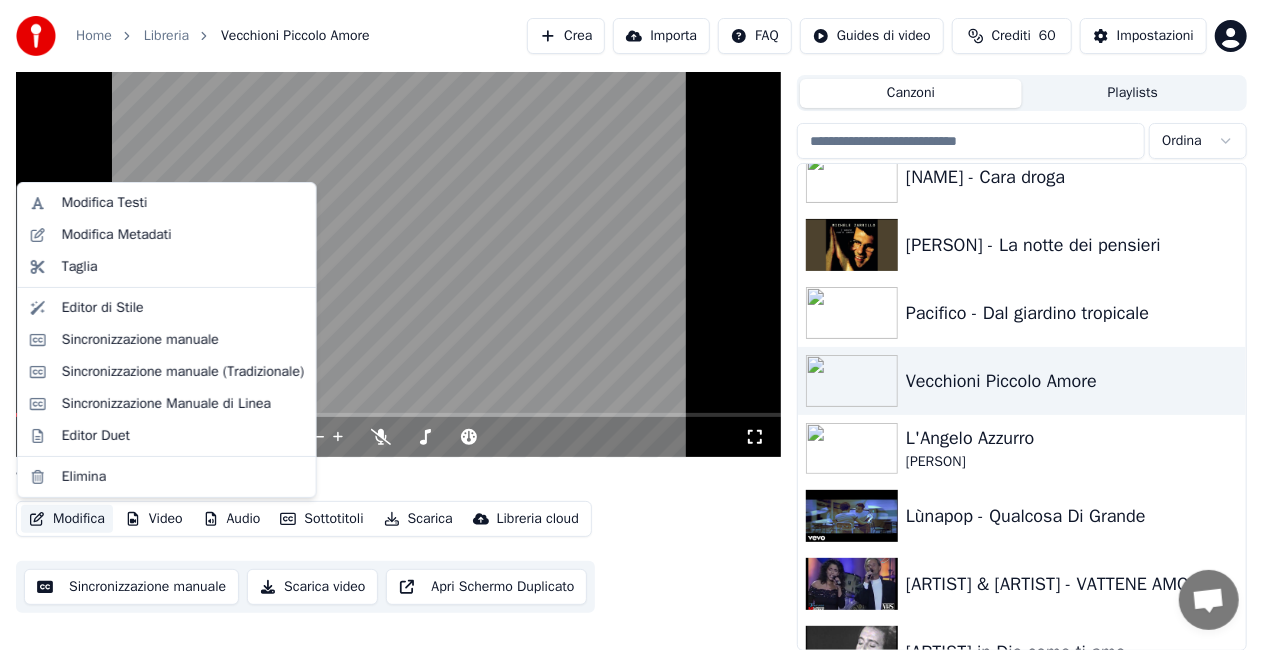 click at bounding box center [398, 242] 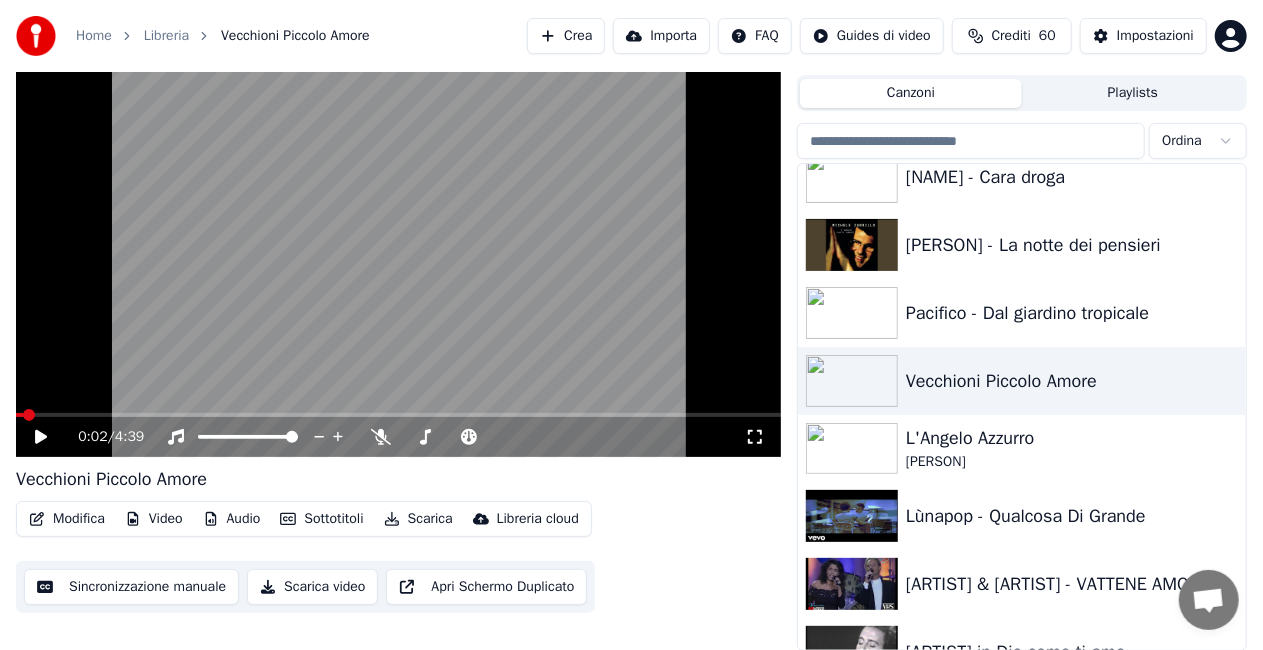 click on "Modifica" at bounding box center [67, 519] 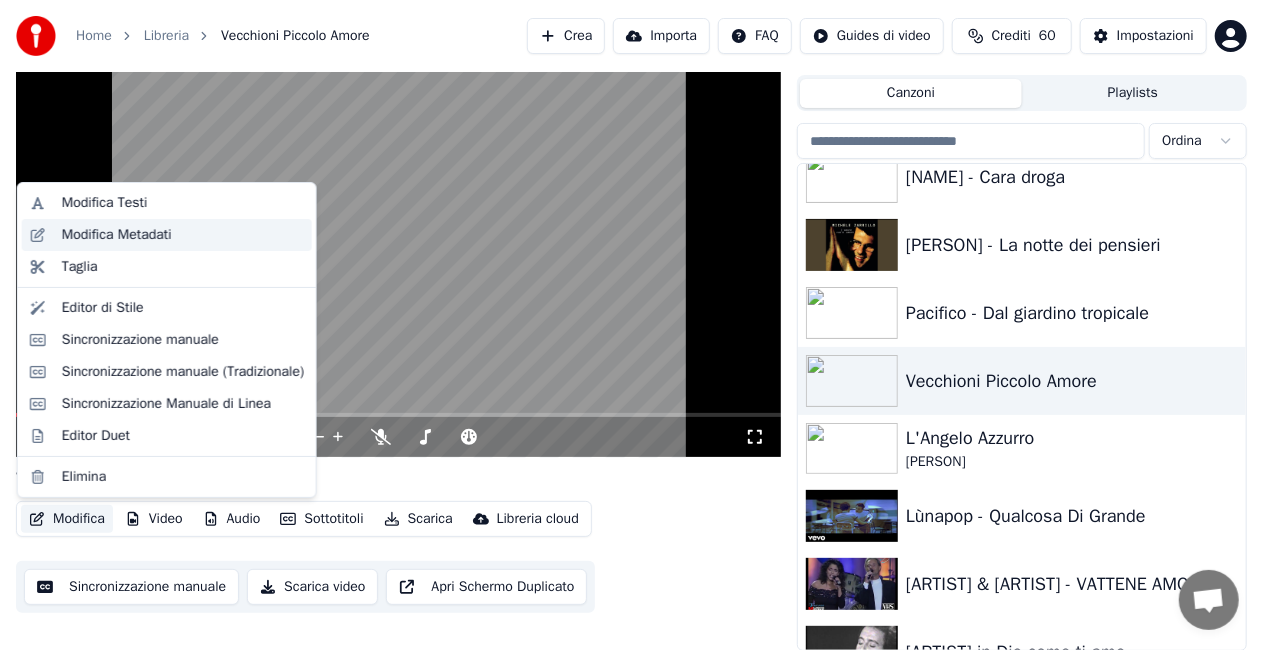 click on "Modifica Metadati" at bounding box center (117, 235) 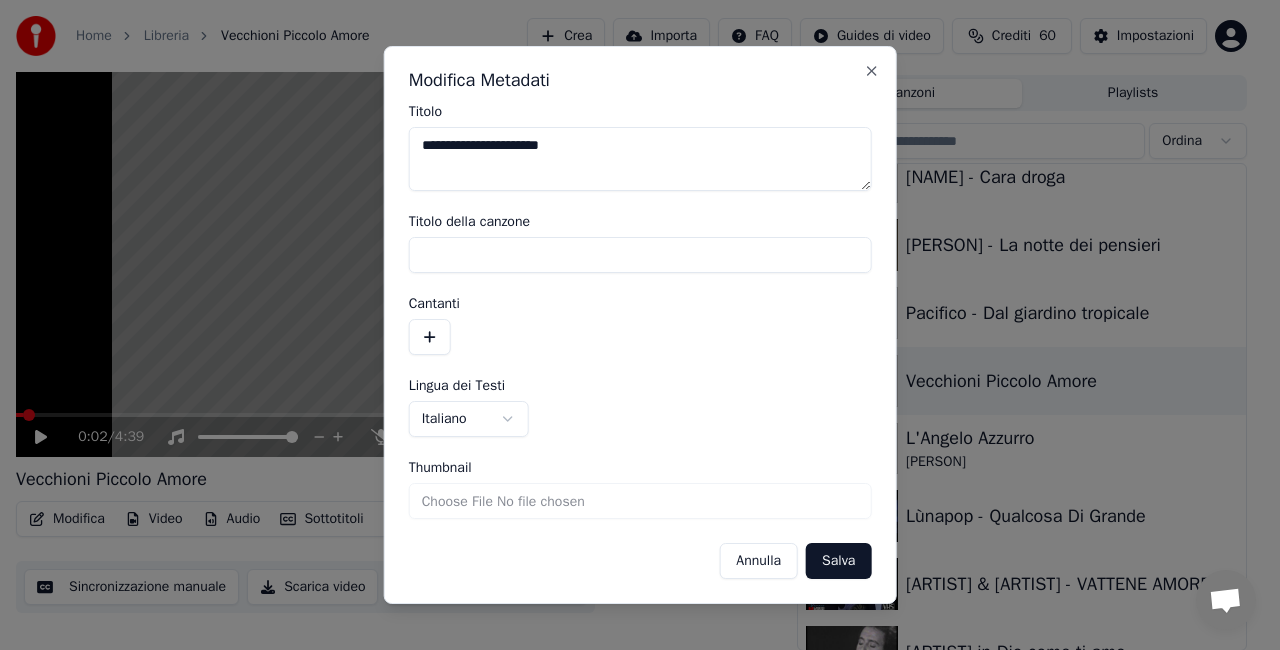 click on "**********" at bounding box center [640, 159] 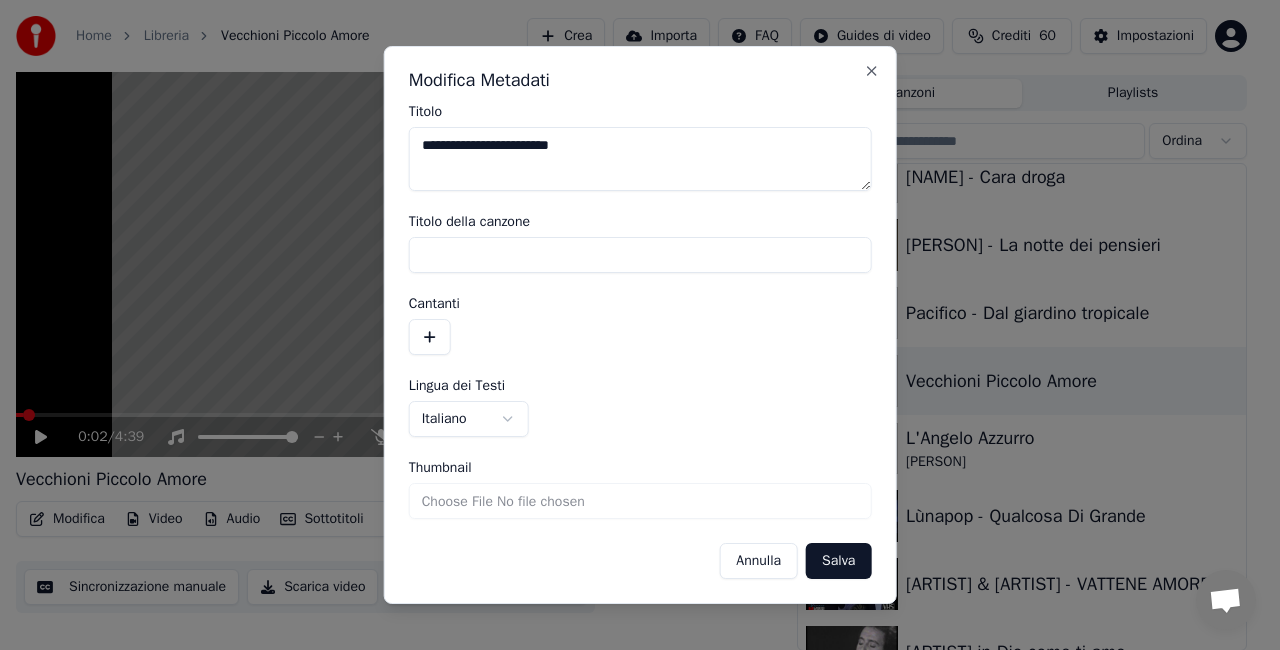 click on "**********" at bounding box center (640, 159) 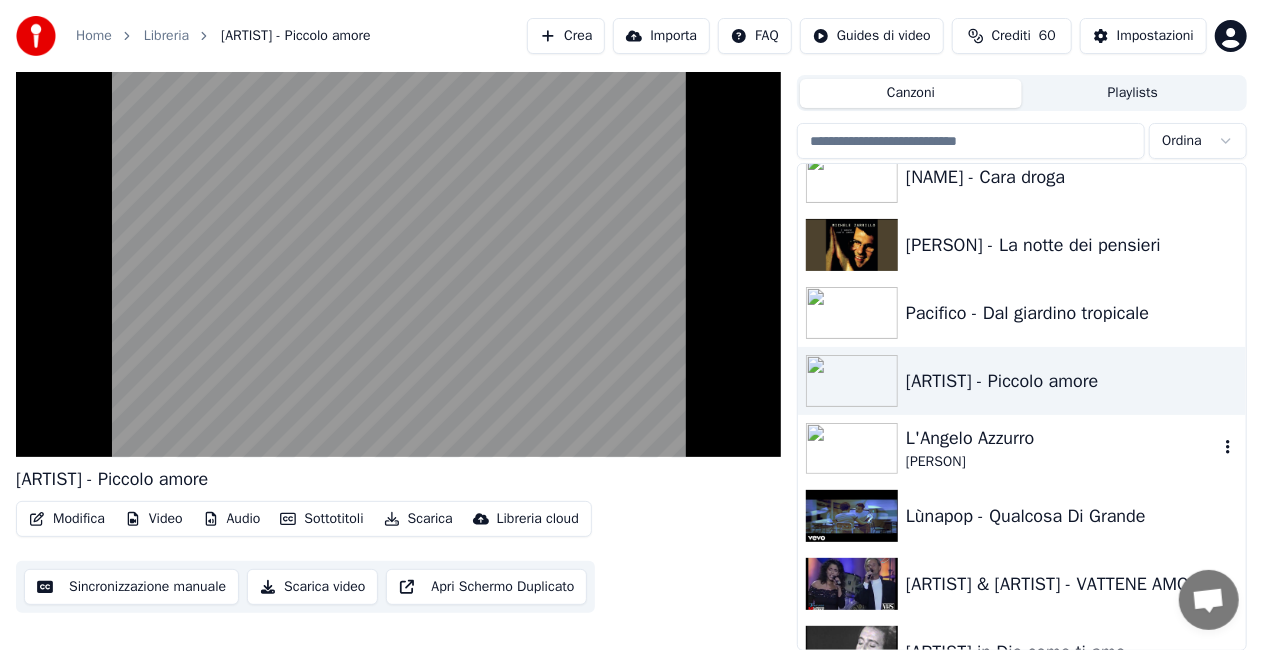 click on "L'Angelo Azzurro" at bounding box center (1062, 438) 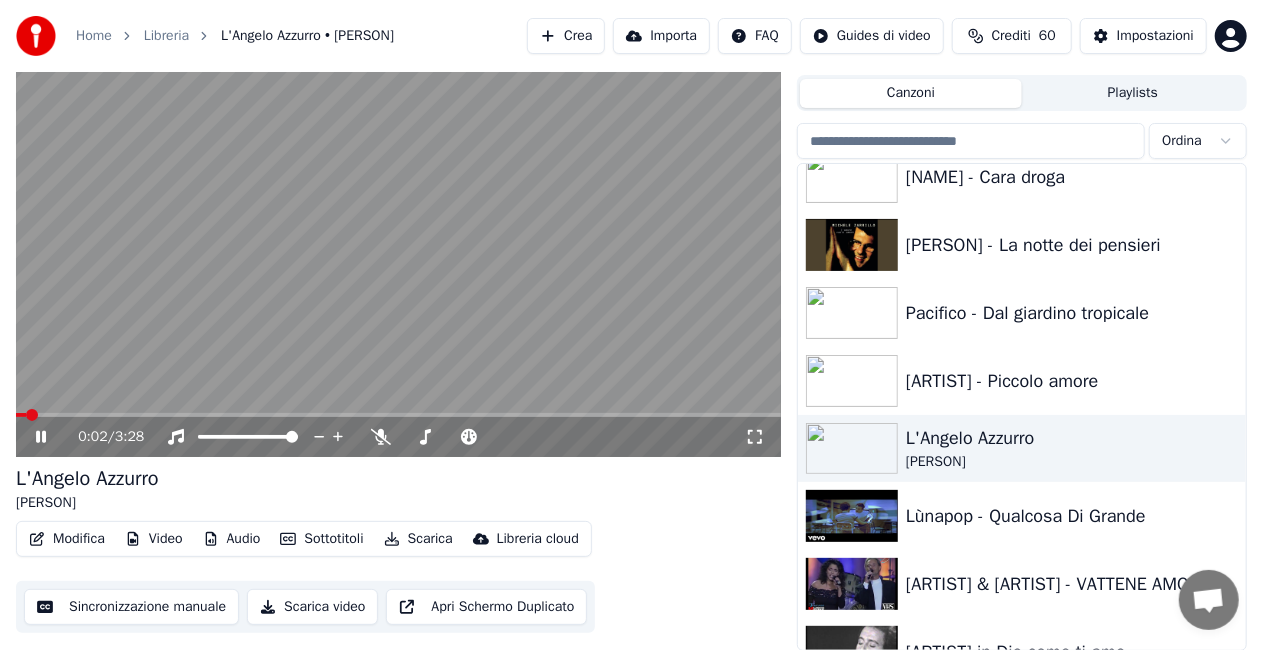 click 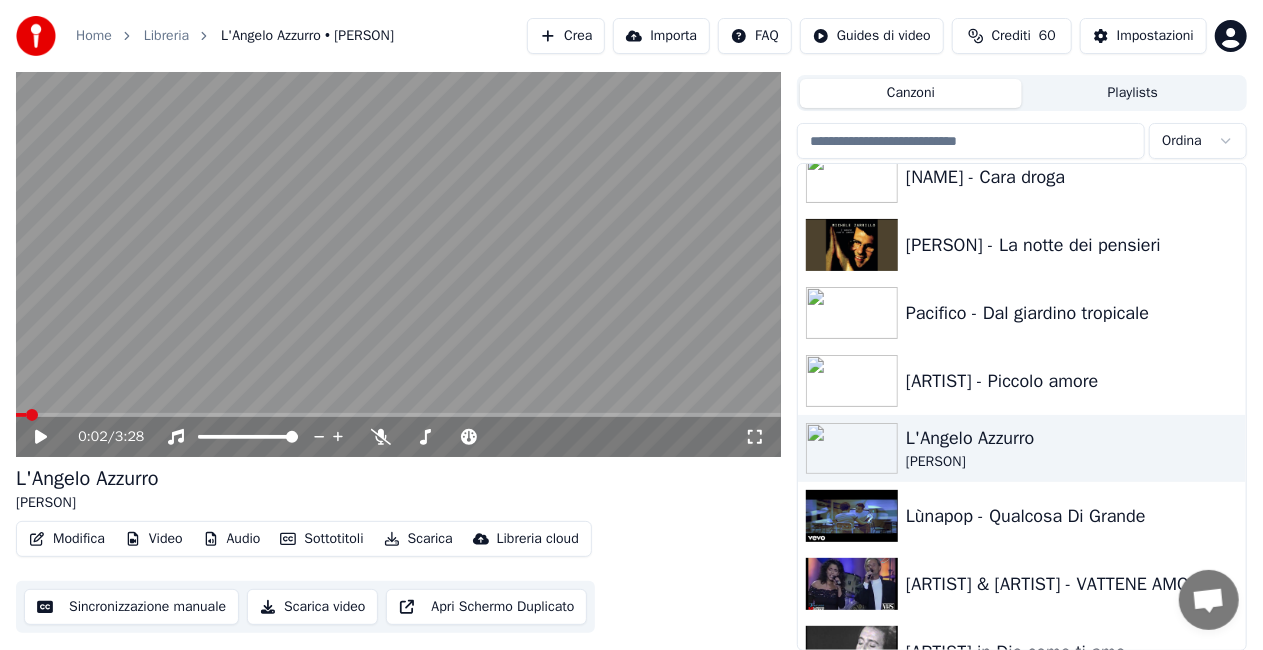 click on "Modifica" at bounding box center (67, 539) 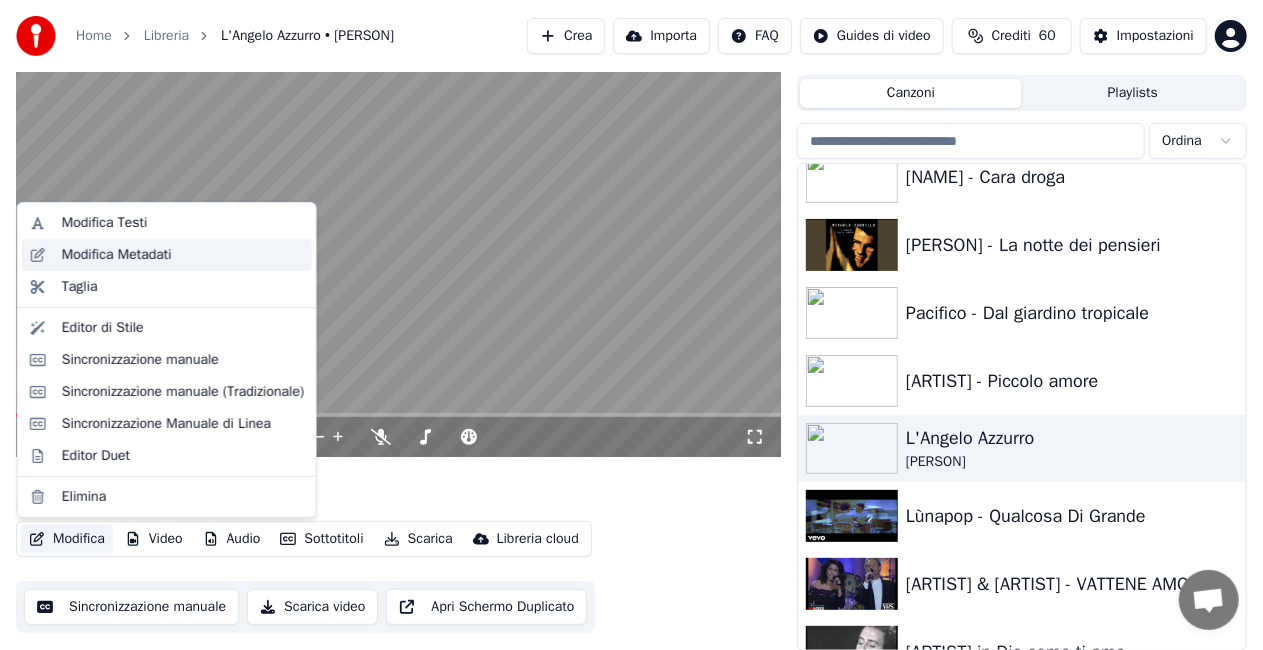 click on "Modifica Metadati" at bounding box center [117, 255] 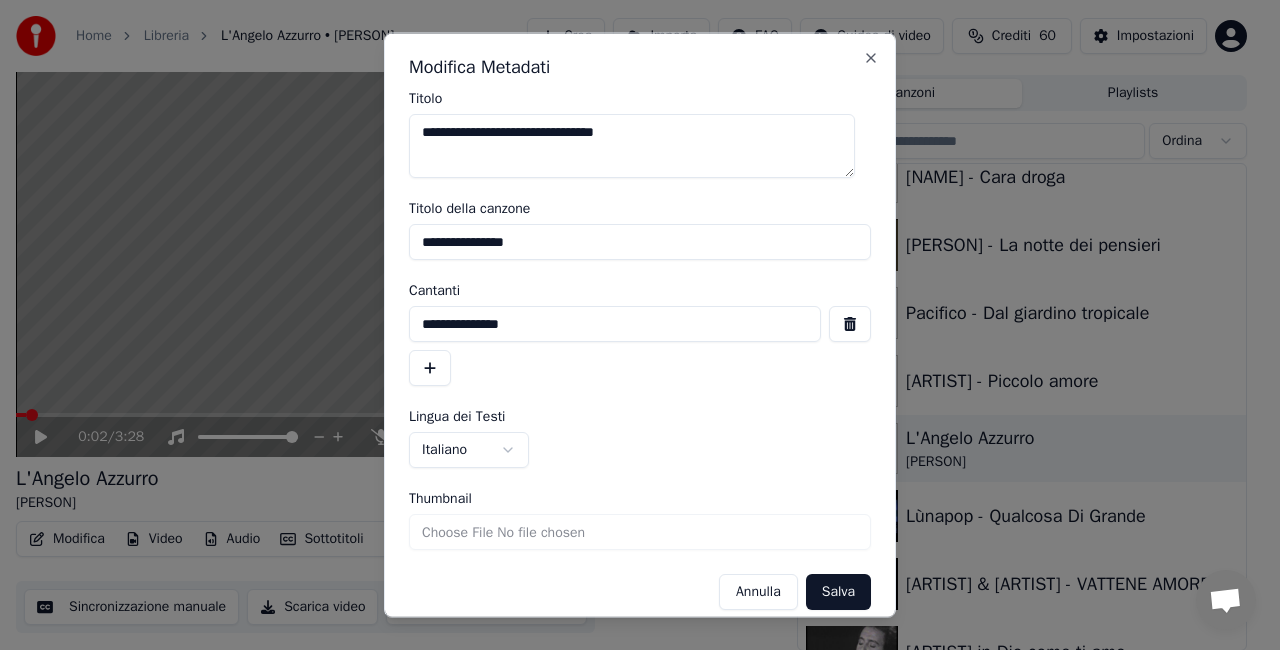 drag, startPoint x: 482, startPoint y: 142, endPoint x: 0, endPoint y: 273, distance: 499.48474 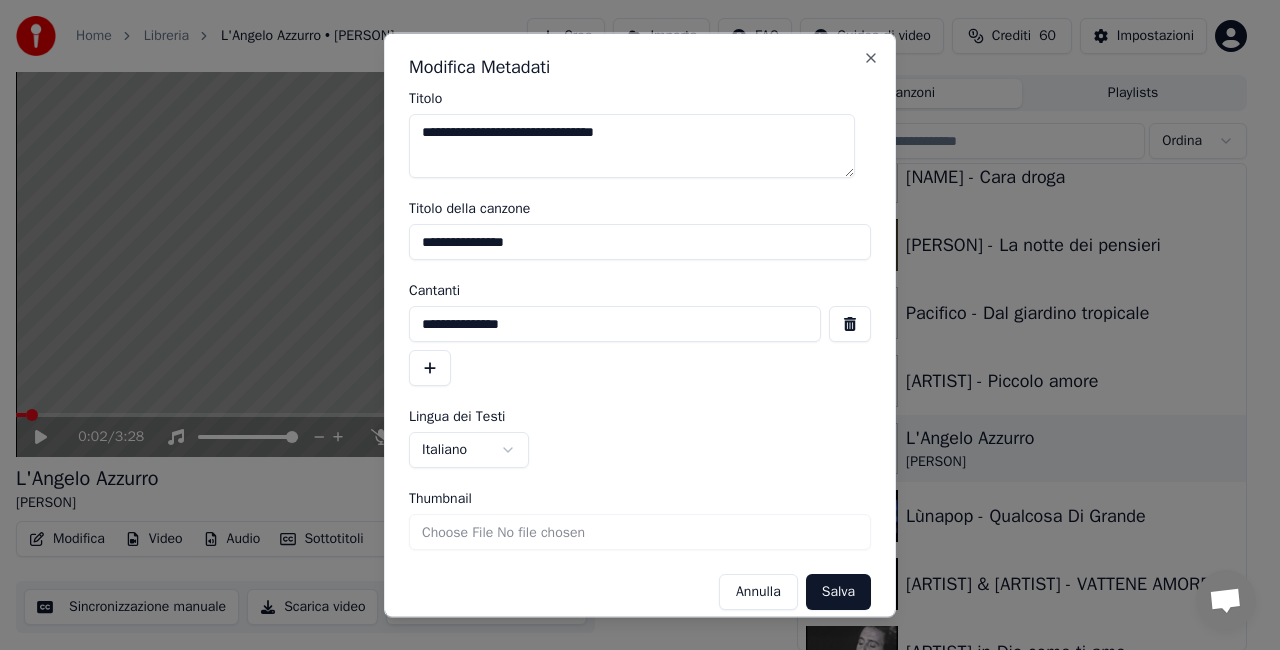 click on "**********" at bounding box center (631, 280) 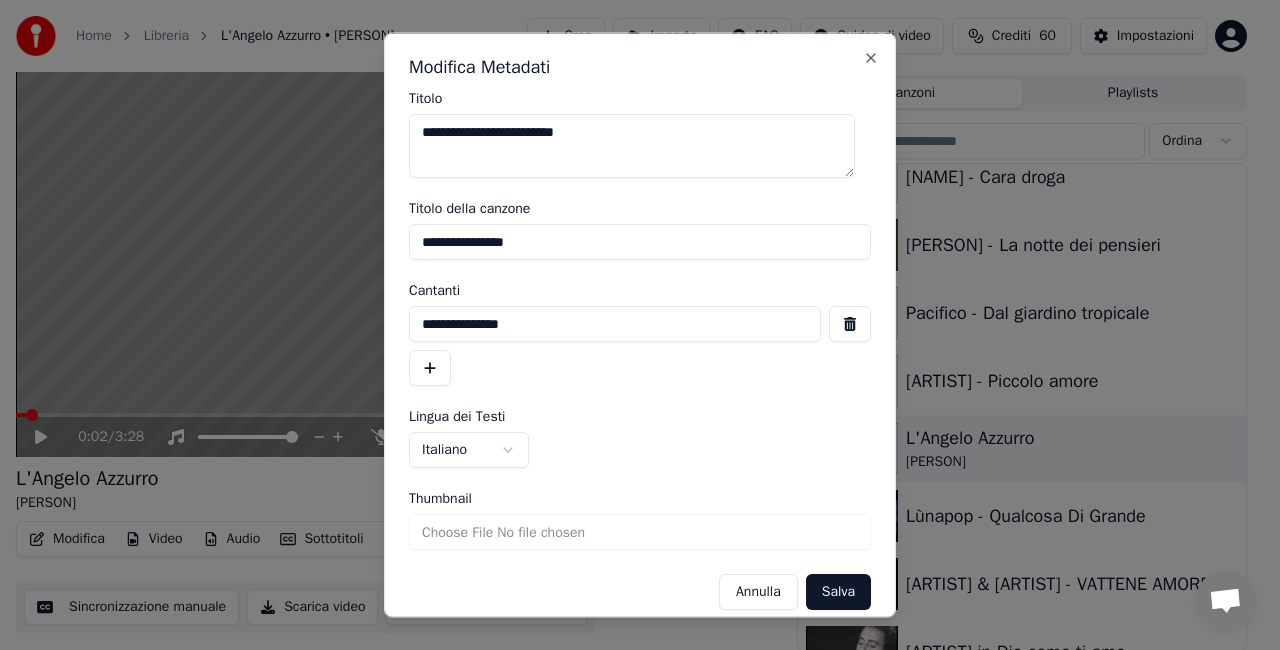 click on "**********" at bounding box center (632, 146) 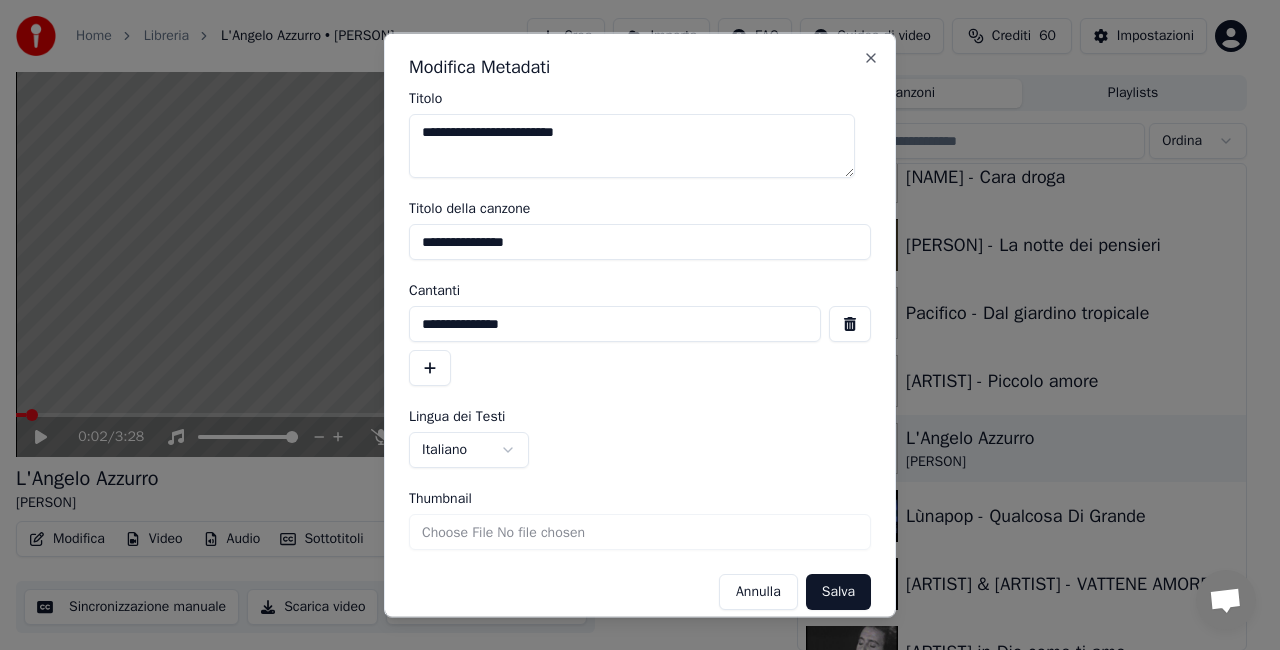 drag, startPoint x: 422, startPoint y: 233, endPoint x: 673, endPoint y: 234, distance: 251.002 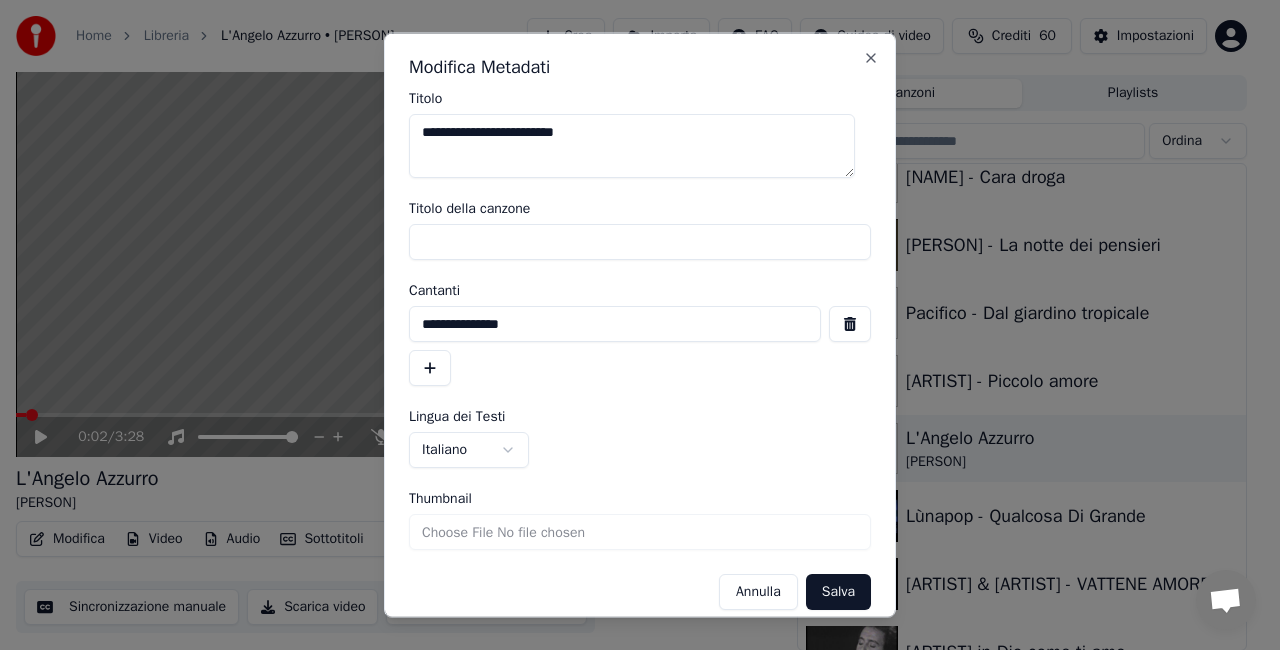 type 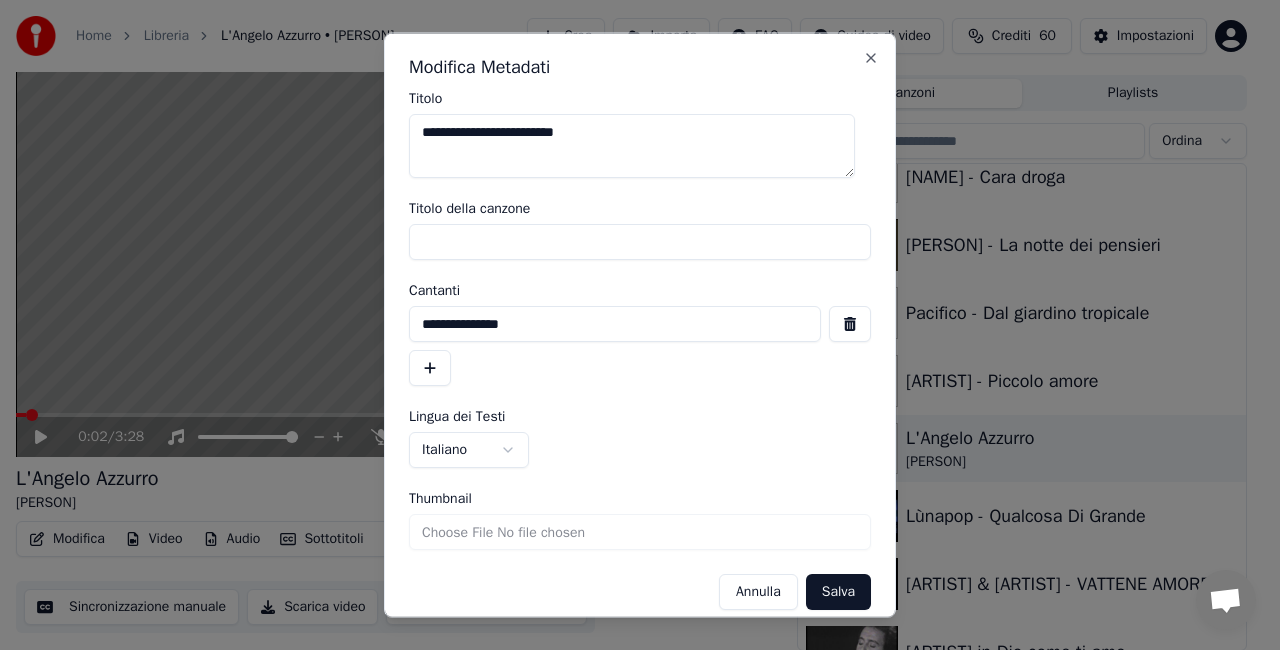 drag, startPoint x: 423, startPoint y: 323, endPoint x: 646, endPoint y: 316, distance: 223.10983 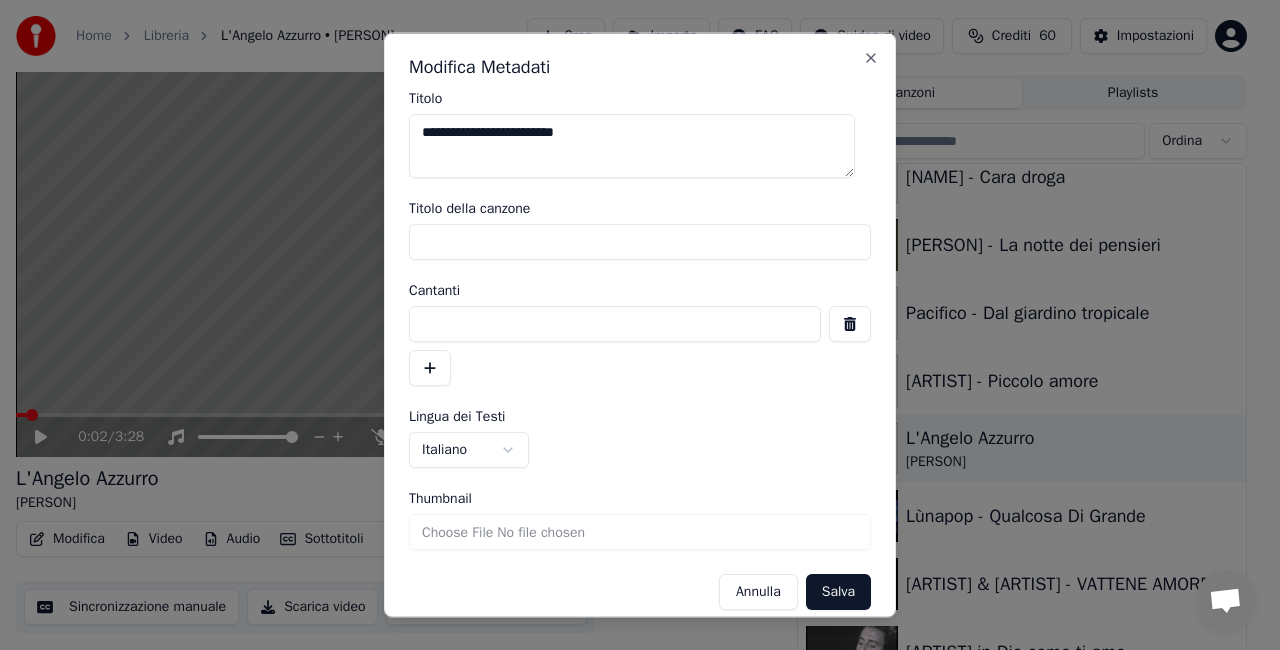 type 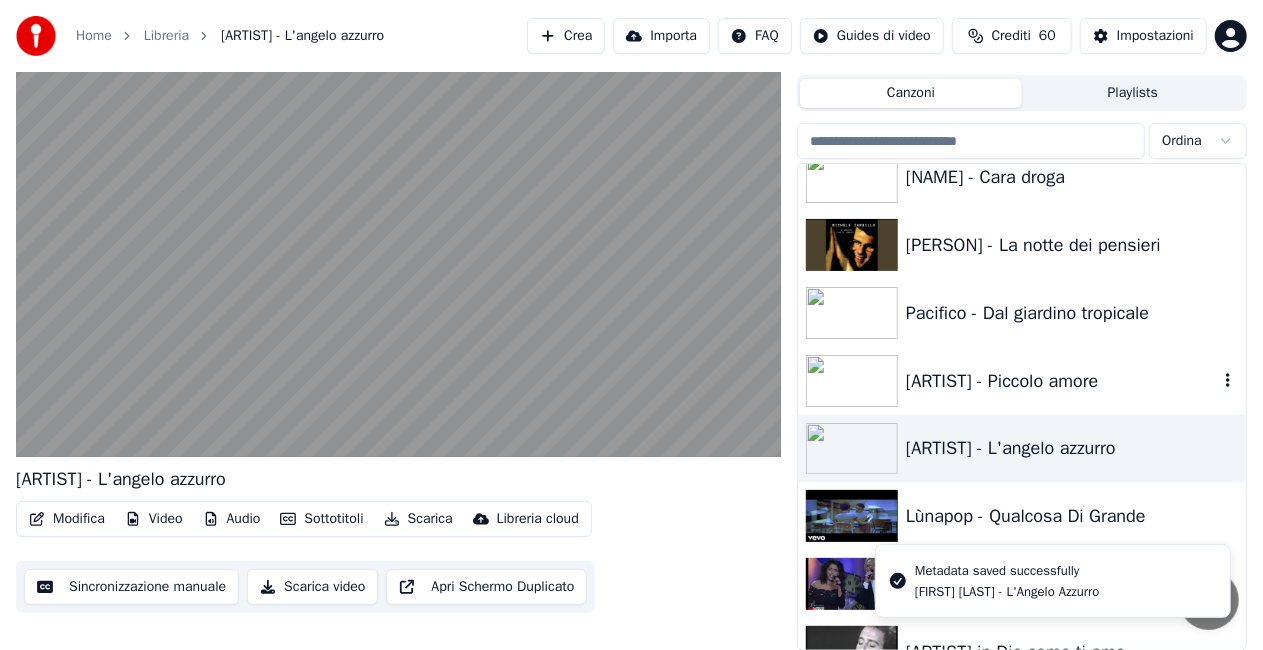 scroll, scrollTop: 5900, scrollLeft: 0, axis: vertical 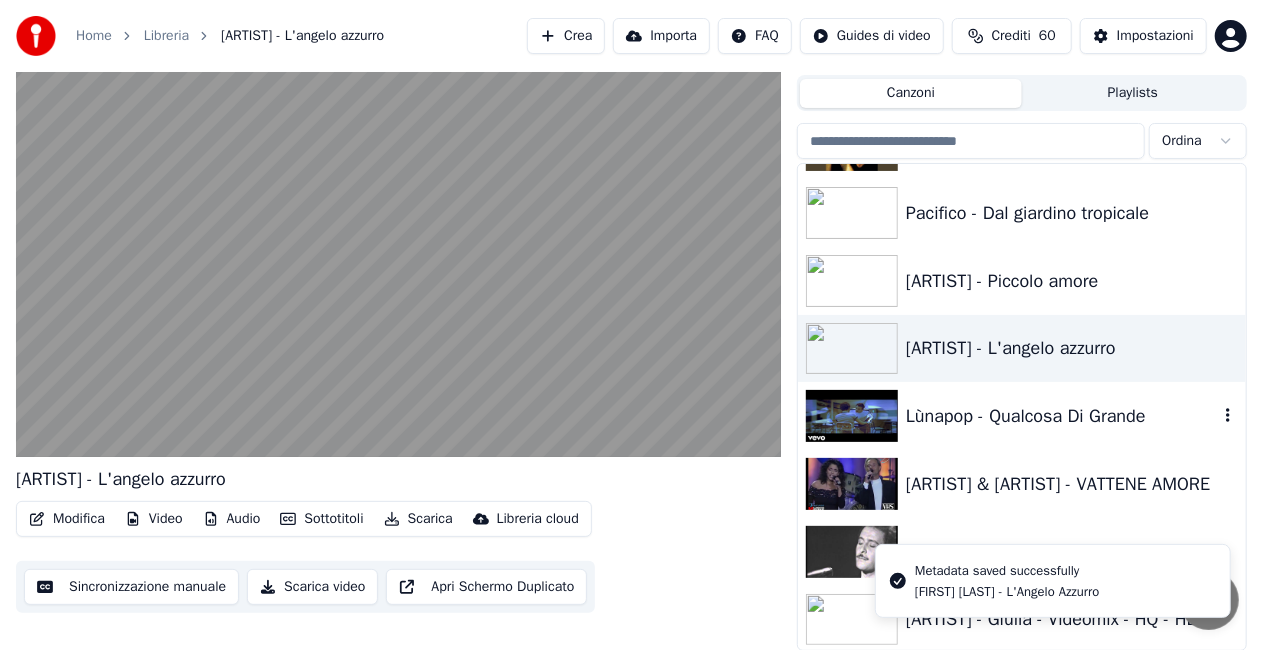 drag, startPoint x: 1060, startPoint y: 412, endPoint x: 1049, endPoint y: 414, distance: 11.18034 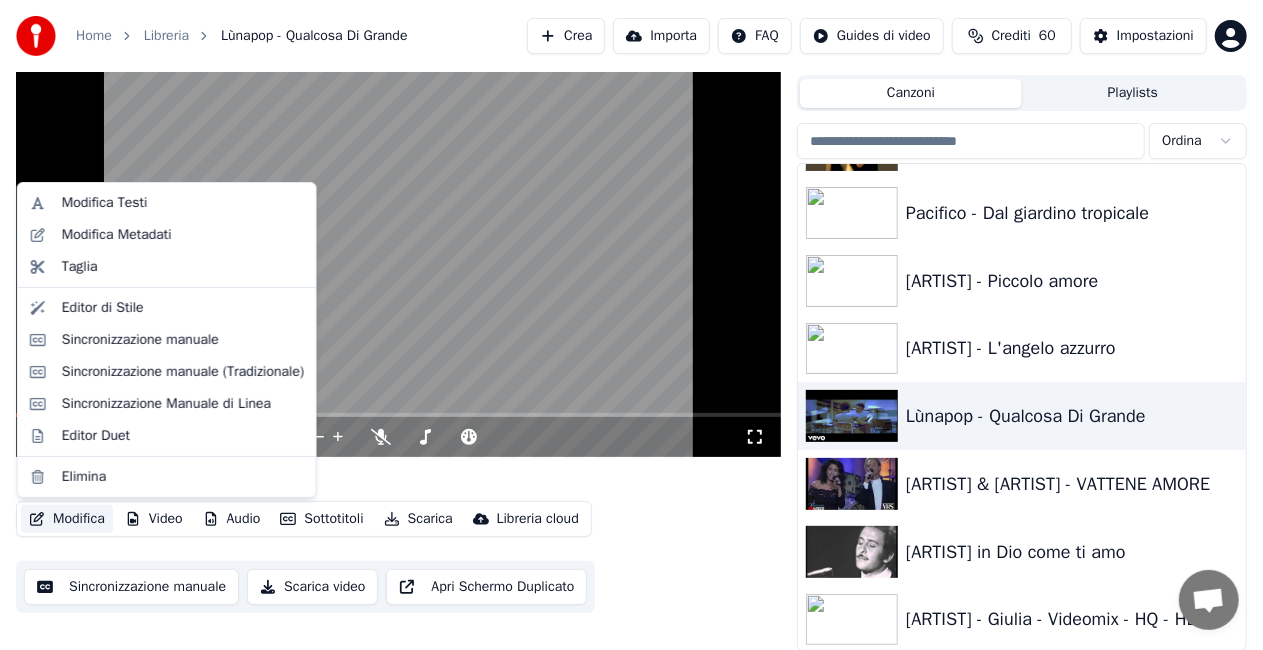 click on "Modifica" at bounding box center (67, 519) 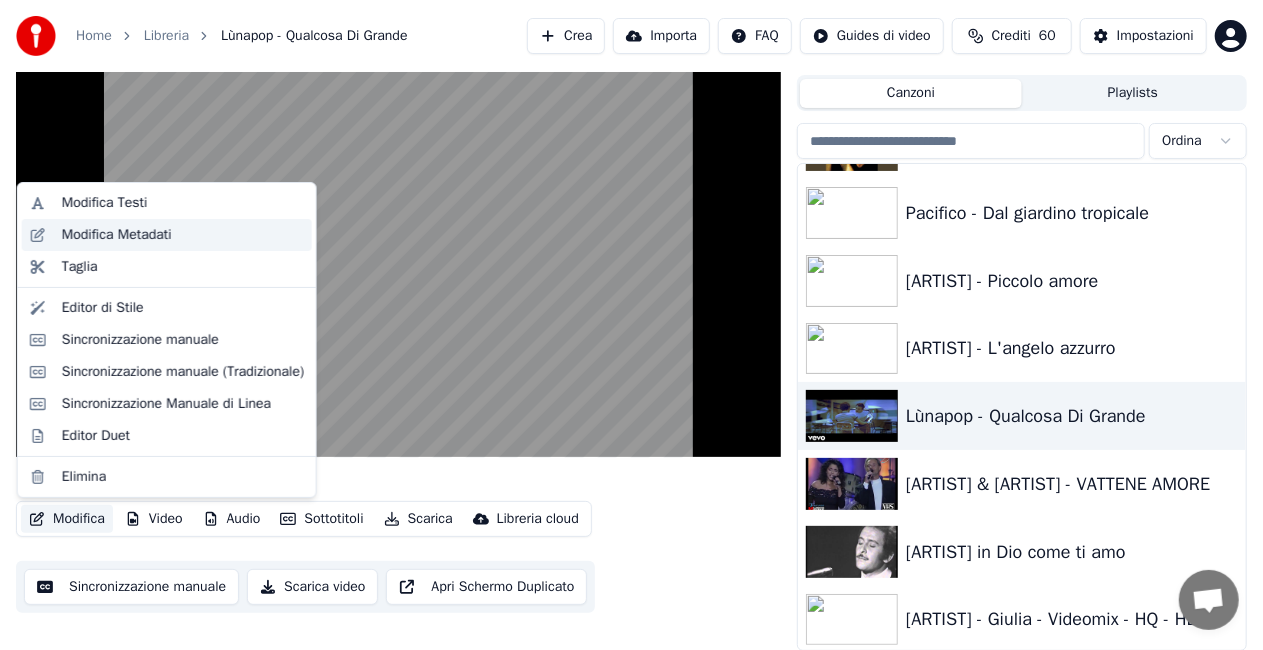 click on "Modifica Metadati" at bounding box center [167, 235] 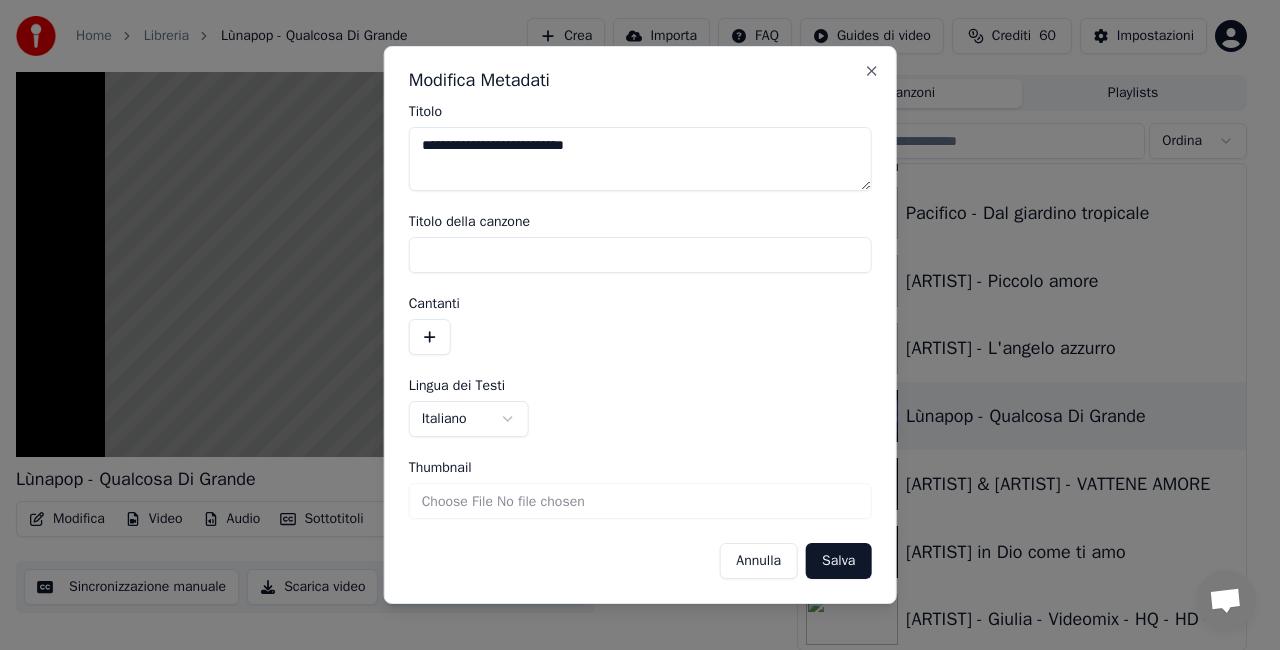 drag, startPoint x: 548, startPoint y: 138, endPoint x: 990, endPoint y: 82, distance: 445.5334 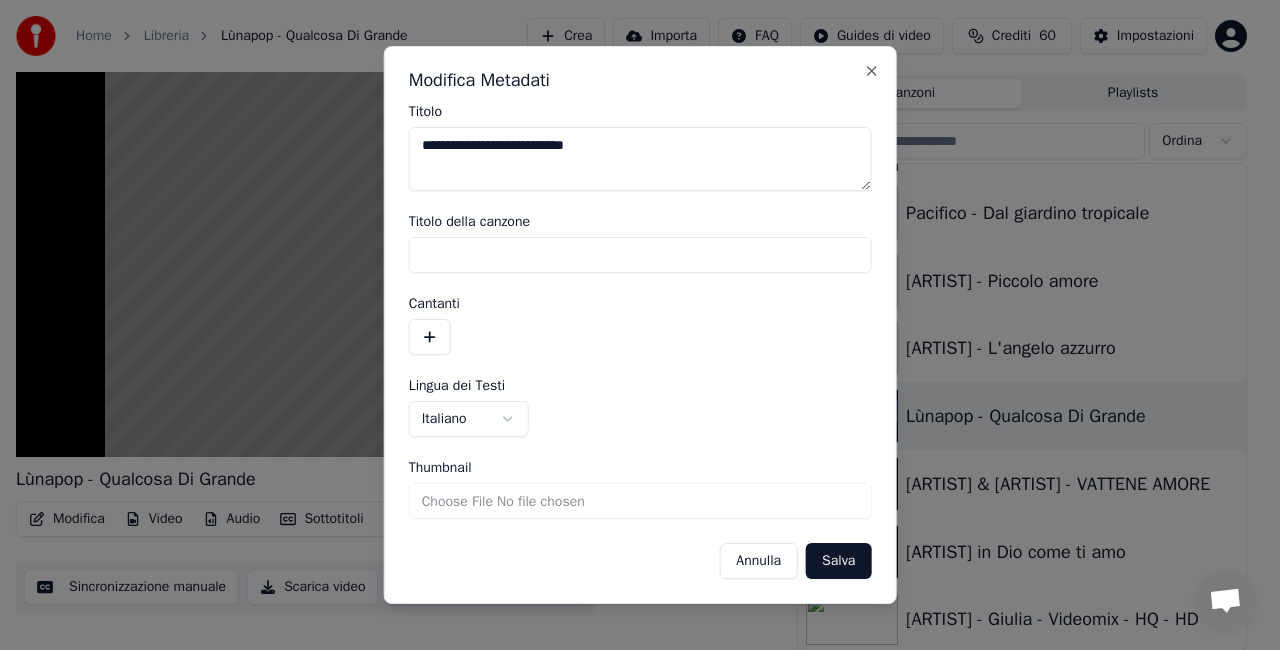click on "**********" at bounding box center (631, 280) 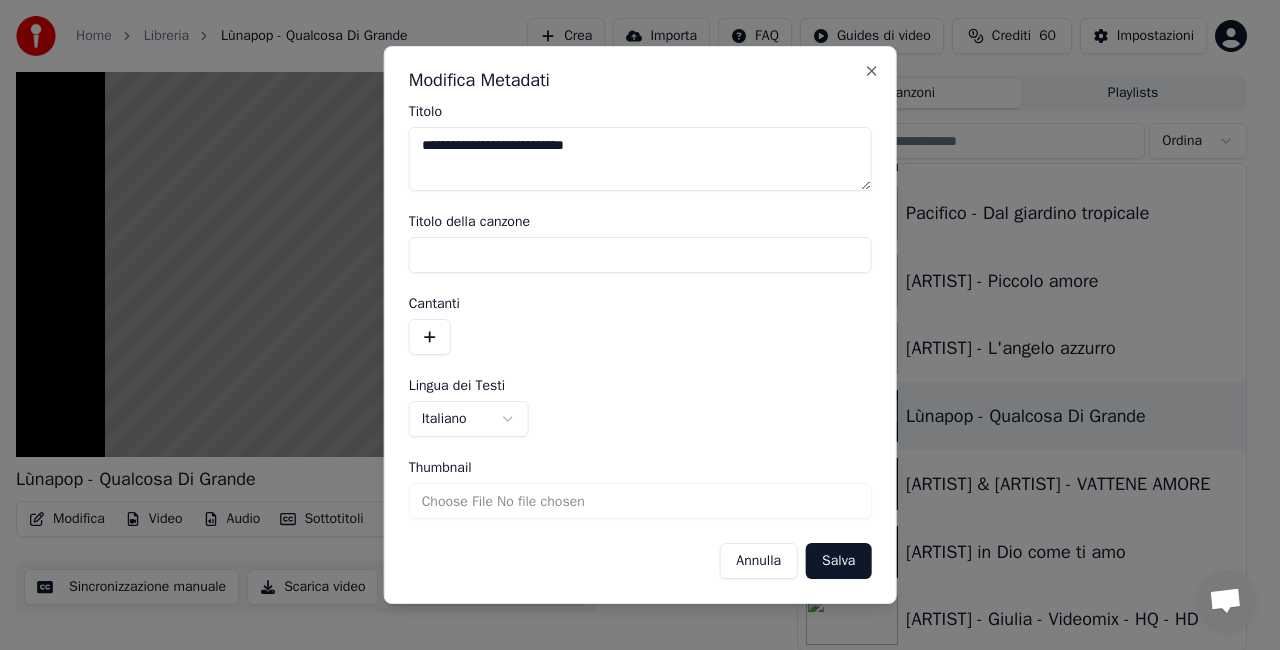 type on "**********" 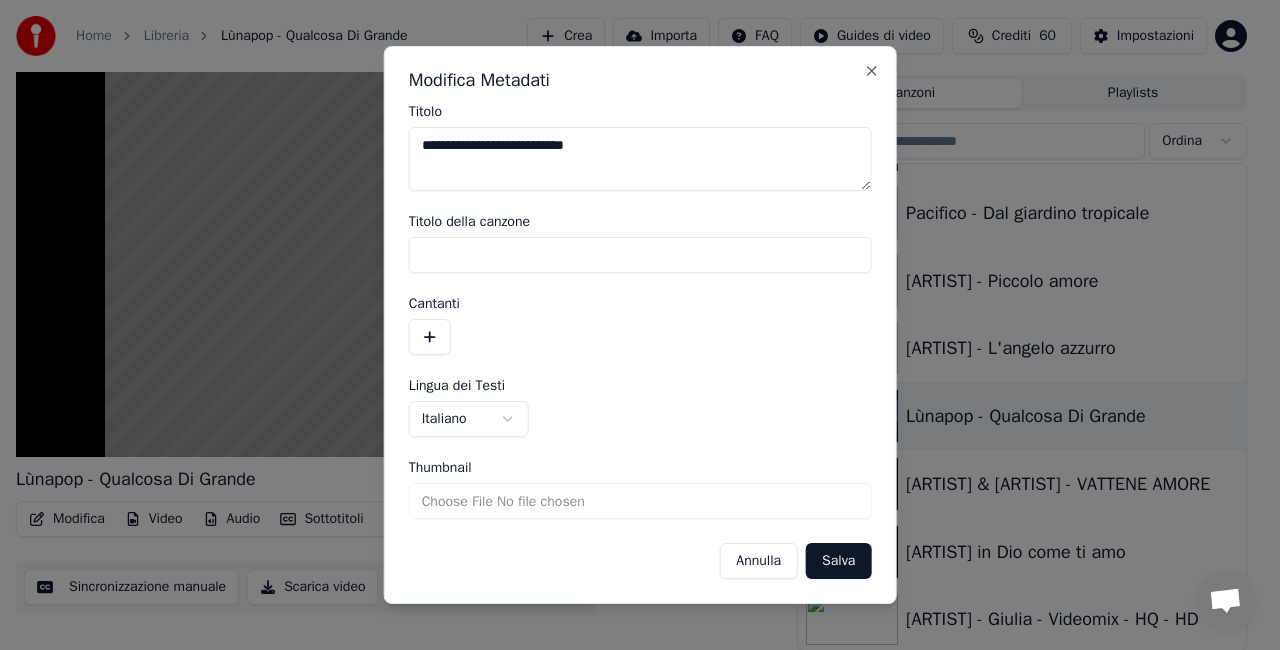 click on "Salva" at bounding box center [838, 561] 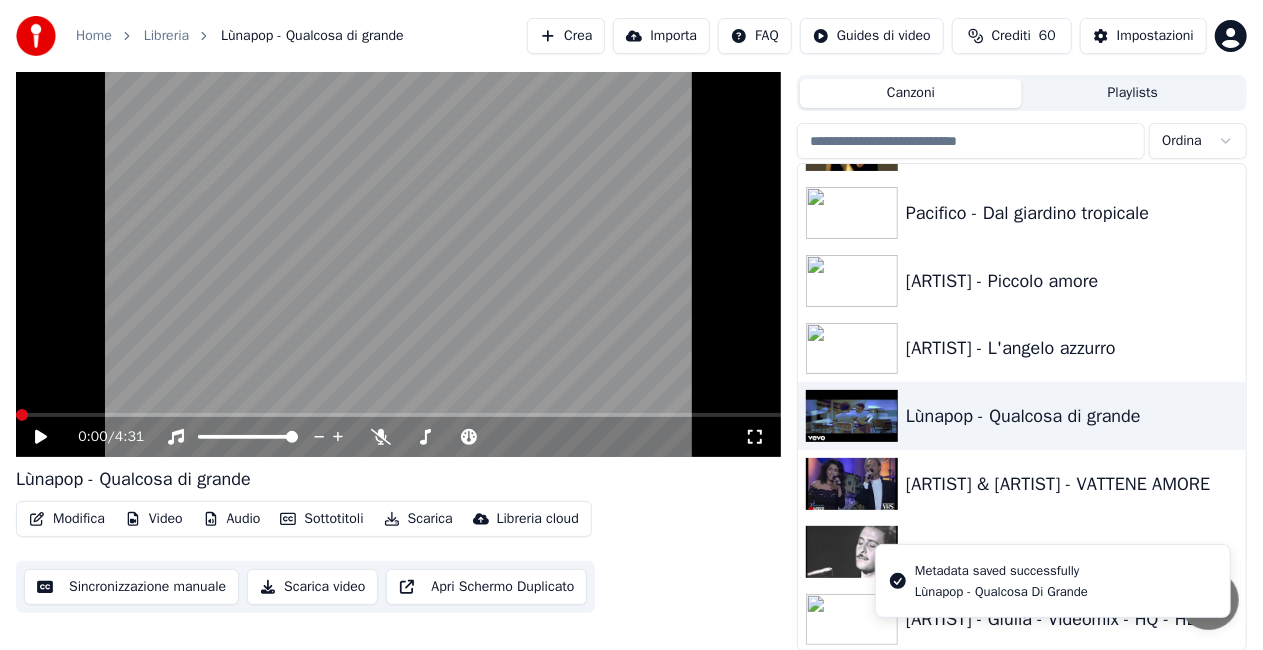 click at bounding box center (398, 242) 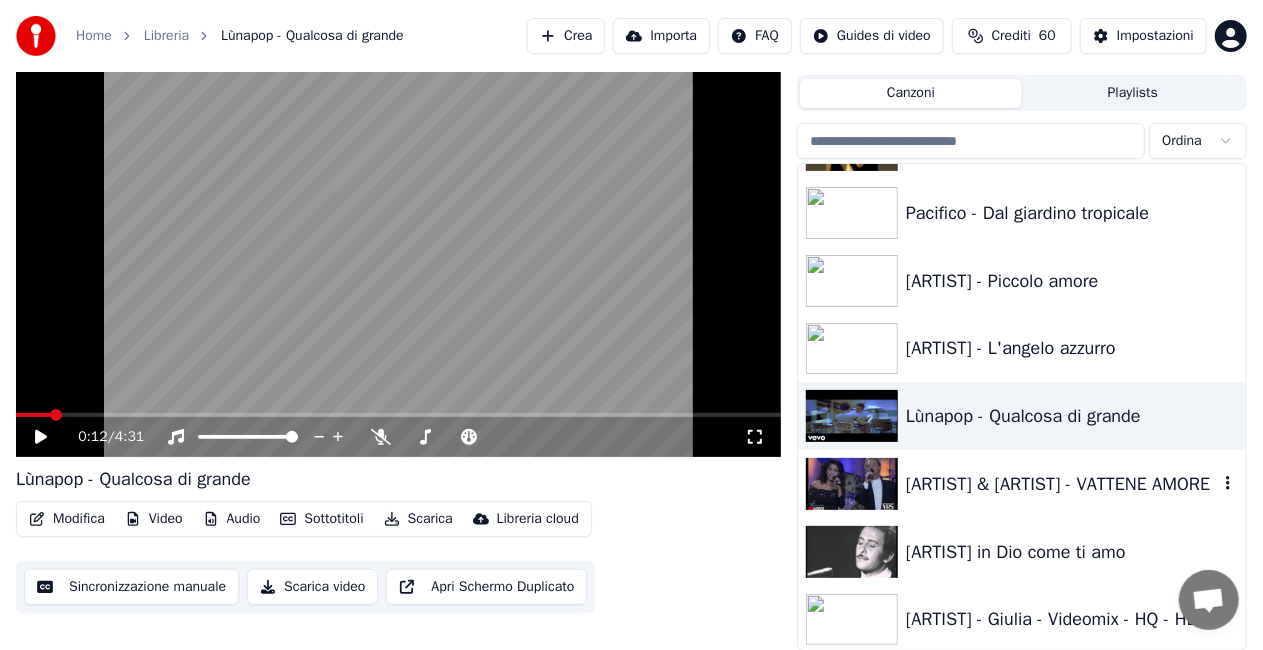click on "[ARTIST] & [ARTIST] - VATTENE AMORE" at bounding box center (1062, 484) 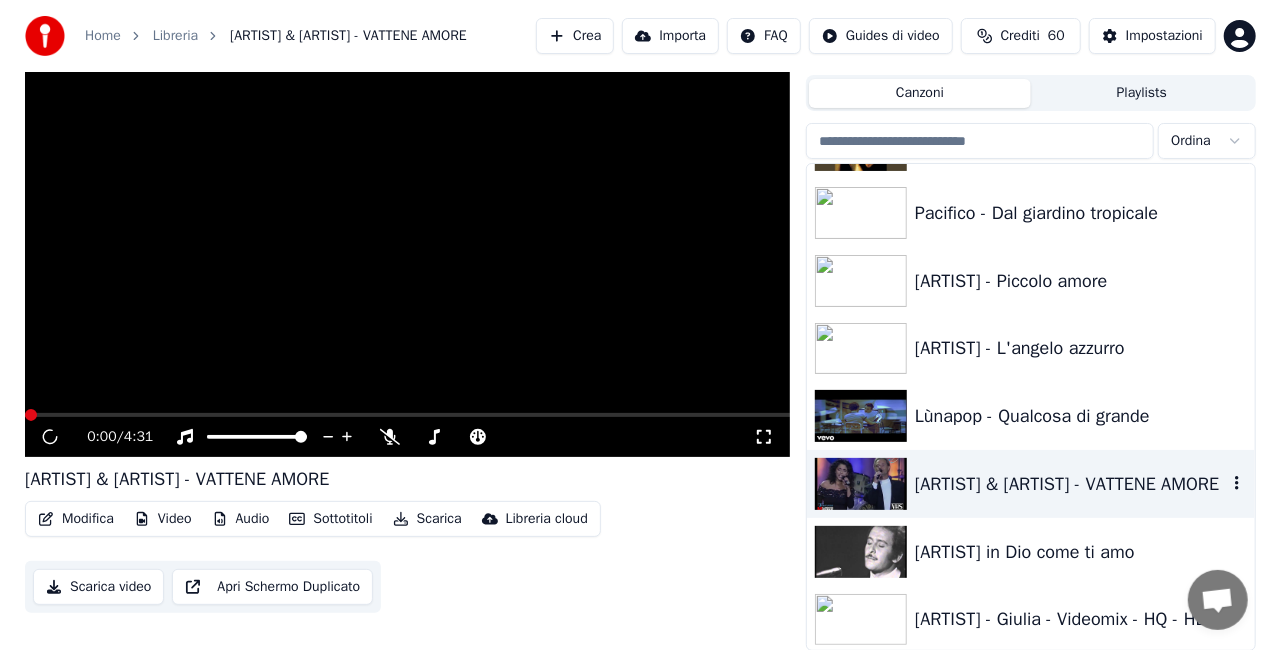 scroll, scrollTop: 55, scrollLeft: 0, axis: vertical 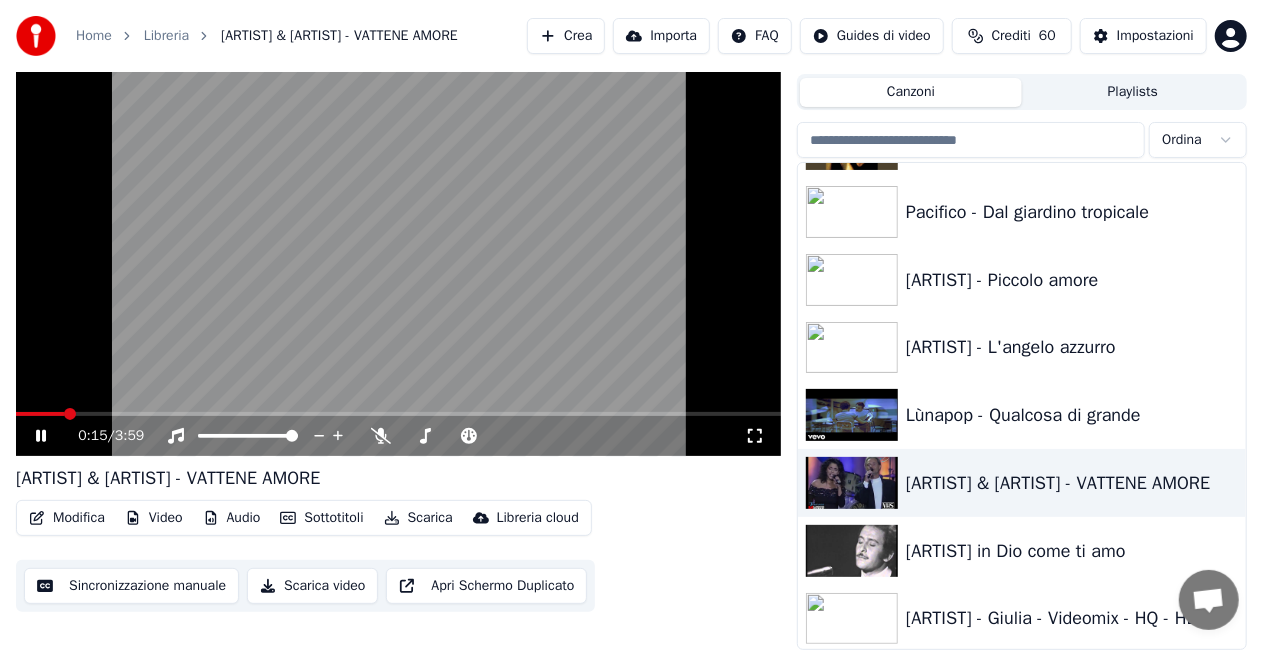click 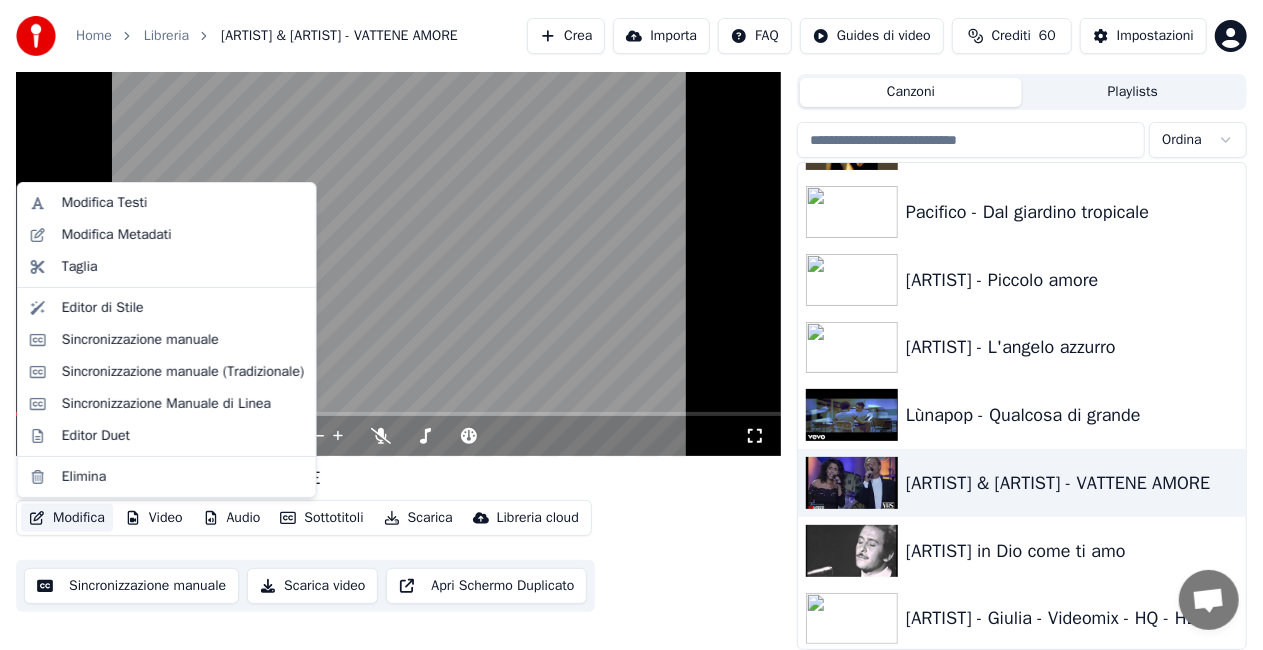 click on "Modifica" at bounding box center (67, 518) 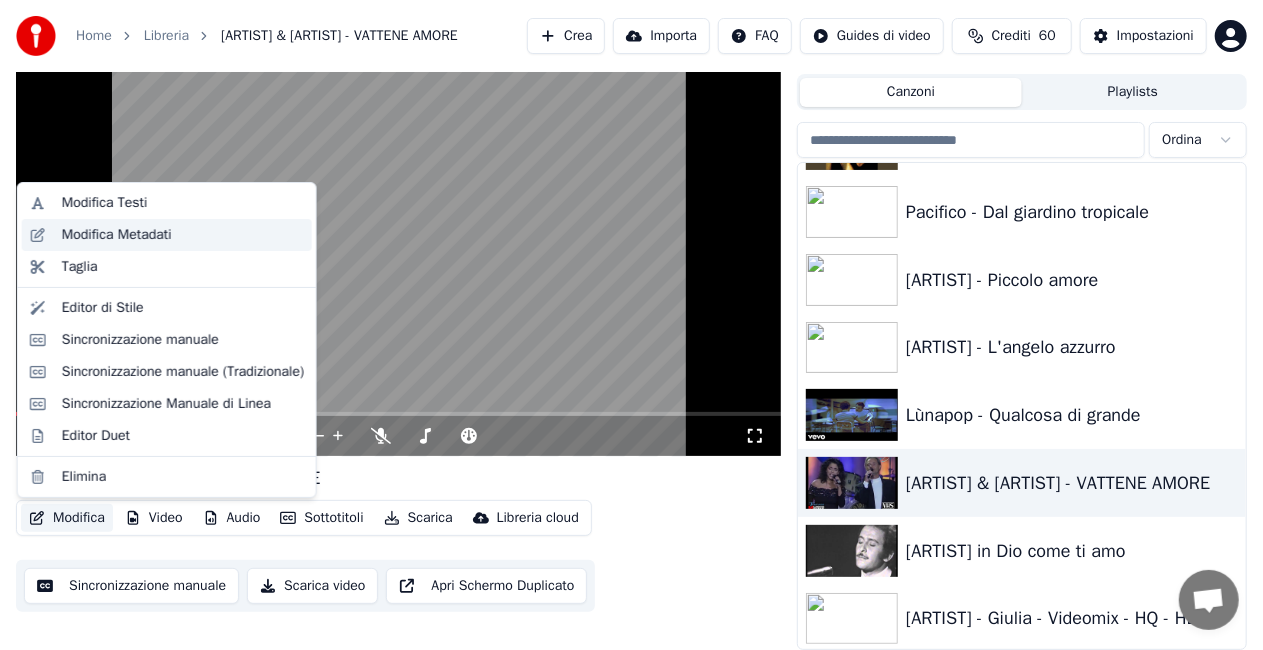 click on "Modifica Metadati" at bounding box center [117, 235] 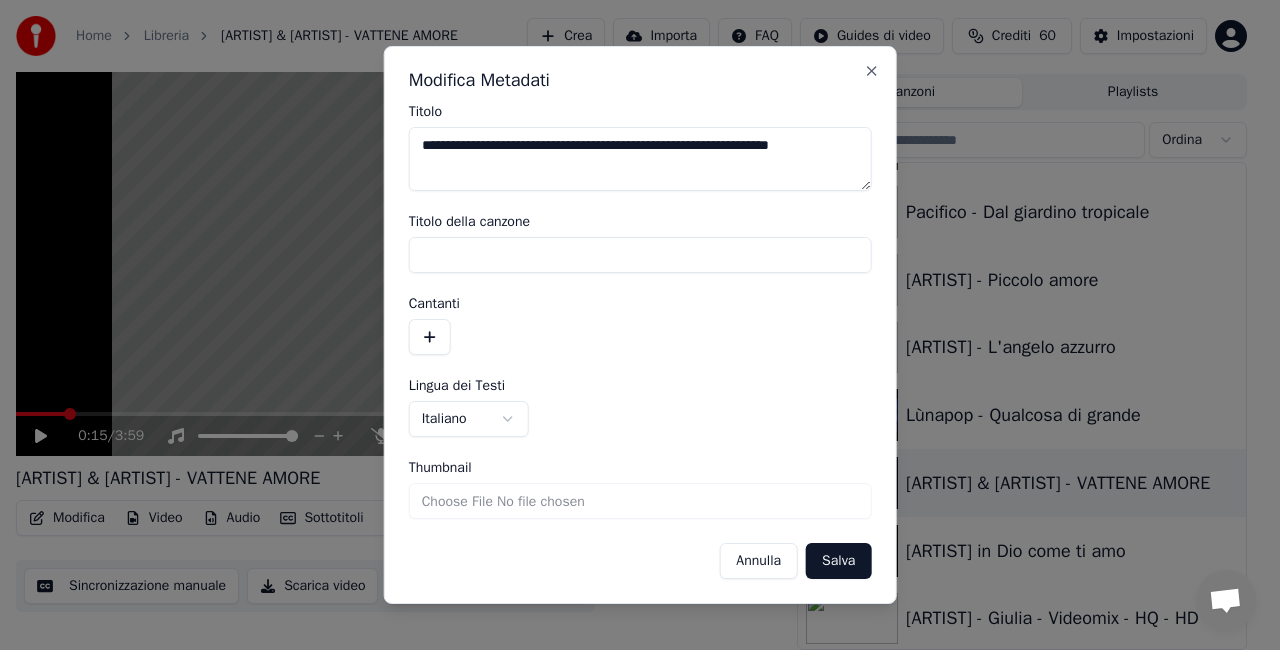 drag, startPoint x: 630, startPoint y: 152, endPoint x: 993, endPoint y: 154, distance: 363.00552 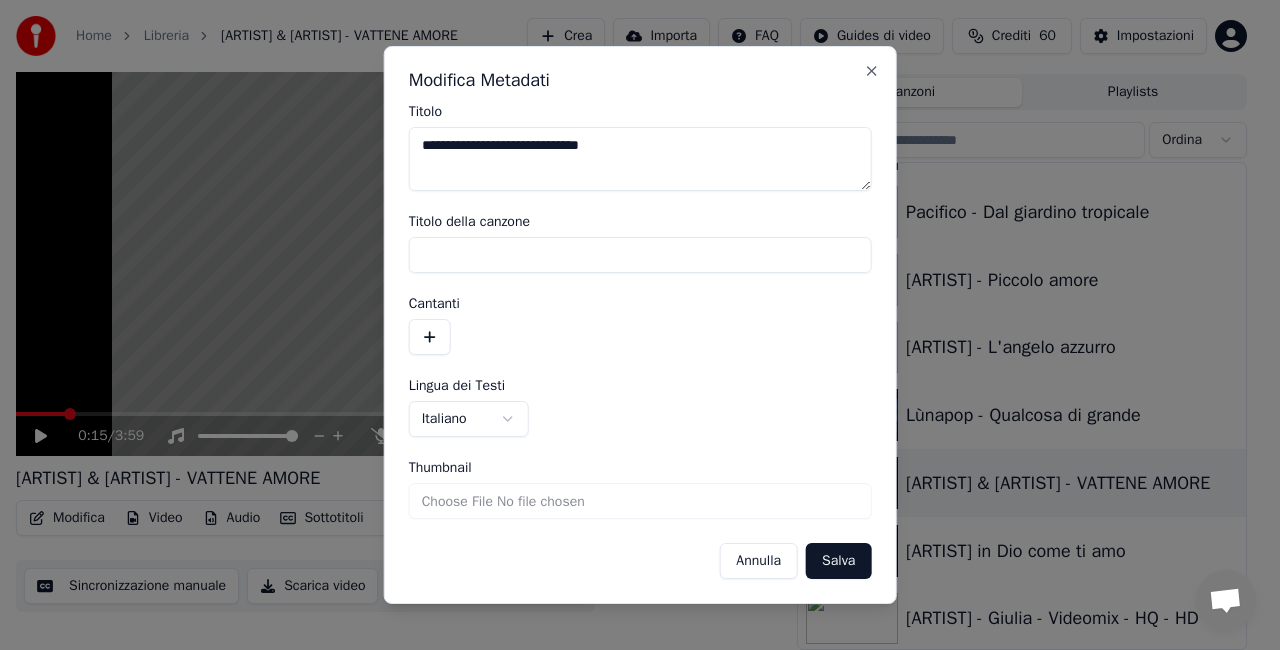 type on "**********" 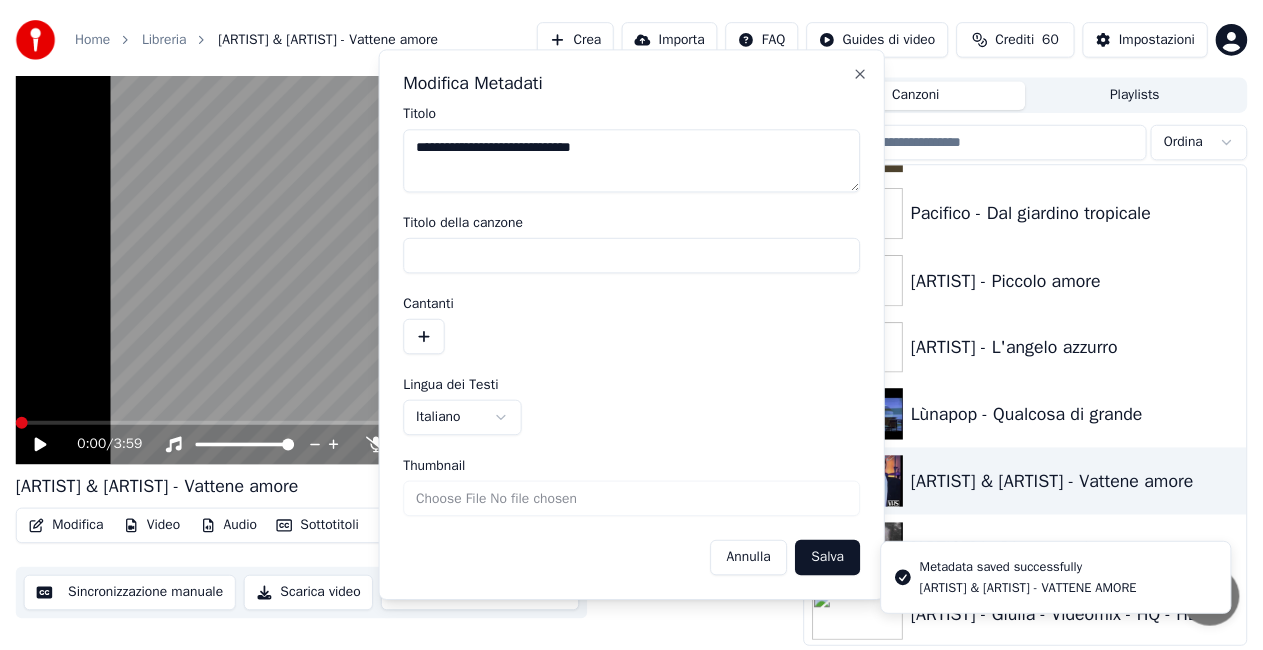 scroll, scrollTop: 45, scrollLeft: 0, axis: vertical 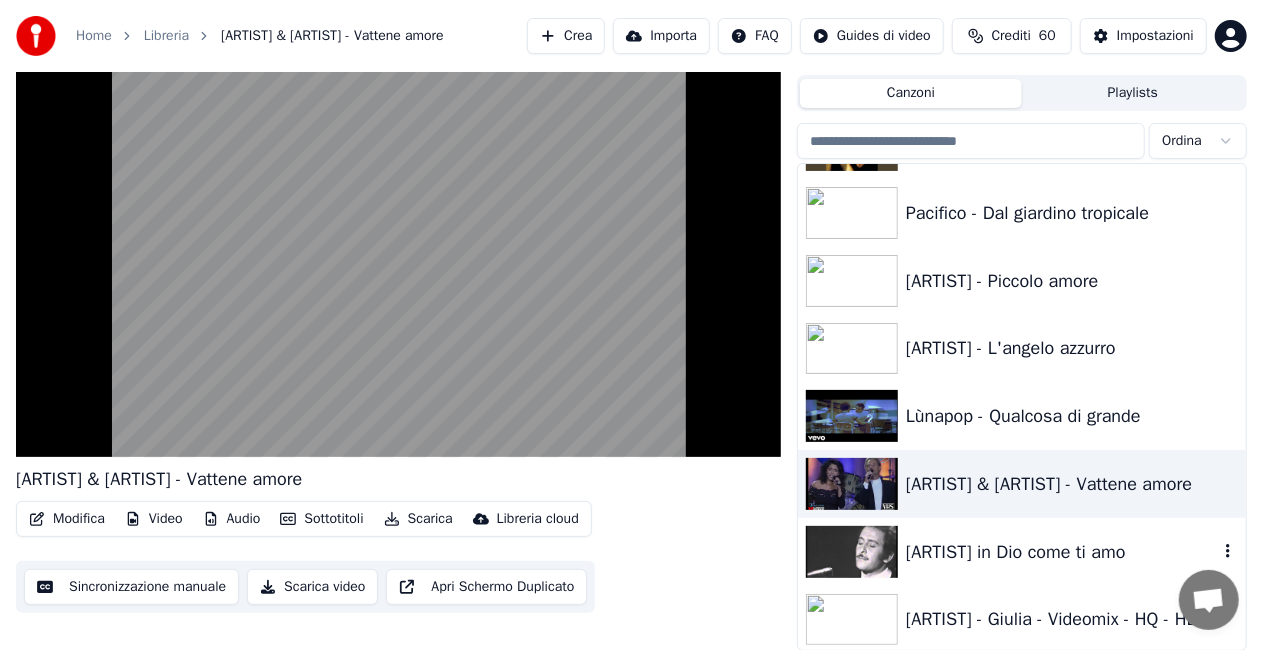 click on "[ARTIST] in Dio come ti amo" at bounding box center [1062, 552] 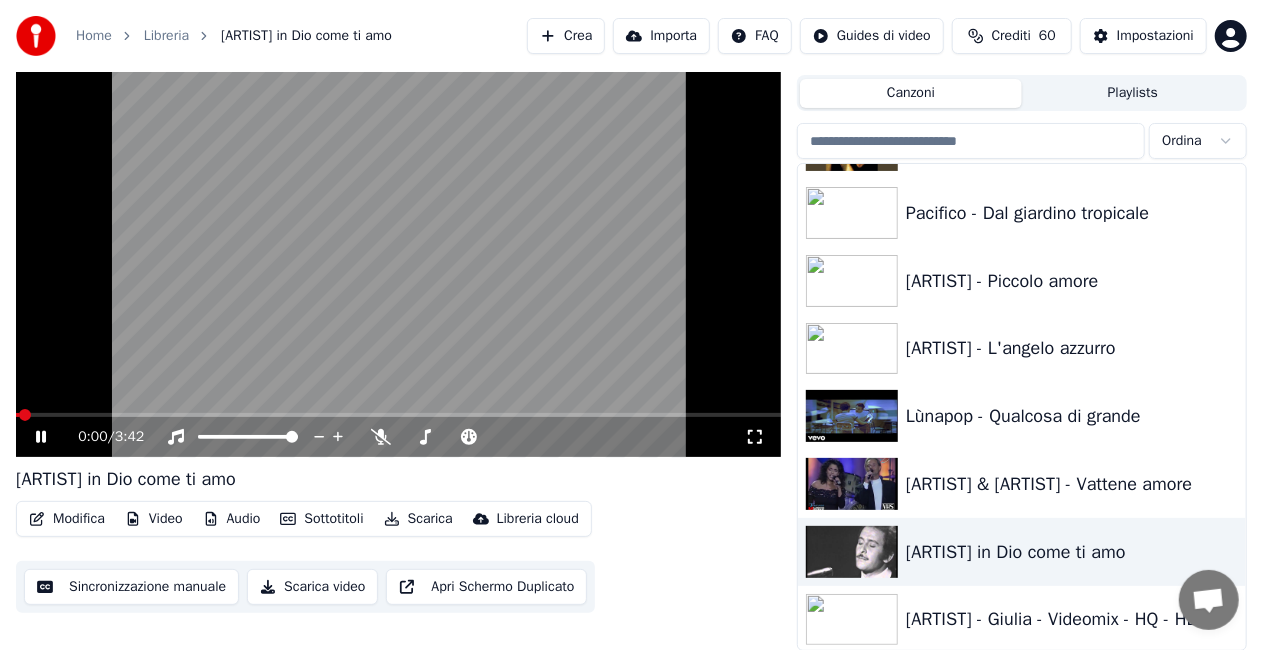 click on "Modifica" at bounding box center [67, 519] 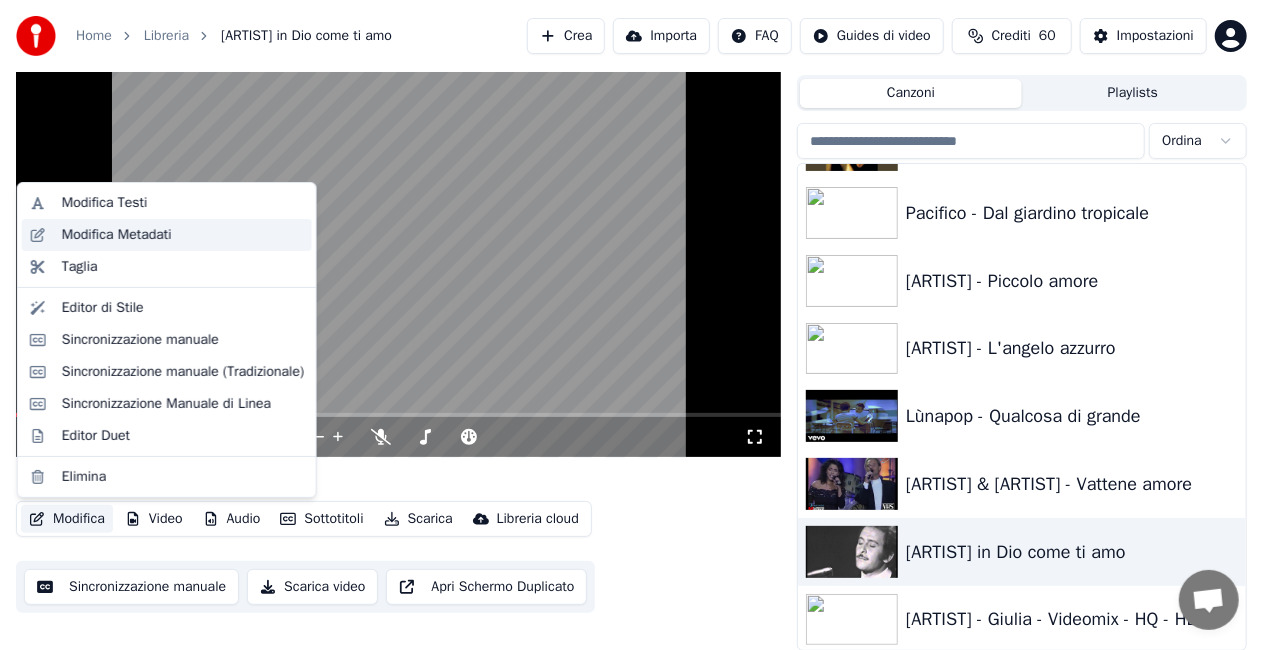 click on "Modifica Metadati" at bounding box center (117, 235) 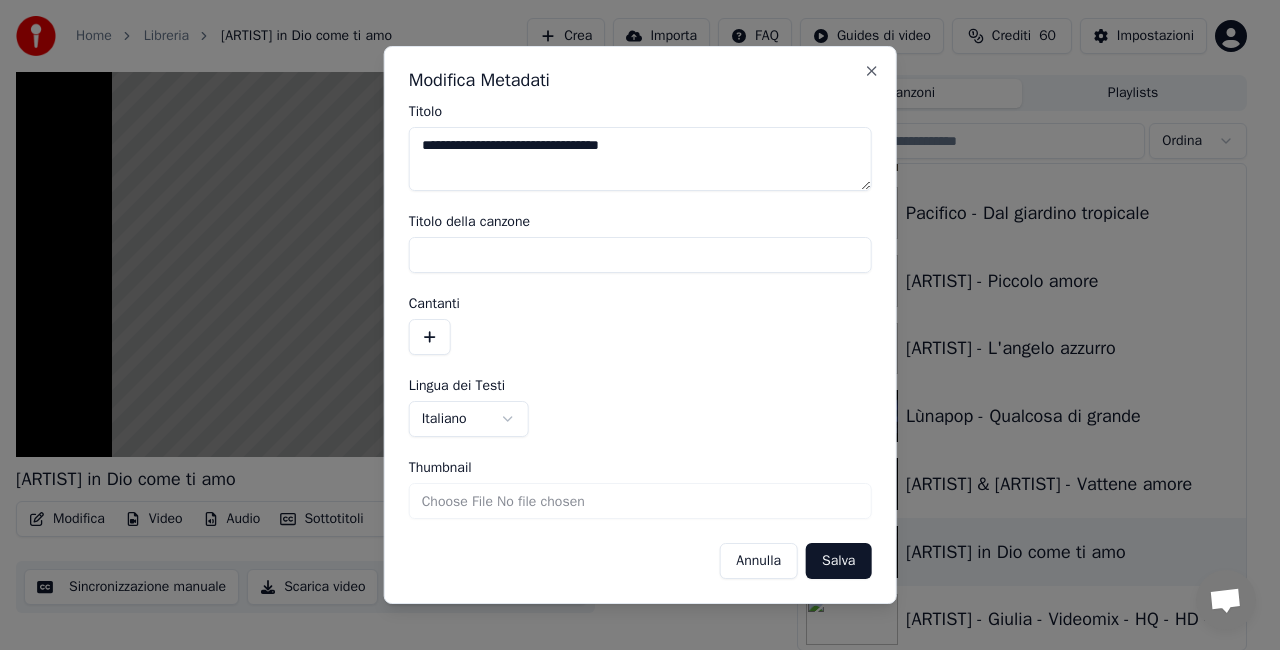 drag, startPoint x: 492, startPoint y: 148, endPoint x: 0, endPoint y: 392, distance: 549.1812 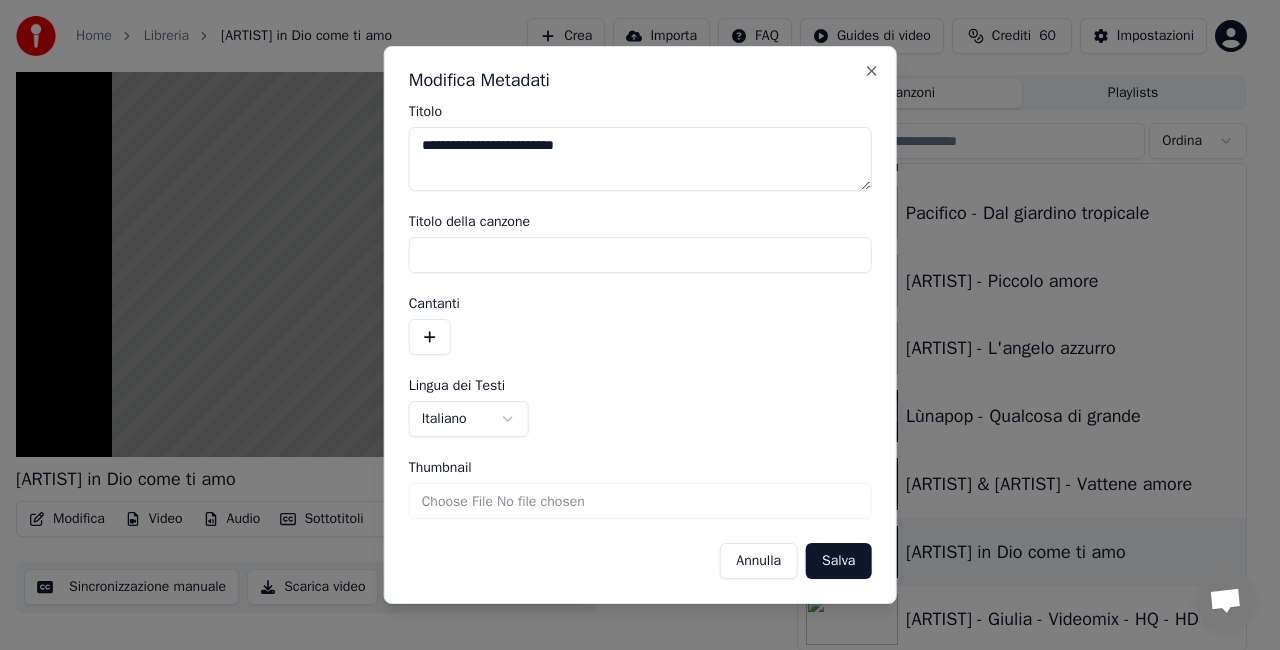 drag, startPoint x: 502, startPoint y: 146, endPoint x: 482, endPoint y: 146, distance: 20 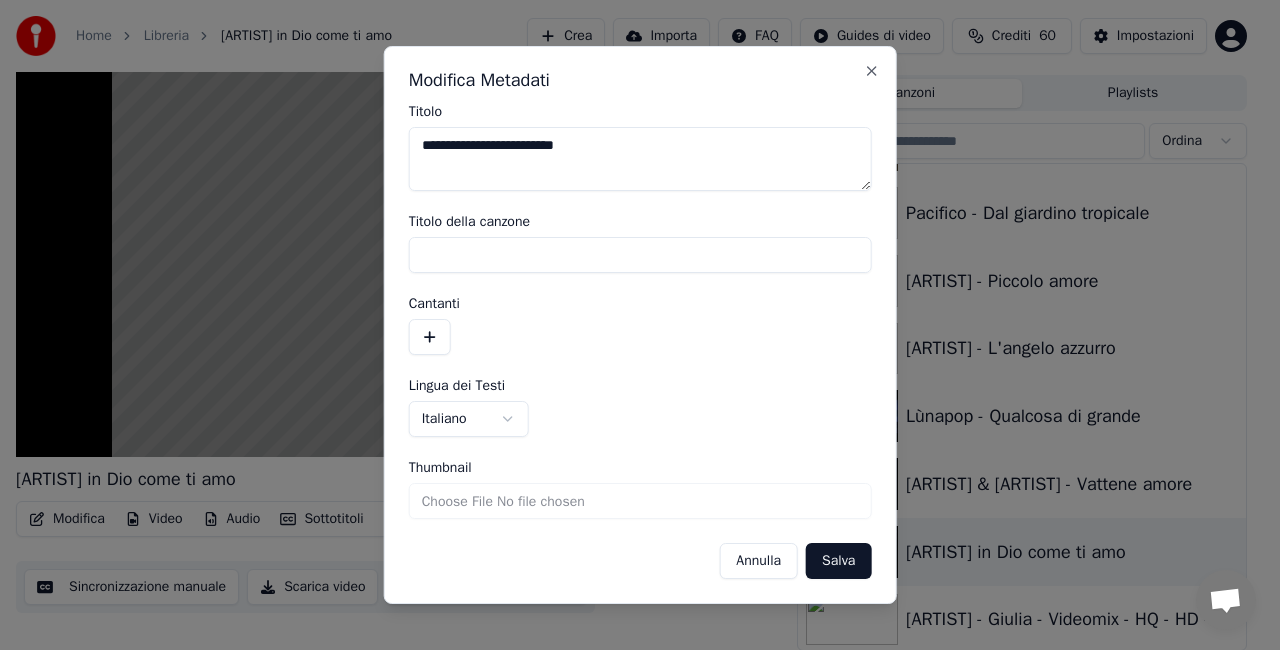 click on "**********" at bounding box center (640, 159) 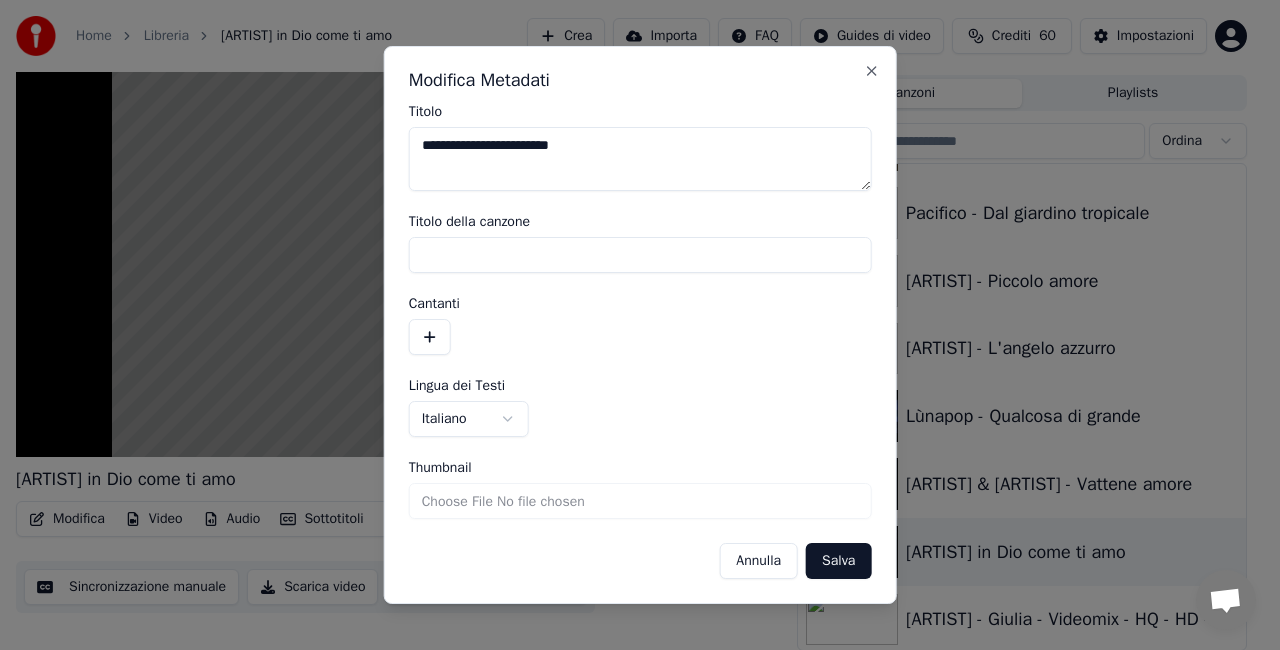 type on "**********" 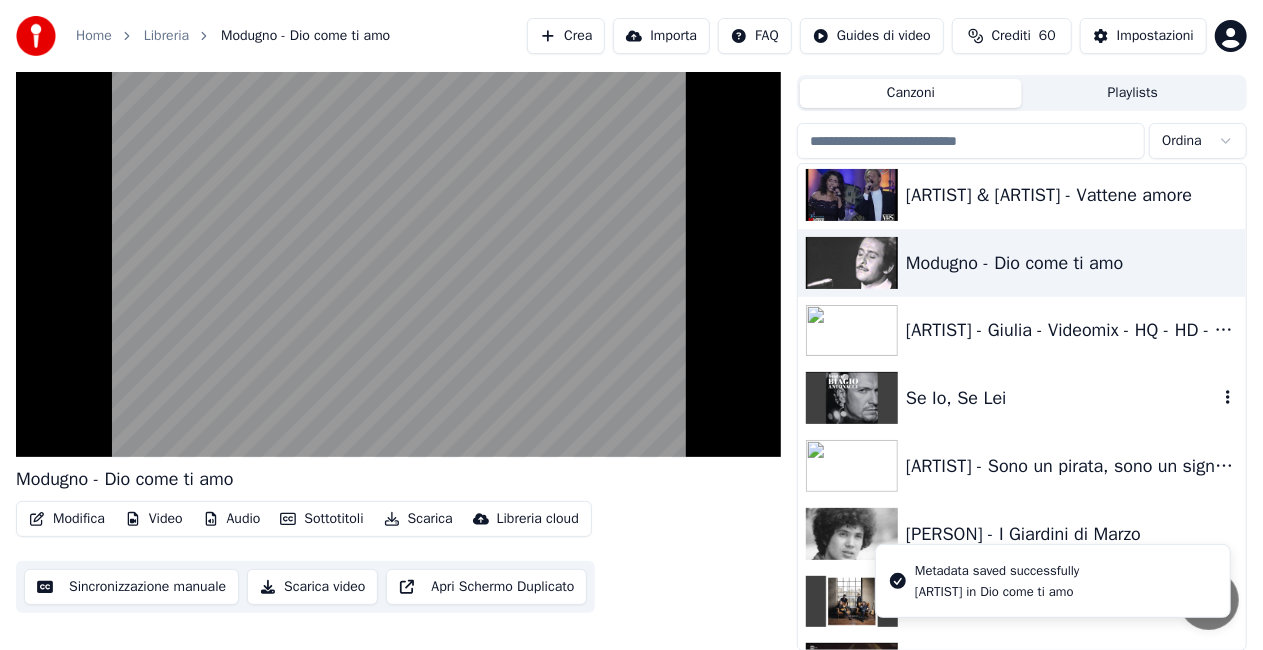 scroll, scrollTop: 6200, scrollLeft: 0, axis: vertical 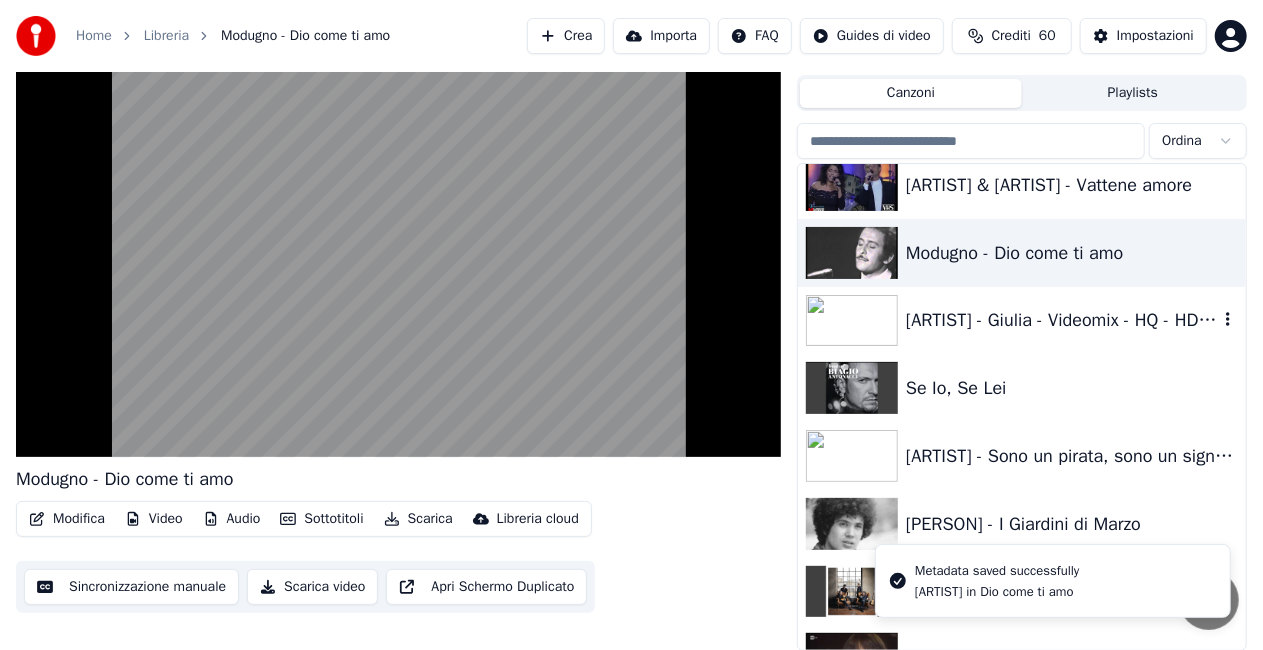 click on "[ARTIST] - Giulia - Videomix - HQ - HD - By Mrx" at bounding box center [1062, 320] 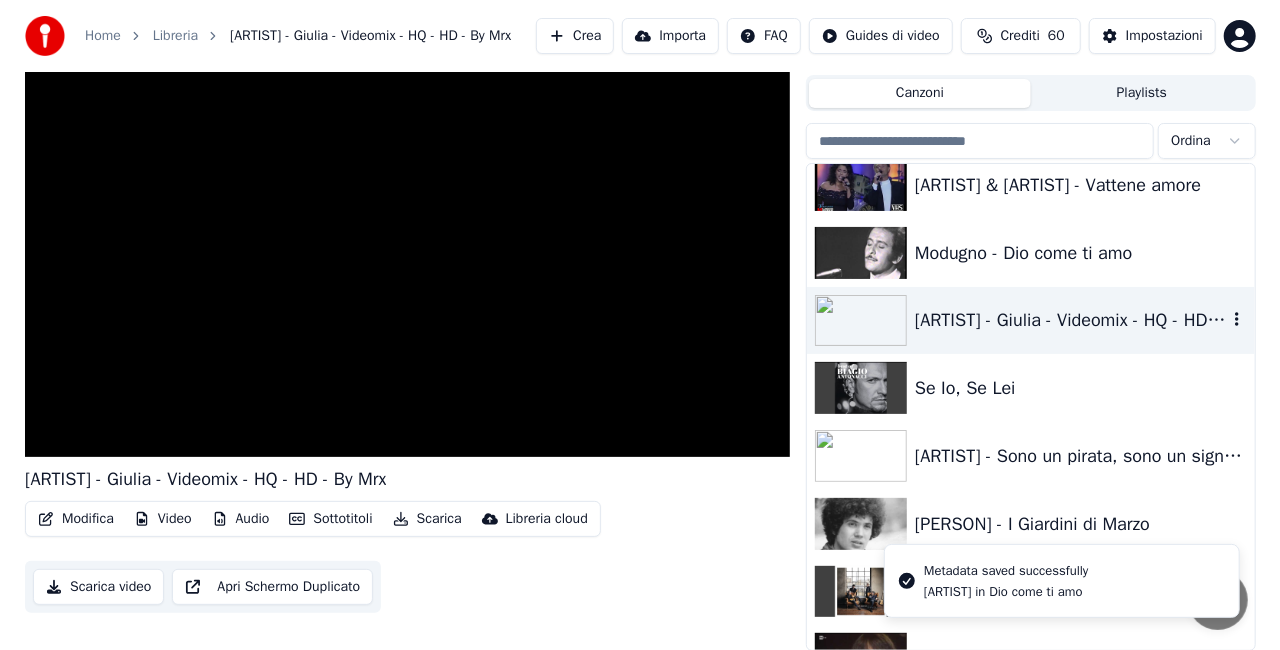 scroll, scrollTop: 55, scrollLeft: 0, axis: vertical 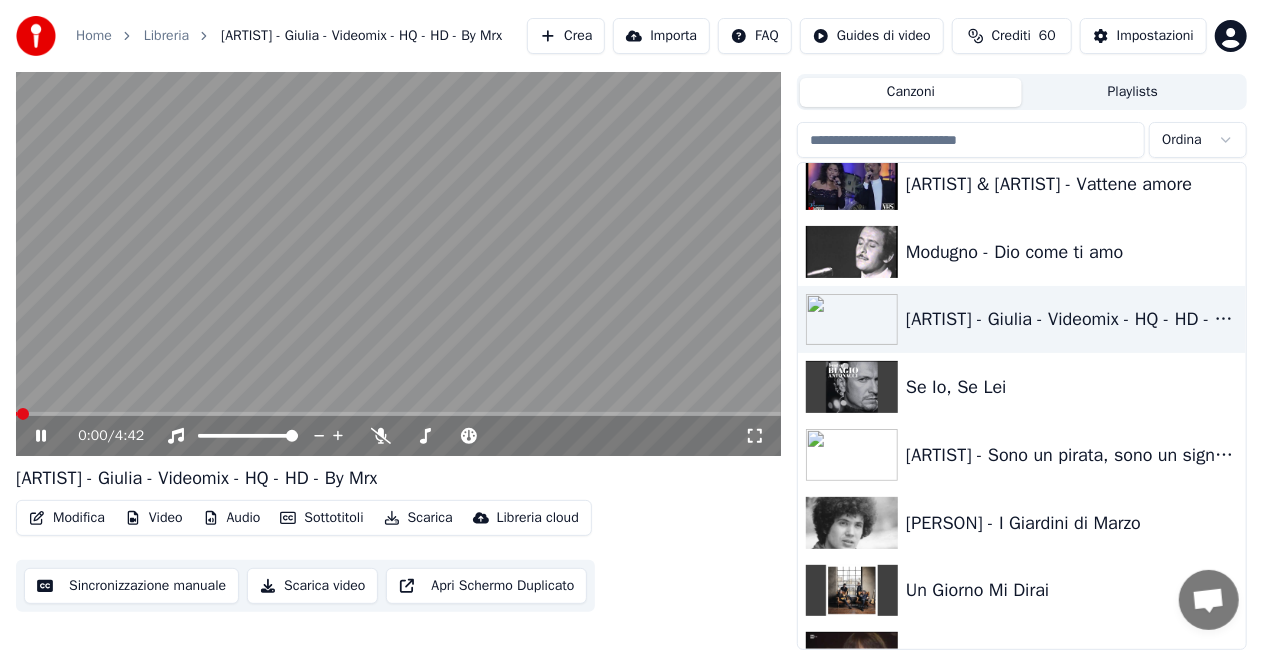 click on "Modifica" at bounding box center (67, 518) 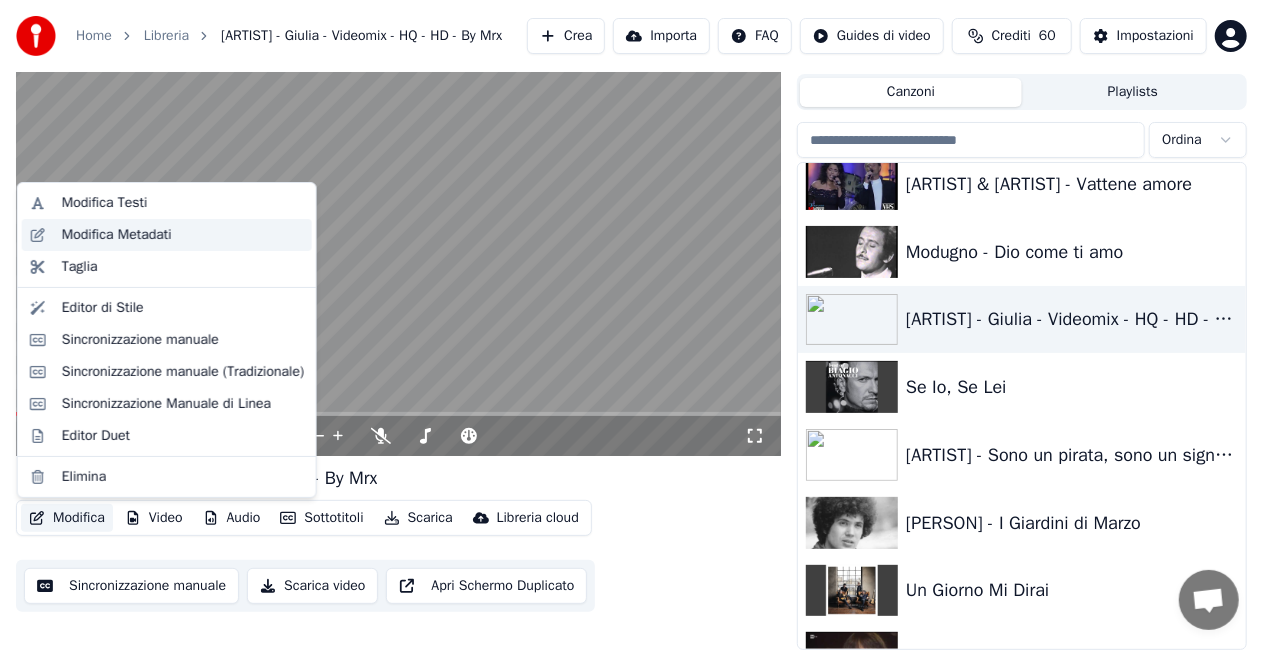 click on "Modifica Metadati" at bounding box center [183, 235] 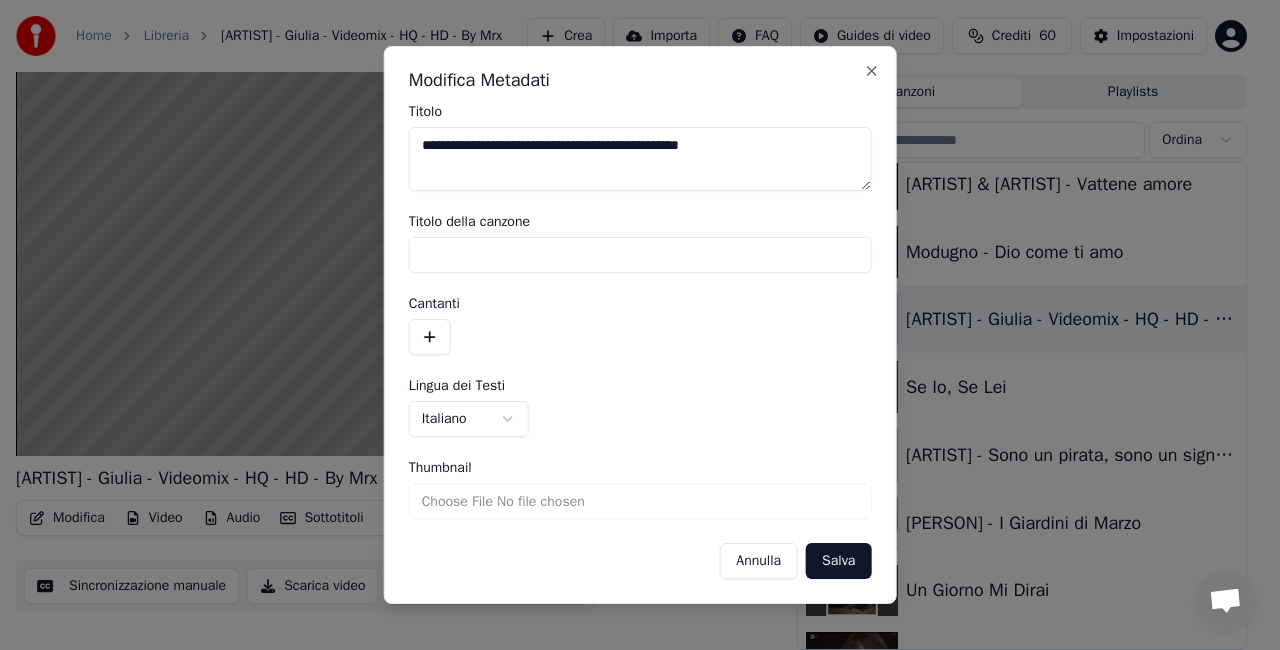 drag, startPoint x: 463, startPoint y: 144, endPoint x: 64, endPoint y: 225, distance: 407.1388 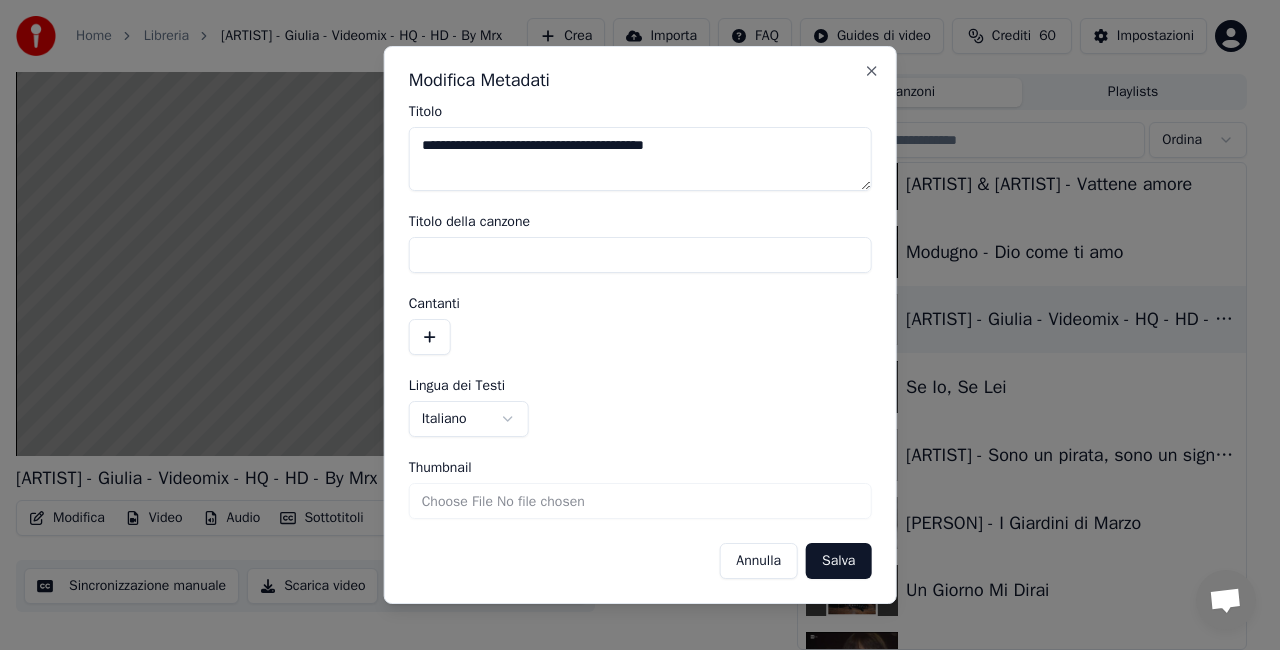 drag, startPoint x: 509, startPoint y: 147, endPoint x: 1051, endPoint y: 139, distance: 542.059 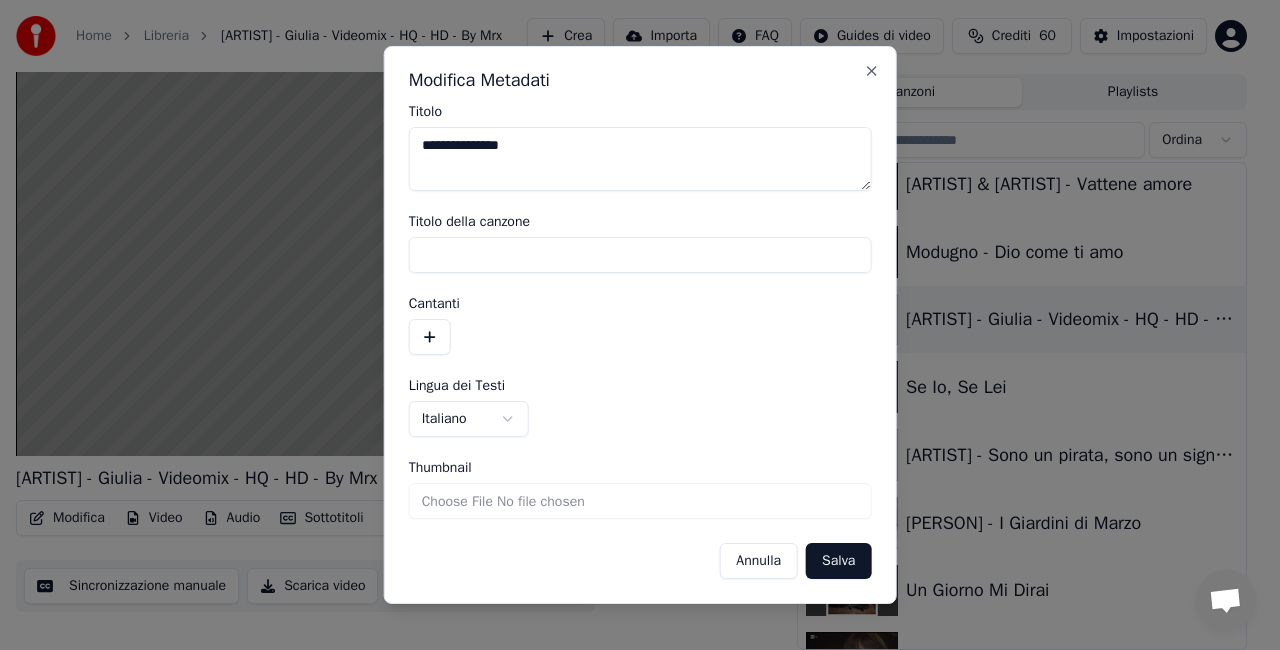 type on "**********" 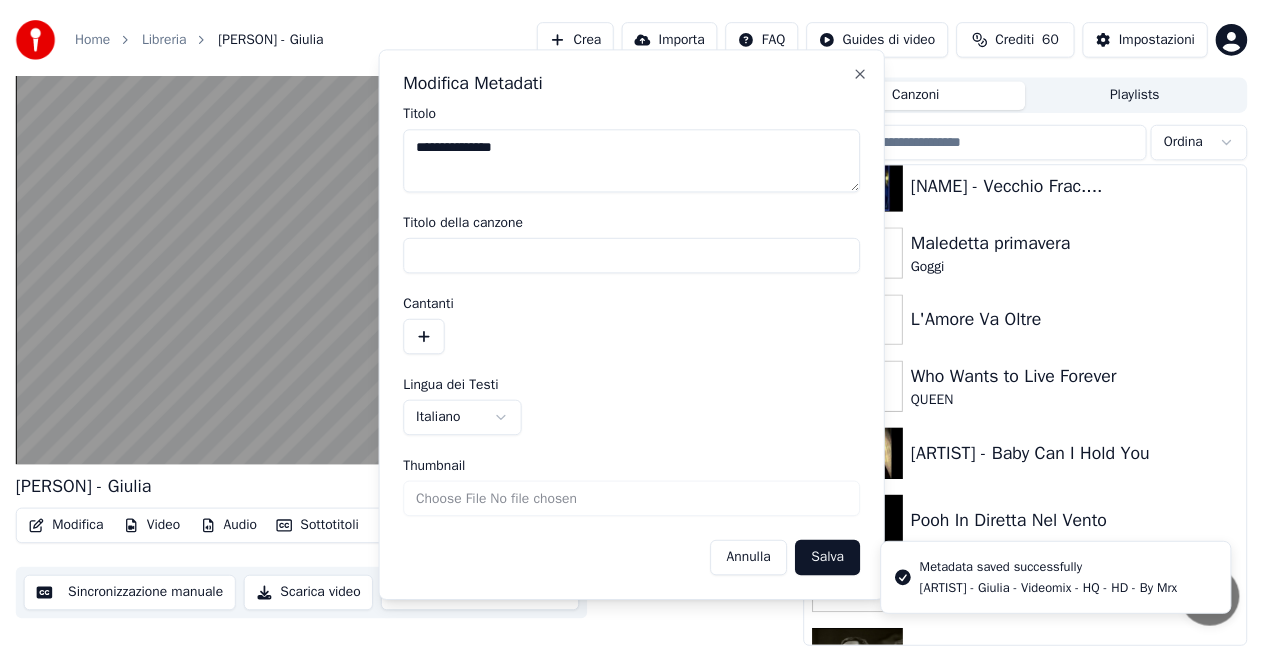 scroll, scrollTop: 45, scrollLeft: 0, axis: vertical 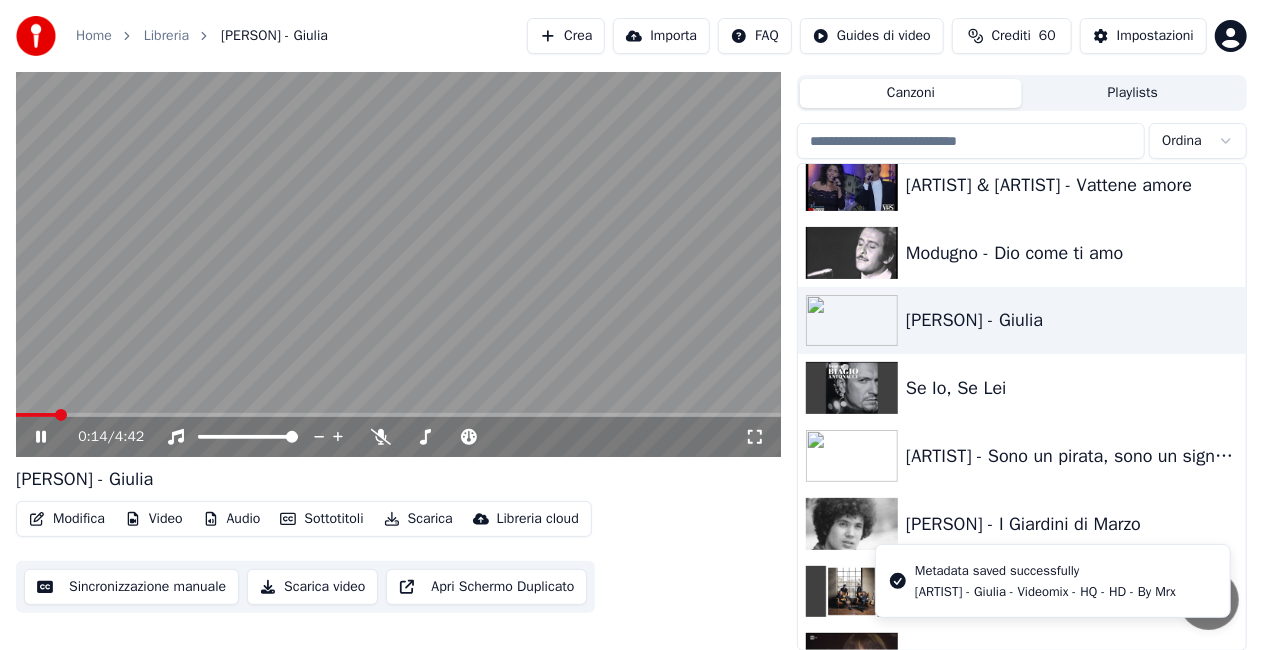 click at bounding box center [398, 242] 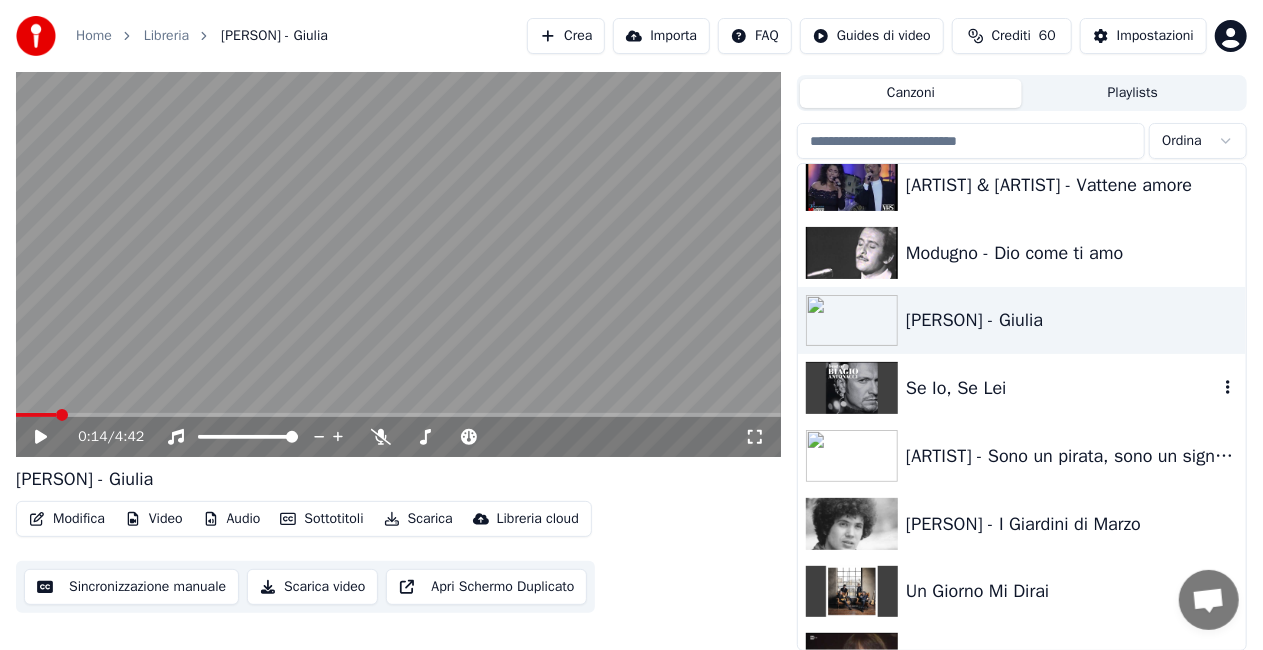 click on "Se Io, Se Lei" at bounding box center [1062, 388] 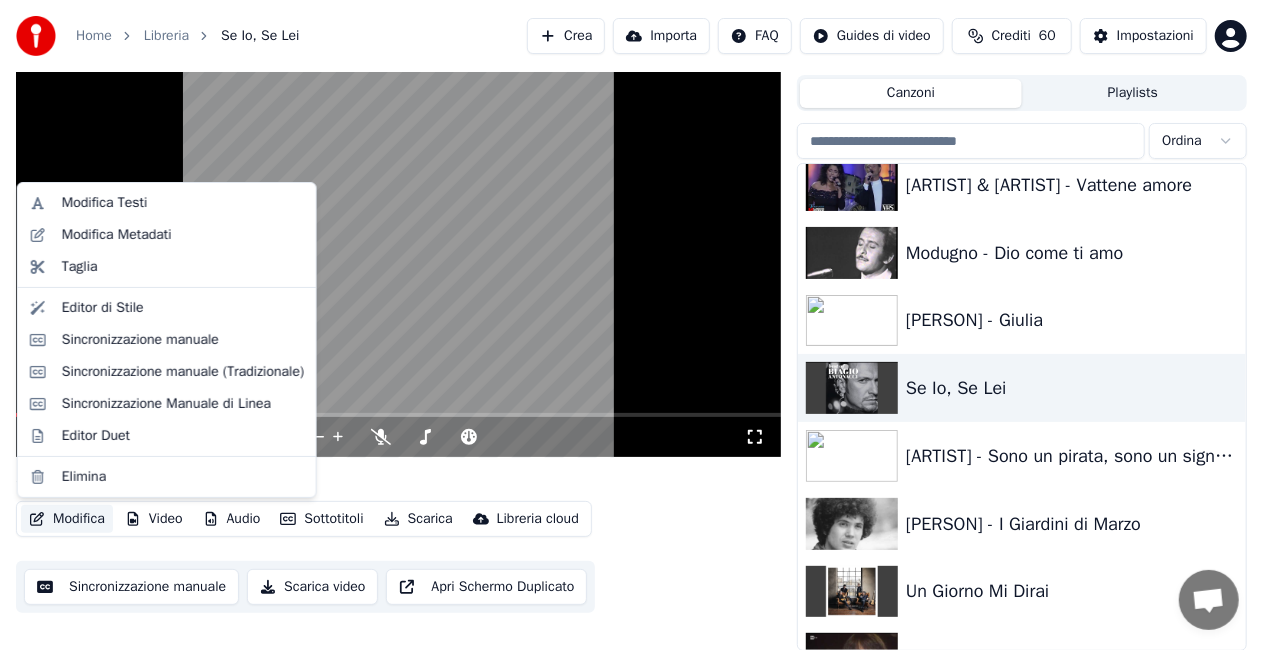 click on "Modifica" at bounding box center (67, 519) 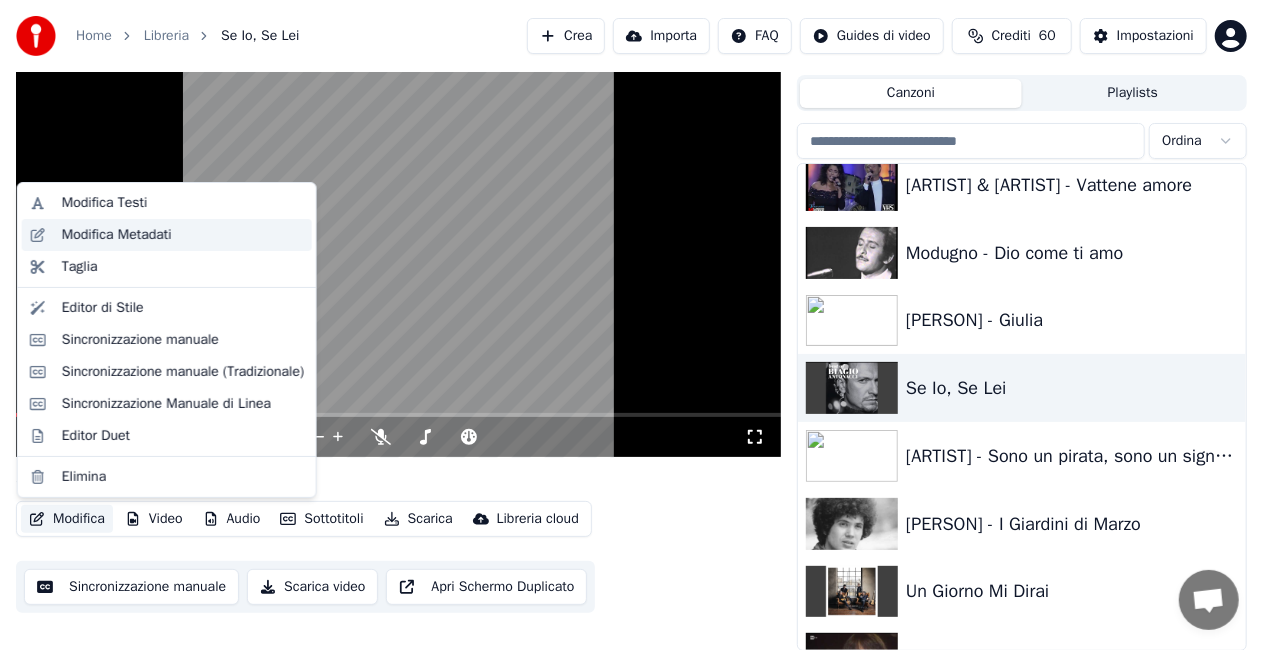 click on "Modifica Metadati" at bounding box center (117, 235) 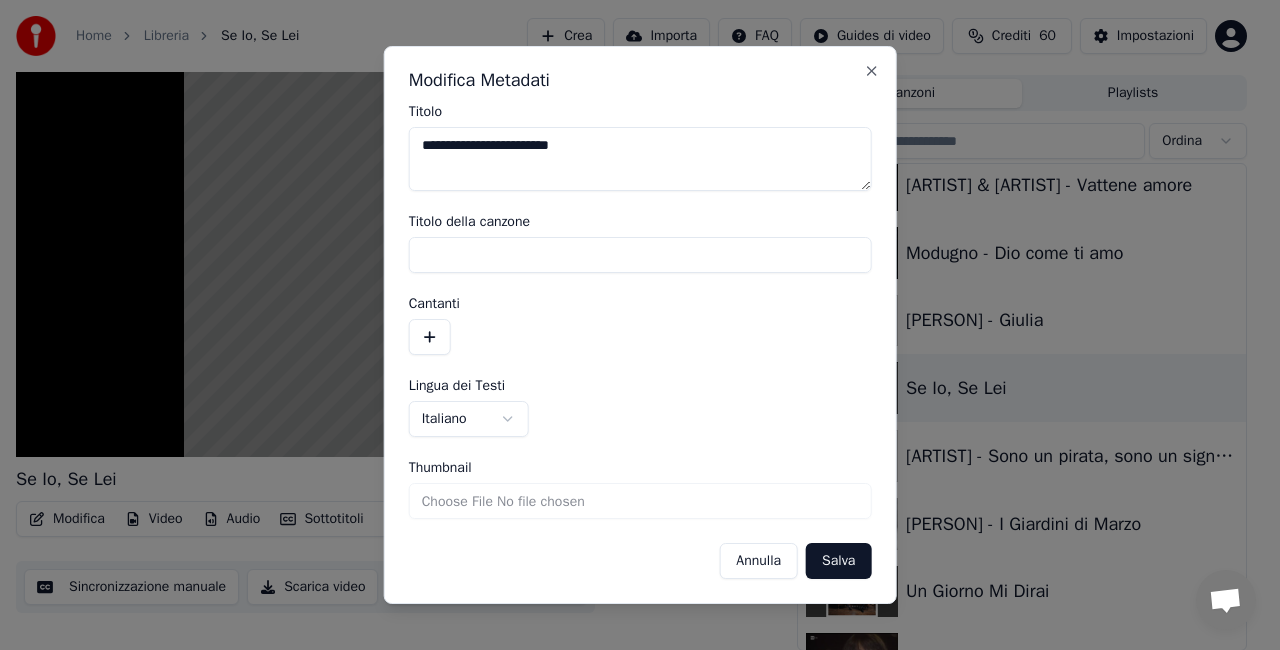 type on "**********" 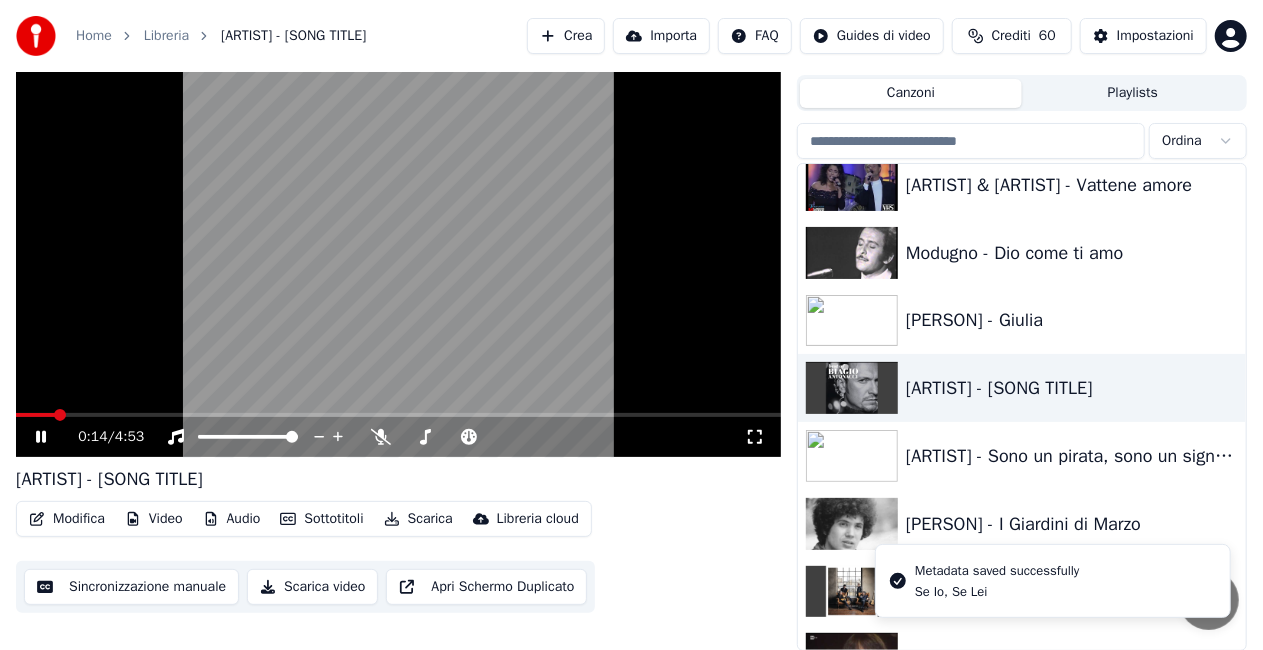 click 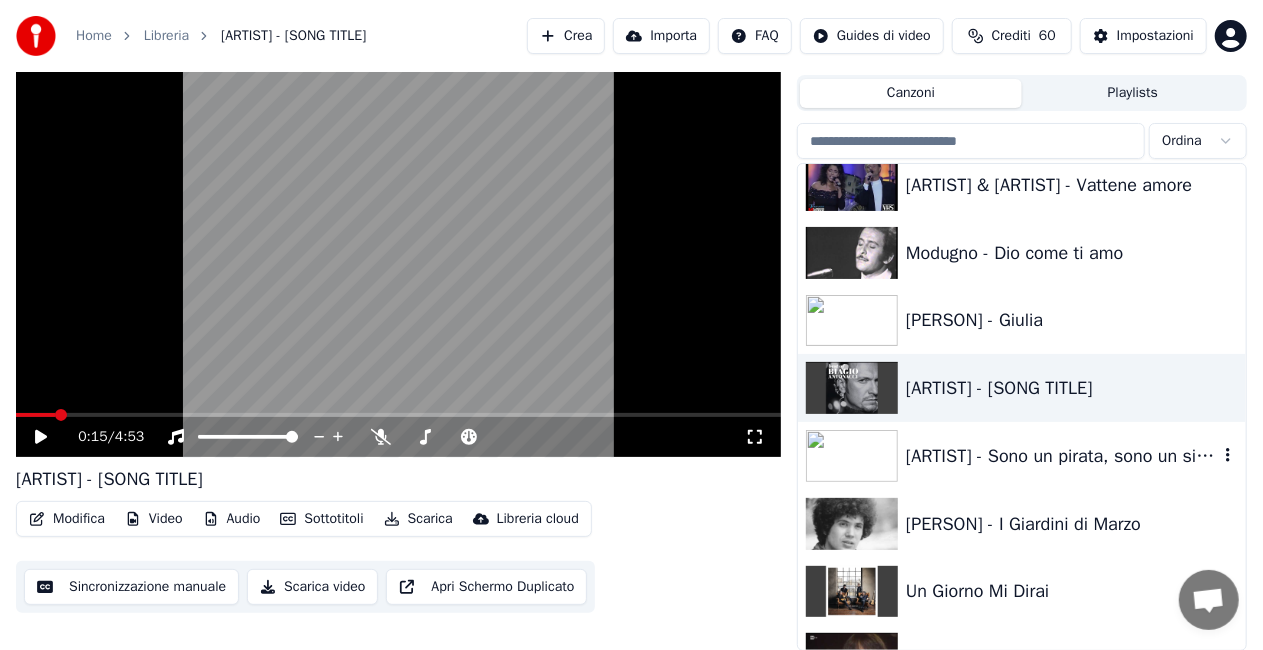 click on "[ARTIST] - Sono un pirata, sono un signore-video.mp4" at bounding box center [1022, 456] 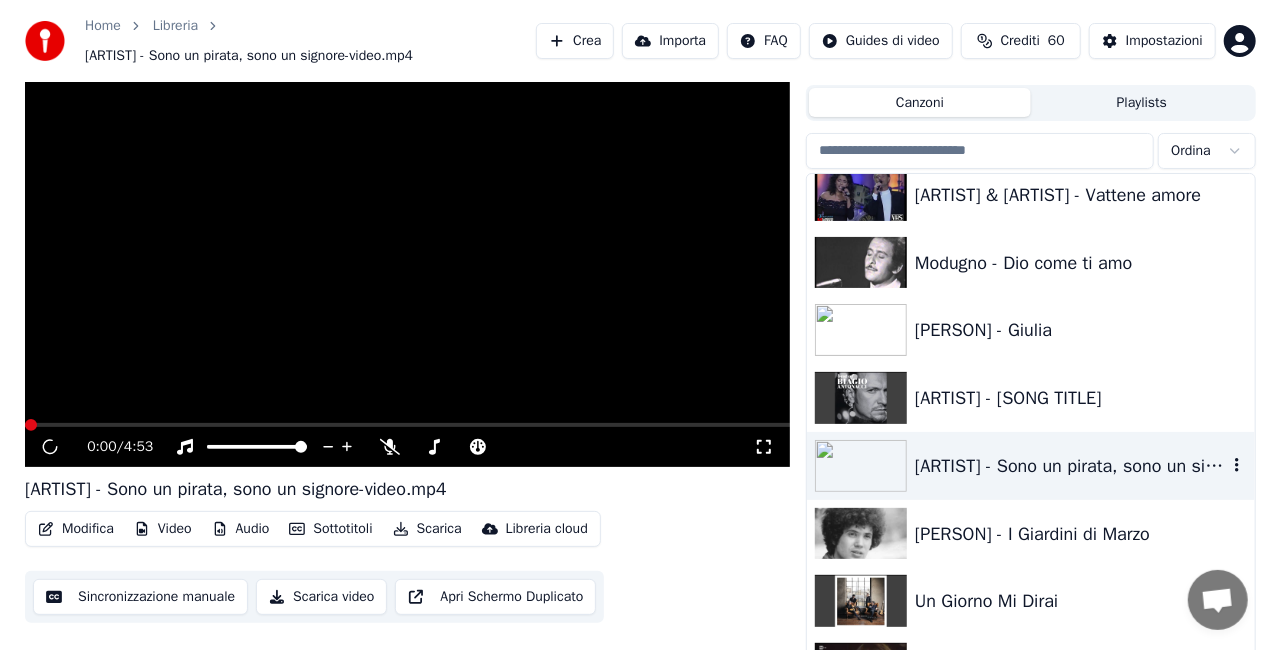 scroll, scrollTop: 55, scrollLeft: 0, axis: vertical 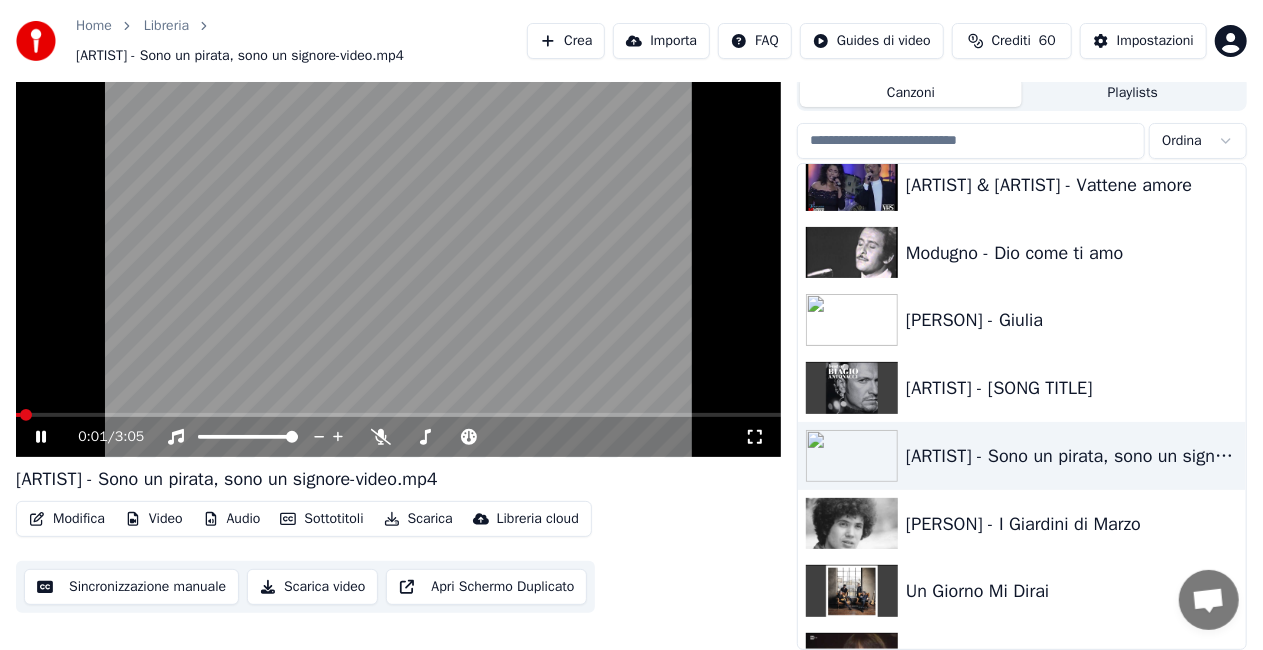 click 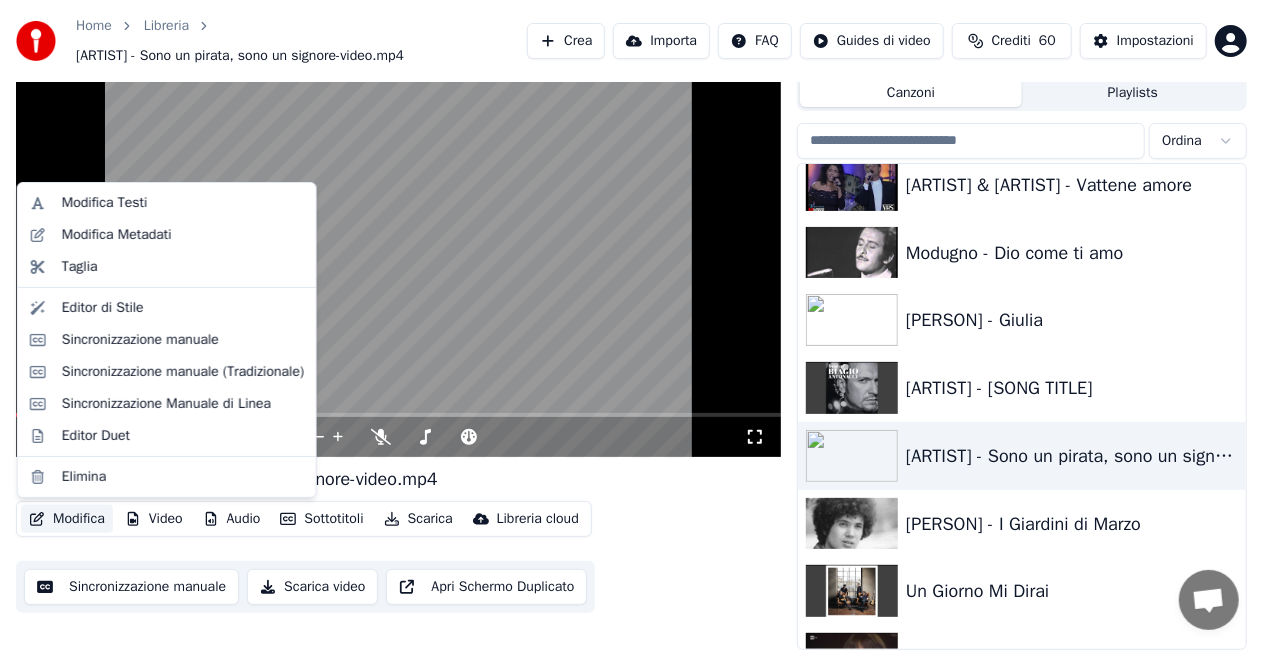 click on "Modifica" at bounding box center (67, 519) 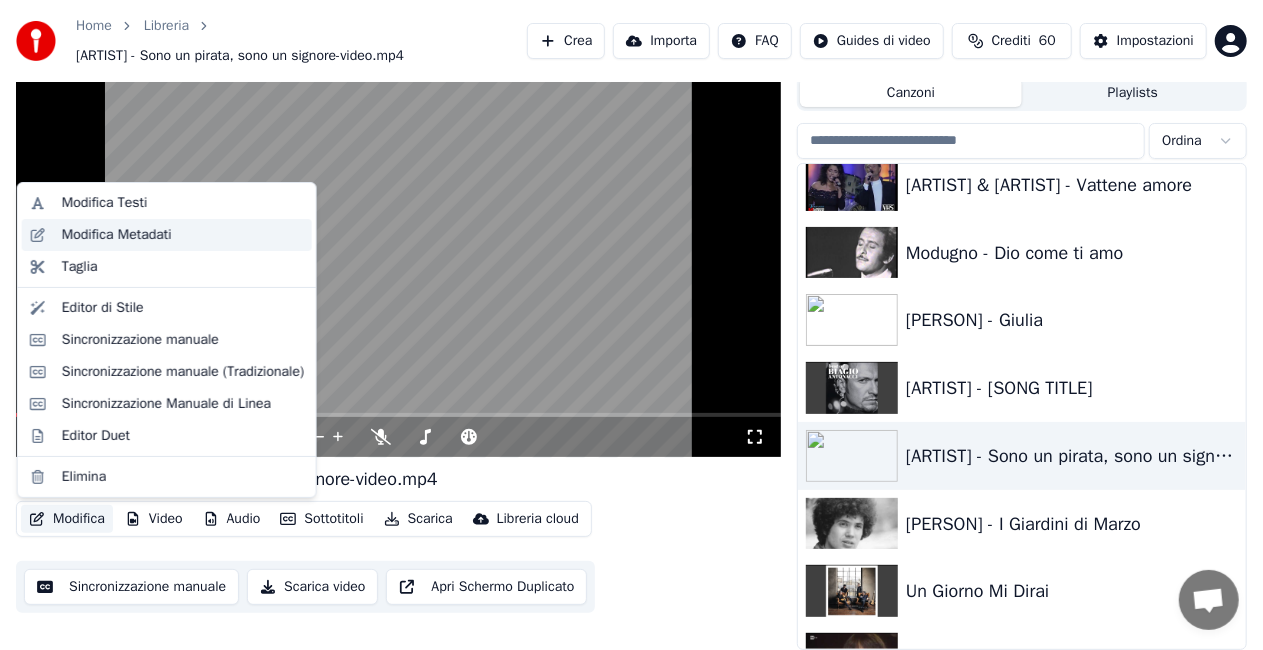 click on "Modifica Metadati" at bounding box center [183, 235] 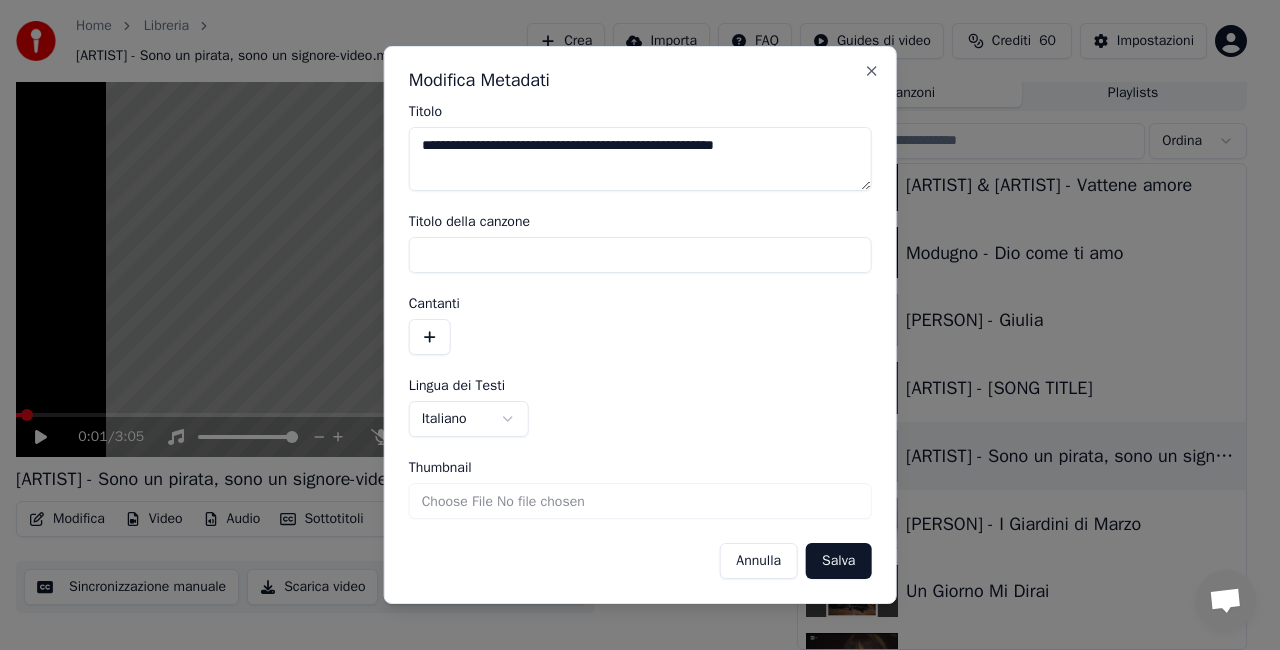 drag, startPoint x: 452, startPoint y: 144, endPoint x: 175, endPoint y: 182, distance: 279.59436 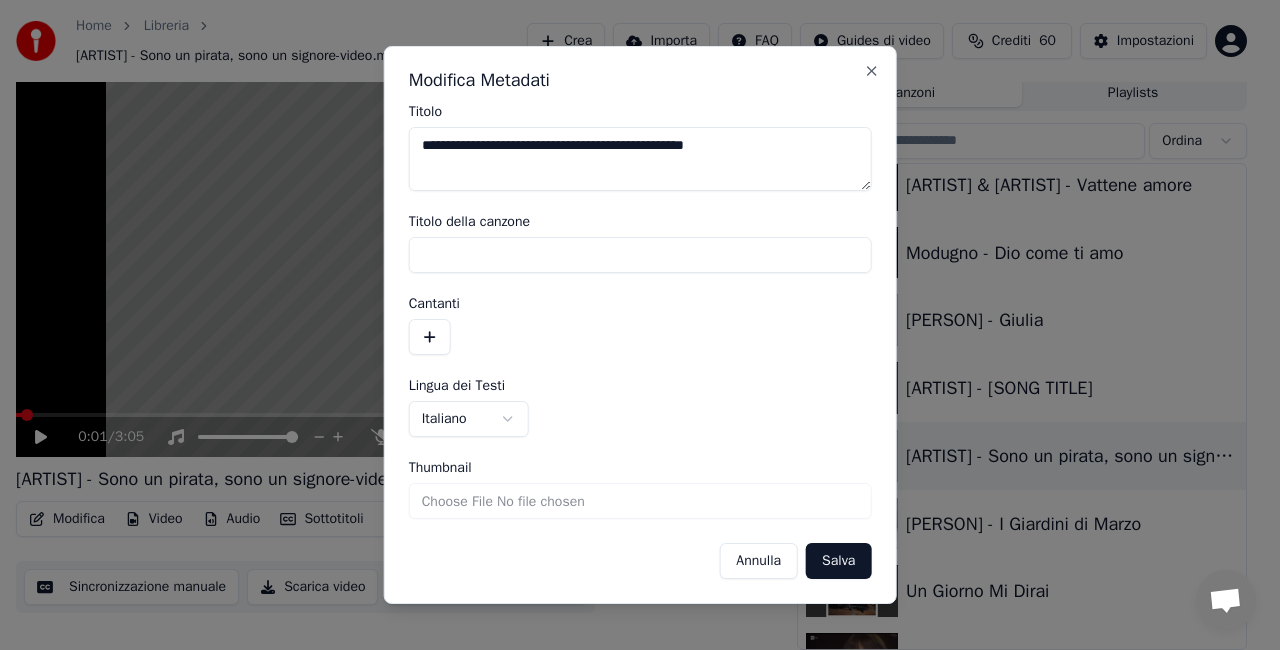 drag, startPoint x: 679, startPoint y: 145, endPoint x: 966, endPoint y: 97, distance: 290.98627 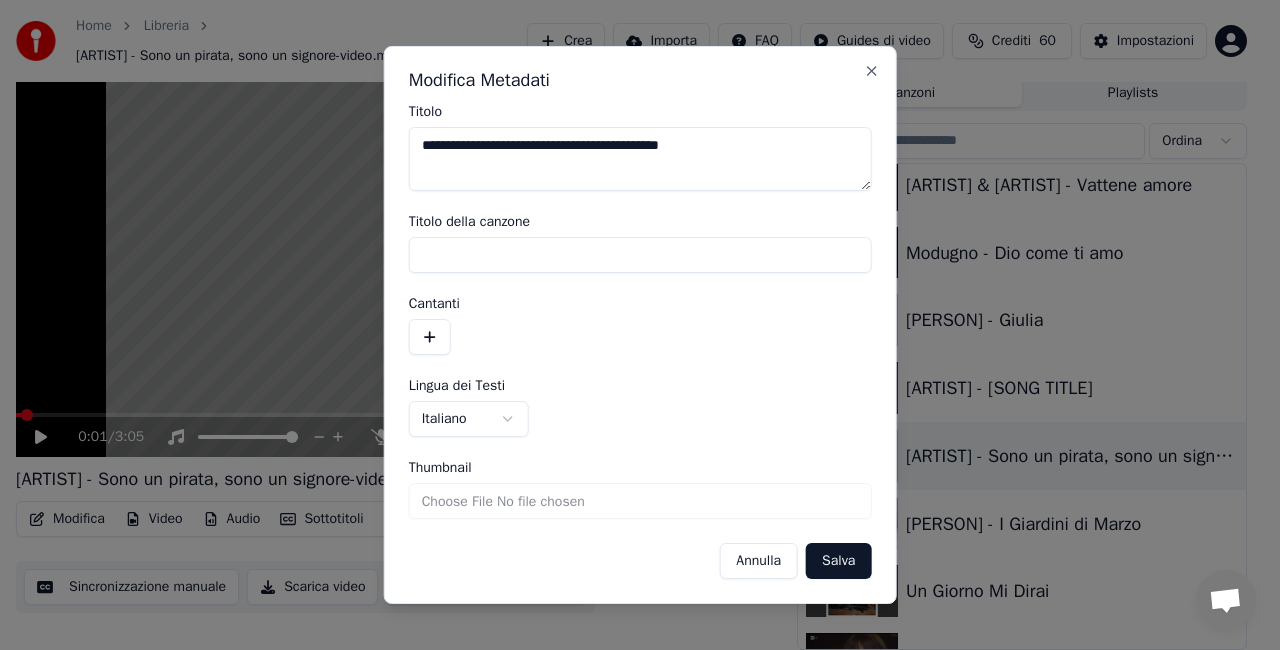 drag, startPoint x: 783, startPoint y: 139, endPoint x: 677, endPoint y: 156, distance: 107.35455 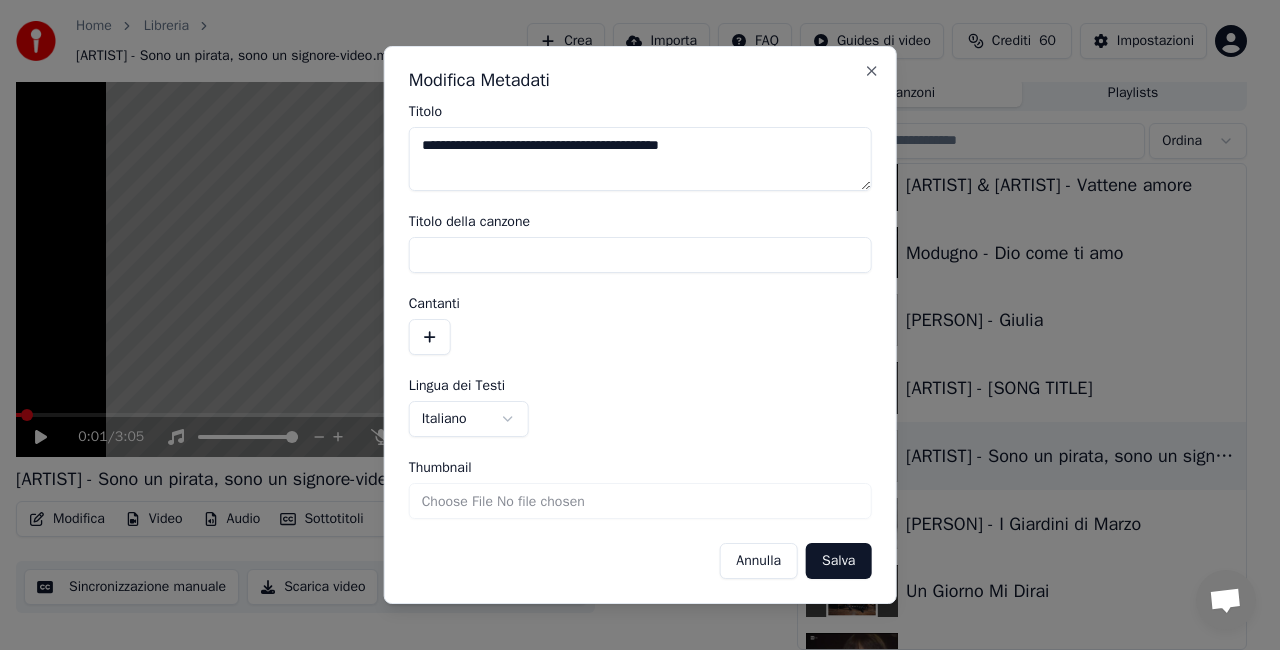 click on "**********" at bounding box center [640, 159] 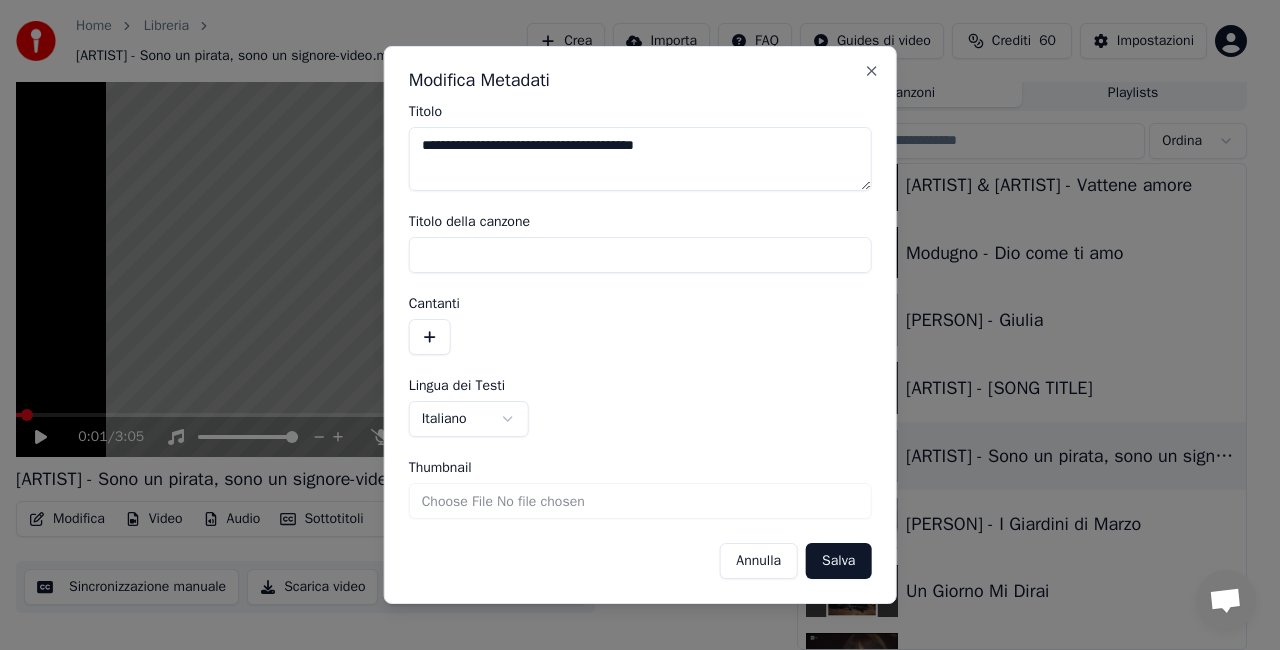 type on "**********" 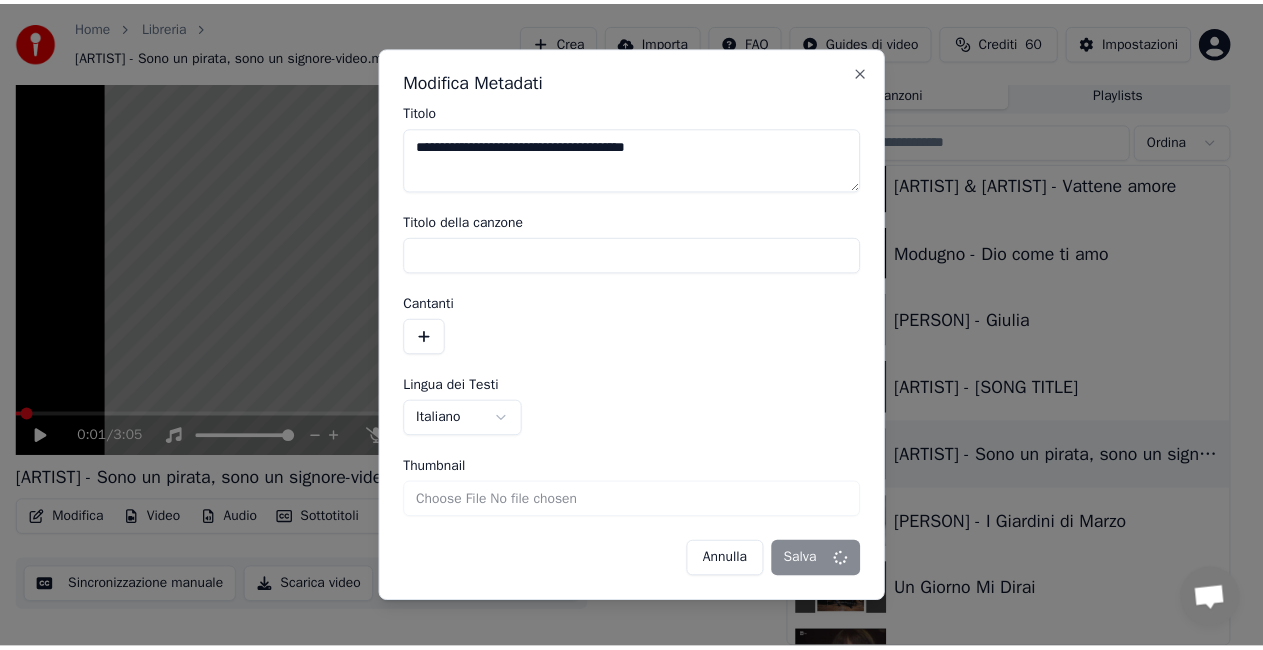 scroll, scrollTop: 45, scrollLeft: 0, axis: vertical 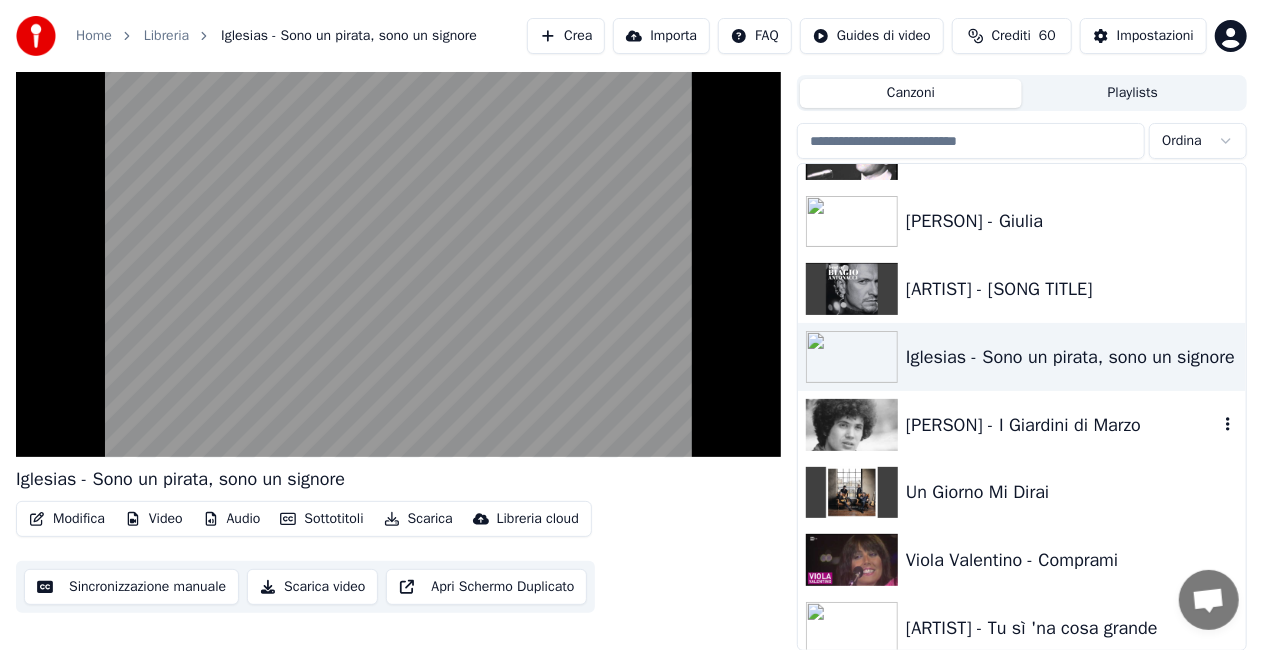click on "[PERSON] - I Giardini di Marzo" at bounding box center [1062, 425] 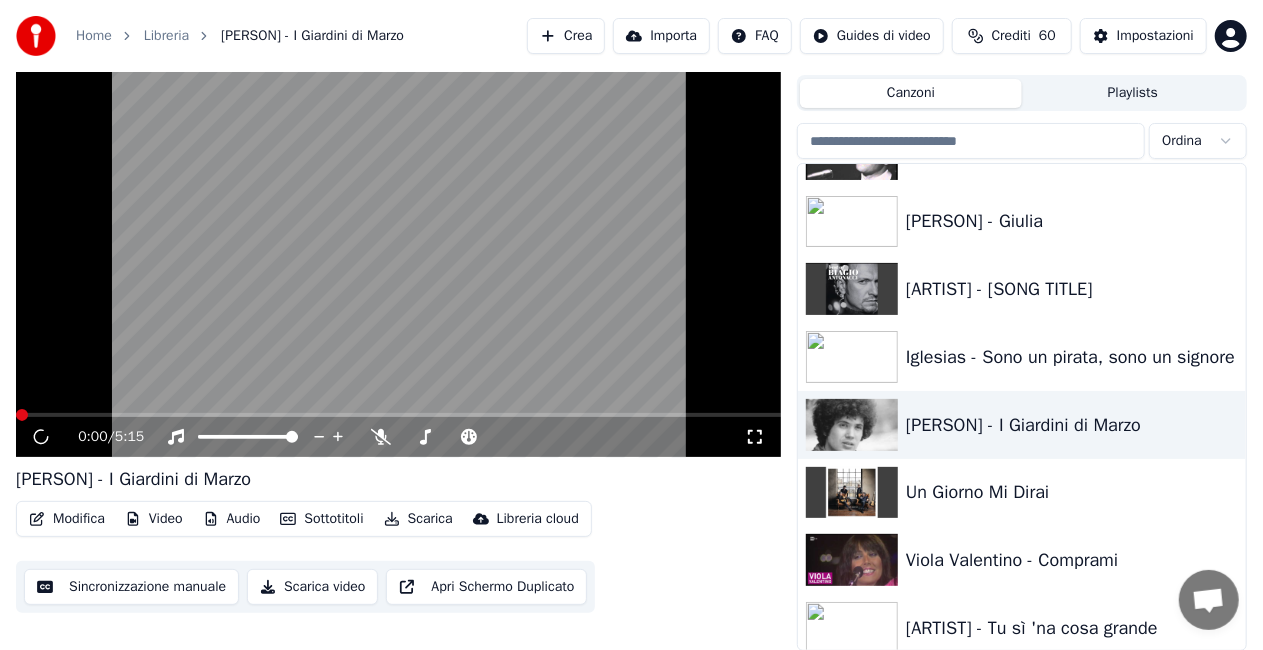 click on "Modifica" at bounding box center [67, 519] 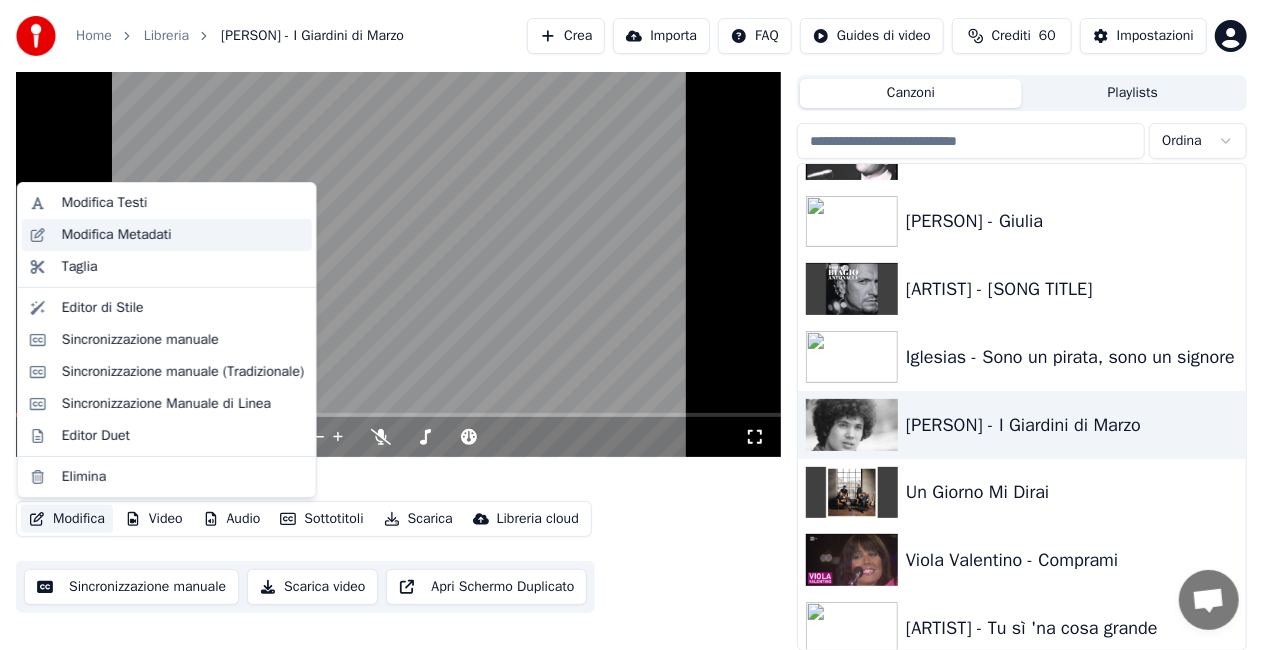 click on "Modifica Metadati" at bounding box center [117, 235] 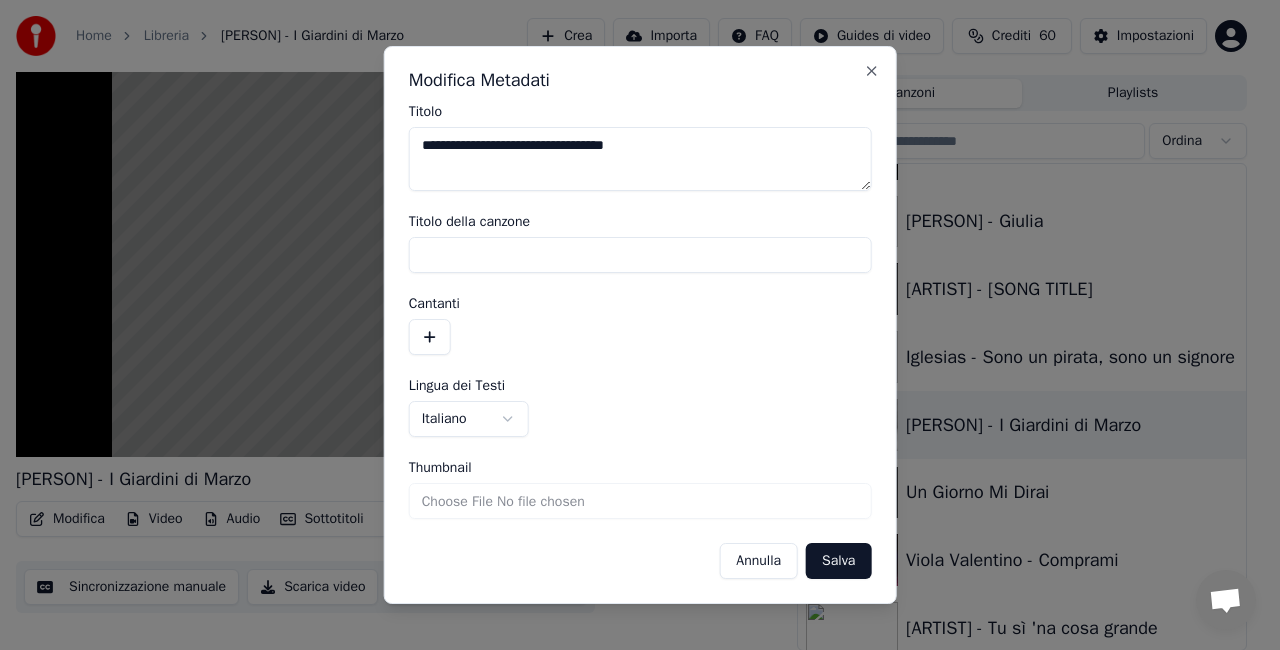 drag, startPoint x: 458, startPoint y: 145, endPoint x: 68, endPoint y: 166, distance: 390.56497 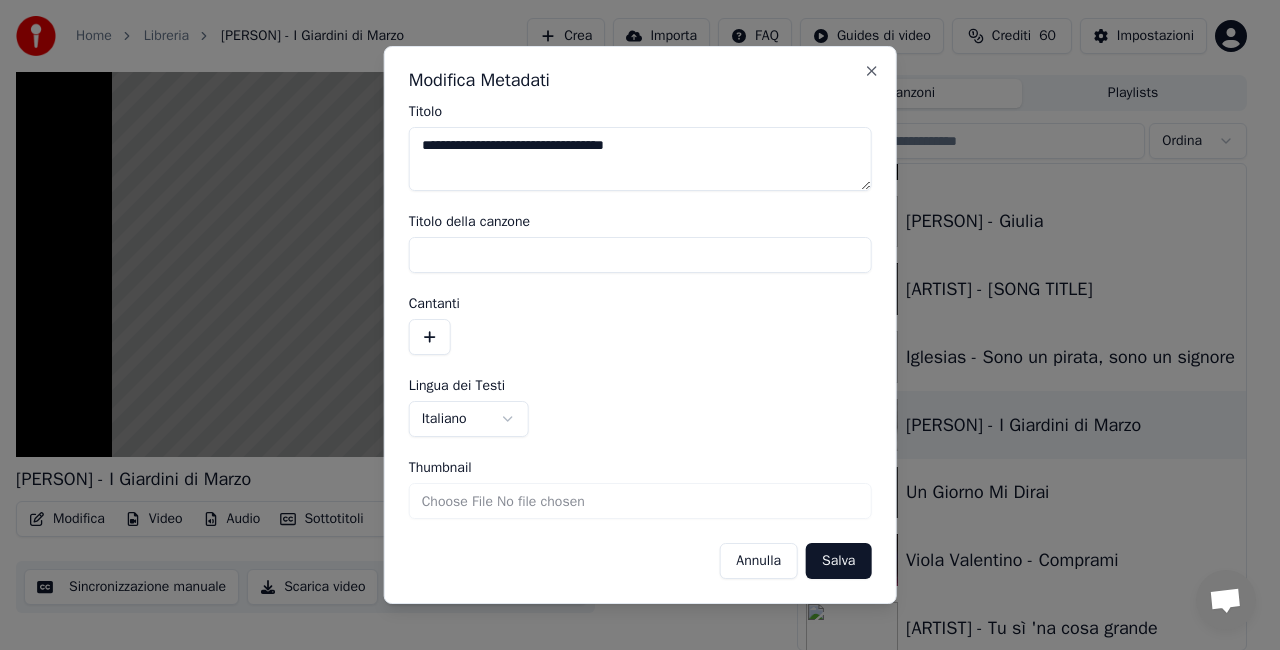 click on "**********" at bounding box center [631, 280] 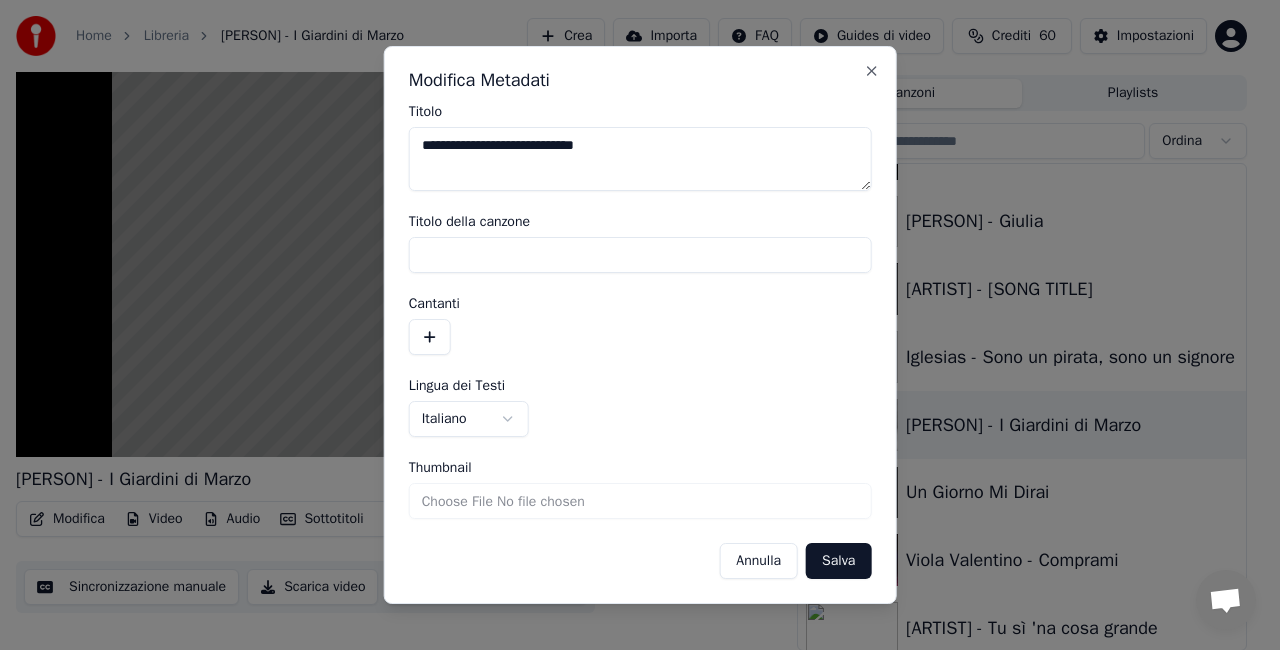 click on "**********" at bounding box center [640, 159] 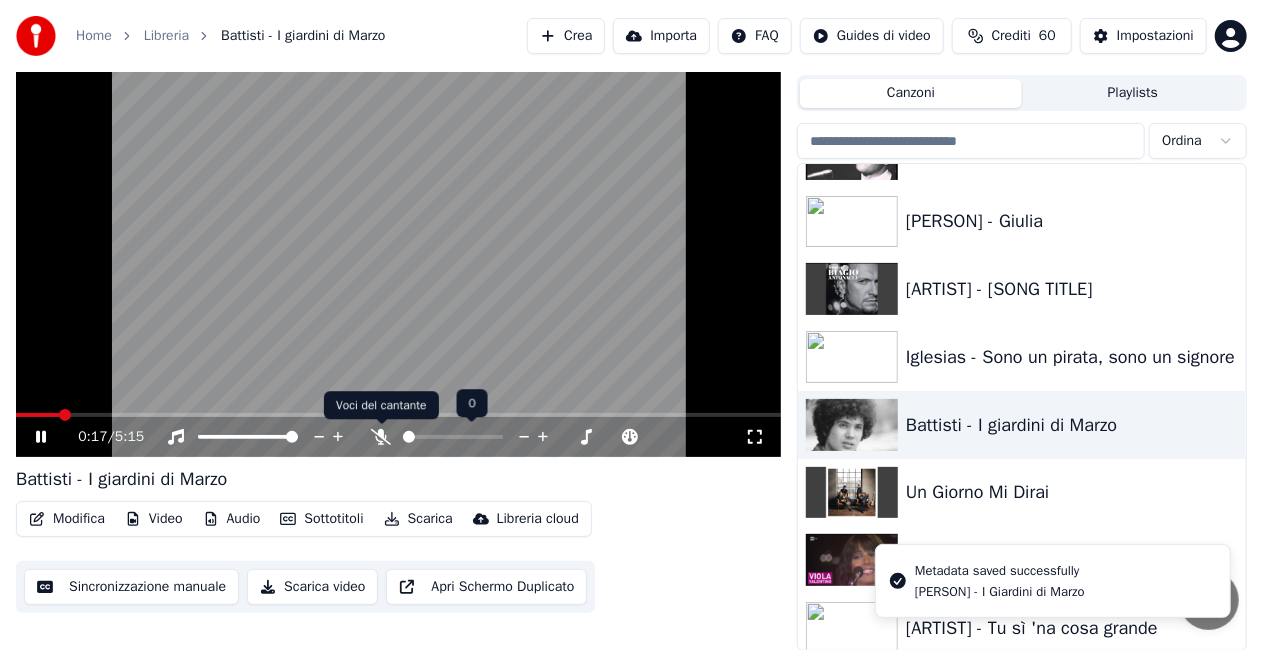 click 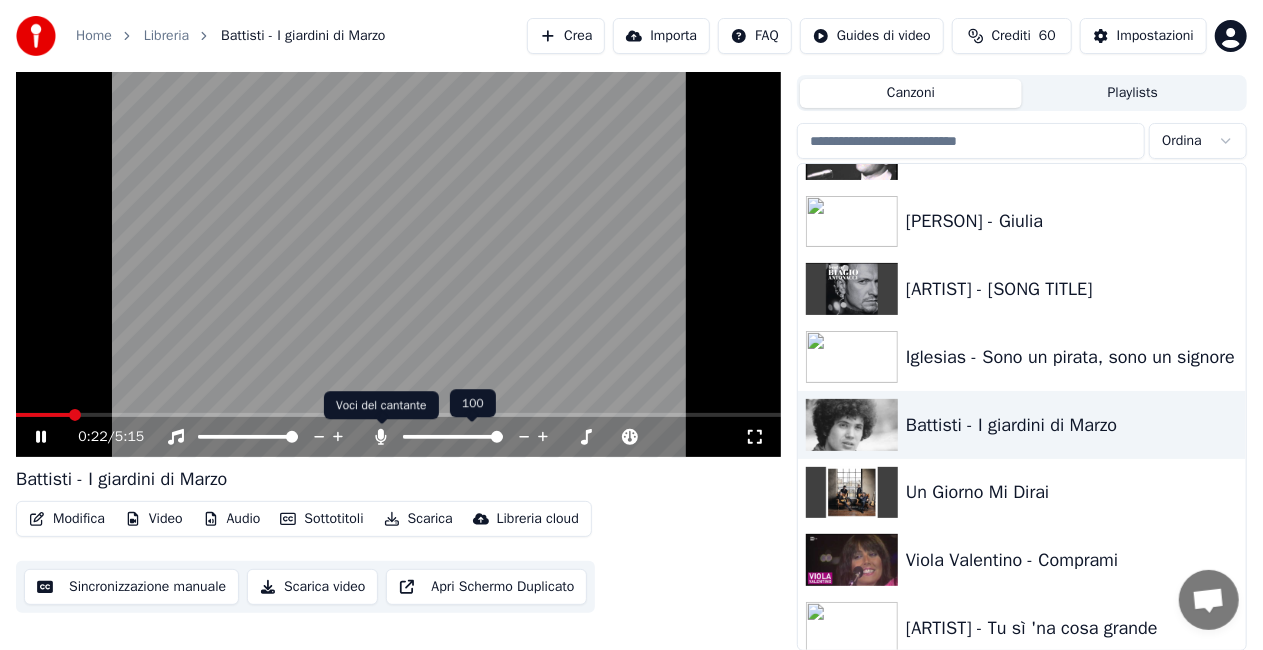 click 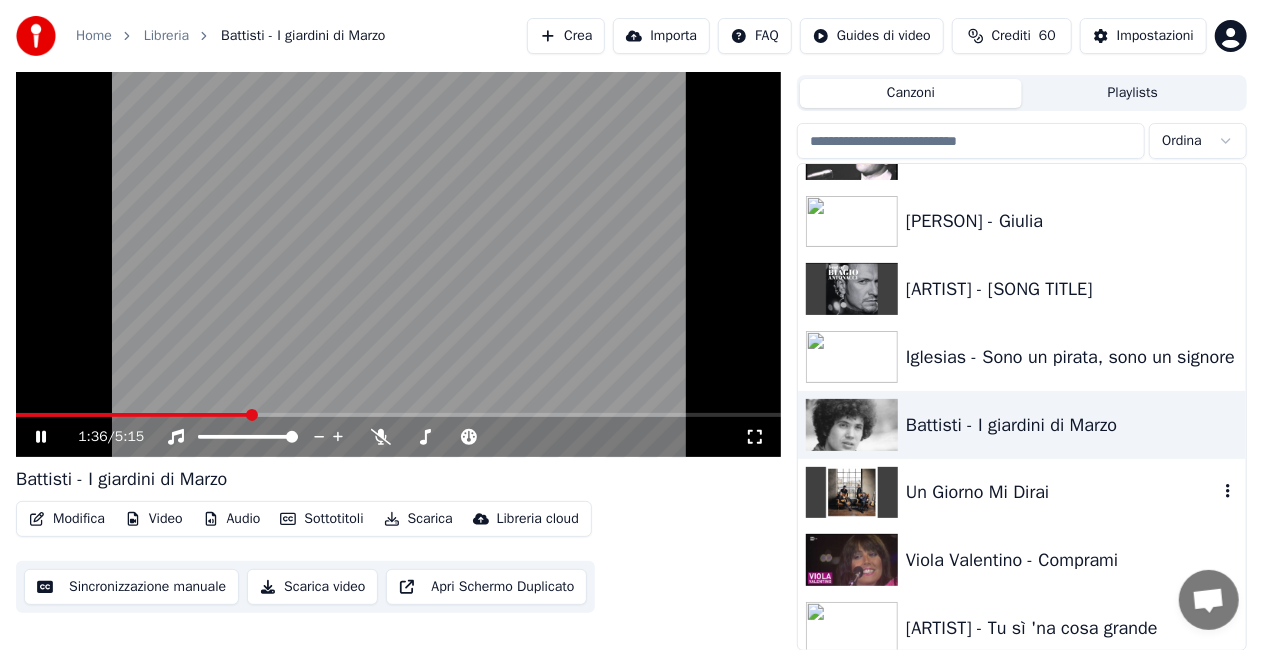 click on "Un Giorno Mi Dirai" at bounding box center (1062, 492) 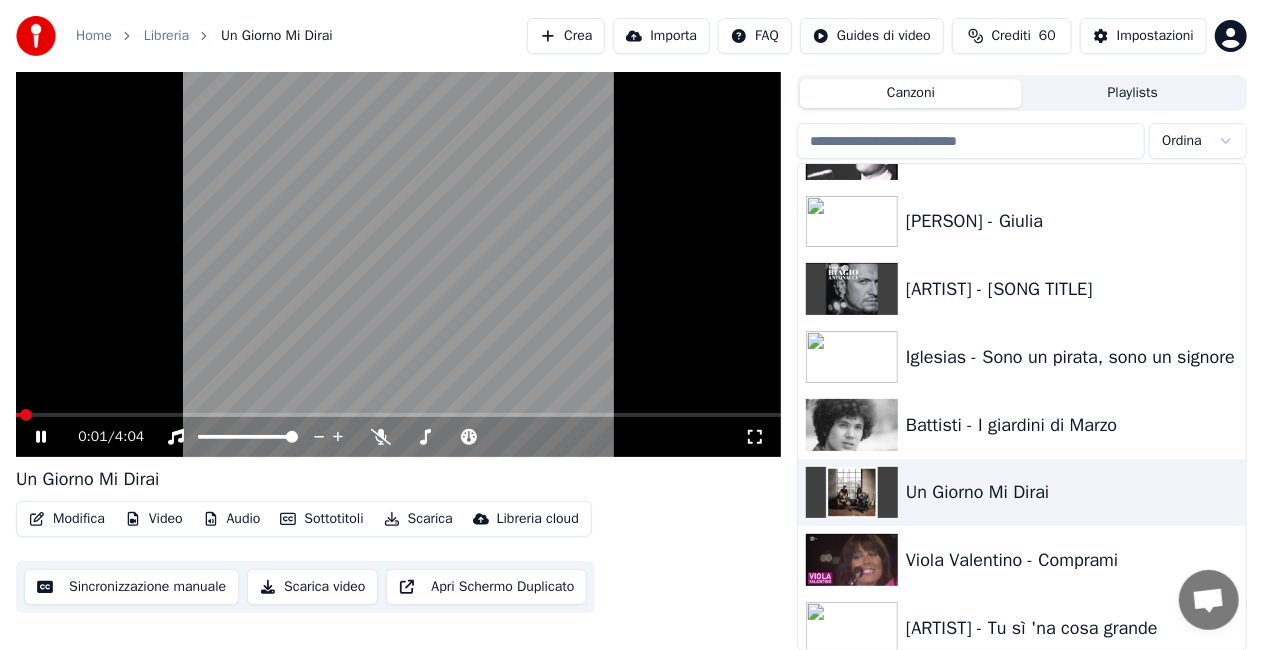 click on "Modifica" at bounding box center [67, 519] 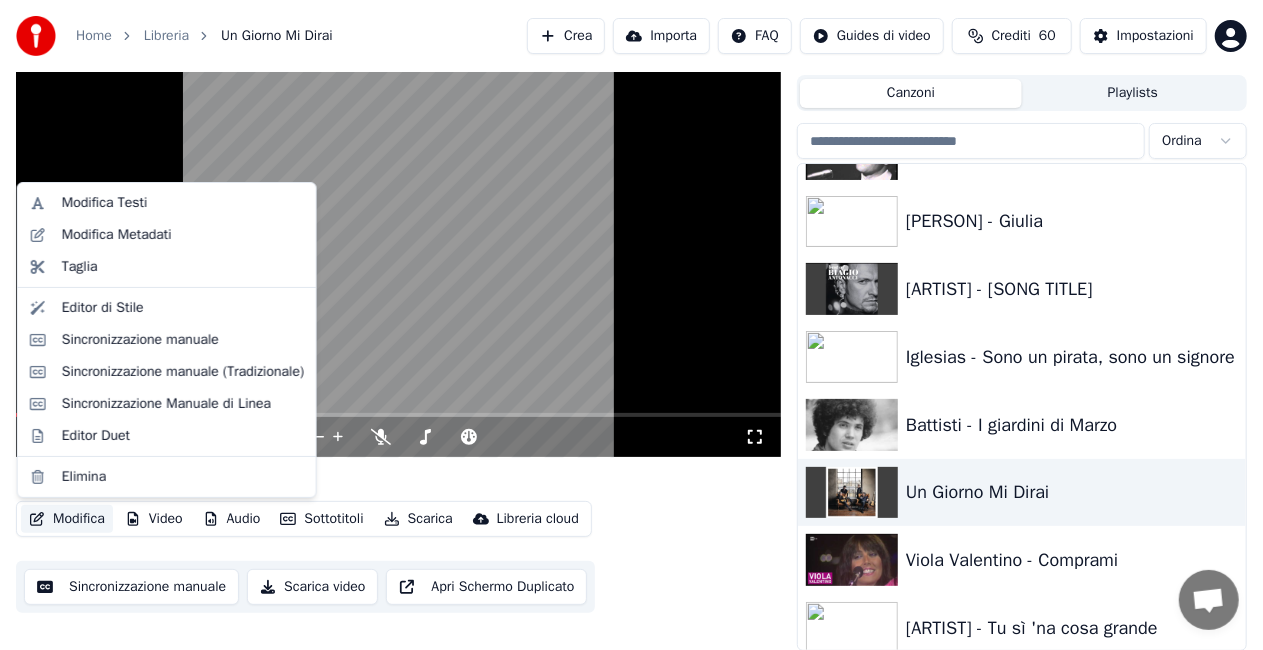 click at bounding box center (398, 242) 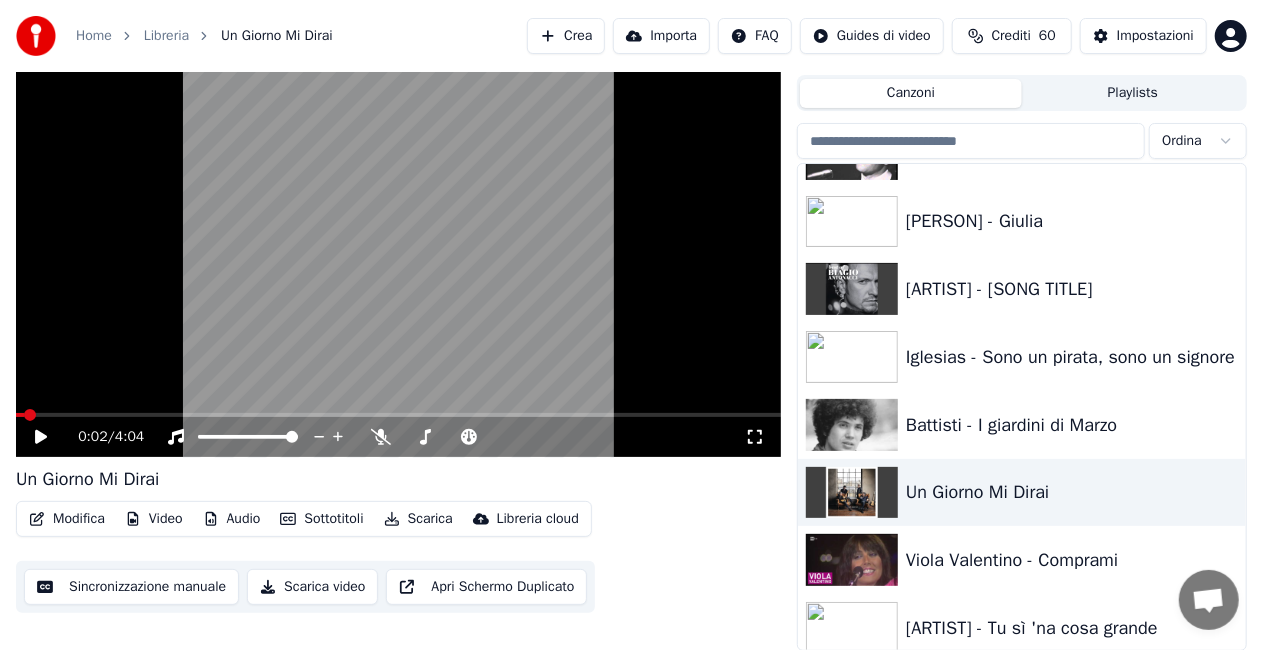 click on "Modifica" at bounding box center (67, 519) 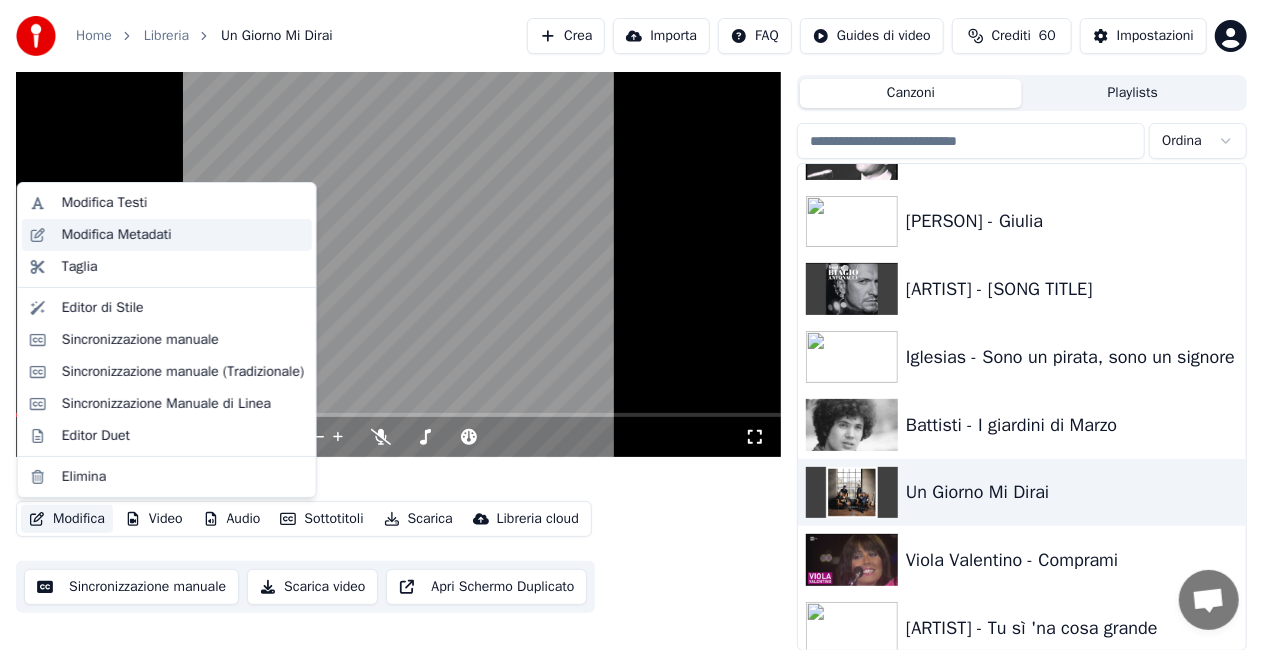 click on "Modifica Metadati" at bounding box center [117, 235] 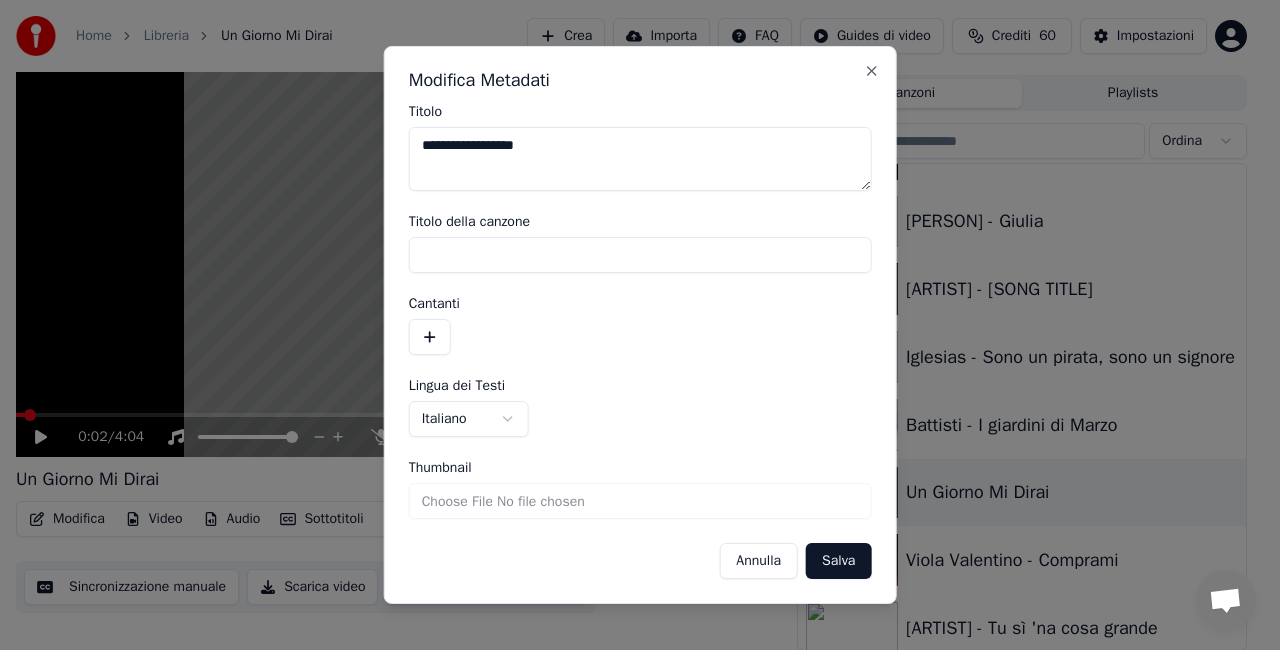 click on "**********" at bounding box center [640, 159] 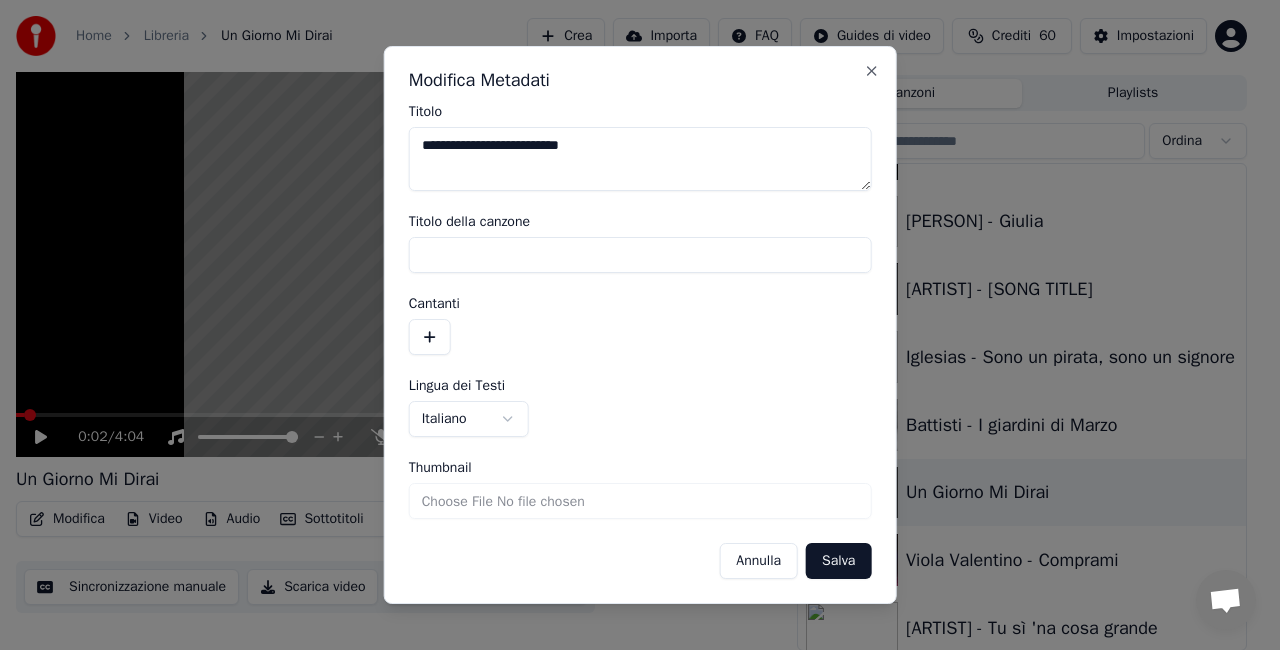 type on "**********" 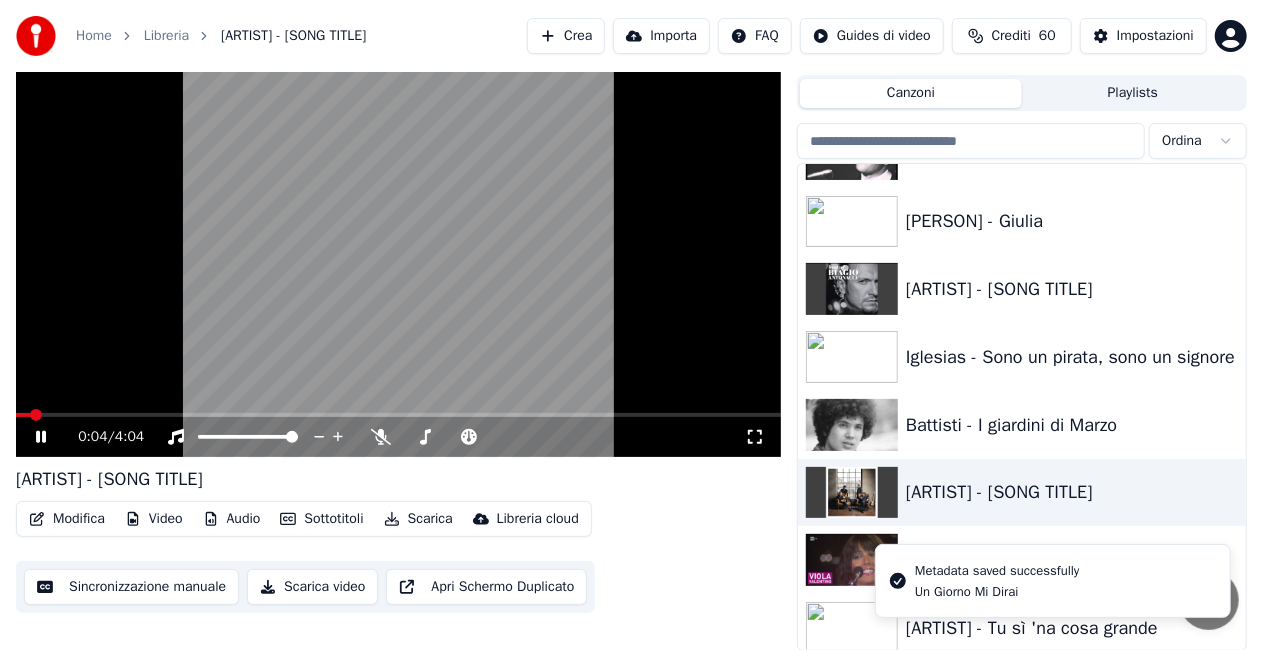 click at bounding box center [398, 242] 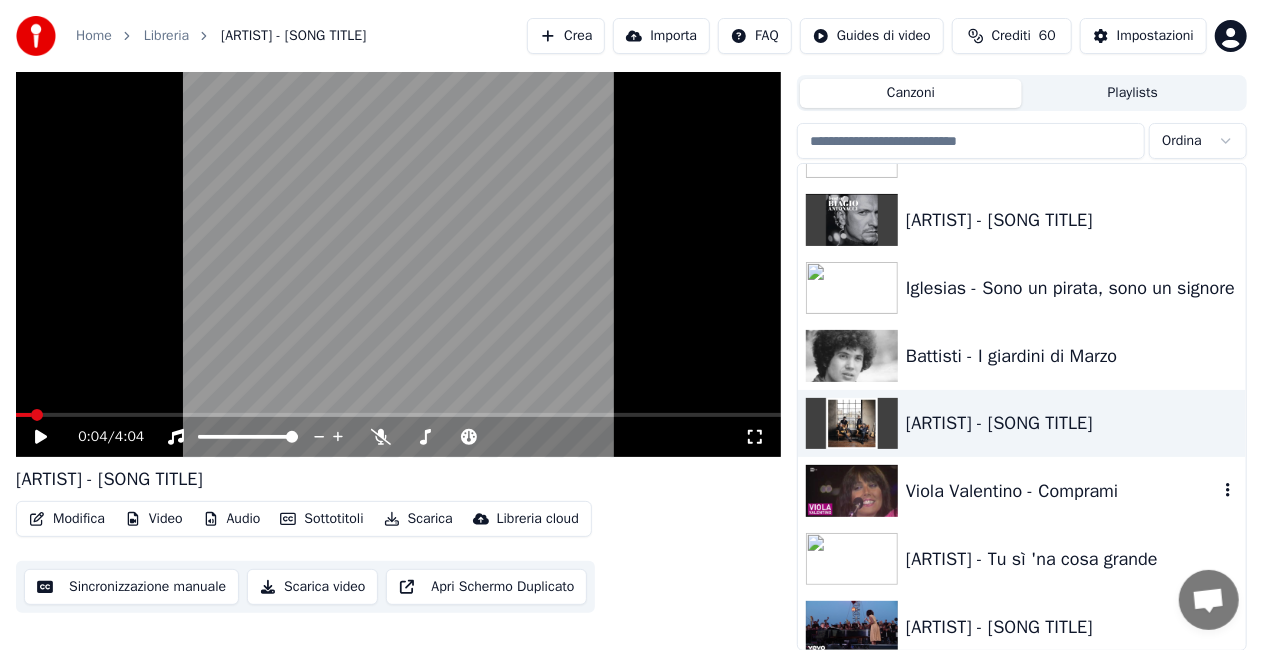 scroll, scrollTop: 6400, scrollLeft: 0, axis: vertical 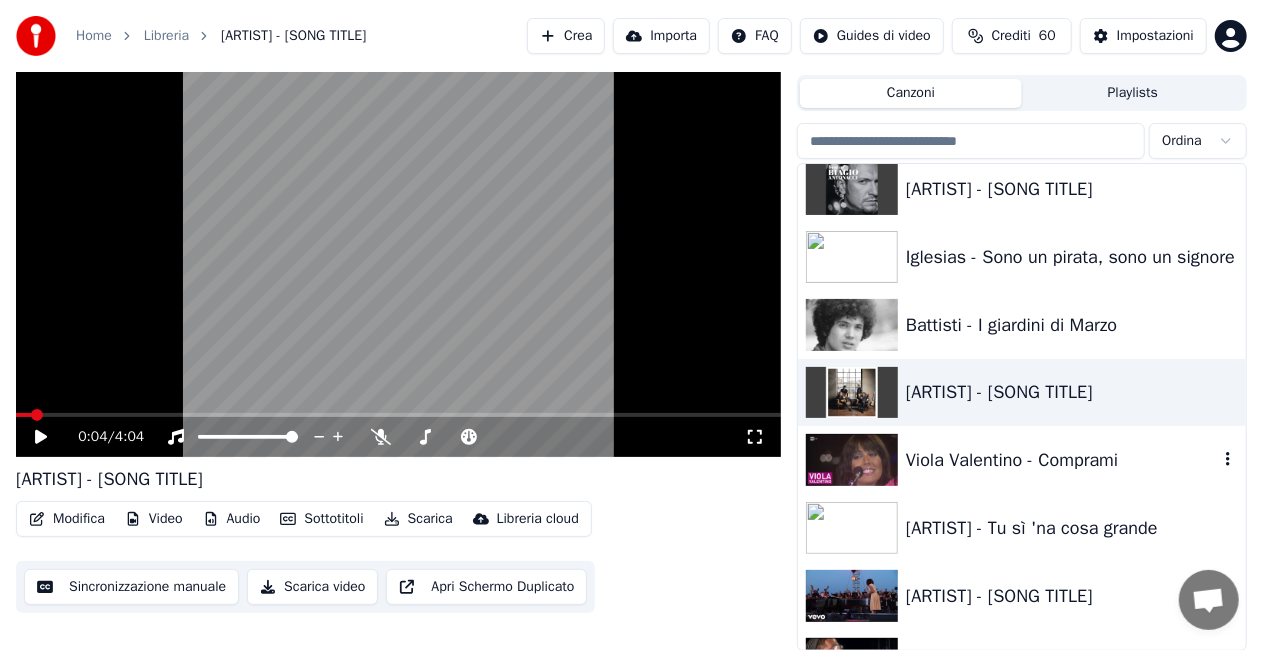 click on "Viola Valentino - Comprami" at bounding box center [1062, 460] 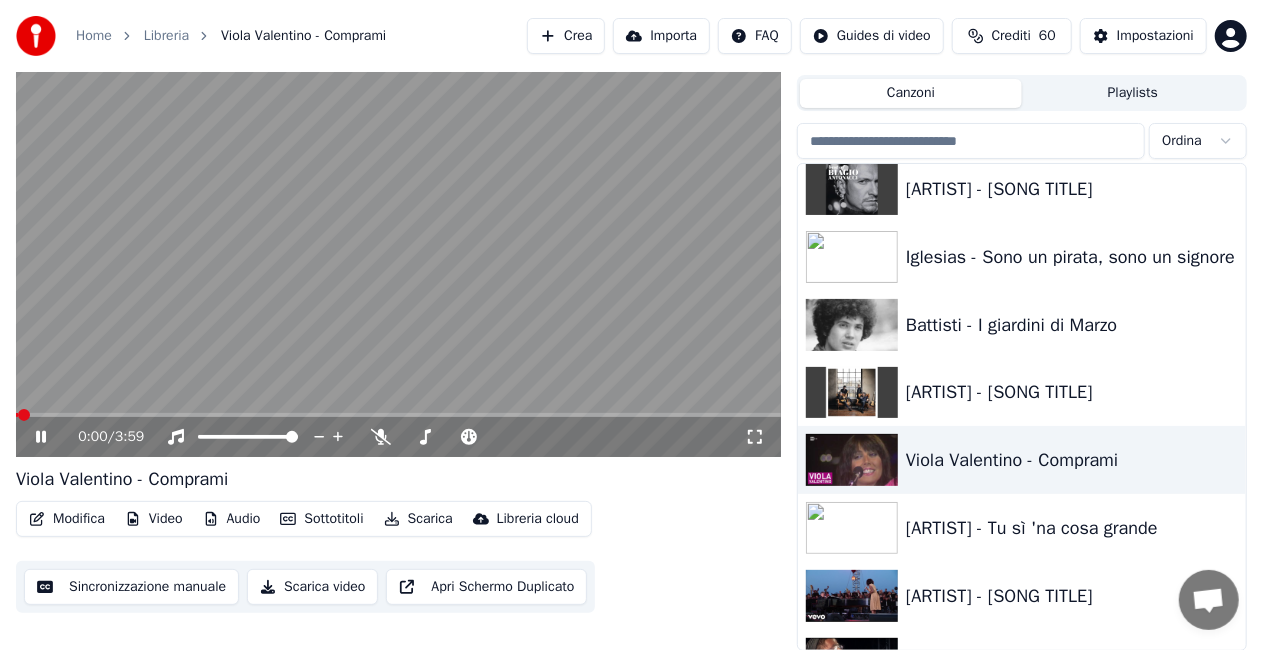 click 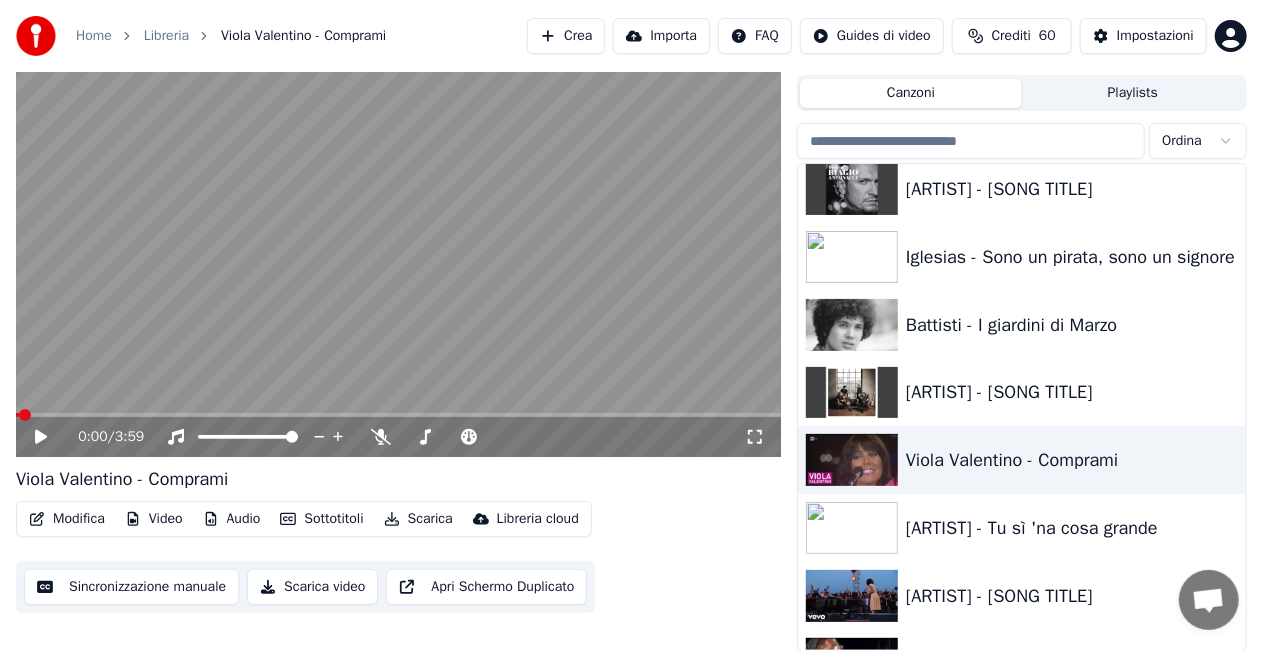 click on "Modifica" at bounding box center [67, 519] 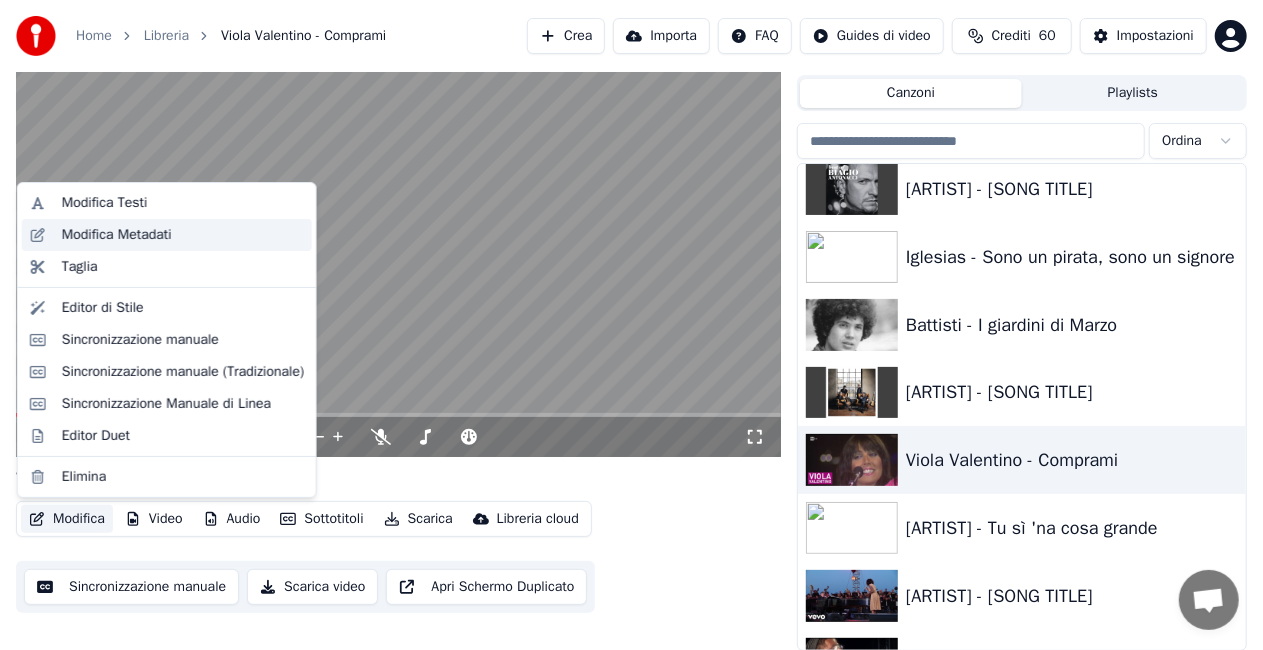 click on "Modifica Metadati" at bounding box center (117, 235) 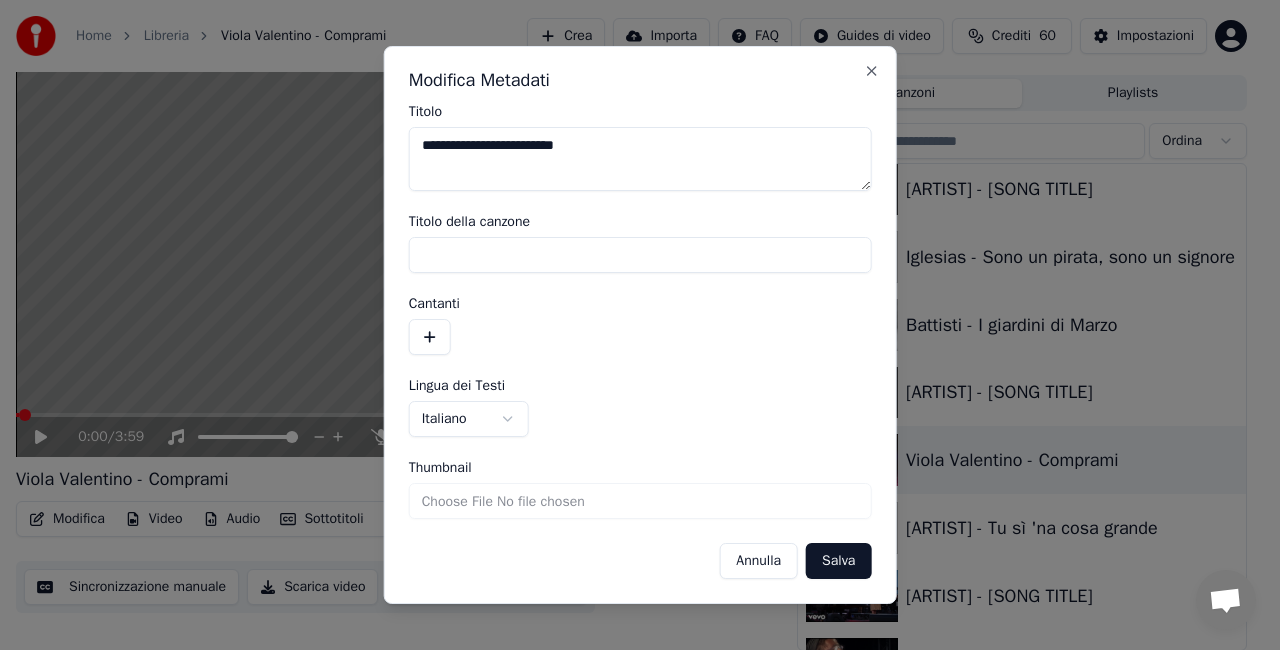drag, startPoint x: 456, startPoint y: 145, endPoint x: 0, endPoint y: 286, distance: 477.3018 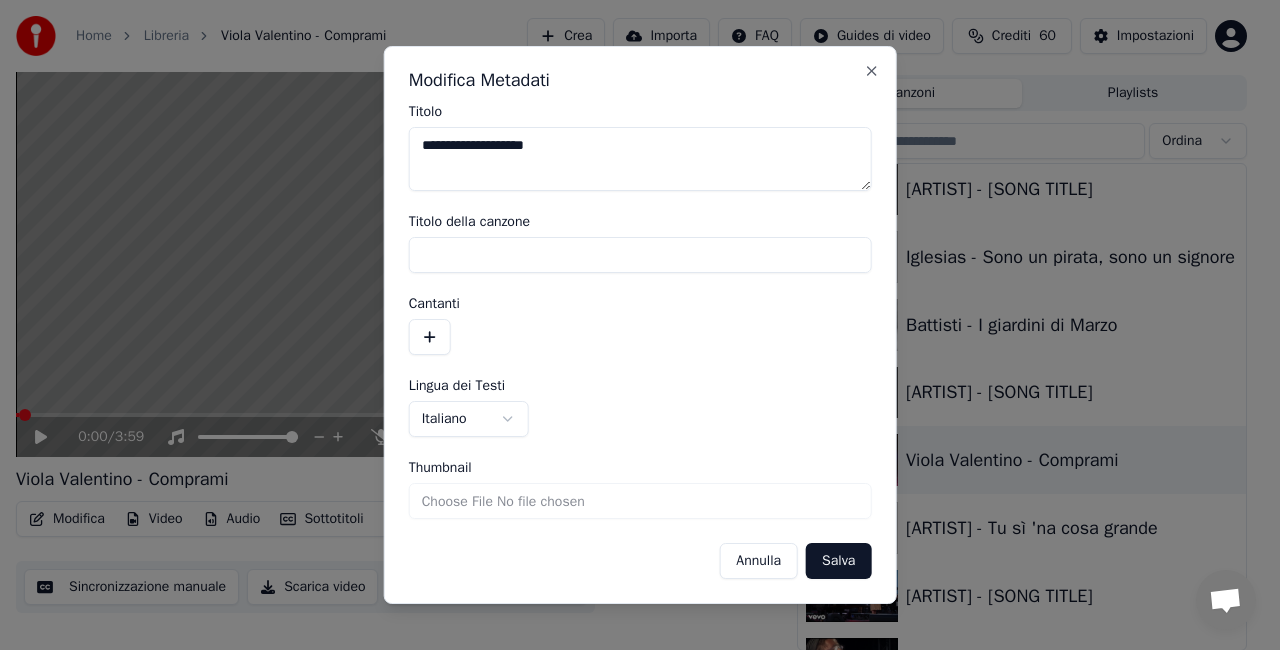 type on "**********" 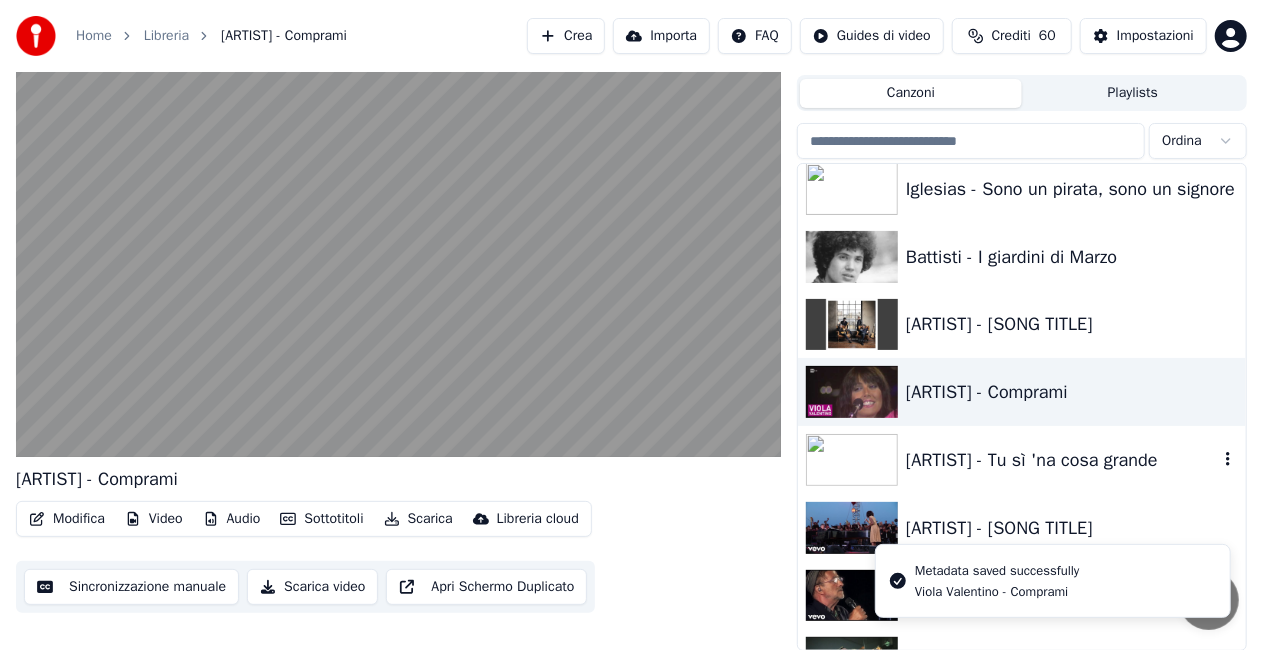 scroll, scrollTop: 6500, scrollLeft: 0, axis: vertical 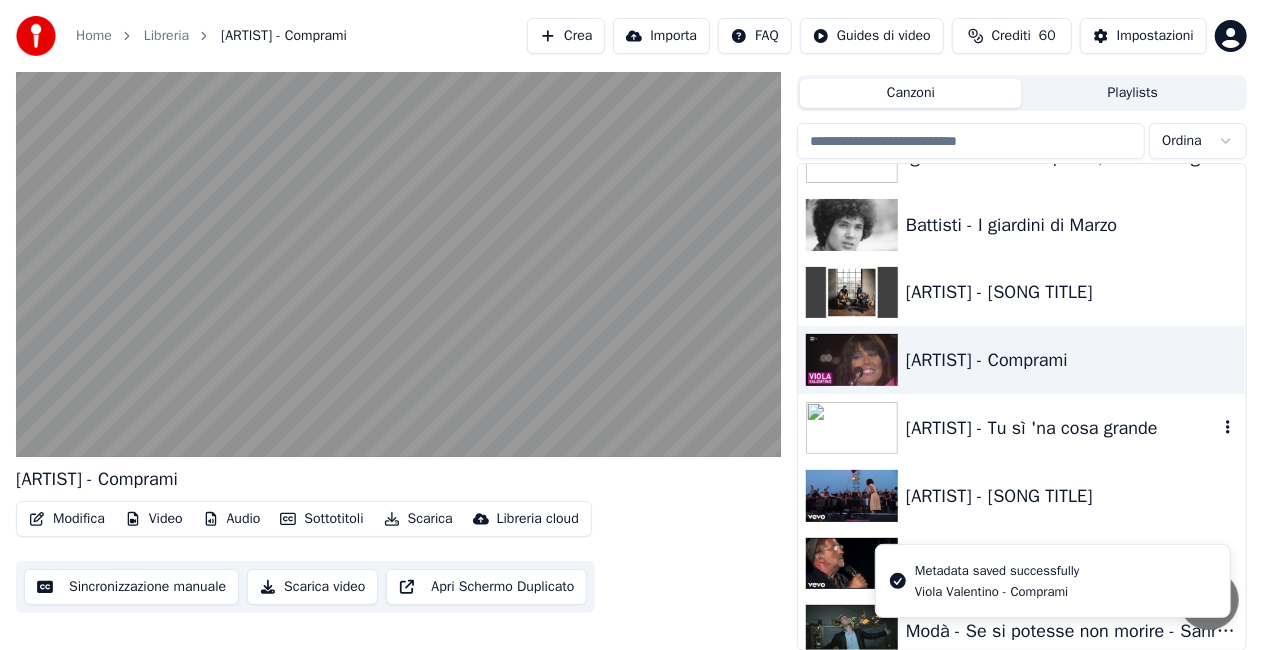 click on "[ARTIST] - Tu sì 'na cosa grande" at bounding box center (1062, 428) 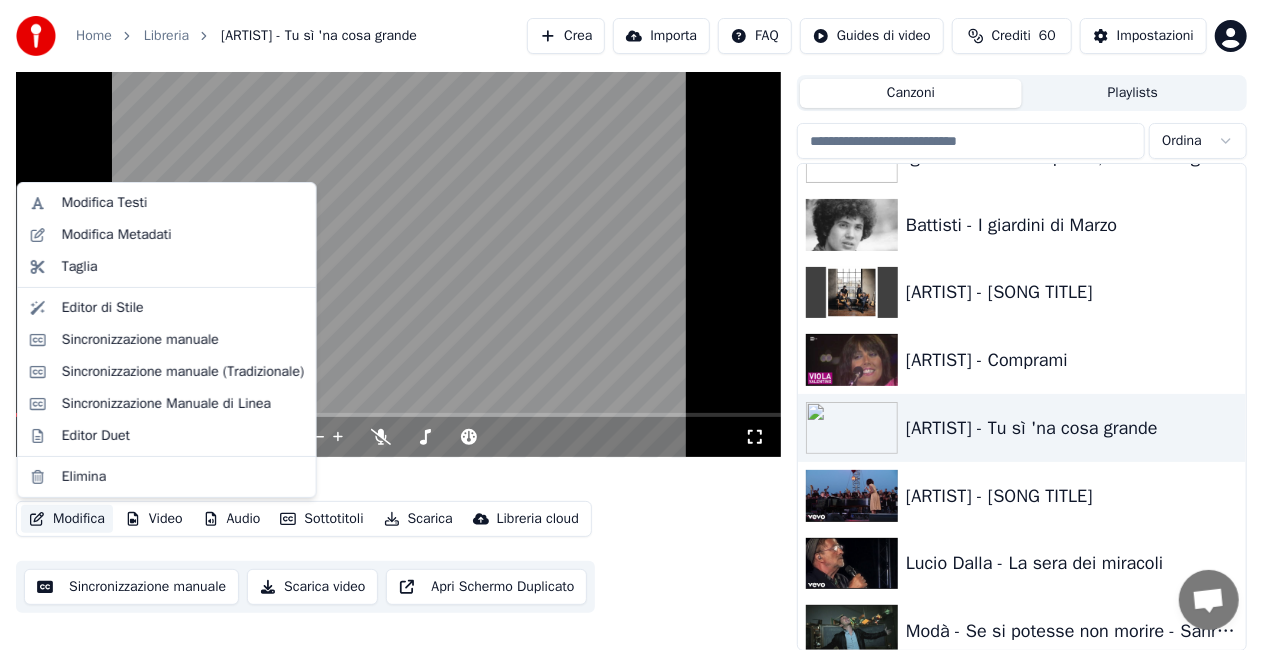 click on "Modifica" at bounding box center (67, 519) 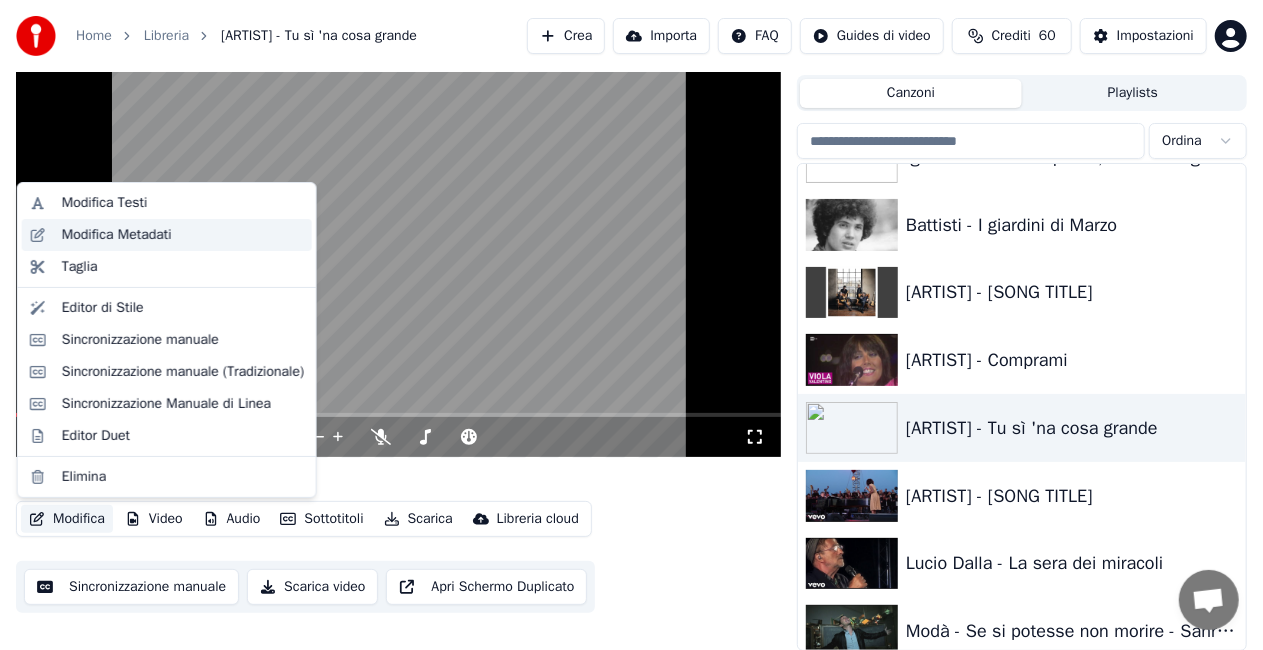 click on "Modifica Metadati" at bounding box center (117, 235) 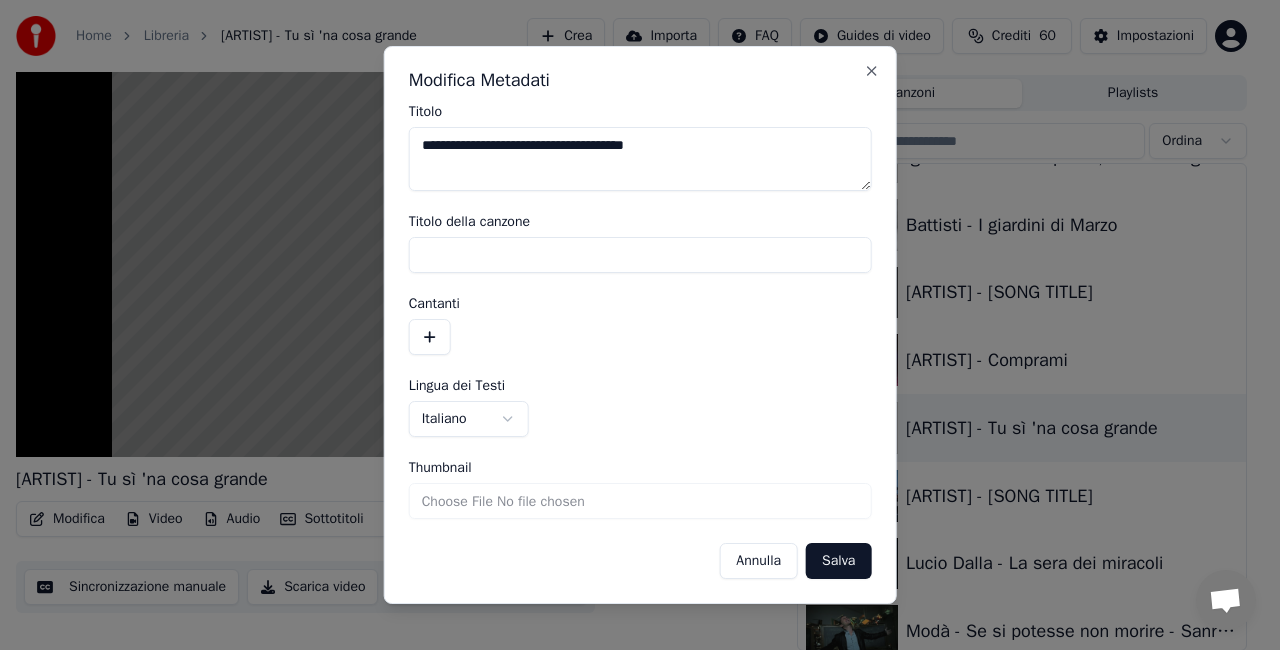 drag, startPoint x: 488, startPoint y: 145, endPoint x: 102, endPoint y: 194, distance: 389.0977 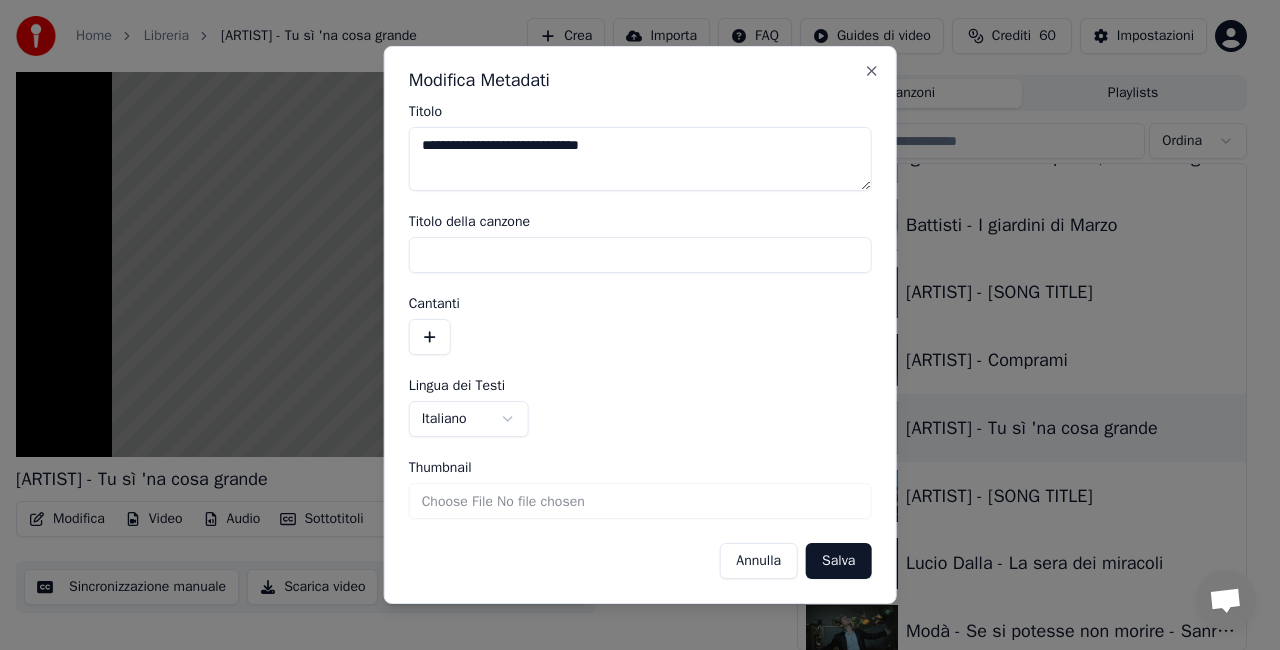 type on "**********" 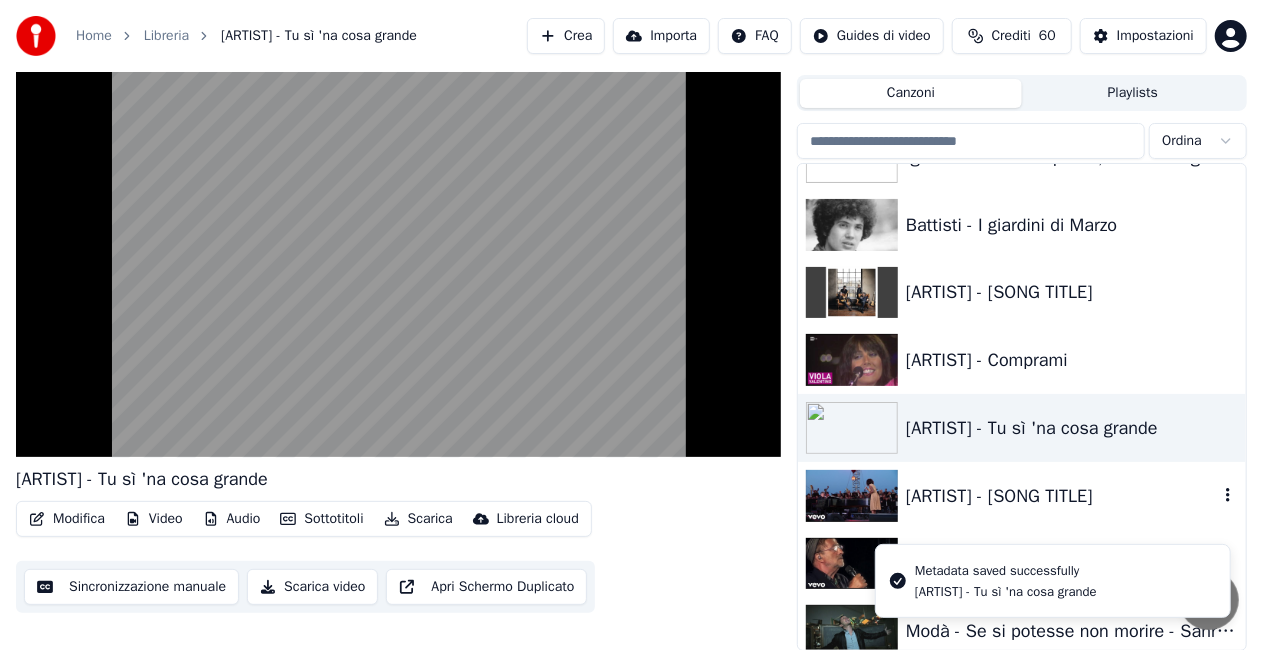 click on "[ARTIST] - [SONG TITLE]" at bounding box center [1062, 496] 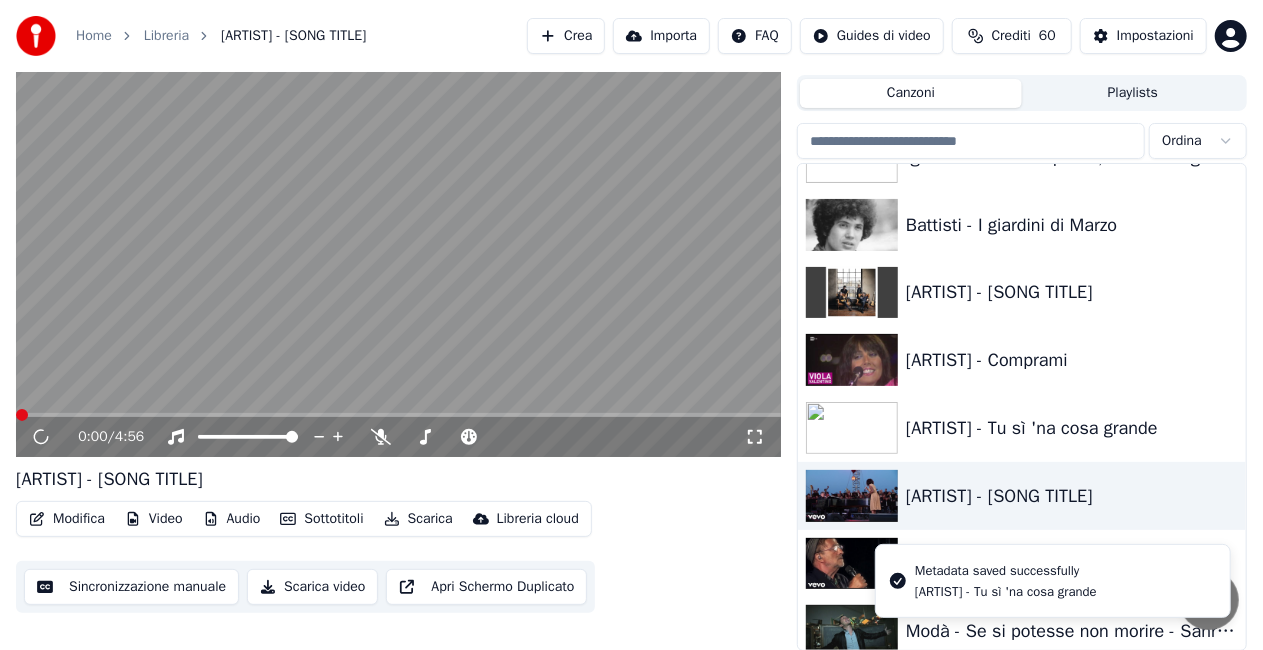 click on "Modifica" at bounding box center [67, 519] 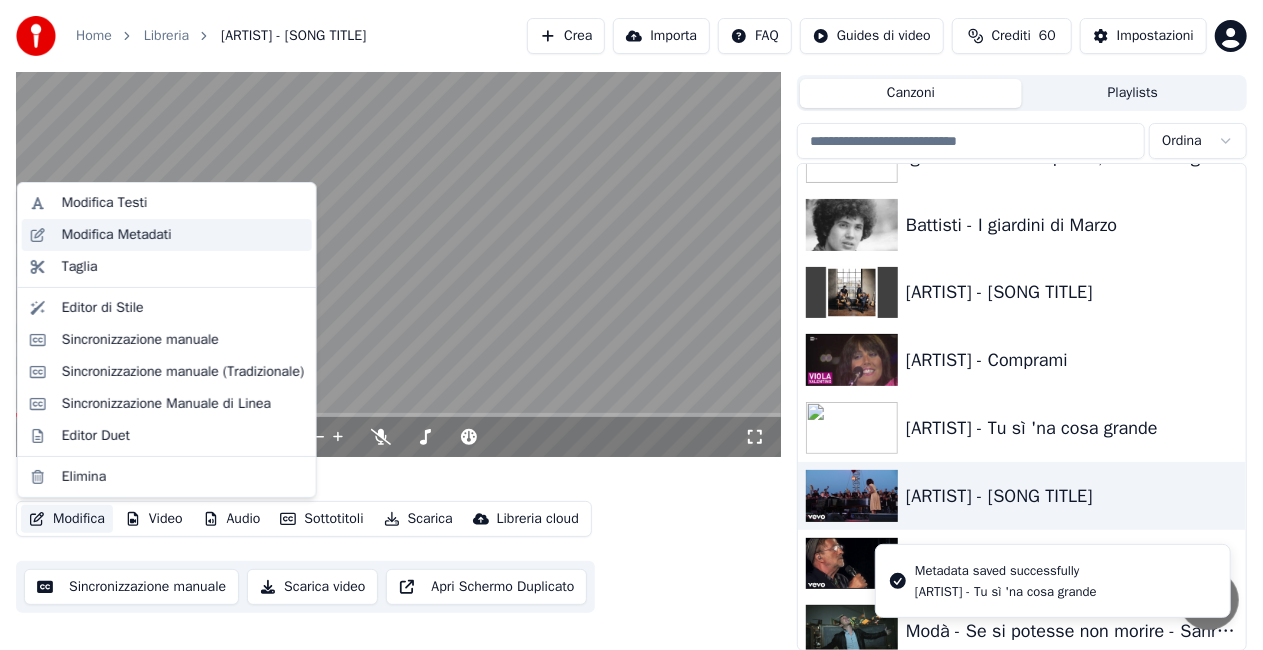 click on "Modifica Metadati" at bounding box center [167, 235] 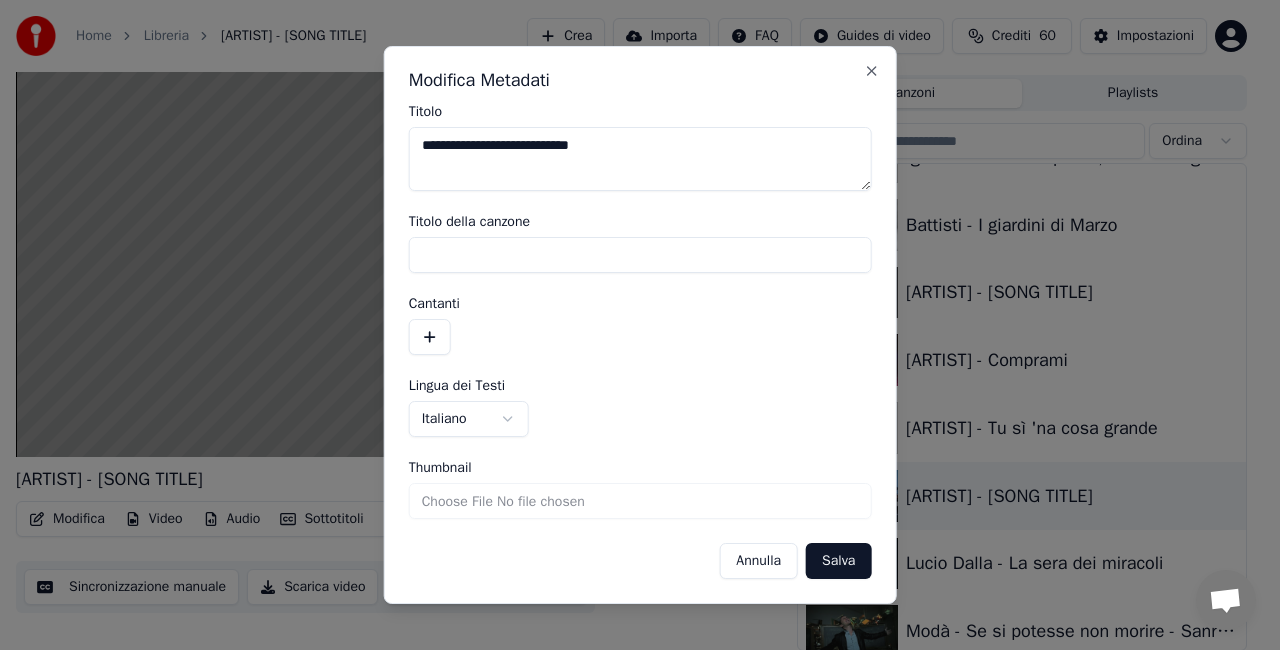 drag, startPoint x: 467, startPoint y: 145, endPoint x: 178, endPoint y: 171, distance: 290.1672 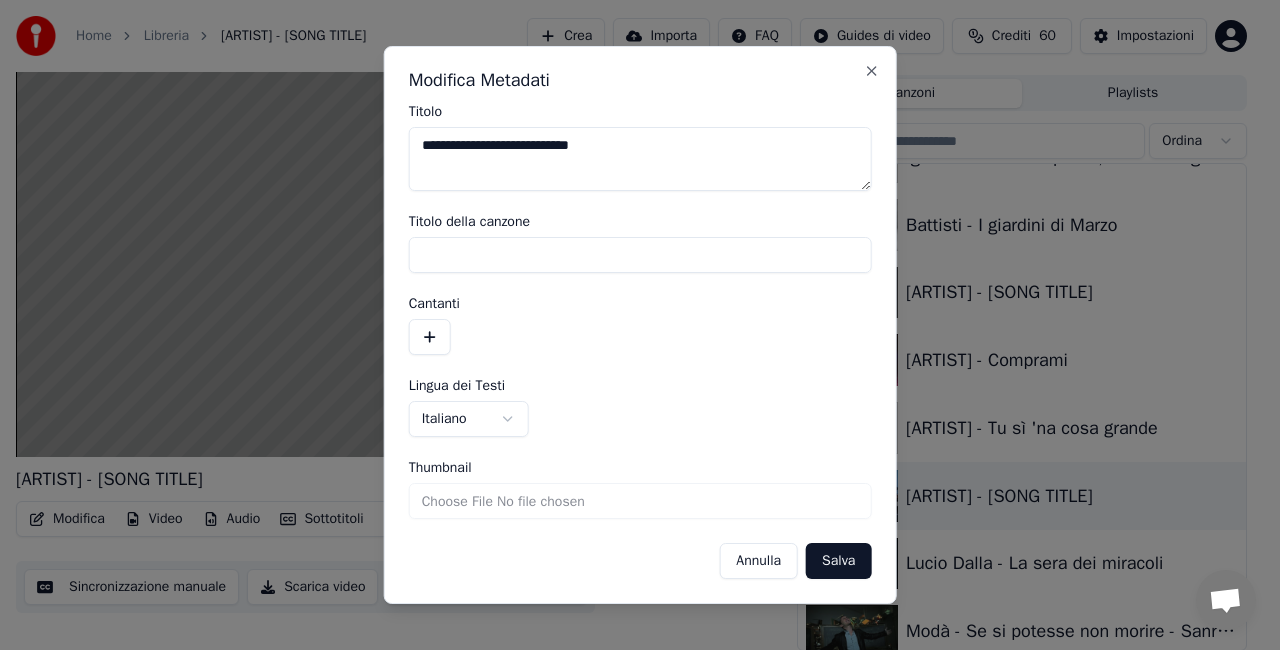 click on "**********" at bounding box center (631, 280) 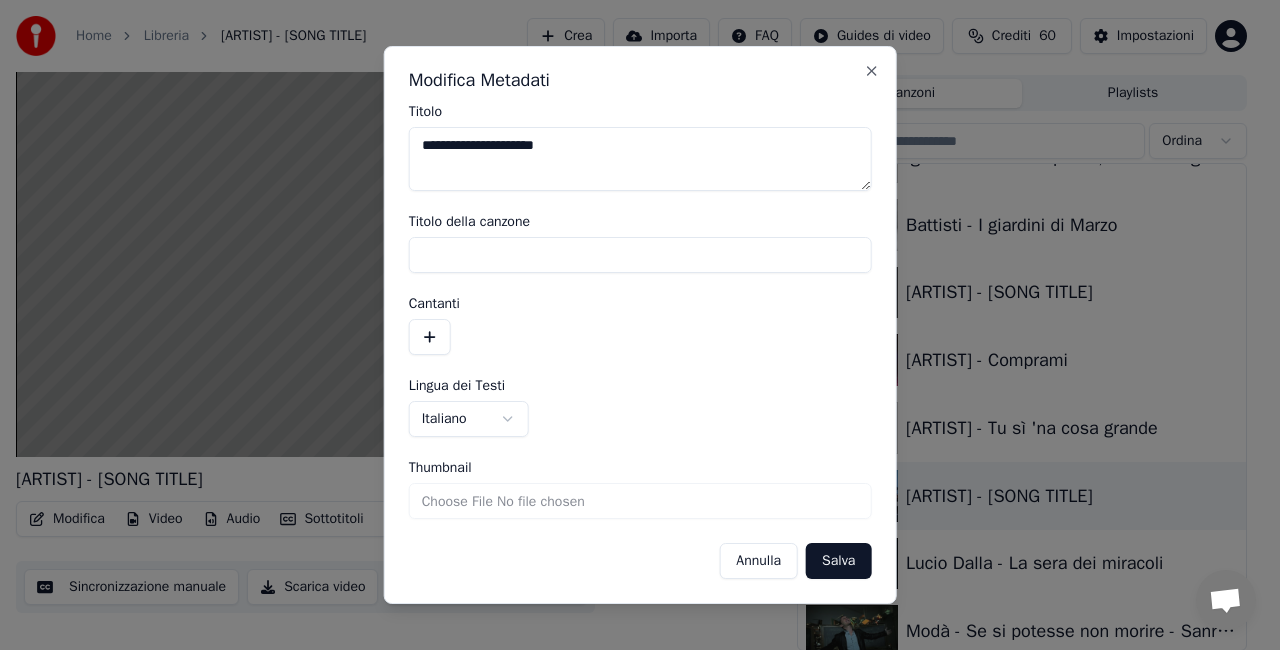 type on "**********" 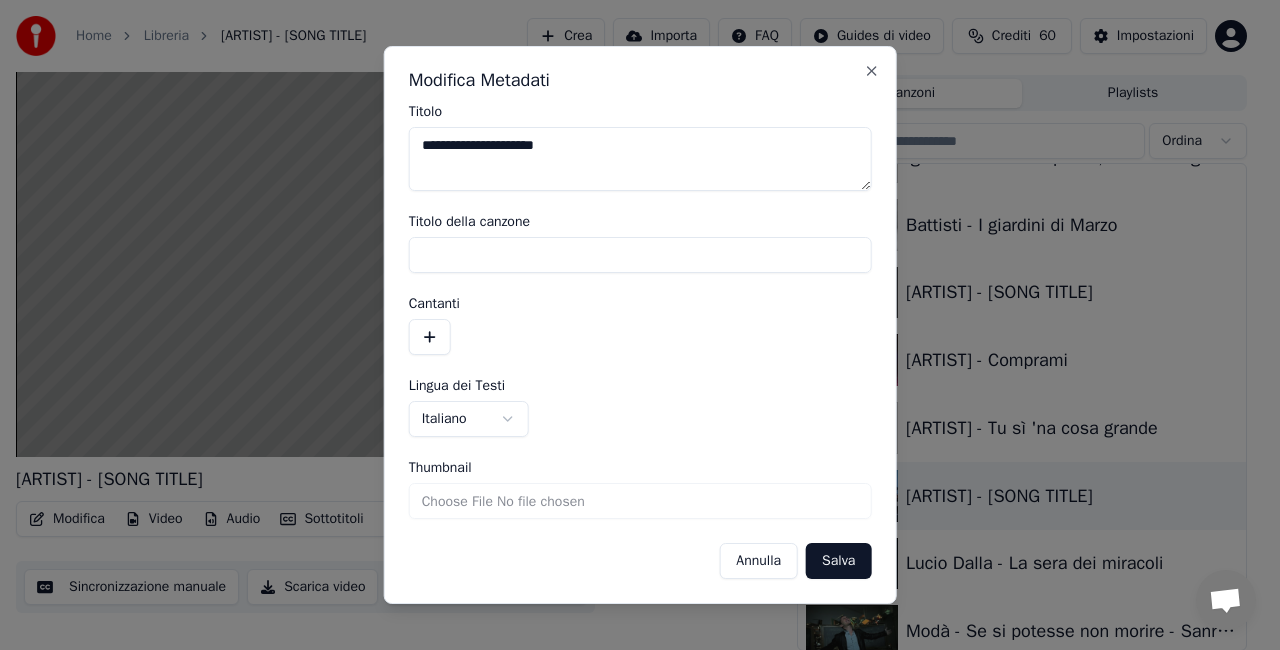 click on "Salva" at bounding box center (838, 561) 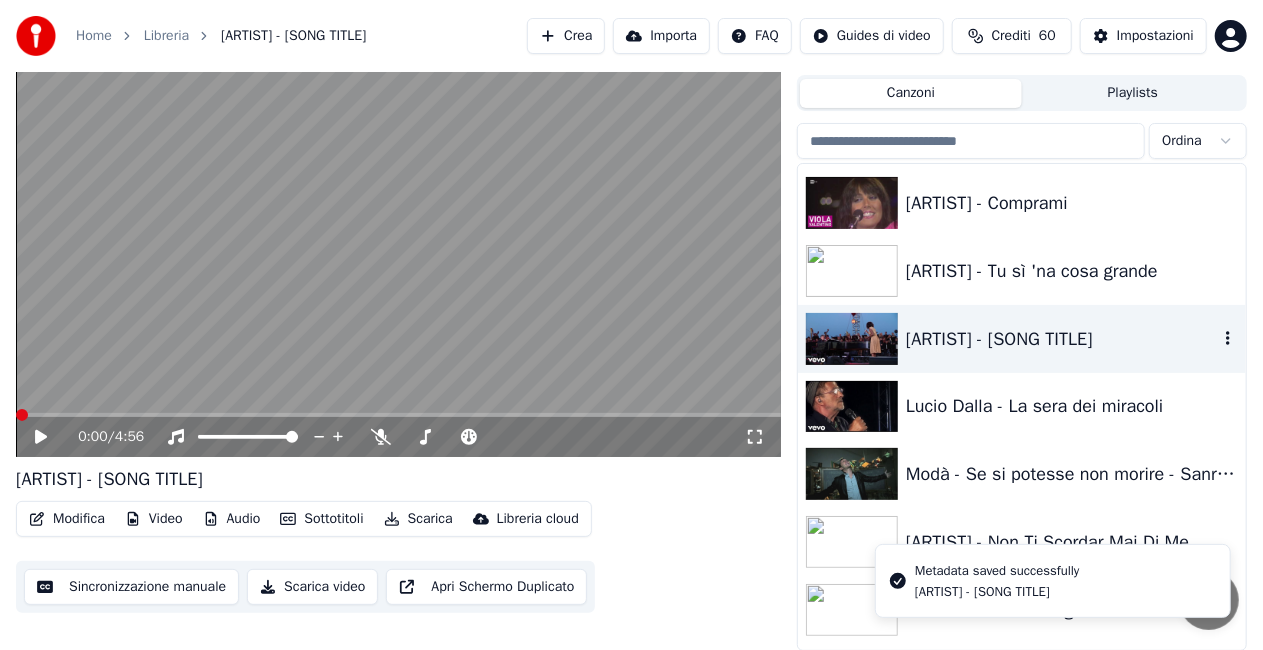 scroll, scrollTop: 6700, scrollLeft: 0, axis: vertical 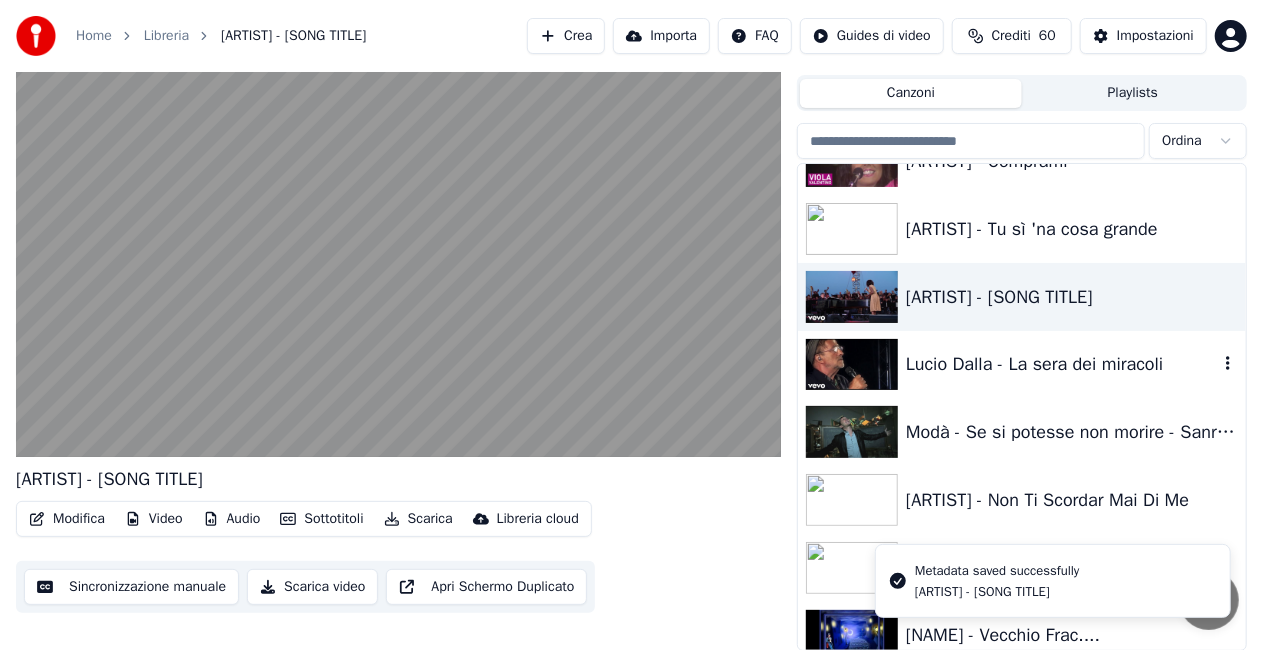 click on "Lucio Dalla - La sera dei miracoli" at bounding box center [1062, 364] 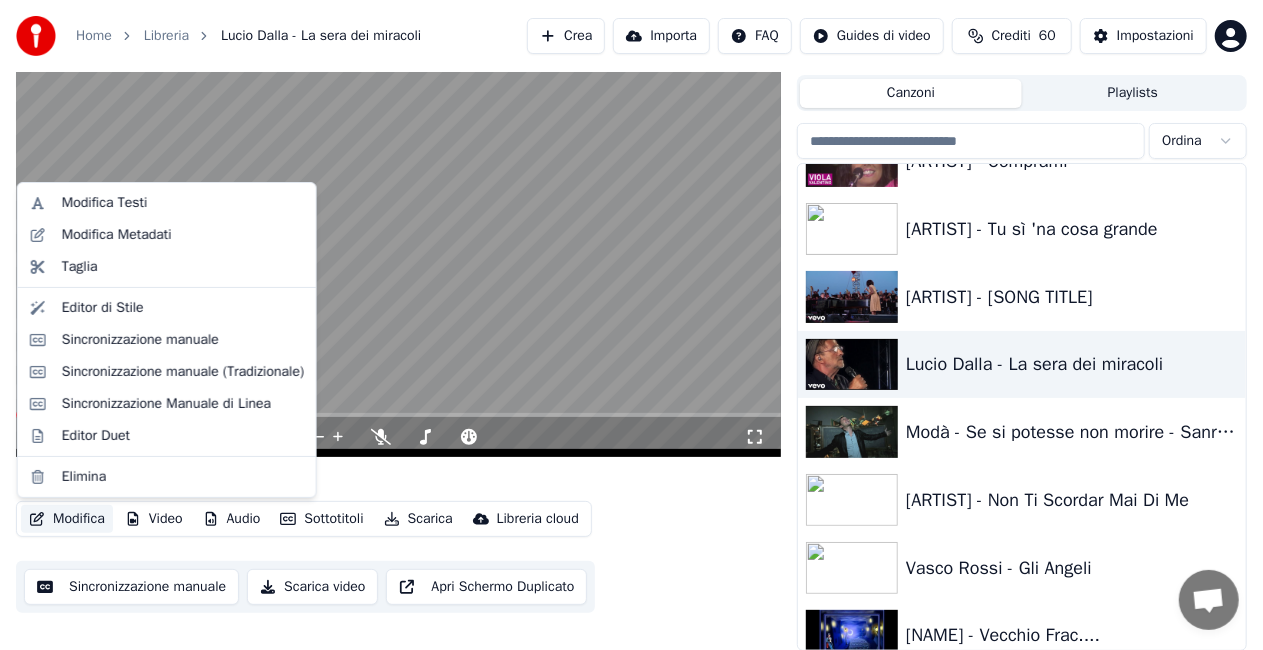 click on "Modifica" at bounding box center (67, 519) 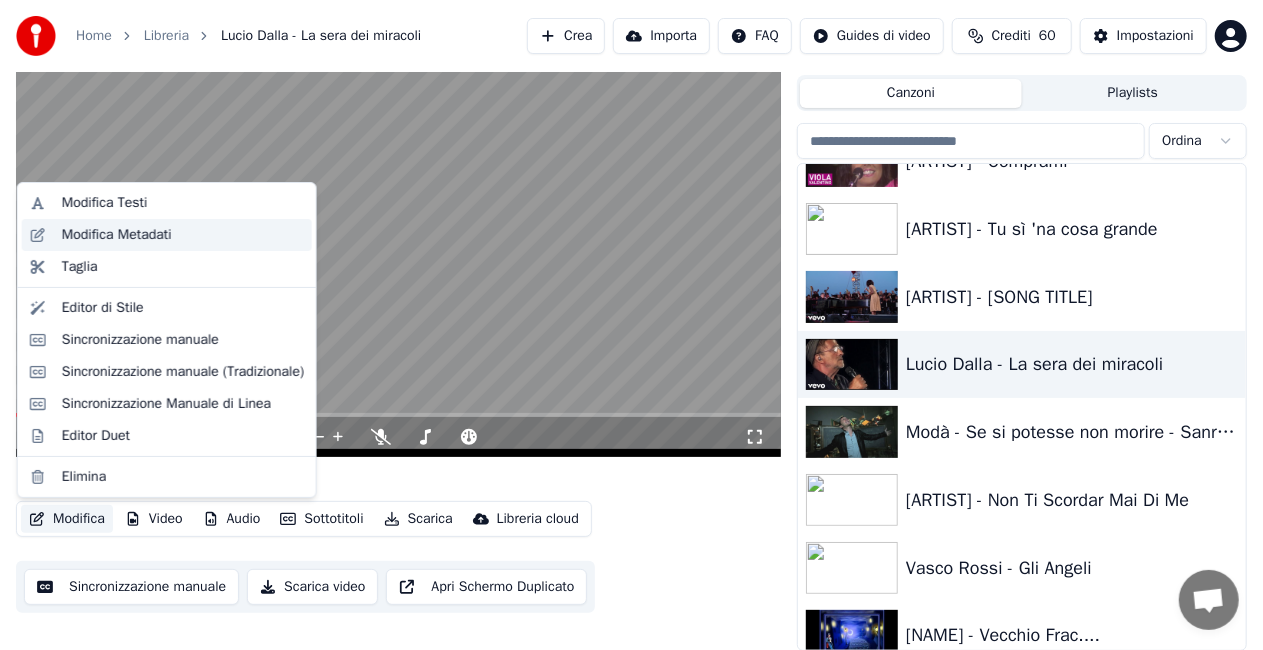 click on "Modifica Metadati" at bounding box center [117, 235] 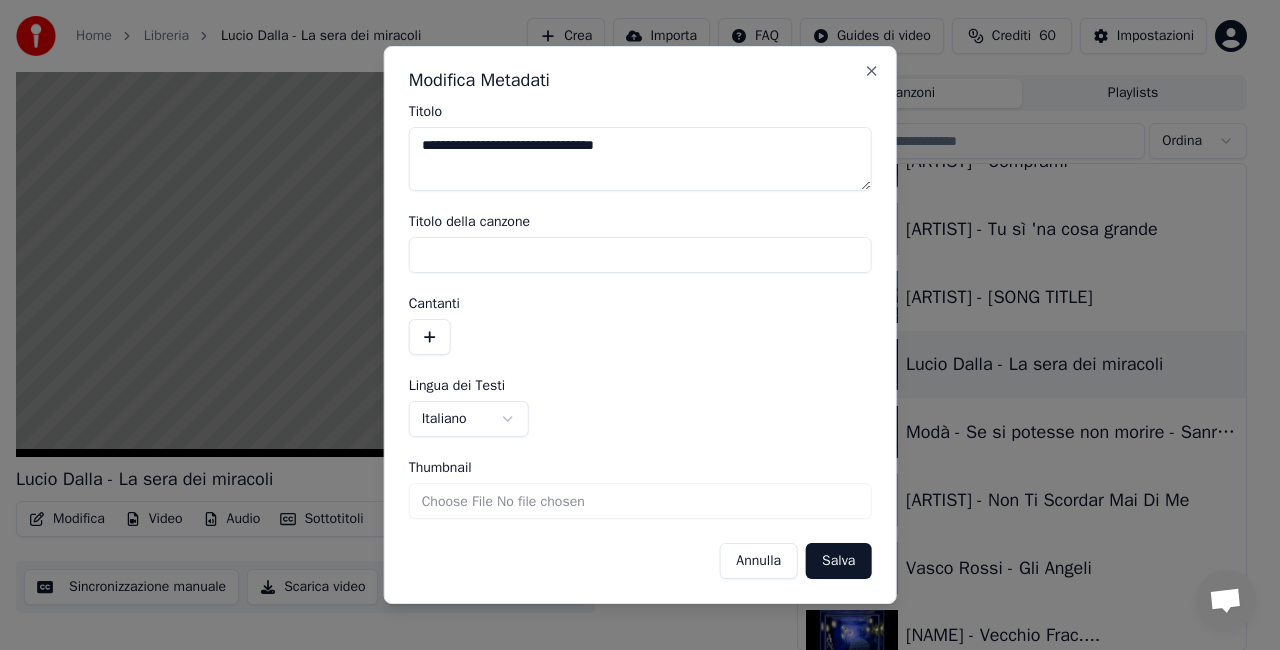 drag, startPoint x: 459, startPoint y: 146, endPoint x: 137, endPoint y: 206, distance: 327.54236 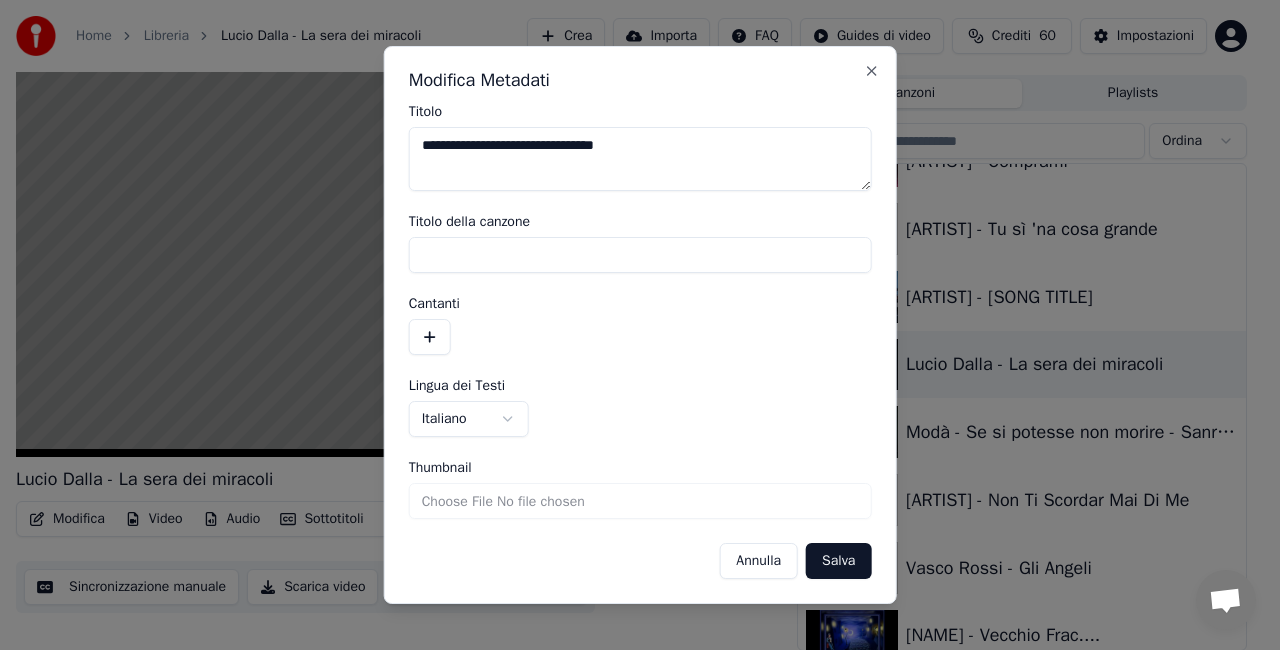 click on "**********" at bounding box center [631, 280] 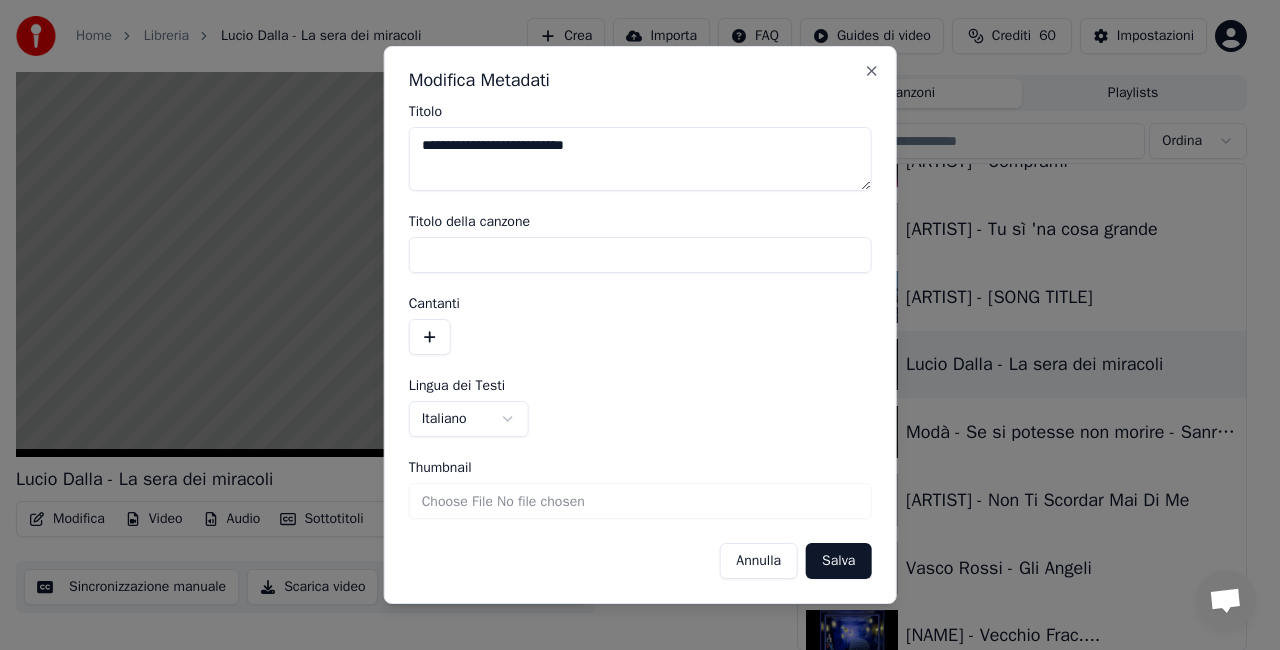 type on "**********" 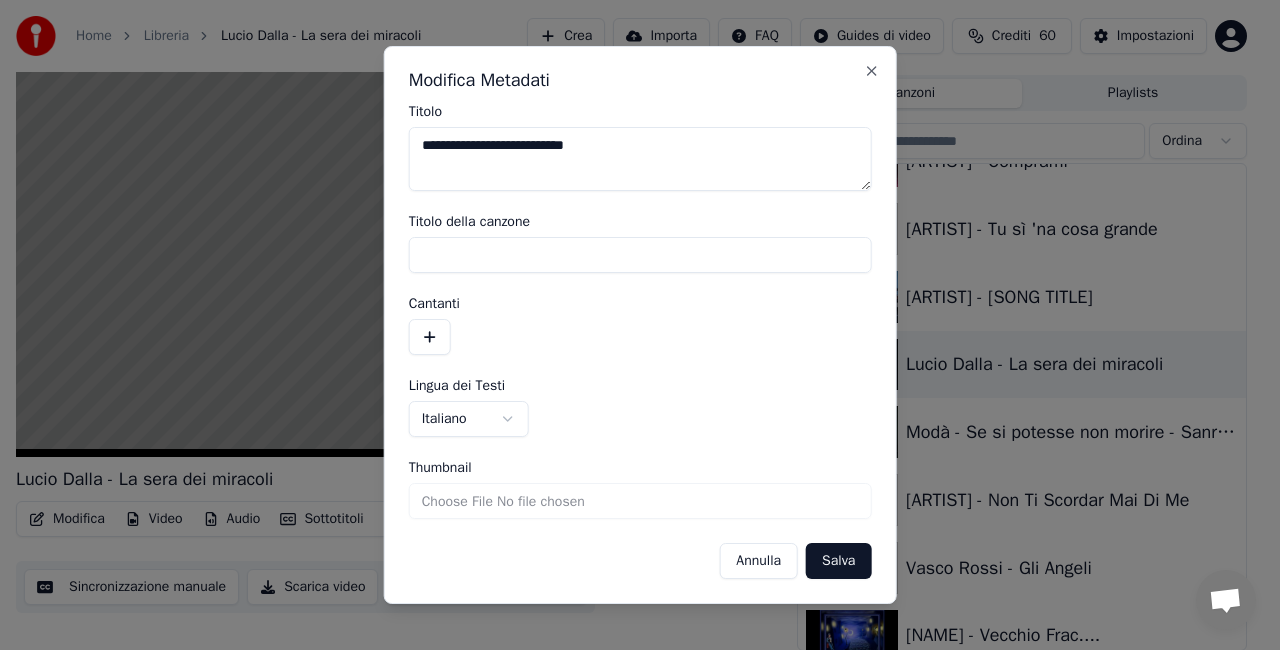 click on "Salva" at bounding box center [838, 561] 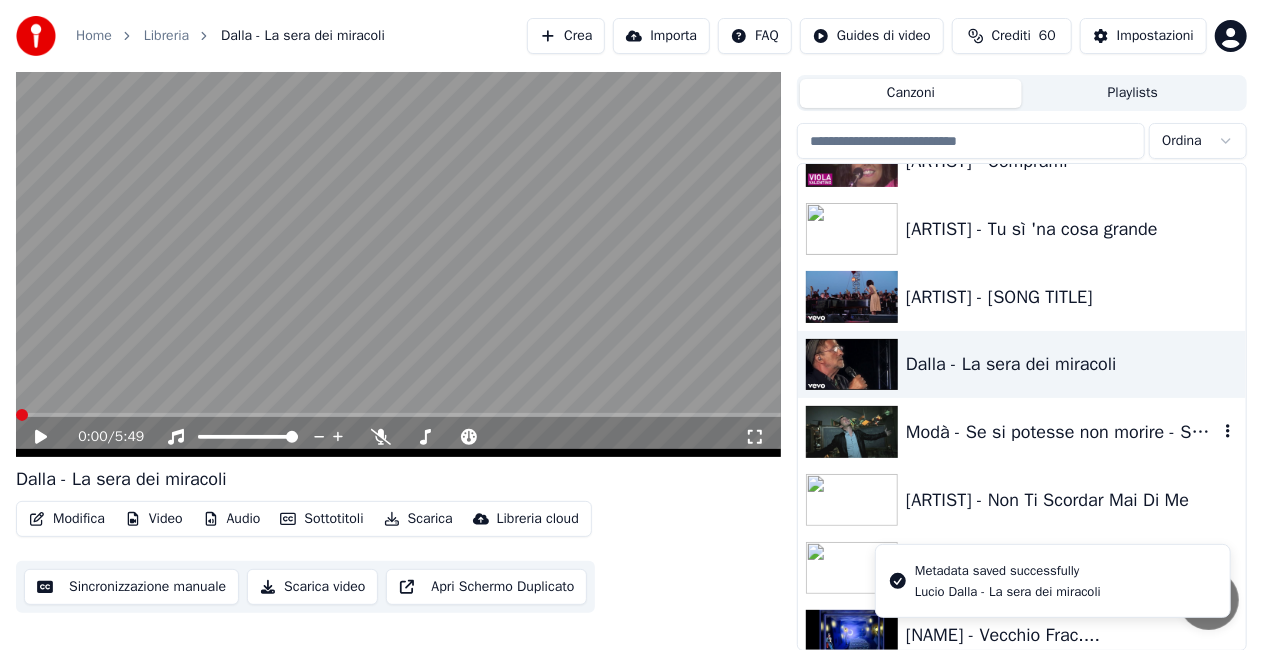 click on "Modà - Se si potesse non morire - Sanremo 2013 - Videoclip ufficiale" at bounding box center [1062, 432] 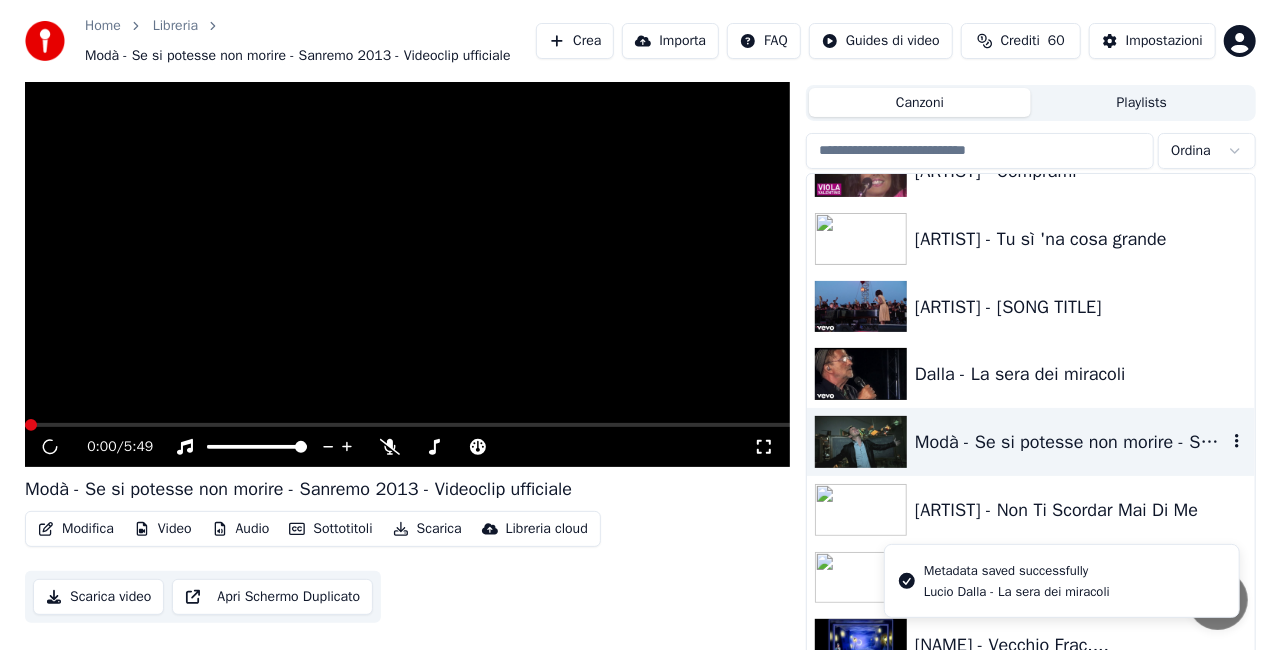 scroll, scrollTop: 55, scrollLeft: 0, axis: vertical 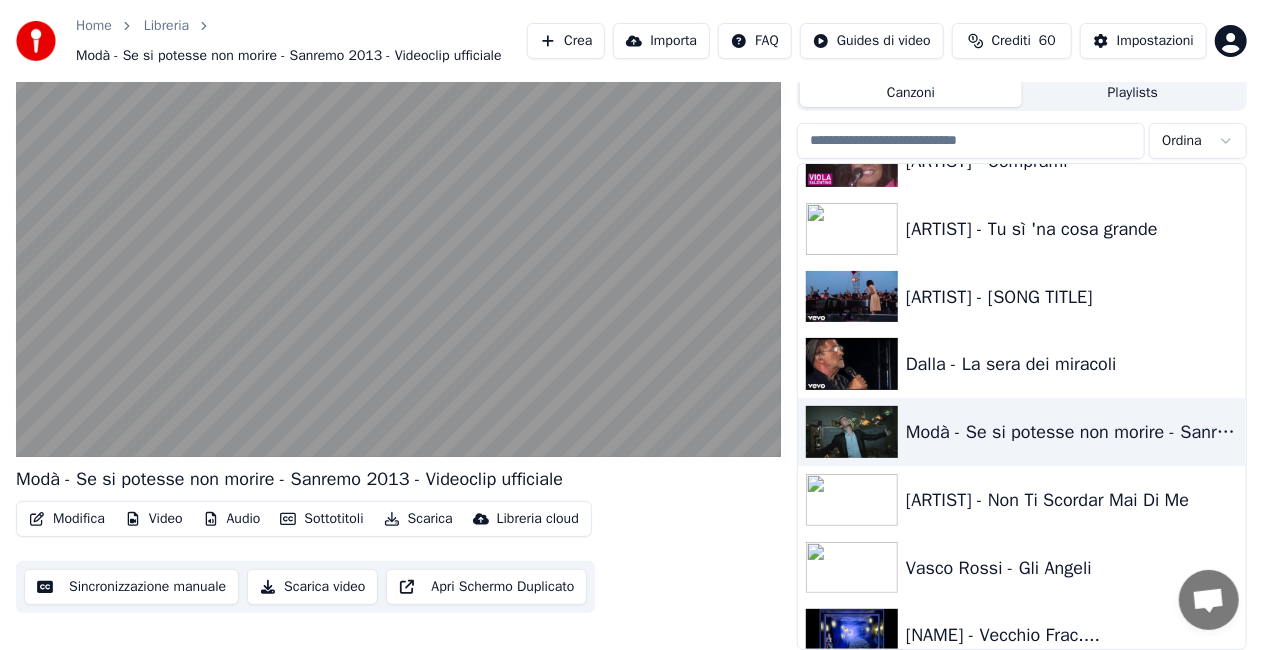 click on "Modifica" at bounding box center [67, 519] 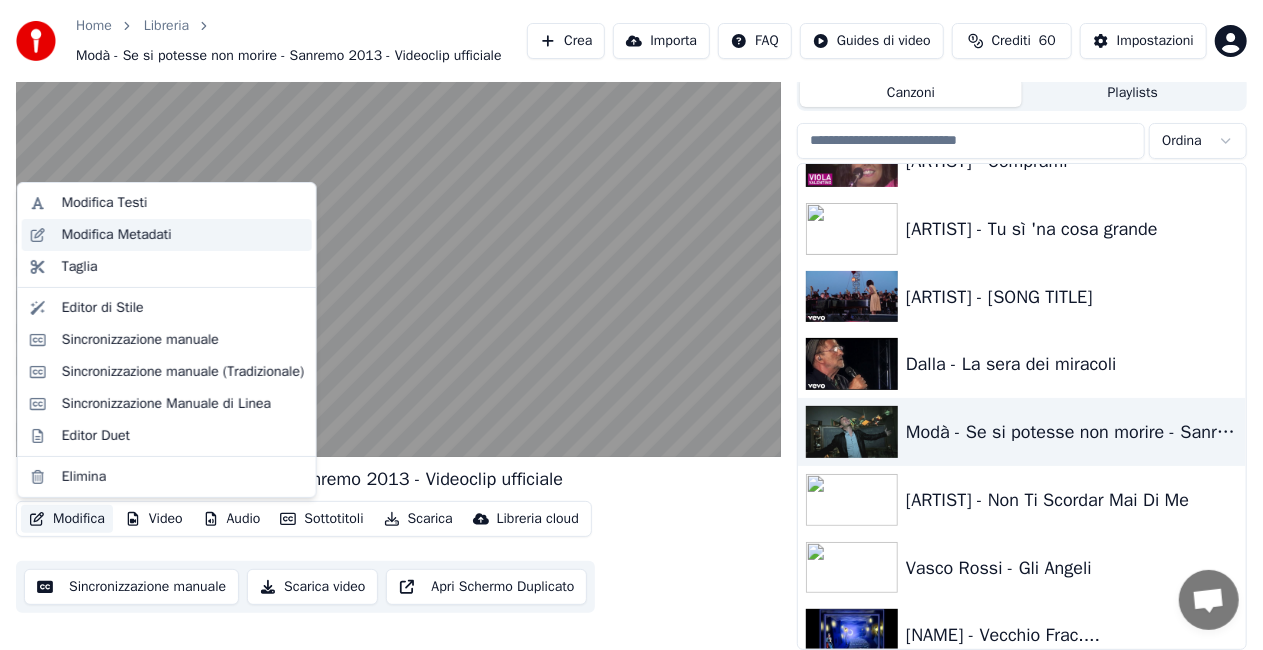 click on "Modifica Metadati" at bounding box center [117, 235] 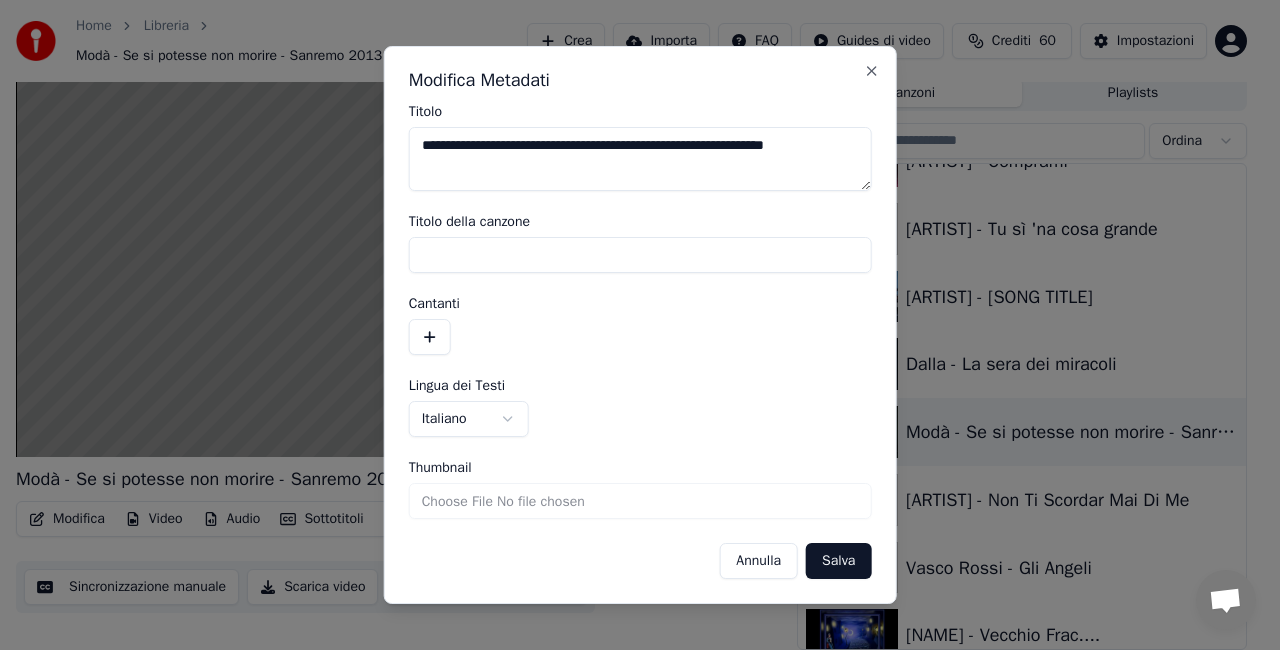 drag, startPoint x: 622, startPoint y: 145, endPoint x: 1042, endPoint y: 106, distance: 421.80682 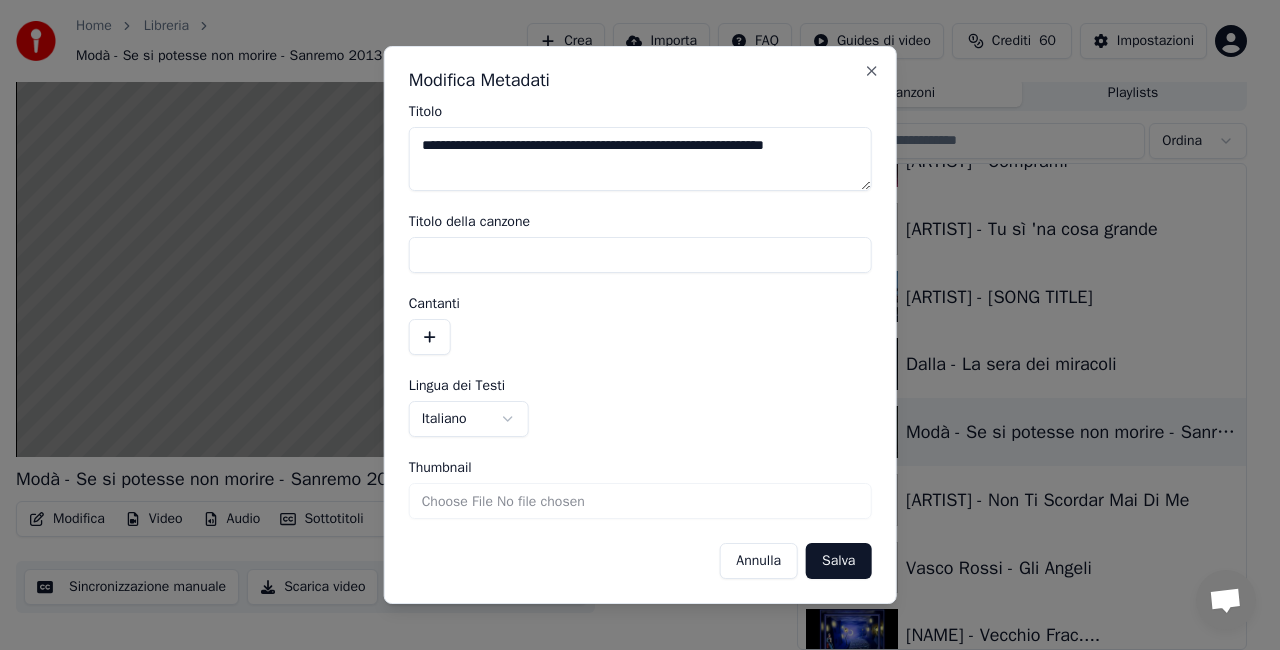 click on "**********" at bounding box center (631, 270) 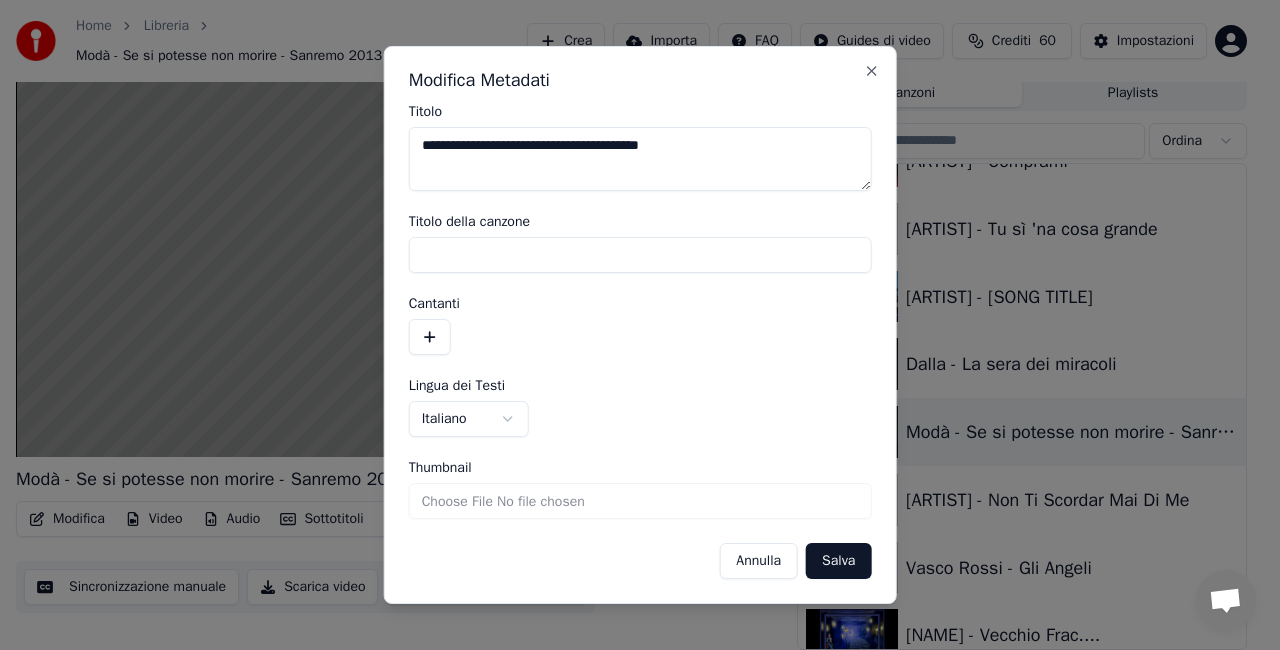 drag, startPoint x: 624, startPoint y: 147, endPoint x: 853, endPoint y: 124, distance: 230.15213 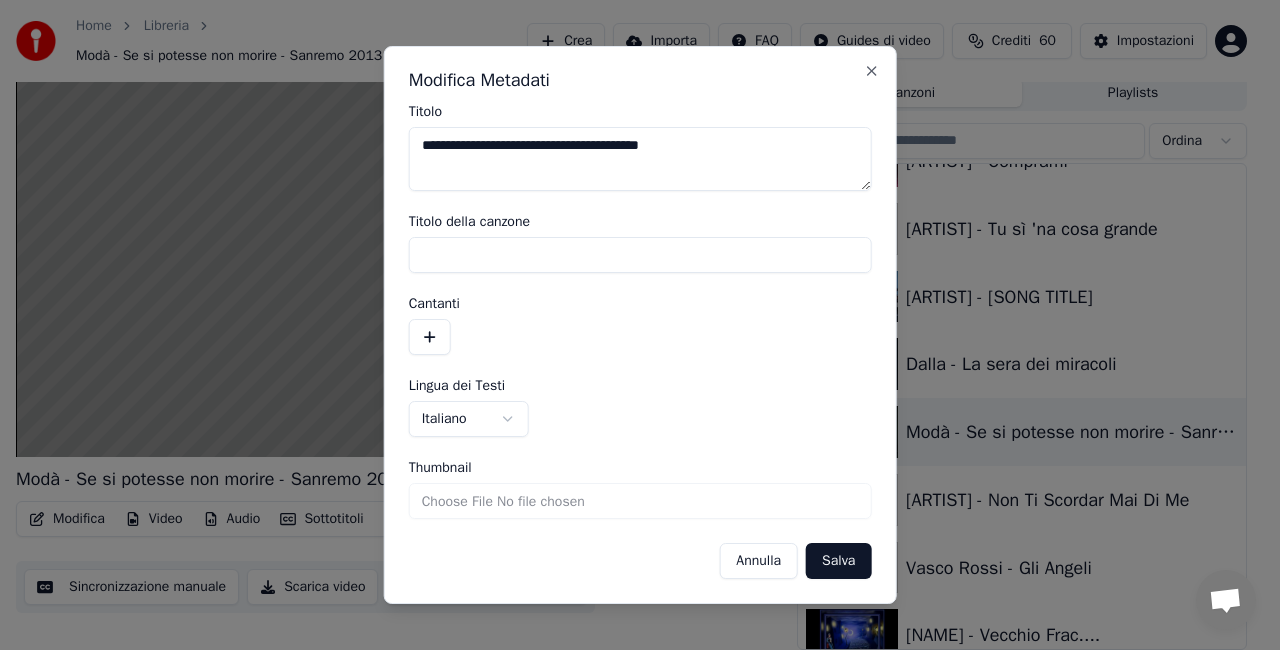 click on "**********" at bounding box center (640, 148) 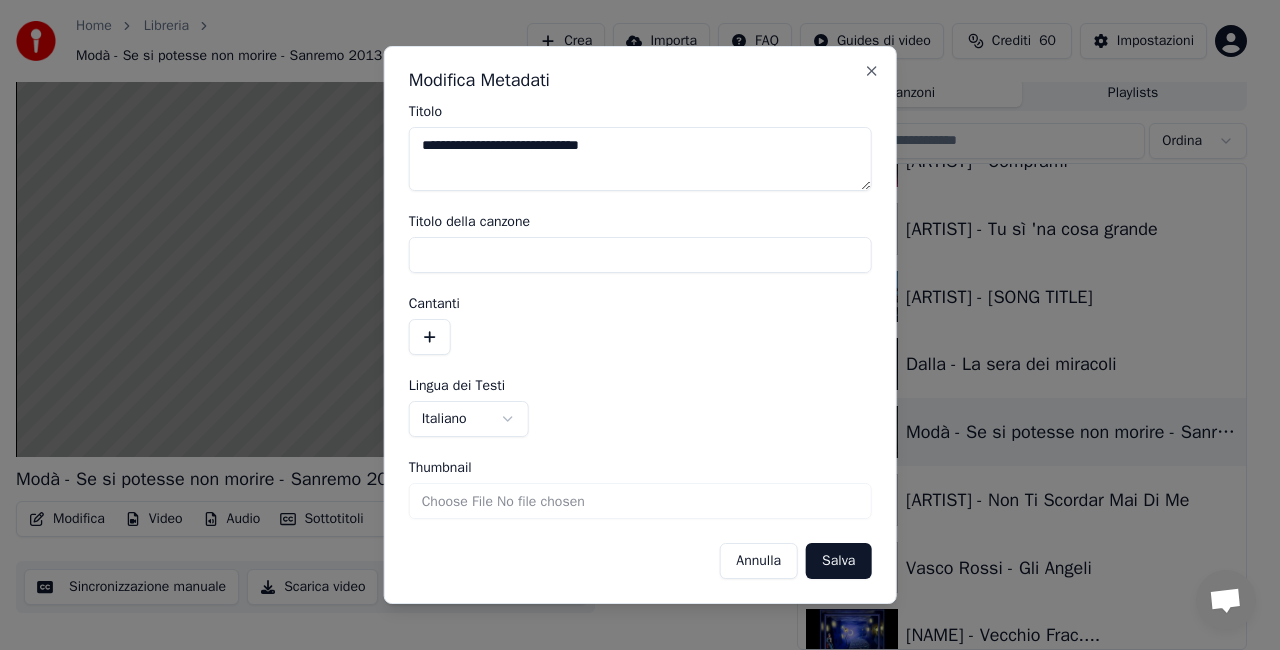 type on "**********" 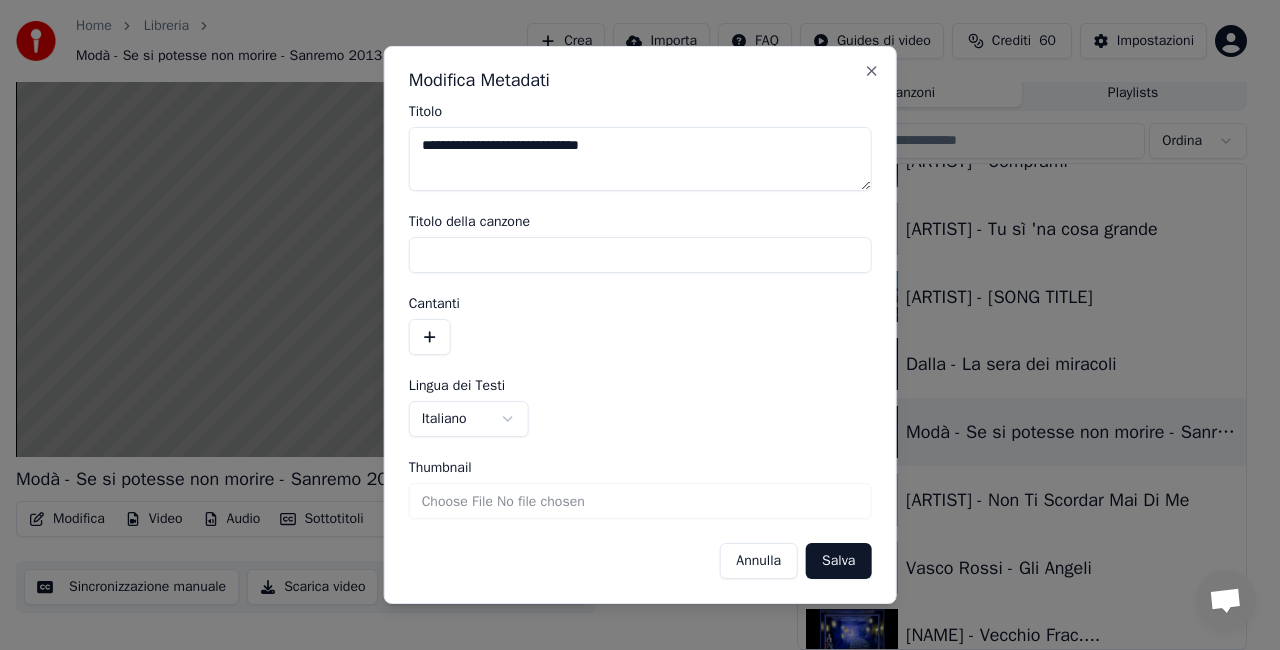 click on "Salva" at bounding box center [838, 561] 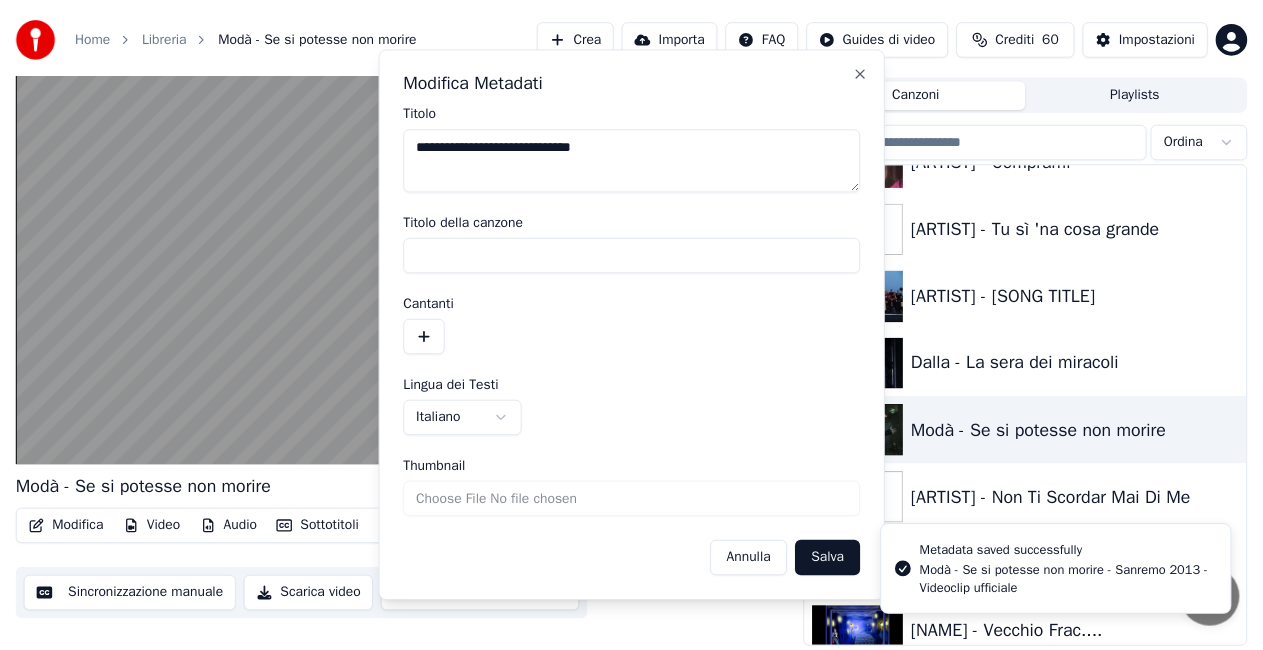 scroll, scrollTop: 45, scrollLeft: 0, axis: vertical 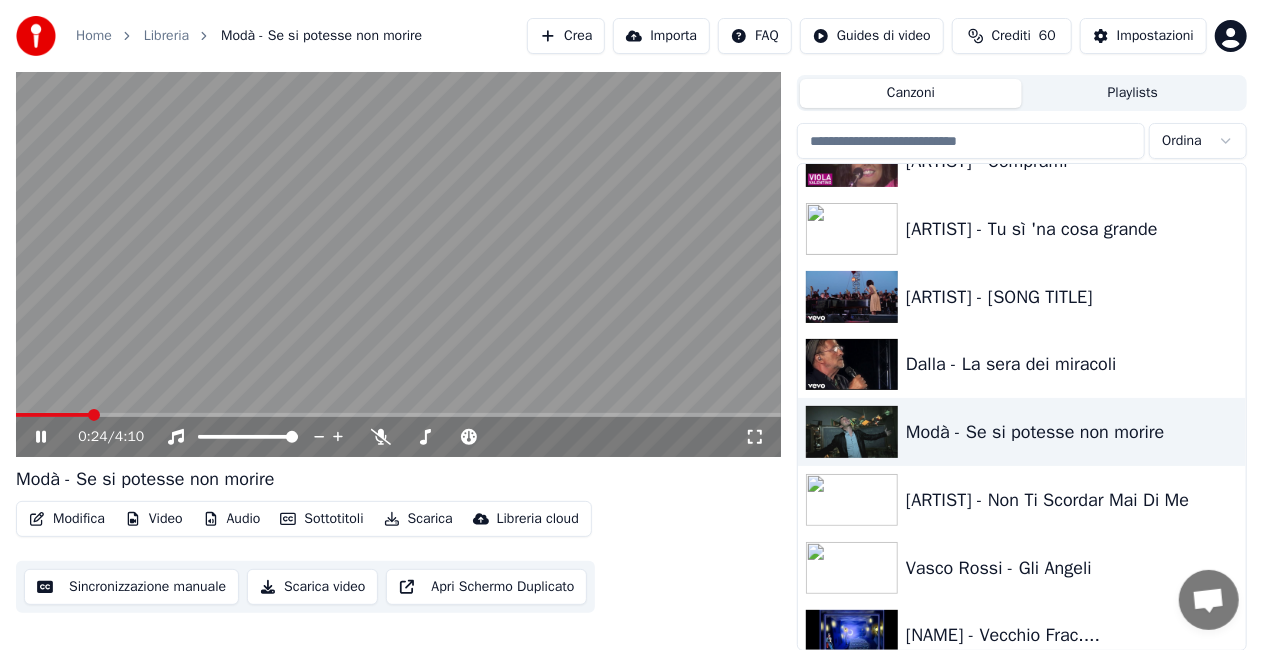 click at bounding box center [398, 242] 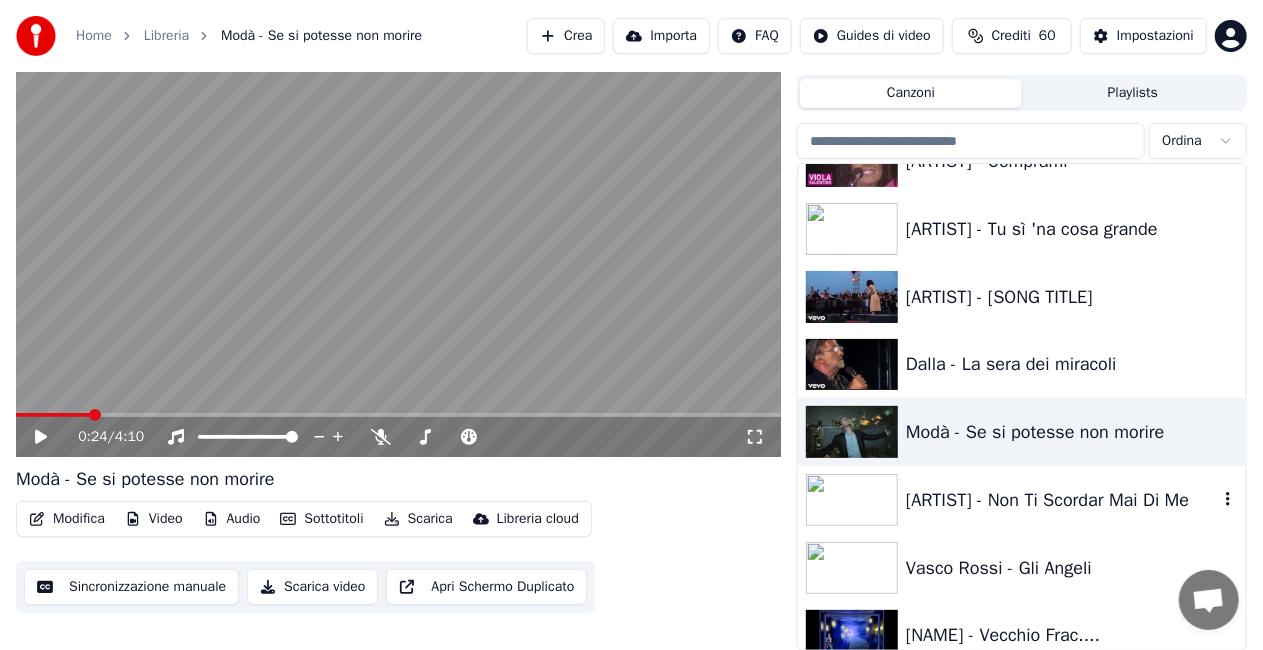 click on "[ARTIST] - Non Ti Scordar Mai Di Me" at bounding box center (1062, 500) 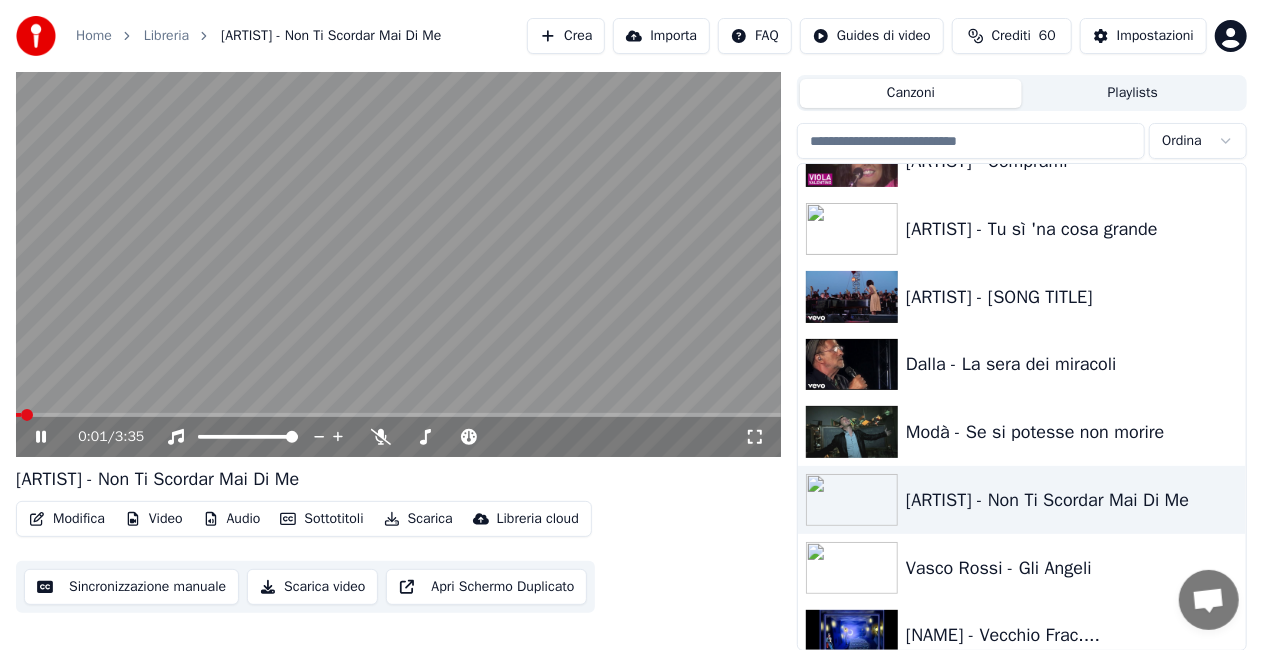 click on "0:01  /  3:35" at bounding box center (398, 437) 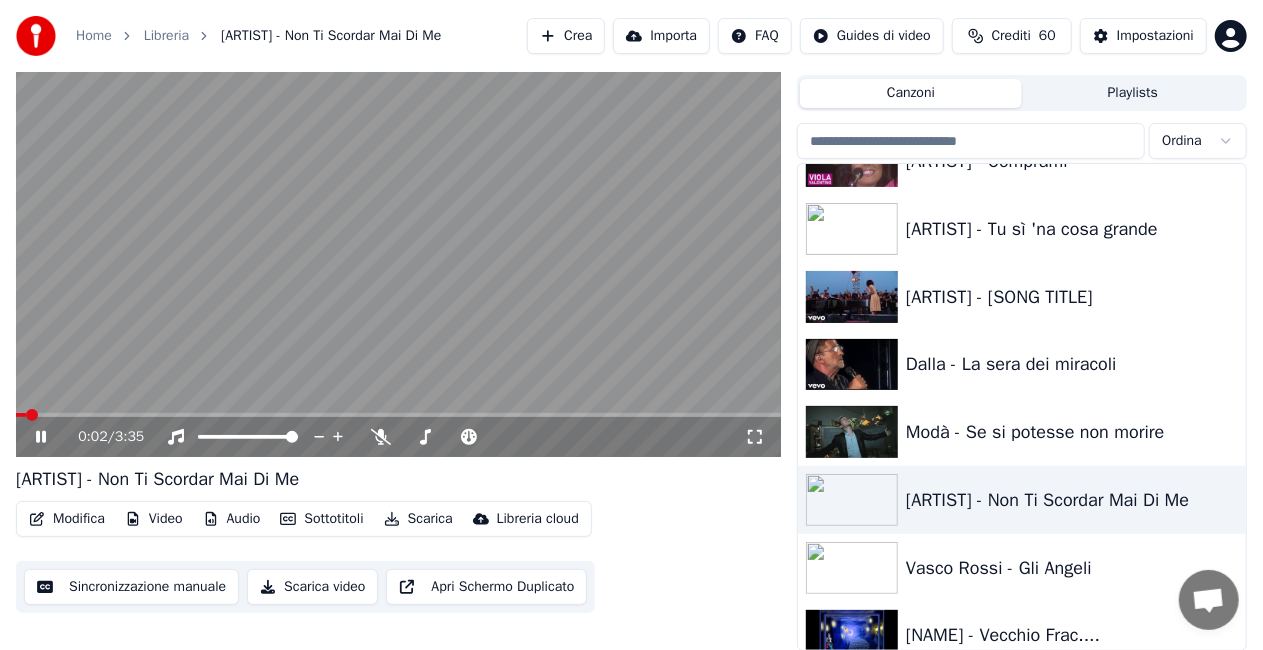 click 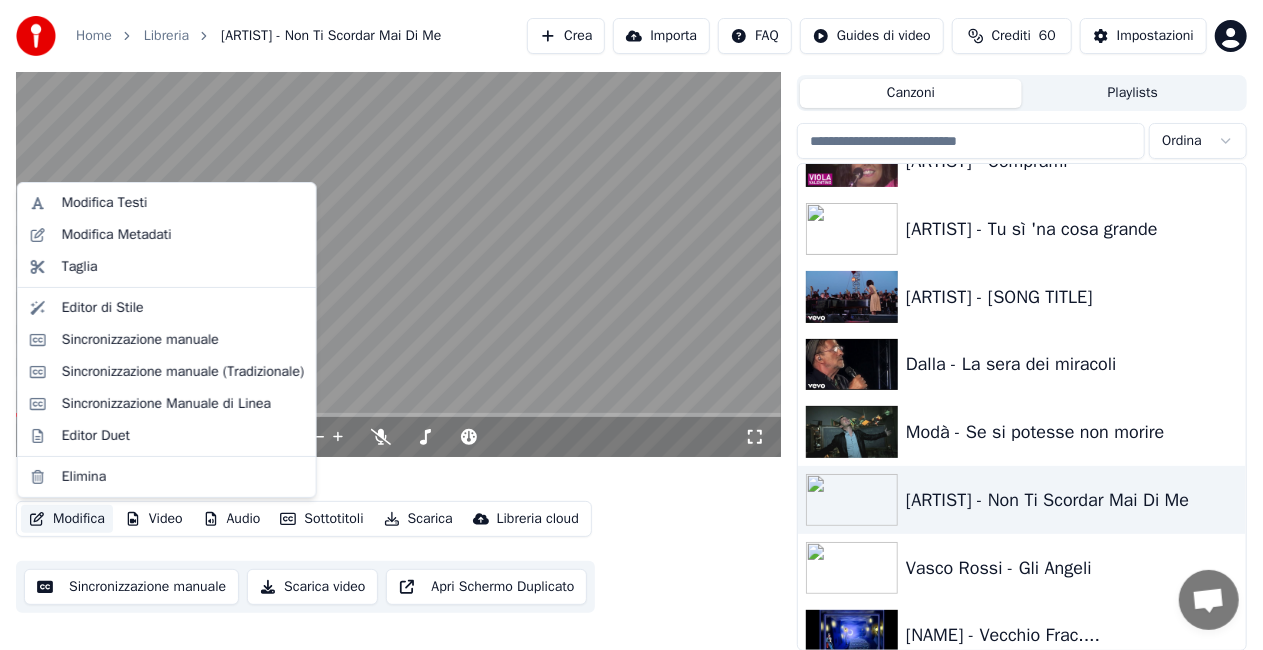 click on "Modifica" at bounding box center (67, 519) 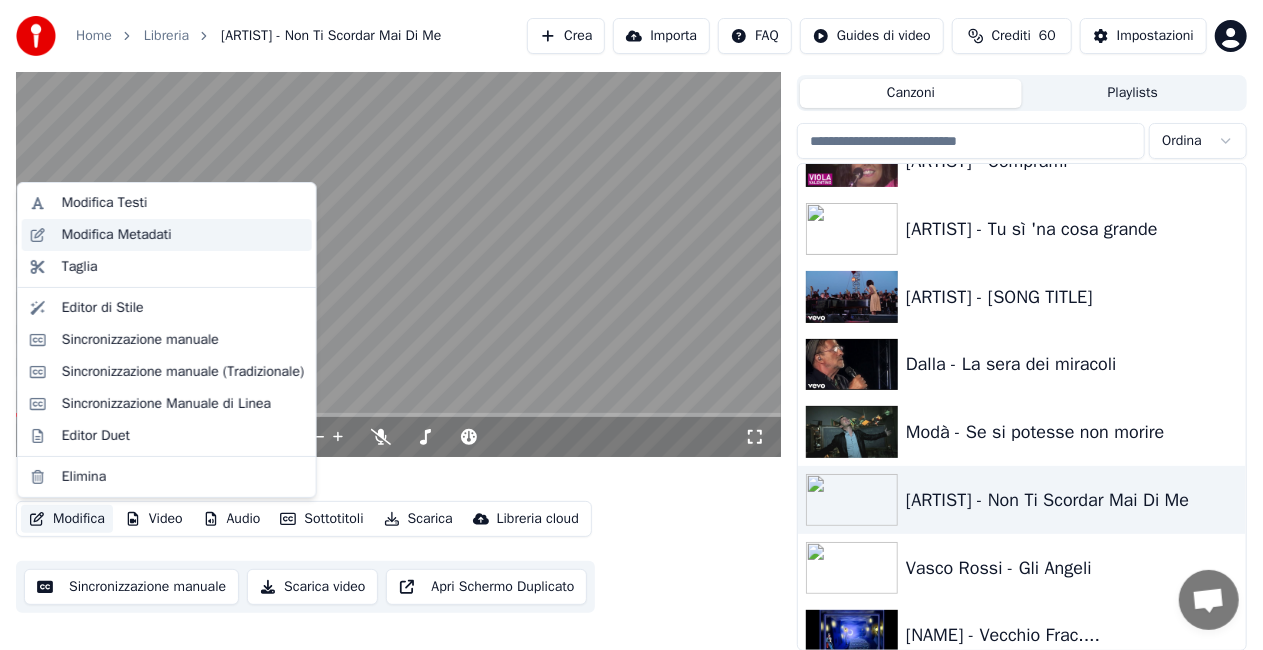 click on "Modifica Metadati" at bounding box center [117, 235] 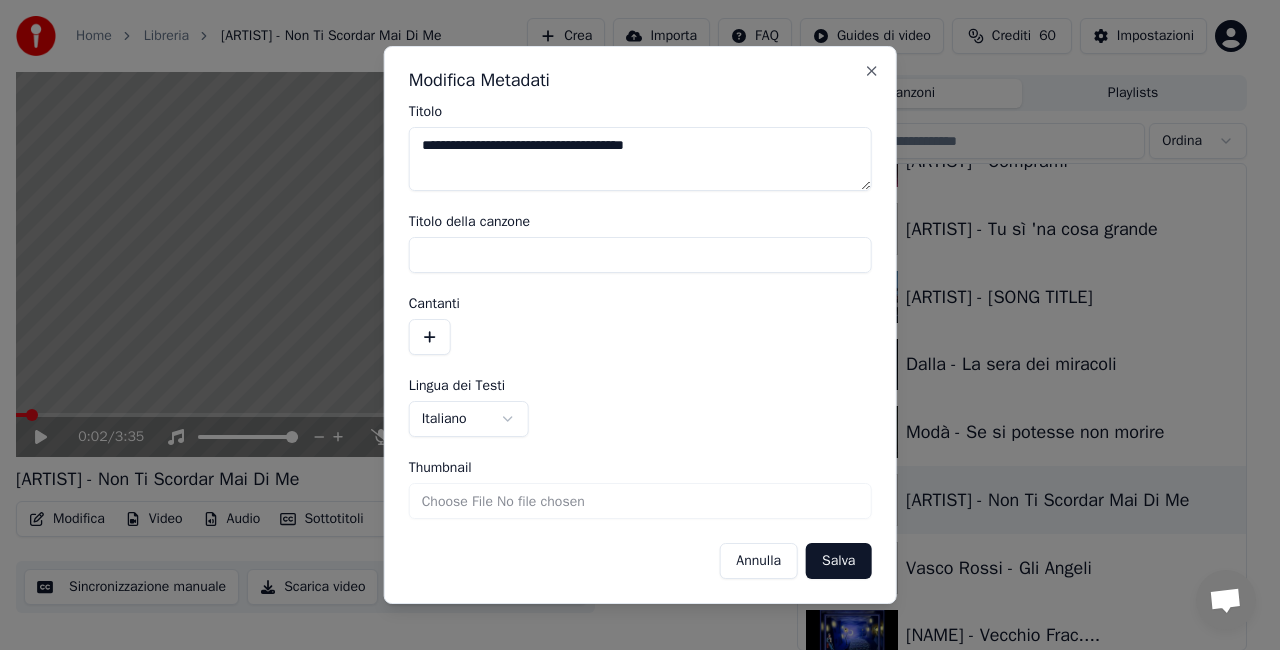 drag, startPoint x: 456, startPoint y: 146, endPoint x: 228, endPoint y: 175, distance: 229.8369 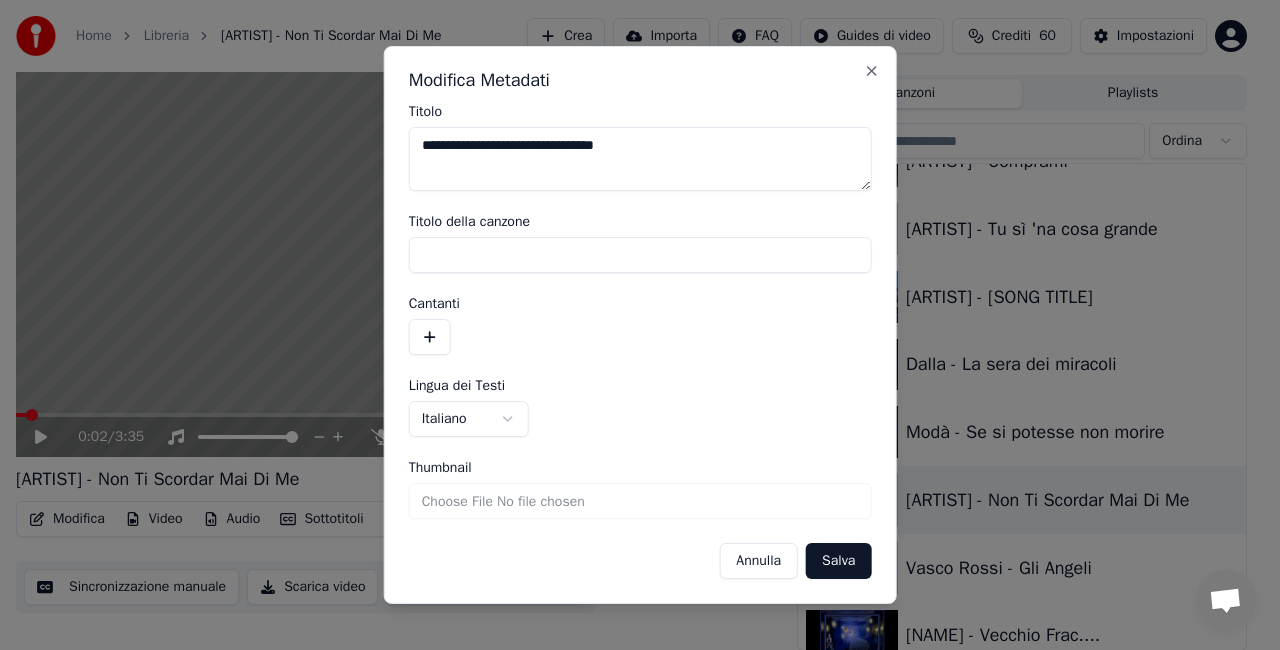 click on "**********" at bounding box center (640, 159) 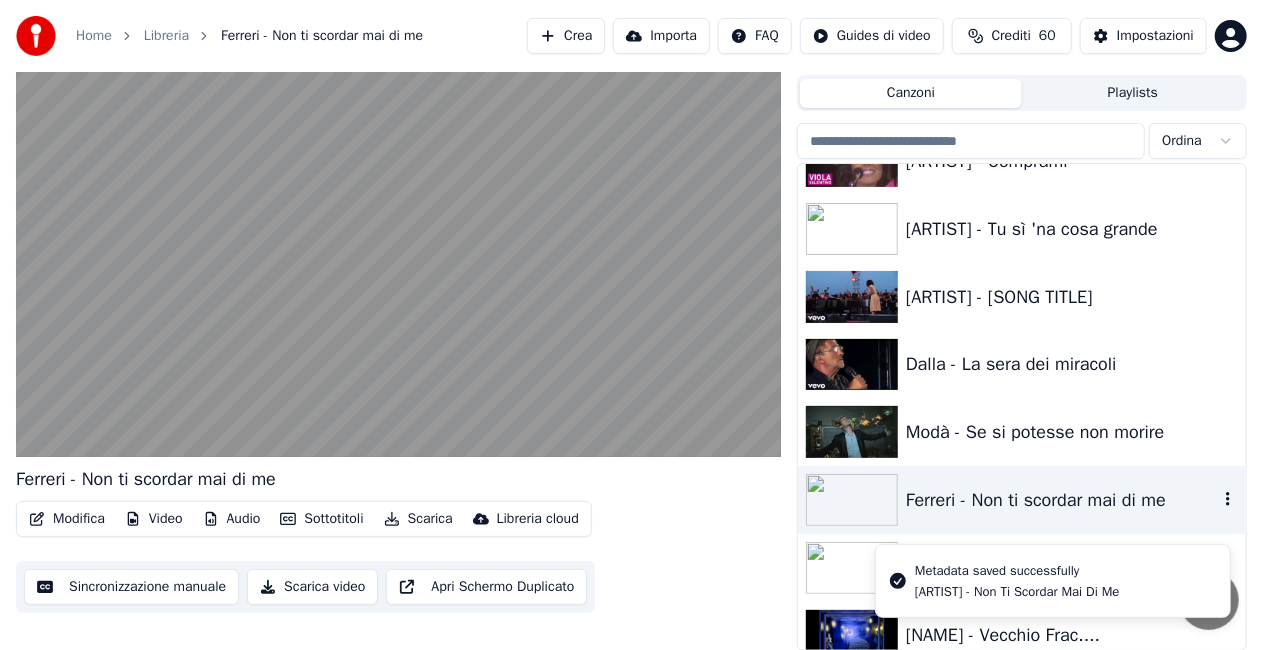 scroll, scrollTop: 6800, scrollLeft: 0, axis: vertical 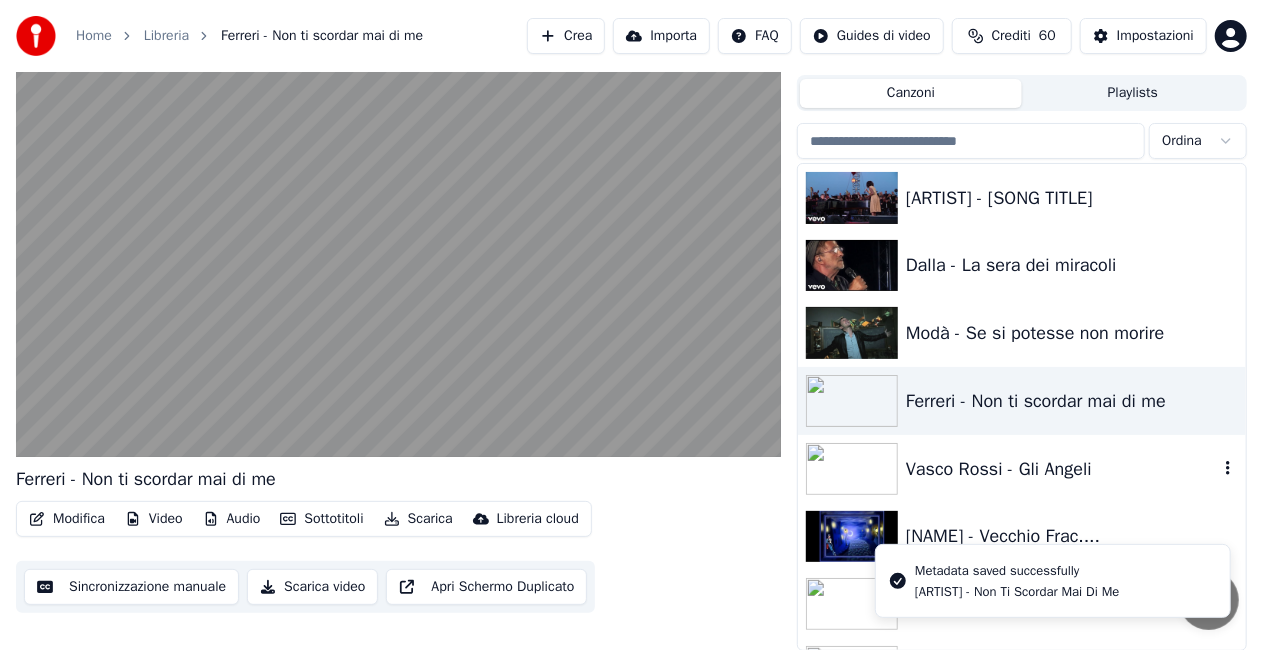 click on "Vasco Rossi - Gli Angeli" at bounding box center [1062, 469] 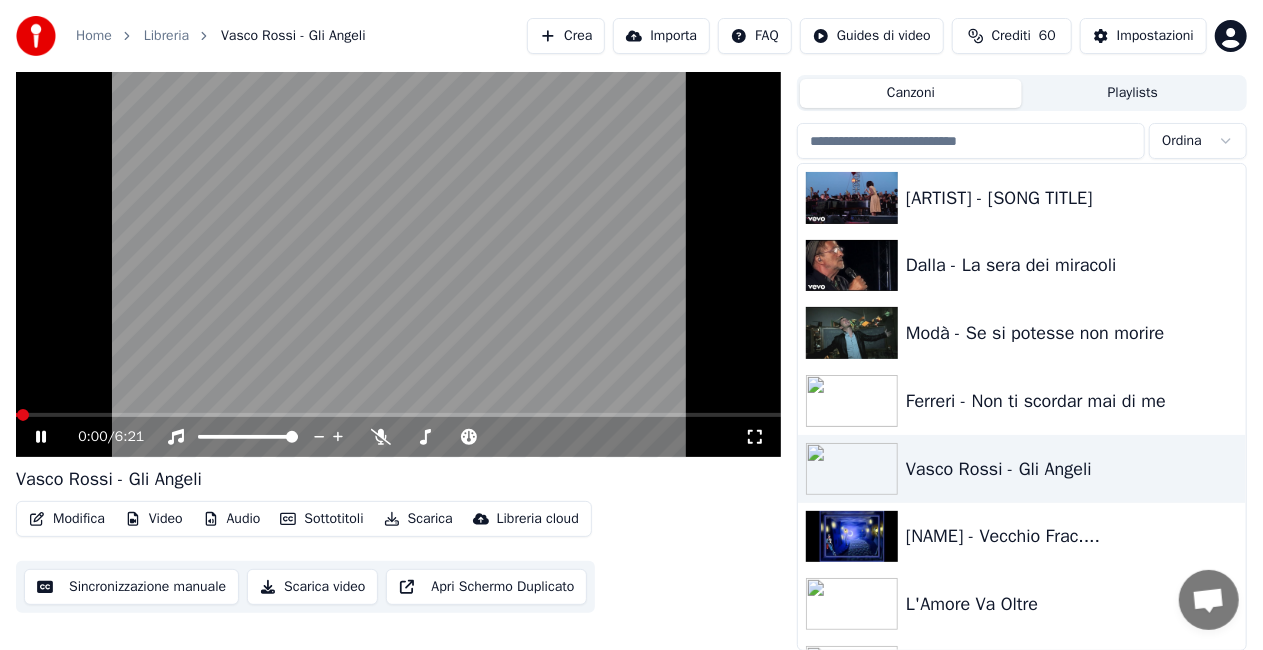 click 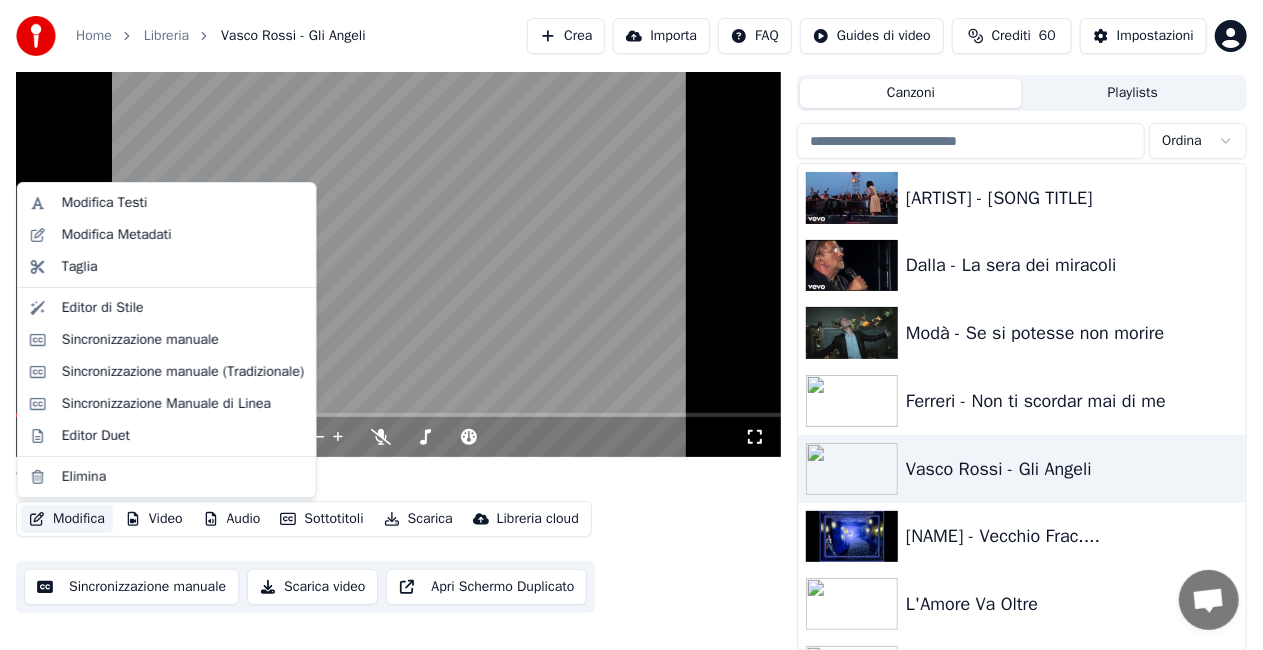 click on "Modifica" at bounding box center (67, 519) 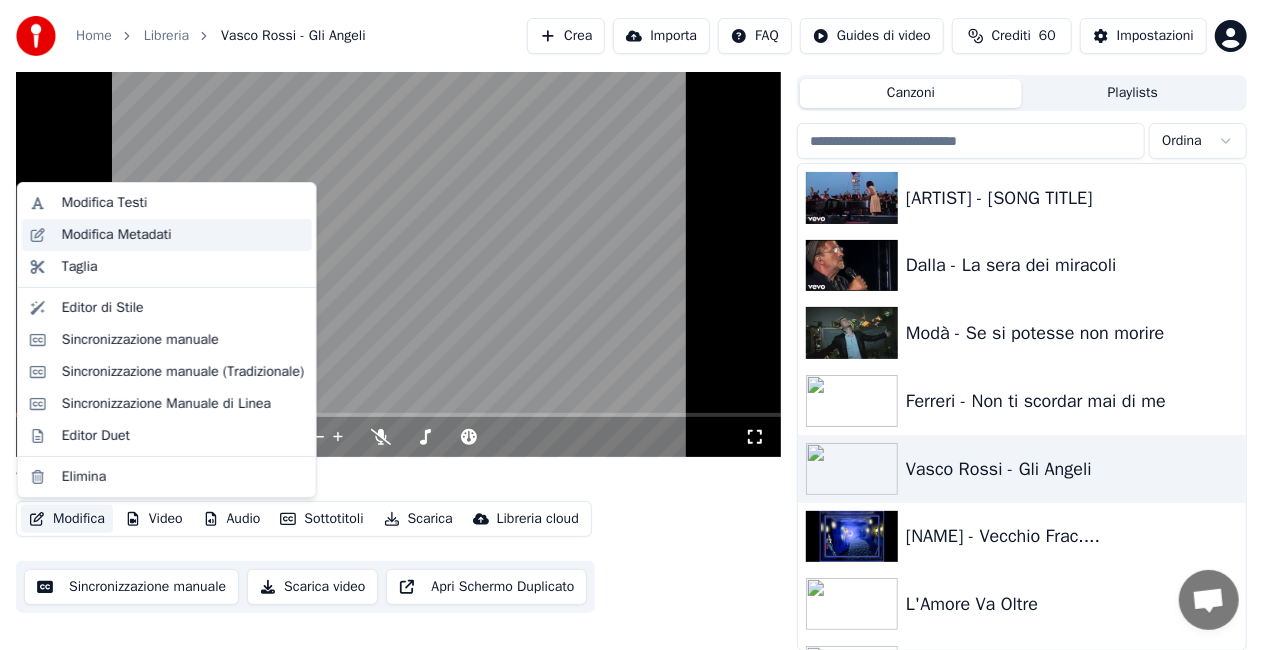 click on "Modifica Metadati" at bounding box center (117, 235) 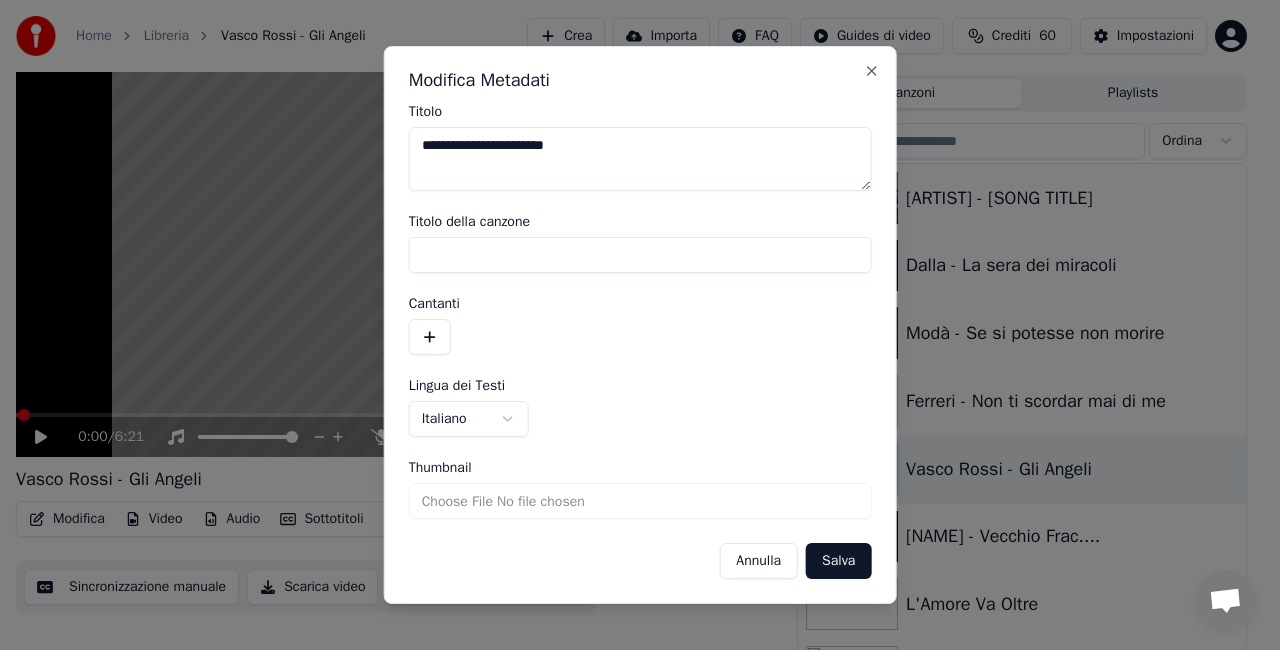 drag, startPoint x: 462, startPoint y: 147, endPoint x: 161, endPoint y: 210, distance: 307.52237 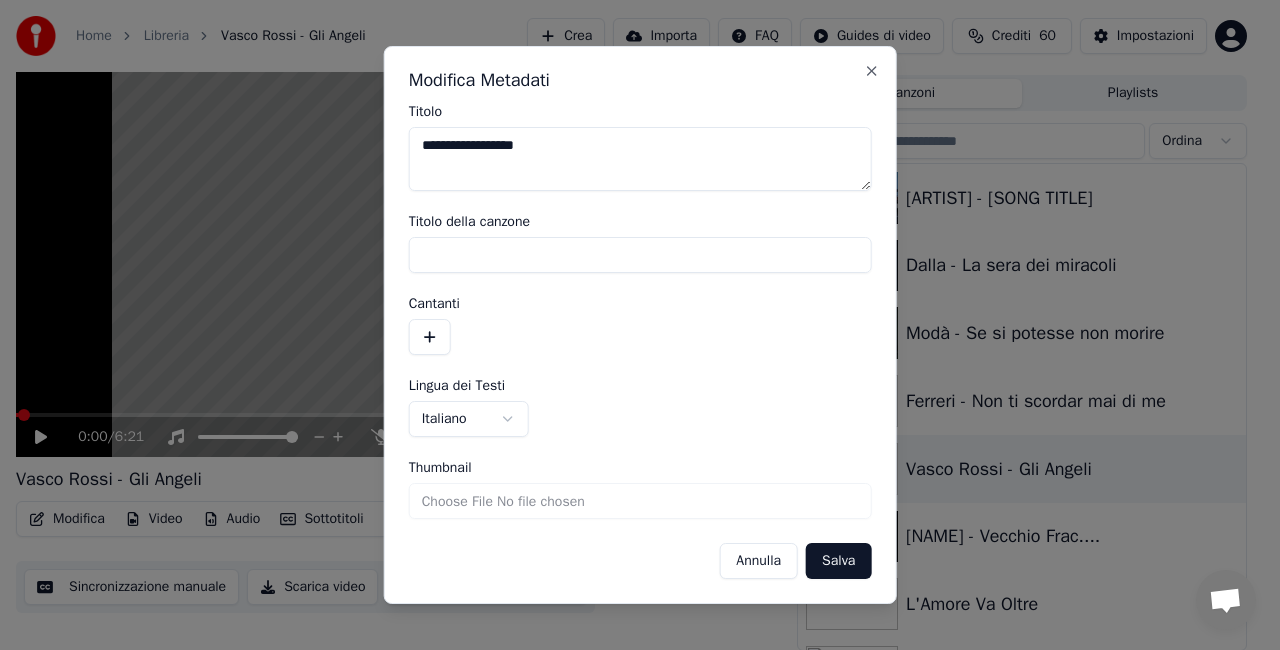click on "**********" at bounding box center [640, 159] 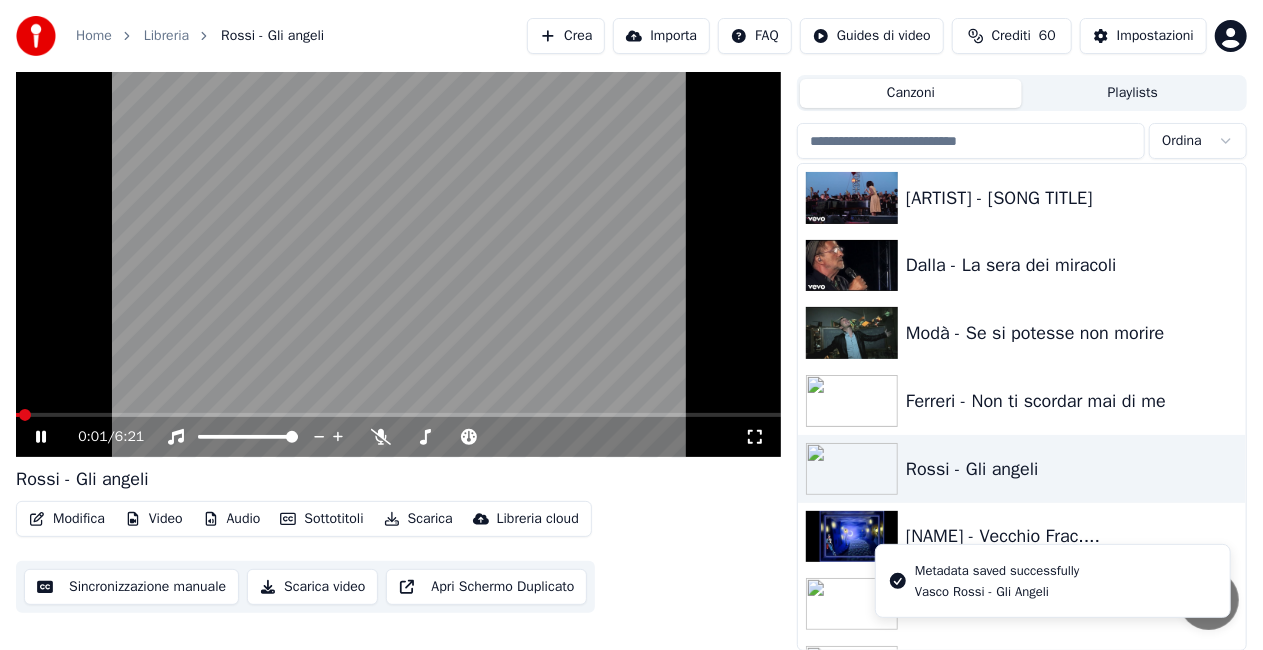 click at bounding box center (398, 242) 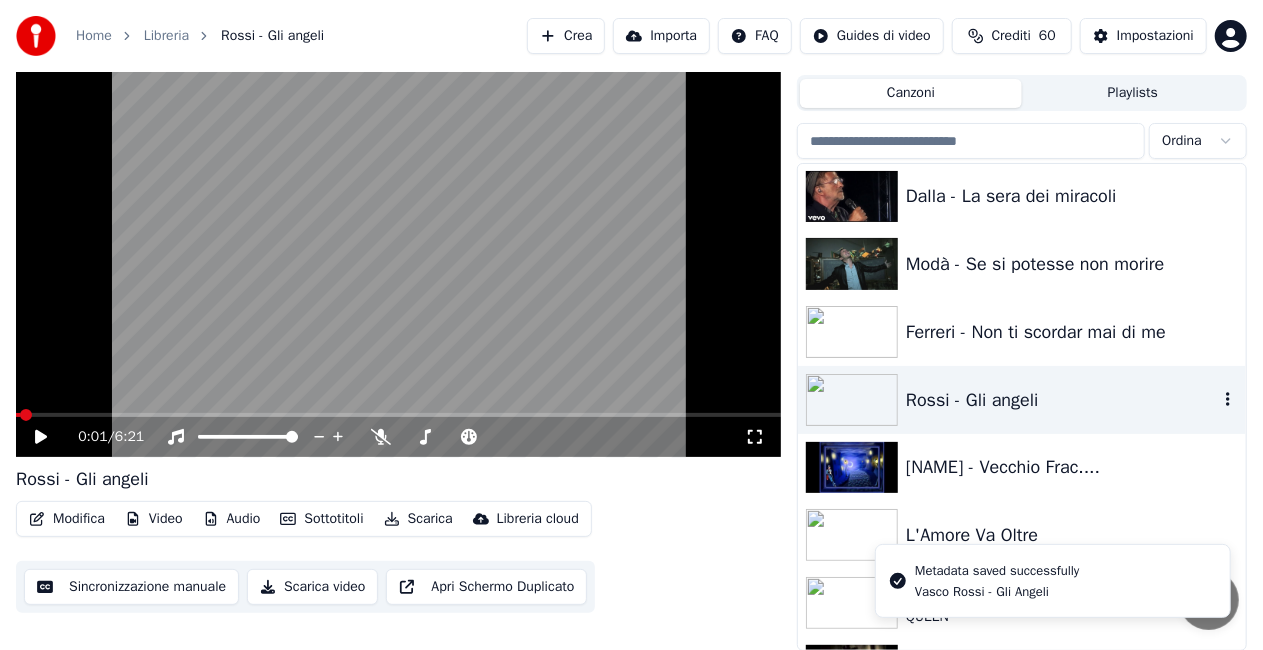 scroll, scrollTop: 6900, scrollLeft: 0, axis: vertical 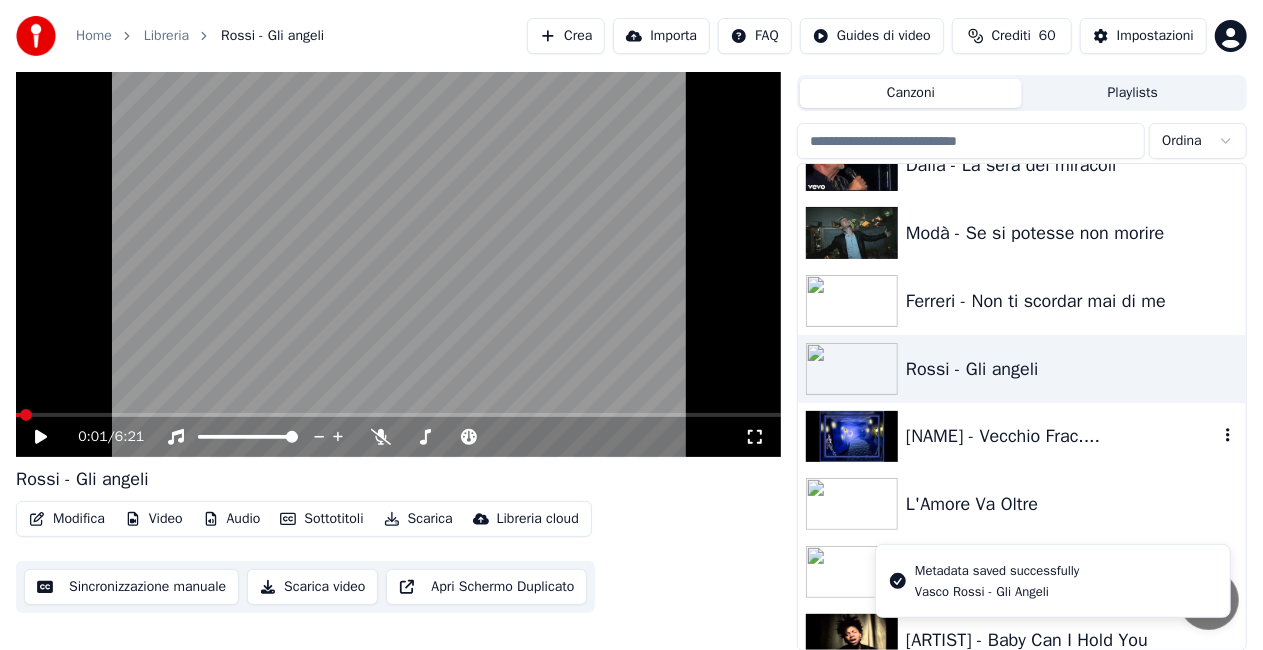 click on "[NAME] - Vecchio Frac...." at bounding box center (1062, 436) 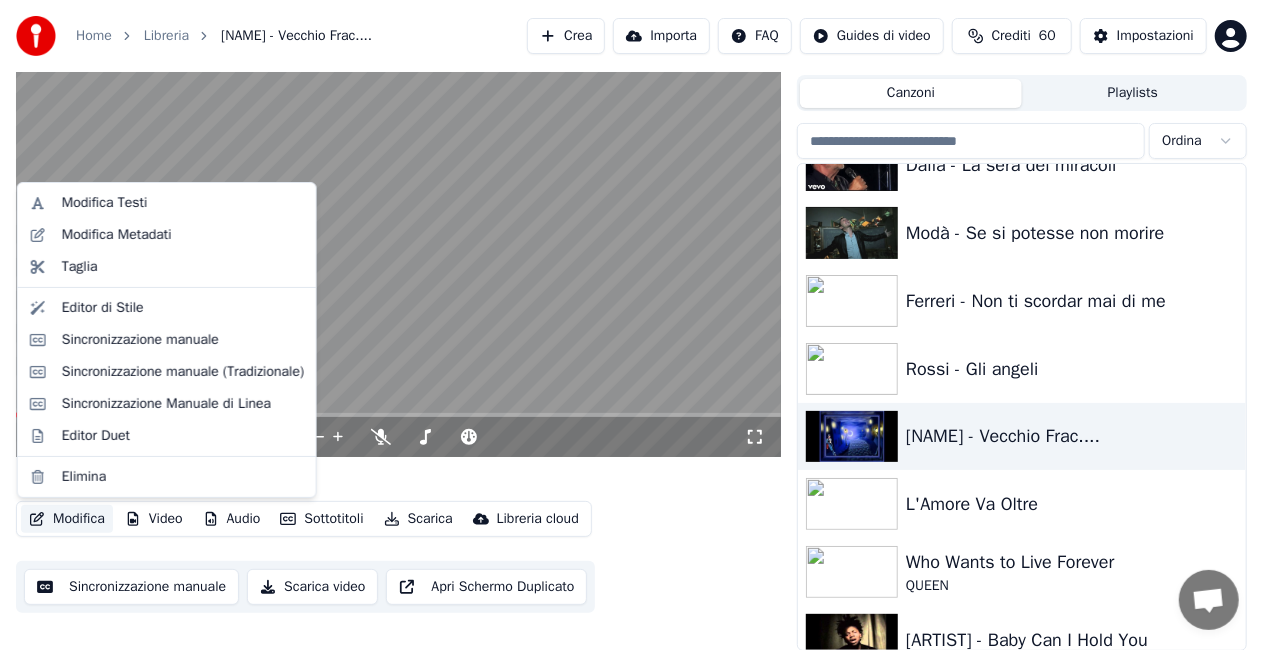 click on "Modifica" at bounding box center [67, 519] 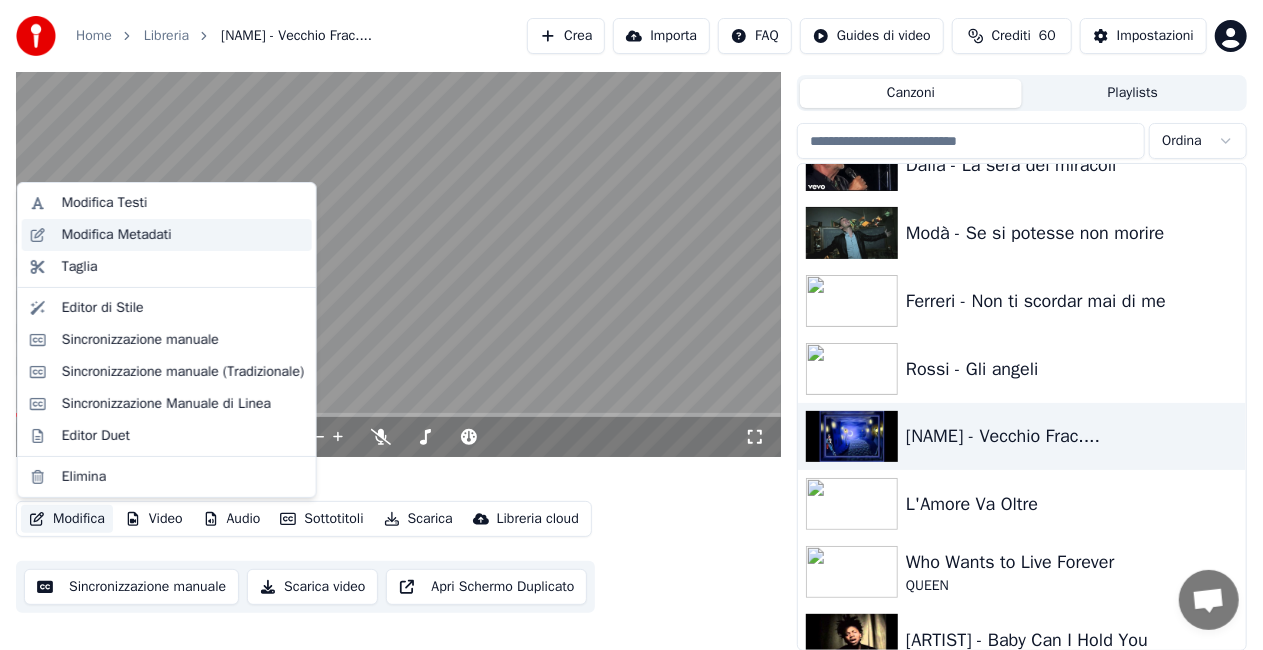 click on "Modifica Metadati" at bounding box center (167, 235) 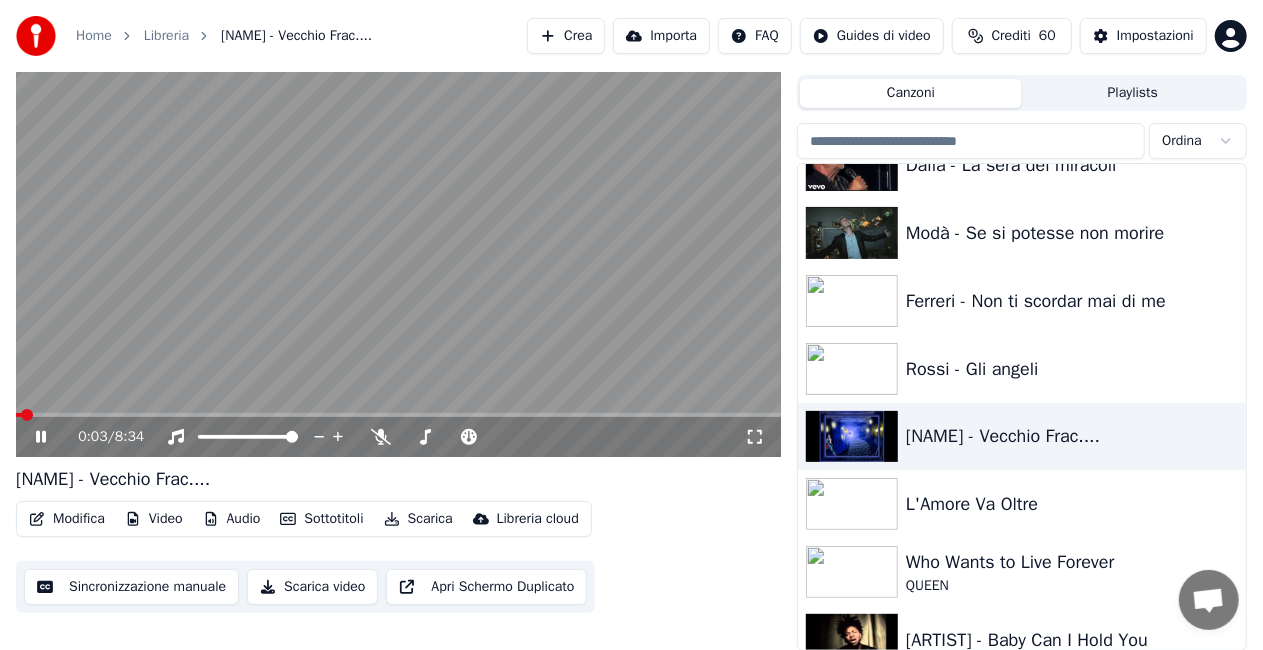 click at bounding box center (398, 242) 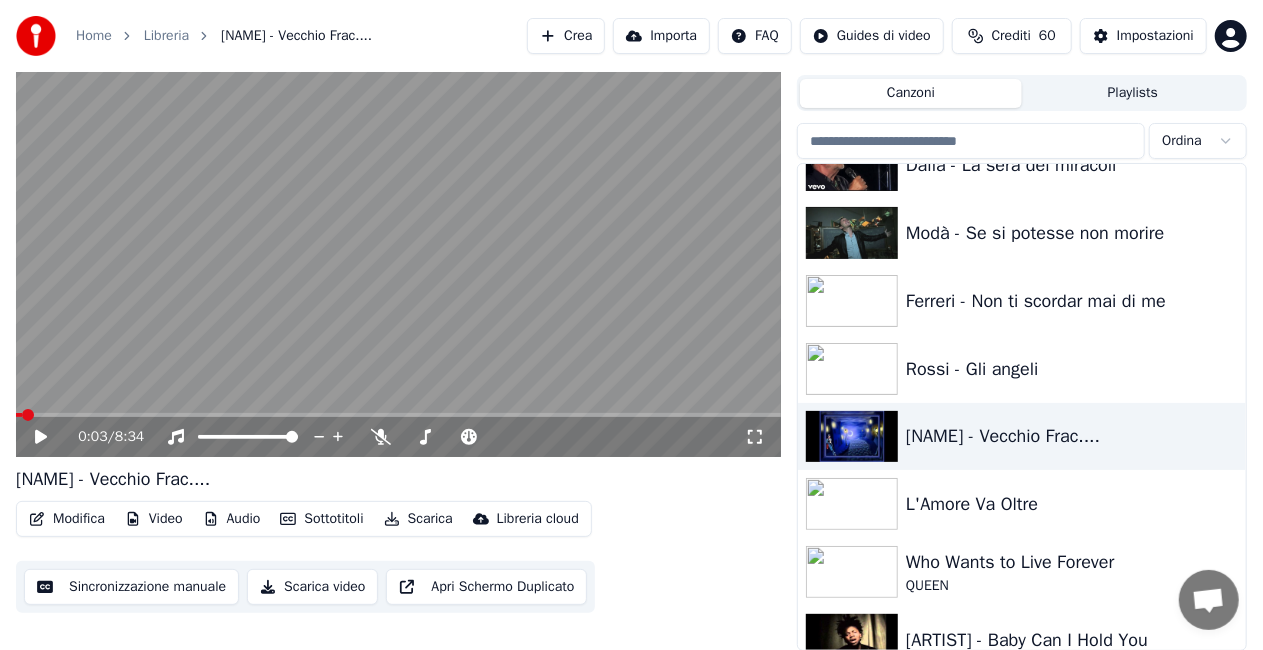 click on "Modifica" at bounding box center [67, 519] 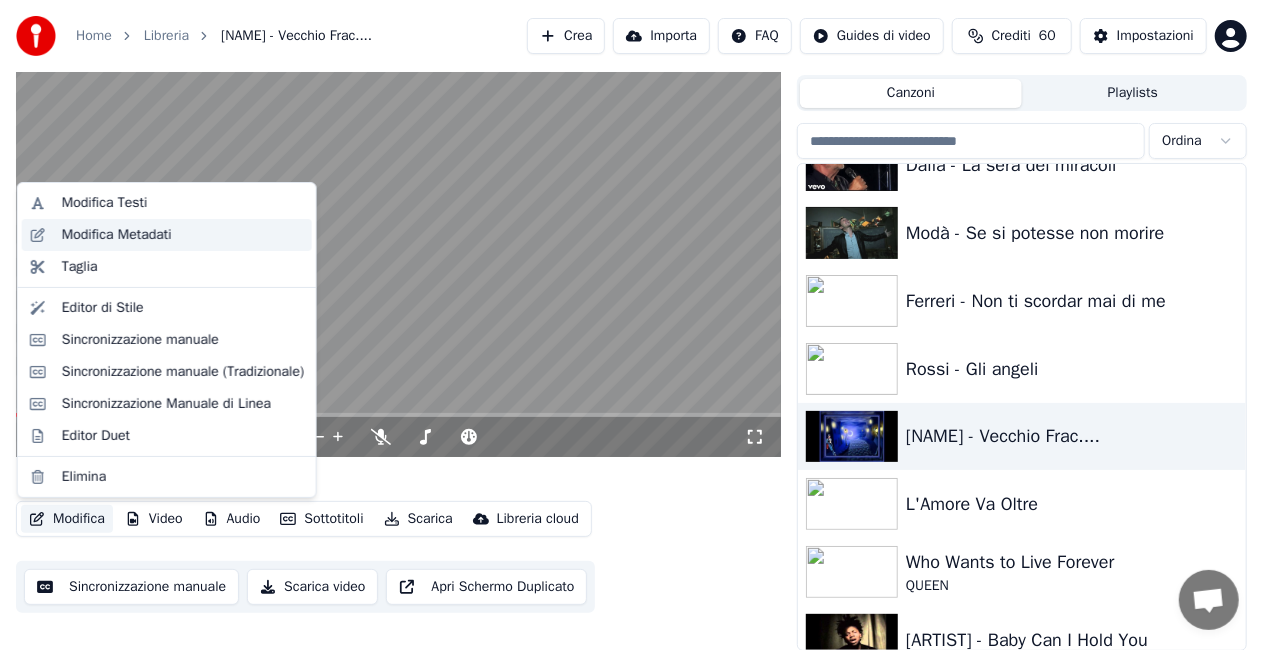 click on "Modifica Metadati" at bounding box center (167, 235) 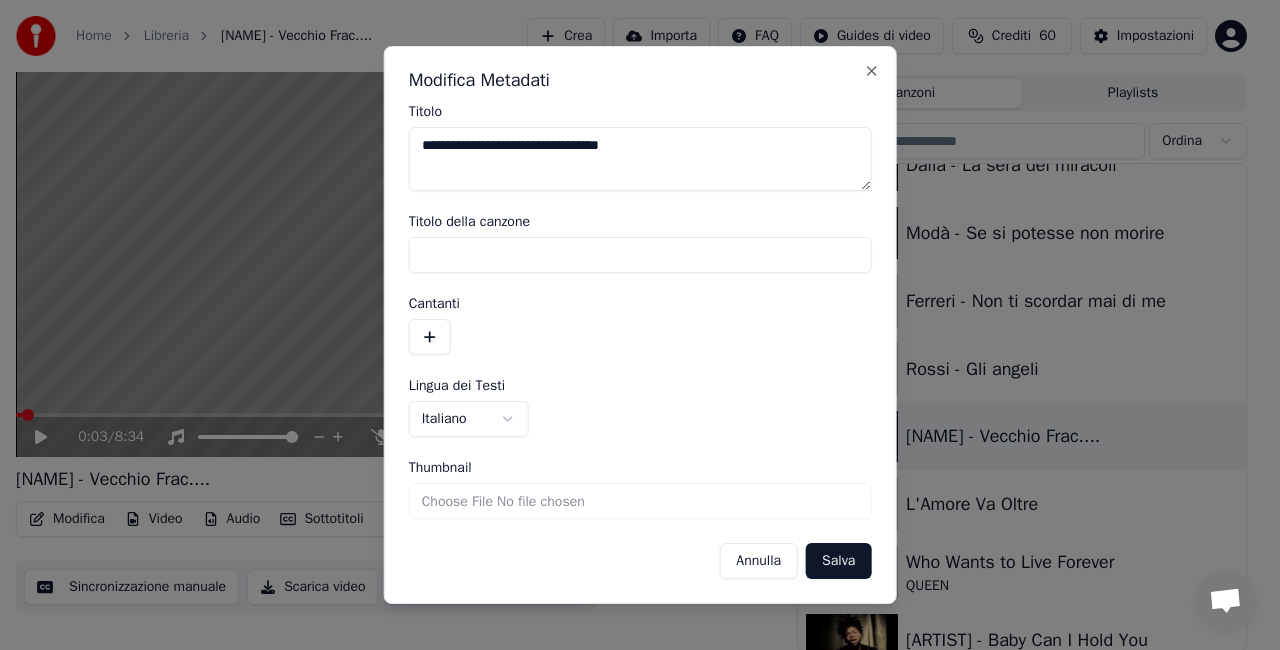 drag, startPoint x: 486, startPoint y: 148, endPoint x: 54, endPoint y: 242, distance: 442.10858 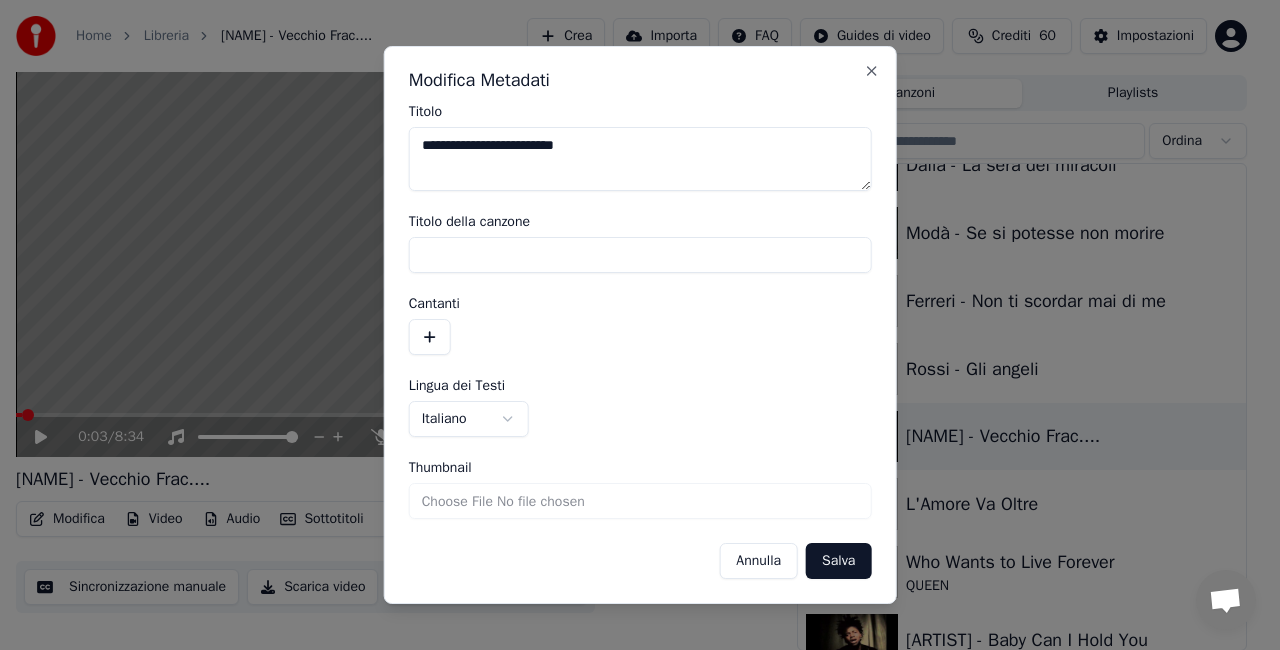 click on "**********" at bounding box center [640, 159] 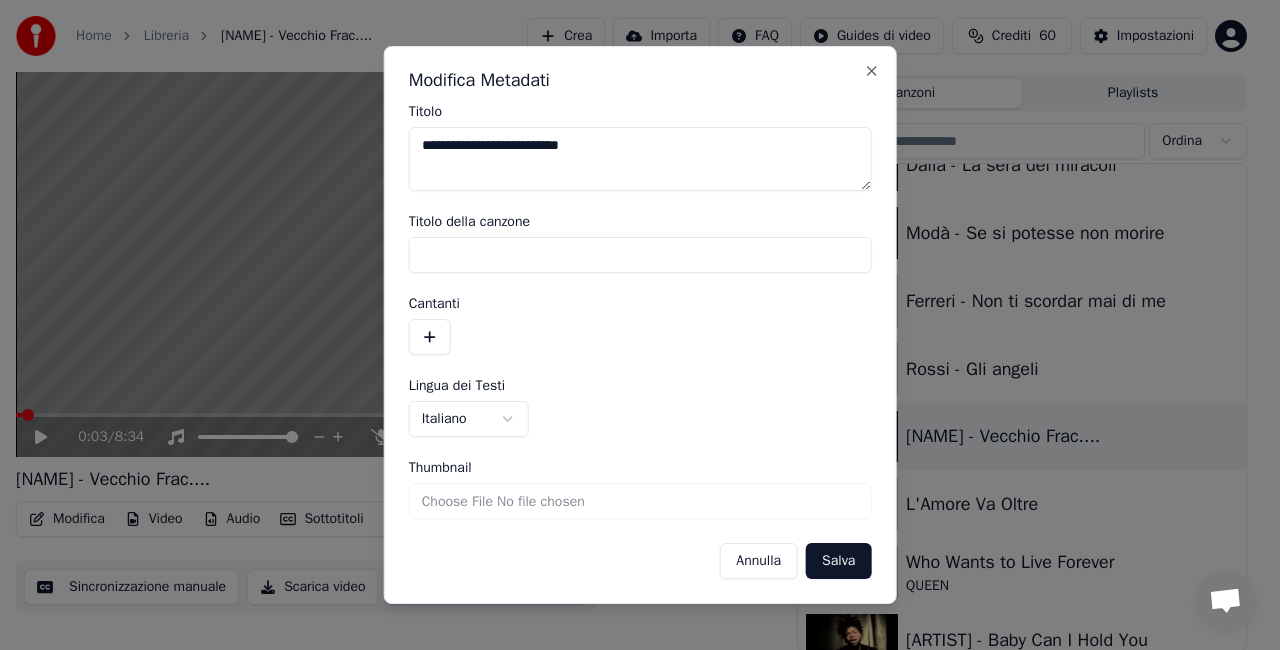 type on "**********" 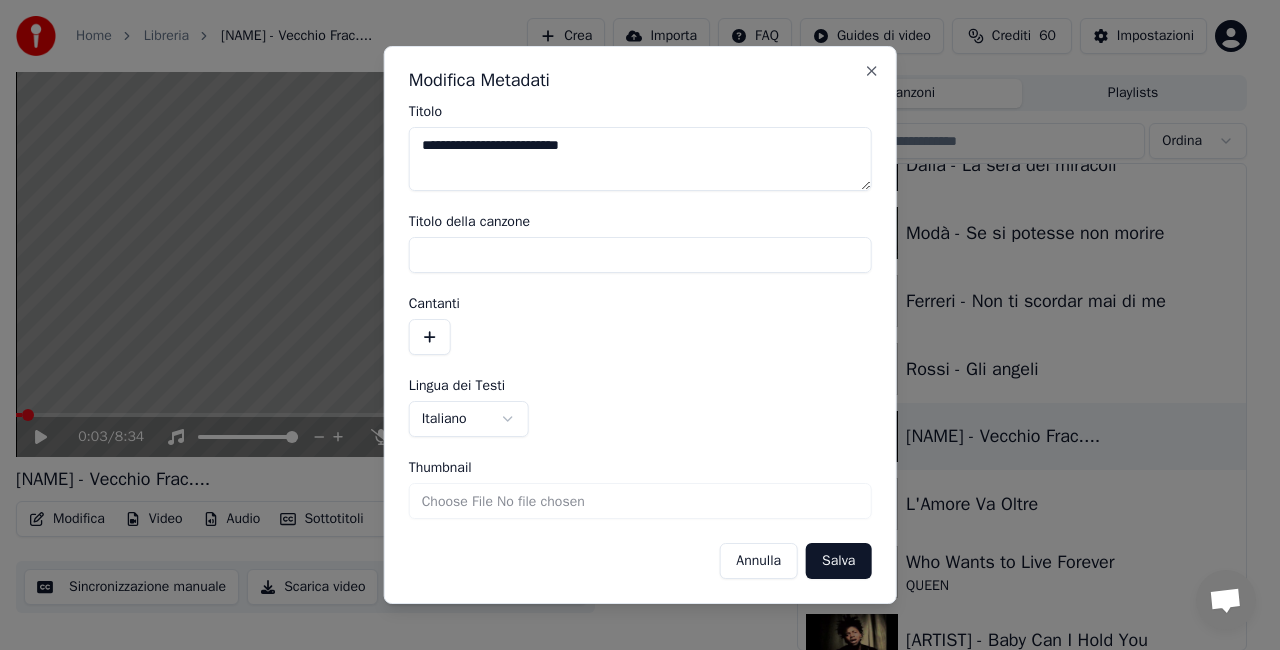 click on "Salva" at bounding box center (838, 561) 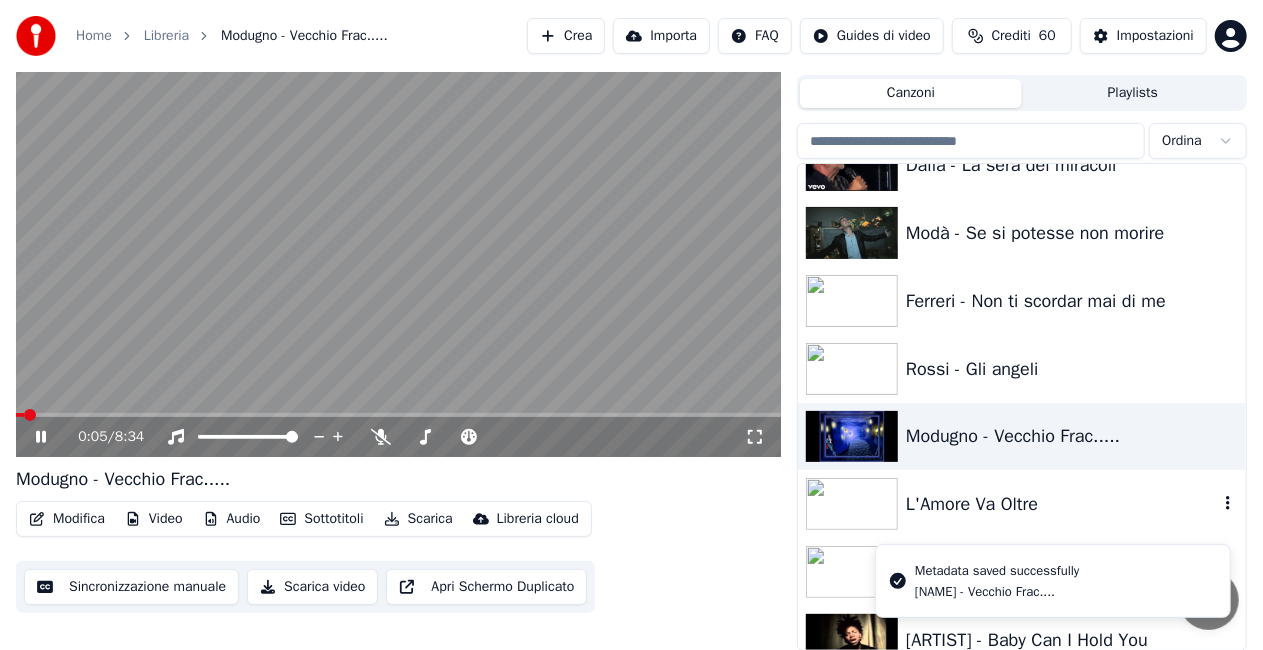 click on "L'Amore Va Oltre" at bounding box center [1022, 504] 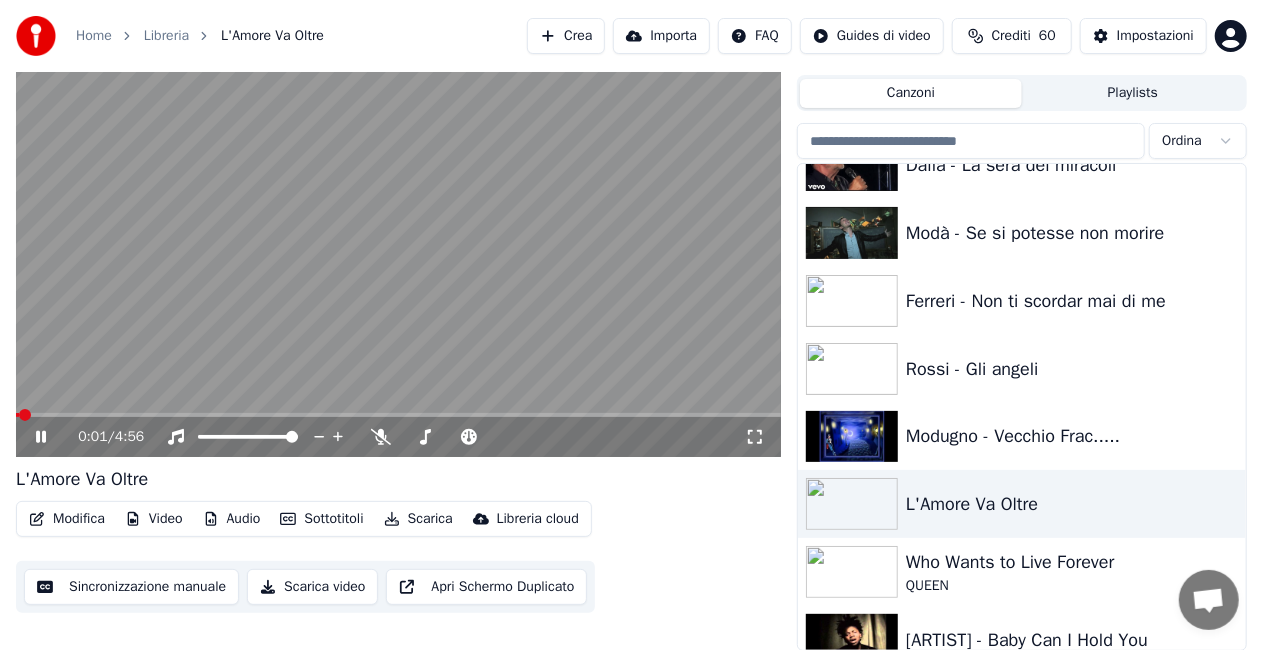 click 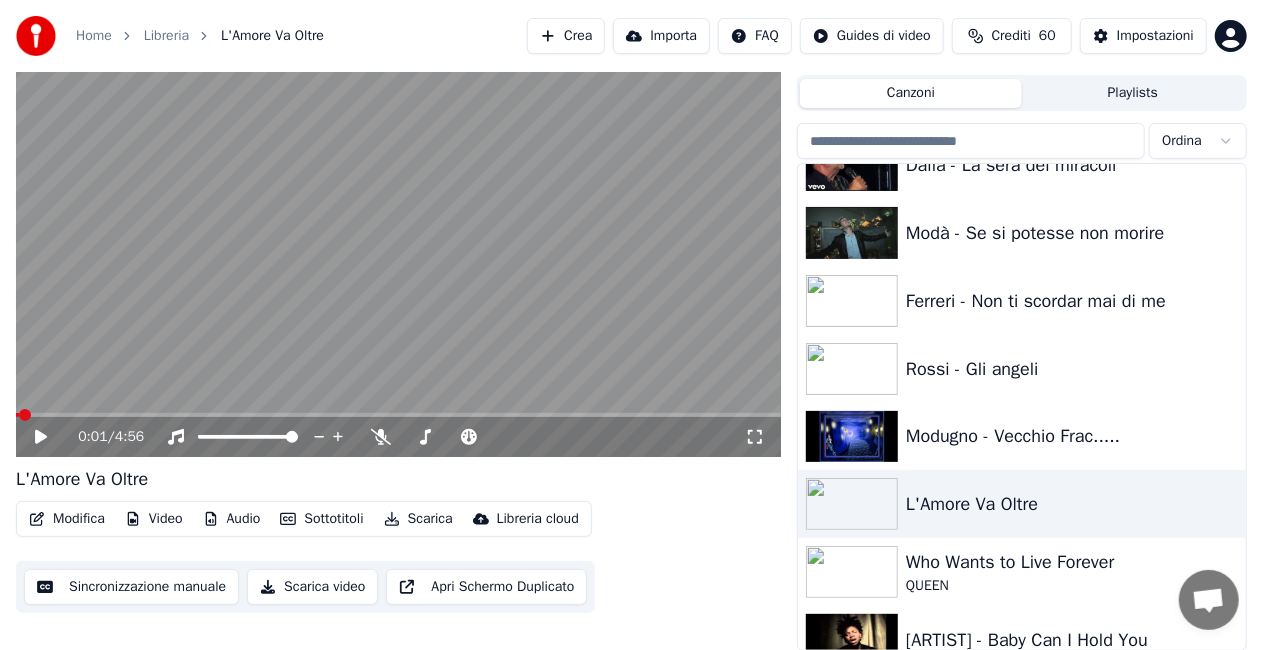 click at bounding box center [398, 242] 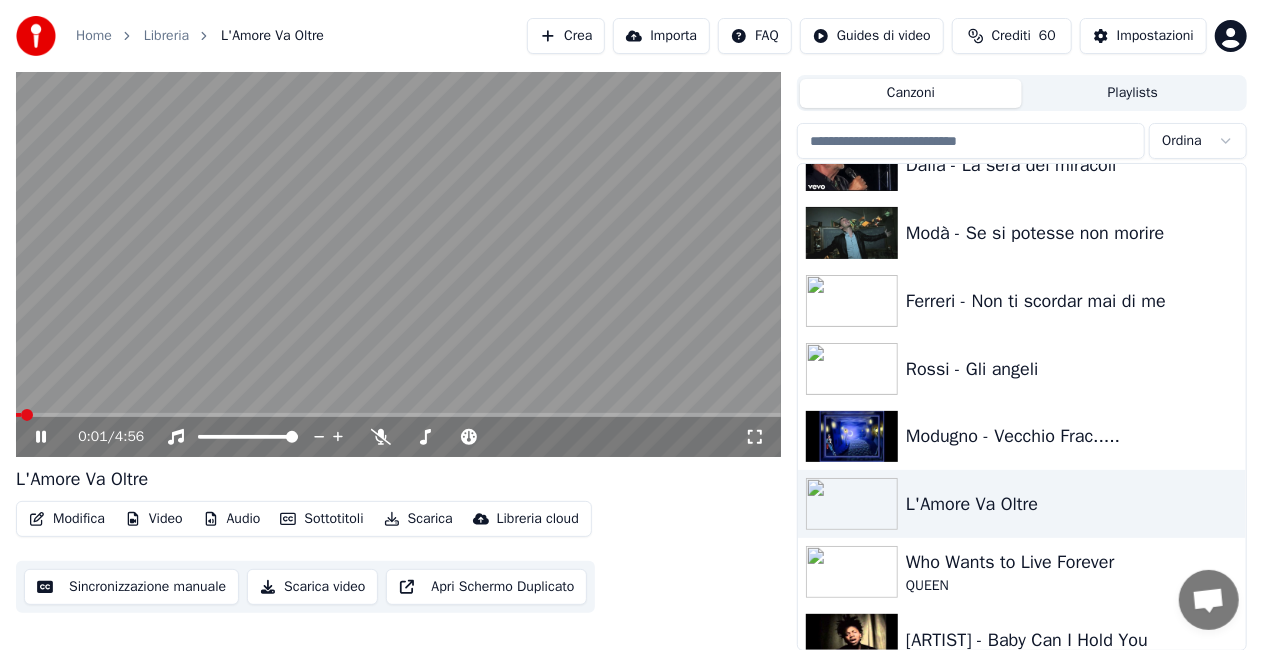click at bounding box center (398, 242) 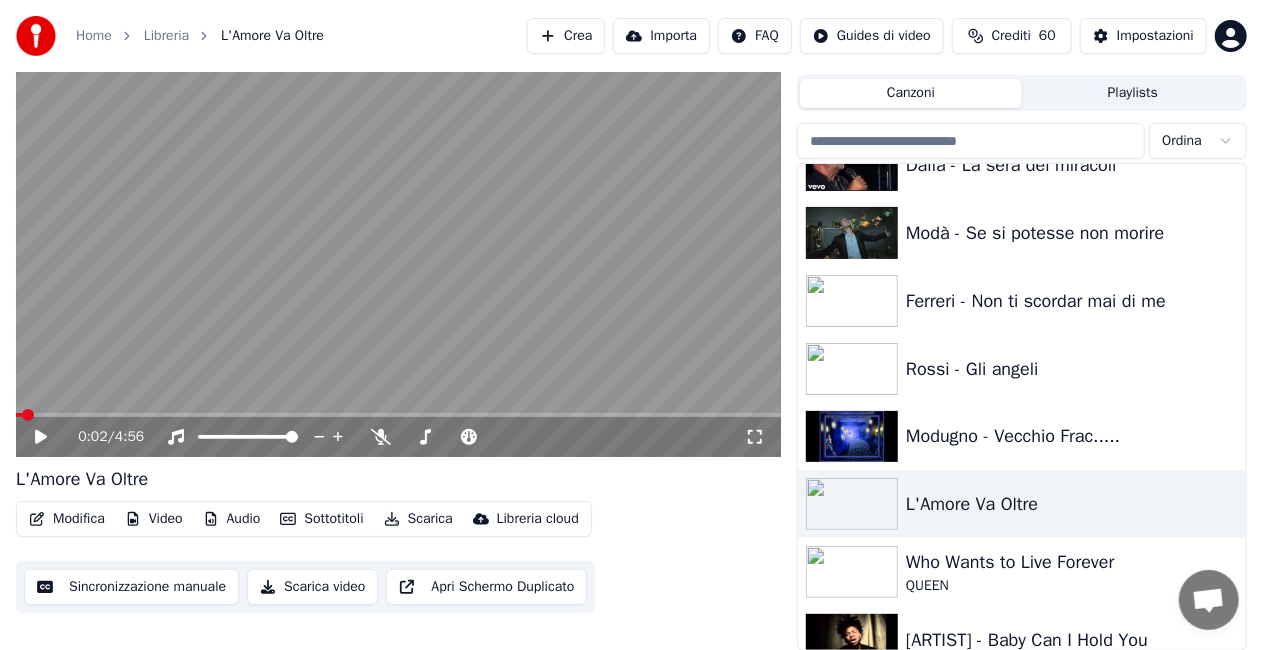 click on "Modifica" at bounding box center [67, 519] 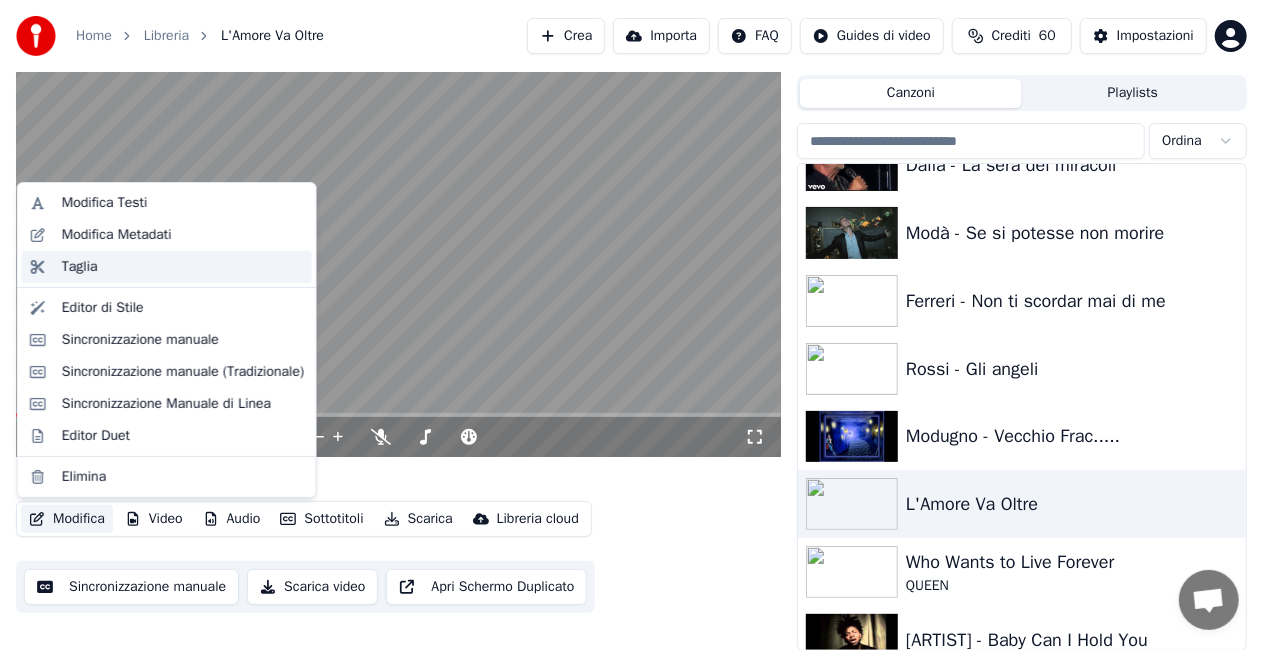 click on "Taglia" at bounding box center (183, 267) 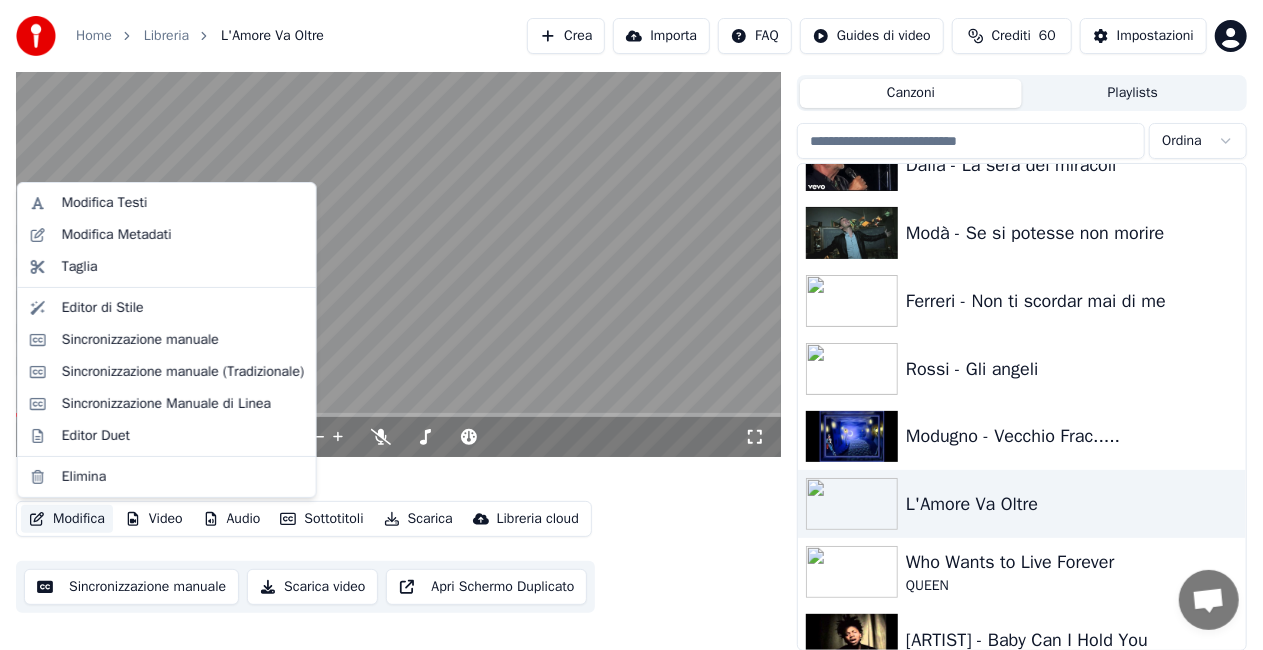 scroll, scrollTop: 0, scrollLeft: 0, axis: both 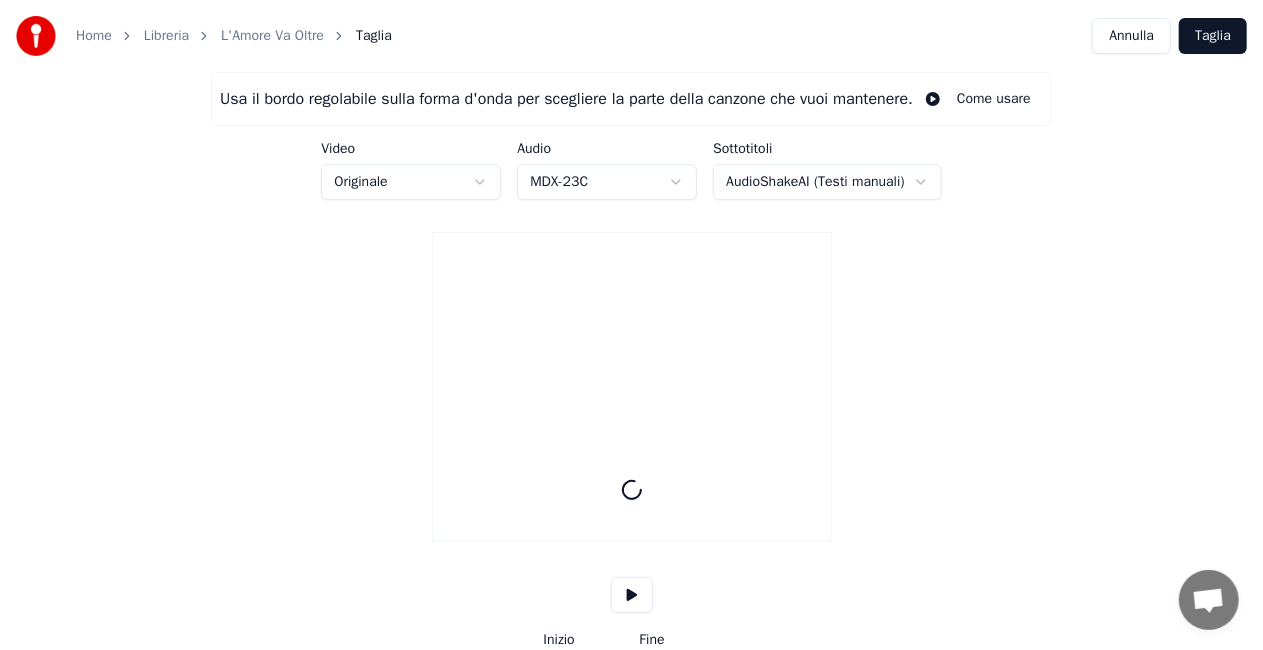 click on "Usa il bordo regolabile sulla forma d'onda per scegliere la parte della canzone che vuoi mantenere. Come usare Video Originale Audio MDX-23C Sottotitoli AudioShakeAI (Testi manuali) Inizio *** Fine *** Tempo :  0:00 Inizio :  0:00 Fine :  0:00 Durata :  0:00" at bounding box center [631, 401] 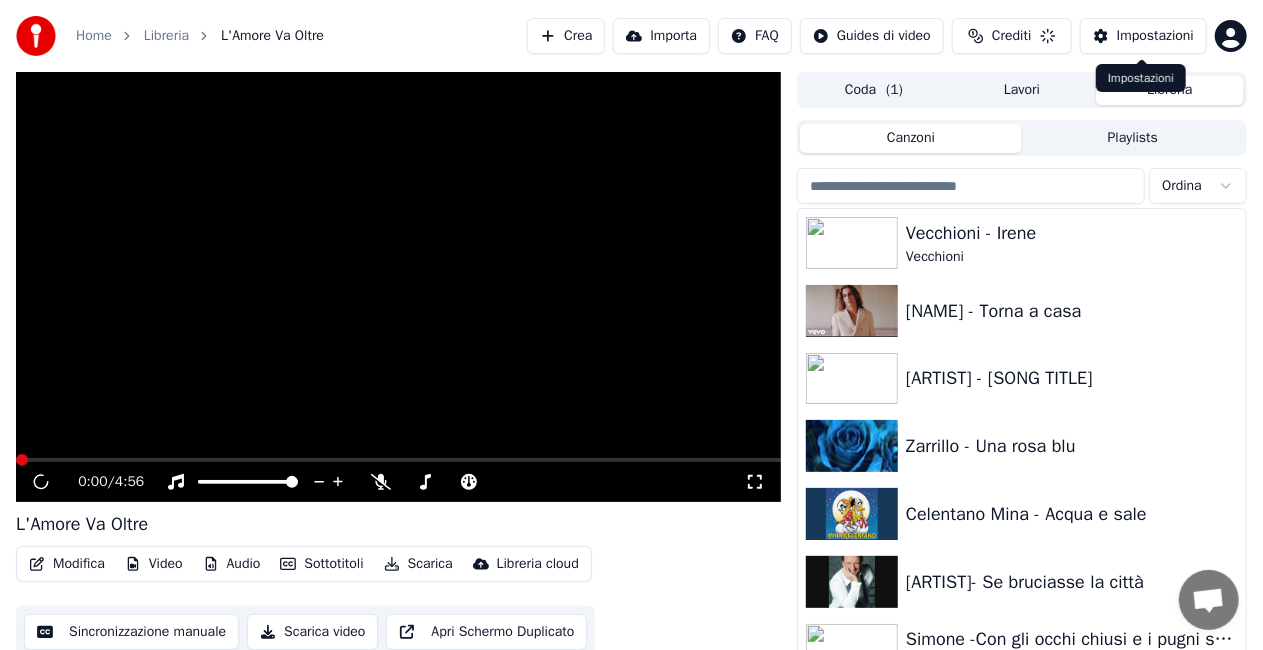 scroll, scrollTop: 45, scrollLeft: 0, axis: vertical 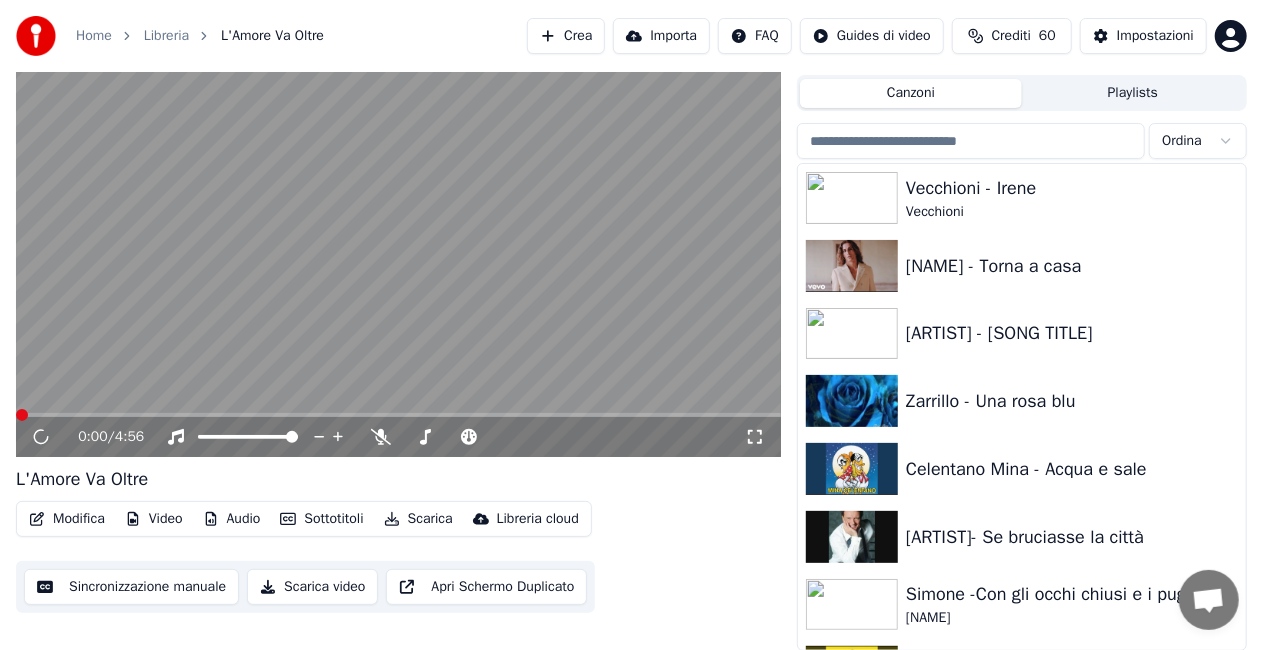 click on "Modifica" at bounding box center [67, 519] 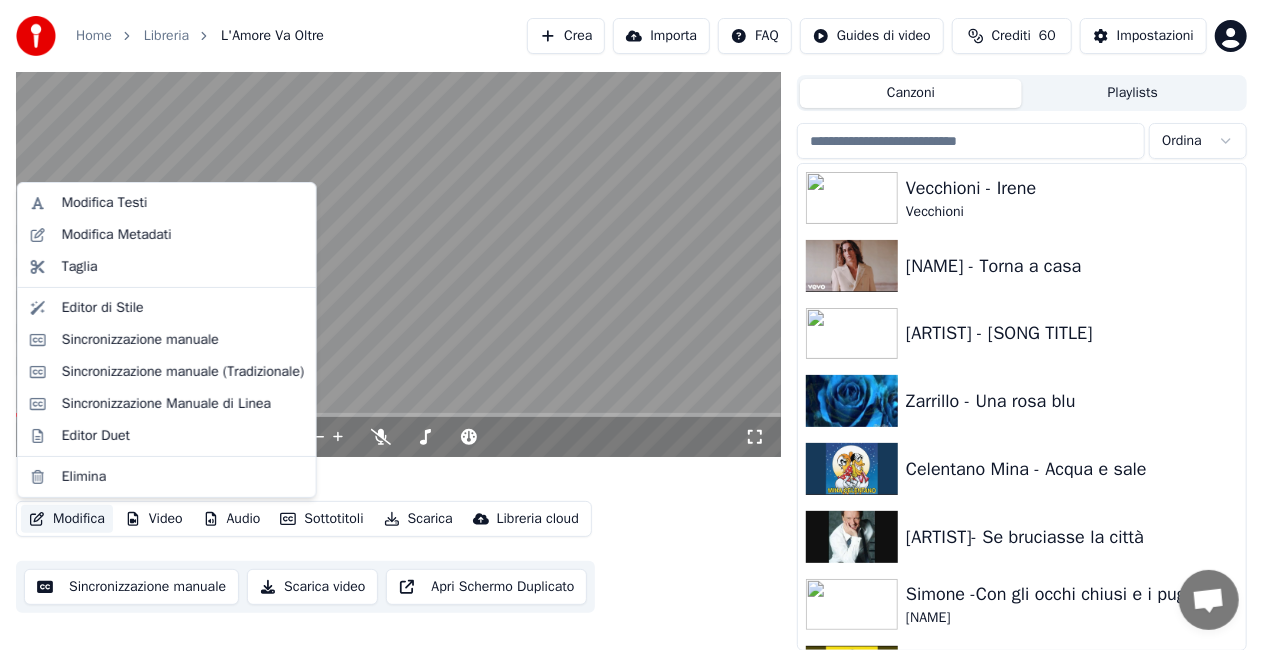 click at bounding box center [398, 242] 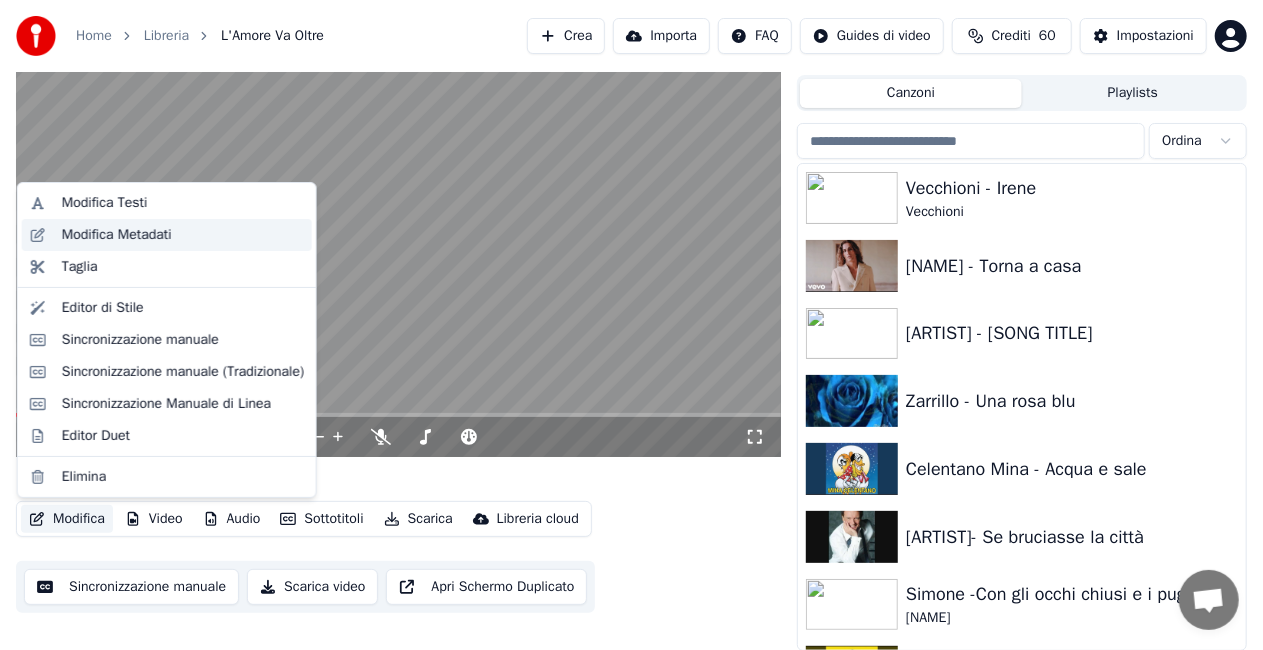 click on "Modifica Metadati" at bounding box center (117, 235) 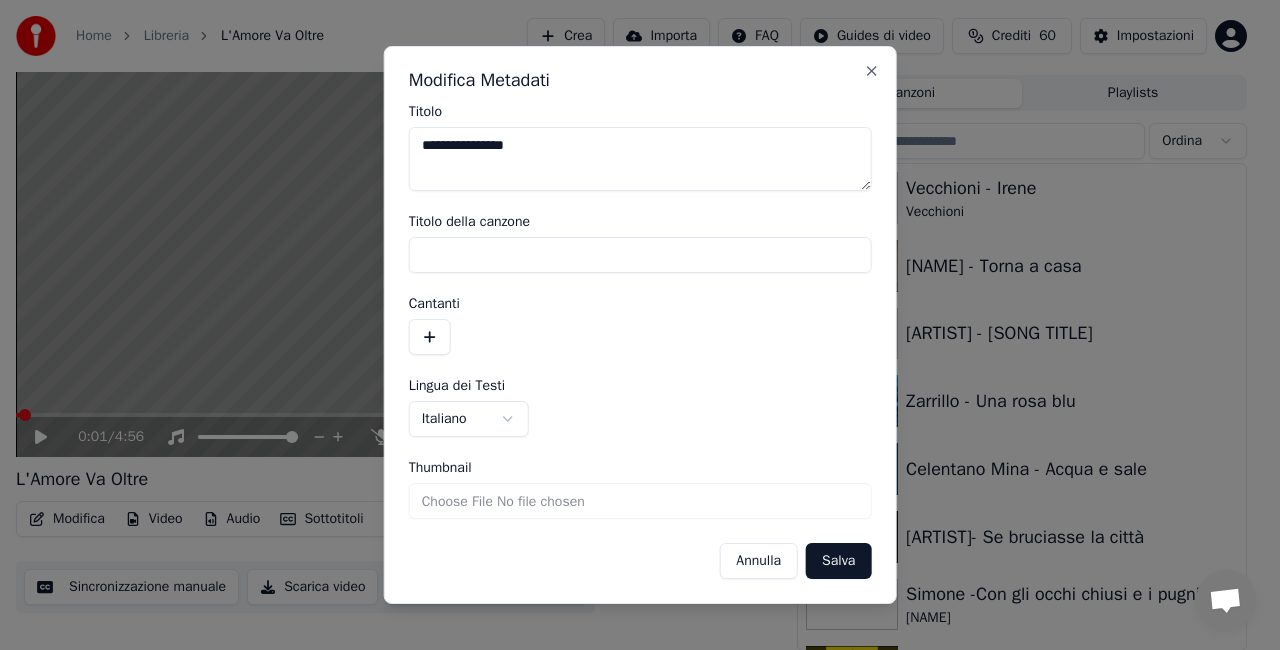 click on "**********" at bounding box center [640, 159] 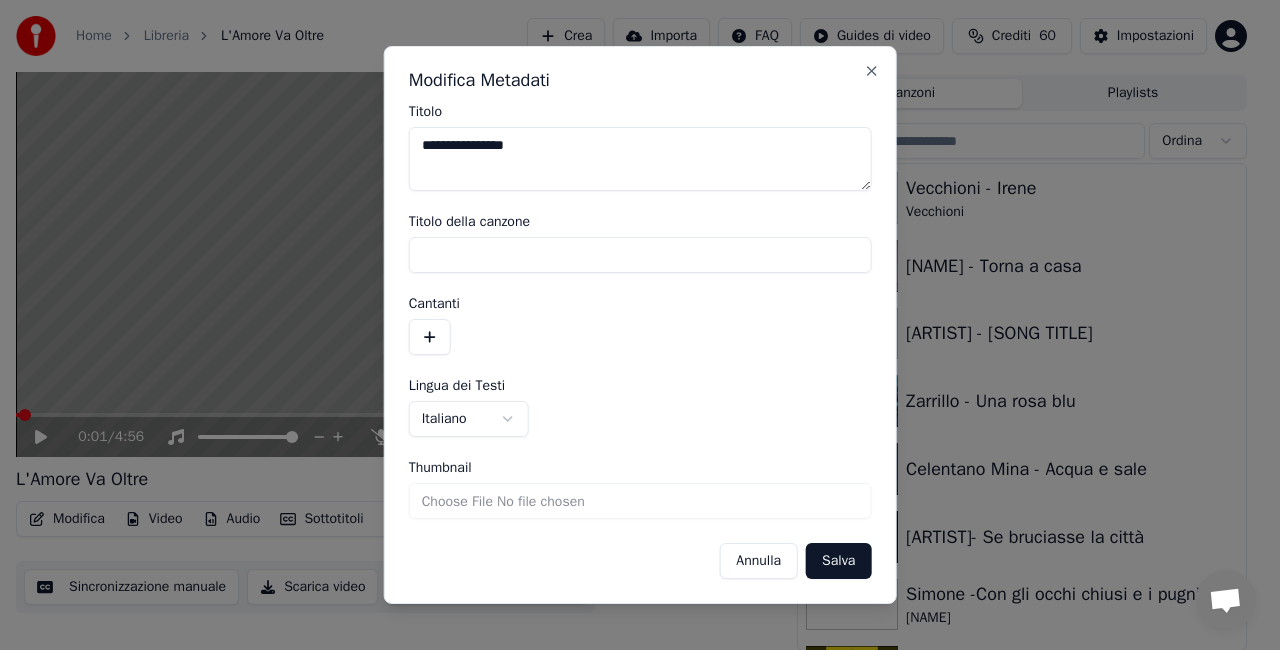 click on "**********" at bounding box center [640, 159] 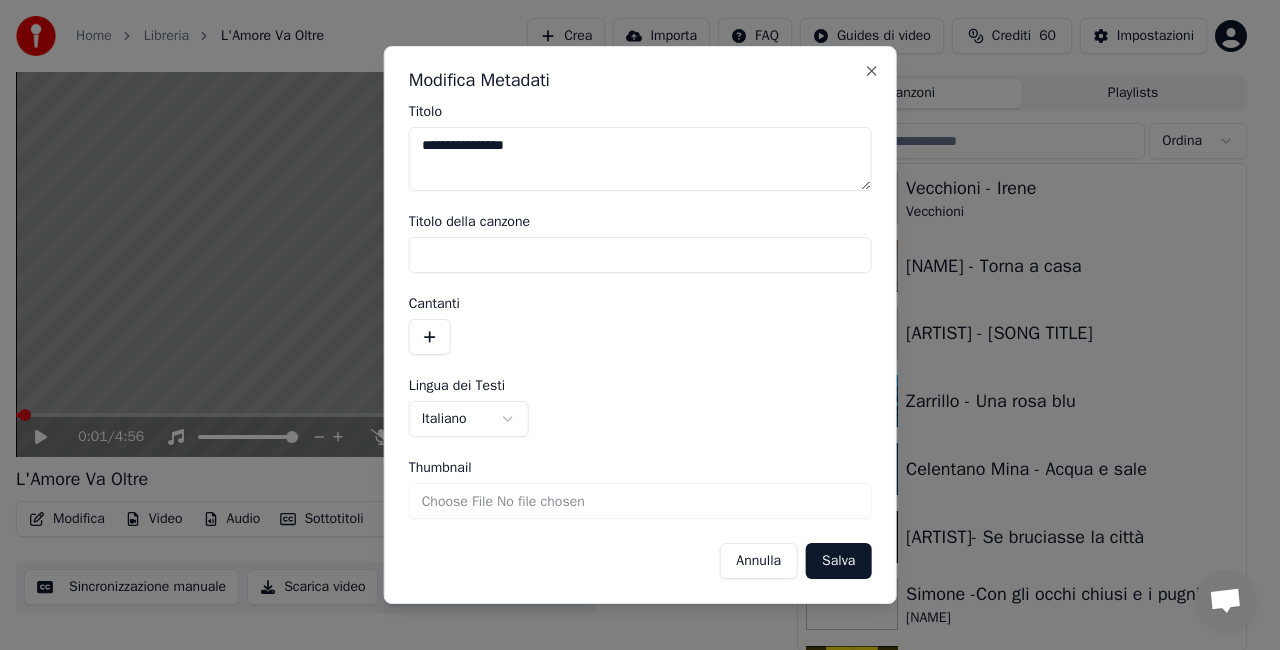 click on "**********" at bounding box center [640, 159] 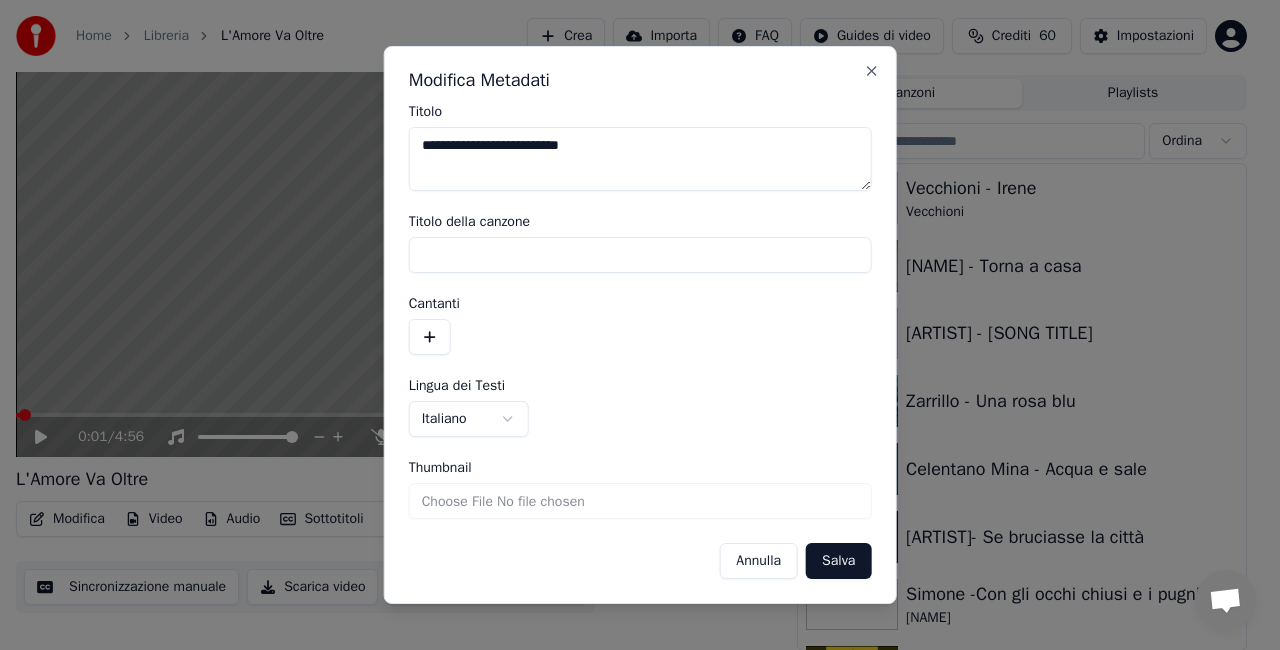 type on "**********" 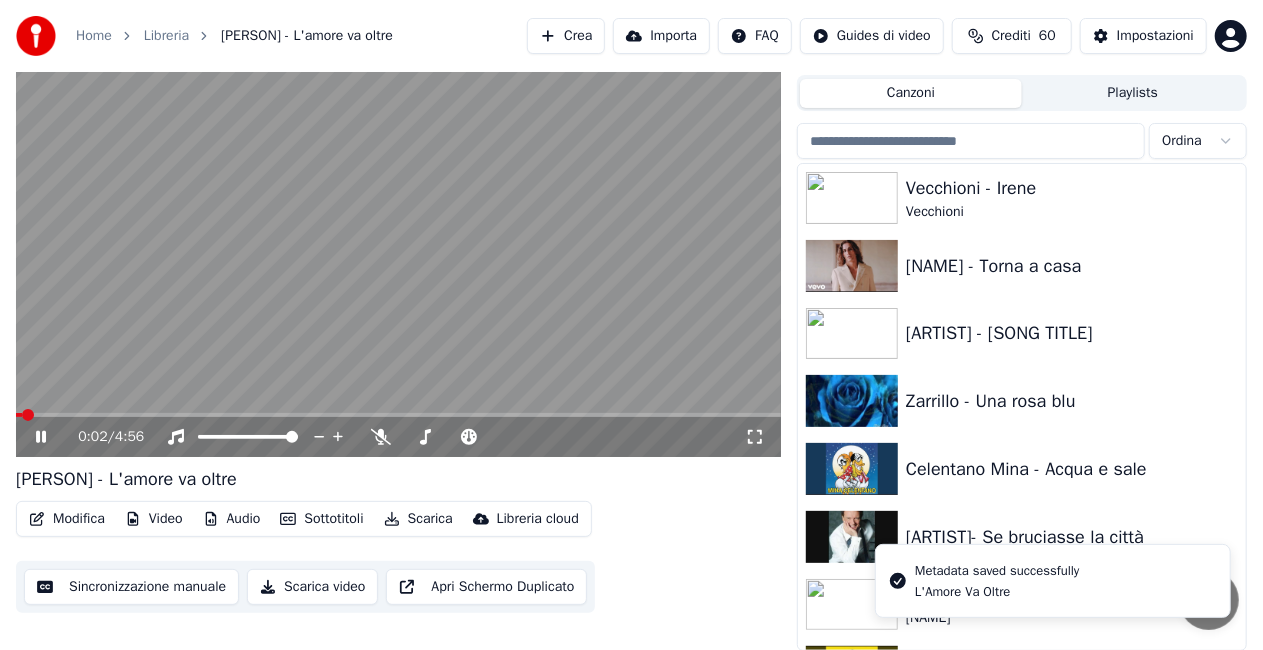 click at bounding box center (398, 242) 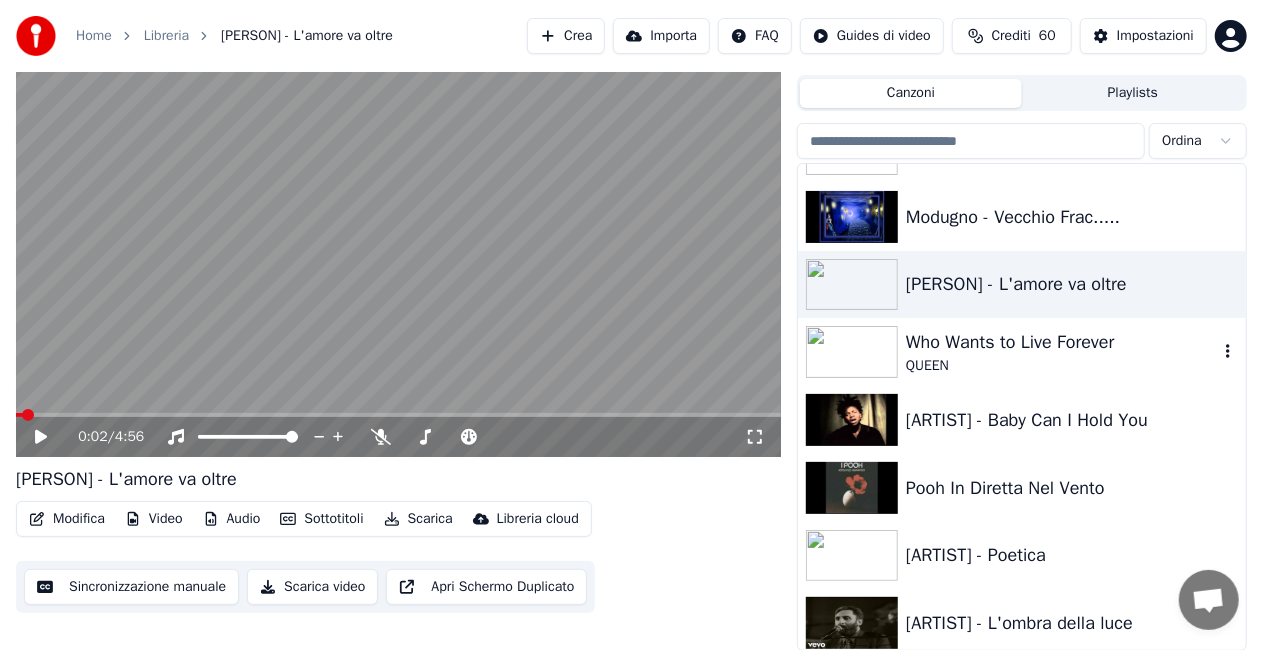 scroll, scrollTop: 7000, scrollLeft: 0, axis: vertical 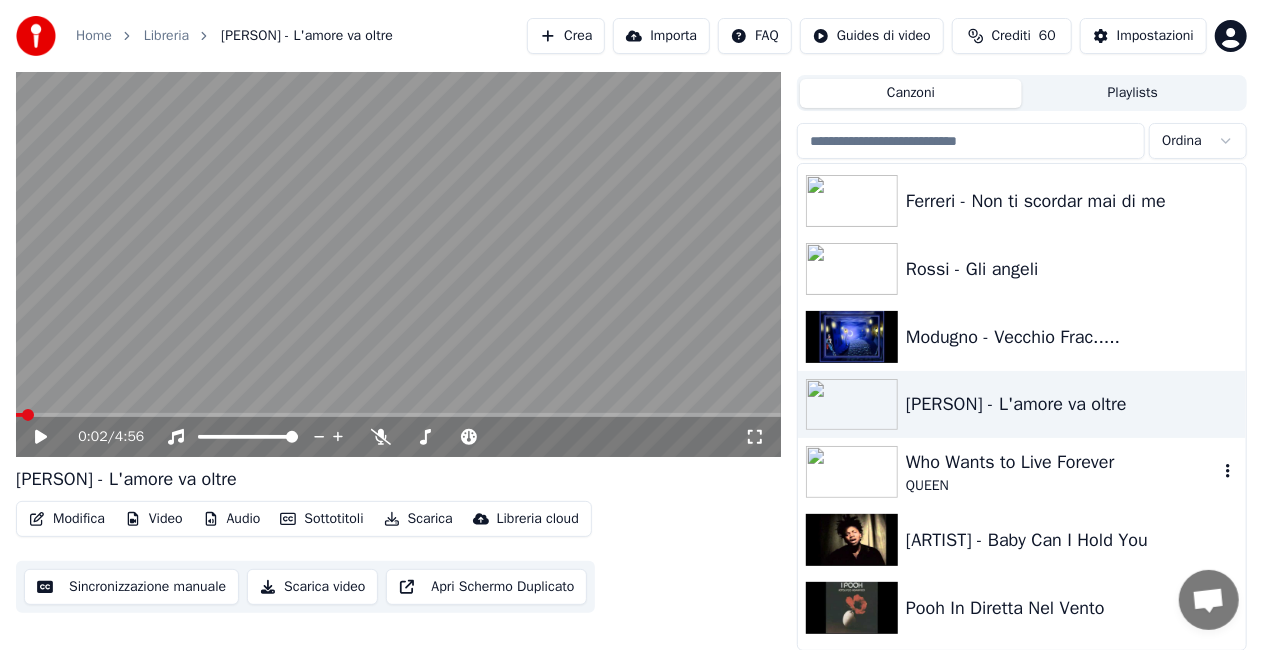 click on "Who Wants to Live Forever" at bounding box center (1062, 462) 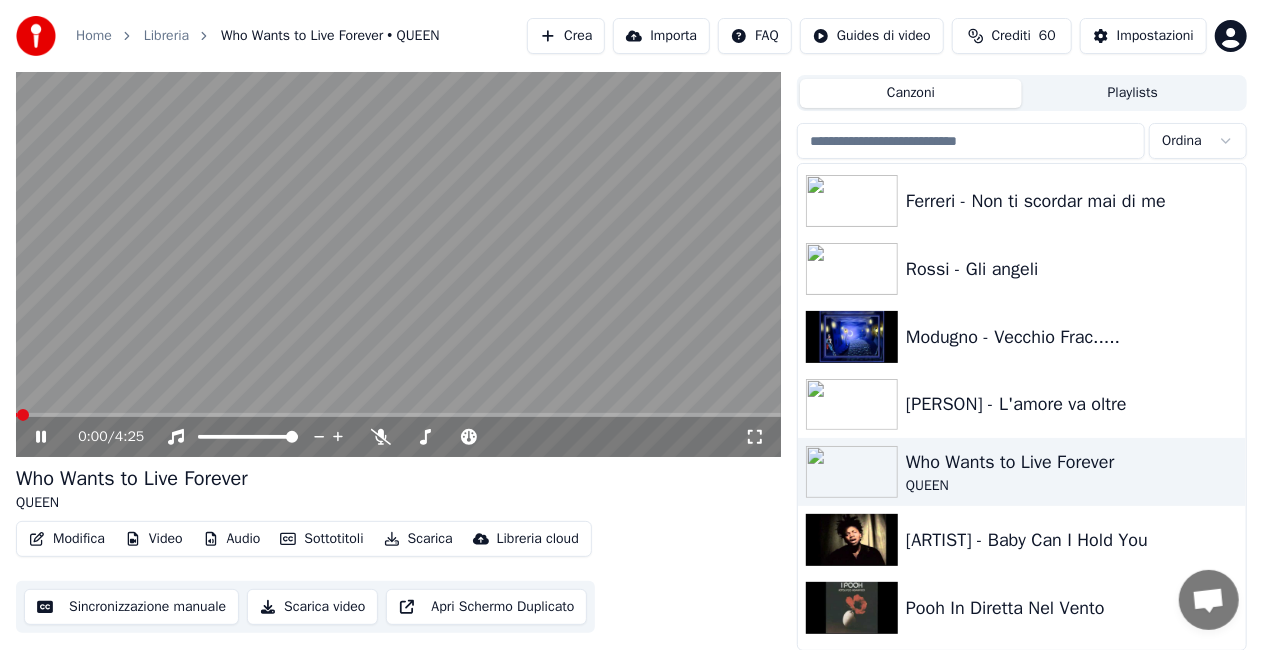 click 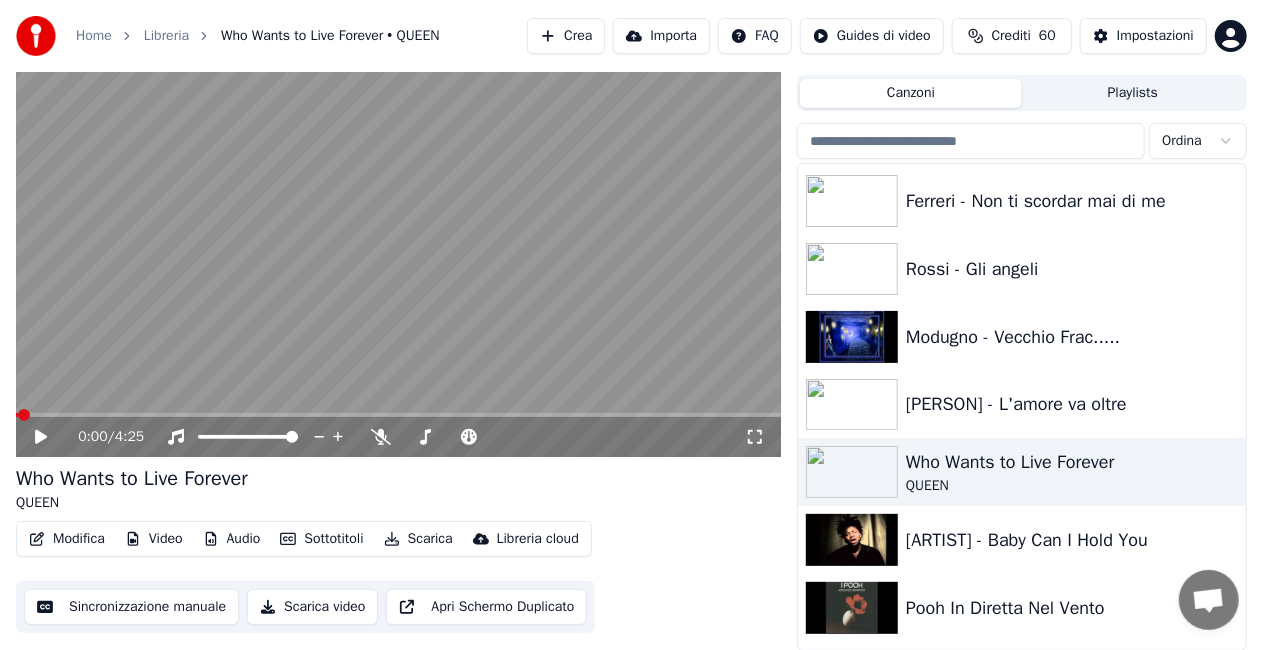 click on "Modifica" at bounding box center [67, 539] 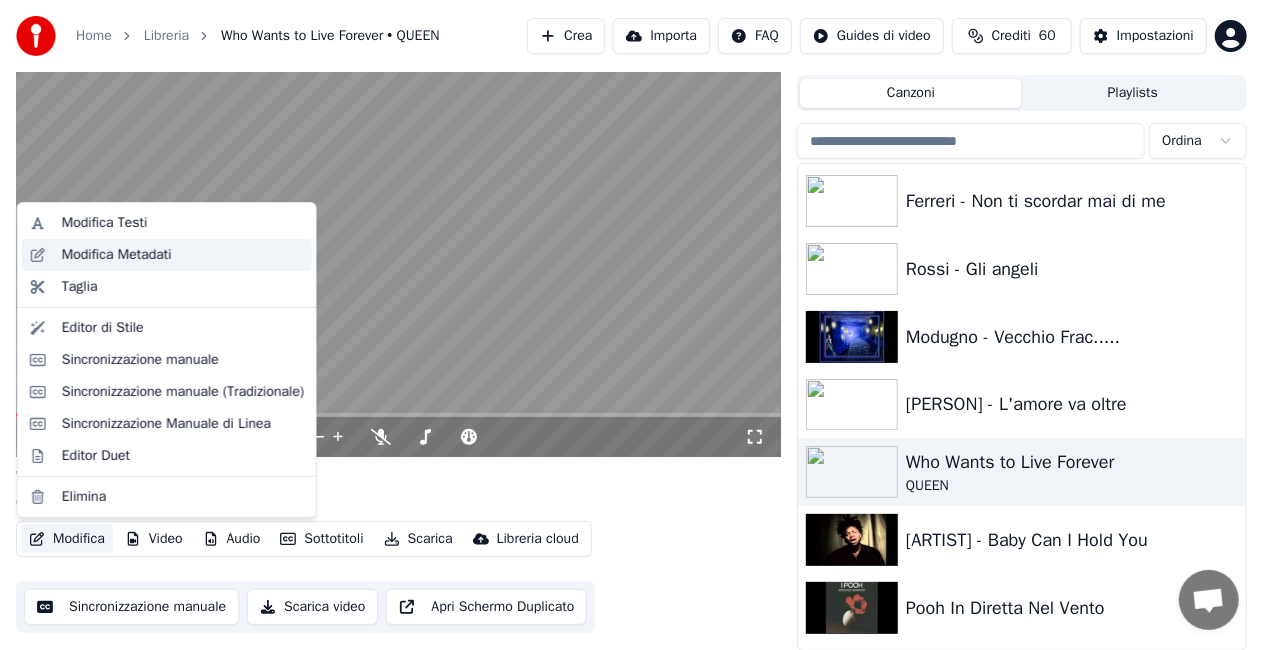 click on "Modifica Metadati" at bounding box center (183, 255) 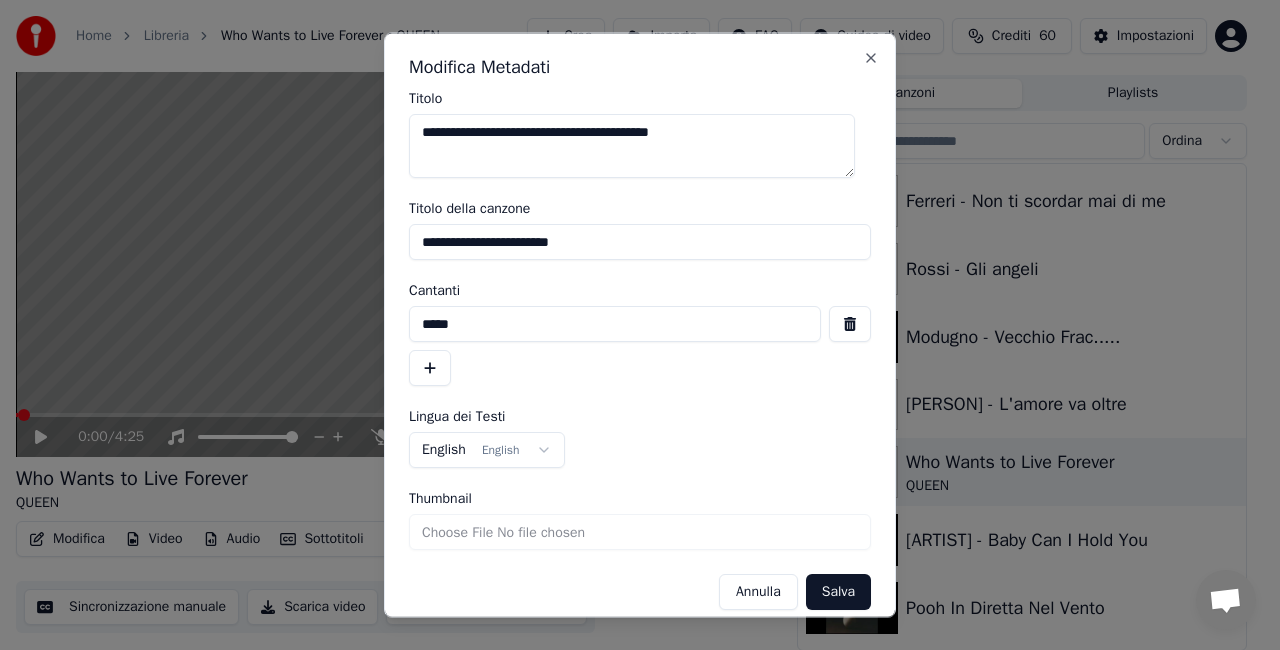 drag, startPoint x: 412, startPoint y: 241, endPoint x: 750, endPoint y: 258, distance: 338.42725 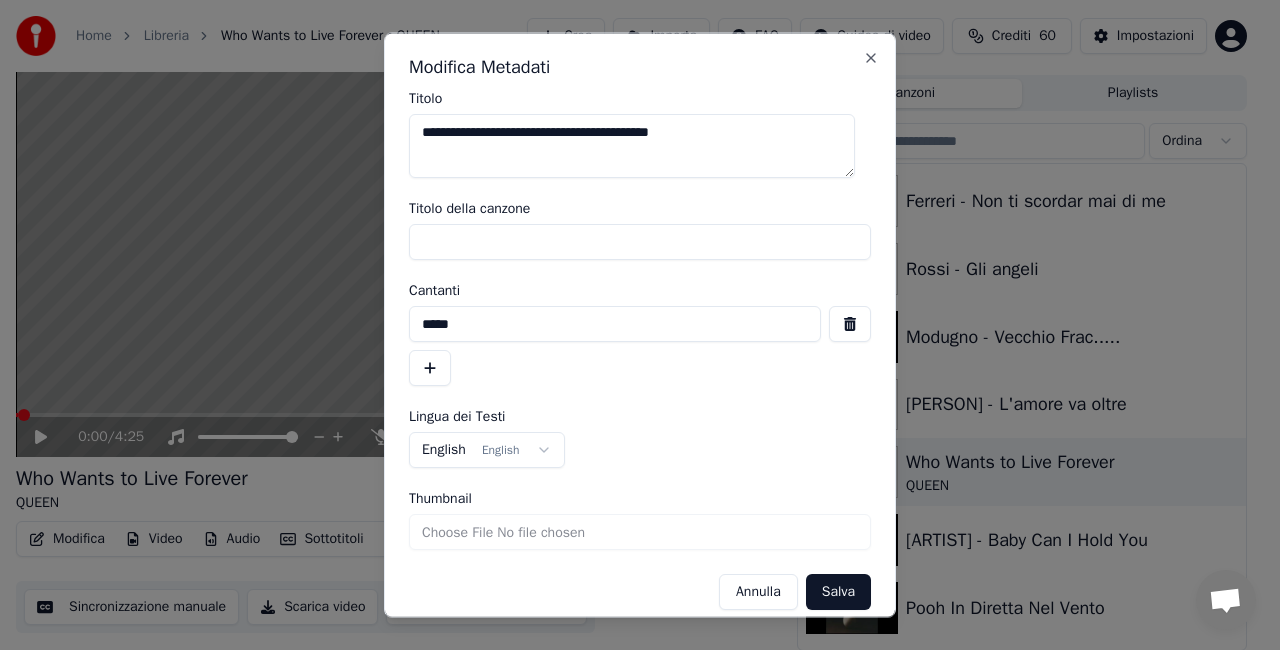 type 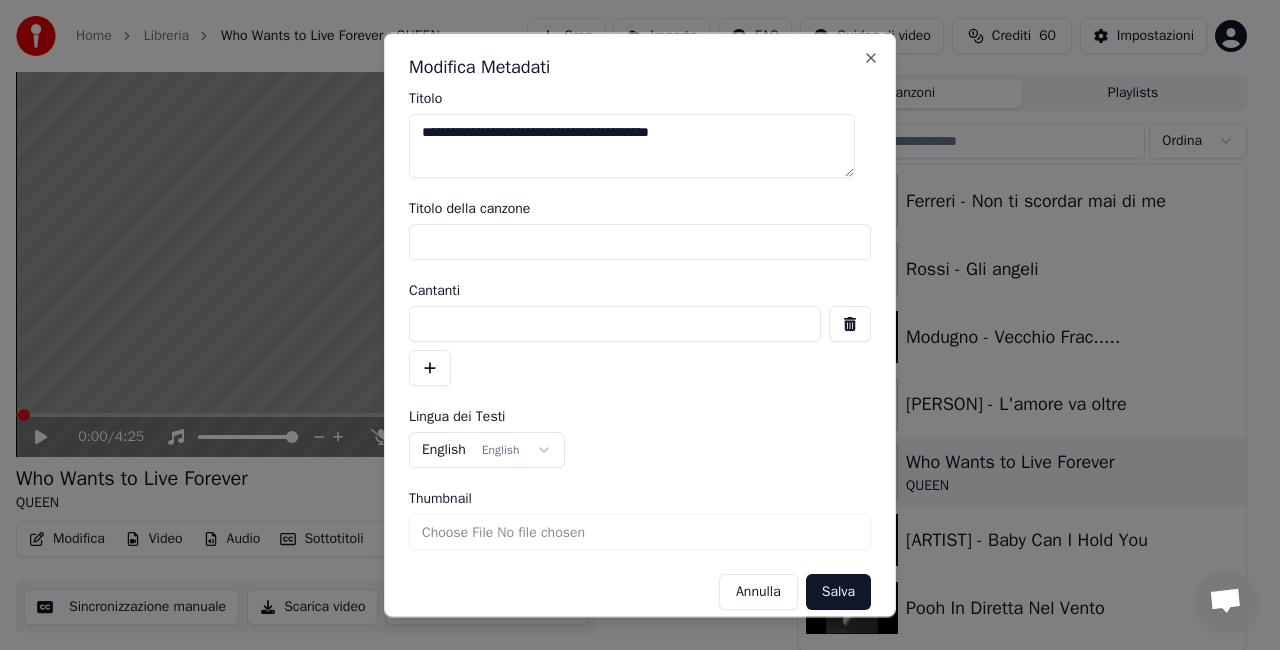 type 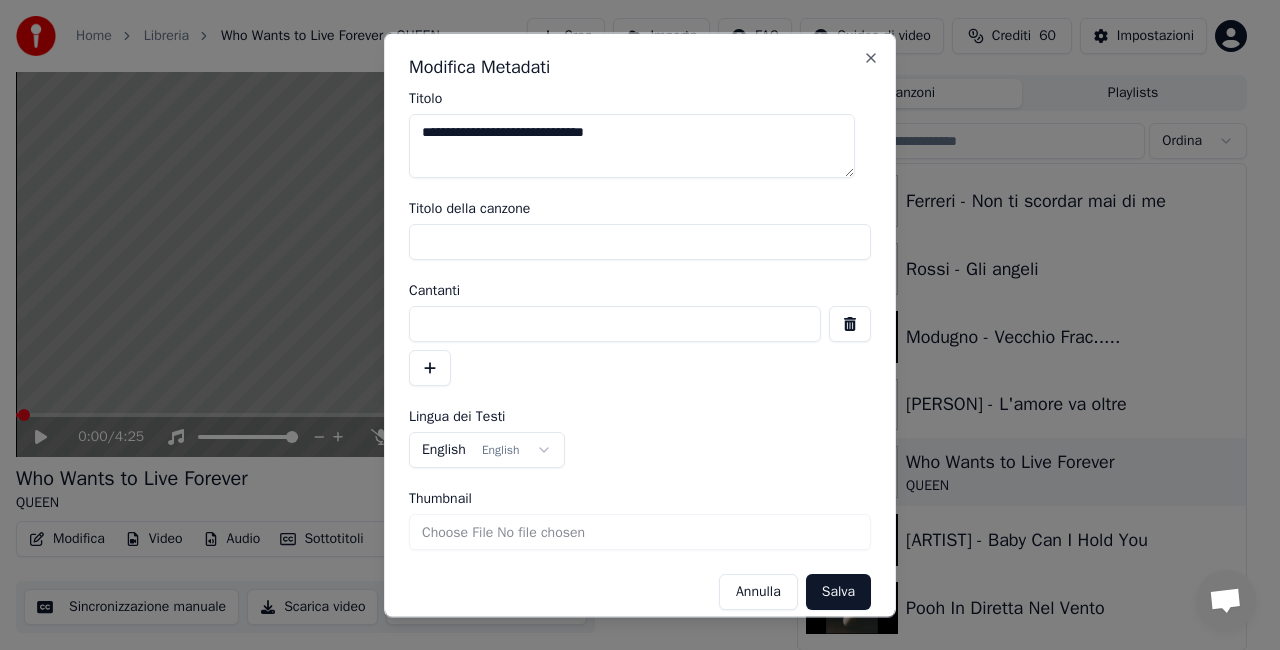 click on "**********" at bounding box center (632, 146) 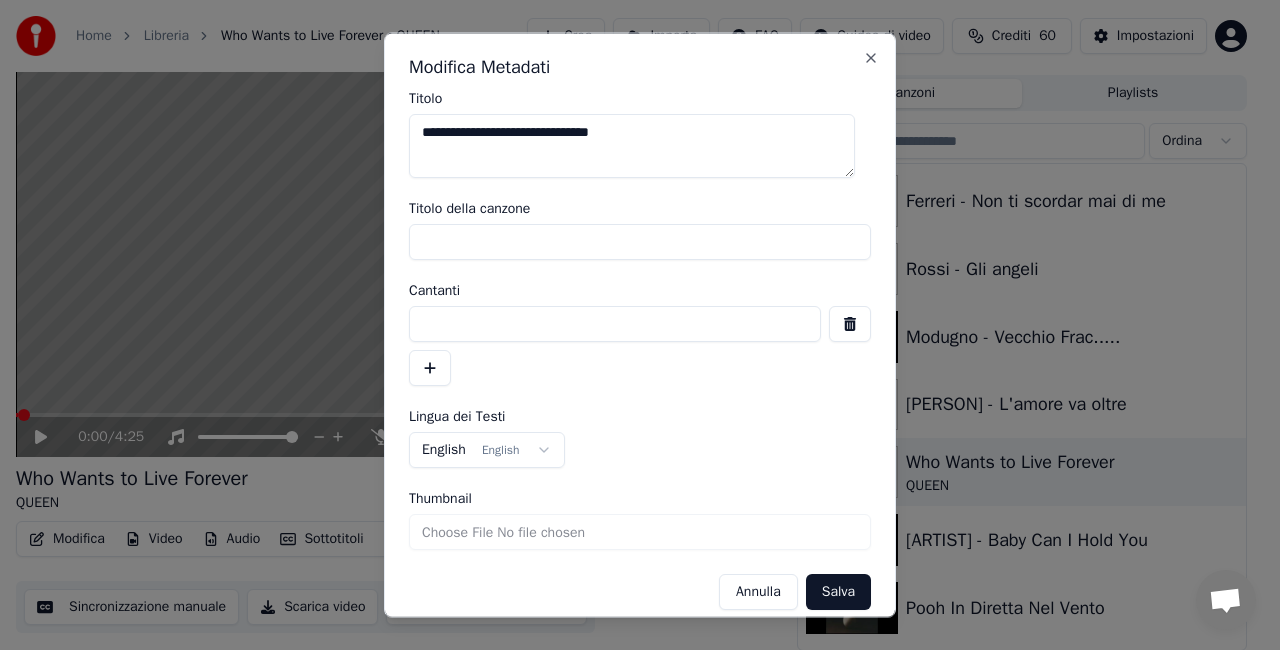 click on "**********" at bounding box center (632, 146) 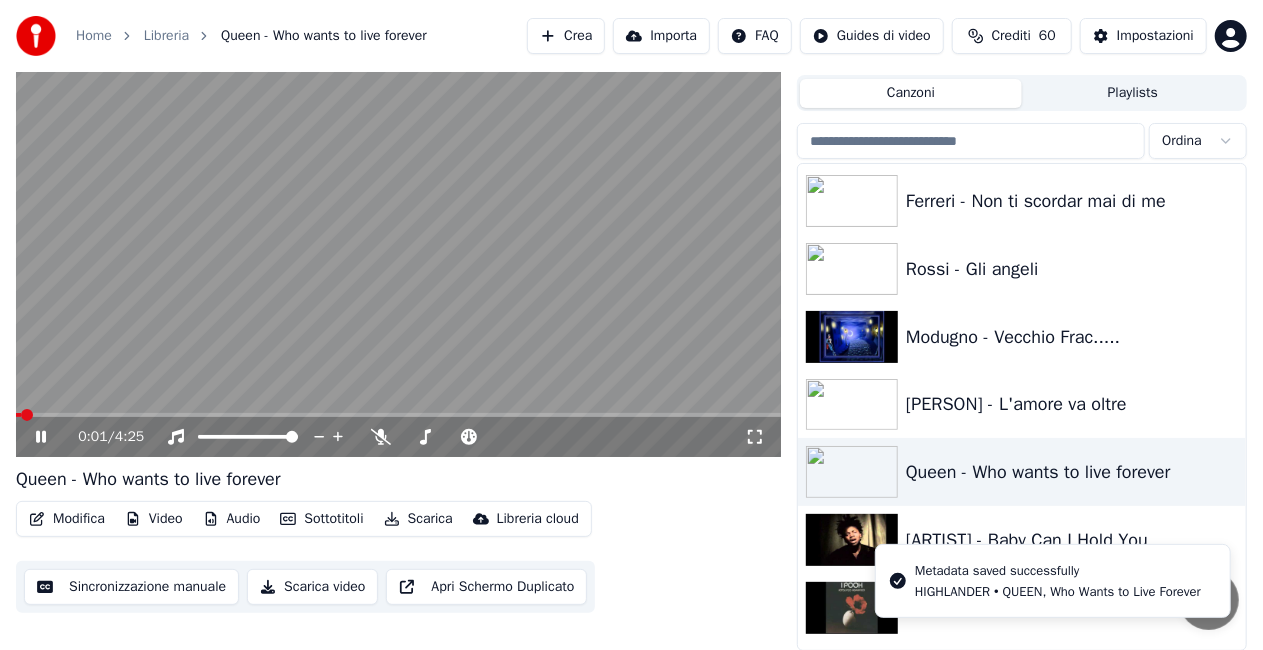 click at bounding box center [398, 242] 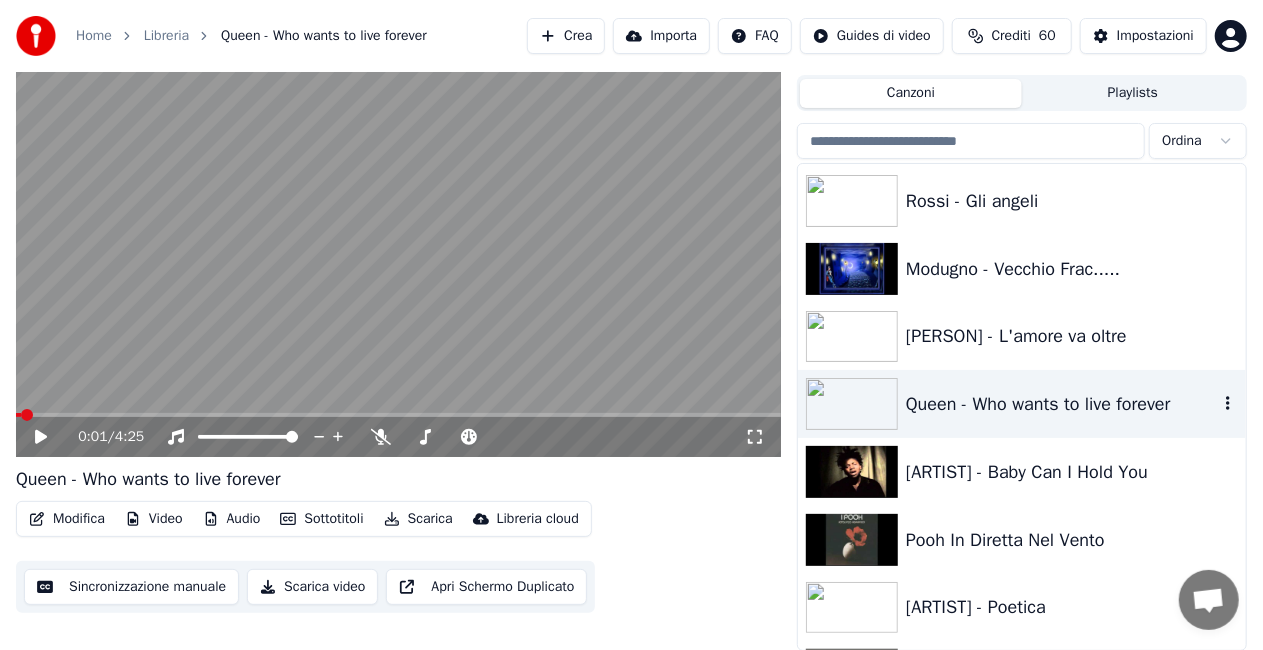 scroll, scrollTop: 7100, scrollLeft: 0, axis: vertical 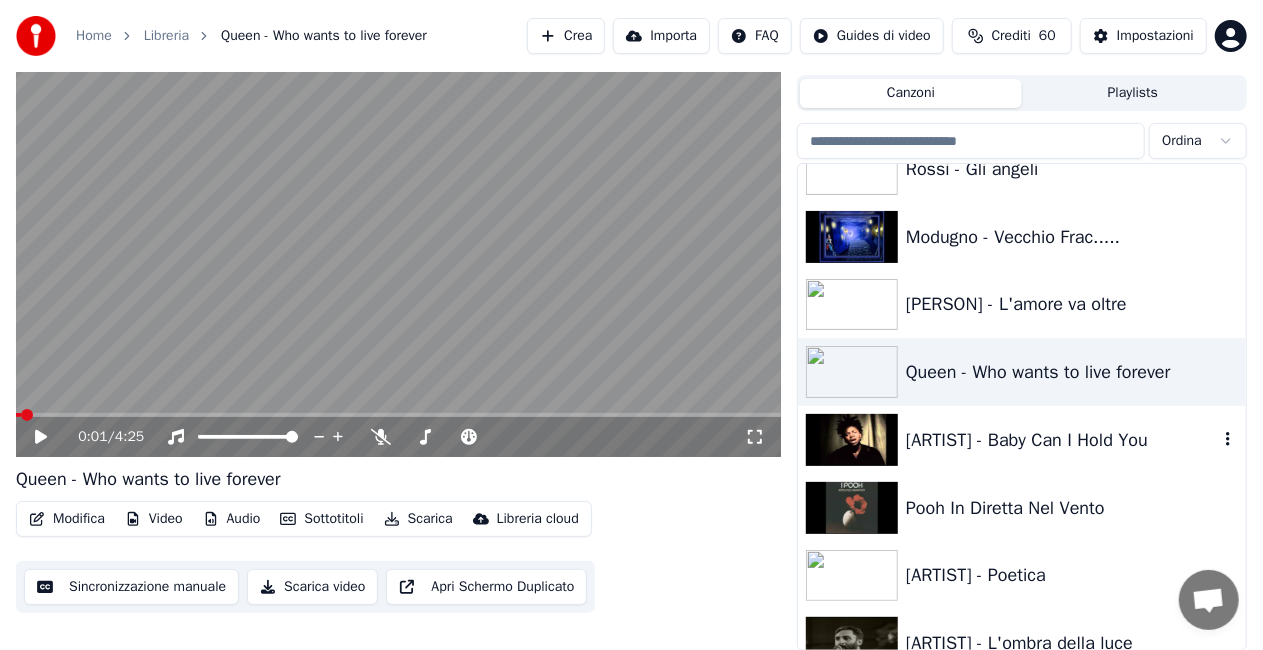 click on "[ARTIST] - Baby Can I Hold You" at bounding box center [1062, 440] 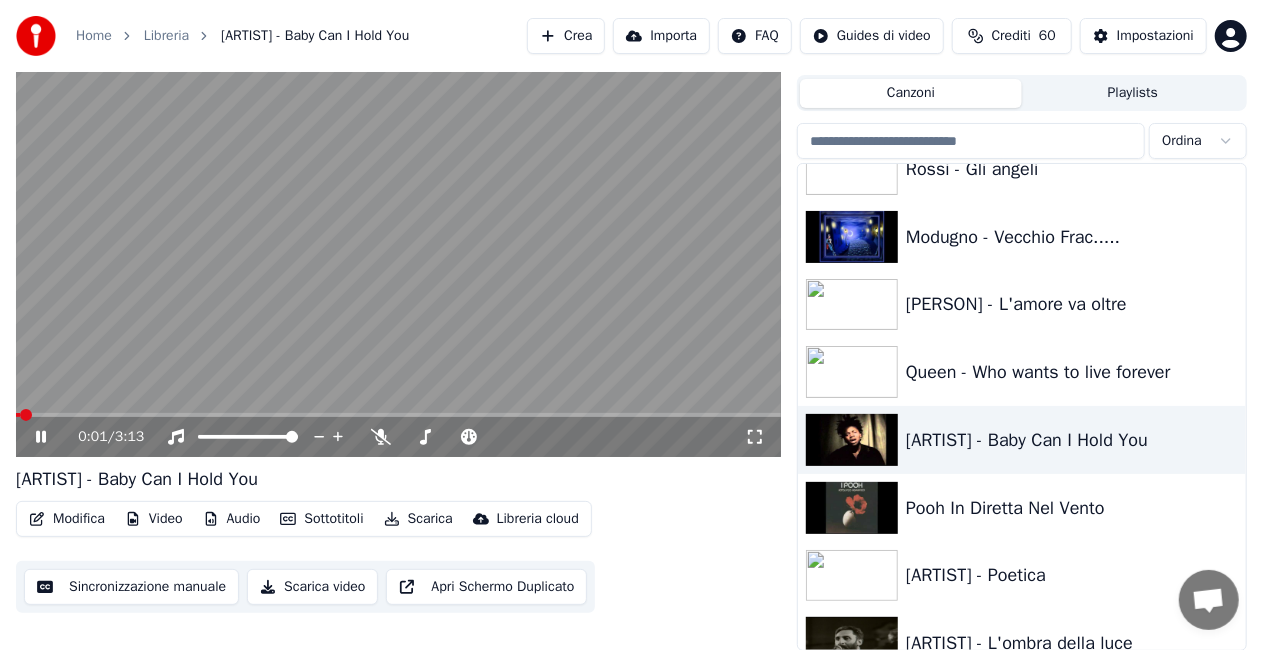 click 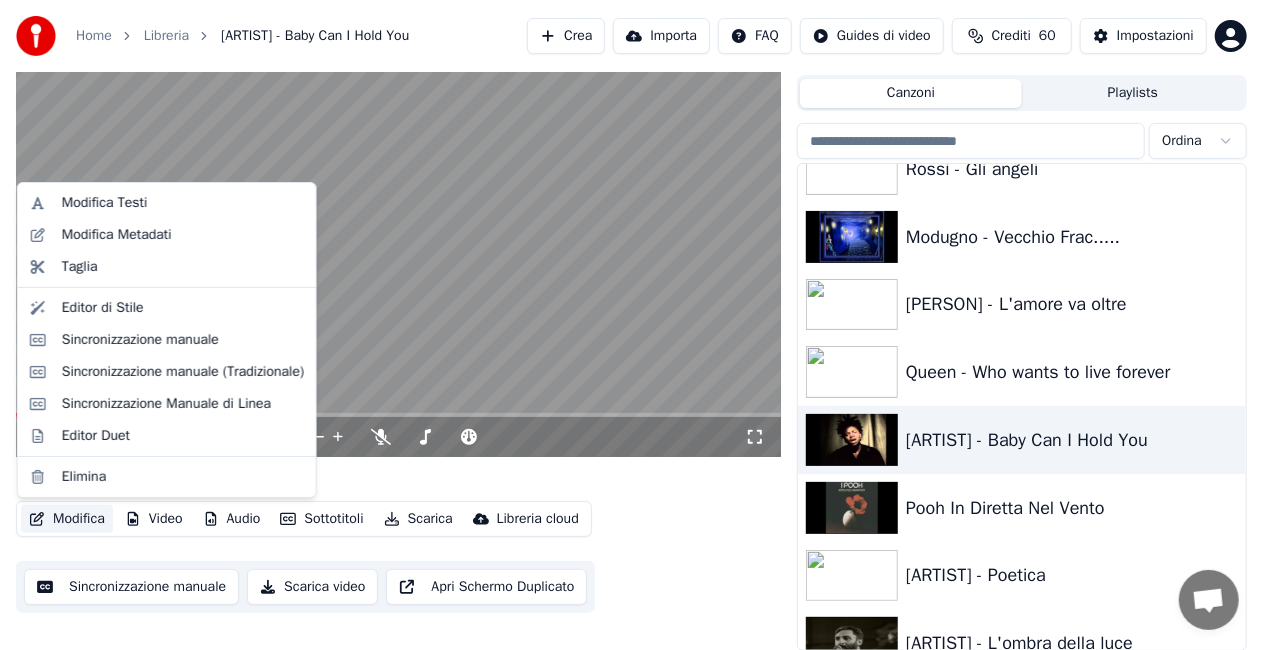 click on "Modifica" at bounding box center [67, 519] 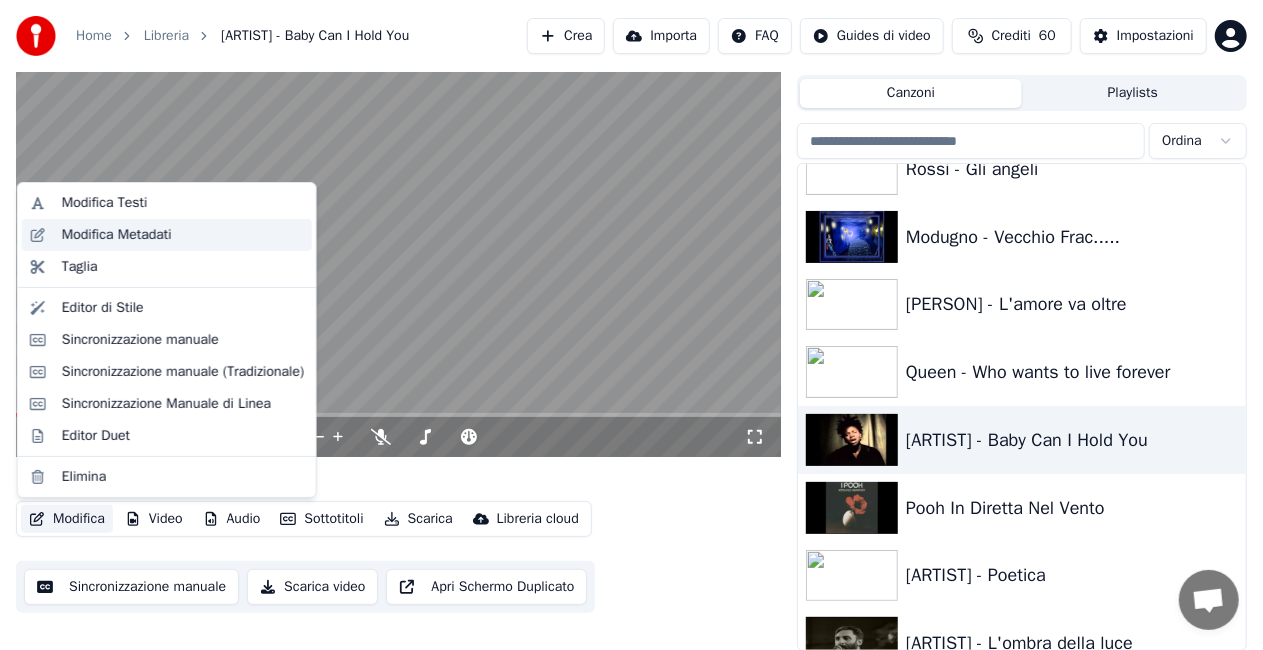 click on "Modifica Metadati" at bounding box center (117, 235) 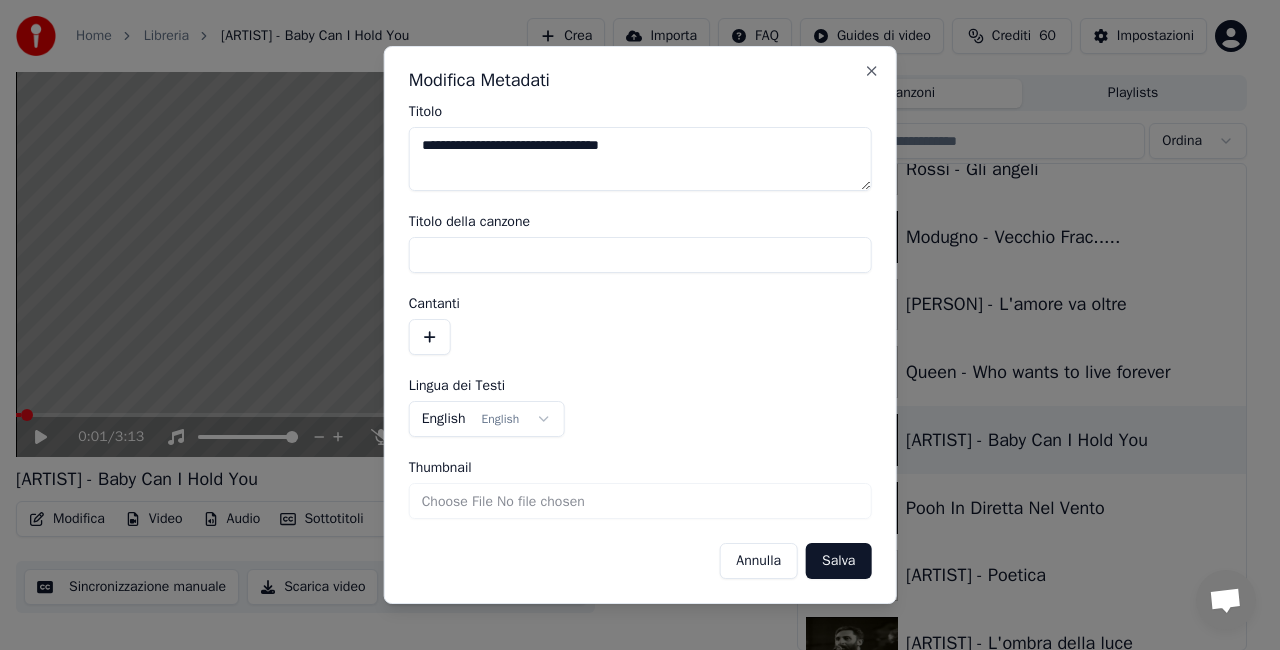 drag, startPoint x: 453, startPoint y: 144, endPoint x: 52, endPoint y: 171, distance: 401.90796 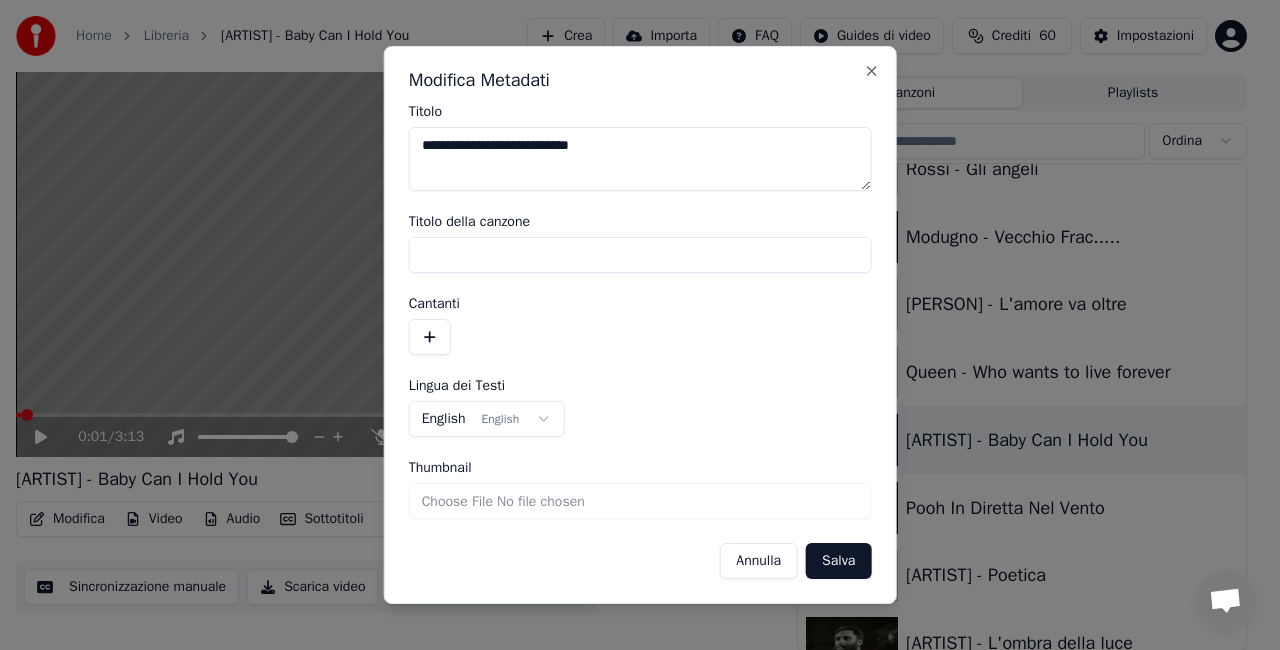 click on "**********" at bounding box center [640, 159] 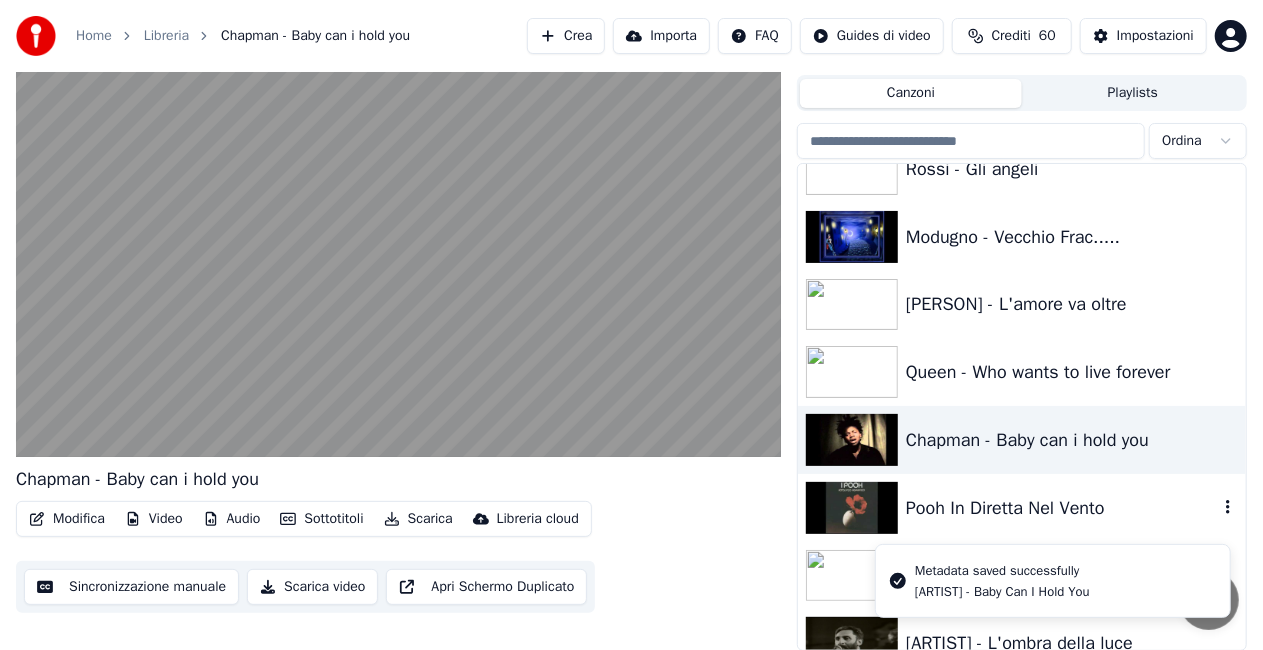 click on "Pooh In Diretta Nel Vento" at bounding box center (1062, 508) 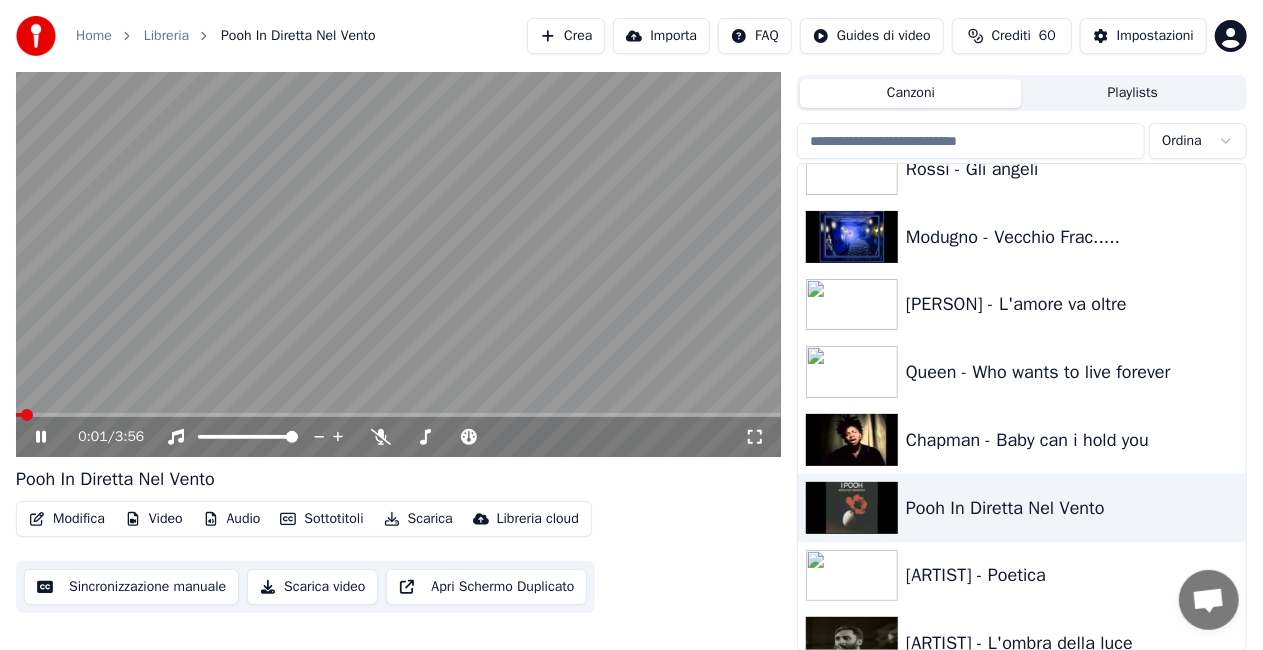 click 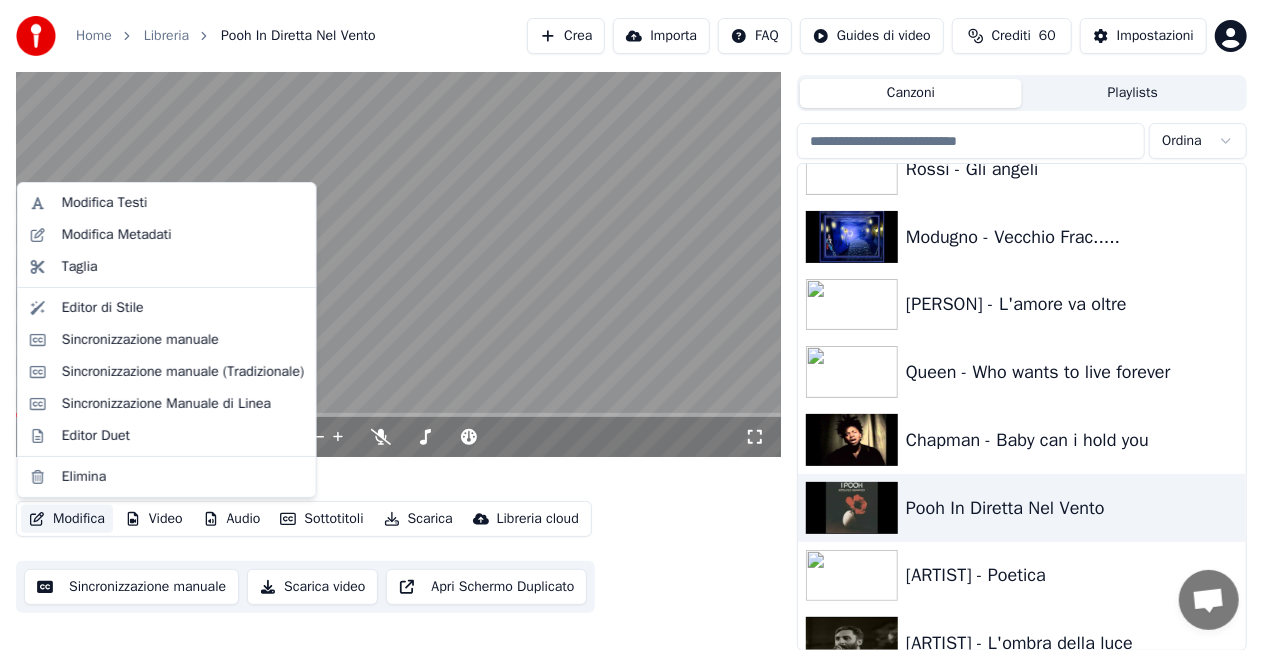 click on "Modifica" at bounding box center [67, 519] 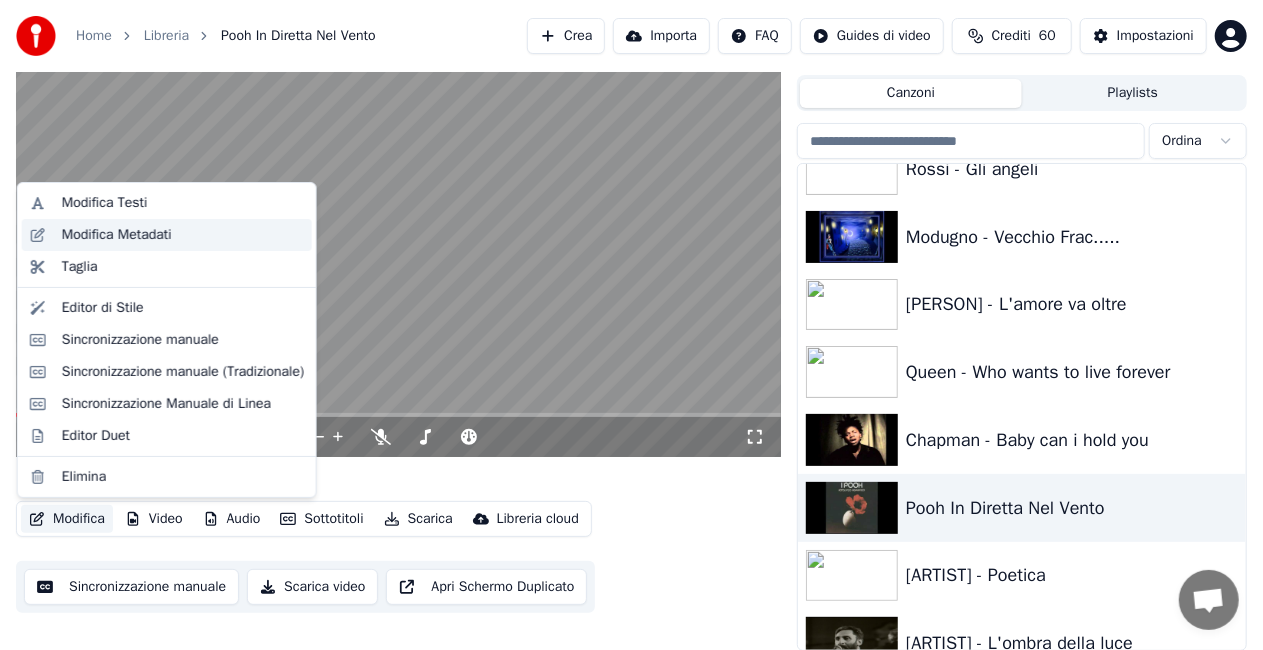 click on "Modifica Metadati" at bounding box center (183, 235) 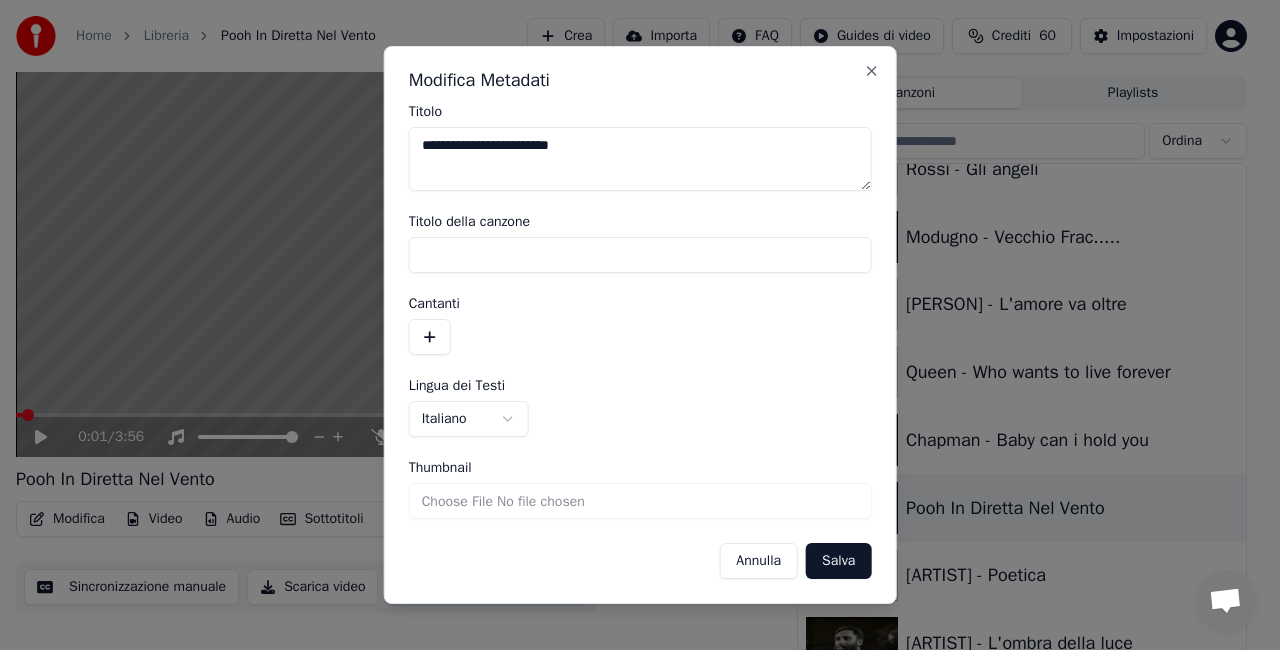 click on "**********" at bounding box center [640, 159] 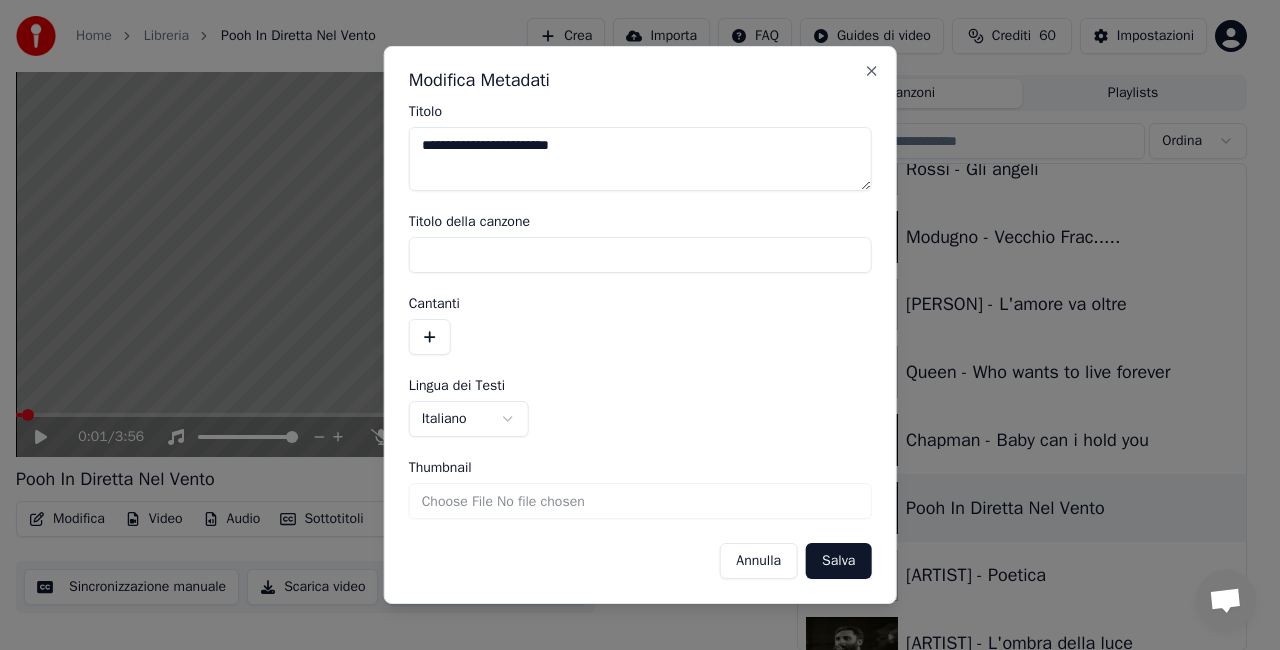 click on "**********" at bounding box center [640, 159] 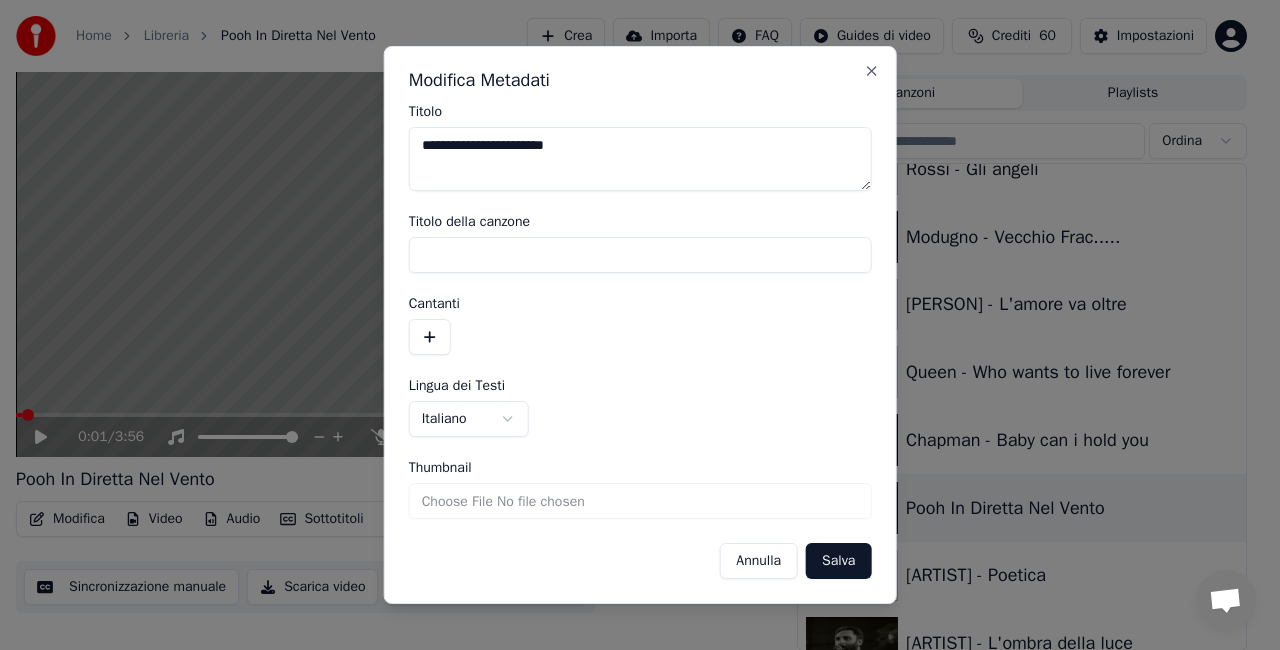 click on "**********" at bounding box center [640, 159] 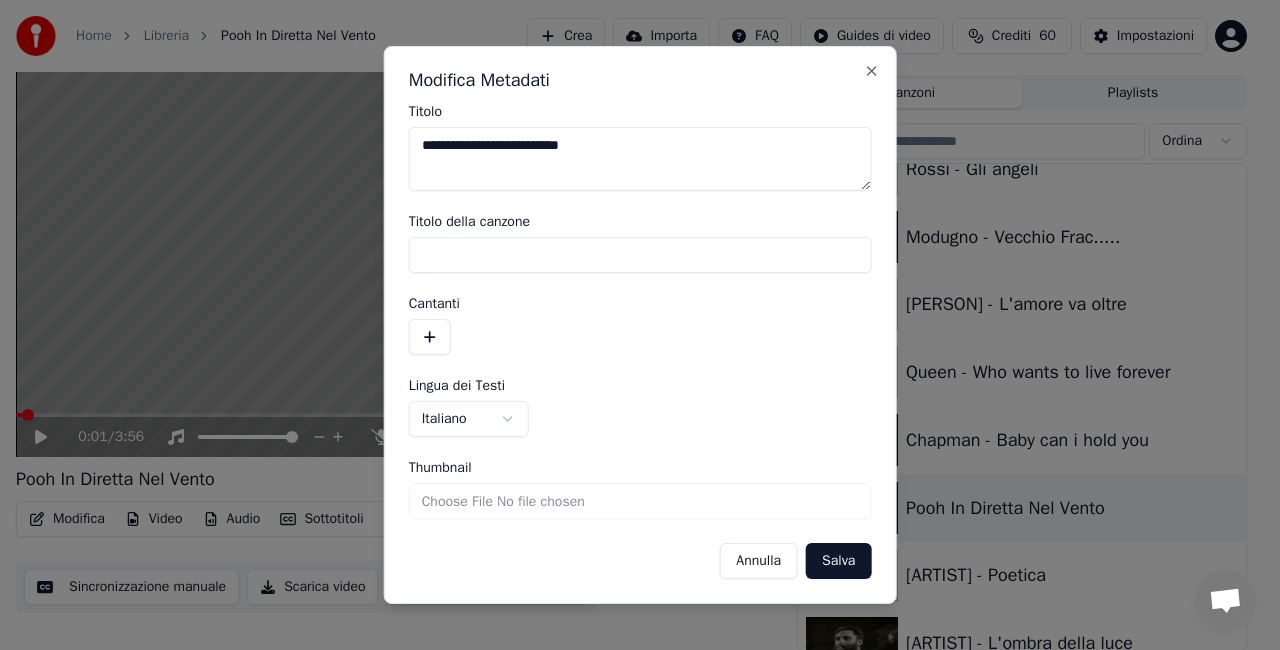 type on "**********" 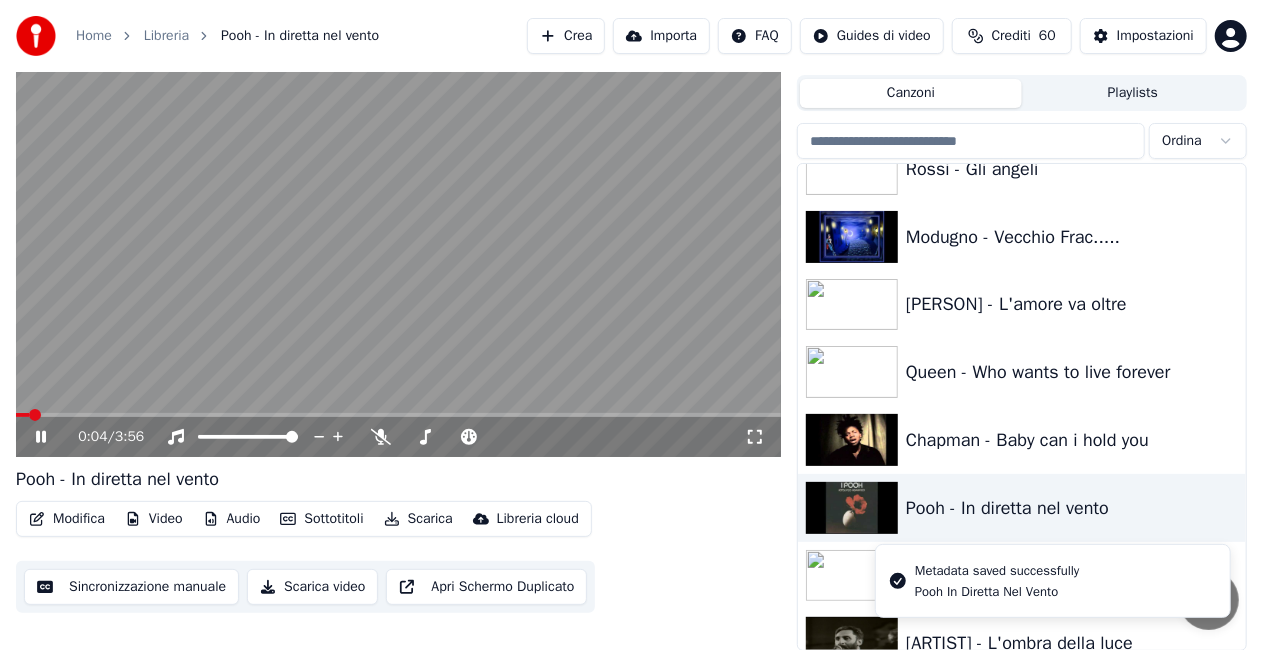 click at bounding box center [398, 242] 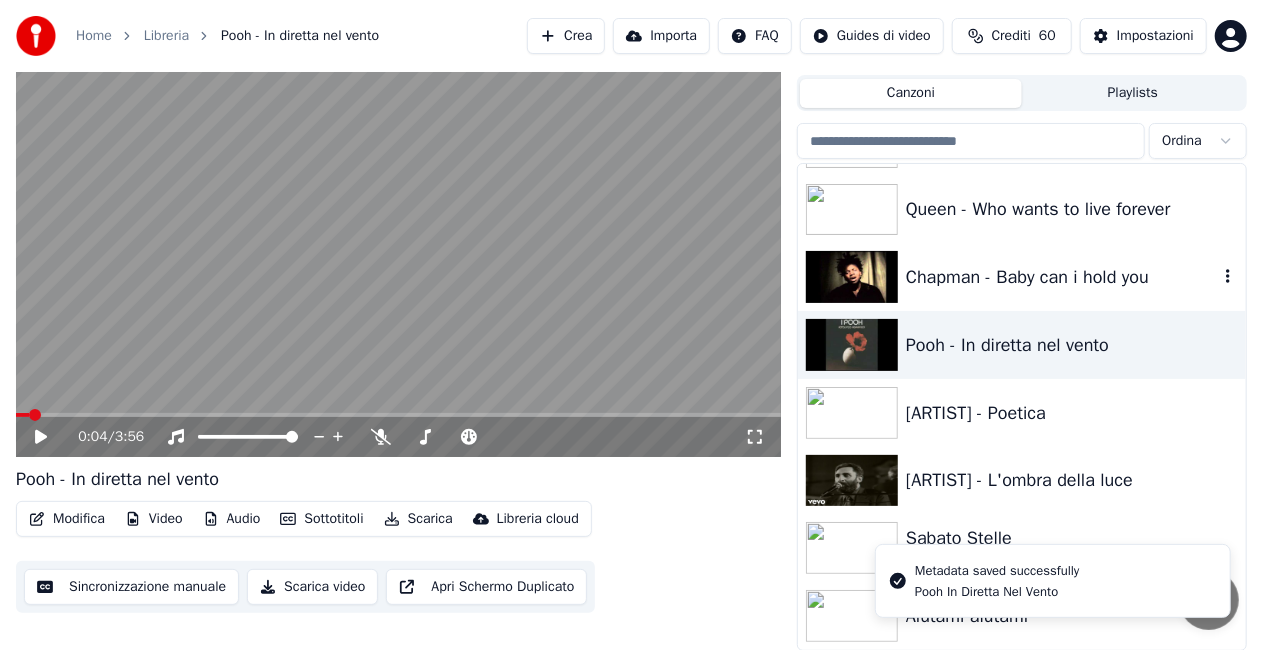 scroll, scrollTop: 7300, scrollLeft: 0, axis: vertical 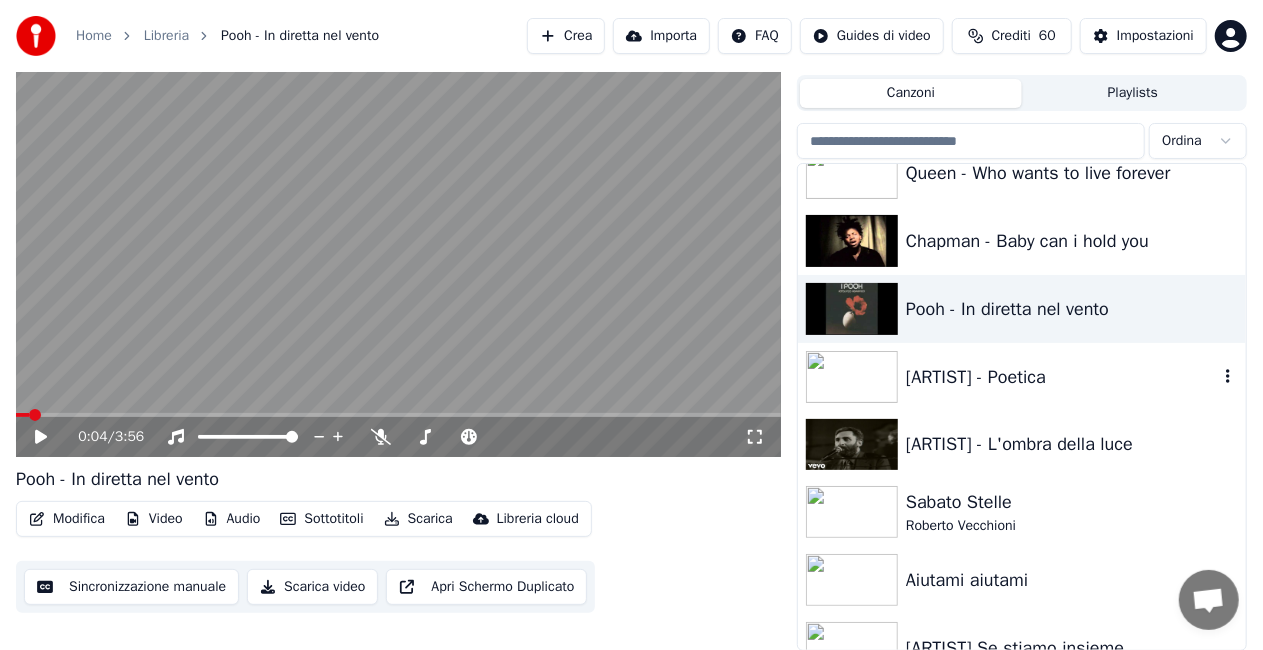 click on "[ARTIST] - Poetica" at bounding box center [1062, 377] 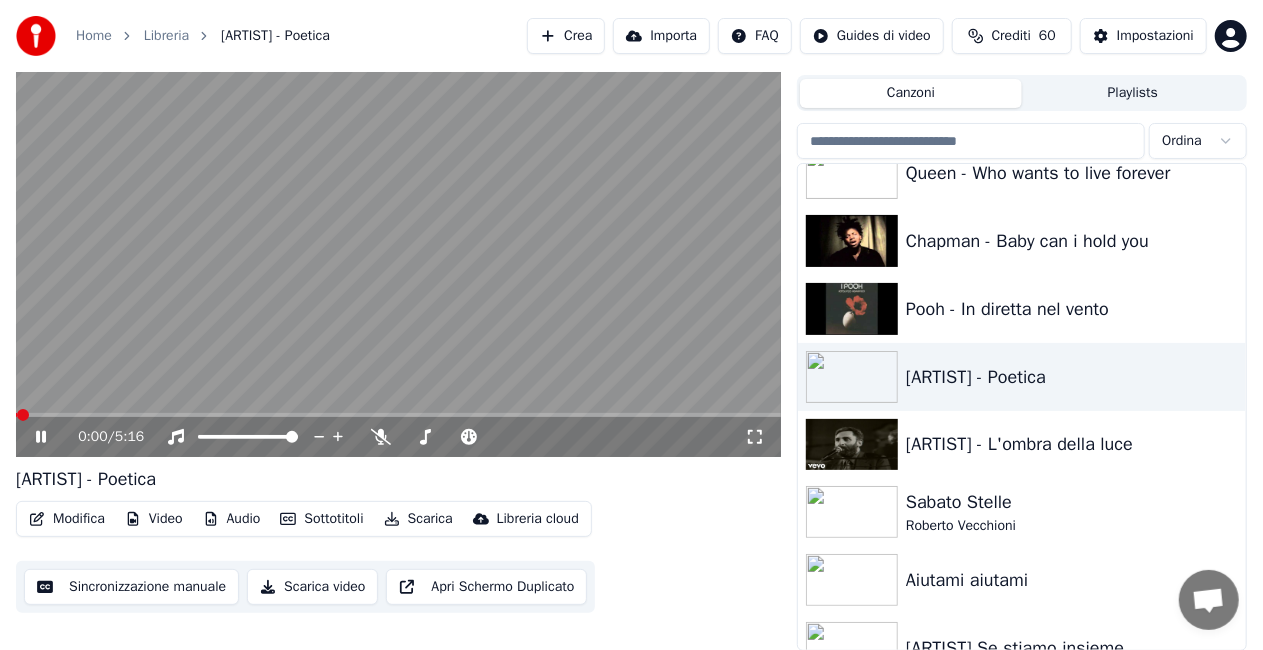 click 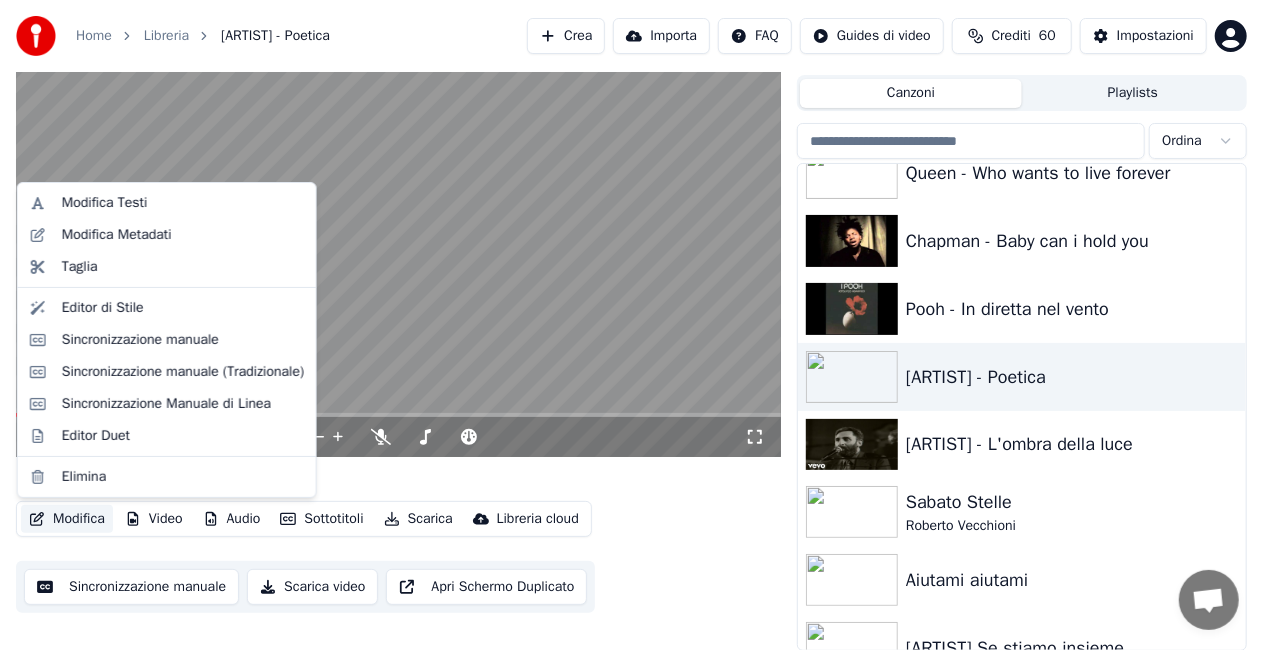 click on "Modifica" at bounding box center [67, 519] 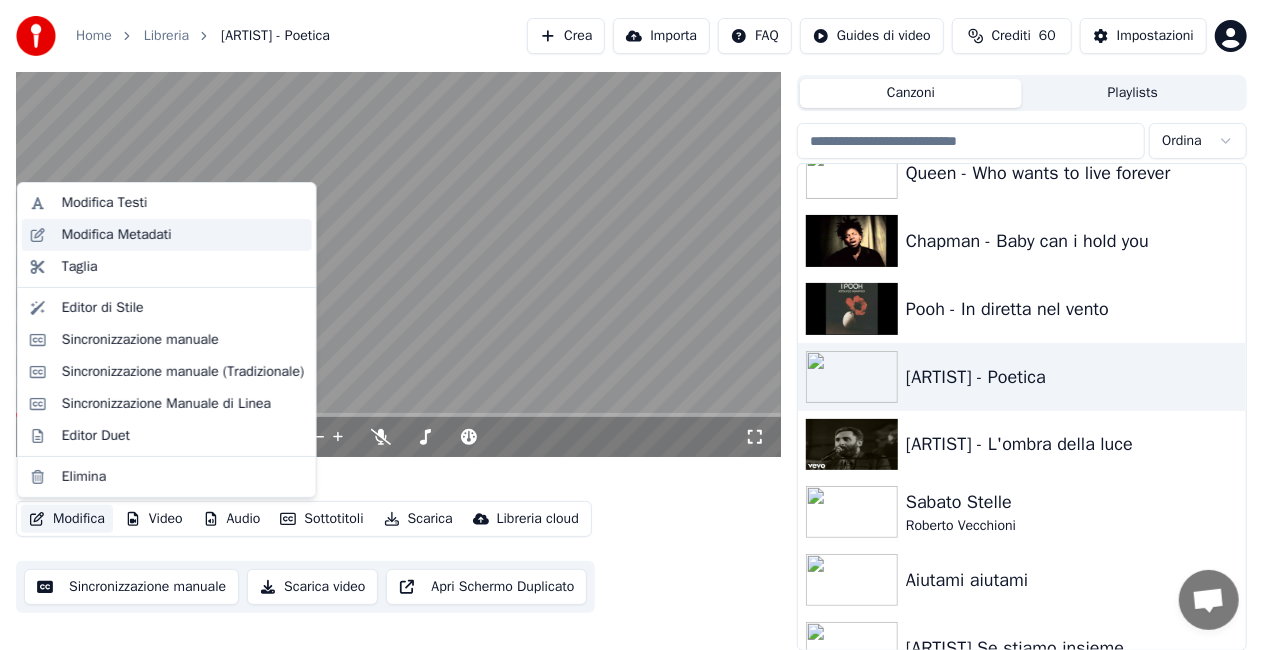 click on "Modifica Metadati" at bounding box center (117, 235) 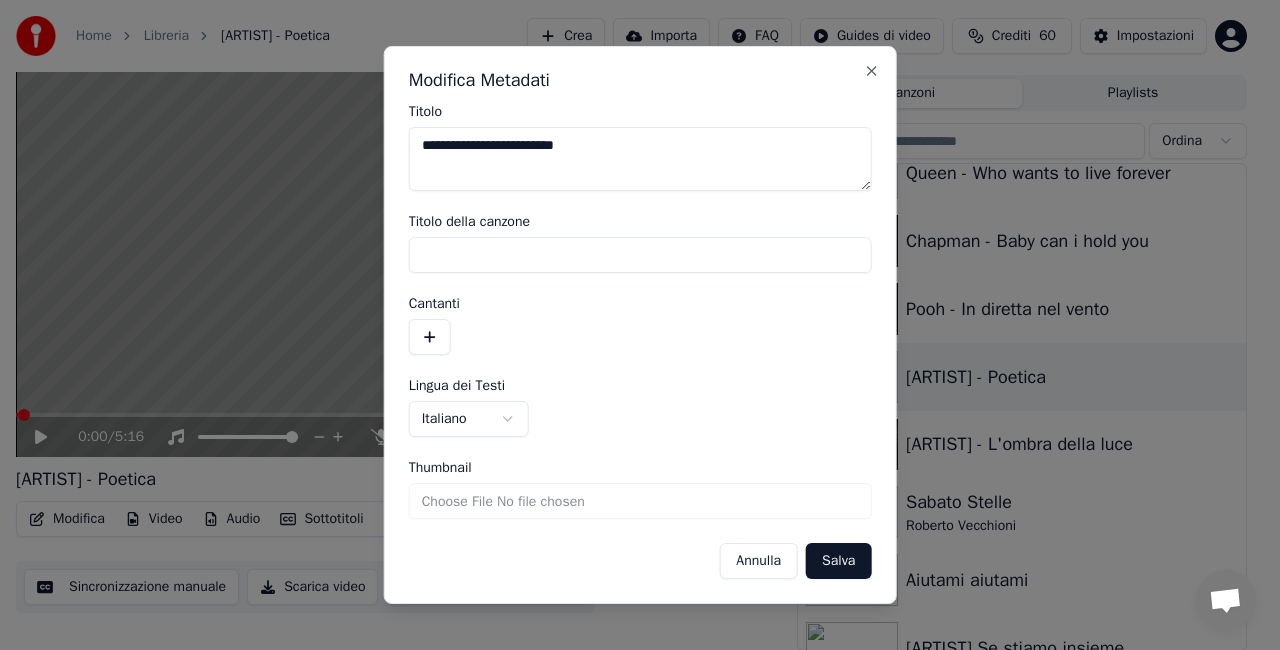 drag, startPoint x: 466, startPoint y: 151, endPoint x: 176, endPoint y: 180, distance: 291.44638 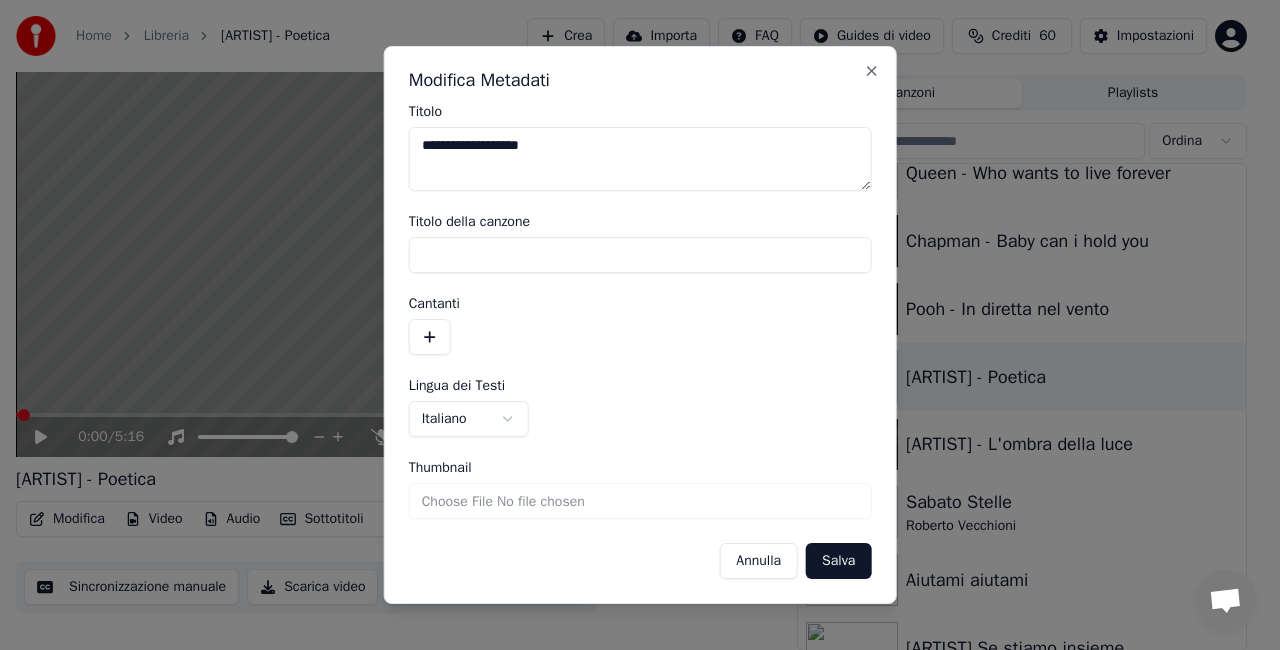 type on "**********" 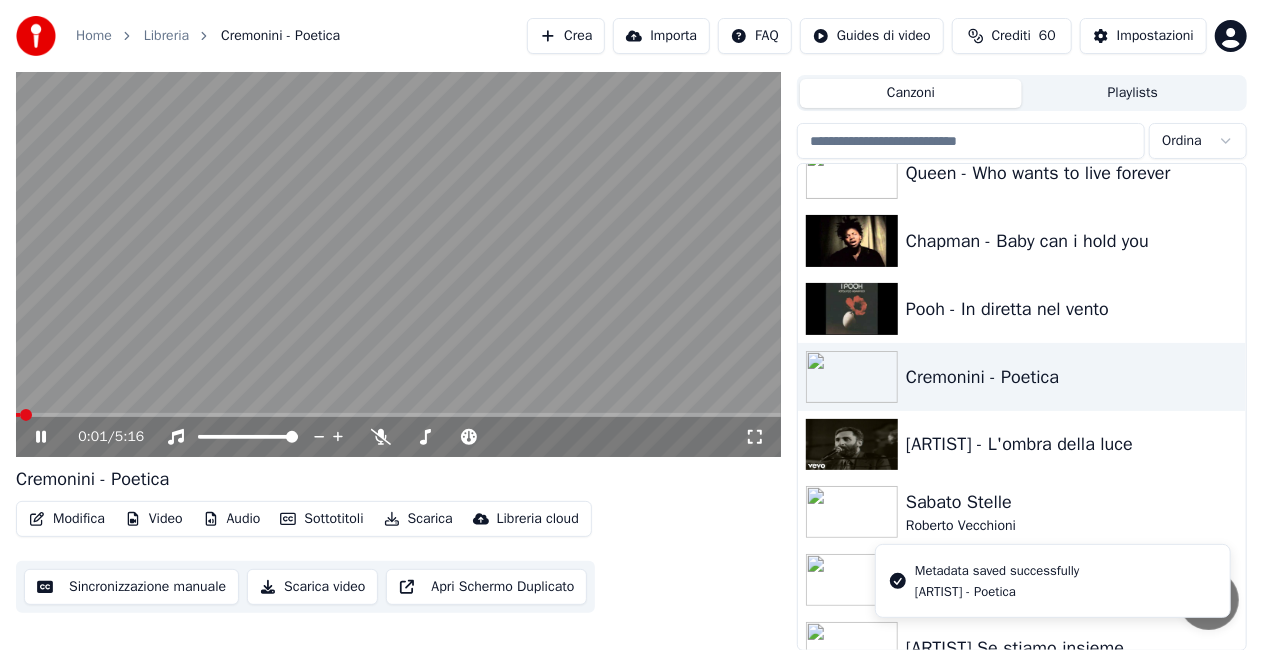 click at bounding box center [398, 242] 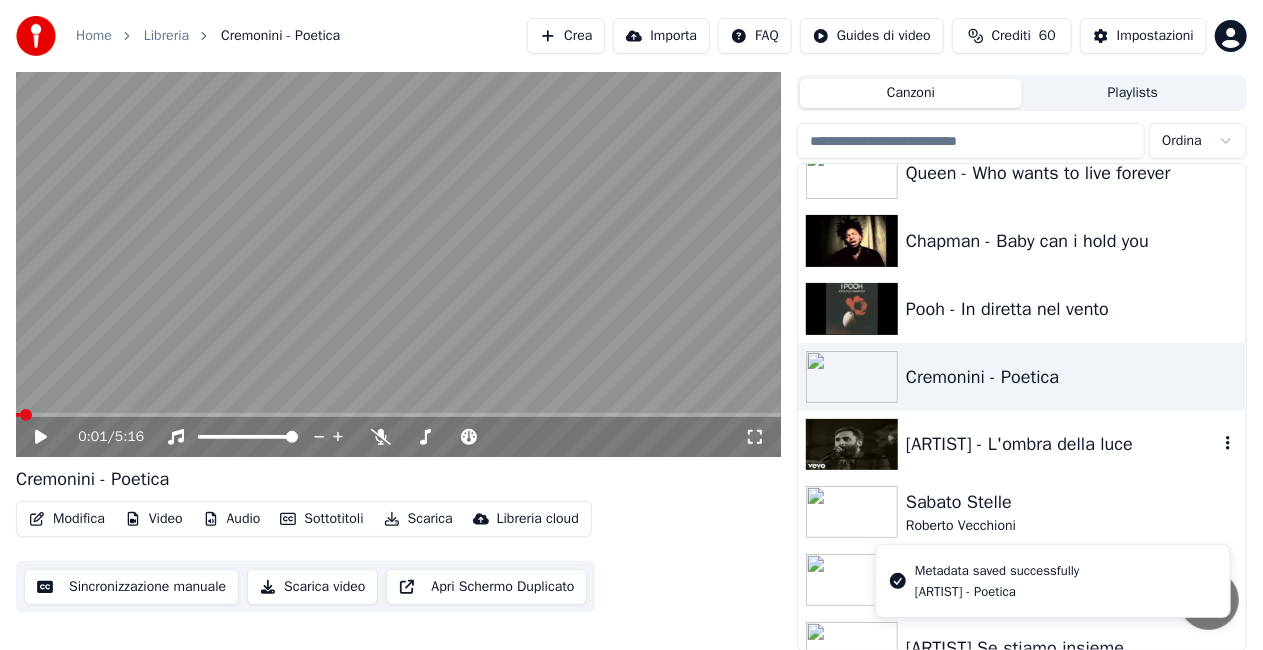 click on "[ARTIST] - L'ombra della luce" at bounding box center [1062, 444] 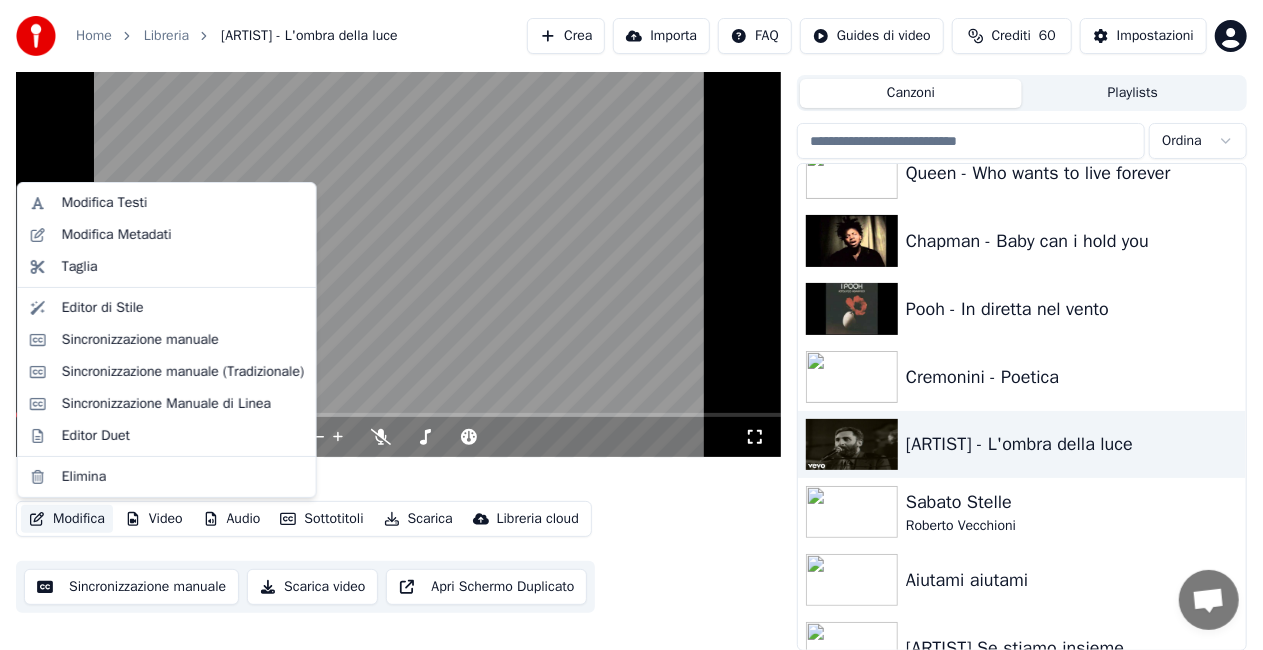 click on "Modifica" at bounding box center (67, 519) 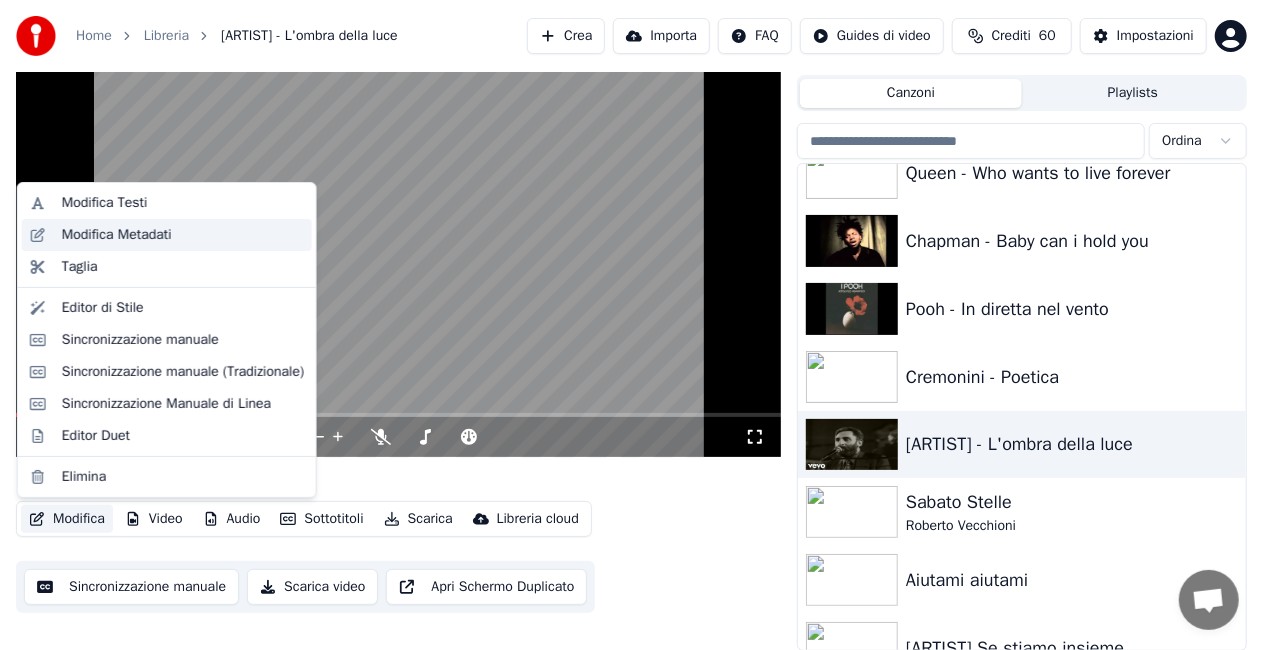 click on "Modifica Metadati" at bounding box center [117, 235] 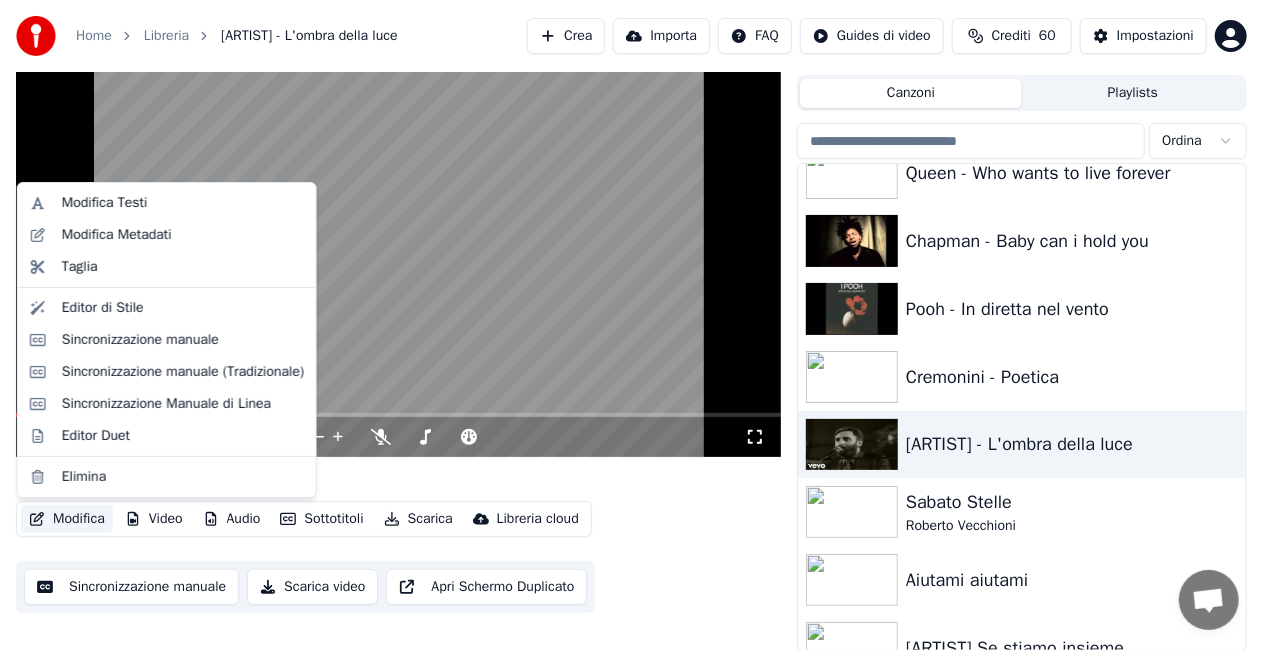 click on "Modifica" at bounding box center (67, 519) 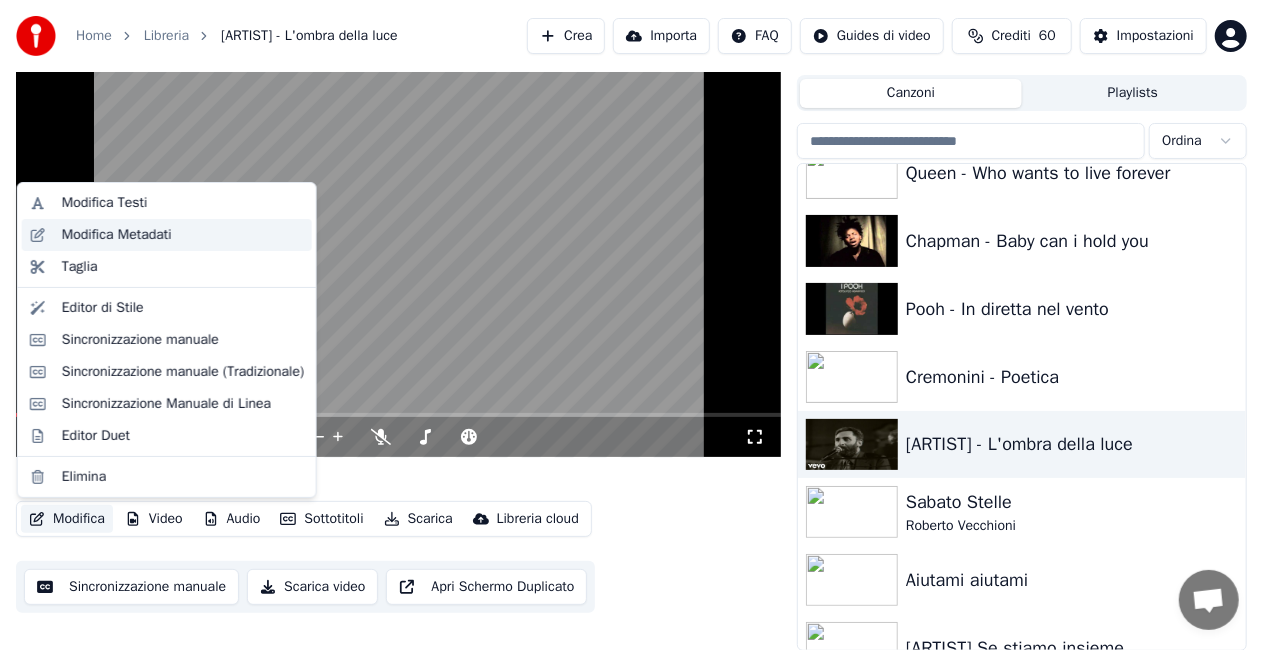 click on "Modifica Metadati" at bounding box center [167, 235] 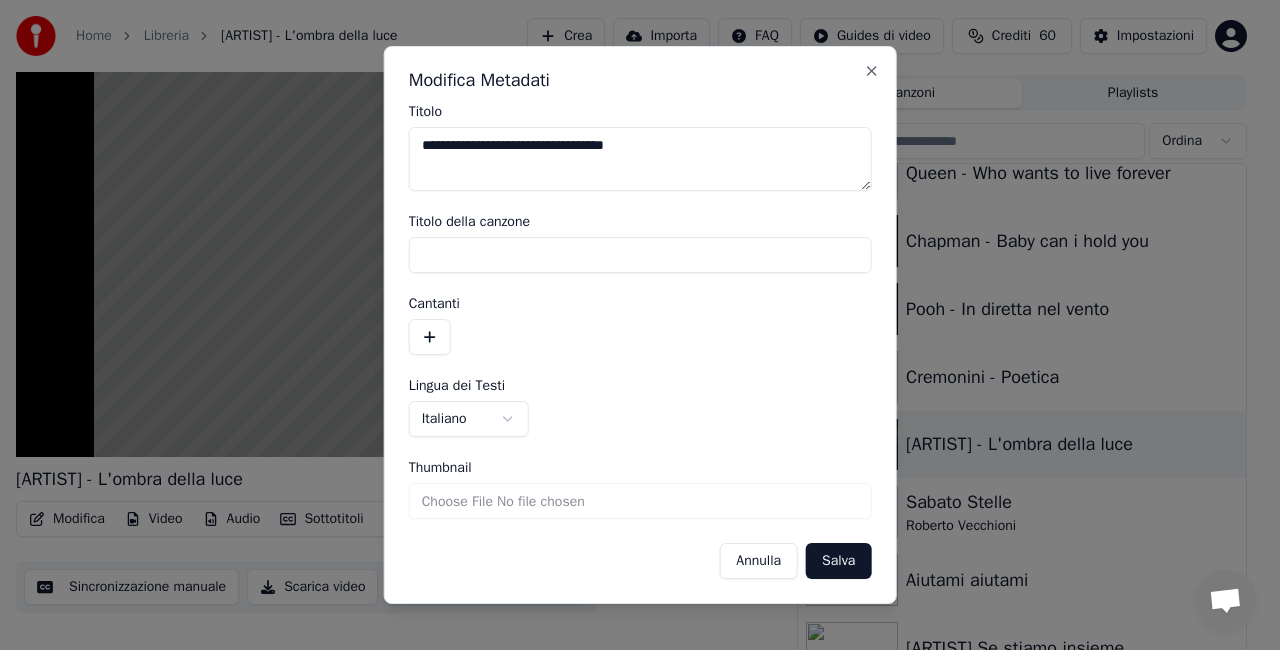 drag, startPoint x: 470, startPoint y: 143, endPoint x: 193, endPoint y: 200, distance: 282.80383 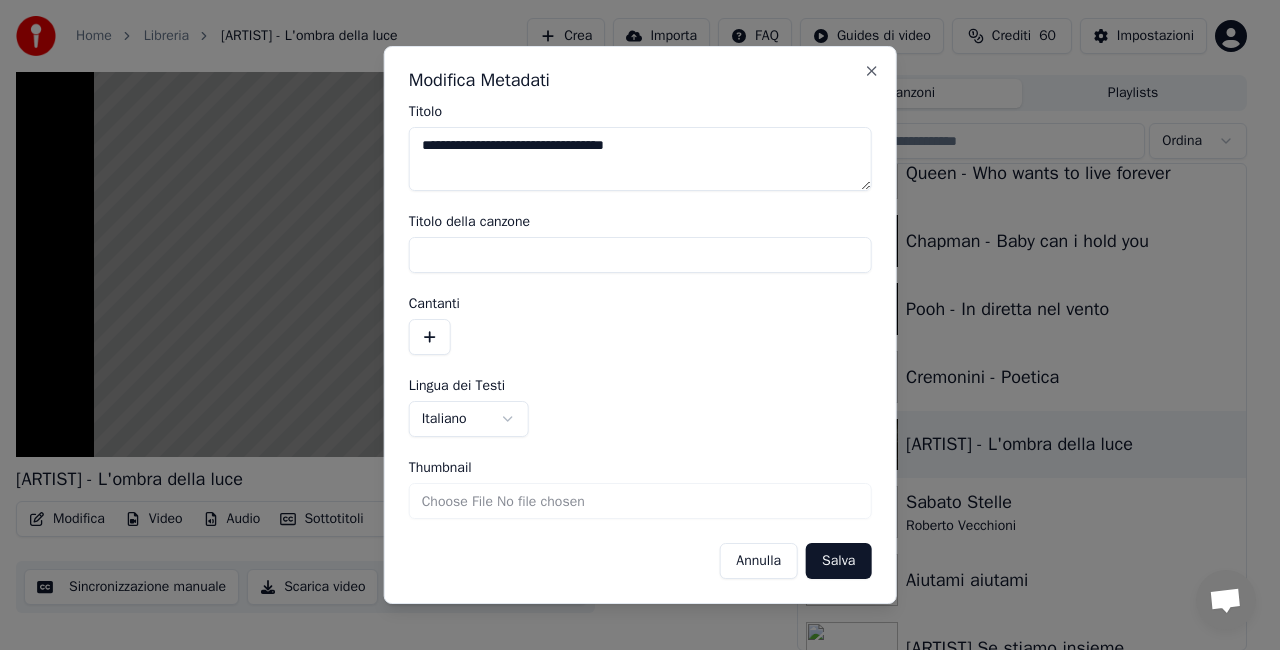 click on "**********" at bounding box center (631, 280) 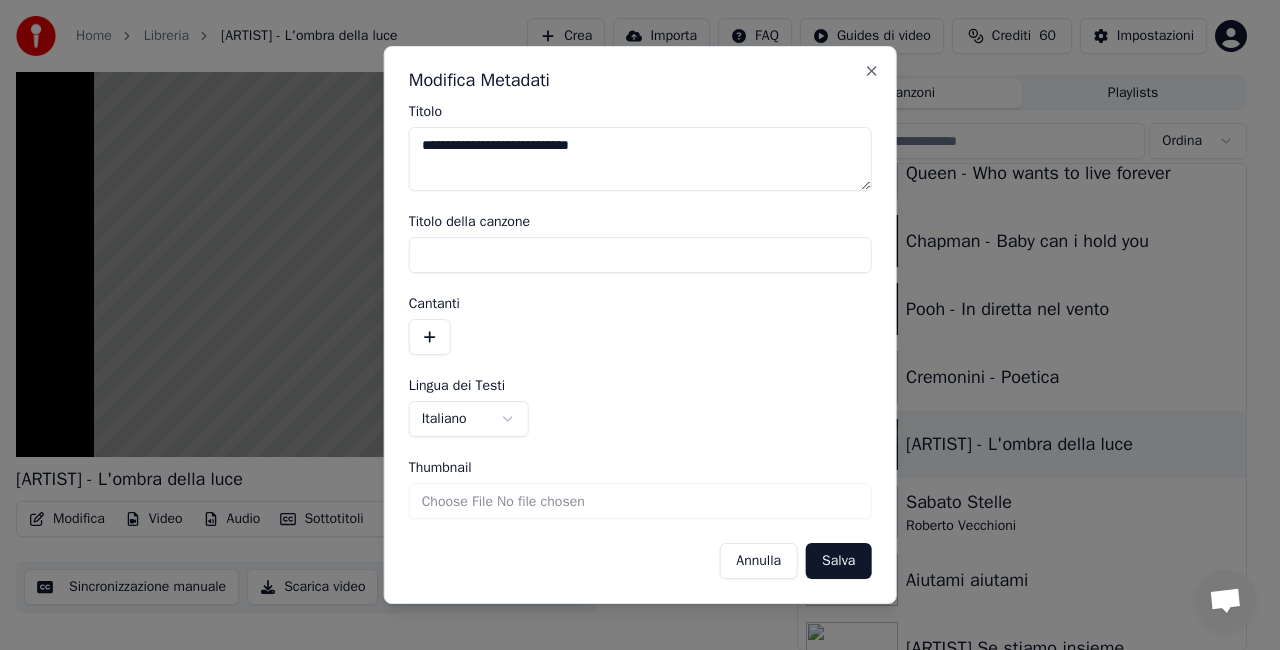 type on "**********" 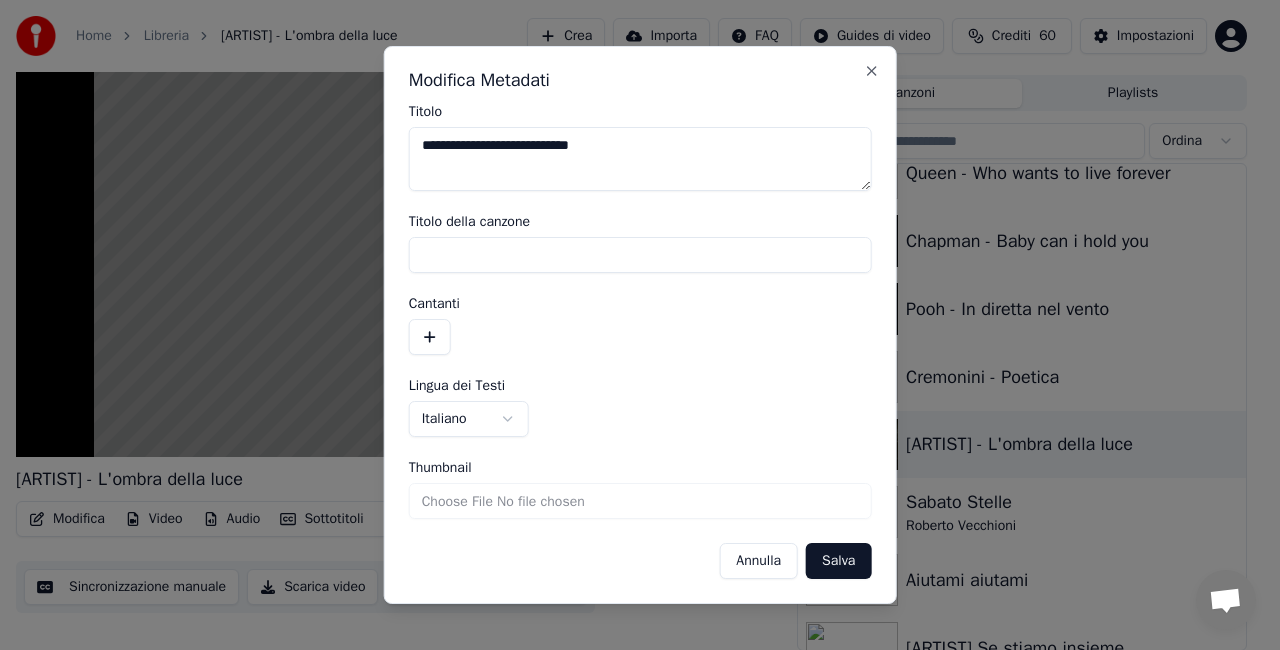 click on "Salva" at bounding box center (838, 561) 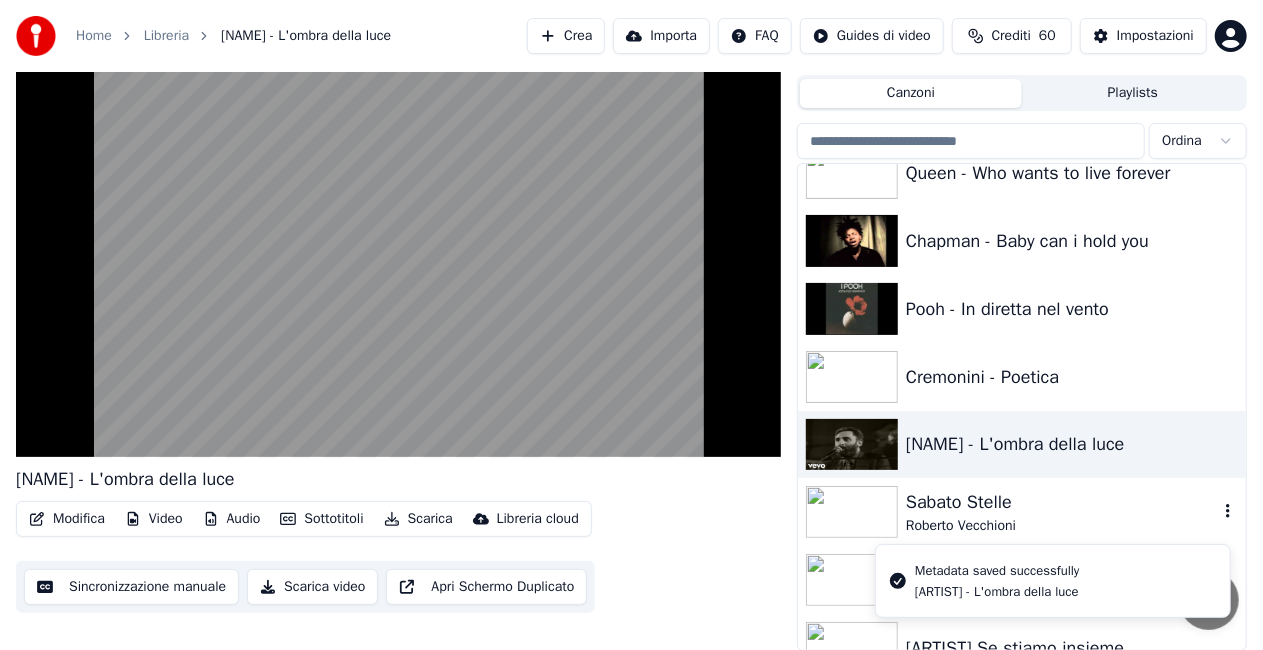 click on "Sabato Stelle" at bounding box center (1062, 502) 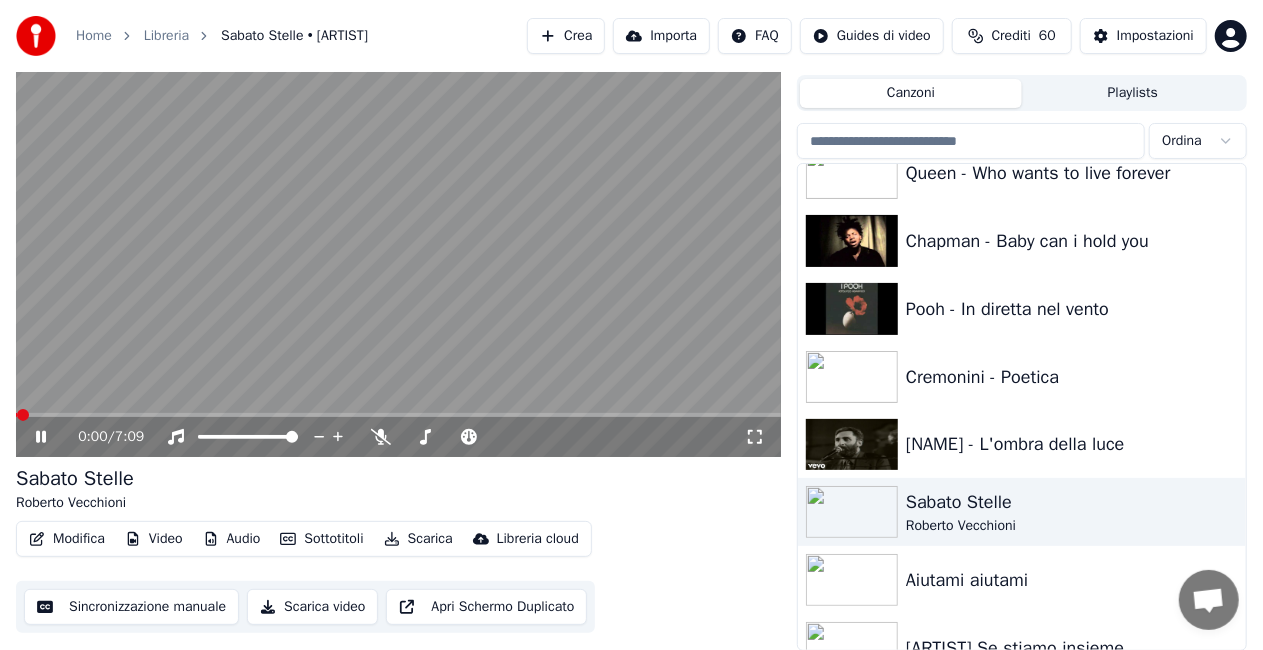 click 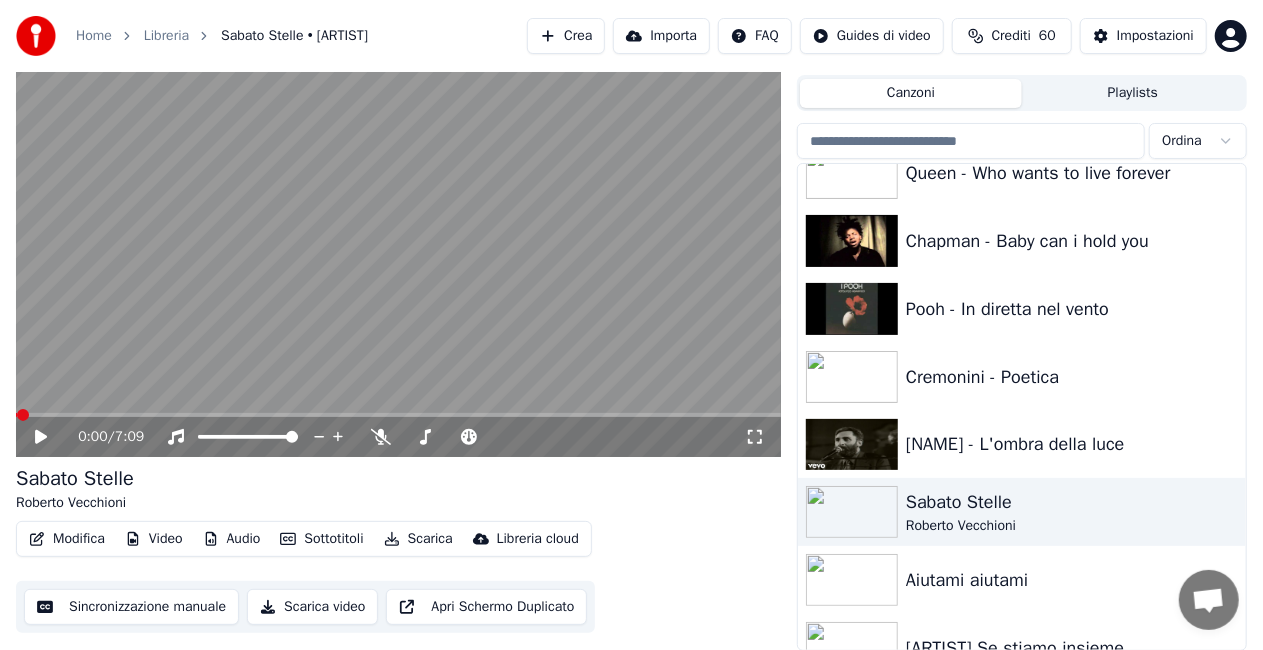 click on "Modifica" at bounding box center (67, 539) 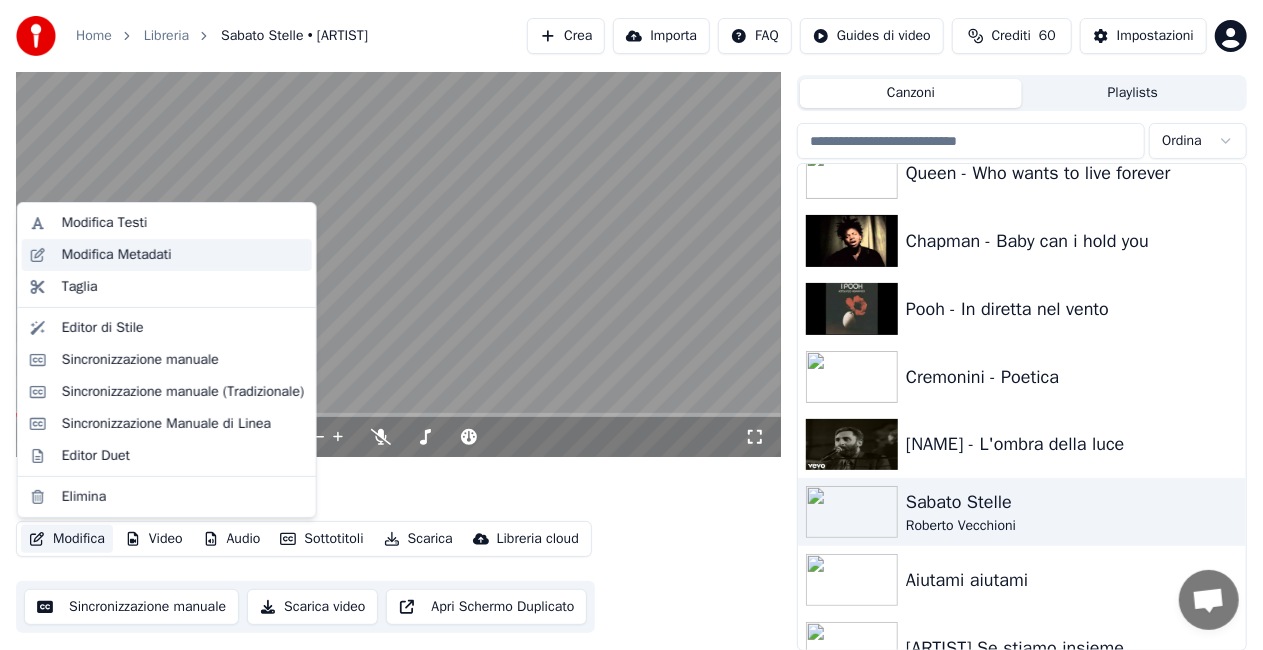 click on "Modifica Metadati" at bounding box center [117, 255] 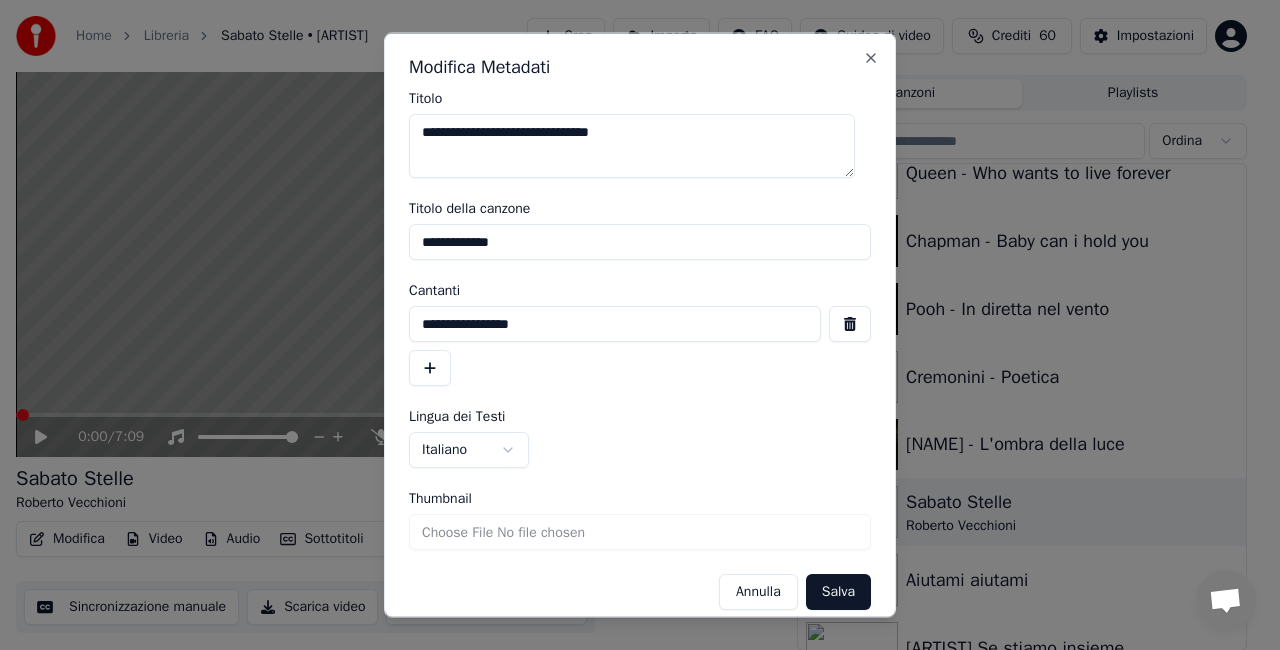 drag, startPoint x: 537, startPoint y: 236, endPoint x: 7, endPoint y: 266, distance: 530.8484 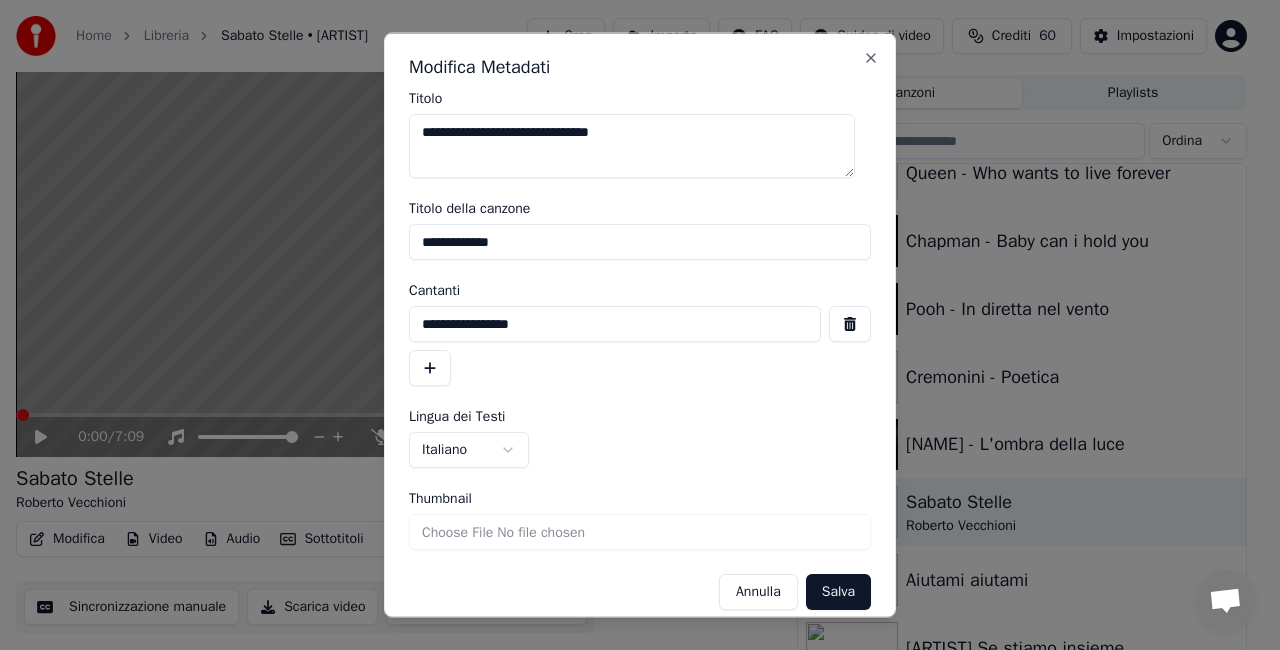 click on "**********" at bounding box center [631, 280] 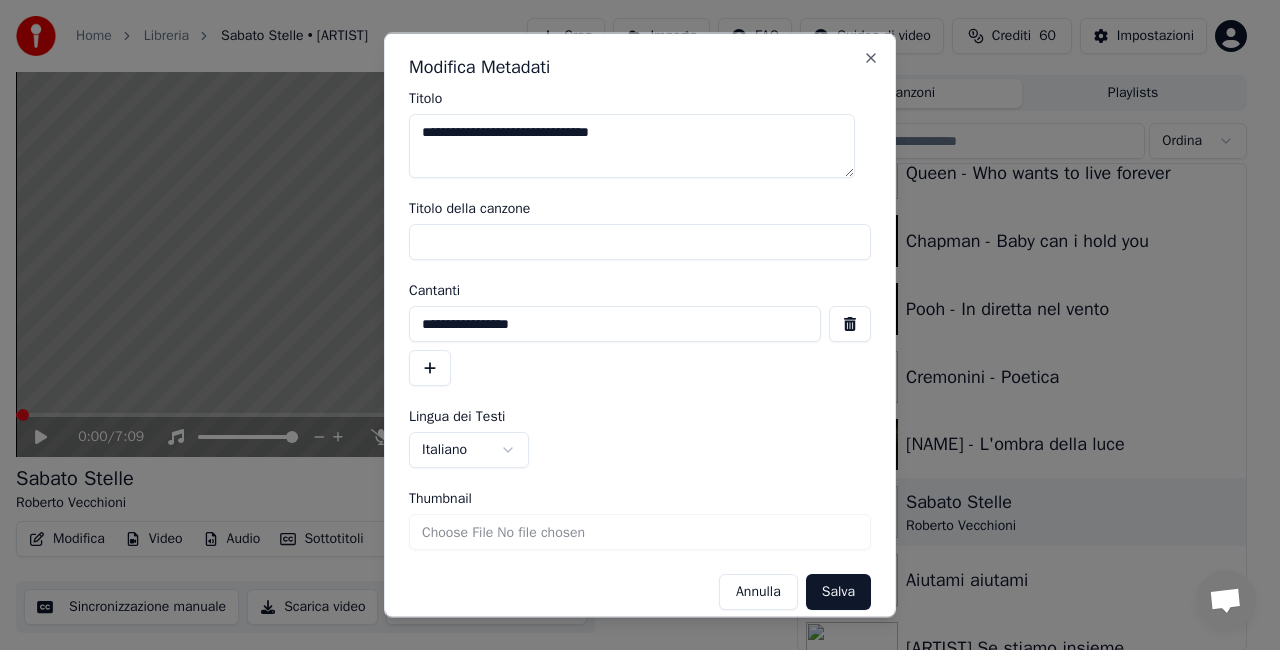 type 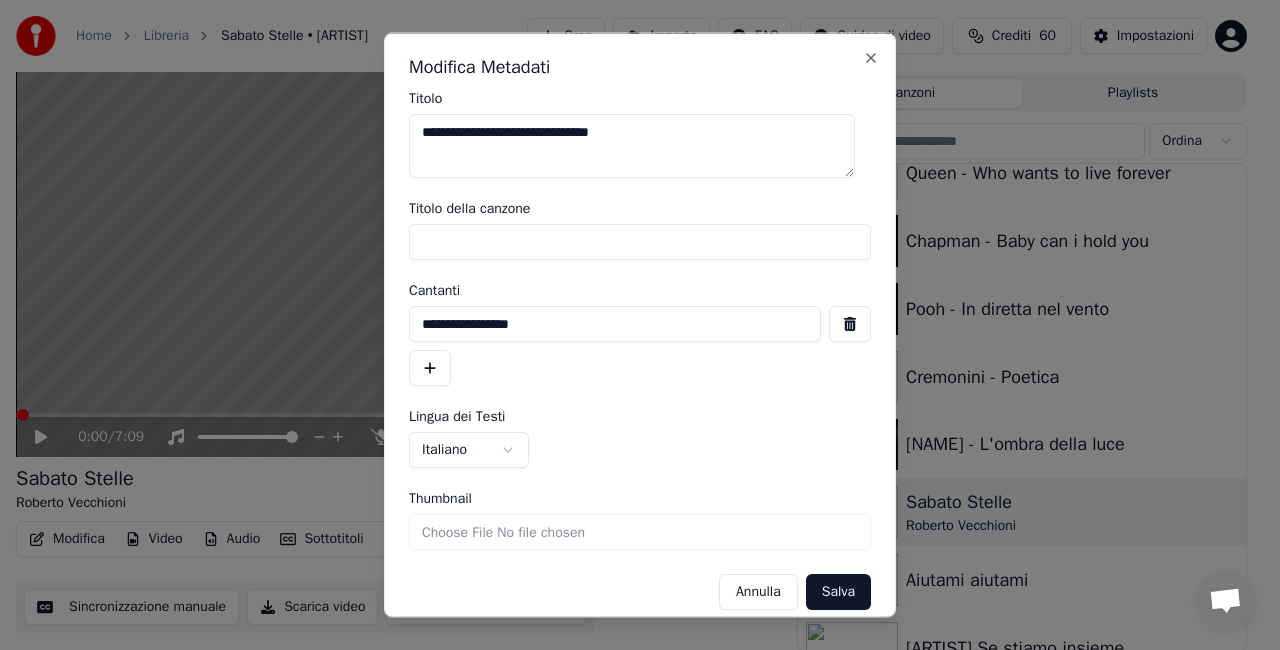 drag, startPoint x: 474, startPoint y: 134, endPoint x: 290, endPoint y: 146, distance: 184.39088 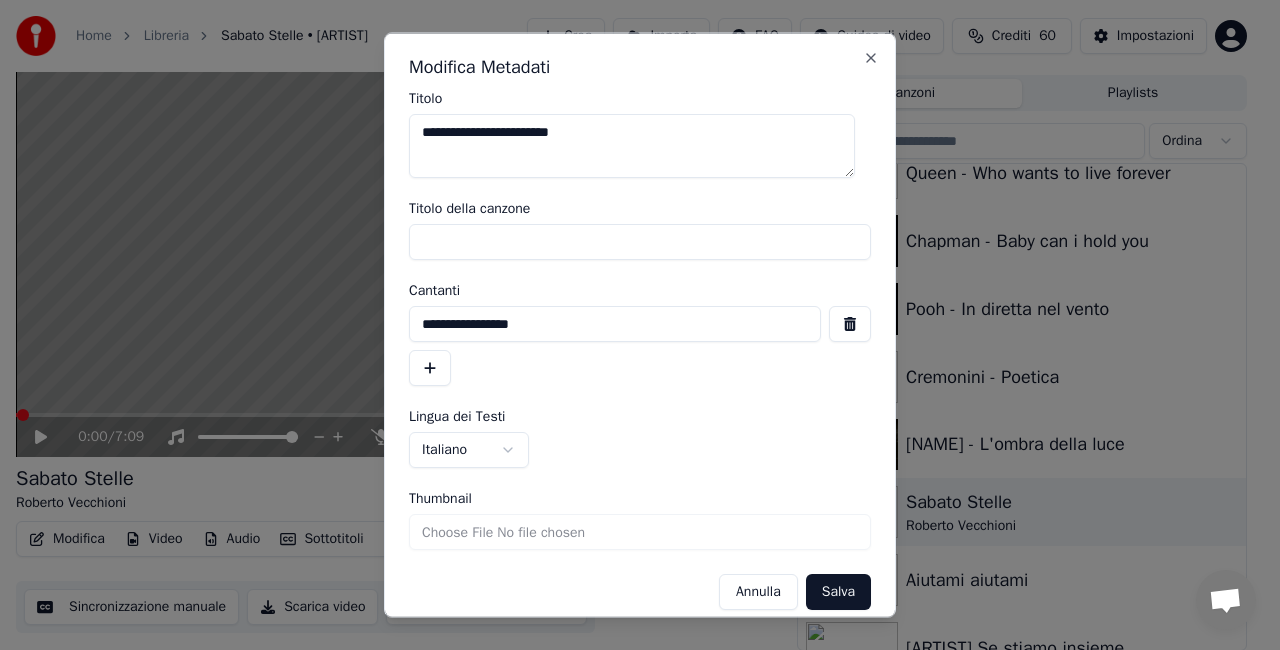 click on "**********" at bounding box center [632, 146] 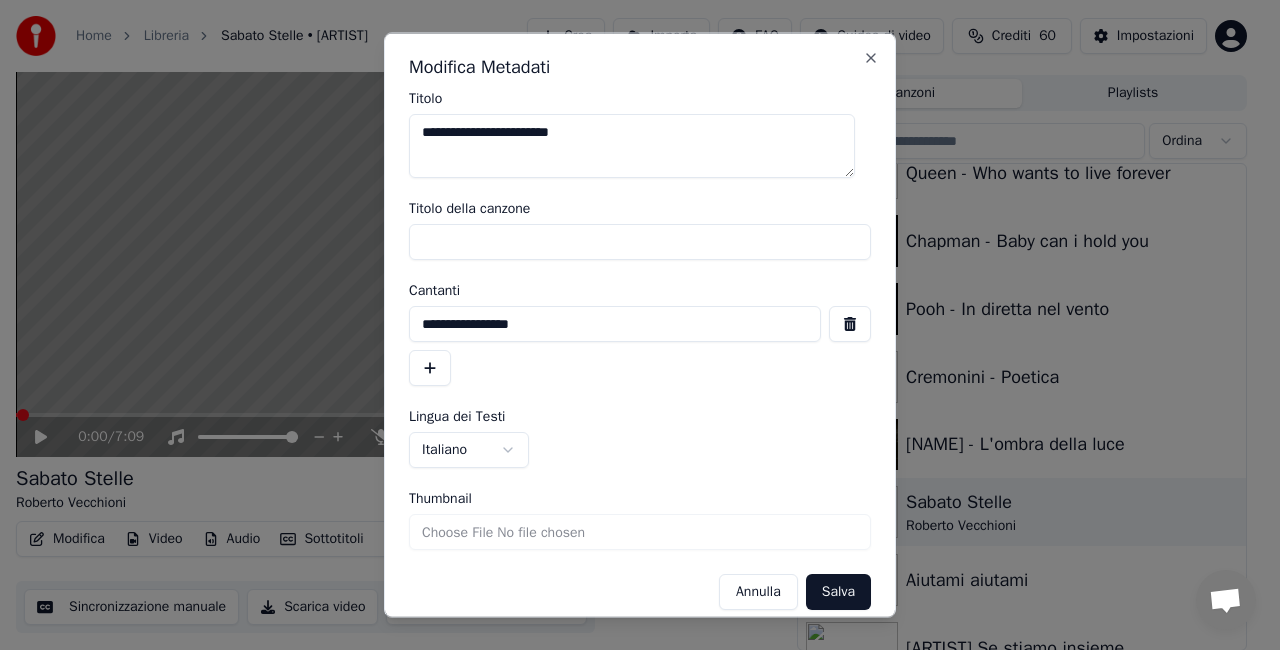 drag, startPoint x: 556, startPoint y: 313, endPoint x: 0, endPoint y: 300, distance: 556.152 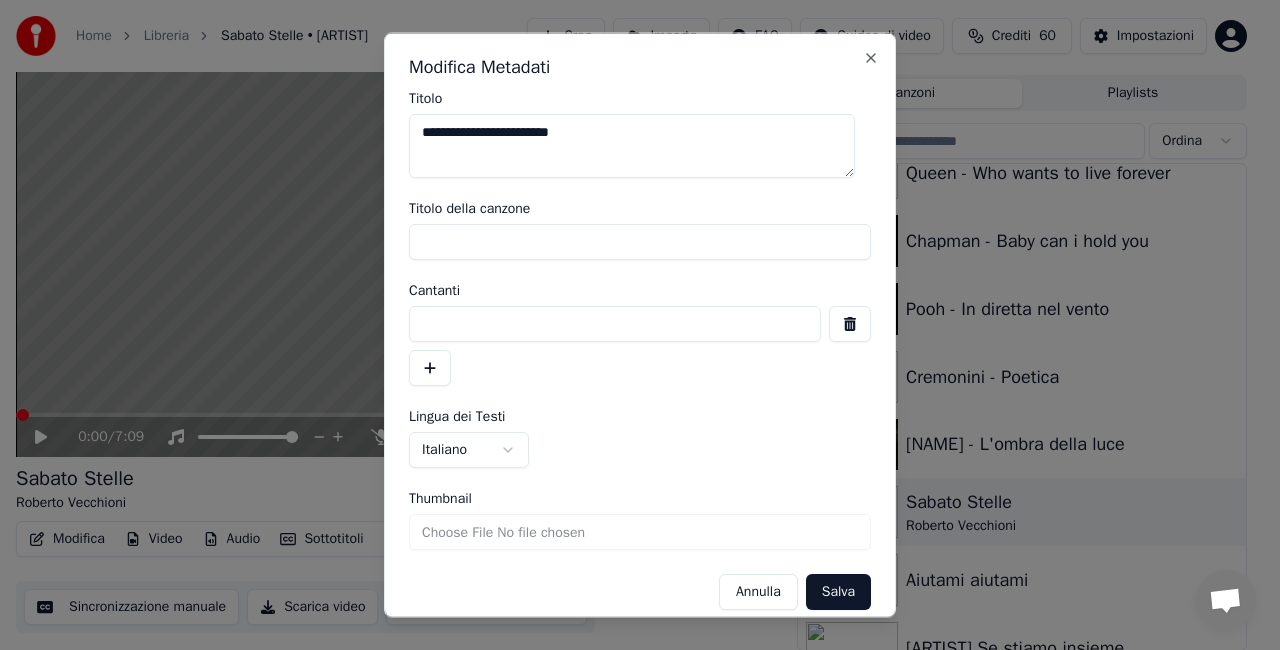 type 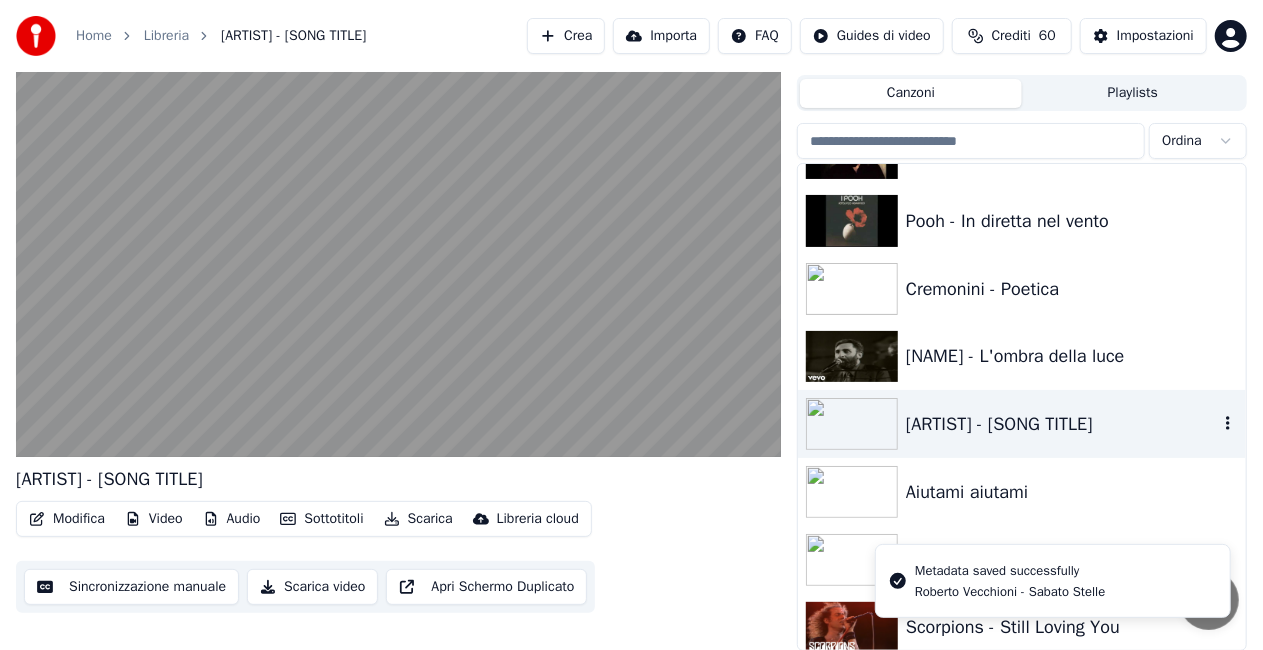 scroll, scrollTop: 7400, scrollLeft: 0, axis: vertical 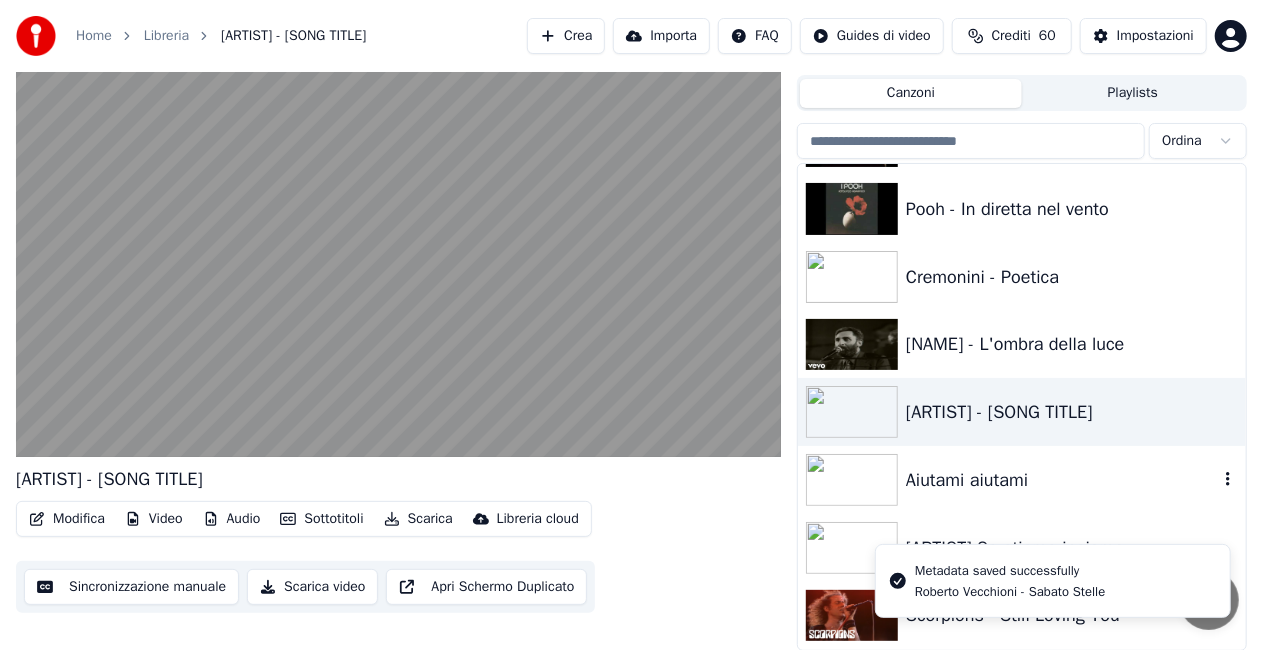 click on "Aiutami aiutami" at bounding box center [1062, 480] 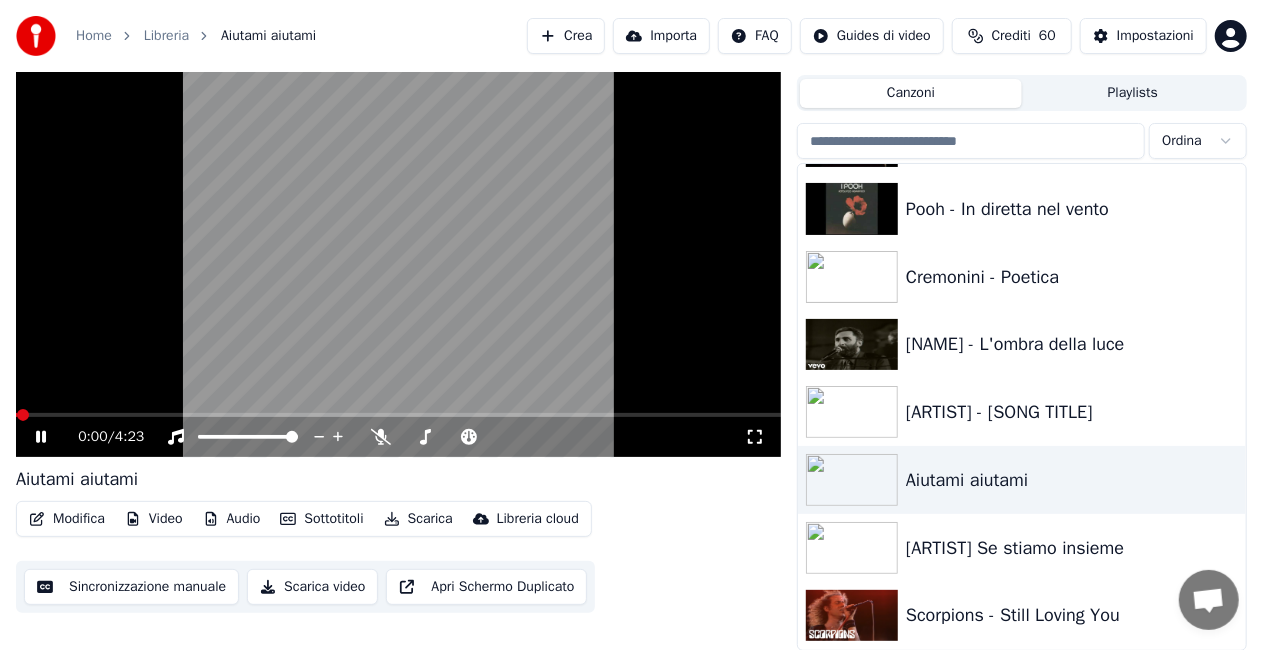 click 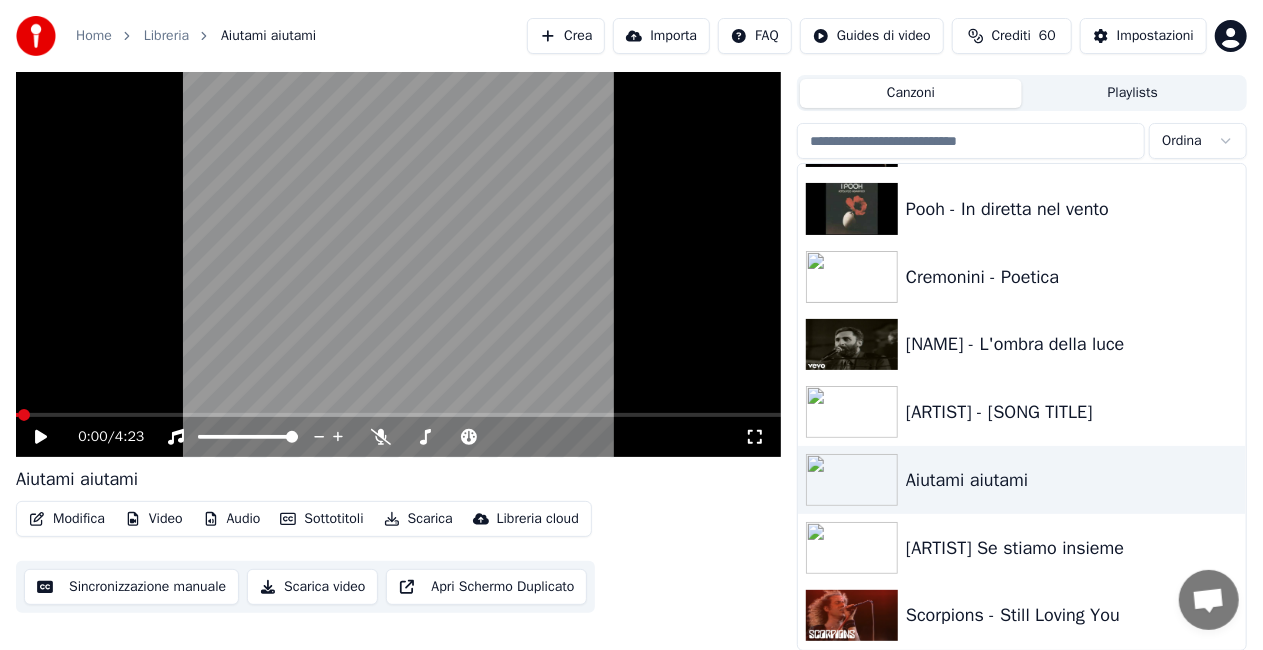 click on "Modifica" at bounding box center (67, 519) 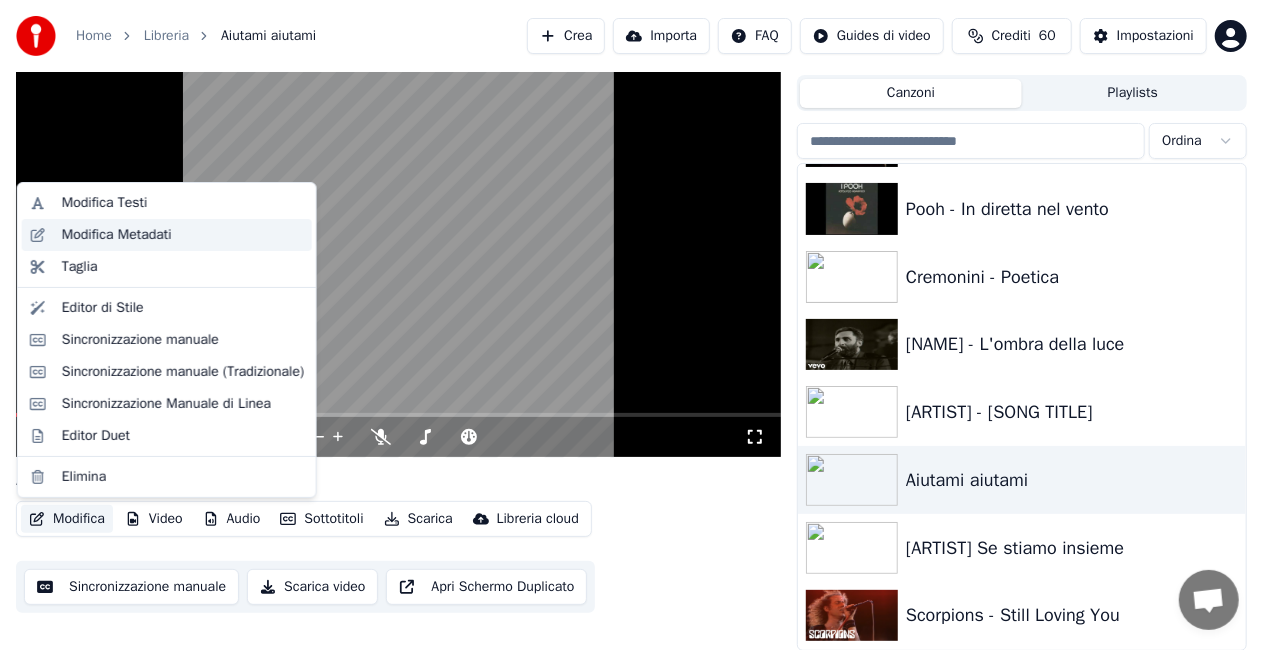 click on "Modifica Metadati" at bounding box center [117, 235] 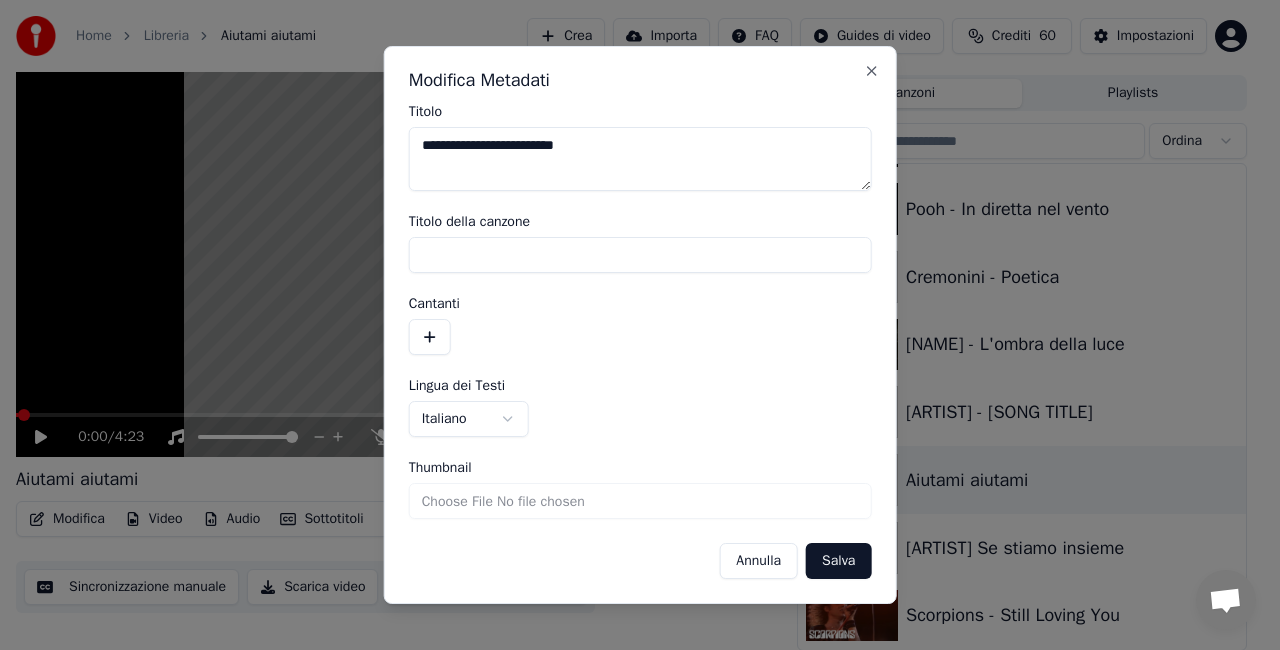 type on "**********" 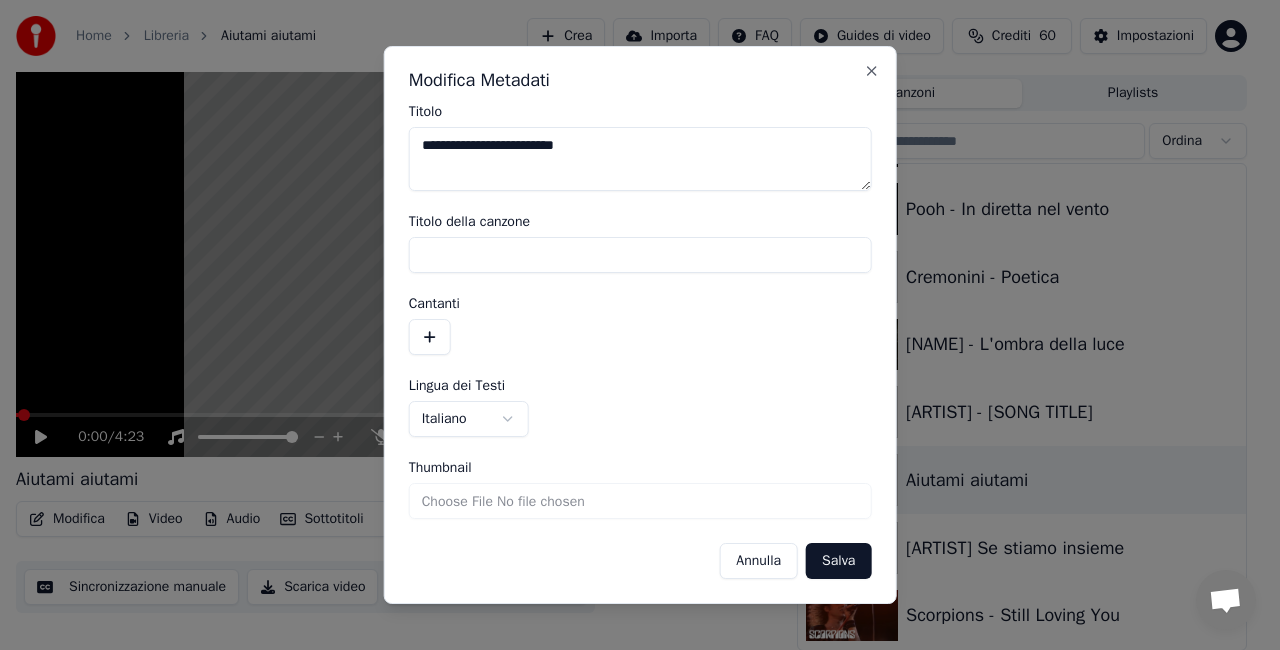 click on "Salva" at bounding box center (838, 561) 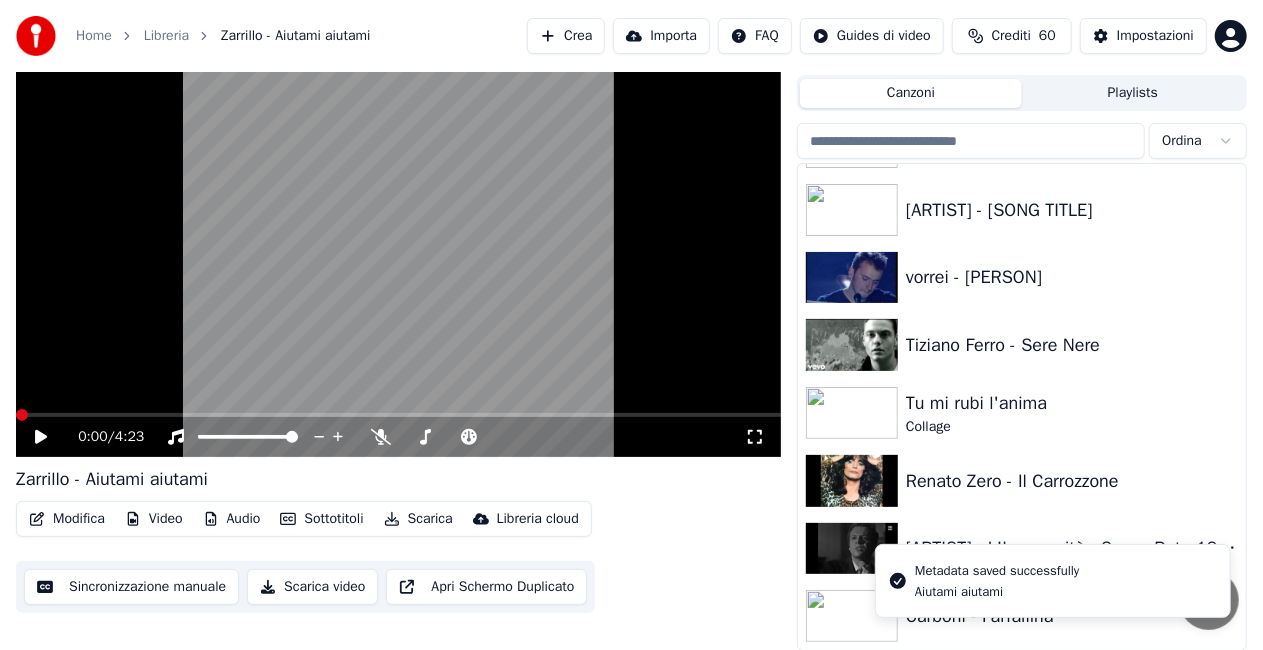 scroll, scrollTop: 7500, scrollLeft: 0, axis: vertical 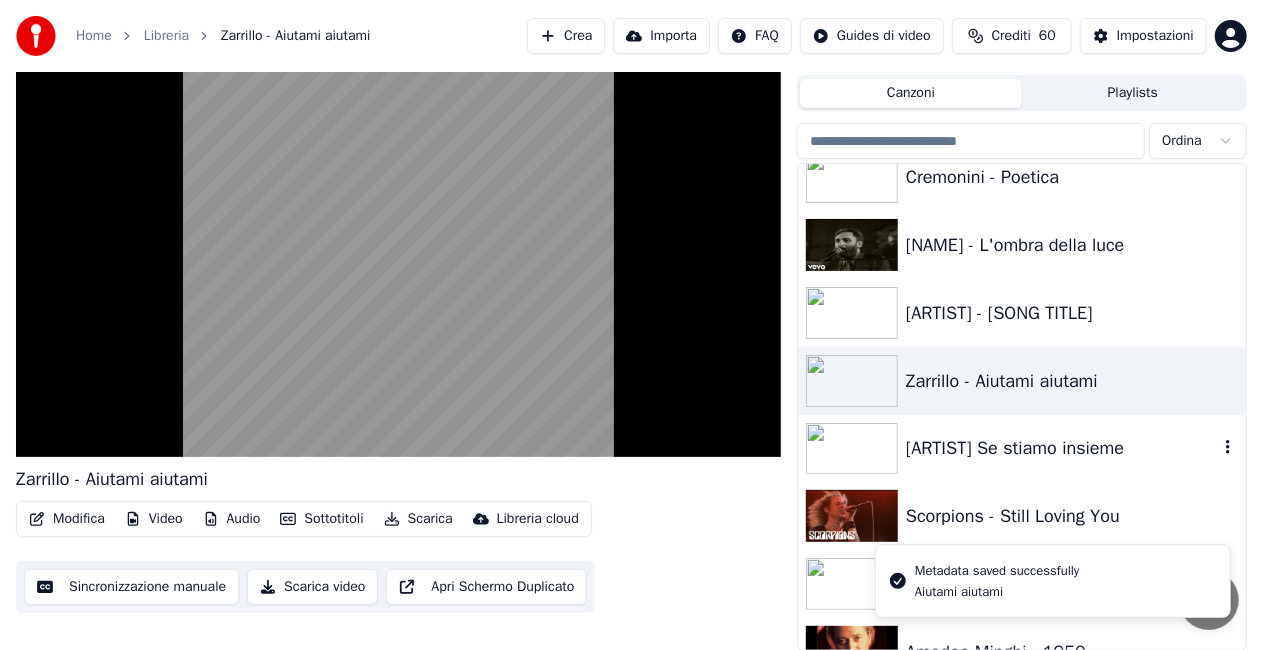 click on "[ARTIST] Se stiamo insieme" at bounding box center (1022, 449) 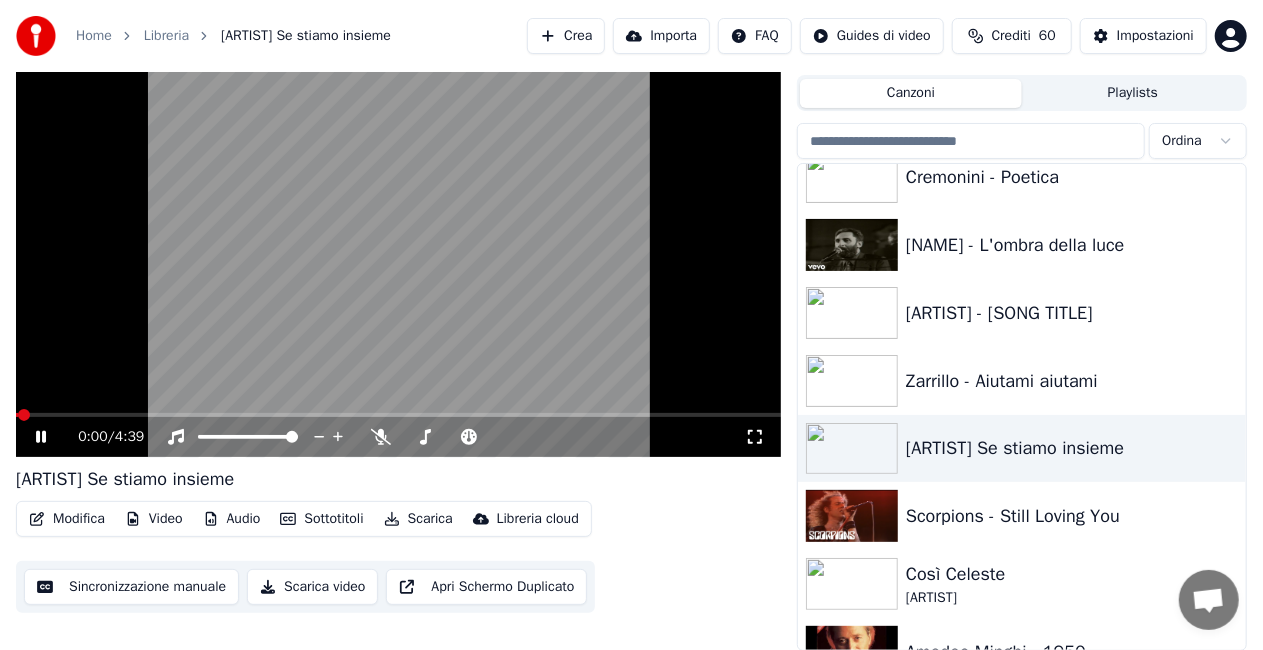 click 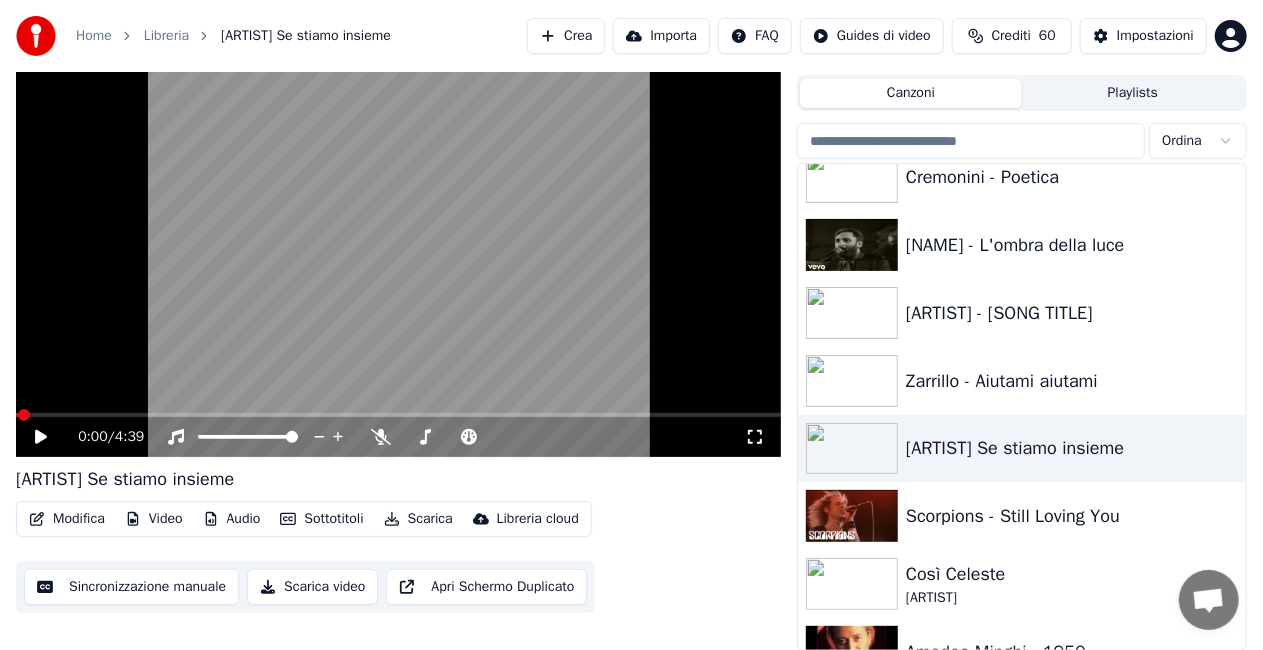 click on "Modifica" at bounding box center [67, 519] 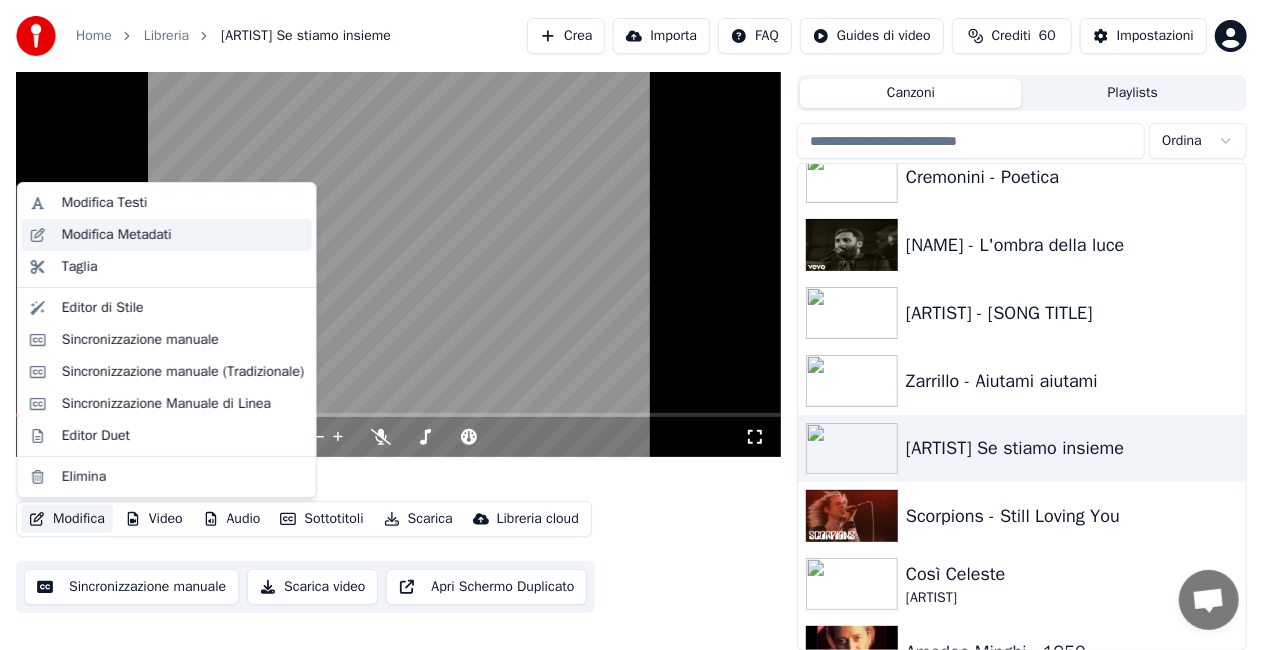 click on "Modifica Metadati" at bounding box center [167, 235] 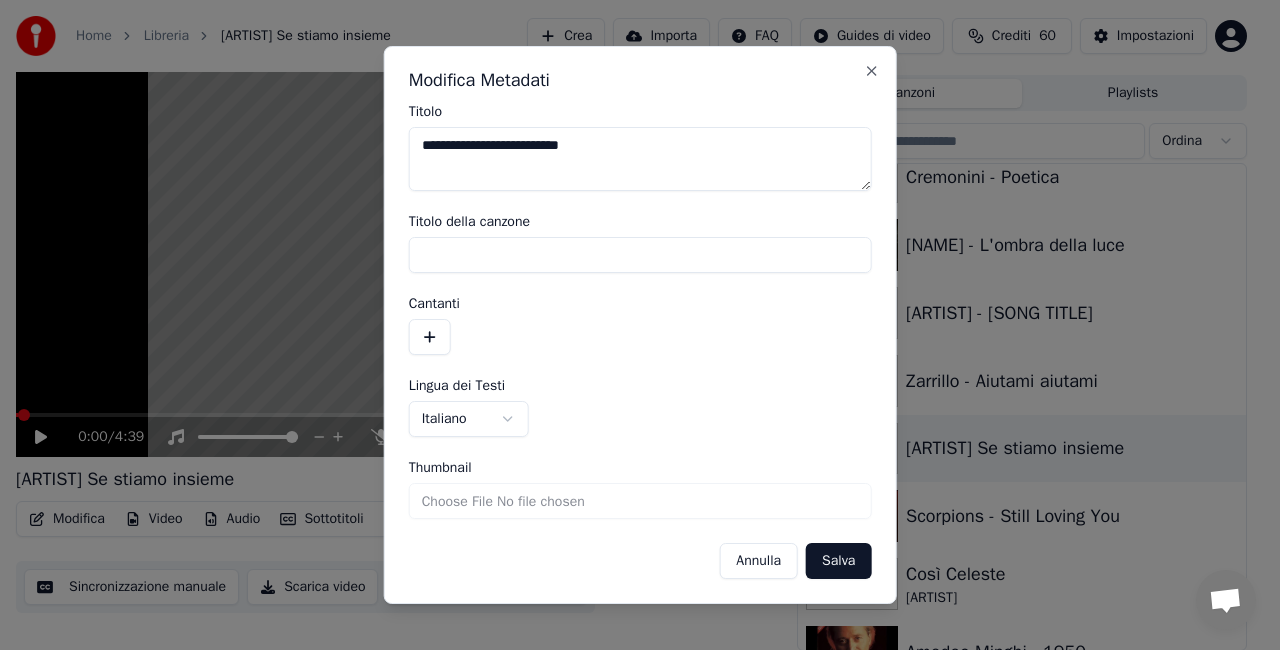 click on "**********" at bounding box center [640, 159] 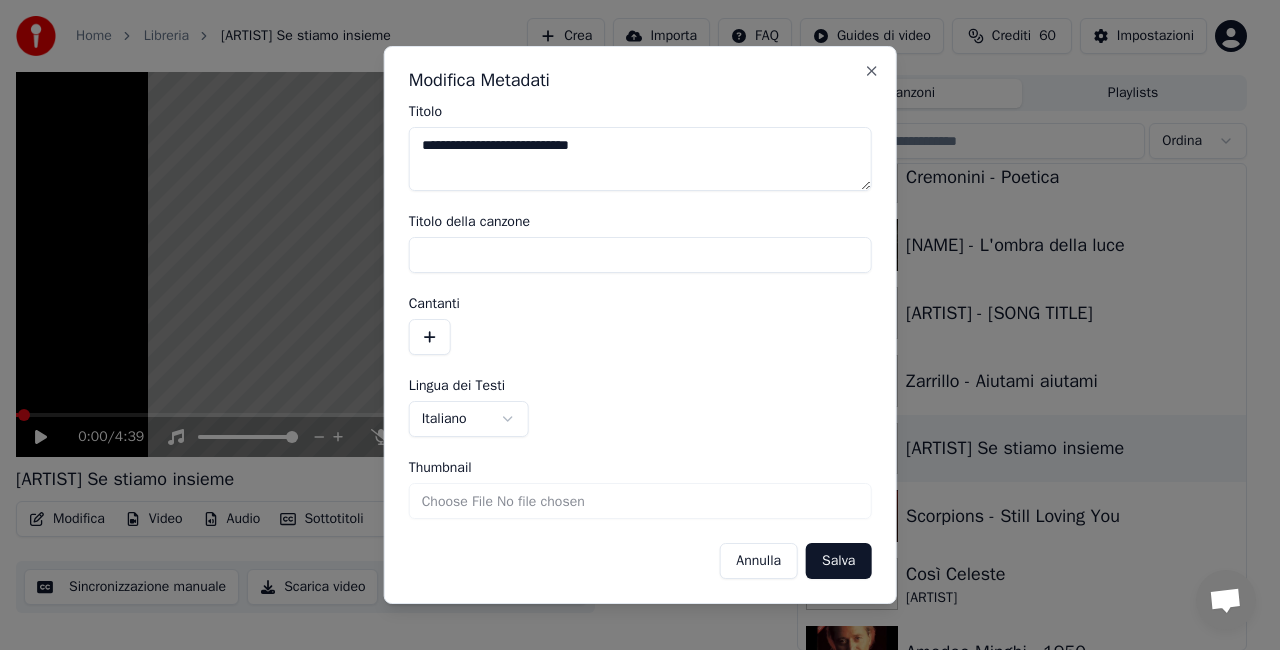 type on "**********" 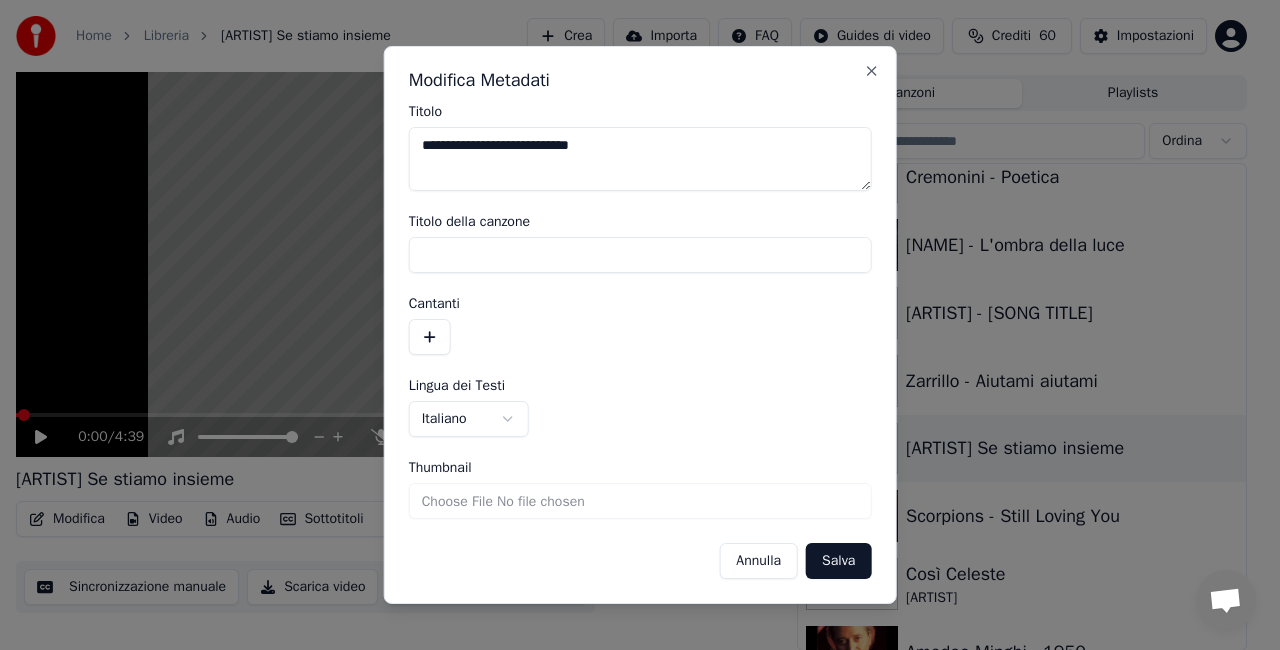 click on "Salva" at bounding box center [838, 561] 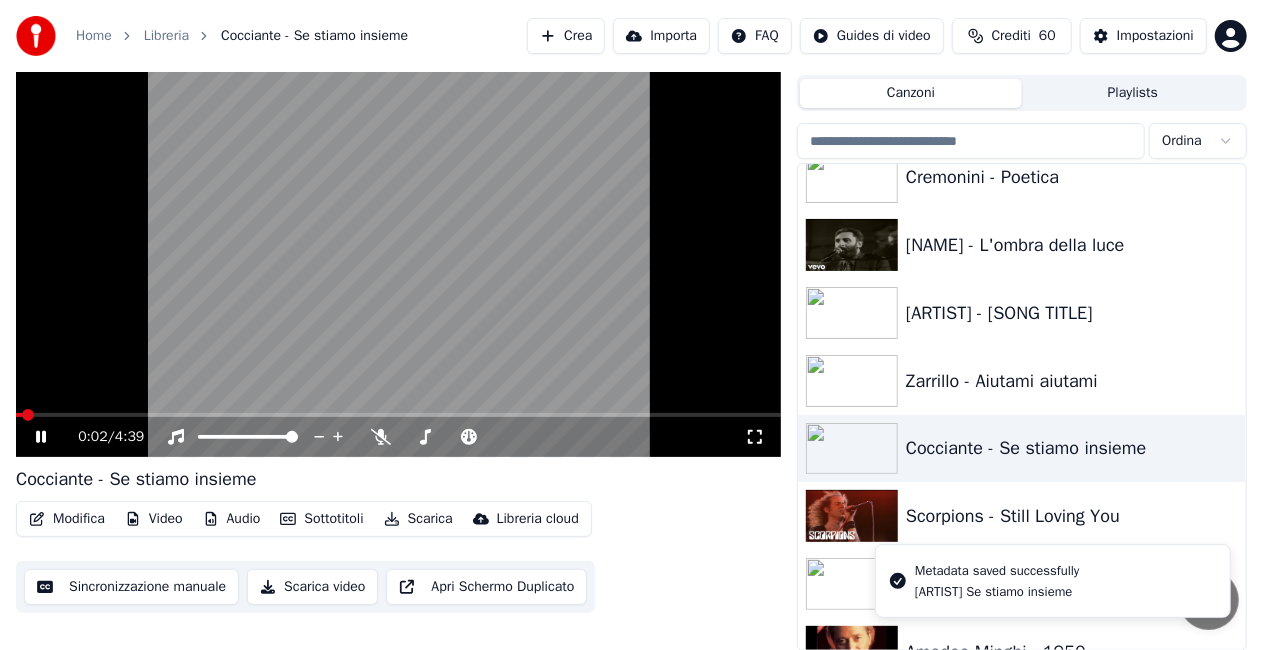 click 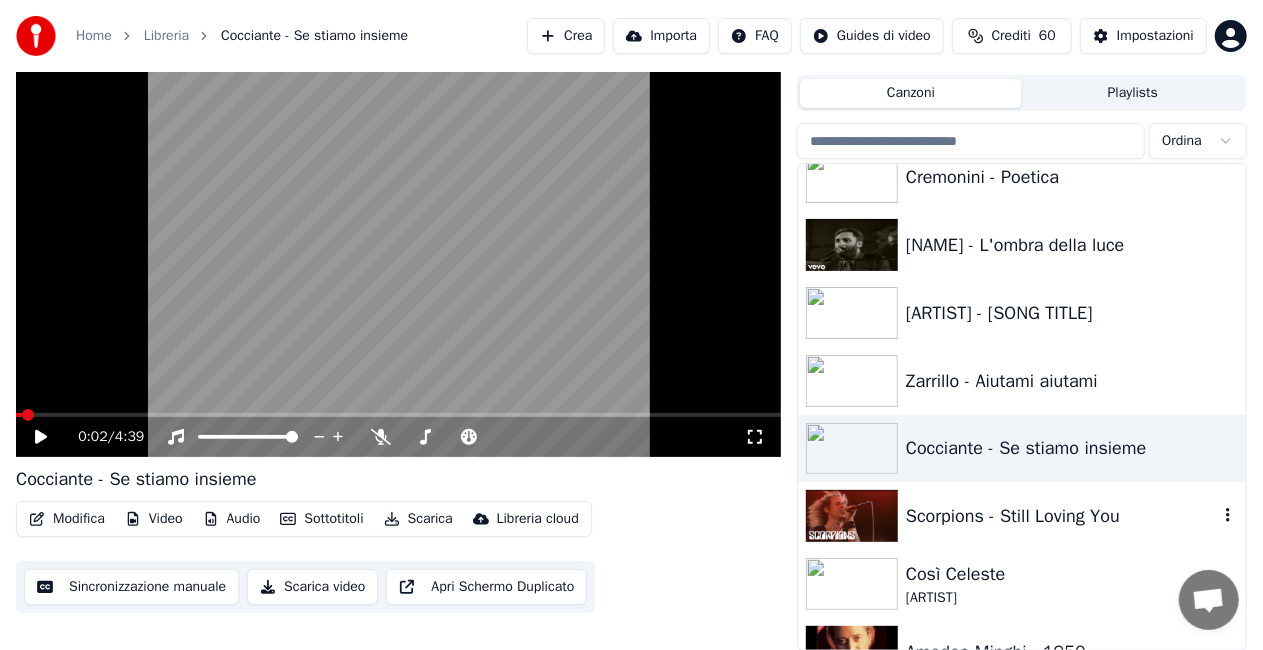 drag, startPoint x: 1008, startPoint y: 516, endPoint x: 407, endPoint y: 432, distance: 606.8418 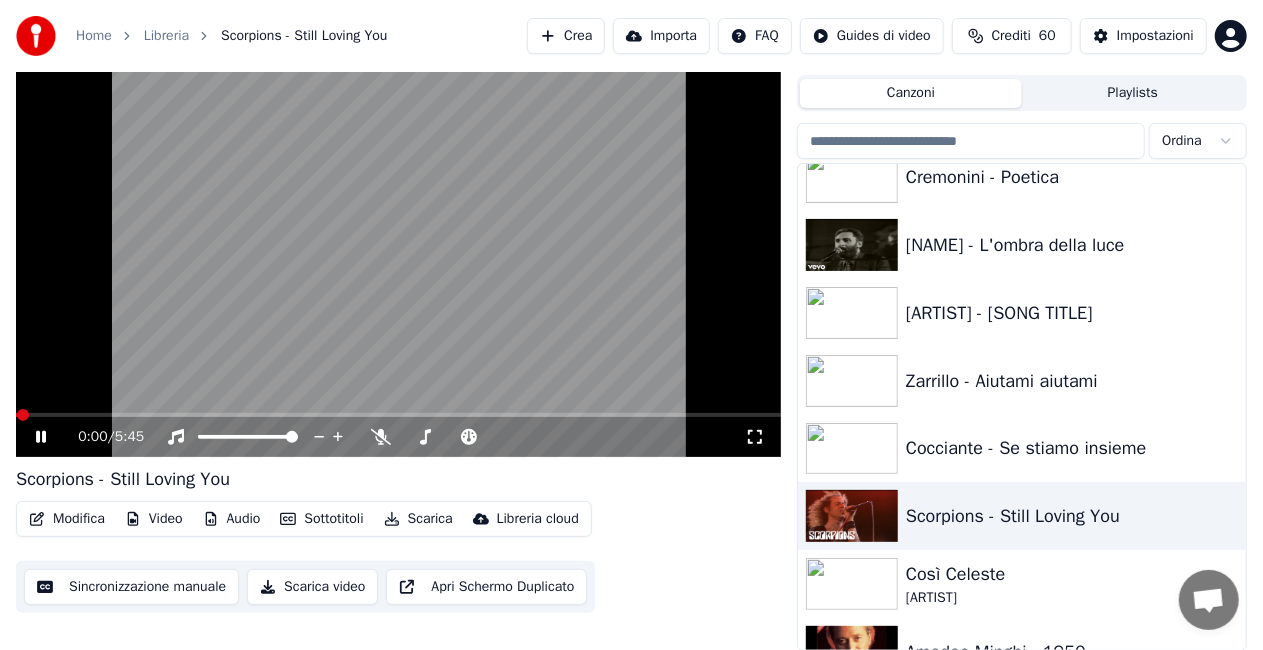 click 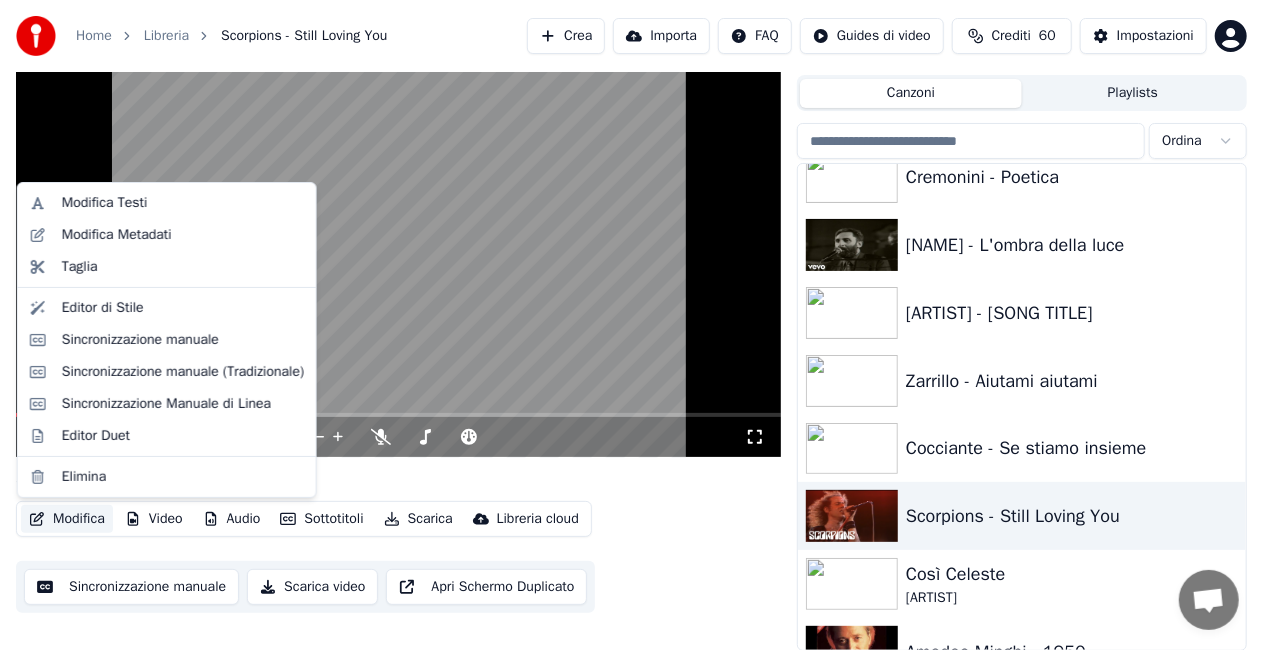 click on "Modifica" at bounding box center (67, 519) 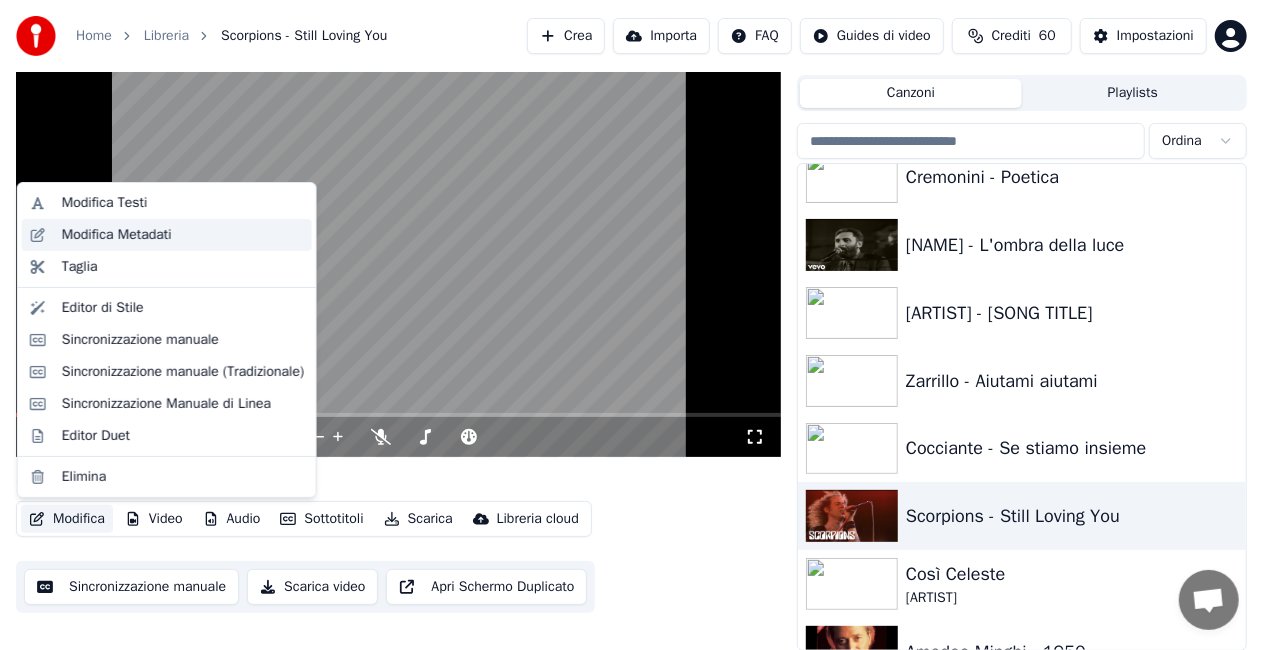 click on "Modifica Metadati" at bounding box center [117, 235] 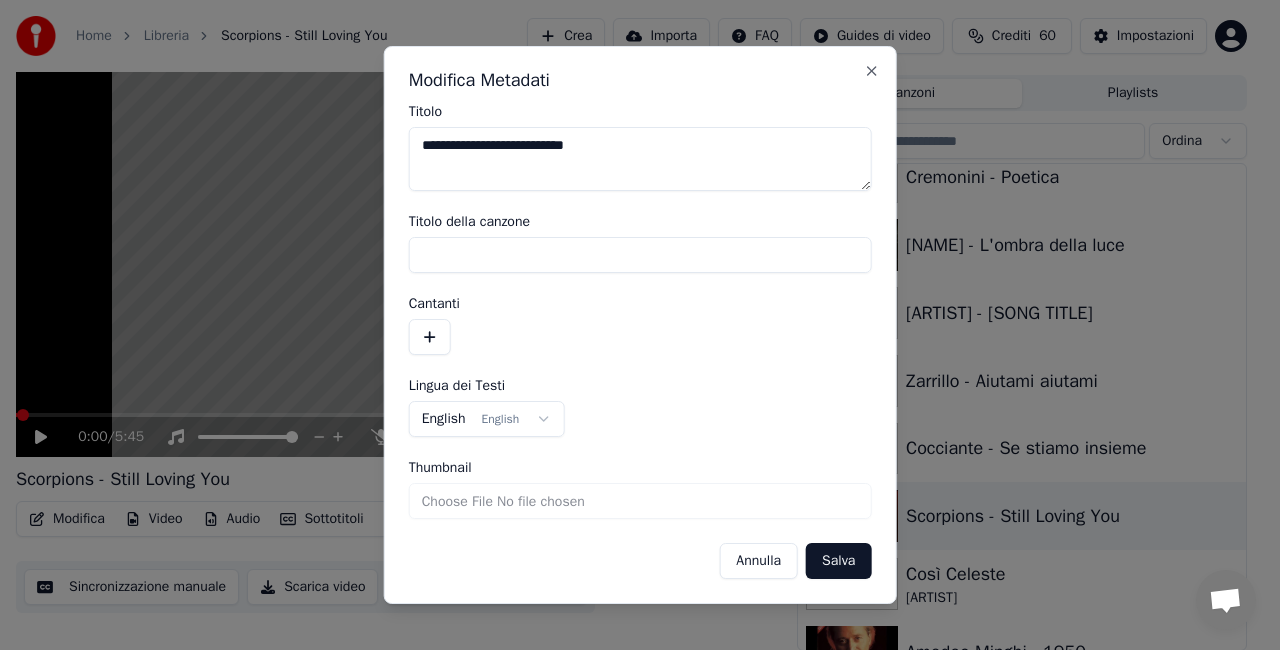 drag, startPoint x: 524, startPoint y: 144, endPoint x: 517, endPoint y: 216, distance: 72.33948 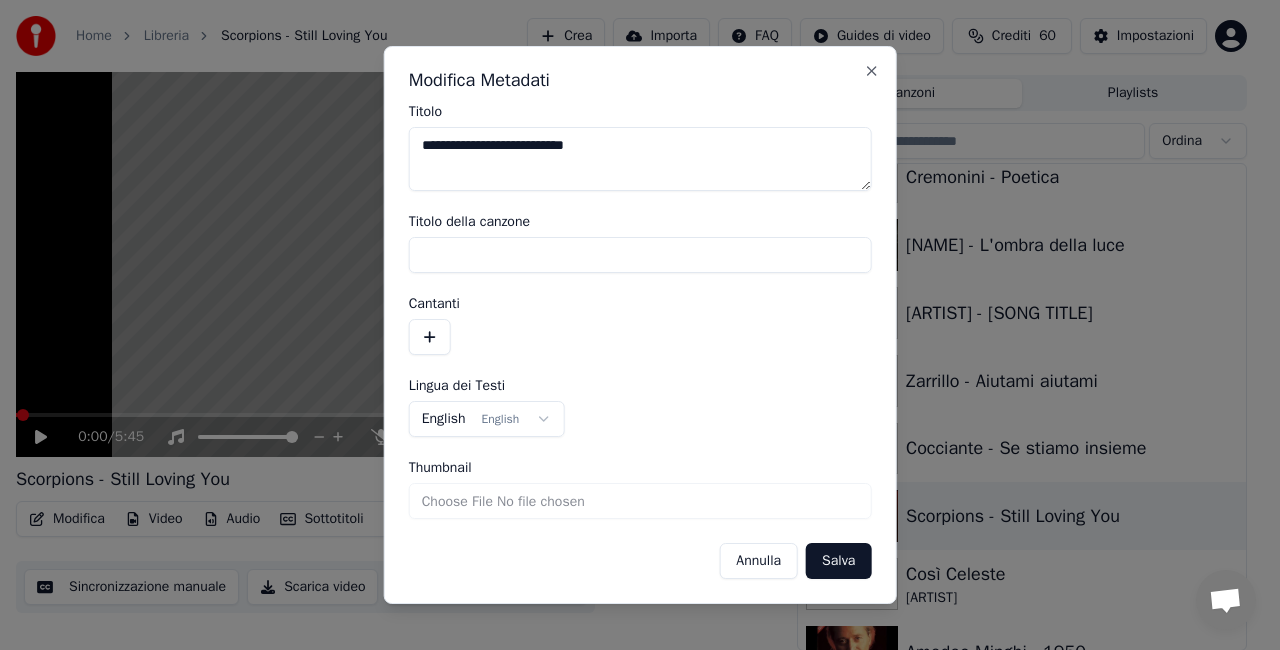 click on "**********" at bounding box center [640, 159] 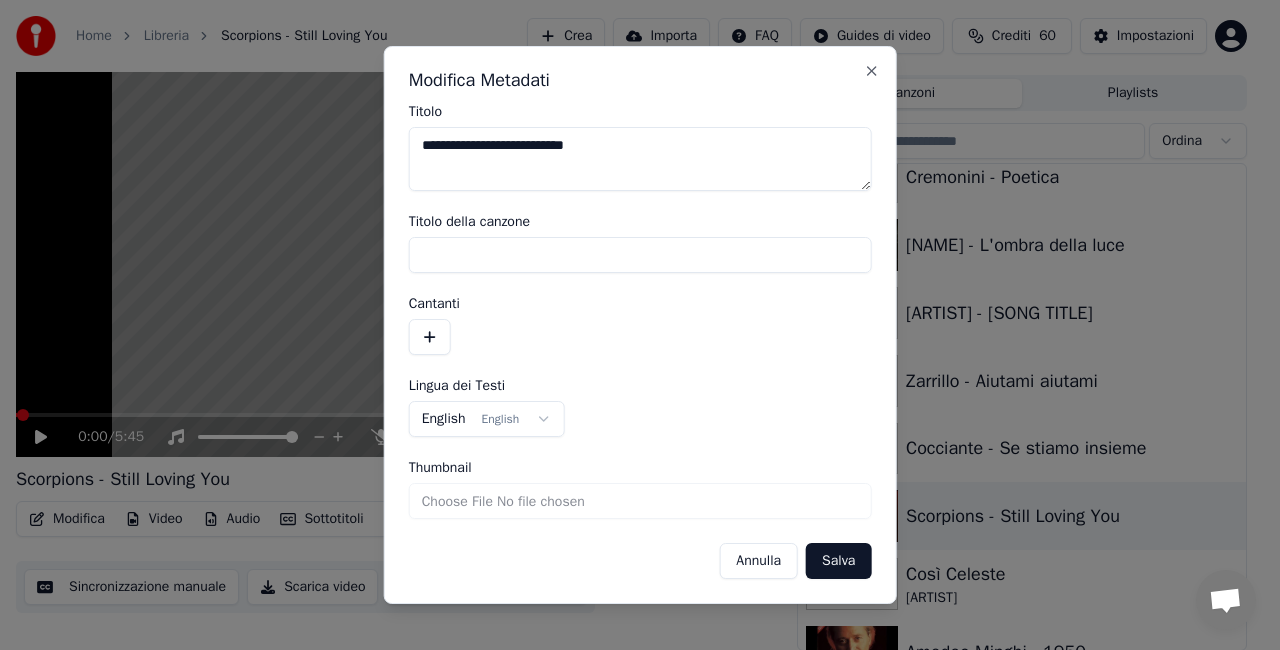 click on "**********" at bounding box center (640, 159) 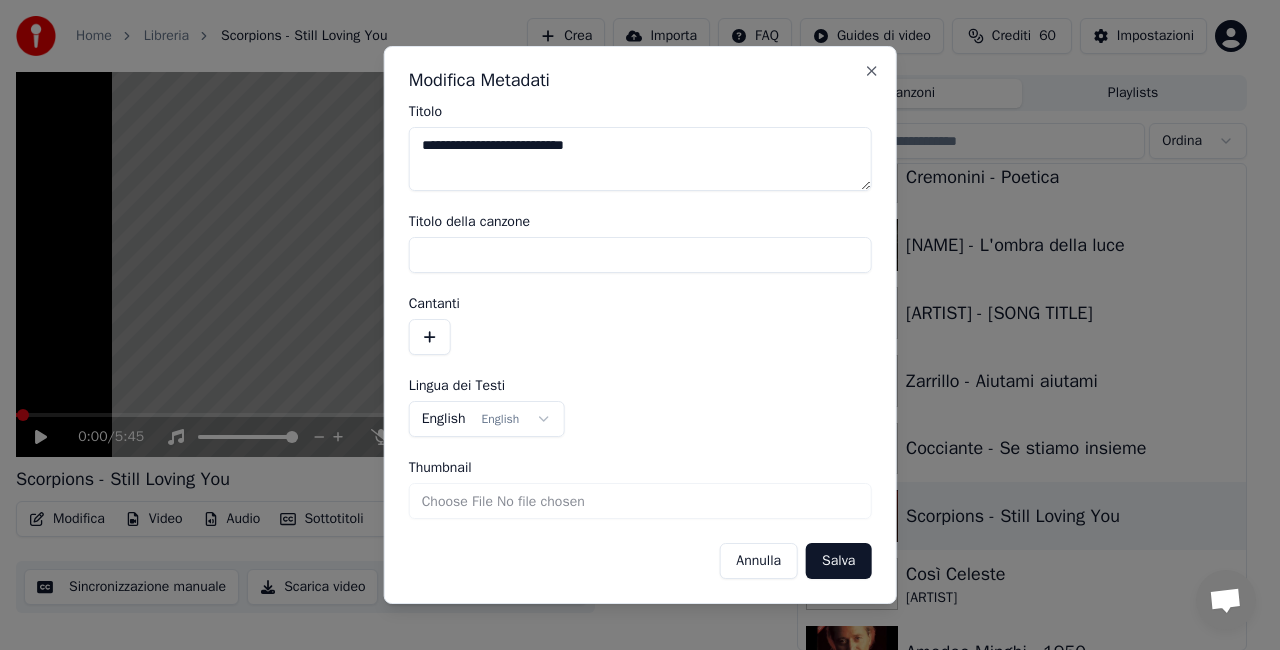click on "**********" at bounding box center (640, 159) 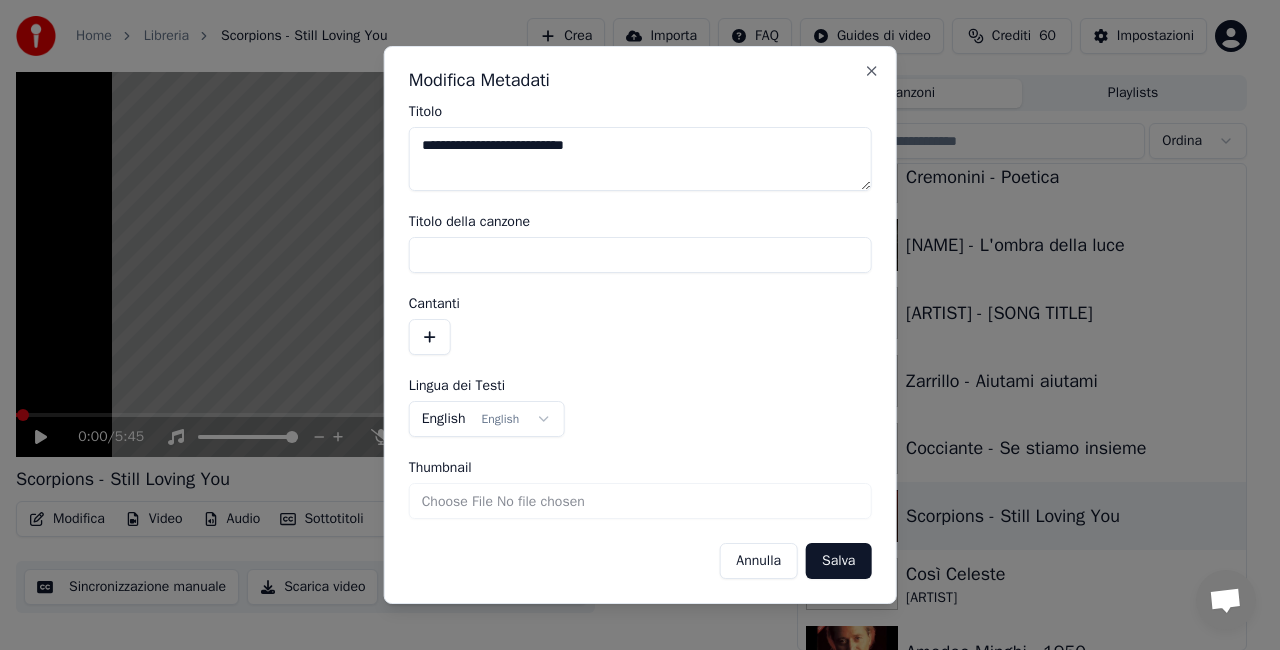 type on "**********" 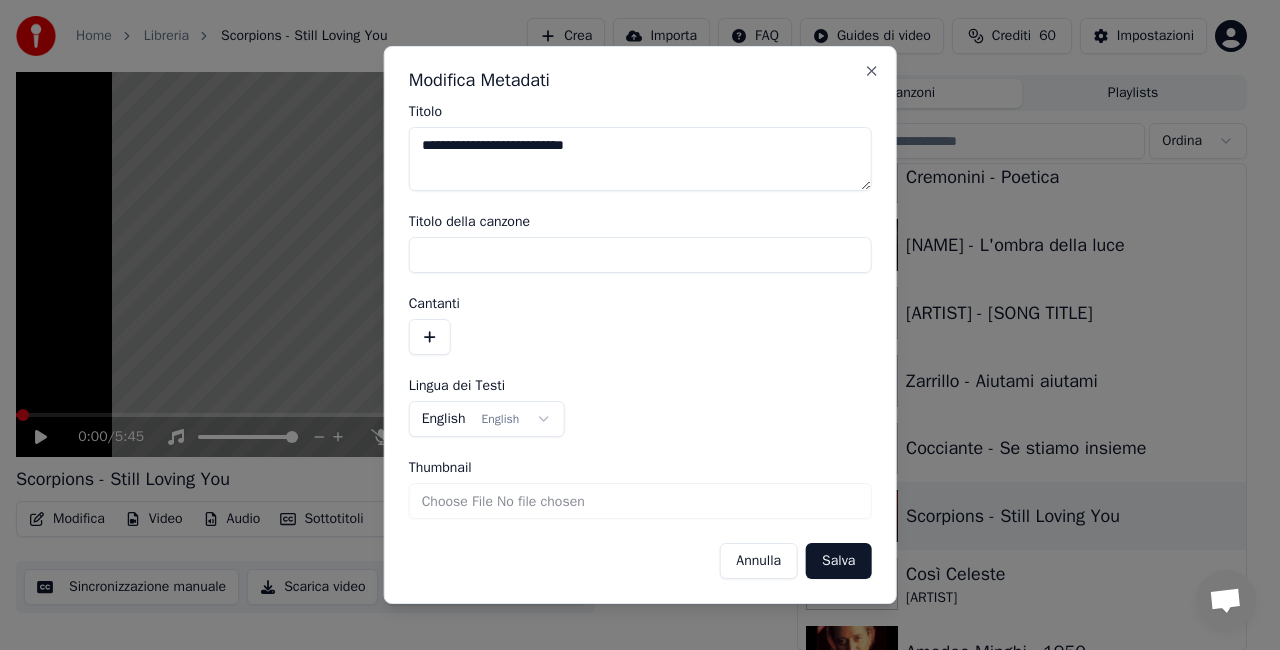 click on "Salva" at bounding box center (838, 561) 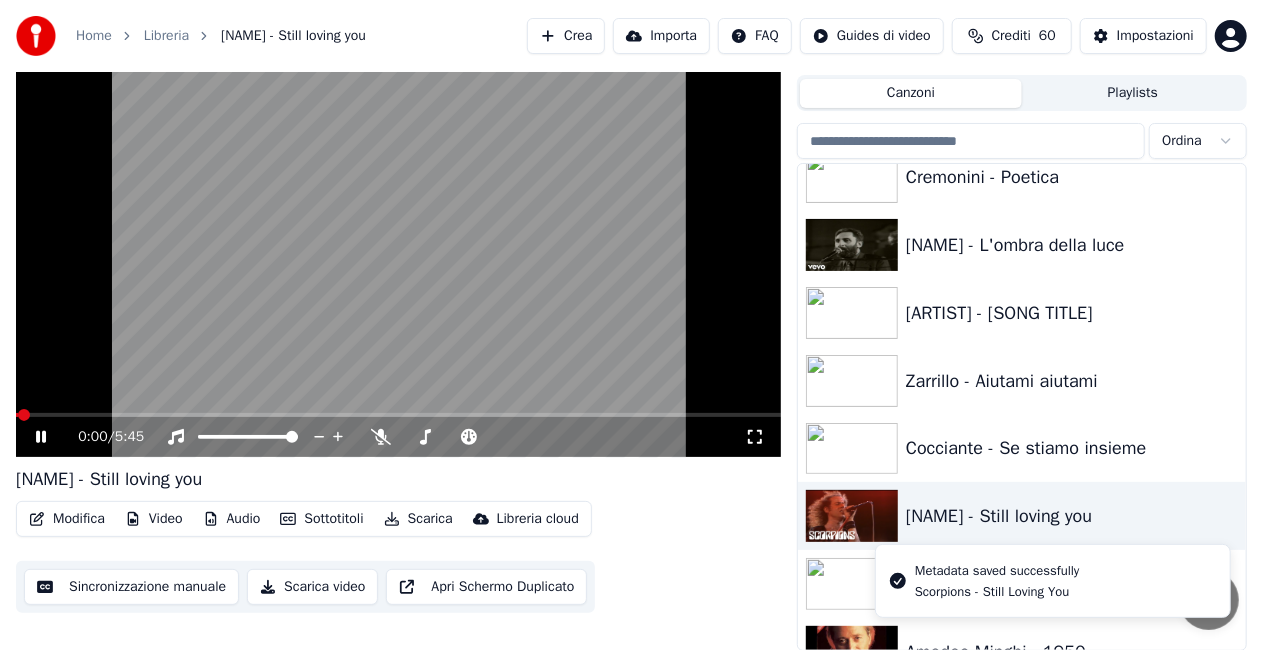 click at bounding box center (398, 242) 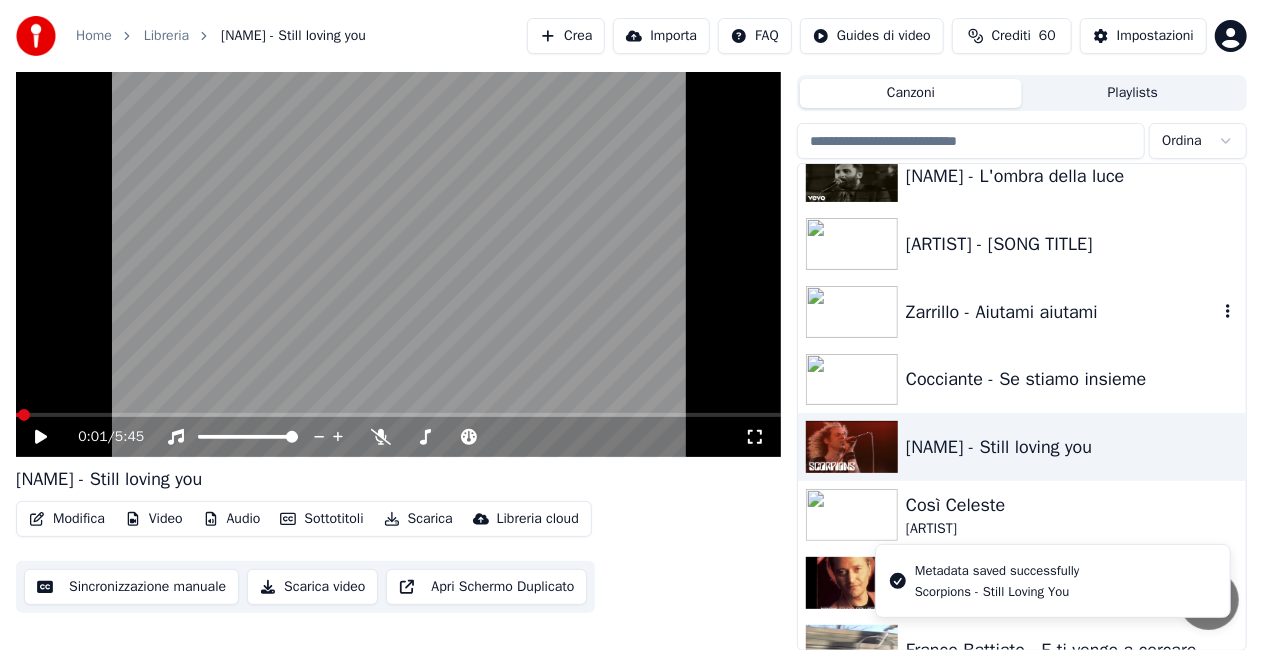 scroll, scrollTop: 7600, scrollLeft: 0, axis: vertical 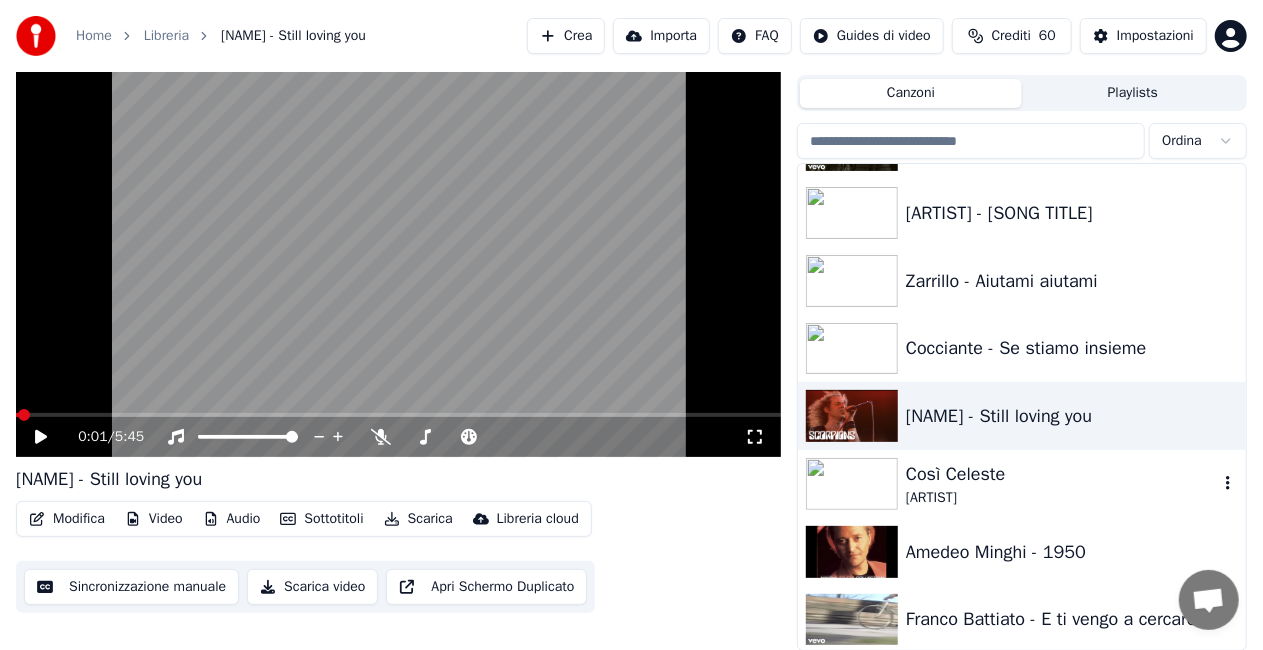 click on "Così Celeste" at bounding box center [1062, 474] 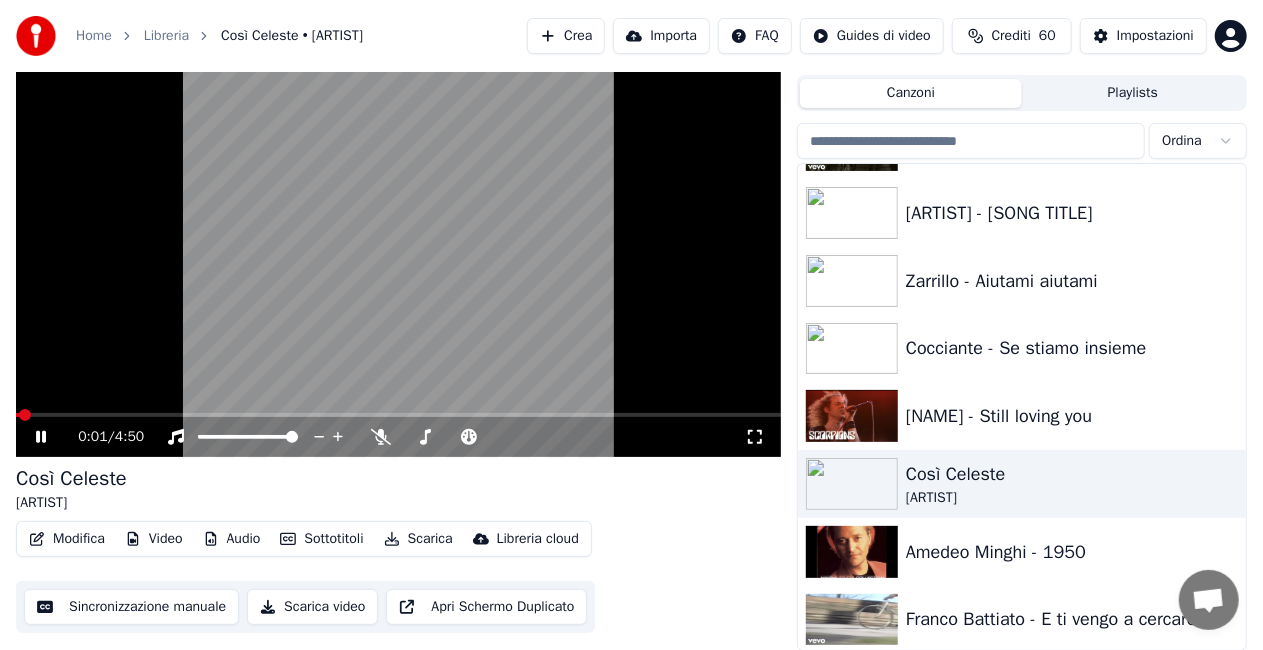 click 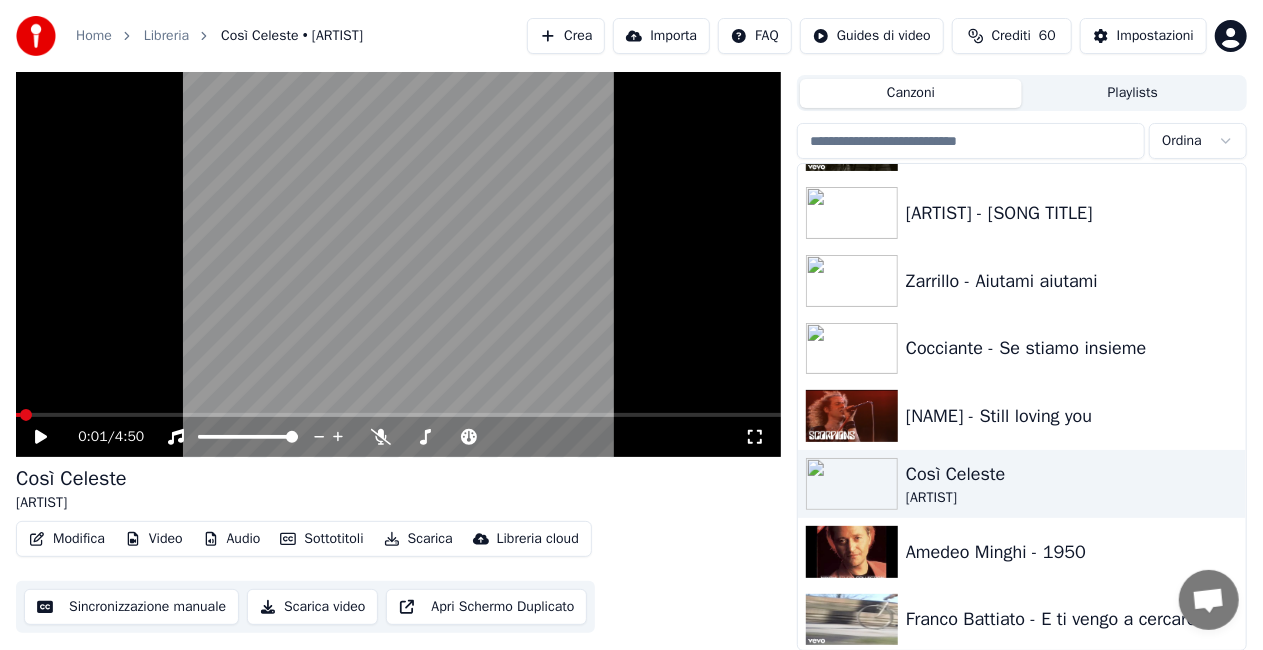 click on "Modifica" at bounding box center (67, 539) 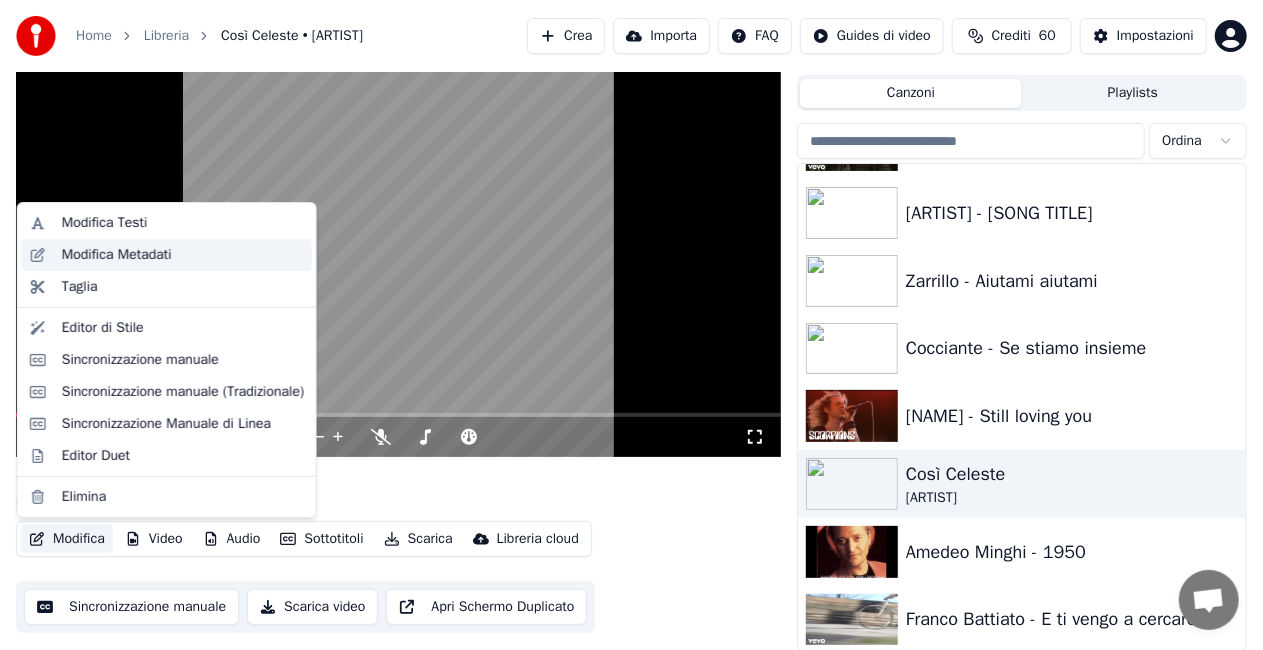 click on "Modifica Metadati" at bounding box center [117, 255] 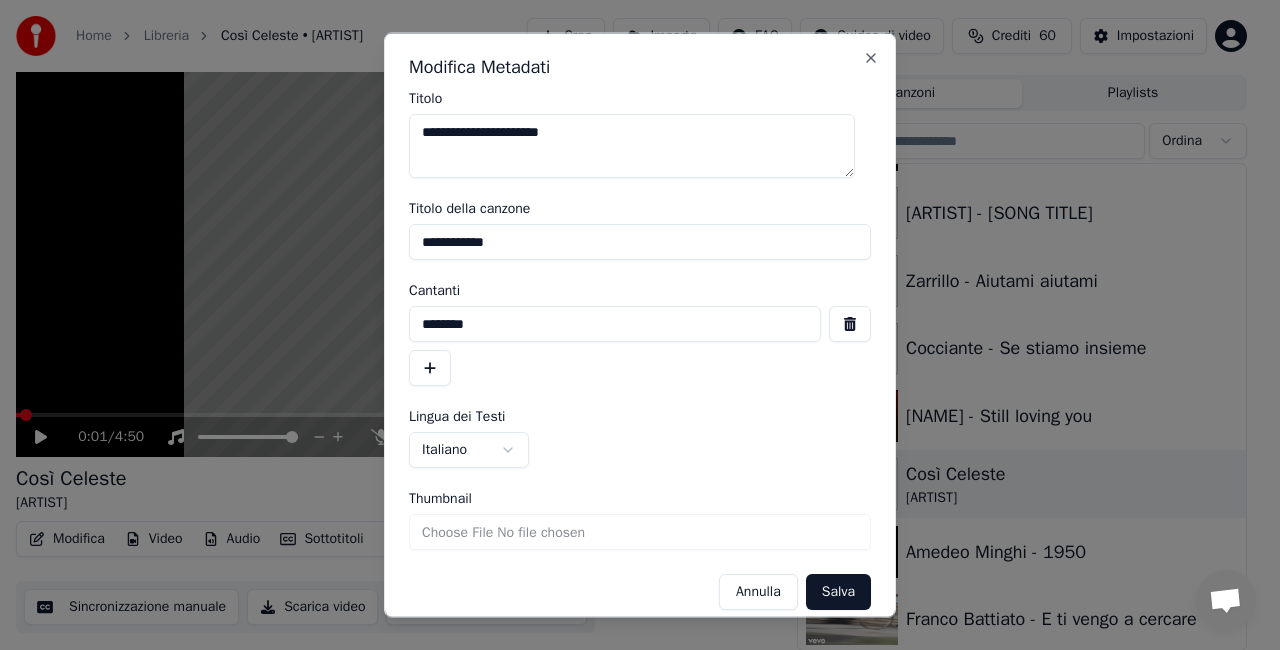click on "**********" at bounding box center (632, 146) 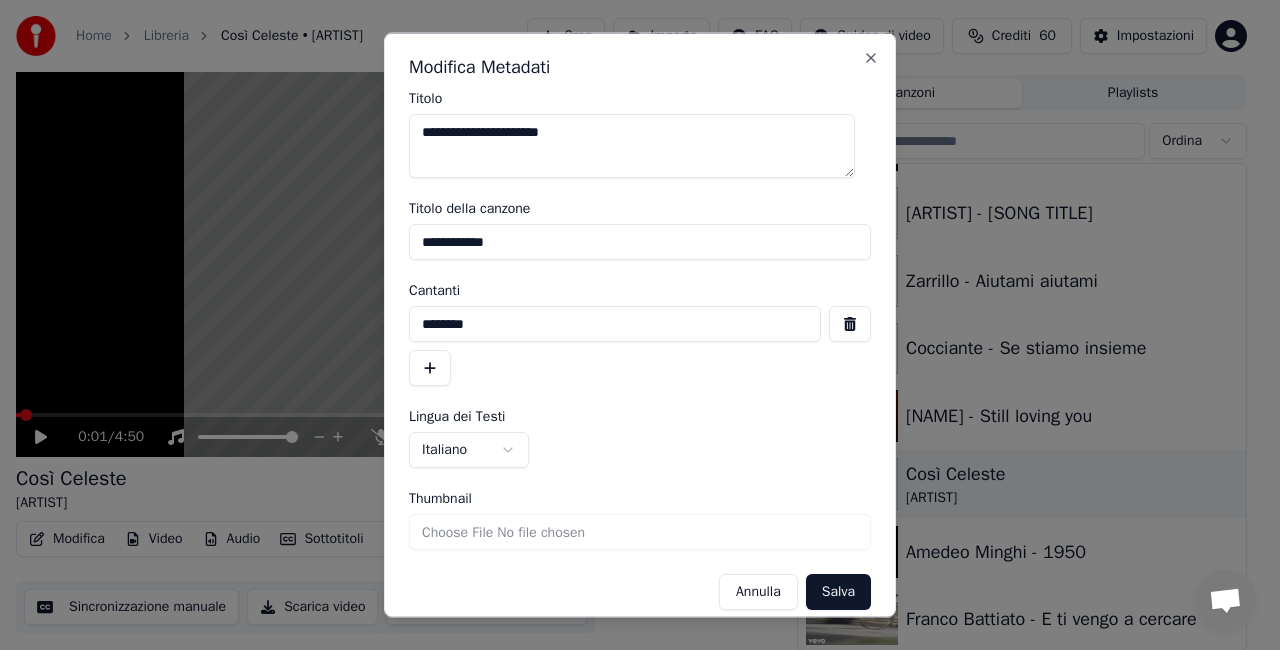 type on "**********" 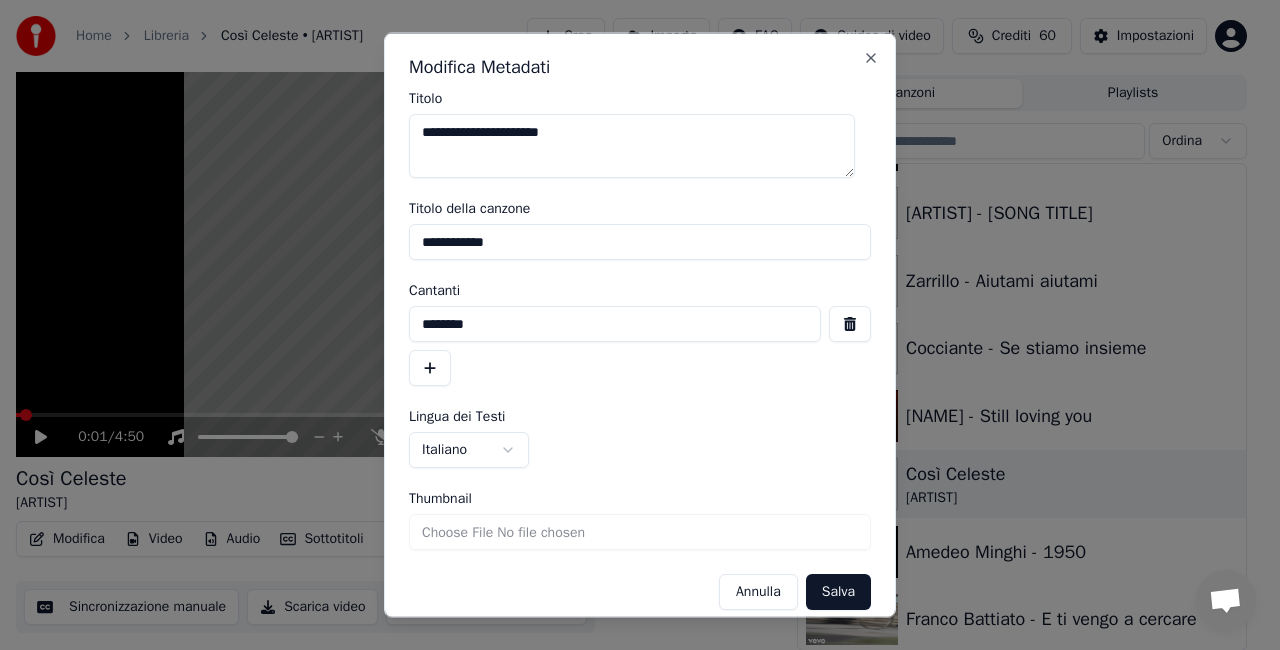 drag, startPoint x: 538, startPoint y: 240, endPoint x: 102, endPoint y: 260, distance: 436.45847 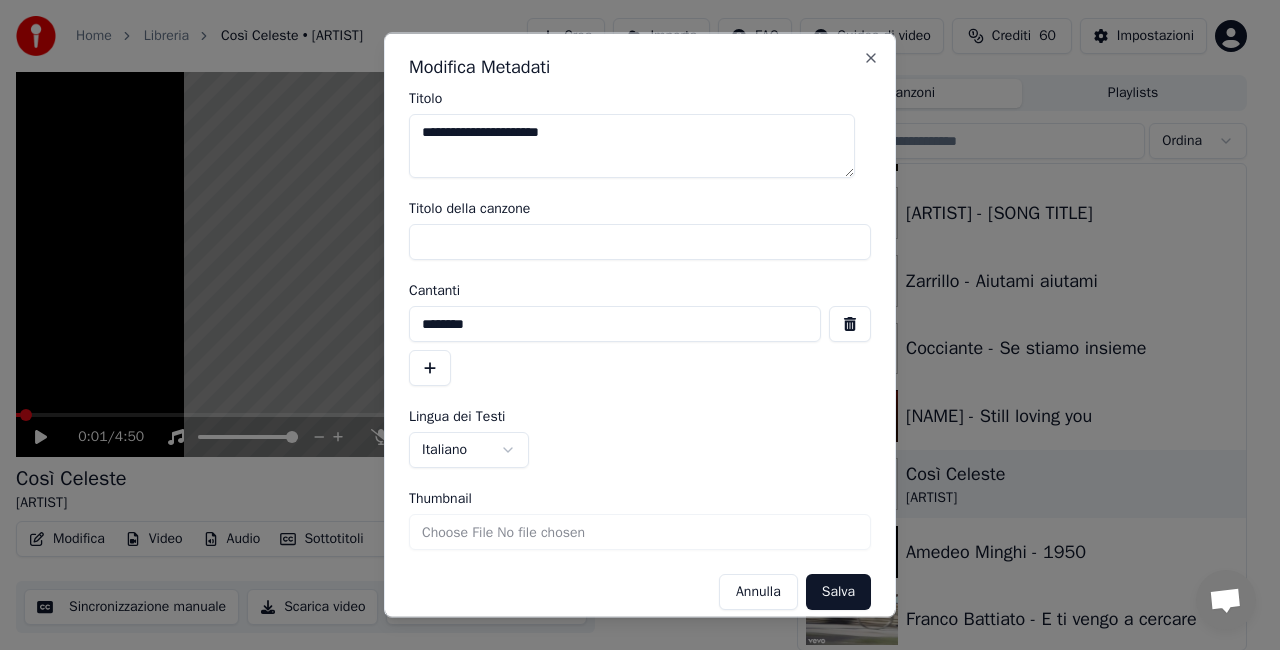 type 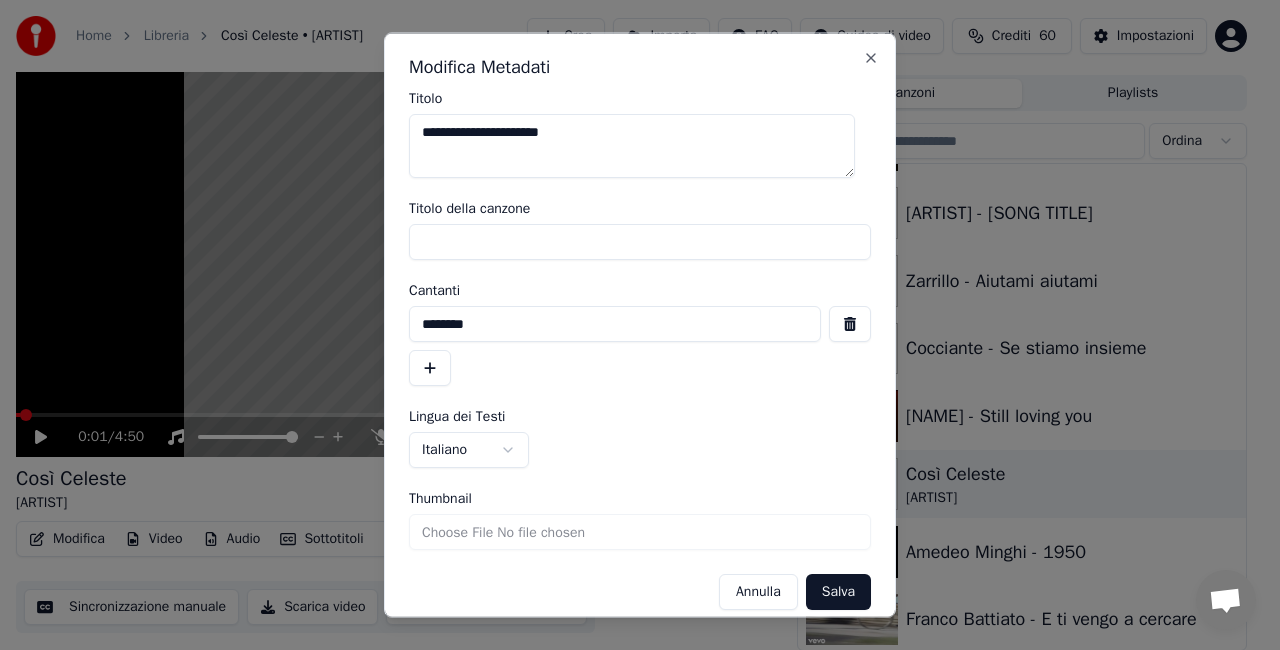 drag, startPoint x: 500, startPoint y: 336, endPoint x: 342, endPoint y: 338, distance: 158.01266 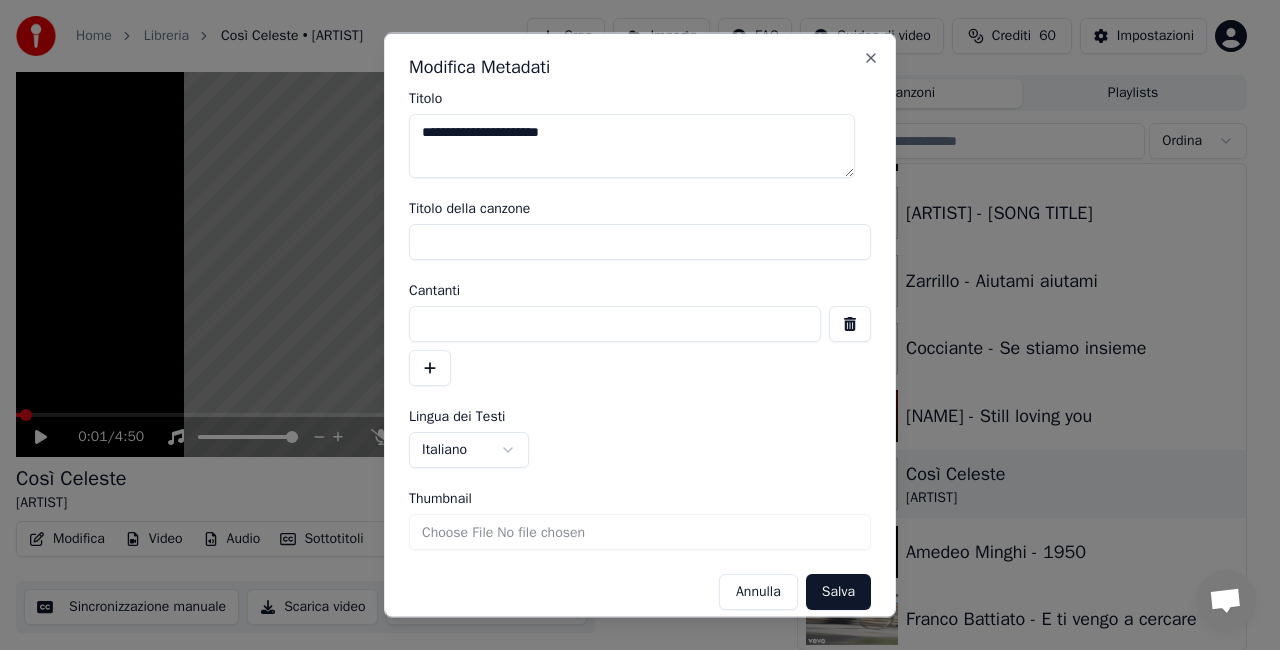 type 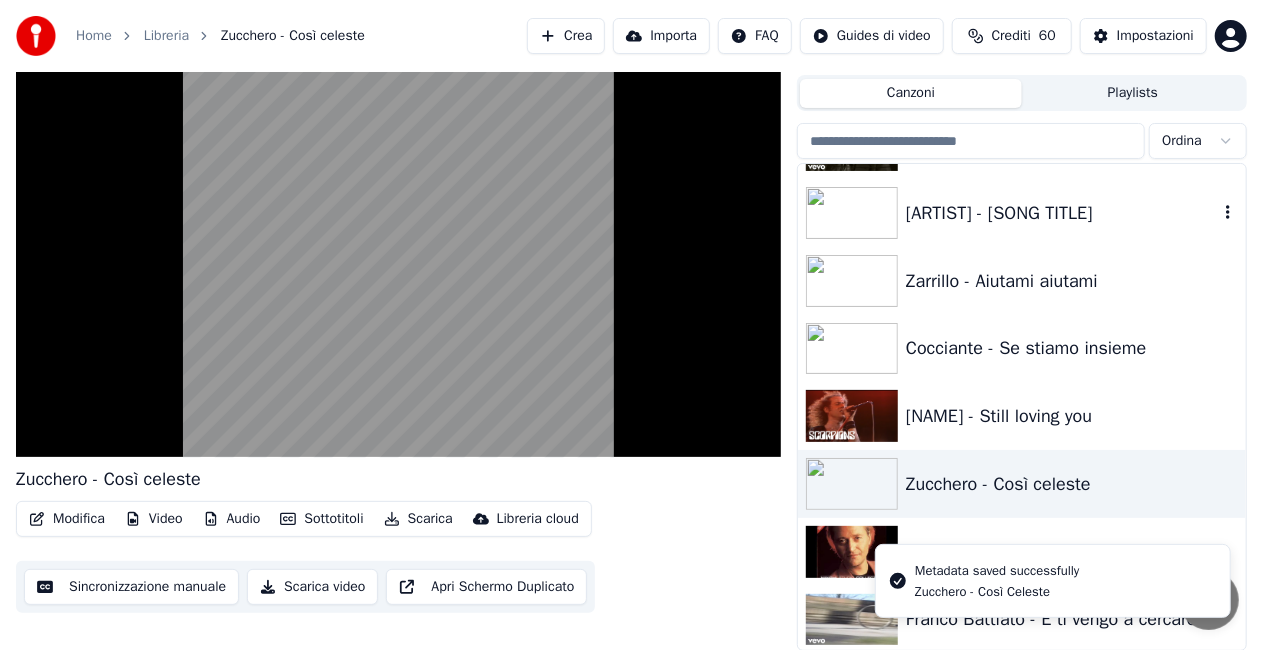 scroll, scrollTop: 7700, scrollLeft: 0, axis: vertical 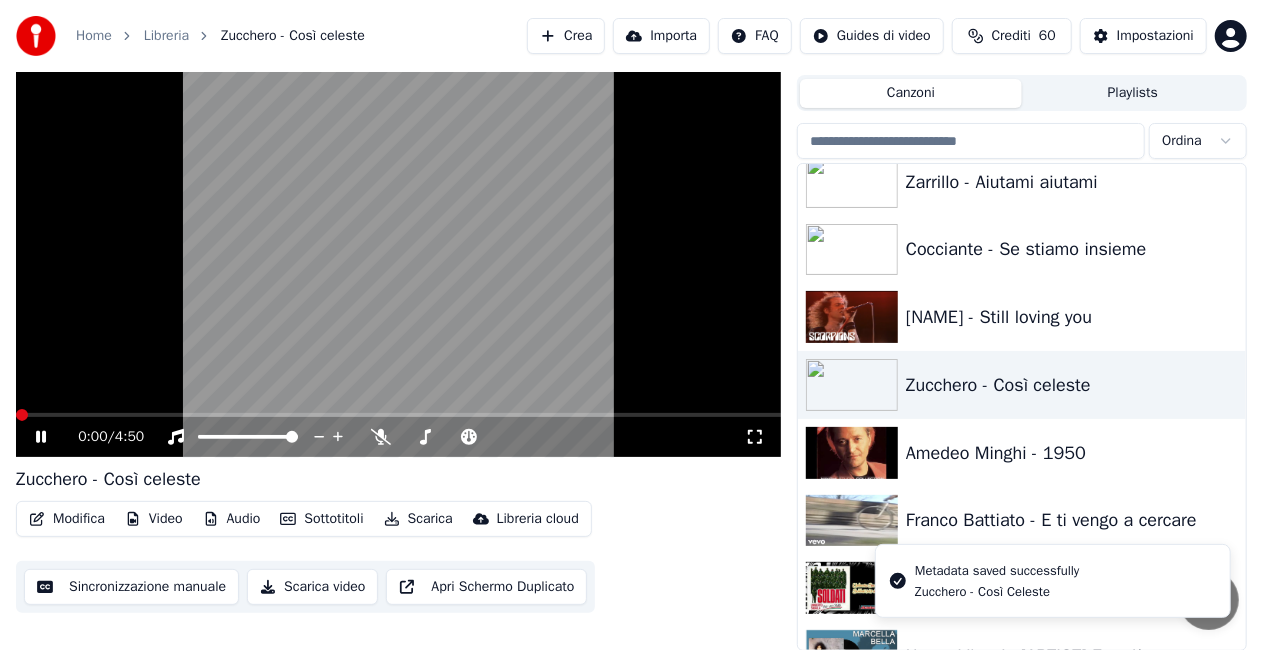 click at bounding box center [398, 242] 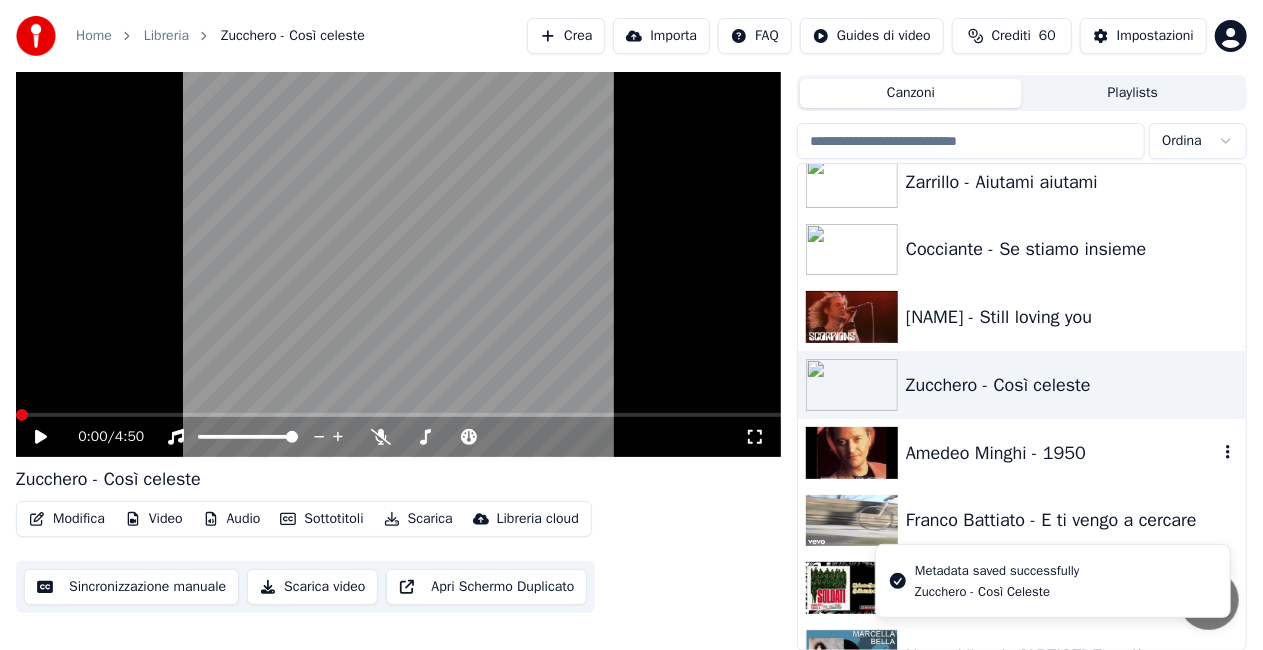 click on "Amedeo Minghi - 1950" at bounding box center [1062, 453] 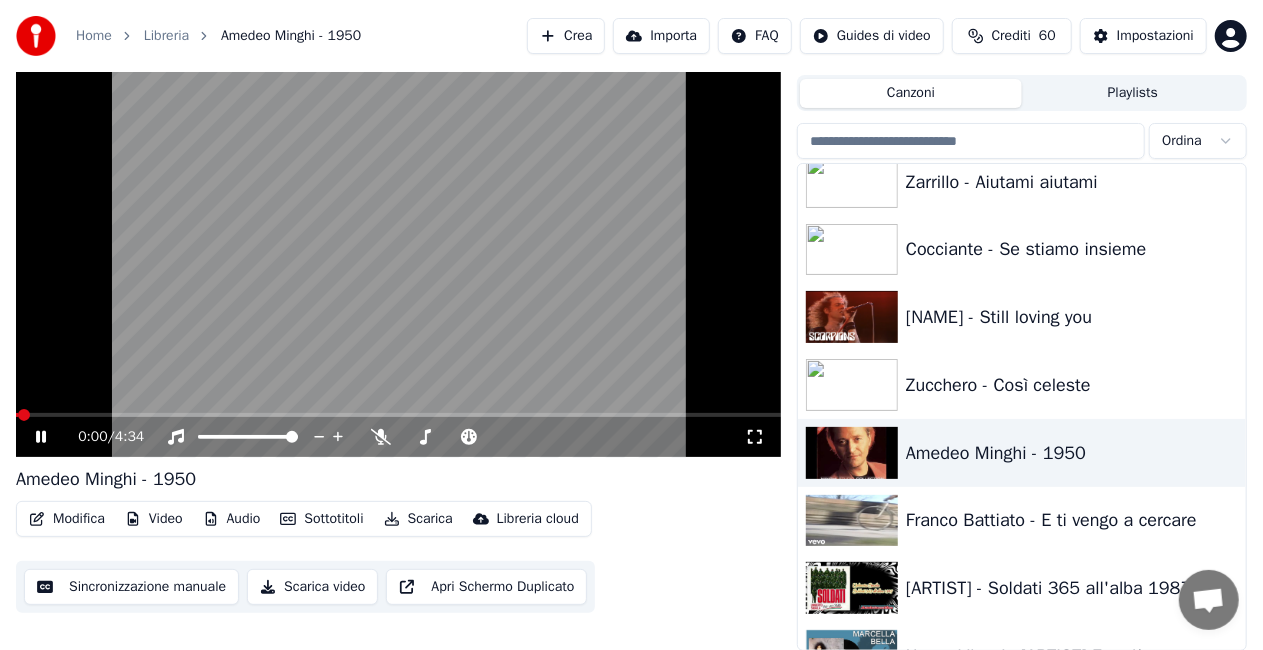 click on "0:00  /  4:34" at bounding box center (398, 437) 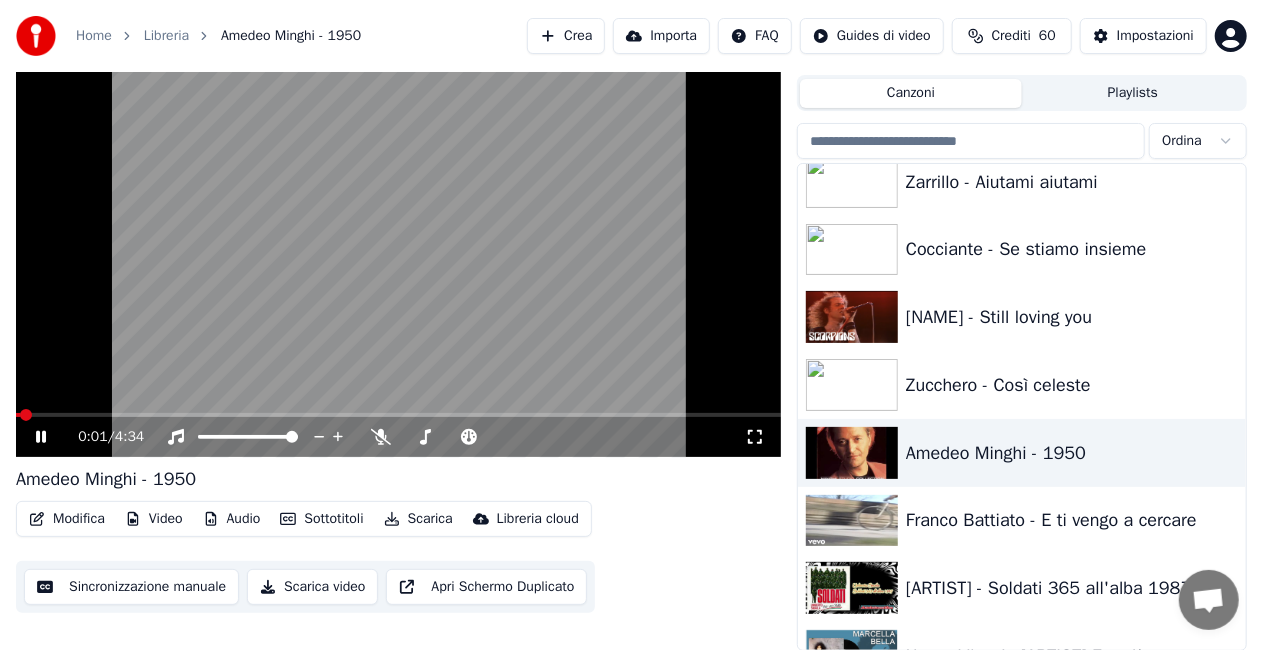 click 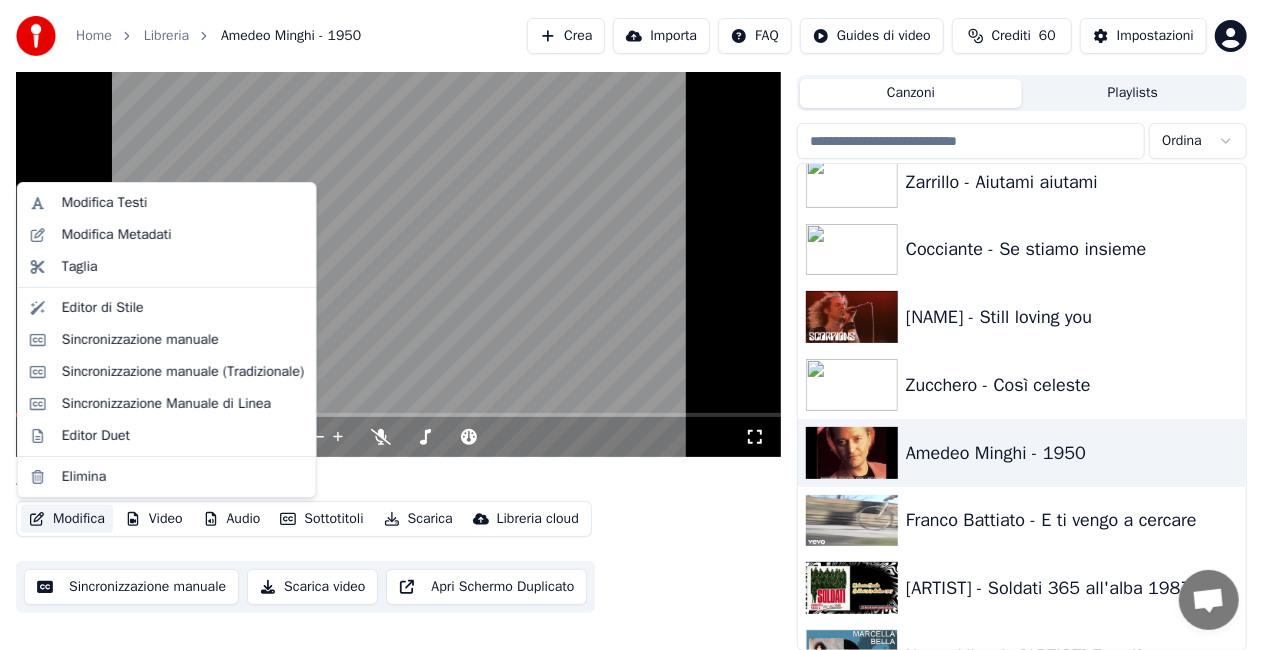 click on "Modifica" at bounding box center [67, 519] 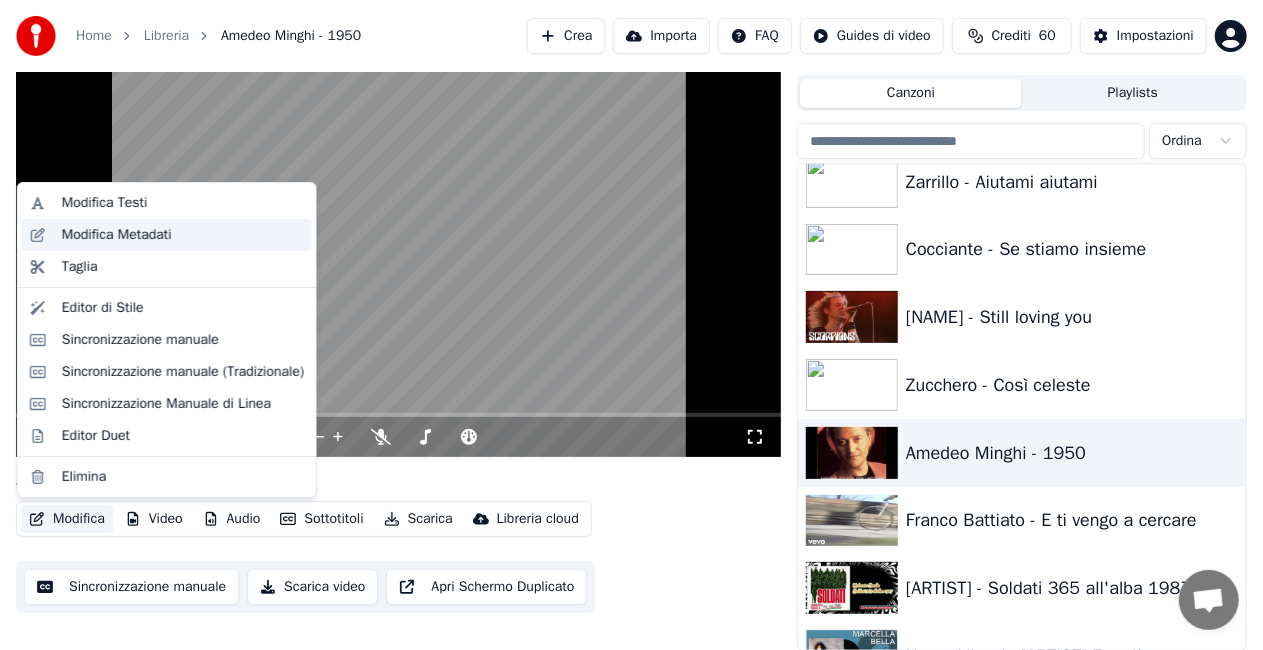 click on "Modifica Metadati" at bounding box center [167, 235] 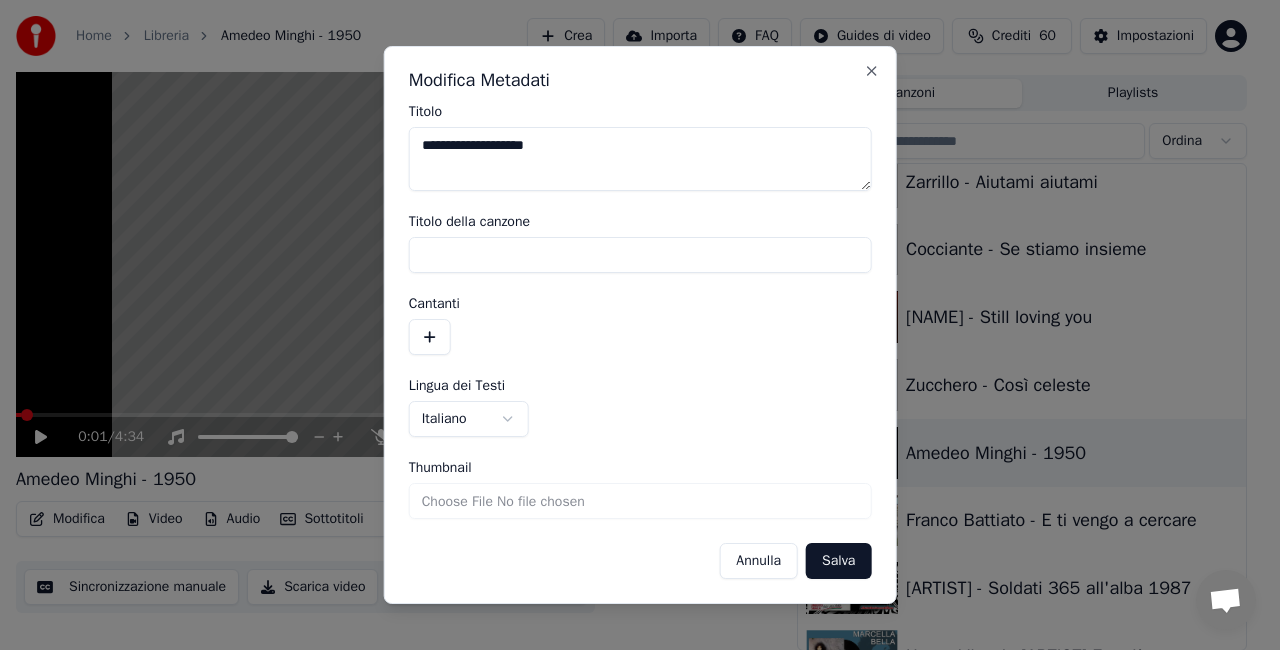 drag, startPoint x: 475, startPoint y: 145, endPoint x: 249, endPoint y: 170, distance: 227.37854 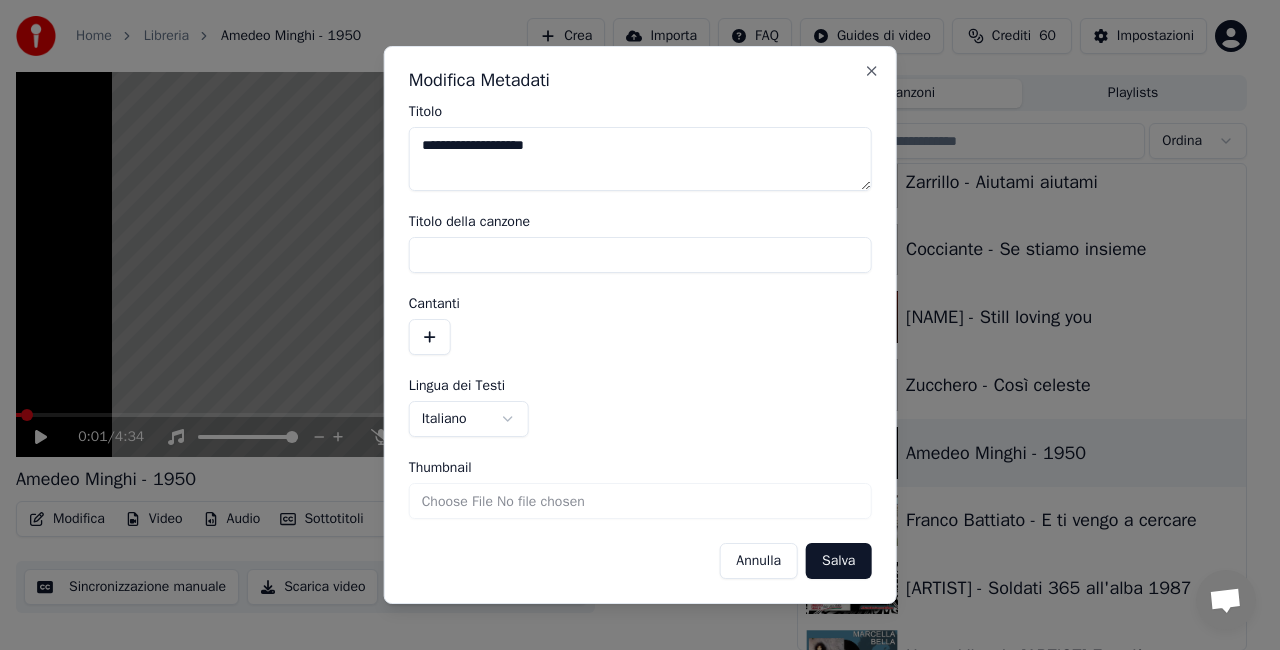 click on "**********" at bounding box center (631, 280) 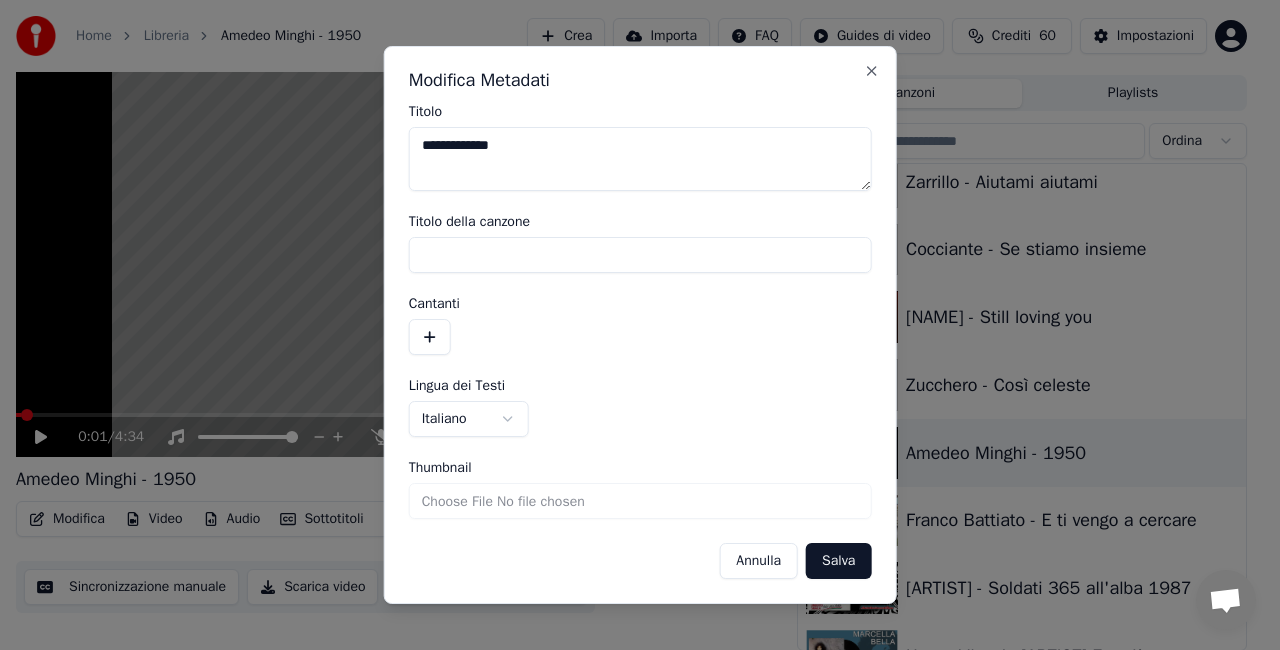 type on "**********" 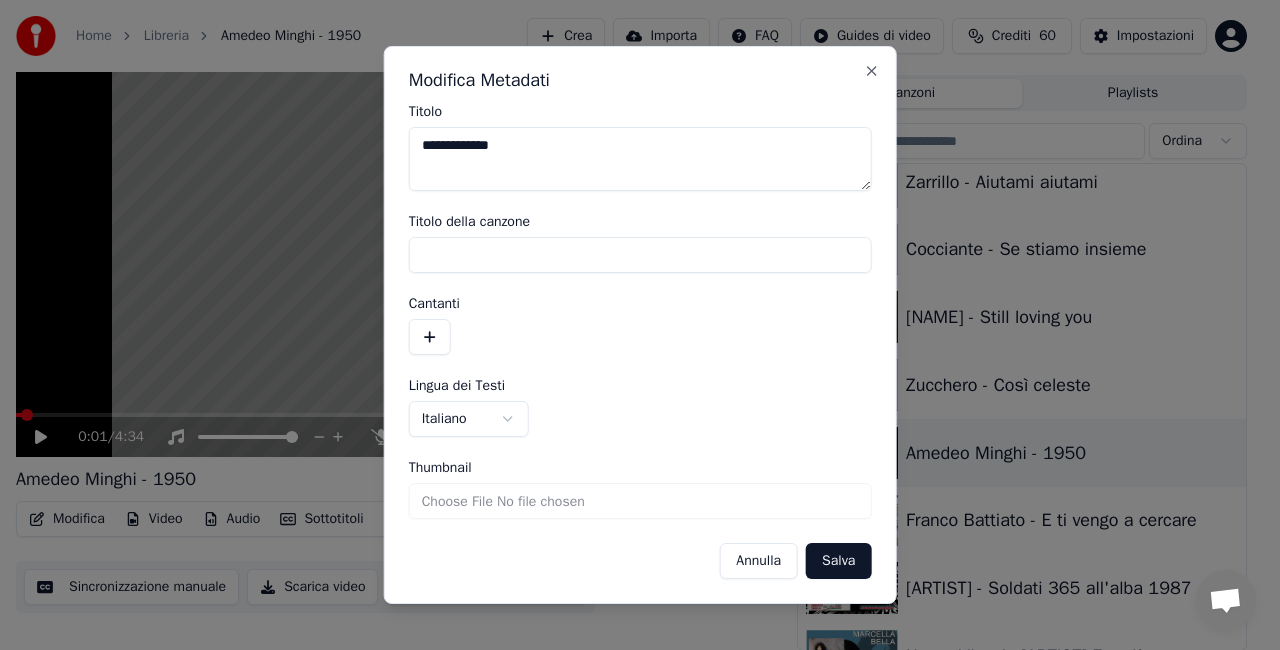 click on "Salva" at bounding box center (838, 561) 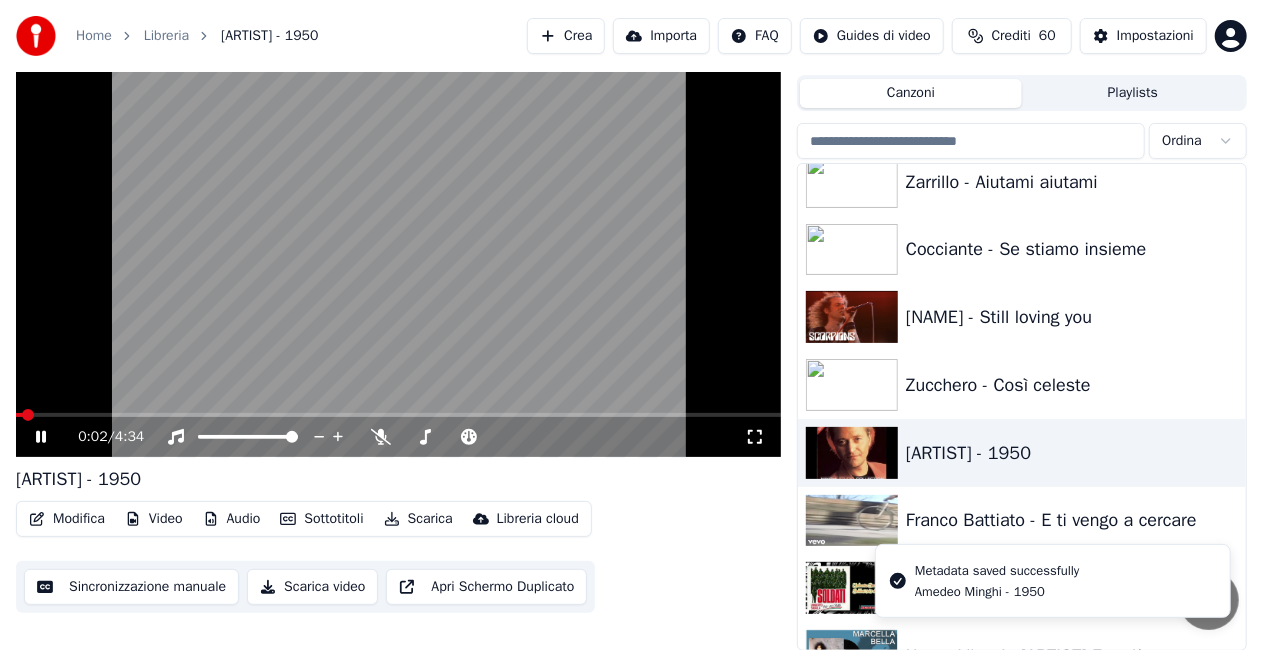 click 